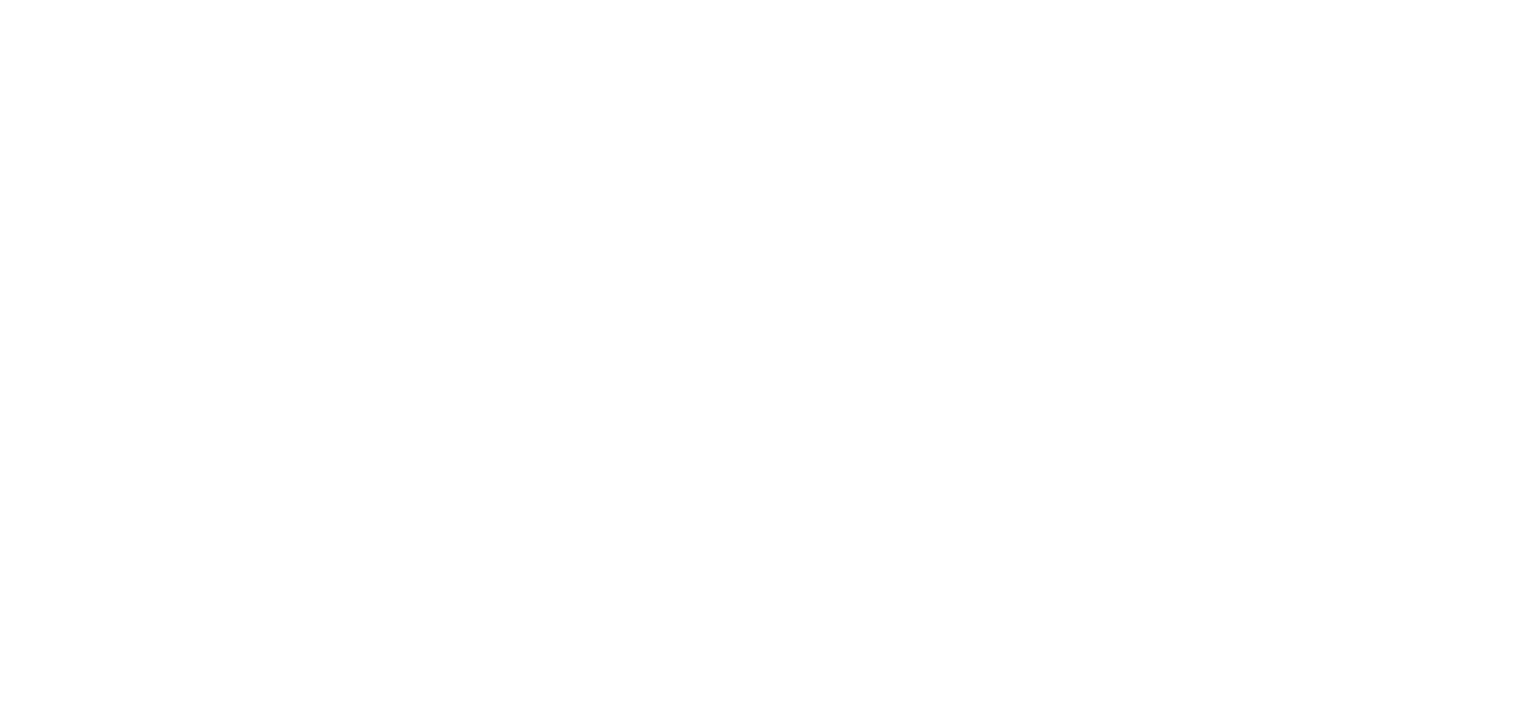 scroll, scrollTop: 0, scrollLeft: 0, axis: both 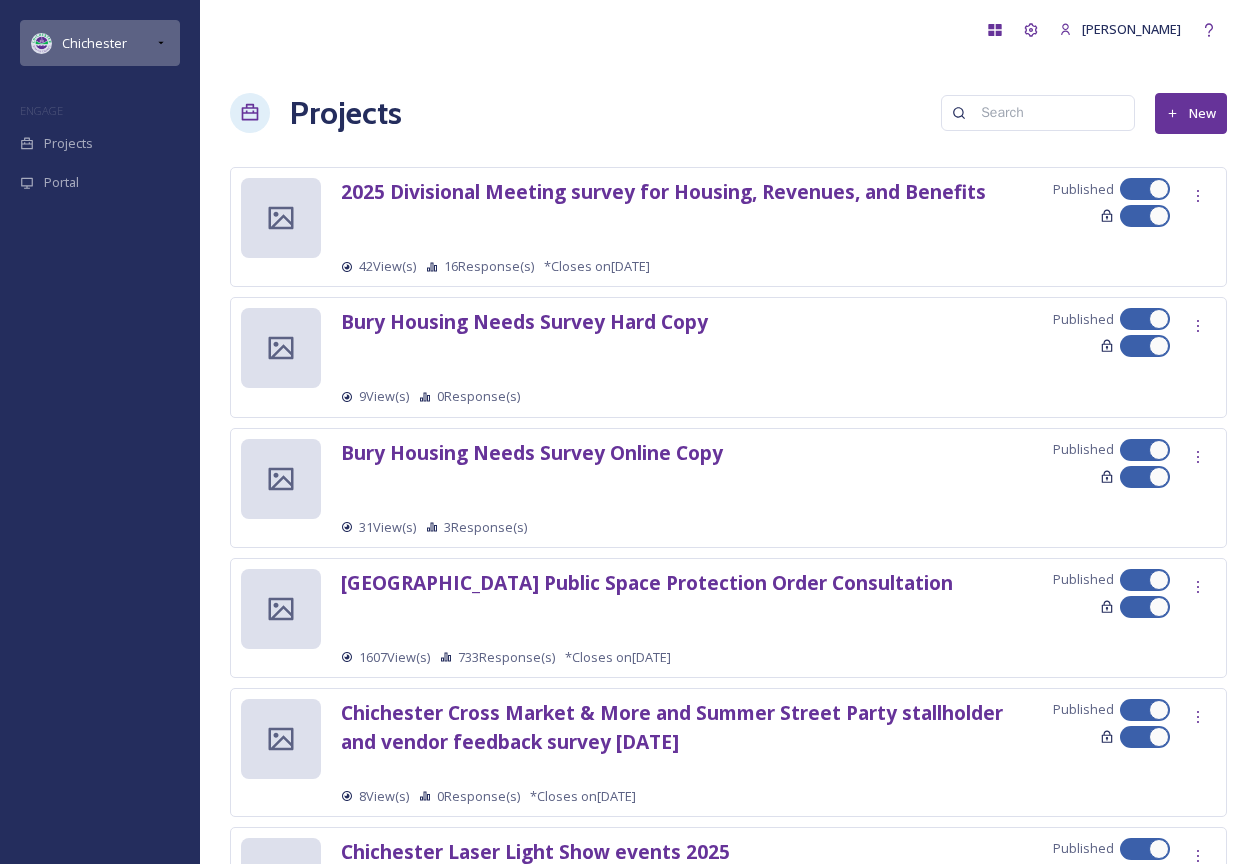 click on "Chichester" at bounding box center (94, 43) 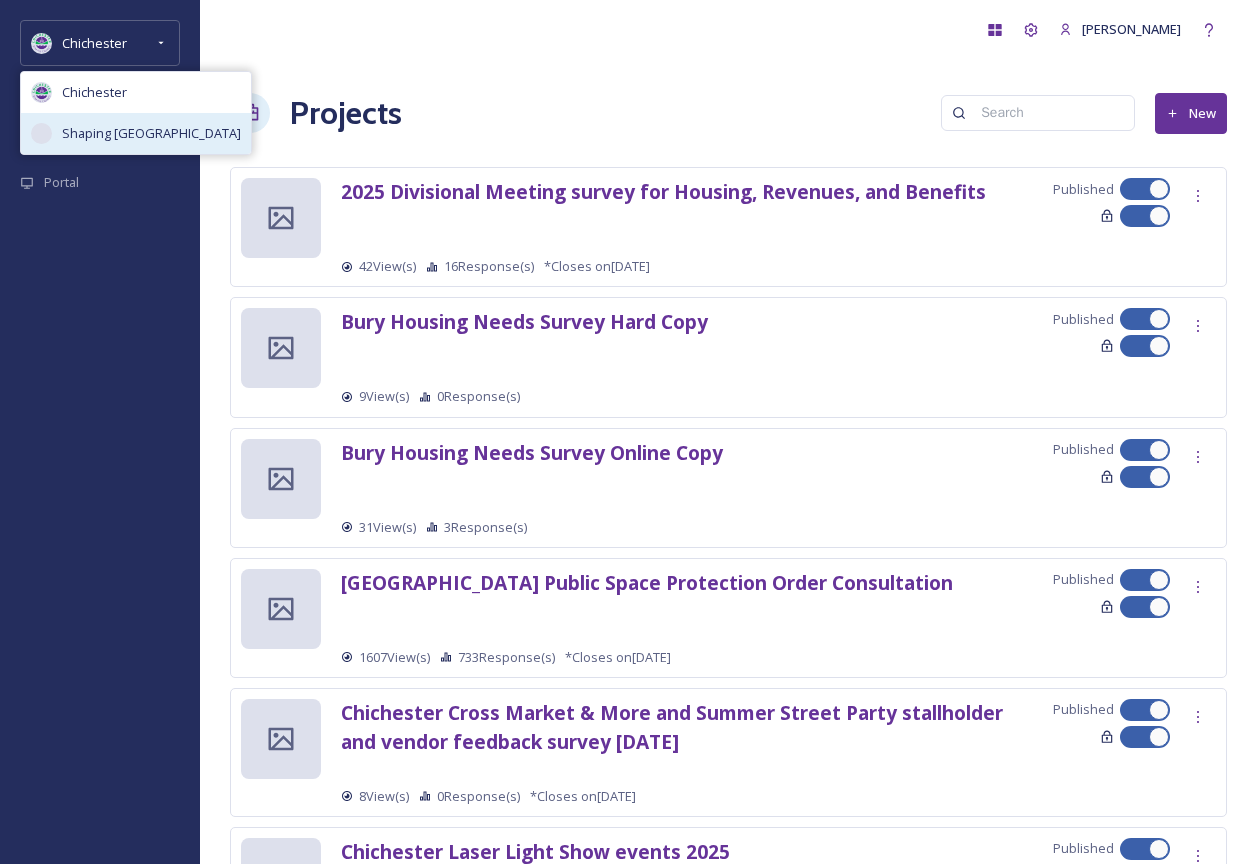 click on "Shaping [GEOGRAPHIC_DATA]" at bounding box center [151, 133] 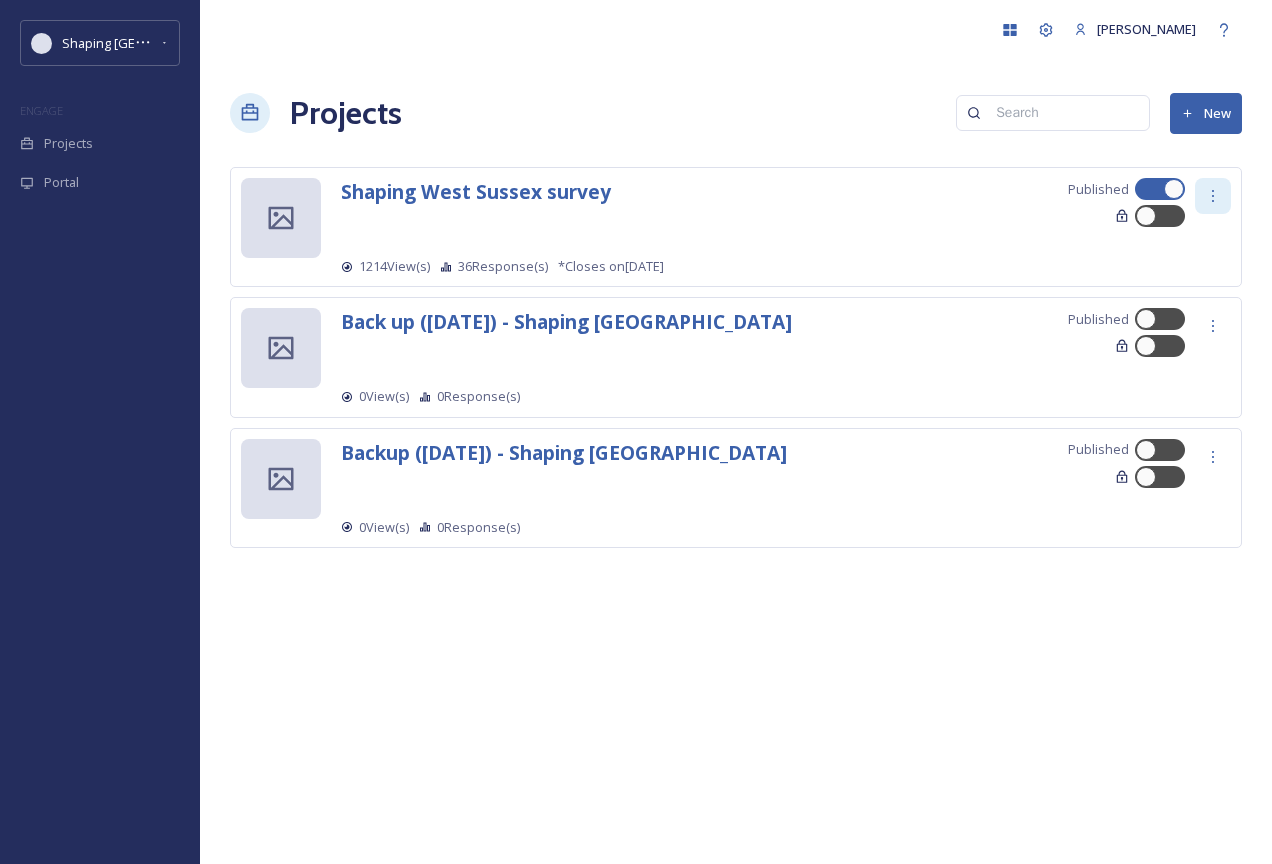 click 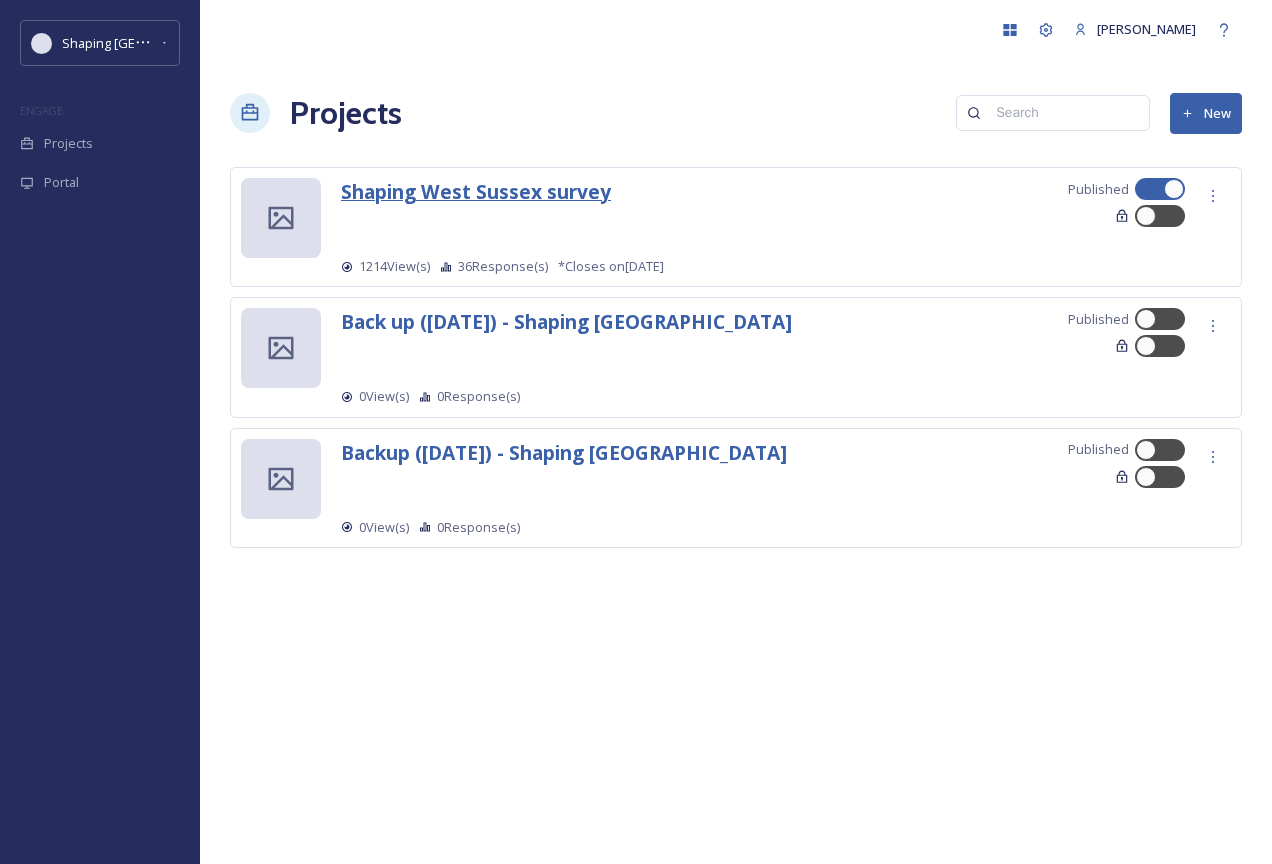 click on "Shaping West Sussex survey" at bounding box center [476, 191] 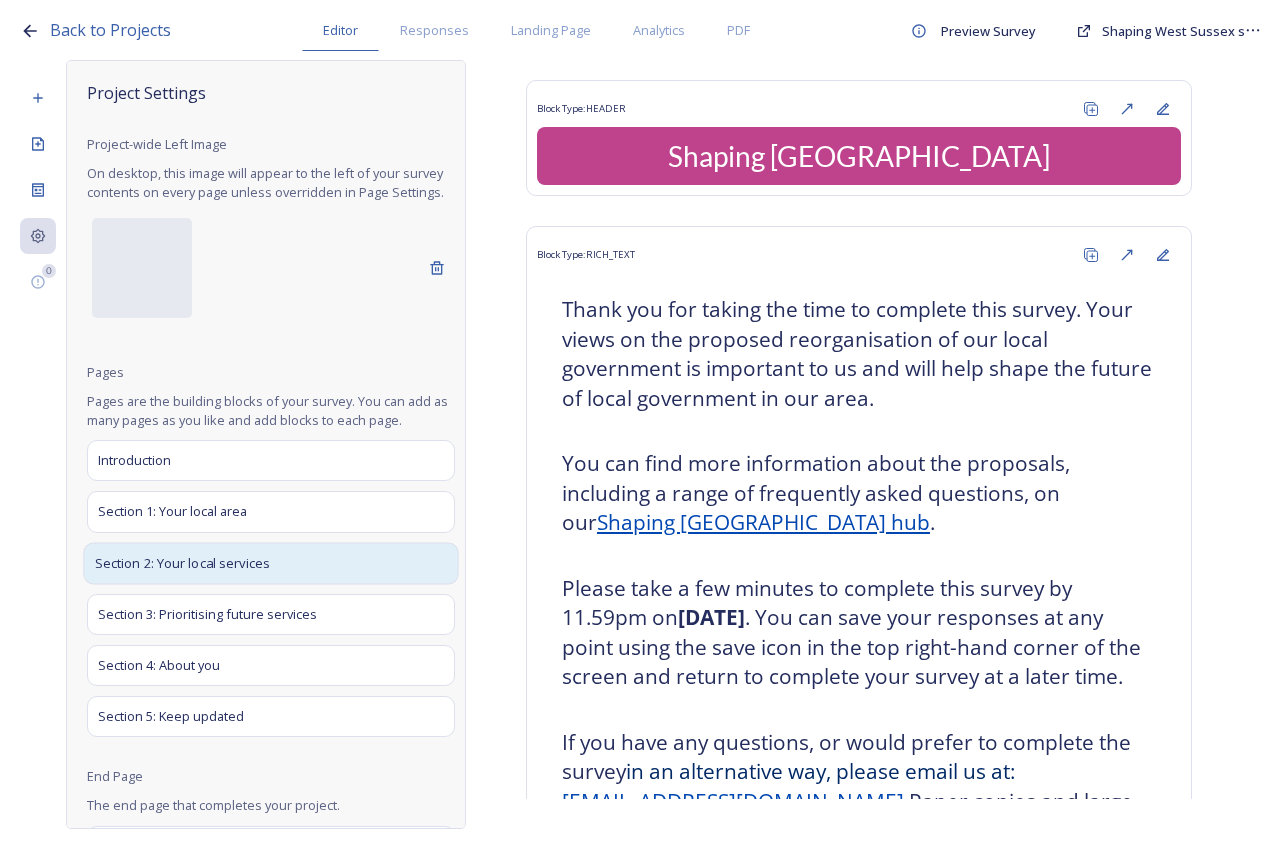 click on "Section 2: Your local services" at bounding box center [182, 563] 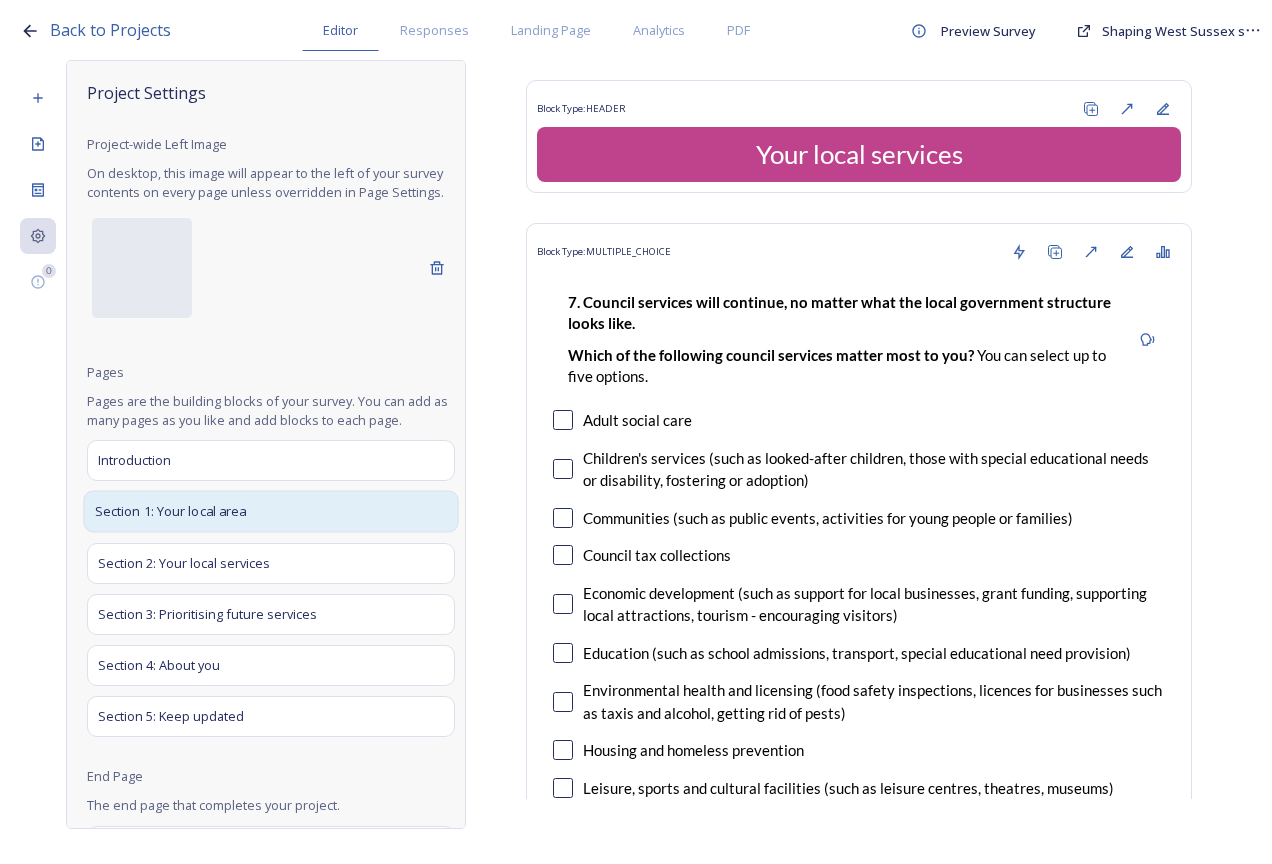 click on "Section 1: Your local area" at bounding box center [171, 512] 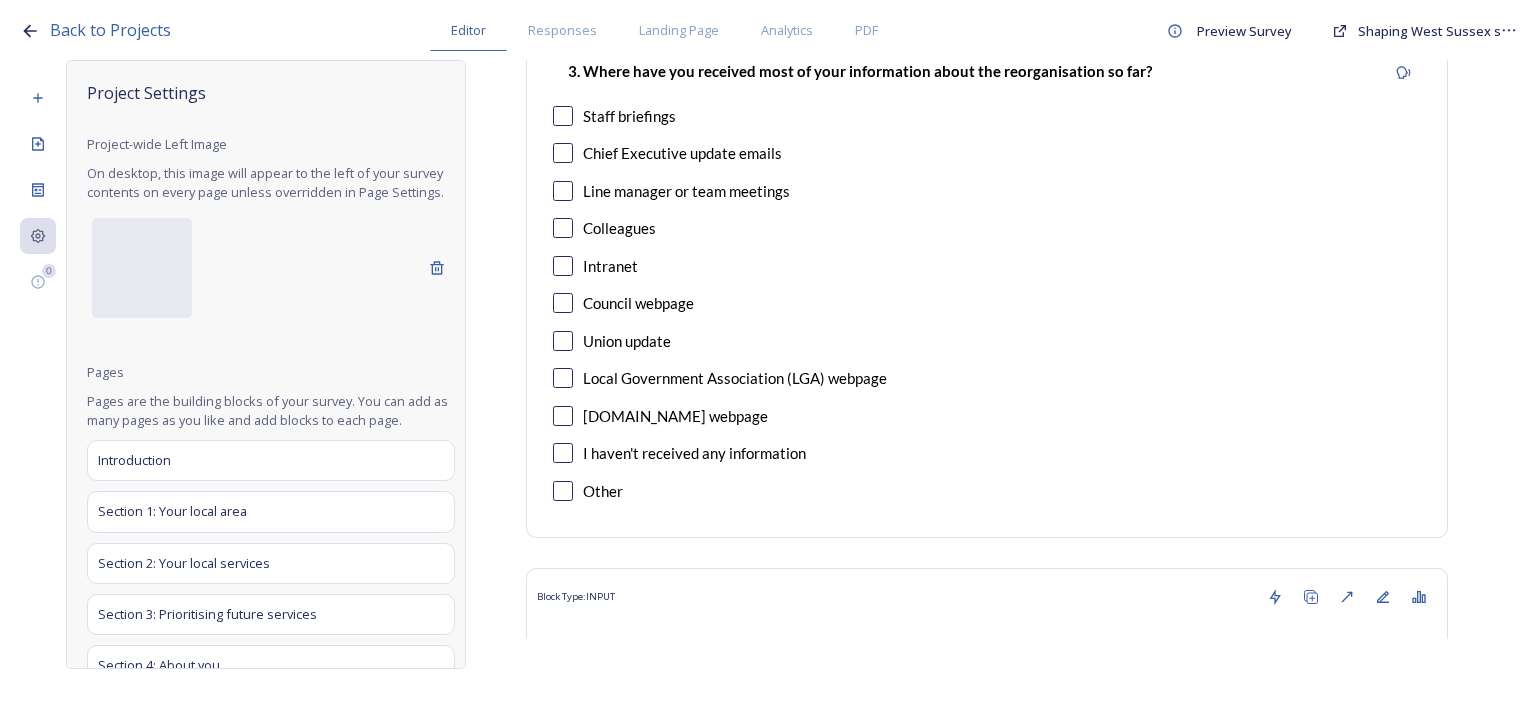 scroll, scrollTop: 6656, scrollLeft: 0, axis: vertical 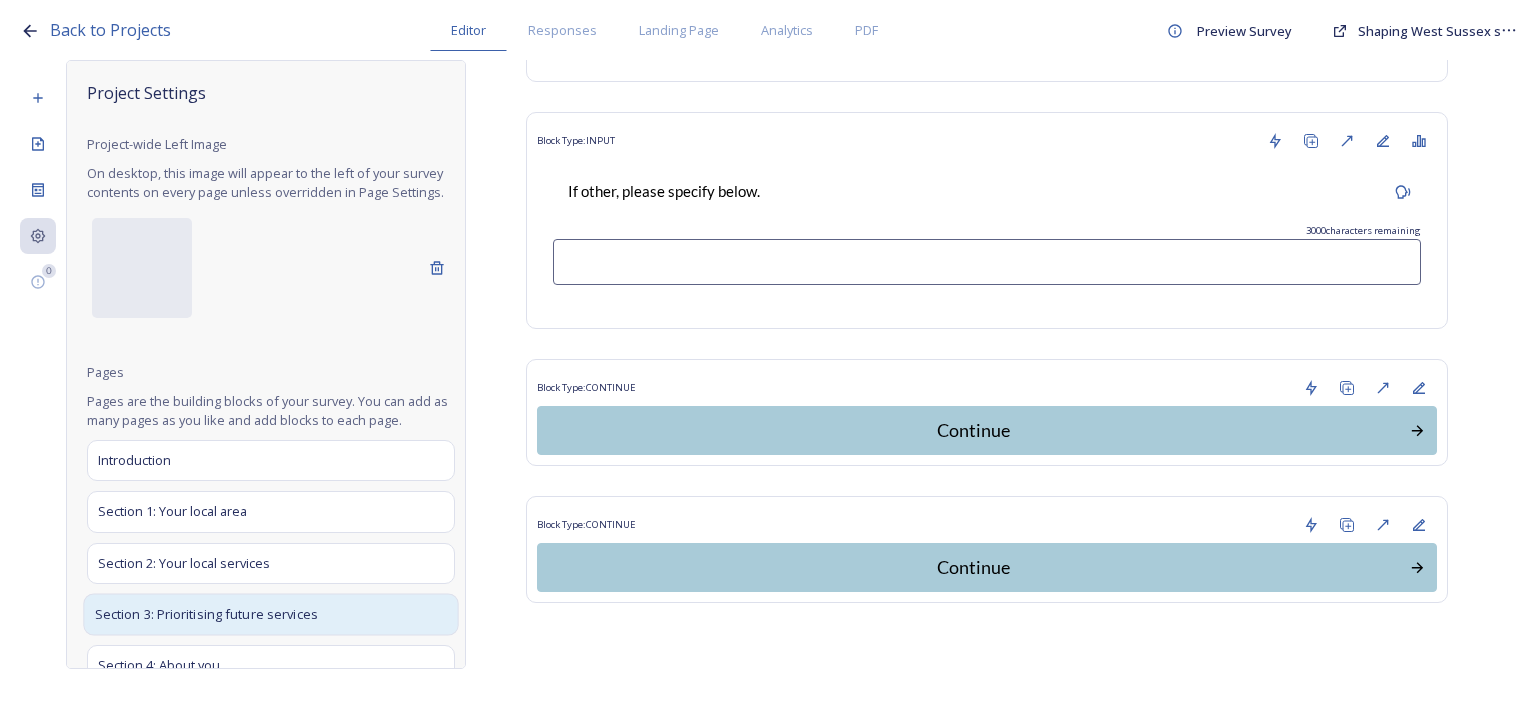 click on "Section 3: Prioritising future services" at bounding box center [206, 614] 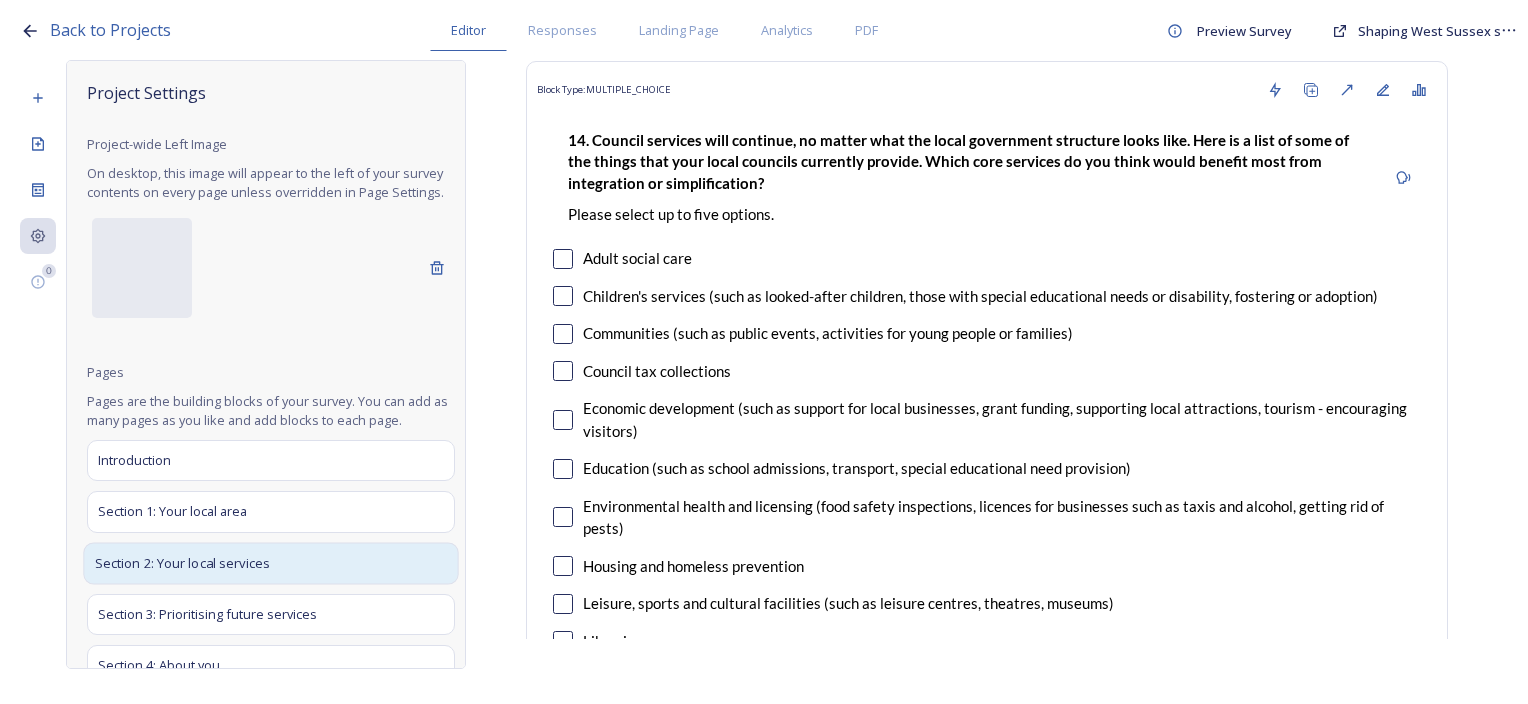 click on "Section 2: Your local services" at bounding box center (182, 563) 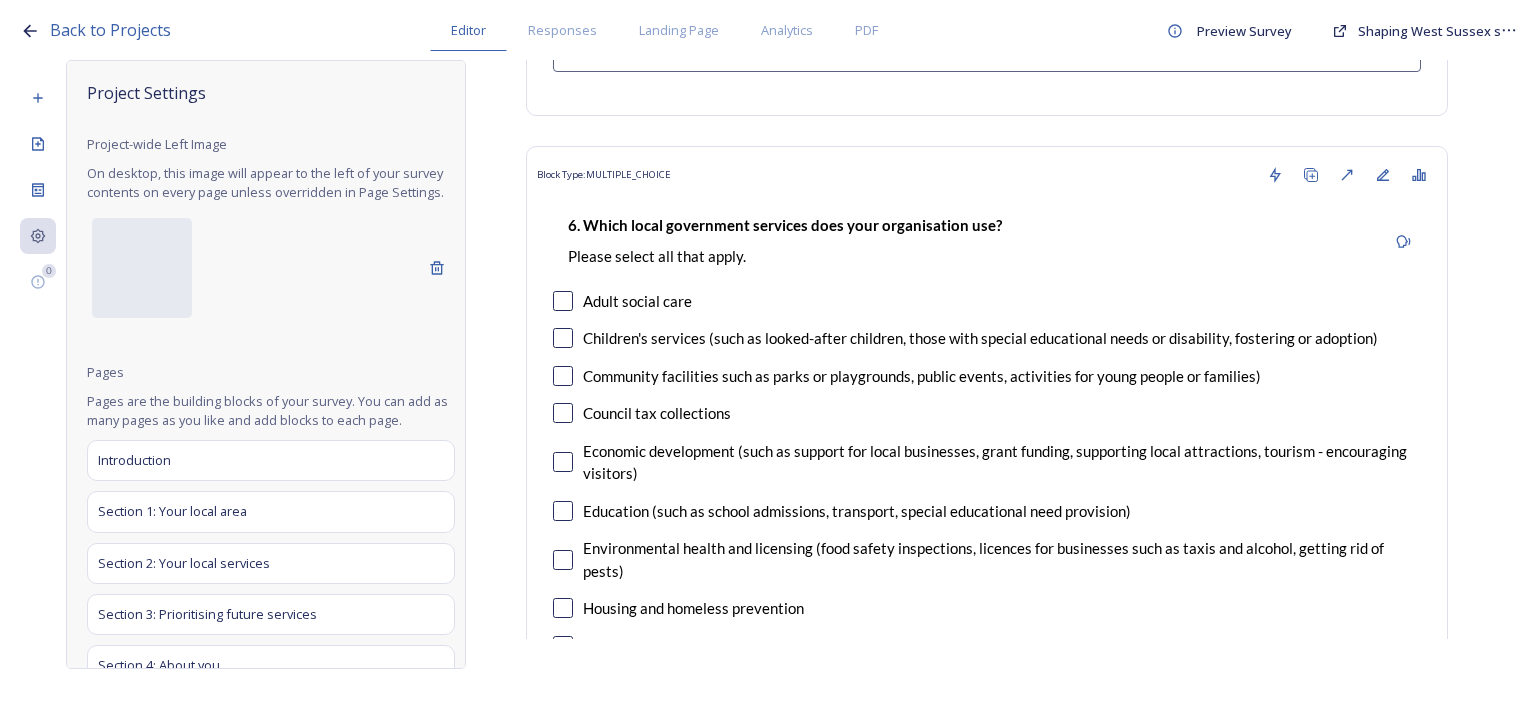 scroll, scrollTop: 2600, scrollLeft: 0, axis: vertical 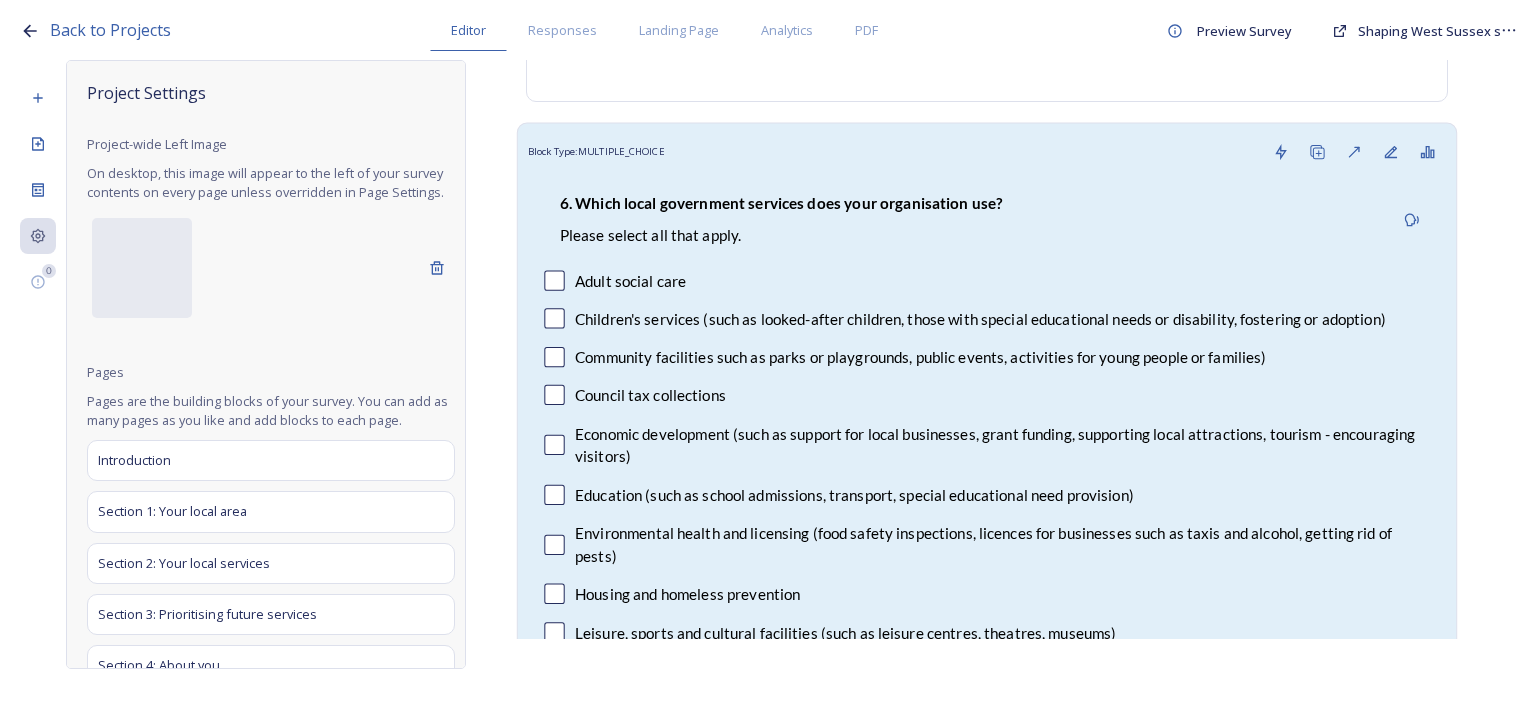 click on "Please select all that apply." at bounding box center (781, 236) 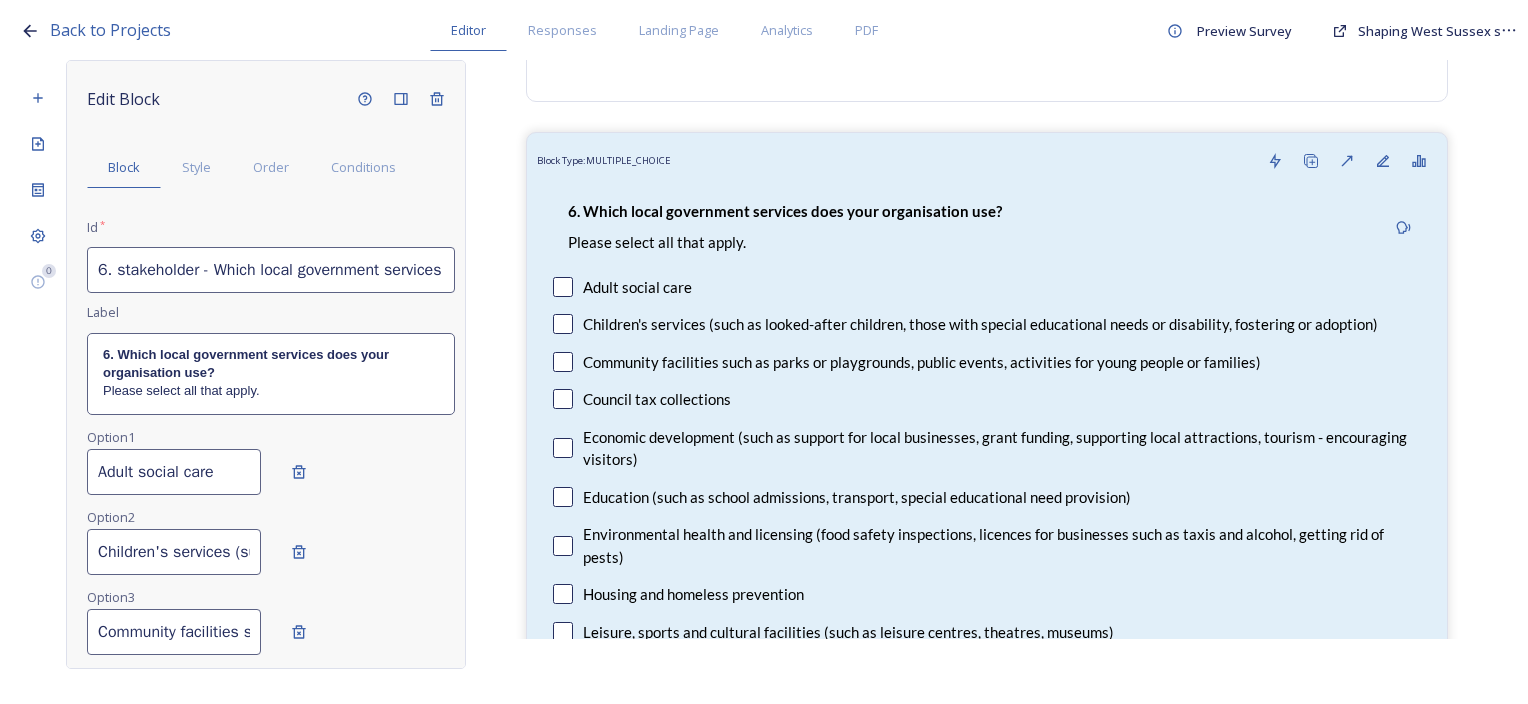 click on "6. Which local government services does your organisation use?" at bounding box center [271, 364] 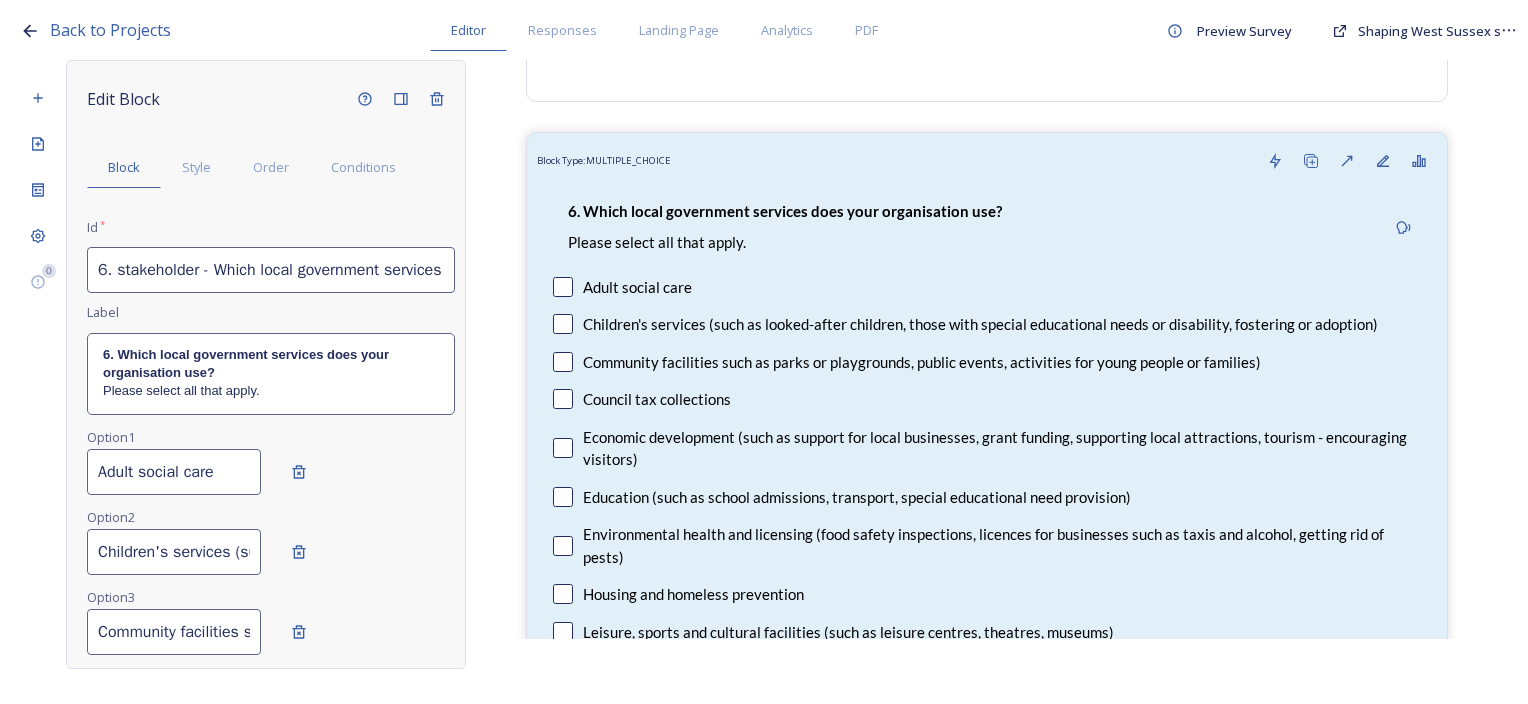 click on "Edit Block Block Style Order Conditions Id * 6. stakeholder - Which local government services does your organisation use? Please select all that apply. Label 6. Which local government services does your organisation use?  Please select all that apply. Option  1 Adult social care [MEDICAL_DATA] Children's services (such as looked-after children, those with special educational needs or disability, fostering or adoption) Option  3 Community facilities such as parks or playgrounds, public events, activities for young people or families) Option  4 Council tax collections Option  5 Economic development (such as support for local businesses, grant funding, supporting local attractions, tourism - encouraging visitors) Option  6 Education (such as school admissions, transport, special educational need provision) Option  7 Environmental health and licensing (food safety inspections, licences for businesses such as taxis and alcohol, getting rid of pests) Option  8 Housing and homeless prevention Option  9 Option  10 Option" at bounding box center [271, 1177] 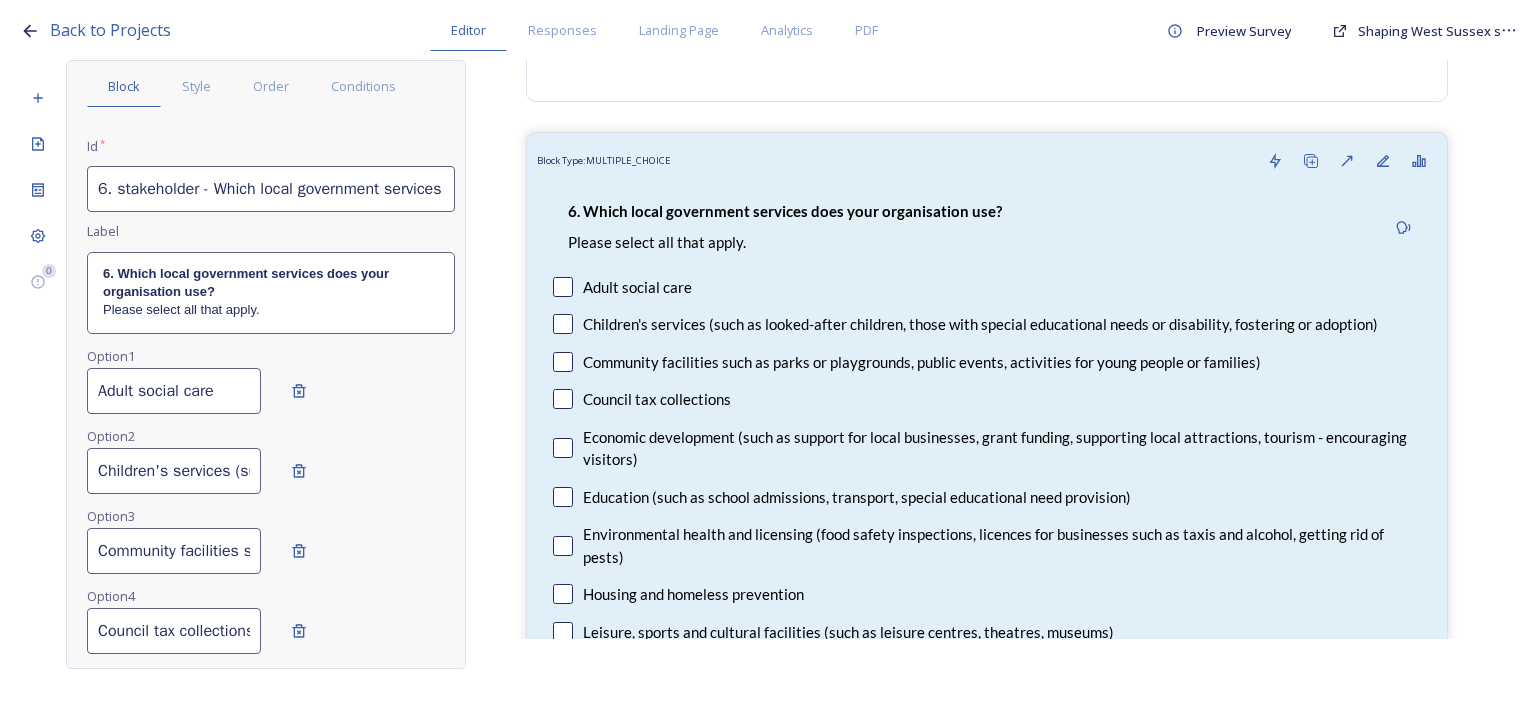 scroll, scrollTop: 200, scrollLeft: 0, axis: vertical 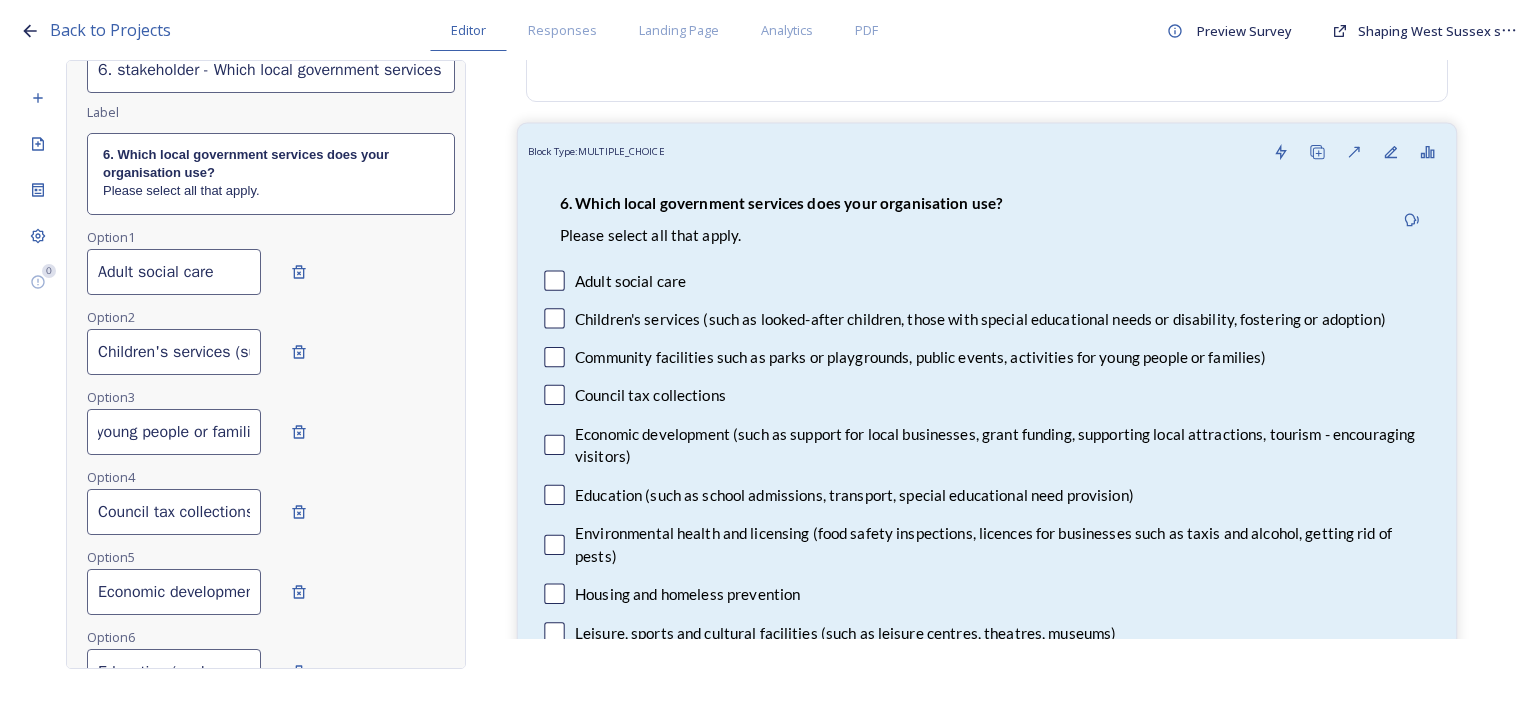 drag, startPoint x: 100, startPoint y: 429, endPoint x: 1010, endPoint y: 400, distance: 910.462 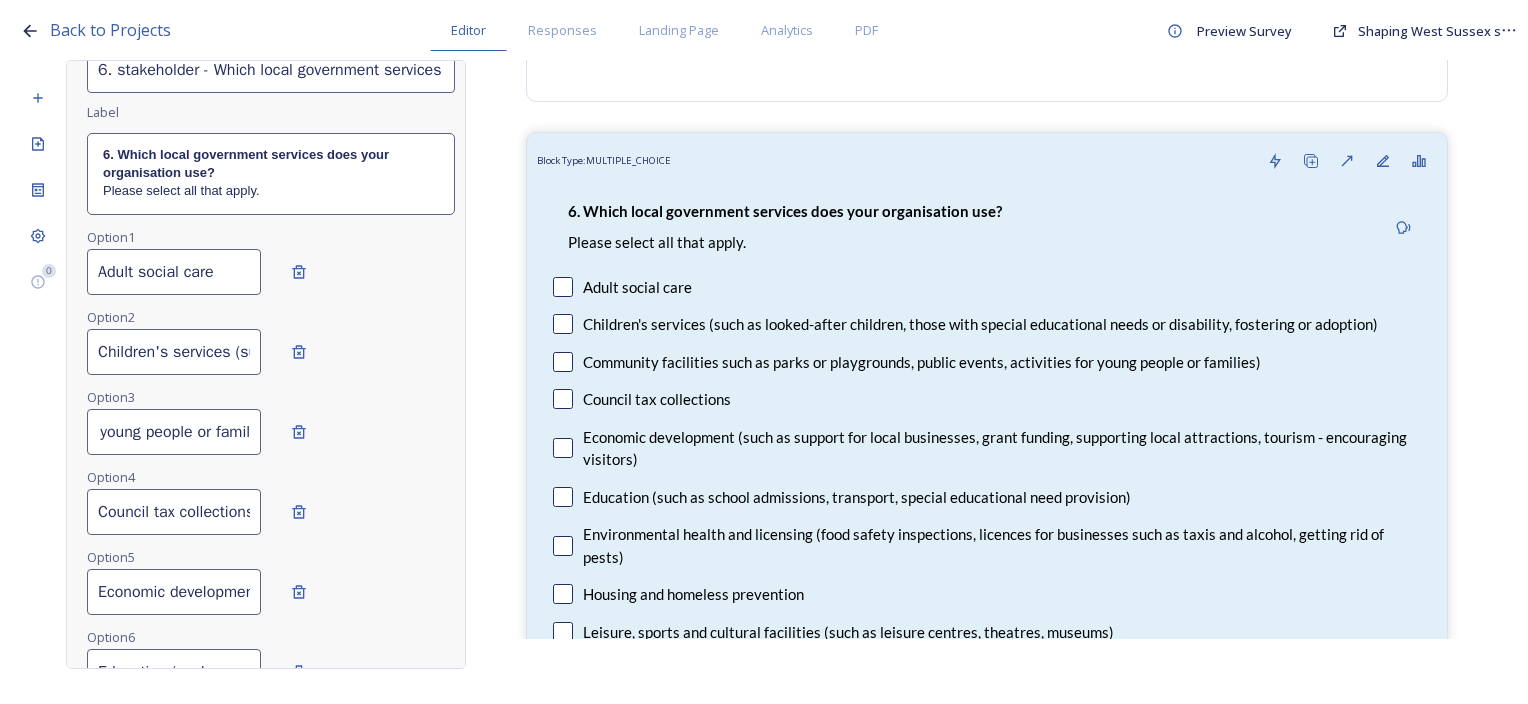 scroll, scrollTop: 0, scrollLeft: 365, axis: horizontal 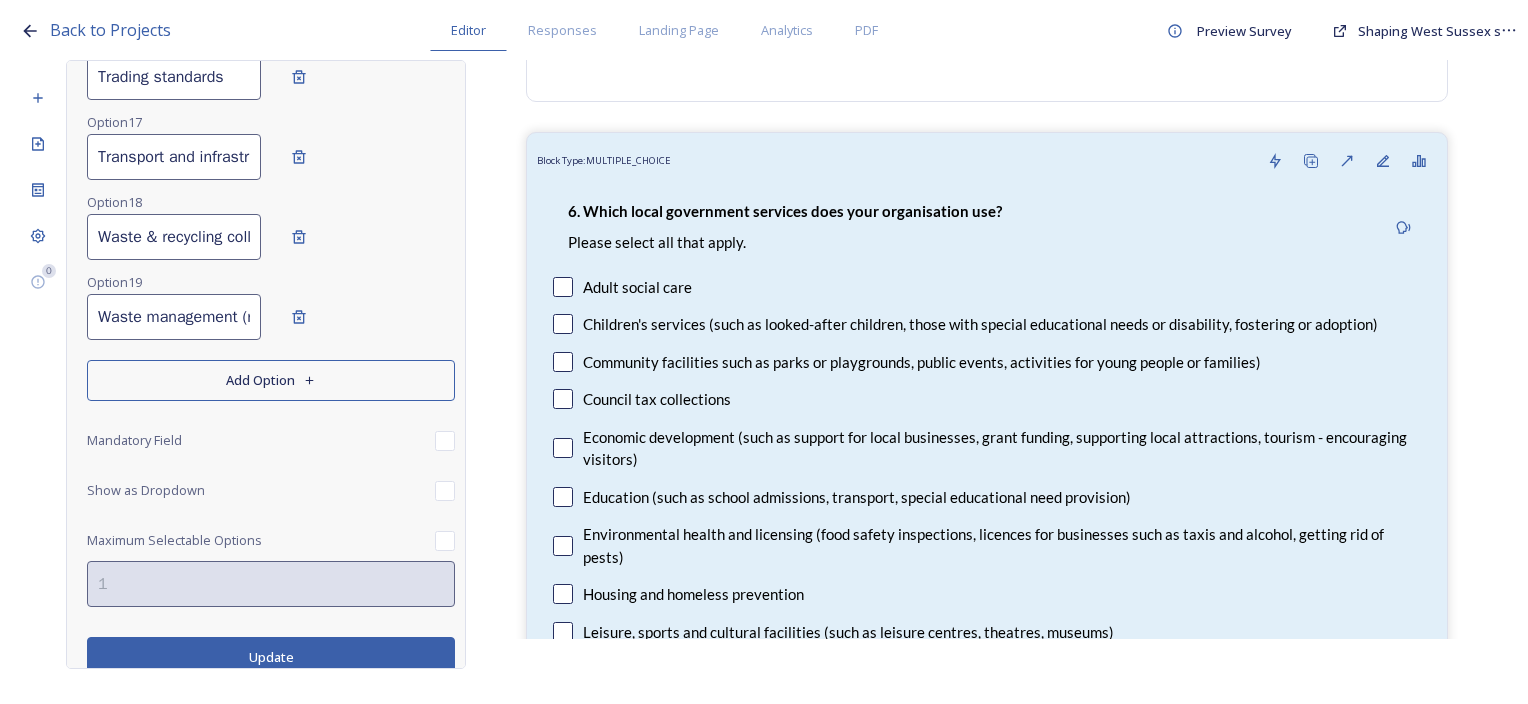 click on "Update" at bounding box center (271, 657) 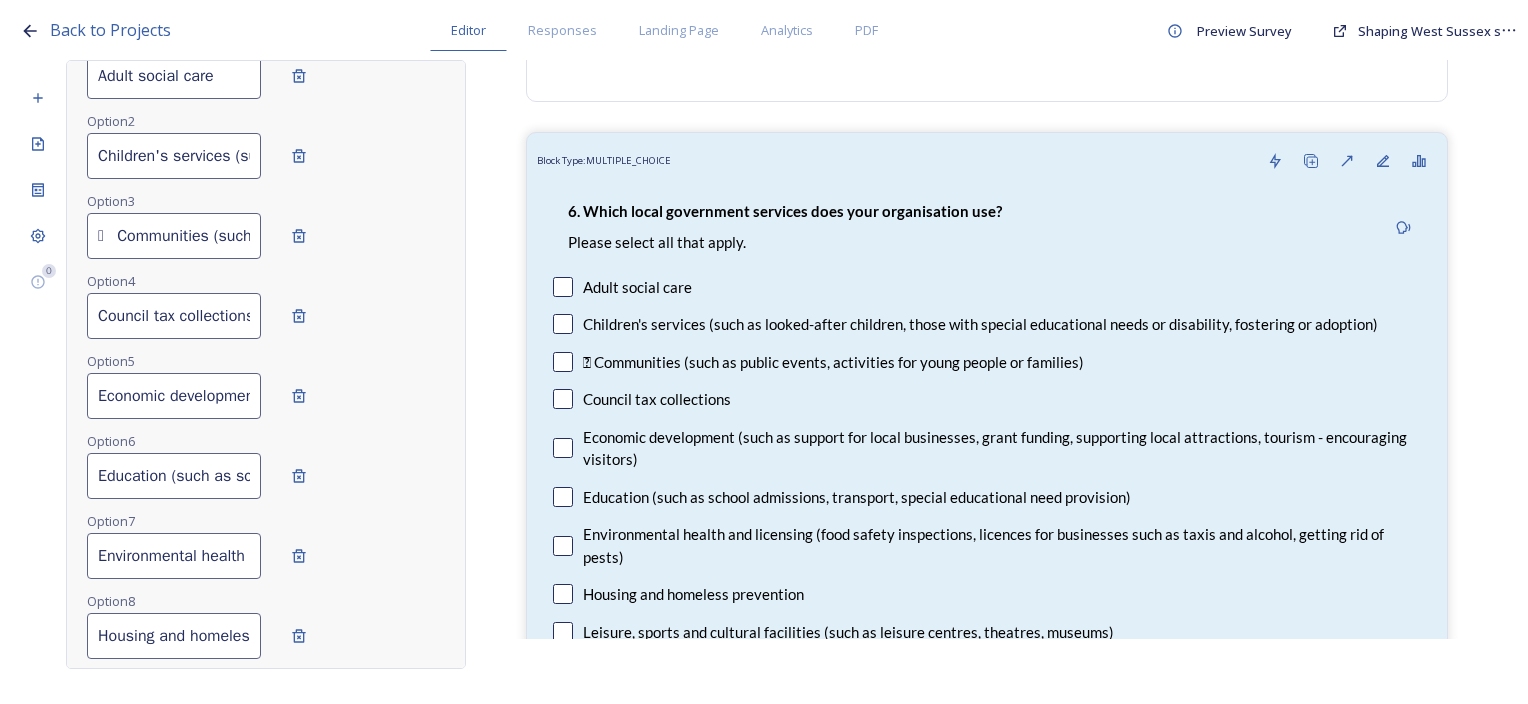 scroll, scrollTop: 295, scrollLeft: 0, axis: vertical 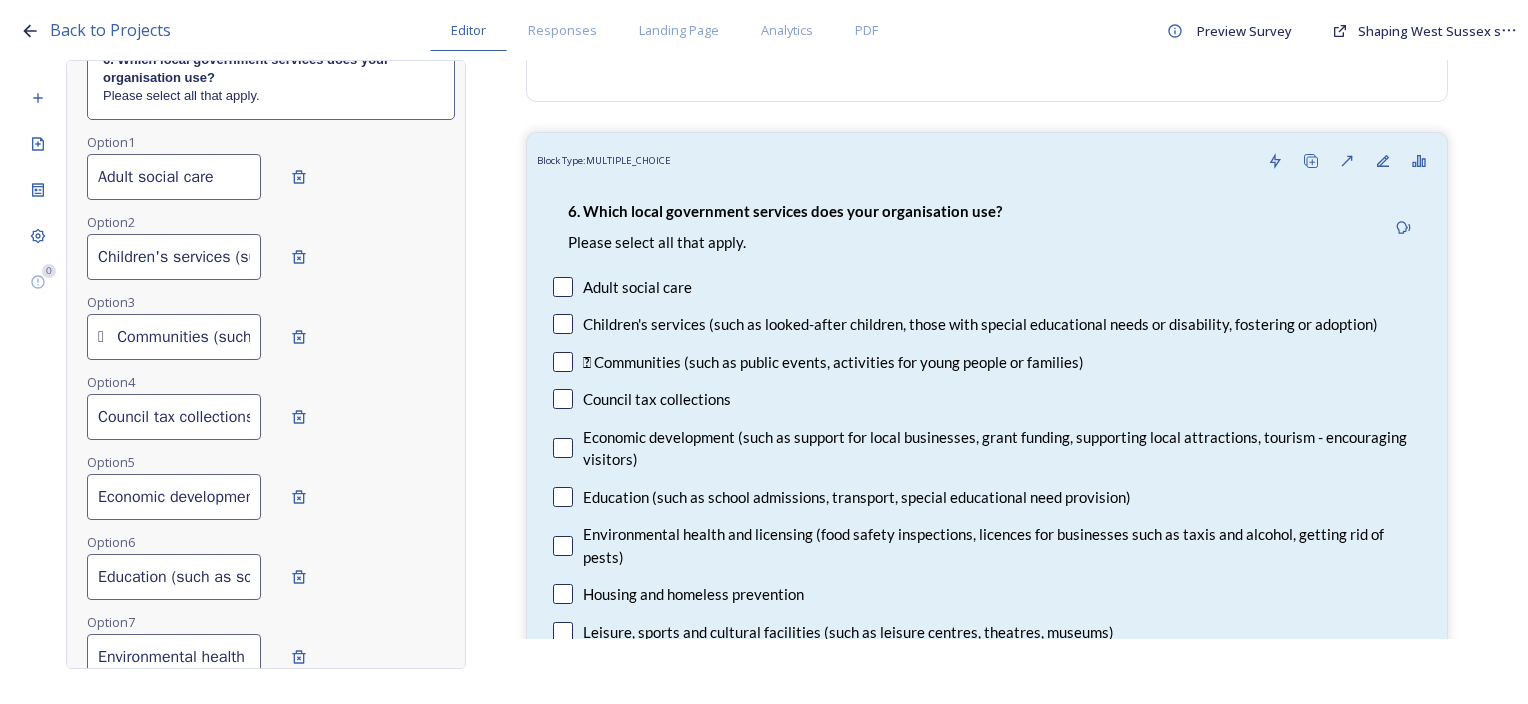 click on "	Communities (such as public events, activities for young people or families)" at bounding box center [174, 337] 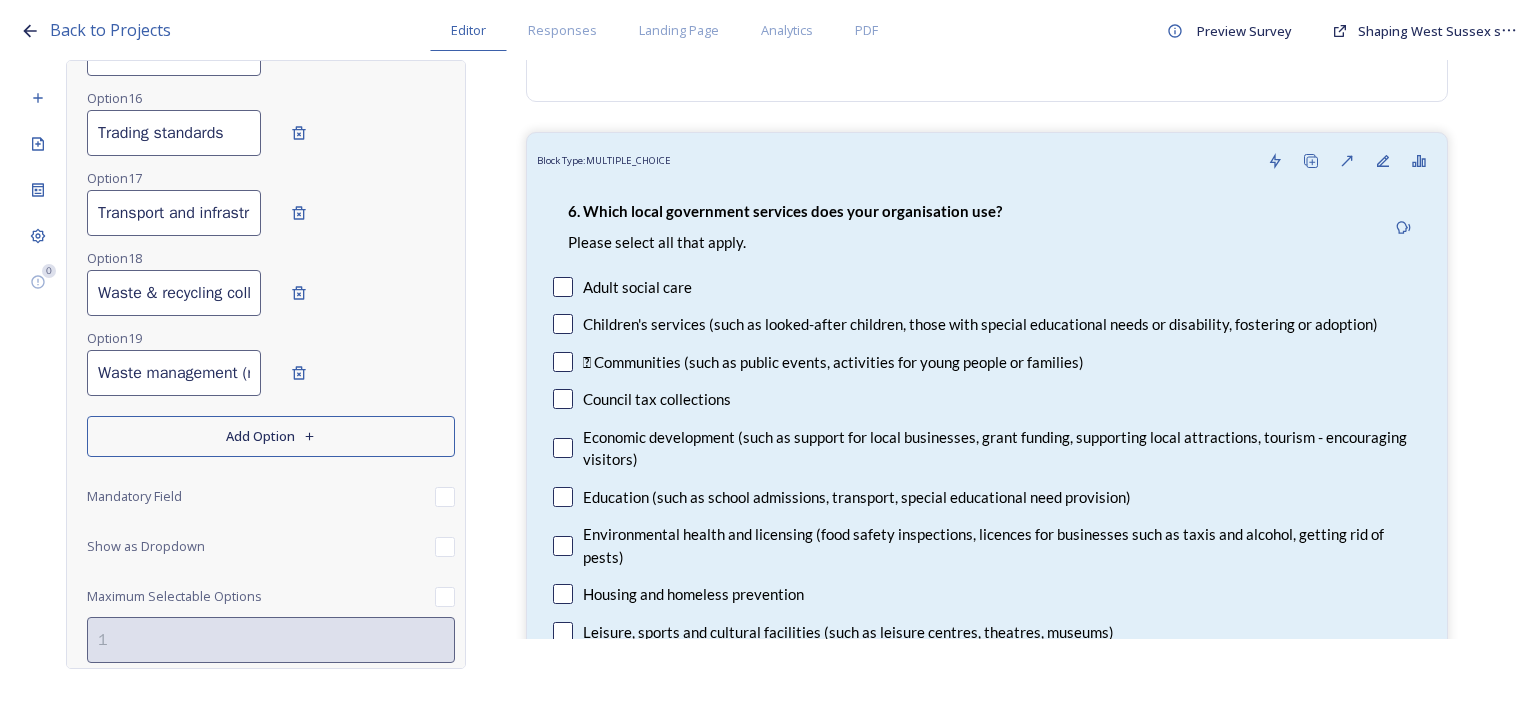 scroll, scrollTop: 1595, scrollLeft: 0, axis: vertical 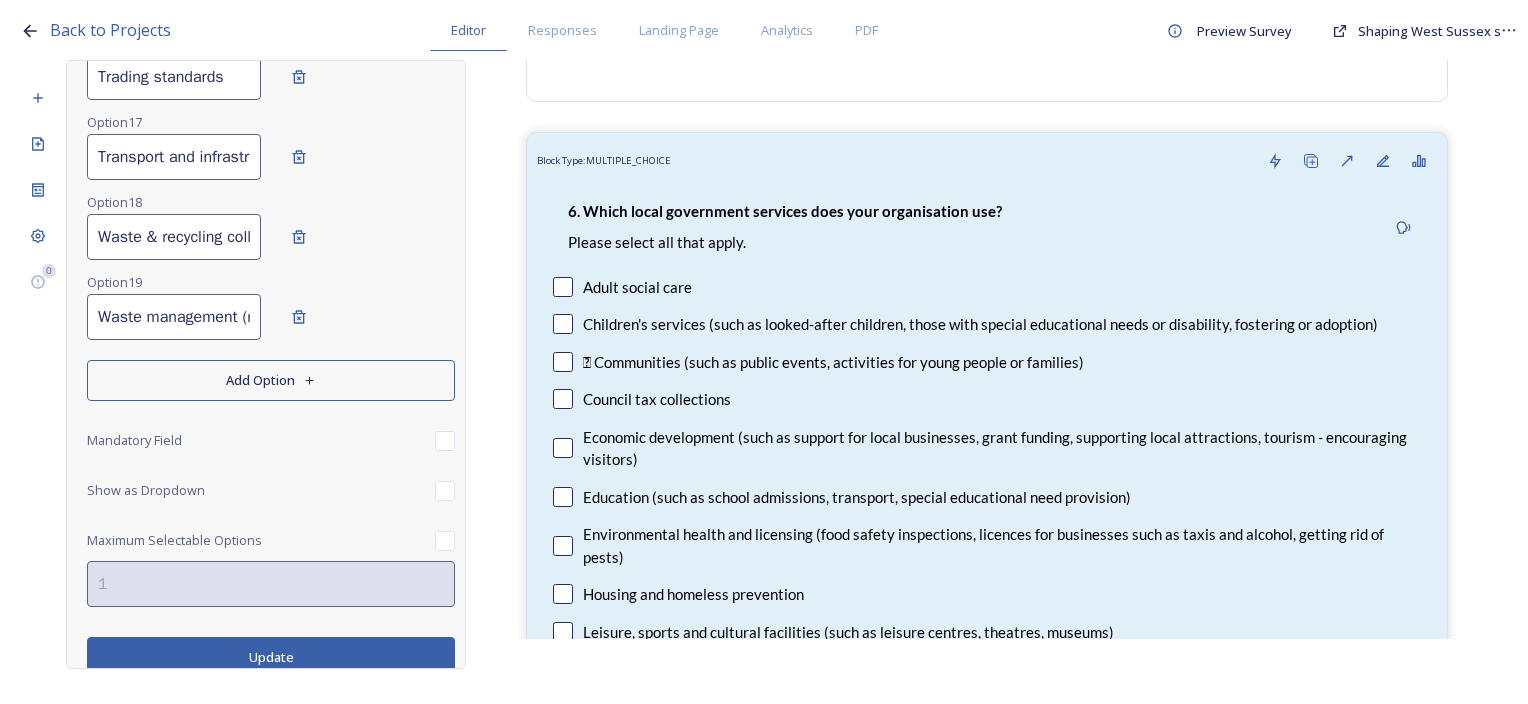 type on "Communities (such as public events, activities for young people or families)" 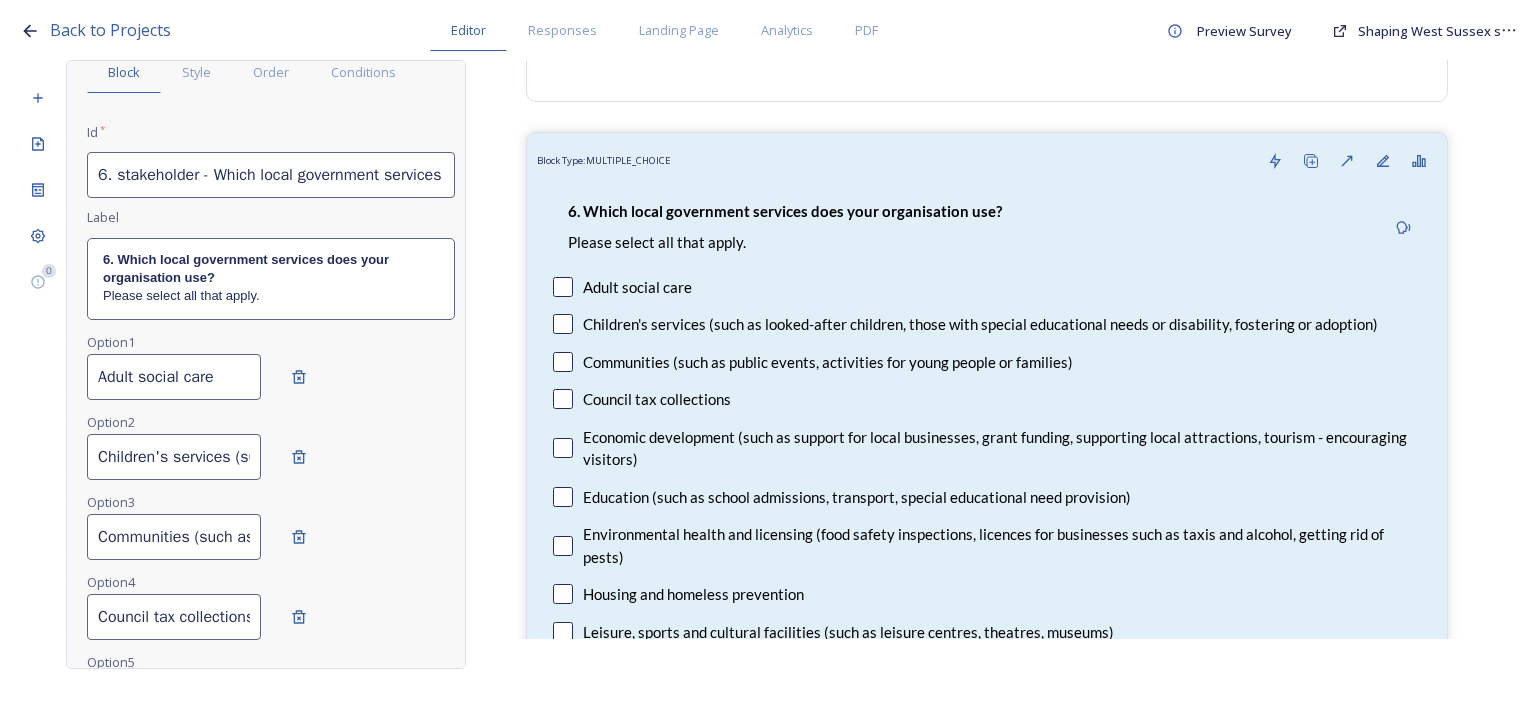 scroll, scrollTop: 0, scrollLeft: 0, axis: both 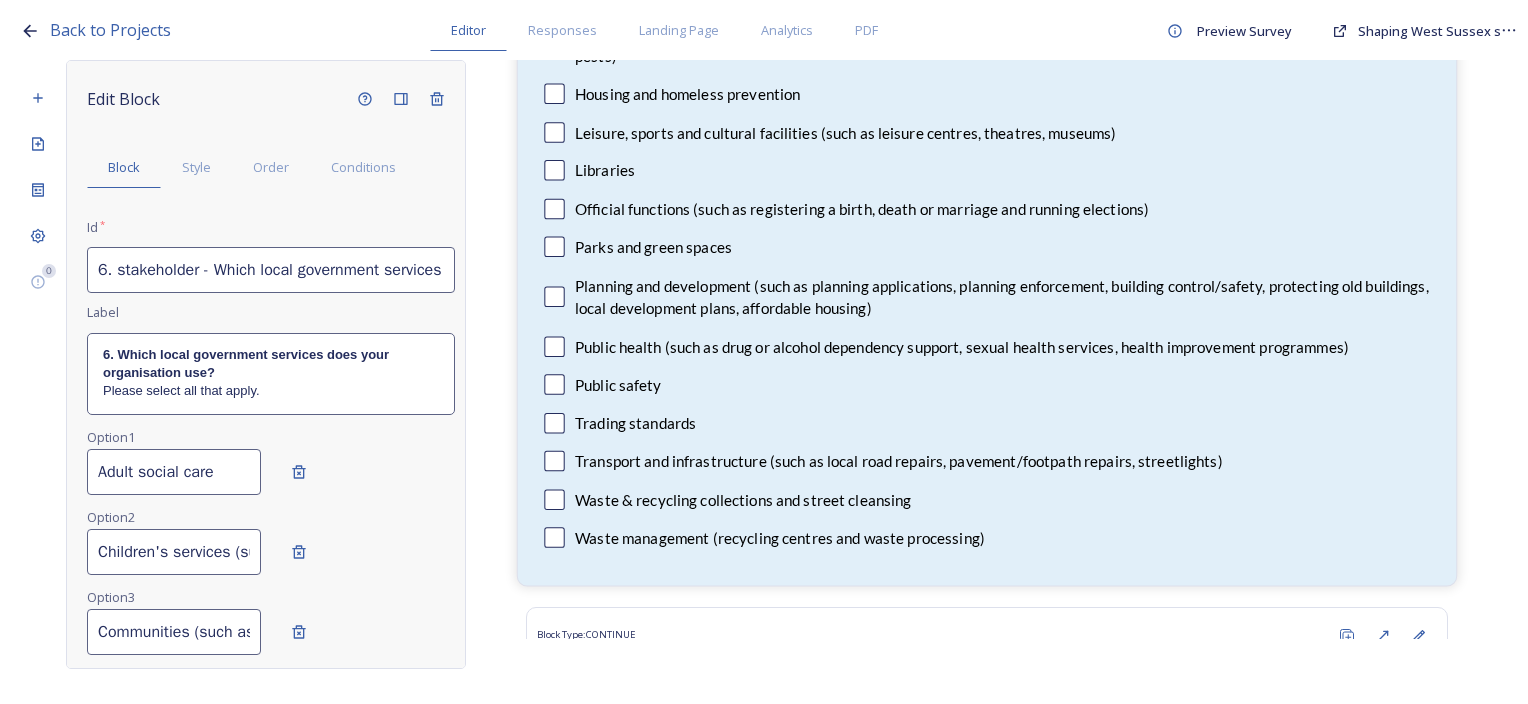 click on "Waste & recycling collections and street cleansing" at bounding box center [986, 499] 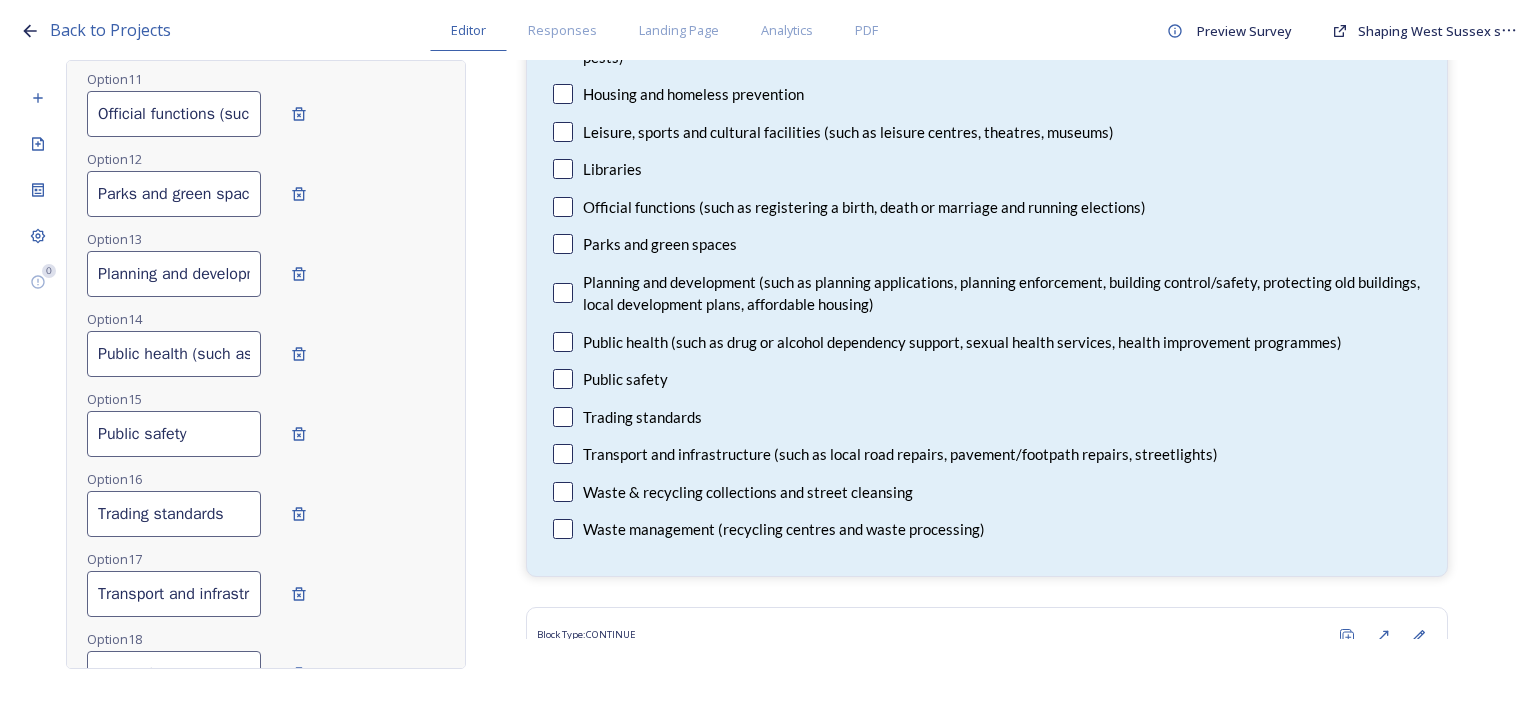 scroll, scrollTop: 1400, scrollLeft: 0, axis: vertical 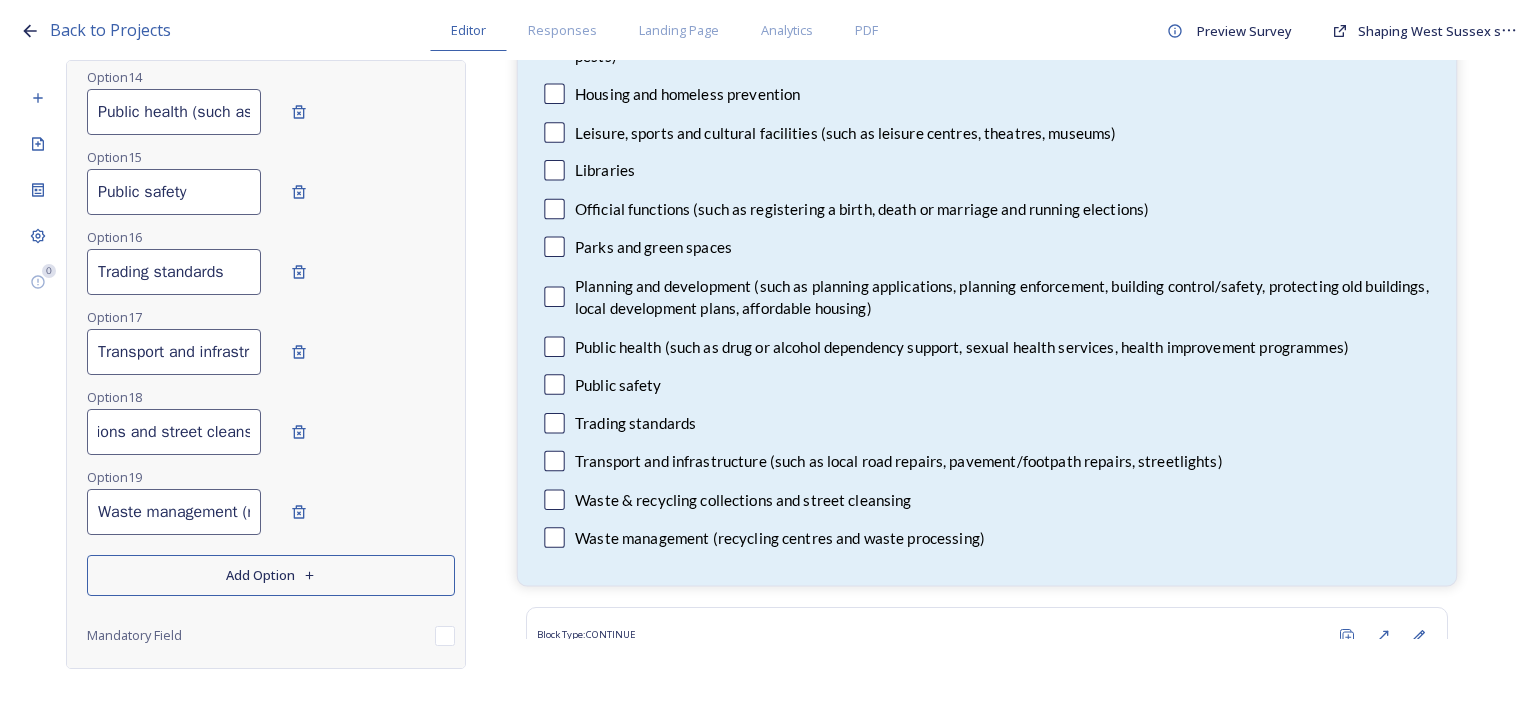 drag, startPoint x: 100, startPoint y: 422, endPoint x: 690, endPoint y: 401, distance: 590.3736 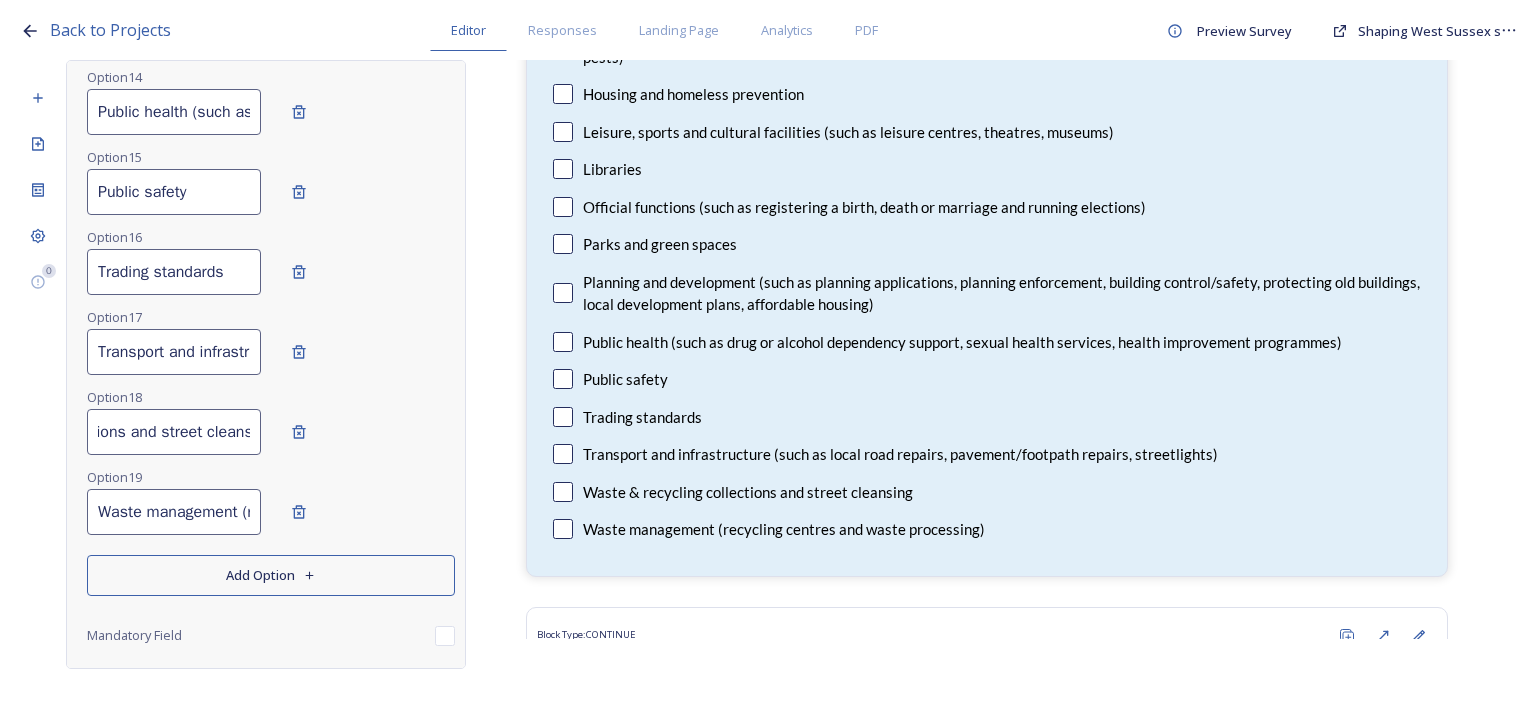 scroll, scrollTop: 0, scrollLeft: 0, axis: both 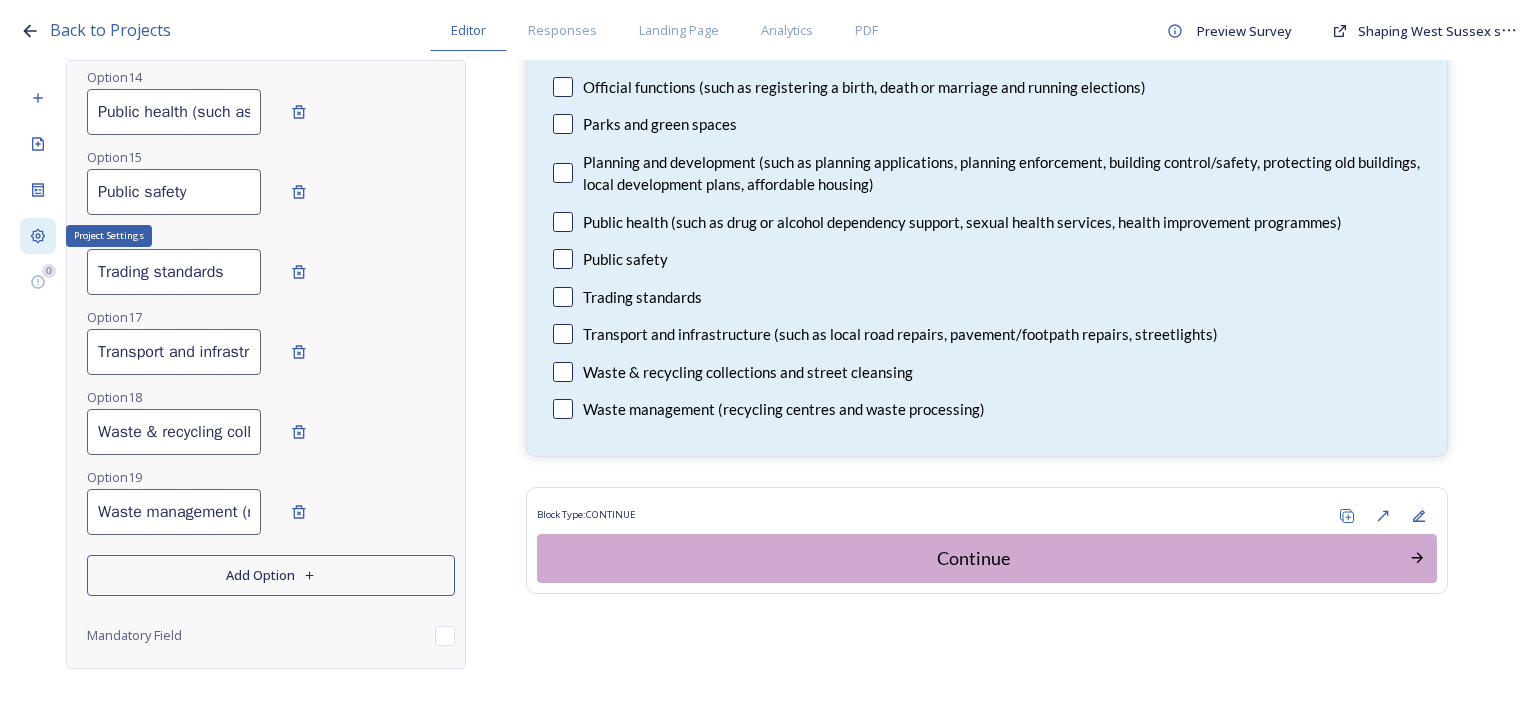 click on "Project Settings" at bounding box center [38, 236] 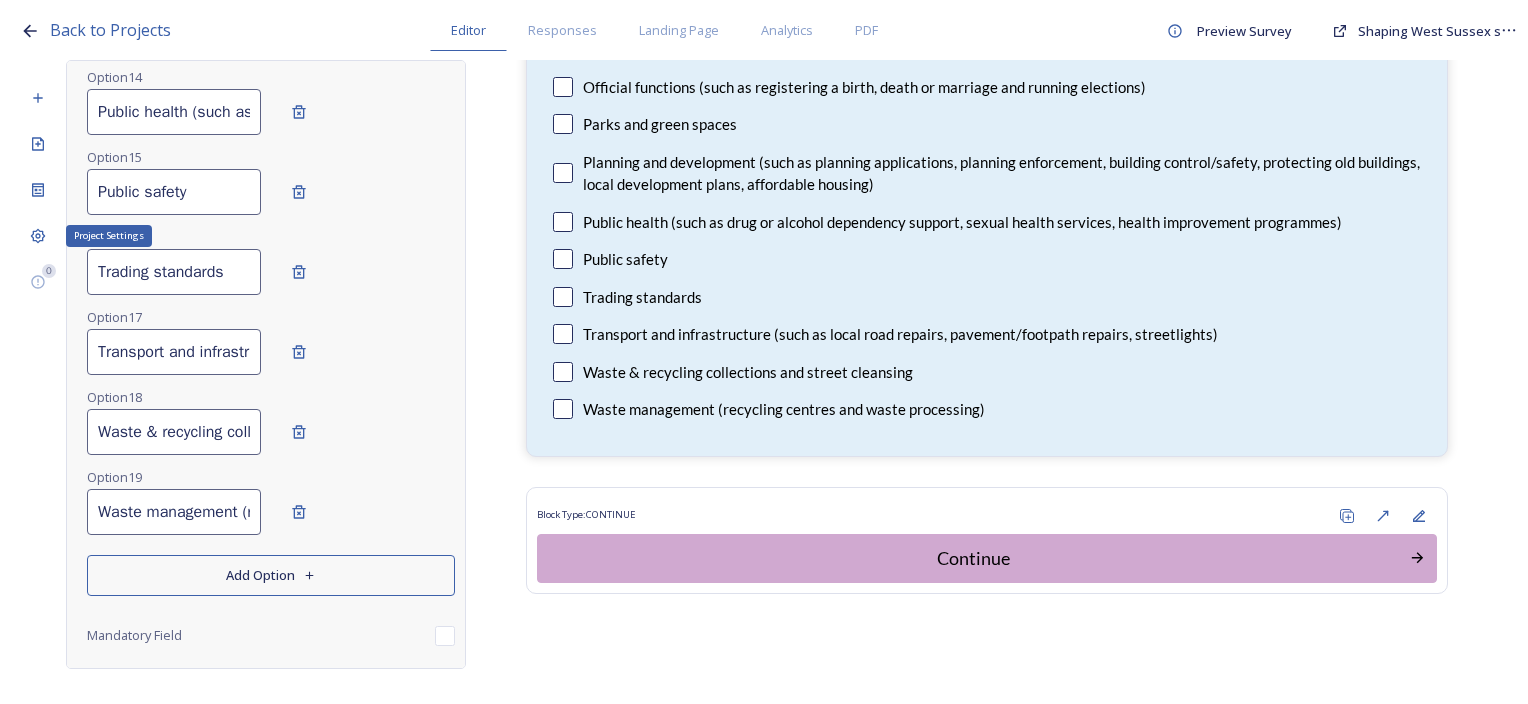 scroll, scrollTop: 362, scrollLeft: 0, axis: vertical 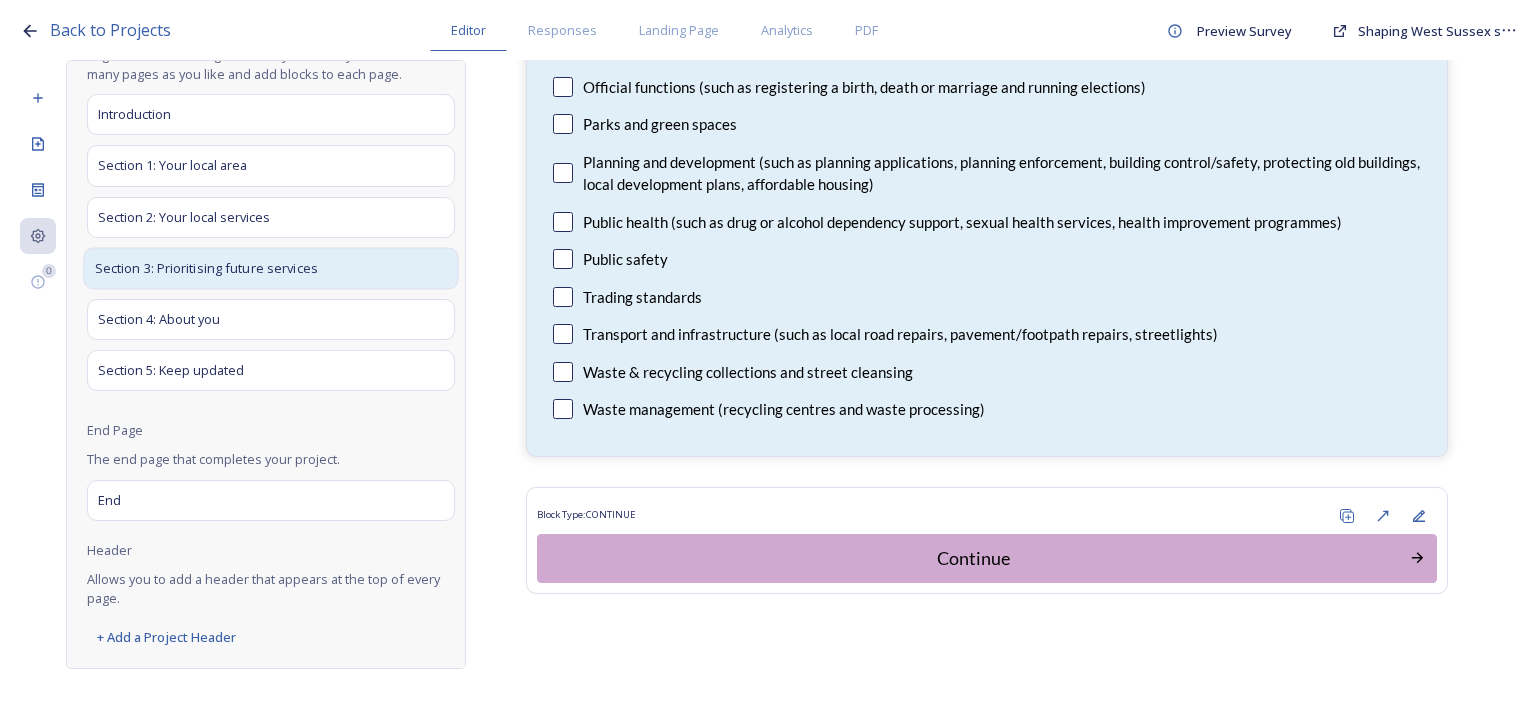 click on "Section 3: Prioritising future services" at bounding box center (206, 268) 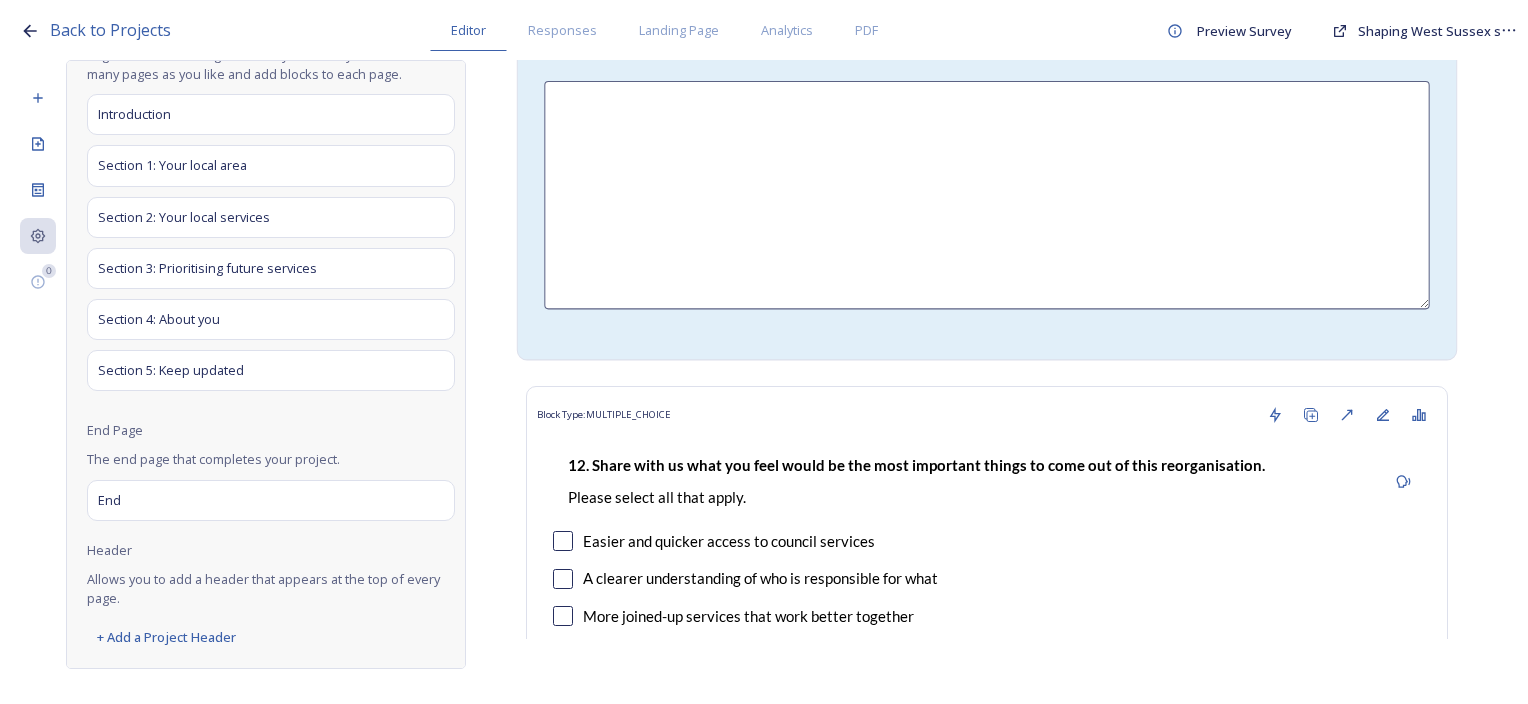 scroll, scrollTop: 4700, scrollLeft: 0, axis: vertical 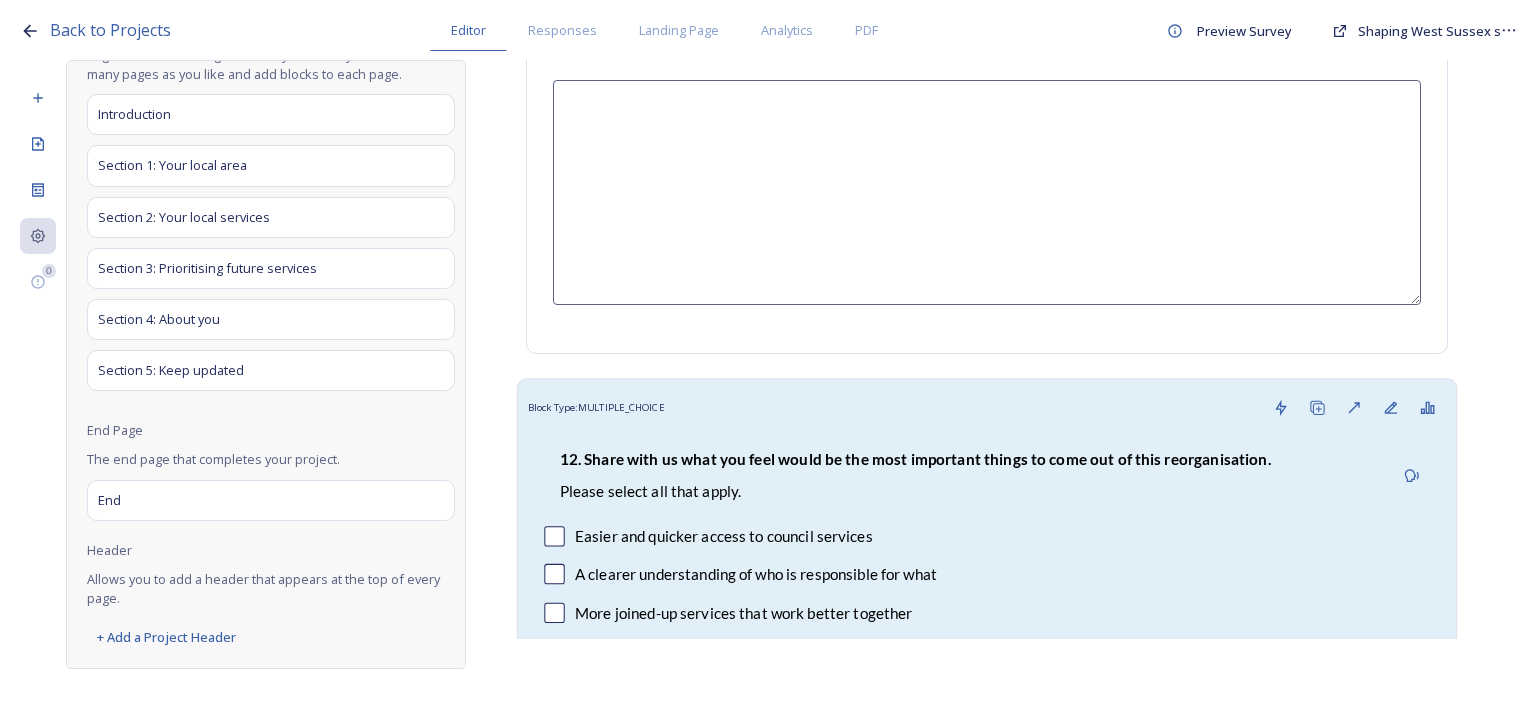 click on "Block Type:  MULTIPLE_CHOICE" at bounding box center [987, 408] 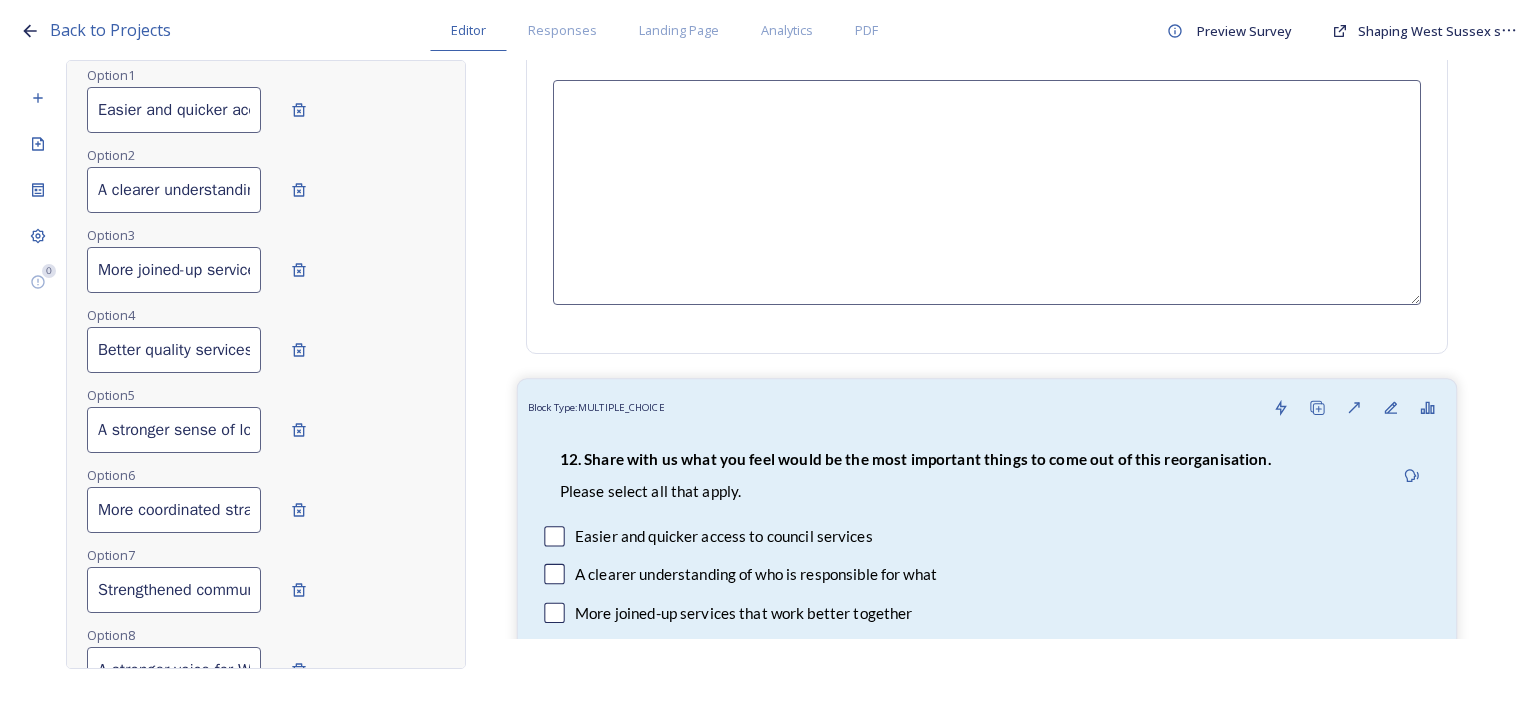 scroll, scrollTop: 82, scrollLeft: 0, axis: vertical 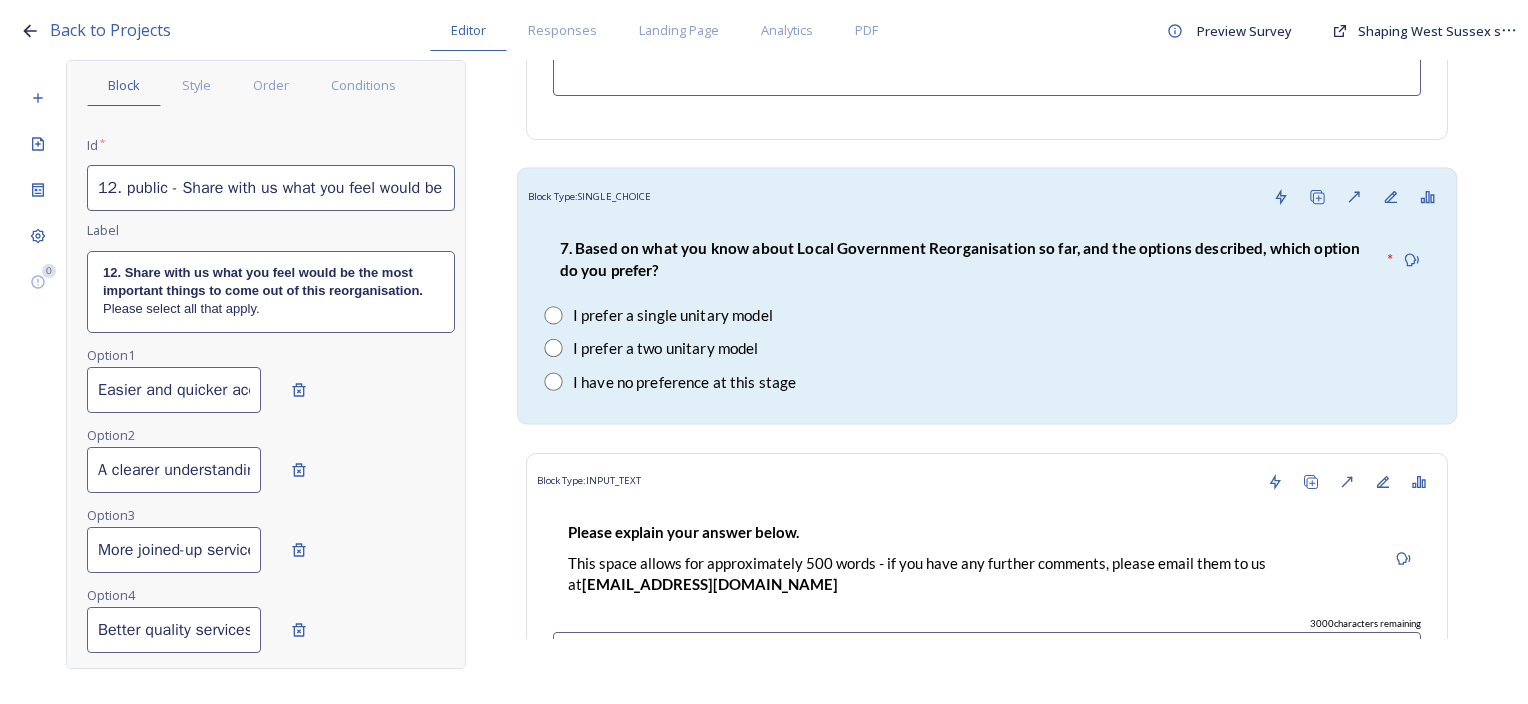 click on "I prefer a single unitary model" at bounding box center [986, 315] 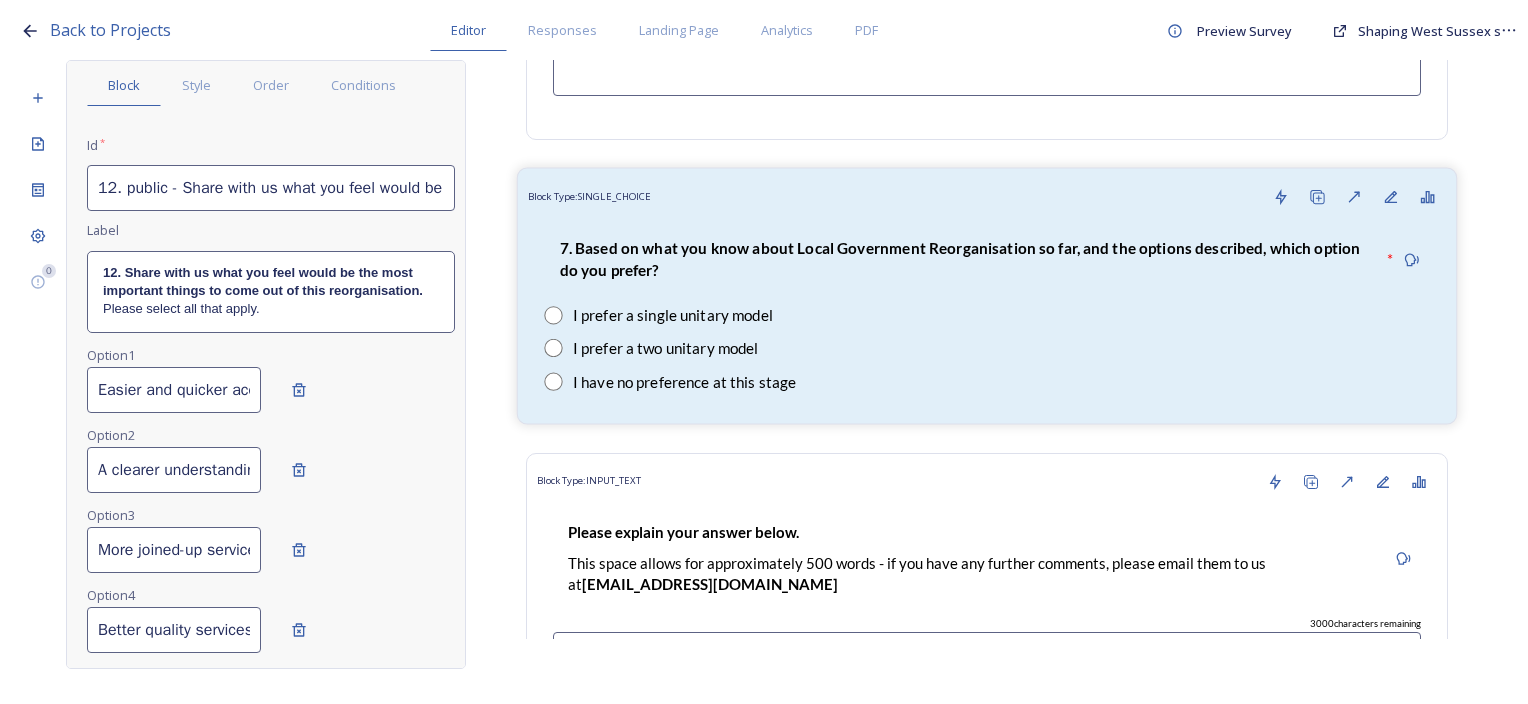 type on "7 - stakeholder -Based on what you know about local government reorganisation so far, and the options under consideration in this survey, do you prefer a particular option within the [GEOGRAPHIC_DATA] geographic boundary?" 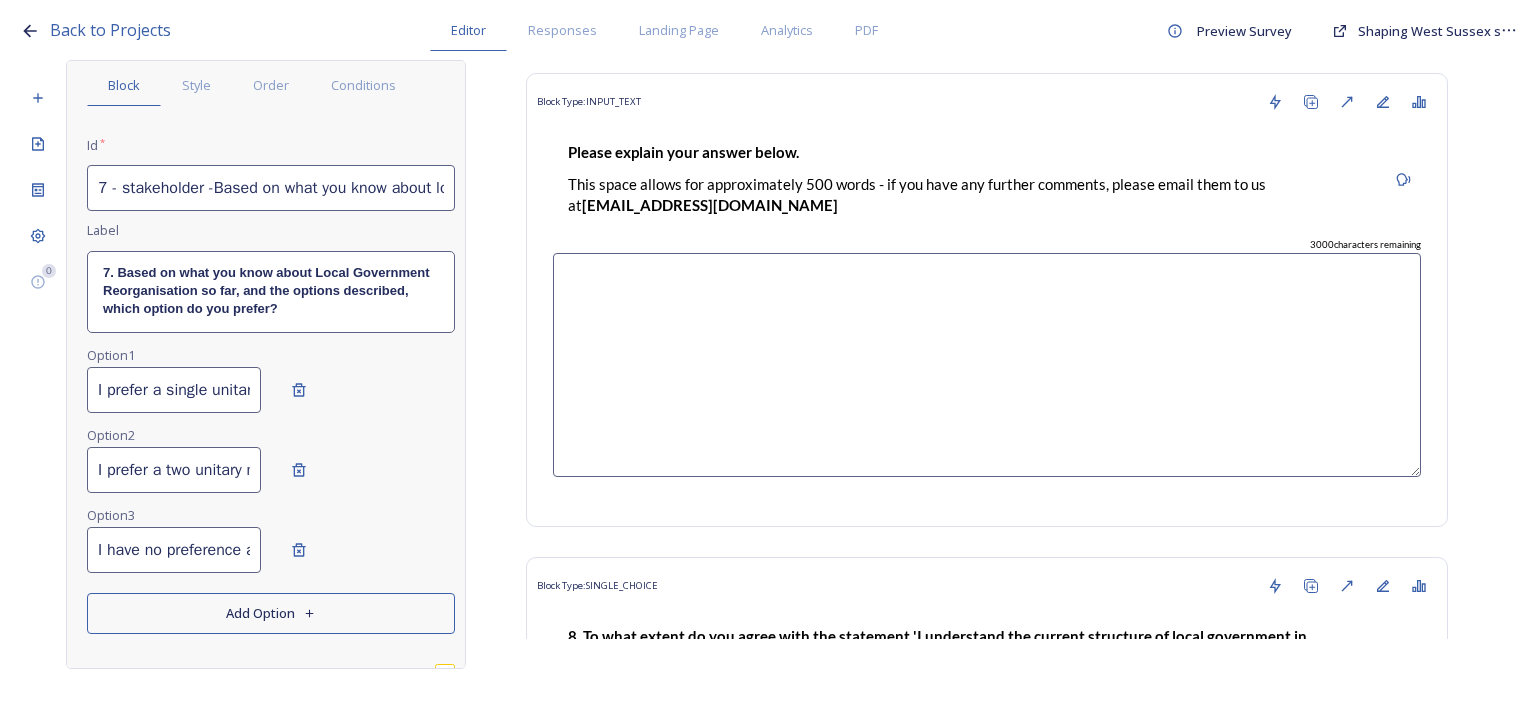 scroll, scrollTop: 10600, scrollLeft: 0, axis: vertical 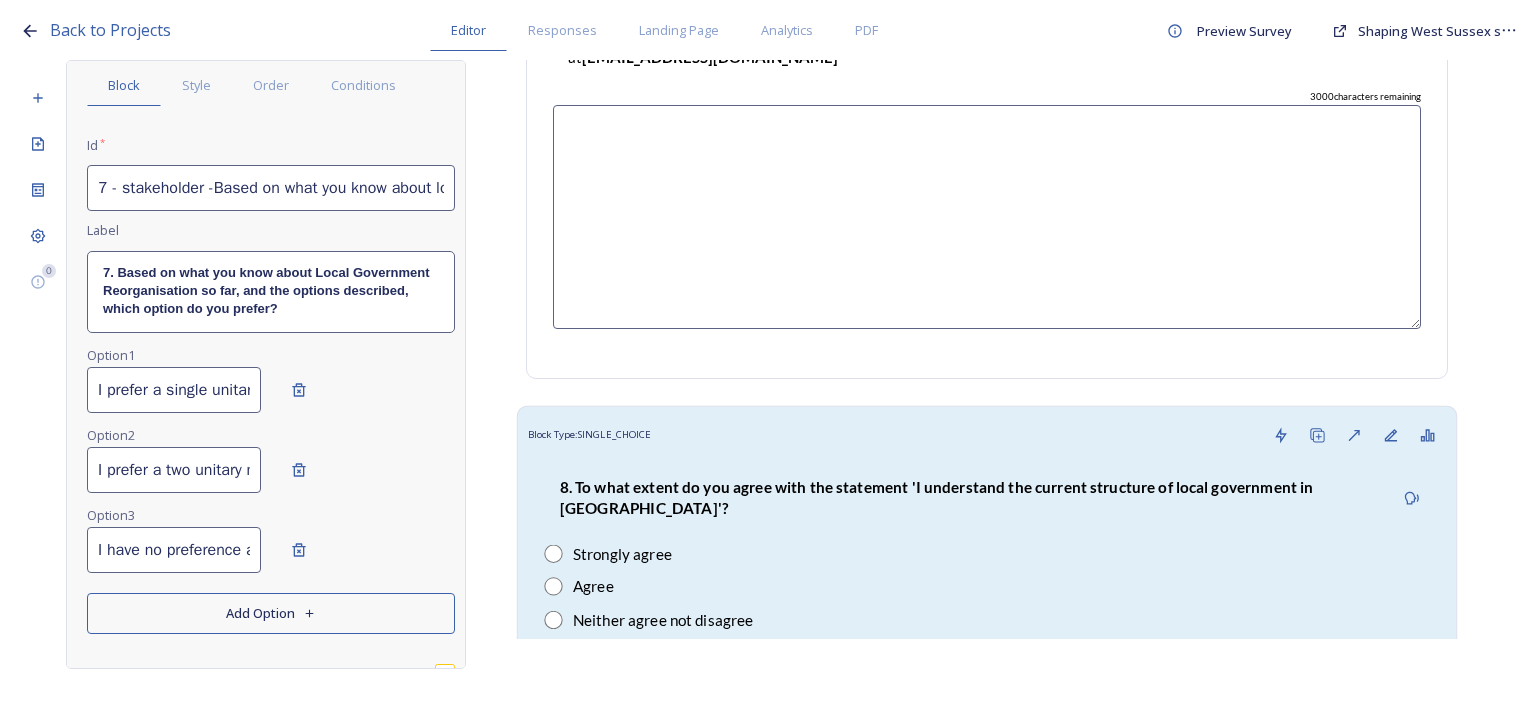 click on "8. To what extent do you agree with the statement 'I understand the current structure of local government in [GEOGRAPHIC_DATA]'?" at bounding box center (968, 498) 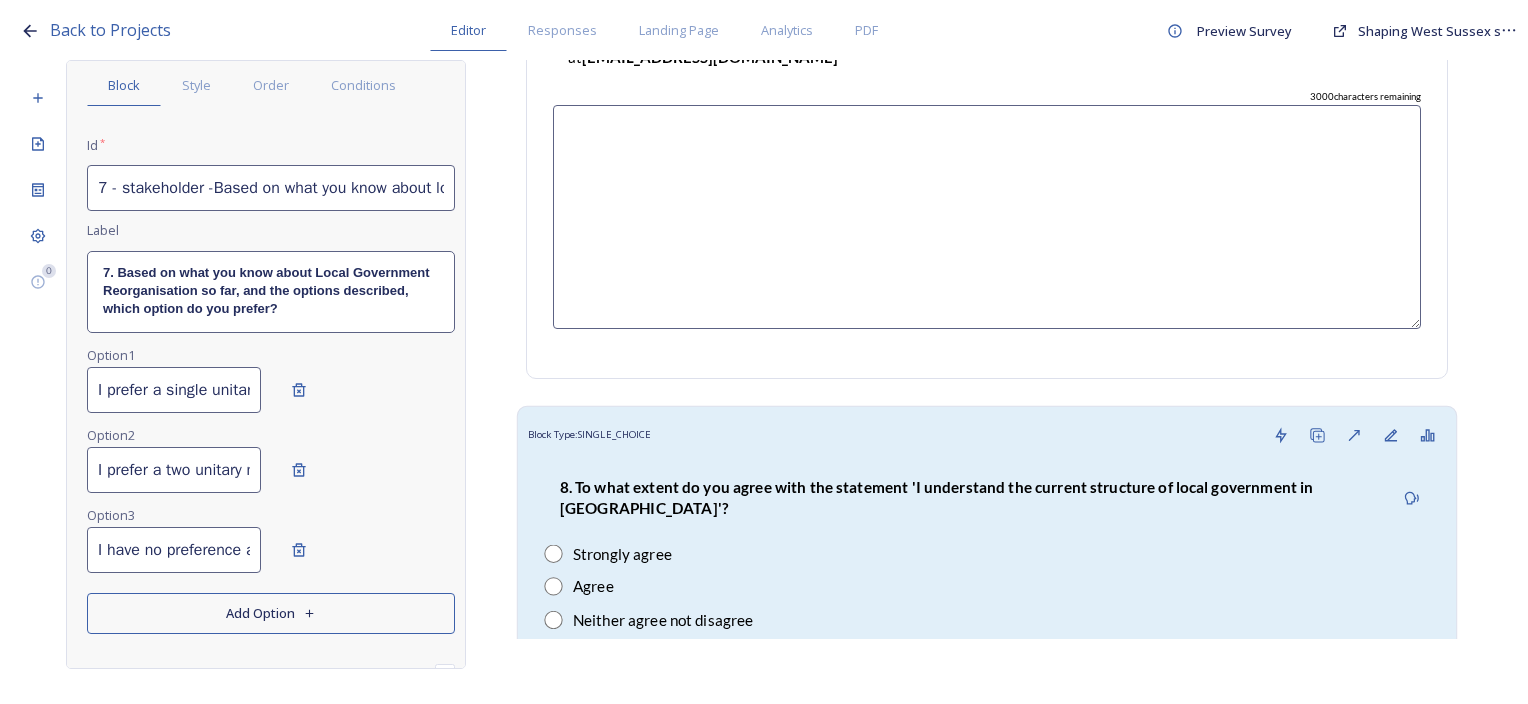 type on "8 - stakeholder - To what extent do you agree with the statement 'I understand the current structure of local government in [GEOGRAPHIC_DATA]'?" 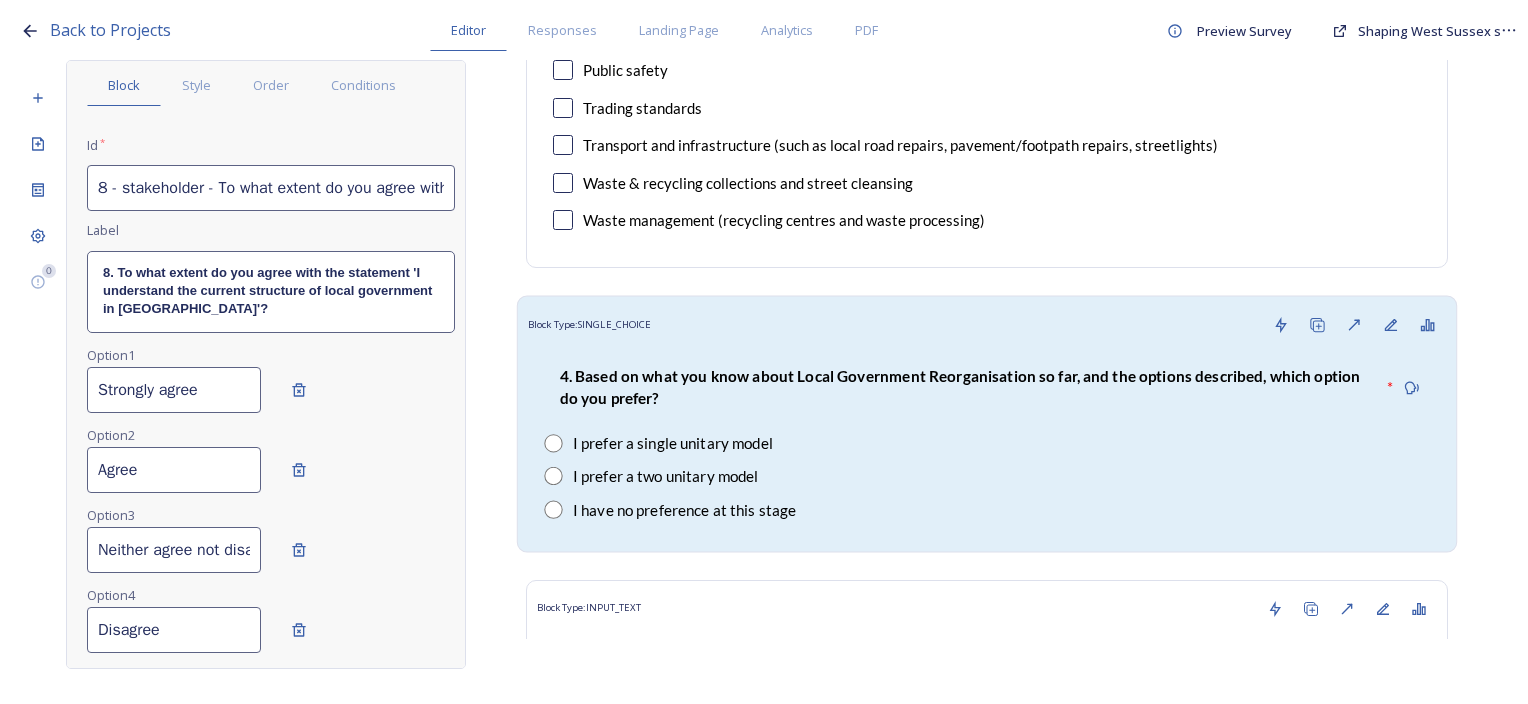 scroll, scrollTop: 14400, scrollLeft: 0, axis: vertical 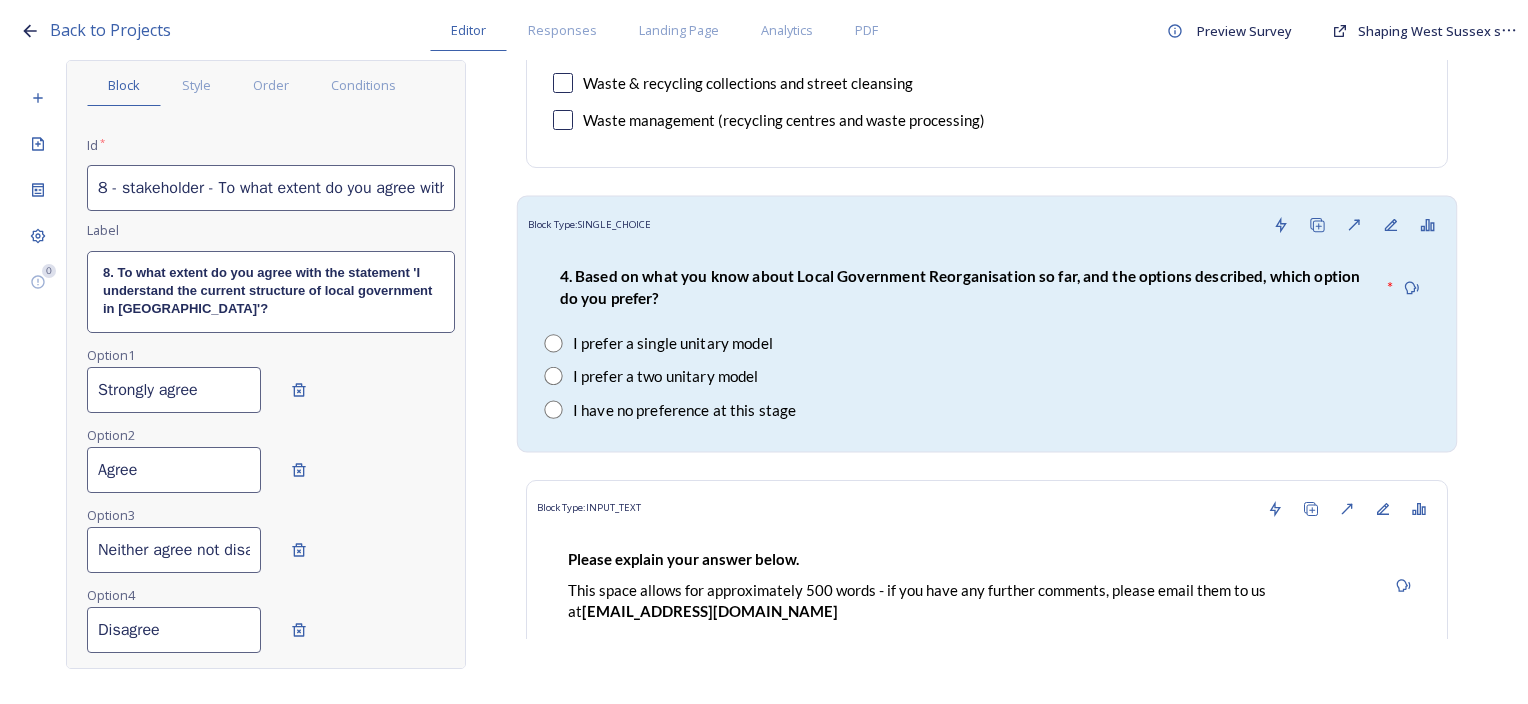 click on "4. Based on what you know about Local Government Reorganisation so far, and the options described, which option do you prefer? * I prefer a single unitary model I prefer a two unitary model I have no preference at this stage" at bounding box center [987, 342] 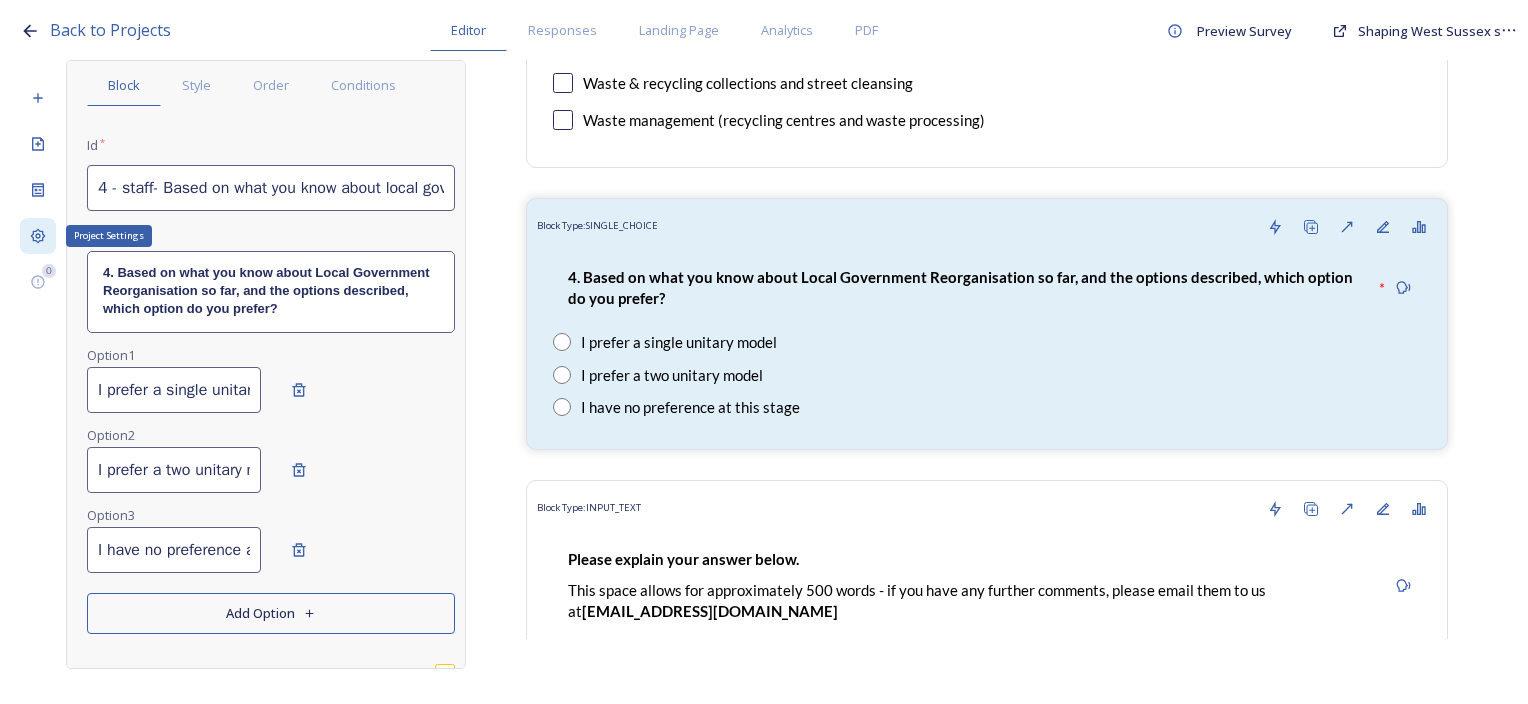 click 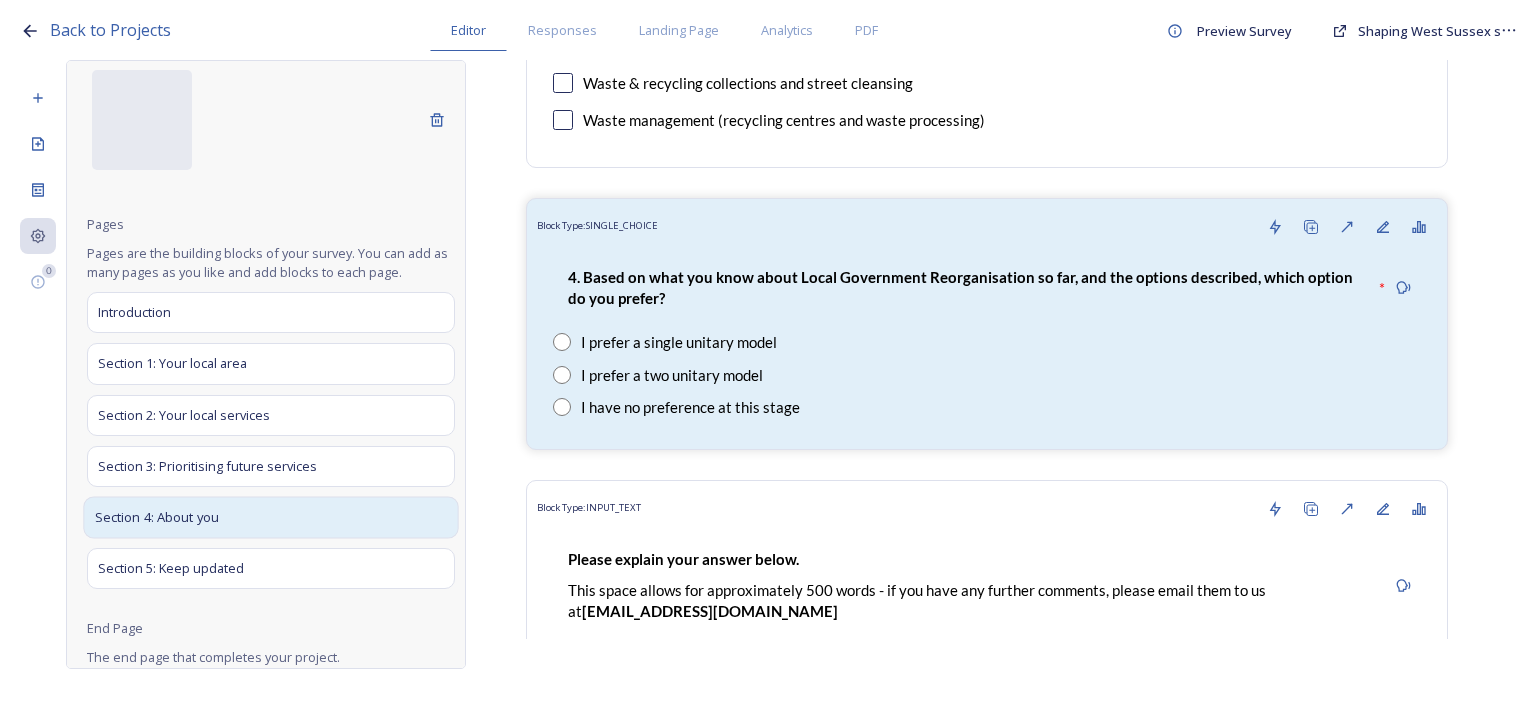 scroll, scrollTop: 182, scrollLeft: 0, axis: vertical 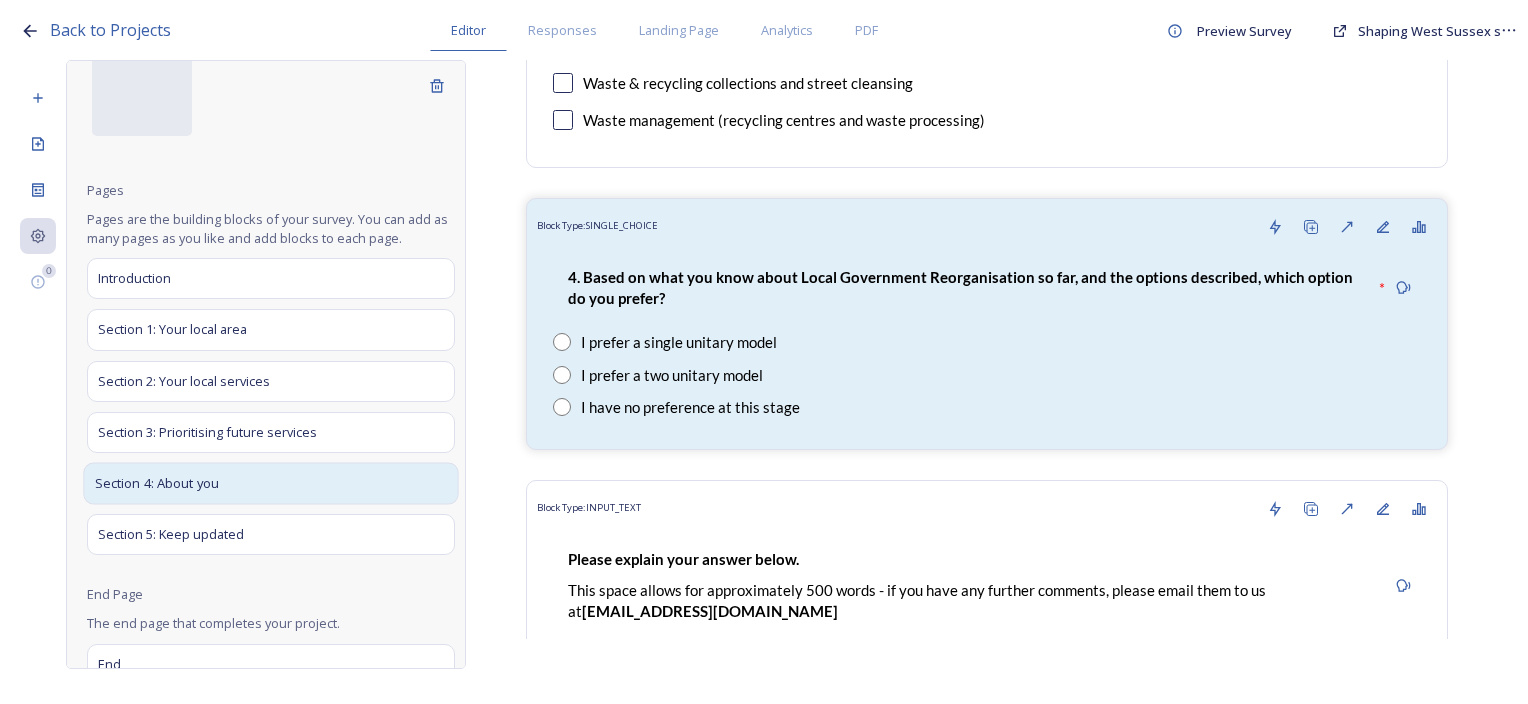 click on "Section 4: About you" at bounding box center [270, 483] 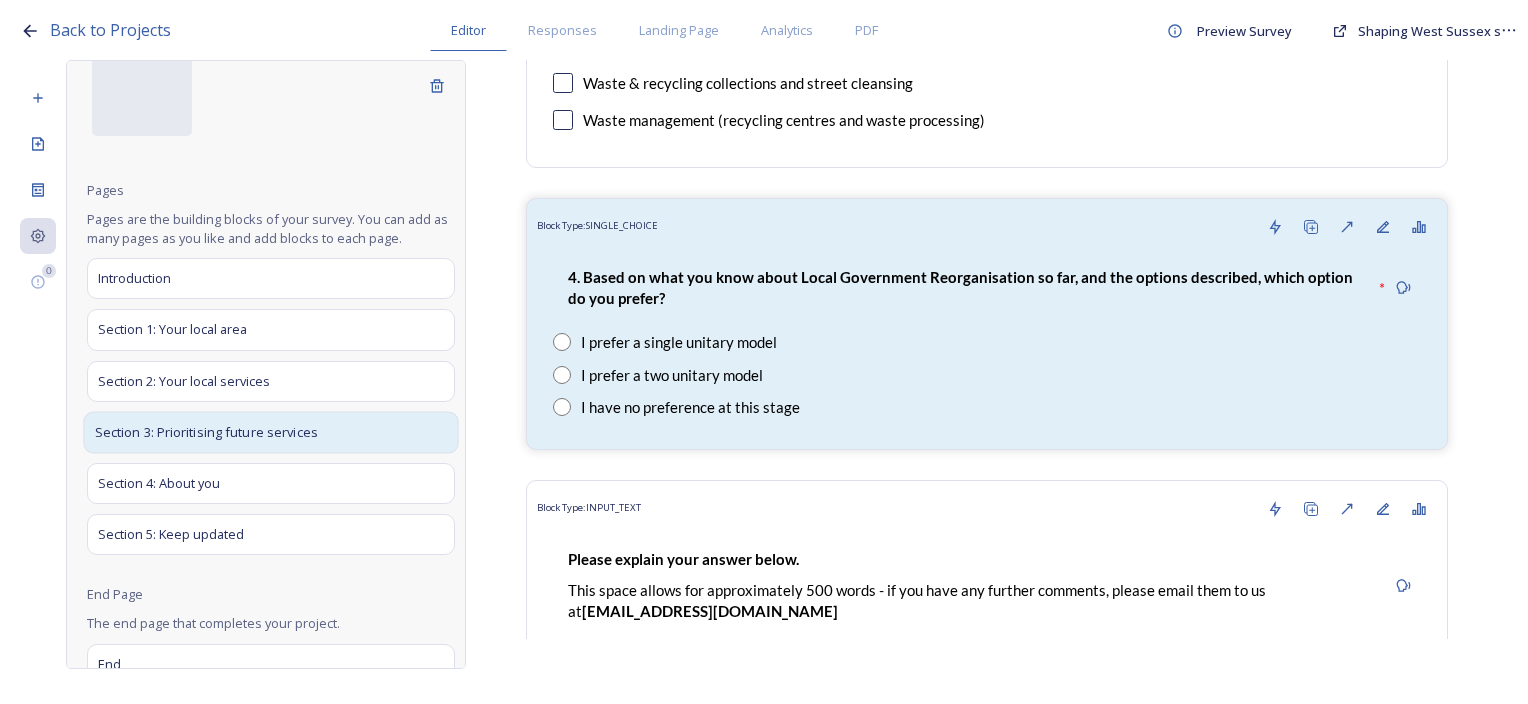scroll, scrollTop: 2424, scrollLeft: 0, axis: vertical 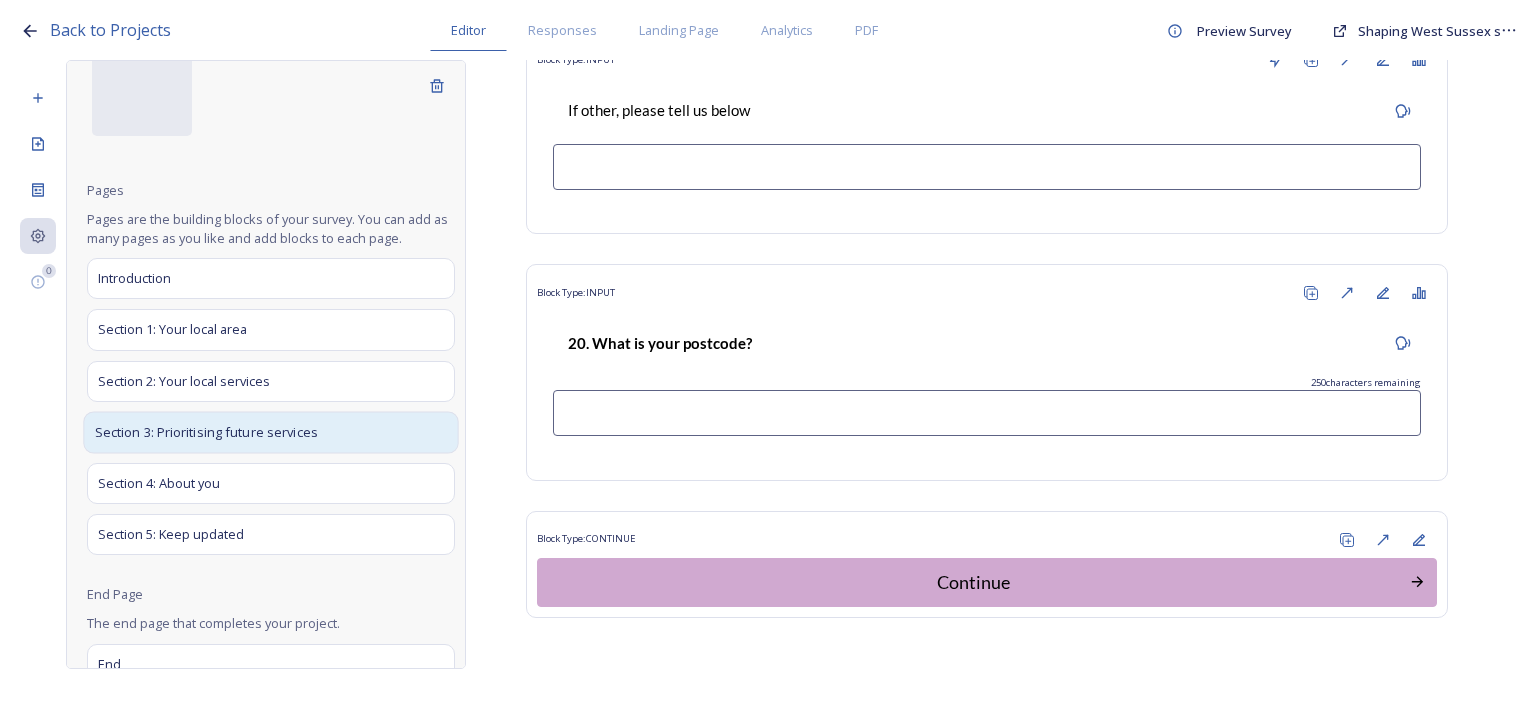 click on "Section 3: Prioritising future services" at bounding box center [270, 432] 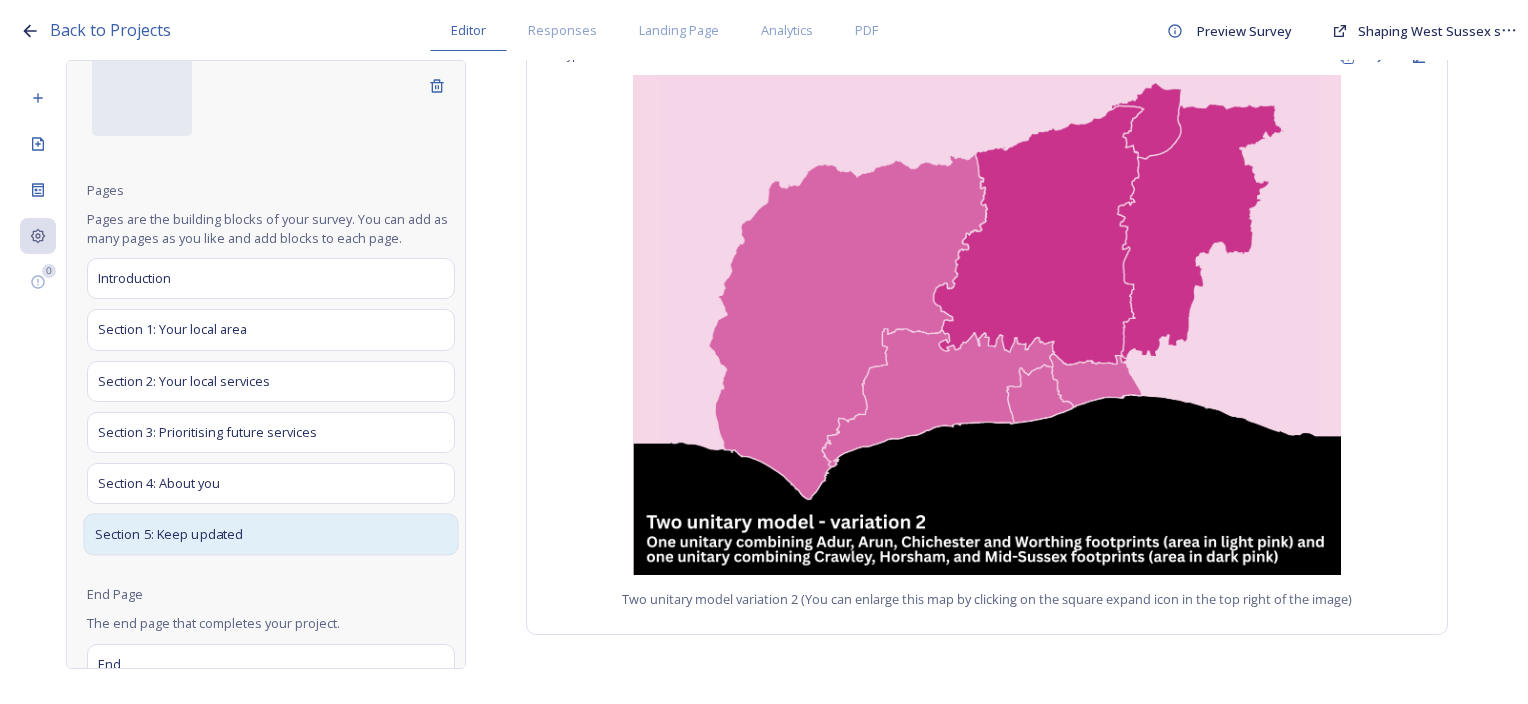 click on "Section 5: Keep updated" at bounding box center [270, 535] 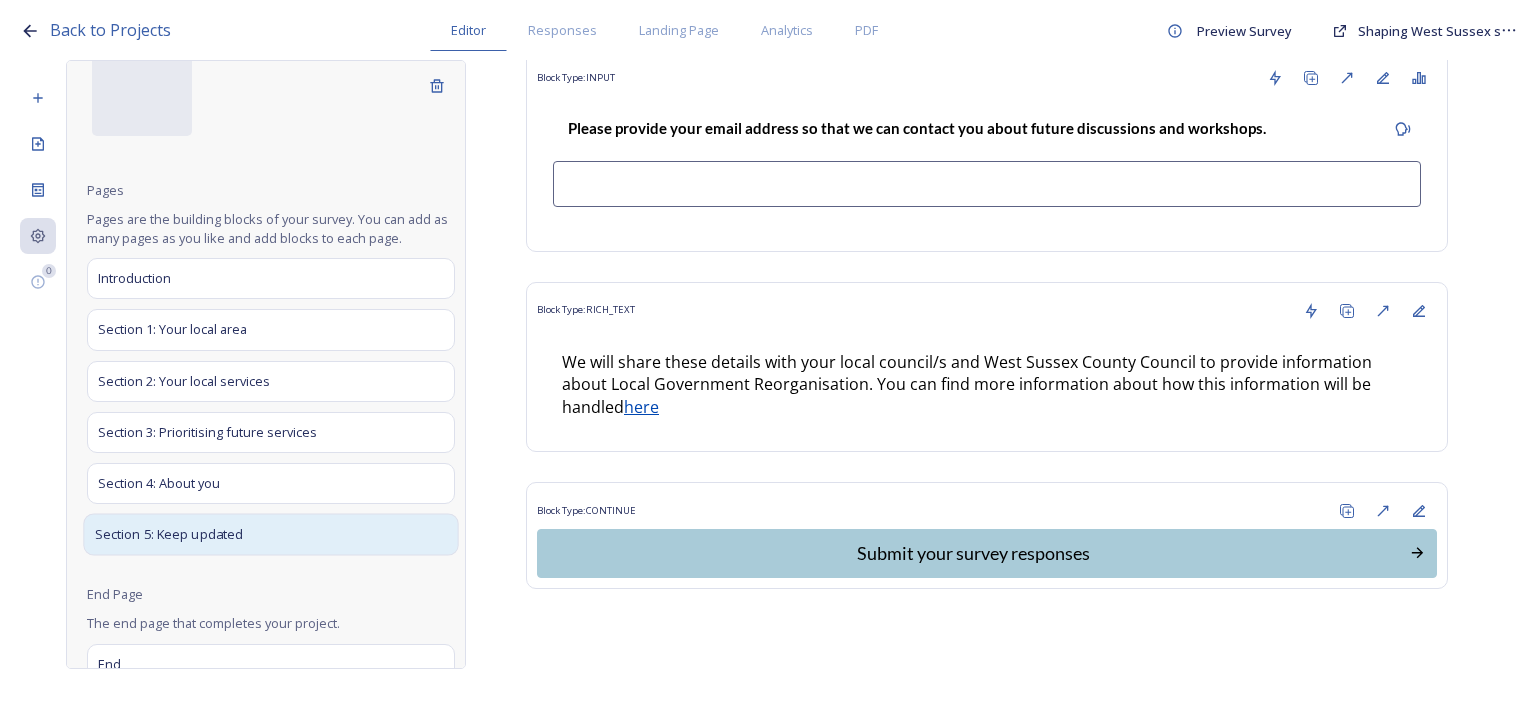 scroll, scrollTop: 1289, scrollLeft: 0, axis: vertical 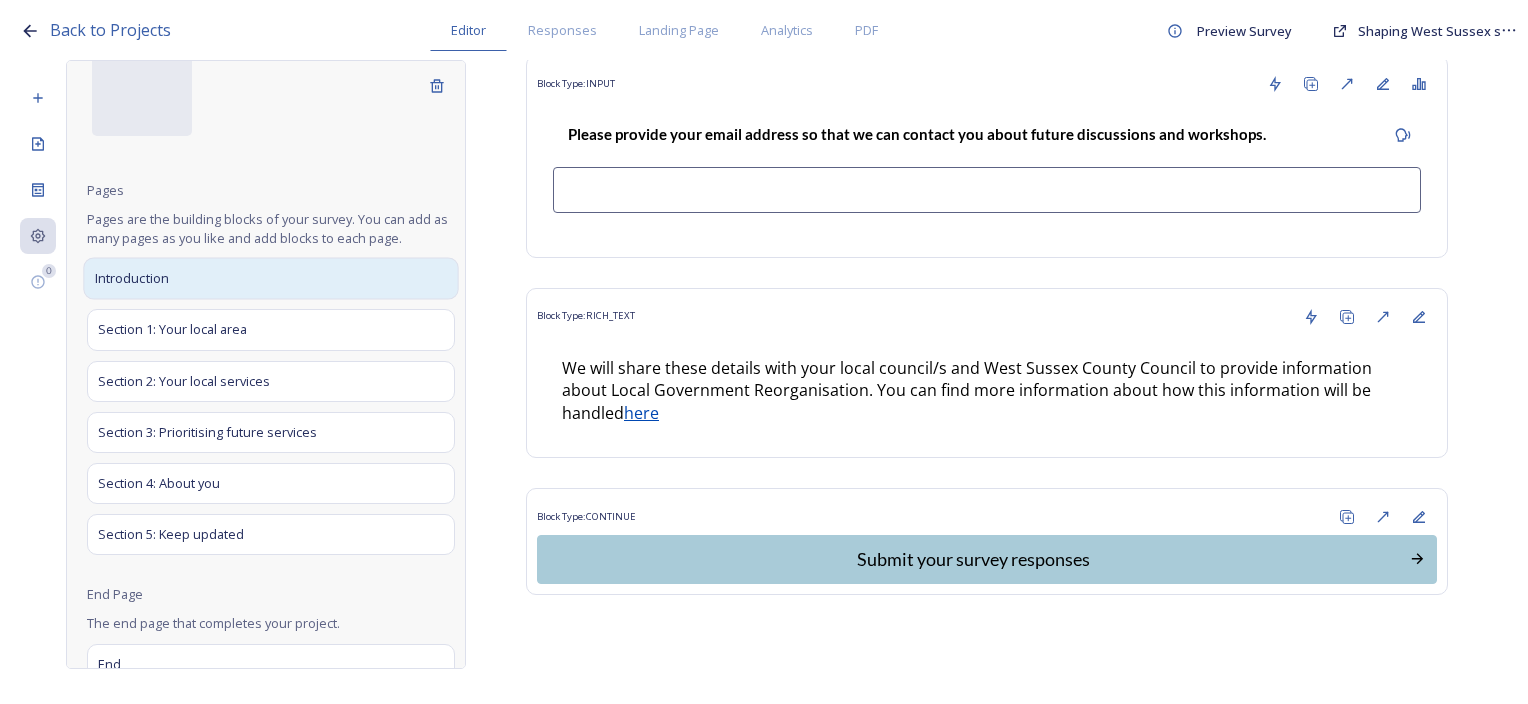 click on "Introduction" at bounding box center (270, 279) 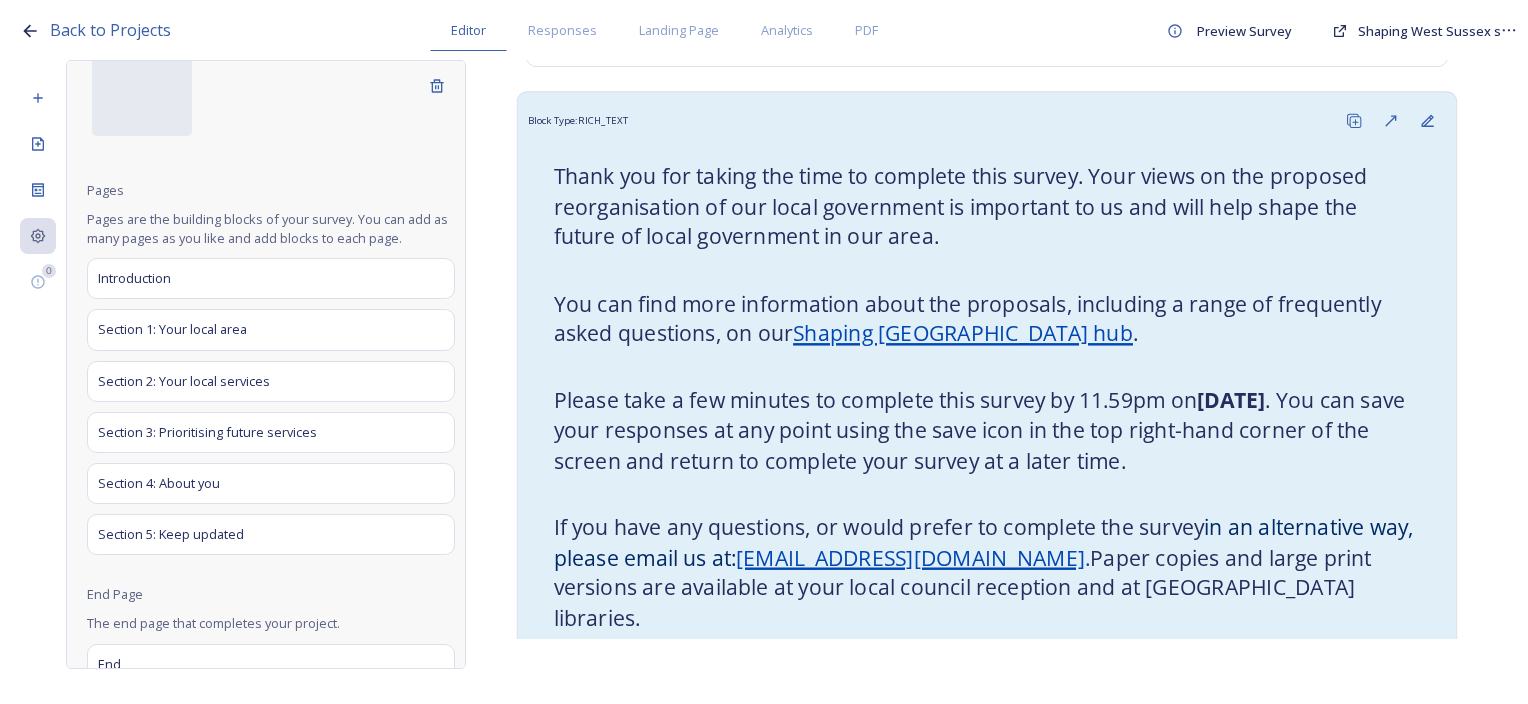 scroll, scrollTop: 0, scrollLeft: 0, axis: both 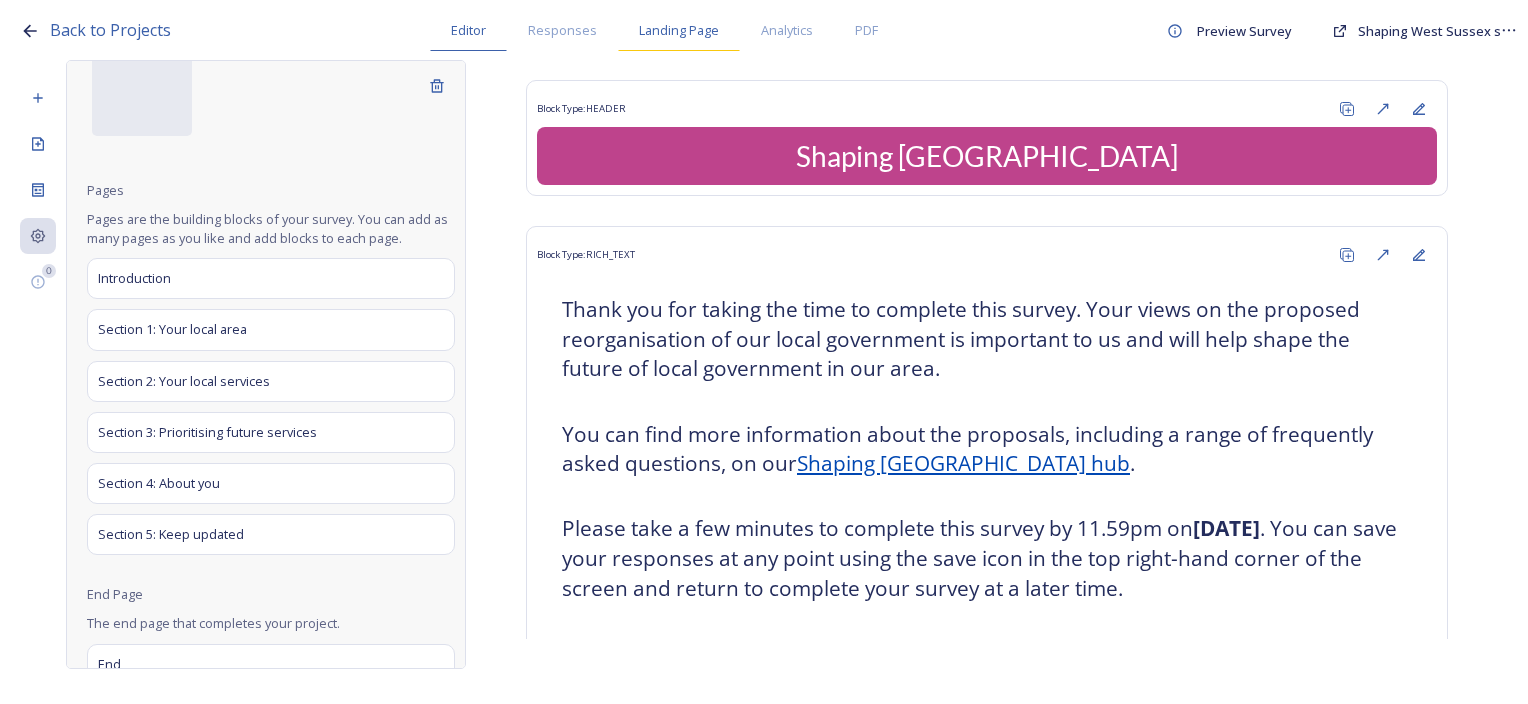 click on "Landing Page" at bounding box center (679, 30) 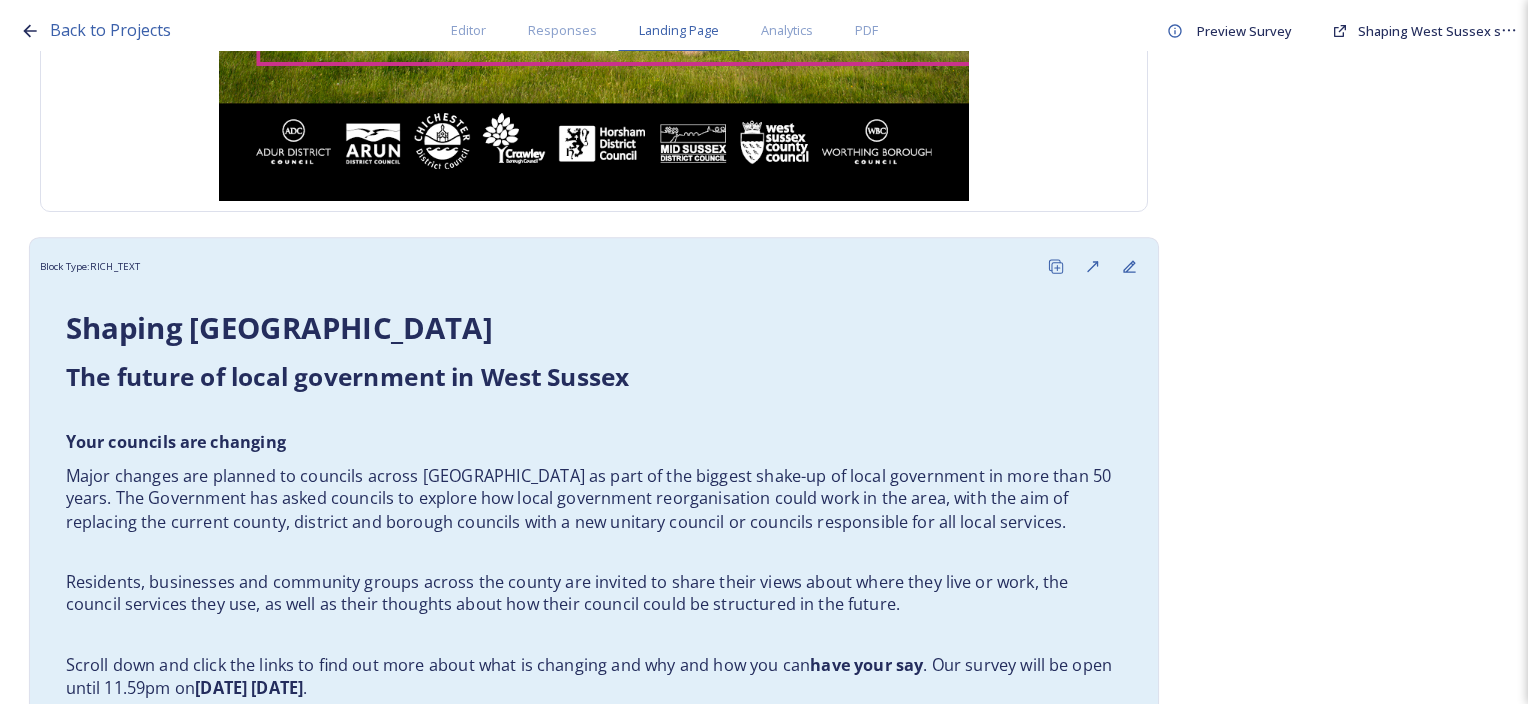 scroll, scrollTop: 600, scrollLeft: 0, axis: vertical 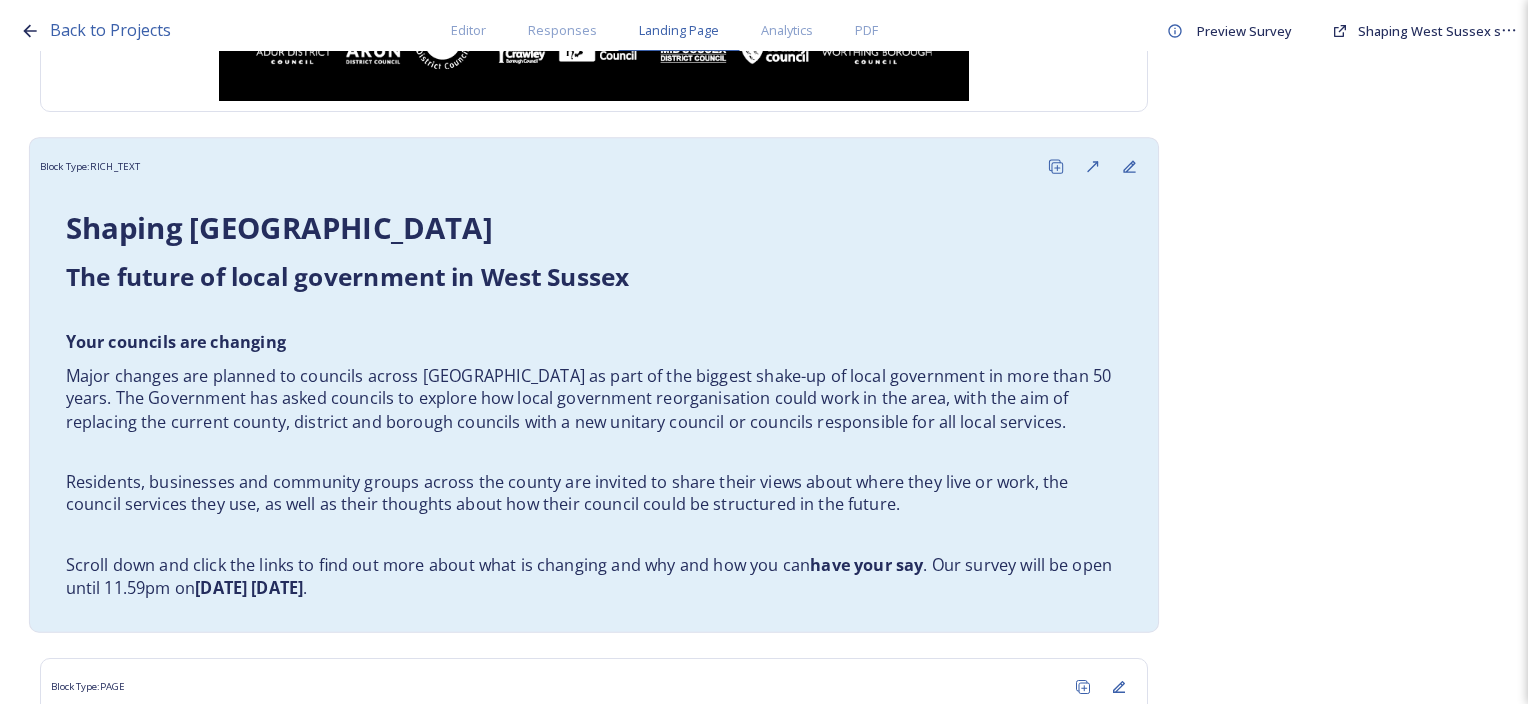 click on "Major changes are planned to councils across [GEOGRAPHIC_DATA] as part of the biggest shake-up of local government in more than 50 years. The Government has asked councils to explore how local government reorganisation could work in the area, with the aim of replacing the current county, district and borough councils with a new unitary council or councils responsible for all local services." at bounding box center (594, 399) 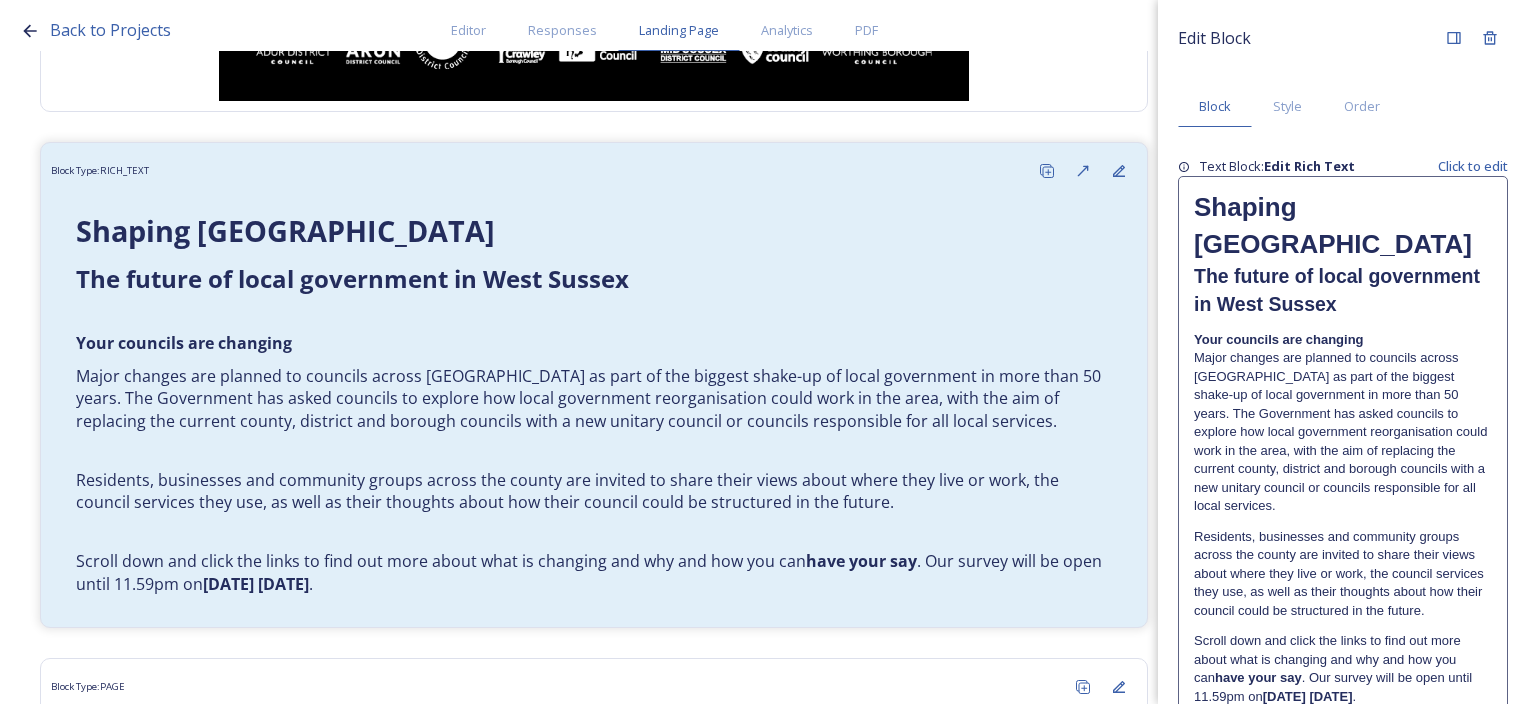 click on "Residents, businesses and community groups across the county are invited to share their views about where they live or work, the council services they use, as well as their thoughts about how their council could be structured in the future." at bounding box center [1343, 574] 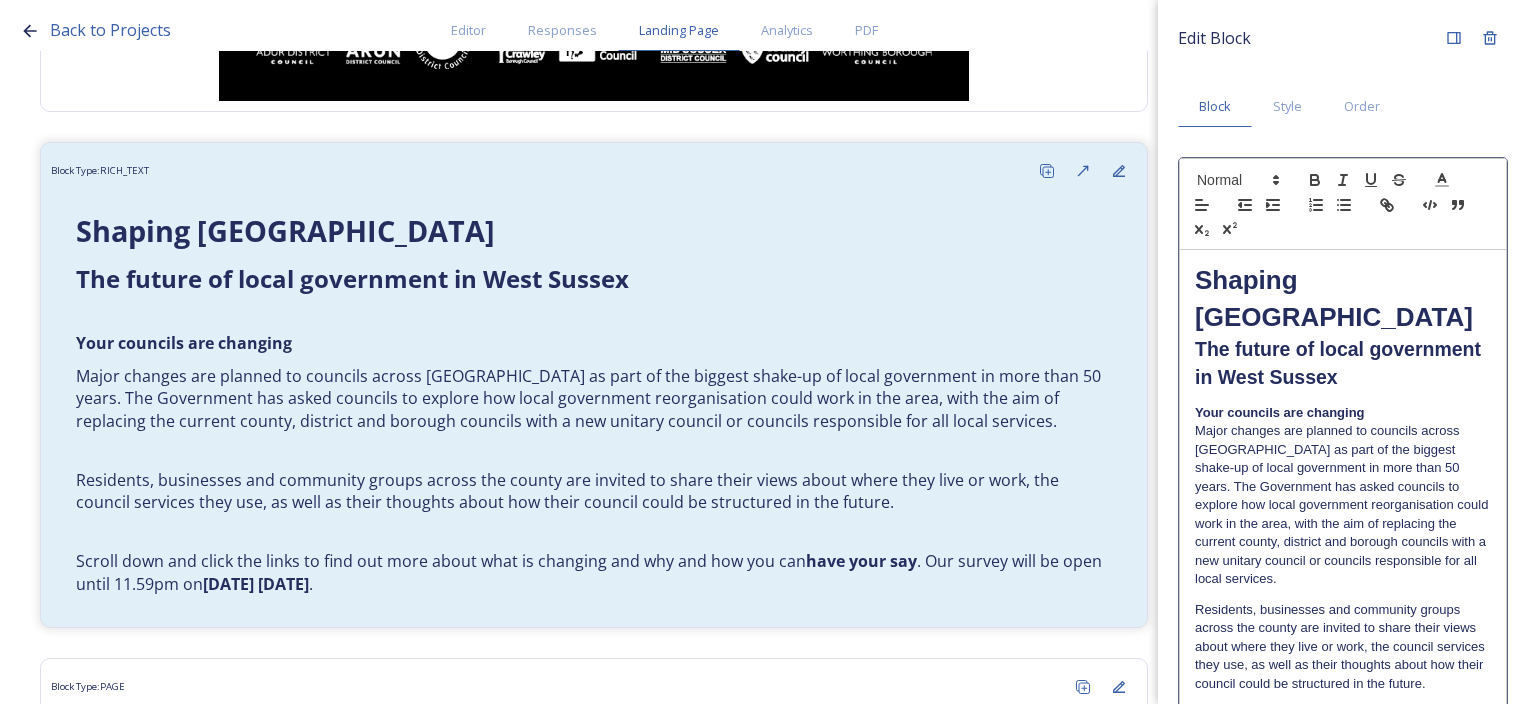 drag, startPoint x: 1280, startPoint y: 662, endPoint x: 1198, endPoint y: 574, distance: 120.283 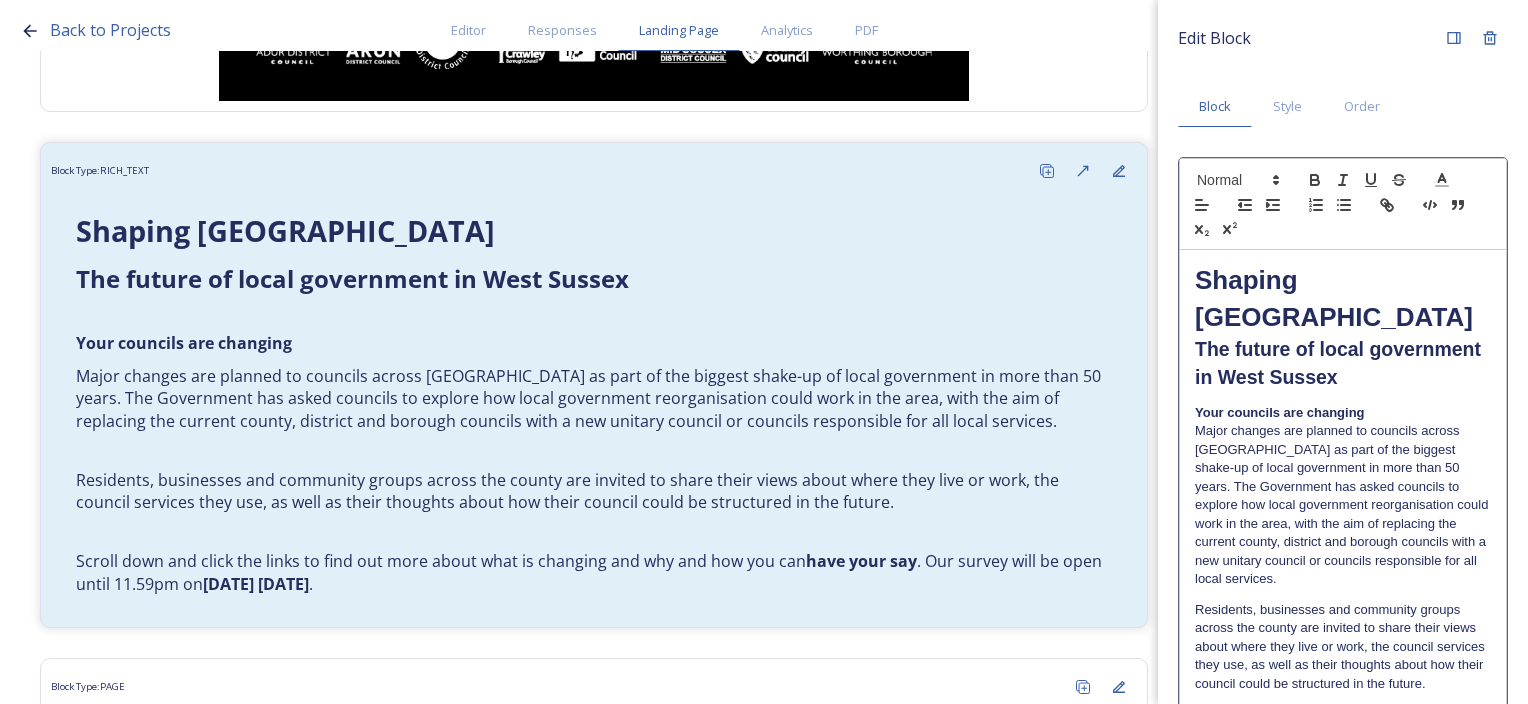 copy on "Residents, businesses and community groups across the county are invited to share their views about where they live or work, the council services they use, as well as their thoughts about how their council could be structured in the future." 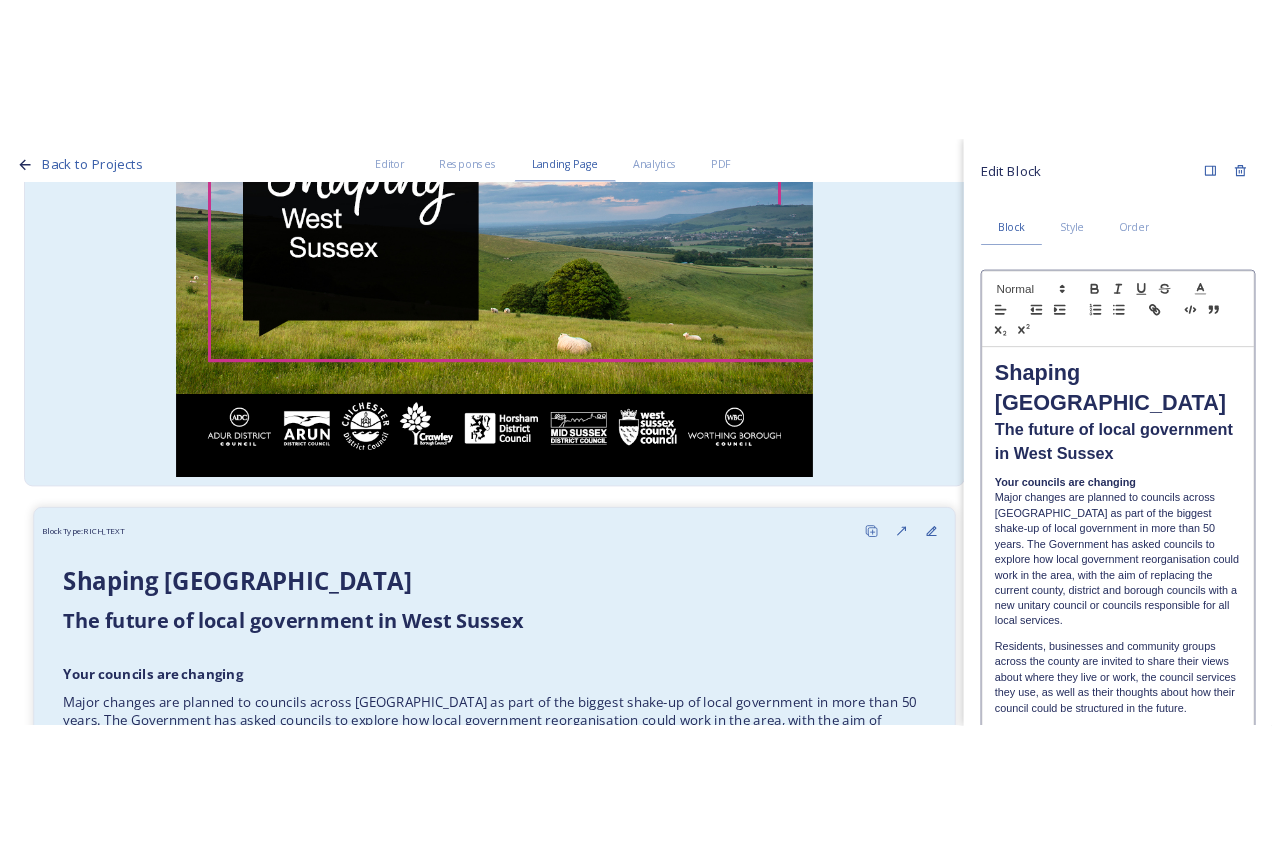 scroll, scrollTop: 0, scrollLeft: 0, axis: both 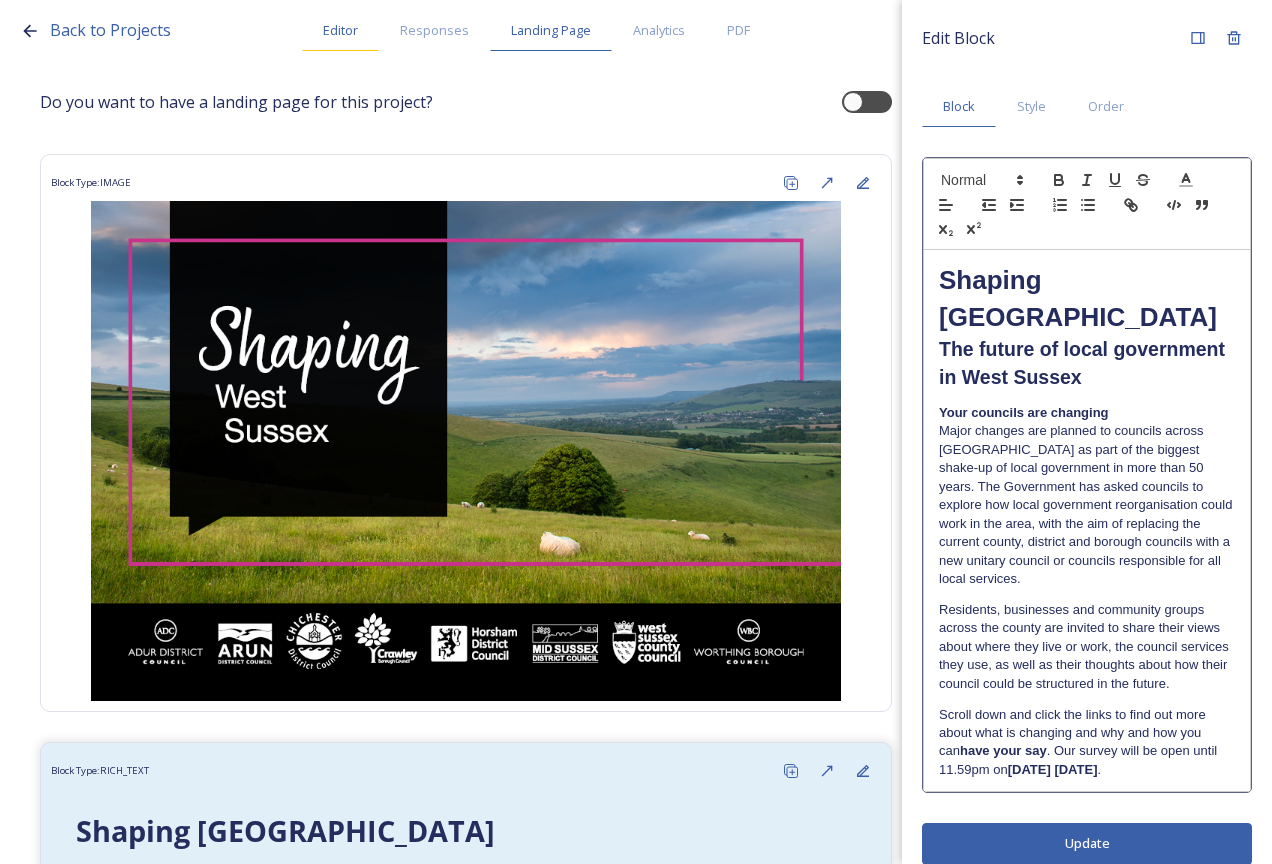 click on "Editor" at bounding box center (340, 30) 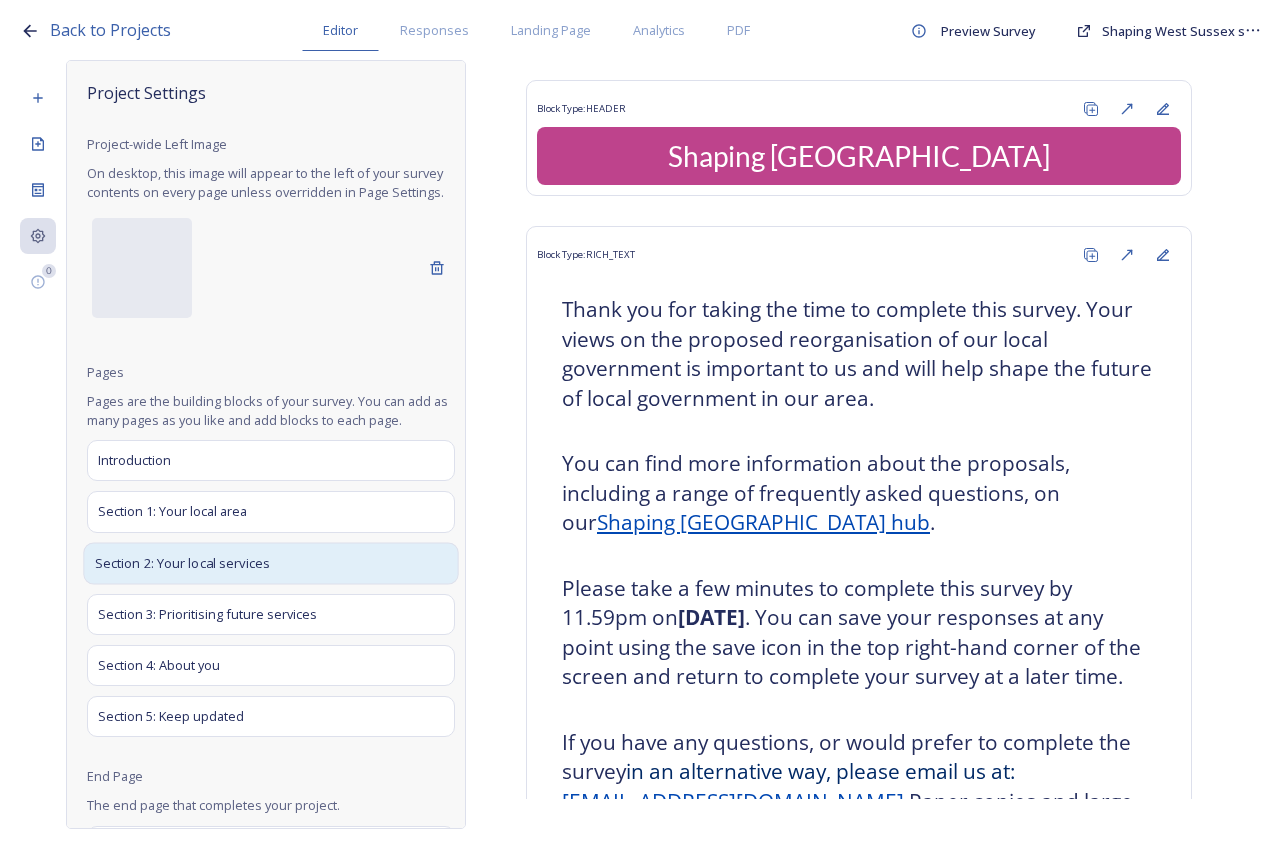 click on "Section 2: Your local services" at bounding box center [270, 563] 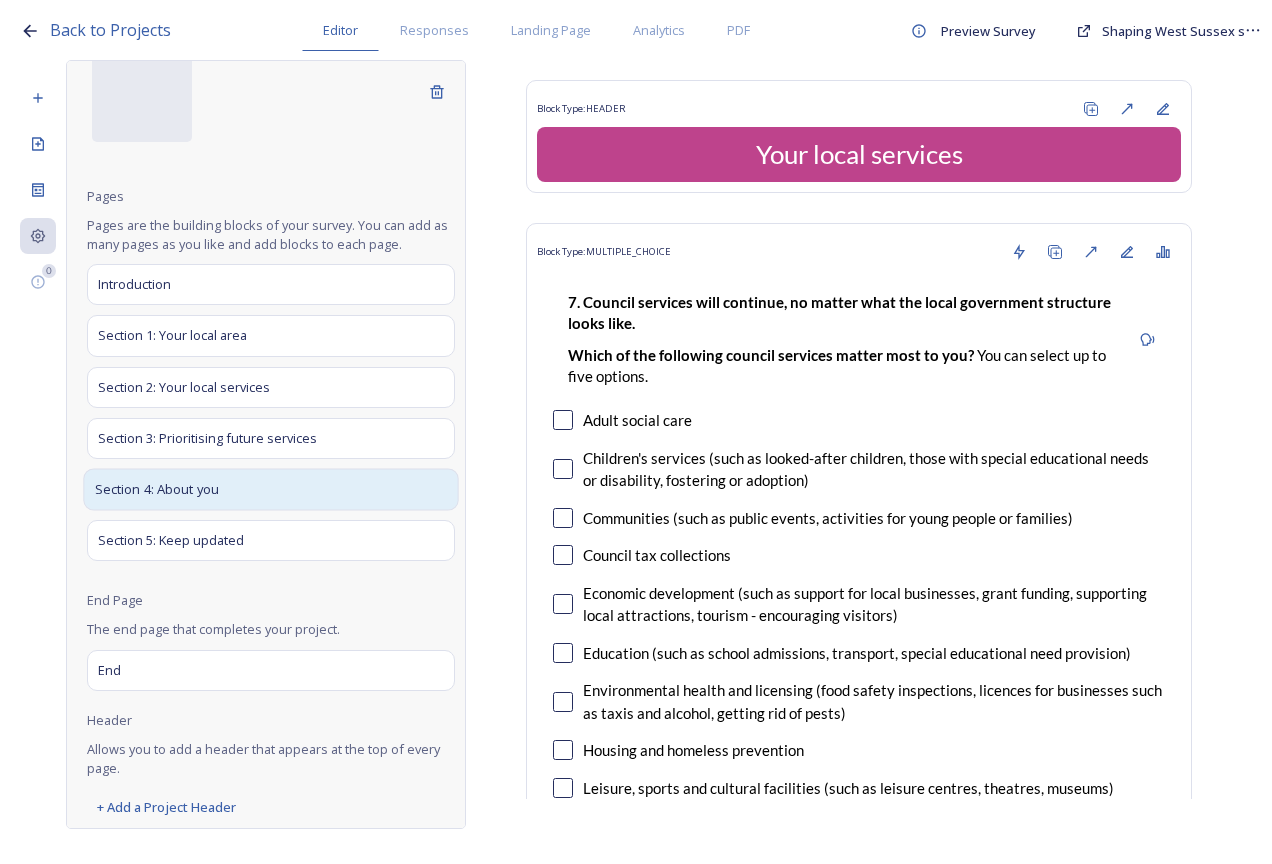 scroll, scrollTop: 200, scrollLeft: 0, axis: vertical 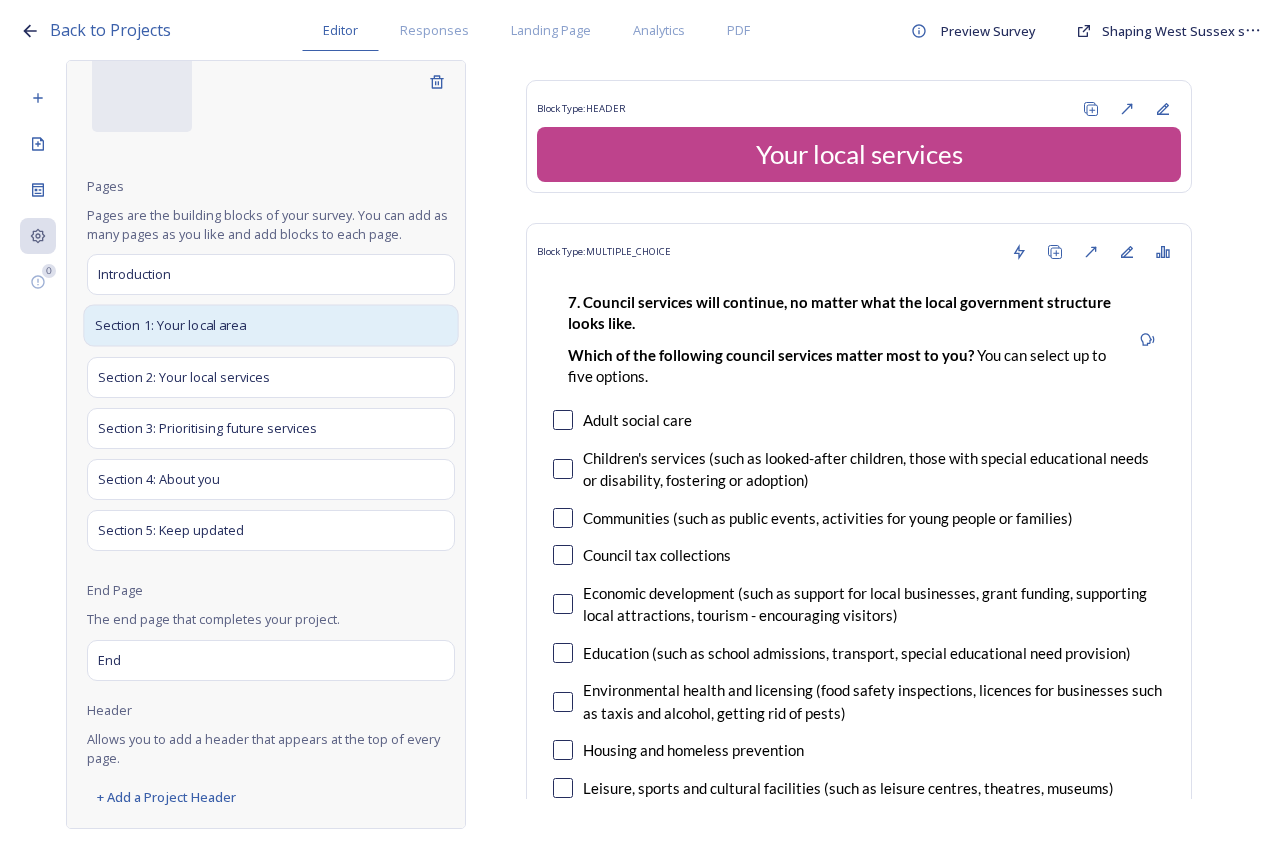 click on "Section 1: Your local area" at bounding box center [171, 326] 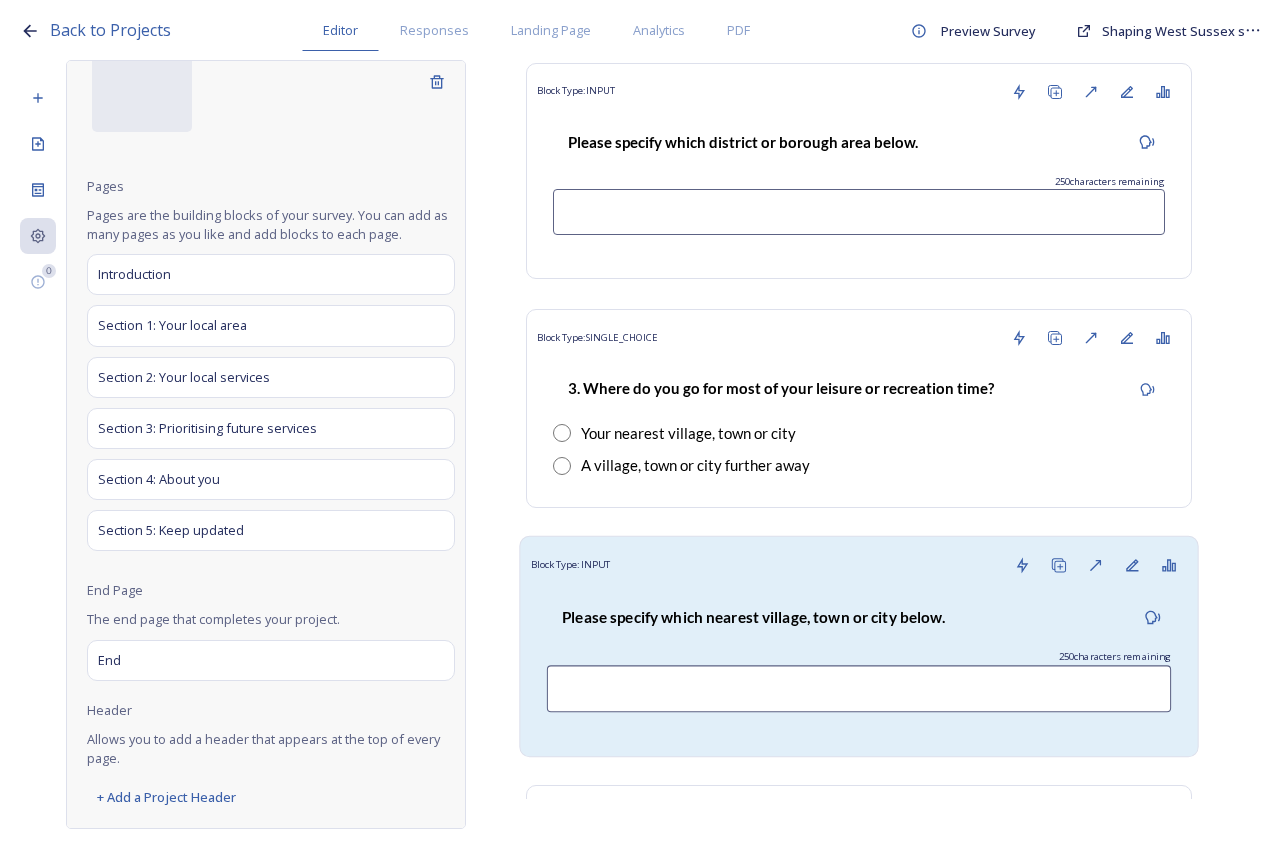 scroll, scrollTop: 1800, scrollLeft: 0, axis: vertical 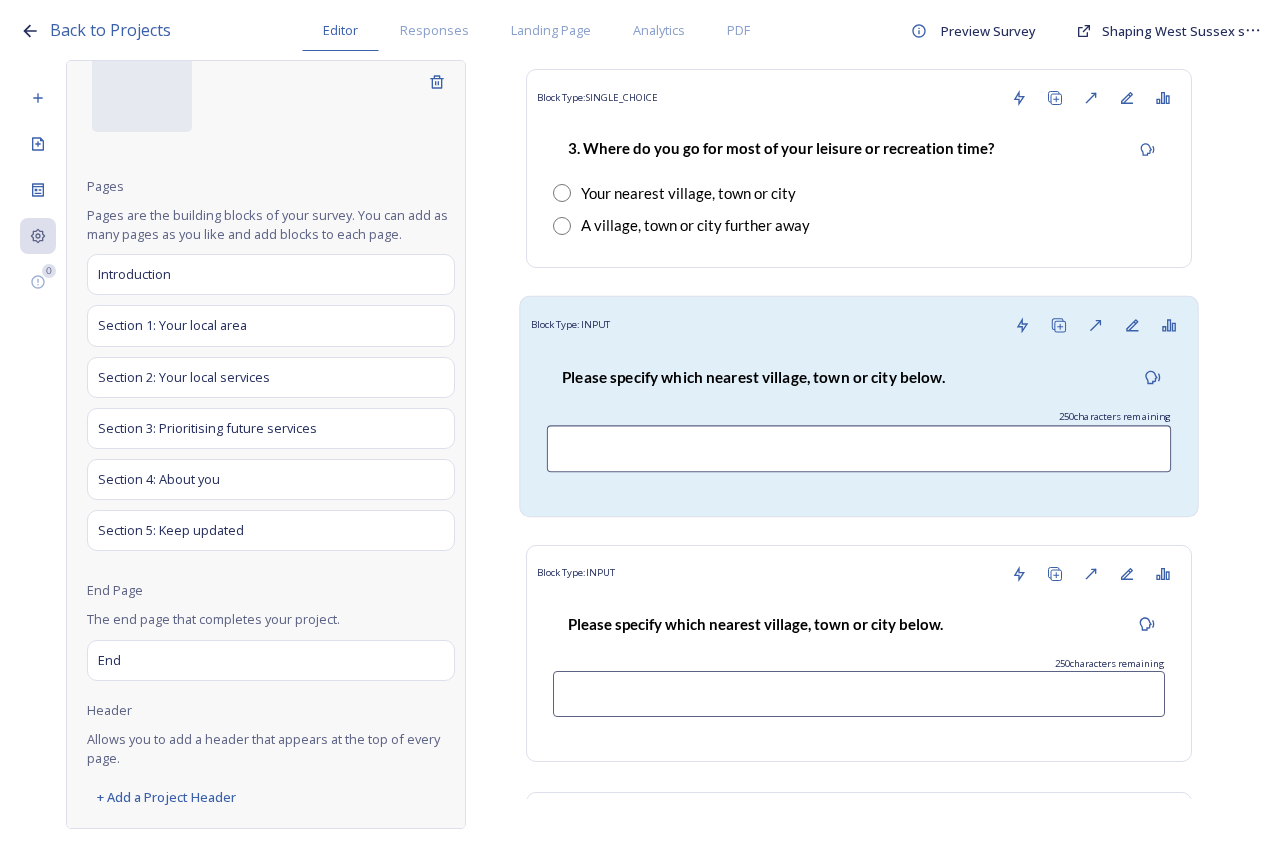 click on "Please specify which nearest village, town or city below." at bounding box center [753, 376] 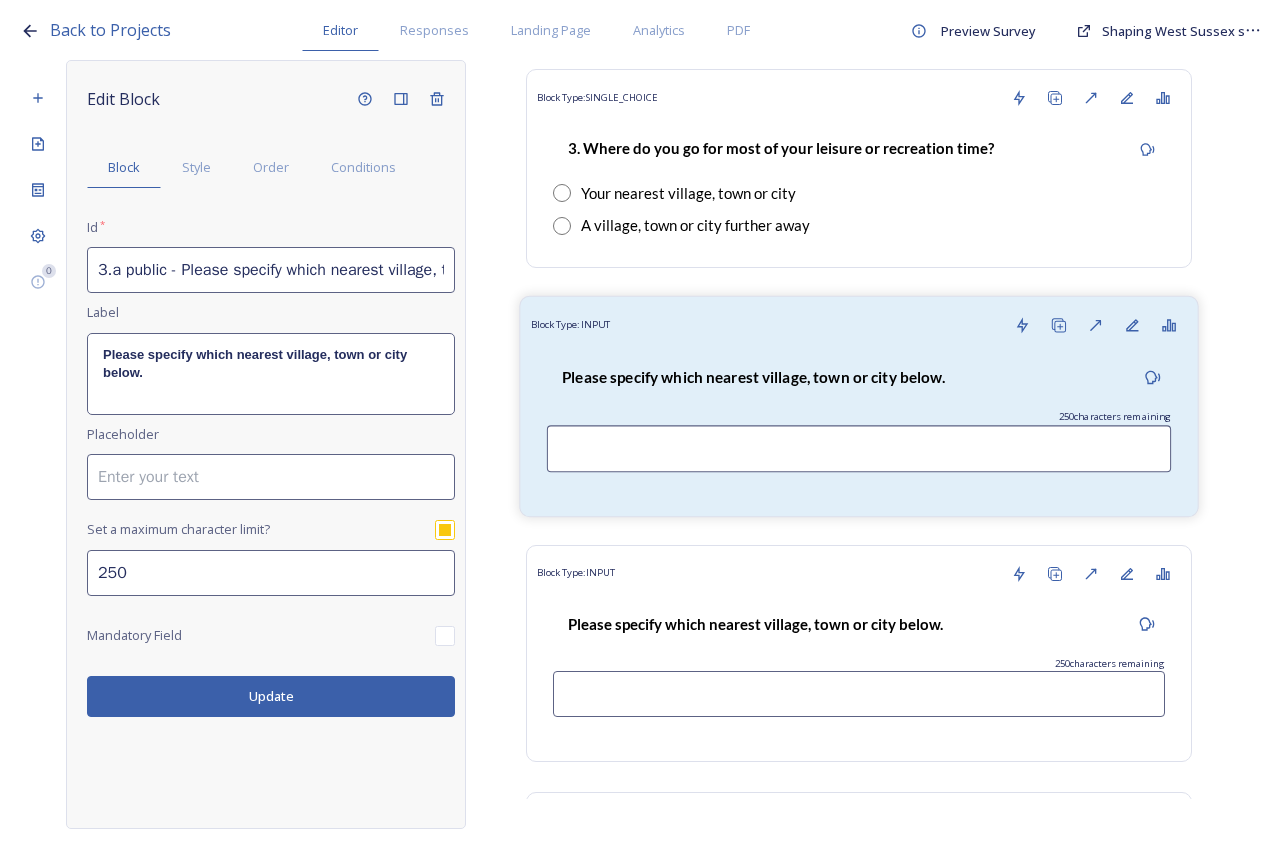 scroll, scrollTop: 0, scrollLeft: 0, axis: both 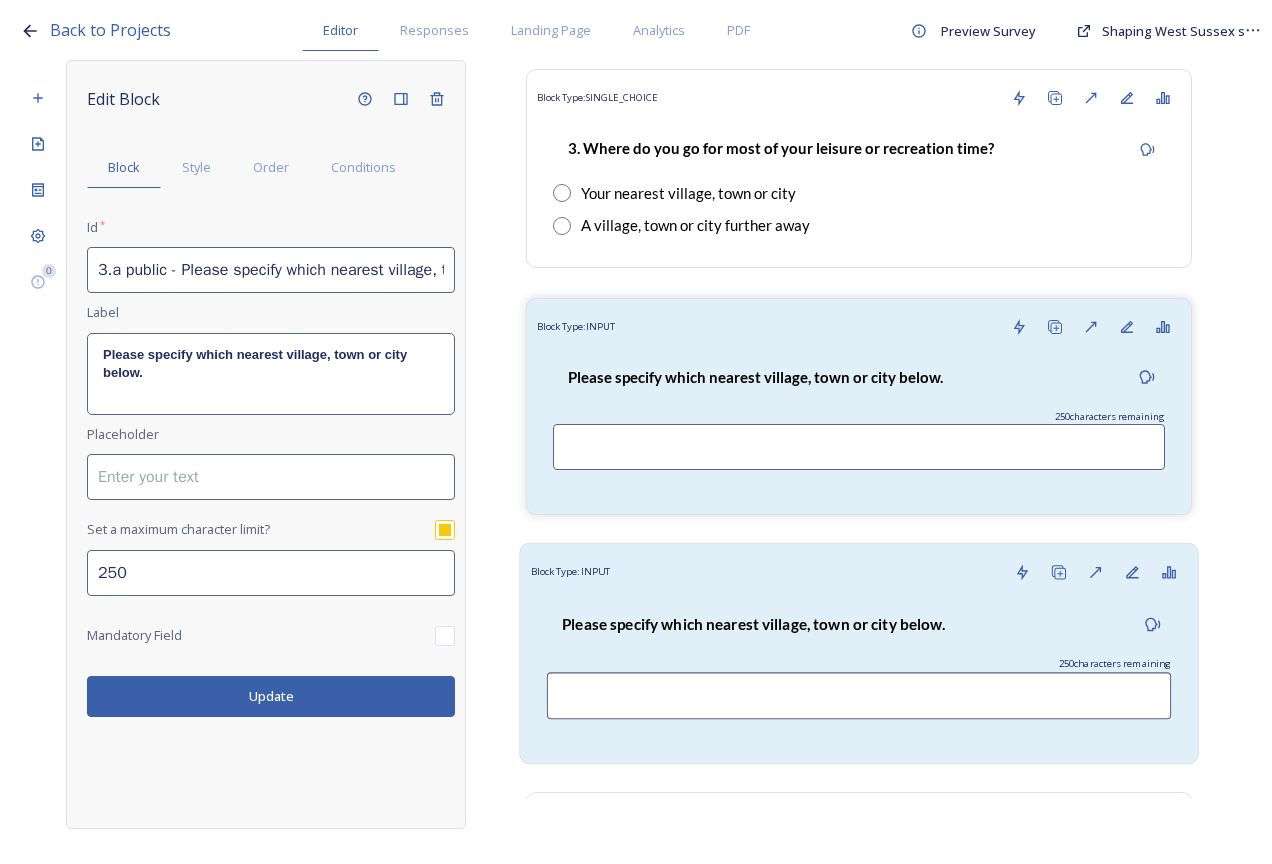 click on "Block Type:  INPUT" at bounding box center (859, 572) 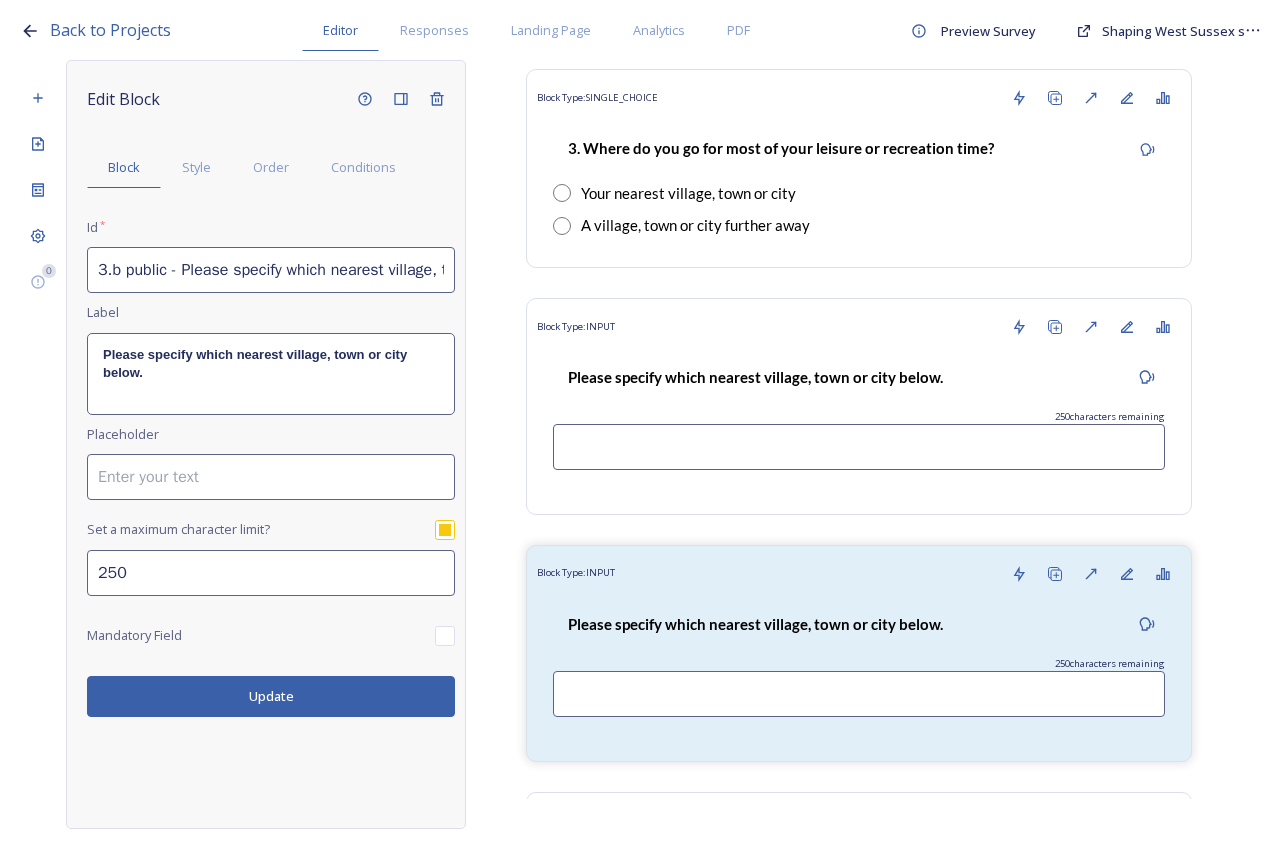 drag, startPoint x: 283, startPoint y: 354, endPoint x: 235, endPoint y: 358, distance: 48.166378 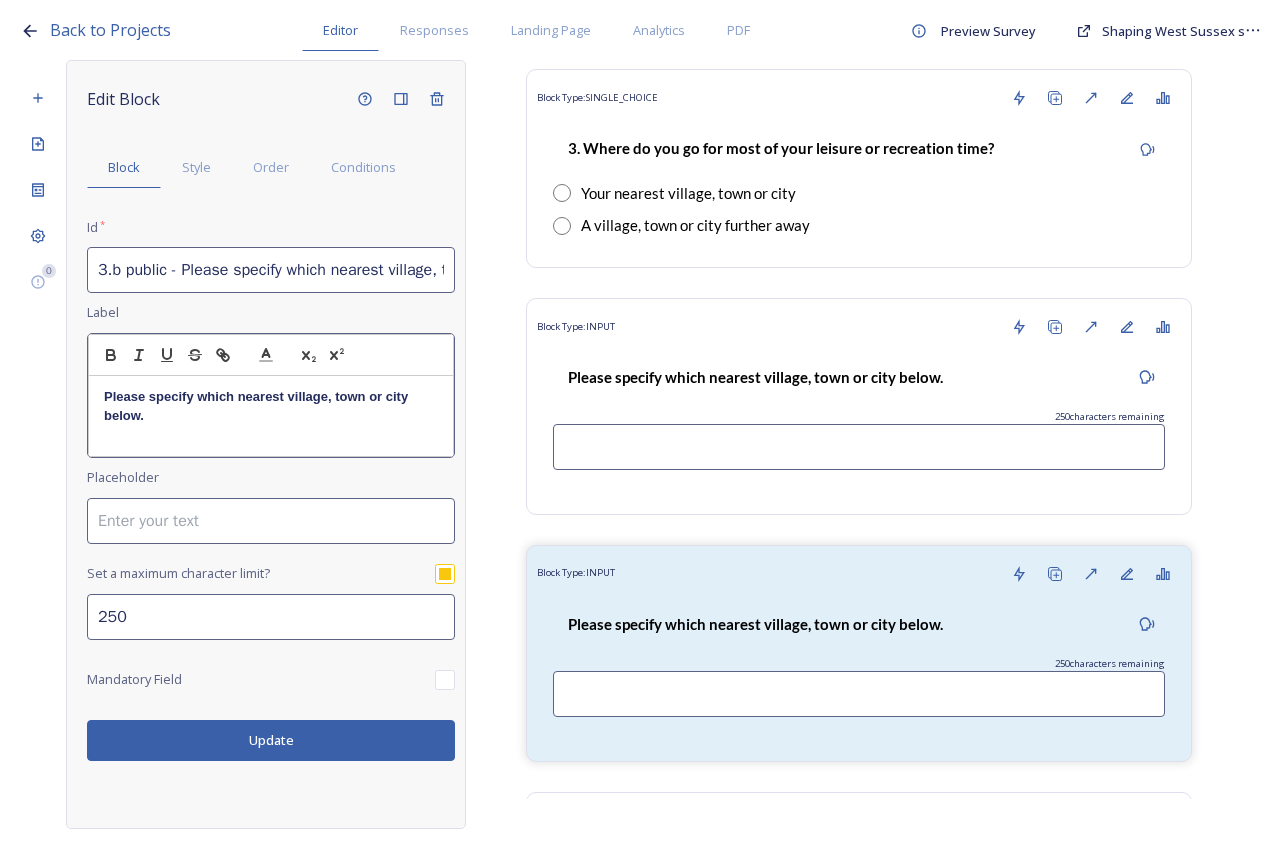 drag, startPoint x: 283, startPoint y: 396, endPoint x: 237, endPoint y: 397, distance: 46.010868 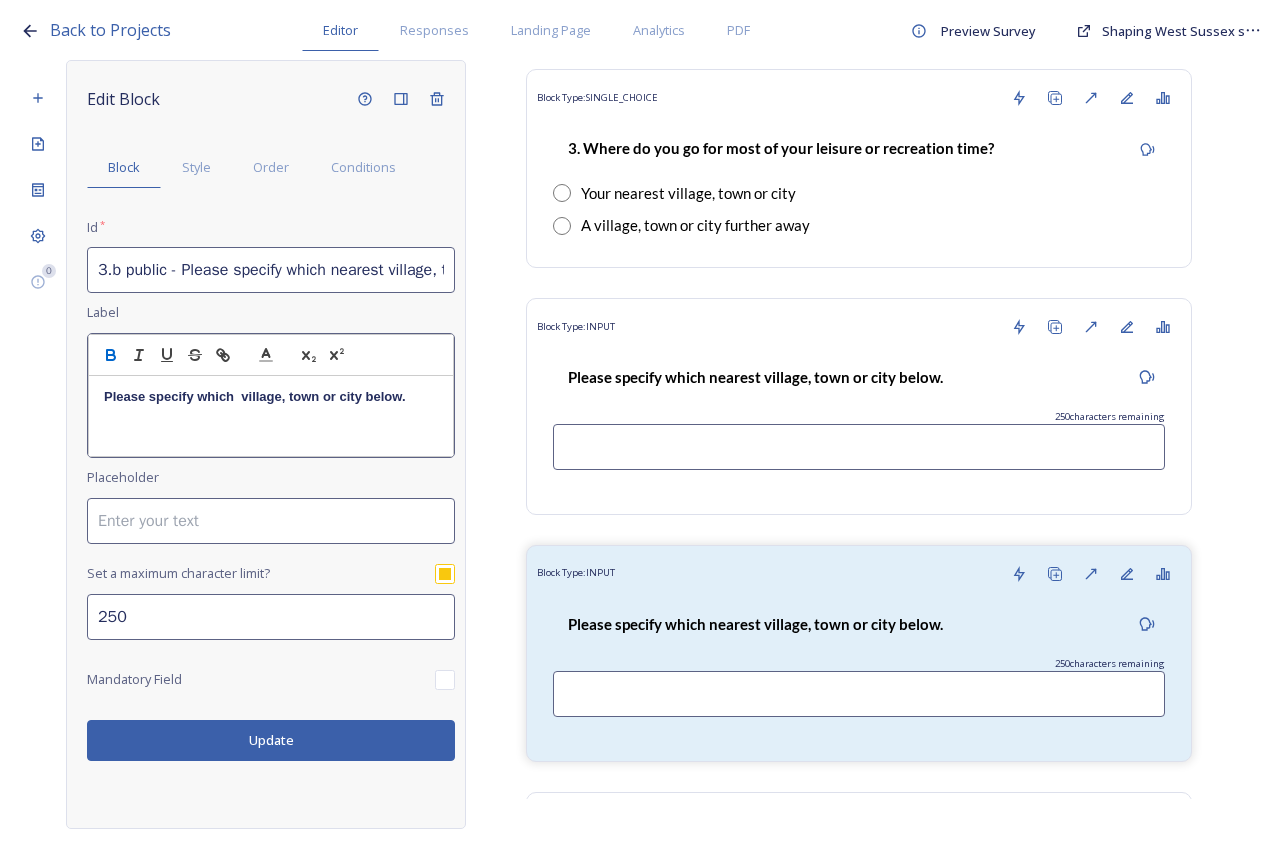 type 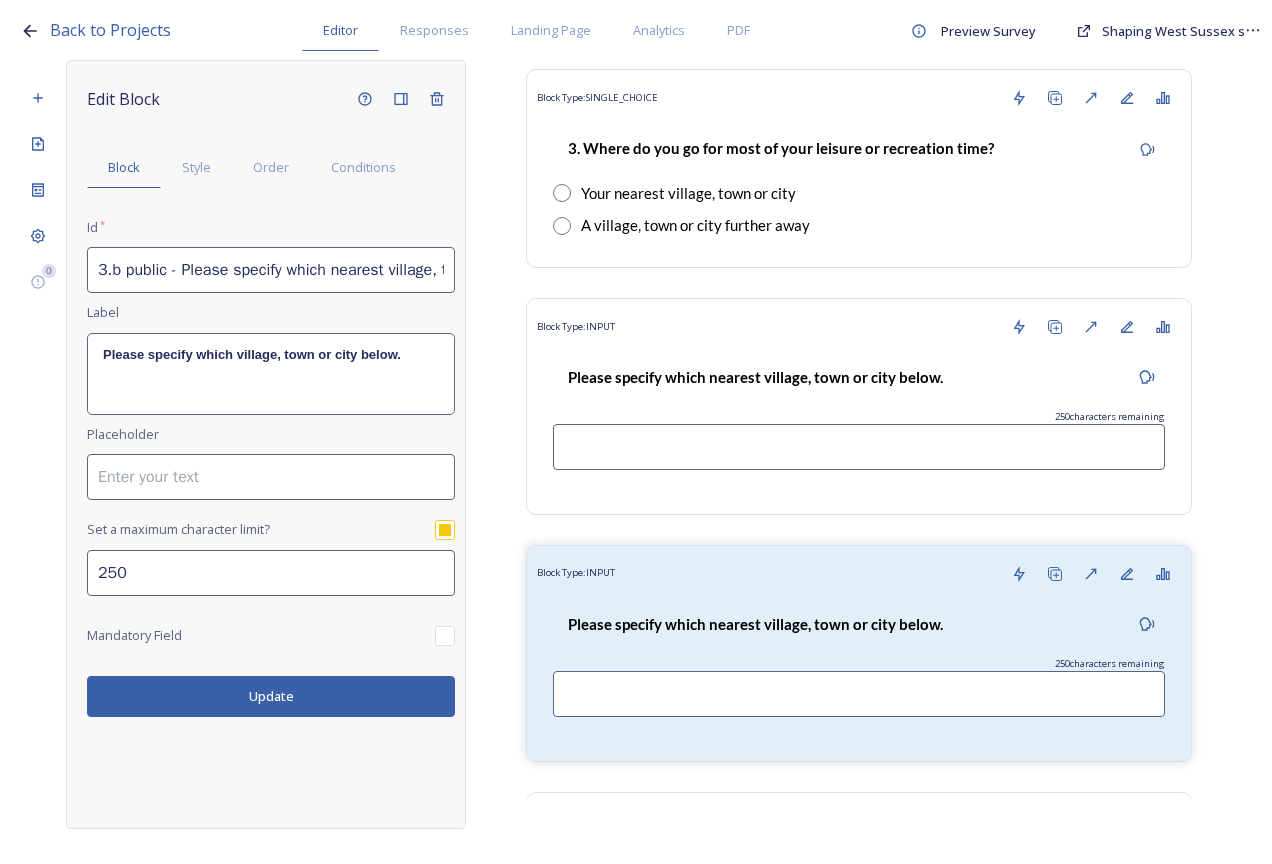 click on "Edit Block Block Style Order Conditions Id * 3.b public - Please specify which nearest village, town or city Label Please specify which village, town or city below. Placeholder Set a maximum character limit? 250 Mandatory Field Update" at bounding box center (266, 444) 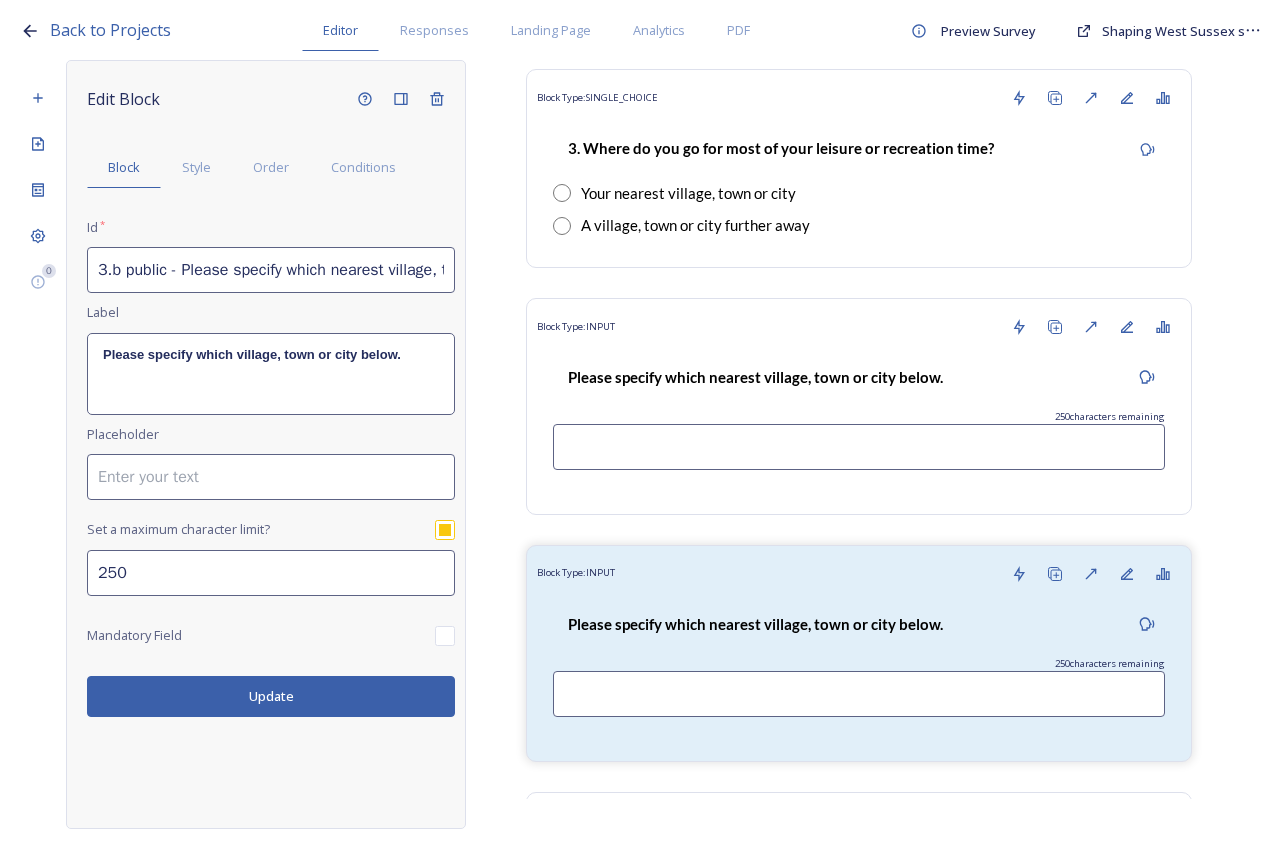 click on "Update" at bounding box center (271, 696) 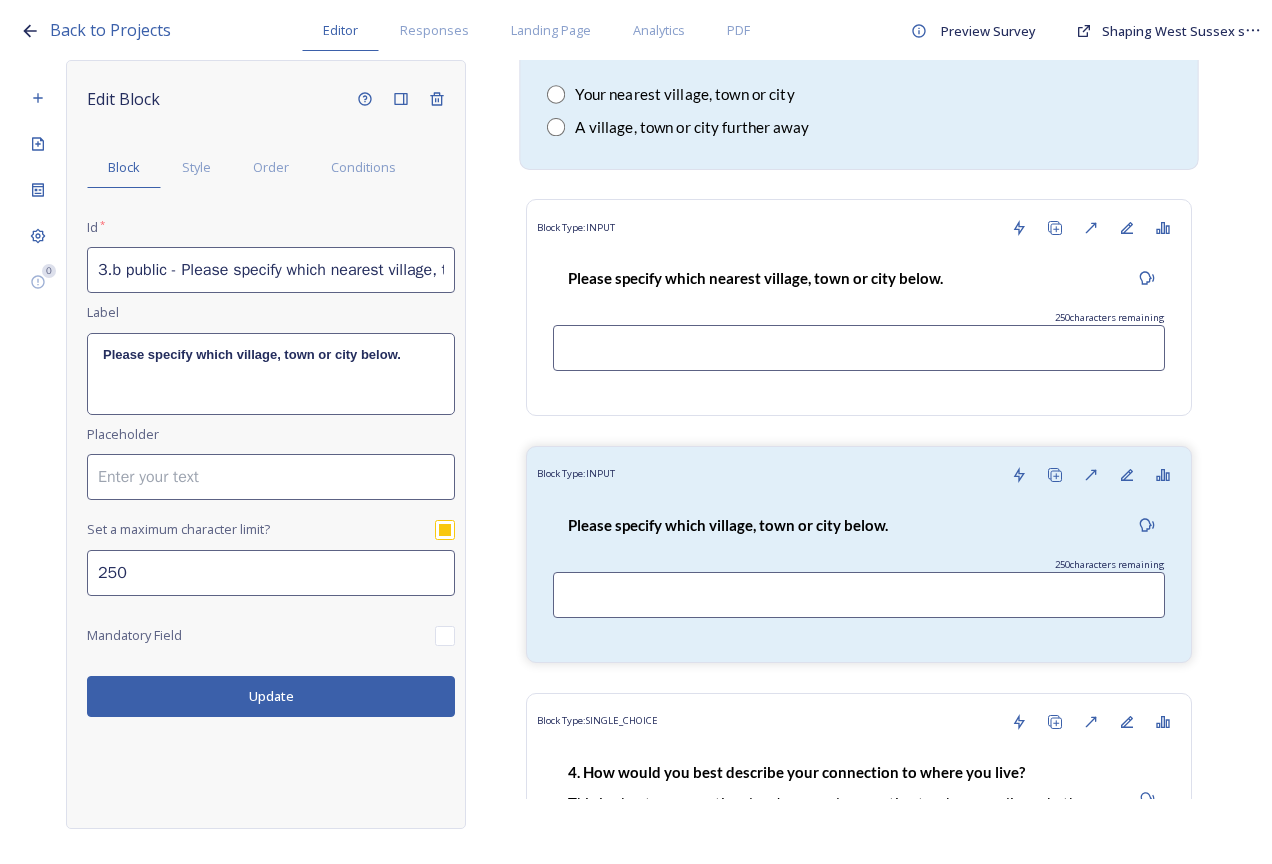 scroll, scrollTop: 1900, scrollLeft: 0, axis: vertical 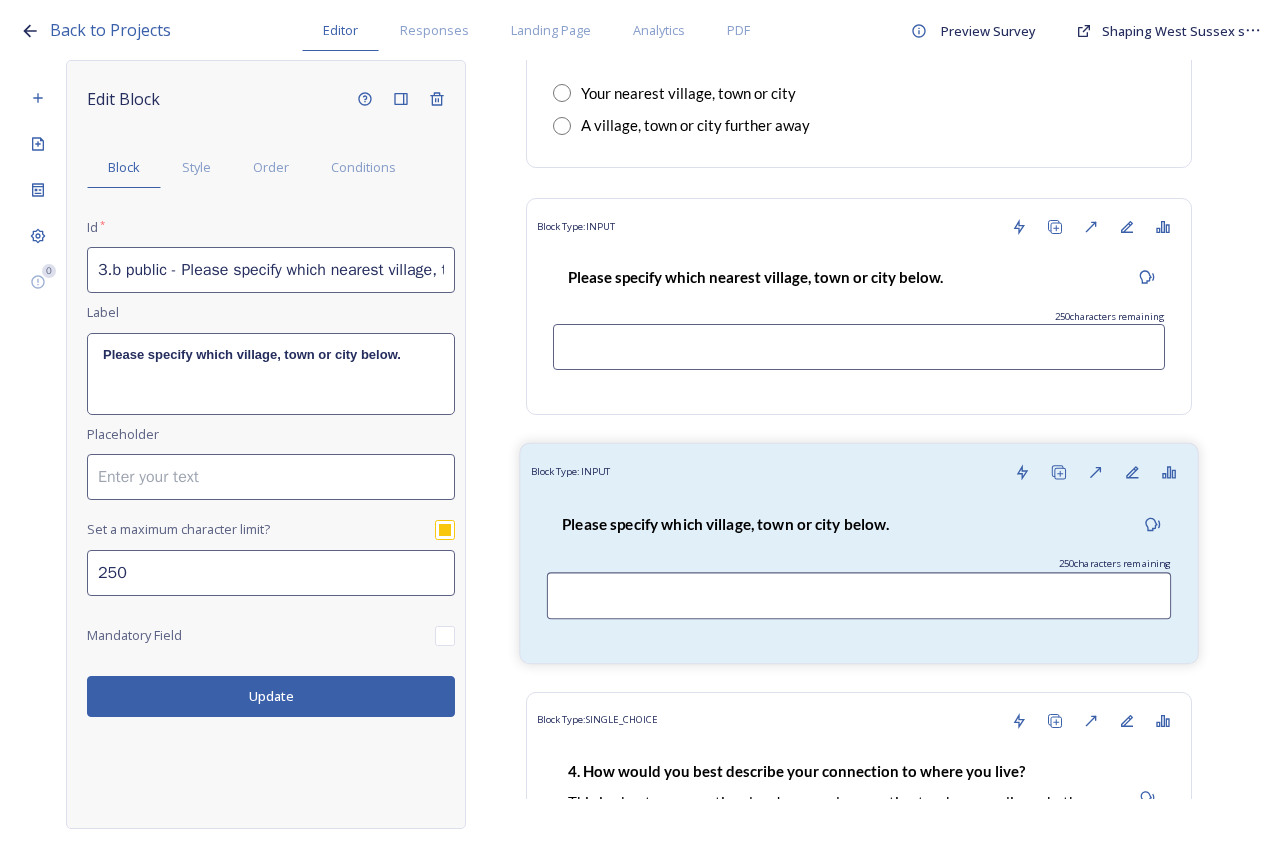 click on "Block Type:  INPUT" at bounding box center (859, 472) 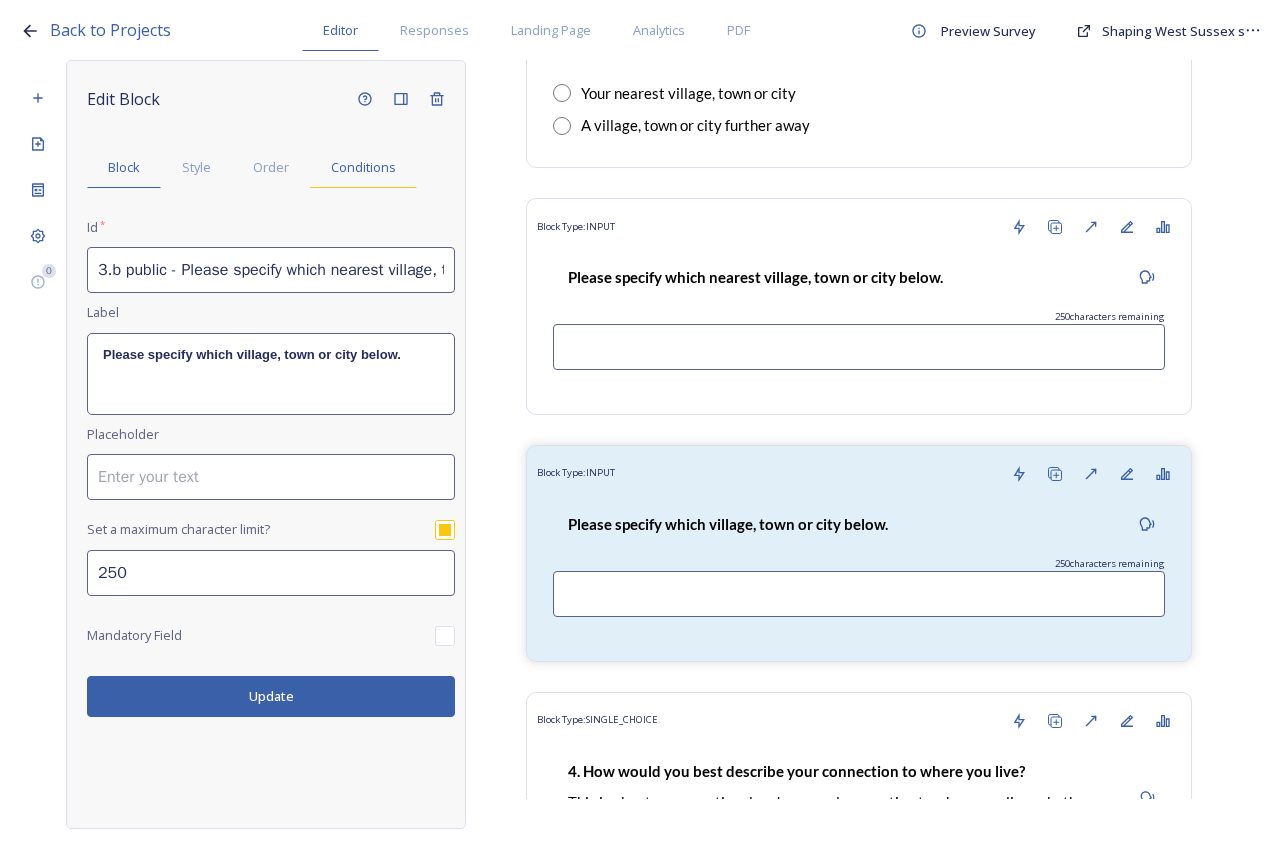 click on "Conditions" at bounding box center [363, 167] 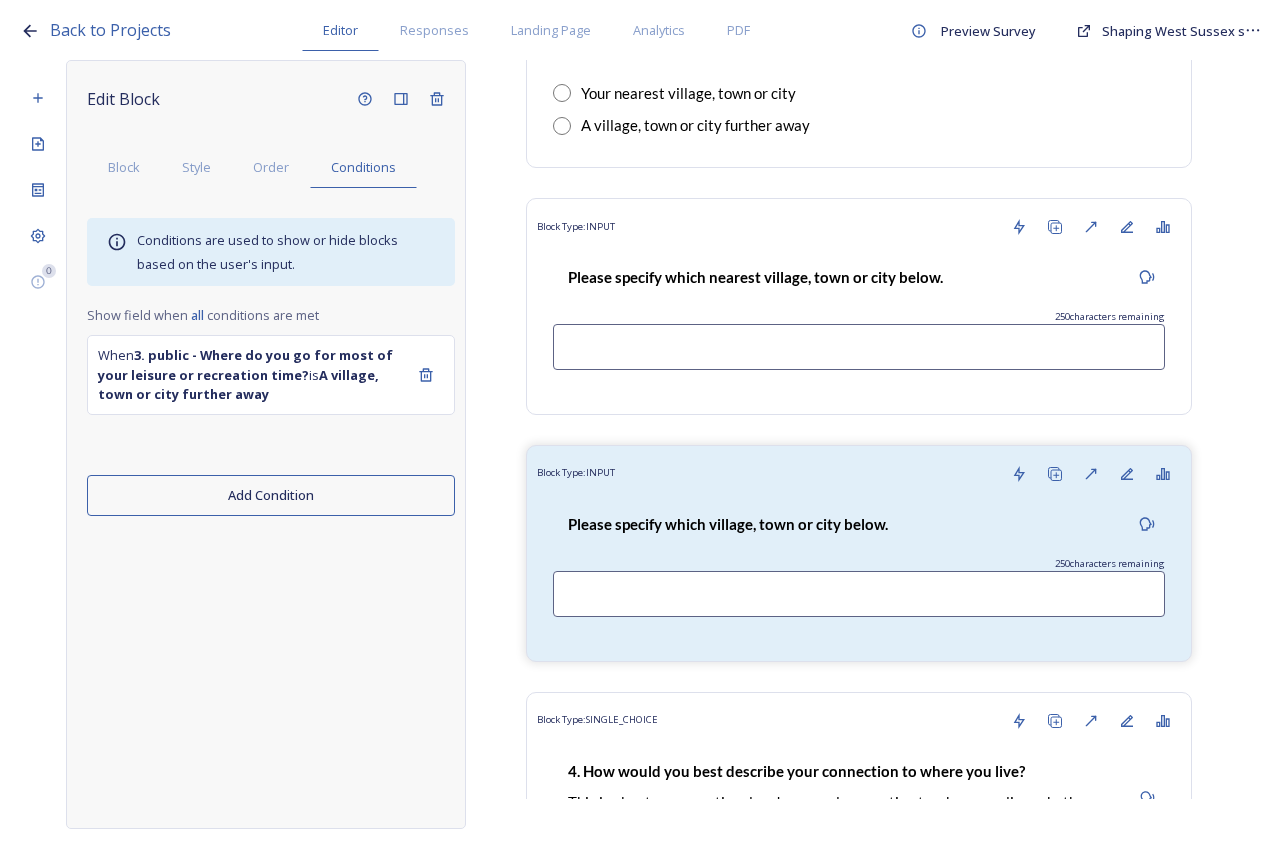 scroll, scrollTop: 1700, scrollLeft: 0, axis: vertical 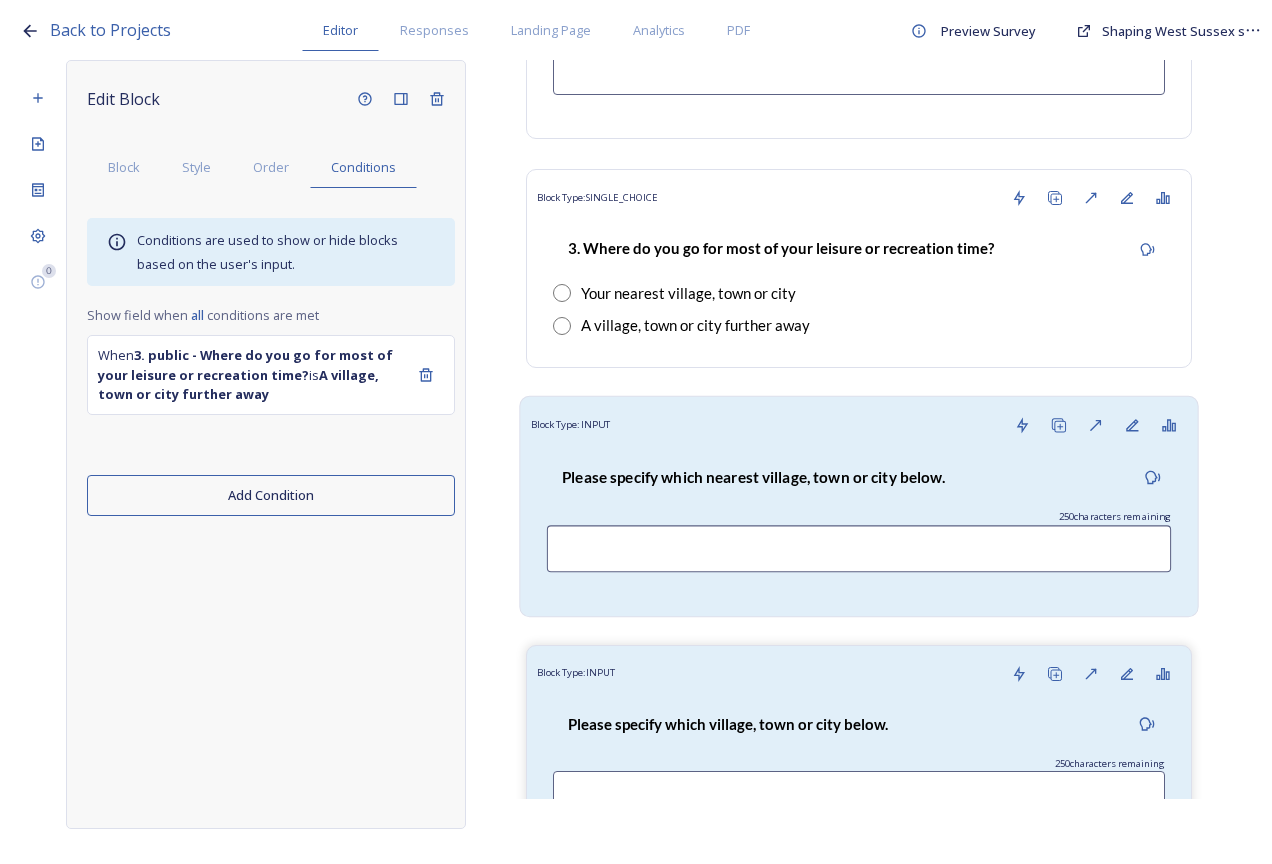 click on "Please specify which nearest village, town or city below." at bounding box center (753, 476) 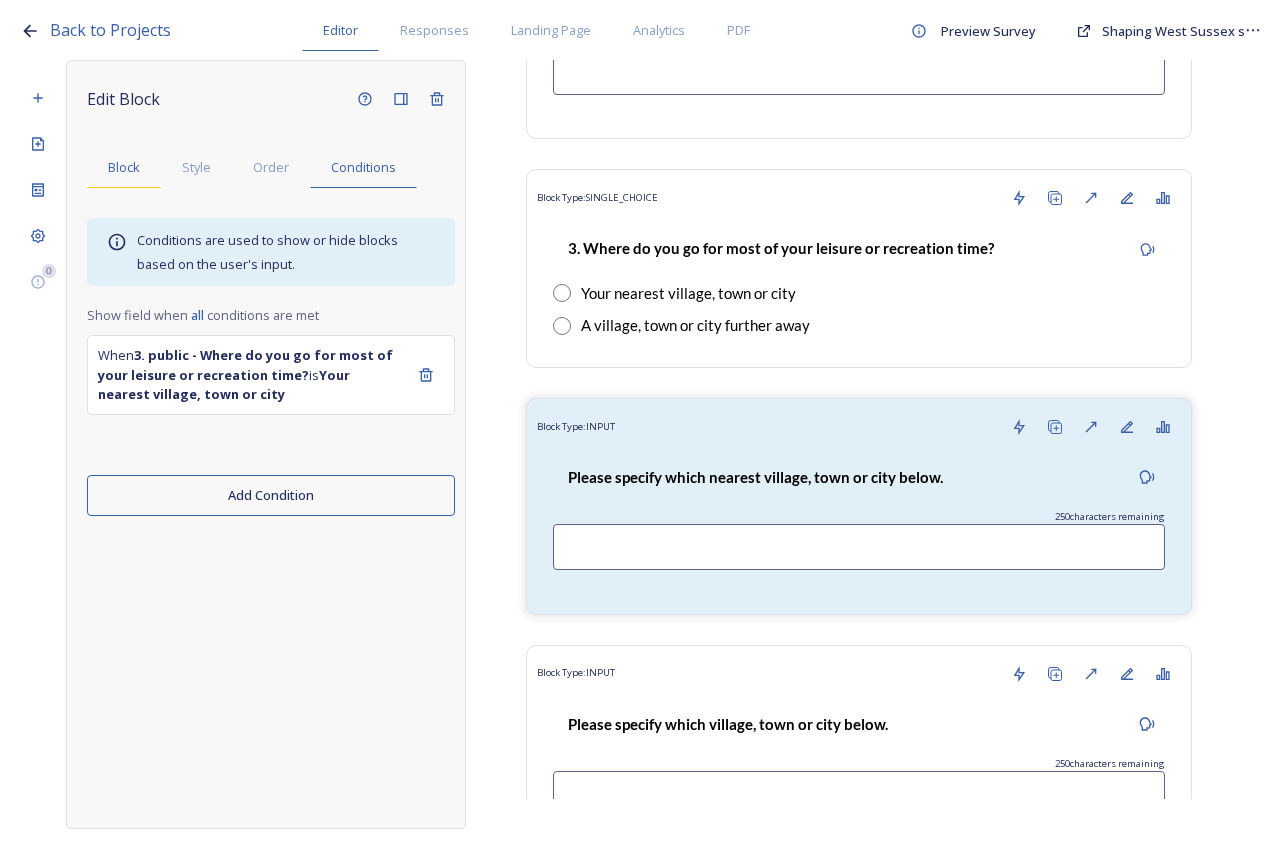 click on "Block" at bounding box center (124, 167) 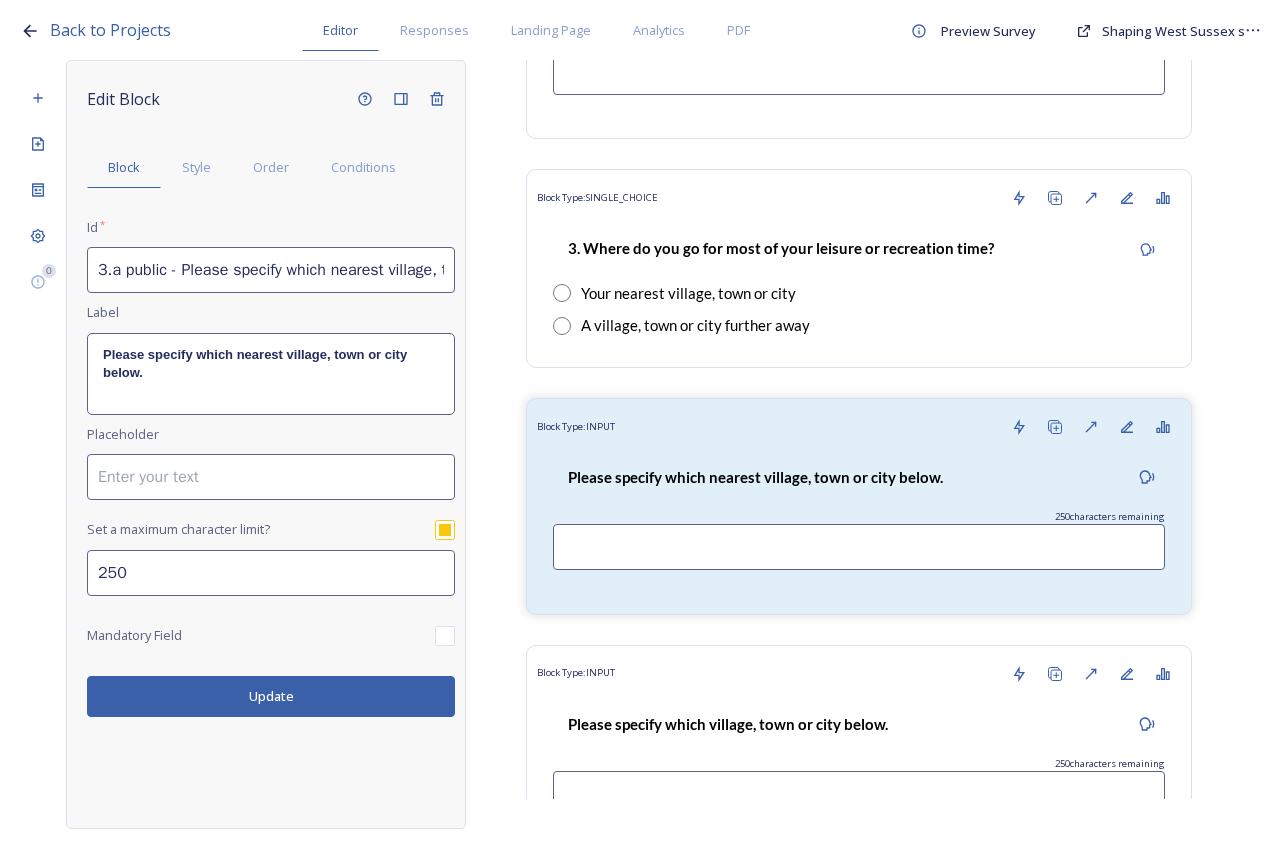 drag, startPoint x: 286, startPoint y: 355, endPoint x: 241, endPoint y: 354, distance: 45.01111 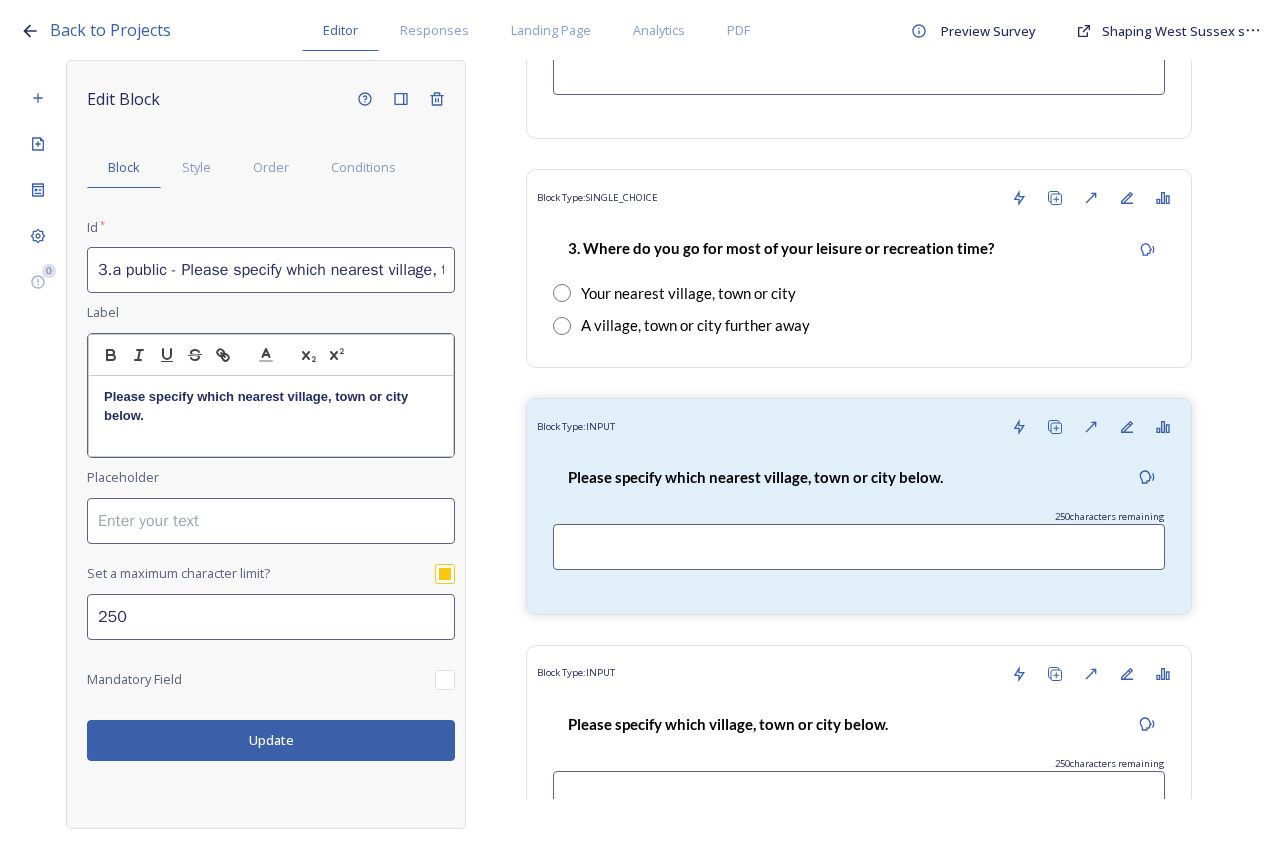 click on "Please specify which nearest village, town or city below." at bounding box center (258, 405) 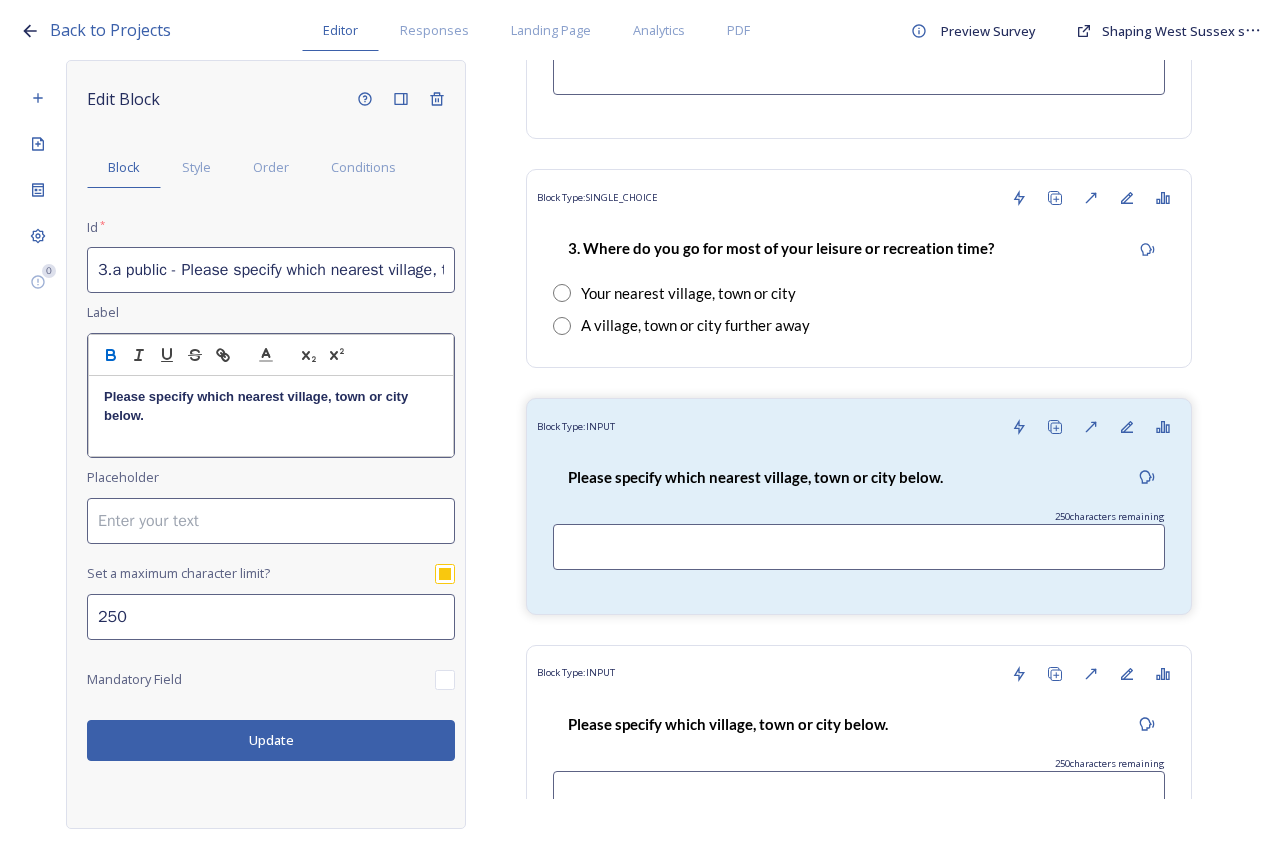 type 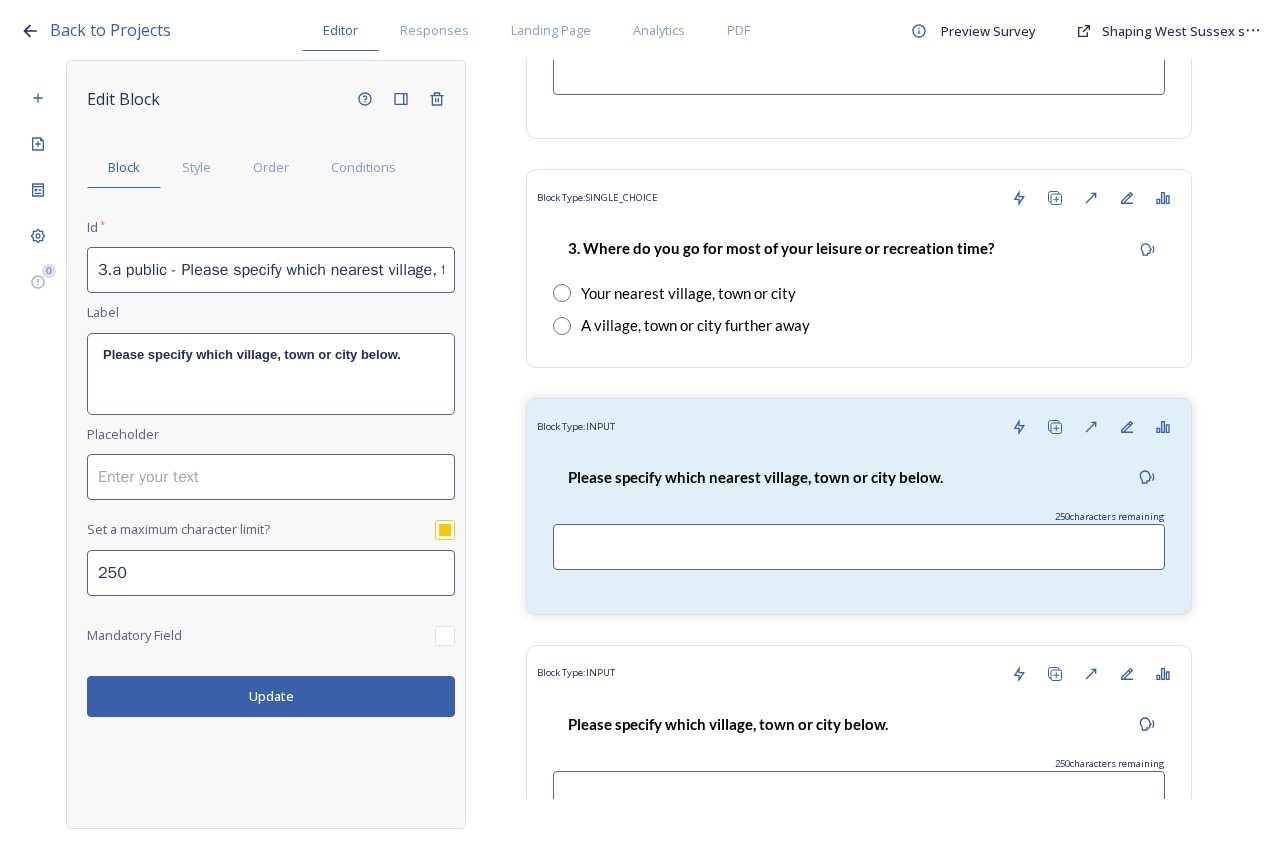 click on "Edit Block Block Style Order Conditions Id * 3.a public - Please specify which nearest village, town or city Label Please specify which village, town or city below. Placeholder Set a maximum character limit? 250 Mandatory Field Update" at bounding box center [266, 444] 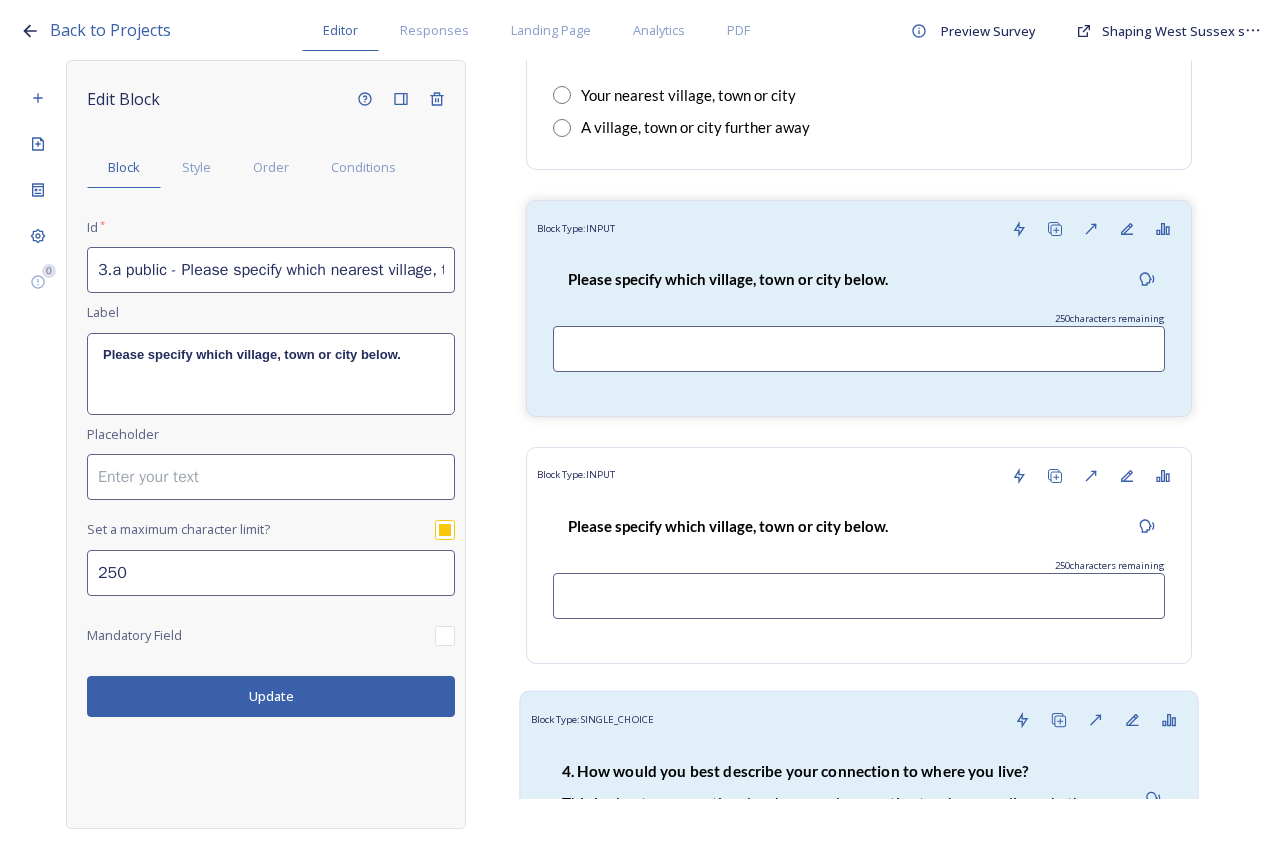 scroll, scrollTop: 1900, scrollLeft: 0, axis: vertical 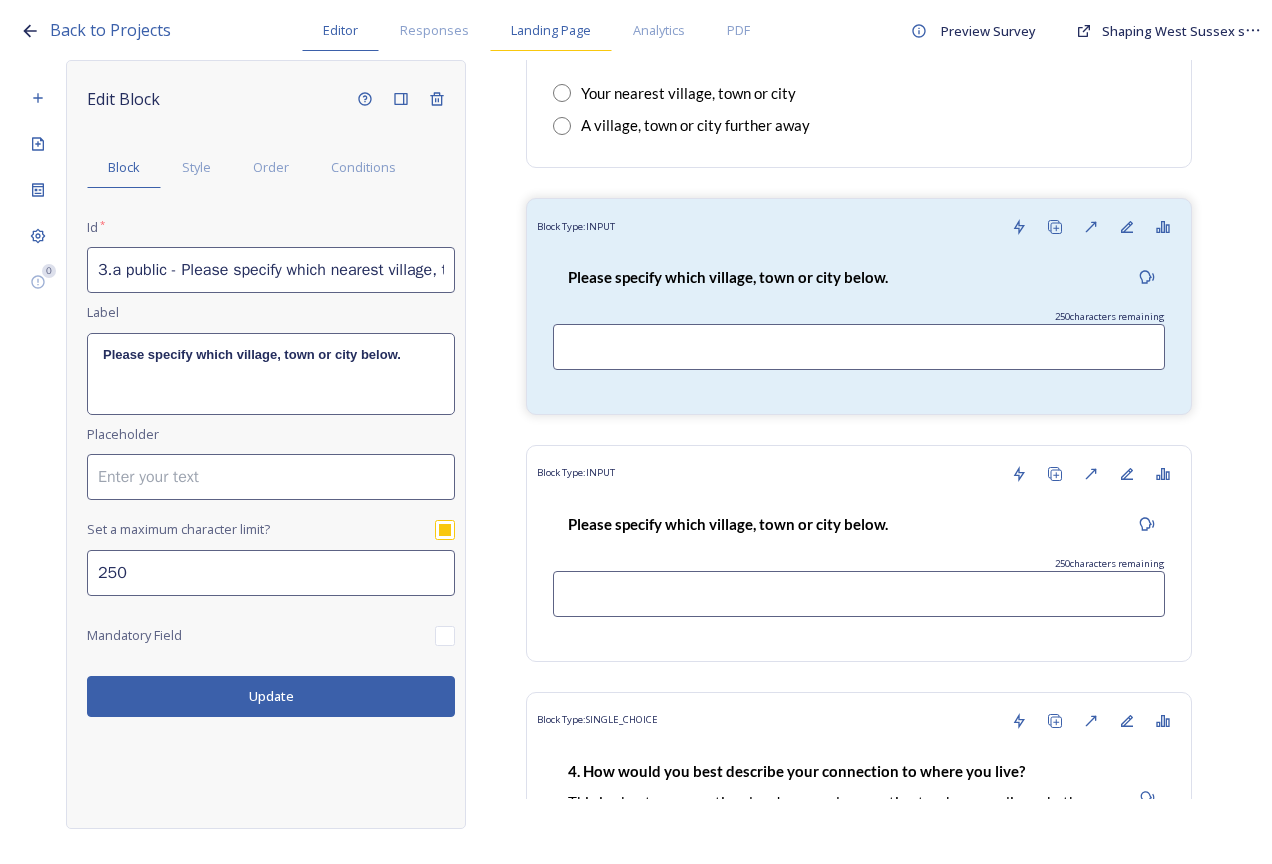 click on "Landing Page" at bounding box center [551, 30] 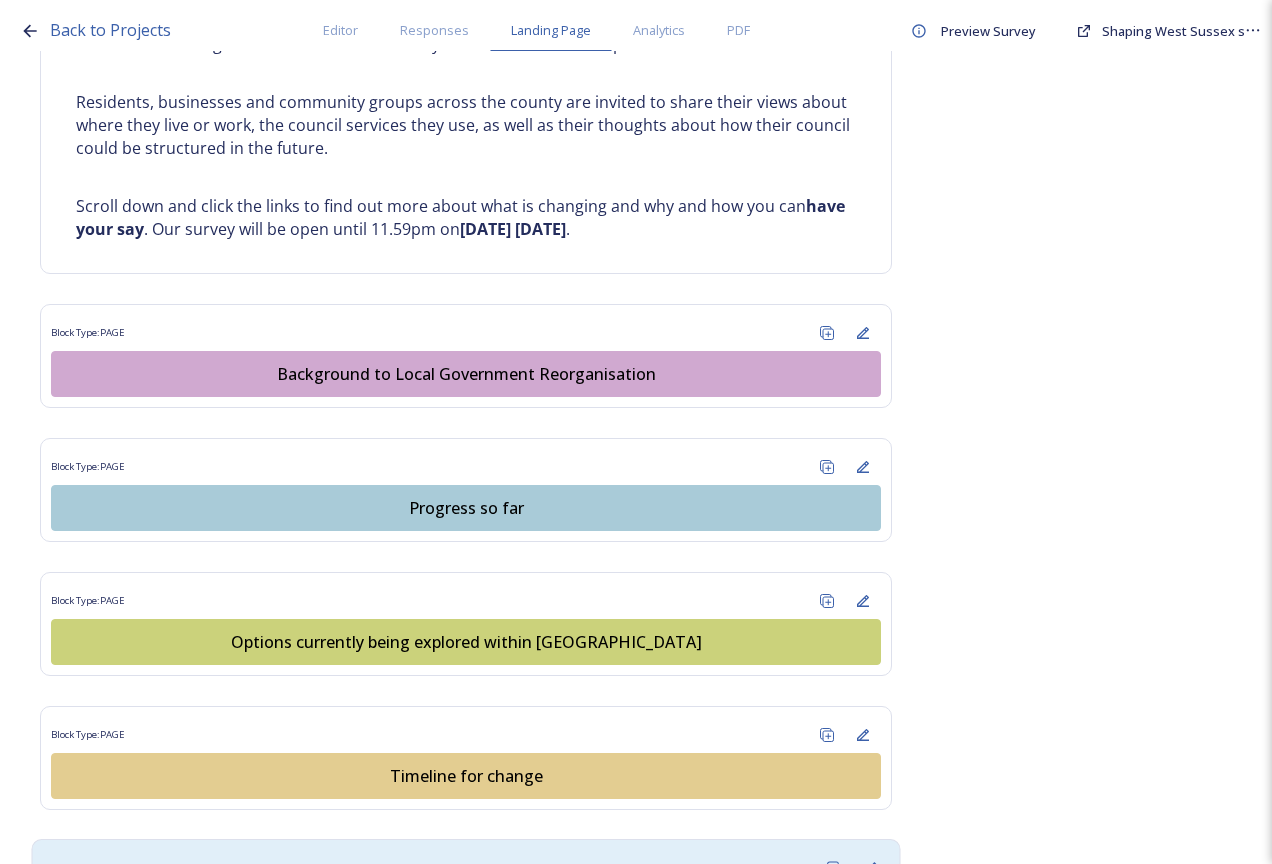scroll, scrollTop: 1500, scrollLeft: 0, axis: vertical 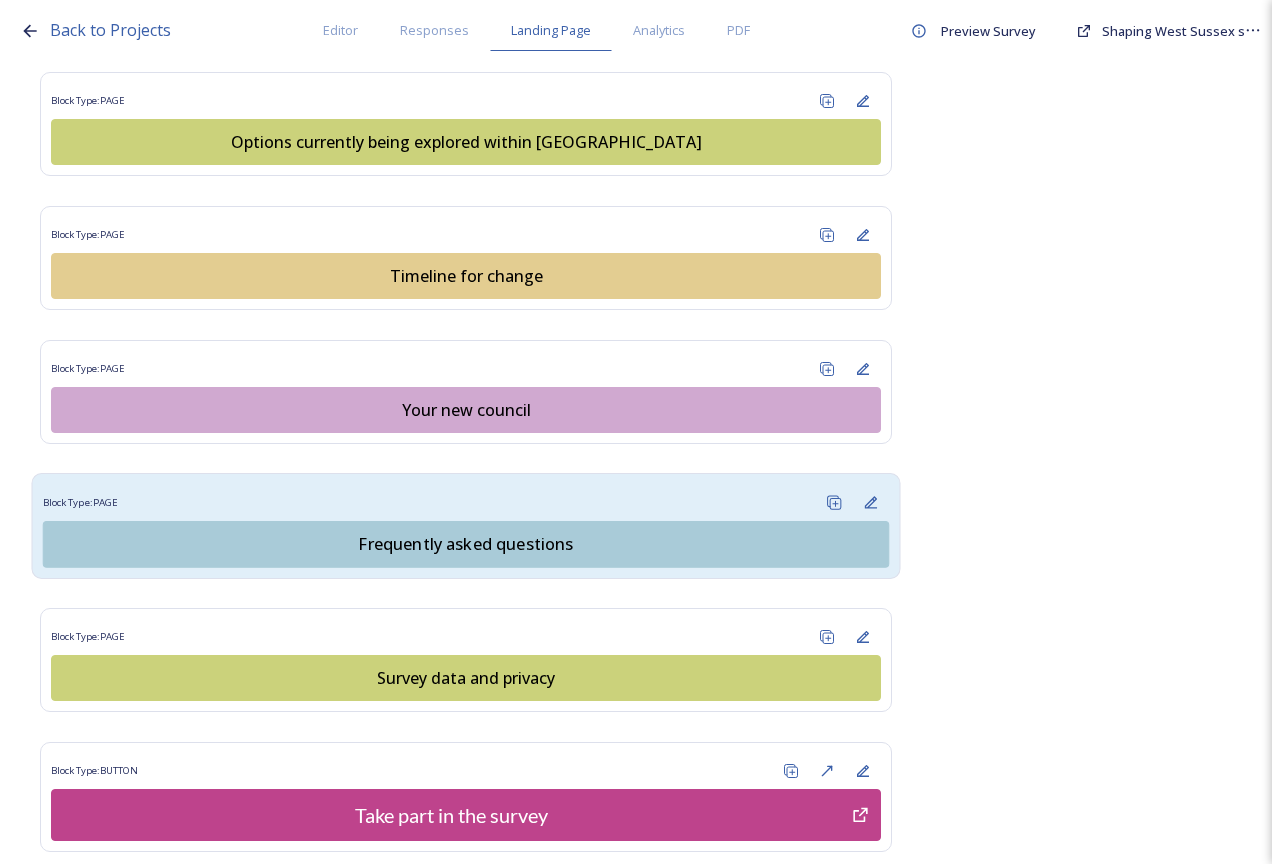 click on "Frequently asked questions" at bounding box center [466, 544] 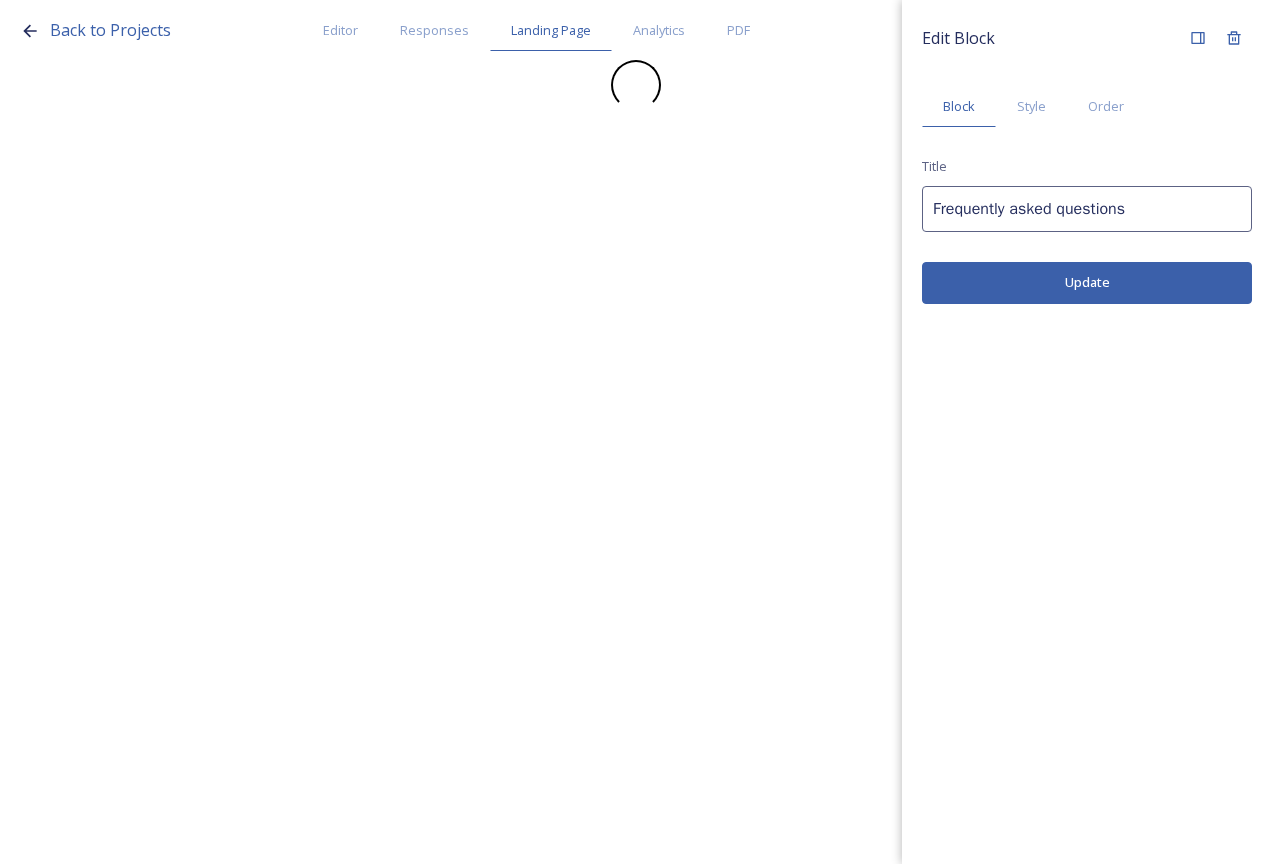 scroll, scrollTop: 0, scrollLeft: 0, axis: both 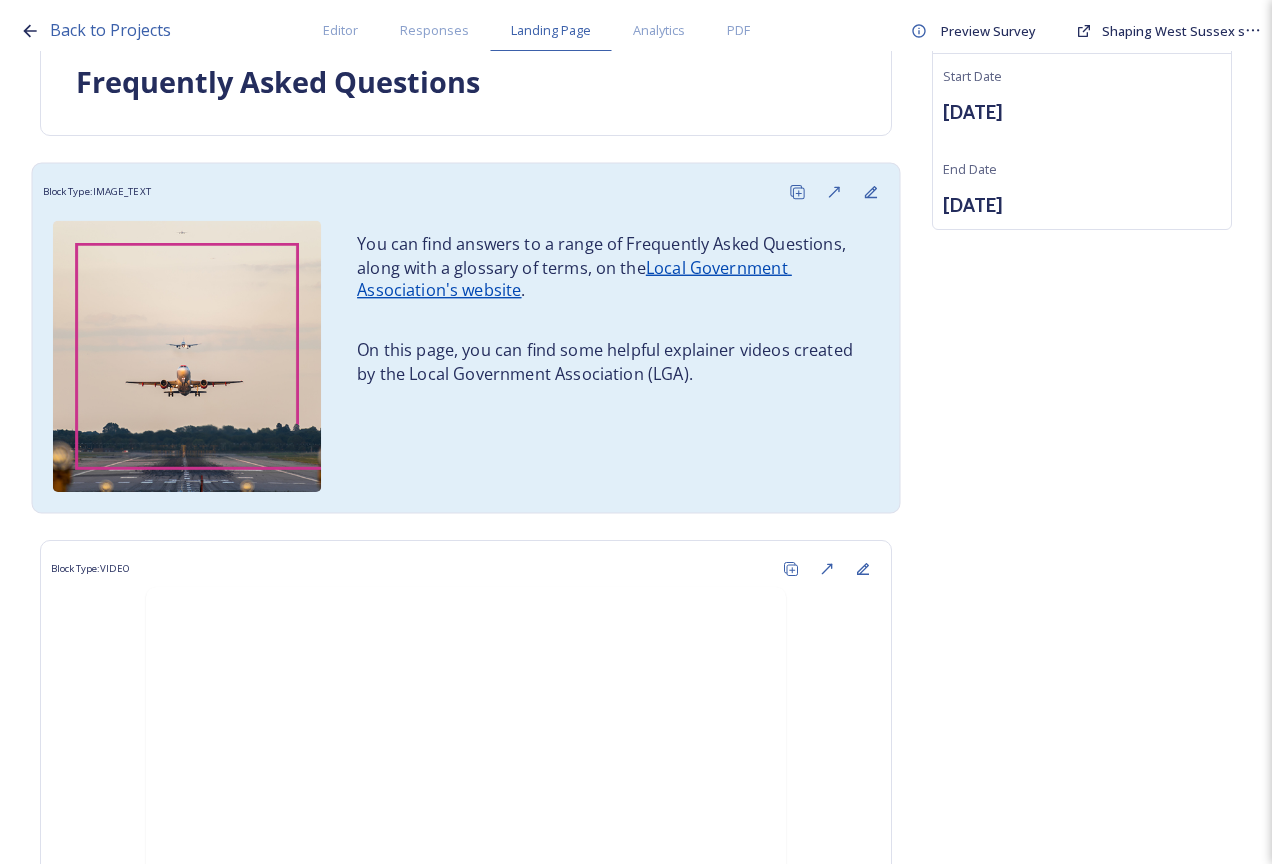 click on "On this page, you can find some helpful explainer videos created by the Local Government Association (LGA)." at bounding box center (610, 362) 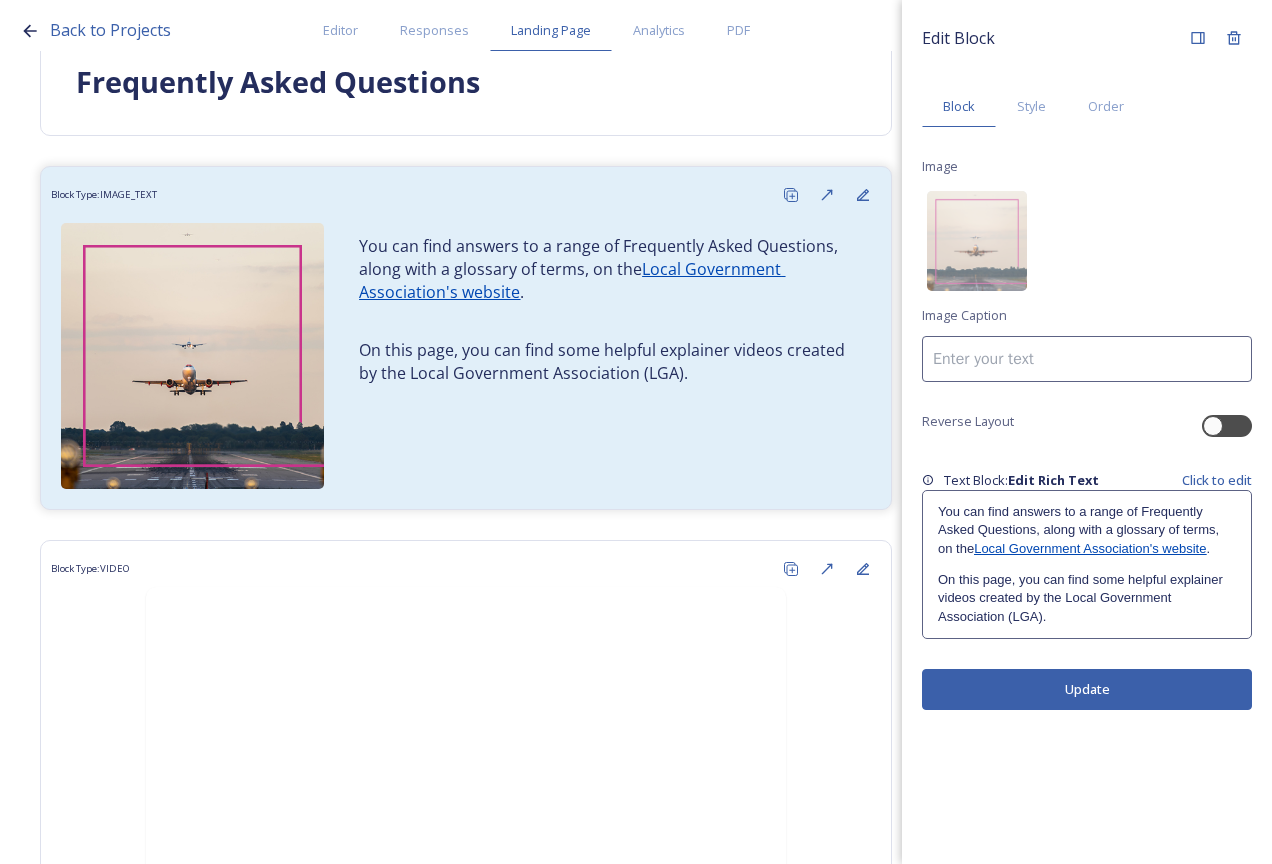 drag, startPoint x: 1221, startPoint y: 548, endPoint x: 927, endPoint y: 516, distance: 295.73636 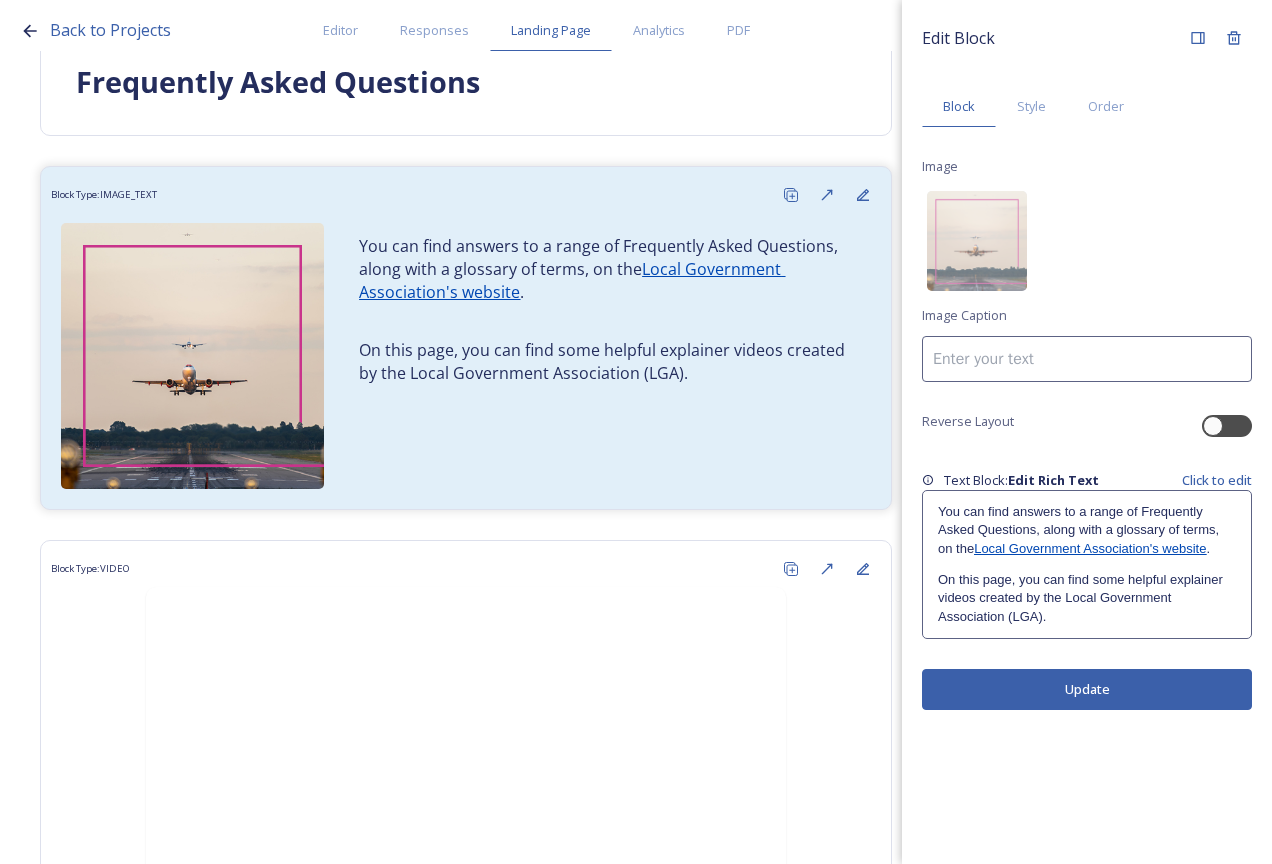click on "You can find answers to a range of Frequently Asked Questions, along with a glossary of terms, on the  Local Government Association's website . On this page, you can find some helpful explainer videos created by the Local Government Association (LGA)." at bounding box center (1087, 564) 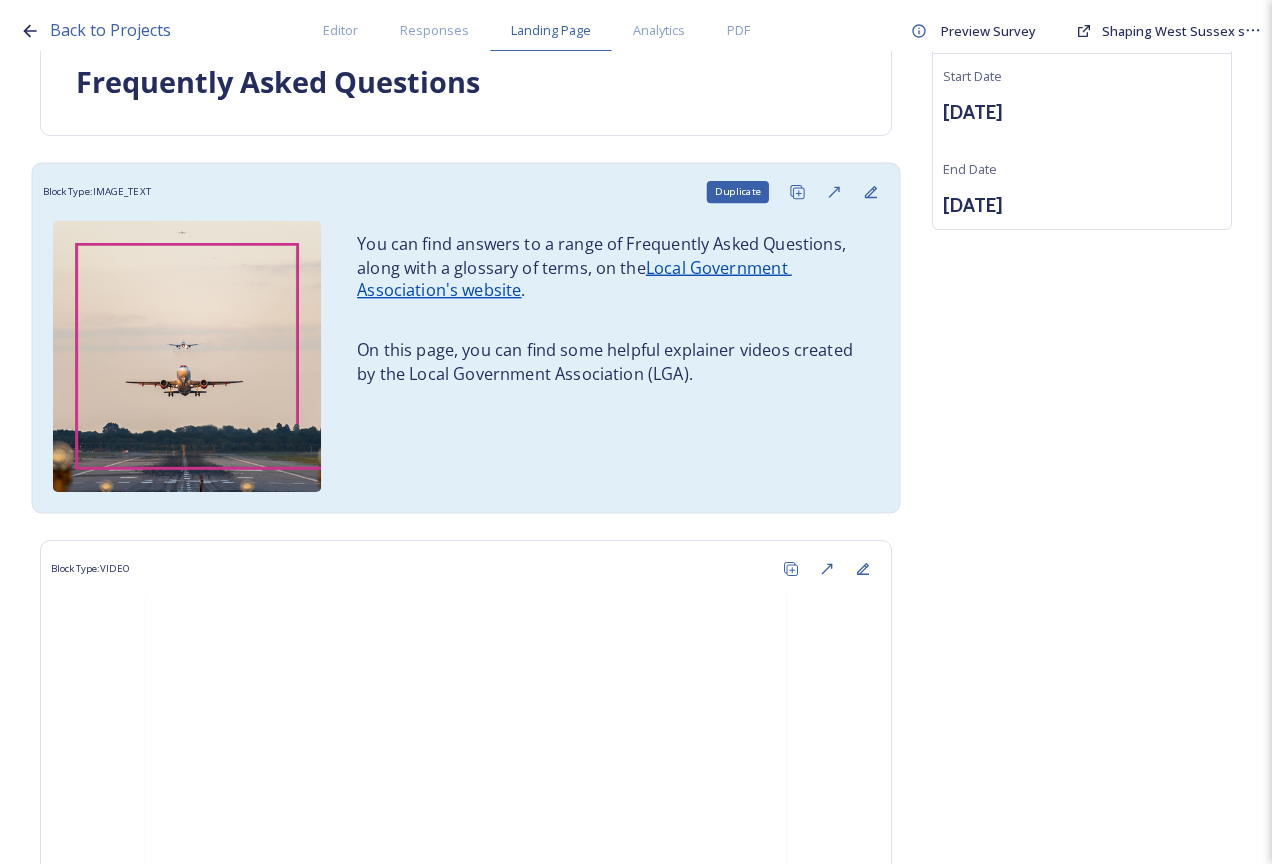 click 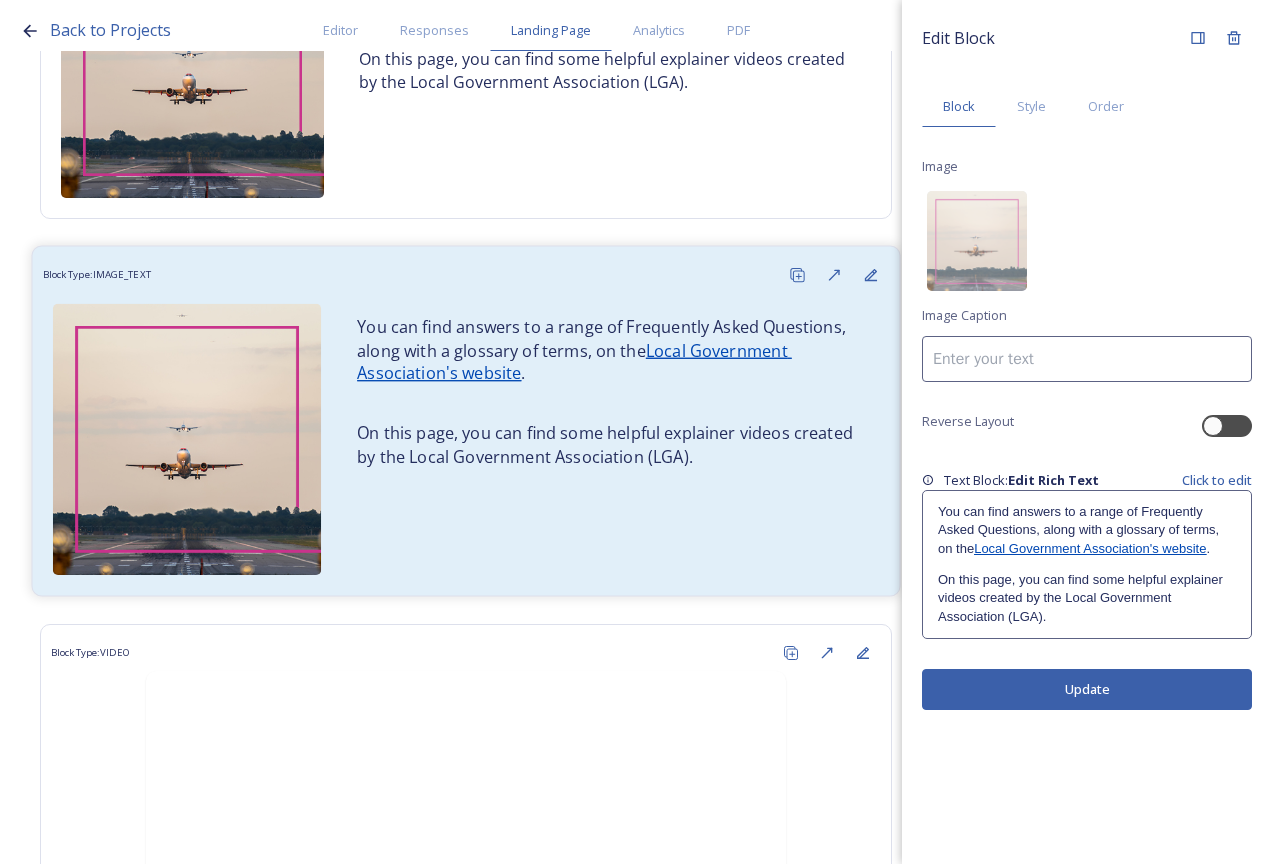 scroll, scrollTop: 500, scrollLeft: 0, axis: vertical 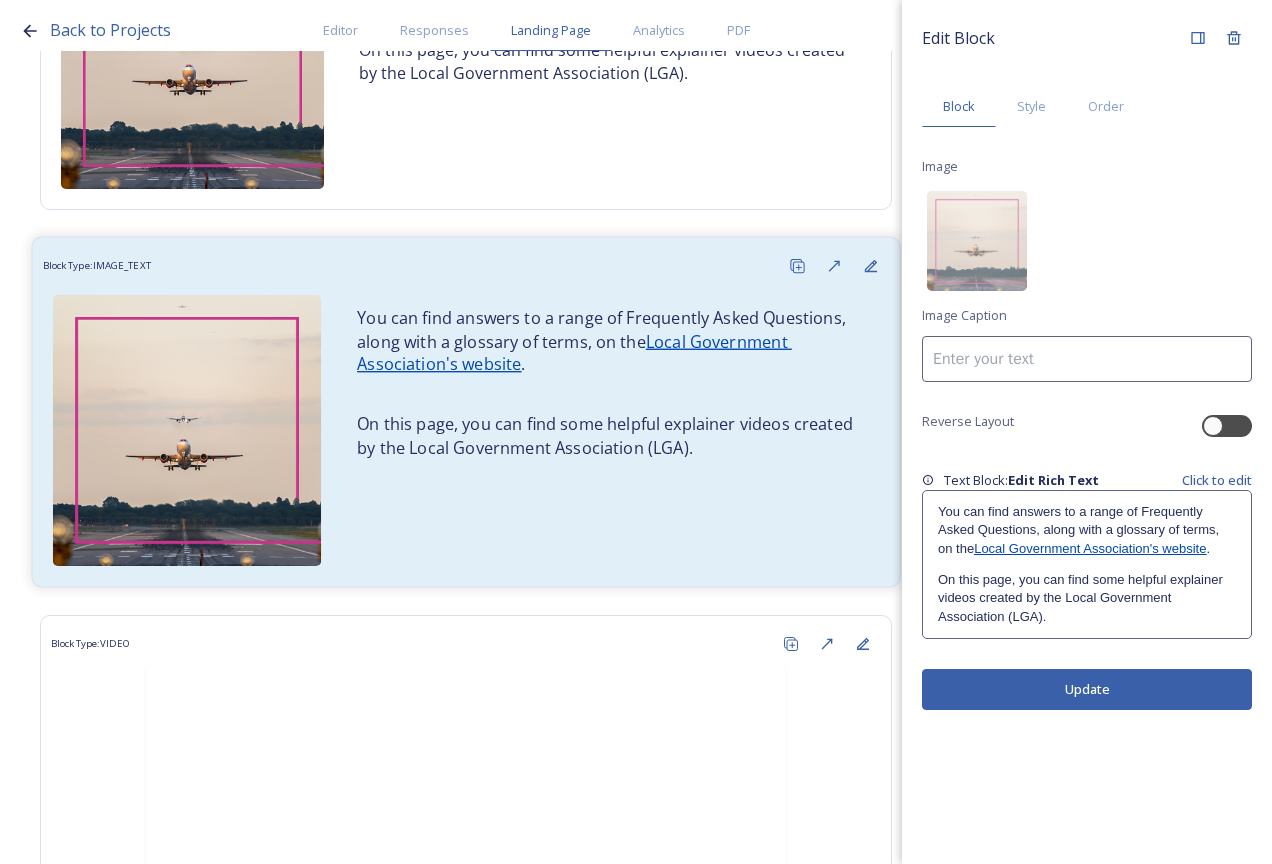 click at bounding box center [610, 395] 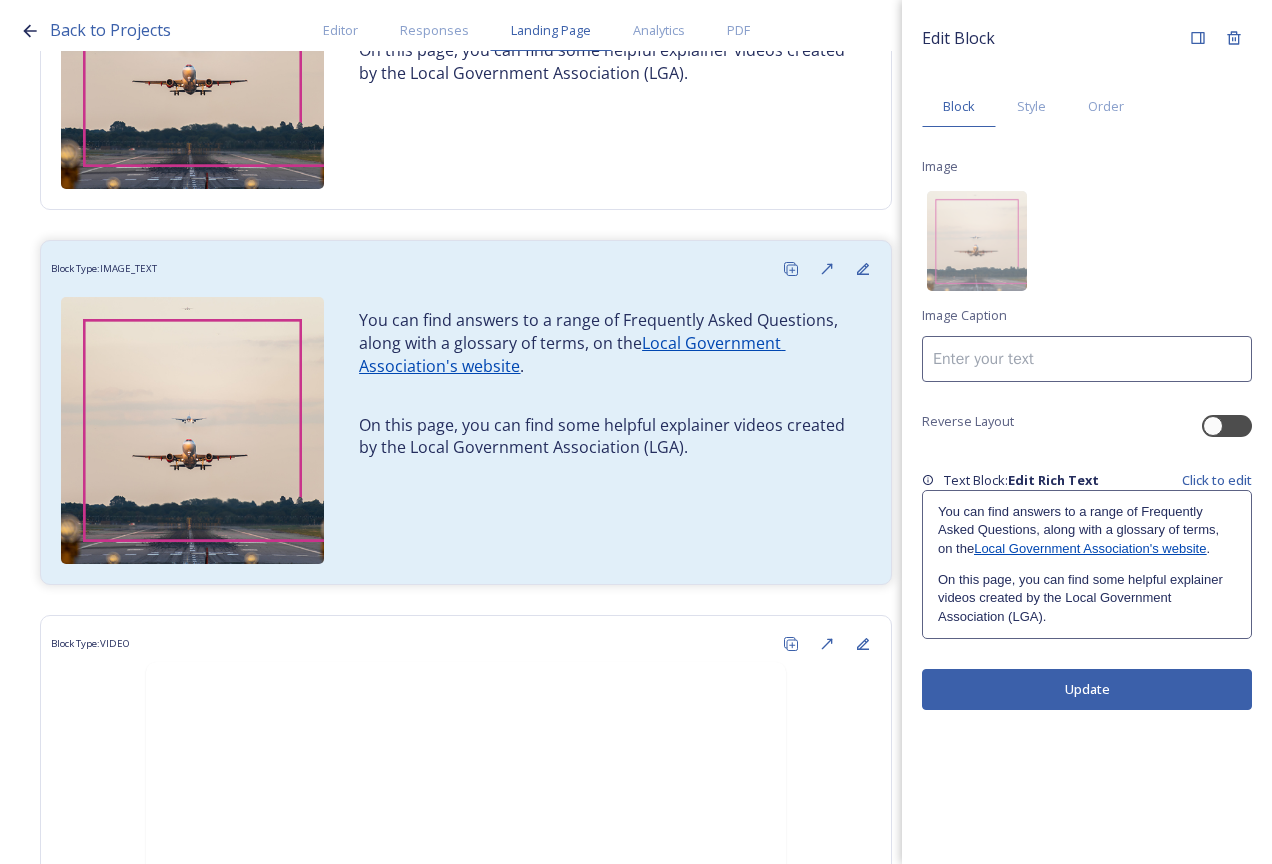 drag, startPoint x: 1145, startPoint y: 619, endPoint x: 924, endPoint y: 581, distance: 224.24316 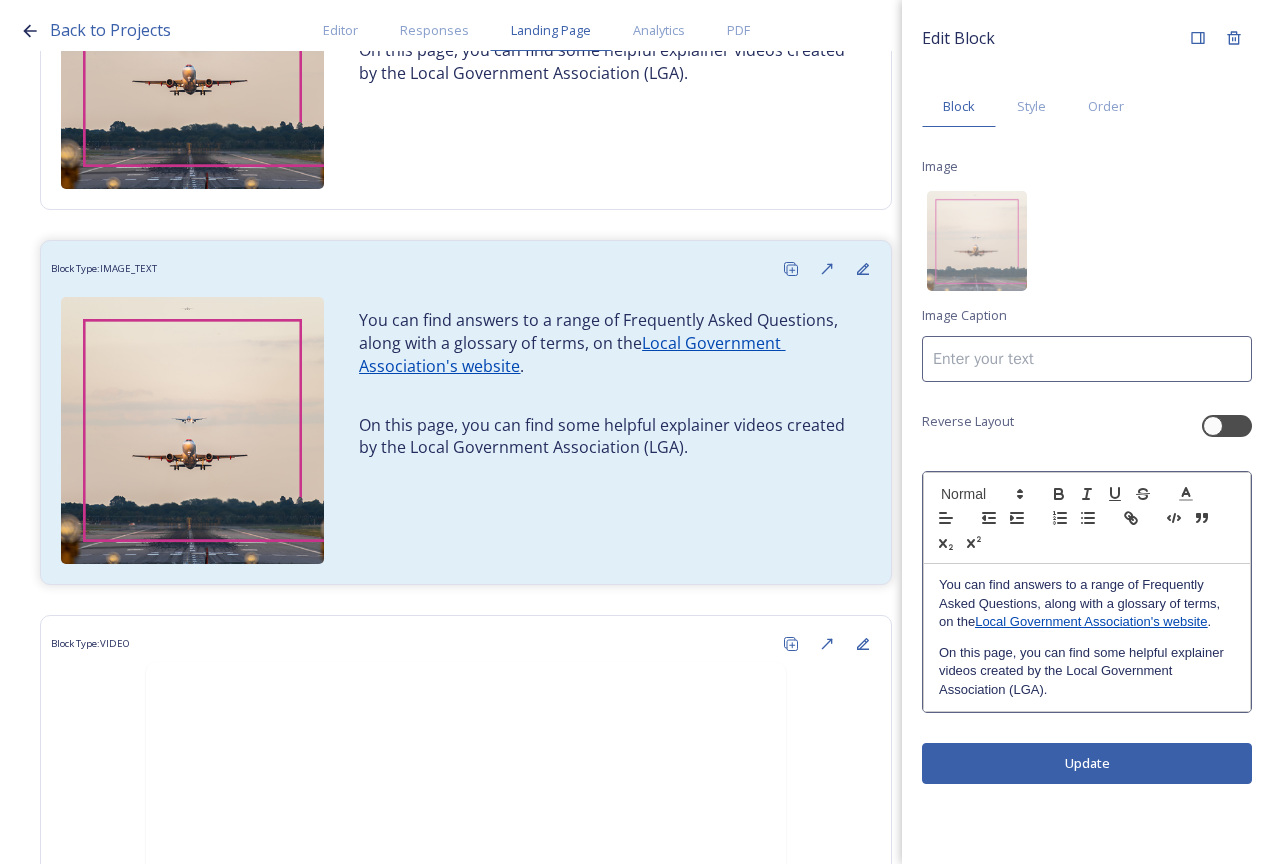 drag, startPoint x: 1063, startPoint y: 685, endPoint x: 941, endPoint y: 644, distance: 128.7051 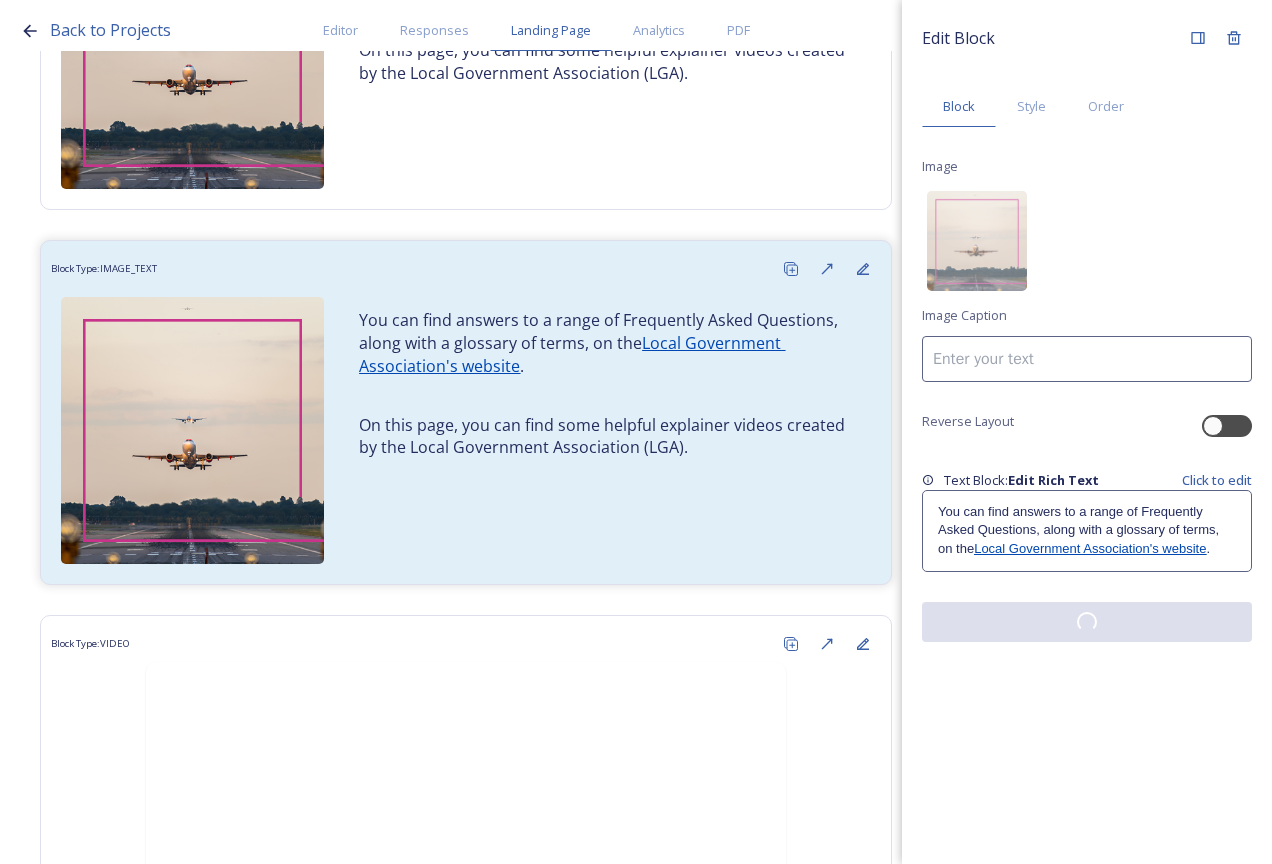 click on "Edit Block Block Style Order Image Image Caption Reverse Layout Text Block:  Edit Rich Text Click to edit You can find answers to a range of Frequently Asked Questions, along with a glossary of terms, on the  Local Government Association's website ." at bounding box center (1087, 432) 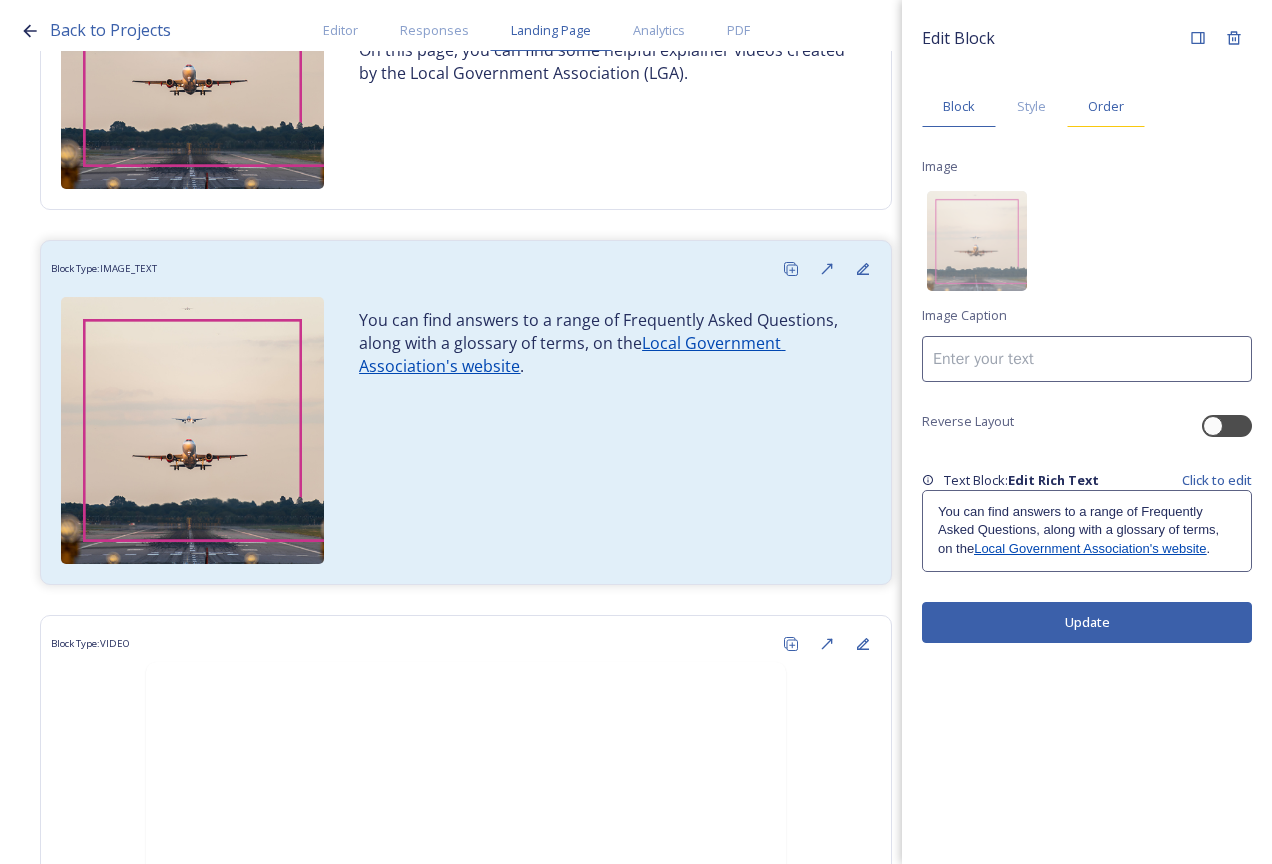 click on "Order" at bounding box center [1106, 106] 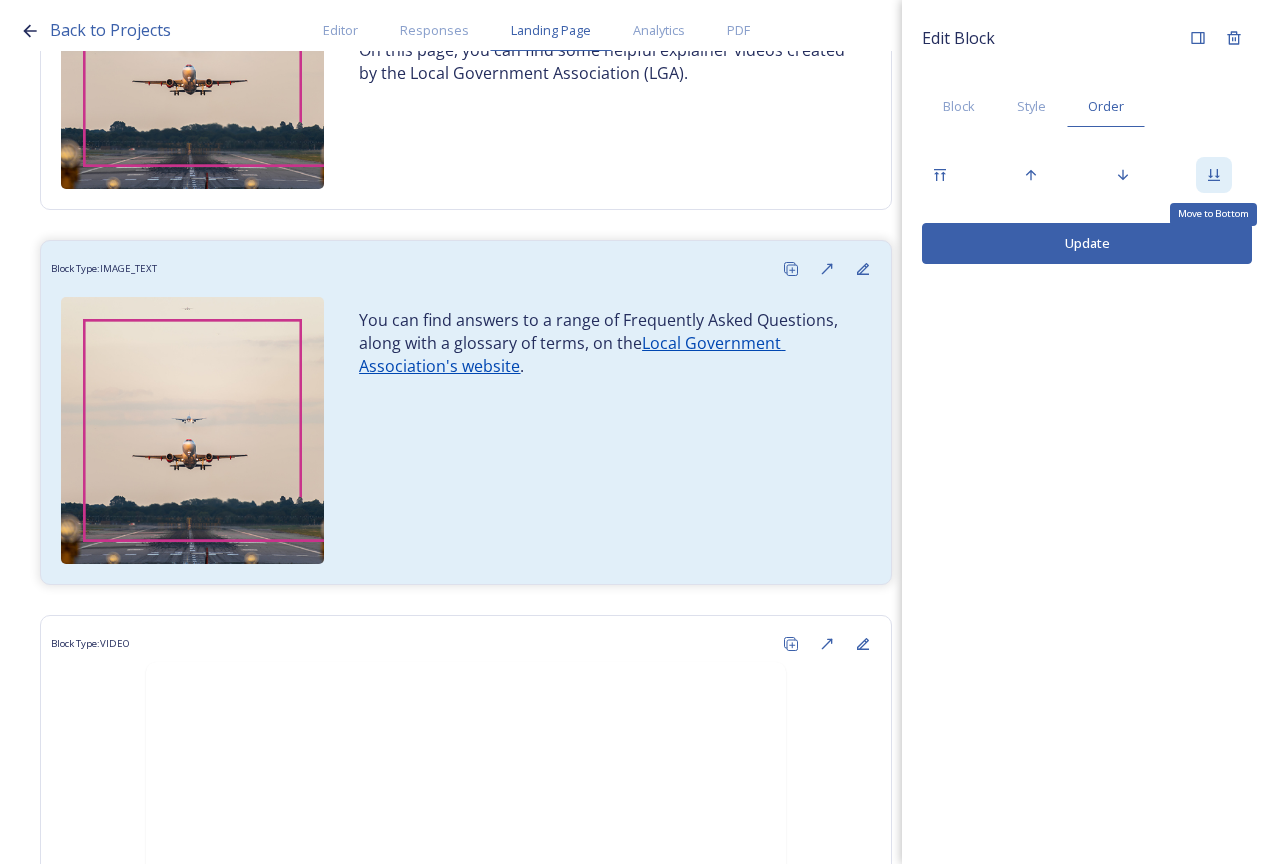 click 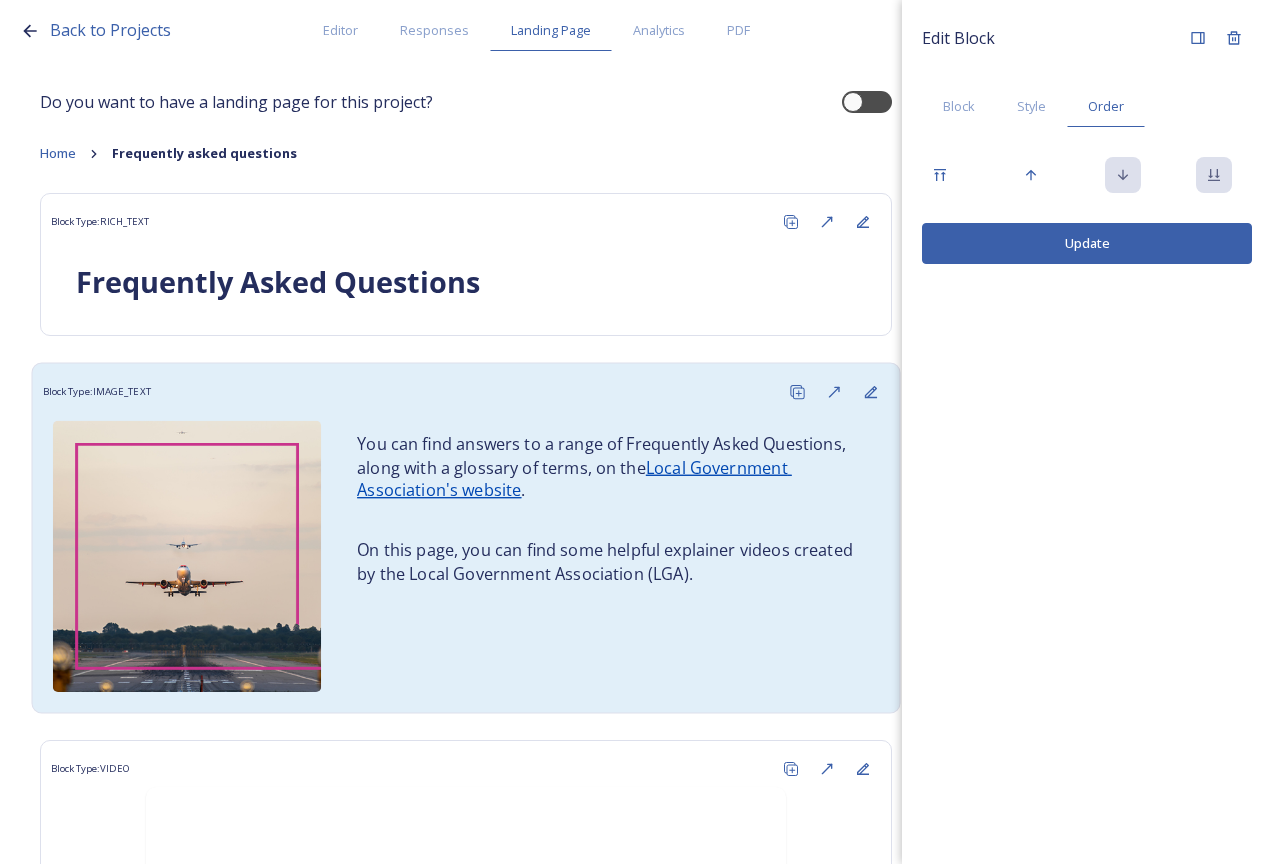 click on "You can find answers to a range of Frequently Asked Questions, along with a glossary of terms, on the  Local Government Association's website . On this page, you can find some helpful explainer videos created by the Local Government Association (LGA)." at bounding box center (610, 509) 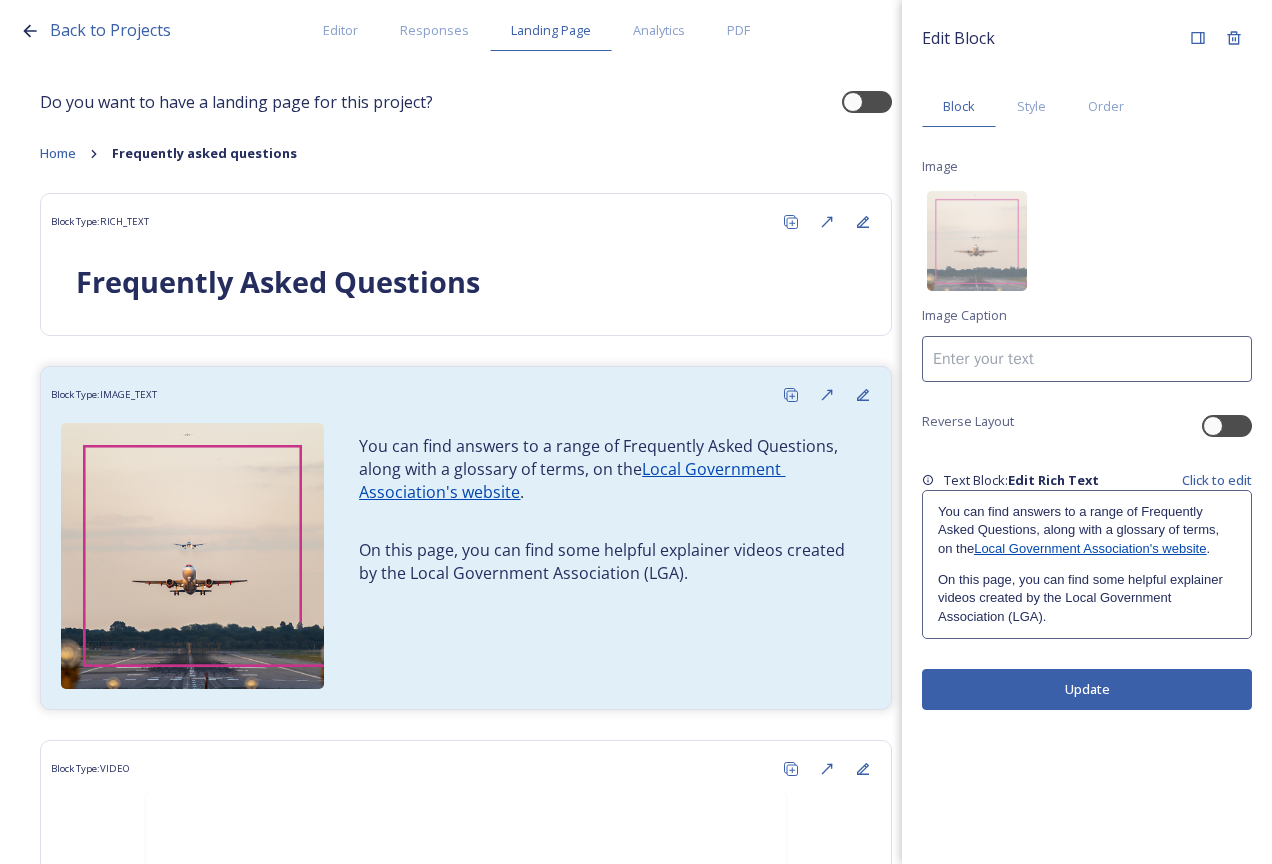 click on "You can find answers to a range of Frequently Asked Questions, along with a glossary of terms, on the  Local Government Association's website ." at bounding box center [1087, 530] 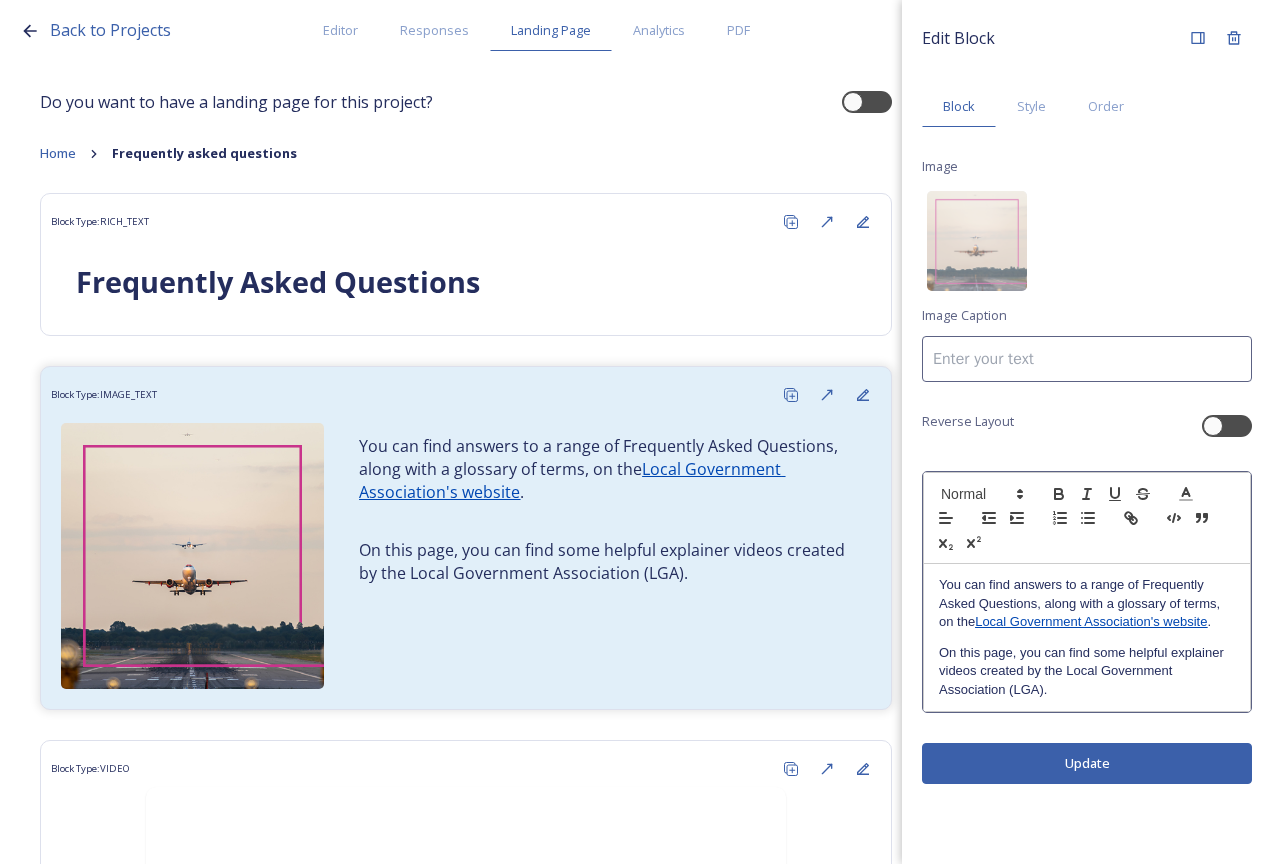 drag, startPoint x: 1226, startPoint y: 622, endPoint x: 930, endPoint y: 578, distance: 299.2524 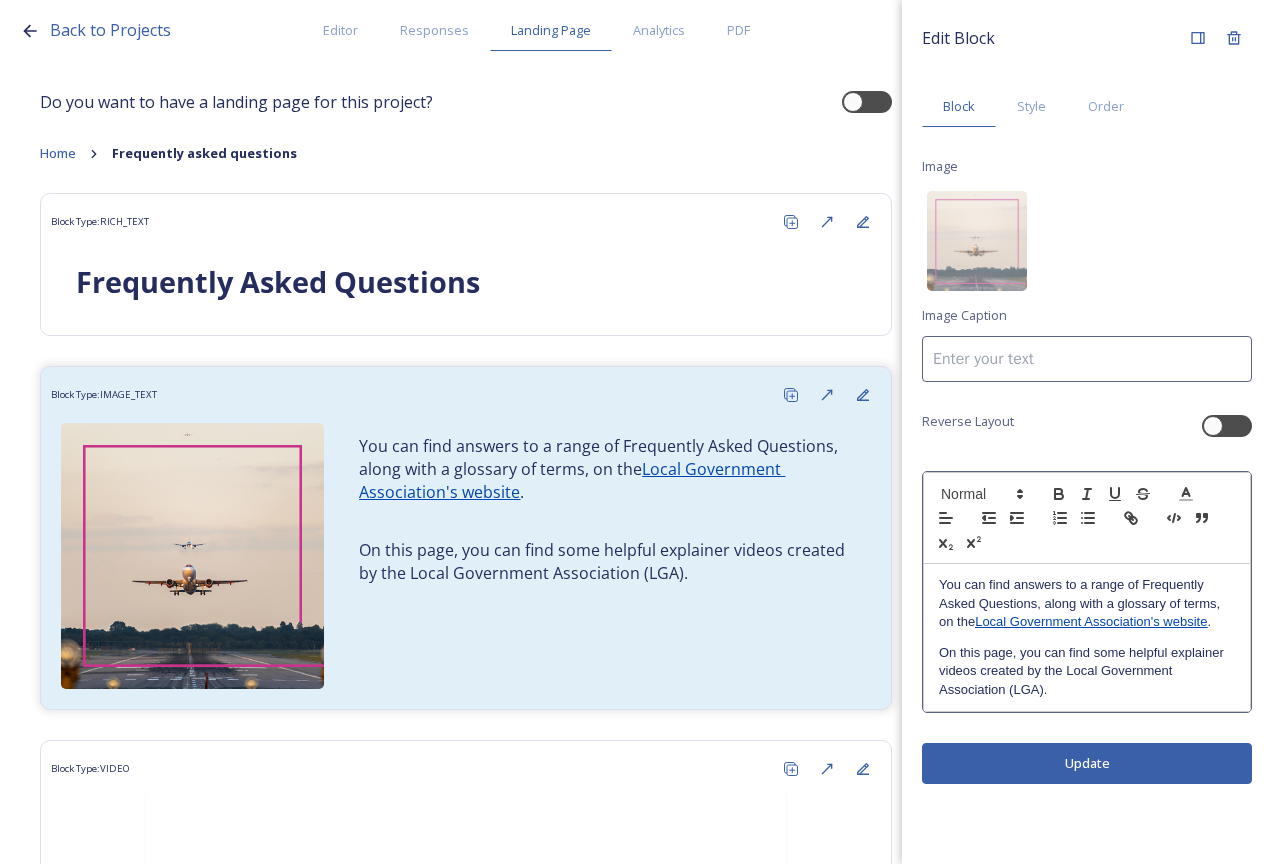 click on "You can find answers to a range of Frequently Asked Questions, along with a glossary of terms, on the  Local Government Association's website . On this page, you can find some helpful explainer videos created by the Local Government Association (LGA)." at bounding box center [1087, 637] 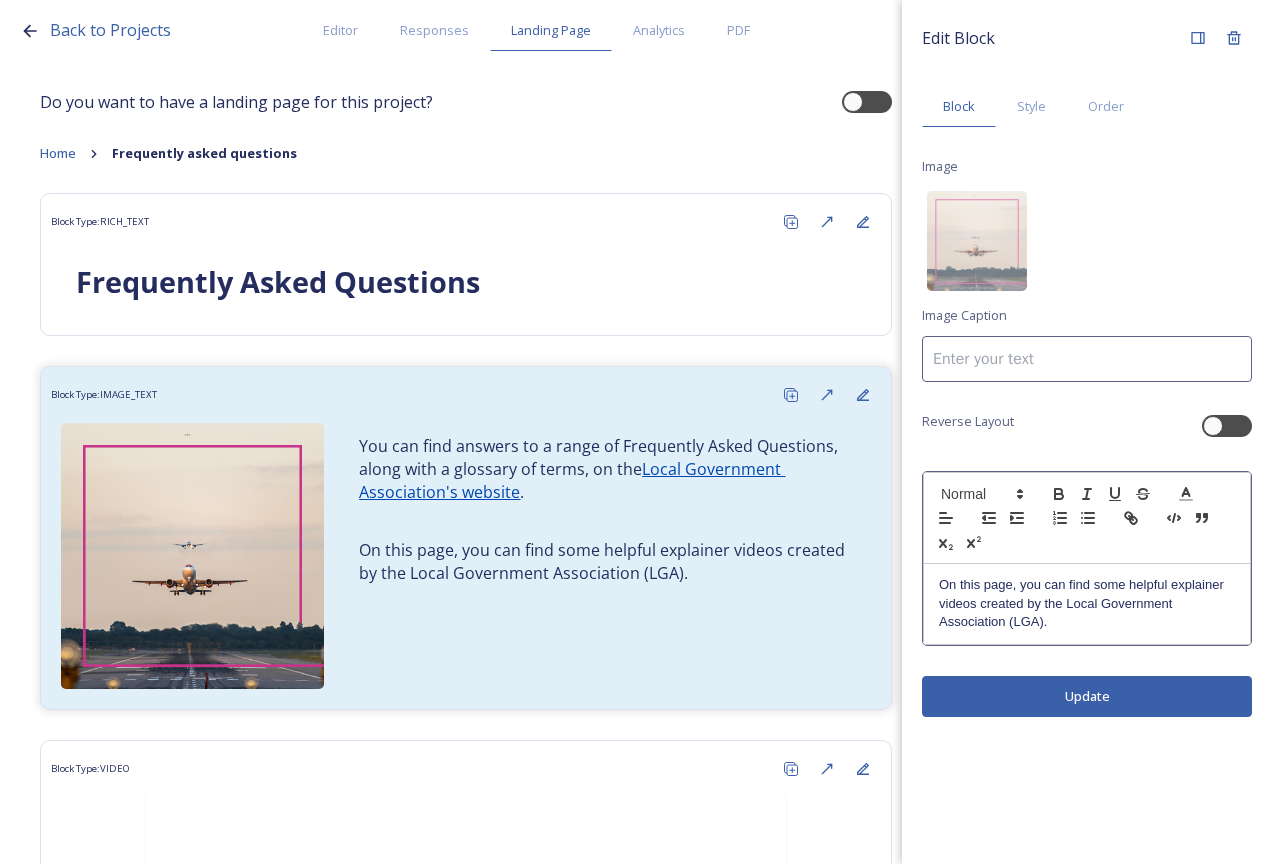 click on "On this page, you can find some helpful explainer videos created by the Local Government Association (LGA)." at bounding box center (1087, 603) 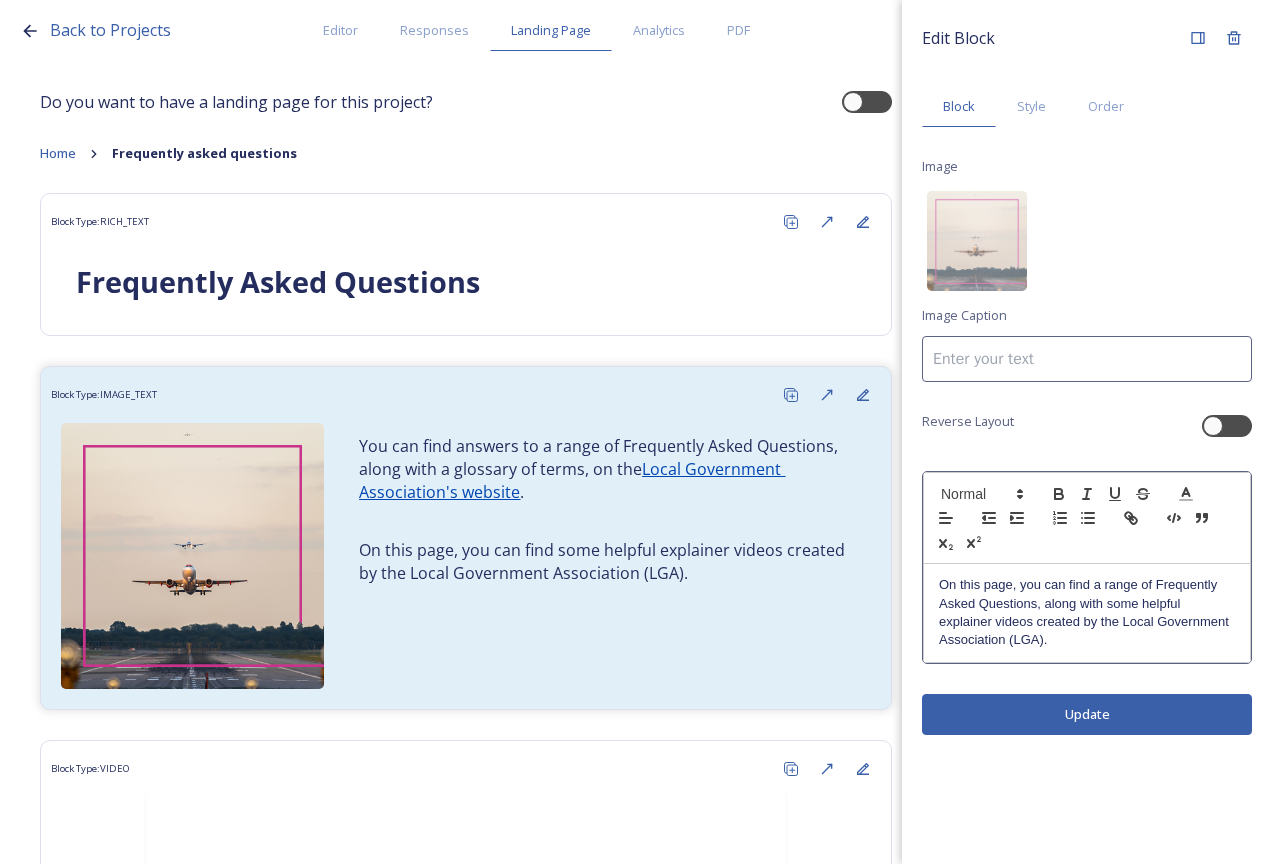 click on "On this page, you can find a range of Frequently Asked Questions, along with some helpful explainer videos created by the Local Government Association (LGA)." at bounding box center (1087, 613) 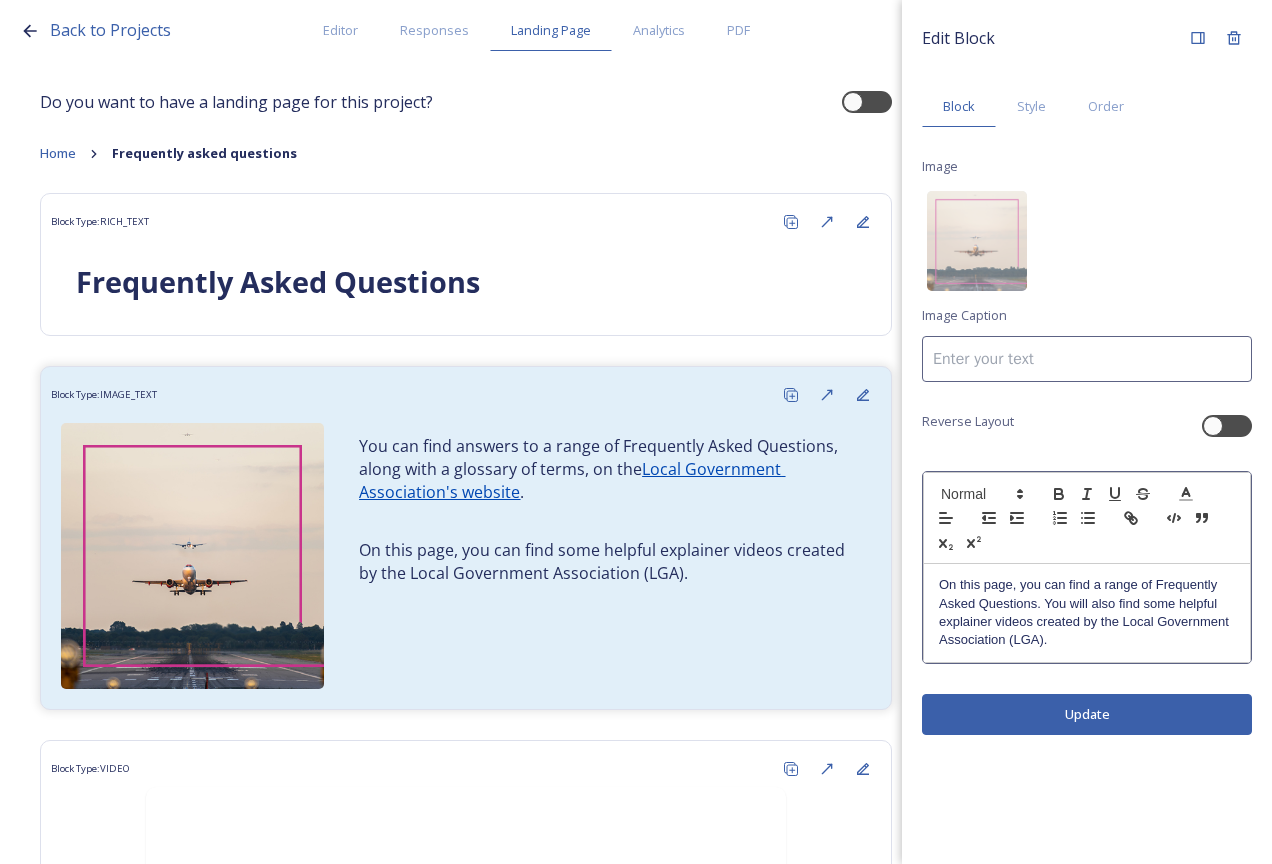 click on "Edit Block Block Style Order Image Image Caption Reverse Layout                                                                                                                                                                           On this page, you can find a range of Frequently Asked Questions. You will also find some helpful explainer videos created by the Local Government Association (LGA). Update" at bounding box center [1087, 432] 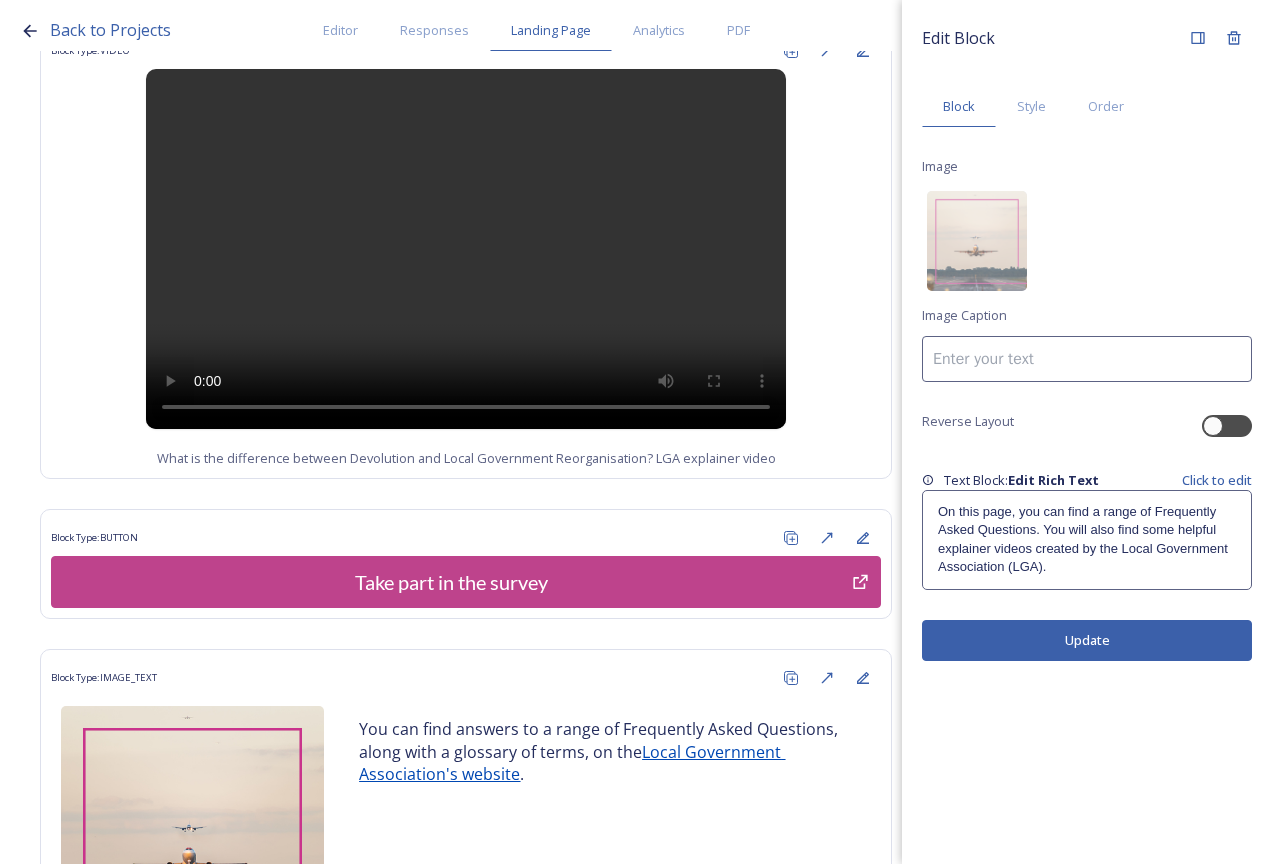 scroll, scrollTop: 1923, scrollLeft: 0, axis: vertical 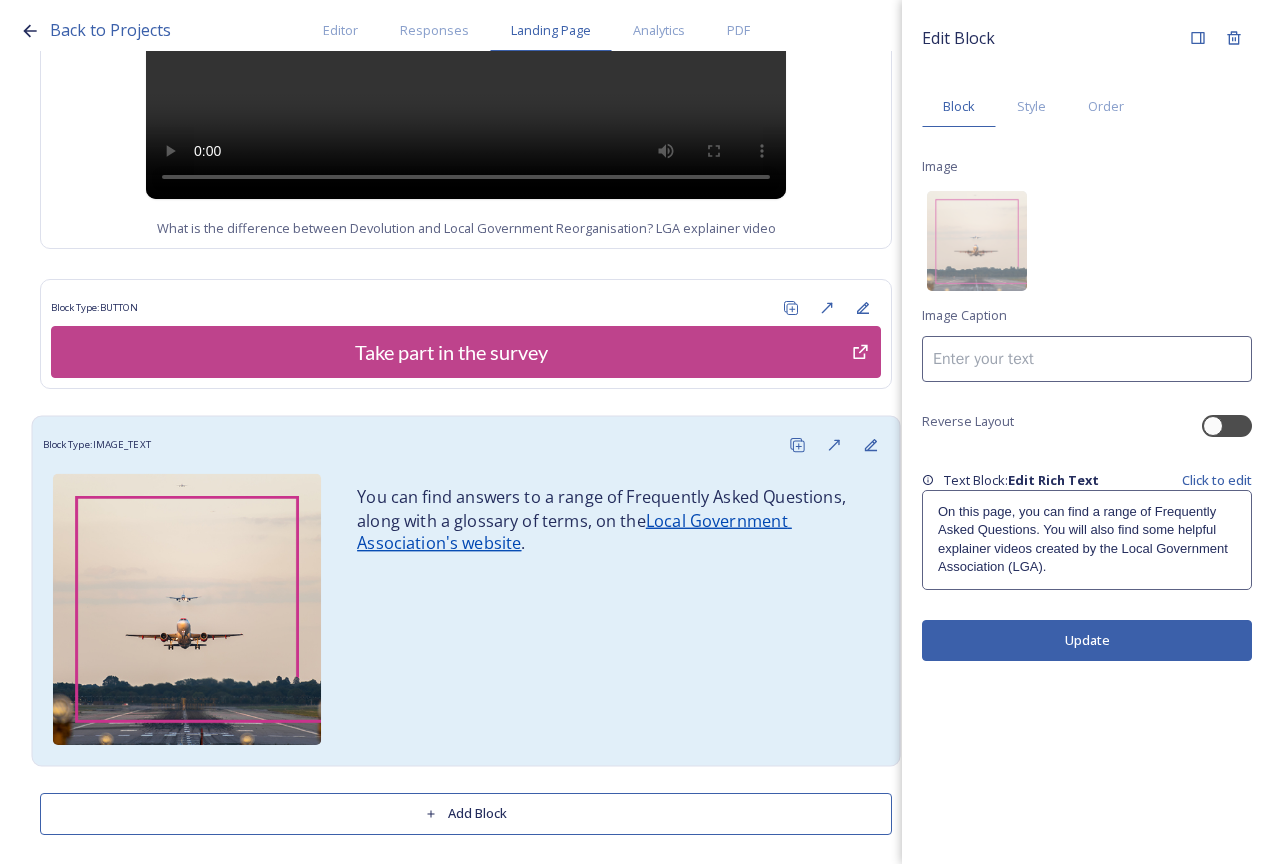 click on "You can find answers to a range of Frequently Asked Questions, along with a glossary of terms, on the  Local Government Association's website ." at bounding box center (466, 610) 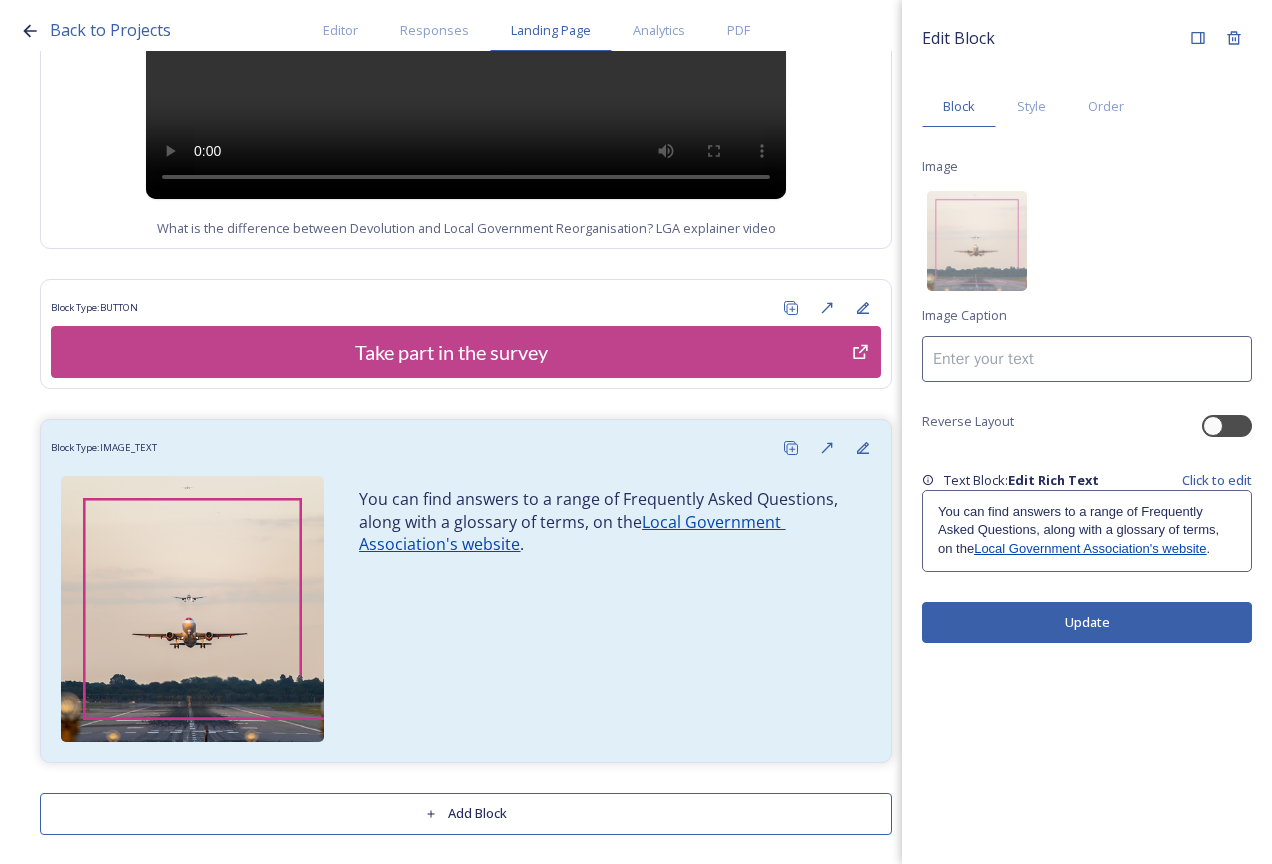 click on "You can find answers to a range of Frequently Asked Questions, along with a glossary of terms, on the  Local Government Association's website ." at bounding box center [1087, 530] 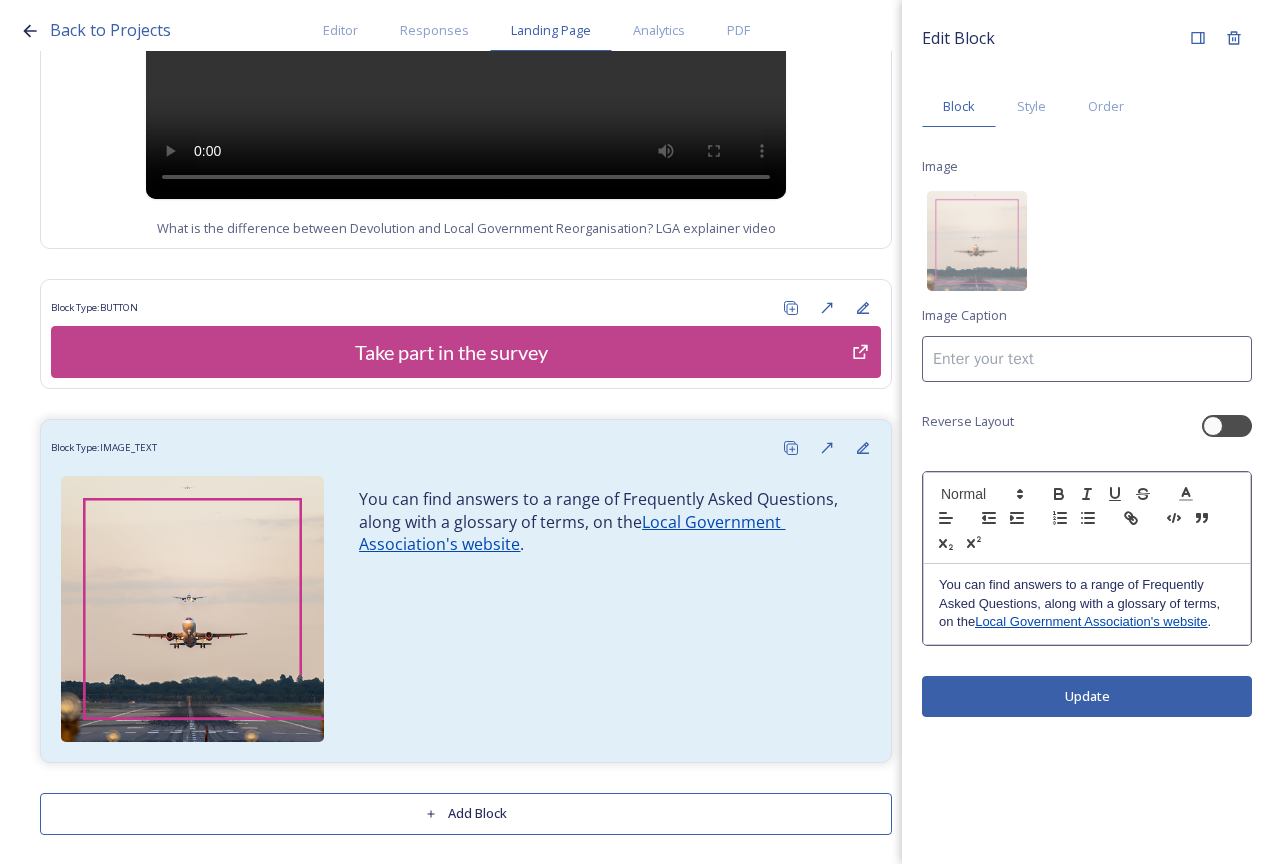click on "You can find answers to a range of Frequently Asked Questions, along with a glossary of terms, on the  Local Government Association's website ." at bounding box center (1087, 603) 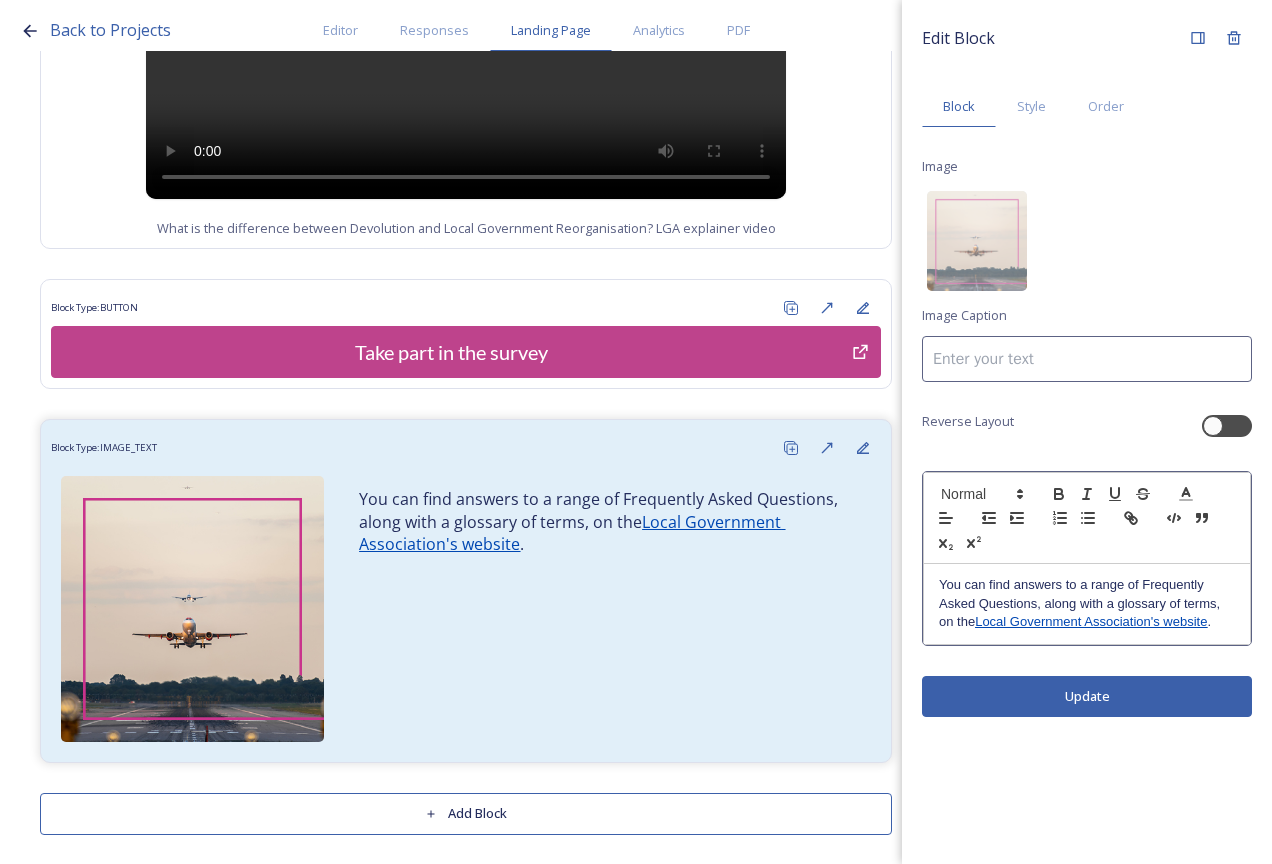 copy on "You can find answers to a range of Frequently Asked Questions, along with a glossary of terms, on the  Local Government Association's website ." 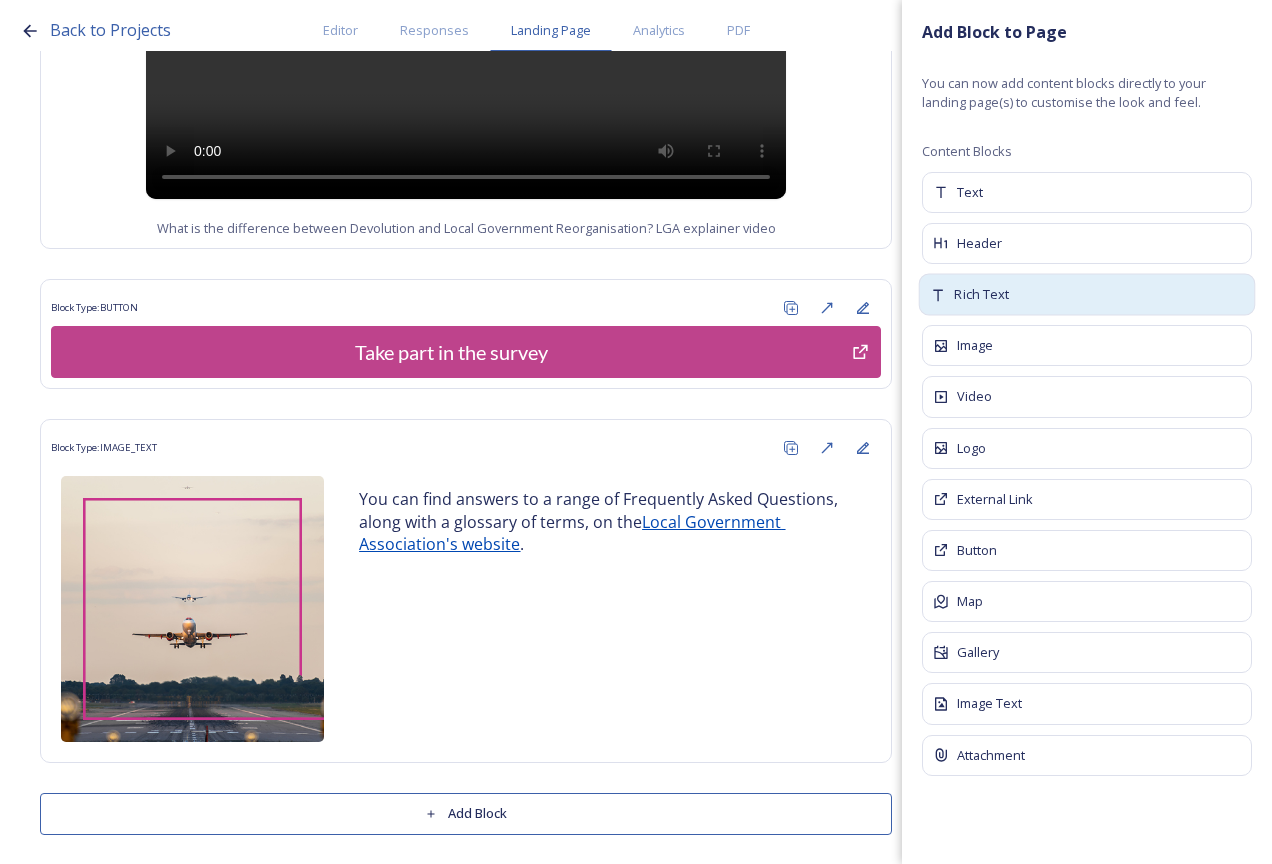 click on "Rich Text" at bounding box center (1087, 295) 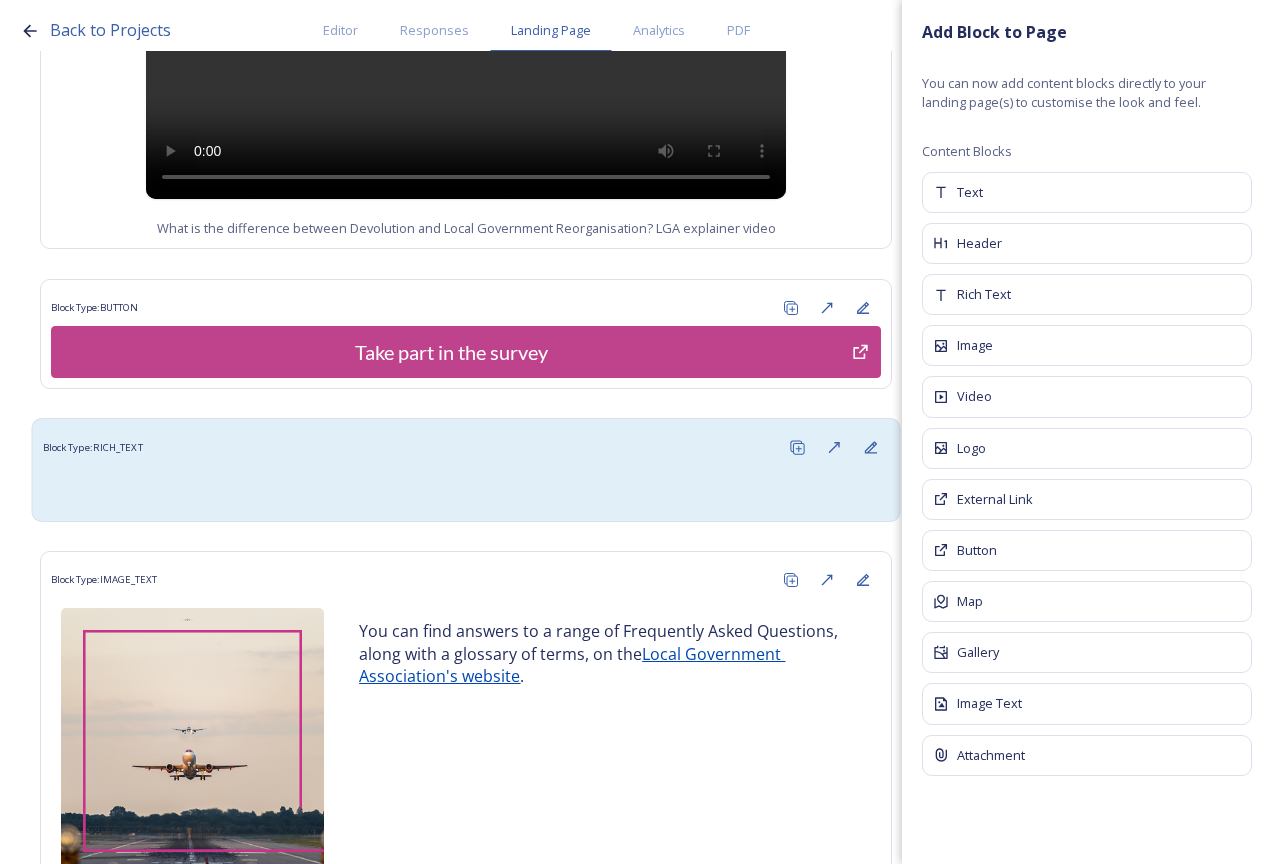 click at bounding box center (466, 488) 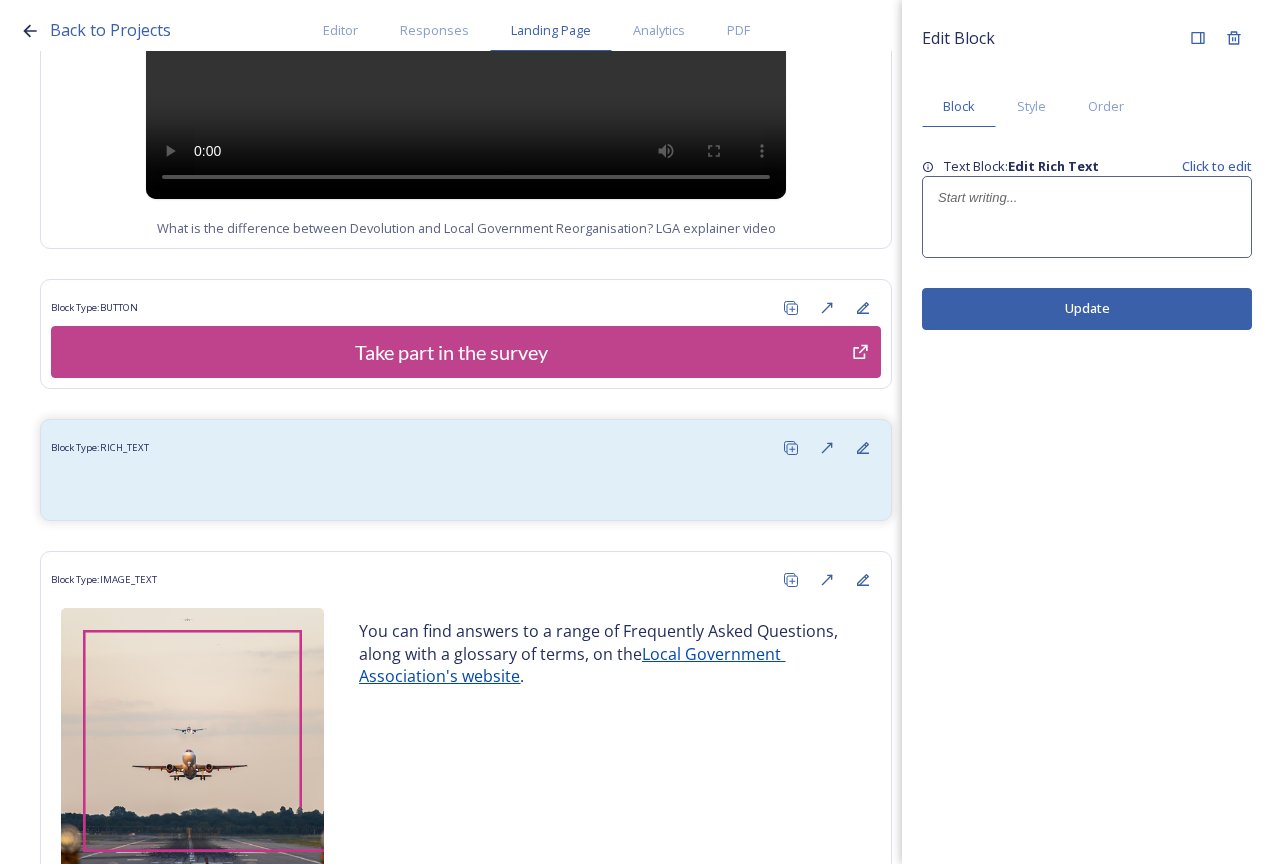 click at bounding box center (1087, 217) 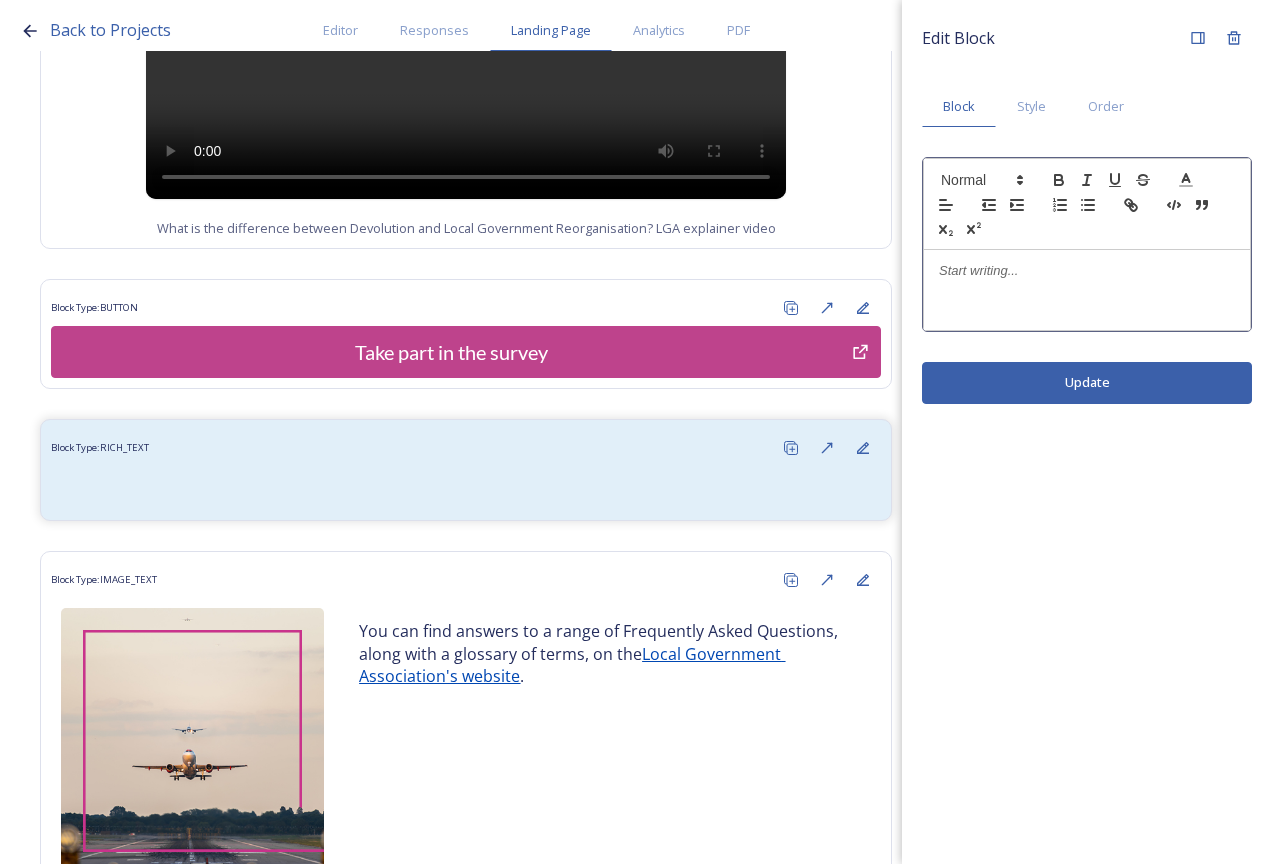 click at bounding box center [1087, 290] 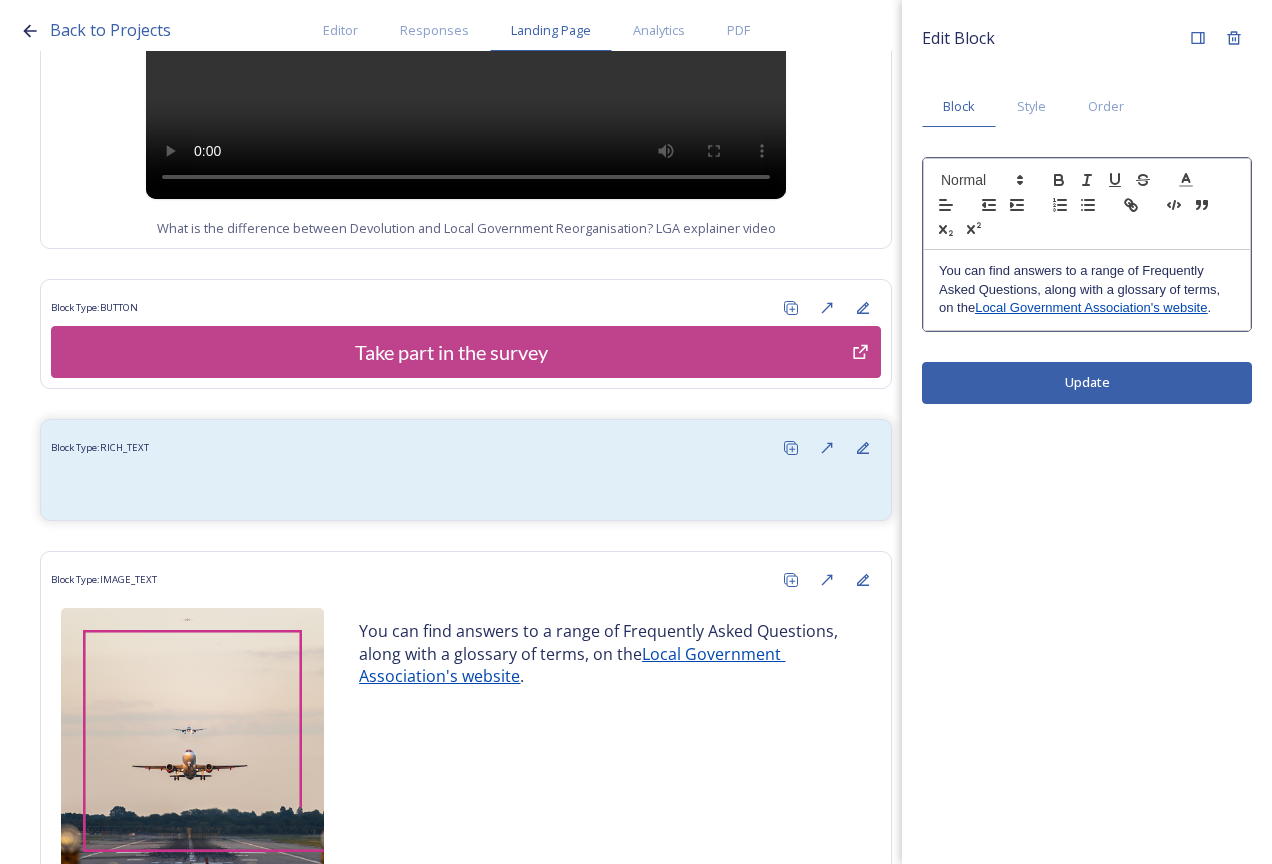 scroll, scrollTop: 0, scrollLeft: 0, axis: both 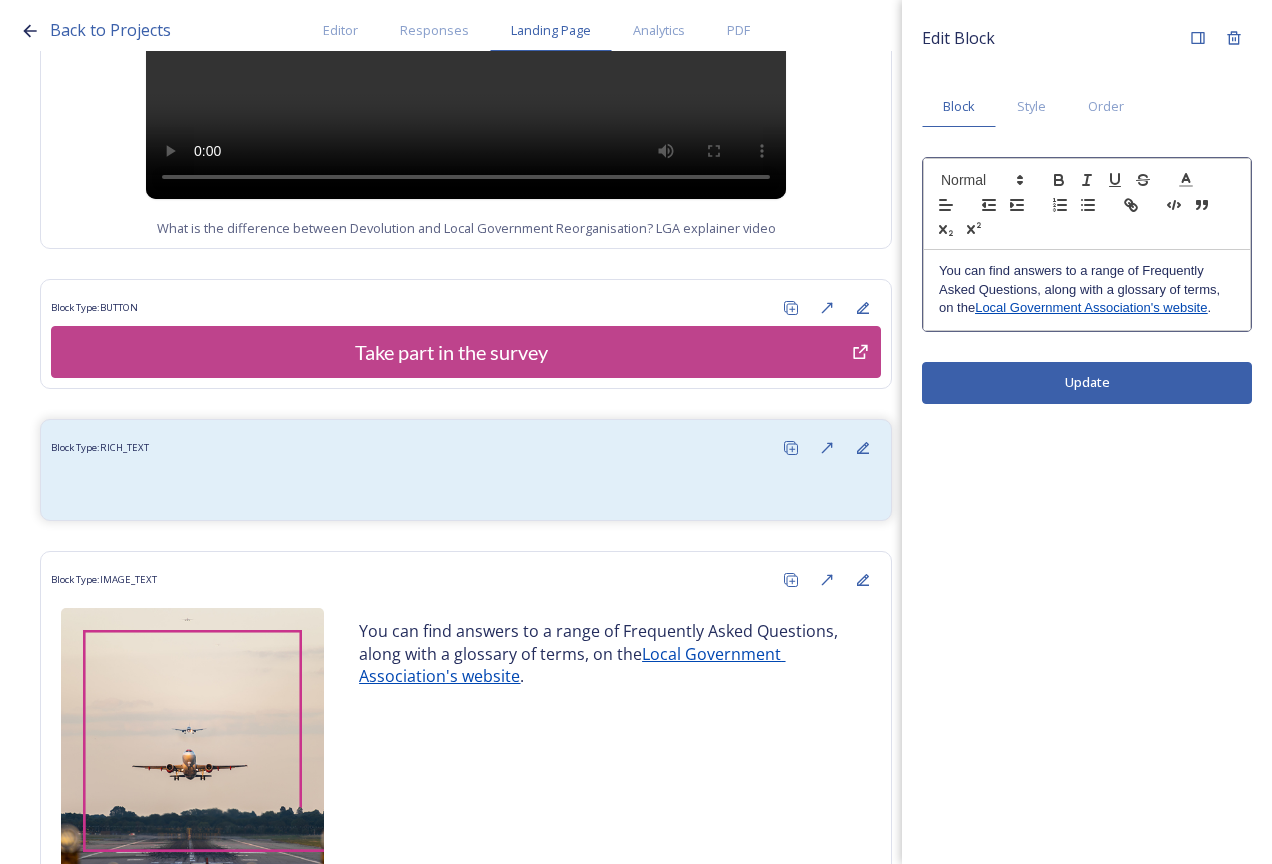 click on "Edit Block Block Style Order                                                                                                                                                                           You can find answers to a range of Frequently Asked Questions, along with a glossary of terms, on the  Local Government Association's website . Update" at bounding box center (1087, 432) 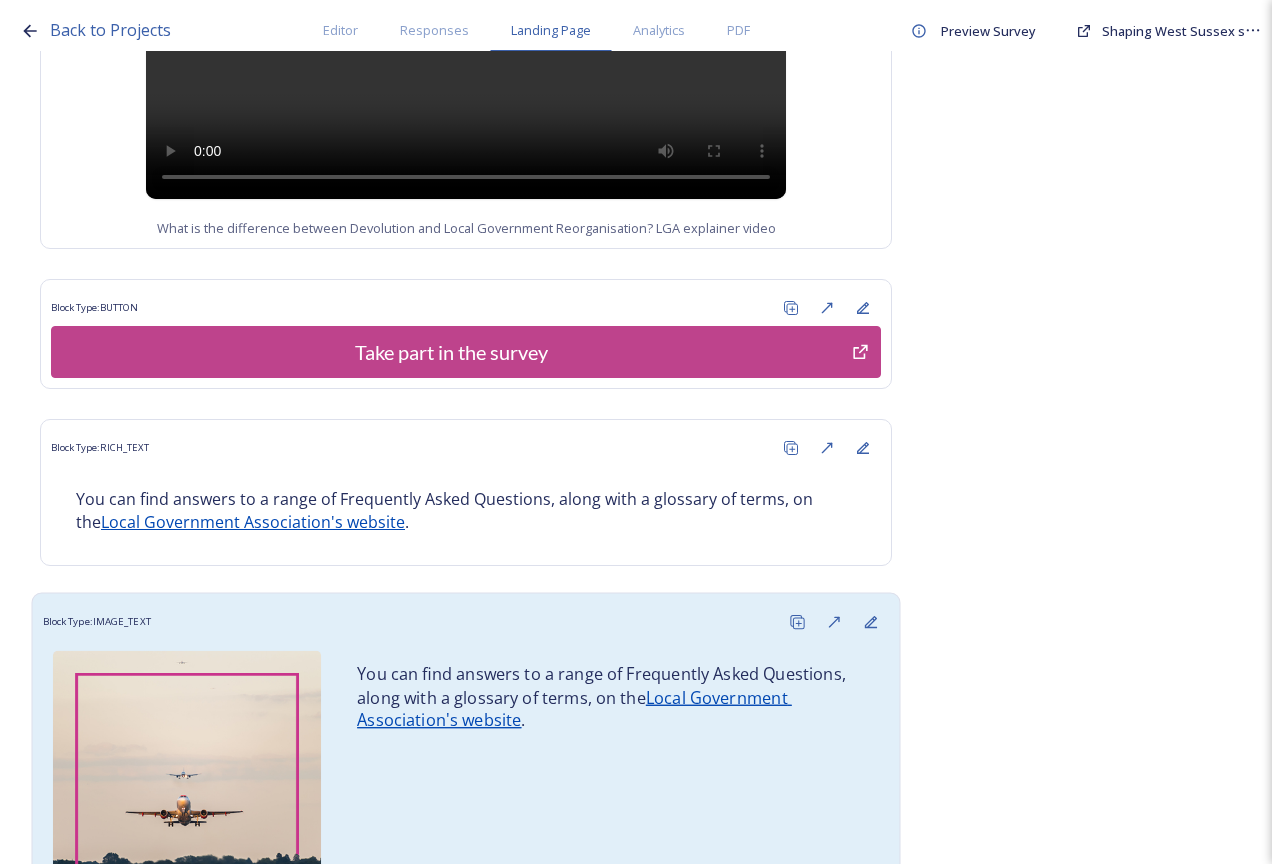 click on "Block Type:  IMAGE_TEXT" at bounding box center (466, 622) 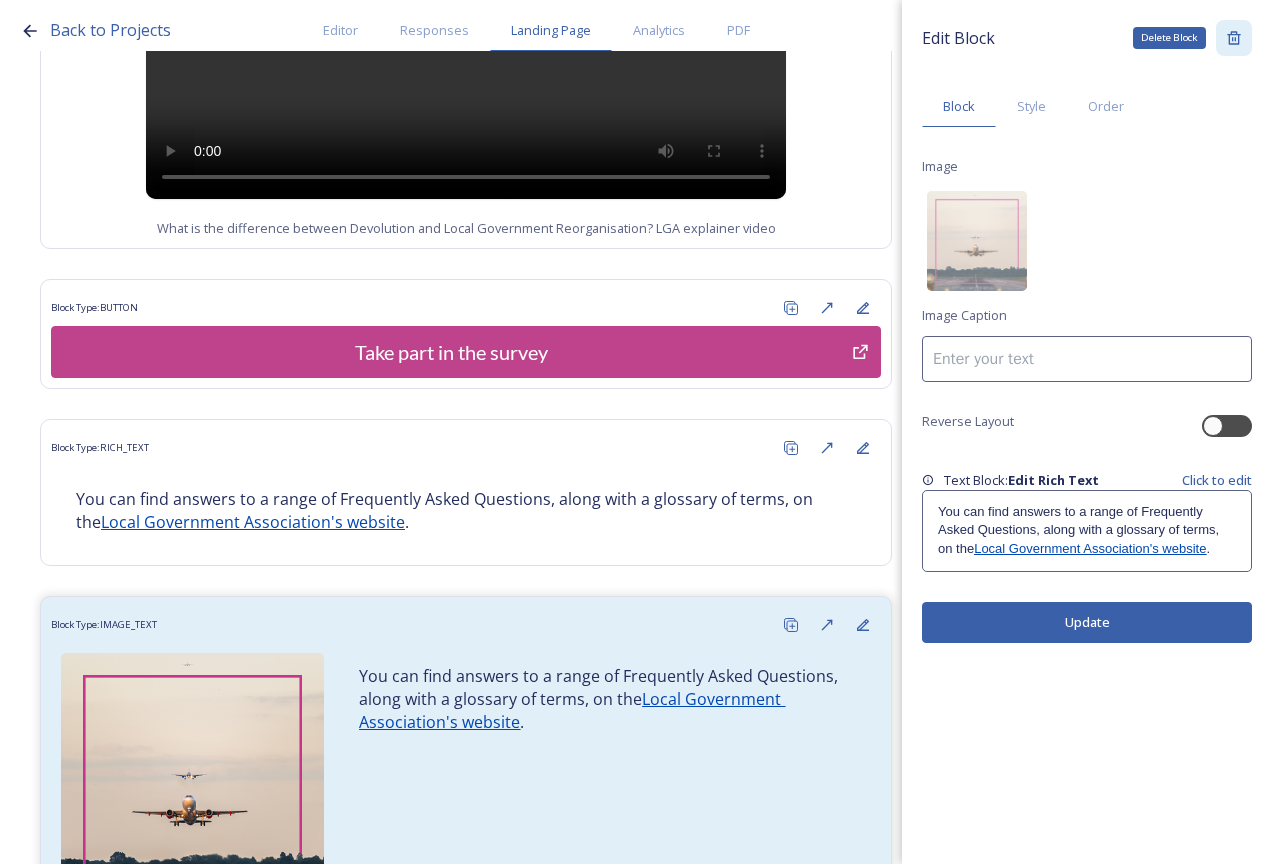 click on "Delete Block" at bounding box center (1234, 38) 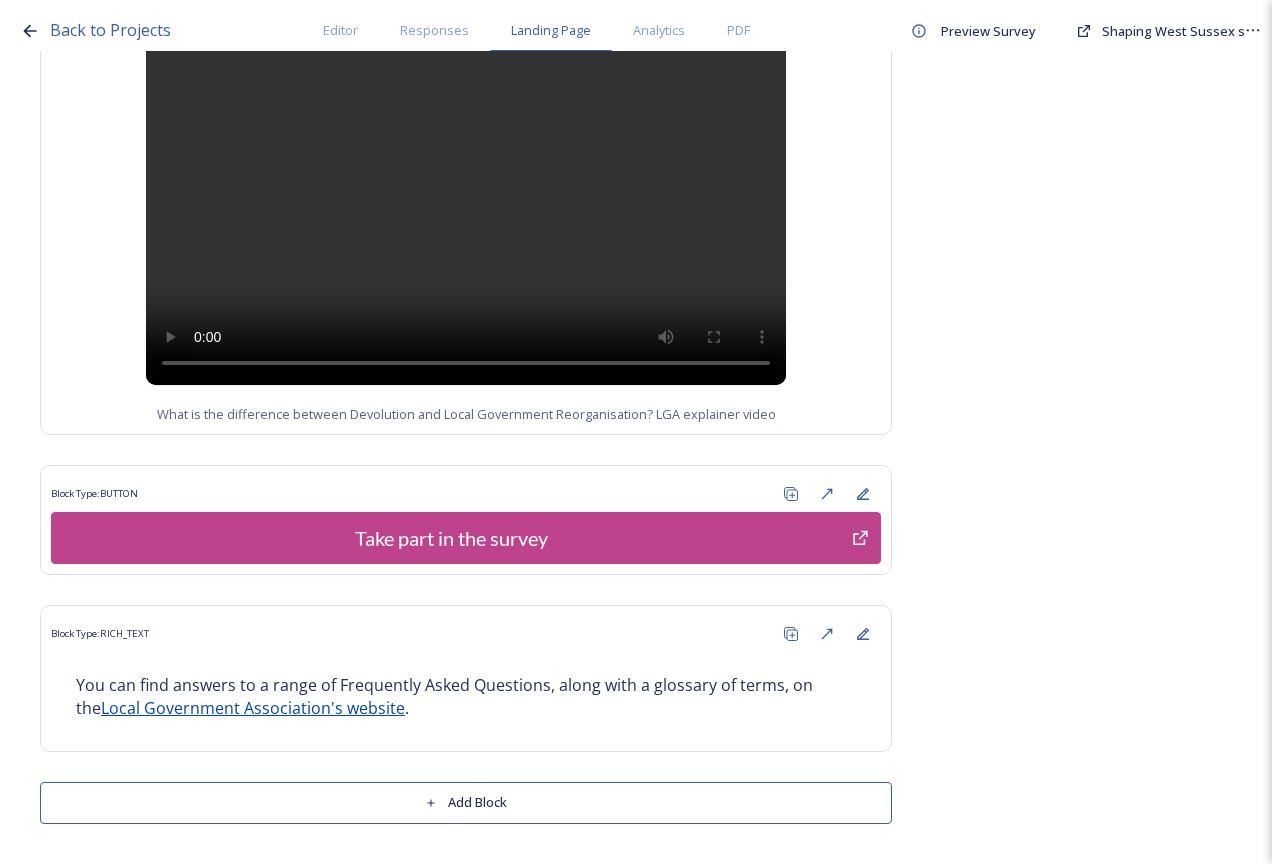 scroll, scrollTop: 1732, scrollLeft: 0, axis: vertical 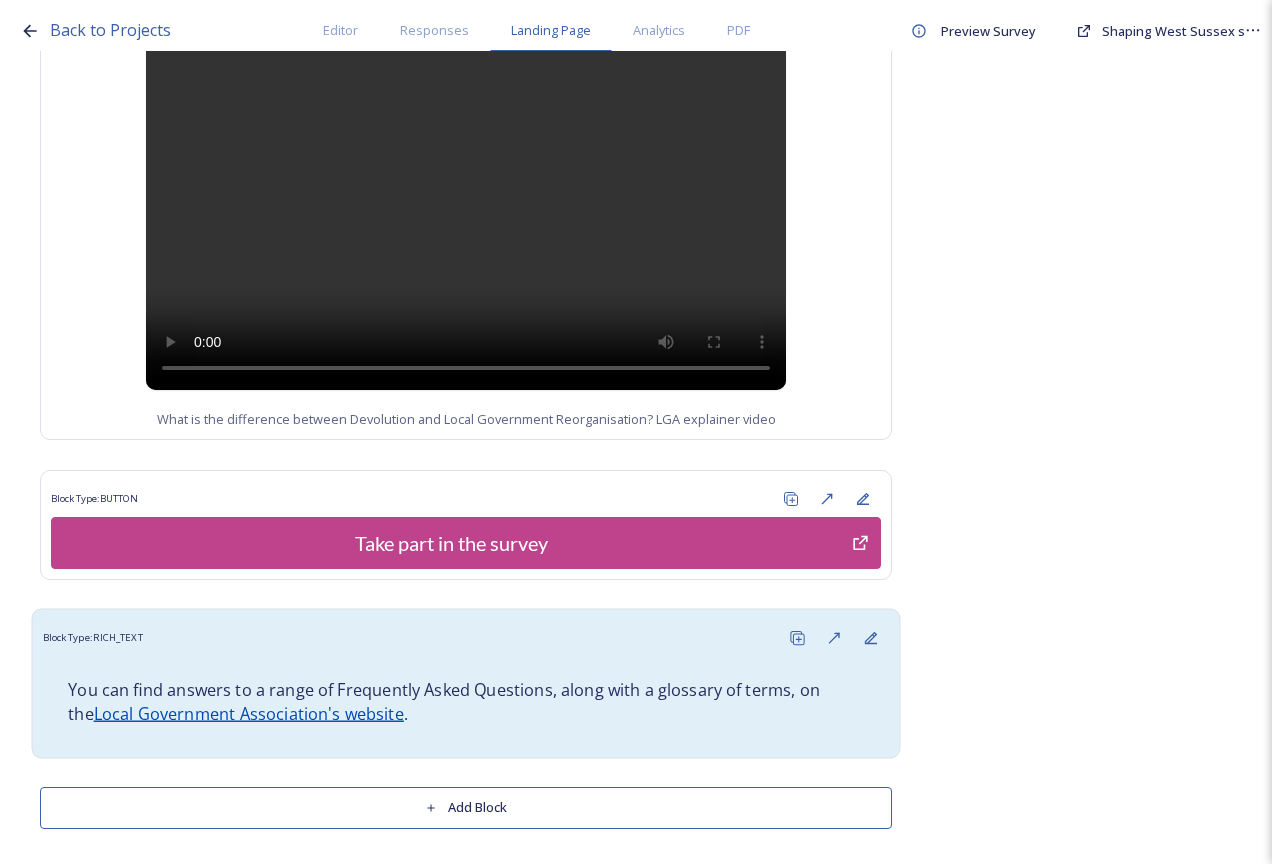 click on "You can find answers to a range of Frequently Asked Questions, along with a glossary of terms, on the  Local Government Association's website ." at bounding box center (466, 701) 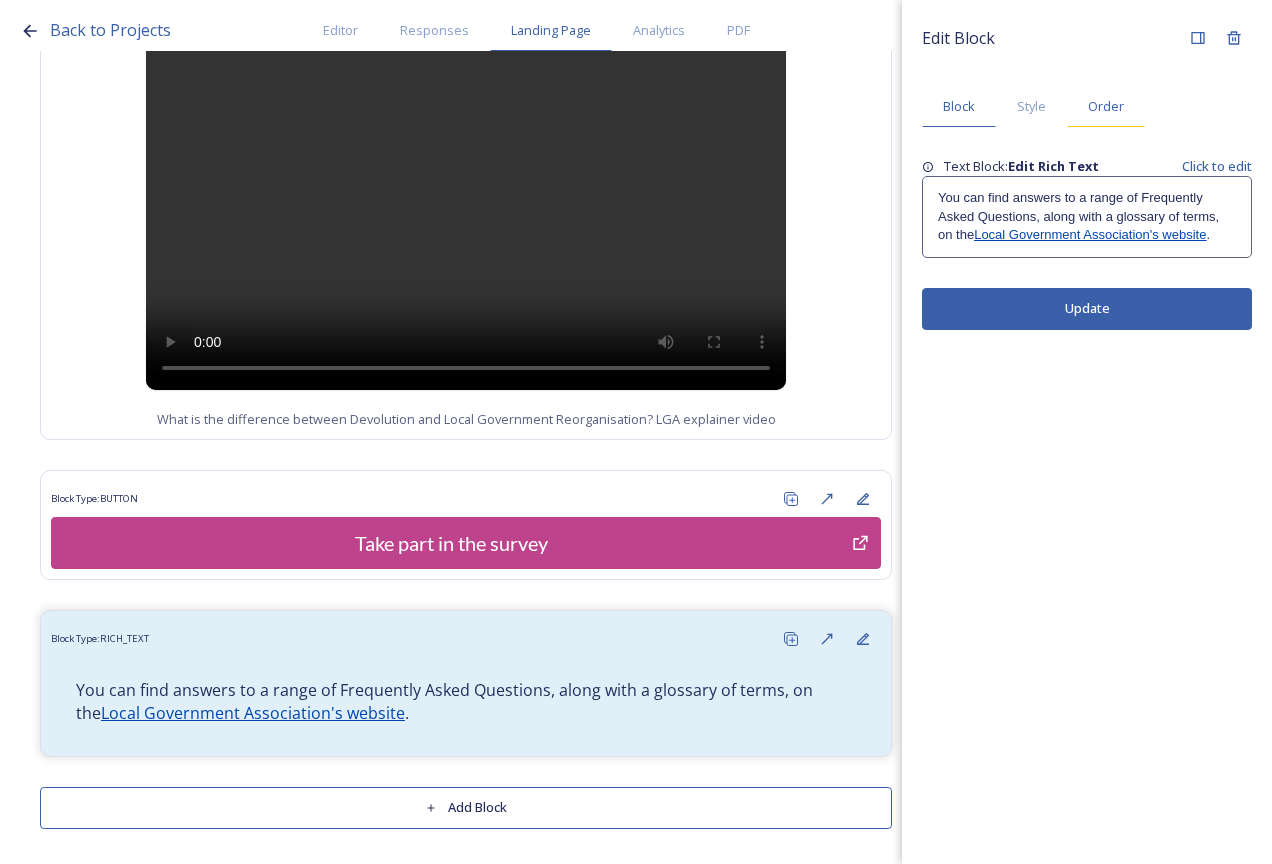 click on "Order" at bounding box center (1106, 106) 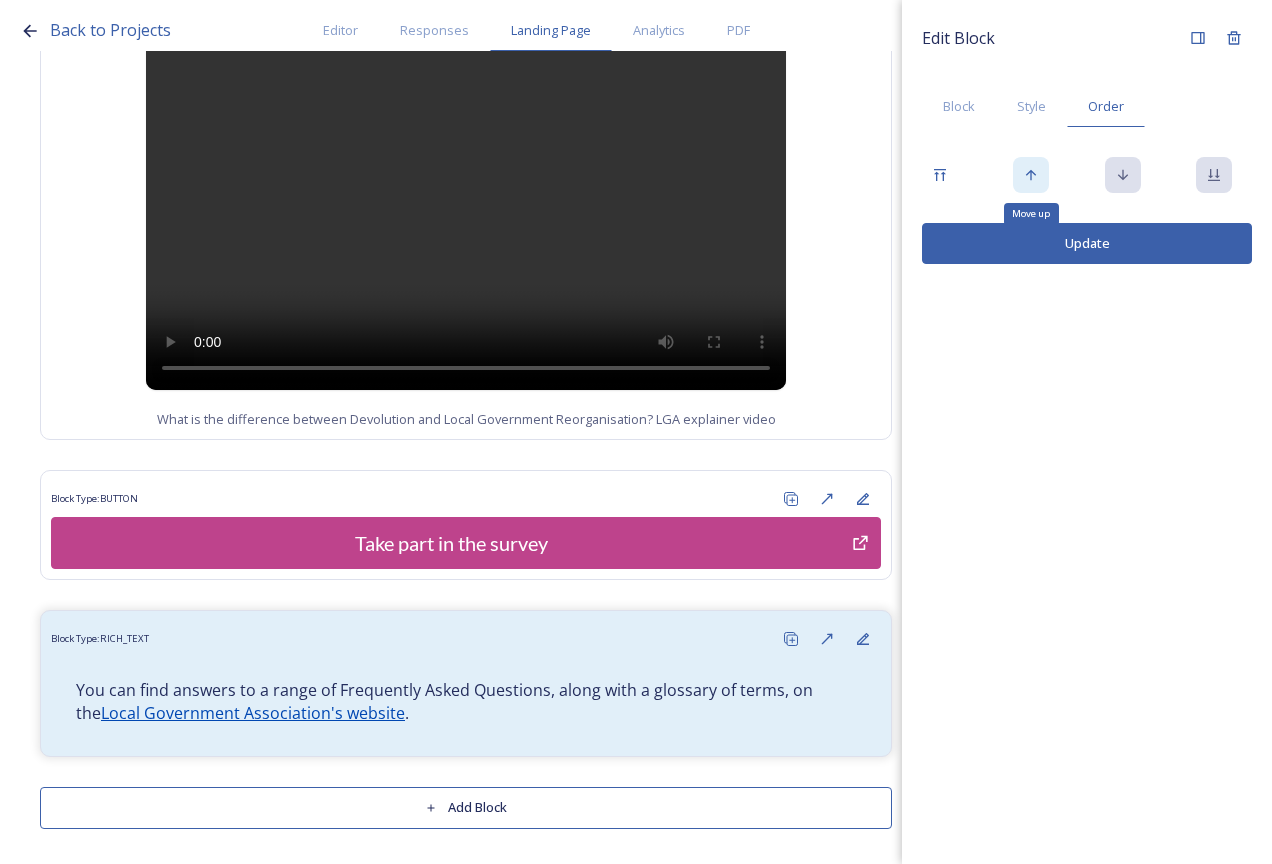 click on "Move up" at bounding box center (1031, 175) 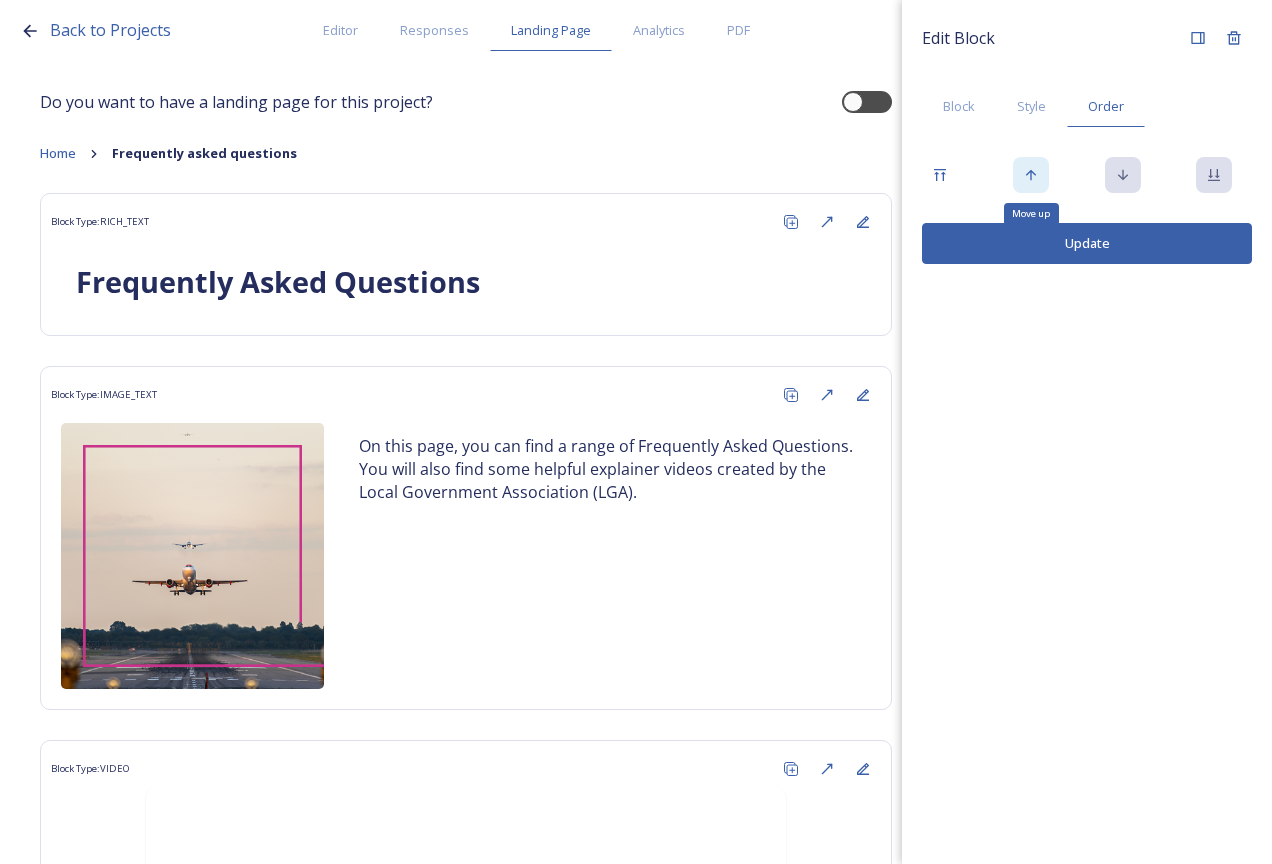 click 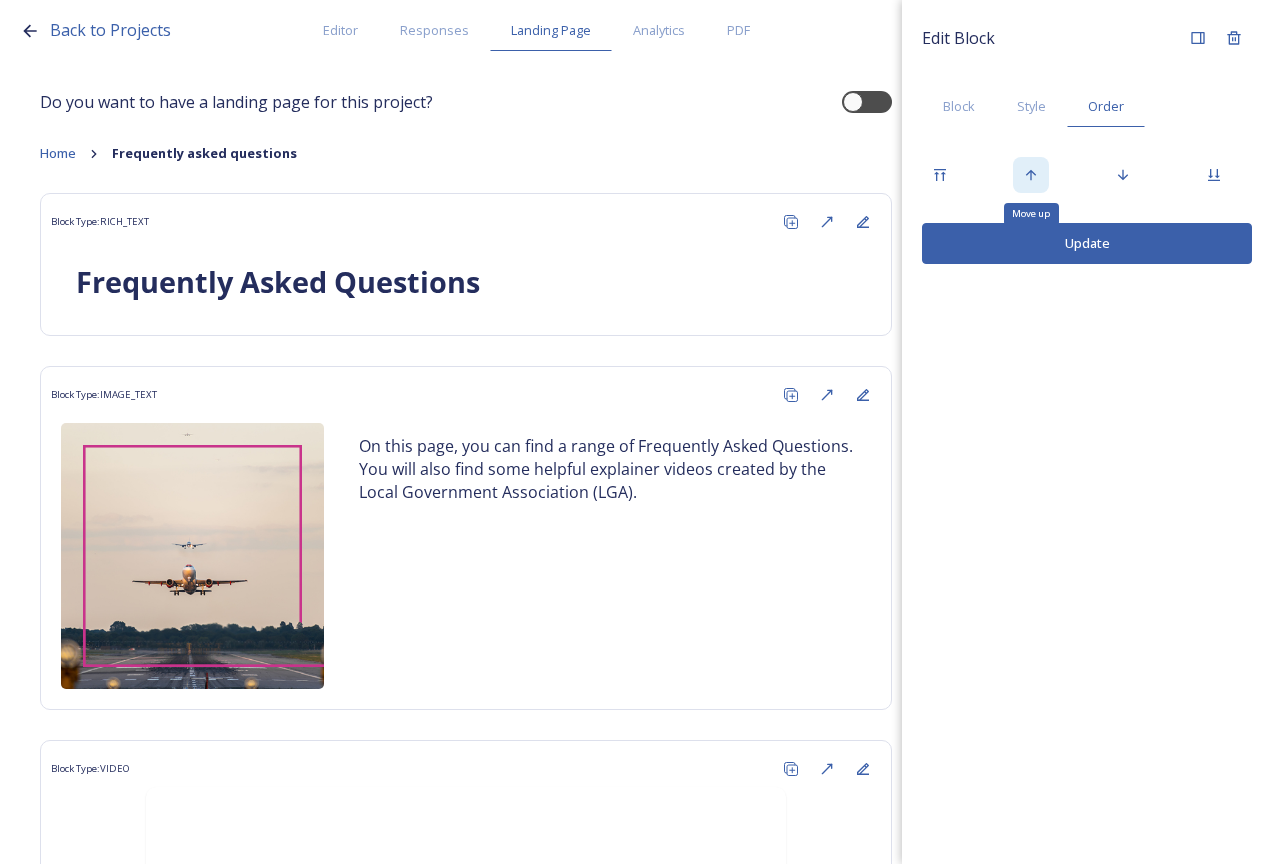 click on "Move up" at bounding box center (1031, 175) 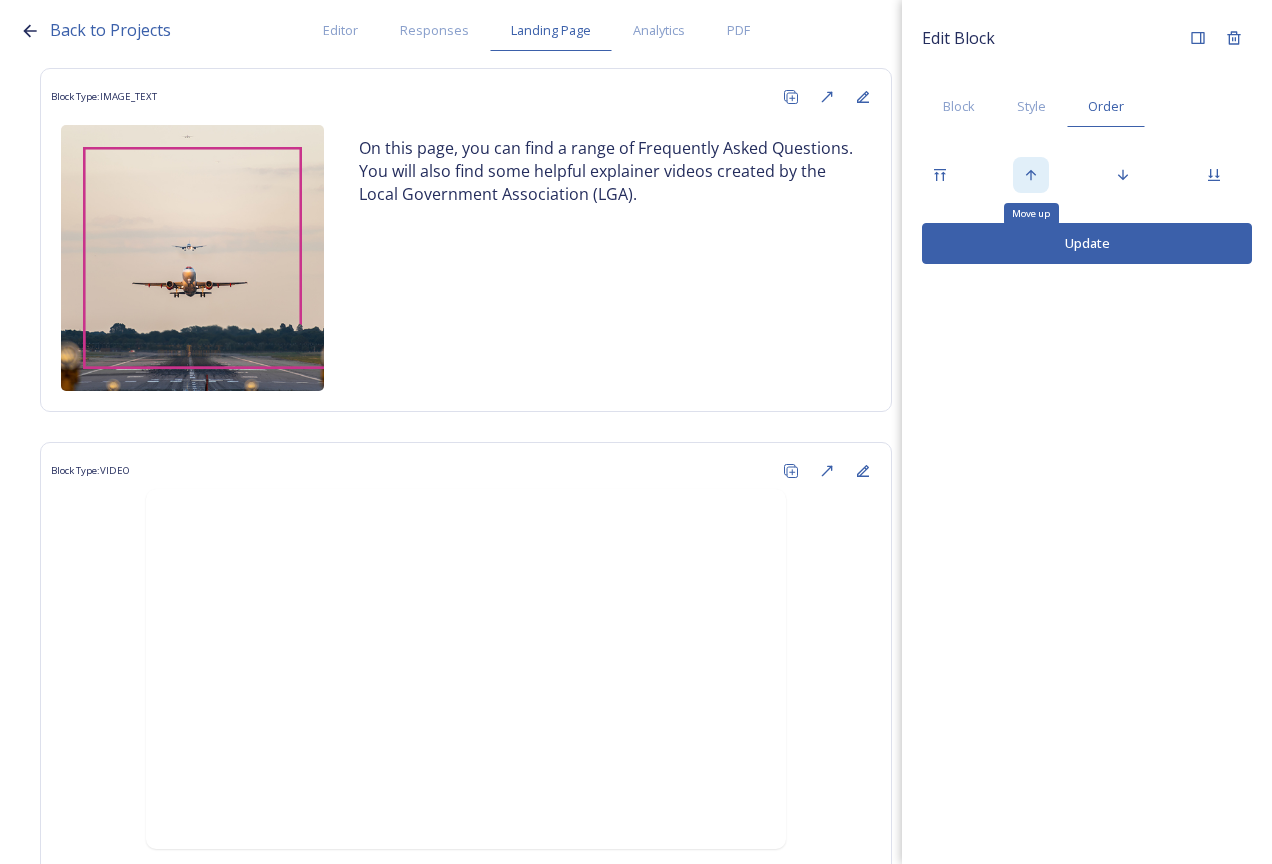 scroll, scrollTop: 400, scrollLeft: 0, axis: vertical 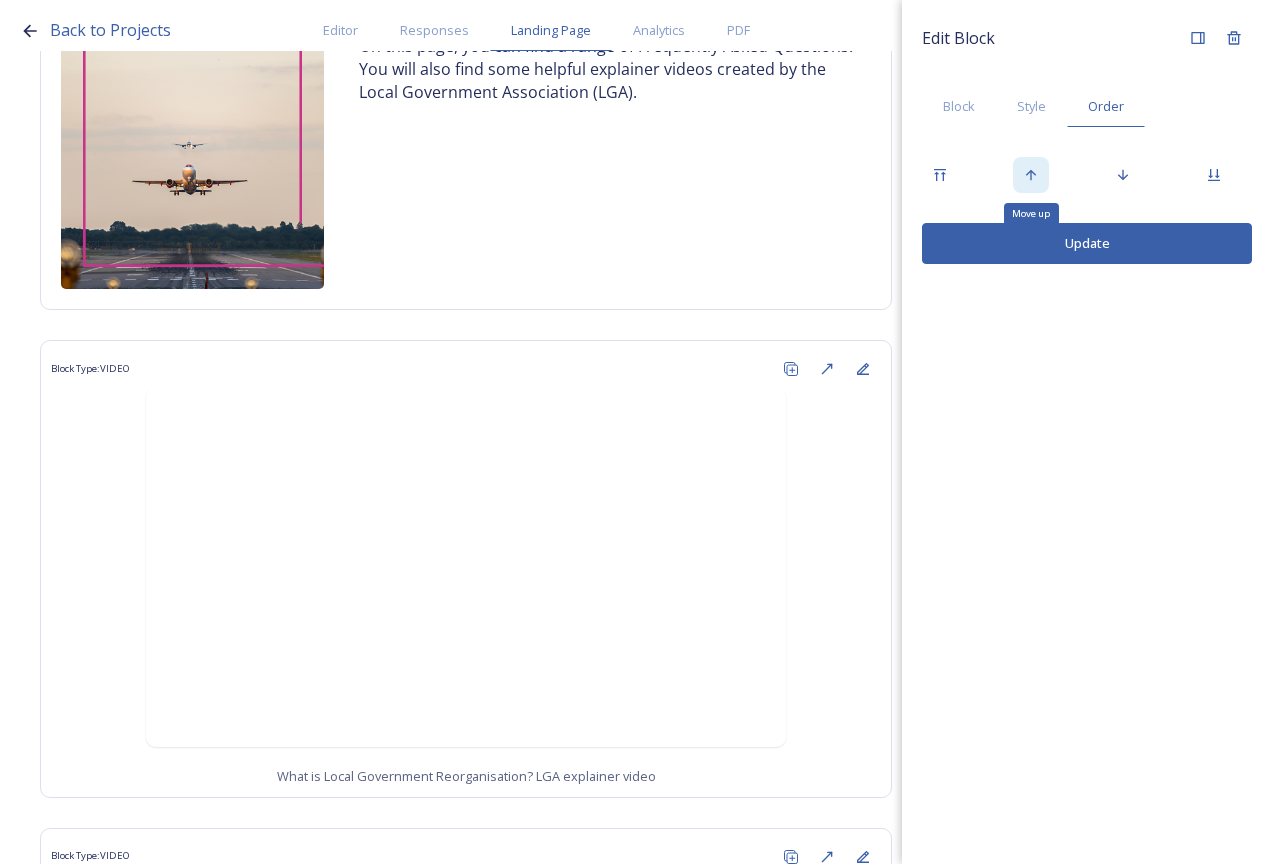 click 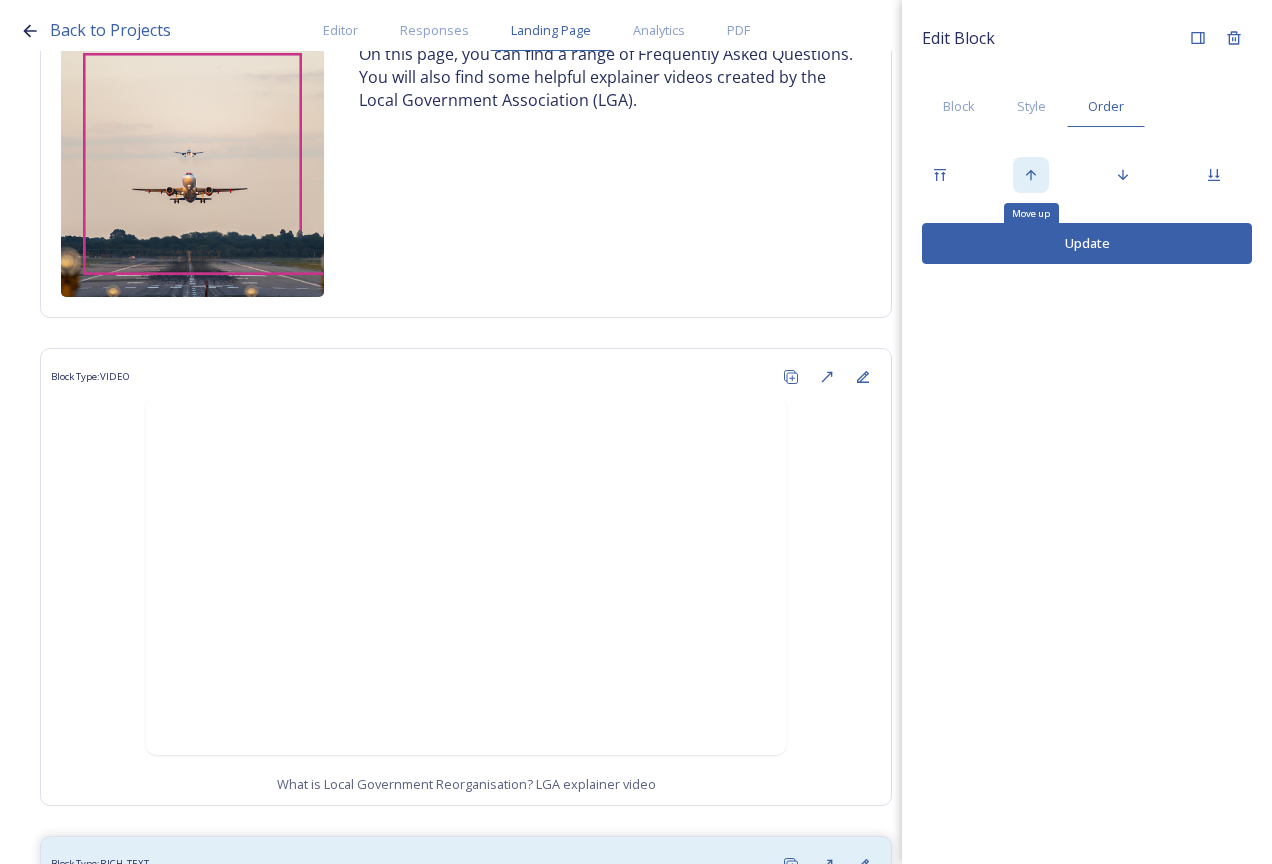 scroll, scrollTop: 400, scrollLeft: 0, axis: vertical 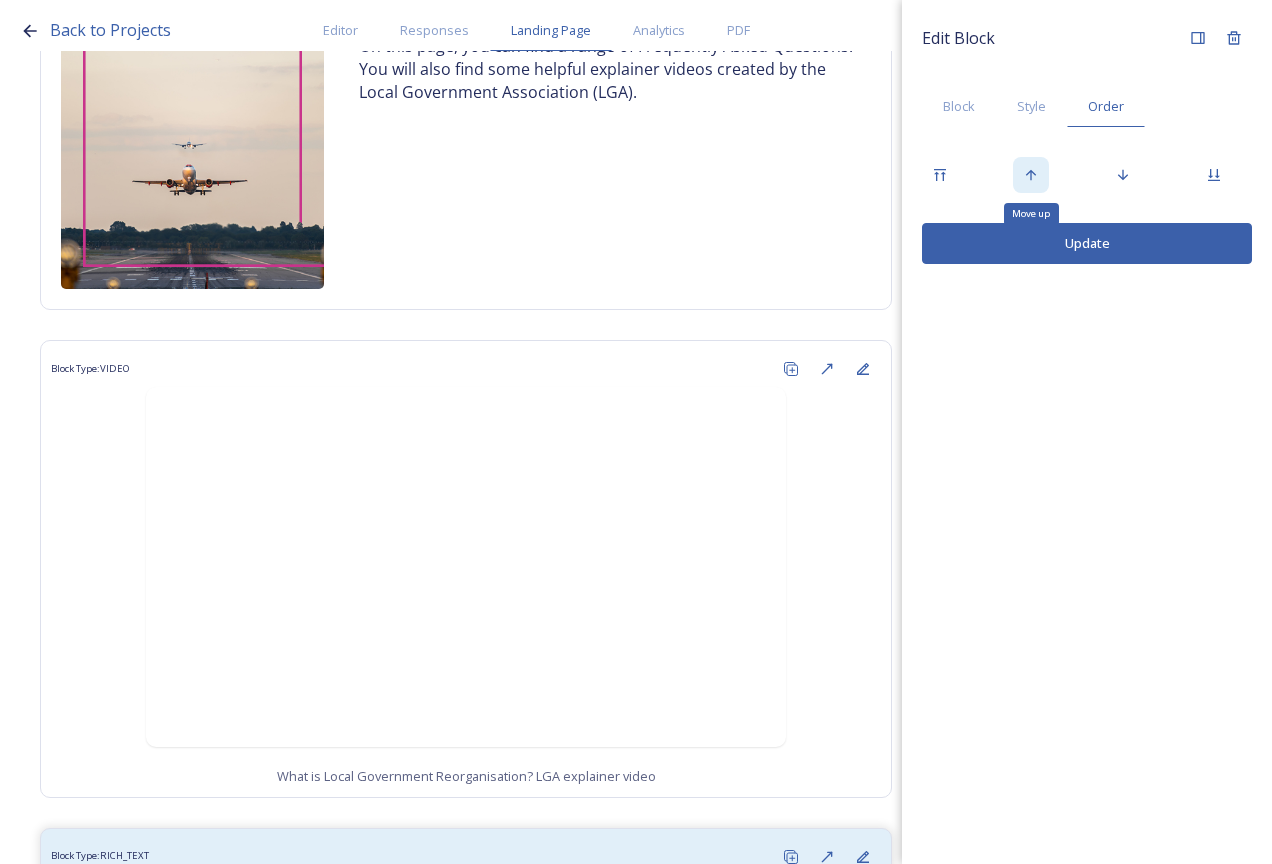 click 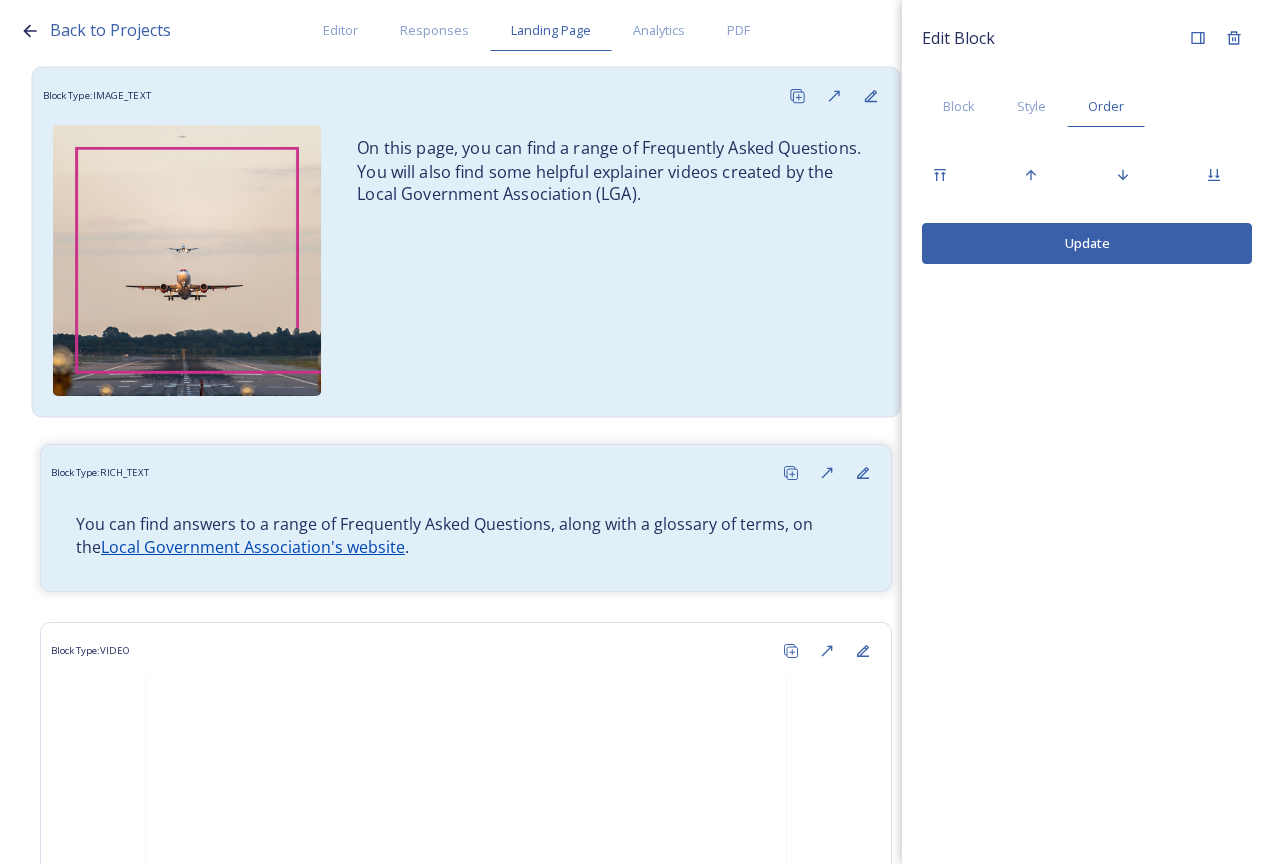 scroll, scrollTop: 300, scrollLeft: 0, axis: vertical 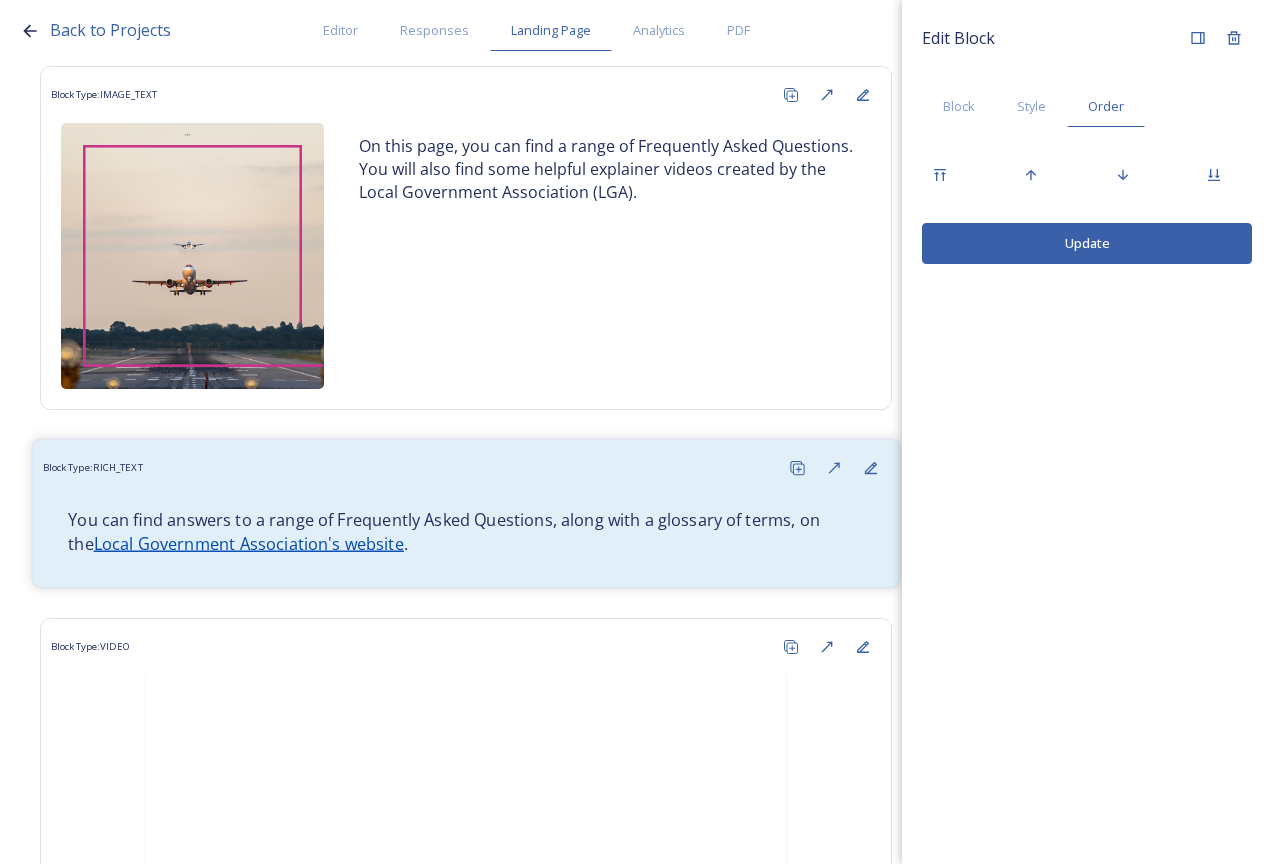 click on "You can find answers to a range of Frequently Asked Questions, along with a glossary of terms, on the  Local Government Association's website ." at bounding box center (466, 532) 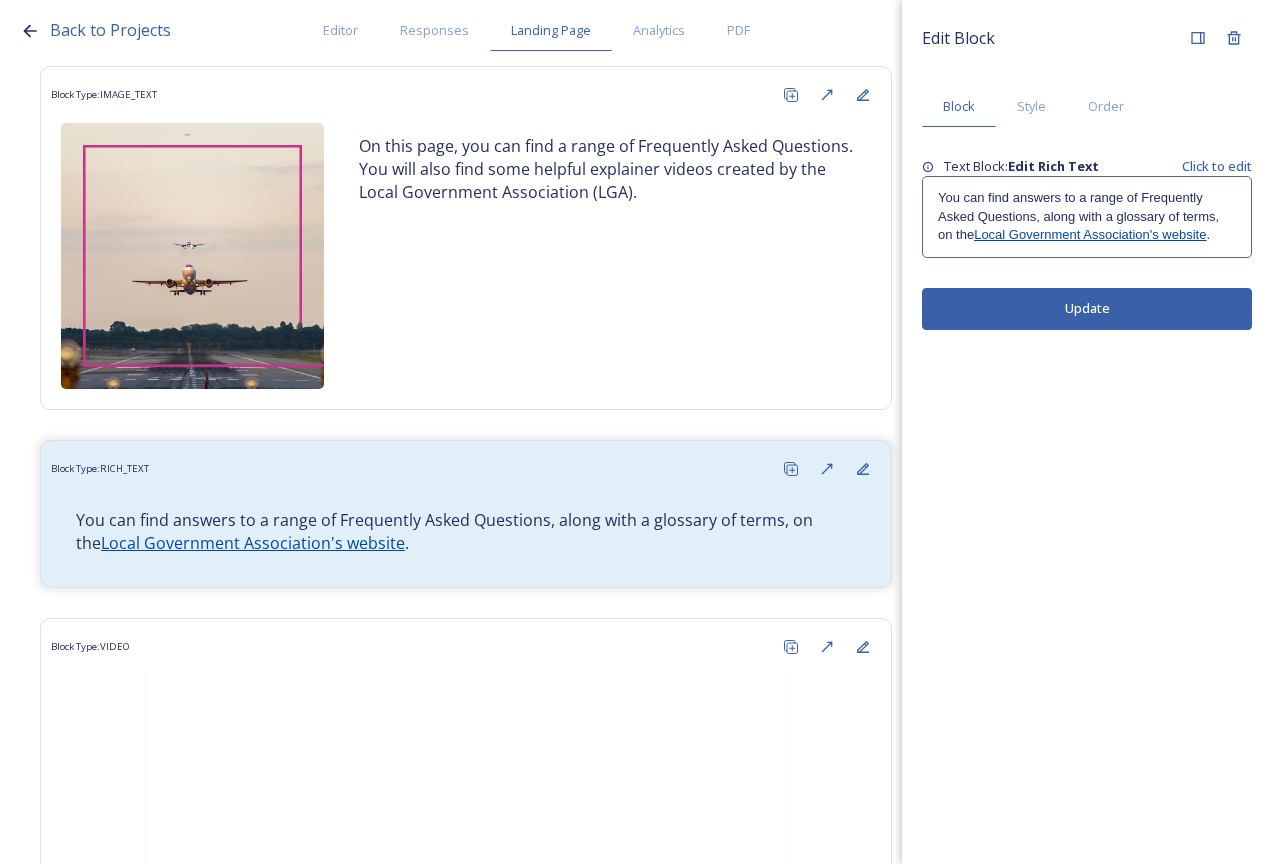 click on "You can find answers to a range of Frequently Asked Questions, along with a glossary of terms, on the  Local Government Association's website ." at bounding box center [1087, 216] 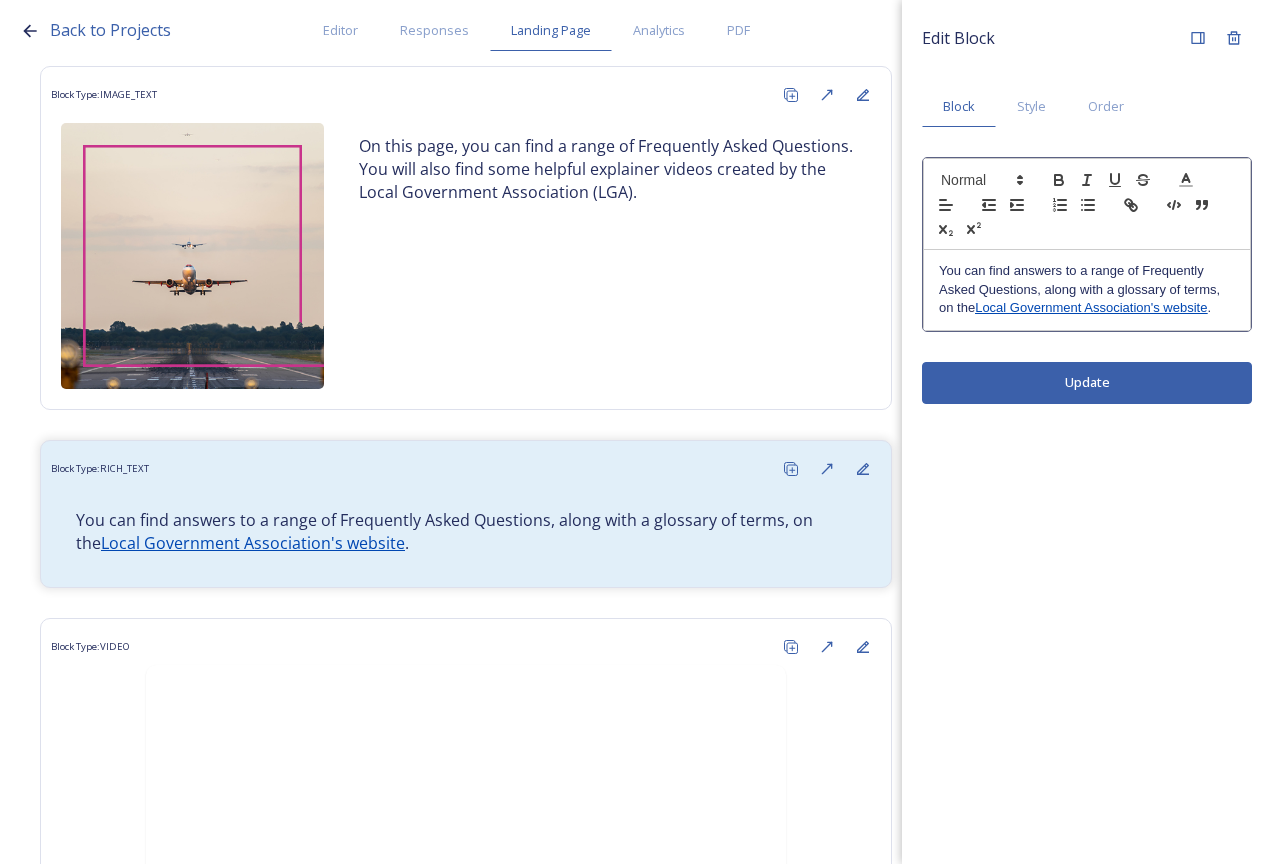 drag, startPoint x: 940, startPoint y: 256, endPoint x: 940, endPoint y: 268, distance: 12 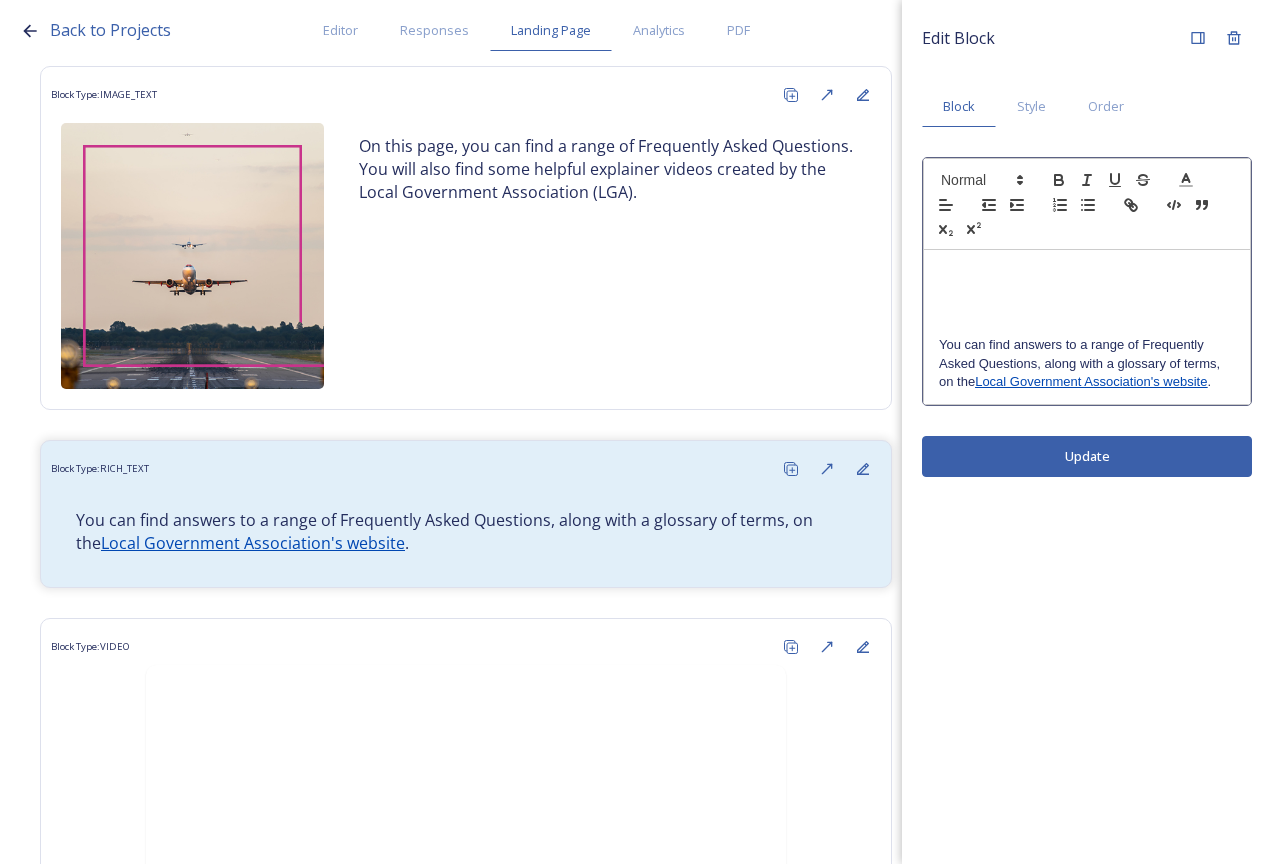 click at bounding box center (1087, 271) 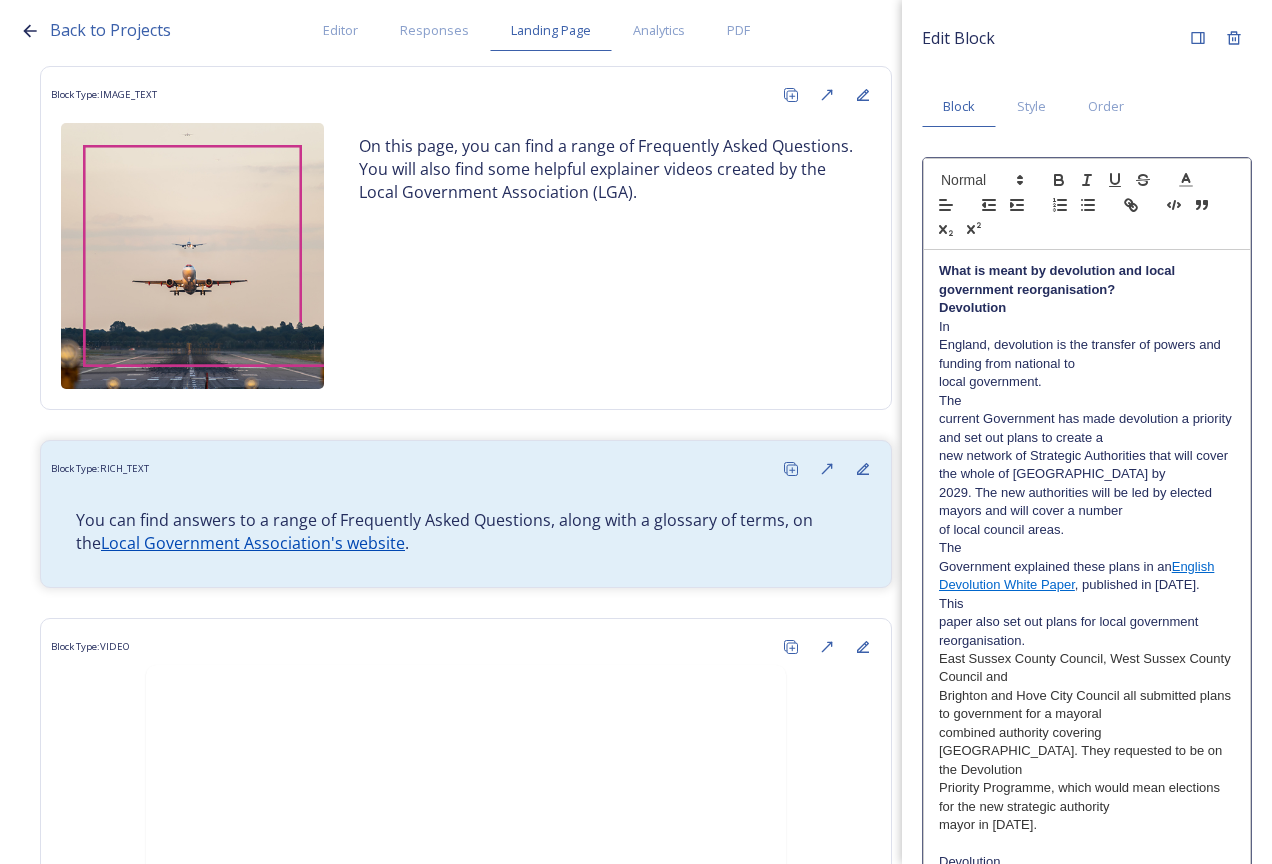 scroll, scrollTop: 0, scrollLeft: 0, axis: both 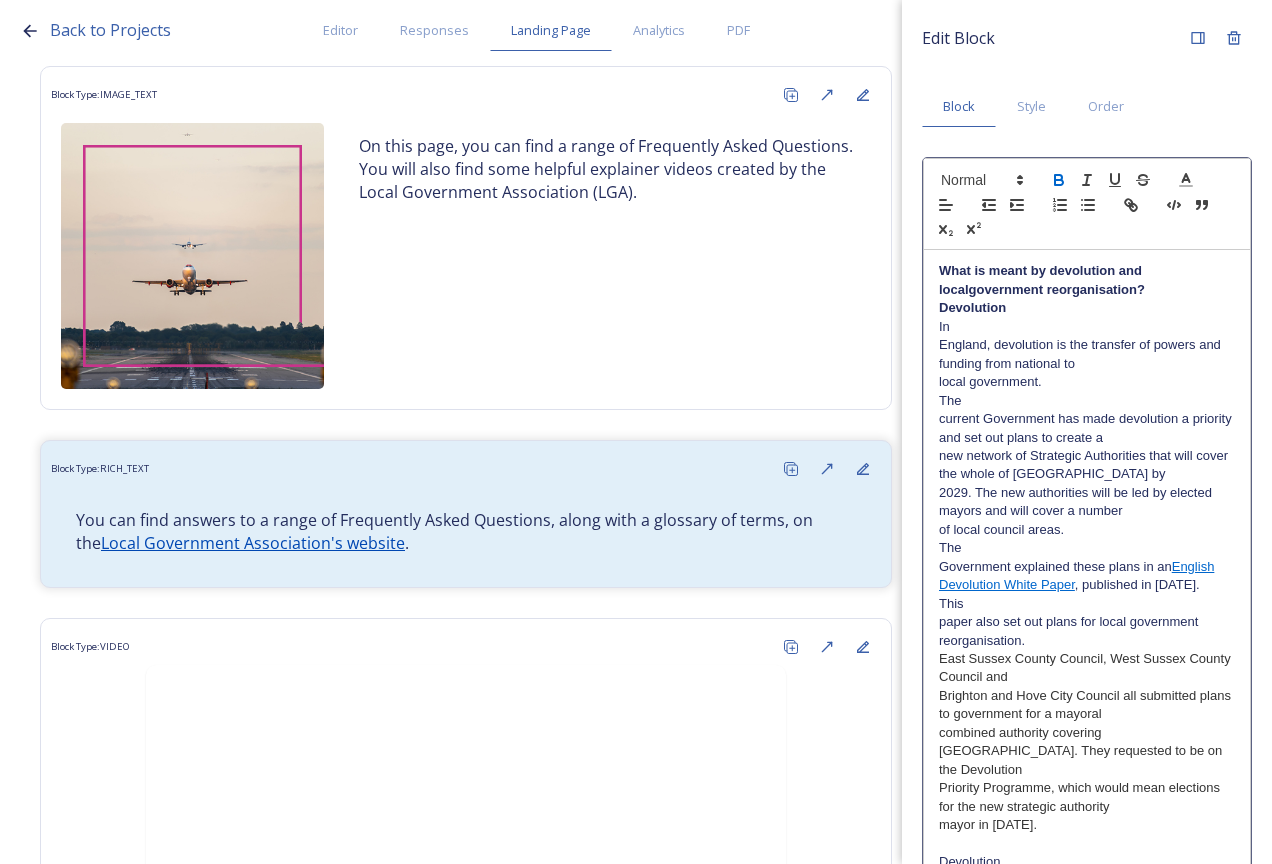 type 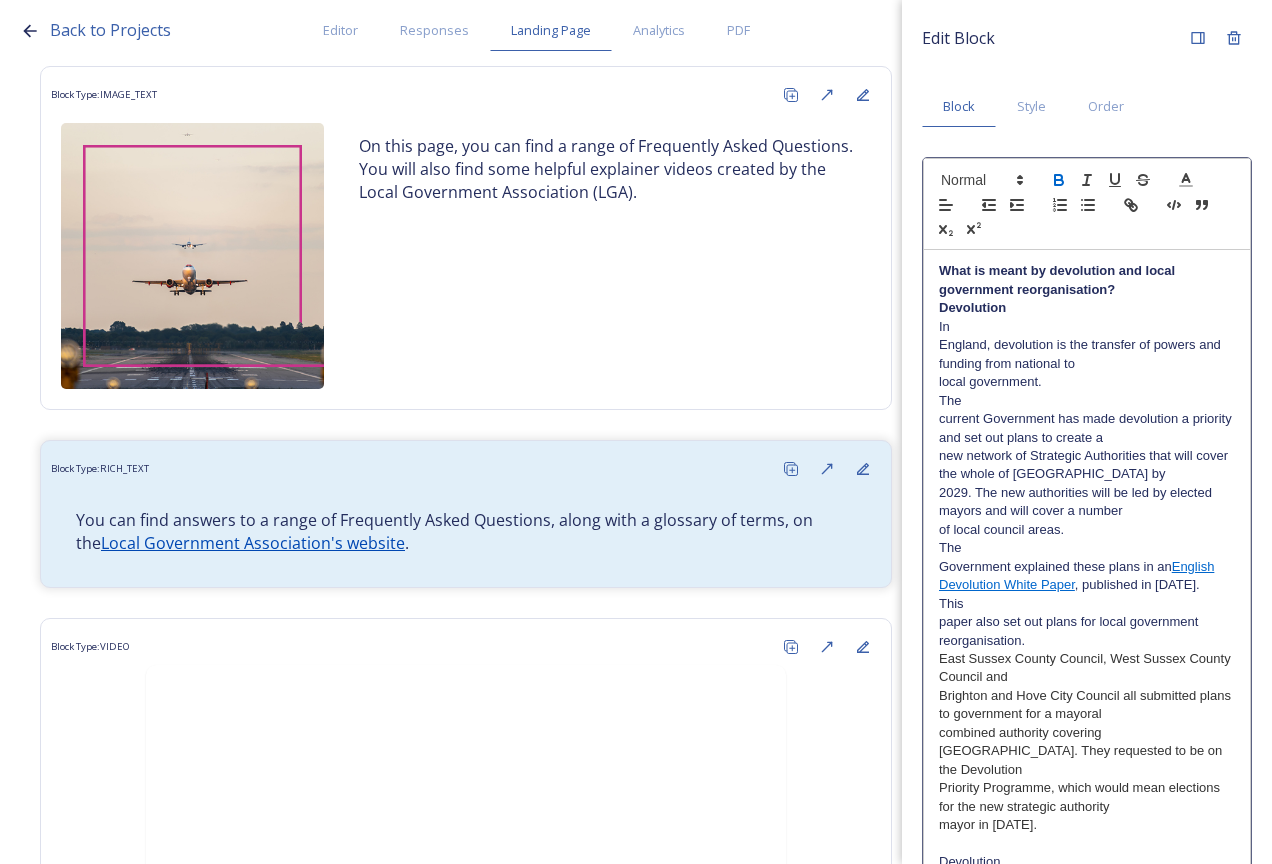 click on "What is meant by devolution and local government reorganisation?" at bounding box center [1087, 280] 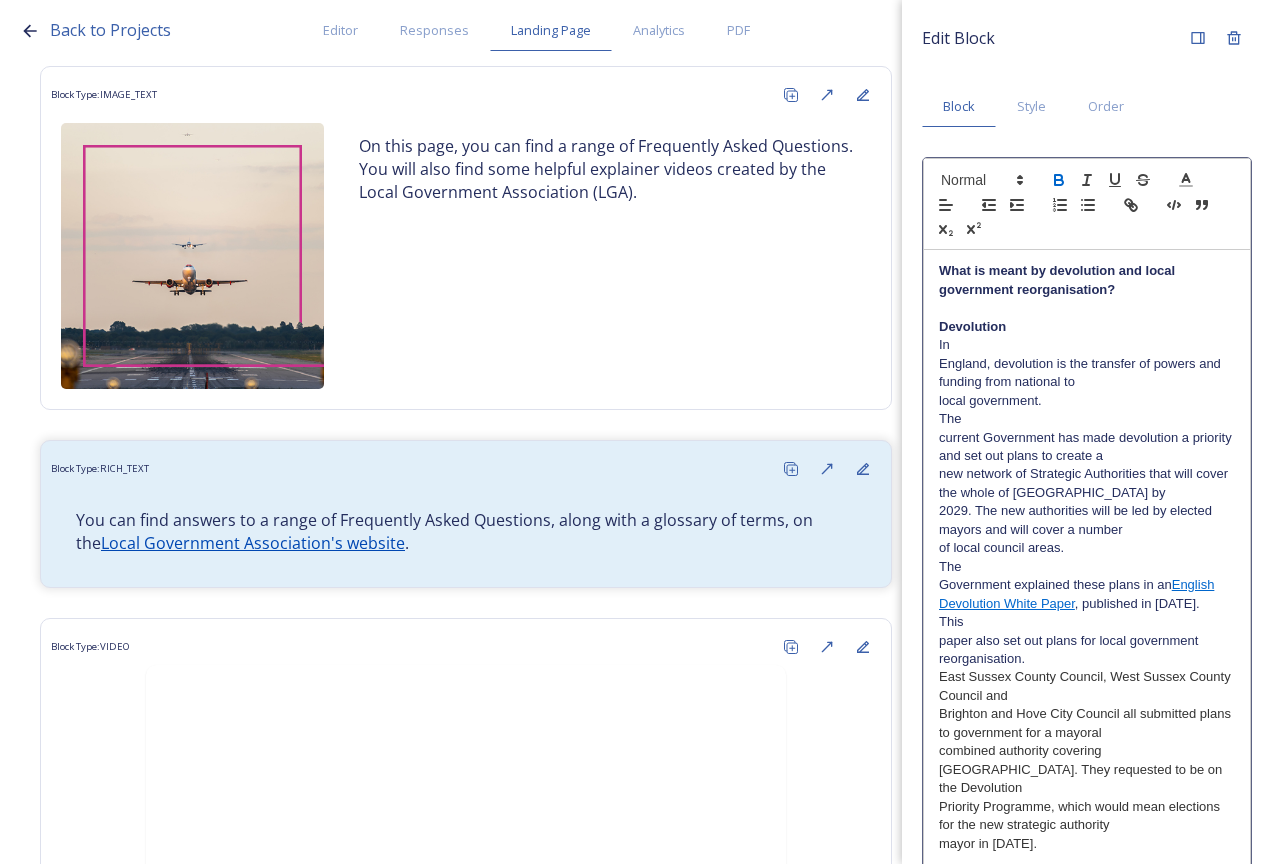 drag, startPoint x: 1140, startPoint y: 293, endPoint x: 1025, endPoint y: 286, distance: 115.212845 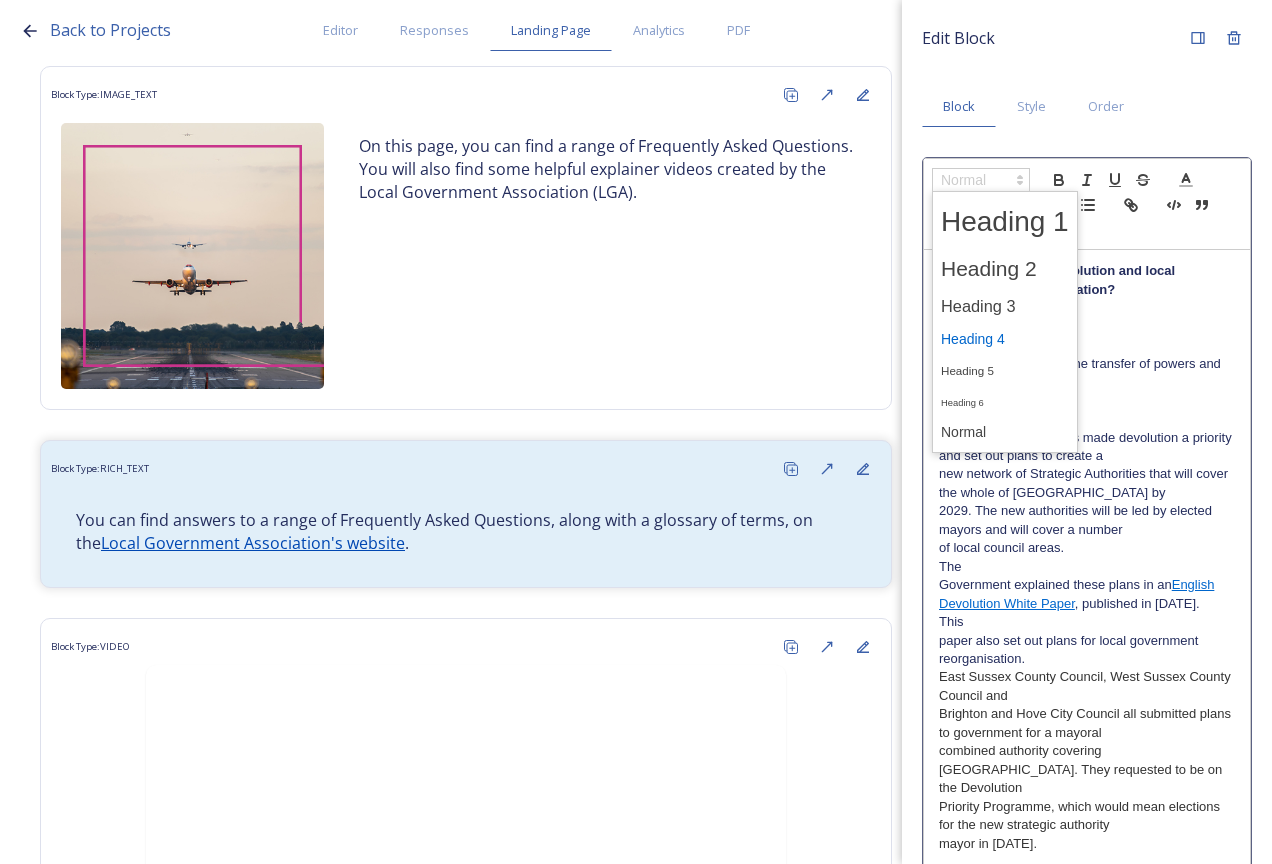 click at bounding box center [1005, 339] 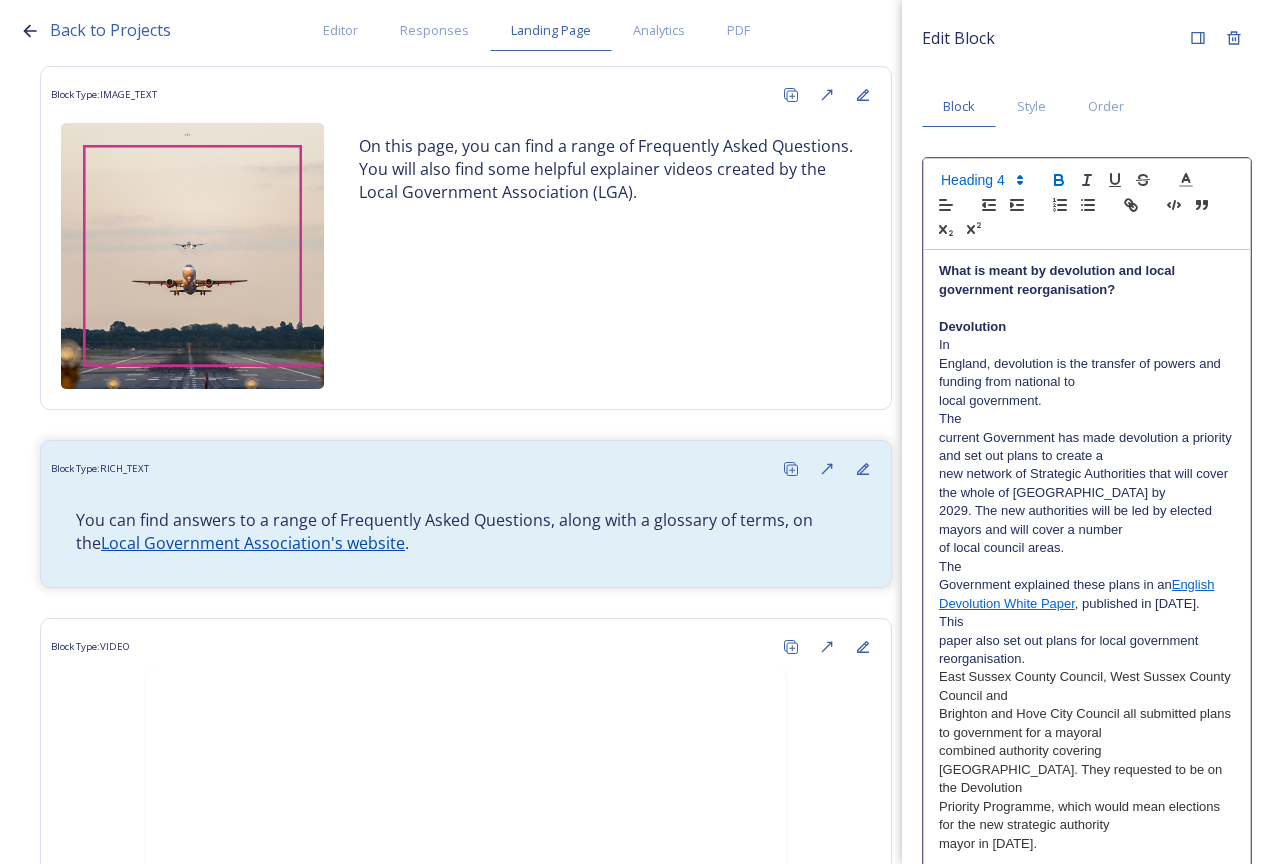 click on "Devolution" at bounding box center [1087, 327] 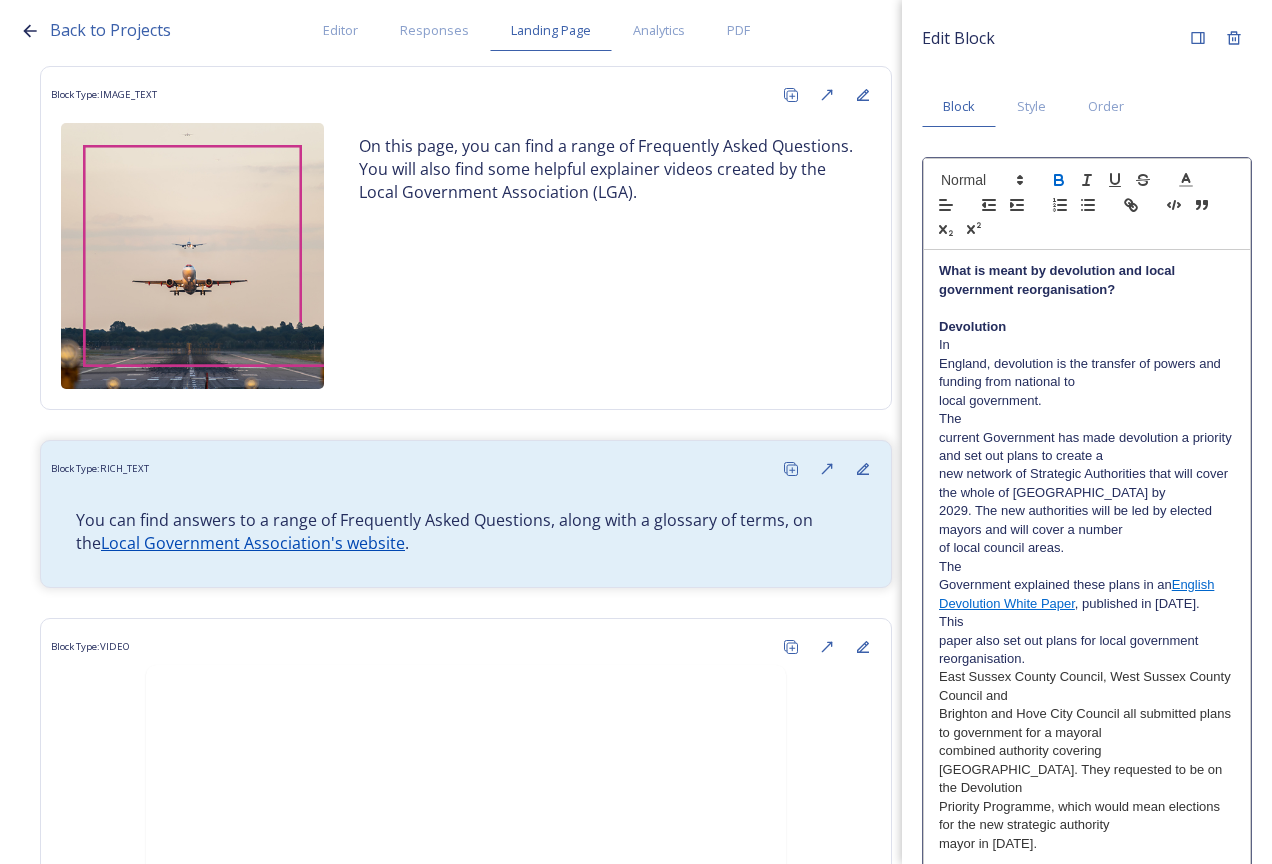click on "Devolution" at bounding box center [972, 326] 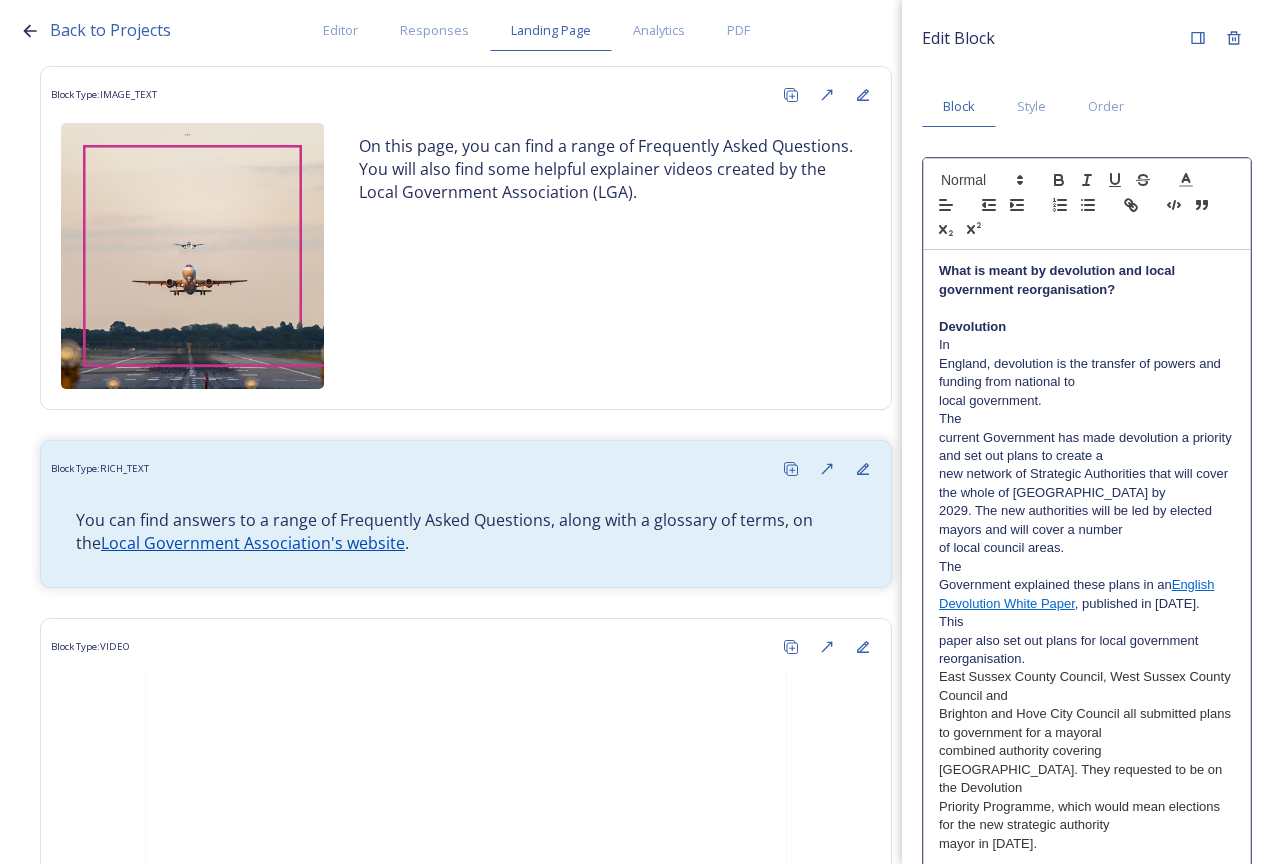 drag, startPoint x: 1008, startPoint y: 285, endPoint x: 1109, endPoint y: 282, distance: 101.04455 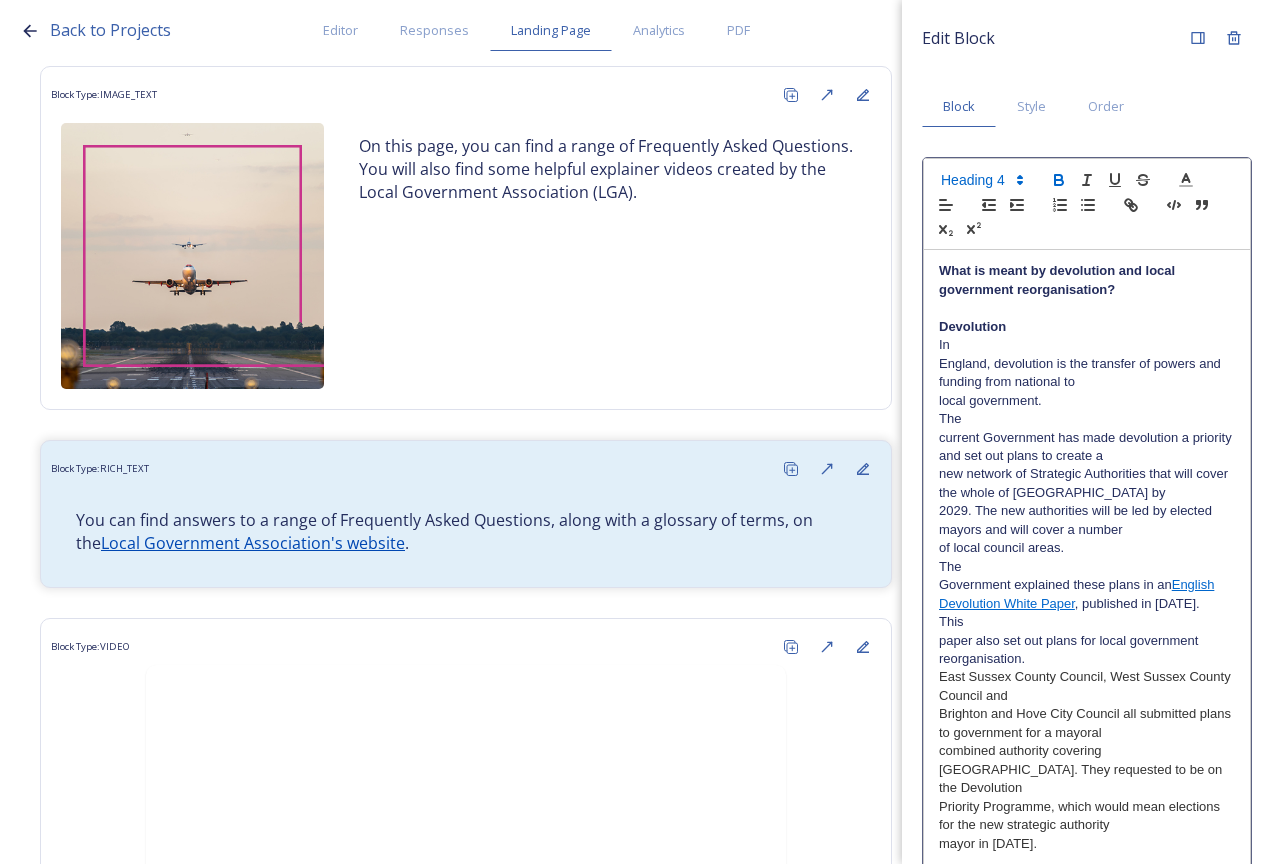 click on "Devolution" at bounding box center [972, 326] 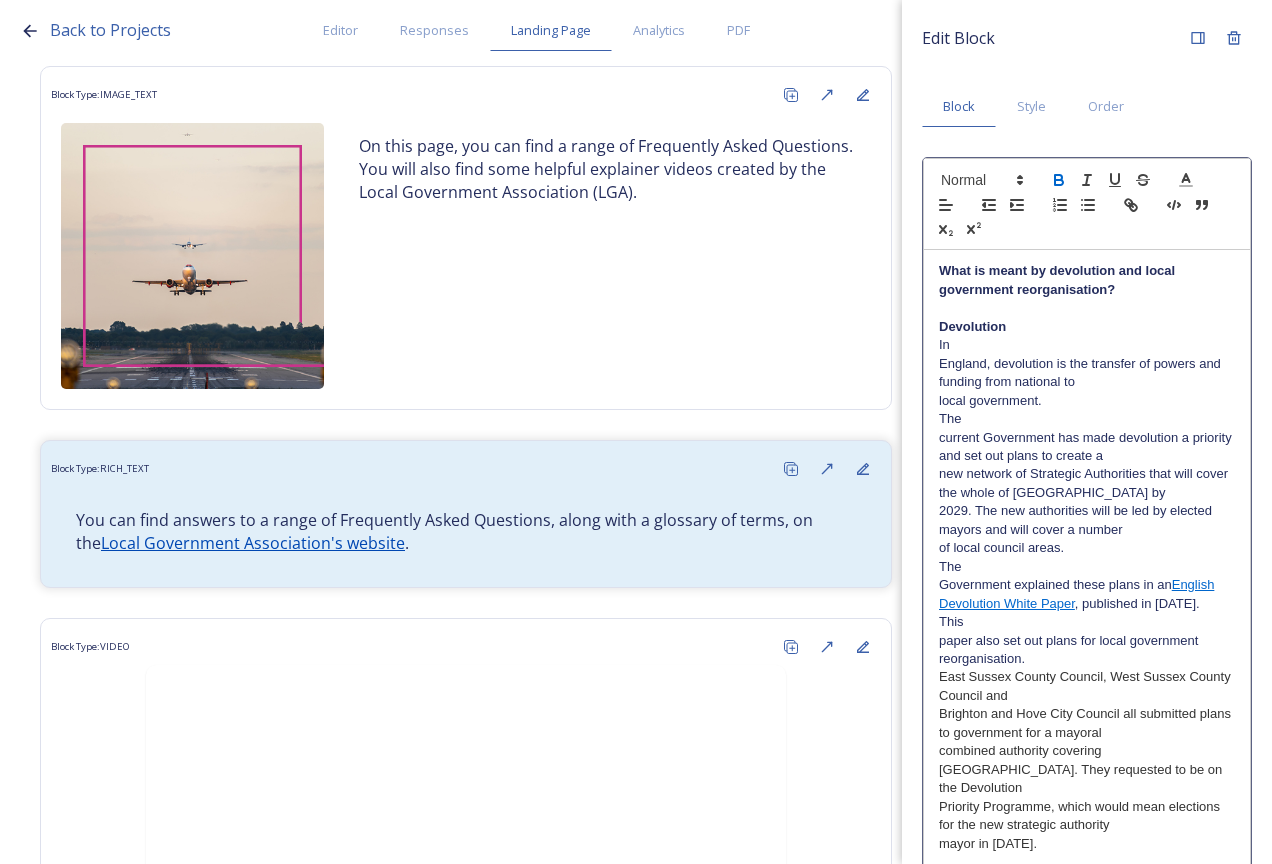 drag, startPoint x: 1144, startPoint y: 291, endPoint x: 943, endPoint y: 272, distance: 201.89601 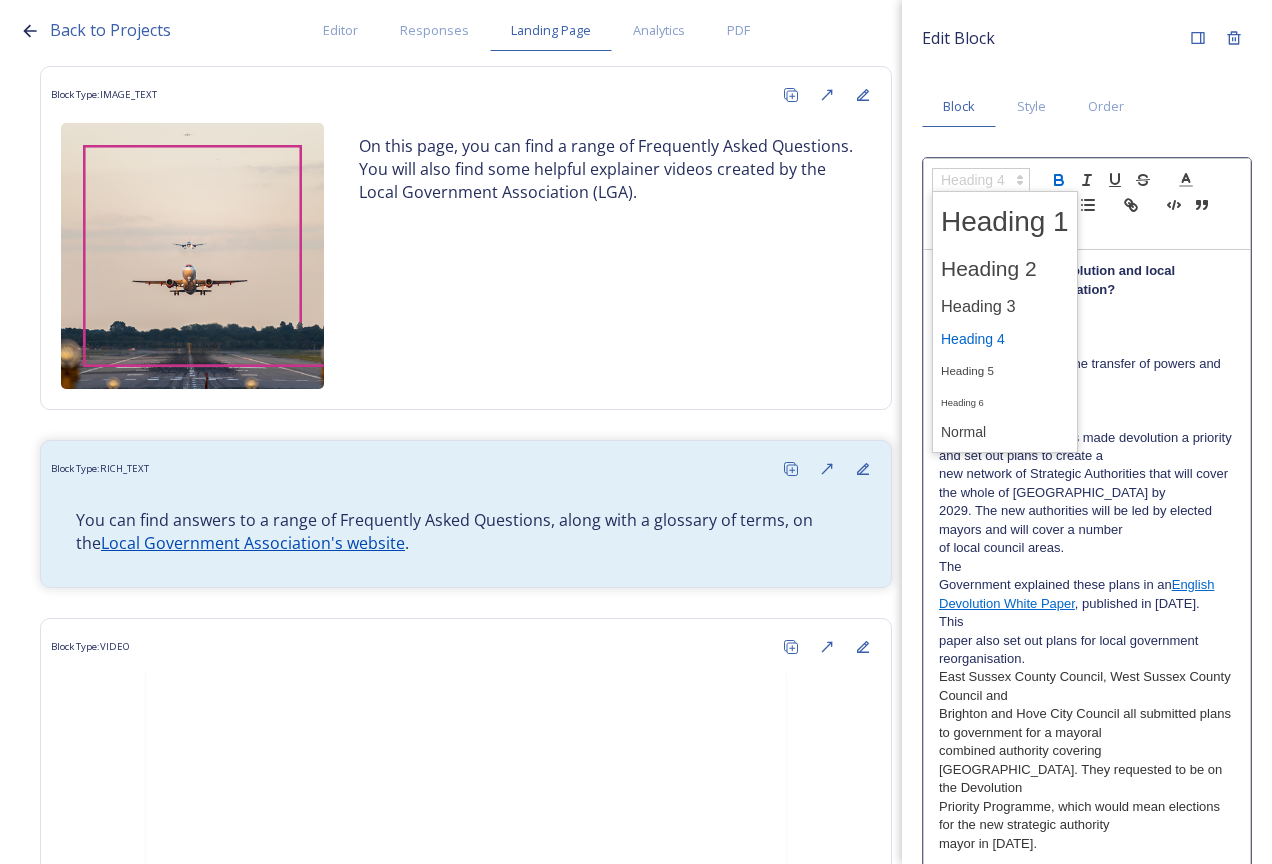 click at bounding box center (981, 180) 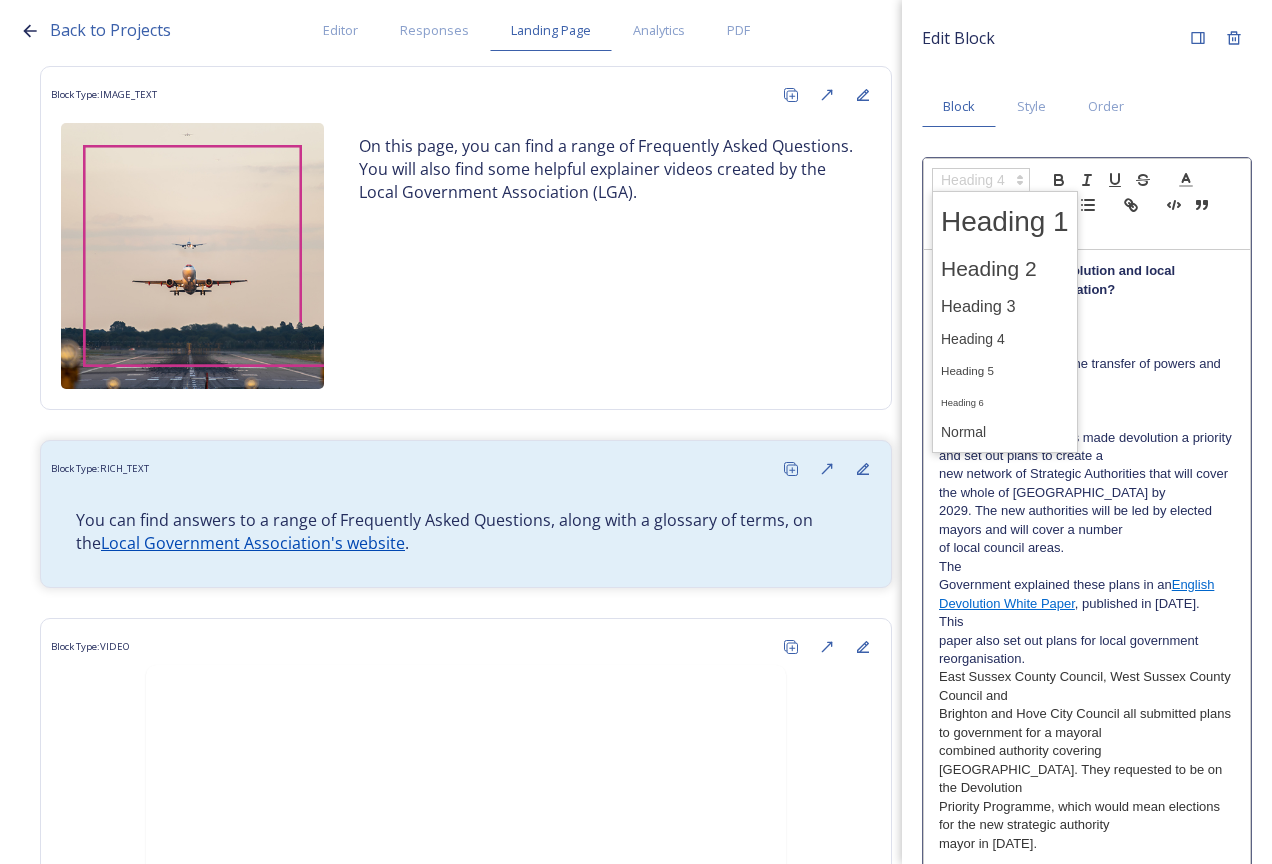click at bounding box center [1005, 306] 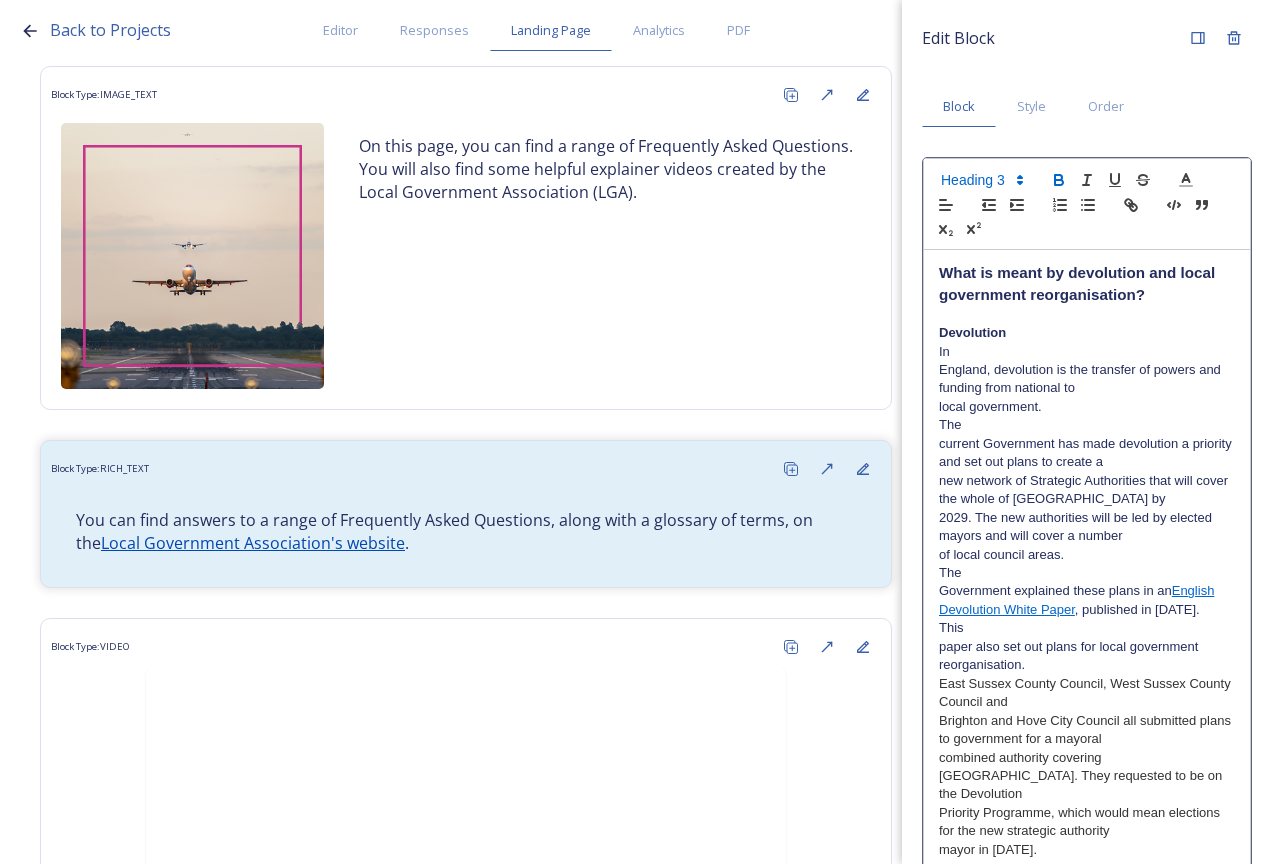click at bounding box center (1087, 315) 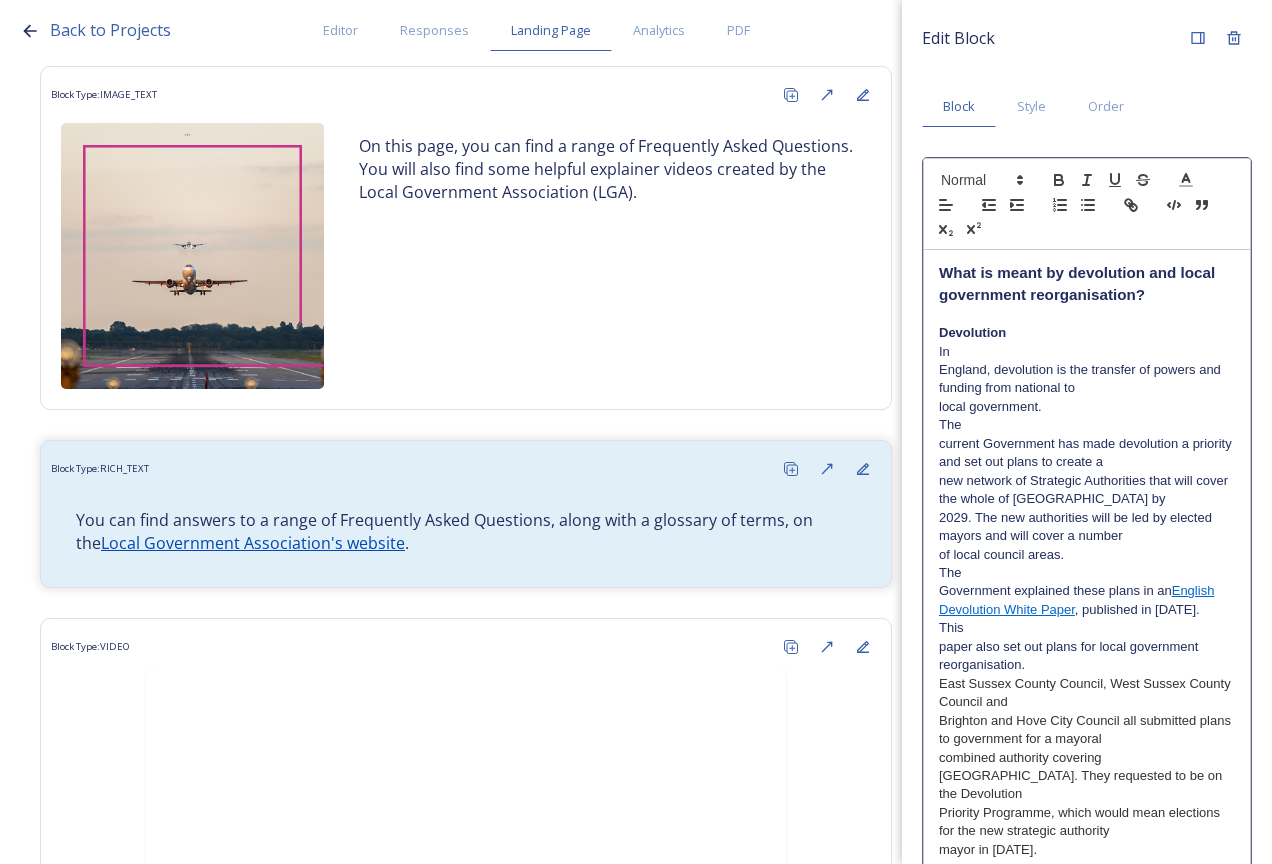 click on "Devolution" at bounding box center (1087, 333) 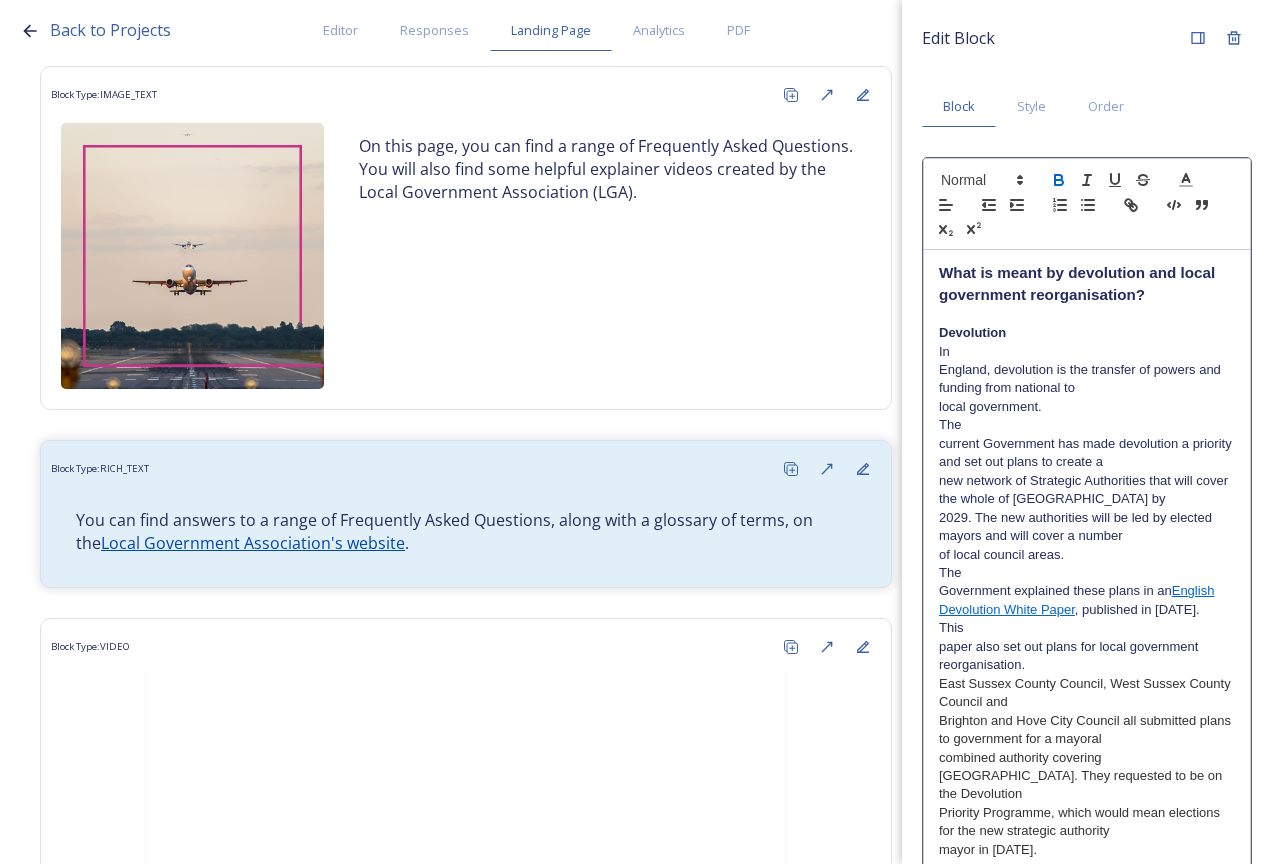 click on "﻿ In" at bounding box center [1087, 352] 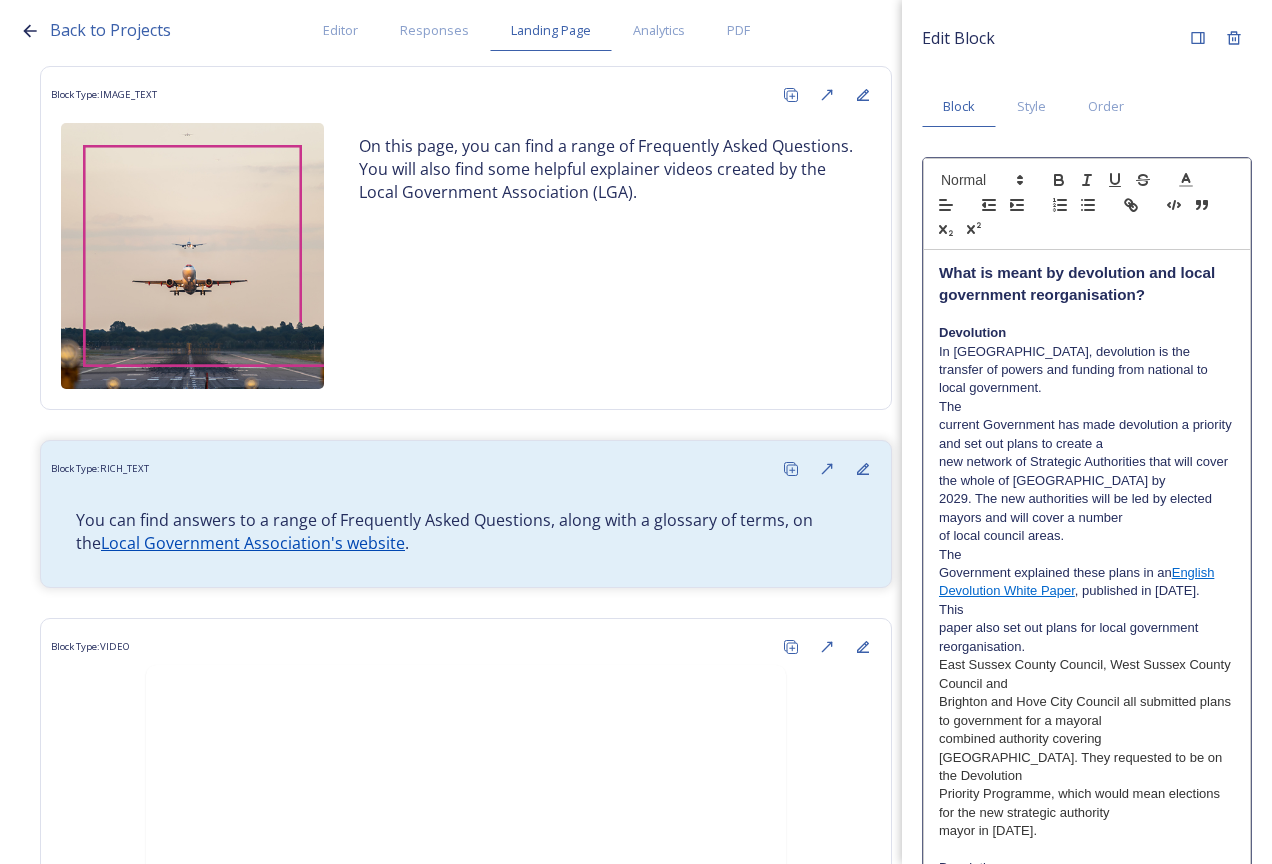 click on "In [GEOGRAPHIC_DATA], devolution is the transfer of powers and funding from national to" at bounding box center [1087, 361] 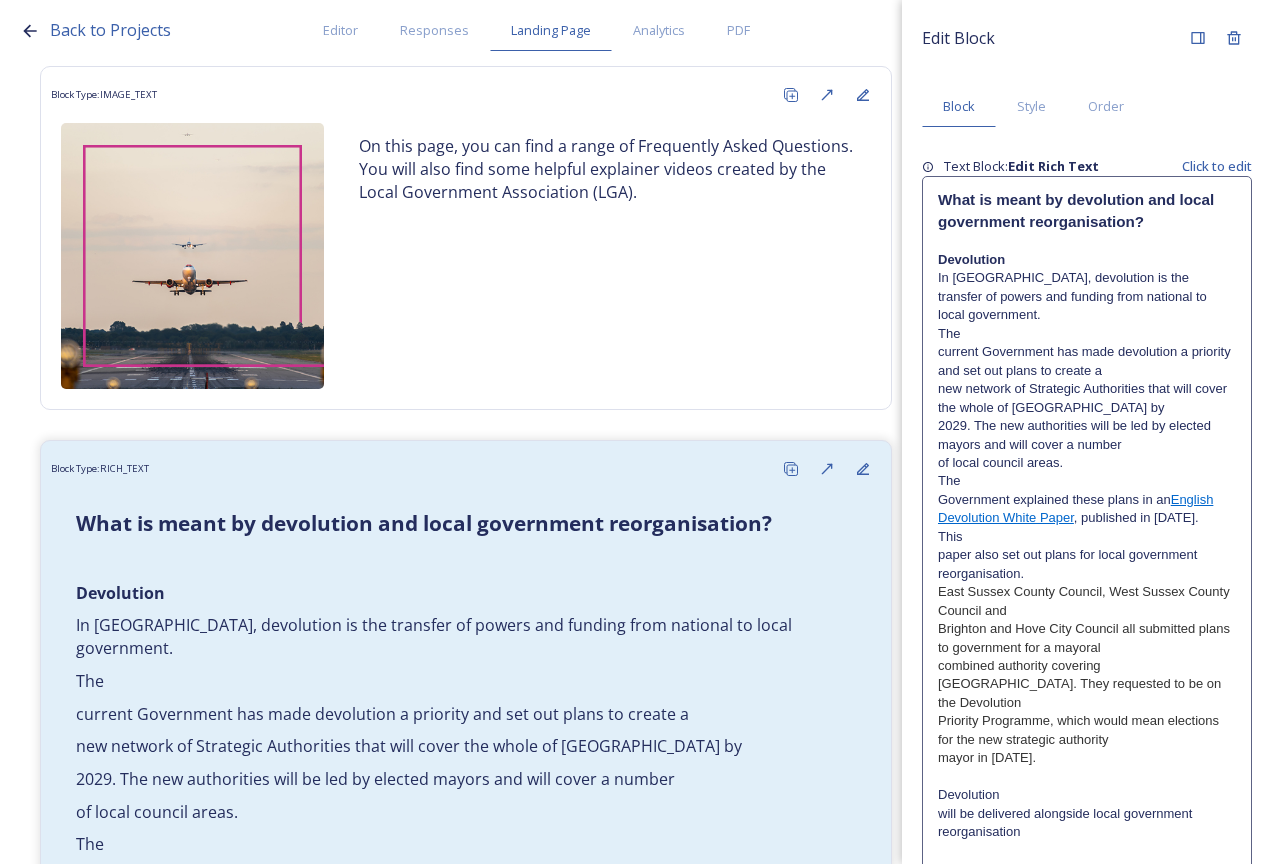 click on "The" at bounding box center (1087, 334) 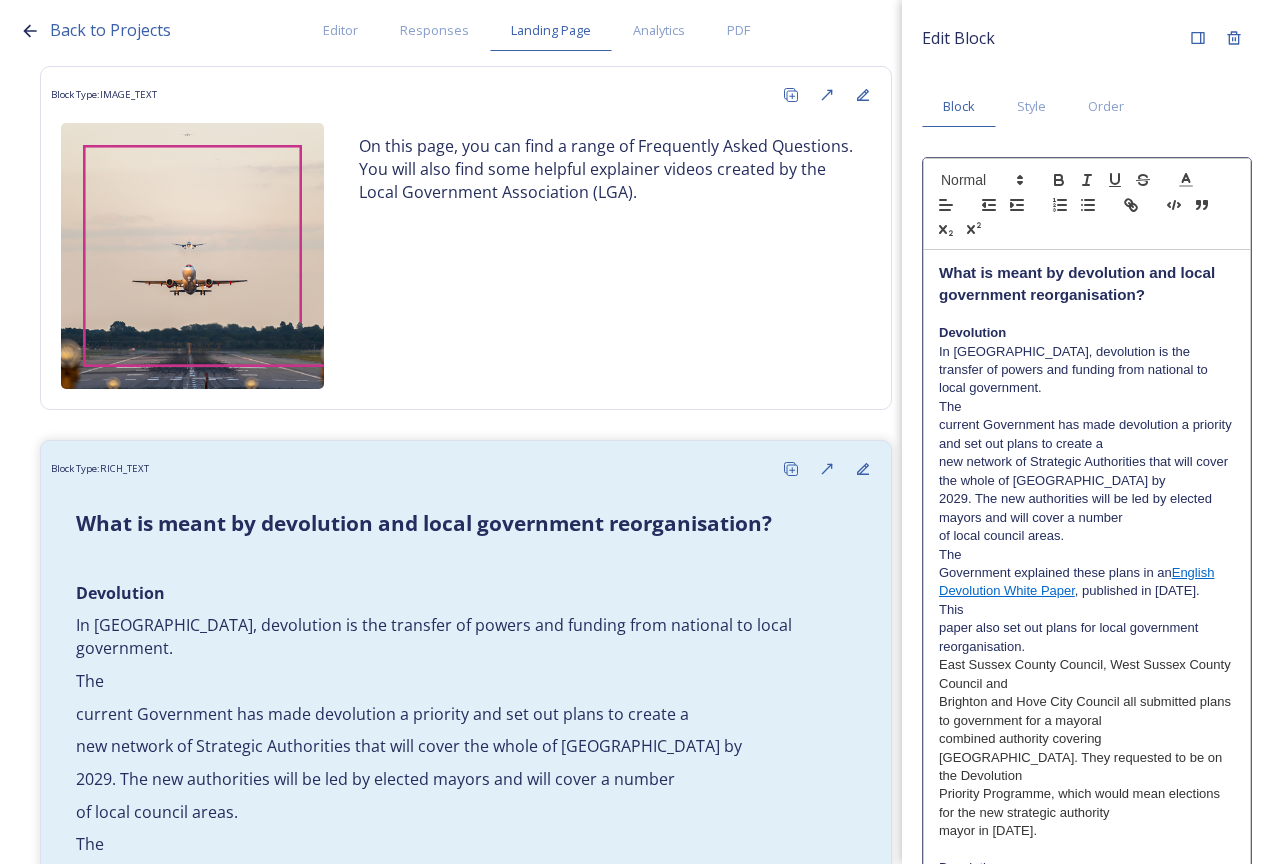 click on "In [GEOGRAPHIC_DATA], devolution is the transfer of powers and funding from national to local government." at bounding box center (1087, 370) 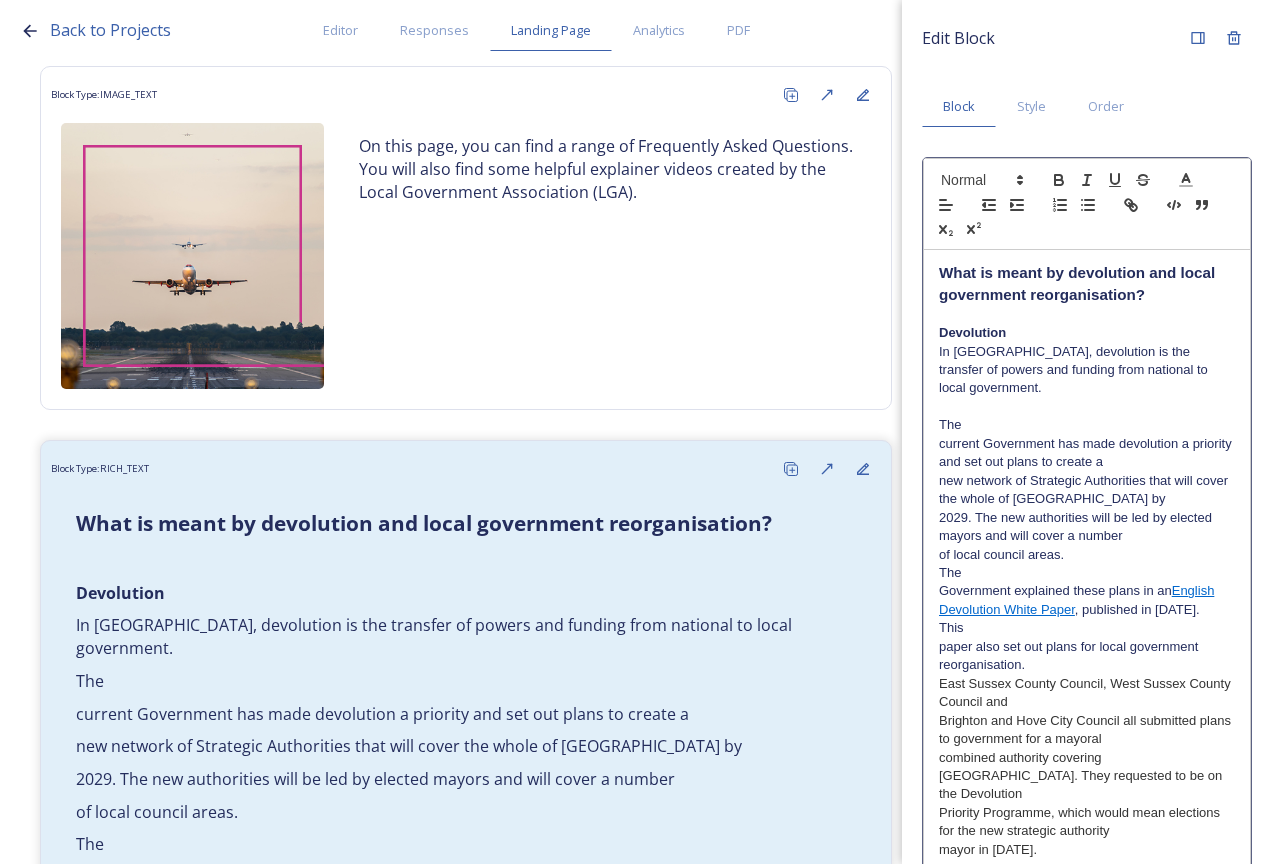 click on "The" at bounding box center [1087, 425] 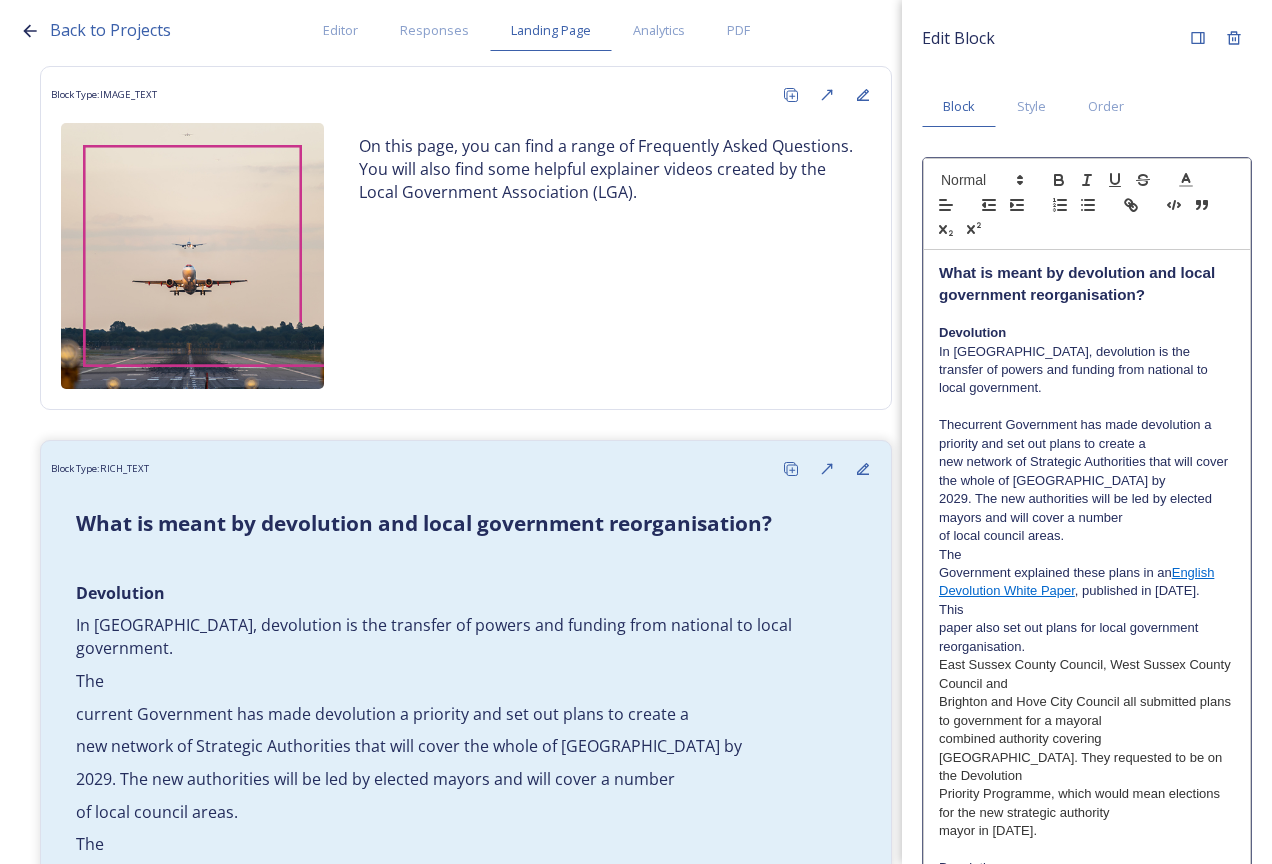 type 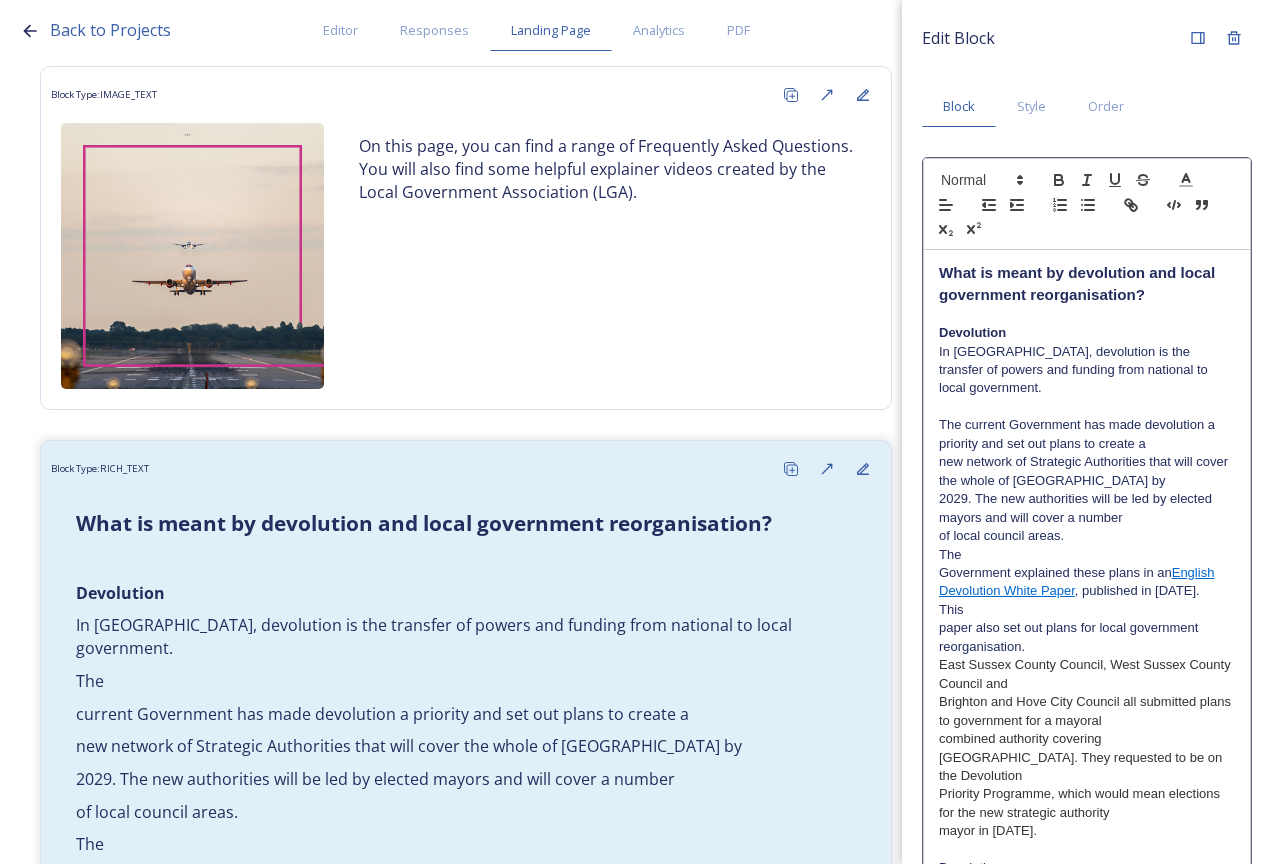click on "The current Government has made devolution a priority and set out plans to create a" at bounding box center [1087, 434] 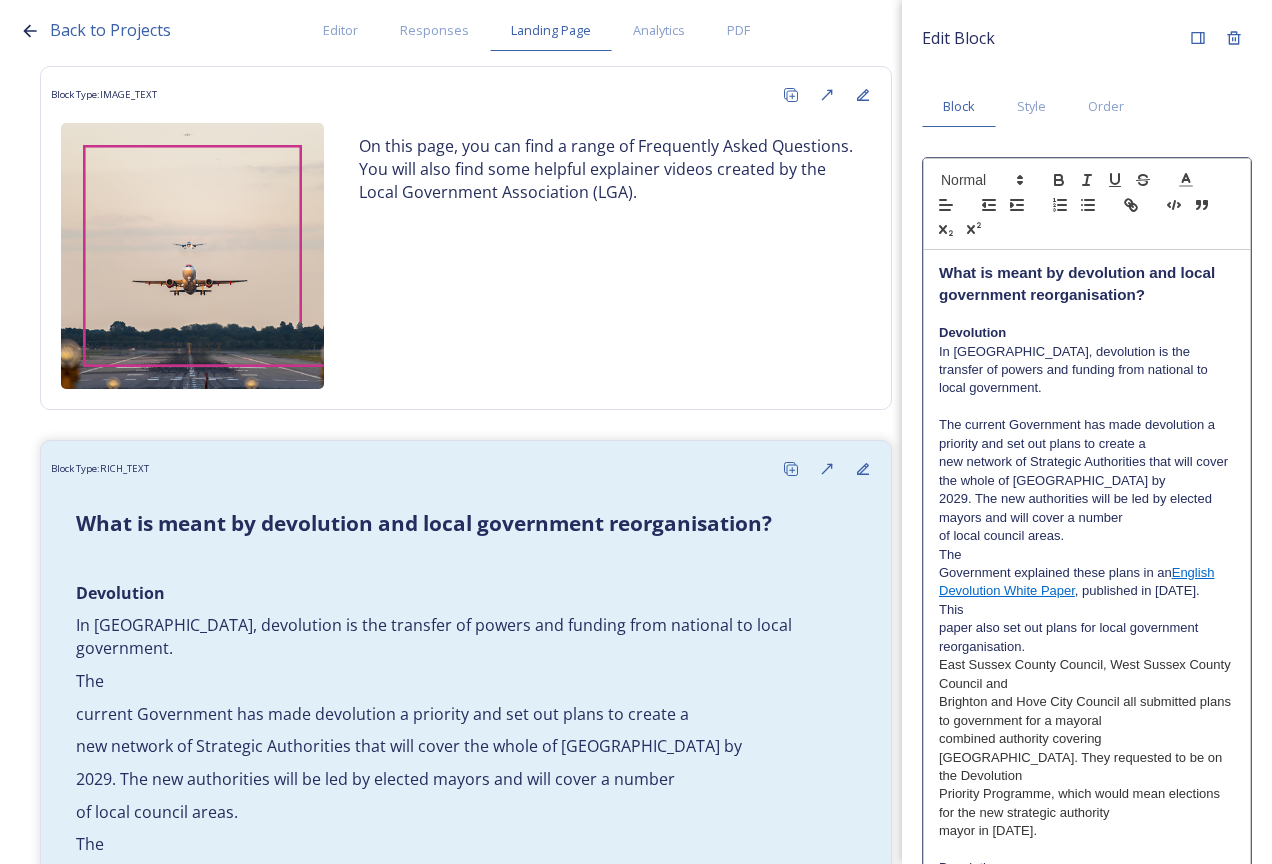 click on "The current Government has made devolution a priority and set out plans to create a" at bounding box center [1087, 434] 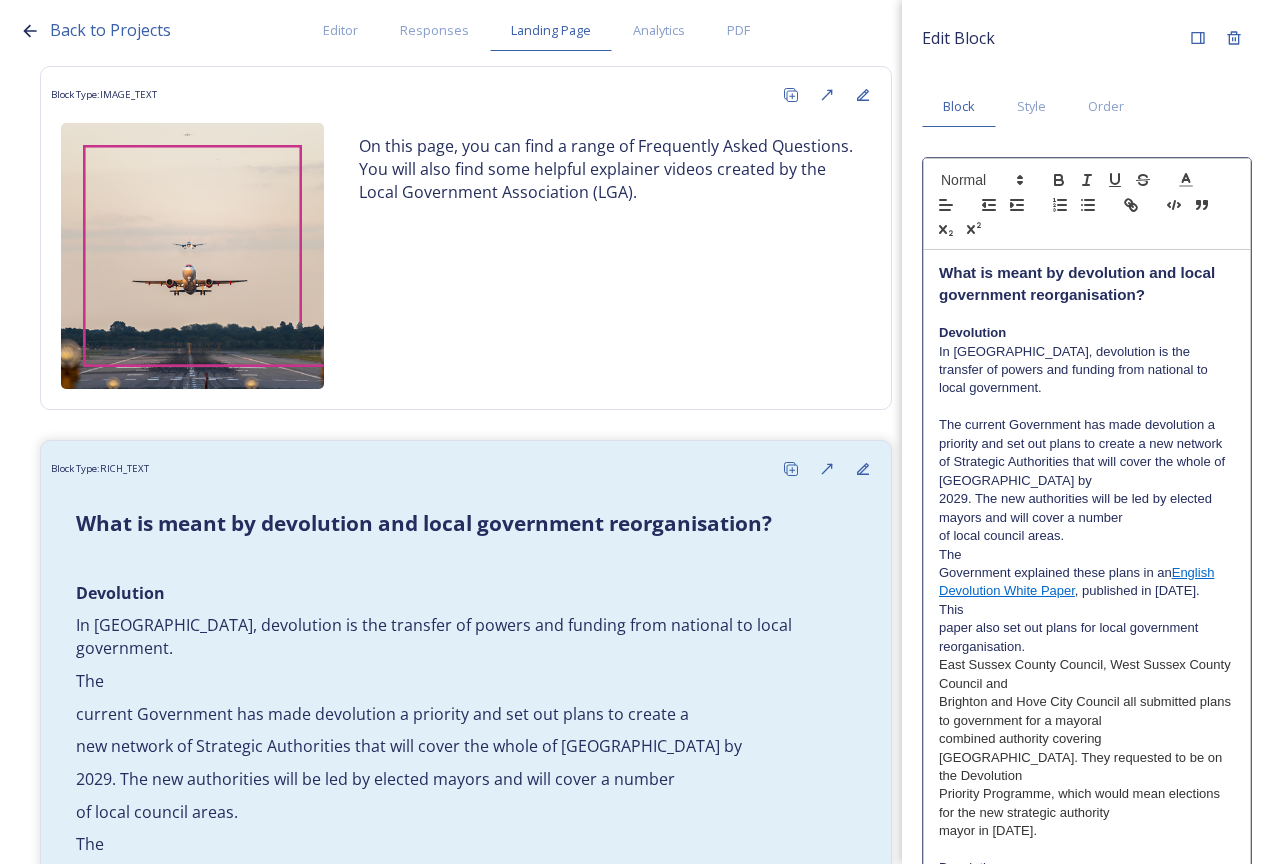 click on "The current Government has made devolution a priority and set out plans to create a new network of Strategic Authorities that will cover the whole of [GEOGRAPHIC_DATA] by" at bounding box center [1087, 453] 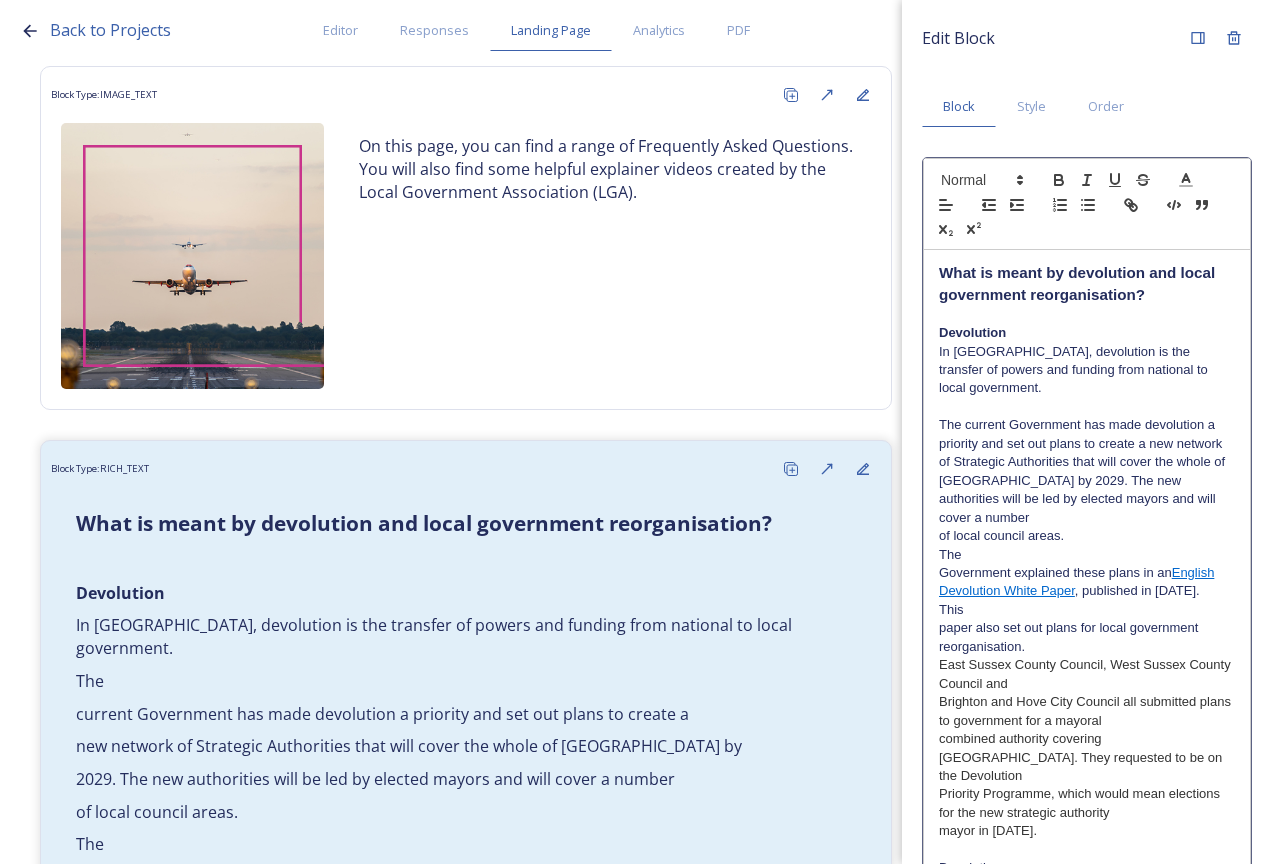 click on "The current Government has made devolution a priority and set out plans to create a new network of Strategic Authorities that will cover the whole of [GEOGRAPHIC_DATA] by 2029. The new authorities will be led by elected mayors and will cover a number" at bounding box center [1087, 471] 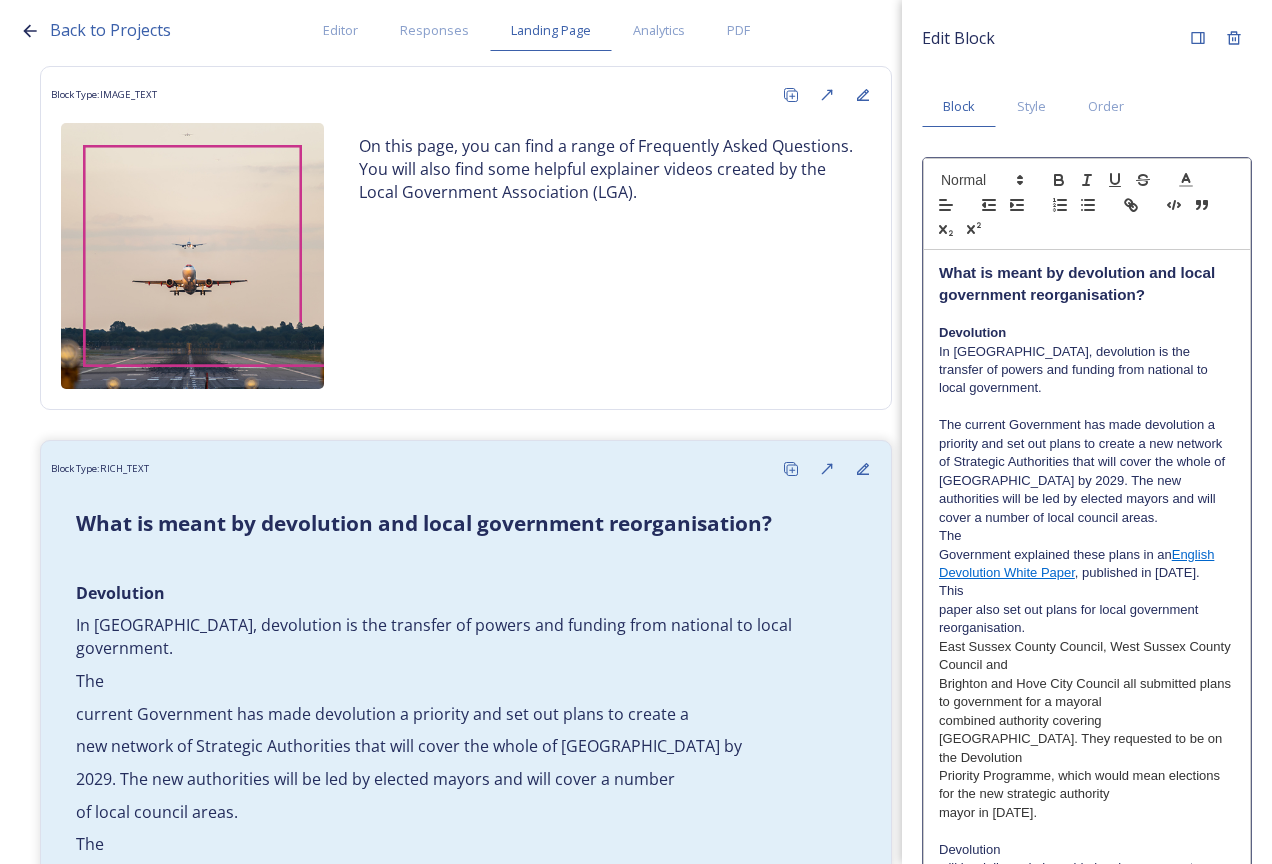 click on "The current Government has made devolution a priority and set out plans to create a new network of Strategic Authorities that will cover the whole of [GEOGRAPHIC_DATA] by 2029. The new authorities will be led by elected mayors and will cover a number of local council areas." at bounding box center [1087, 471] 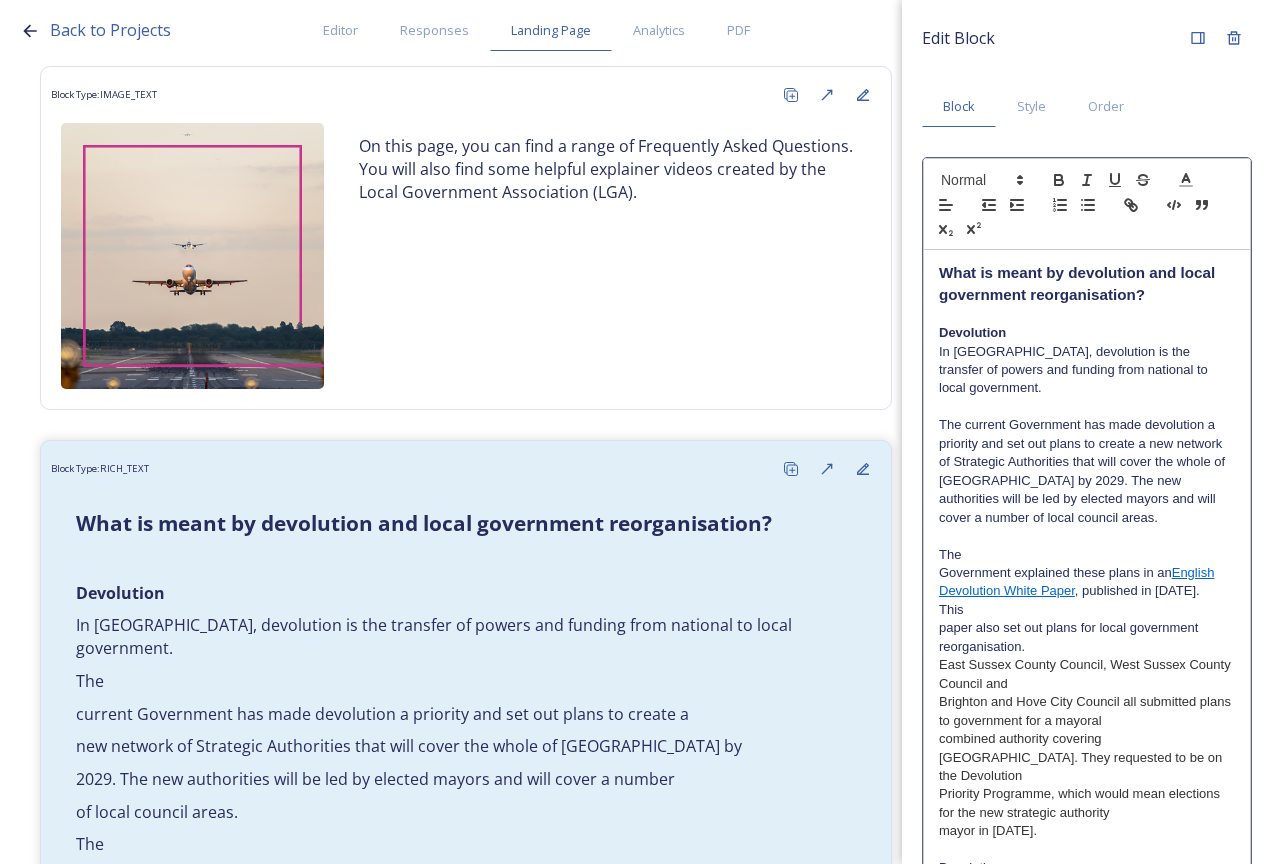 click on "The" at bounding box center (1087, 555) 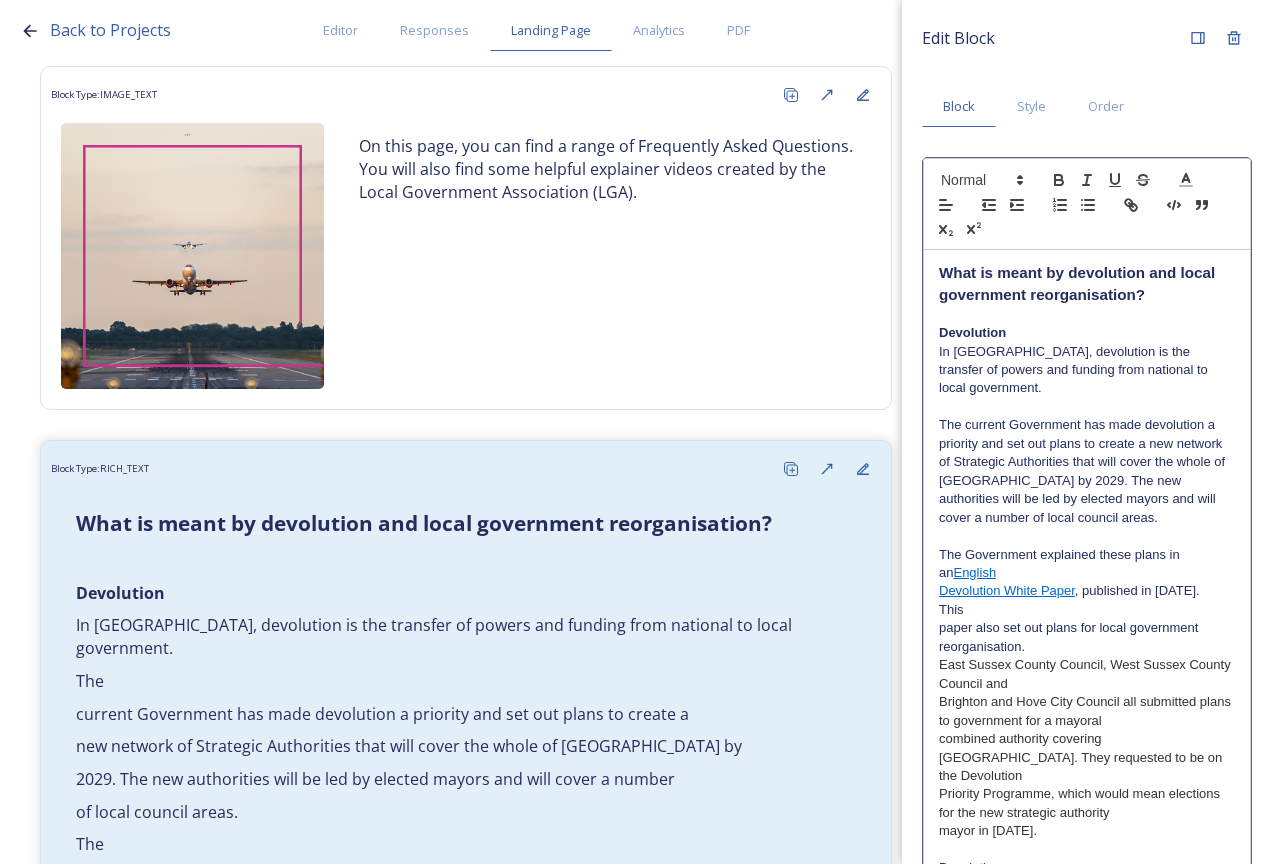 click on "The current Government has made devolution a priority and set out plans to create a new network of Strategic Authorities that will cover the whole of [GEOGRAPHIC_DATA] by 2029. The new authorities will be led by elected mayors and will cover a number of local council areas." at bounding box center [1087, 471] 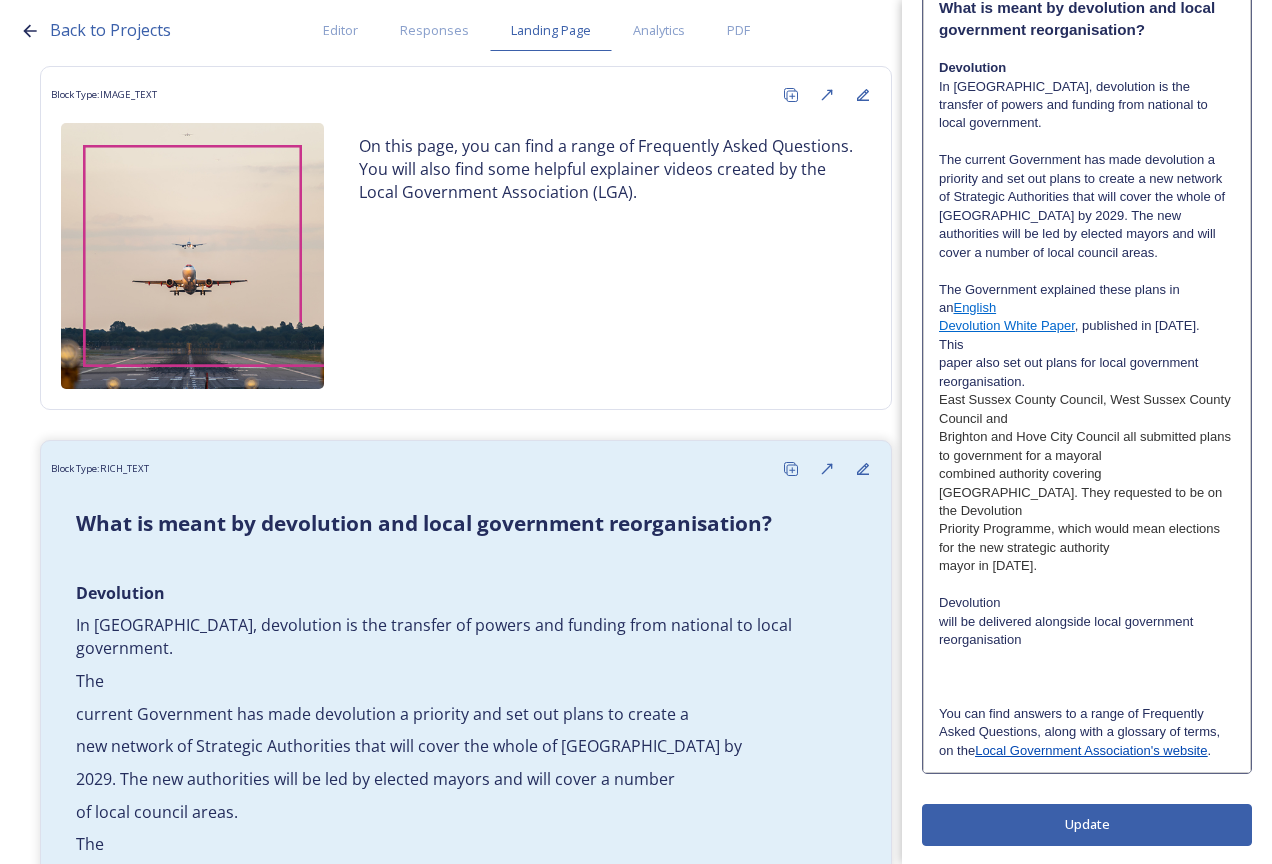 scroll, scrollTop: 267, scrollLeft: 0, axis: vertical 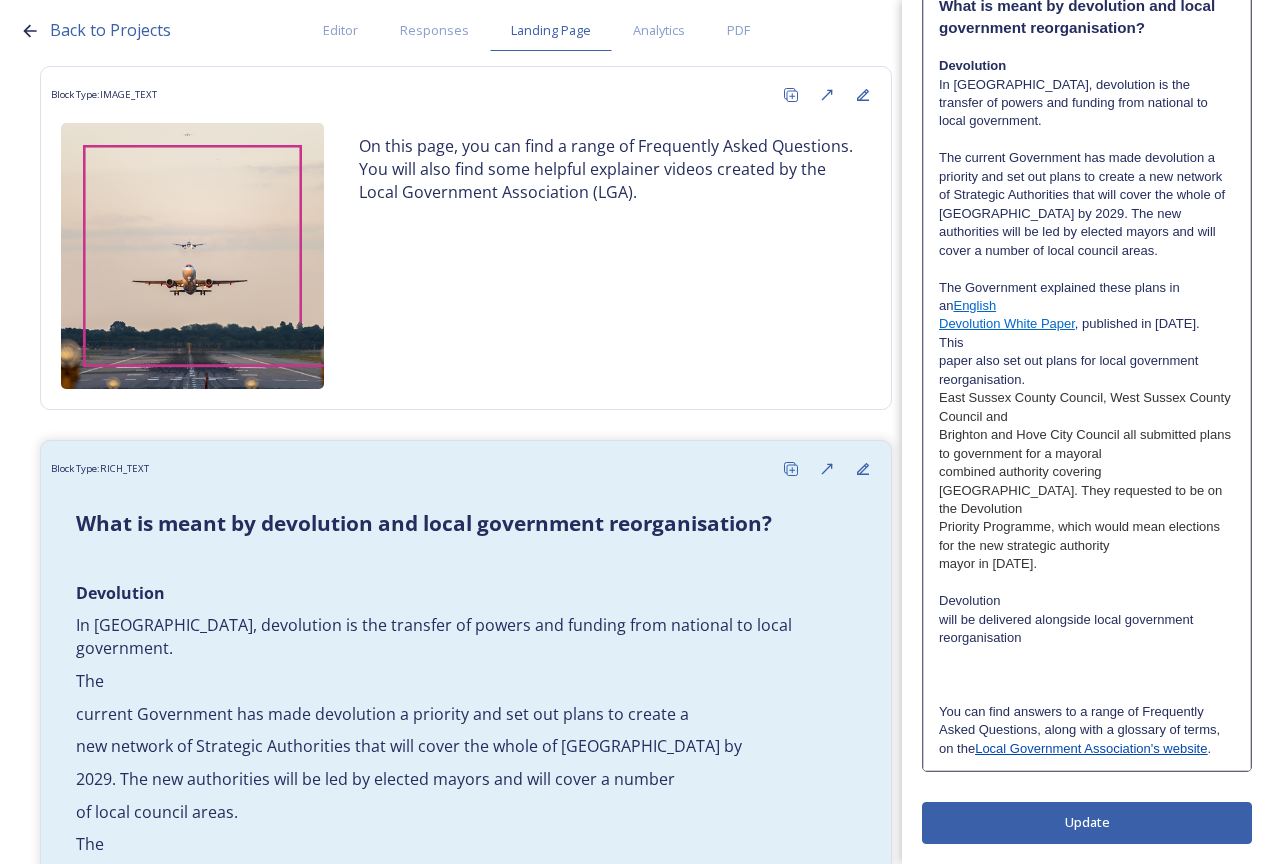 click on "Edit Block Block Style Order                                                                                                                                                                           What is meant by devolution and local government reorganisation? Devolution In [GEOGRAPHIC_DATA], devolution is the transfer of powers and funding from national to local government. The current Government has made devolution a priority and set out plans to create a new network of Strategic Authorities that will cover the whole of [GEOGRAPHIC_DATA] by 2029. The new authorities will be led by elected mayors and will cover a number of local council areas. The Government explained these plans in an  English Devolution White Paper , published in [DATE]. This paper also set out plans for local government reorganisation. East Sussex County Council, West Sussex County Council and Brighton and Hove City Council all submitted plans to government for a mayoral combined authority covering [GEOGRAPHIC_DATA]. They requested to be on the Devolution" at bounding box center [1087, 298] 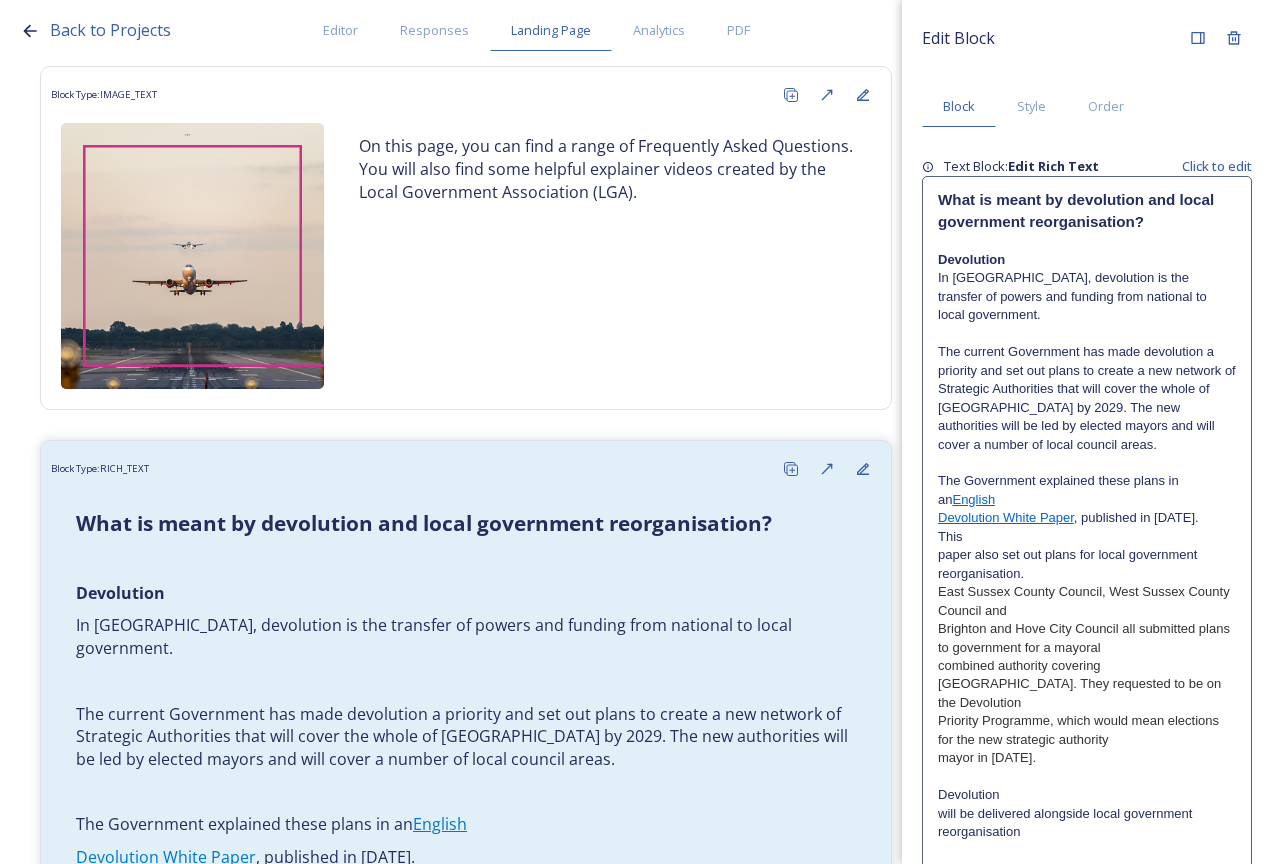 click on "The current Government has made devolution a priority and set out plans to create a new network of Strategic Authorities that will cover the whole of [GEOGRAPHIC_DATA] by 2029. The new authorities will be led by elected mayors and will cover a number of local council areas." at bounding box center (1087, 398) 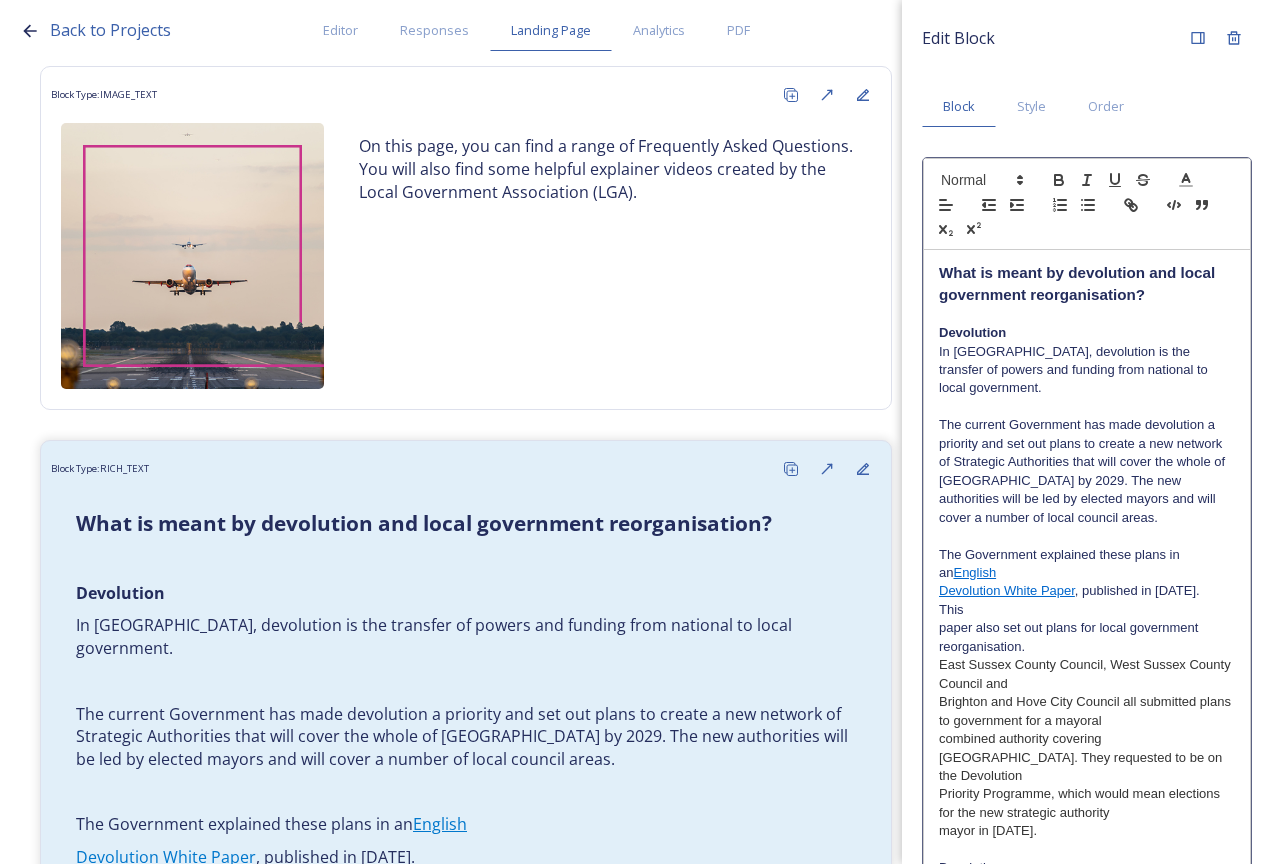 click at bounding box center [1087, 407] 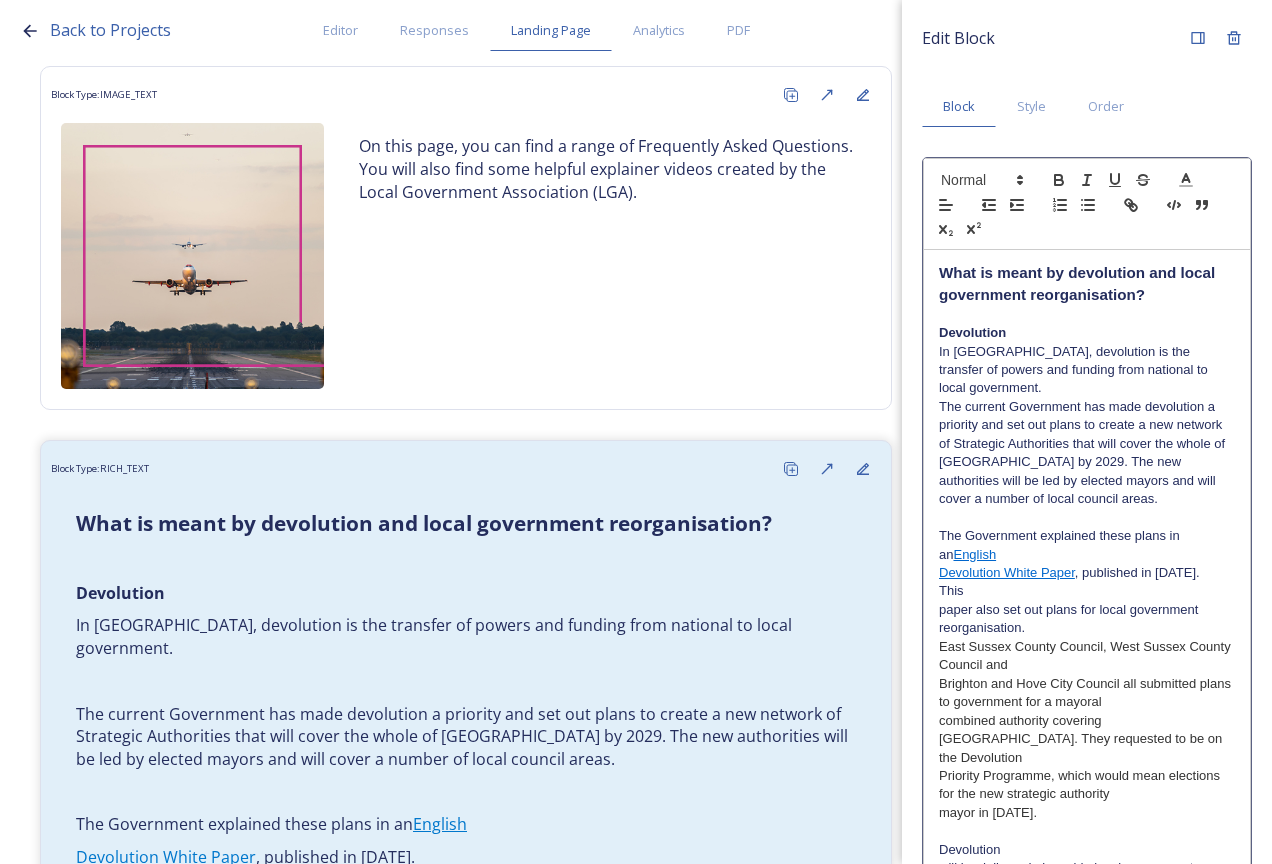 click at bounding box center (1087, 518) 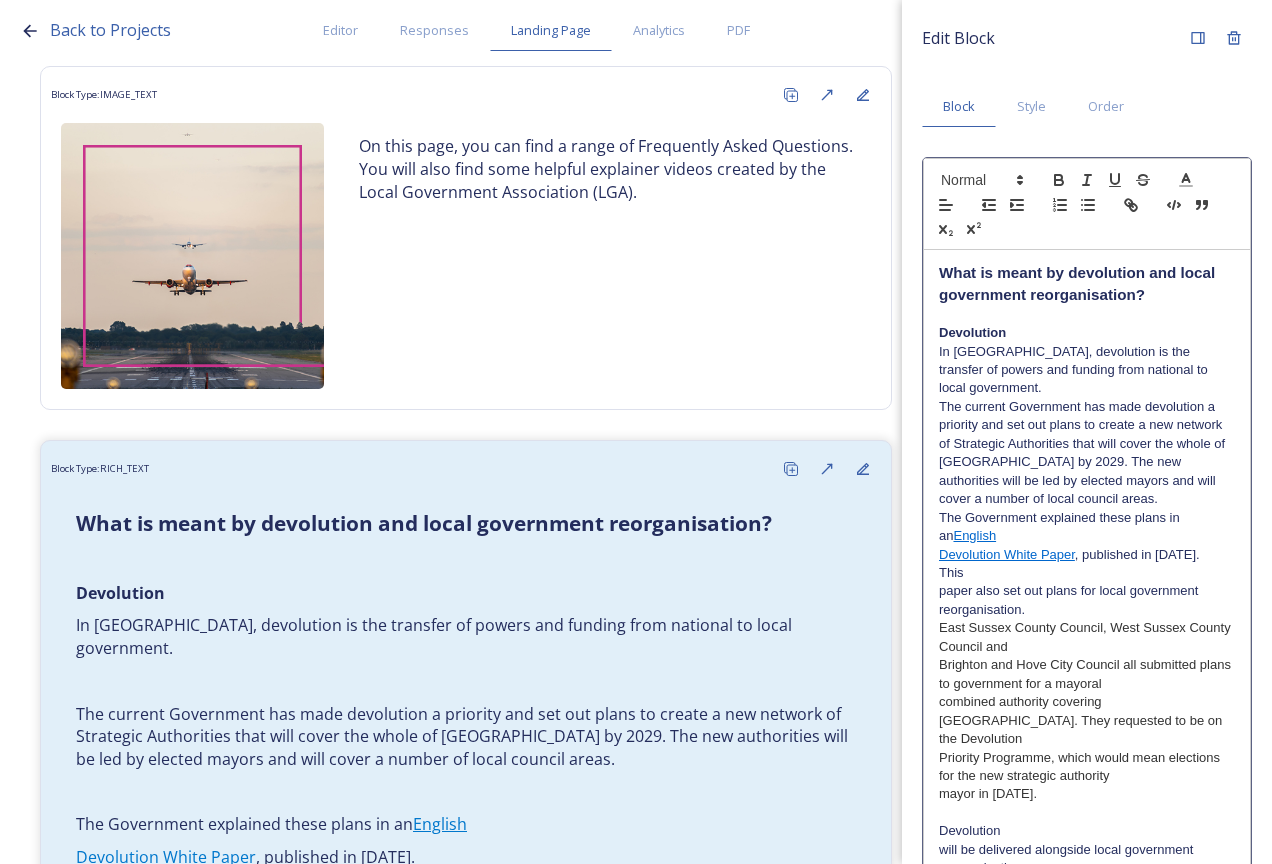 click on "The Government explained these plans in an  English" at bounding box center [1087, 527] 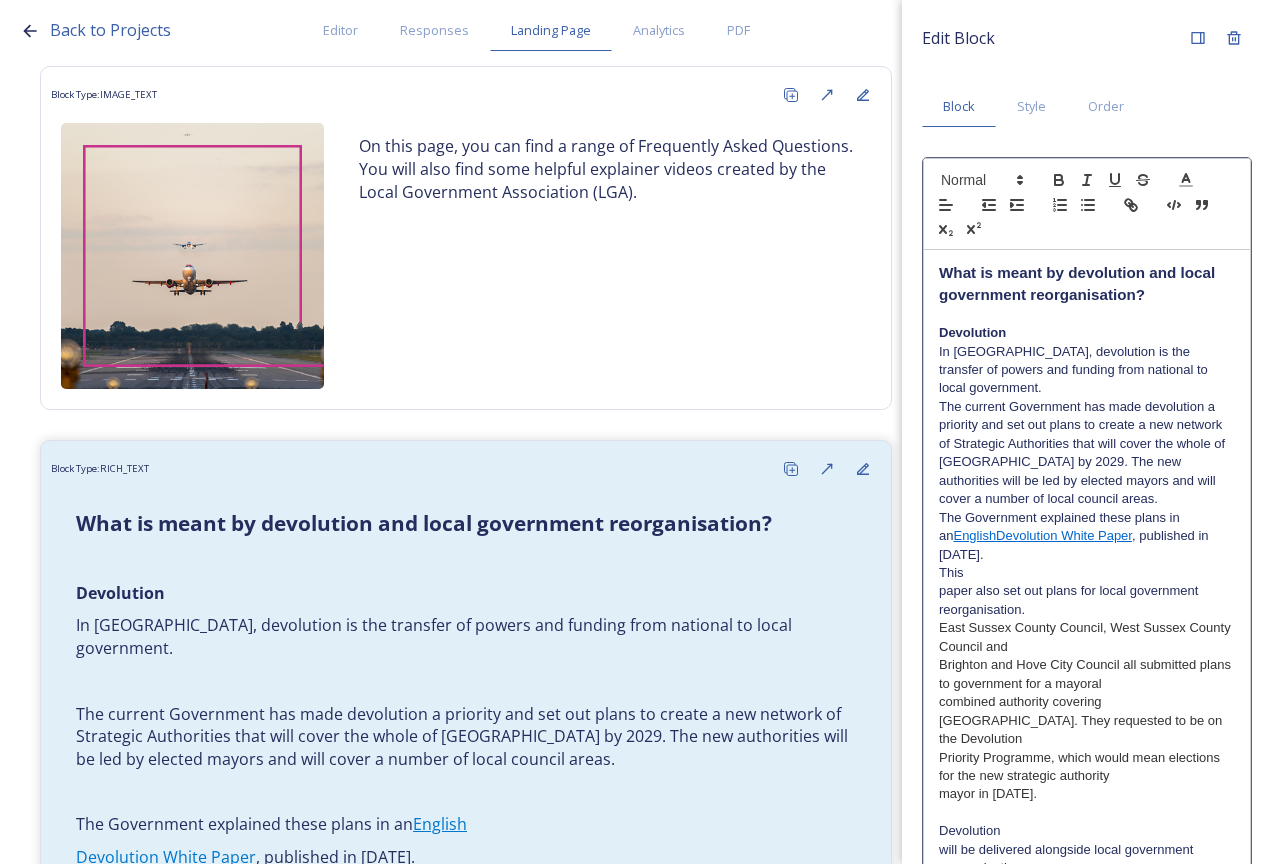 type 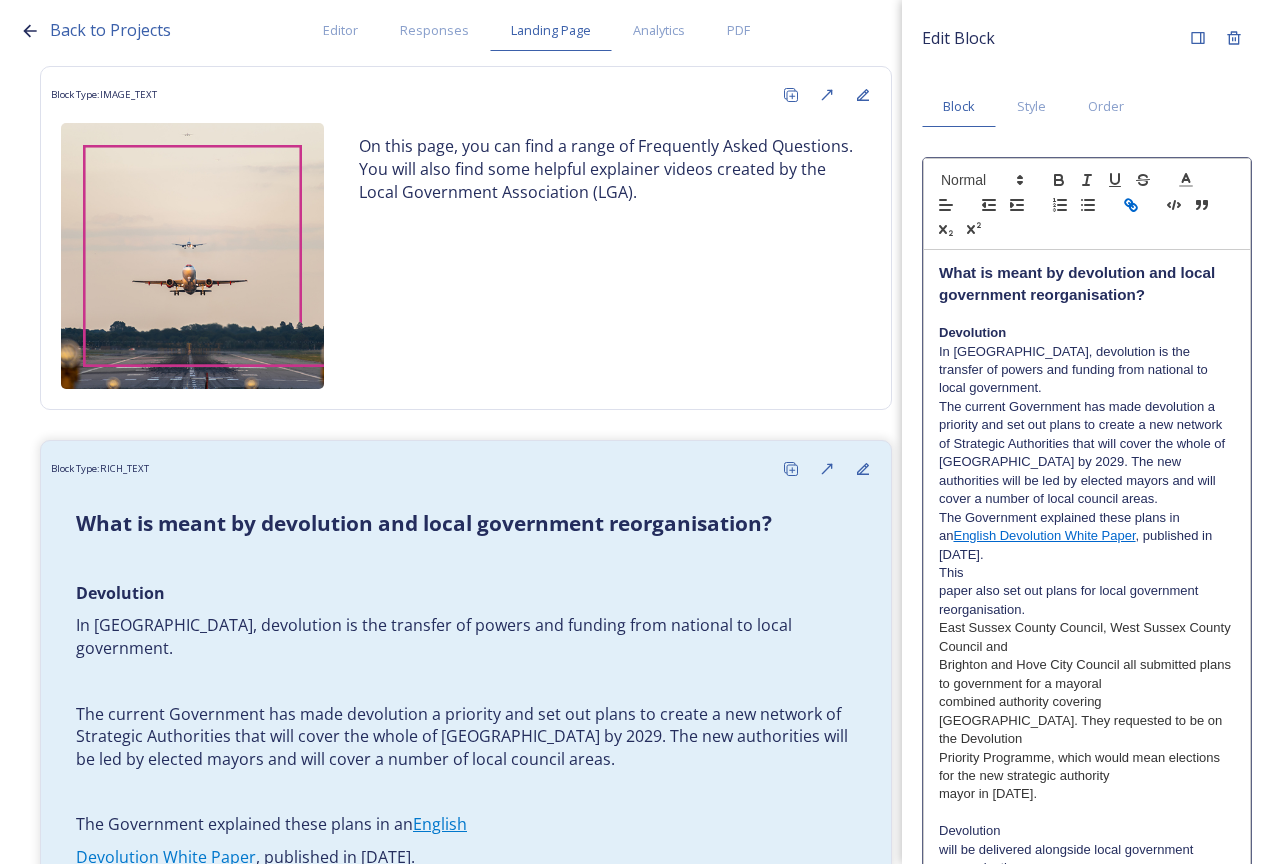 click on "The Government explained these plans in an  English Devolution White Paper , published in [DATE]." at bounding box center (1087, 536) 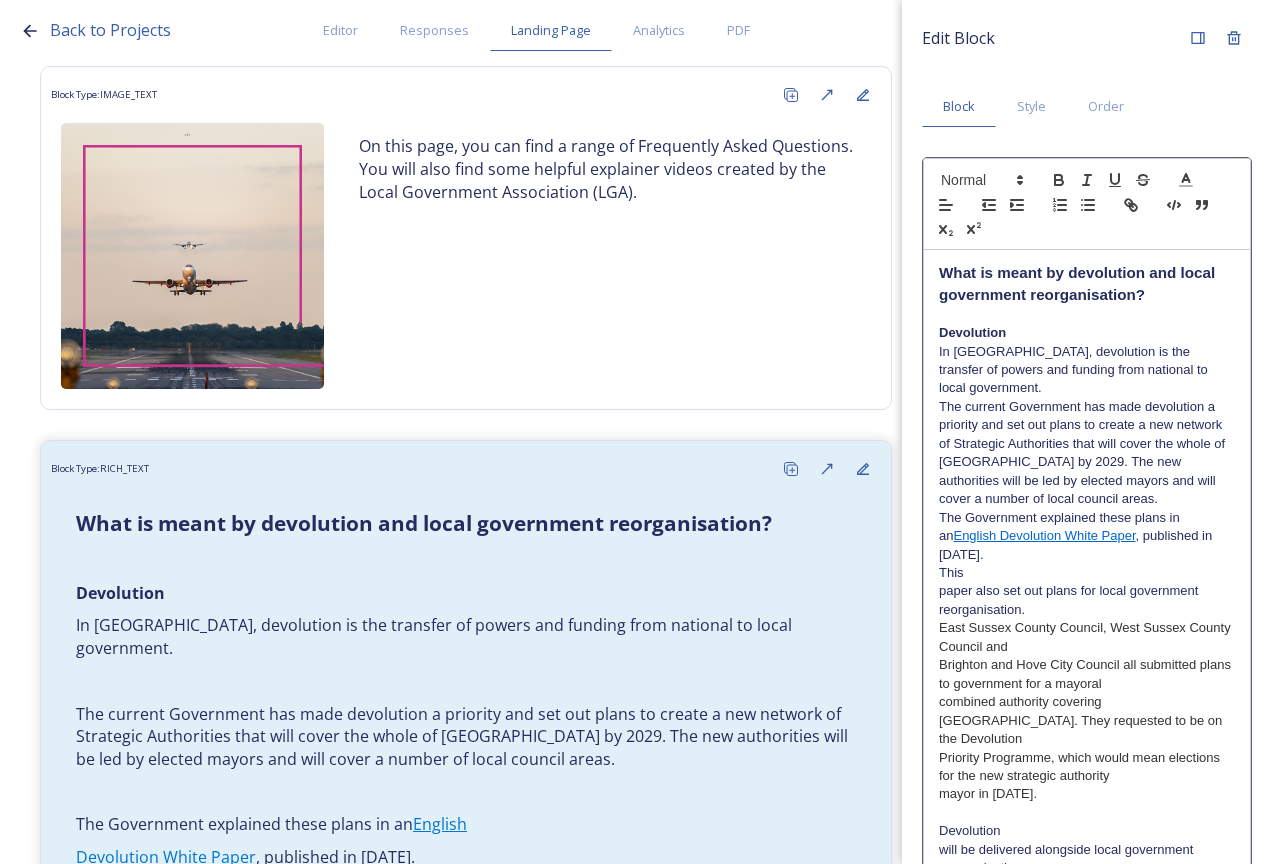 click on "This" at bounding box center (1087, 573) 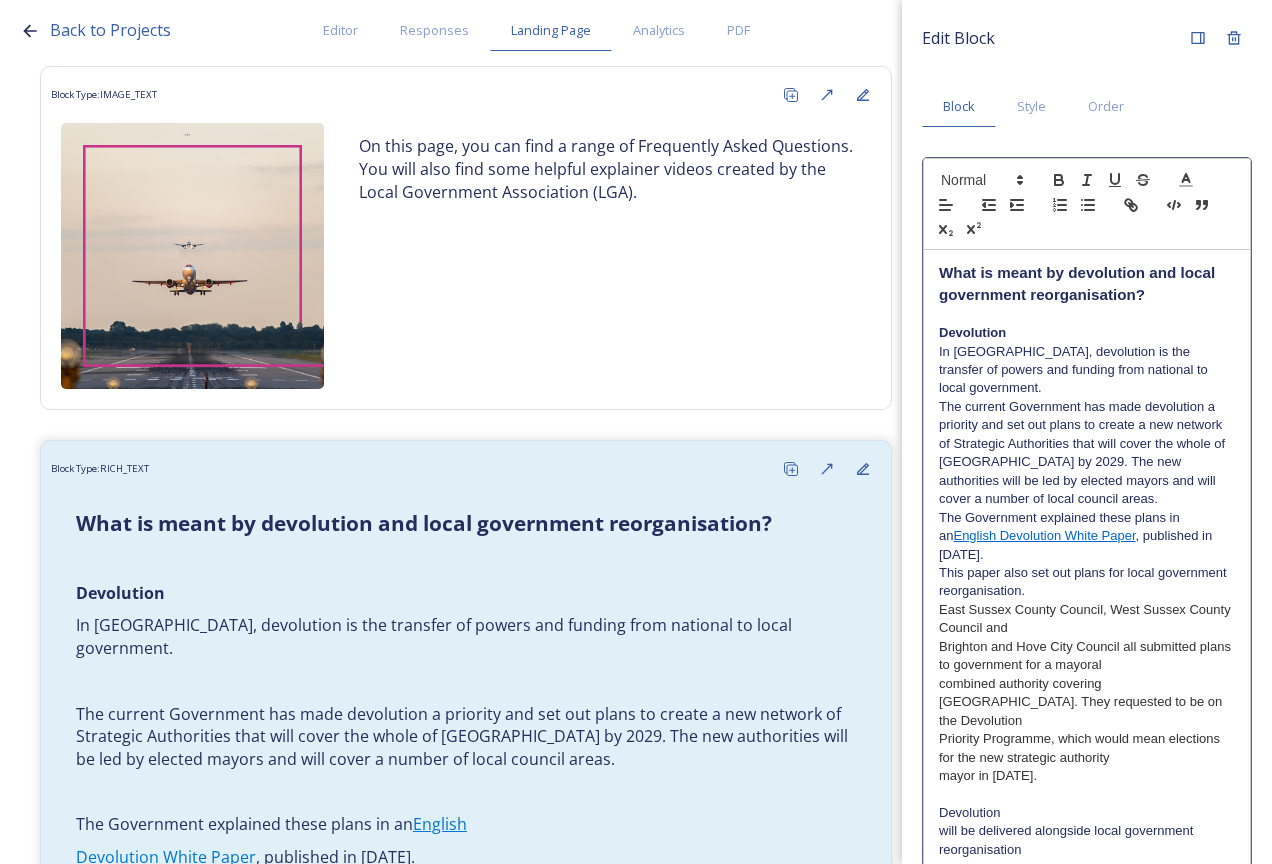 click on "This paper also set out plans for local government reorganisation." at bounding box center [1087, 582] 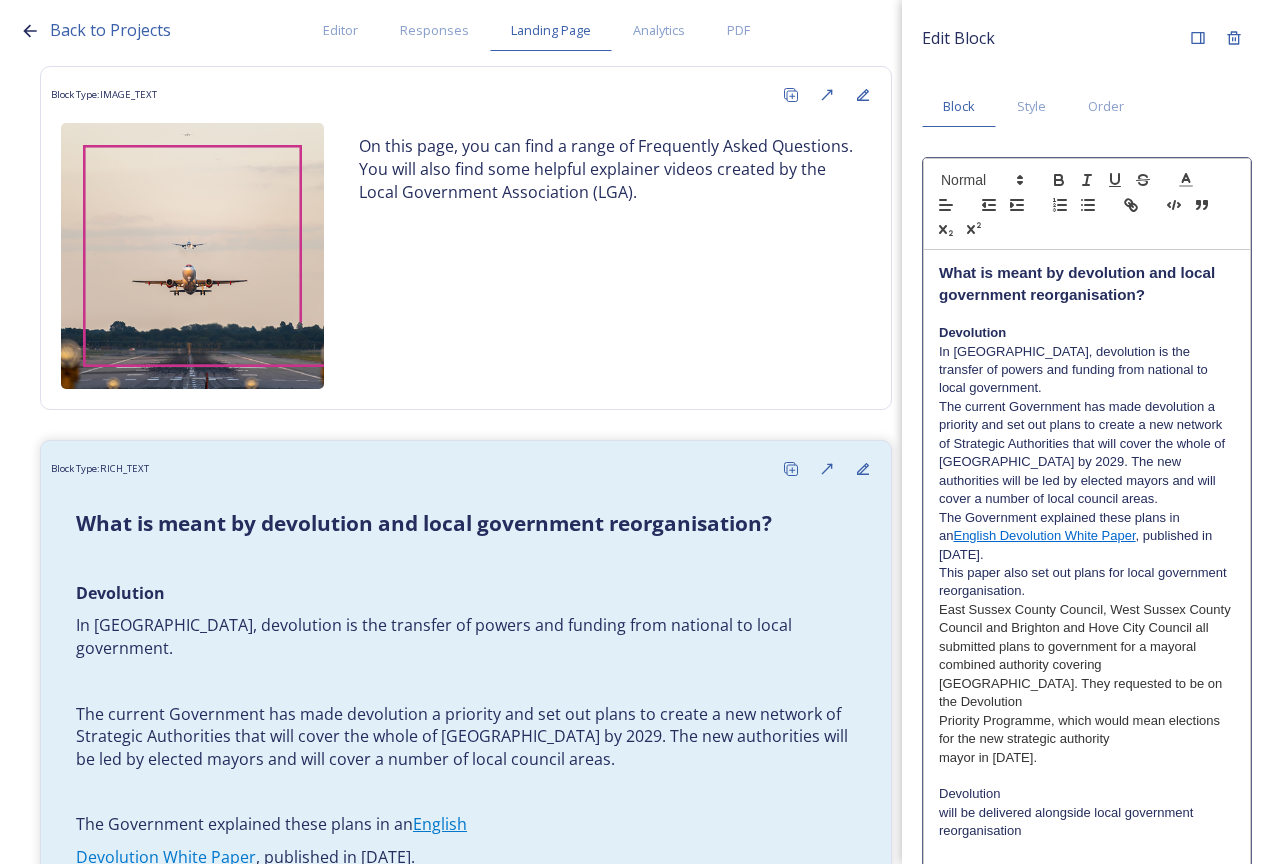 click on "East Sussex County Council, West Sussex County Council and Brighton and Hove City Council all submitted plans to government for a mayoral" at bounding box center [1086, 628] 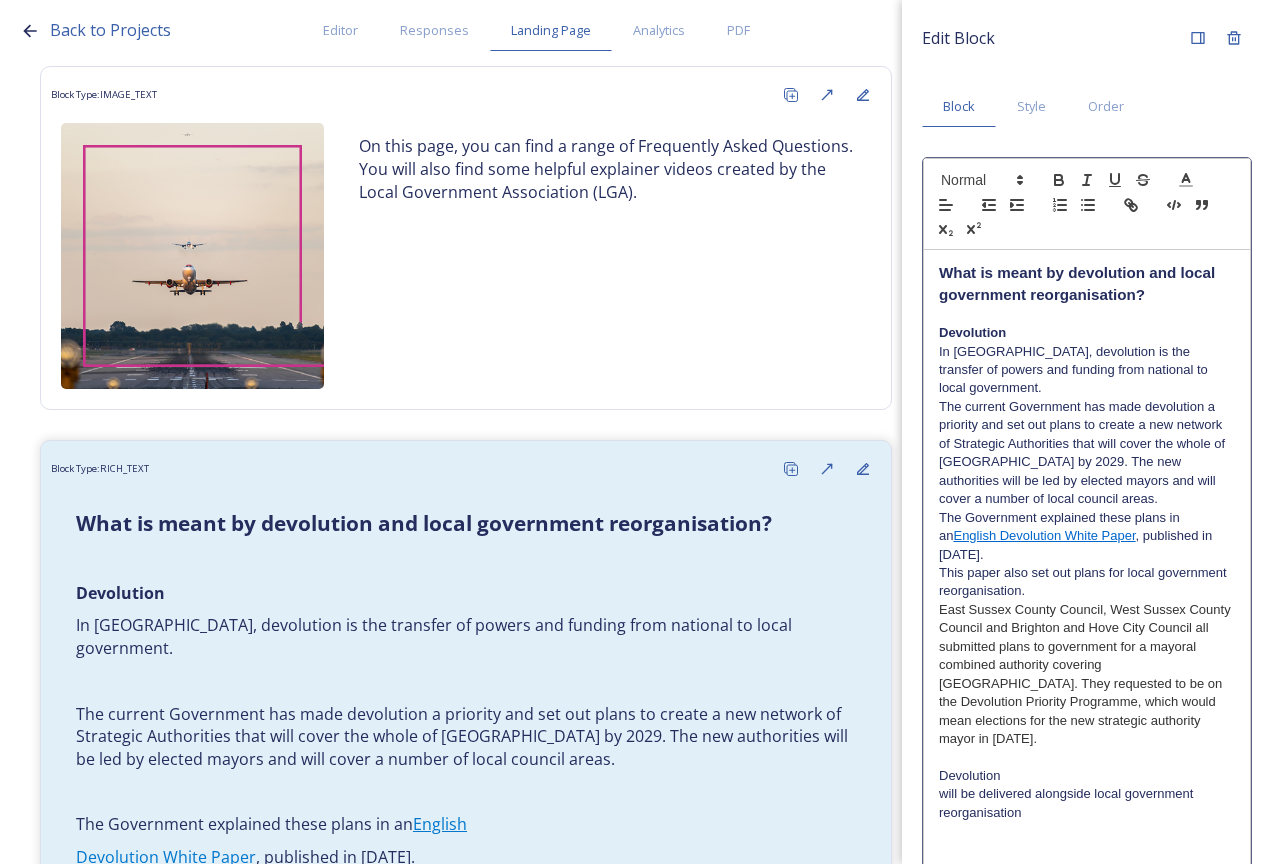 click on "East Sussex County Council, West Sussex County Council and Brighton and Hove City Council all submitted plans to government for a mayoral combined authority covering [GEOGRAPHIC_DATA]. They requested to be on the Devolution Priority Programme, which would mean elections for the new strategic authority" at bounding box center (1087, 665) 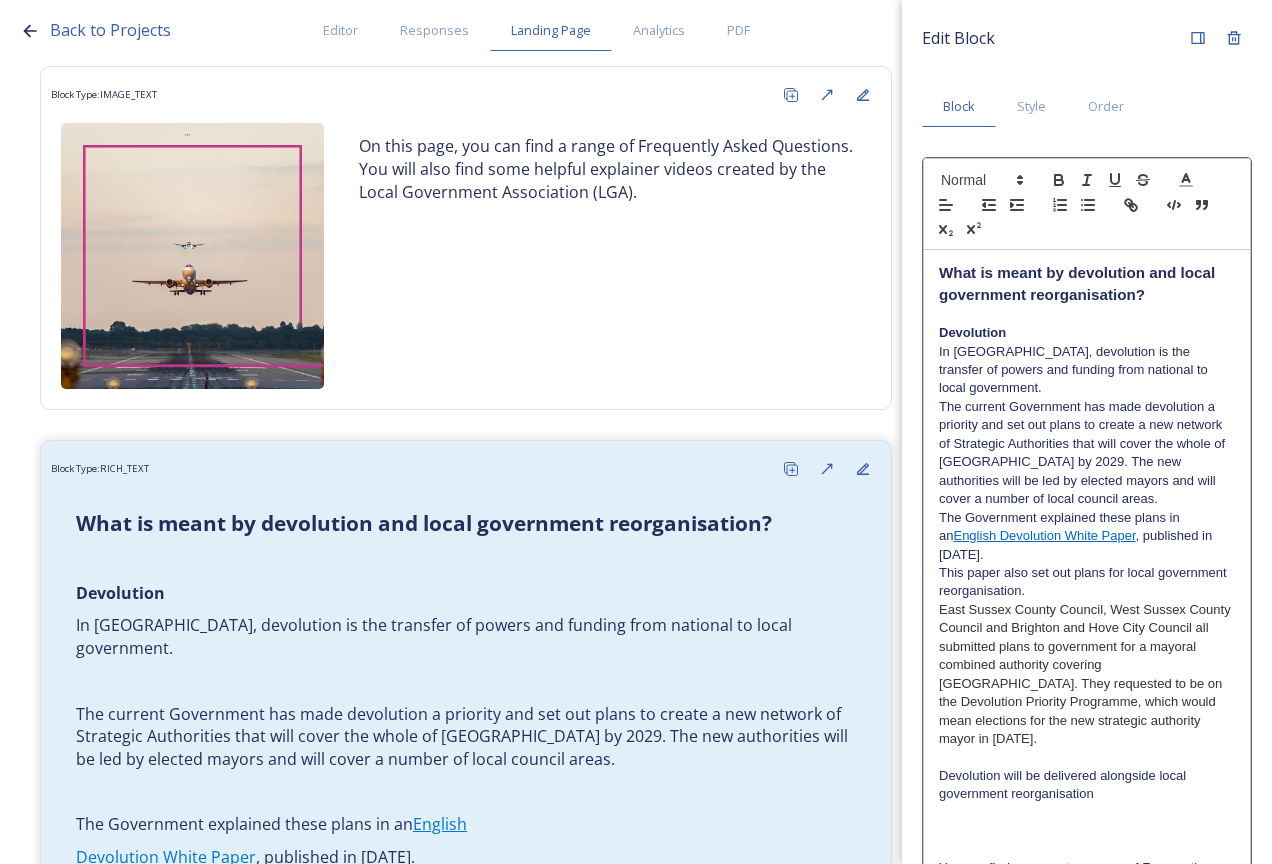 click at bounding box center (1087, 758) 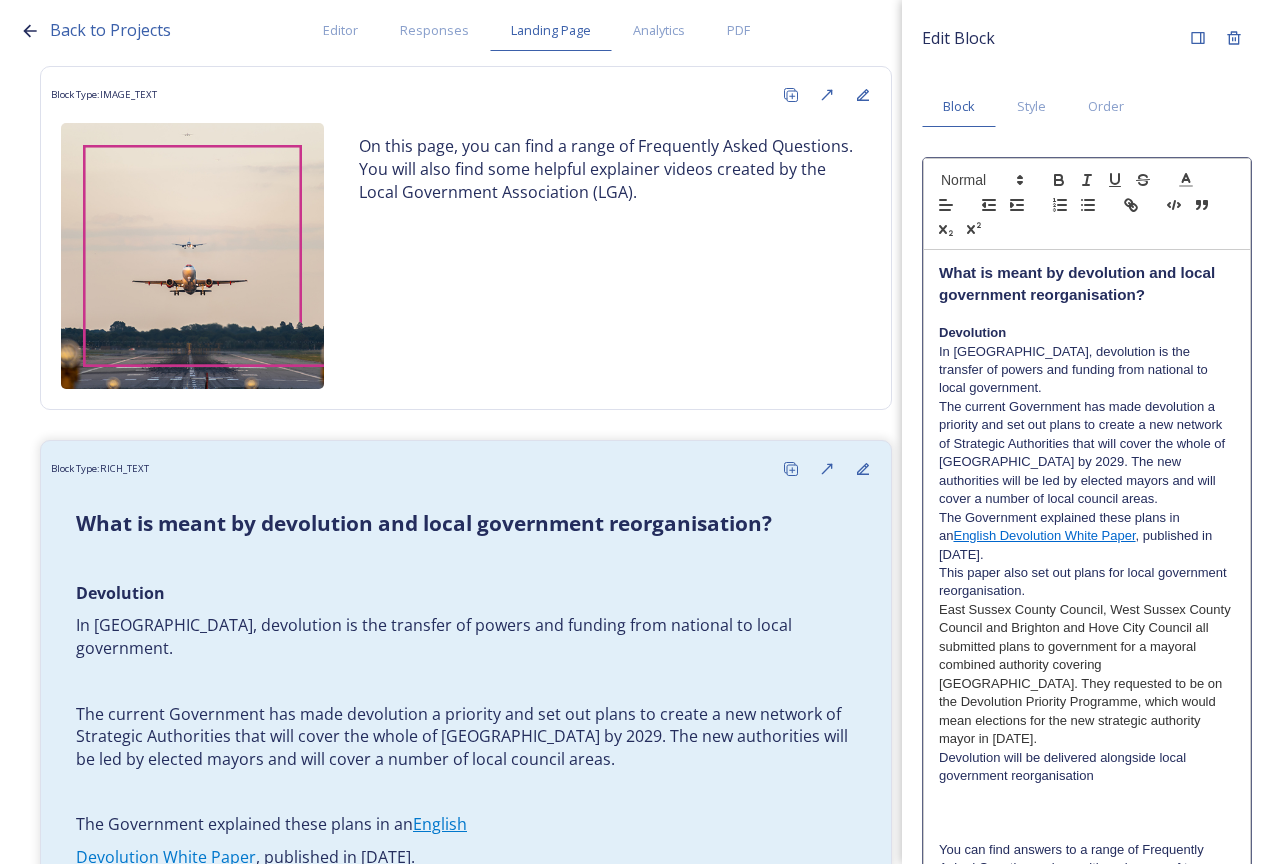 click on "Devolution will be delivered alongside local government reorganisation" at bounding box center (1087, 767) 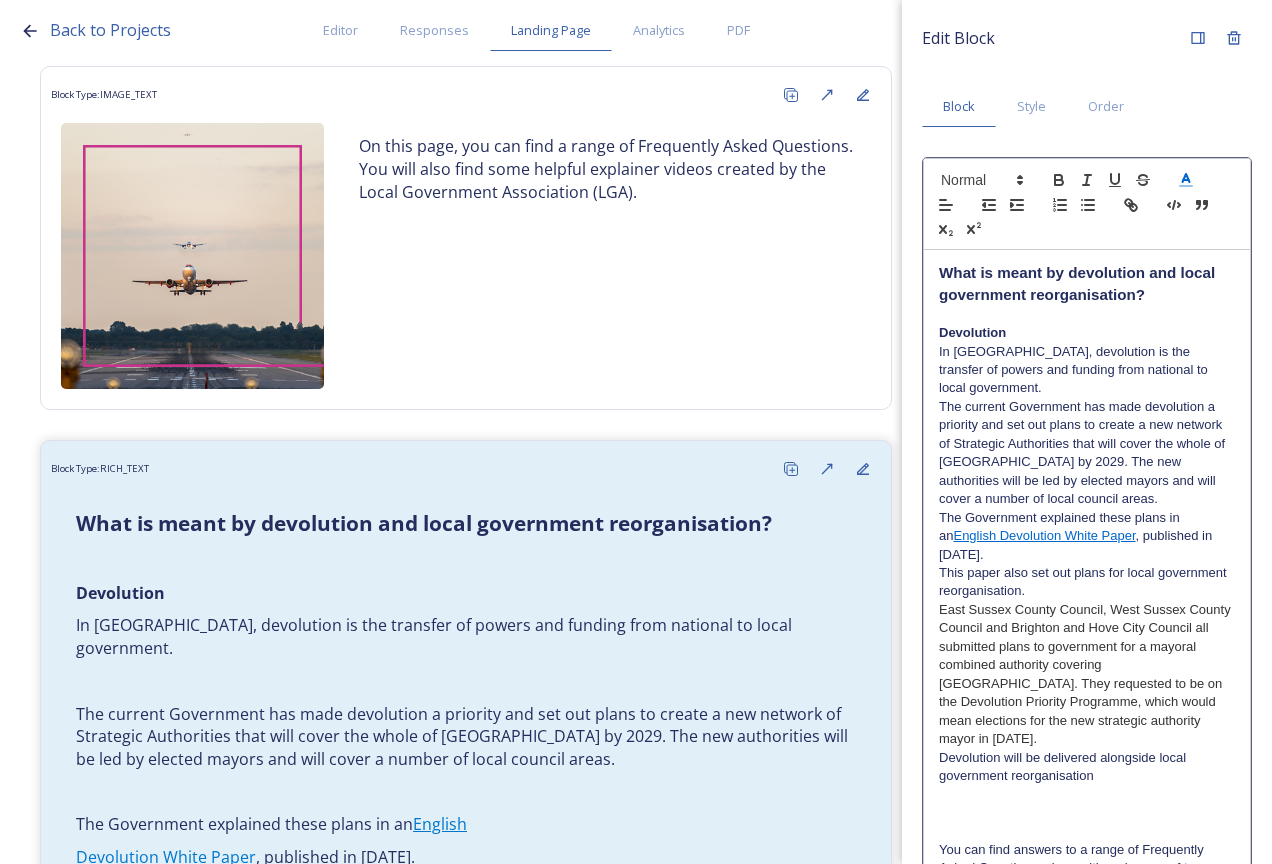 click 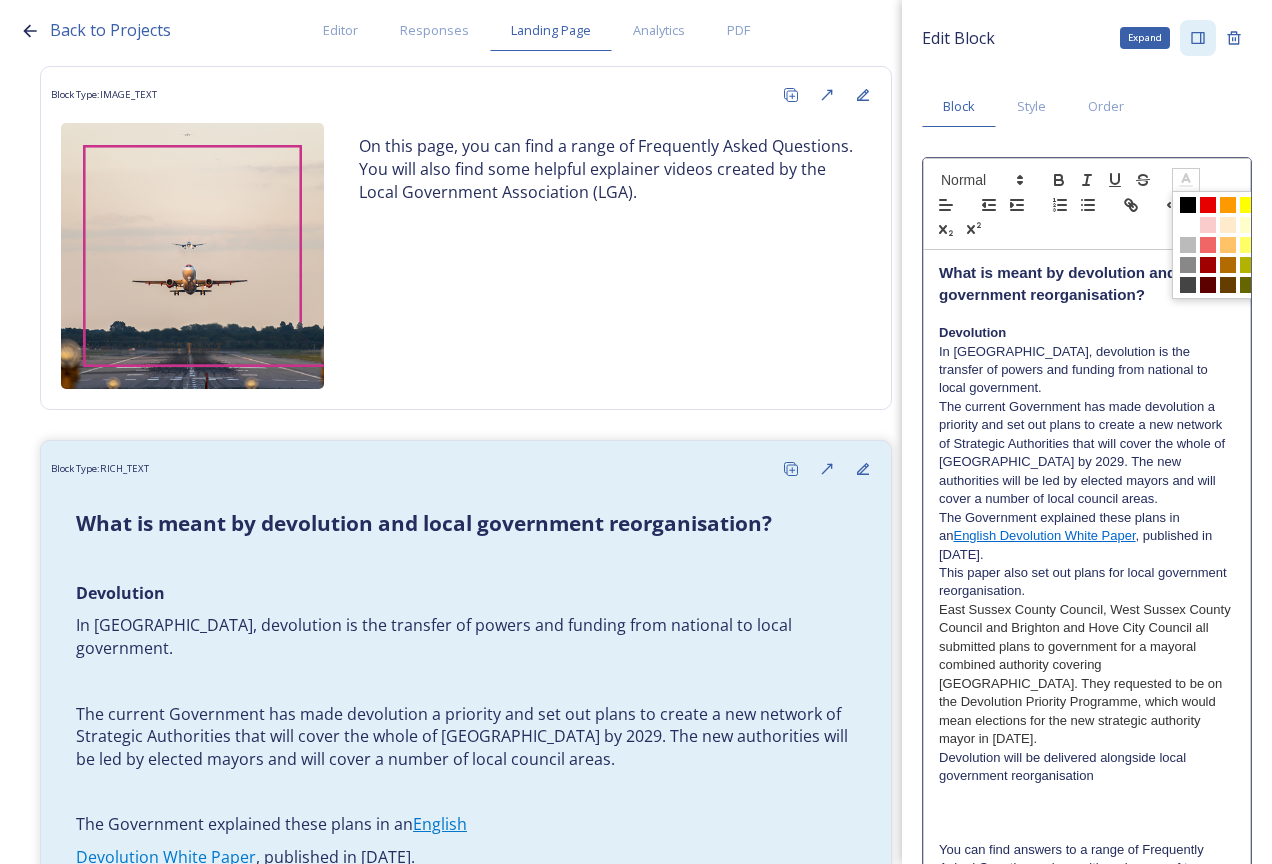 click 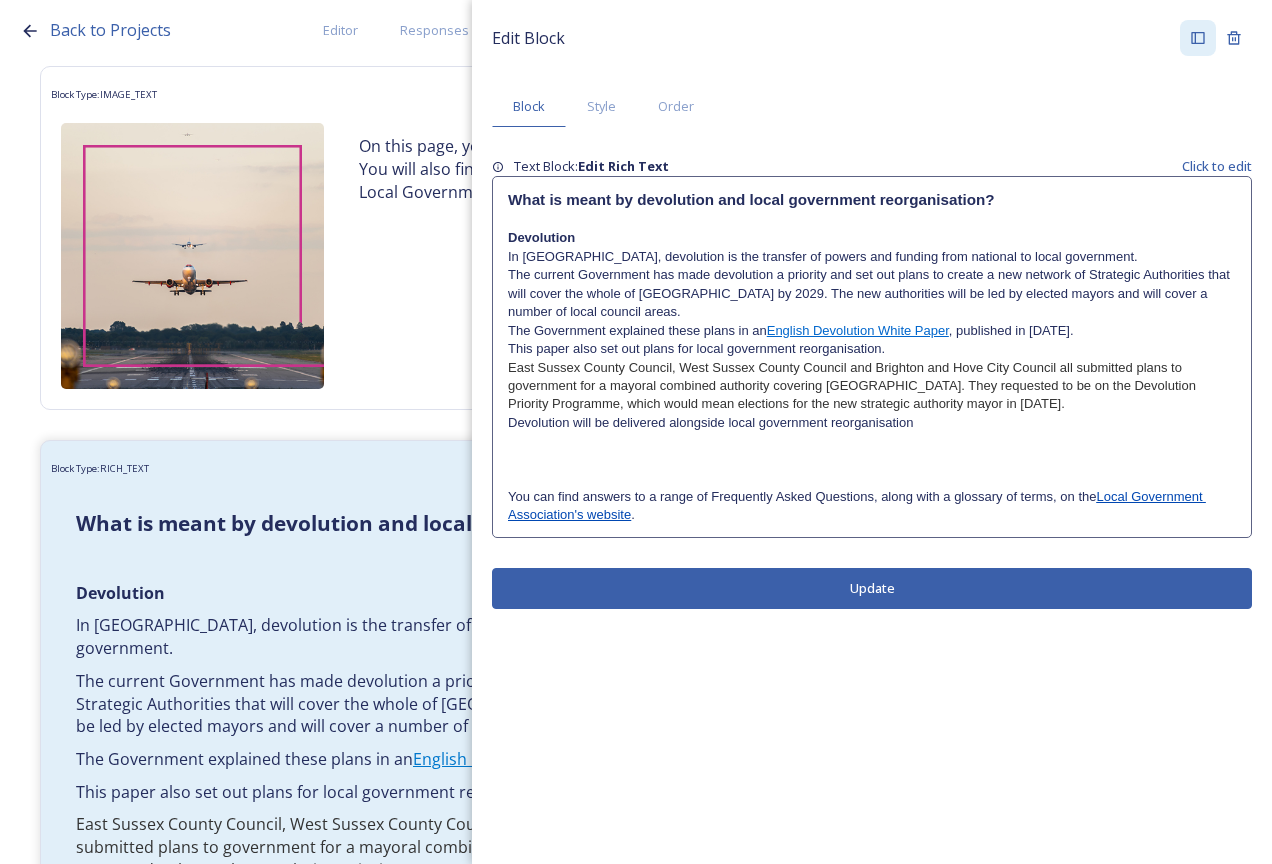 click at bounding box center [872, 441] 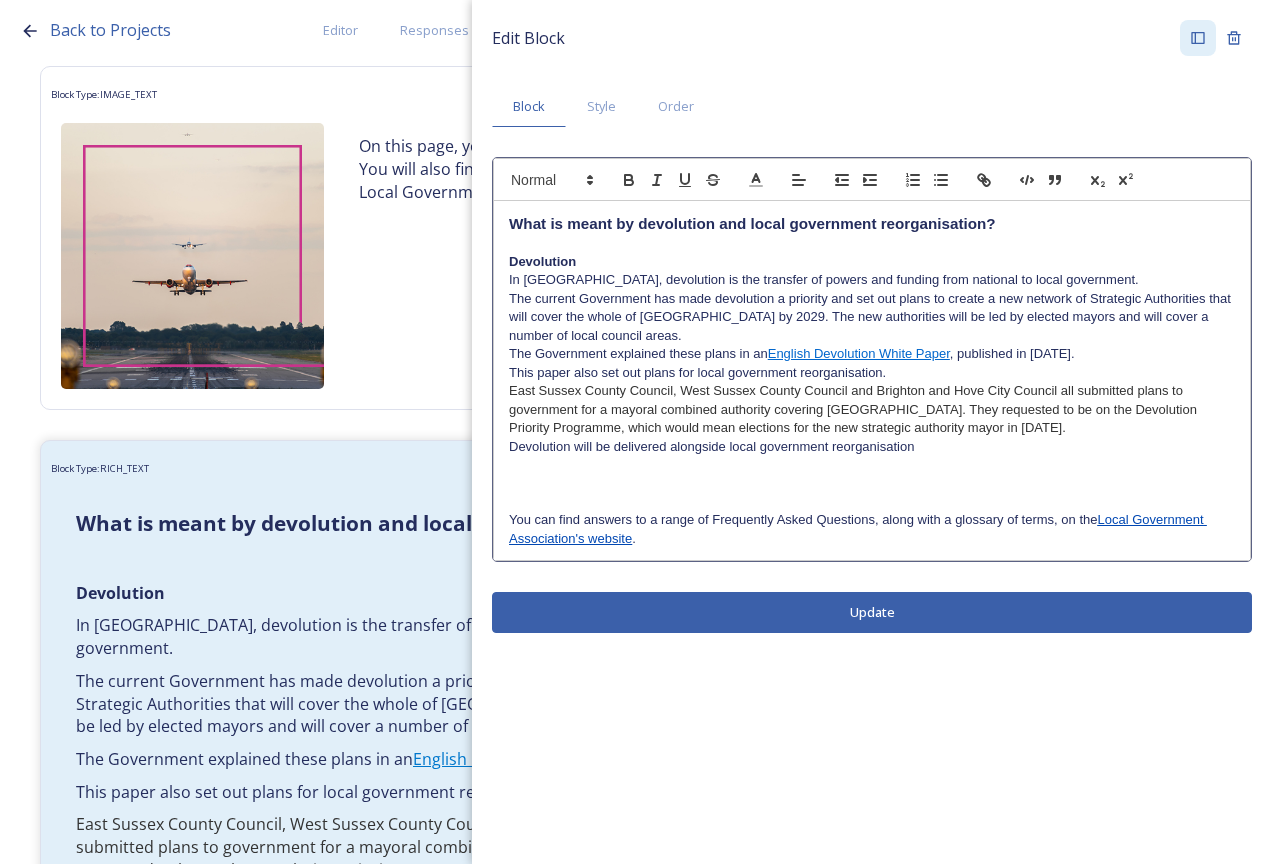 drag, startPoint x: 1033, startPoint y: 458, endPoint x: 483, endPoint y: 266, distance: 582.54956 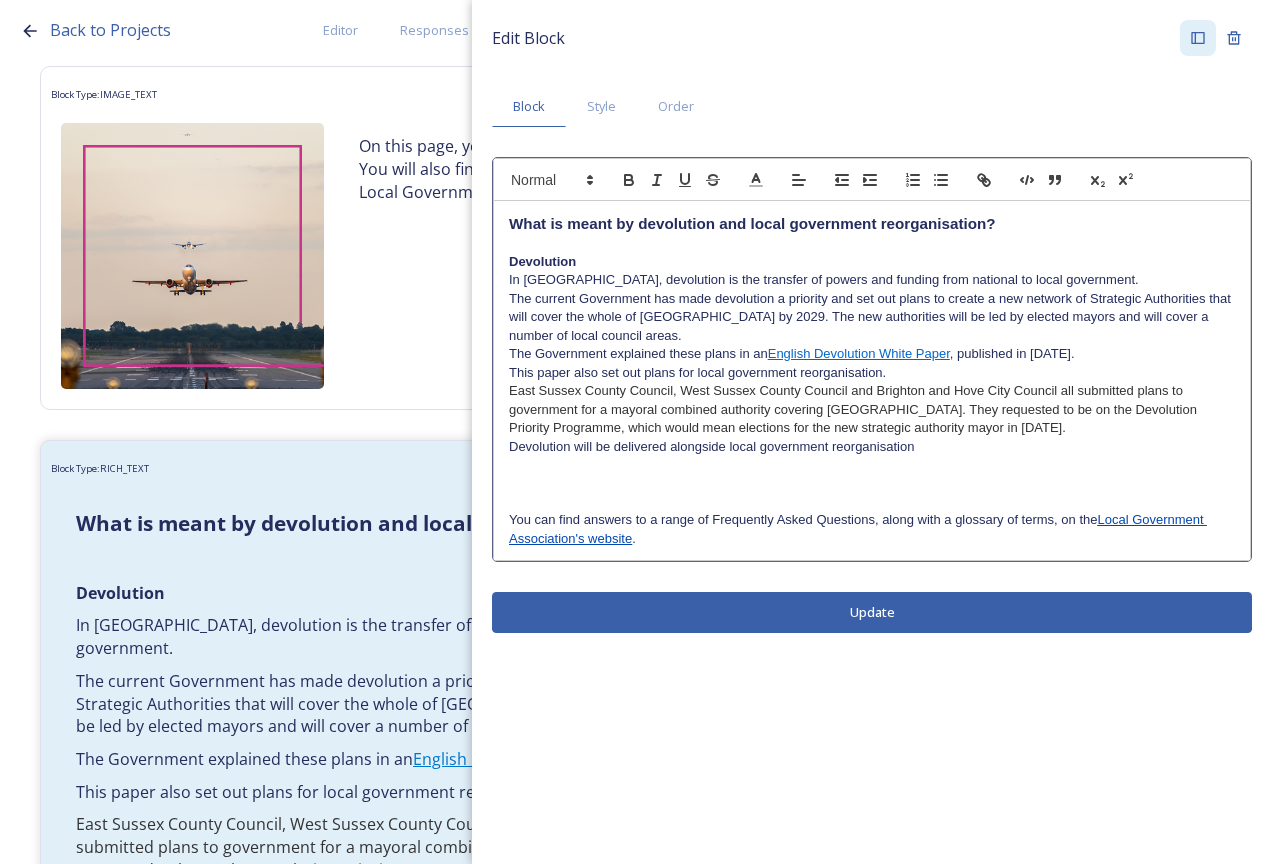 click on "This paper also set out plans for local government reorganisation." at bounding box center (872, 373) 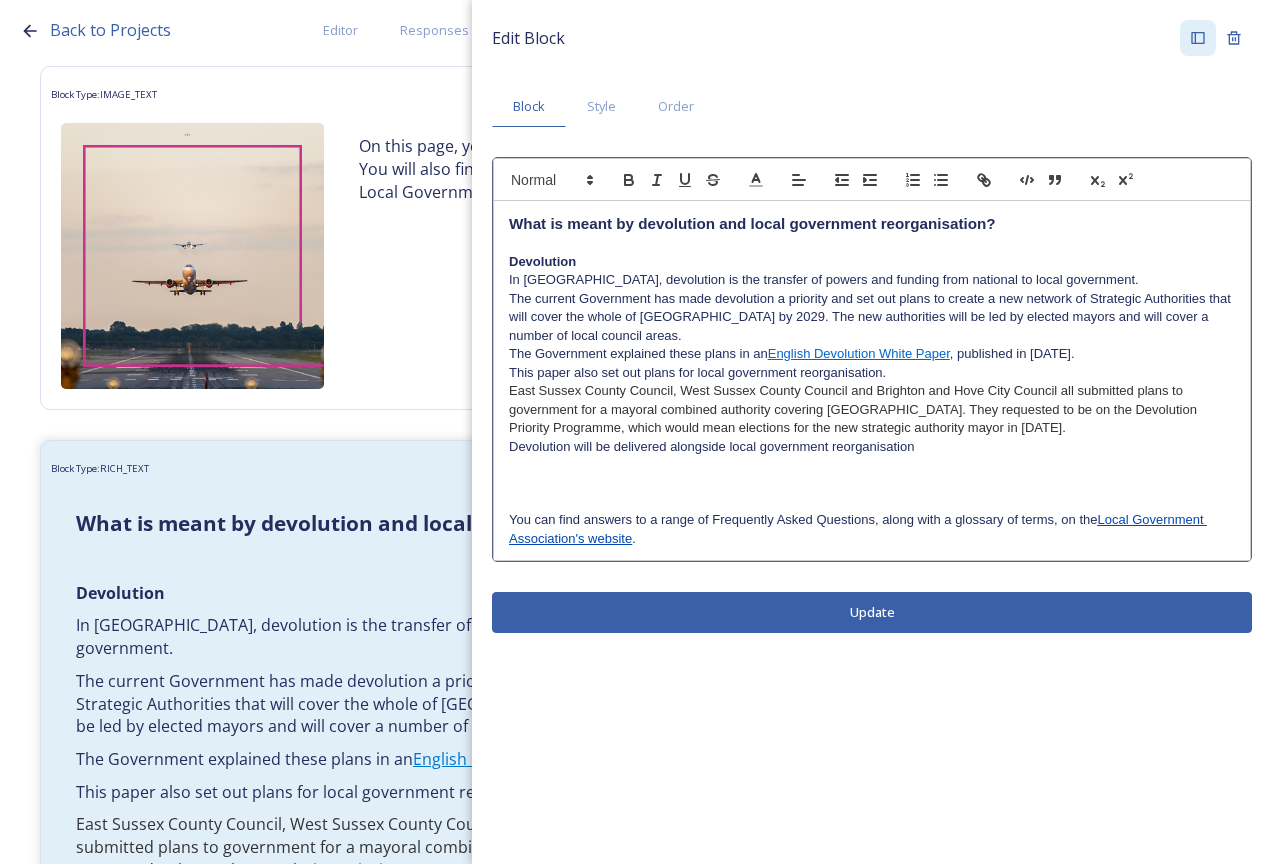 drag, startPoint x: 920, startPoint y: 448, endPoint x: 509, endPoint y: 258, distance: 452.79245 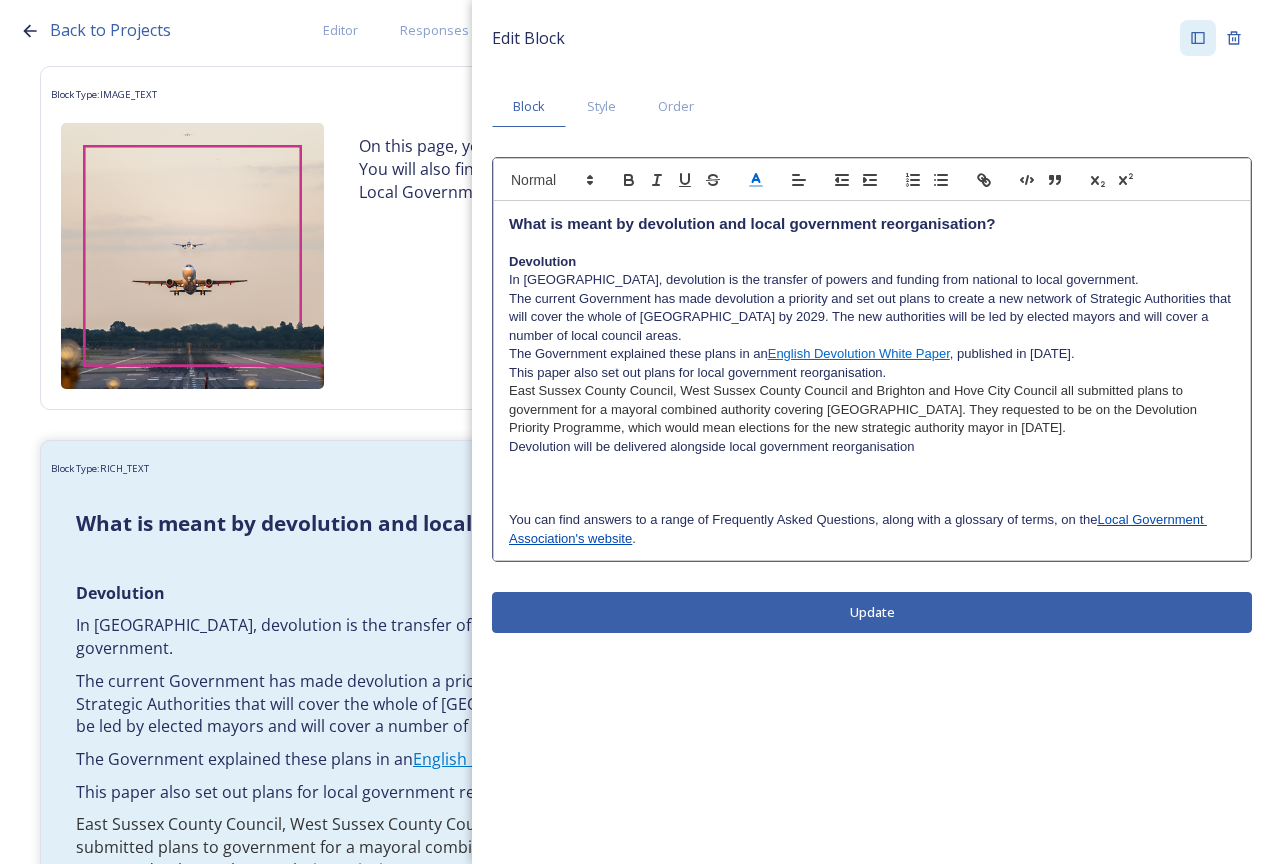 click 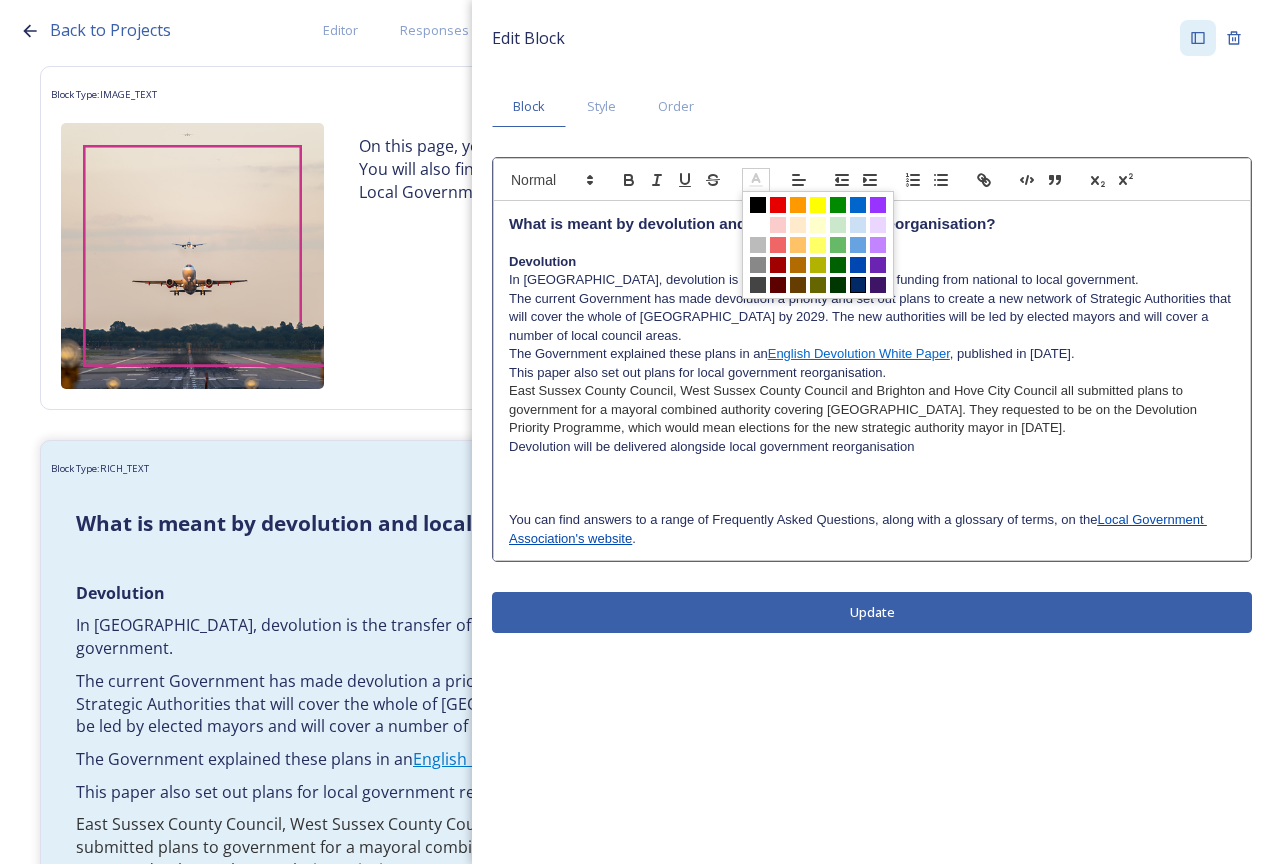 click at bounding box center (858, 285) 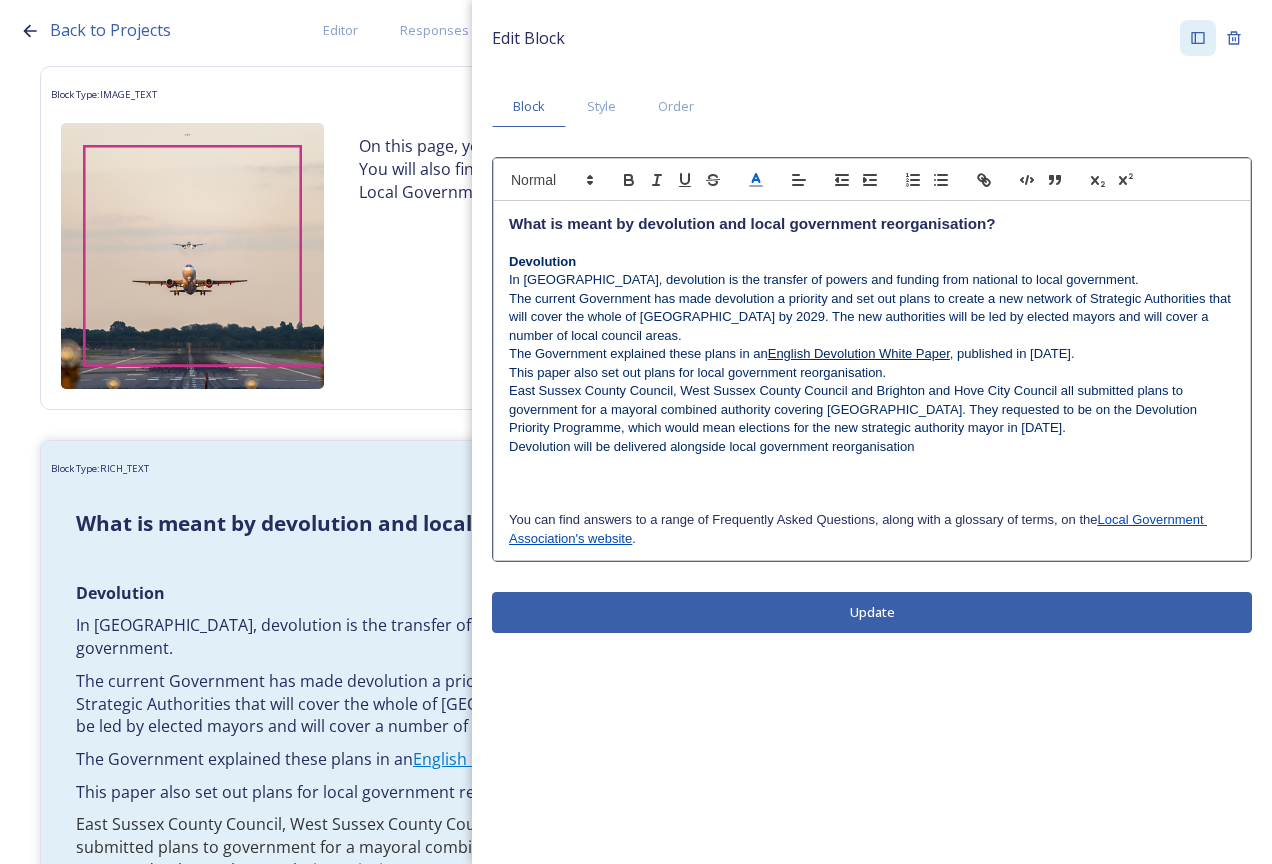 click 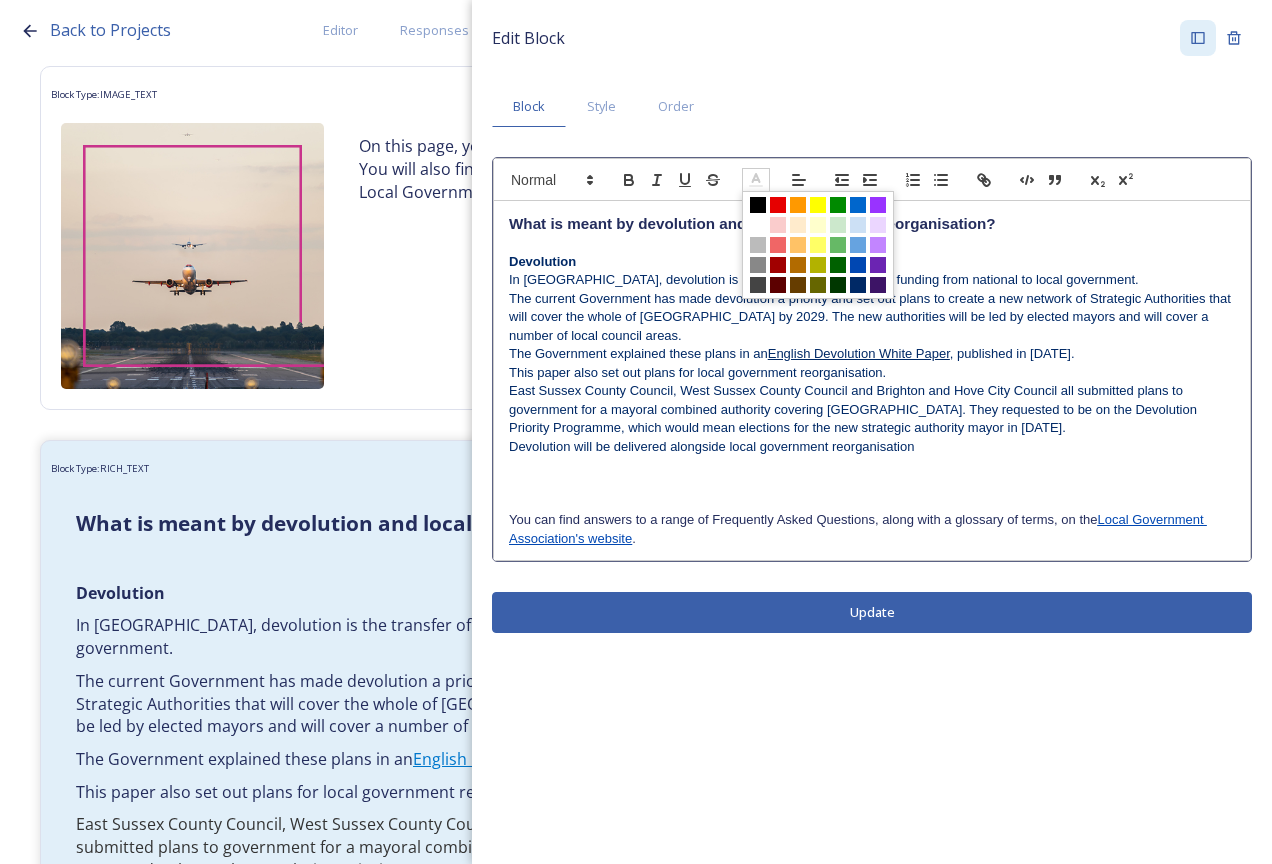 click at bounding box center [758, 205] 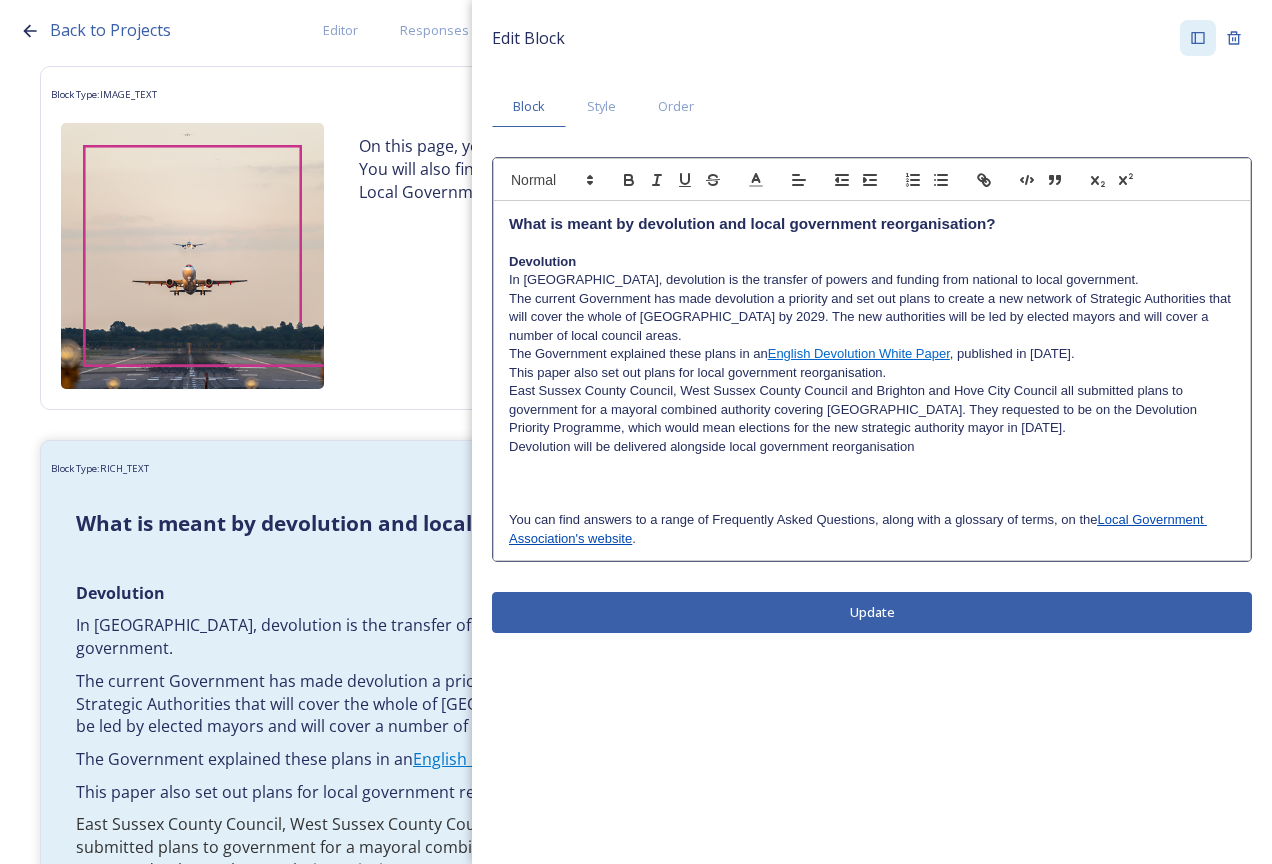 click on "Devolution will be delivered alongside local government reorganisation" at bounding box center [872, 447] 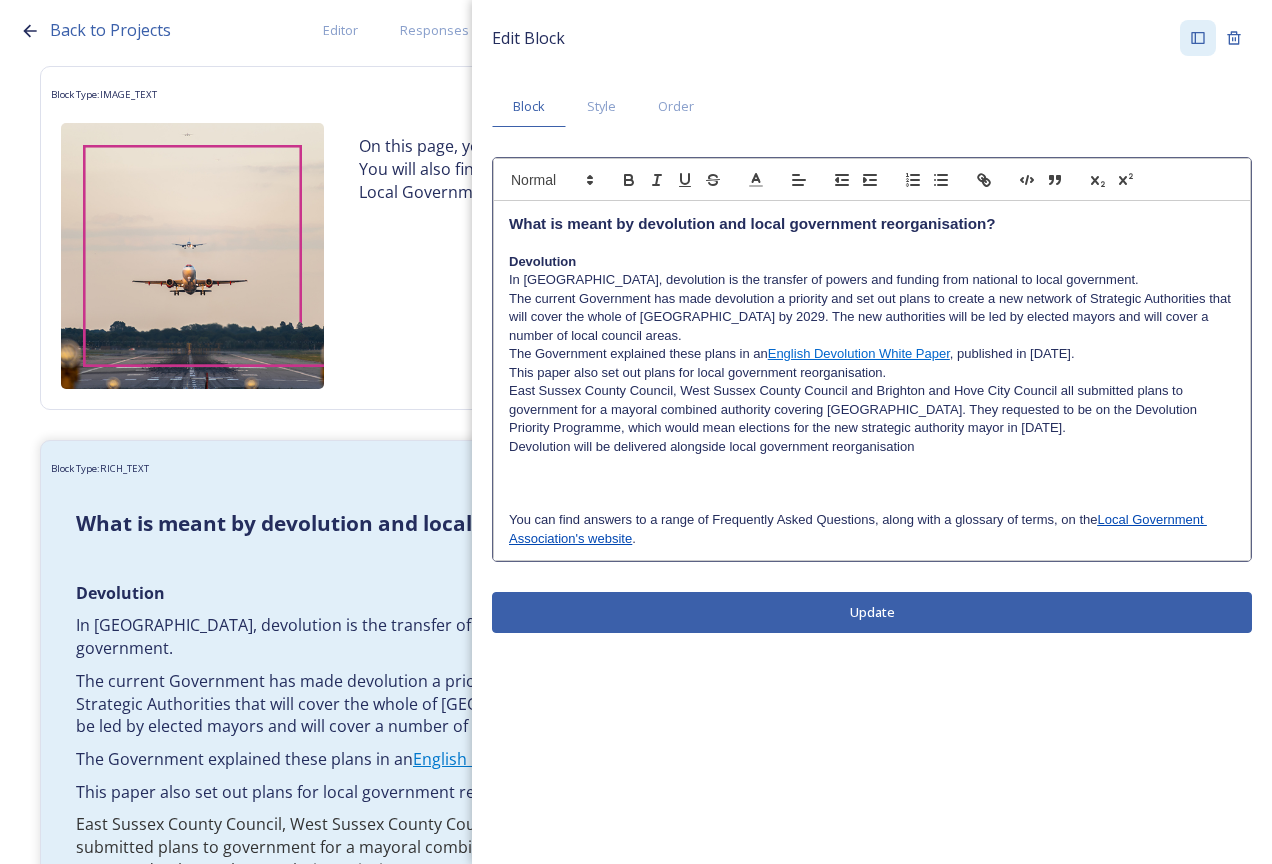click at bounding box center [872, 465] 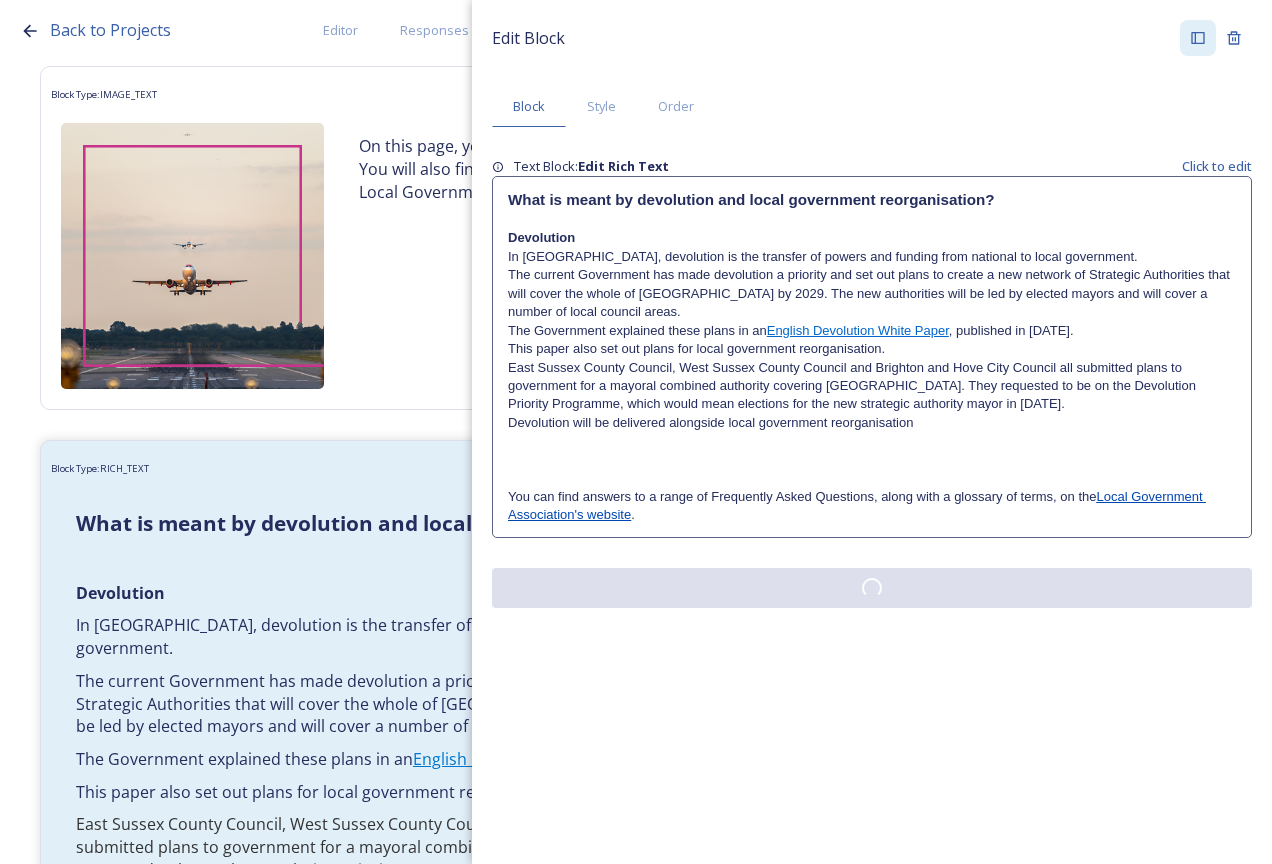 click on "Edit Block Block Style Order Text Block:  Edit Rich Text Click to edit What is meant by devolution and local government reorganisation? Devolution In [GEOGRAPHIC_DATA], devolution is the transfer of powers and funding from national to local government. The current Government has made devolution a priority and set out plans to create a new network of Strategic Authorities that will cover the whole of [GEOGRAPHIC_DATA] by 2029. The new authorities will be led by elected mayors and will cover a number of local council areas. The Government explained these plans in an  English Devolution White Paper , published in [DATE]. This paper also set out plans for local government reorganisation. East Sussex County Council, West Sussex County Council and Brighton and Hove City Council all submitted plans to government for a mayoral combined authority covering [GEOGRAPHIC_DATA]. They requested to be on the Devolution Priority Programme, which would mean elections for the new strategic authority mayor in [DATE].  ." at bounding box center [872, 314] 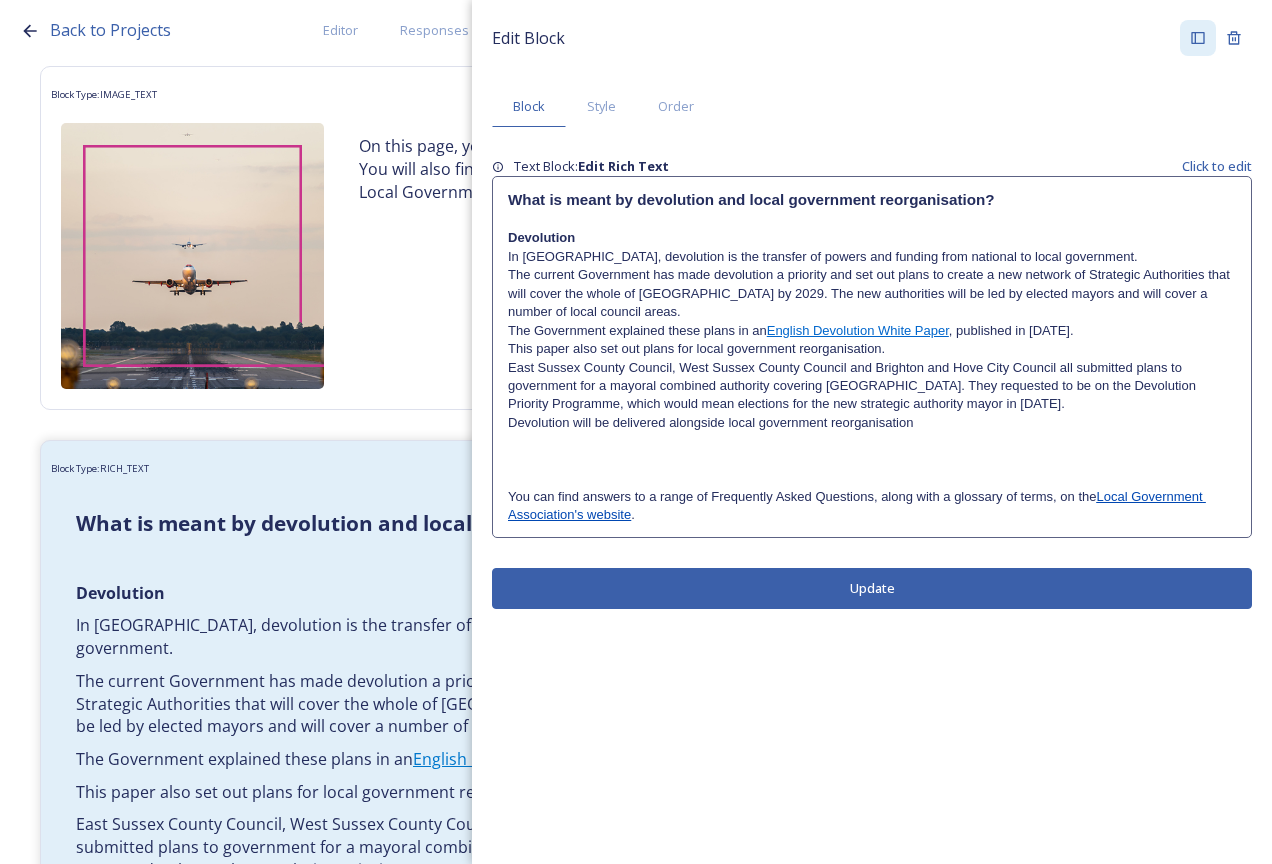 click at bounding box center (872, 441) 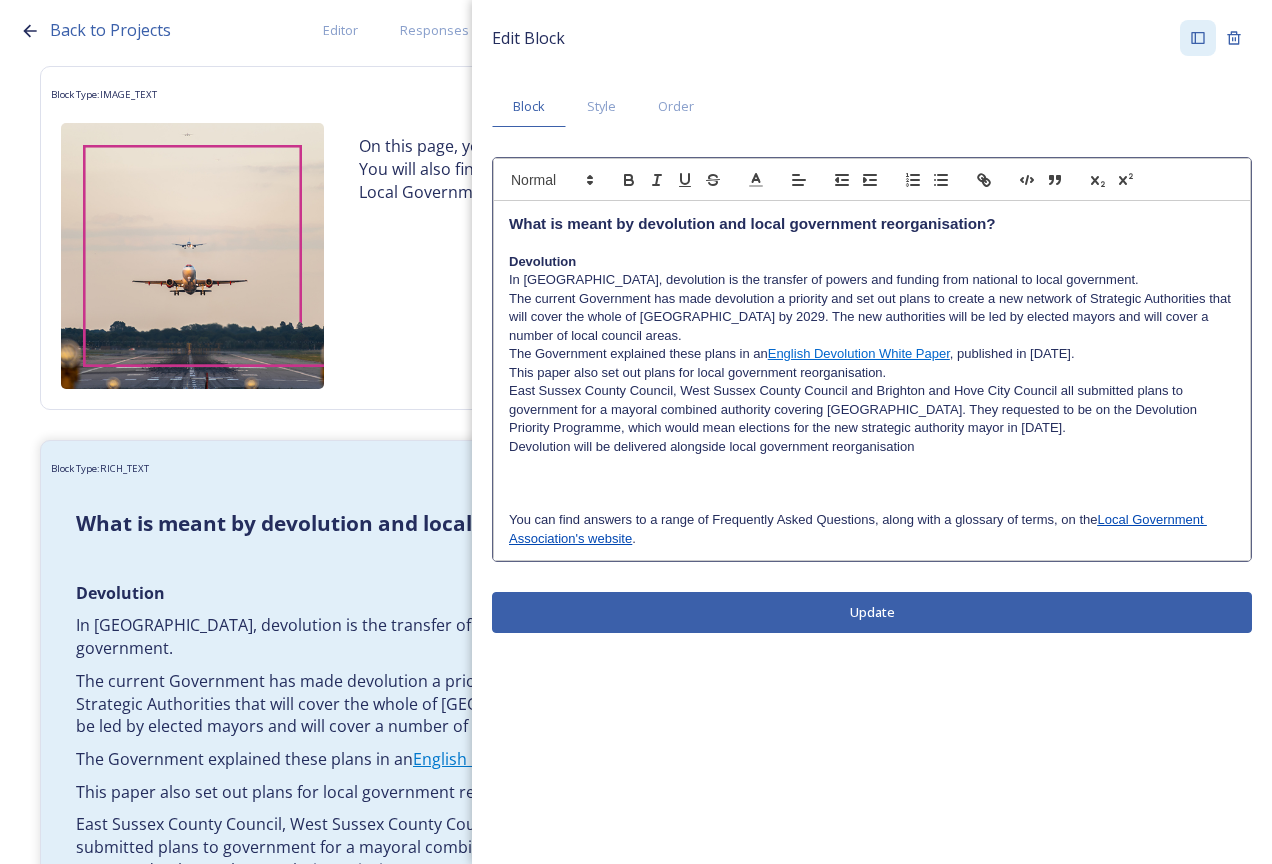 click on "Devolution will be delivered alongside local government reorganisation" at bounding box center (872, 447) 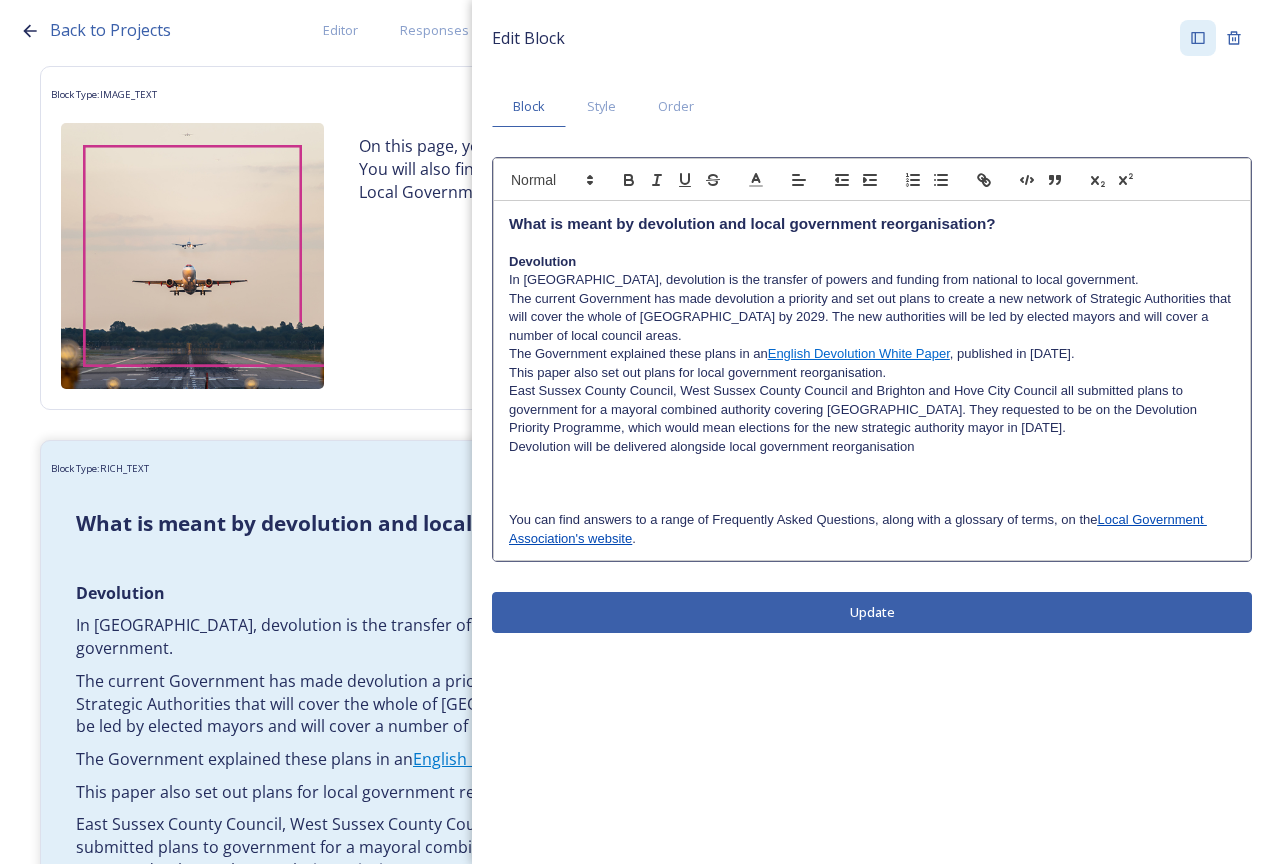click on "Devolution will be delivered alongside local government reorganisation" at bounding box center [872, 447] 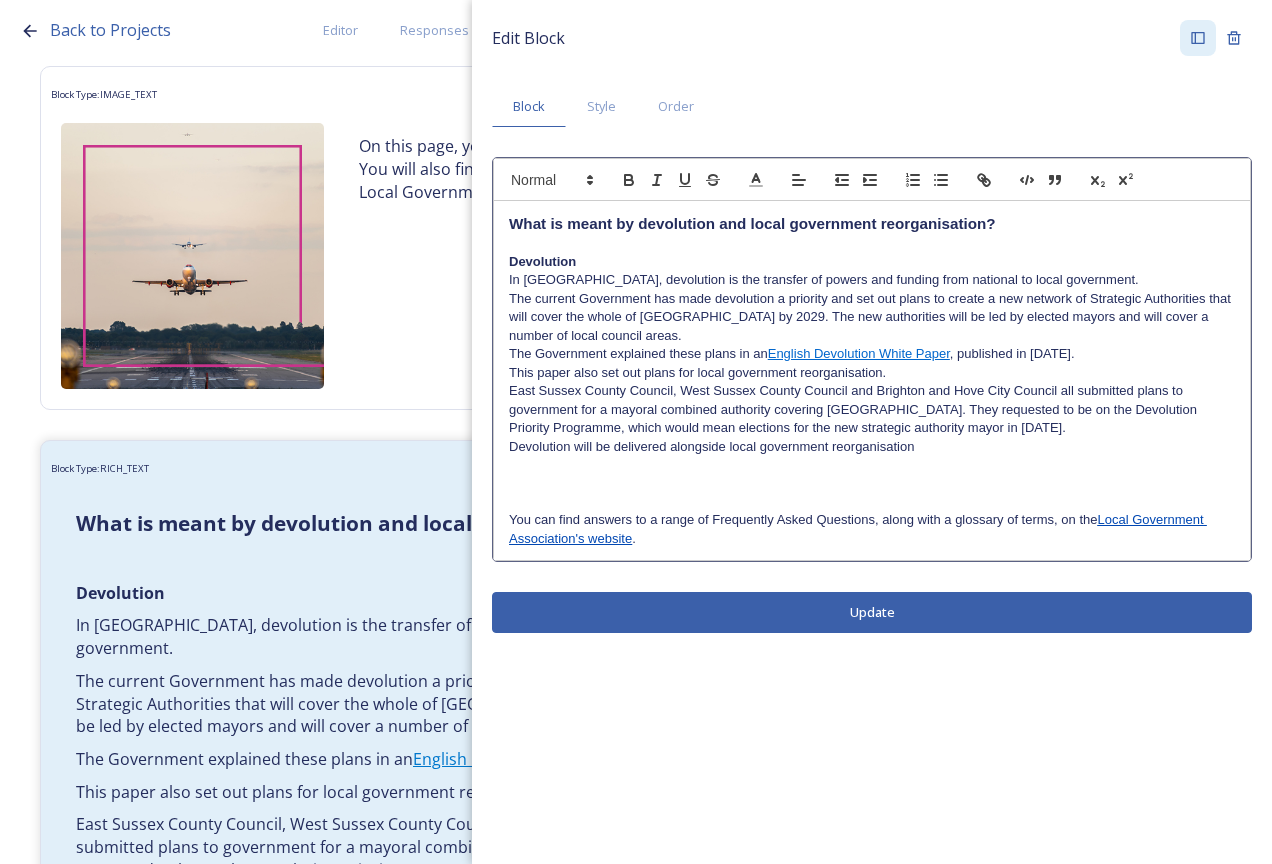 type 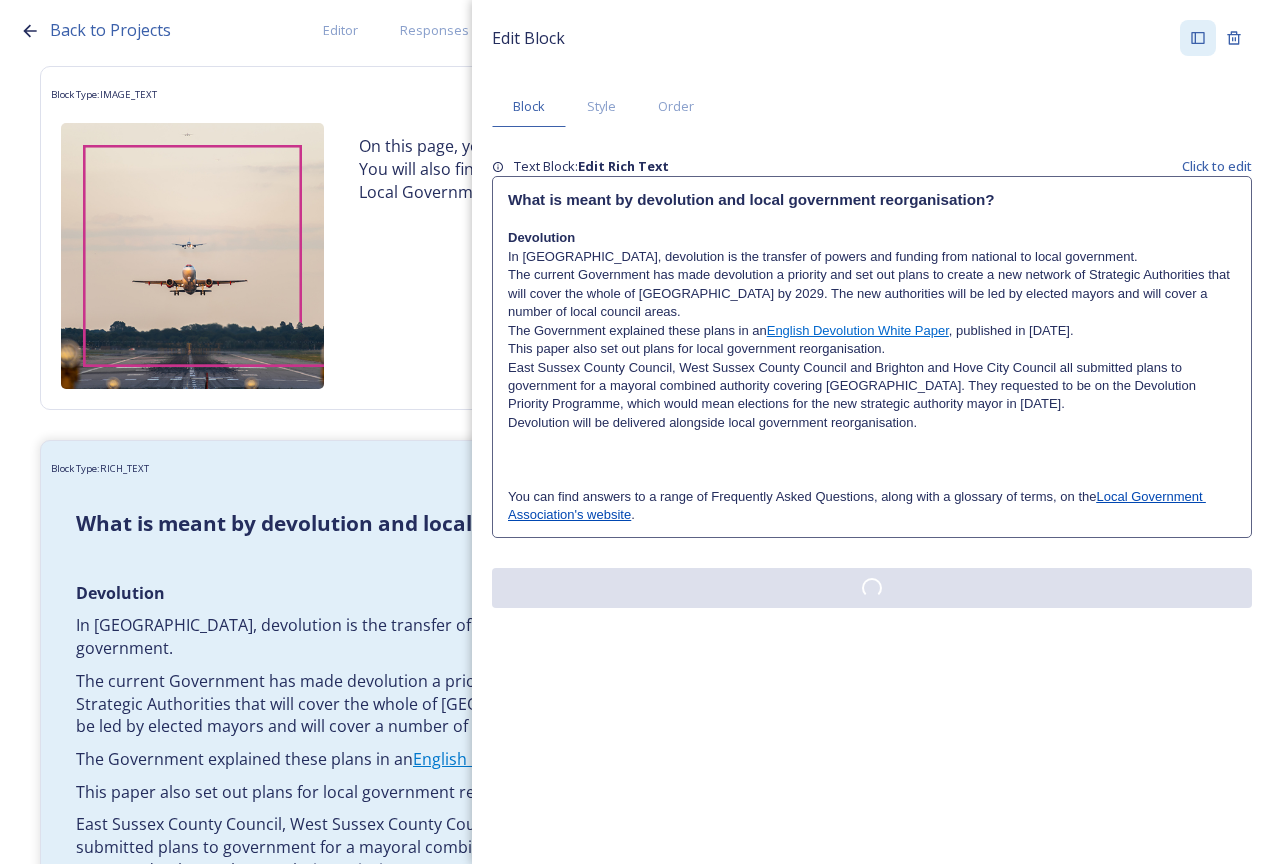 click on "Edit Block Block Style Order Text Block:  Edit Rich Text Click to edit What is meant by devolution and local government reorganisation? Devolution In [GEOGRAPHIC_DATA], devolution is the transfer of powers and funding from national to local government. The current Government has made devolution a priority and set out plans to create a new network of Strategic Authorities that will cover the whole of [GEOGRAPHIC_DATA] by 2029. The new authorities will be led by elected mayors and will cover a number of local council areas. The Government explained these plans in an  English Devolution White Paper , published in [DATE]. This paper also set out plans for local government reorganisation. East Sussex County Council, West Sussex County Council and Brighton and Hove City Council all submitted plans to government for a mayoral combined authority covering [GEOGRAPHIC_DATA]. They requested to be on the Devolution Priority Programme, which would mean elections for the new strategic authority mayor in [DATE].  ." at bounding box center (872, 314) 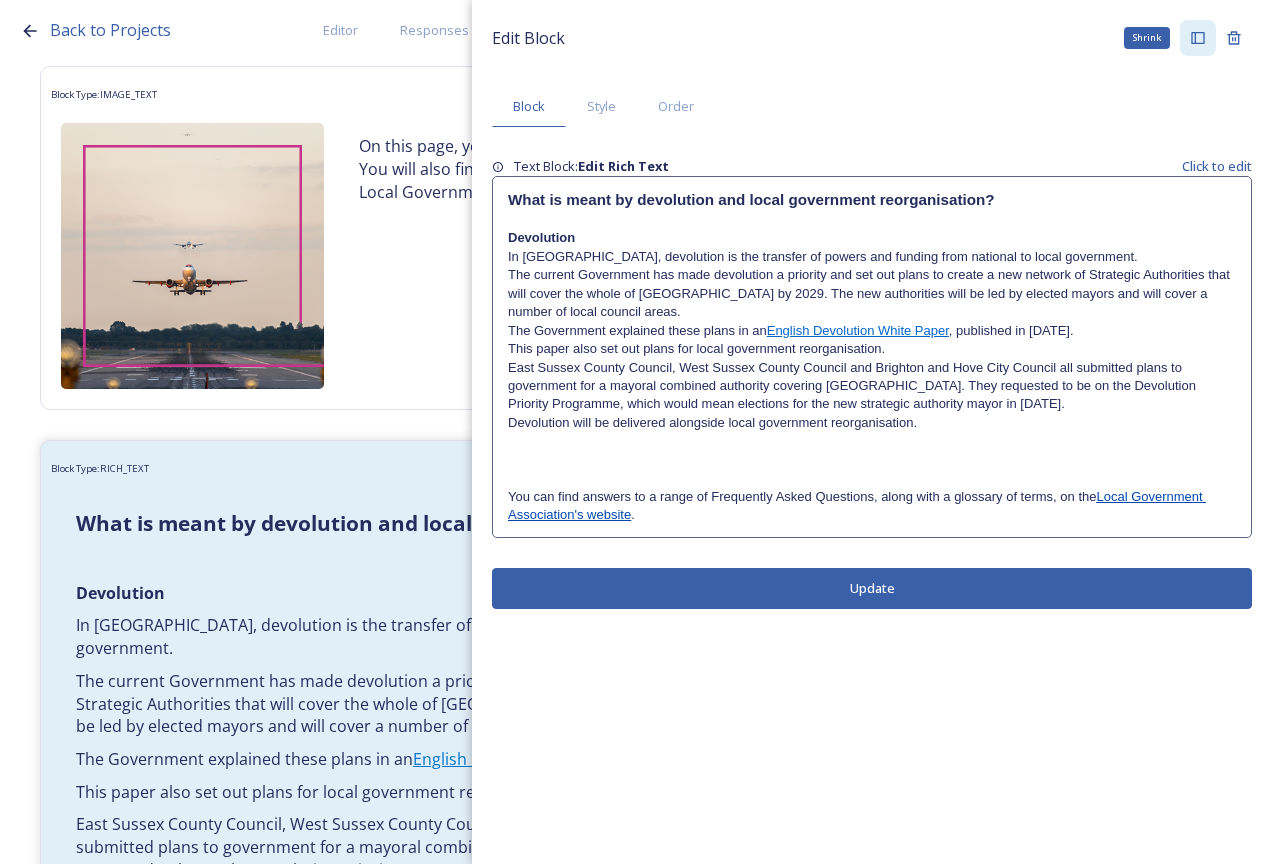 click 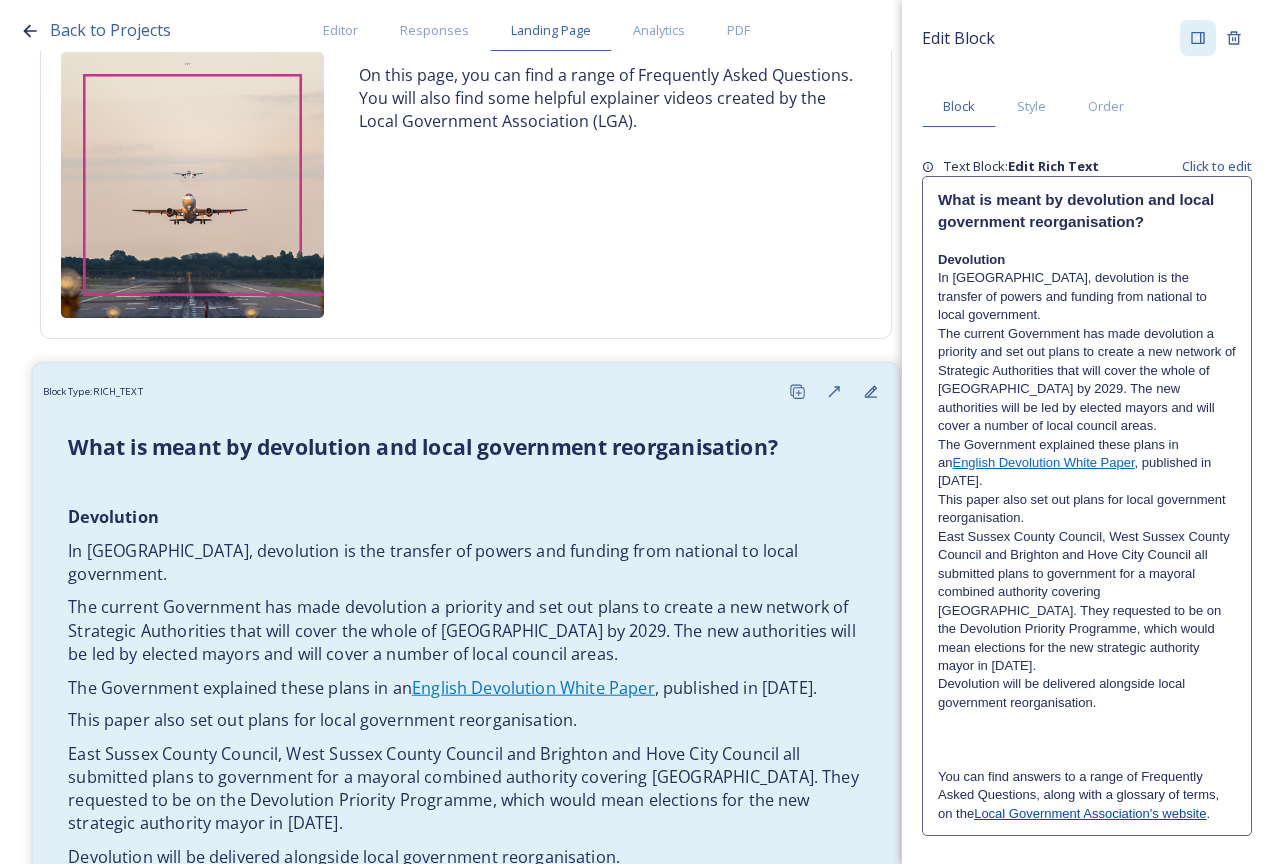 scroll, scrollTop: 600, scrollLeft: 0, axis: vertical 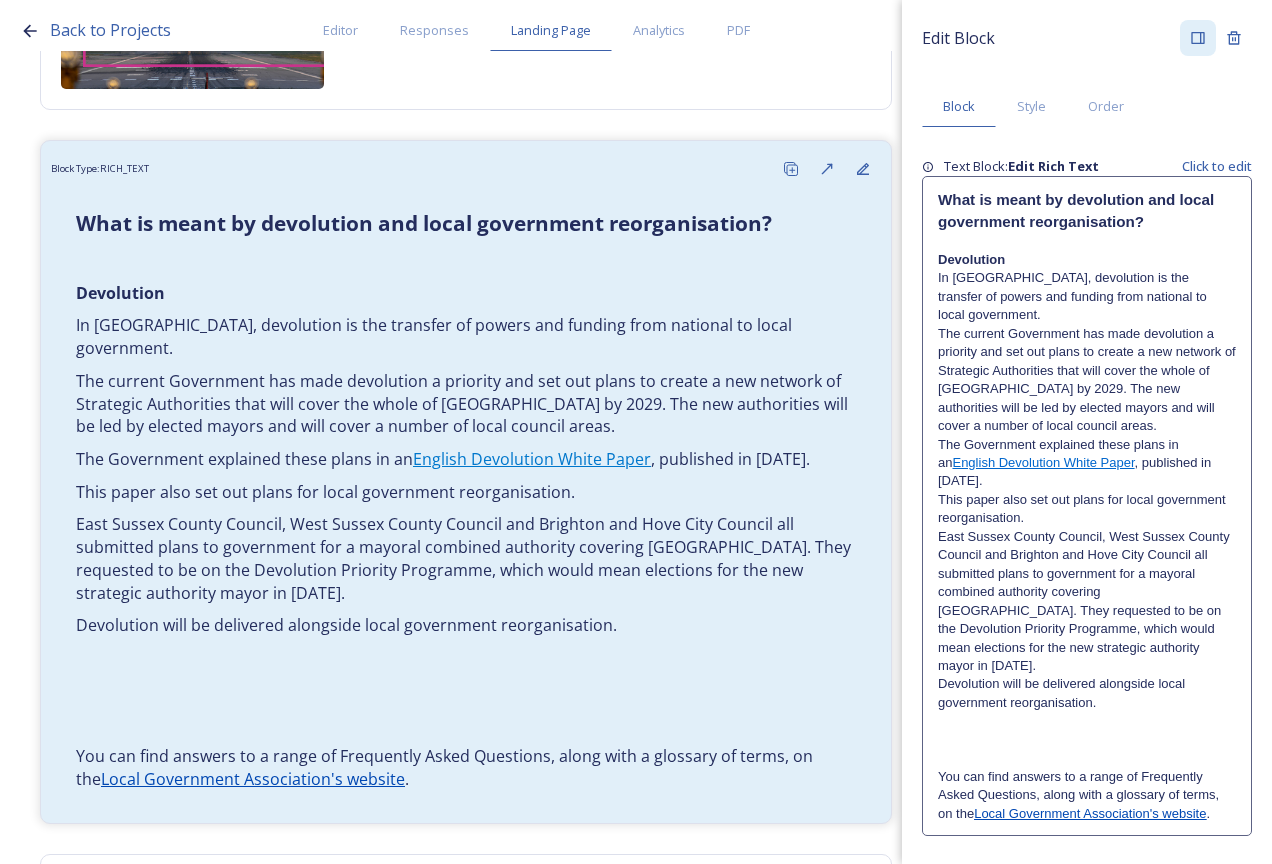 click on "This paper also set out plans for local government reorganisation." at bounding box center (1087, 509) 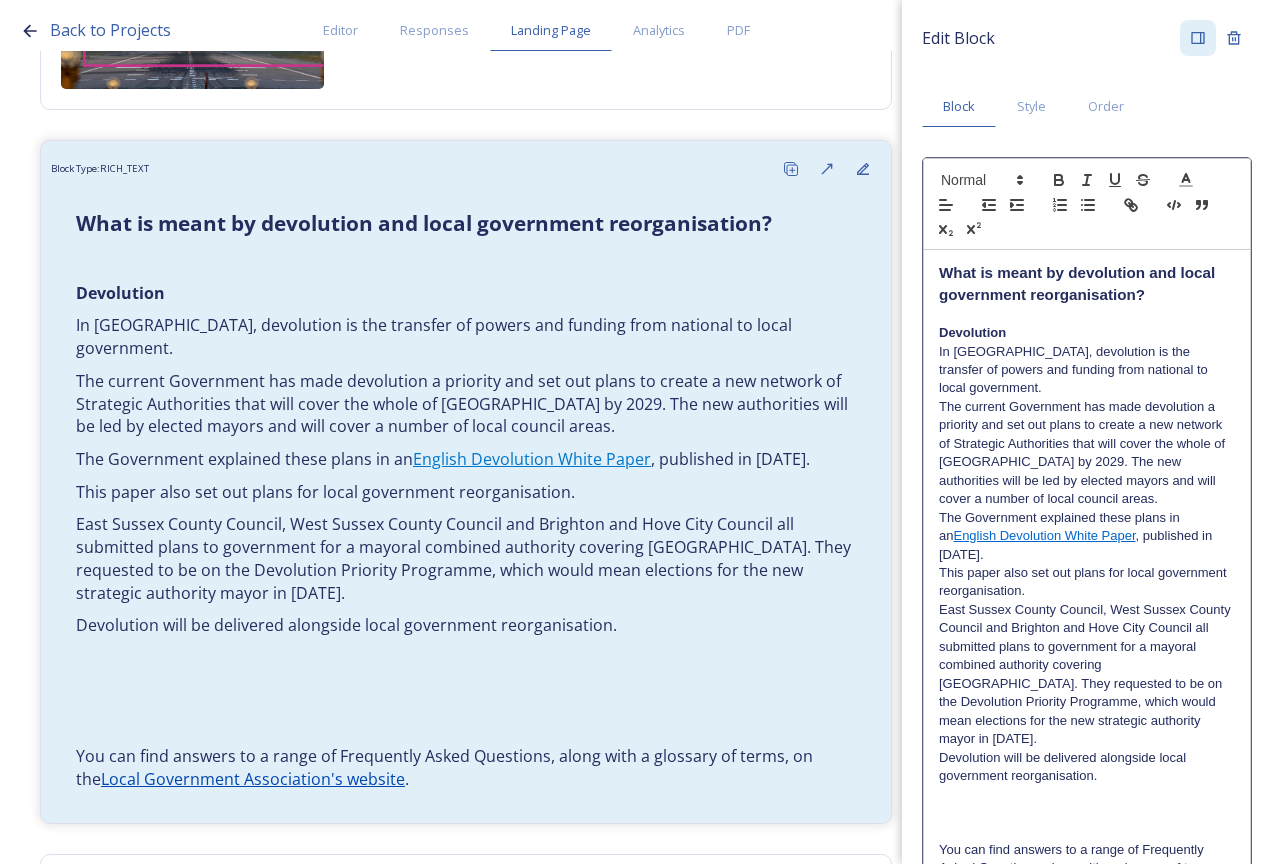 click on "English Devolution White Paper" at bounding box center [1044, 535] 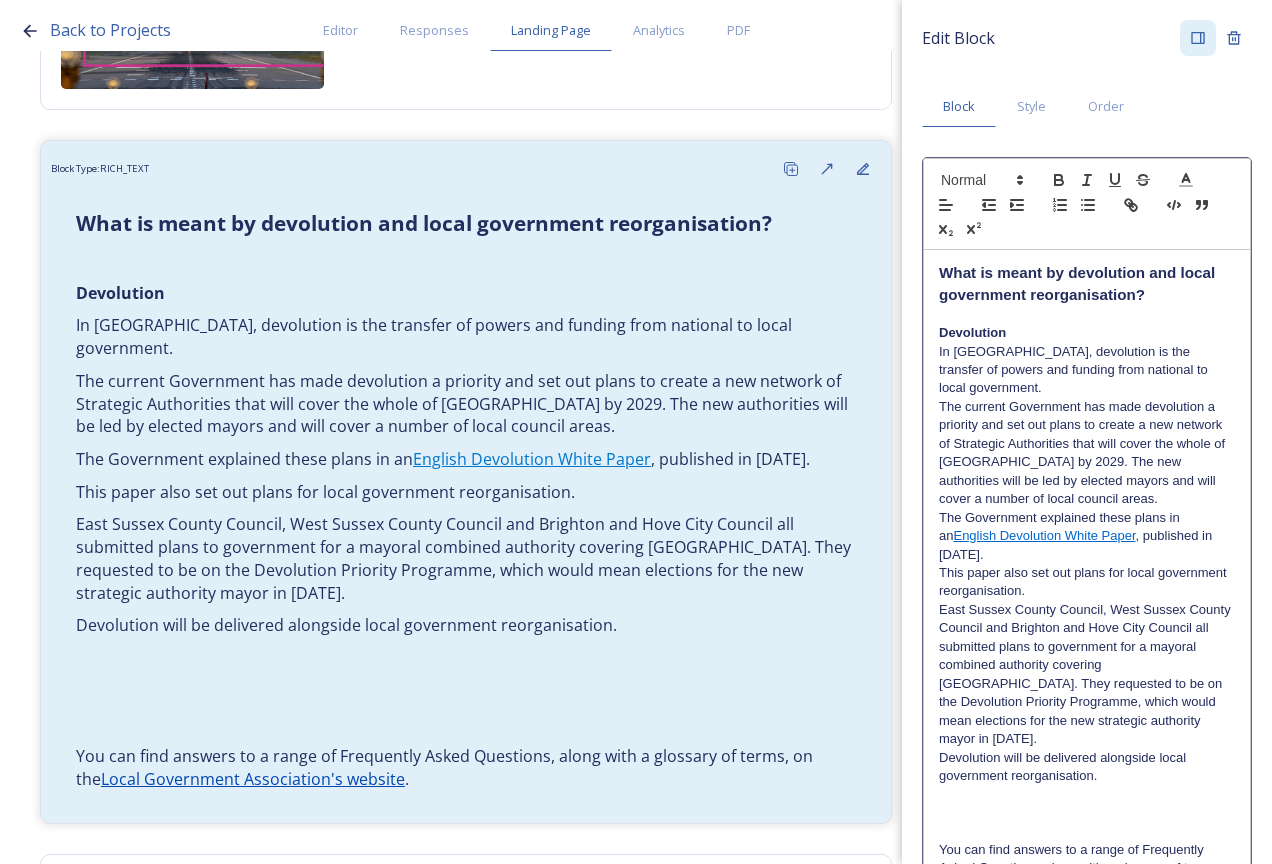 click on "The Government explained these plans in an  English Devolution White Paper , published in [DATE]." at bounding box center (1087, 536) 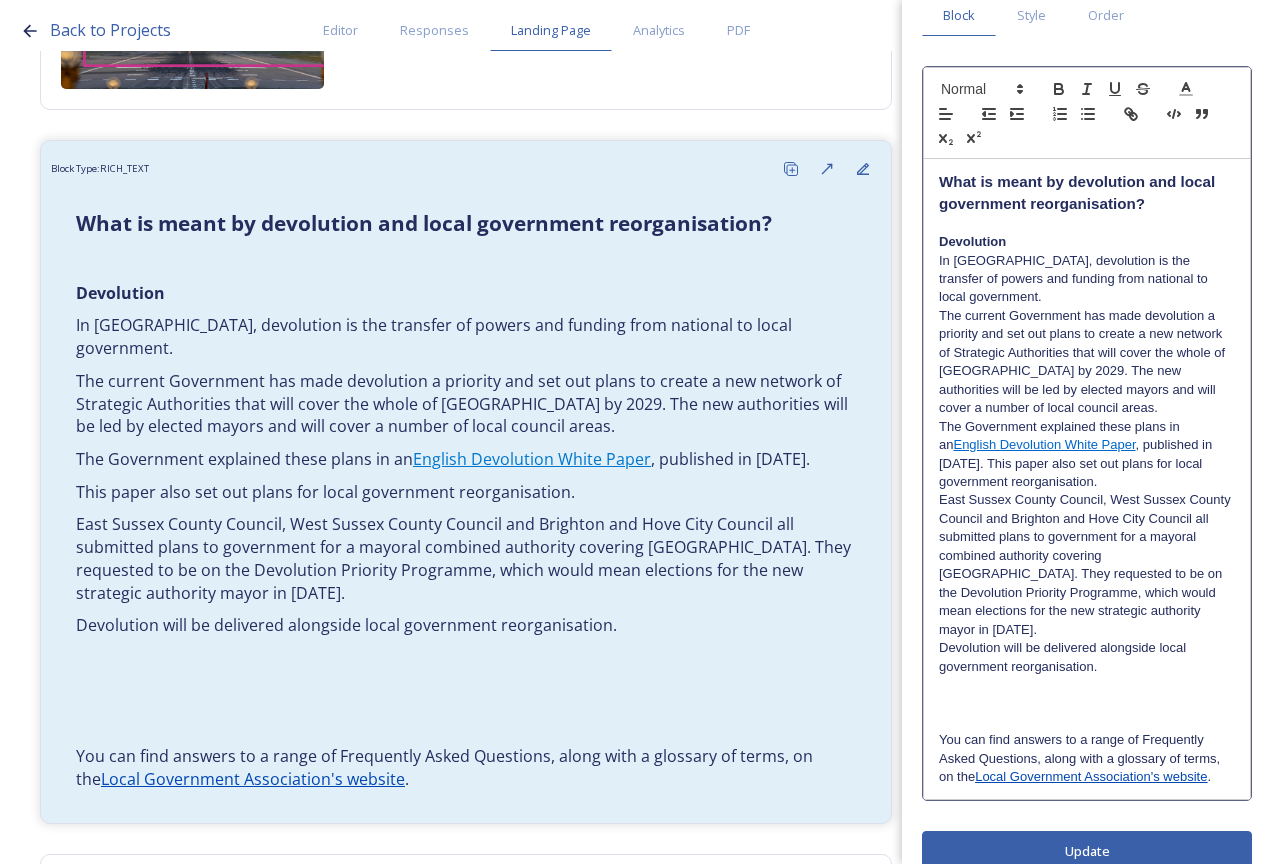 scroll, scrollTop: 101, scrollLeft: 0, axis: vertical 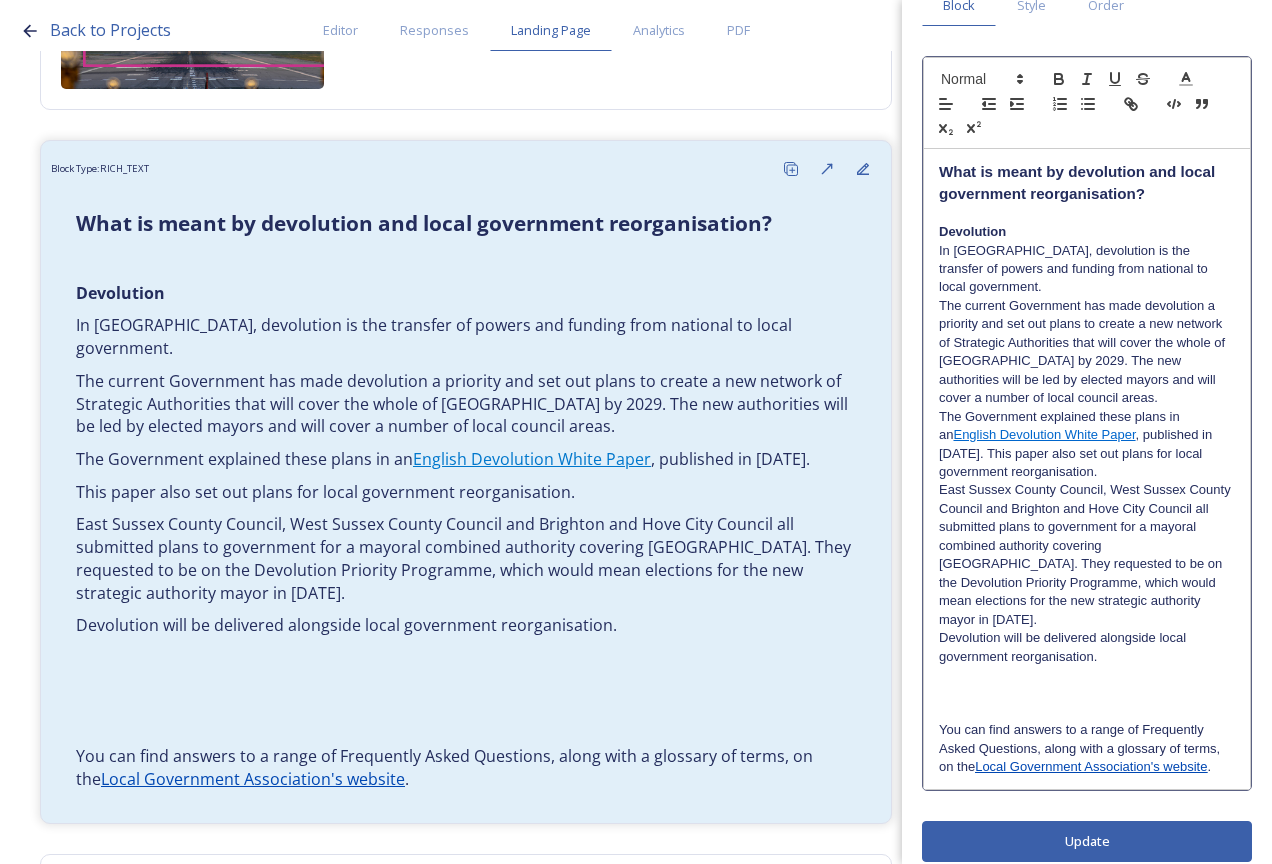 click on "Update" at bounding box center (1087, 841) 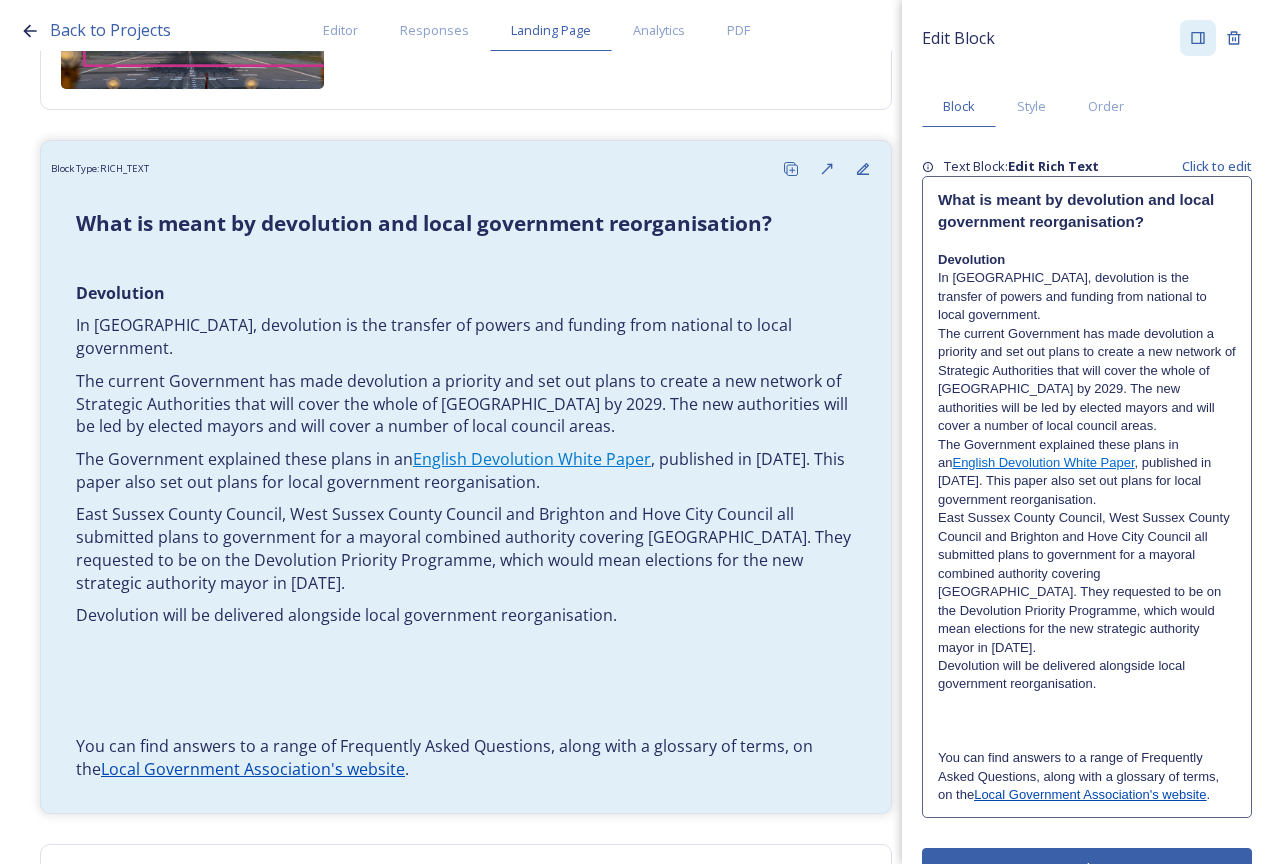 click at bounding box center (1087, 721) 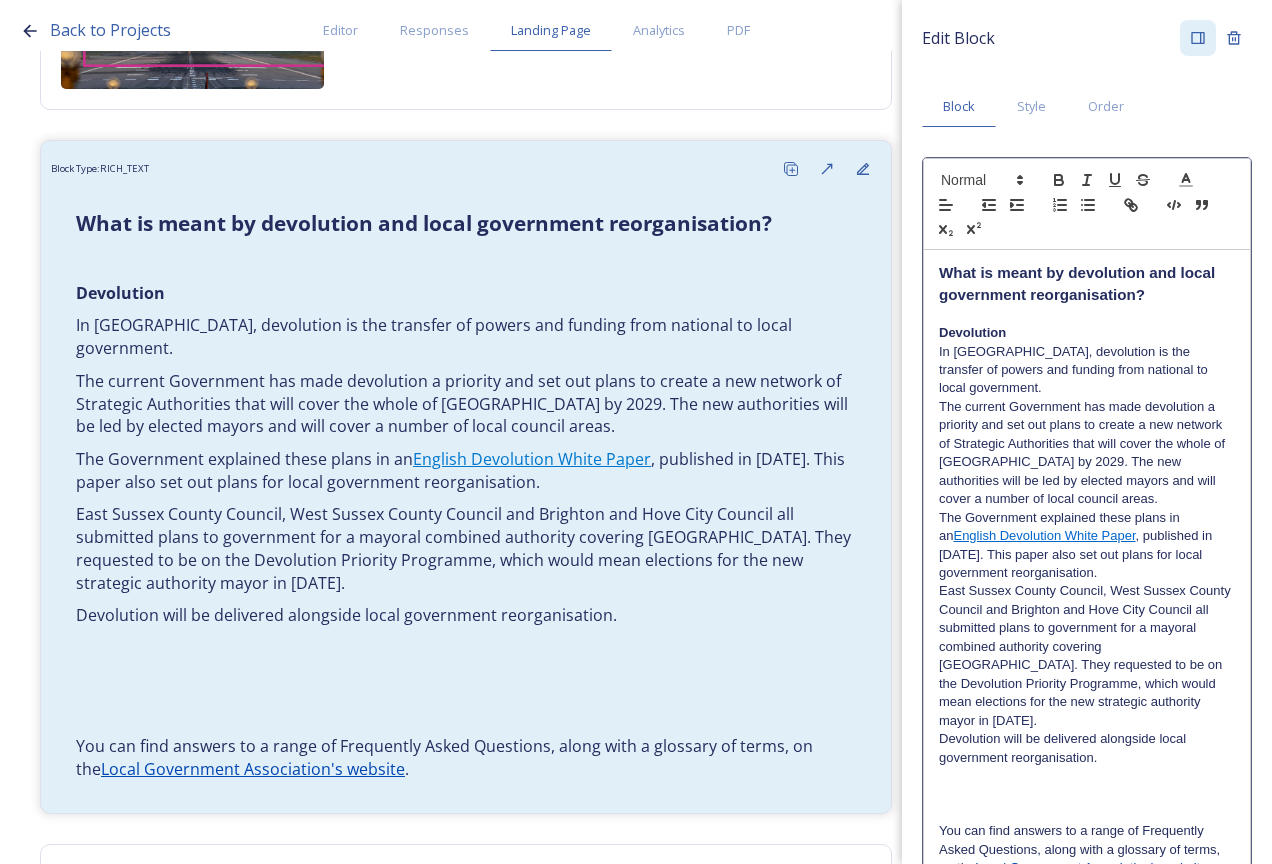 drag, startPoint x: 1151, startPoint y: 731, endPoint x: 1166, endPoint y: 728, distance: 15.297058 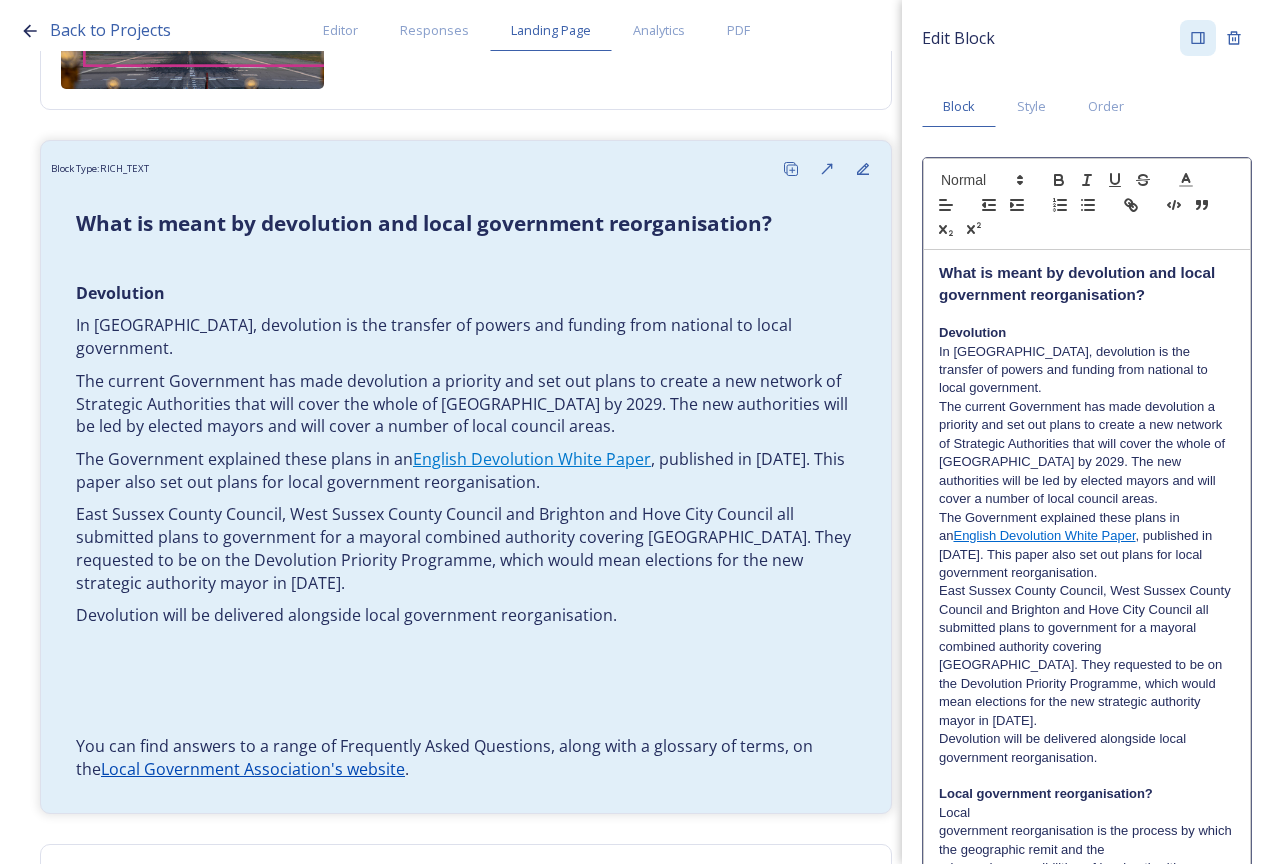 scroll, scrollTop: 0, scrollLeft: 0, axis: both 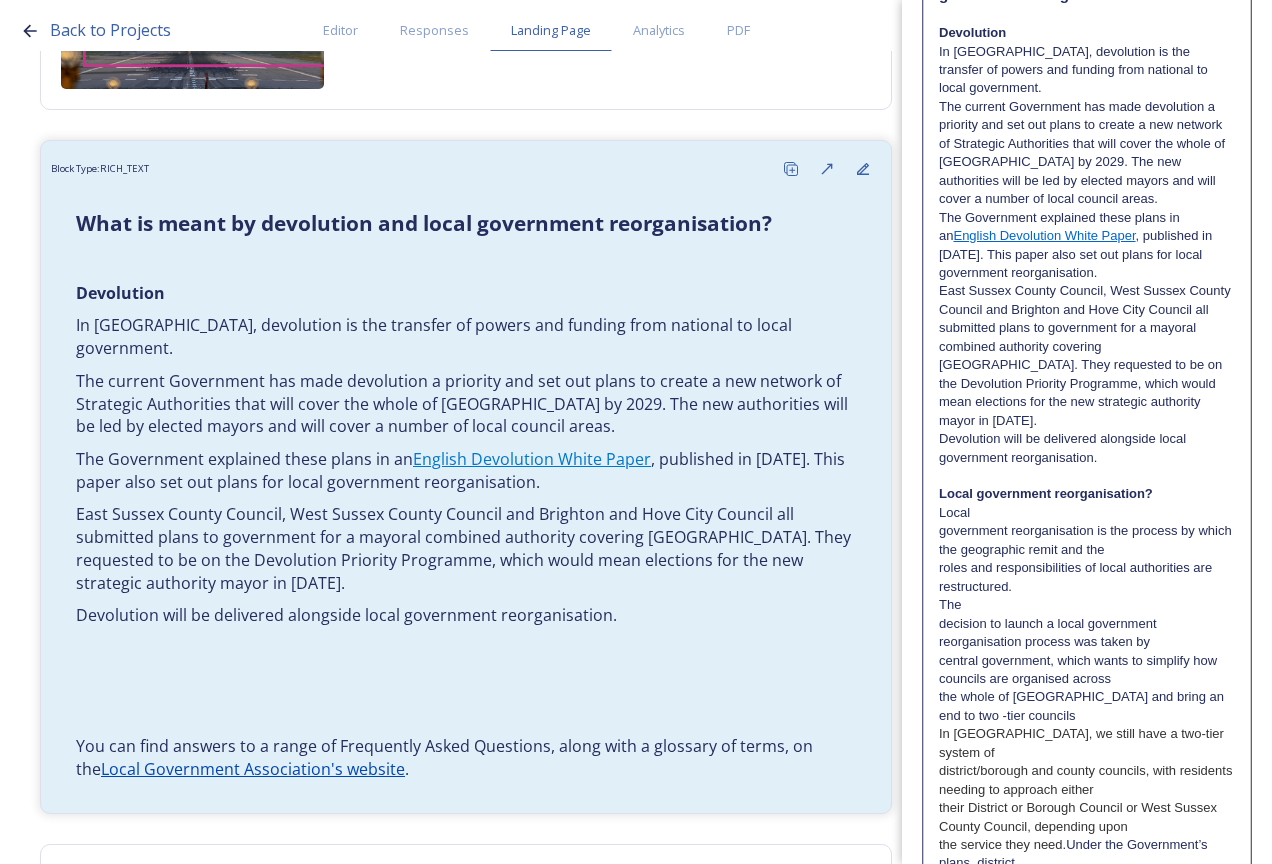 click on "Local government reorganisation?" at bounding box center [1046, 493] 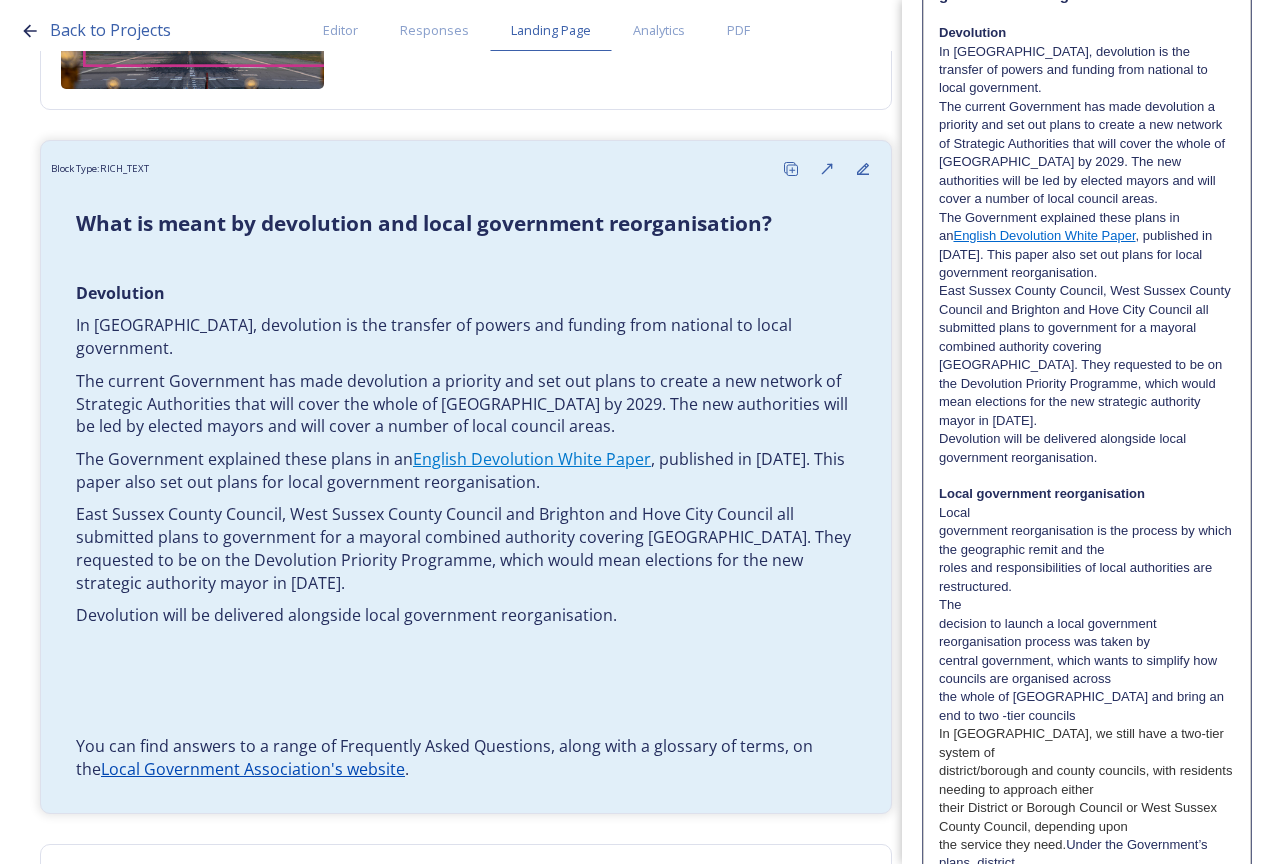 click on "Local" at bounding box center [1087, 513] 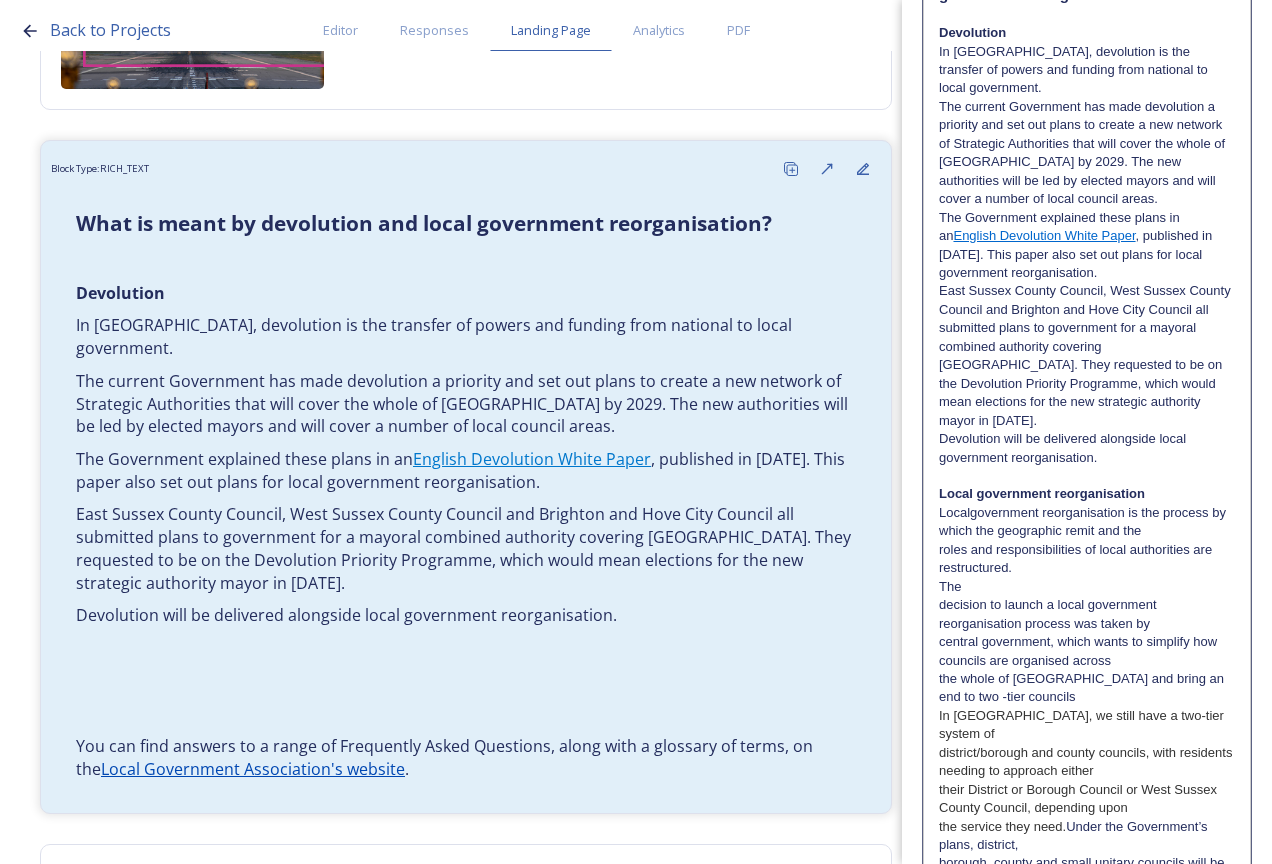 click on "Local government reorganisation" at bounding box center [1087, 494] 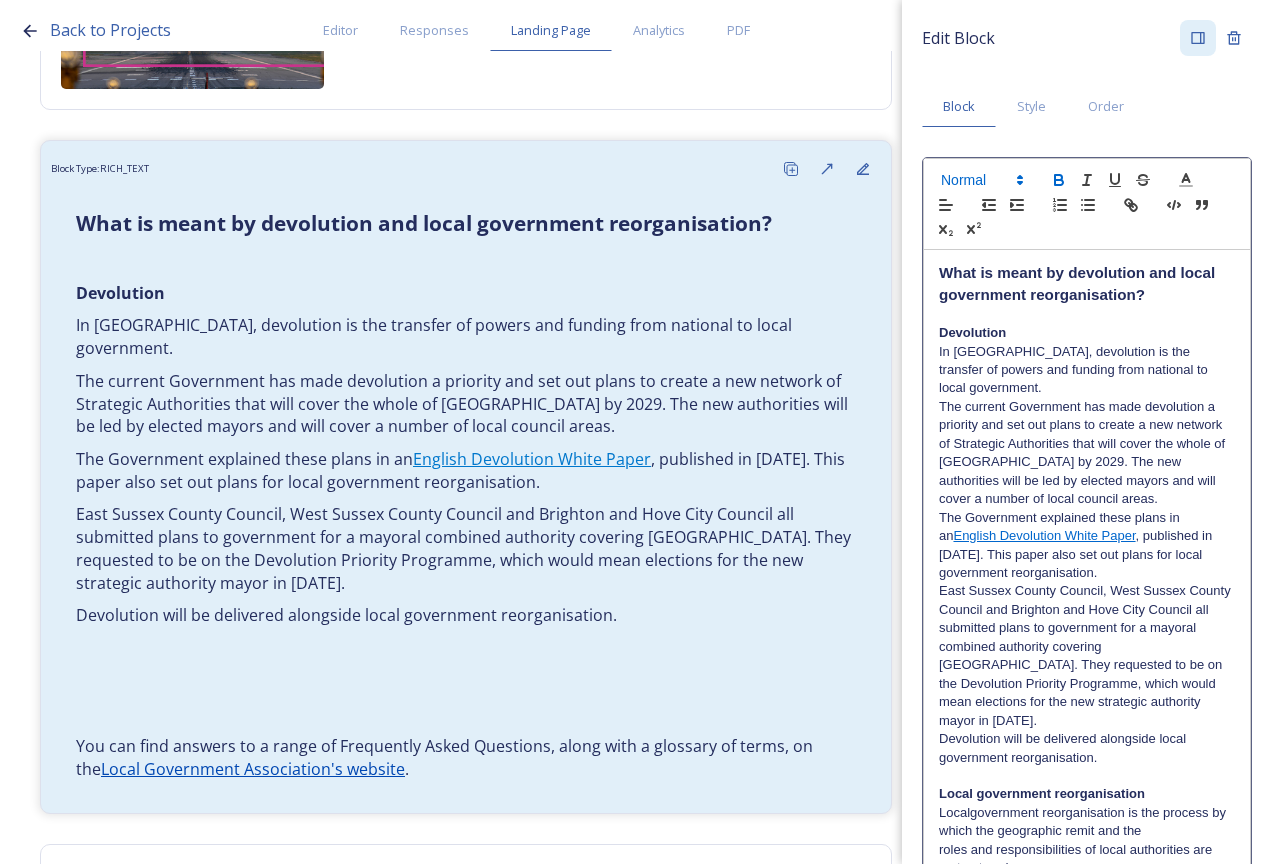 click 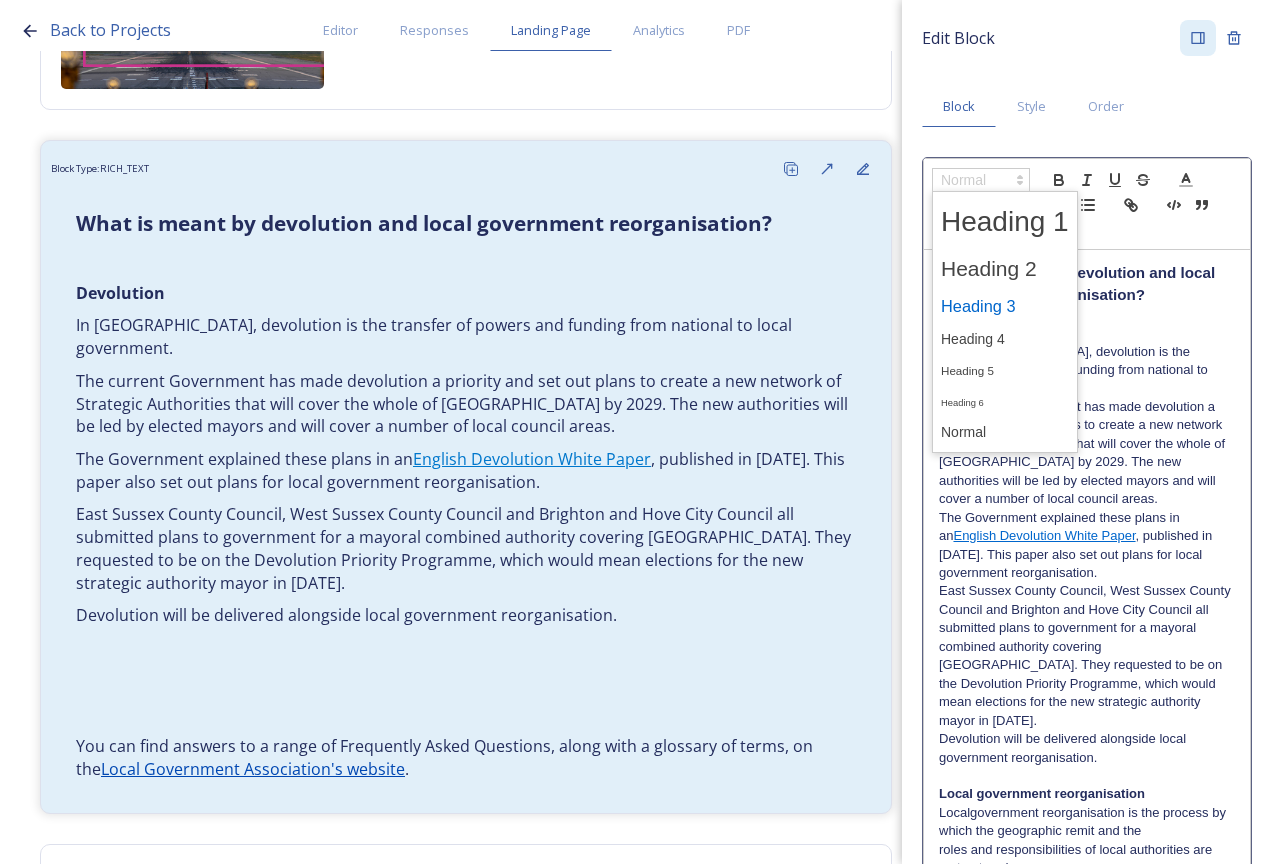 click at bounding box center (1005, 306) 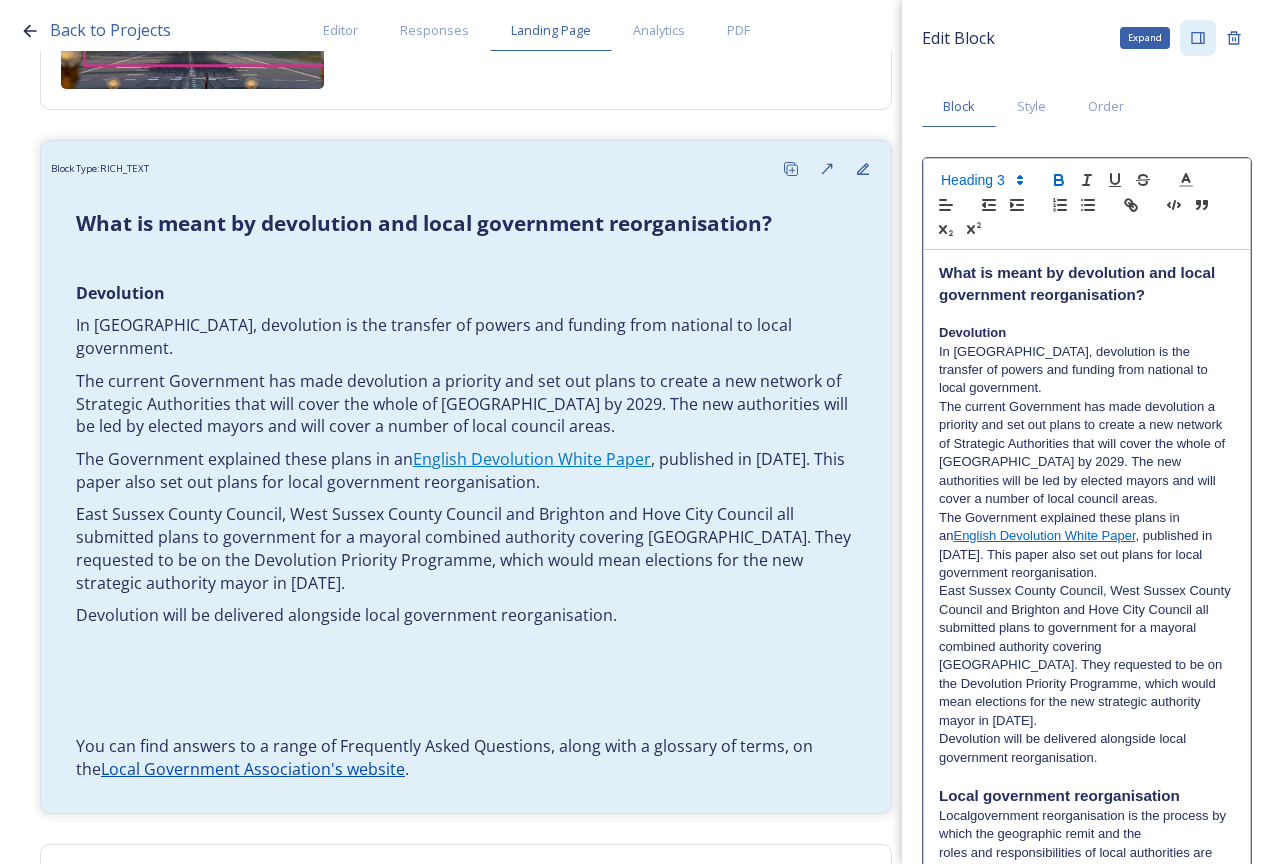 click 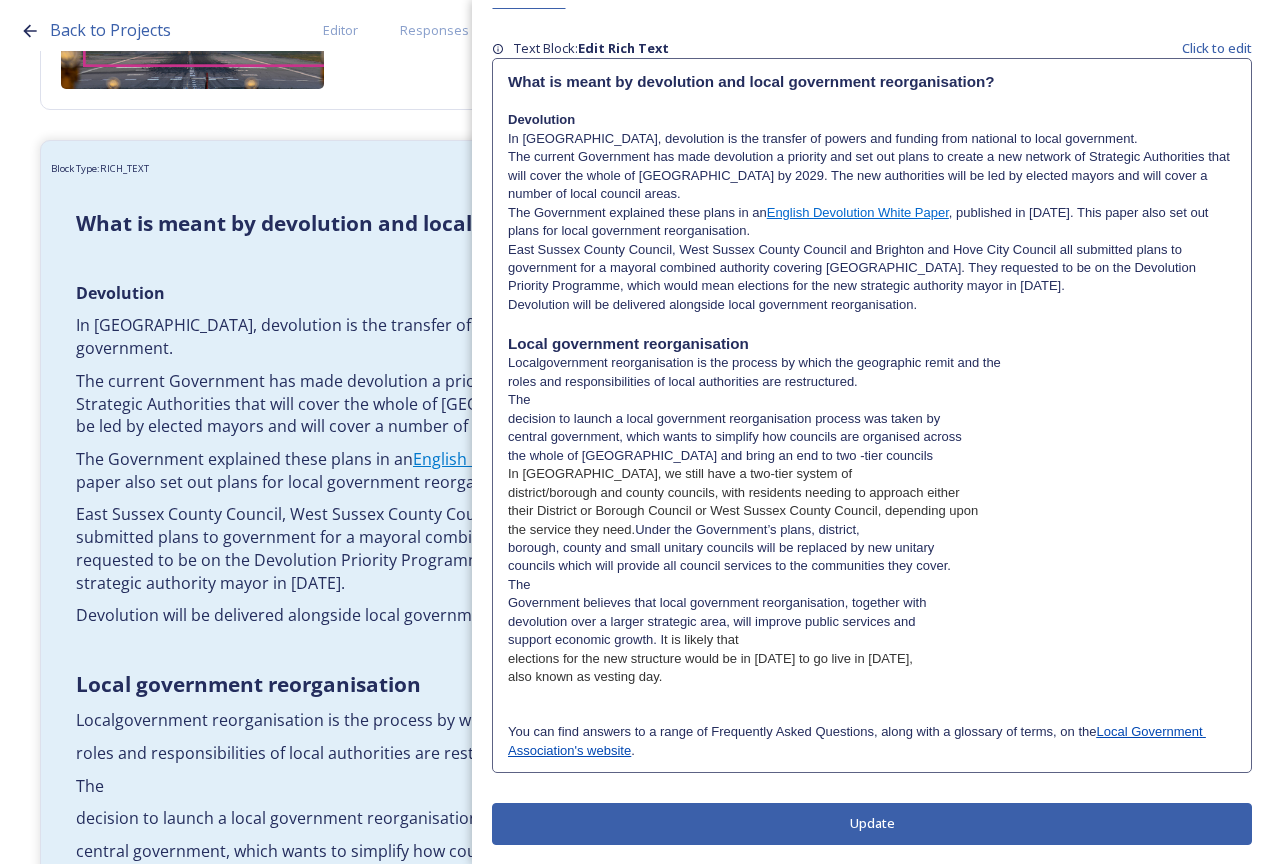 scroll, scrollTop: 119, scrollLeft: 0, axis: vertical 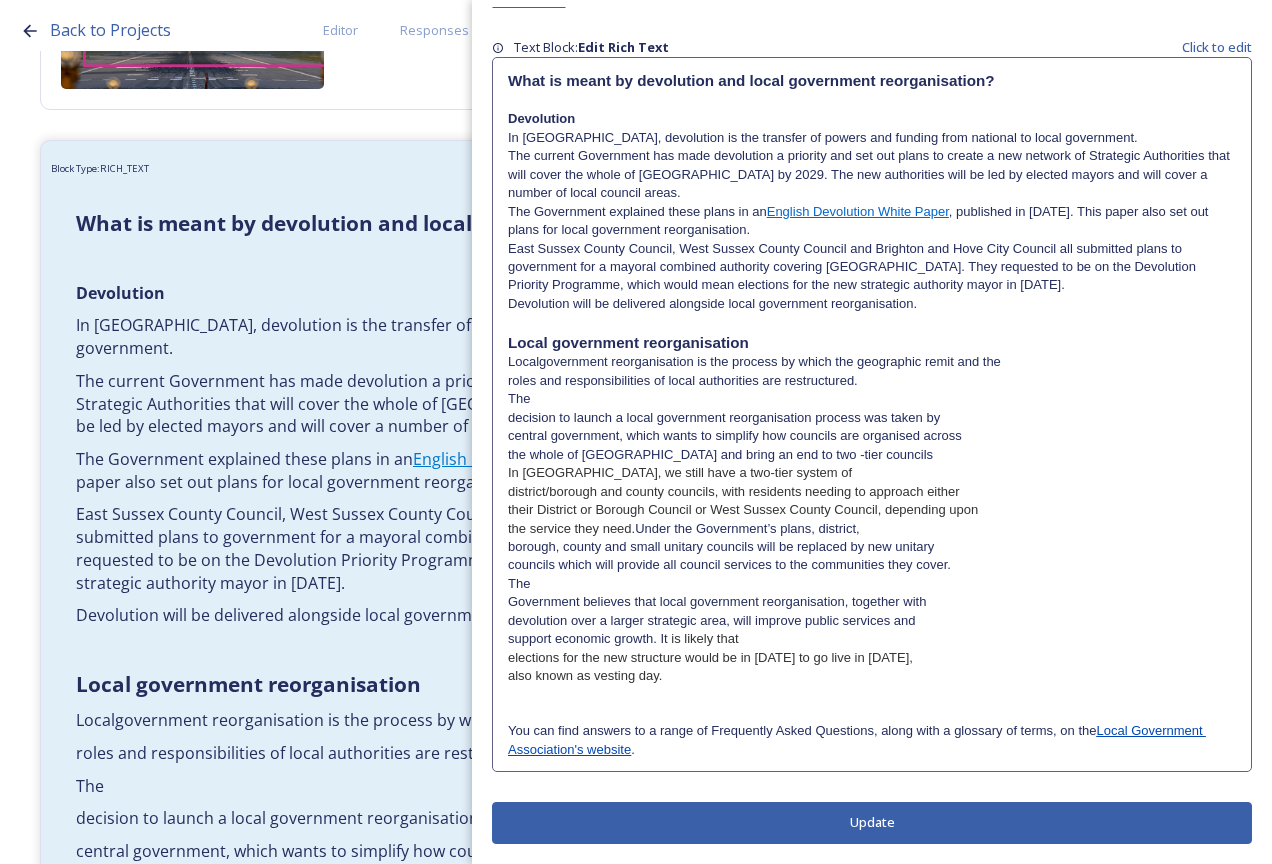 click on "Update" at bounding box center (872, 822) 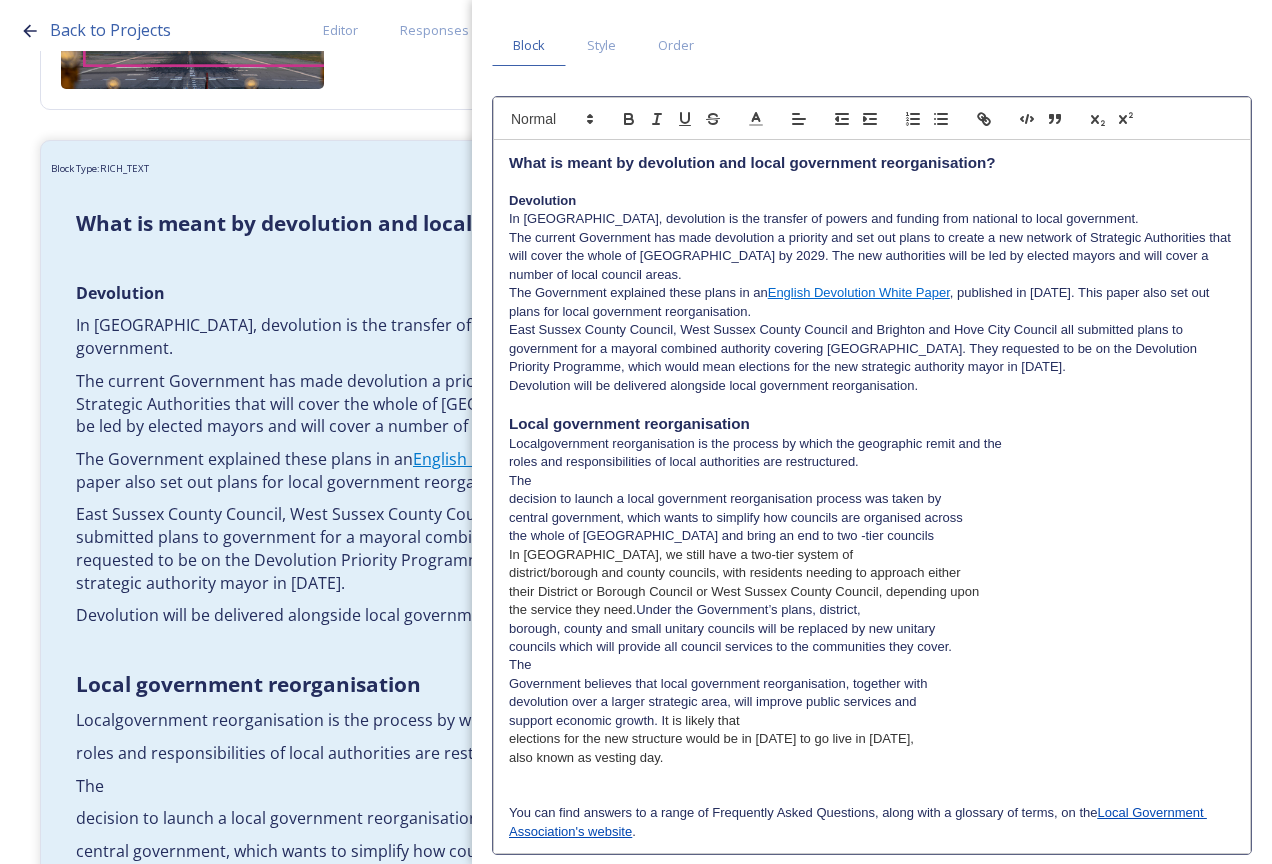 scroll, scrollTop: 0, scrollLeft: 0, axis: both 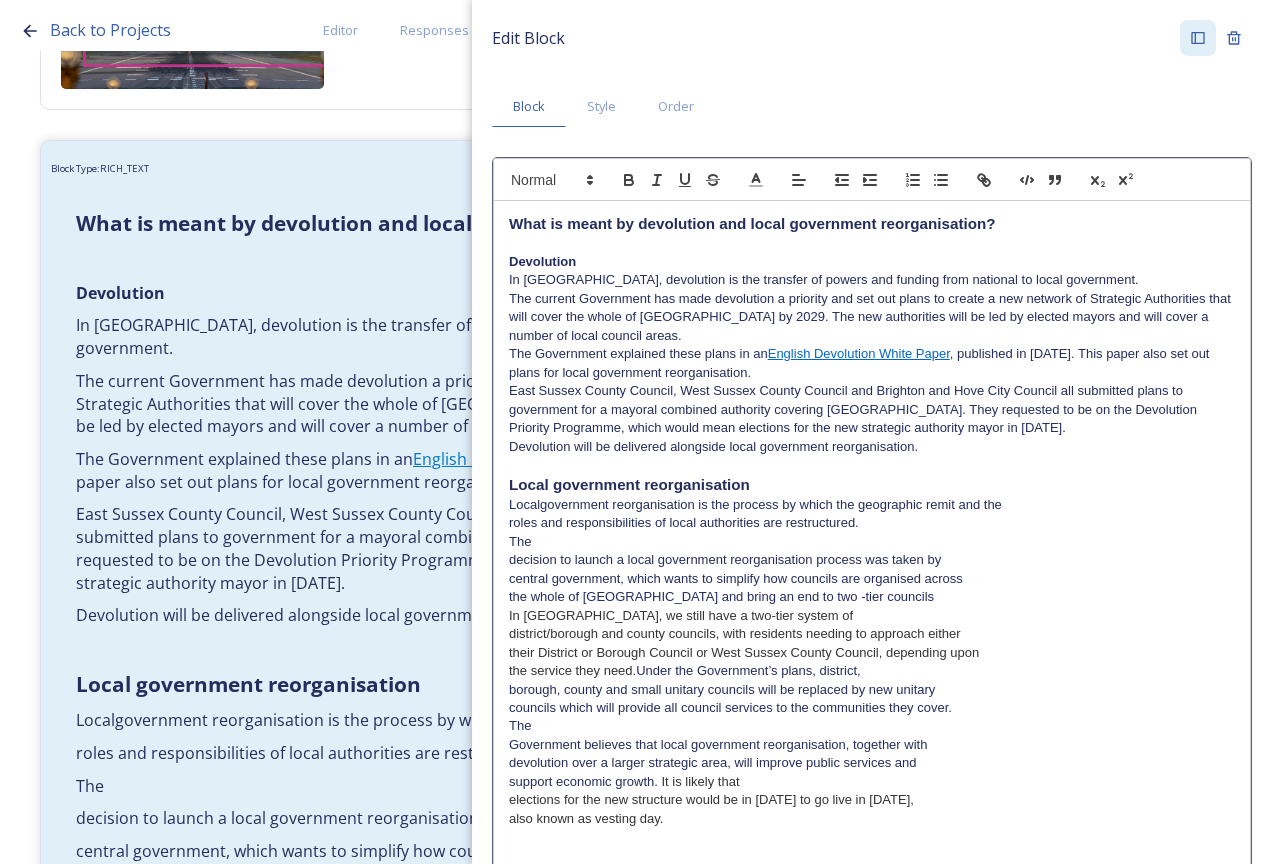 drag, startPoint x: 765, startPoint y: 477, endPoint x: 492, endPoint y: 486, distance: 273.14832 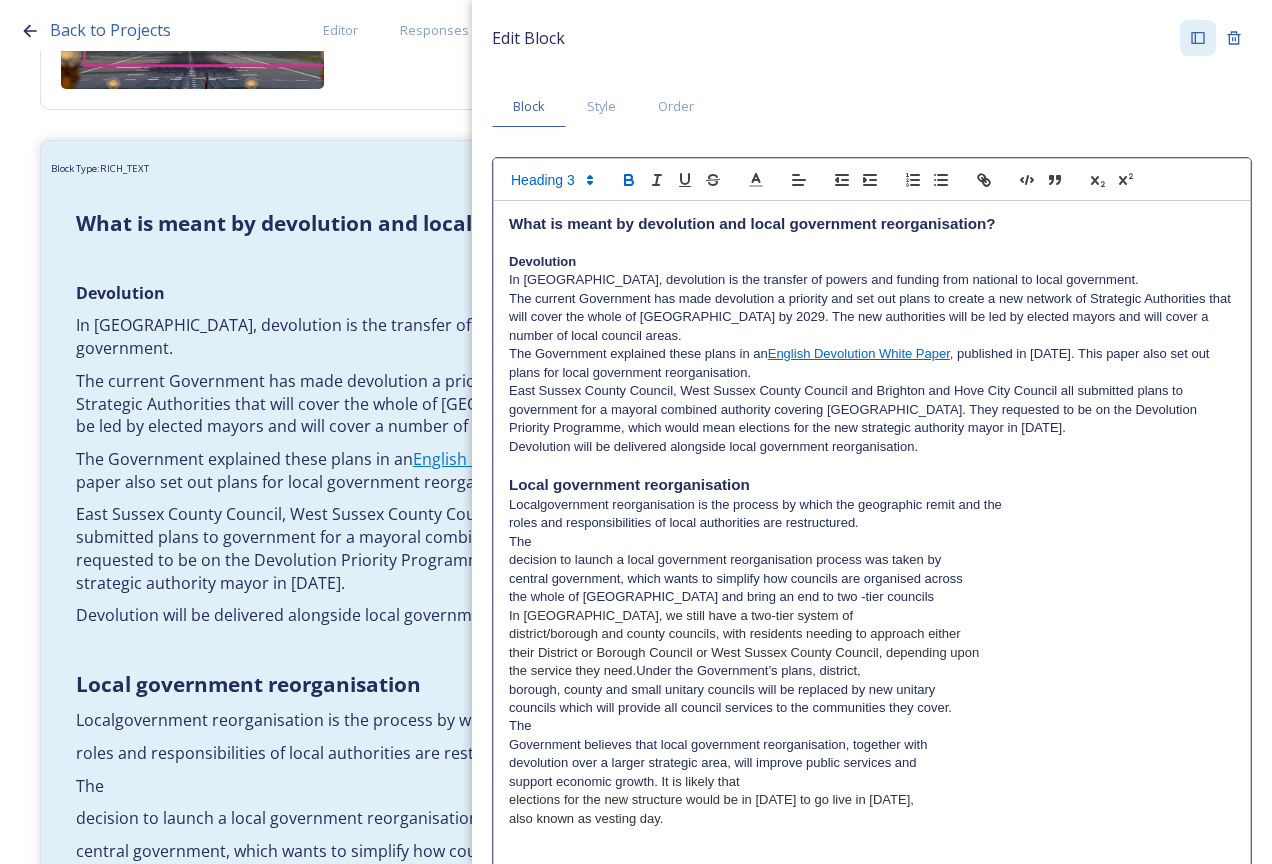 click at bounding box center [551, 180] 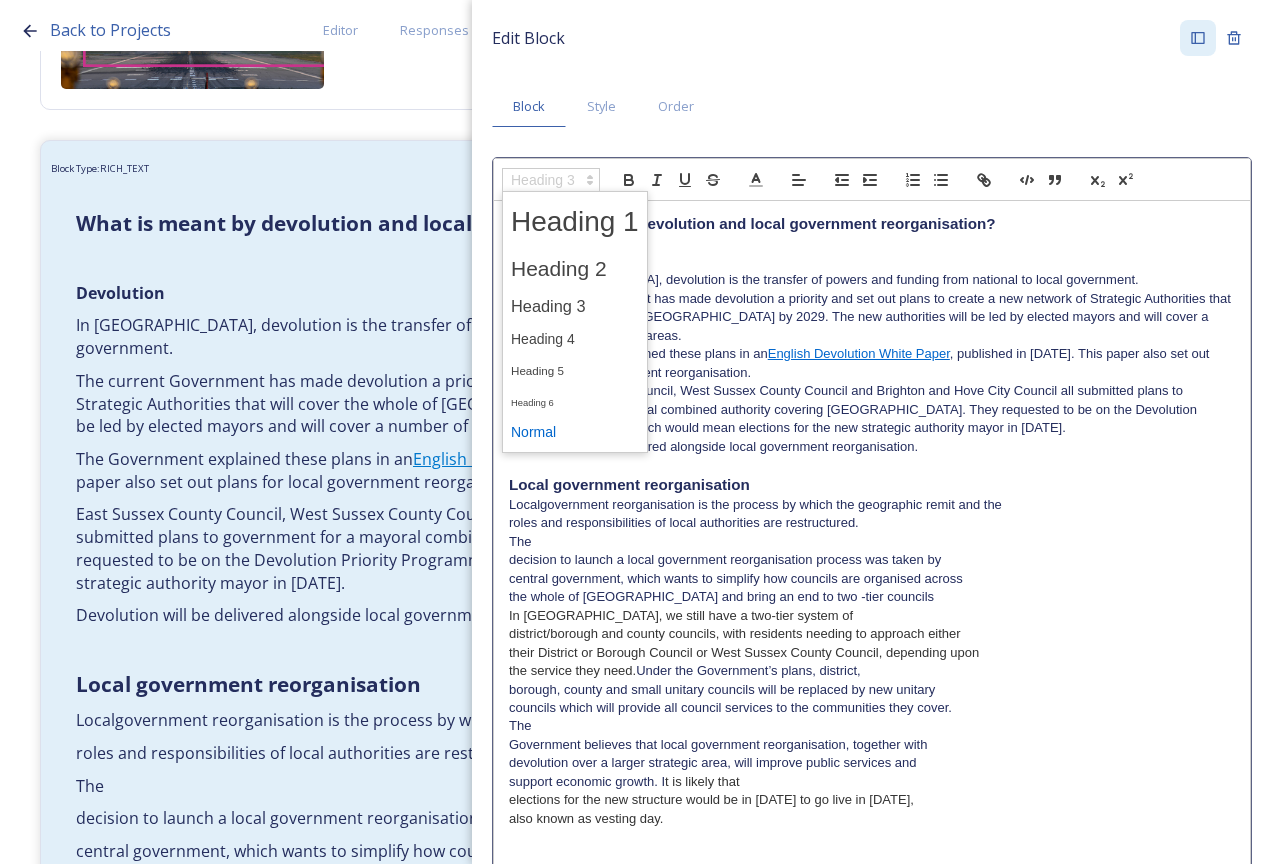 click at bounding box center [575, 432] 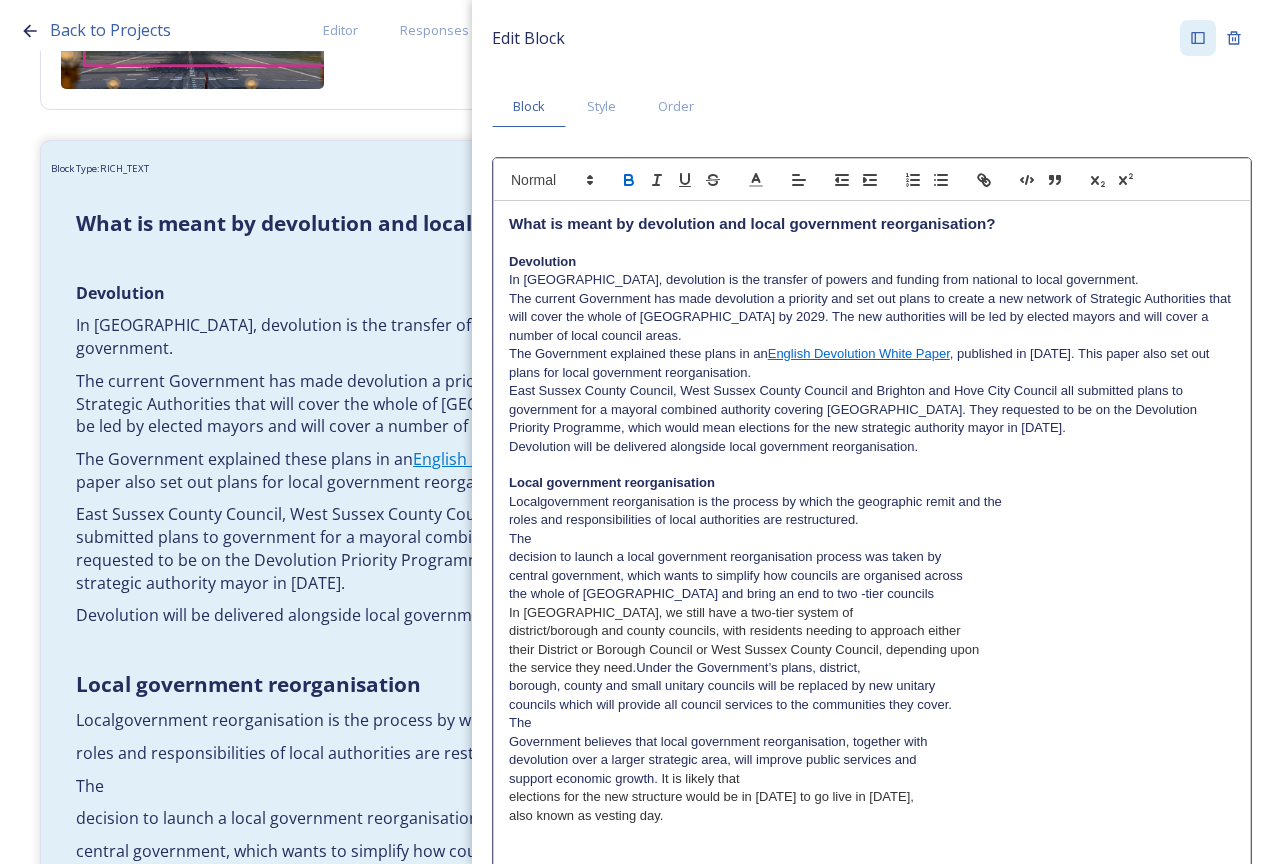 click on "Localgovernment reorganisation is the process by which the geographic remit and the" at bounding box center (872, 502) 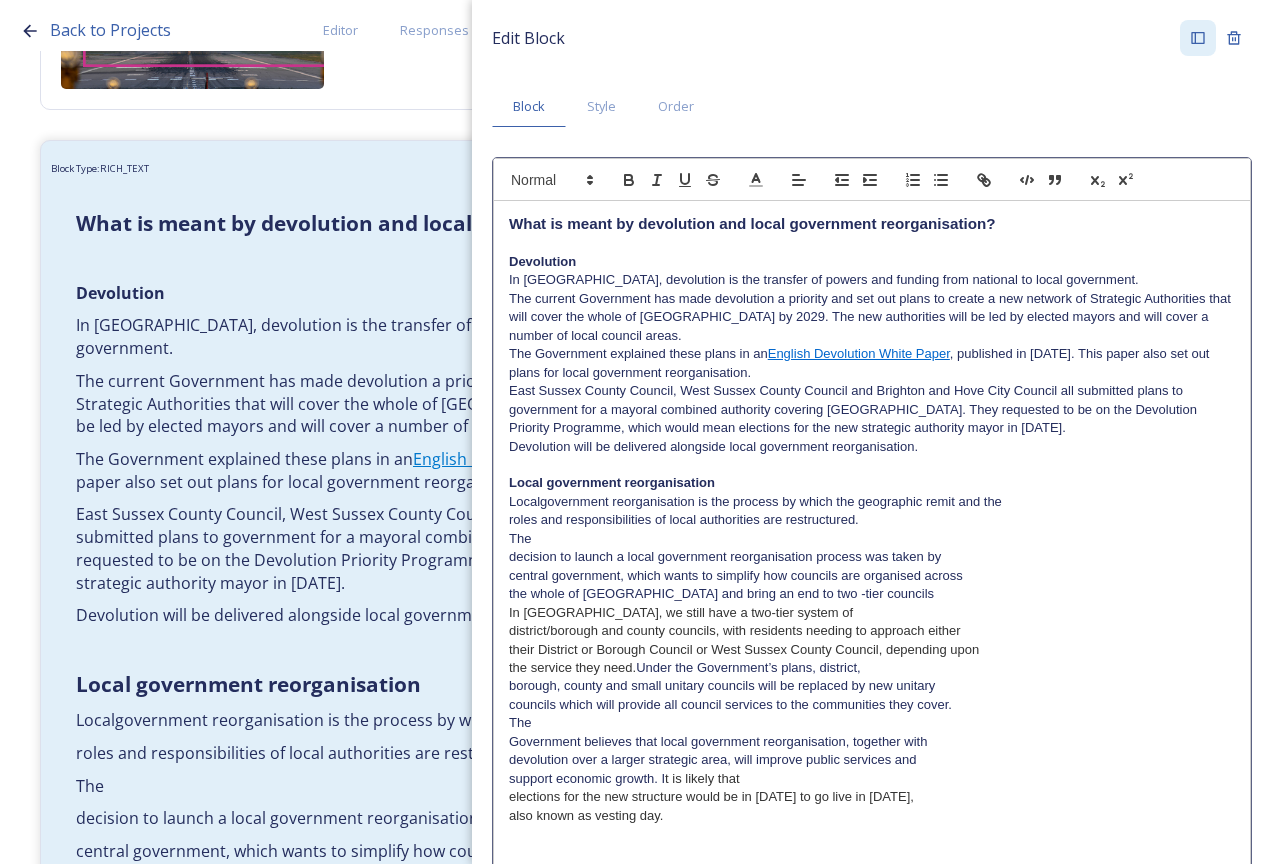 click on "The current Government has made devolution a priority and set out plans to create a new network of Strategic Authorities that will cover the whole of [GEOGRAPHIC_DATA] by 2029. The new authorities will be led by elected mayors and will cover a number of local council areas." at bounding box center [872, 317] 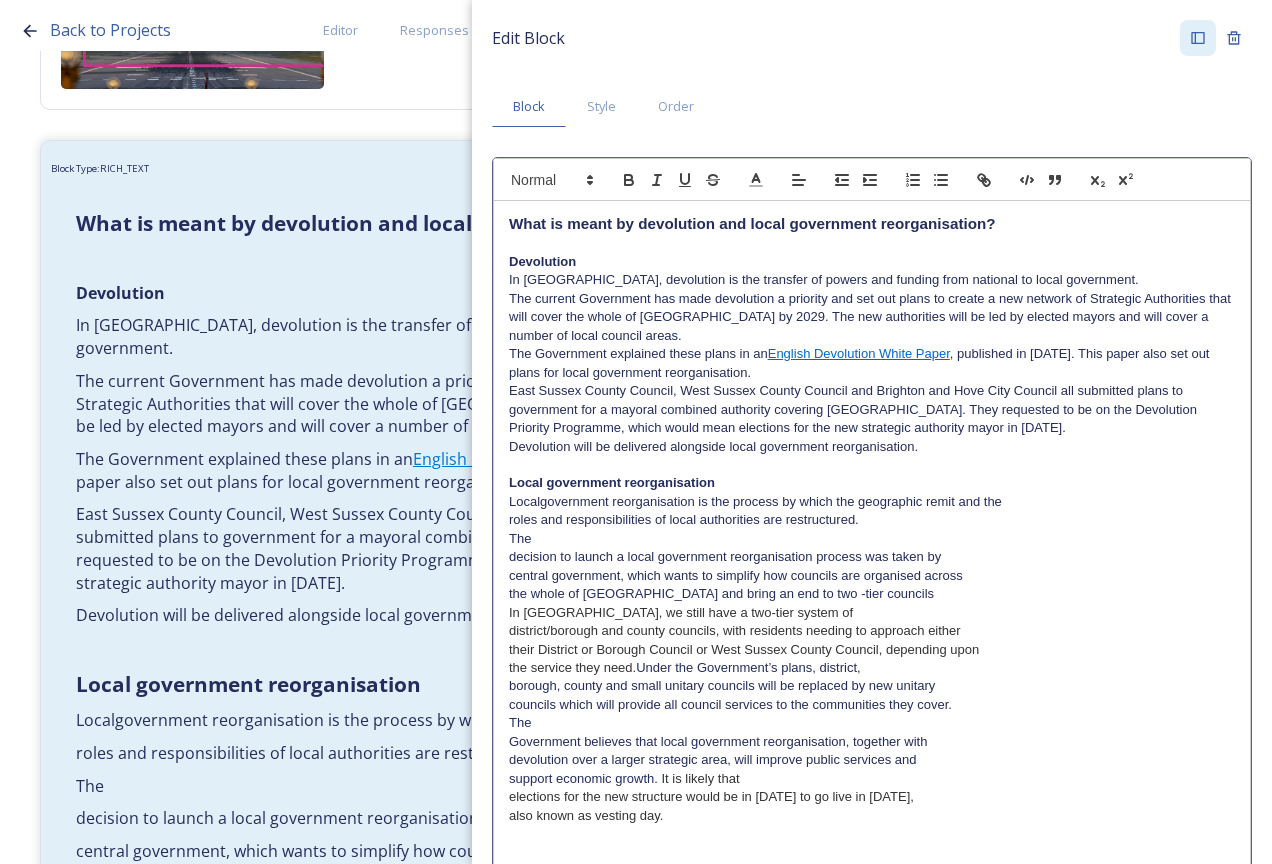click on "Localgovernment reorganisation is the process by which the geographic remit and the" at bounding box center [872, 502] 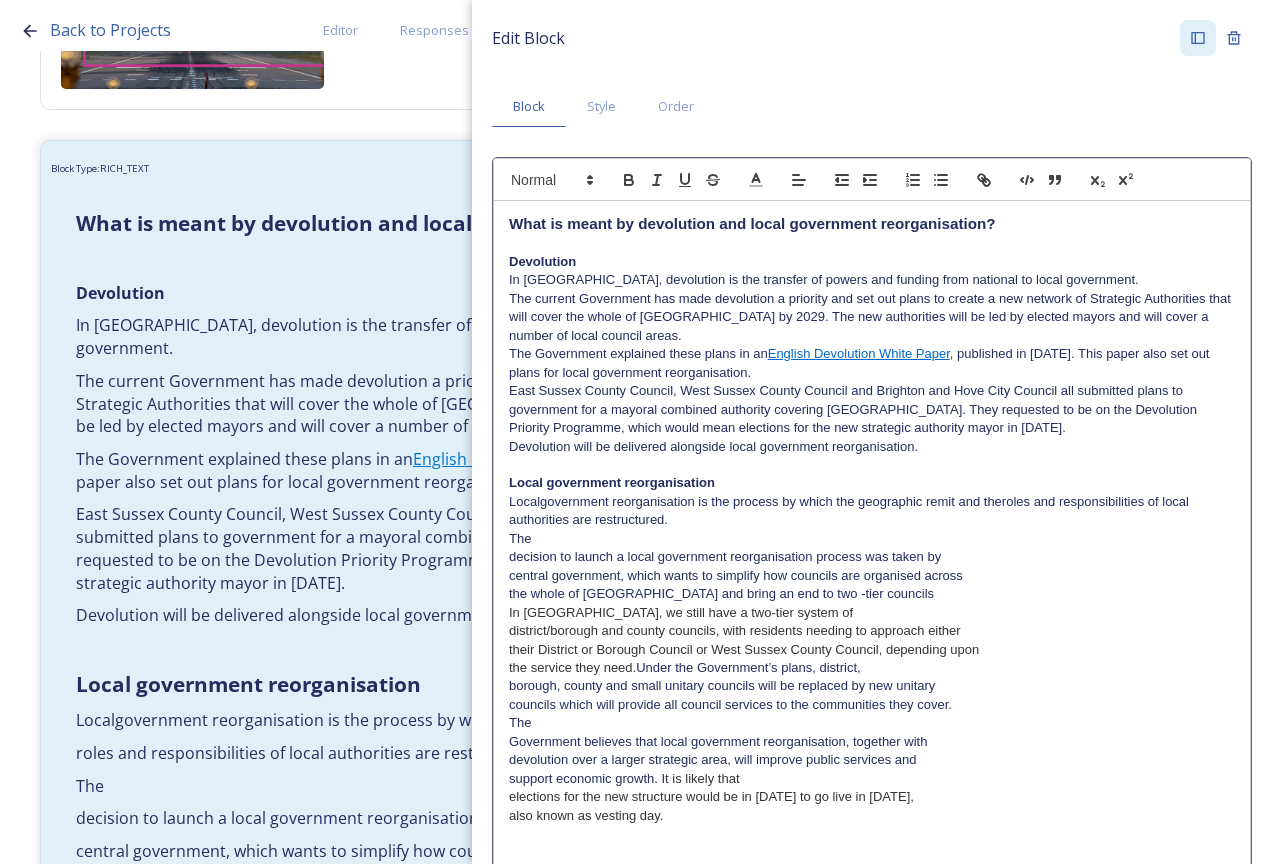 type 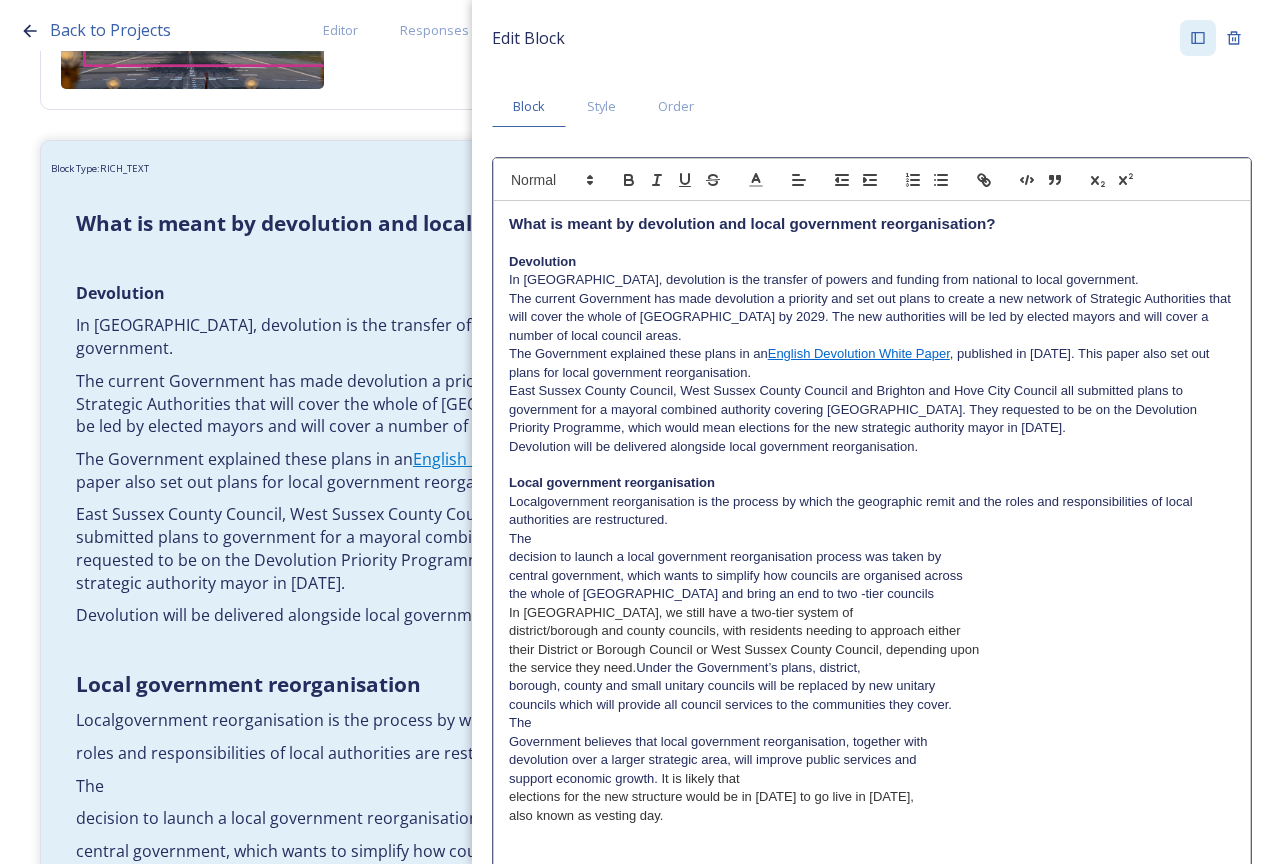 click on "Localgovernment reorganisation is the process by which the geographic remit and the roles and responsibilities of local authorities are restructured." at bounding box center (872, 511) 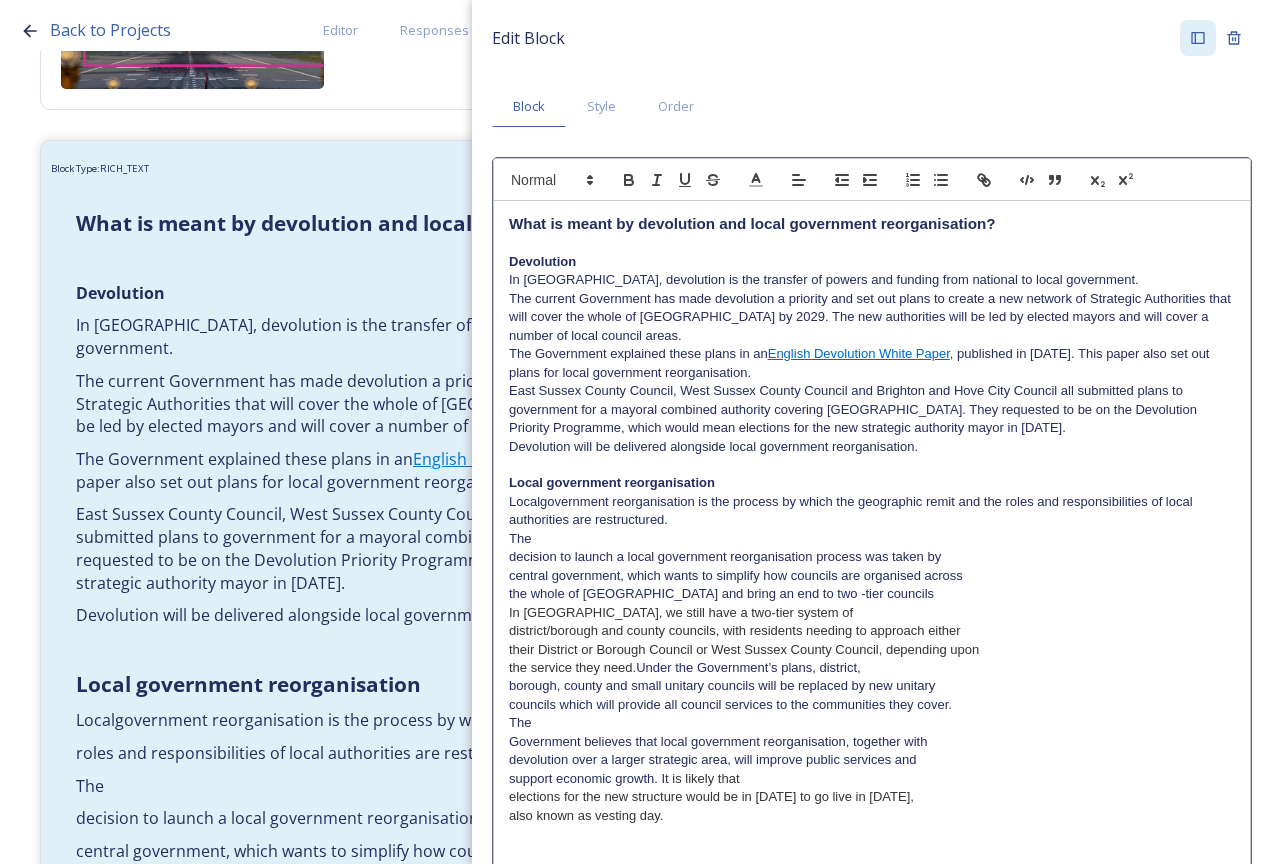 click on "The" at bounding box center (872, 539) 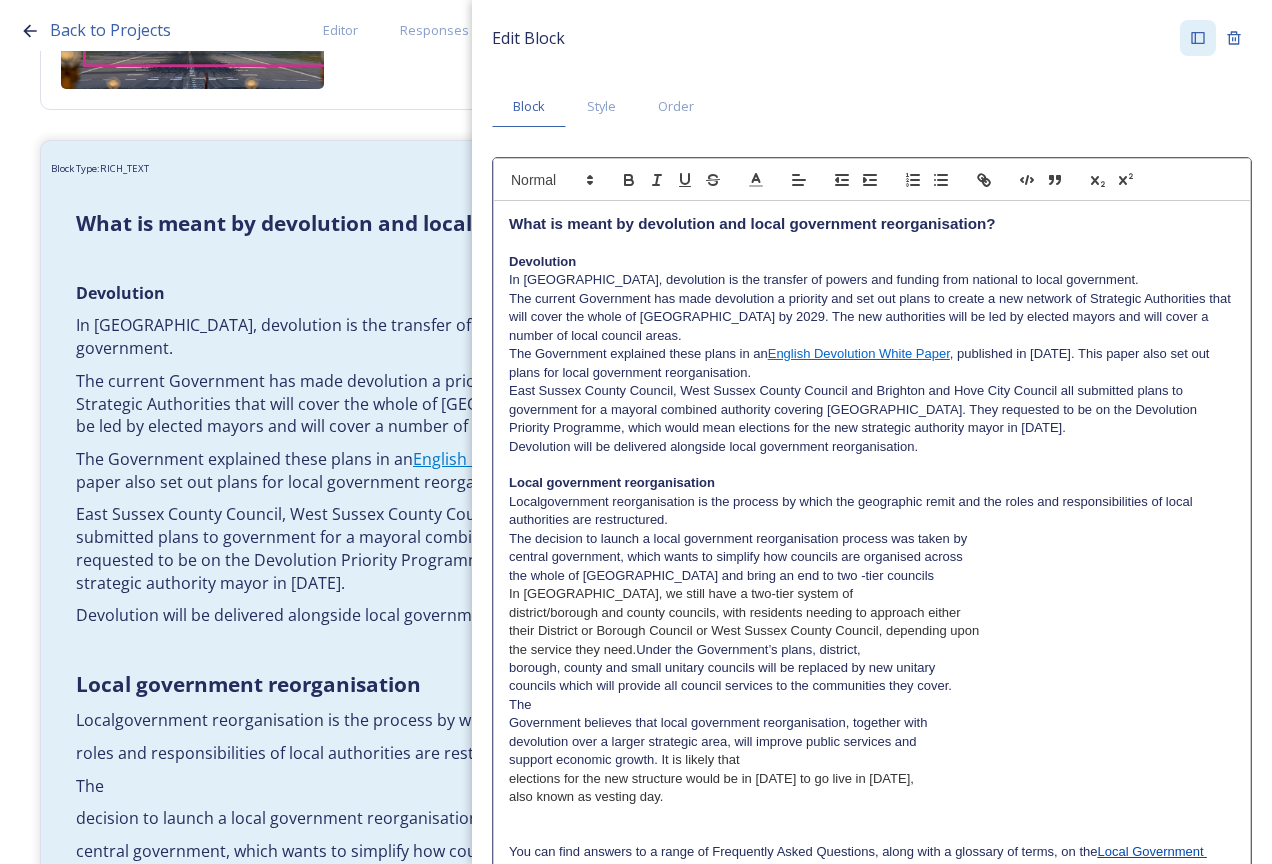 click on "The decision to launch a local government reorganisation process was taken by" at bounding box center [872, 539] 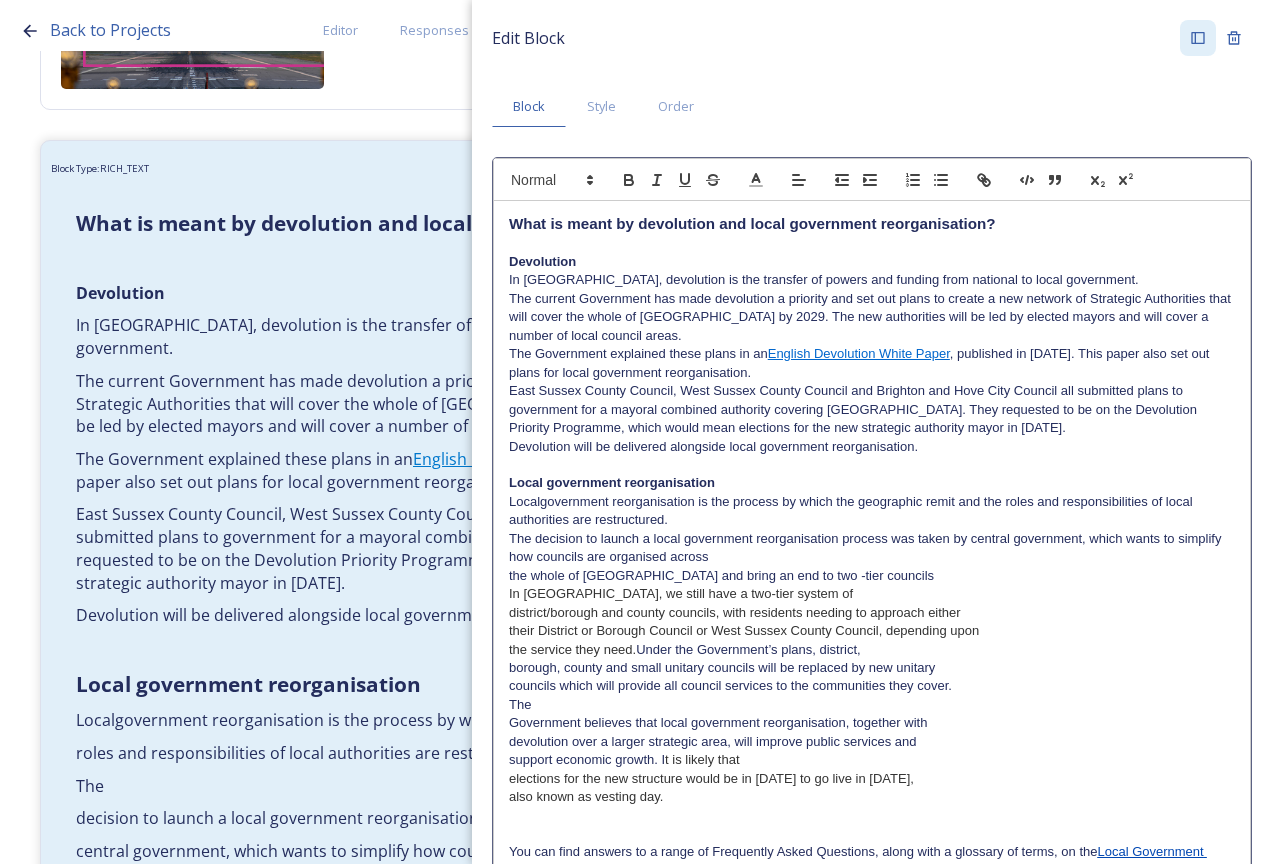 click on "The decision to launch a local government reorganisation process was taken by central government, which wants to simplify how councils are organised across" at bounding box center [872, 548] 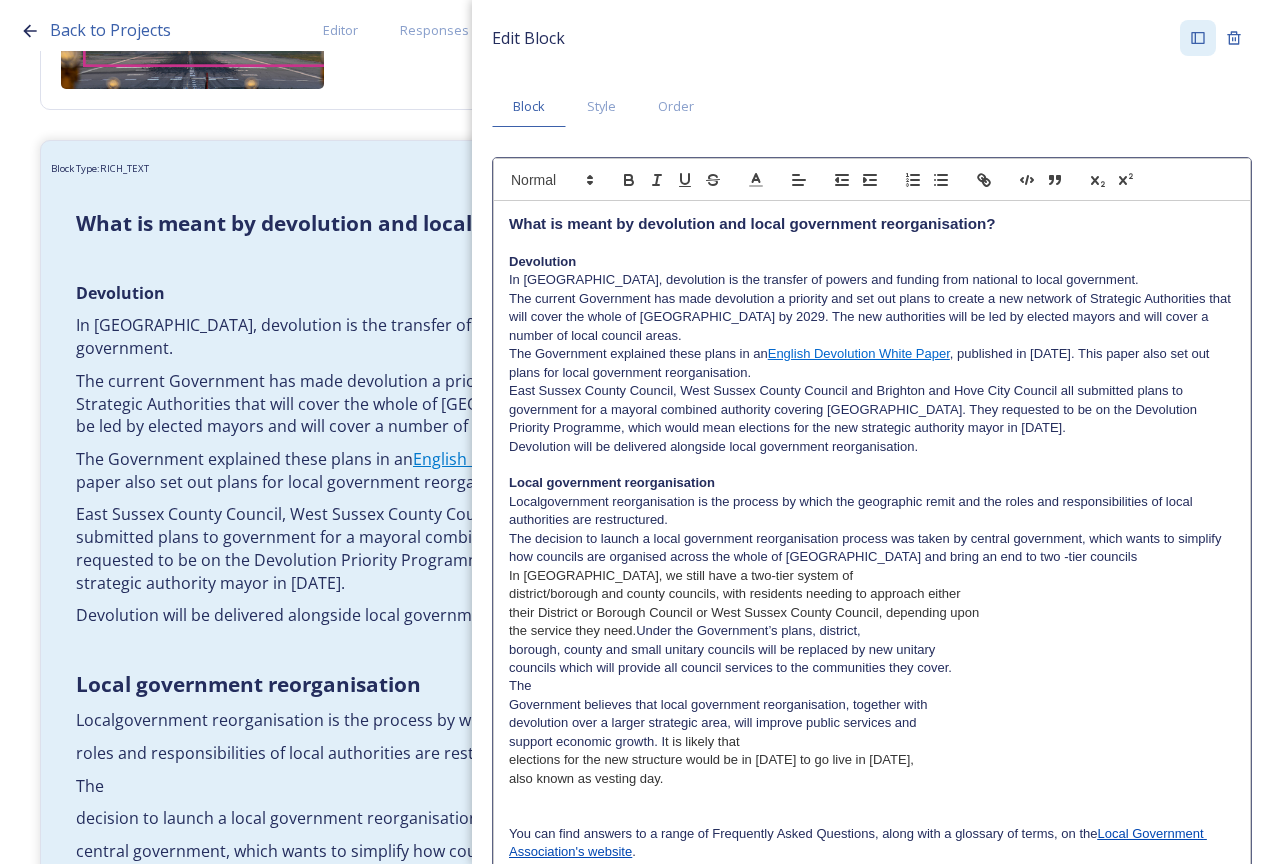 drag, startPoint x: 1105, startPoint y: 550, endPoint x: 1117, endPoint y: 546, distance: 12.649111 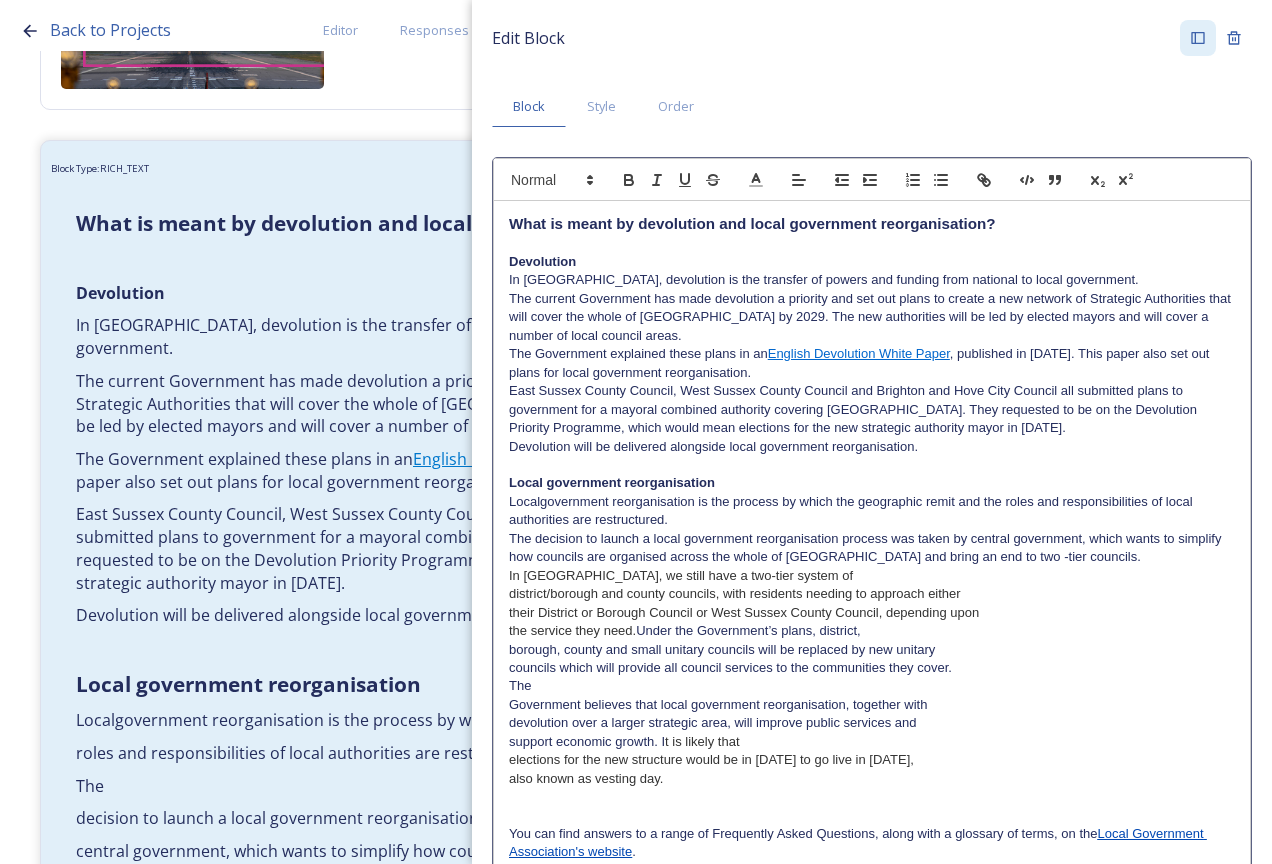 click on "In [GEOGRAPHIC_DATA], we still have a two-tier system of" at bounding box center [872, 576] 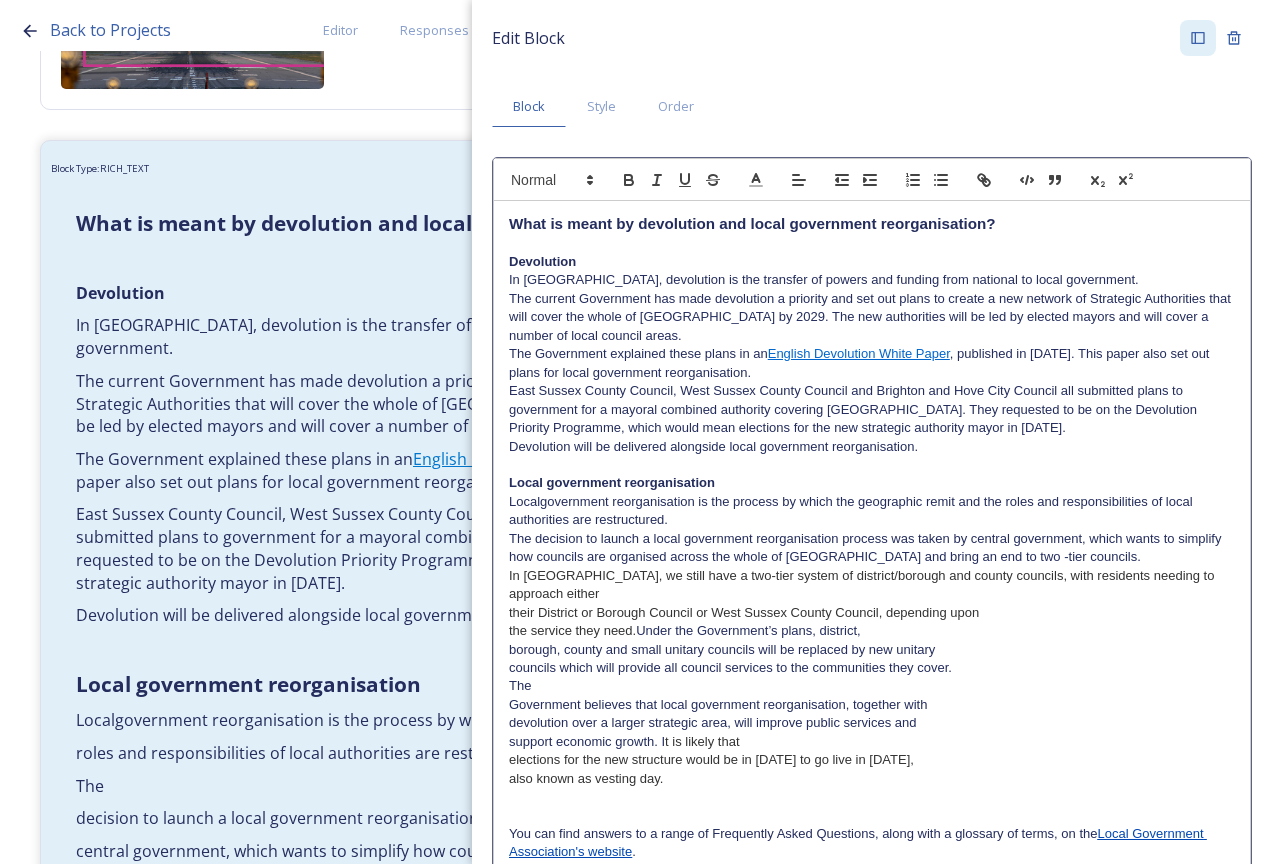 click on "In [GEOGRAPHIC_DATA], we still have a two-tier system of district/borough and county councils, with residents needing to approach either" at bounding box center (872, 585) 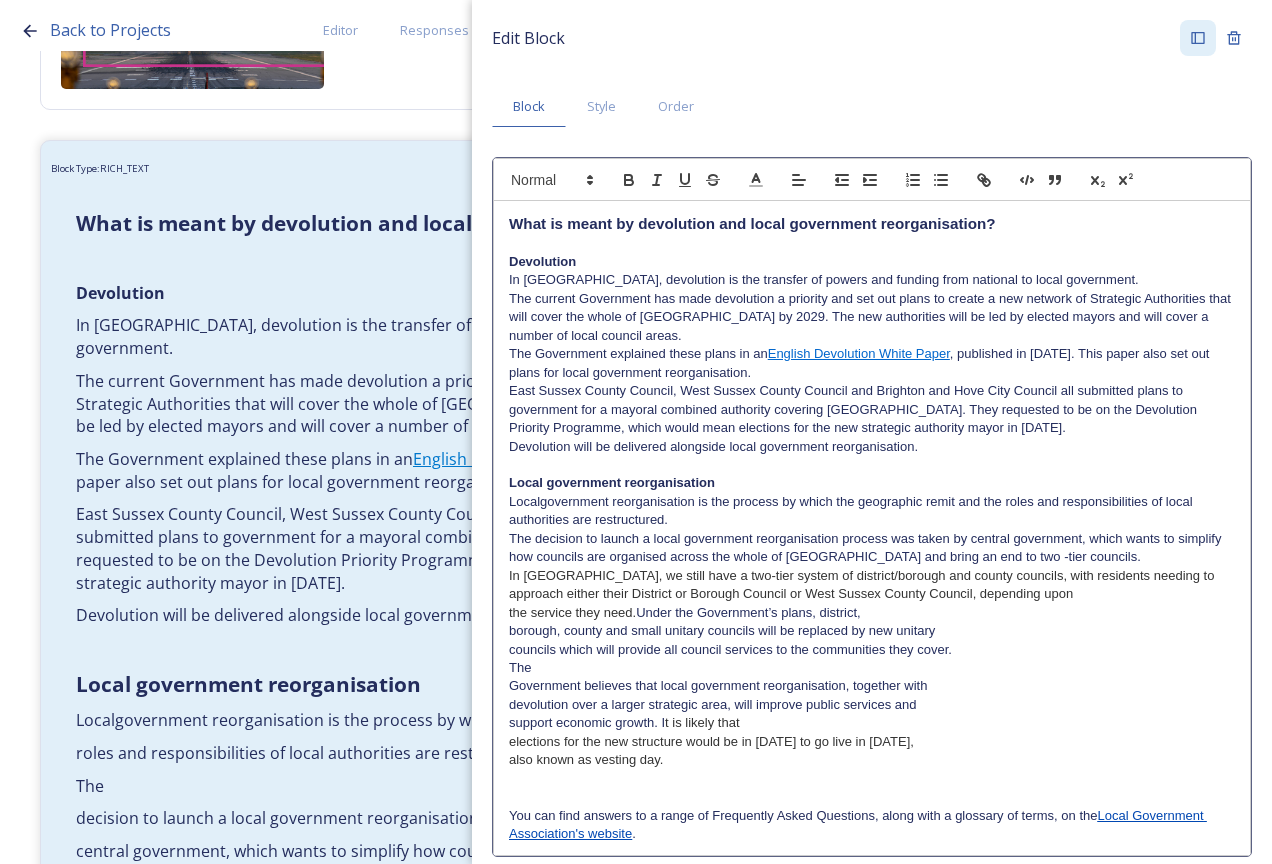 click on "the service they need.  Under the Government’s plans, district," at bounding box center (872, 613) 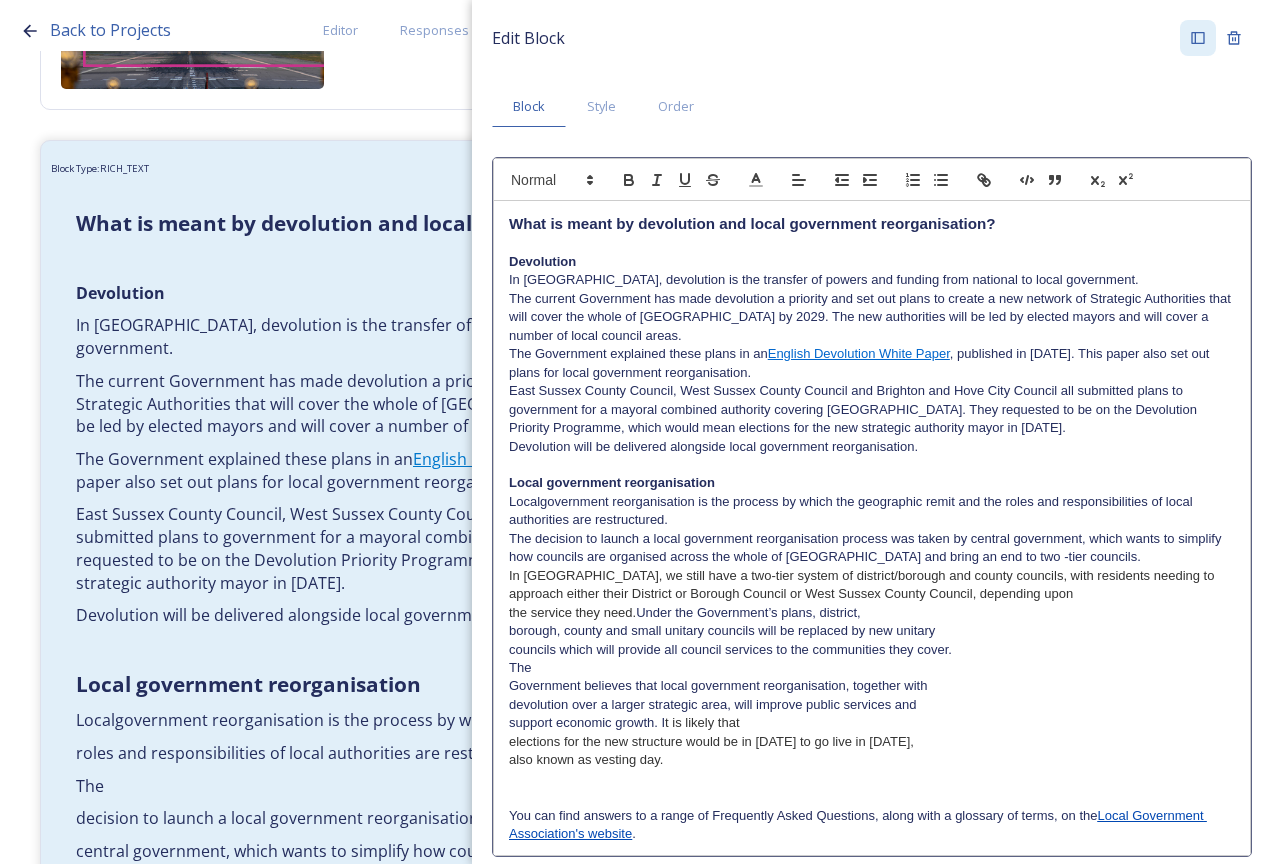click on "In [GEOGRAPHIC_DATA], we still have a two-tier system of district/borough and county councils, with residents needing to approach either their District or Borough Council or West Sussex County Council, depending upon" at bounding box center [872, 585] 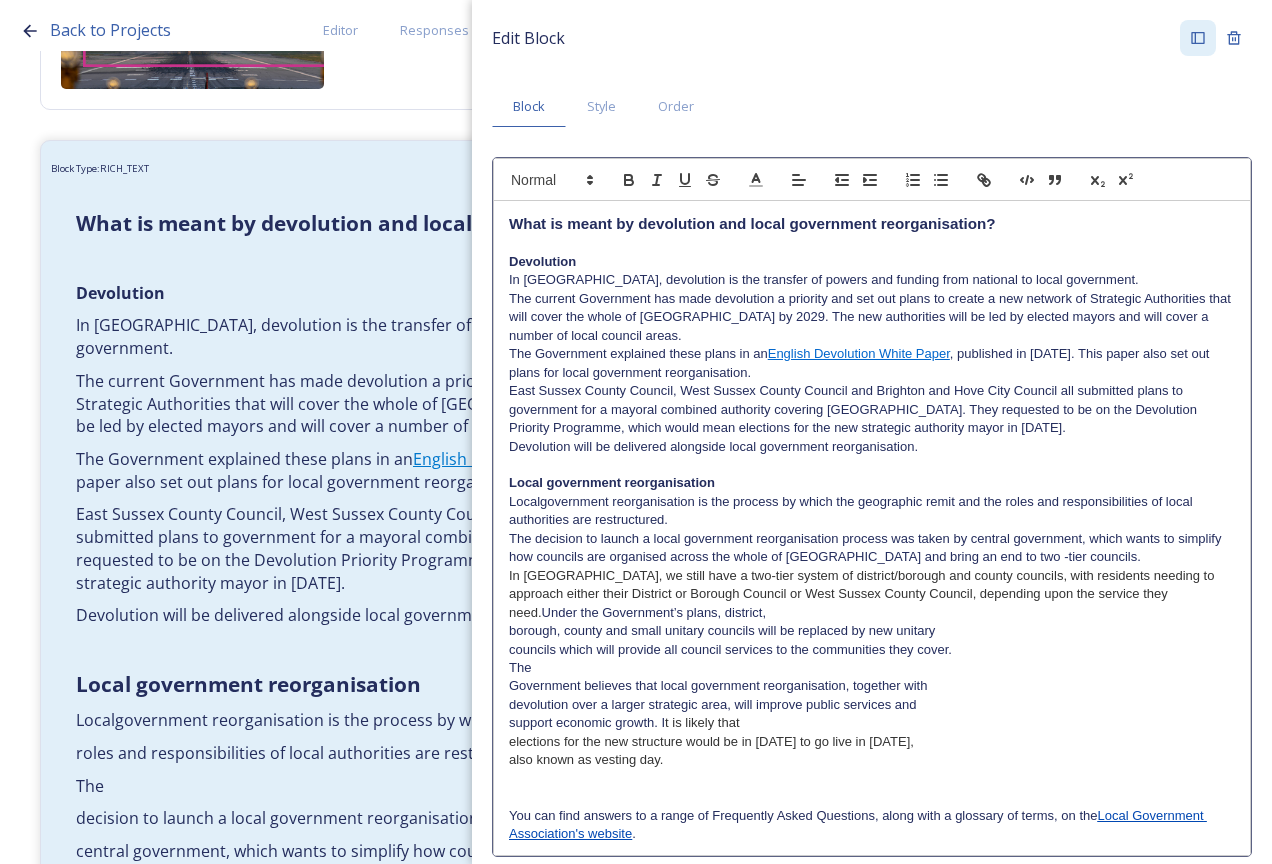 click on "In [GEOGRAPHIC_DATA], we still have a two-tier system of district/borough and county councils, with residents needing to approach either their District or Borough Council or West Sussex County Council, depending upon the service they need.  Under the Government’s plans, district," at bounding box center (872, 594) 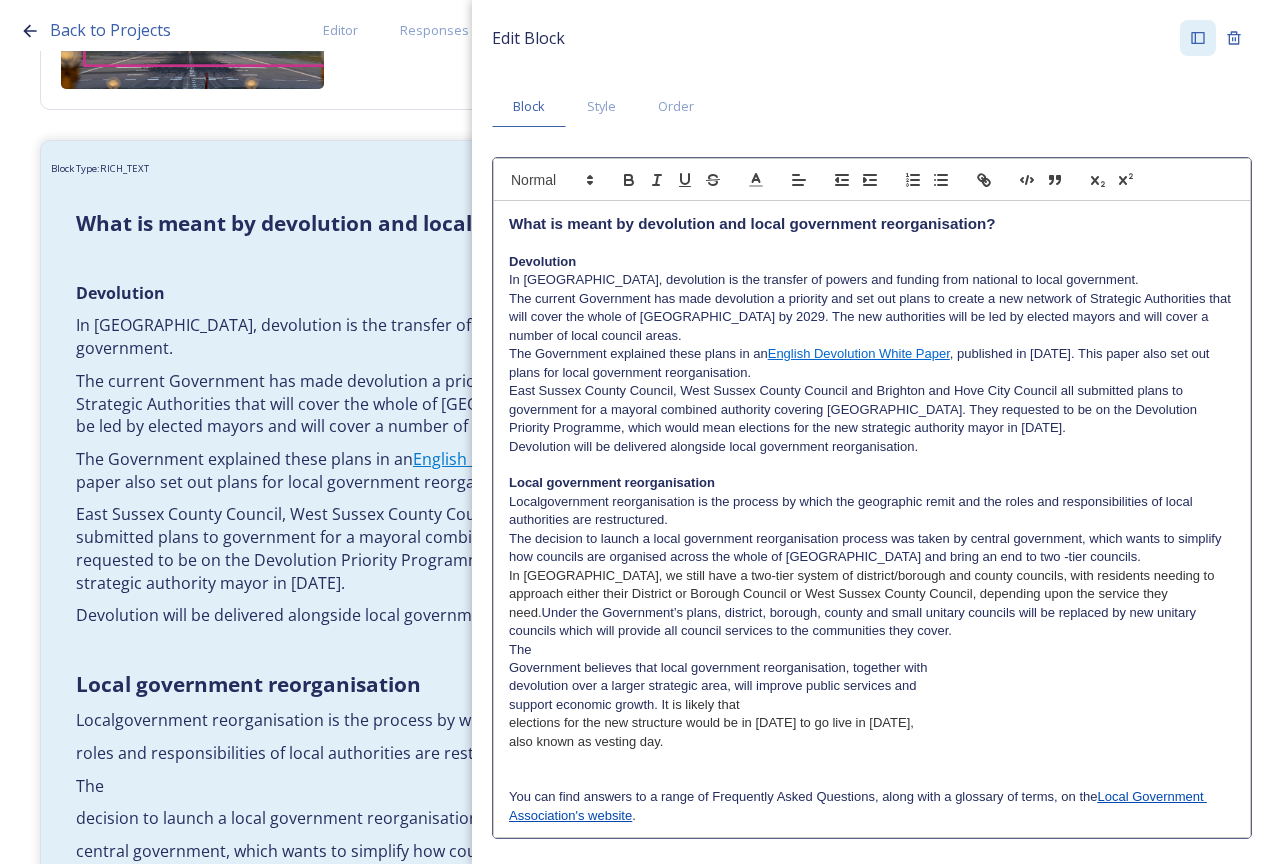 click on "In [GEOGRAPHIC_DATA], we still have a two-tier system of district/borough and county councils, with residents needing to approach either their District or Borough Council or West Sussex County Council, depending upon the service they need.  Under the Government’s plans, district, borough, county and small unitary councils will be replaced by new unitary" at bounding box center (872, 594) 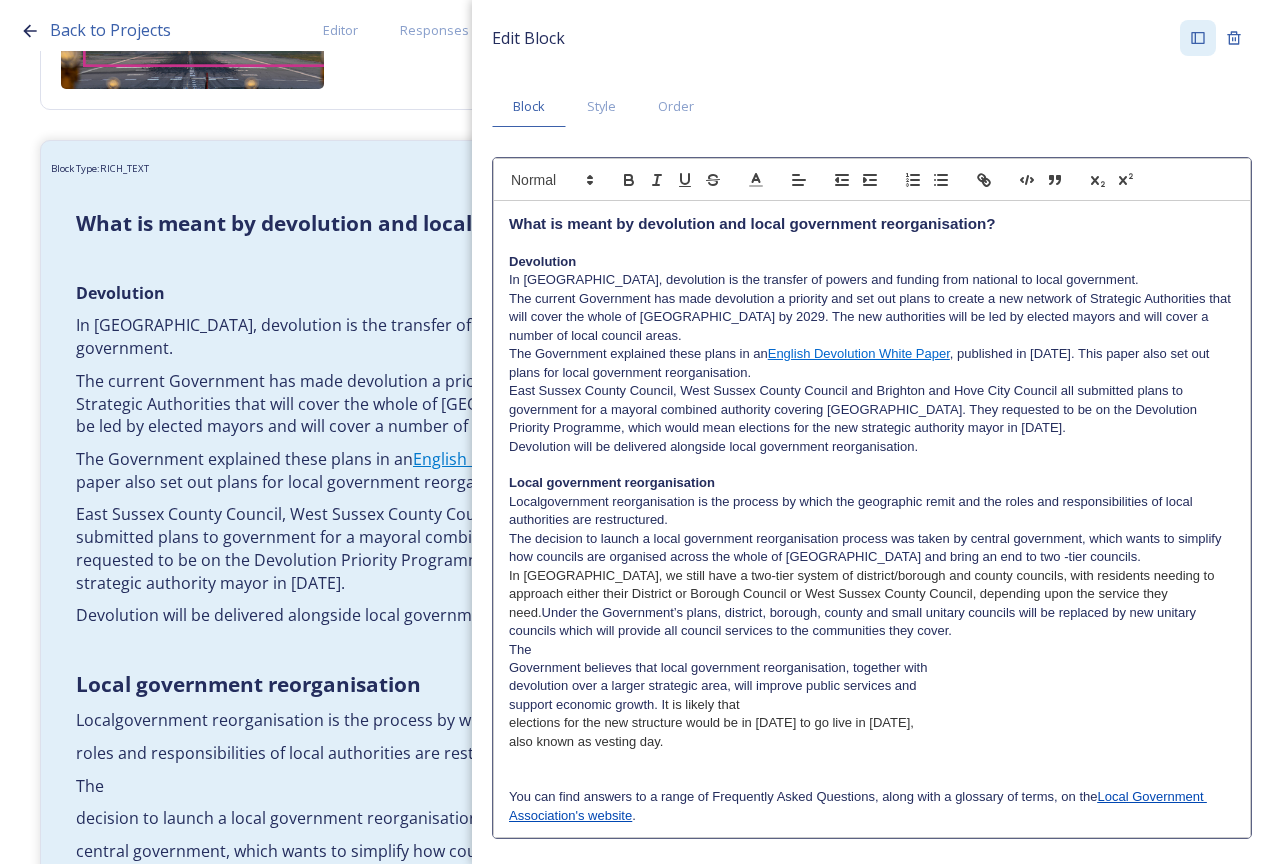click on "In [GEOGRAPHIC_DATA], we still have a two-tier system of district/borough and county councils, with residents needing to approach either their District or Borough Council or West Sussex County Council, depending upon the service they need.  Under the Government’s plans, district, borough, county and small unitary councils will be replaced by new unitary councils which will provide all council services to the communities they cover." at bounding box center (872, 604) 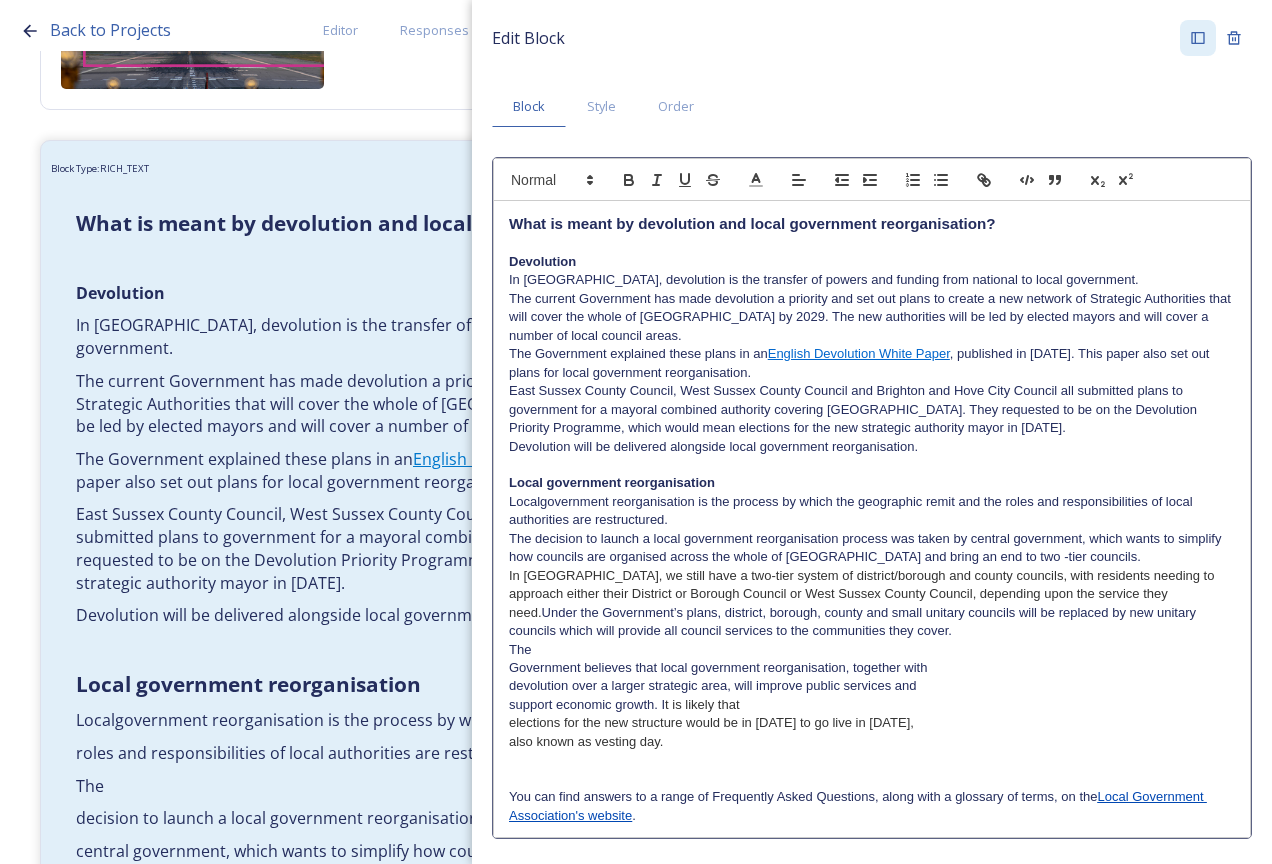 click on "The" at bounding box center [872, 650] 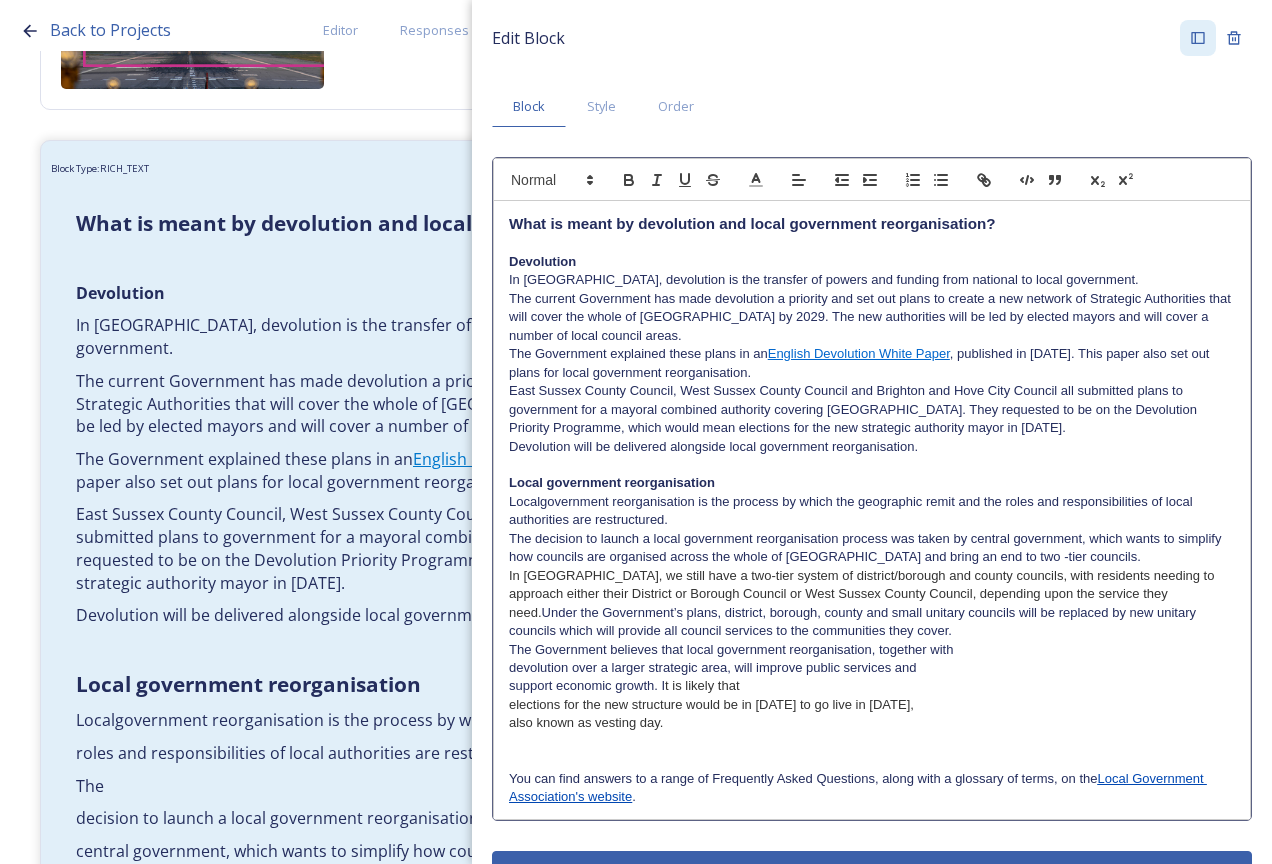 click on "The Government believes that local government reorganisation, together with" at bounding box center (872, 650) 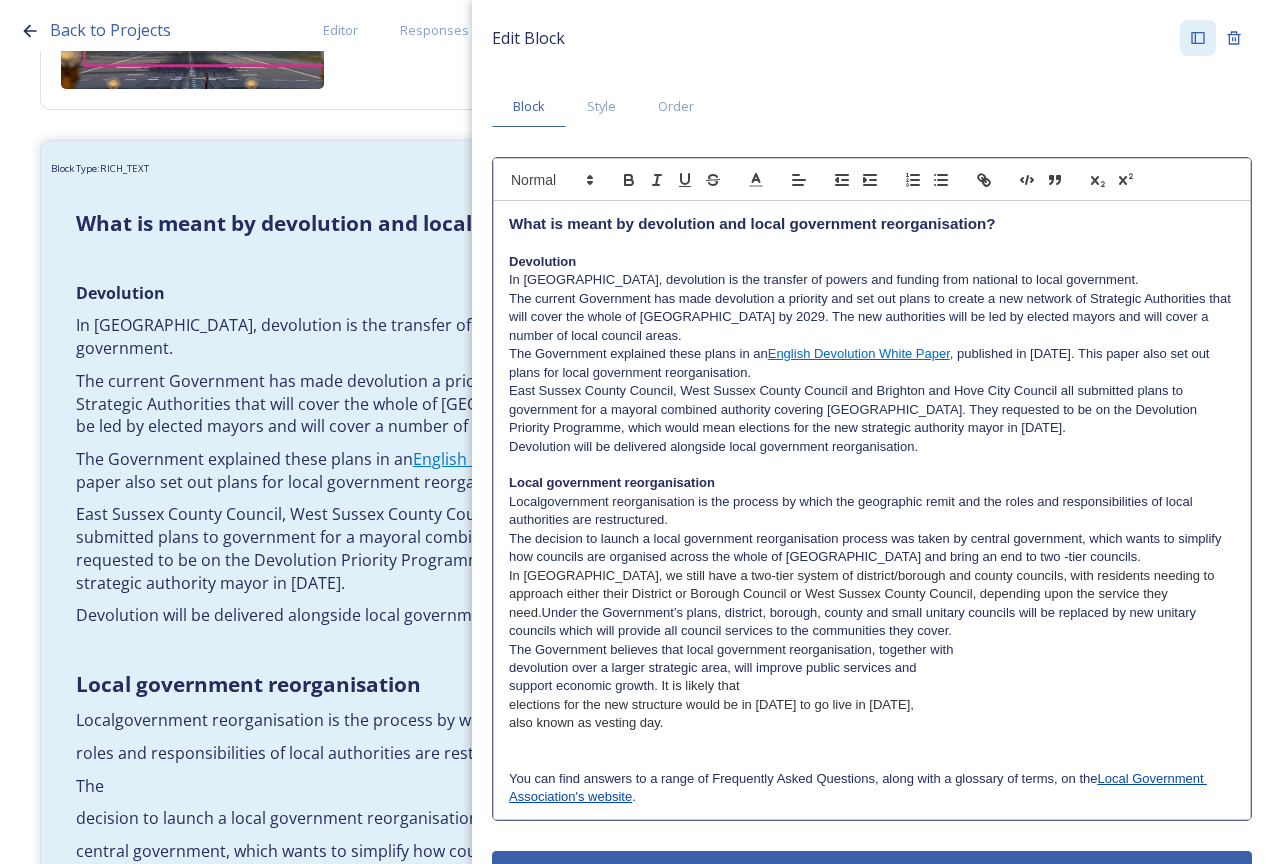 click on "The Government believes that local government reorganisation, together with" at bounding box center (872, 650) 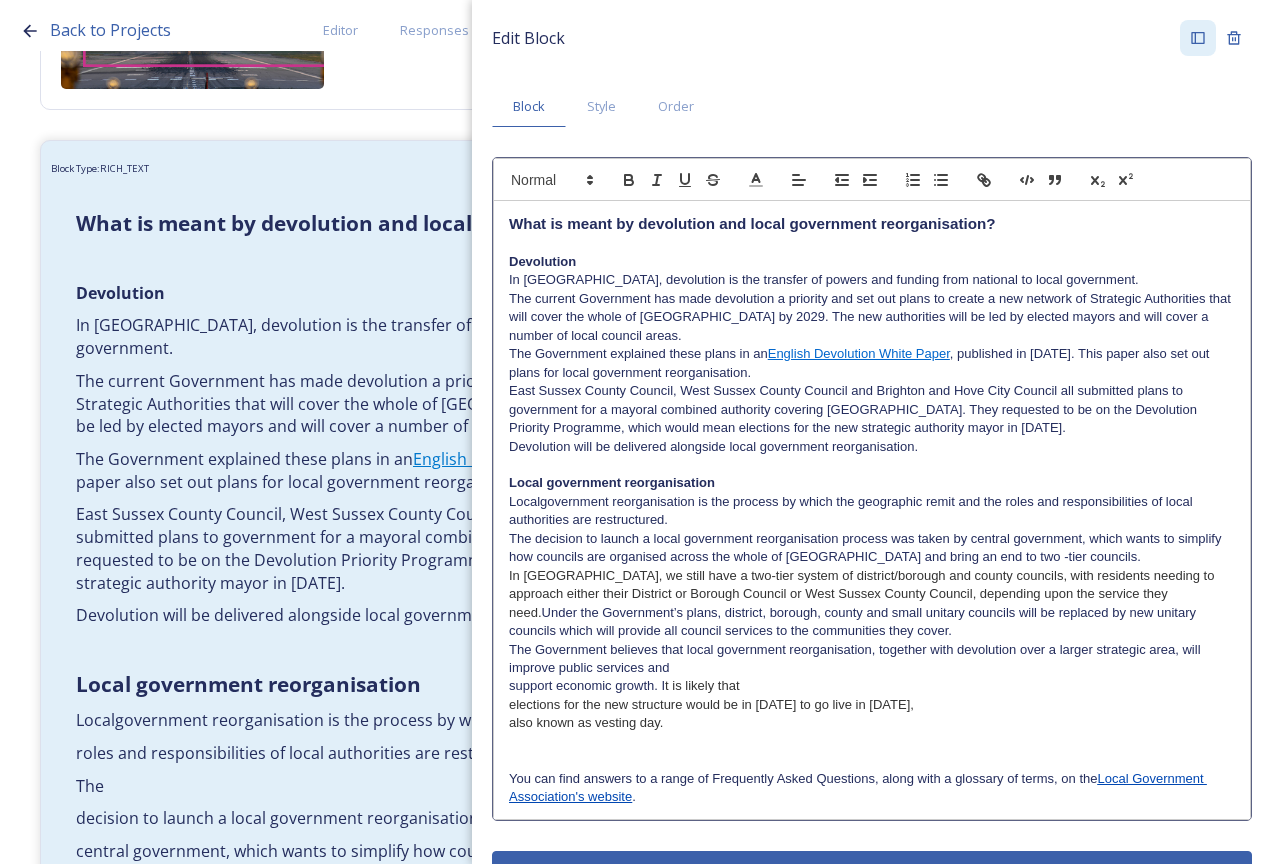 click on "The Government believes that local government reorganisation, together with devolution over a larger strategic area, will improve public services and" at bounding box center [872, 659] 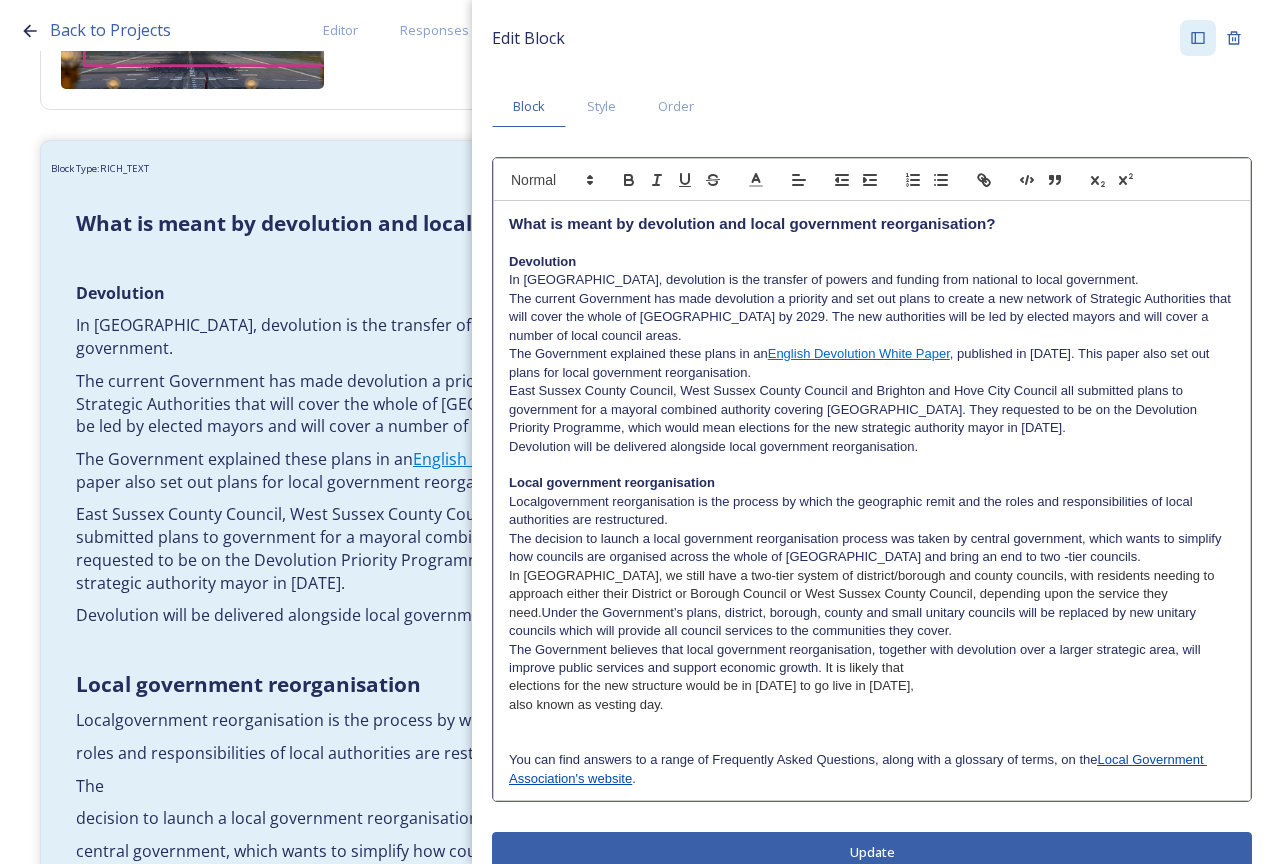 click on "The Government believes that local government reorganisation, together with devolution over a larger strategic area, will improve public services and support economic growth. I t is likely that" at bounding box center (872, 659) 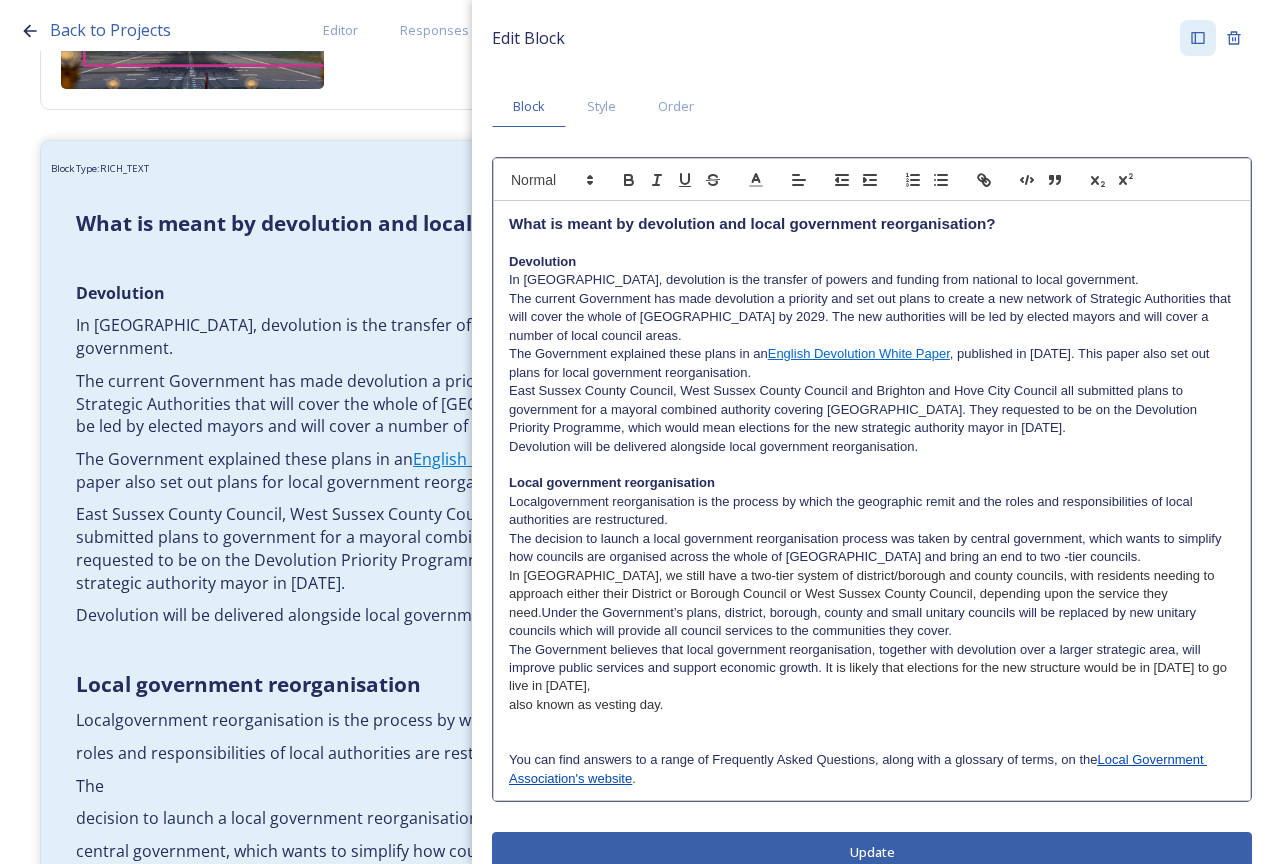 click on "t is likely that elections for the new structure would be in [DATE] to go live in [DATE]," at bounding box center [870, 676] 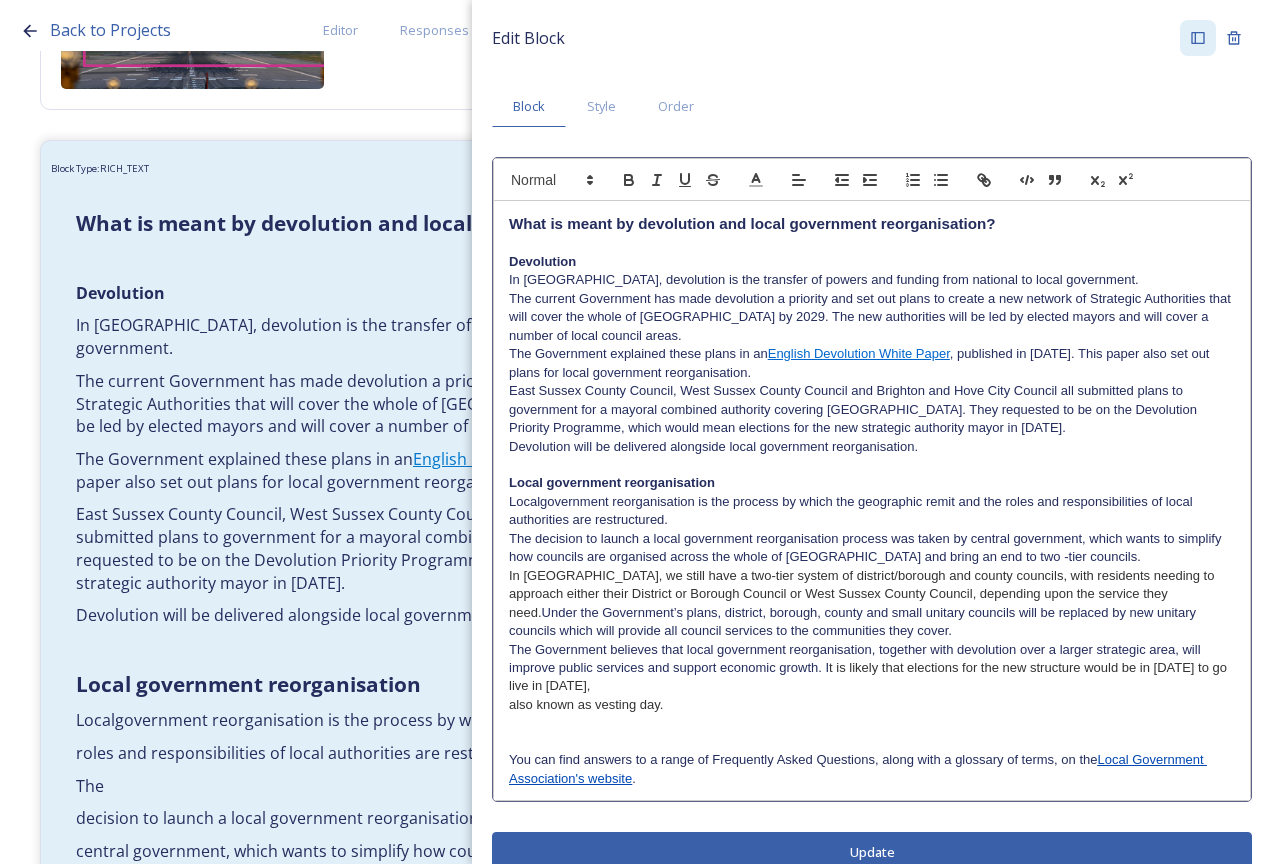 click on "The Government believes that local government reorganisation, together with devolution over a larger strategic area, will improve public services and support economic growth. I t is likely that elections for the new structure would be in [DATE] to go live in [DATE]," at bounding box center (872, 668) 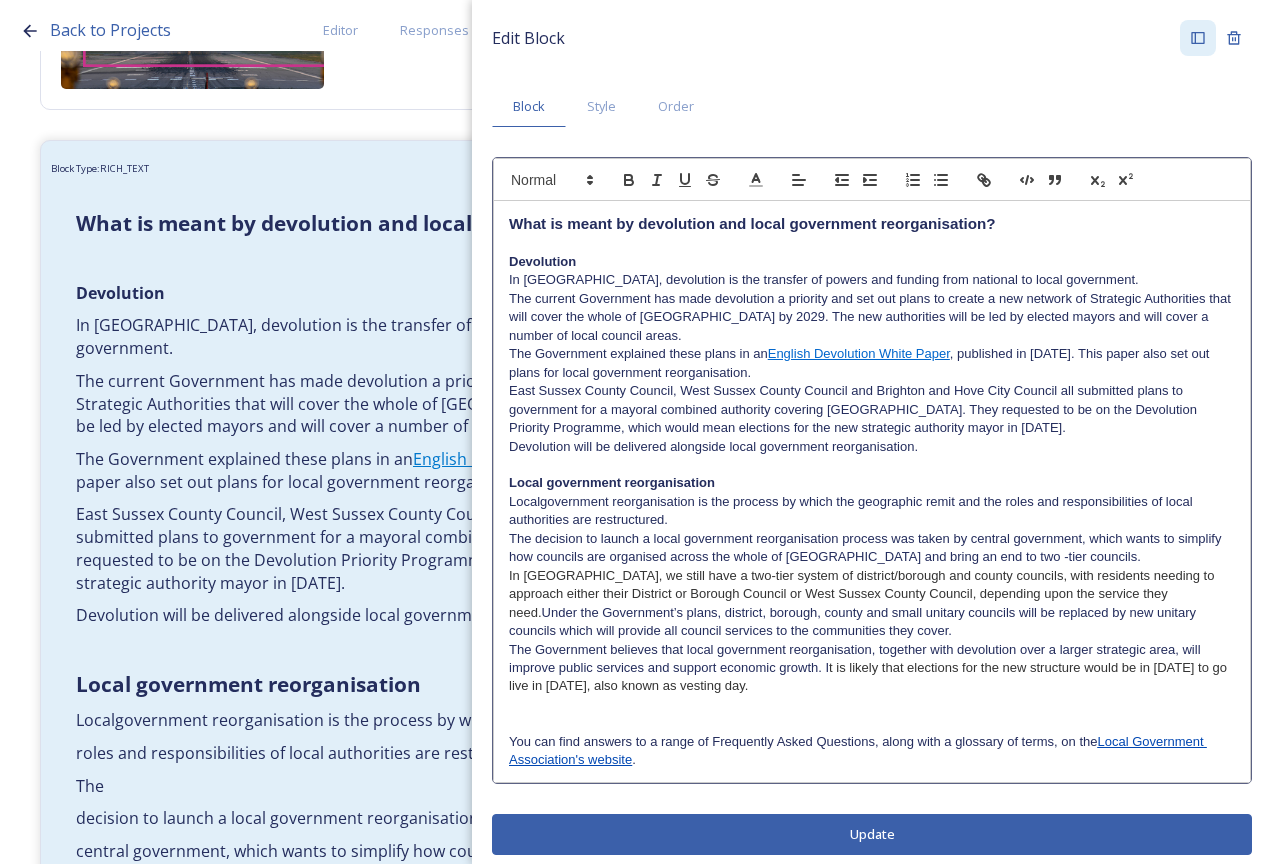 drag, startPoint x: 802, startPoint y: 699, endPoint x: 549, endPoint y: 542, distance: 297.75494 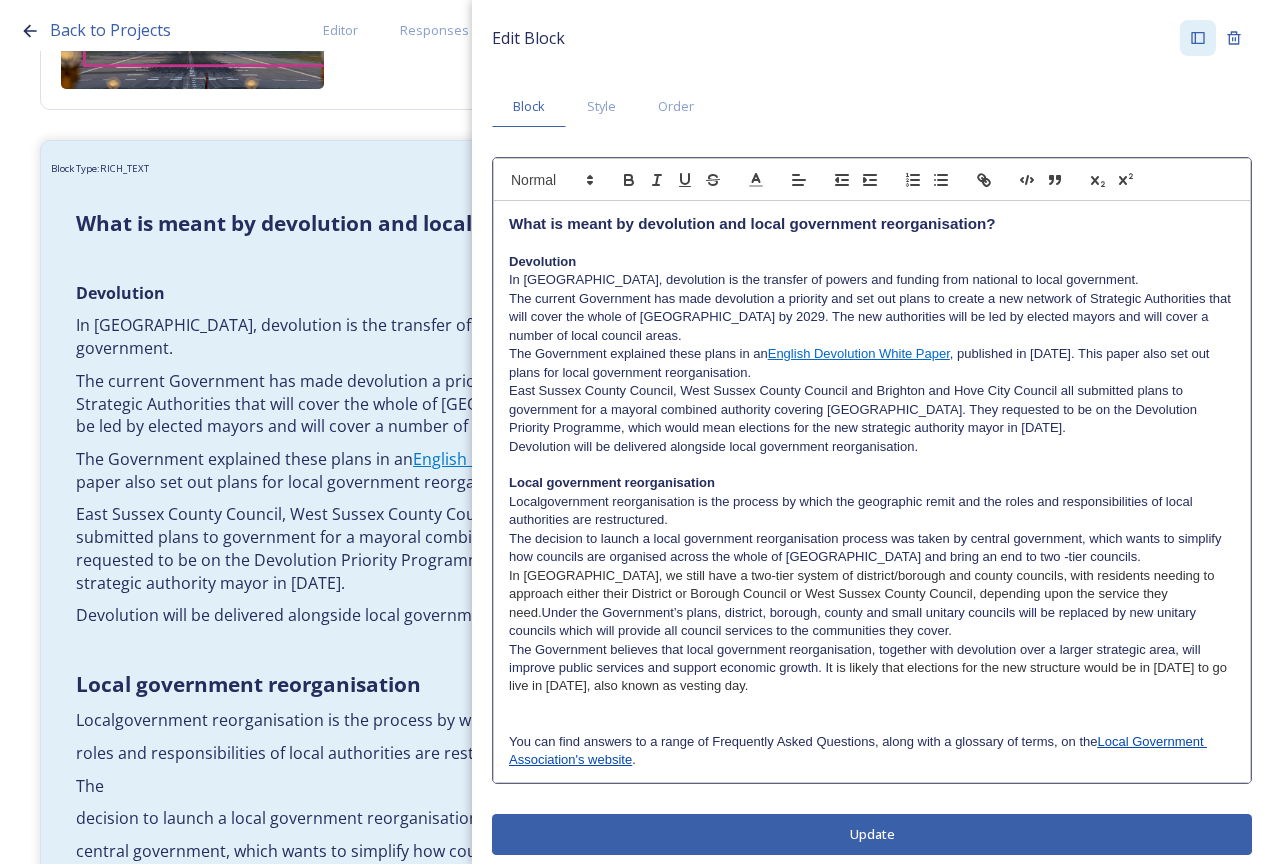 click on "The decision to launch a local government reorganisation process was taken by central government, which wants to simplify how councils are organised across the whole of [GEOGRAPHIC_DATA] and bring an end to two -tier councils." at bounding box center (872, 548) 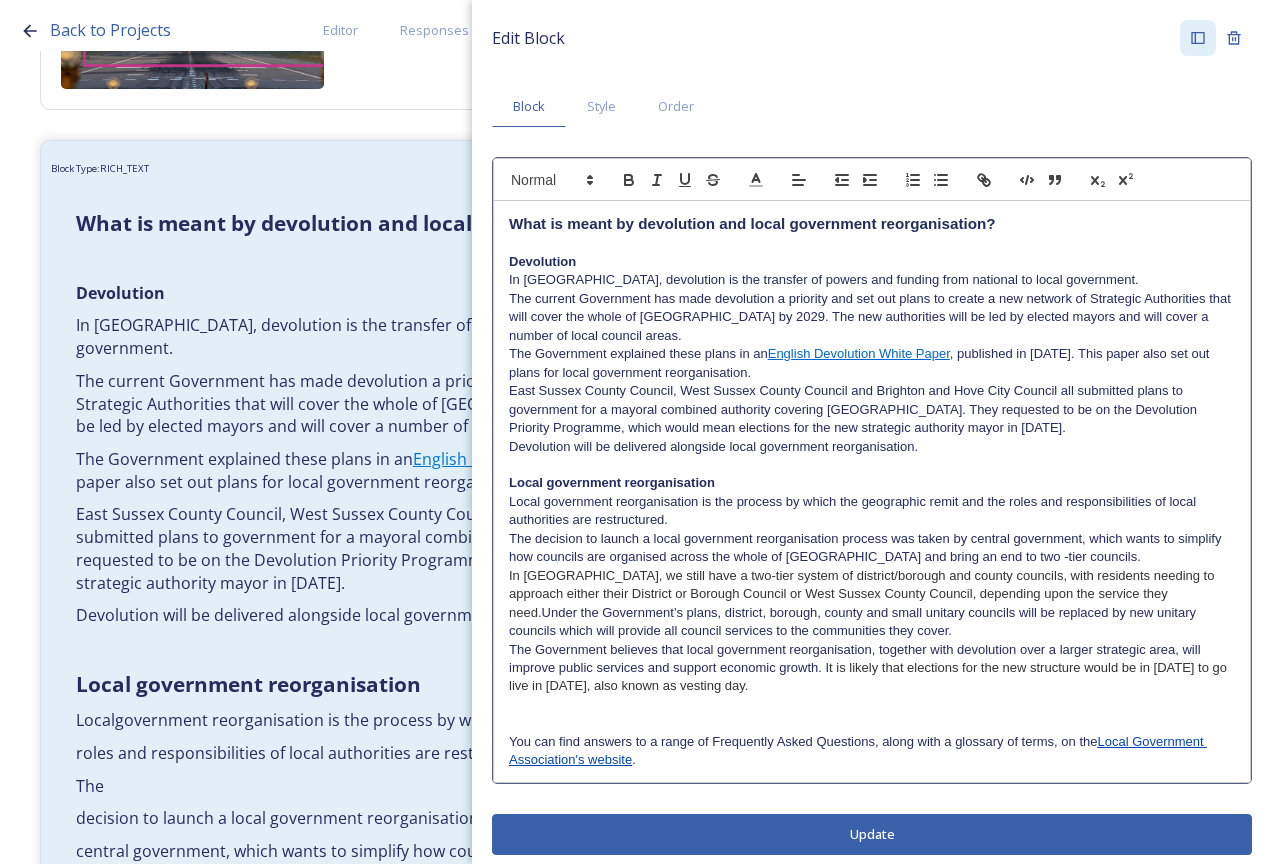 drag, startPoint x: 824, startPoint y: 690, endPoint x: 493, endPoint y: 489, distance: 387.24927 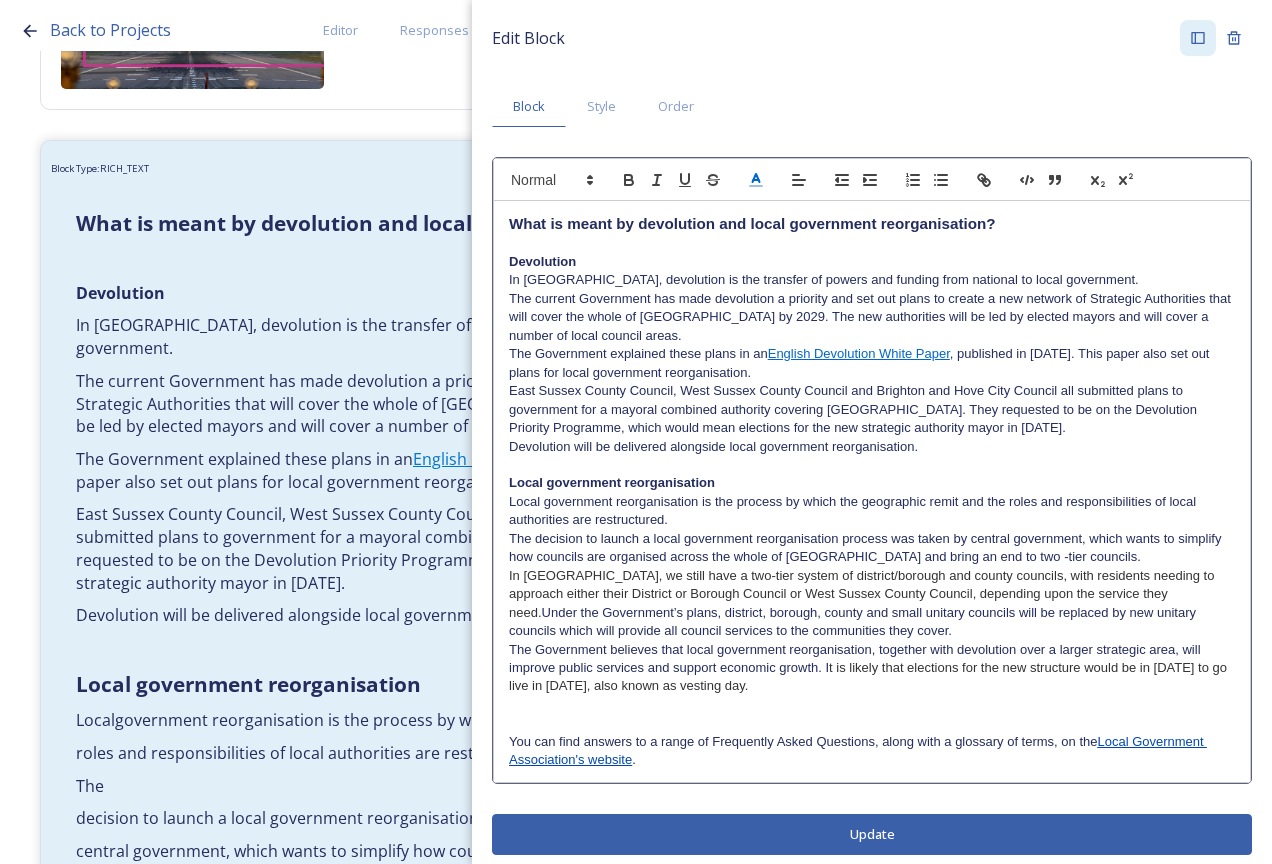 click 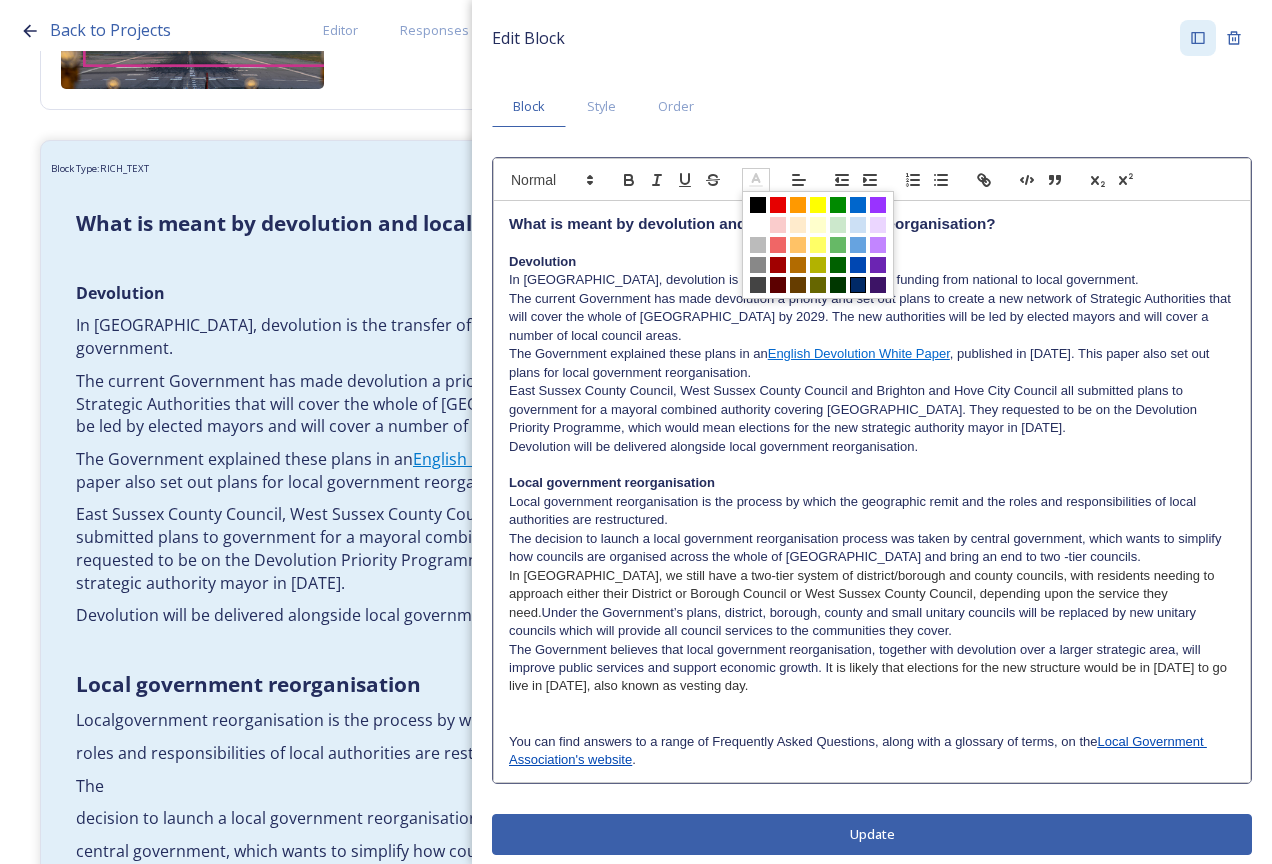 click at bounding box center (858, 285) 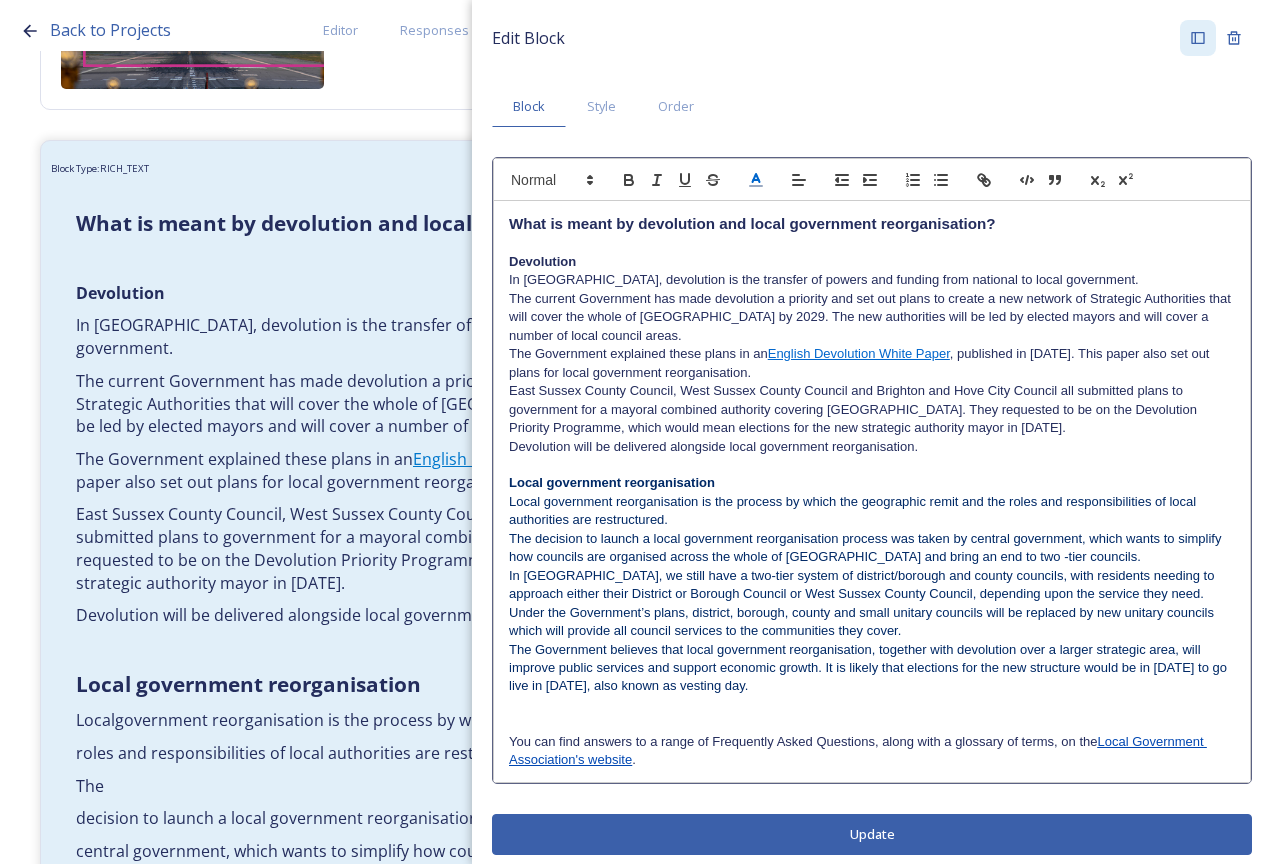 click on "In [GEOGRAPHIC_DATA], we still have a two-tier system of district/borough and county councils, with residents needing to approach either their District or Borough Council or West Sussex County Council, depending upon the service they need. Under the Government’s plans, district, borough, county and small unitary councils will be replaced by new unitary councils which will provide all council services to the communities they cover." at bounding box center [872, 604] 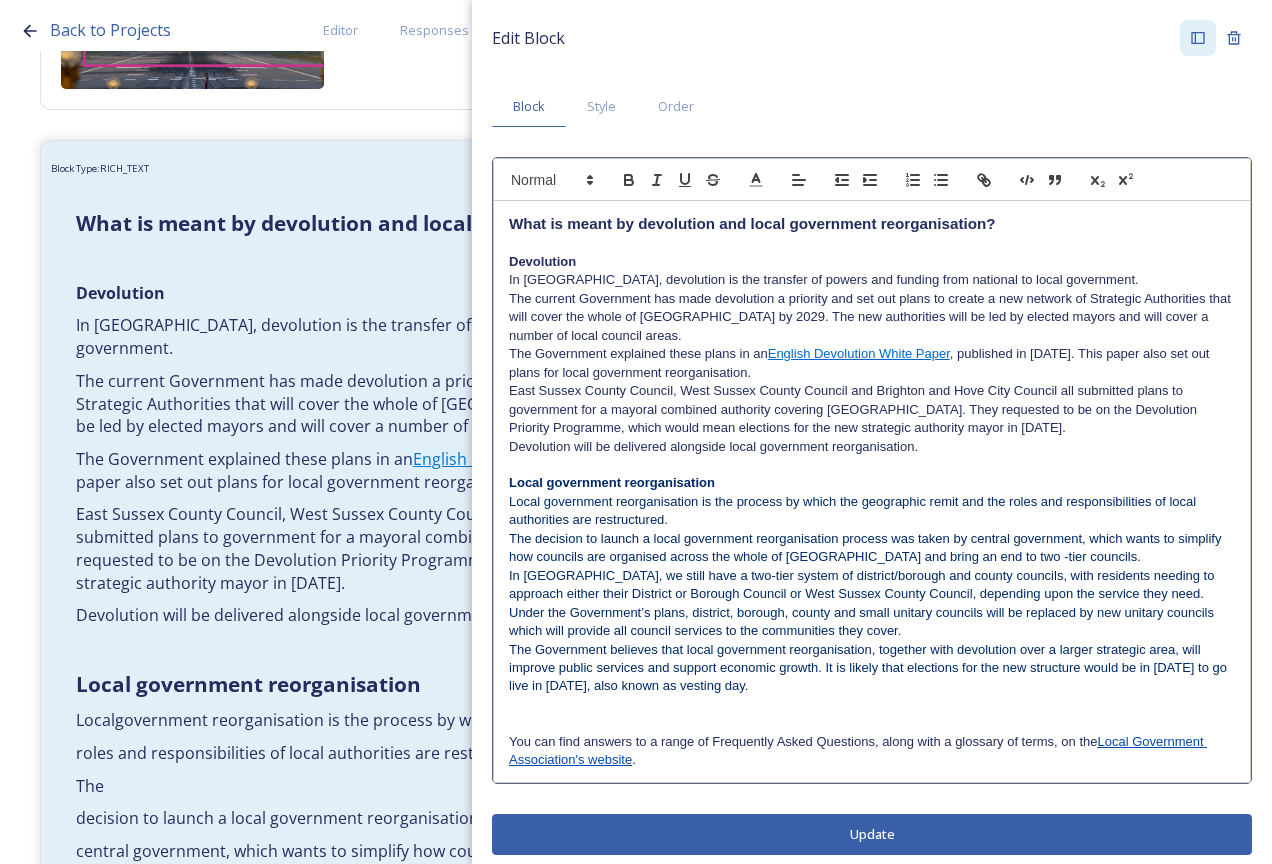 click on "Edit Block Block Style Order                                                                                                                                                                           What is meant by devolution and local government reorganisation? Devolution In [GEOGRAPHIC_DATA], devolution is the transfer of powers and funding from national to local government. The current Government has made devolution a priority and set out plans to create a new network of Strategic Authorities that will cover the whole of [GEOGRAPHIC_DATA] by 2029. The new authorities will be led by elected mayors and will cover a number of local council areas. The Government explained these plans in an  English Devolution White Paper , published in [DATE]. This paper also set out plans for local government reorganisation. Devolution will be delivered alongside local government reorganisation. Local government reorganisation You can find answers to a range of Frequently Asked Questions, along with a glossary of terms, on the  . Update" at bounding box center (872, 437) 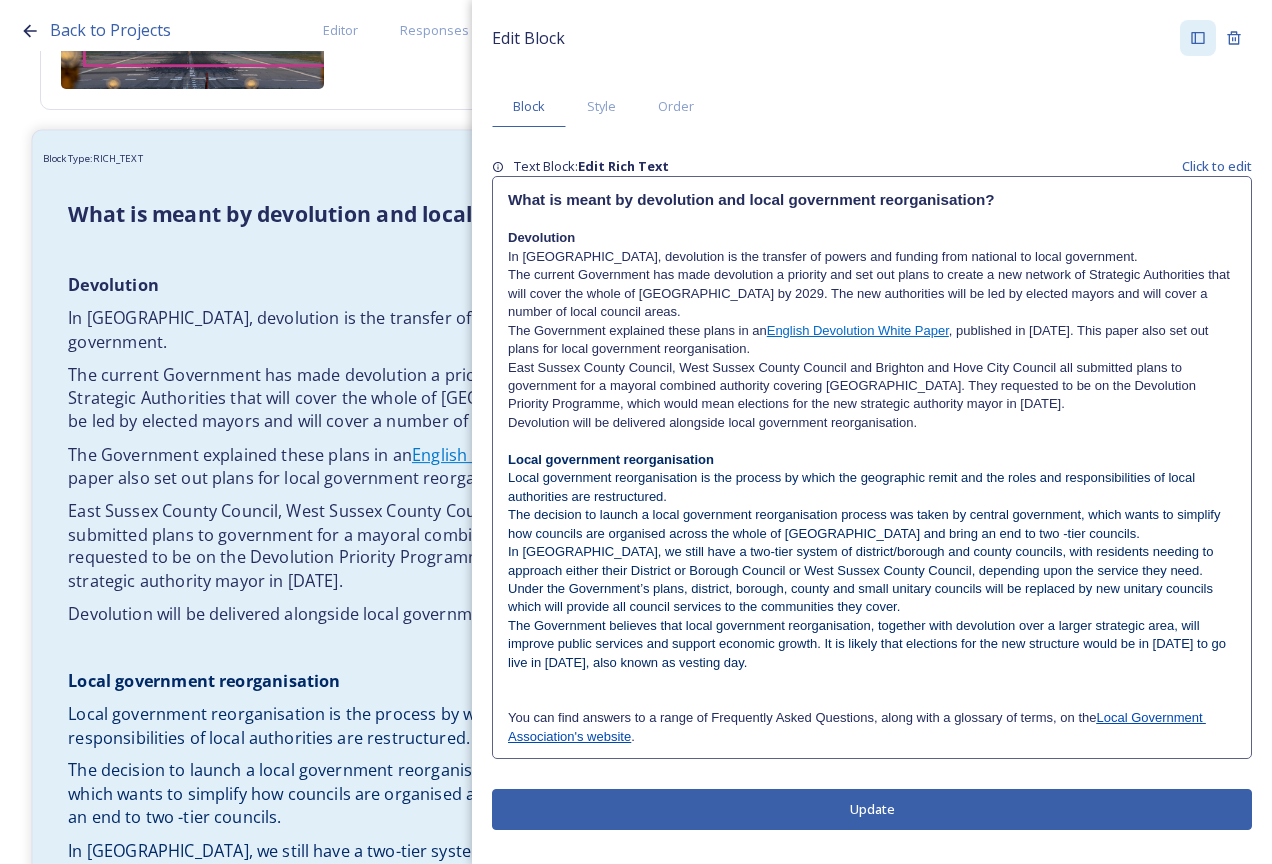 scroll, scrollTop: 800, scrollLeft: 0, axis: vertical 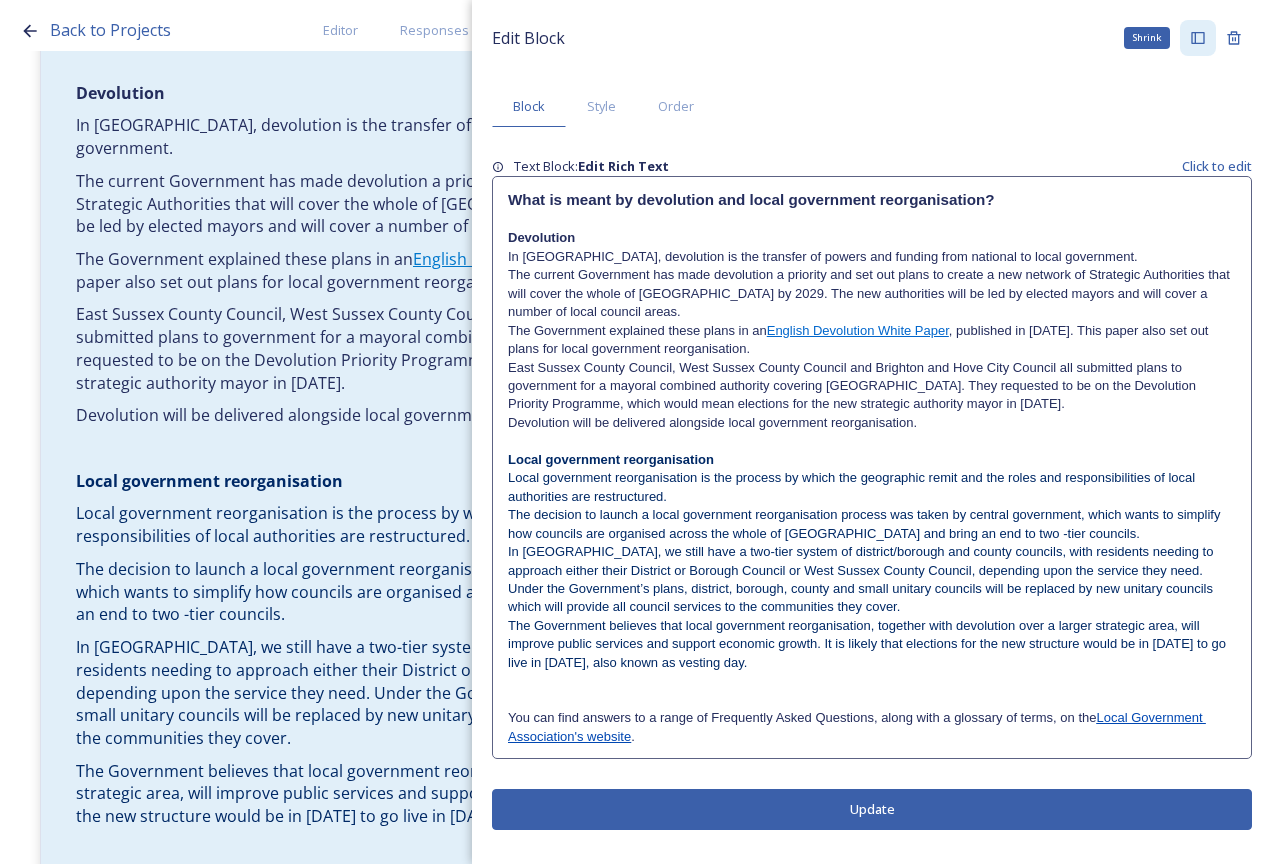 click on "Shrink" at bounding box center [1198, 38] 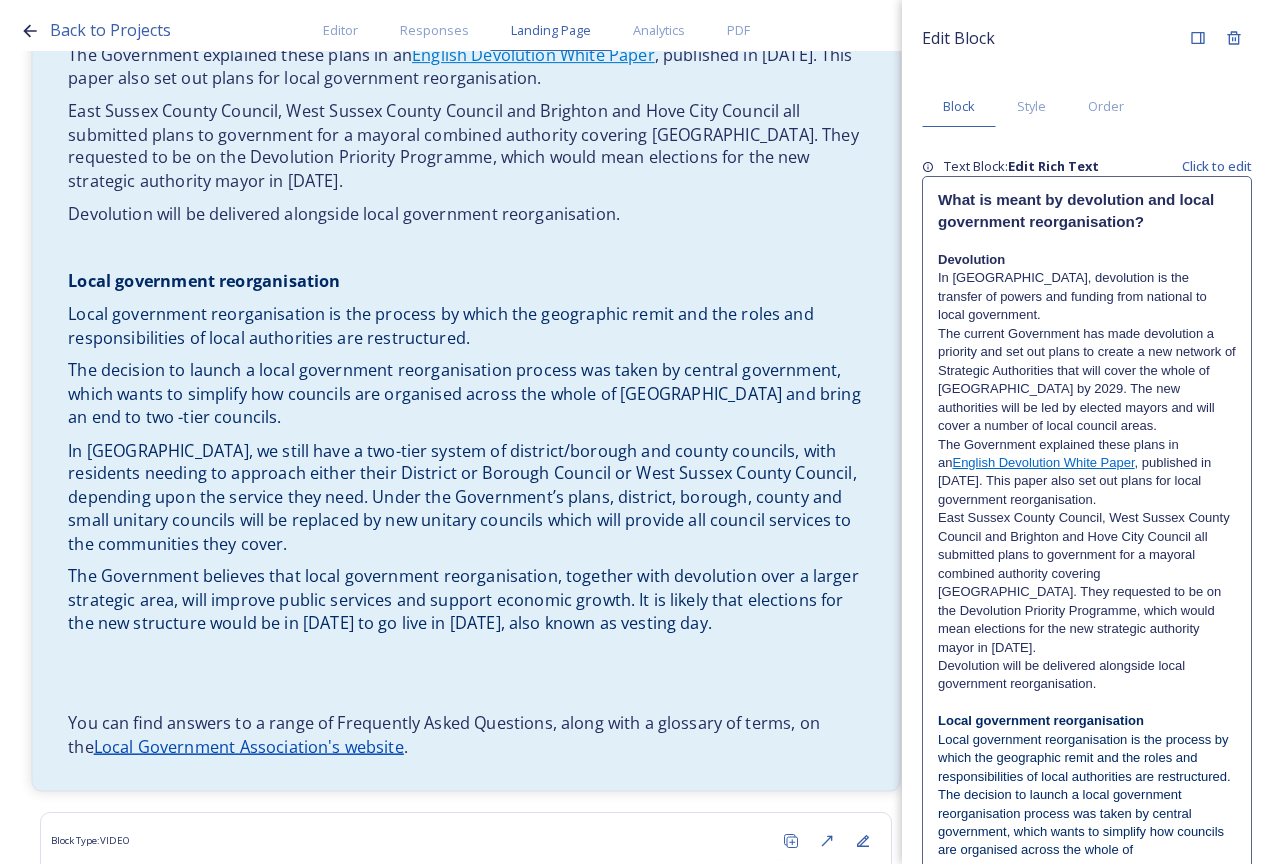 scroll, scrollTop: 1100, scrollLeft: 0, axis: vertical 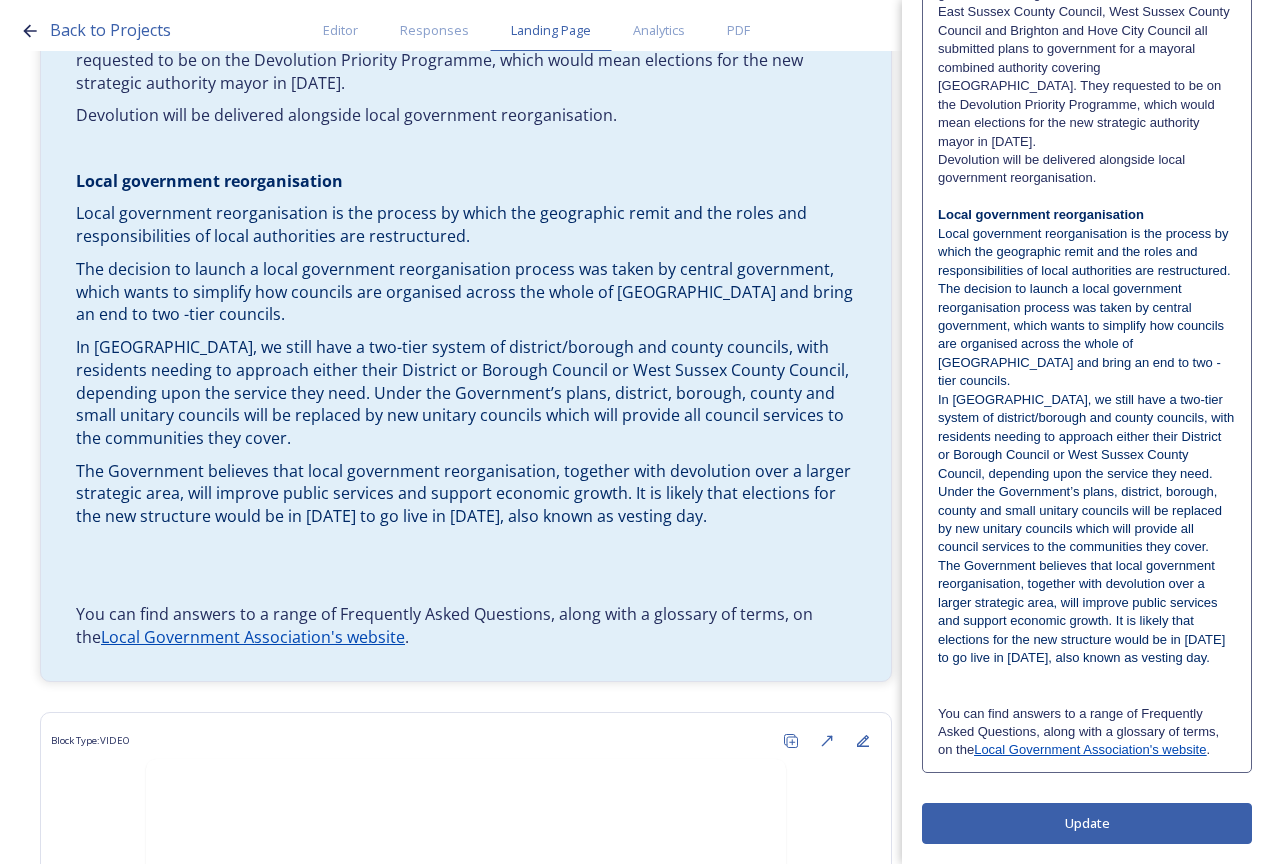 click at bounding box center [1087, 695] 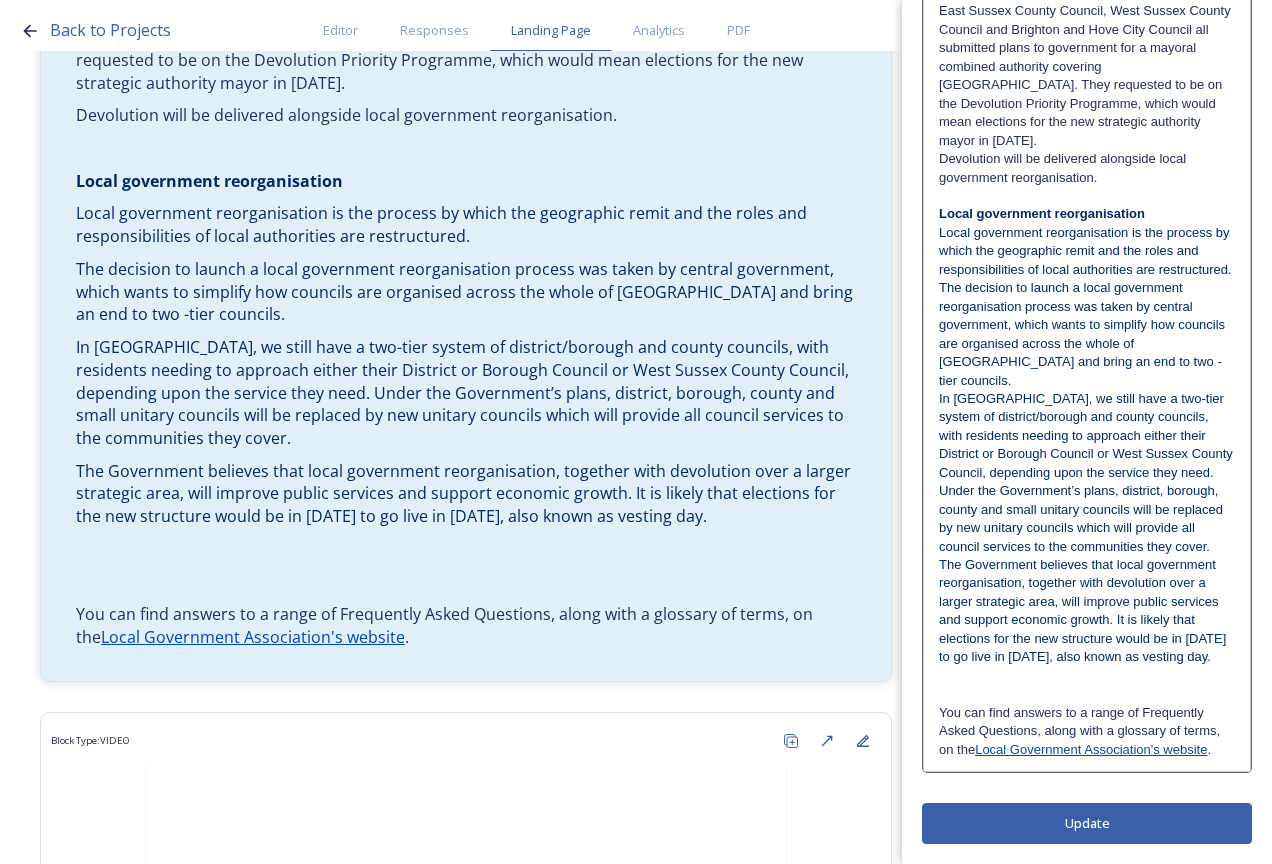 click at bounding box center [1087, 676] 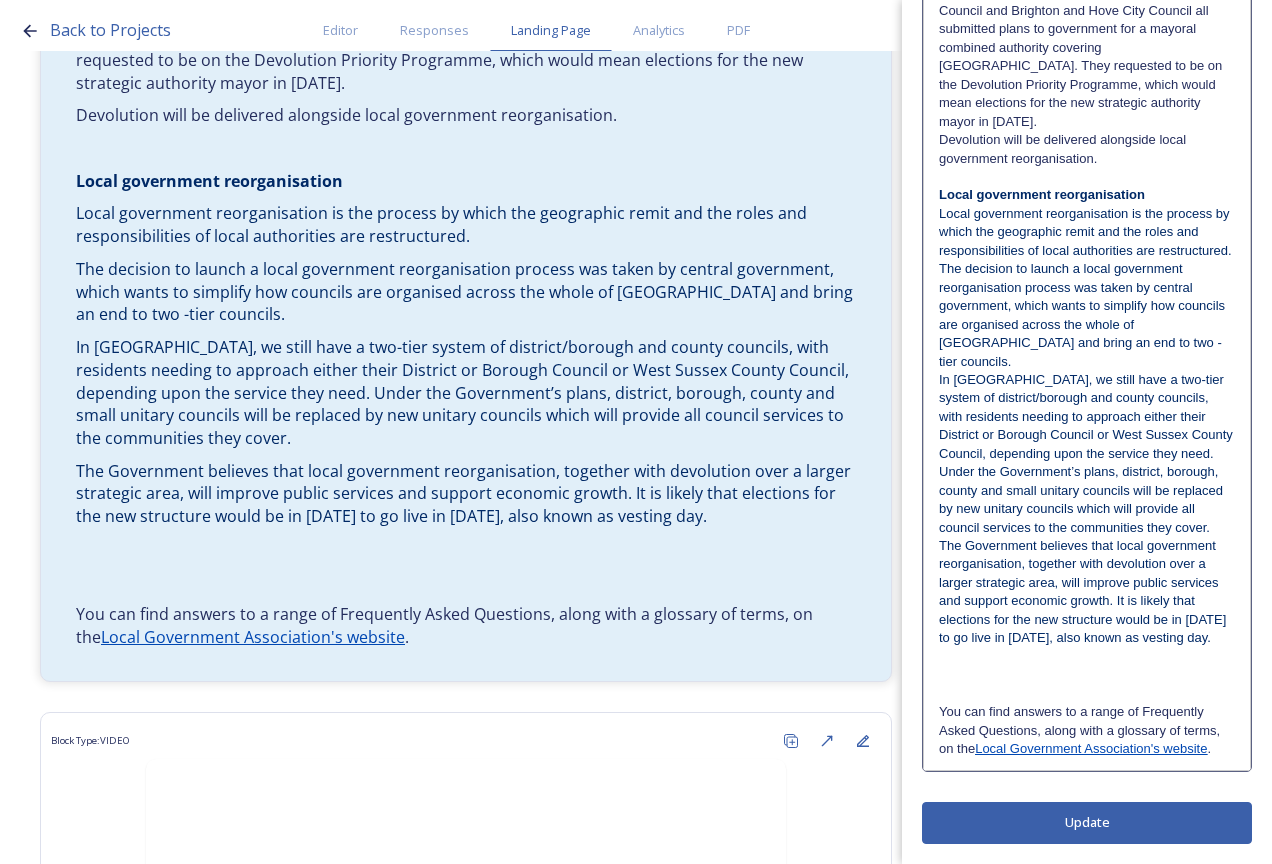 scroll, scrollTop: 0, scrollLeft: 0, axis: both 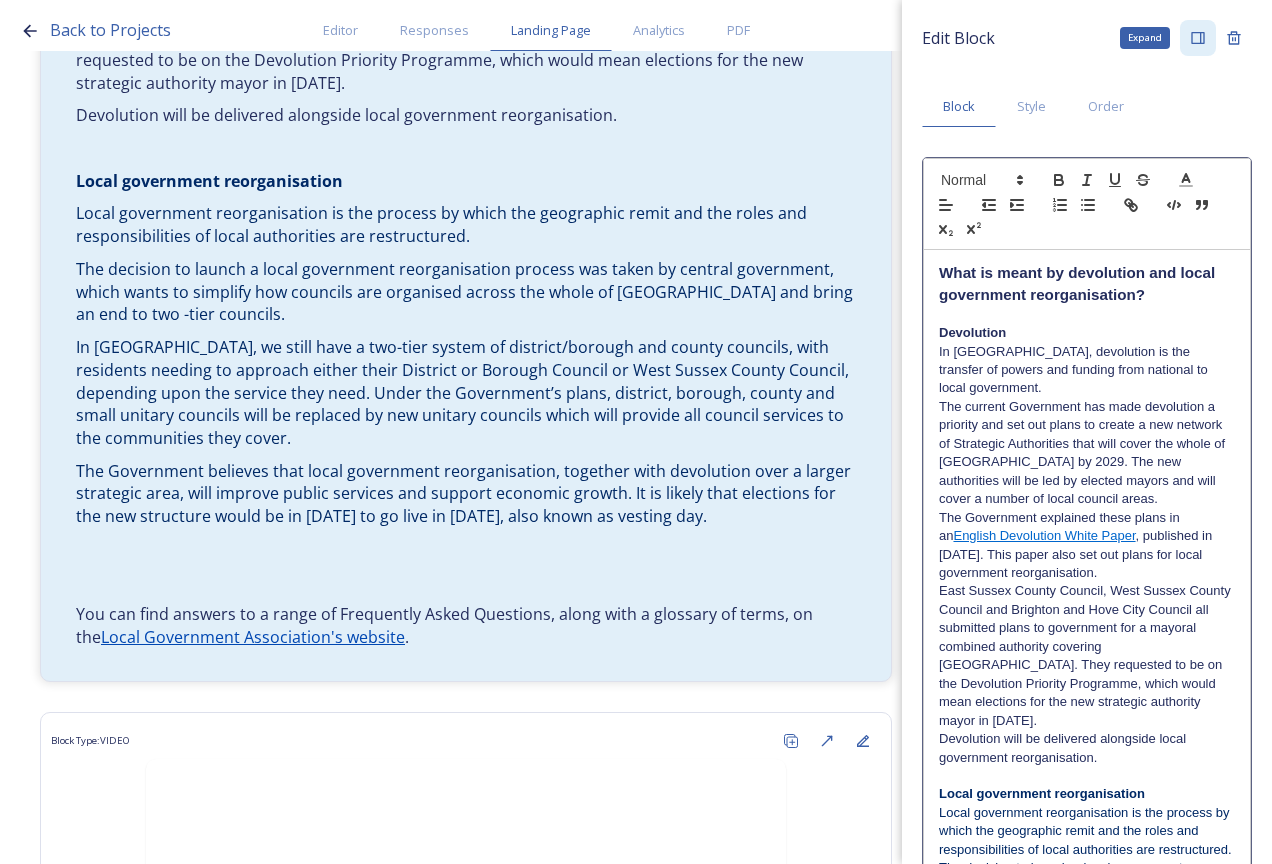click 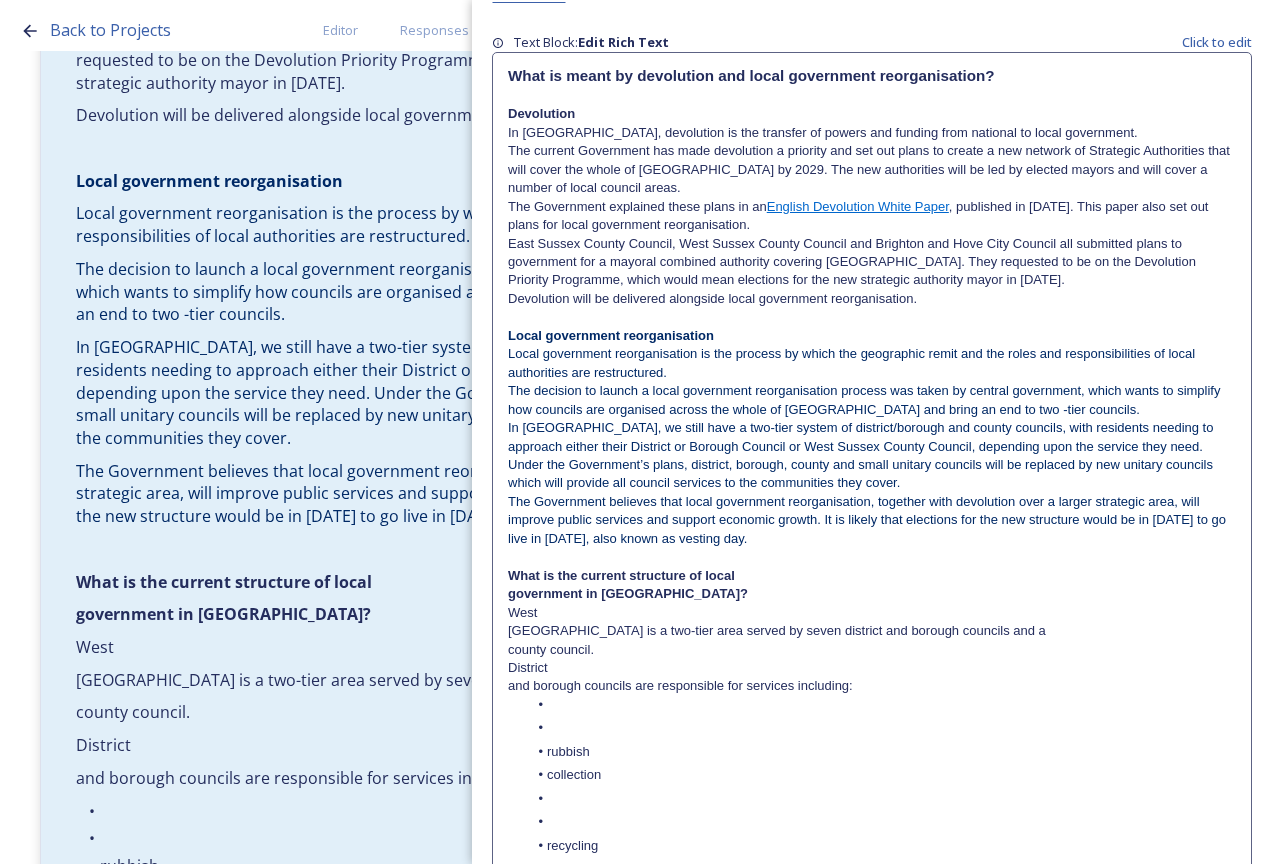 scroll, scrollTop: 400, scrollLeft: 0, axis: vertical 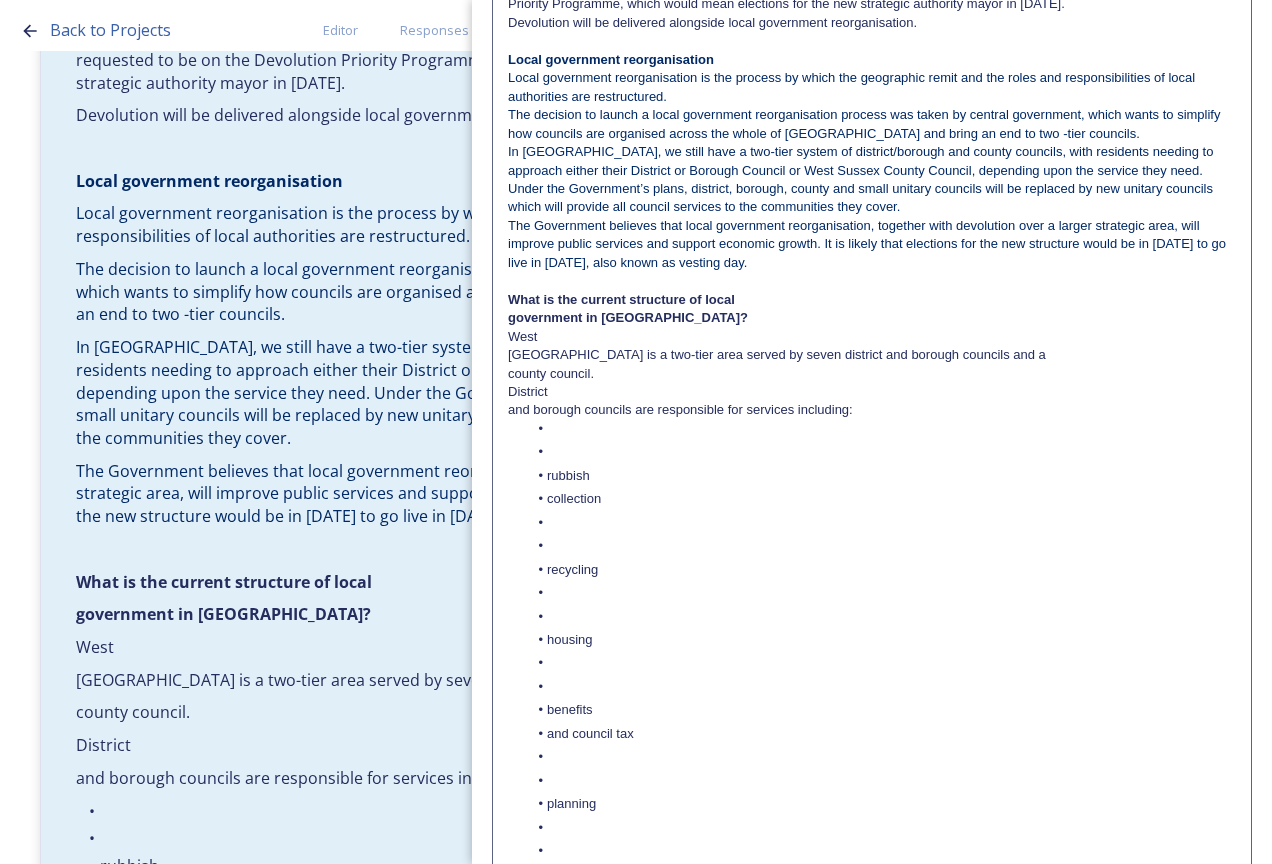 drag, startPoint x: 718, startPoint y: 324, endPoint x: 516, endPoint y: 302, distance: 203.19449 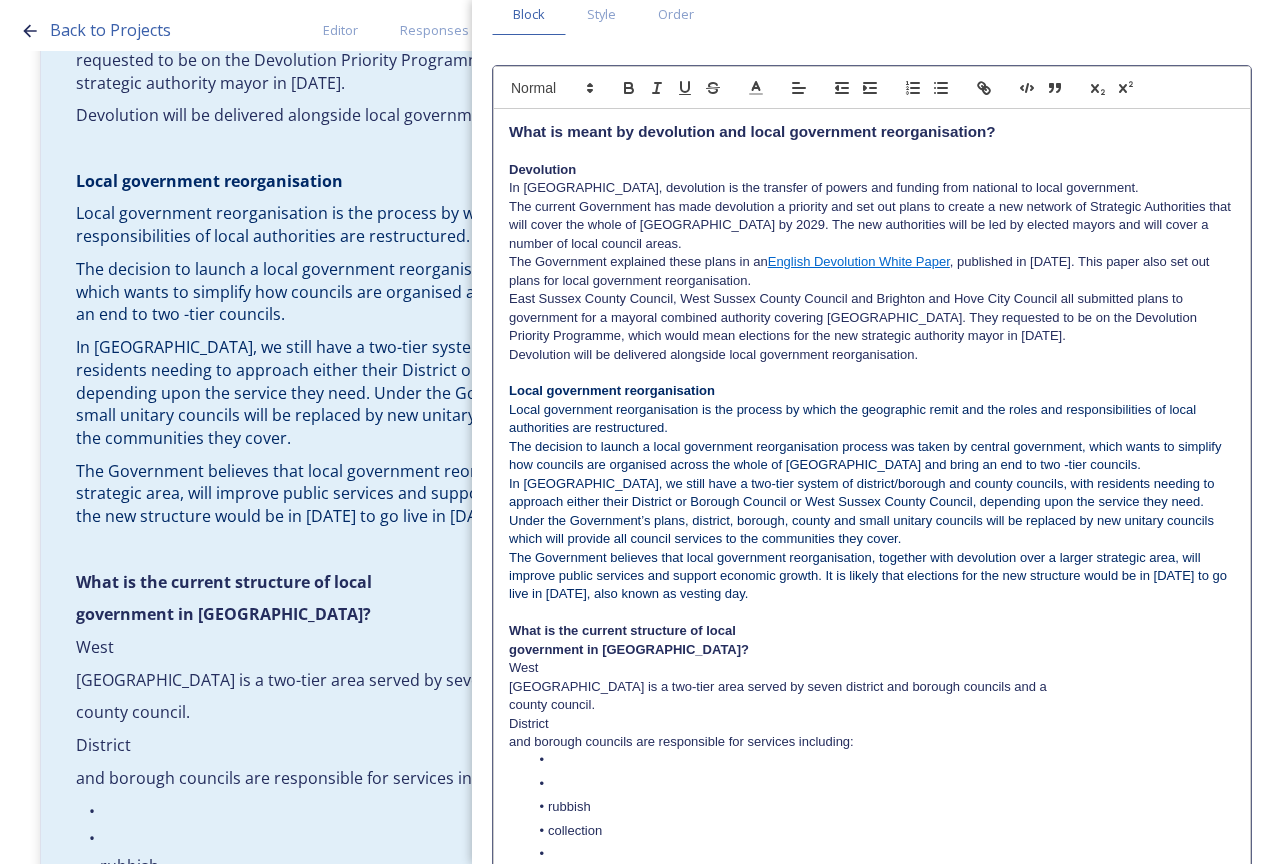 scroll, scrollTop: 200, scrollLeft: 0, axis: vertical 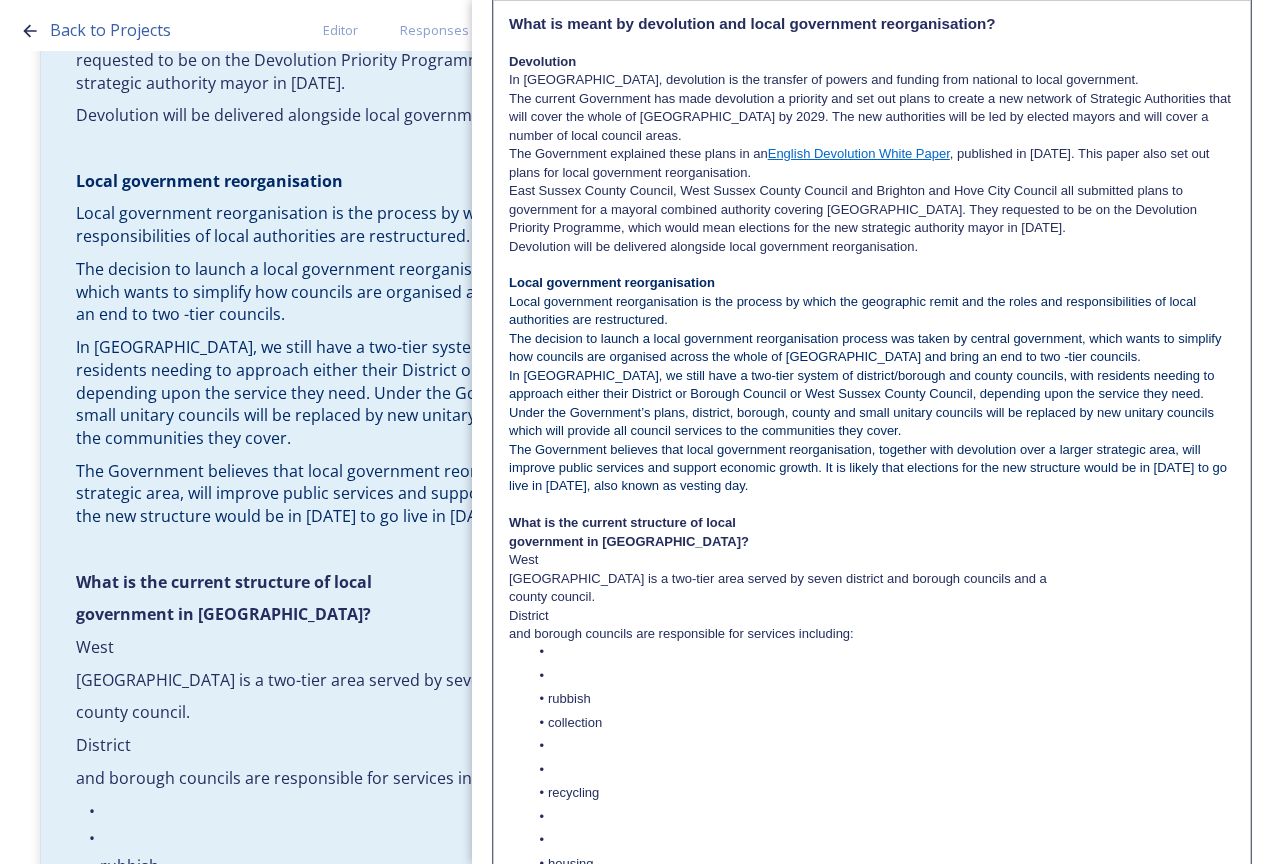 drag, startPoint x: 718, startPoint y: 534, endPoint x: 506, endPoint y: 521, distance: 212.39821 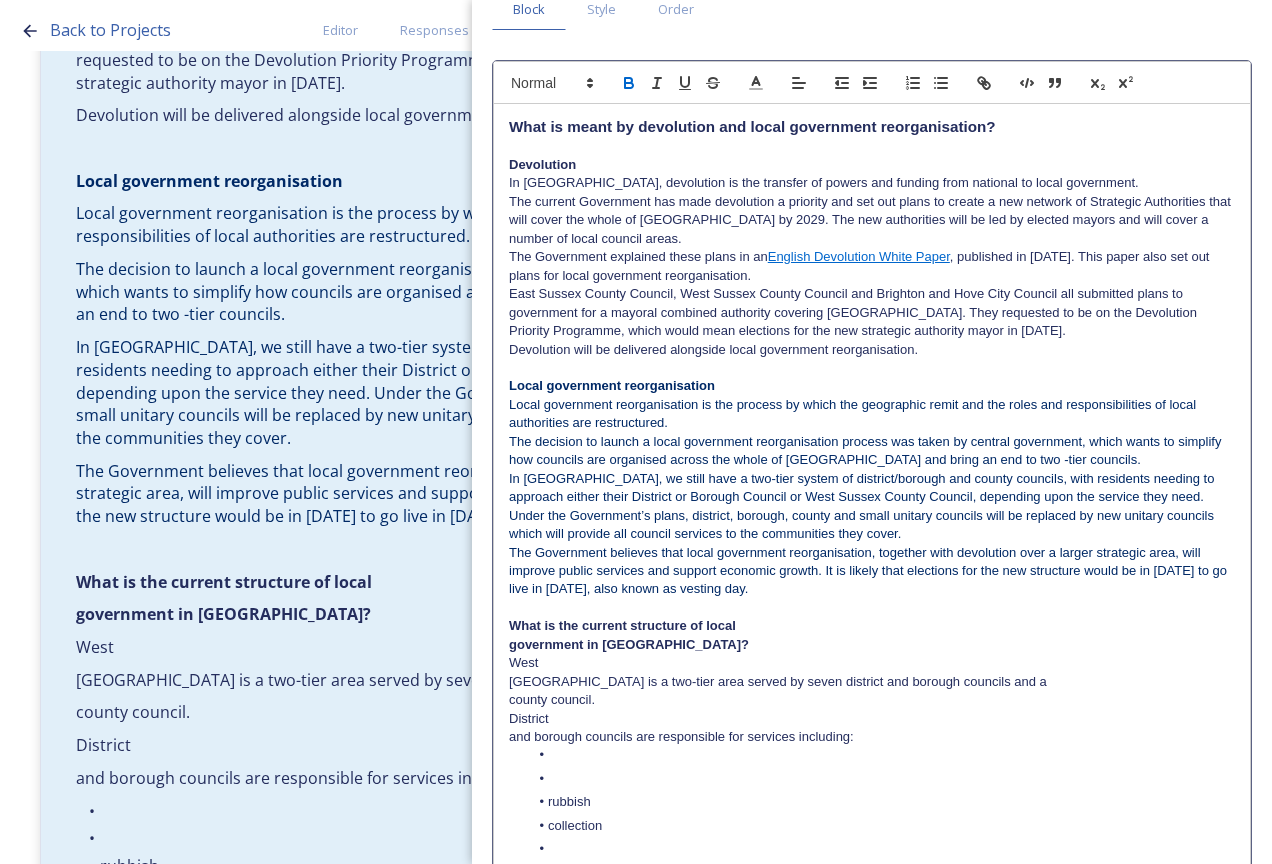 scroll, scrollTop: 0, scrollLeft: 0, axis: both 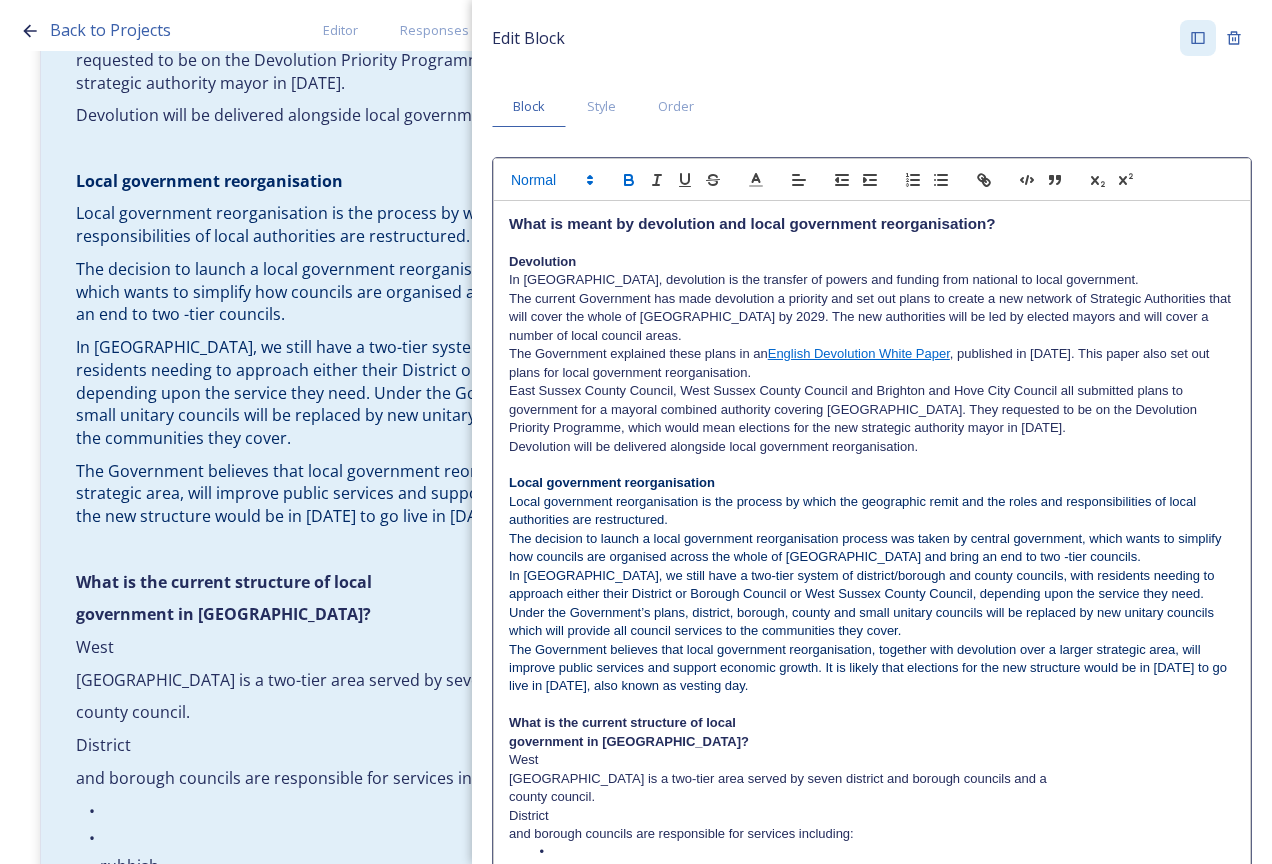 click 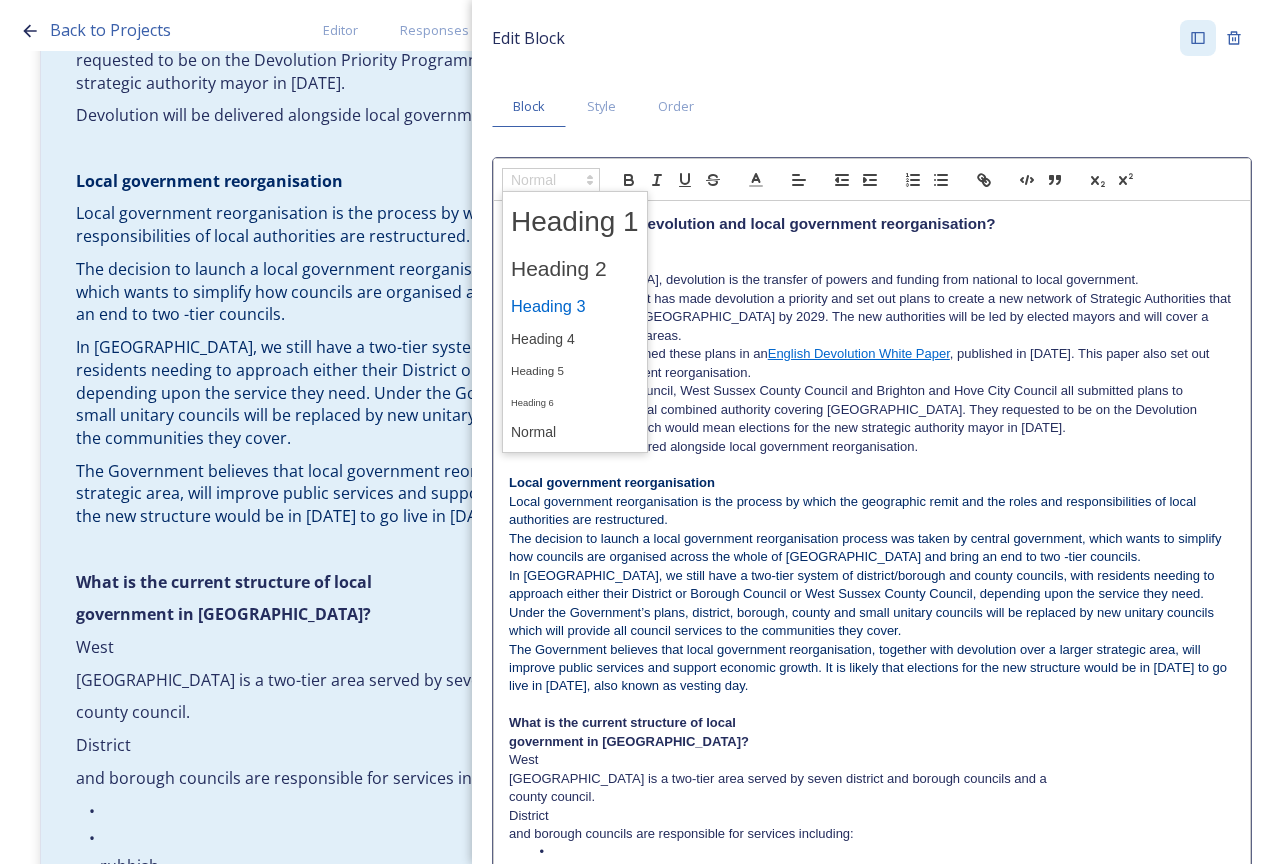 click at bounding box center (575, 306) 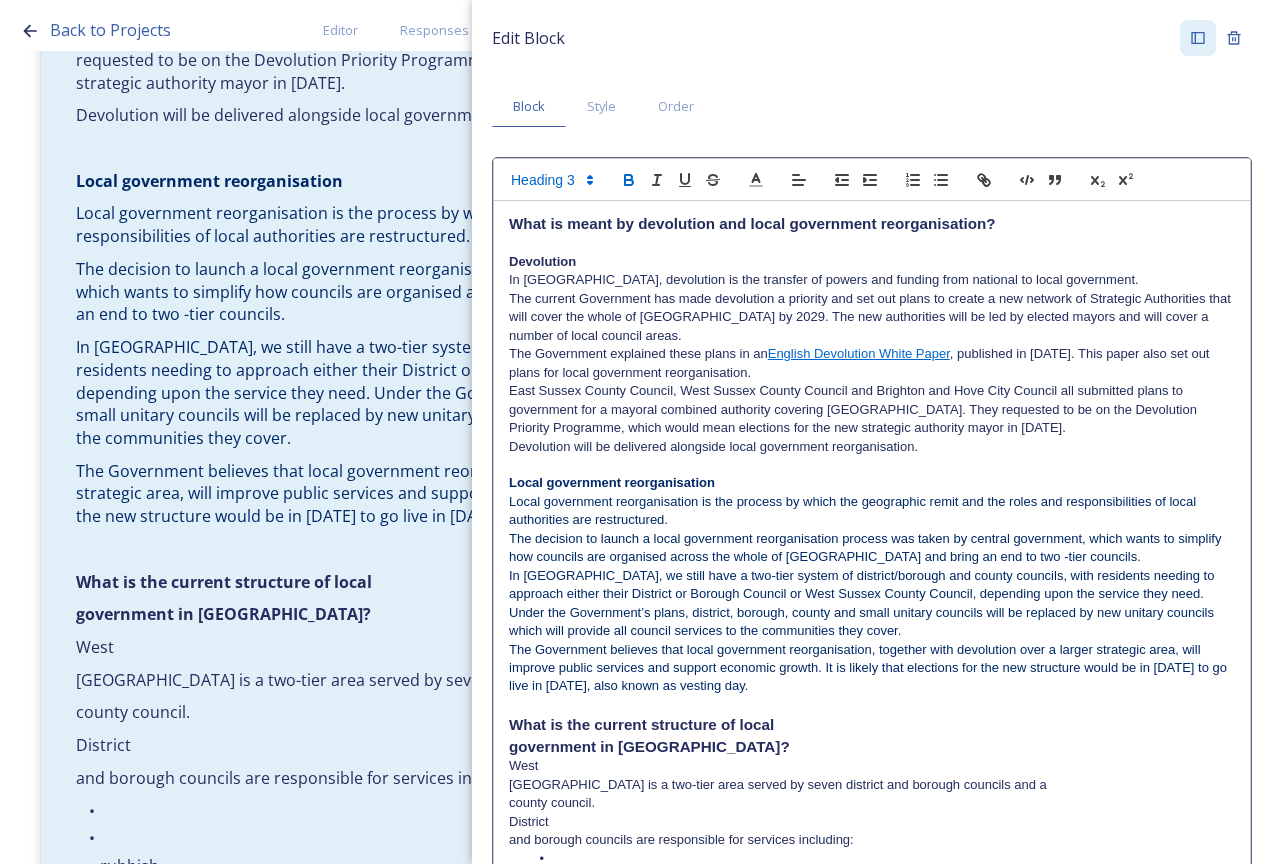 click on "What is the current structure of local" at bounding box center [872, 725] 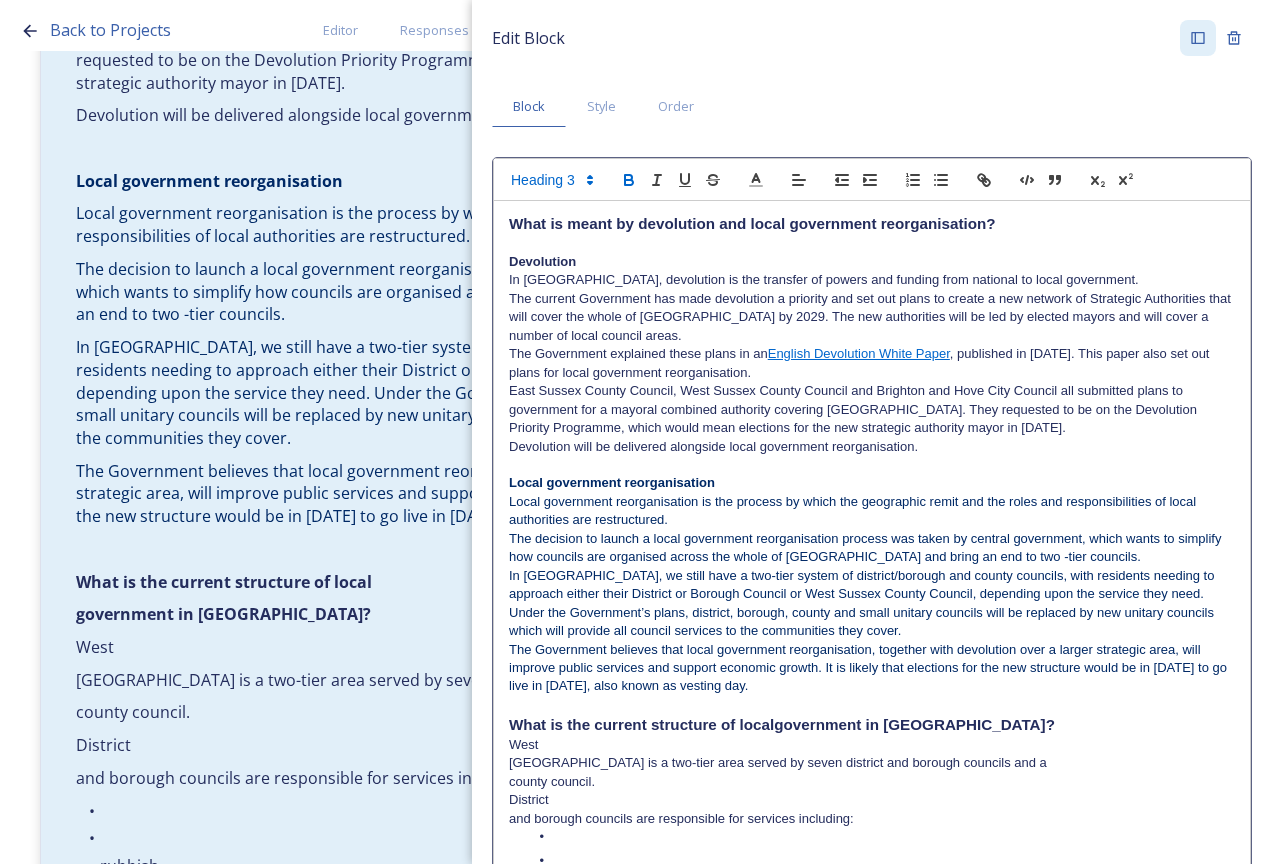 type 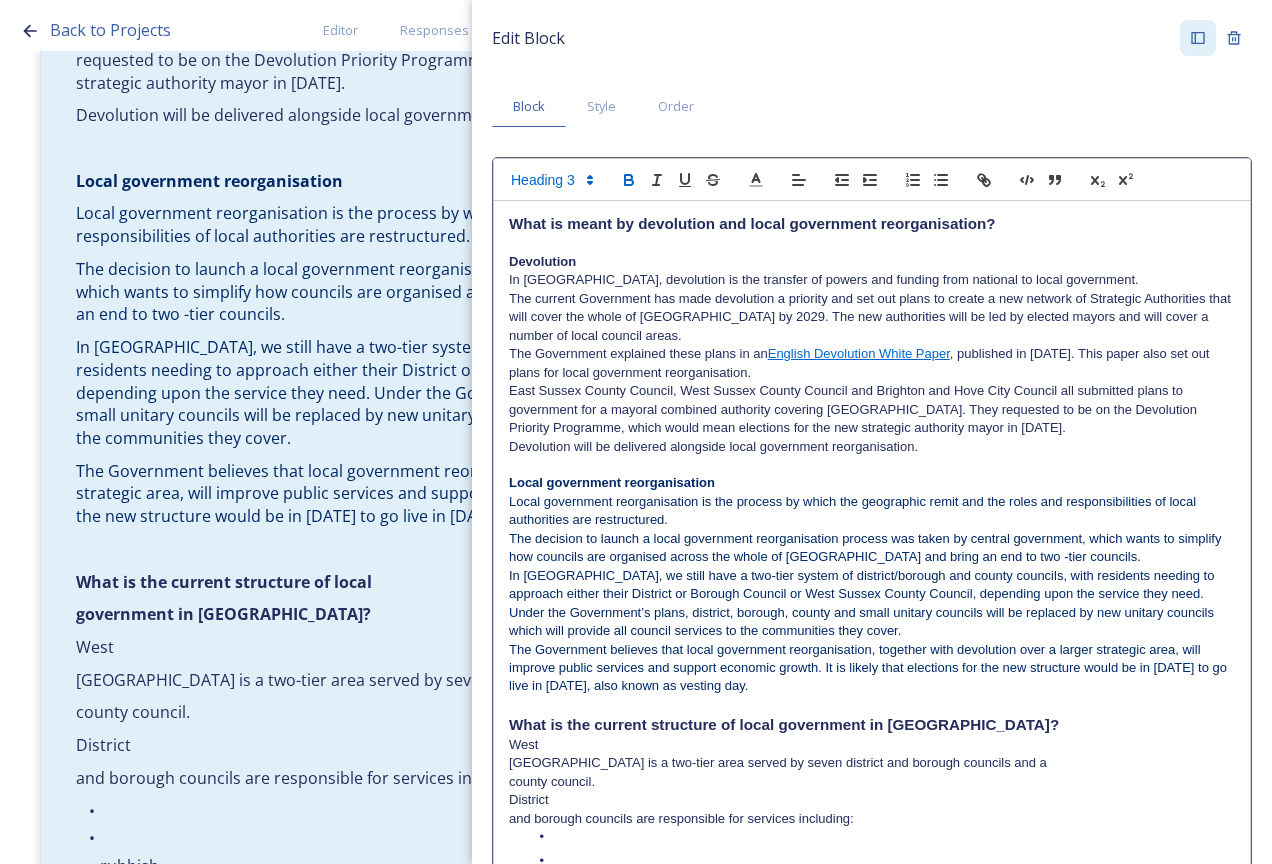 click on "What is the current structure of local government in [GEOGRAPHIC_DATA]?" at bounding box center (872, 725) 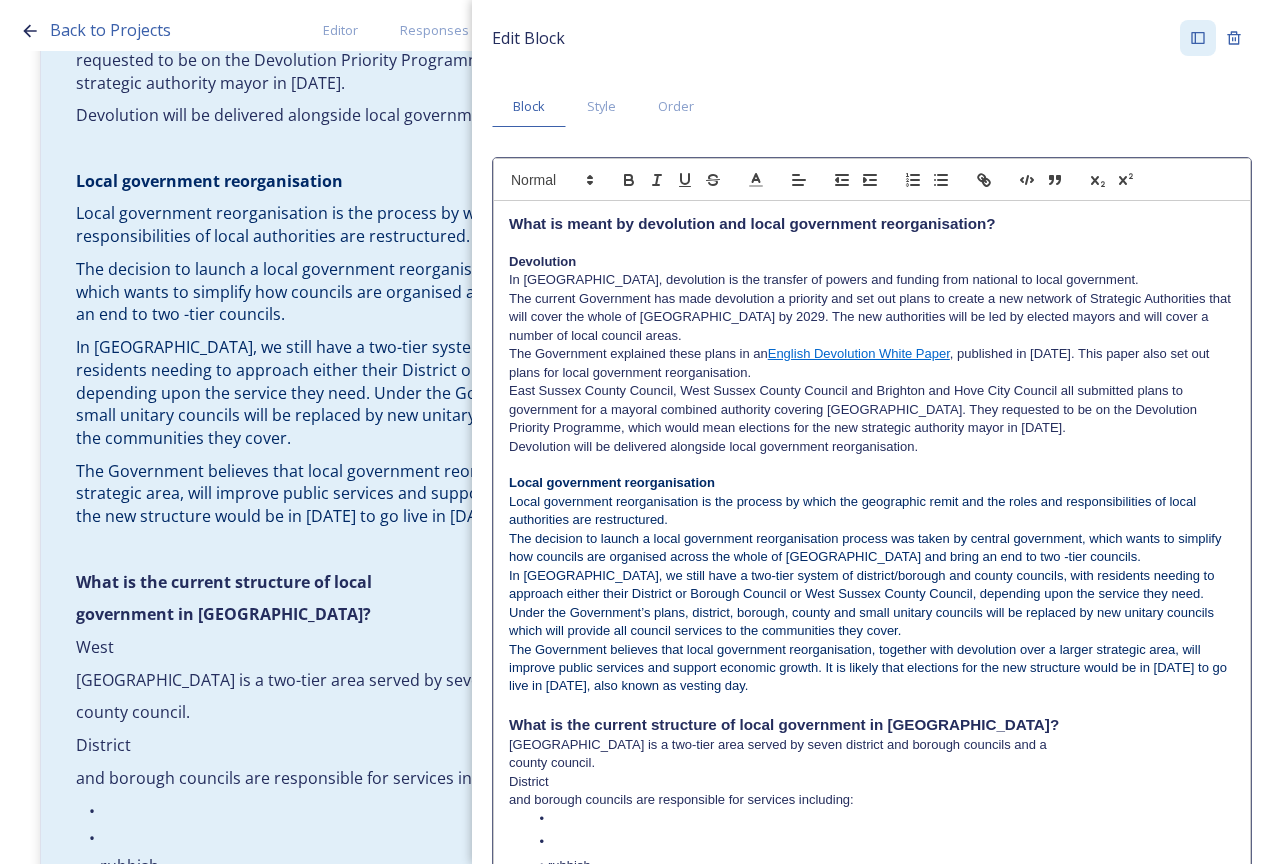 click on "[GEOGRAPHIC_DATA] is a two-tier area served by seven district and borough councils and a" at bounding box center [872, 745] 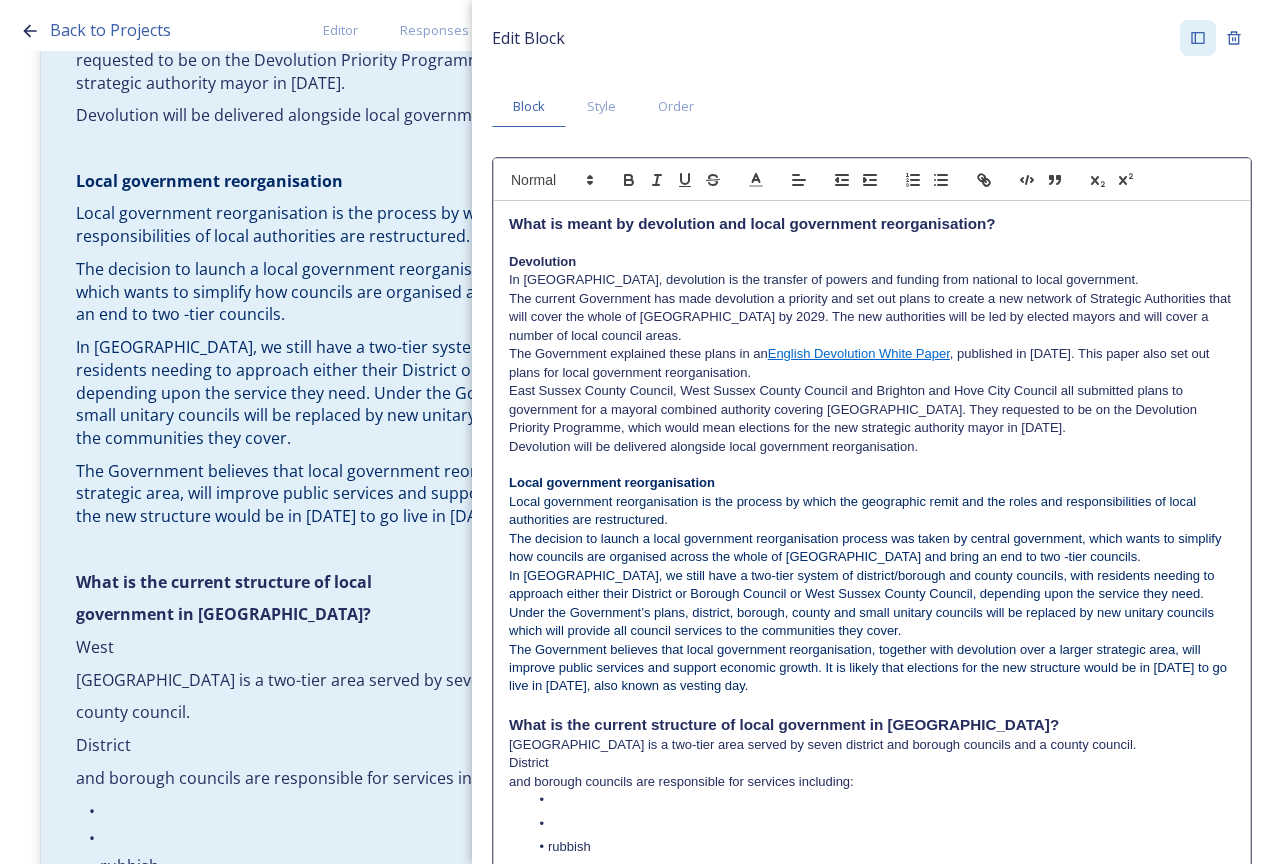 click on "[GEOGRAPHIC_DATA] is a two-tier area served by seven district and borough councils and a county council." at bounding box center (872, 745) 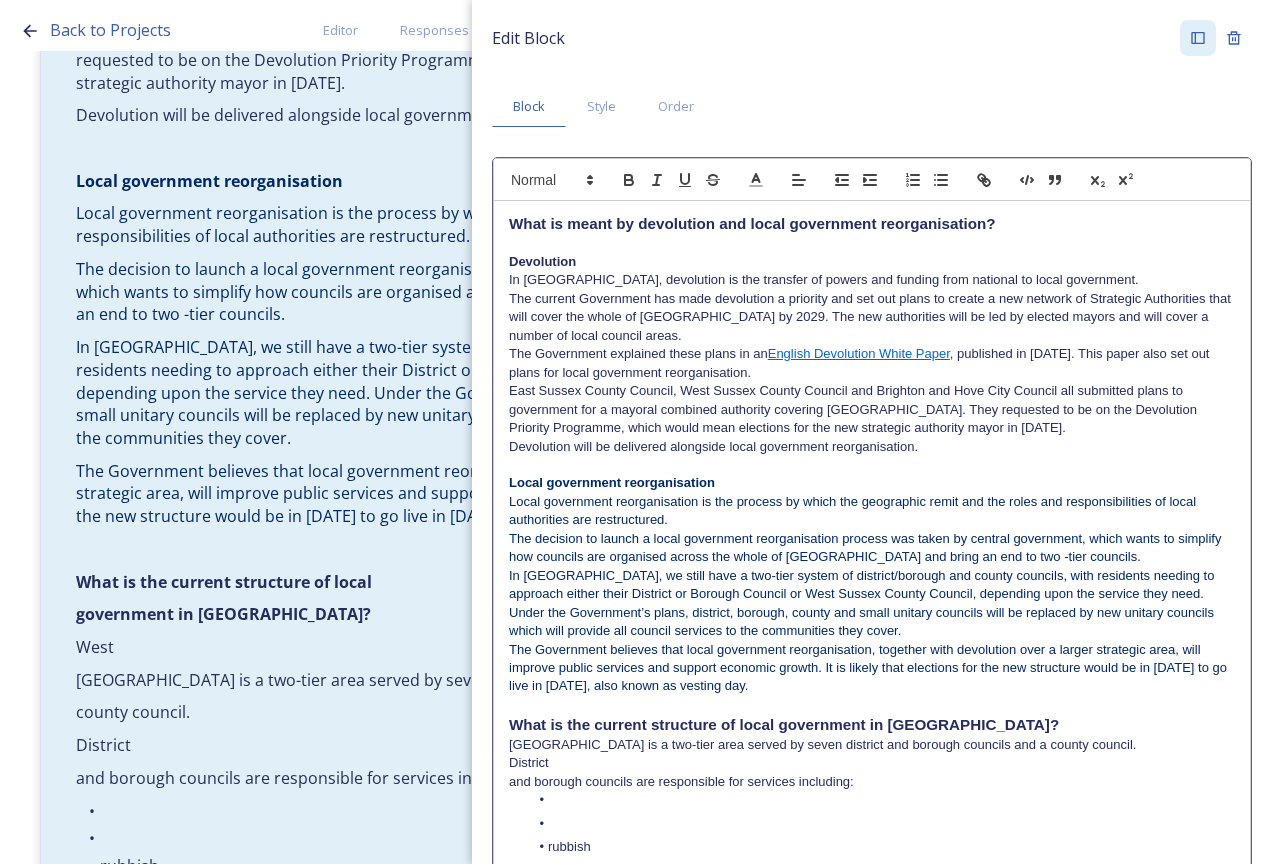 click on "District" at bounding box center [872, 763] 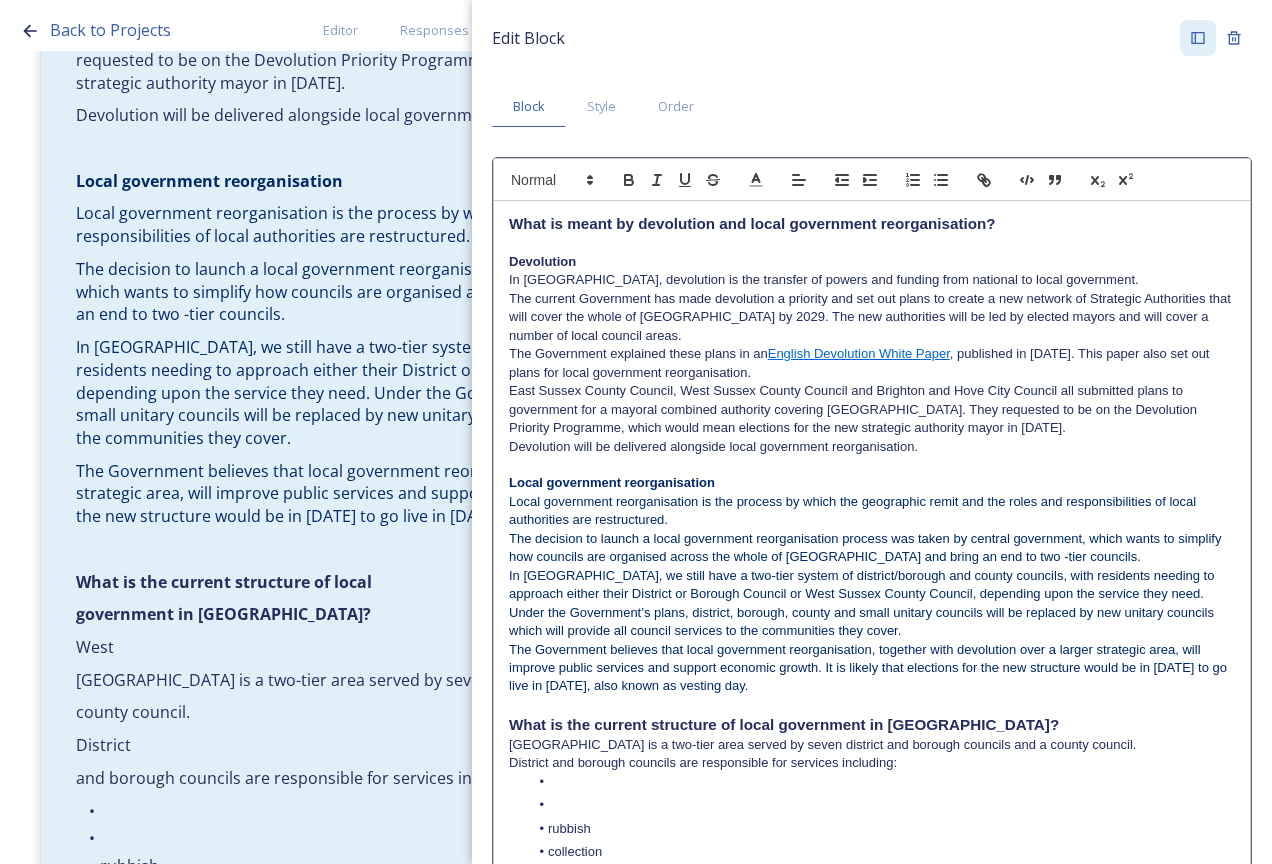 click at bounding box center [882, 782] 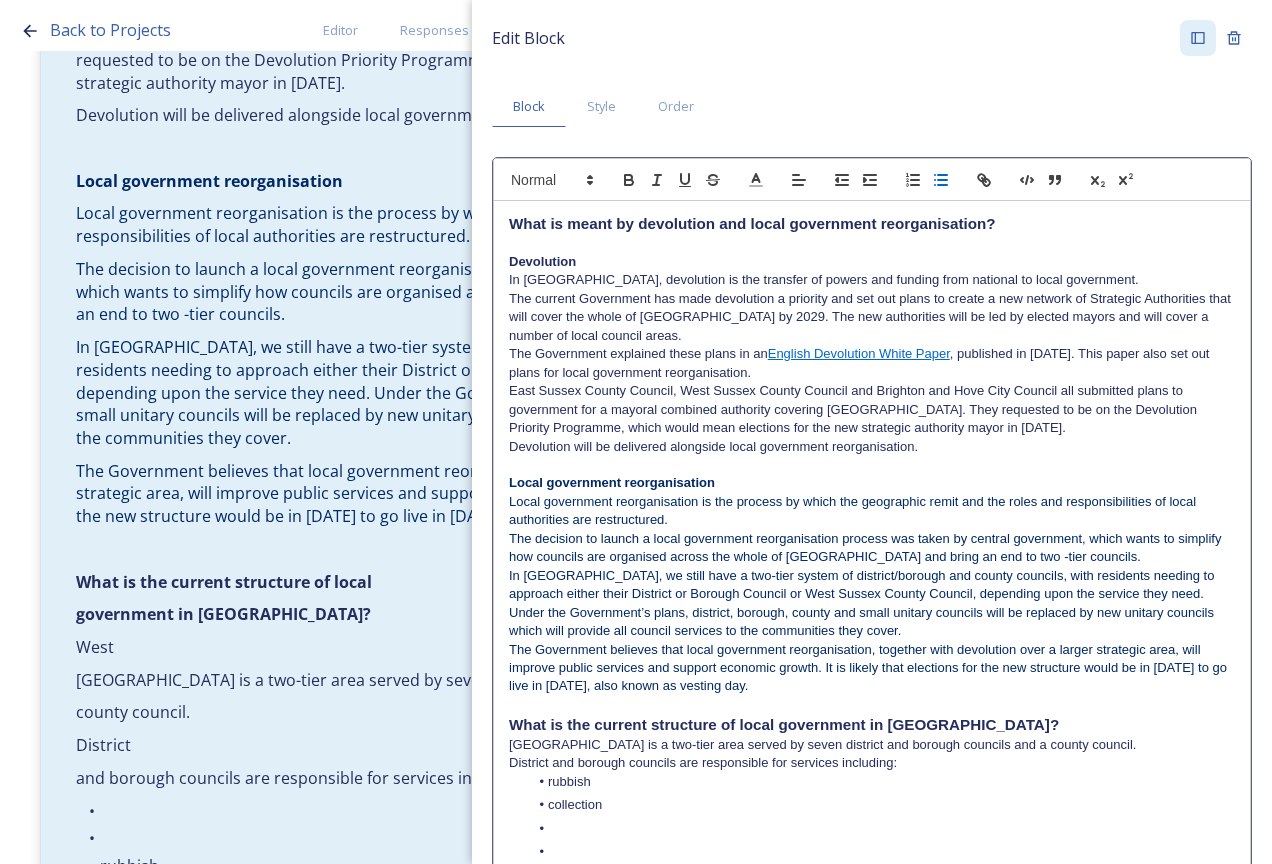 click on "collection" at bounding box center (882, 805) 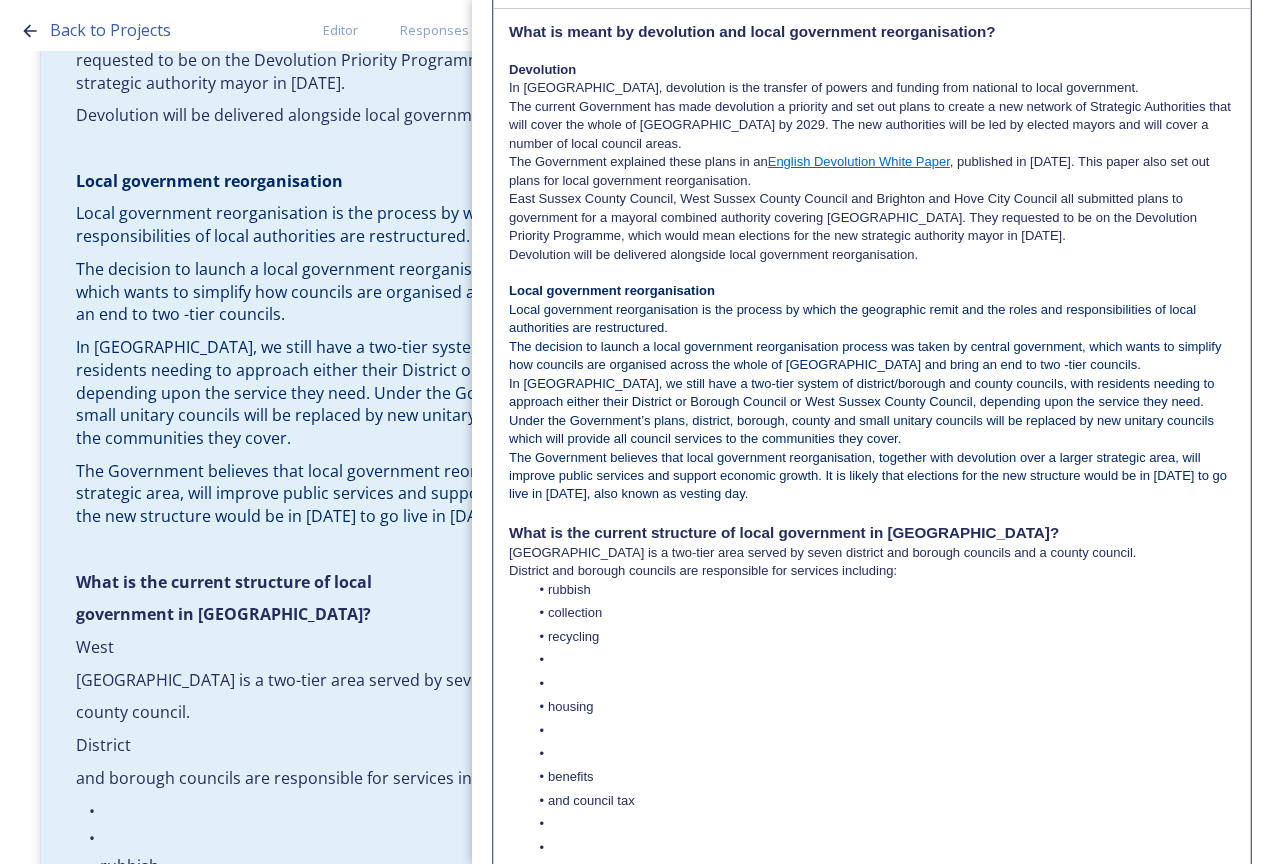 scroll, scrollTop: 200, scrollLeft: 0, axis: vertical 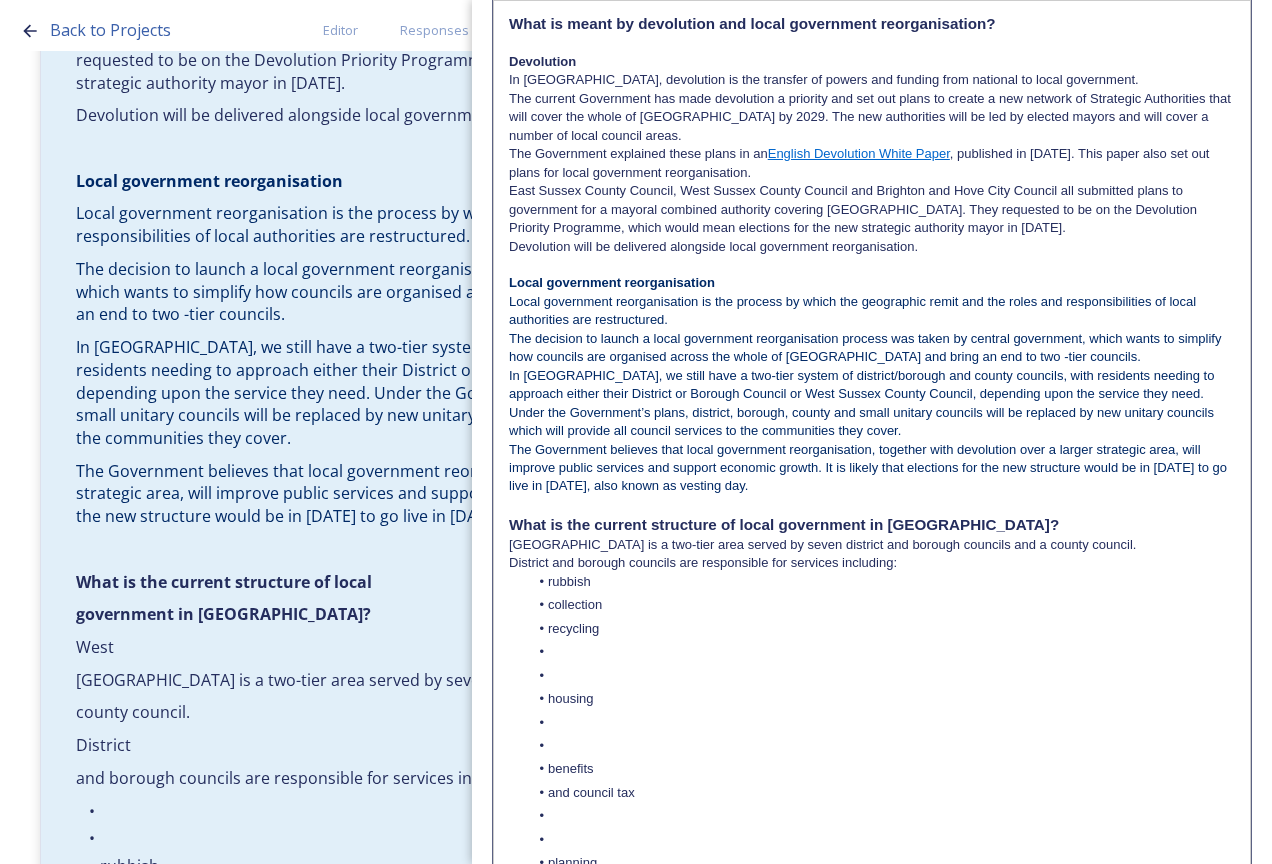 click at bounding box center [882, 652] 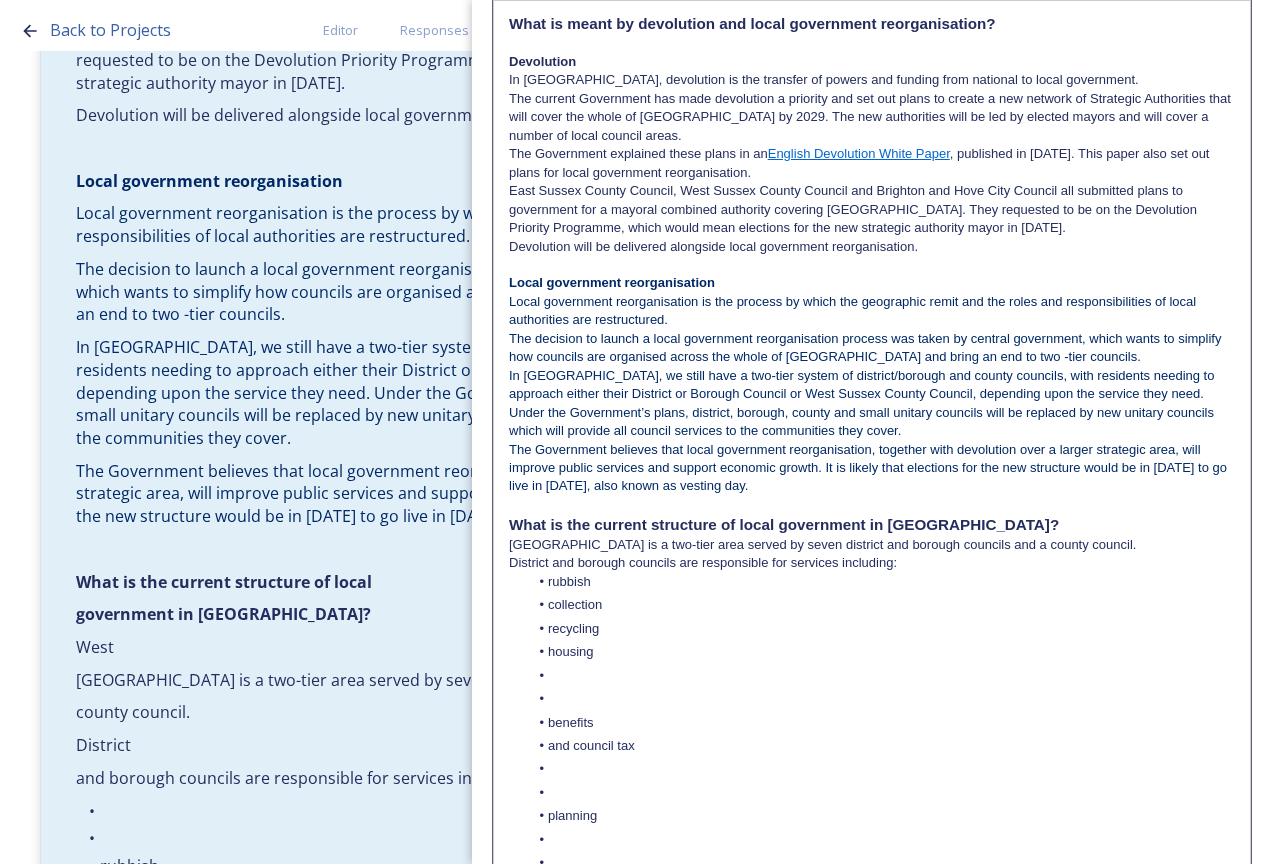 click at bounding box center [882, 676] 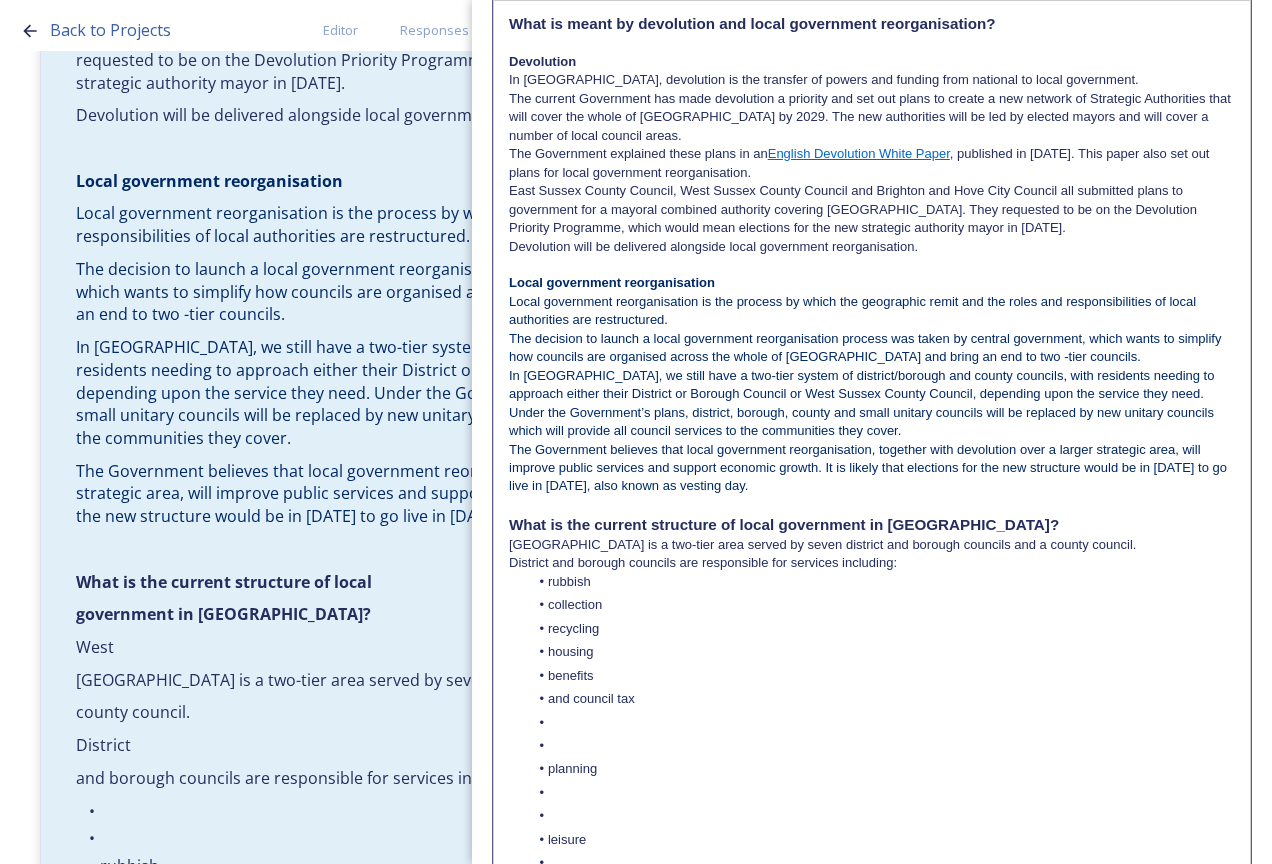 click on "and council tax" at bounding box center [882, 699] 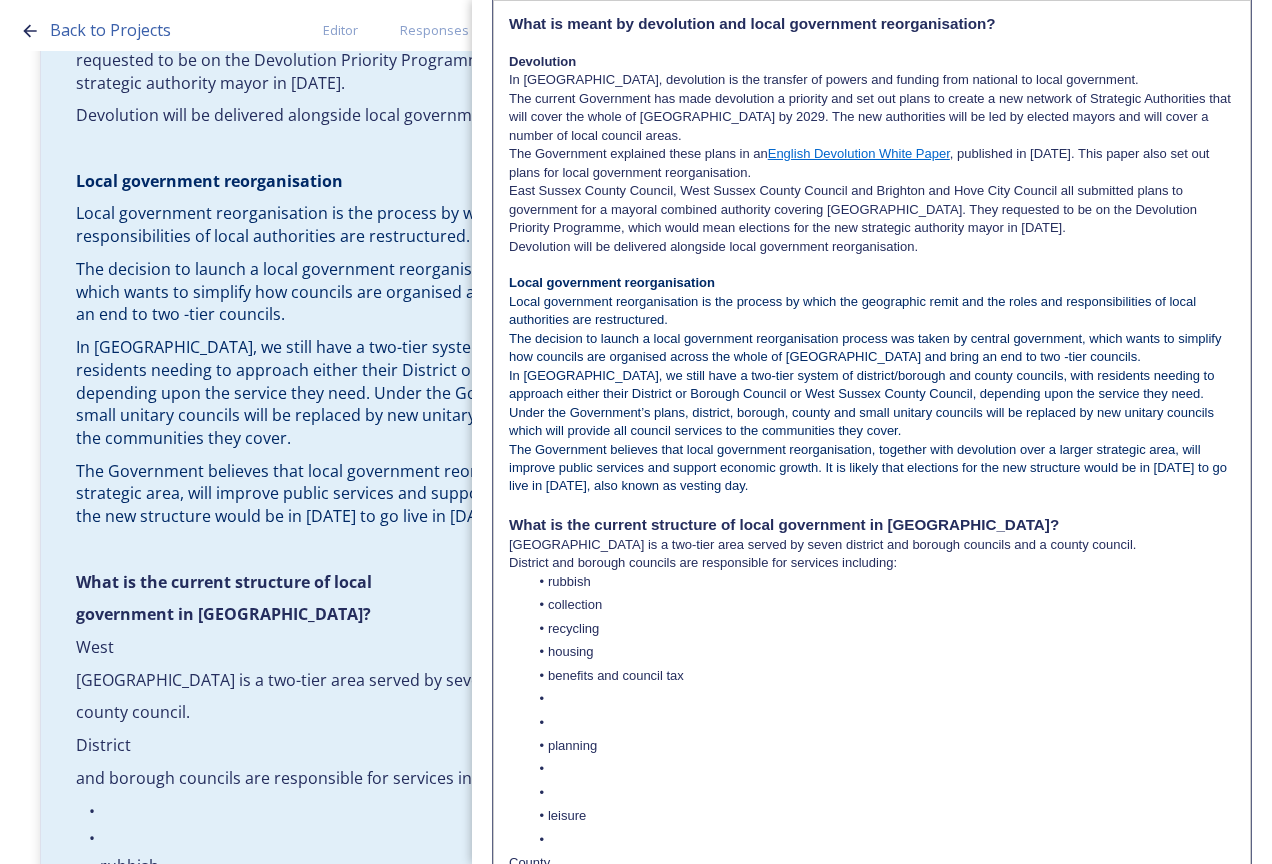 click at bounding box center (882, 699) 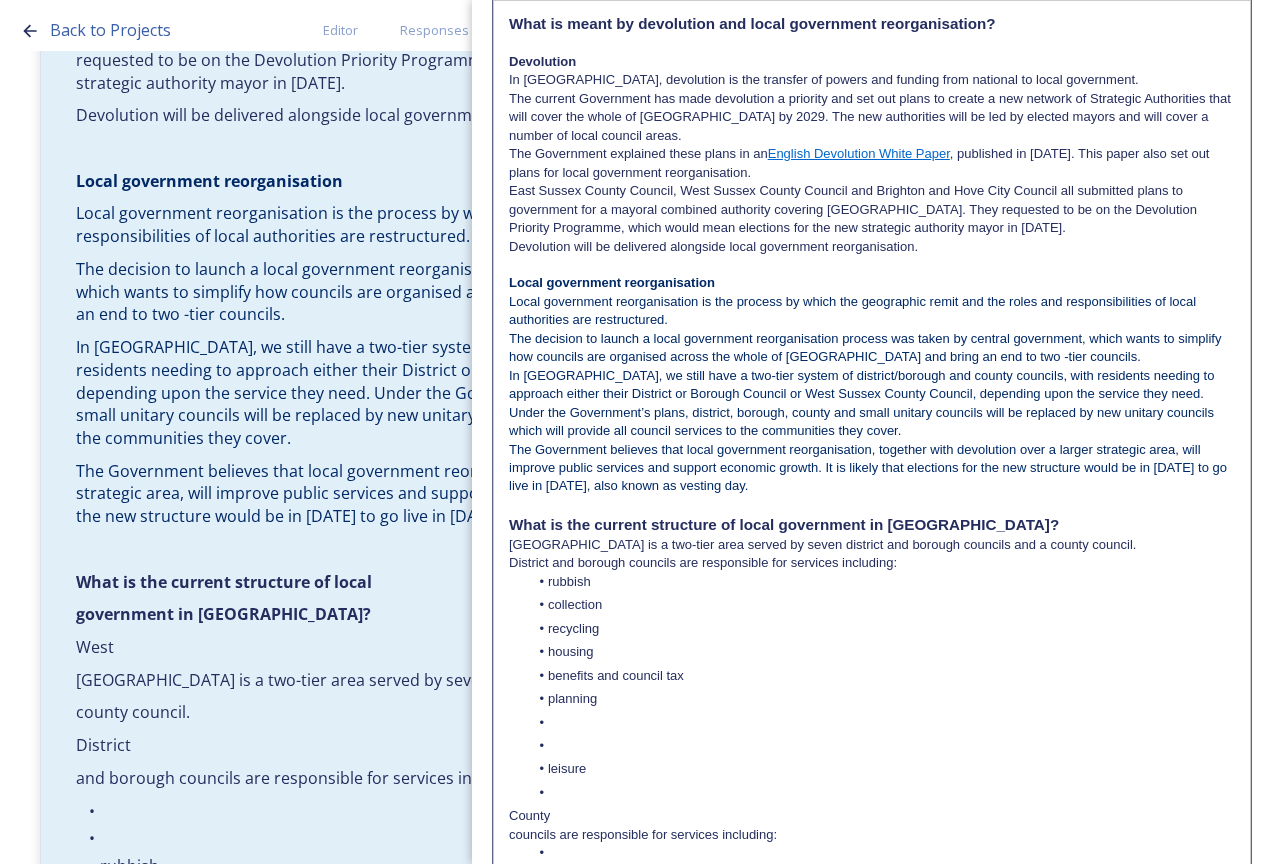 click at bounding box center (882, 723) 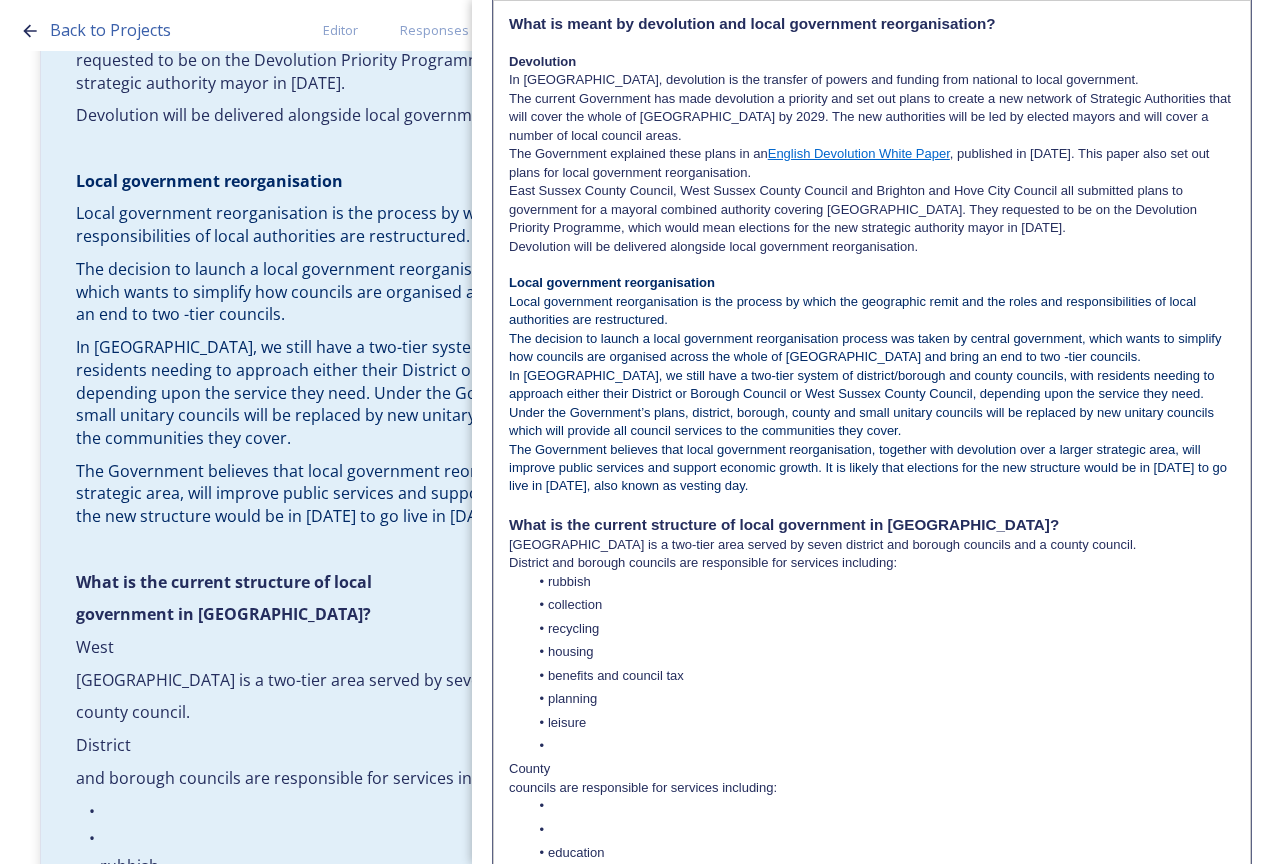 click at bounding box center (882, 746) 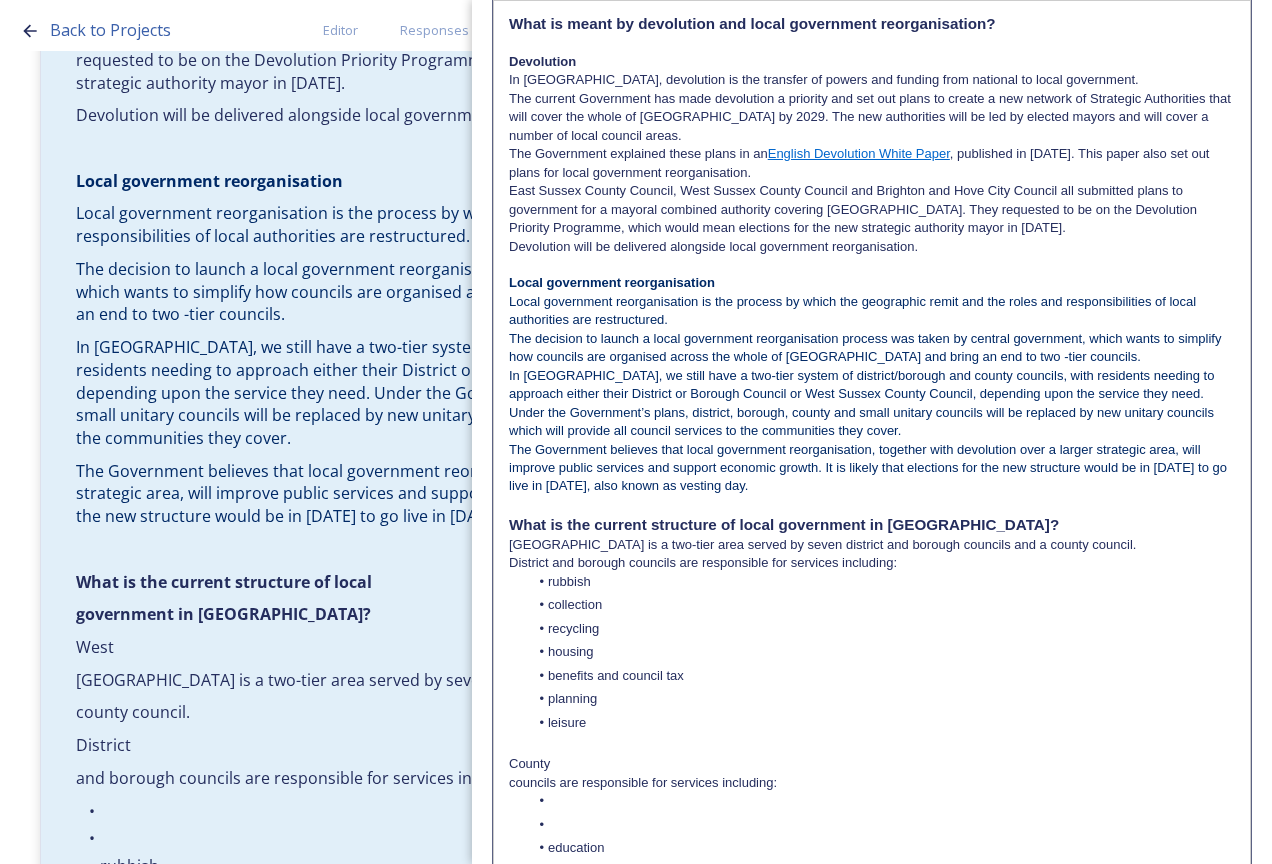 click on "councils are responsible for services including:" at bounding box center [872, 783] 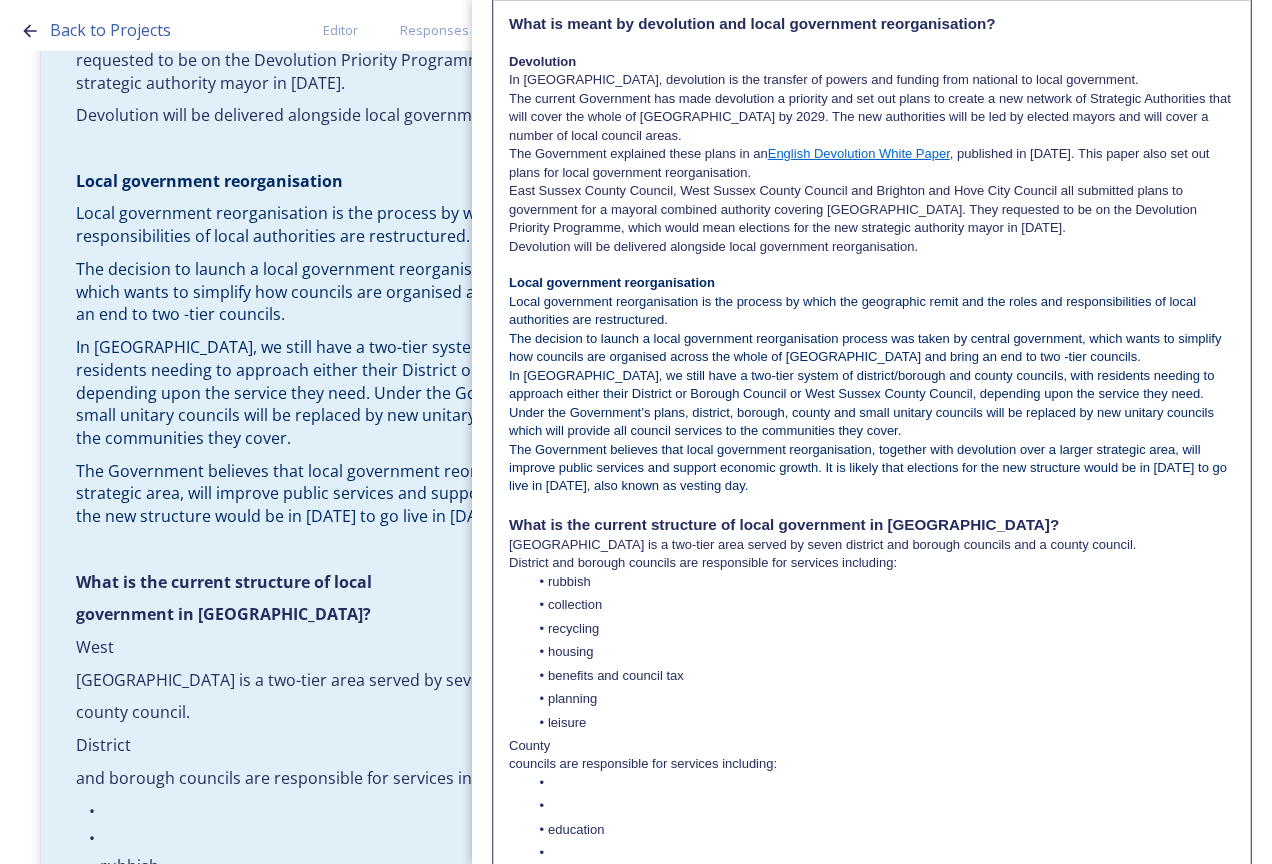 click on "County" at bounding box center (872, 746) 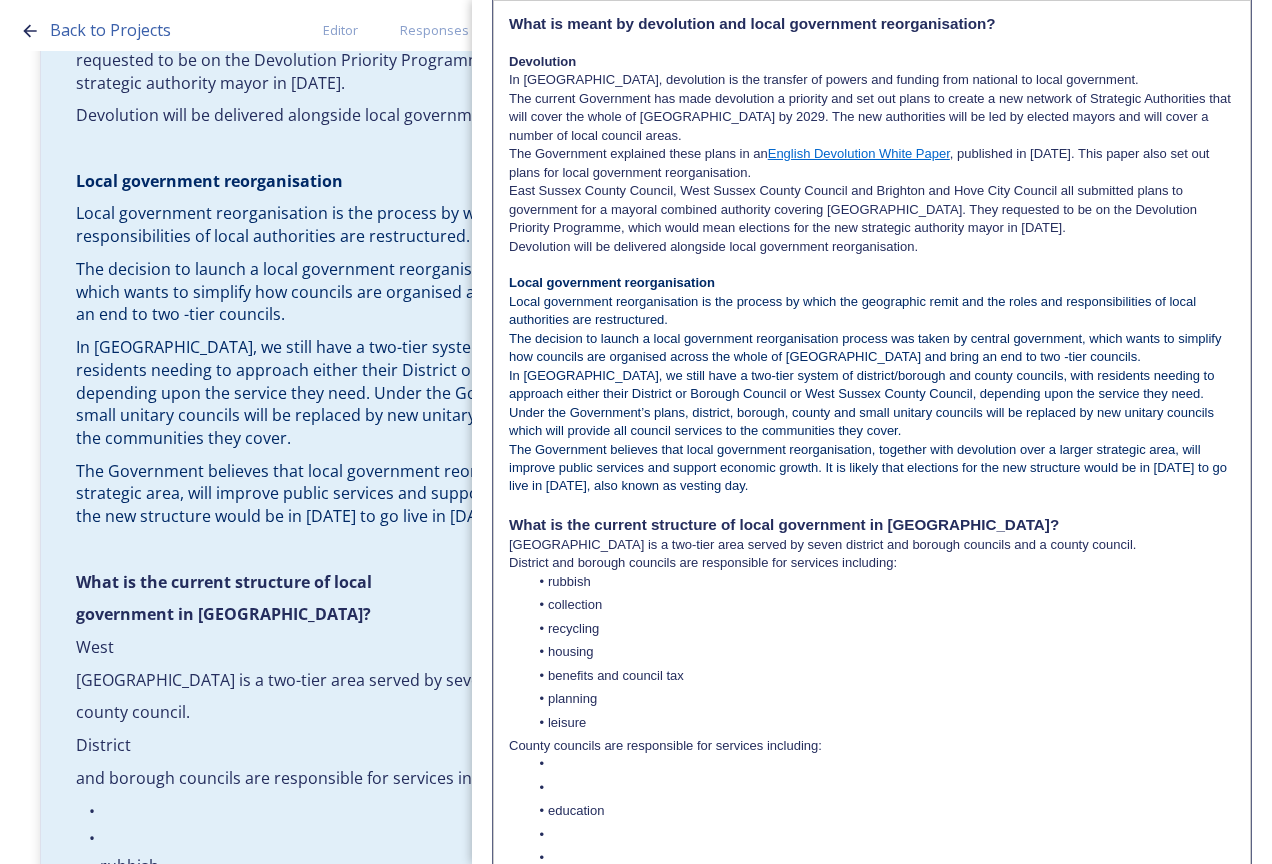 click at bounding box center (882, 788) 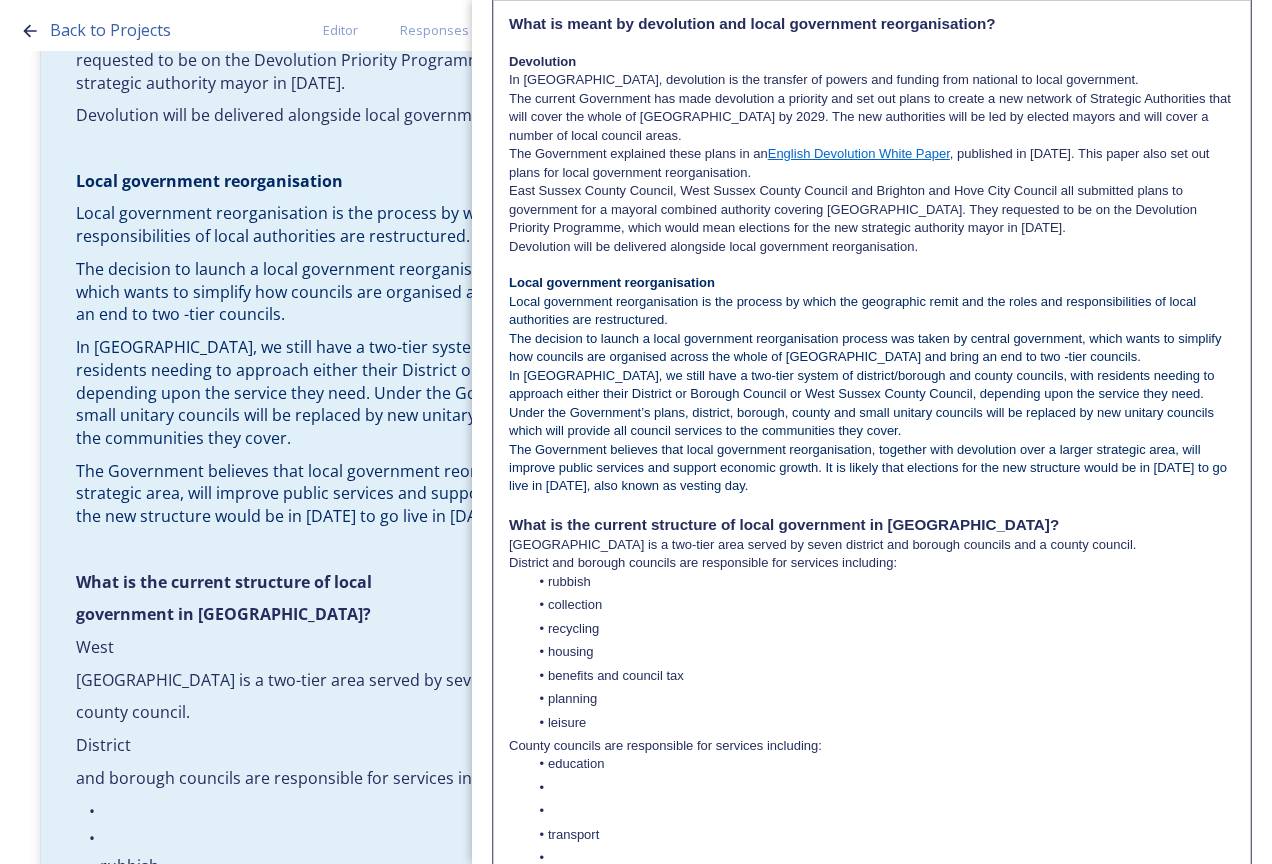 click at bounding box center (882, 788) 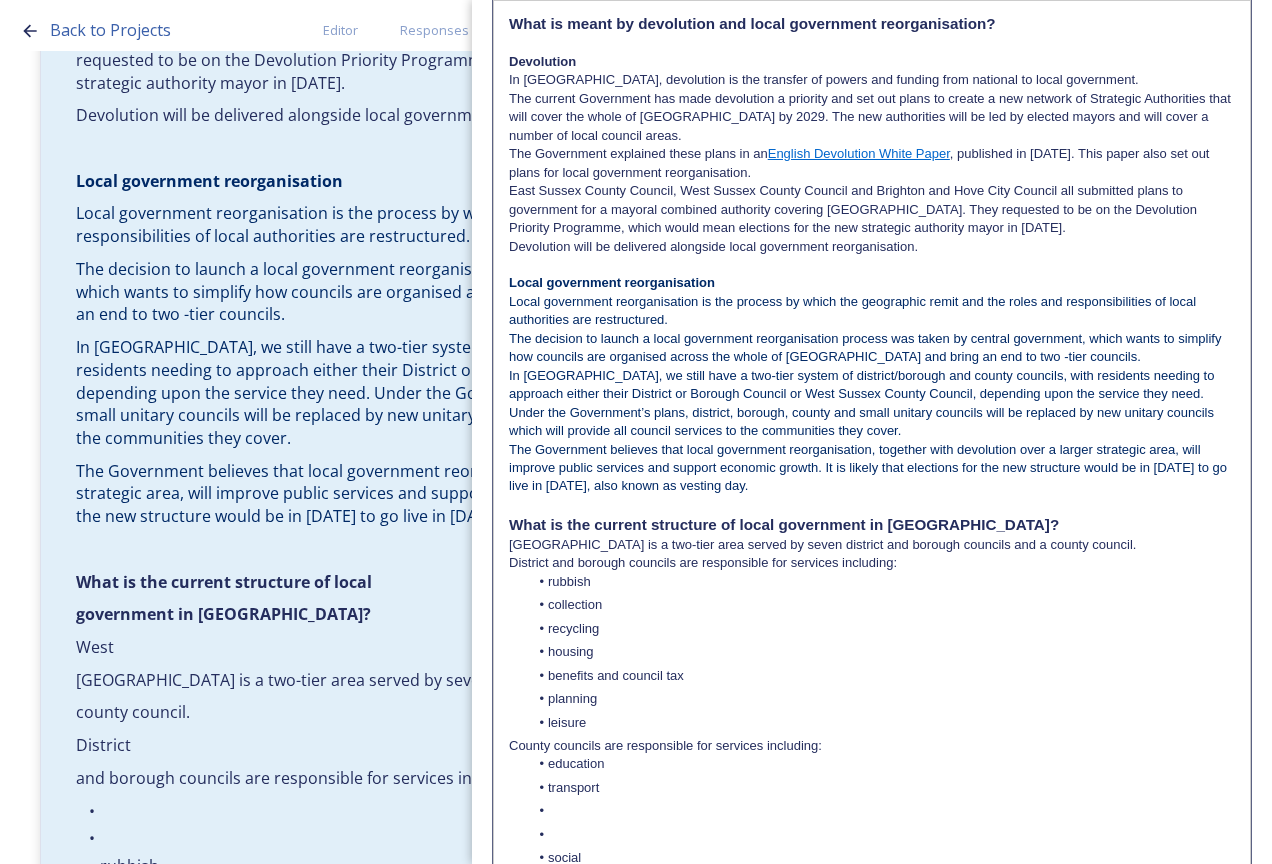 click on "education transport   social      care – adults and children   libraries   waste      management" at bounding box center (872, 916) 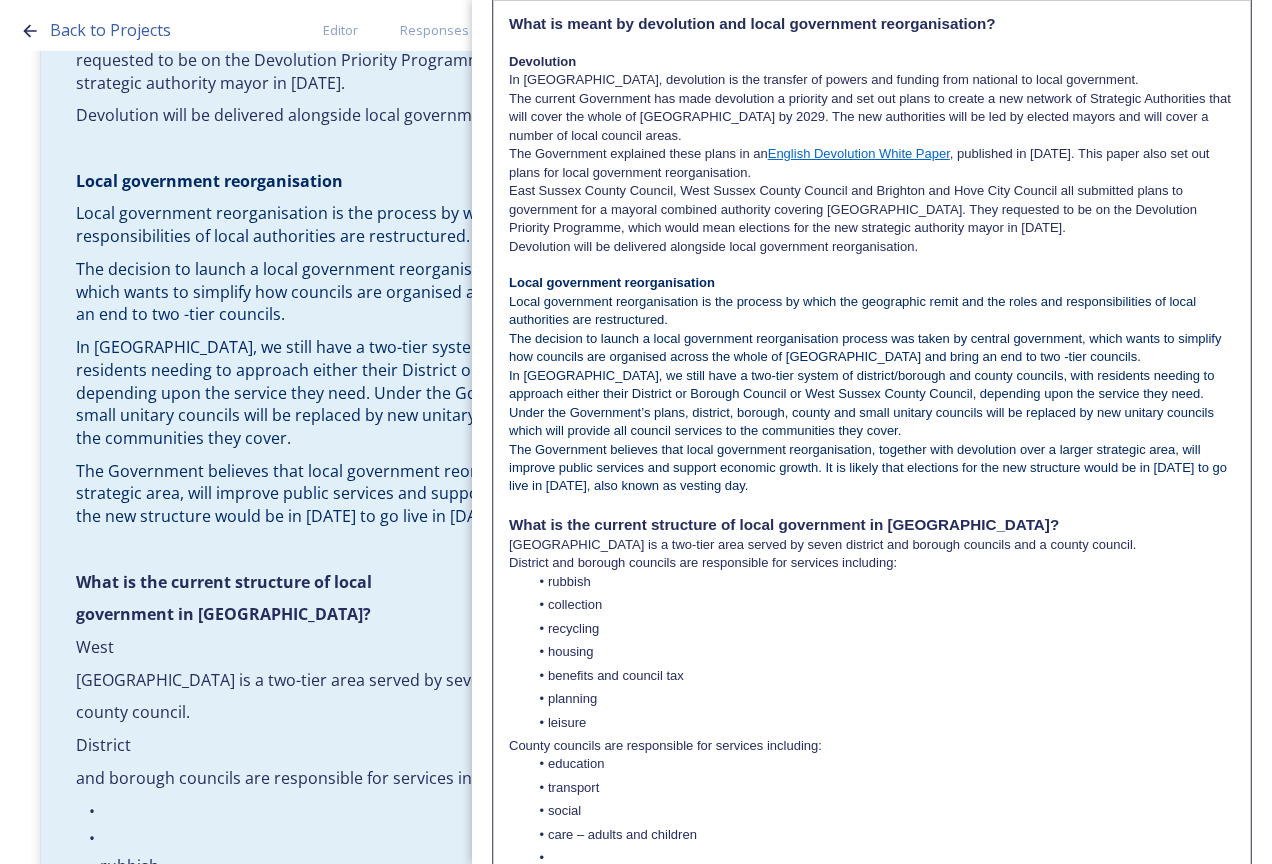 click on "care – adults and children" at bounding box center (882, 835) 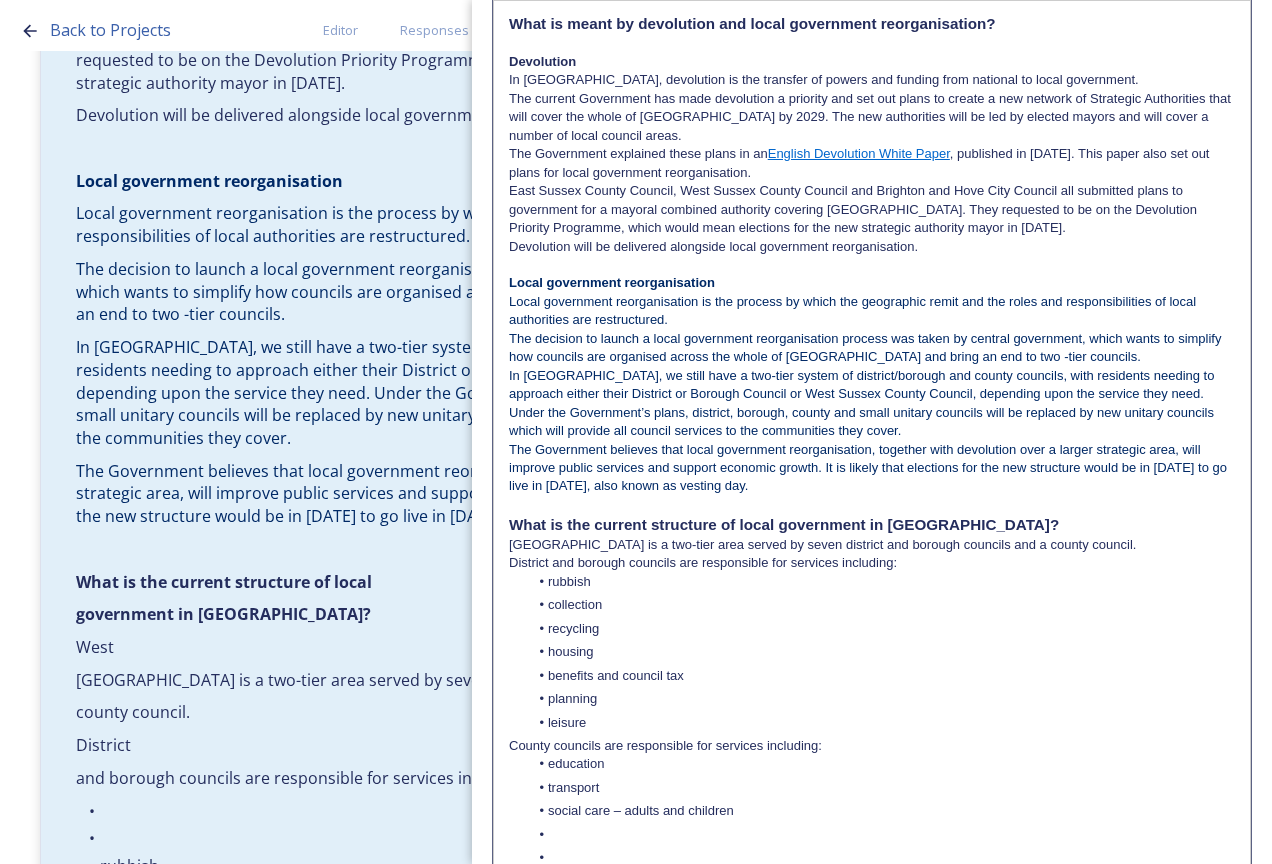 scroll, scrollTop: 300, scrollLeft: 0, axis: vertical 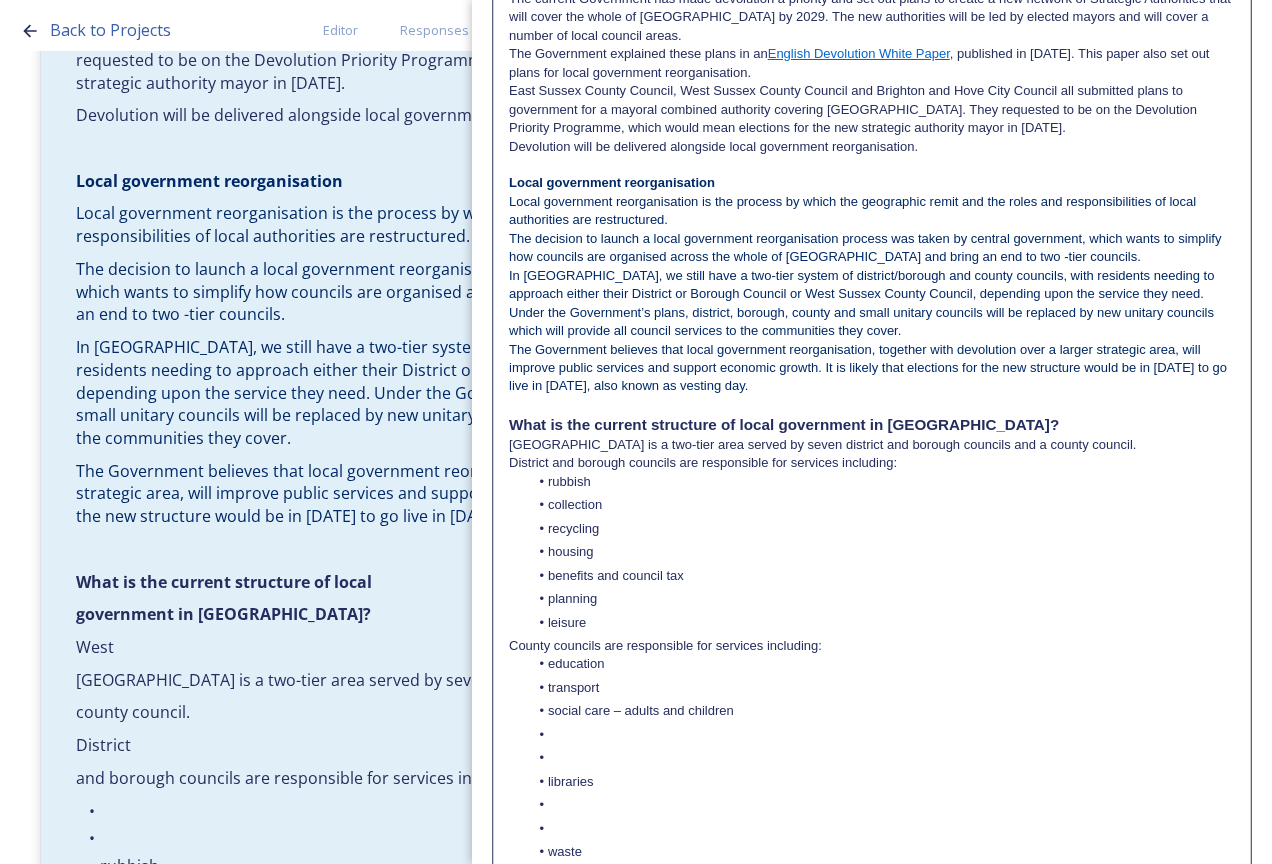 click at bounding box center (882, 758) 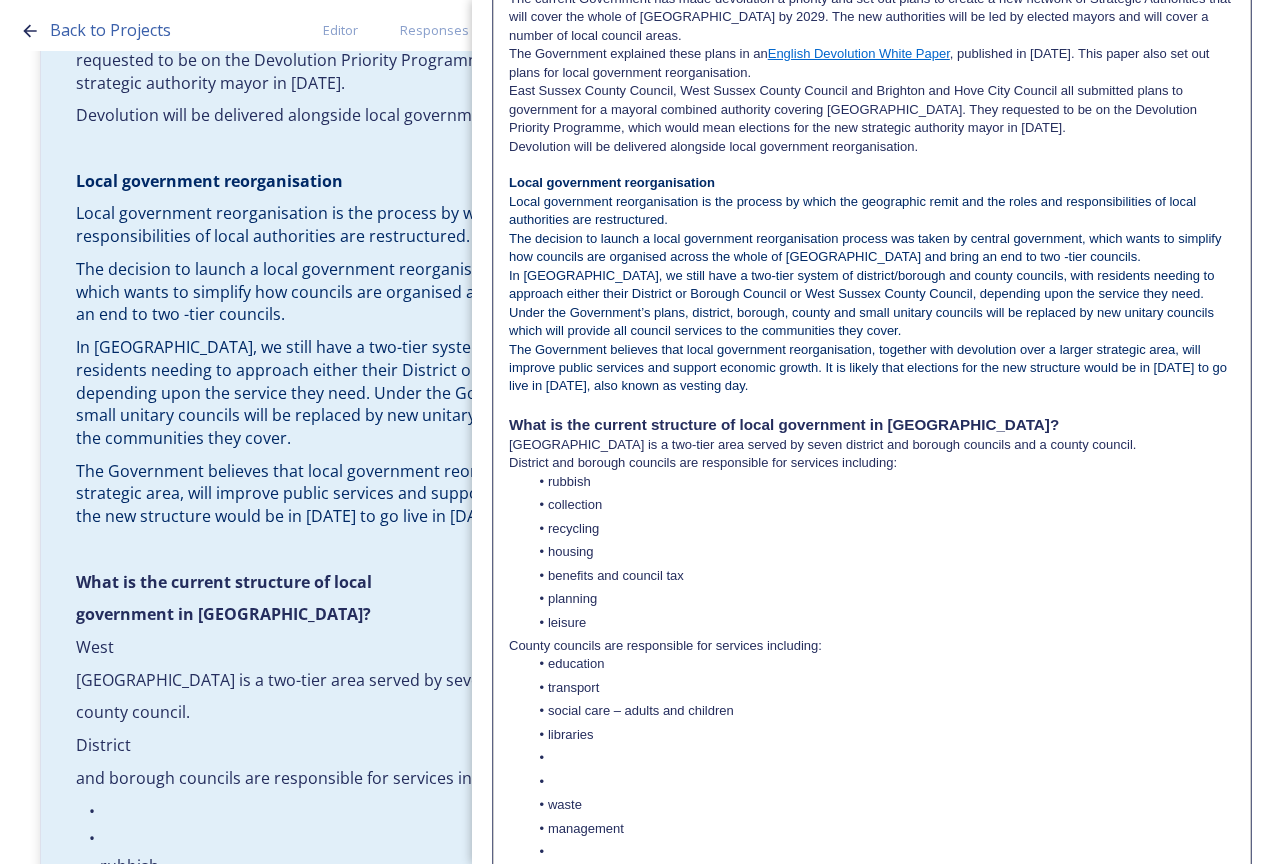 click at bounding box center [882, 758] 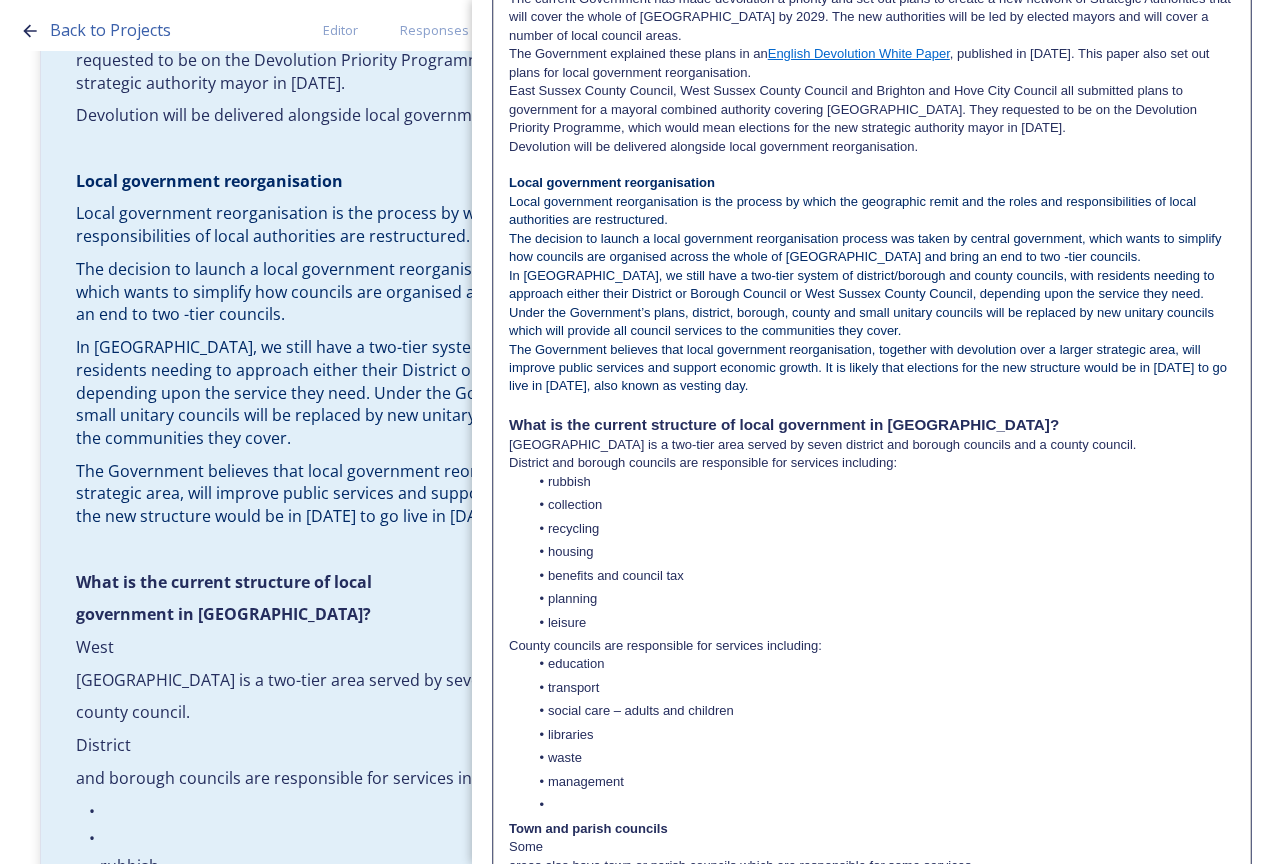 click on "management" at bounding box center [882, 782] 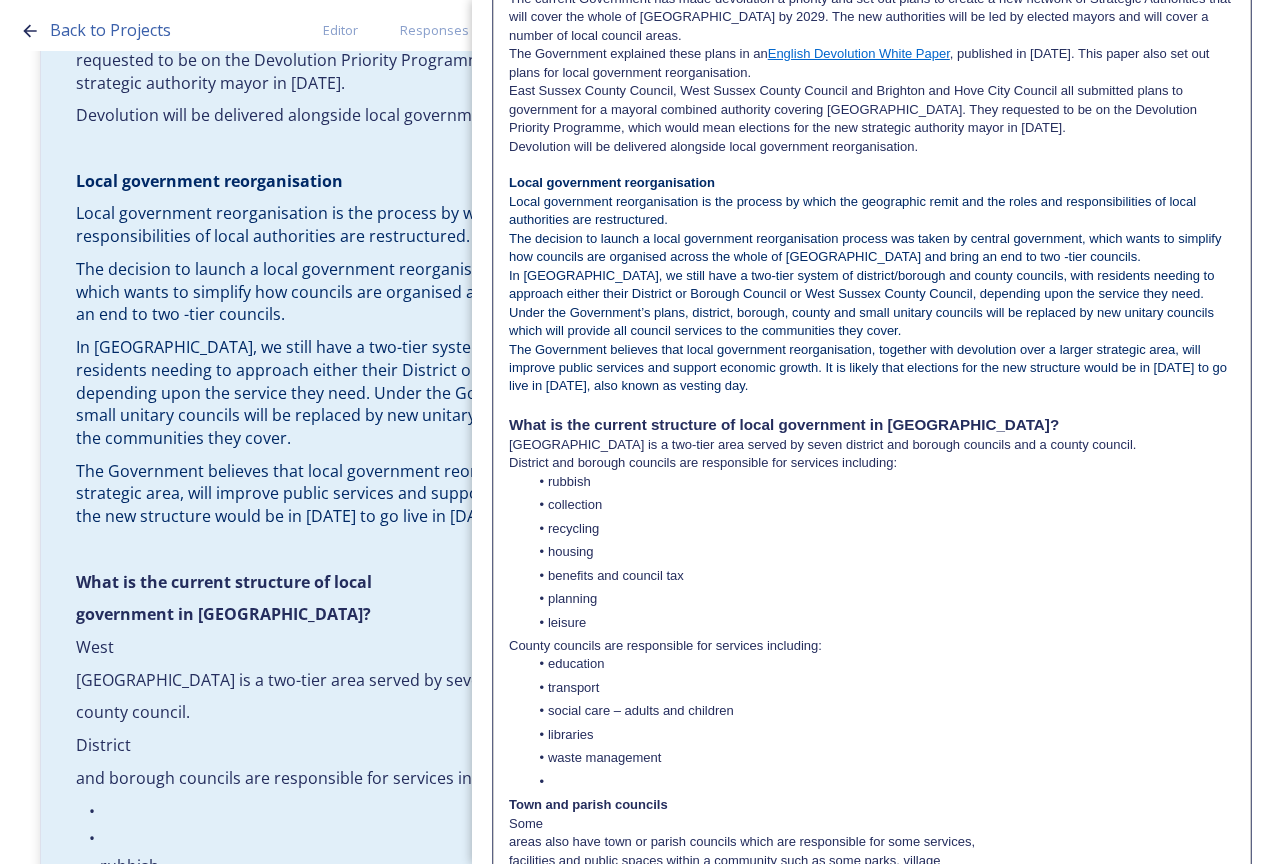 click on "What is meant by devolution and local government reorganisation? Devolution In [GEOGRAPHIC_DATA], devolution is the transfer of powers and funding from national to local government. The current Government has made devolution a priority and set out plans to create a new network of Strategic Authorities that will cover the whole of [GEOGRAPHIC_DATA] by 2029. The new authorities will be led by elected mayors and will cover a number of local council areas. The Government explained these plans in an  English Devolution White Paper , published in [DATE]. This paper also set out plans for local government reorganisation. East Sussex County Council, West Sussex County Council and Brighton and Hove City Council all submitted plans to government for a mayoral combined authority covering [GEOGRAPHIC_DATA]. They requested to be on the Devolution Priority Programme, which would mean elections for the new strategic authority mayor in [DATE].  Devolution will be delivered alongside local government reorganisation. rubbish collection recycling ." at bounding box center (872, 456) 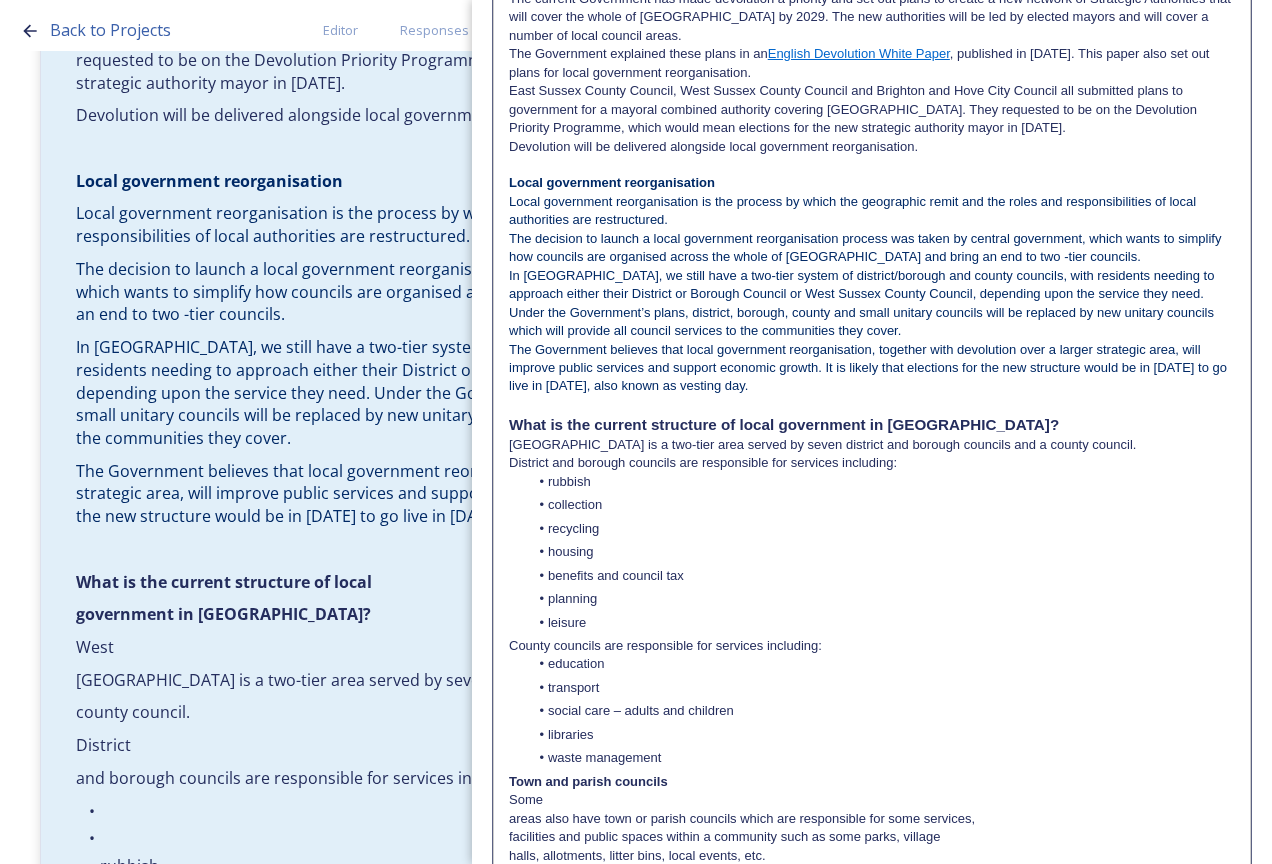 click on "Town and parish councils" at bounding box center [872, 782] 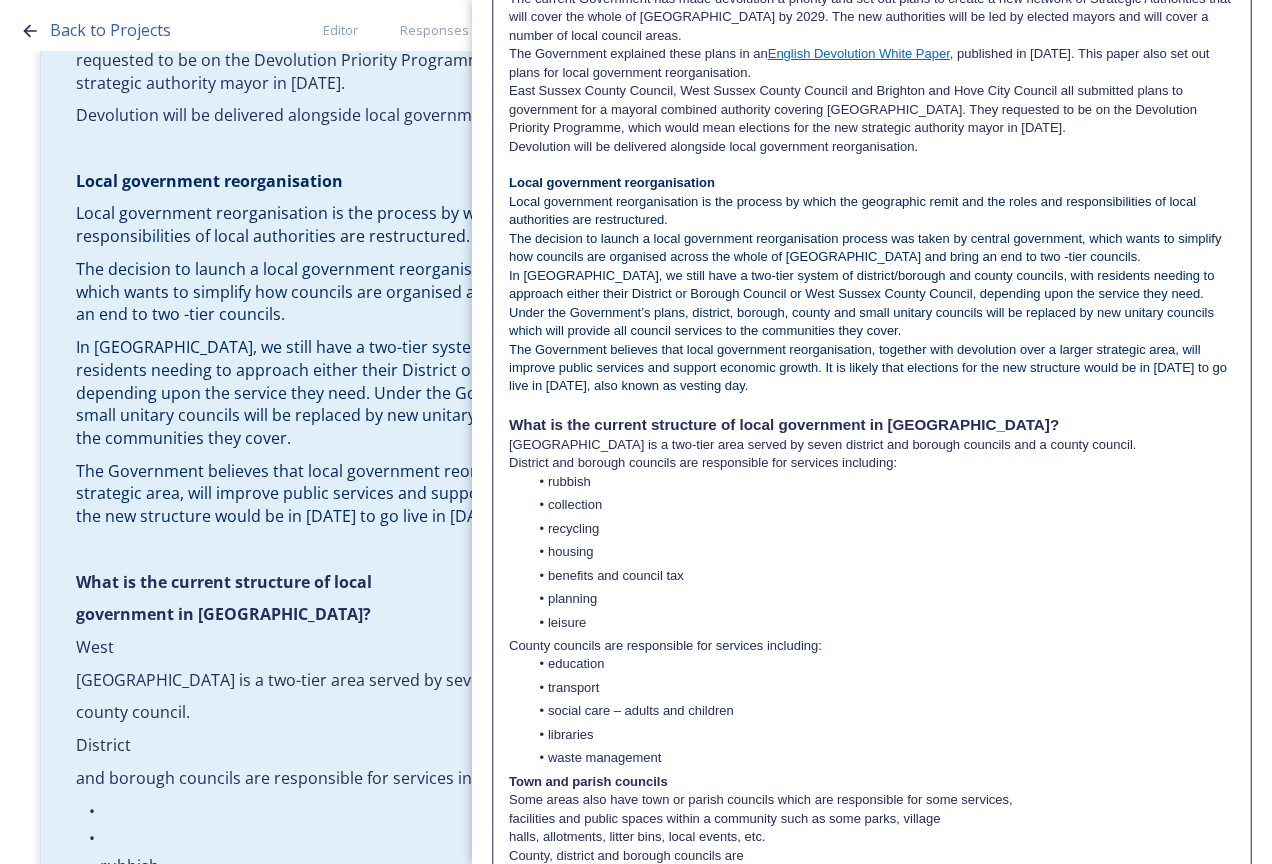 click on "Some areas also have town or parish councils which are responsible for some services," at bounding box center (872, 800) 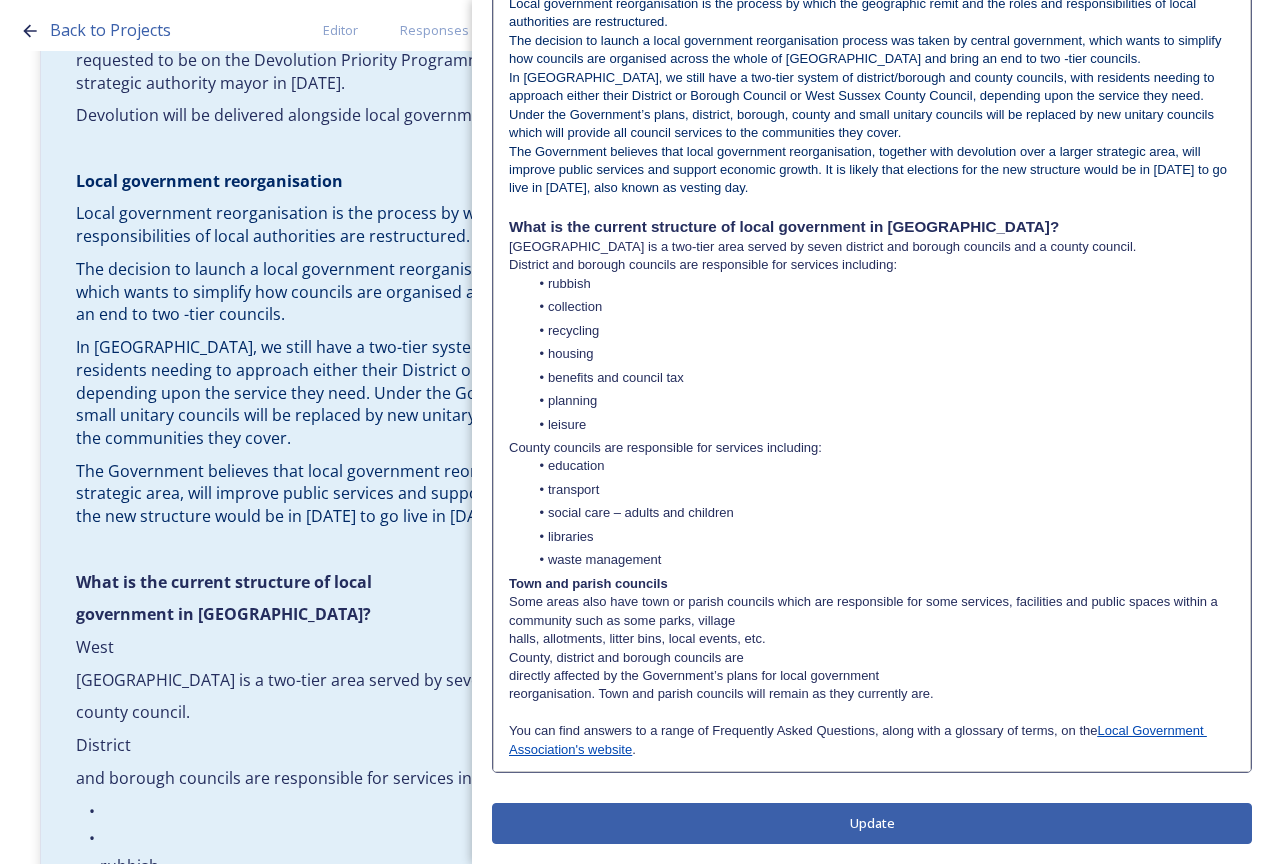 click on "Some areas also have town or parish councils which are responsible for some services, facilities and public spaces within a community such as some parks, village" at bounding box center [872, 611] 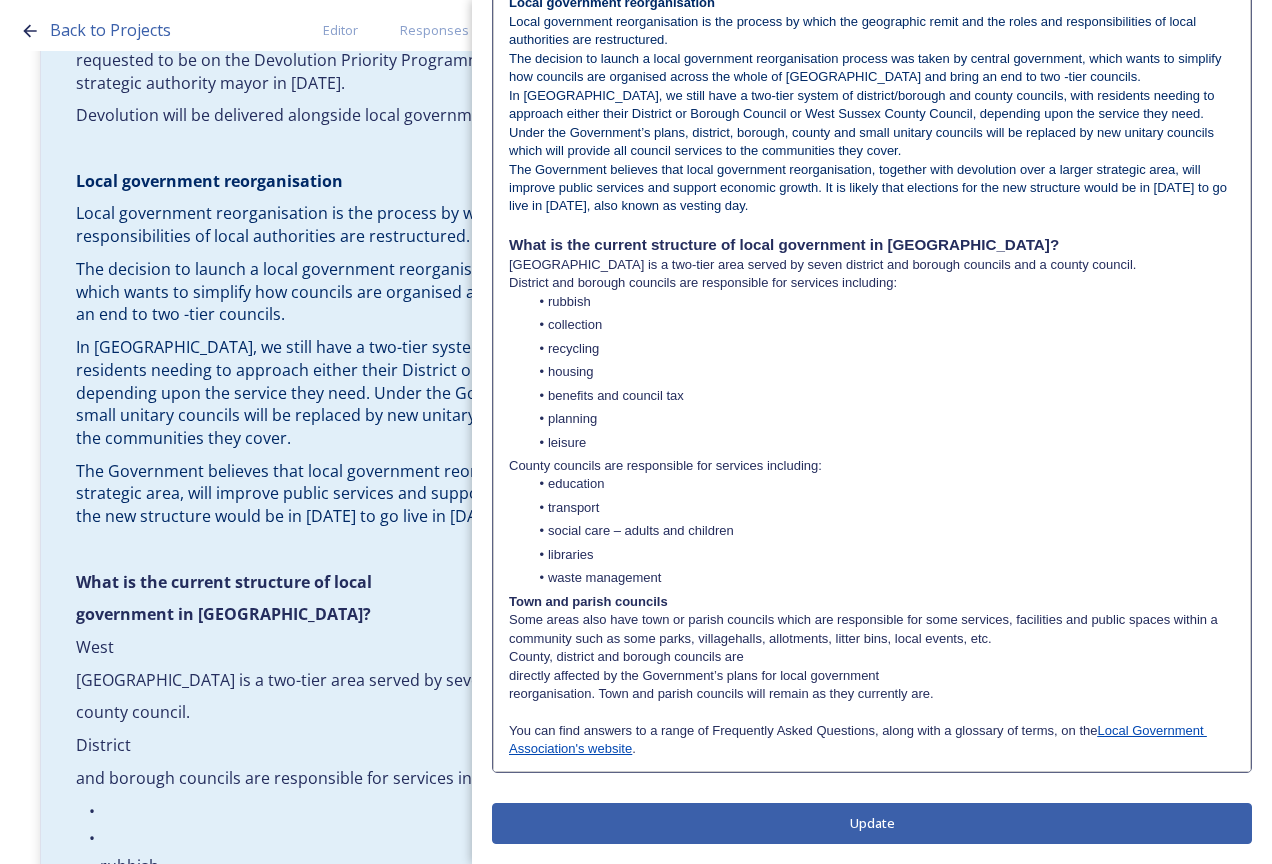 scroll, scrollTop: 480, scrollLeft: 0, axis: vertical 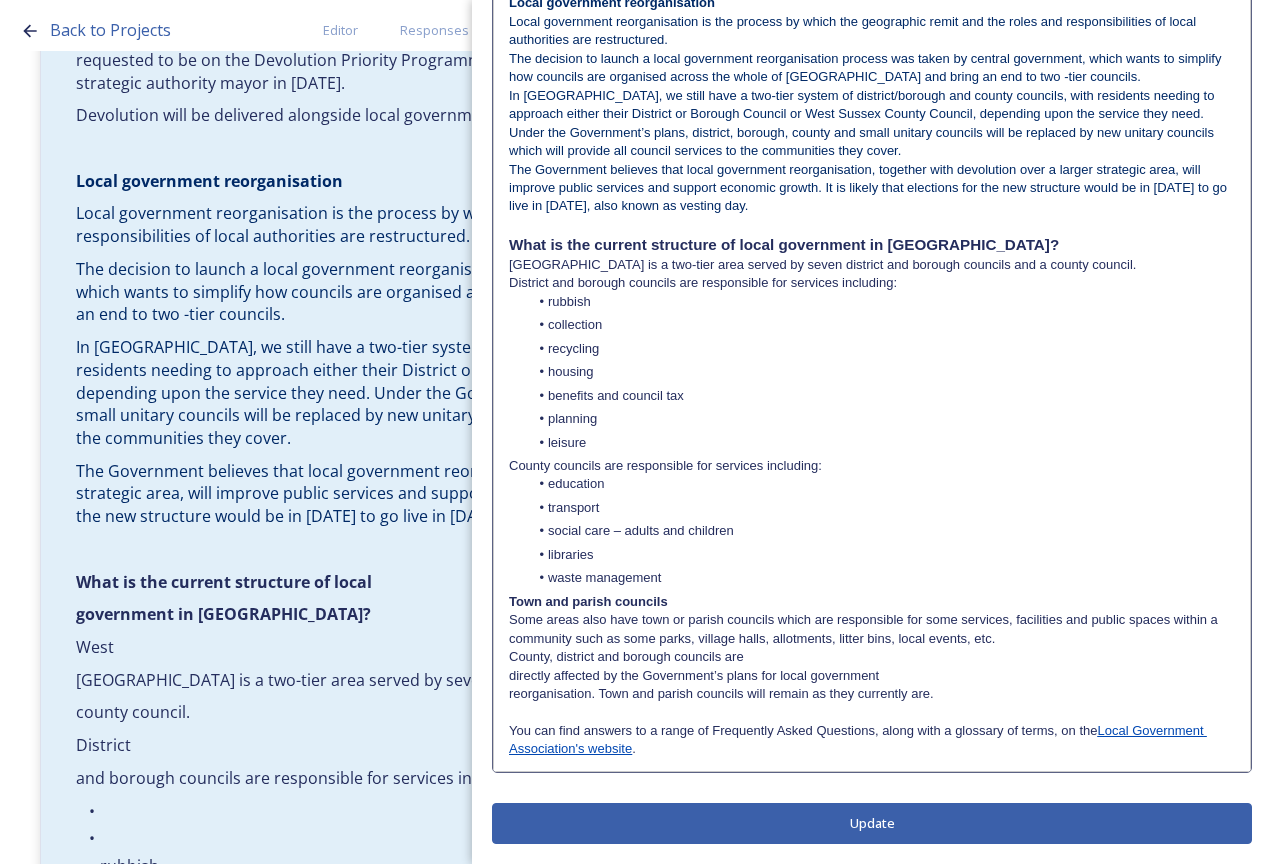 click on "Some areas also have town or parish councils which are responsible for some services, facilities and public spaces within a community such as some parks, village halls, allotments, litter bins, local events, etc." at bounding box center (872, 629) 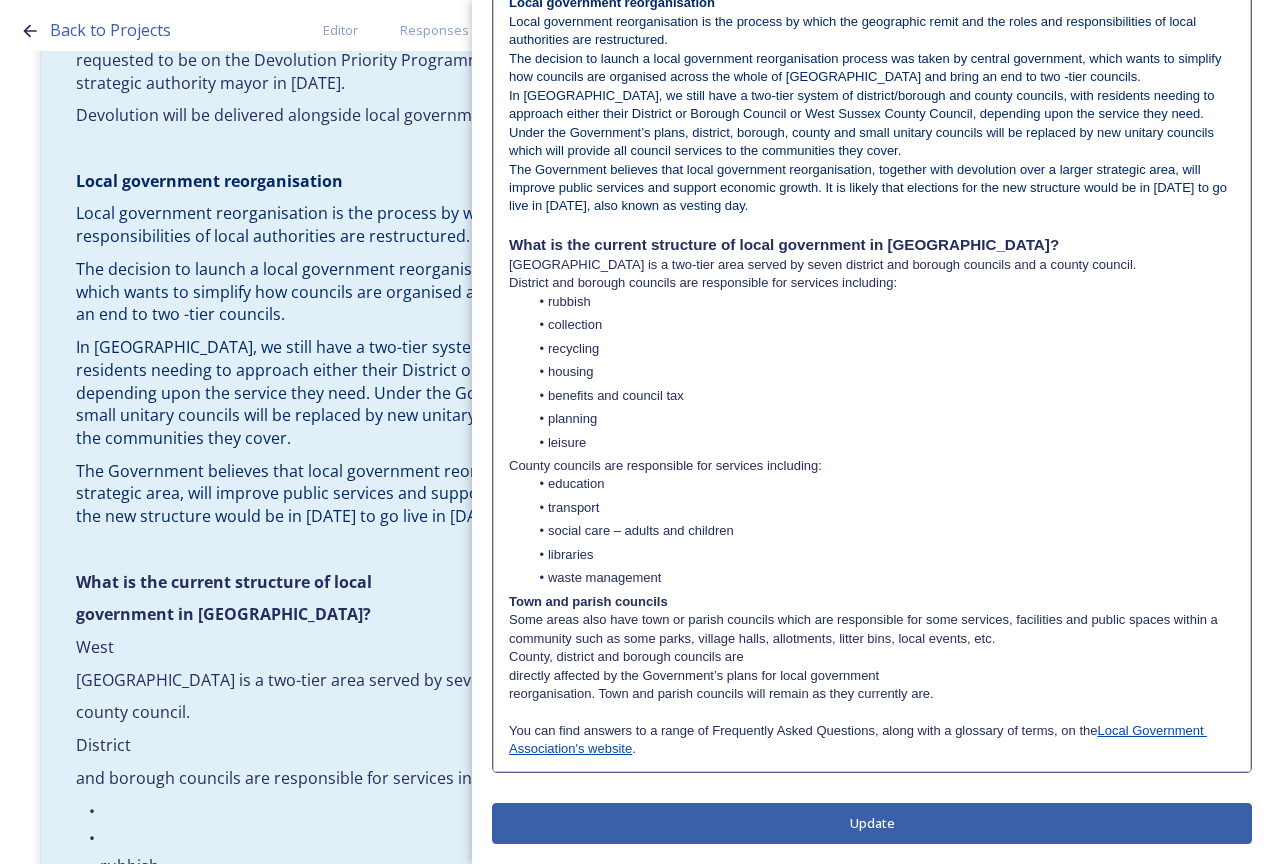 click on "County, district and borough councils are" at bounding box center [872, 657] 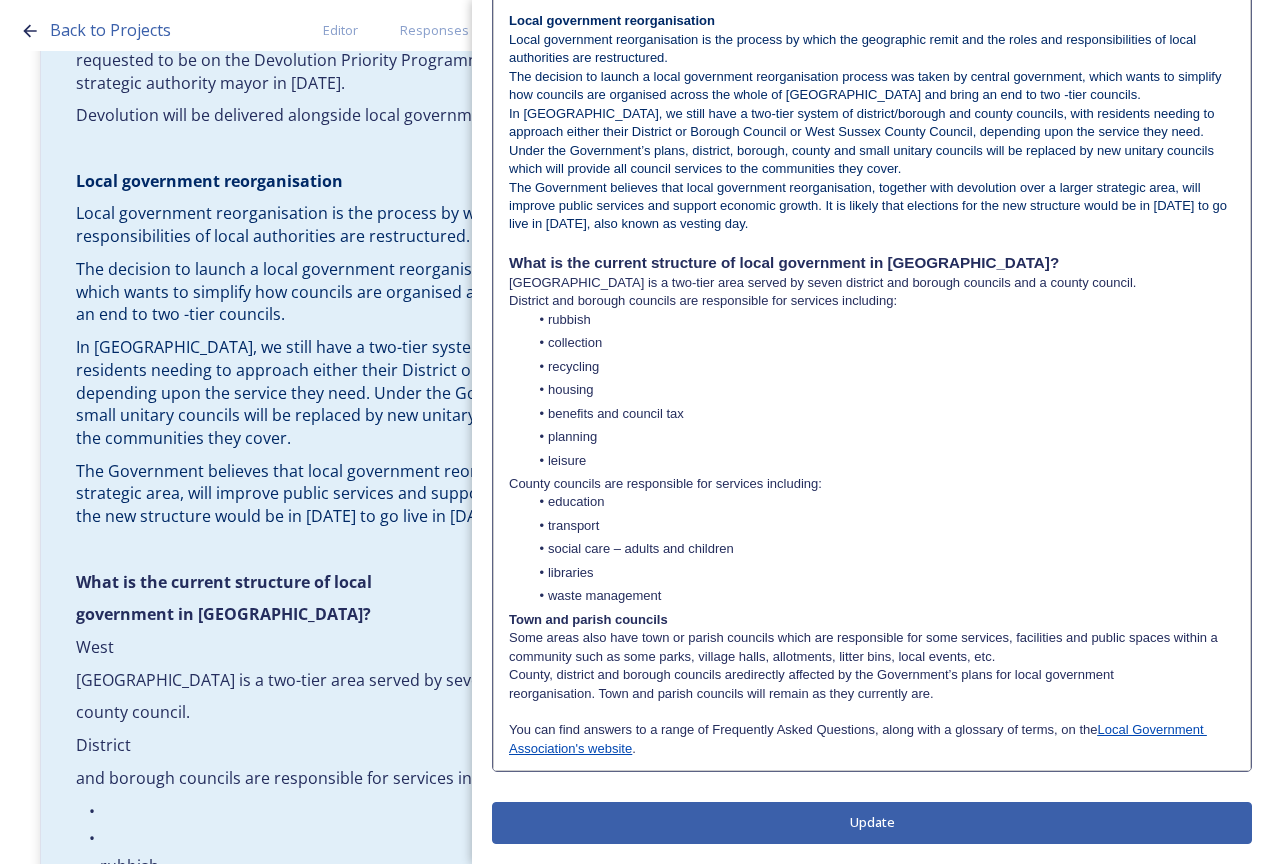 scroll, scrollTop: 462, scrollLeft: 0, axis: vertical 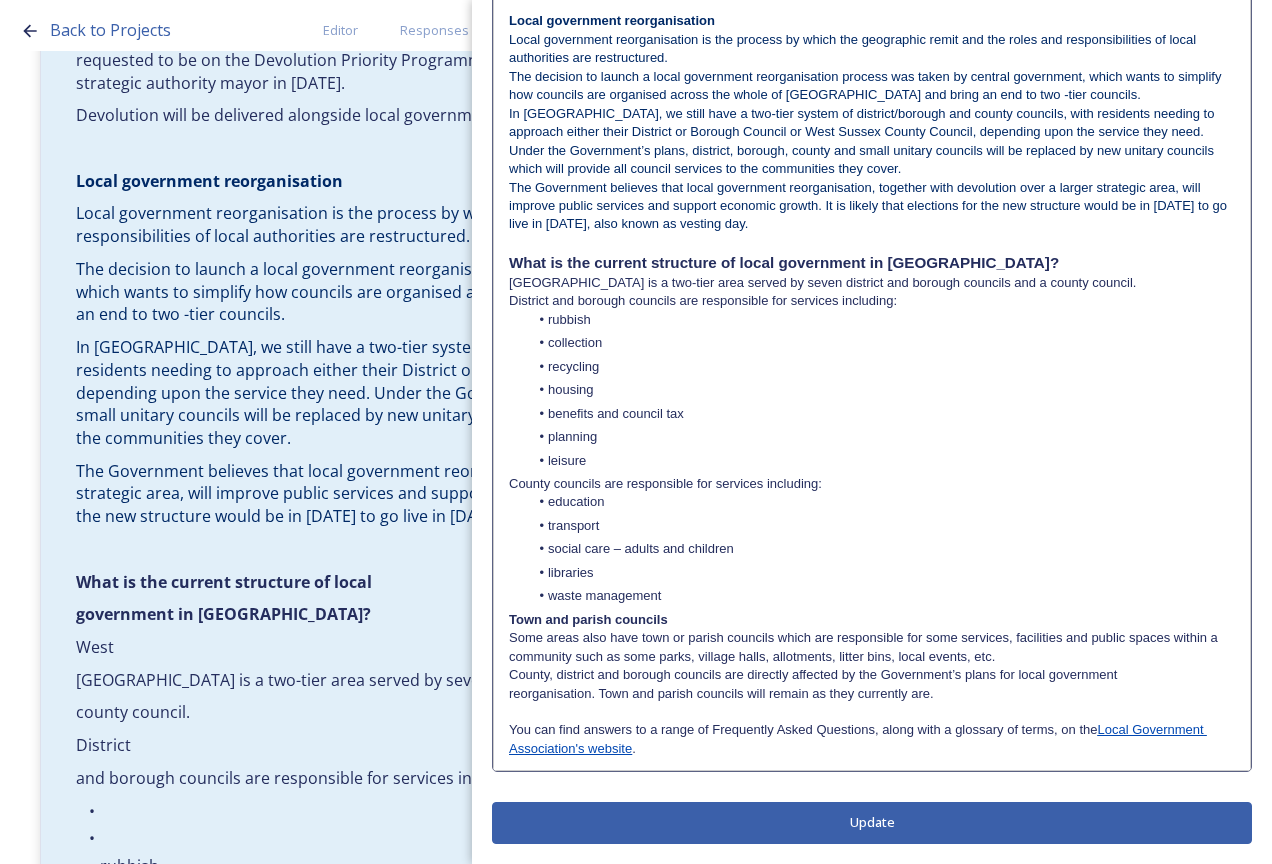 click on "County, district and borough councils are directly affected by the Government’s plans for local government" at bounding box center [872, 675] 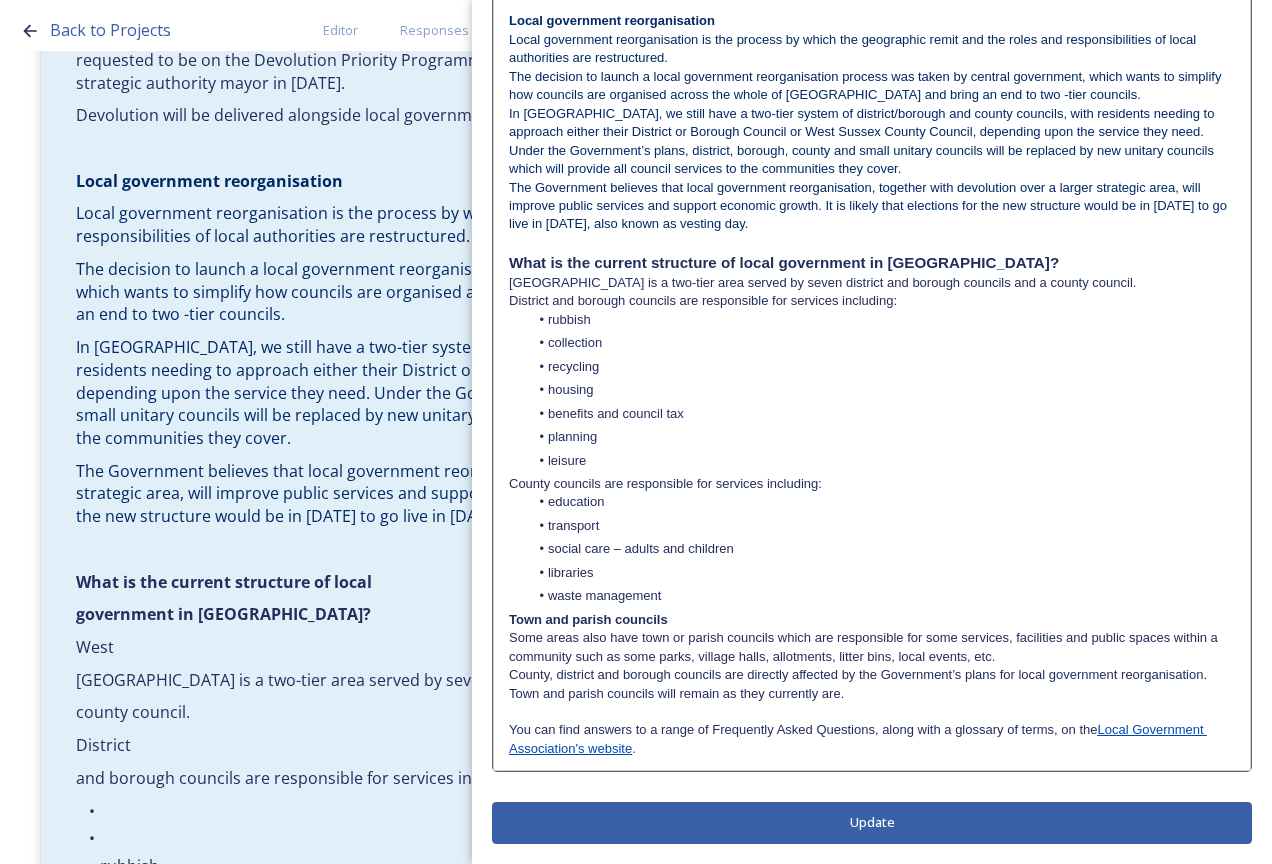 click on "County, district and borough councils are directly affected by the Government’s plans for local government reorganisation. Town and parish councils will remain as they currently are." at bounding box center [872, 684] 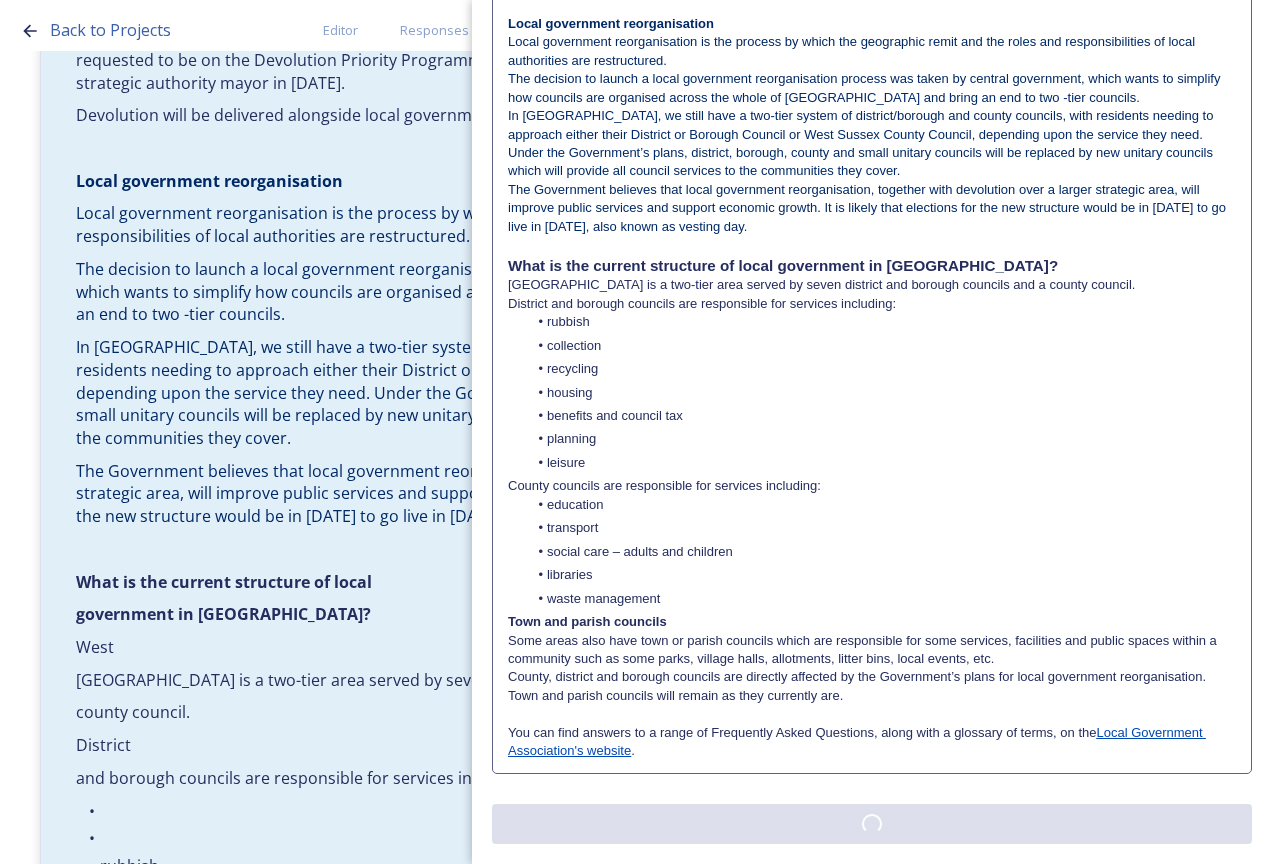 scroll, scrollTop: 0, scrollLeft: 0, axis: both 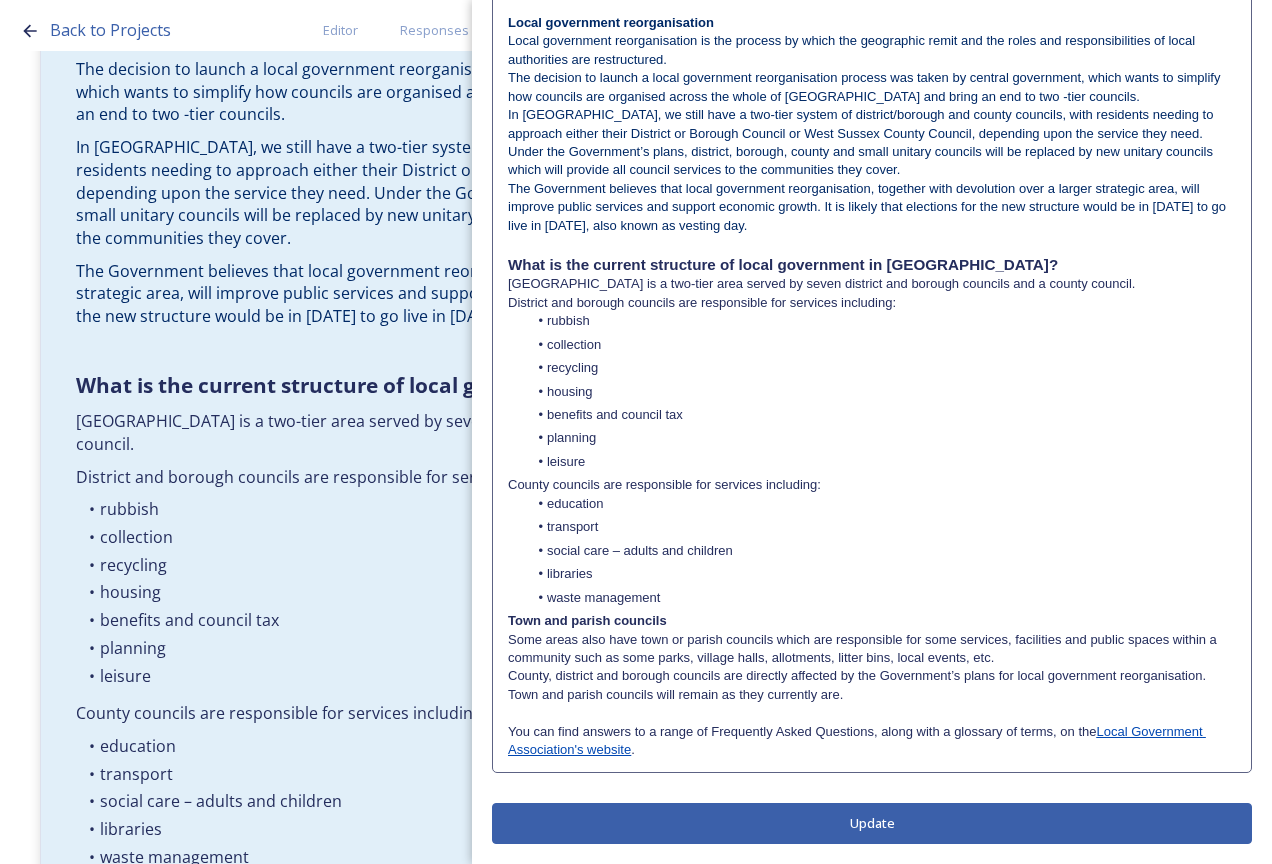 click on "Update" at bounding box center [872, 823] 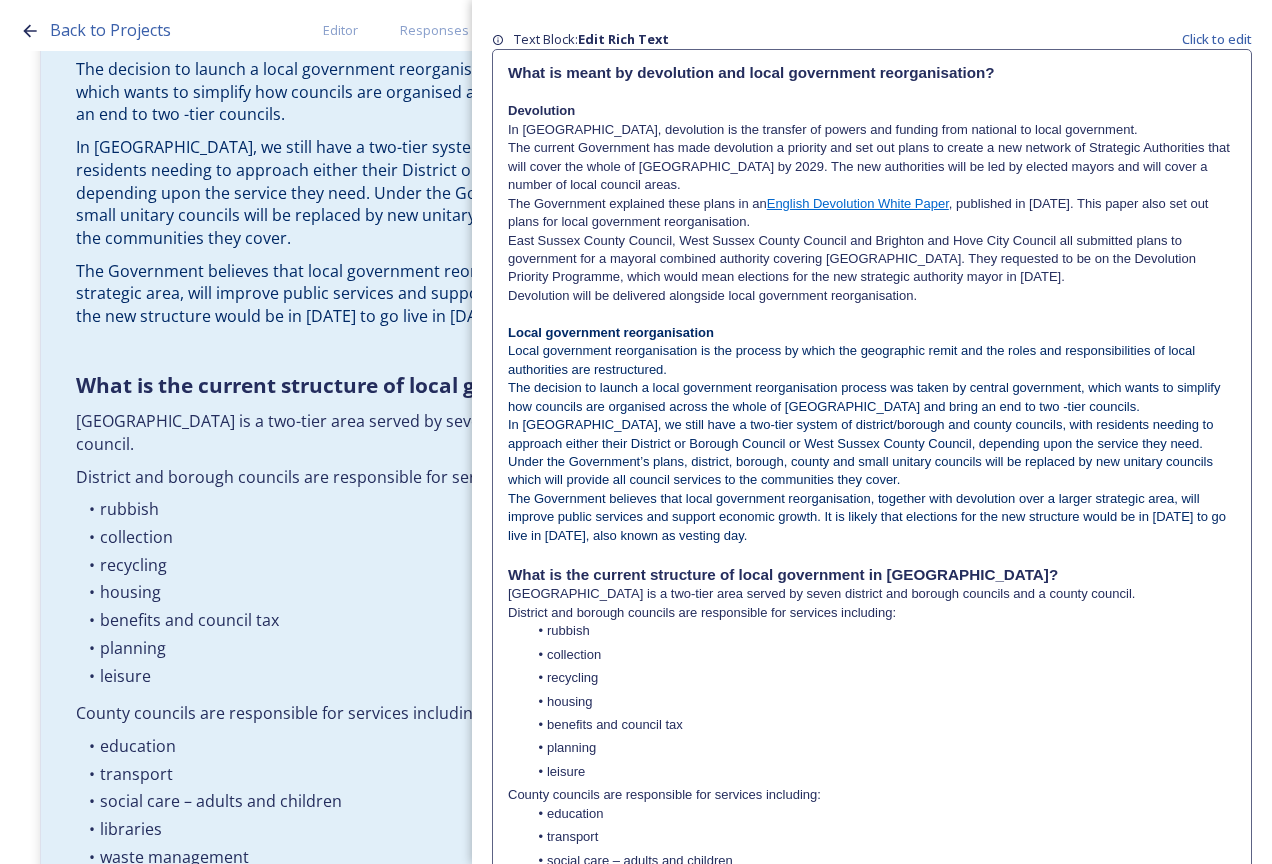scroll, scrollTop: 0, scrollLeft: 0, axis: both 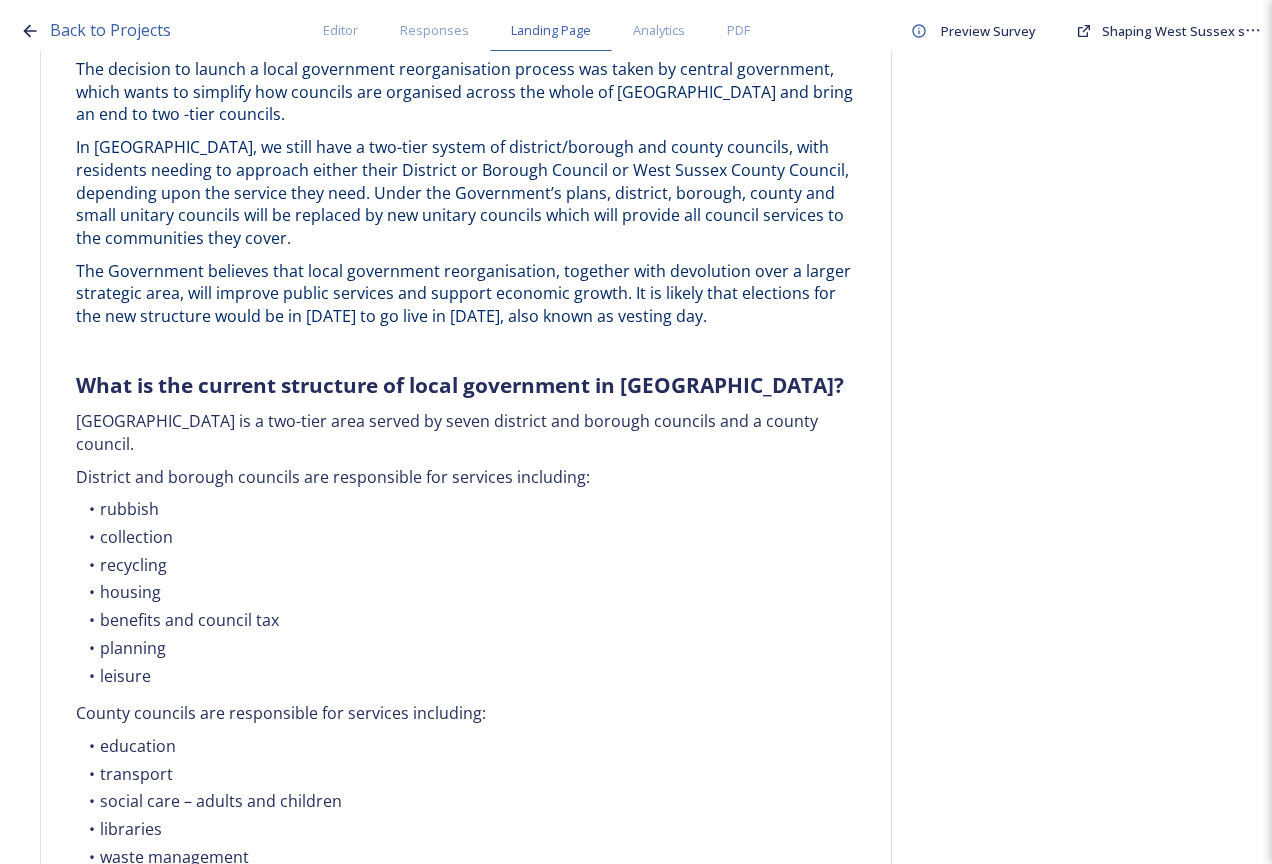 click on "Back to Projects Editor Responses Landing Page Analytics PDF Preview Survey Shaping [GEOGRAPHIC_DATA] survey Do you want to have a landing page for this project? Home Frequently asked questions Block Type:  RICH_TEXT Frequently Asked Questions Block Type:  IMAGE_TEXT On this page, you can find a range of Frequently Asked Questions. You will also find some helpful explainer videos created by the Local Government Association (LGA). Block Type:  RICH_TEXT What is meant by devolution and local government reorganisation? Devolution In [GEOGRAPHIC_DATA], devolution is the transfer of powers and funding from national to local government. The current Government has made devolution a priority and set out plans to create a new network of Strategic Authorities that will cover the whole of [GEOGRAPHIC_DATA] by 2029. The new authorities will be led by elected mayors and will cover a number of local council areas. The Government explained these plans in an  English Devolution White Paper Local government reorganisation rubbish collection recycling" at bounding box center (636, 432) 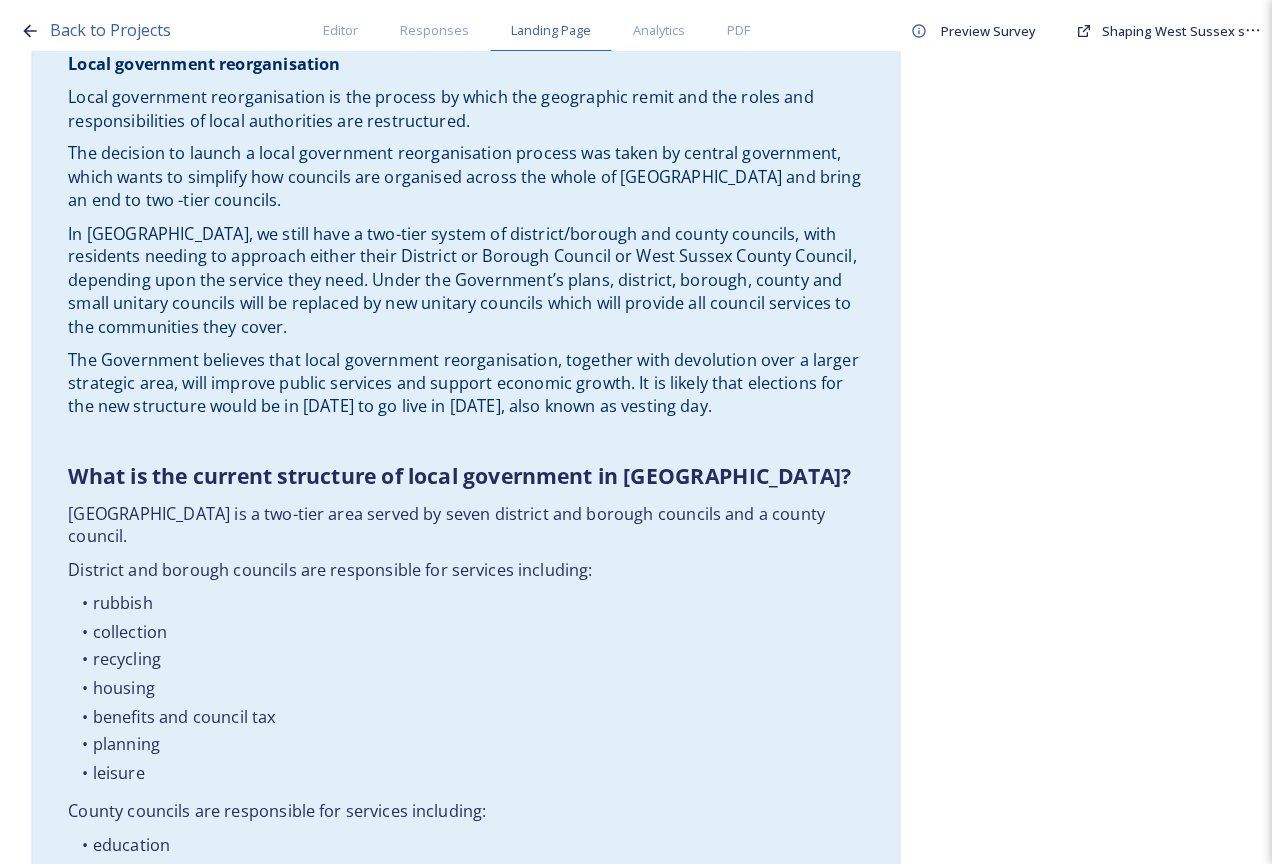 scroll, scrollTop: 1200, scrollLeft: 0, axis: vertical 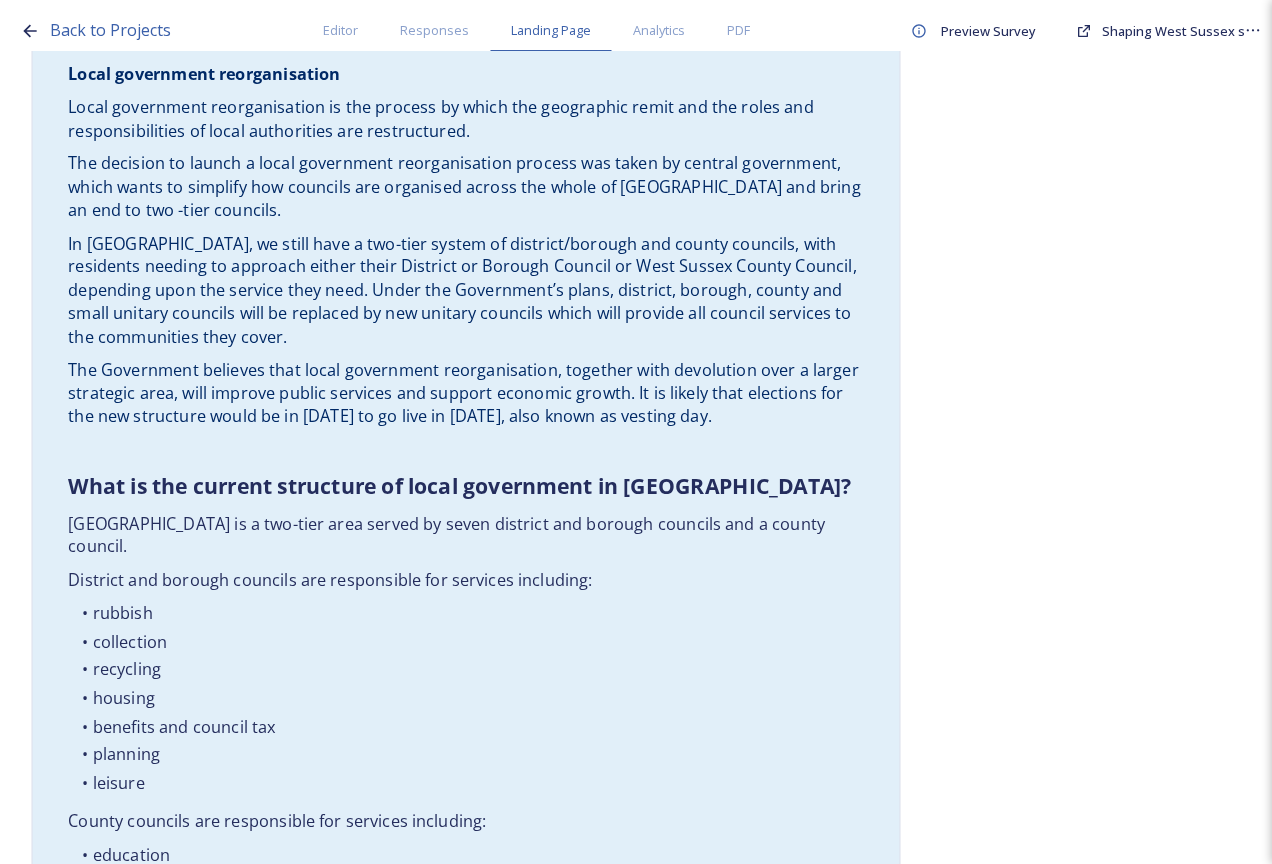 click on "[GEOGRAPHIC_DATA] is a two-tier area served by seven district and borough councils and a county council." at bounding box center (466, 535) 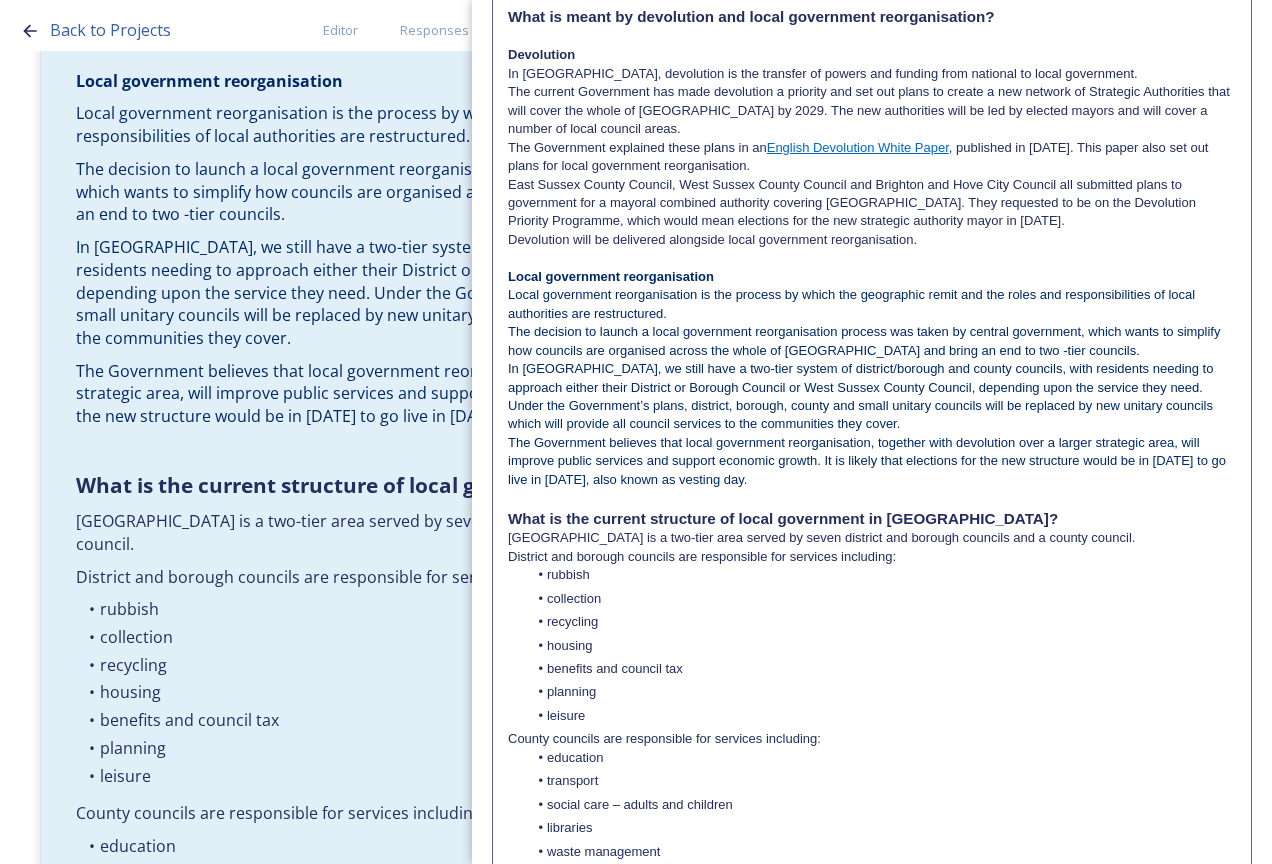 scroll, scrollTop: 437, scrollLeft: 0, axis: vertical 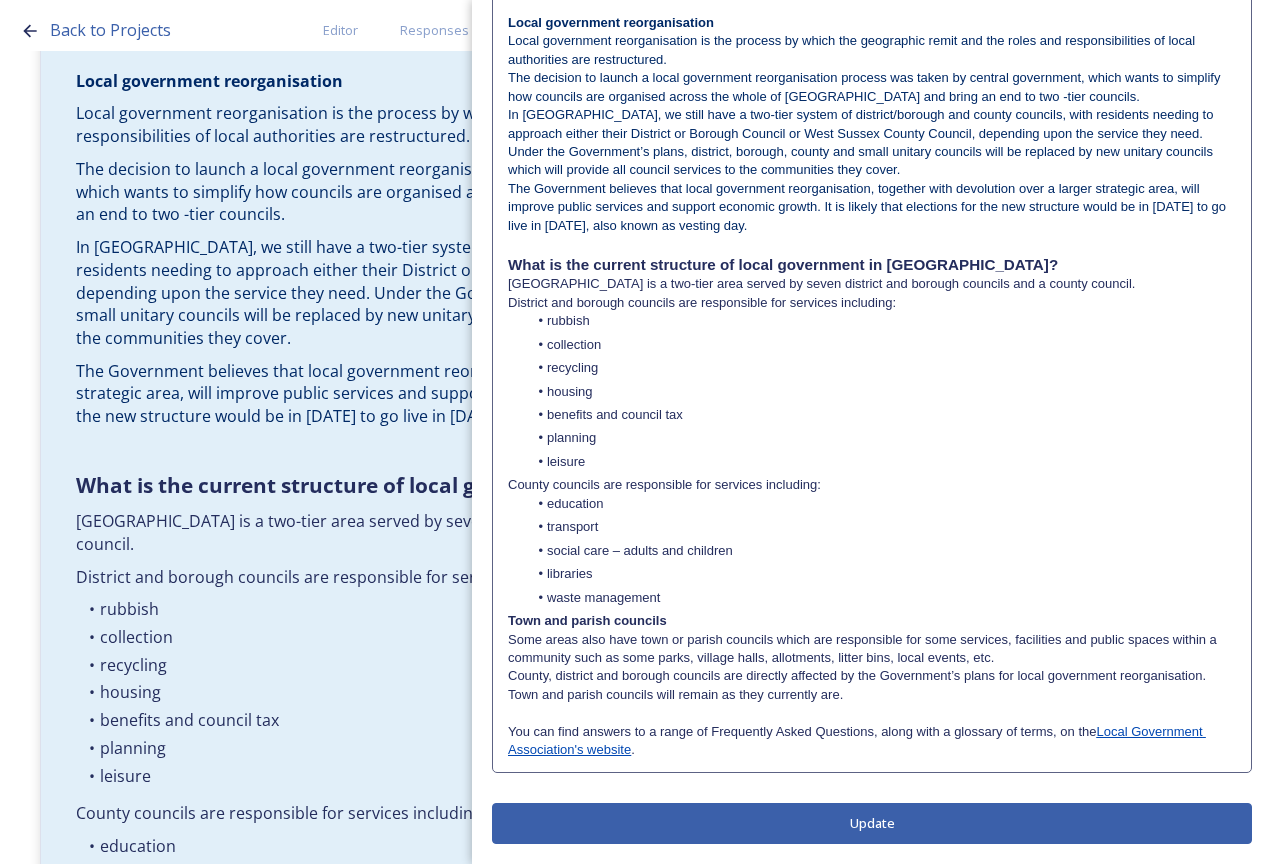 click at bounding box center [872, 713] 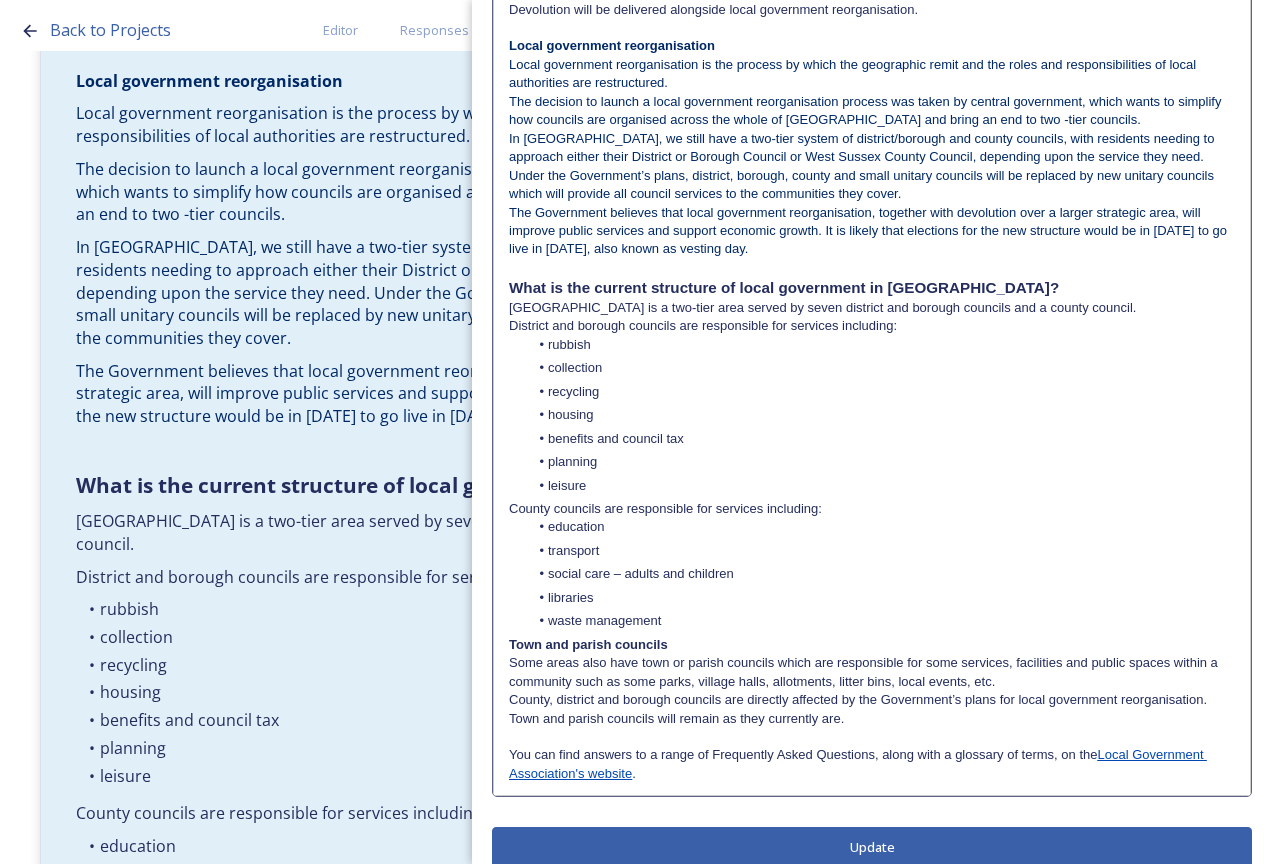click at bounding box center [872, 737] 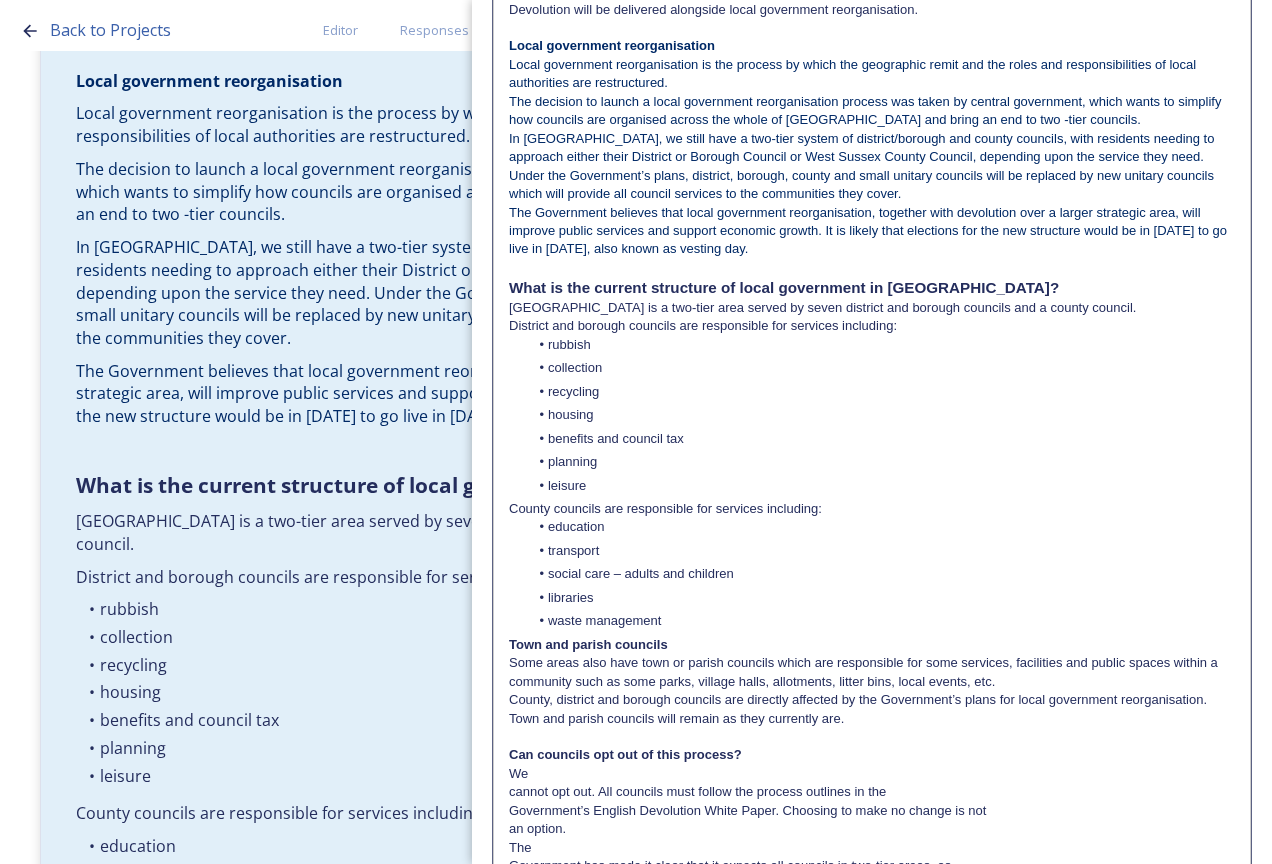 scroll, scrollTop: 0, scrollLeft: 0, axis: both 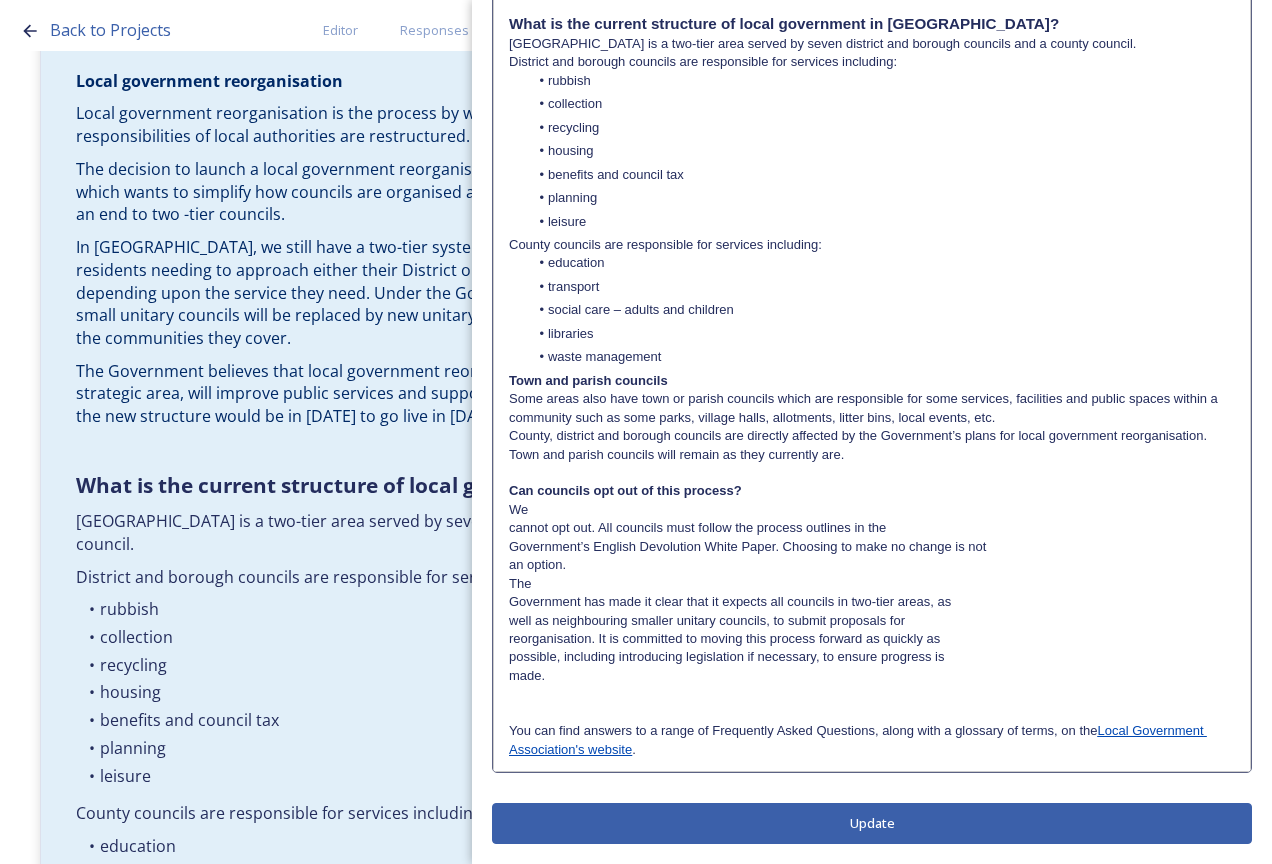click on "Can councils opt out of this process?" at bounding box center [872, 491] 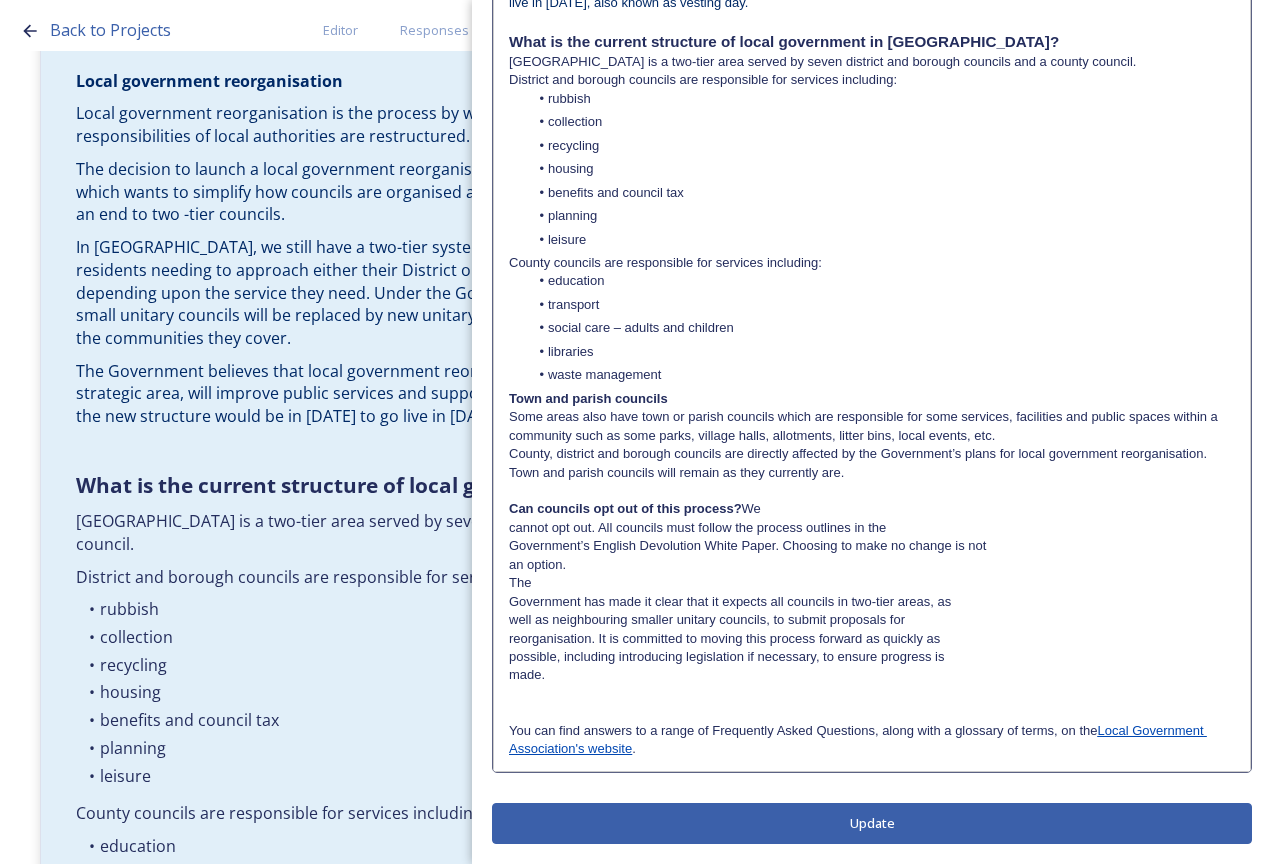 scroll, scrollTop: 701, scrollLeft: 0, axis: vertical 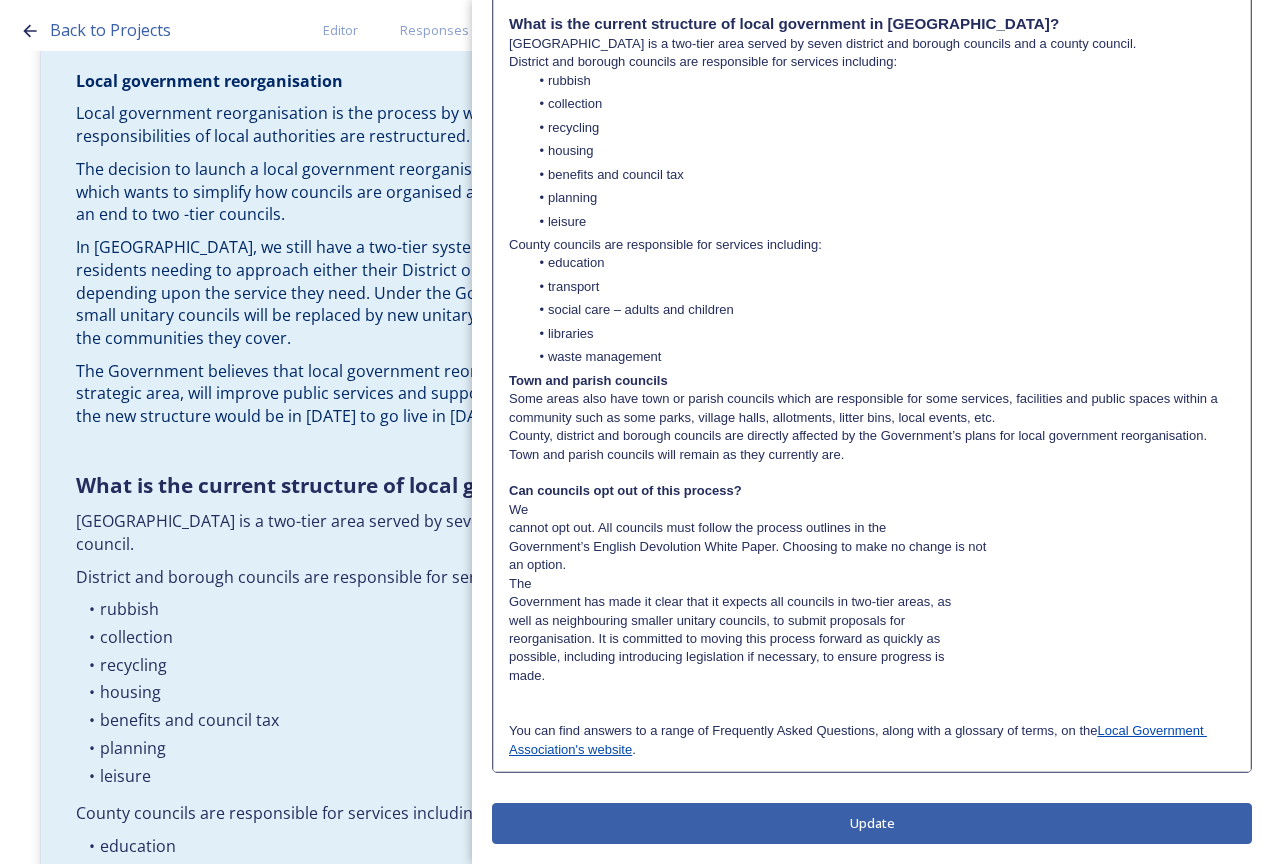 drag, startPoint x: 768, startPoint y: 493, endPoint x: 511, endPoint y: 494, distance: 257.00195 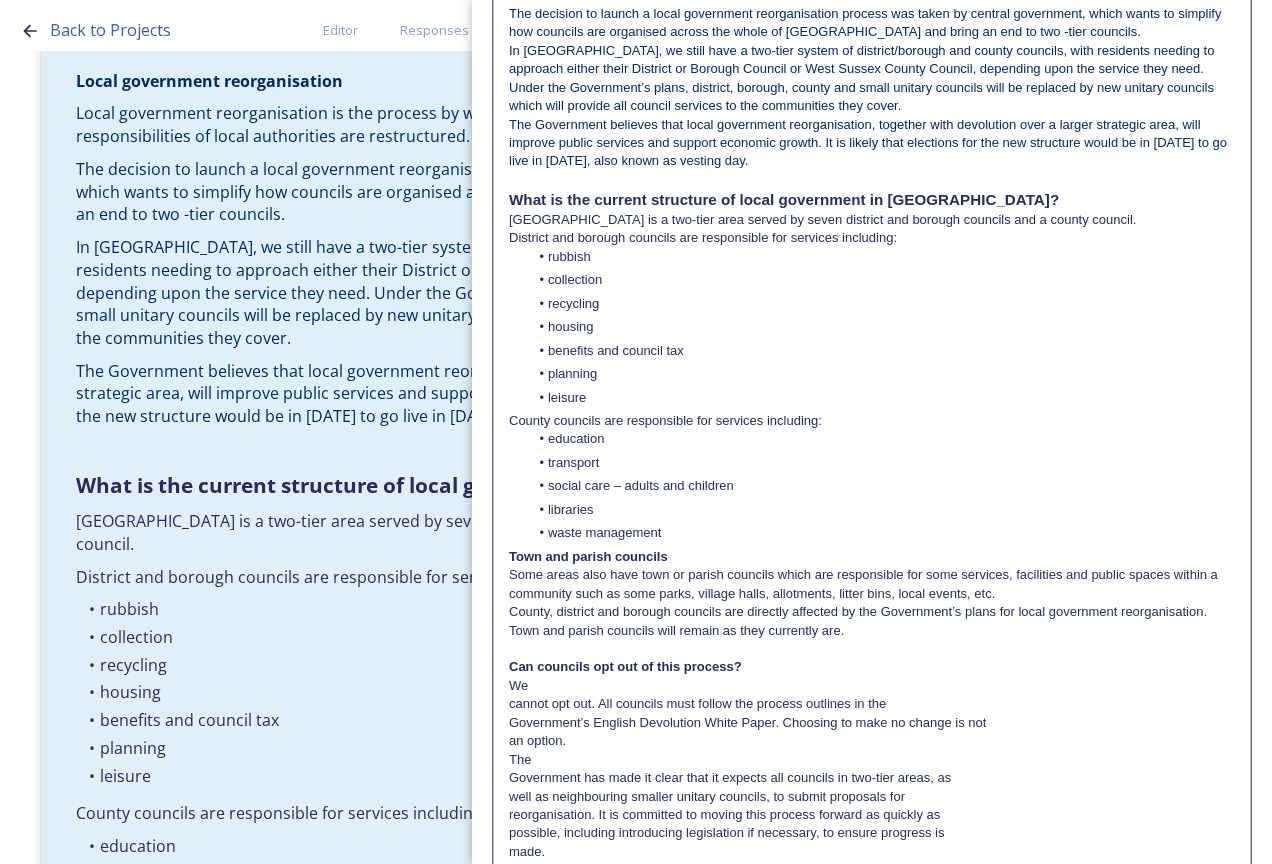 scroll, scrollTop: 0, scrollLeft: 0, axis: both 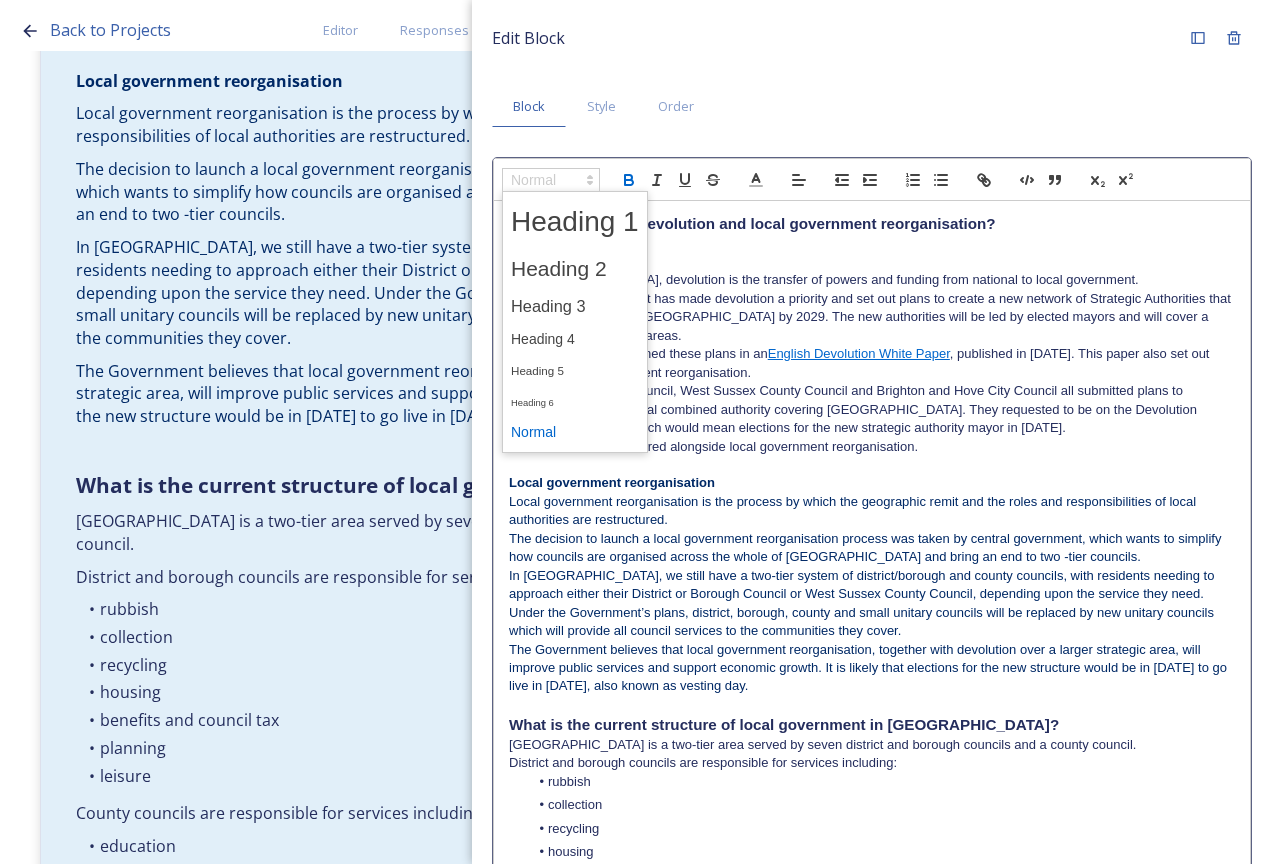 click at bounding box center (551, 180) 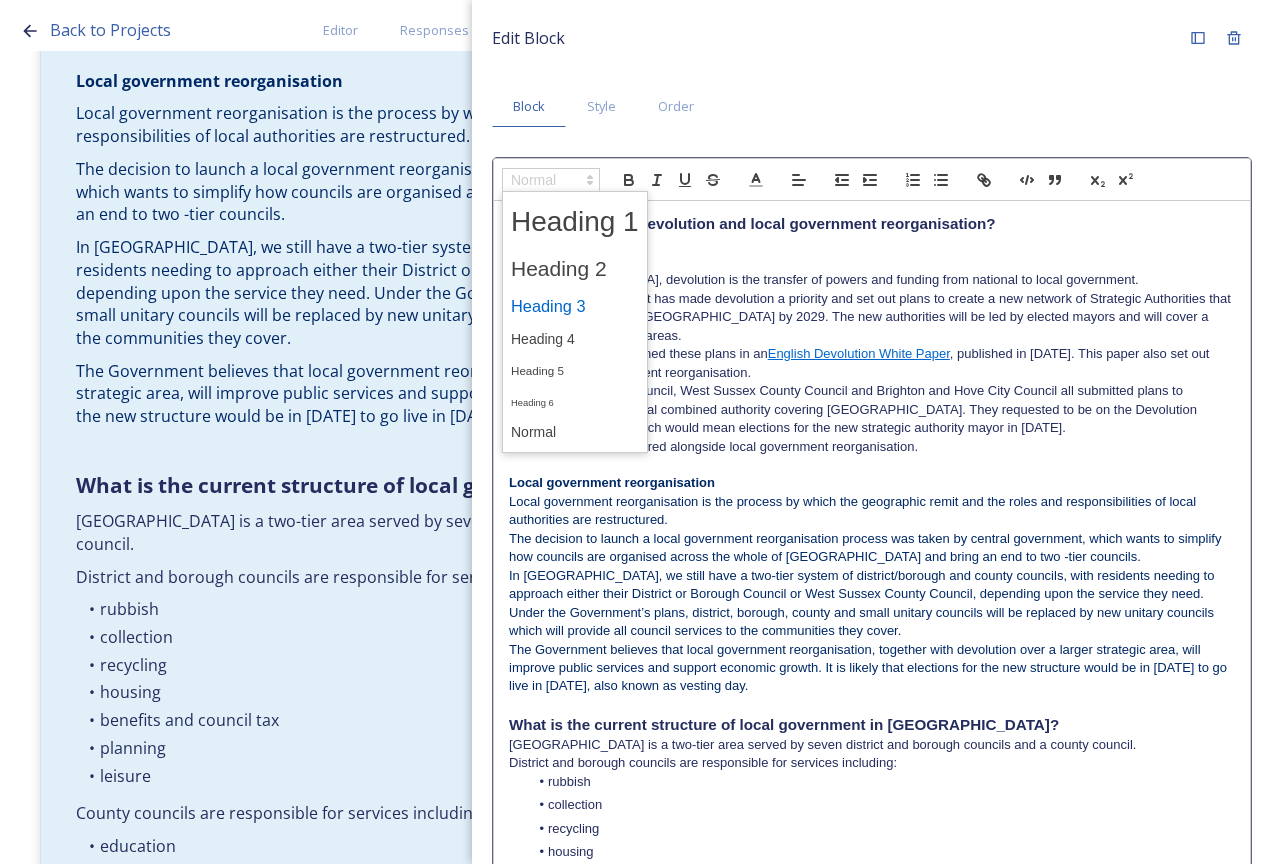click at bounding box center (575, 306) 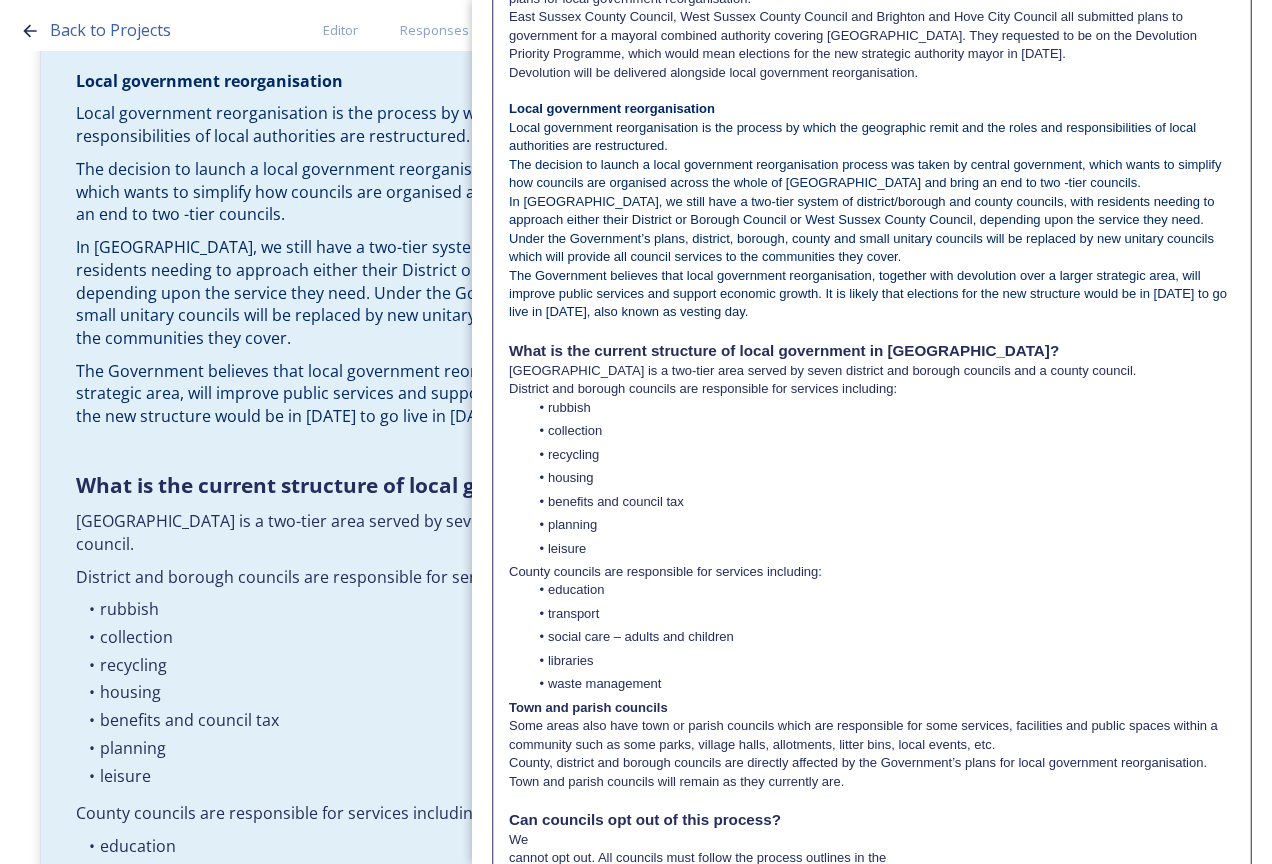 scroll, scrollTop: 705, scrollLeft: 0, axis: vertical 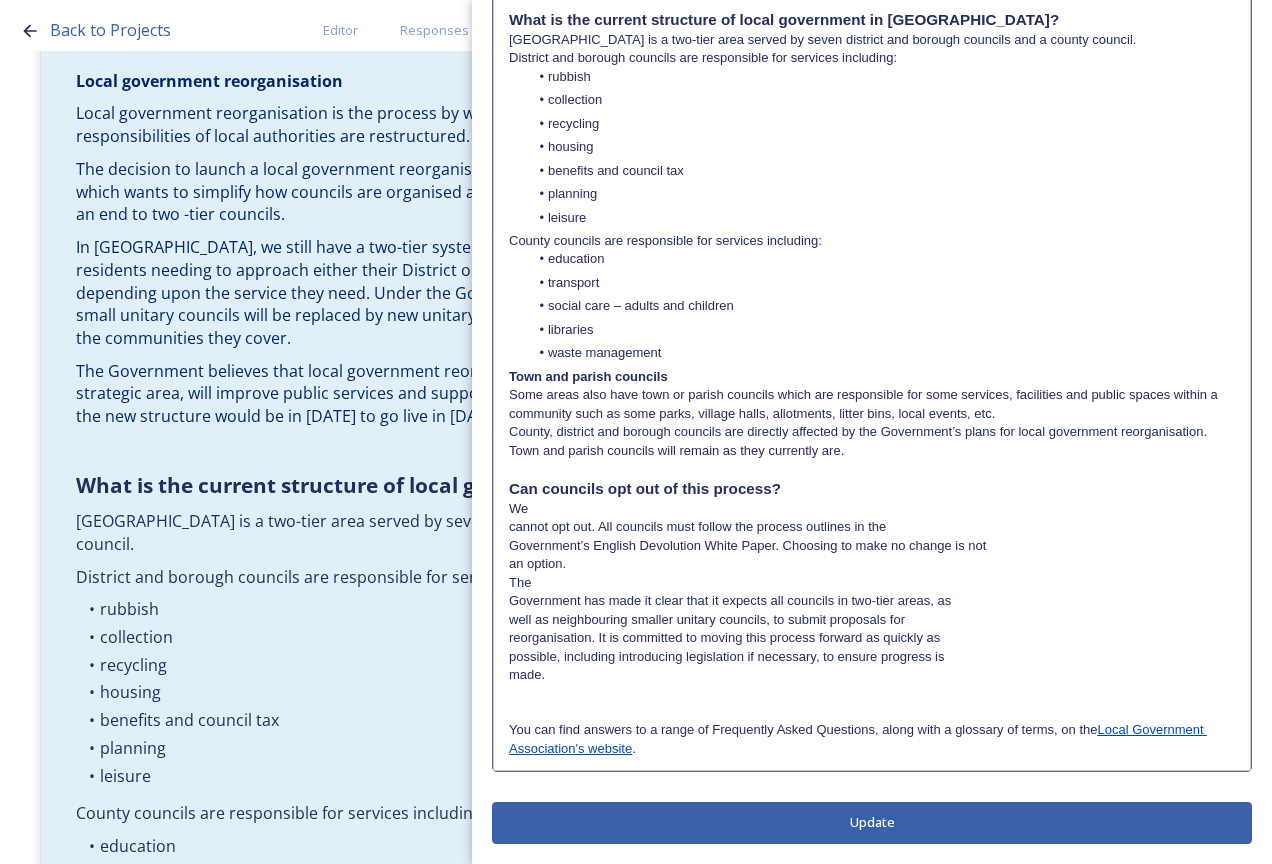 click on "﻿ We" at bounding box center (872, 509) 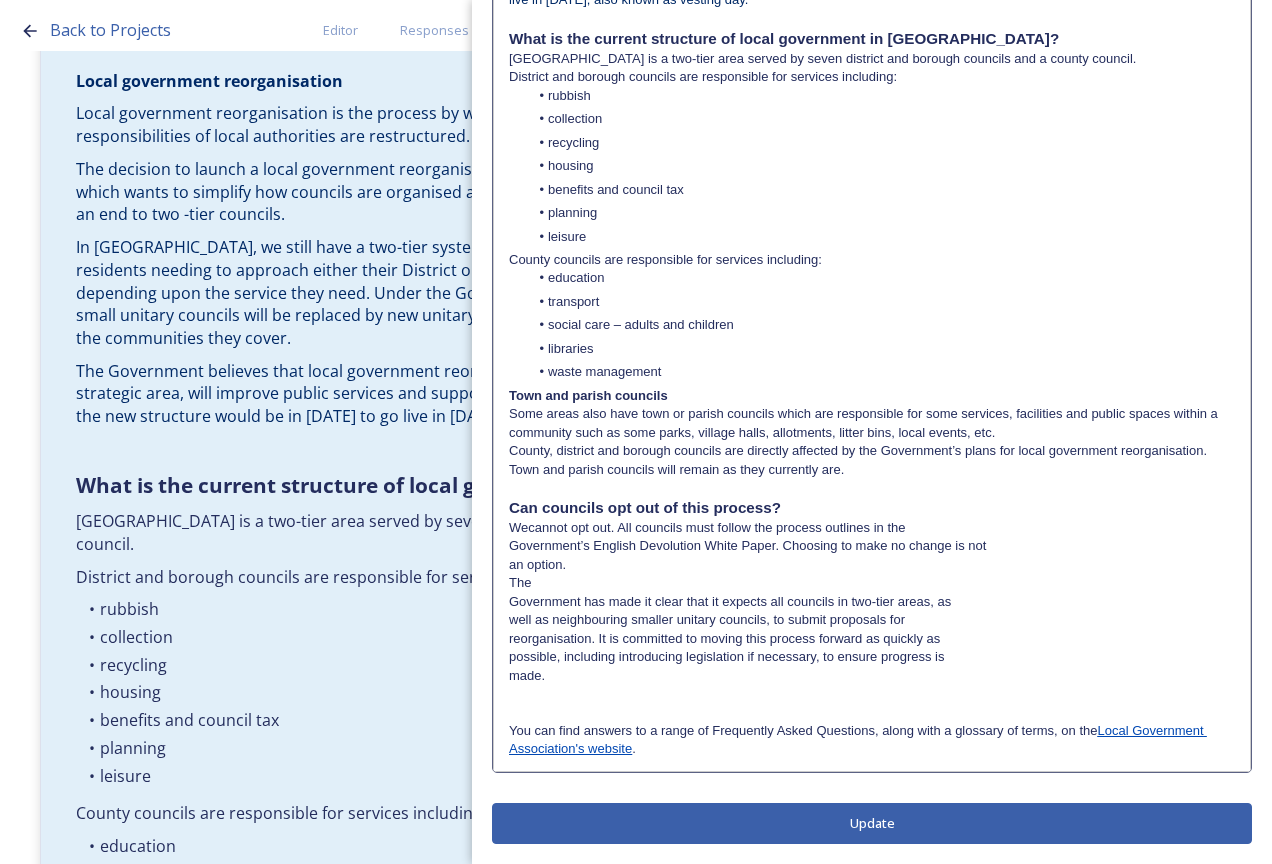 scroll, scrollTop: 686, scrollLeft: 0, axis: vertical 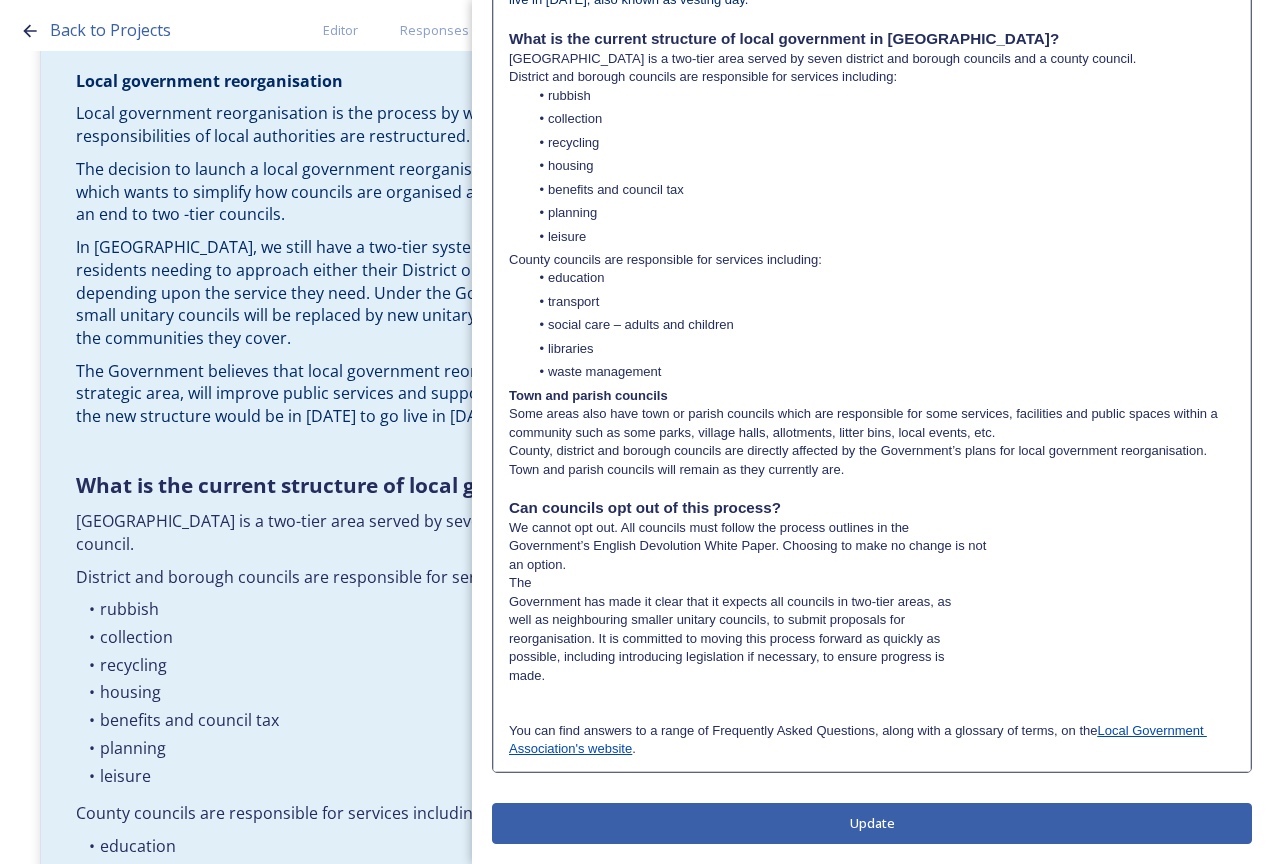 click on "We cannot opt out. All councils must follow the process outlines in the" at bounding box center (872, 528) 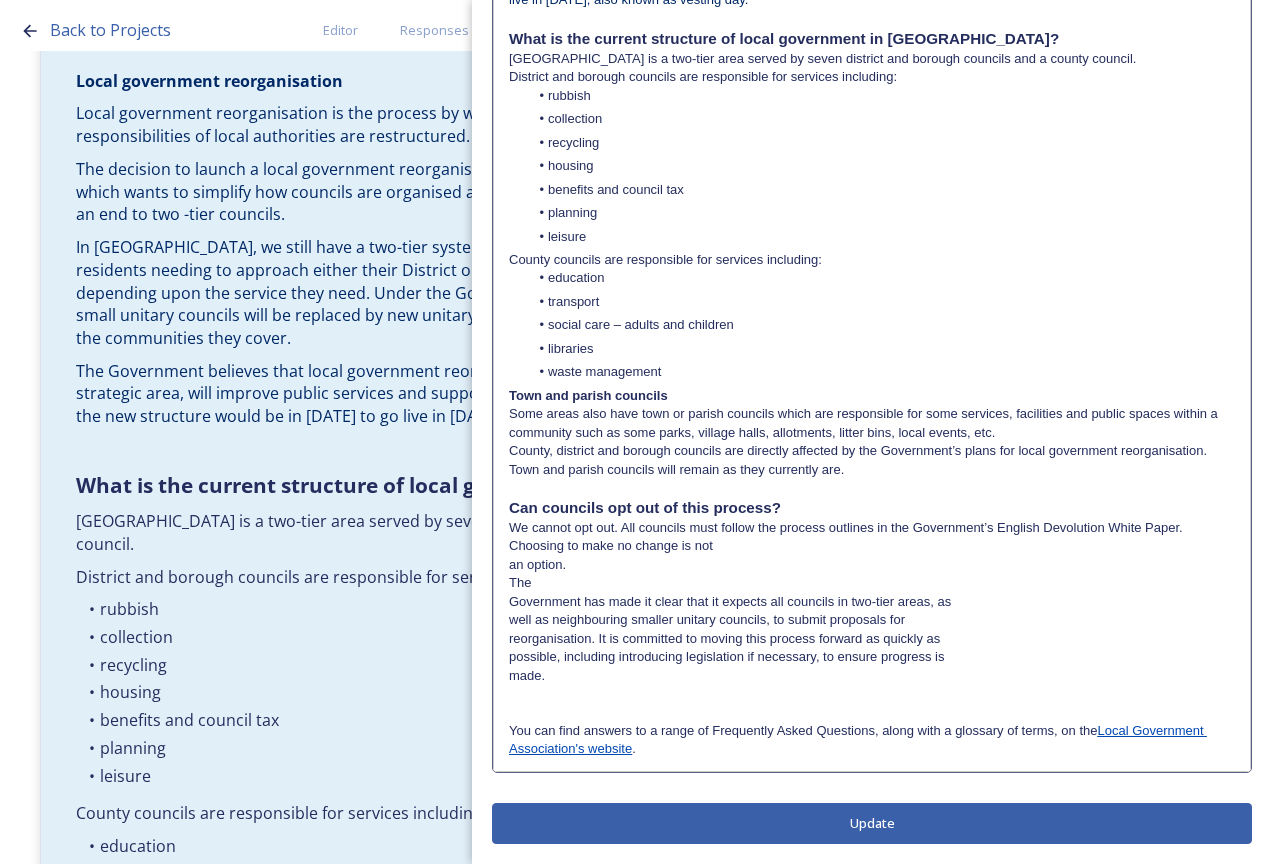 click on "We cannot opt out. All councils must follow the process outlines in the Government’s English Devolution White Paper. Choosing to make no change is not" at bounding box center [872, 537] 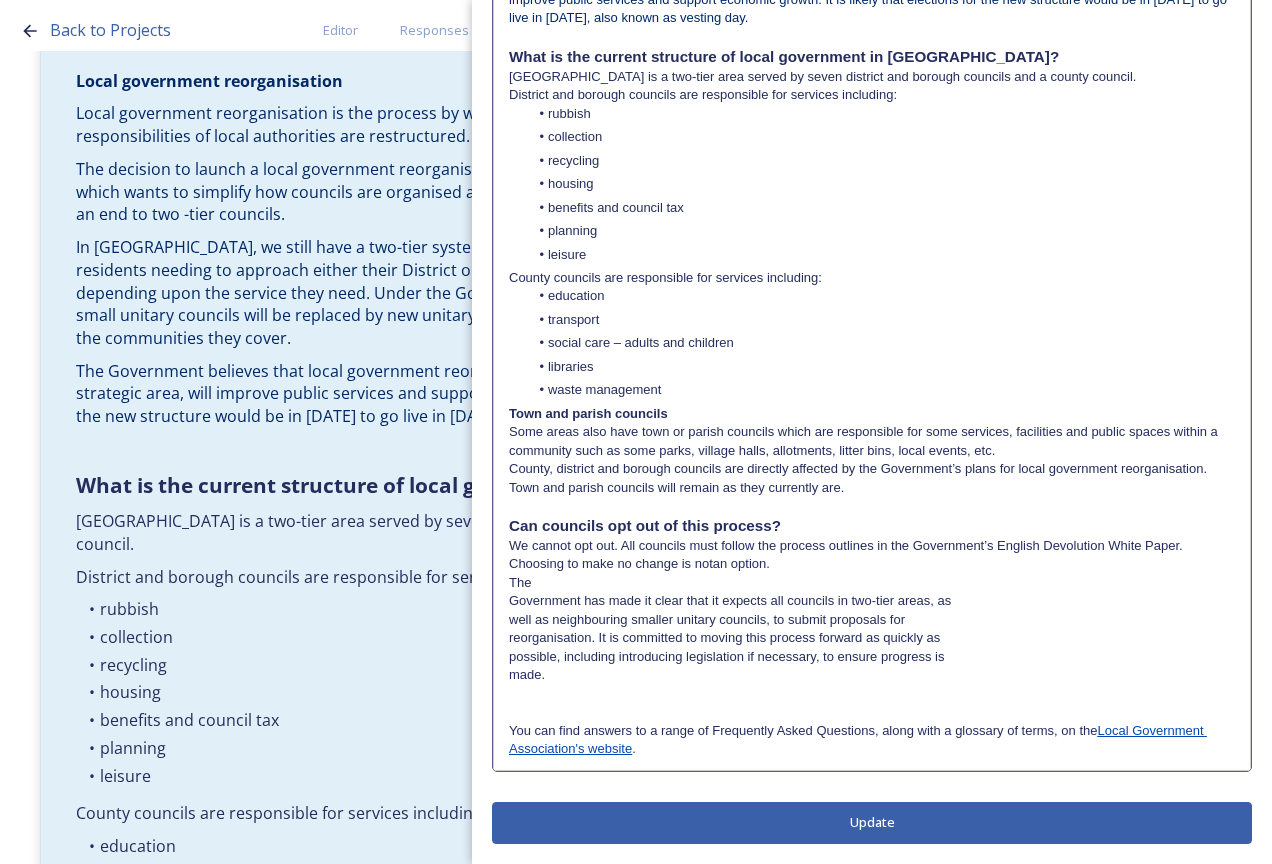 scroll, scrollTop: 668, scrollLeft: 0, axis: vertical 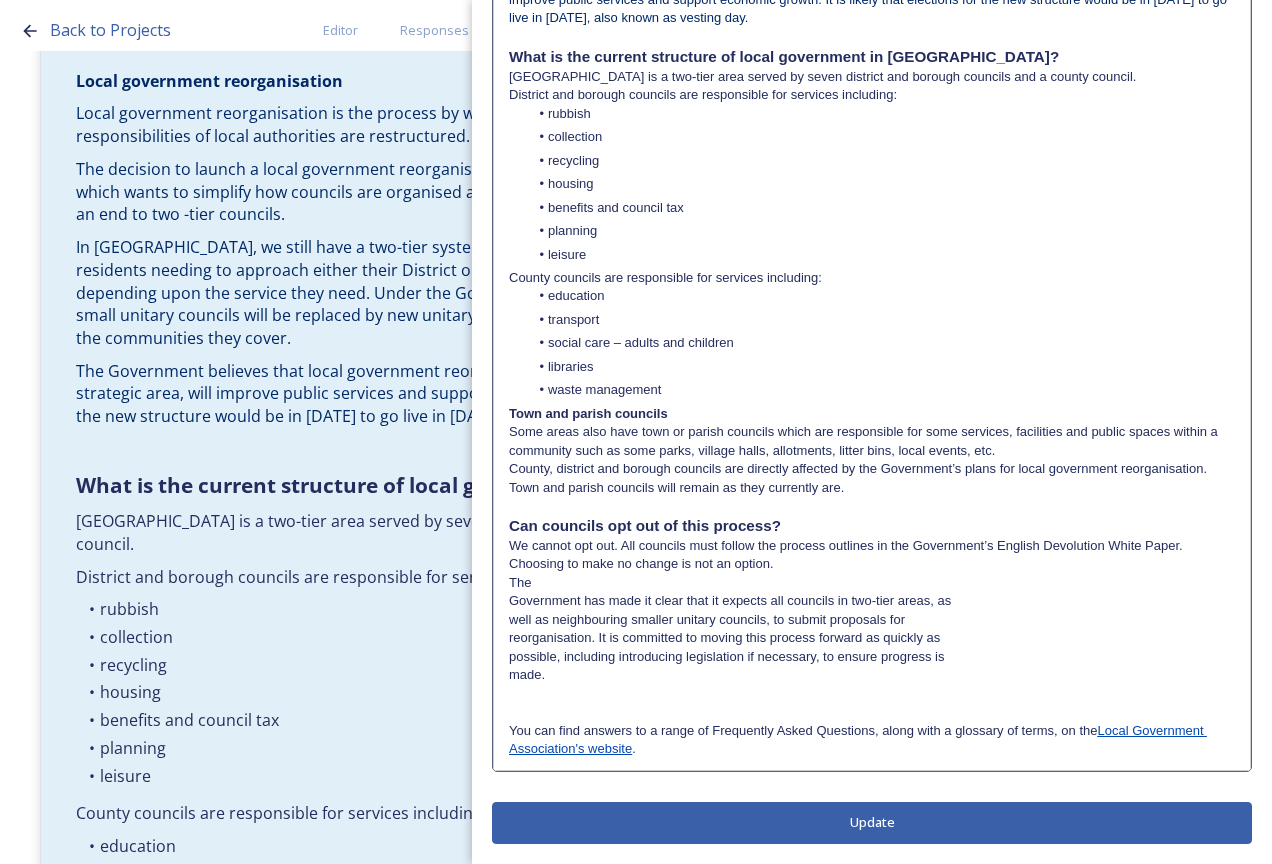 click on "We cannot opt out. All councils must follow the process outlines in the Government’s English Devolution White Paper. Choosing to make no change is not an option." at bounding box center (872, 555) 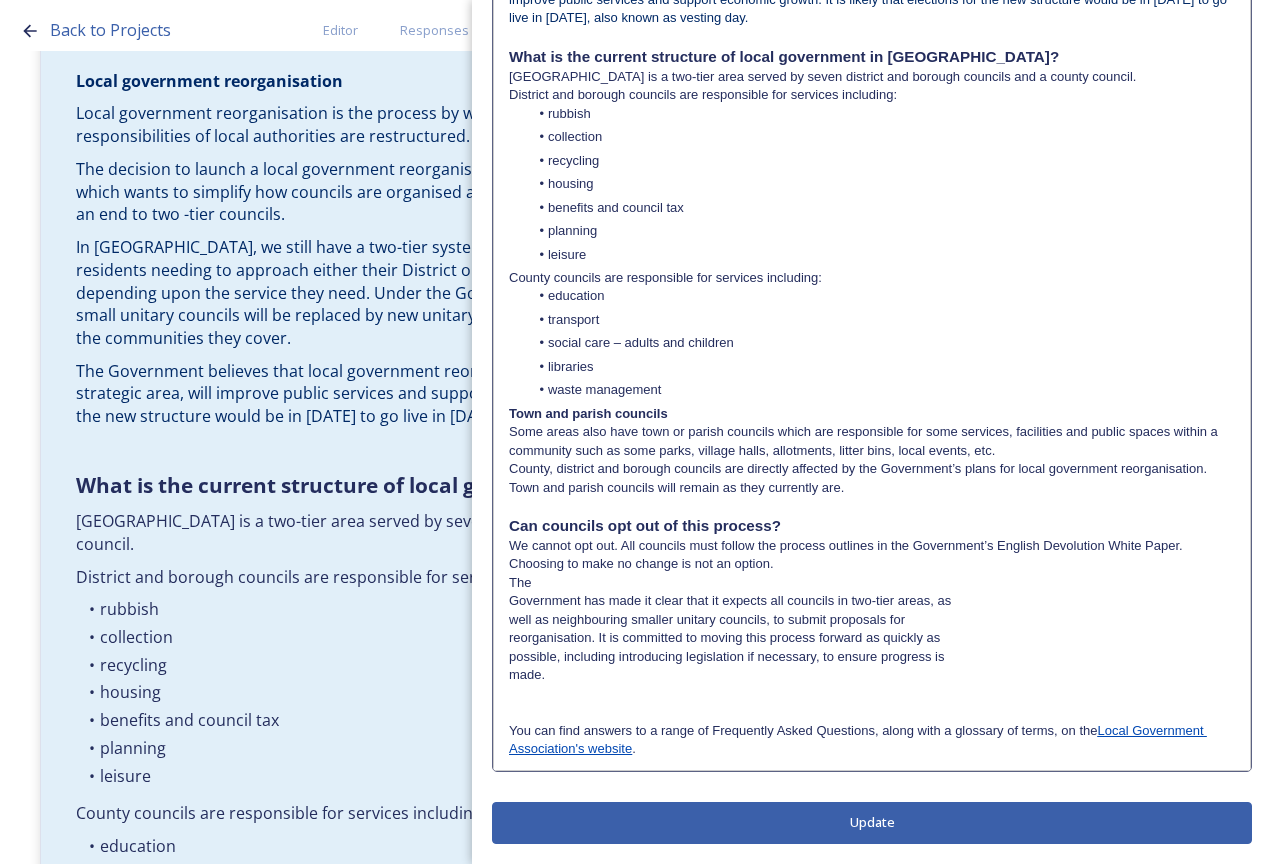 click on "The" at bounding box center (872, 583) 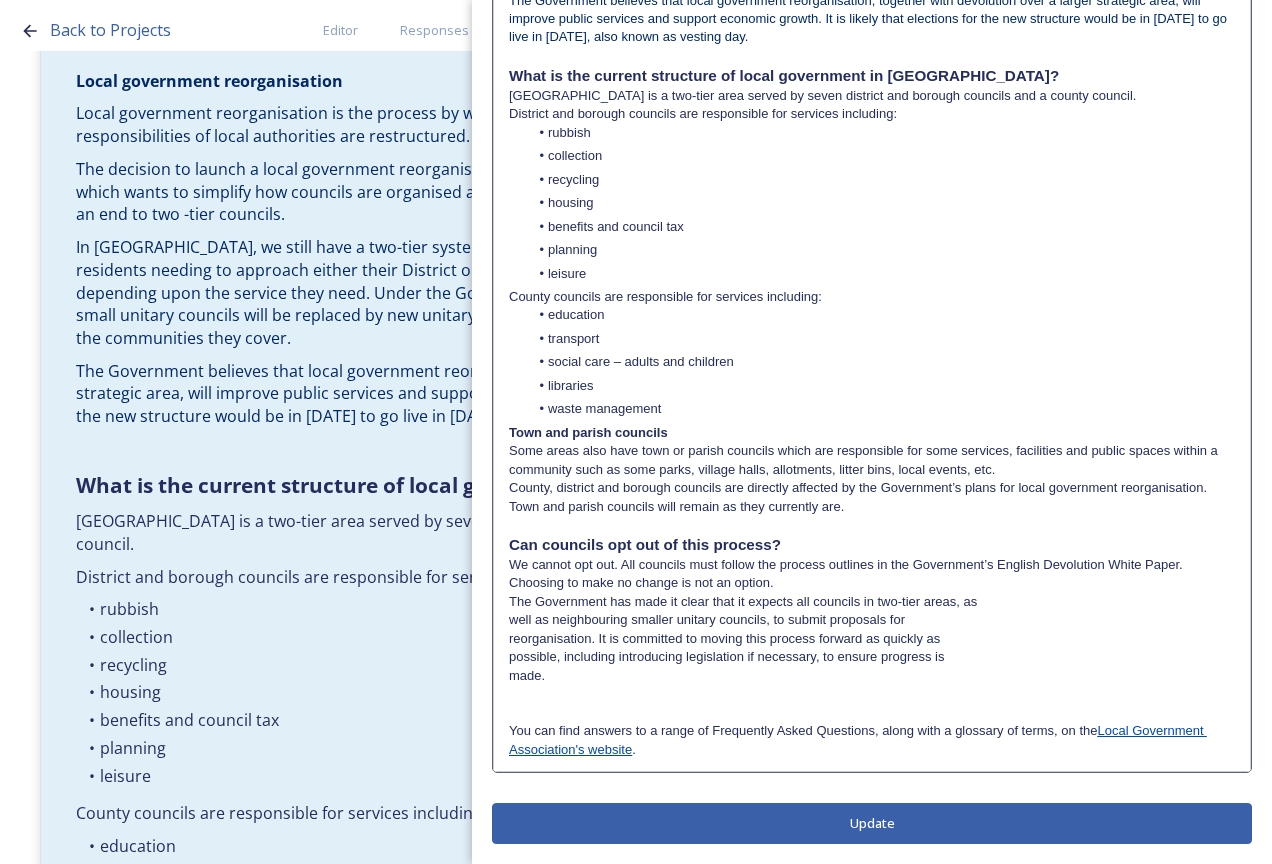 click on "The Government has made it clear that it expects all councils in two-tier areas, as" at bounding box center (872, 602) 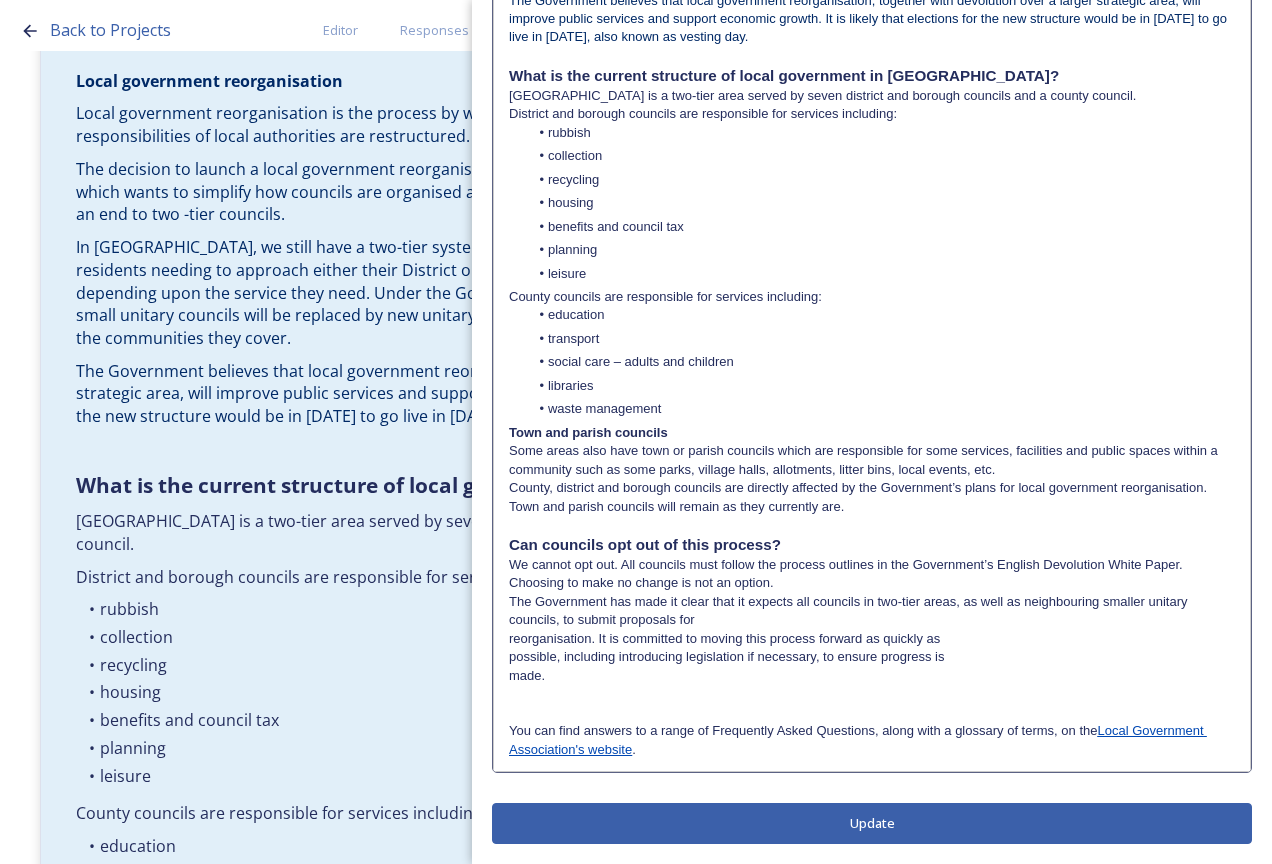 click on "The Government has made it clear that it expects all councils in two-tier areas, as well as neighbouring smaller unitary councils, to submit proposals for" at bounding box center [872, 611] 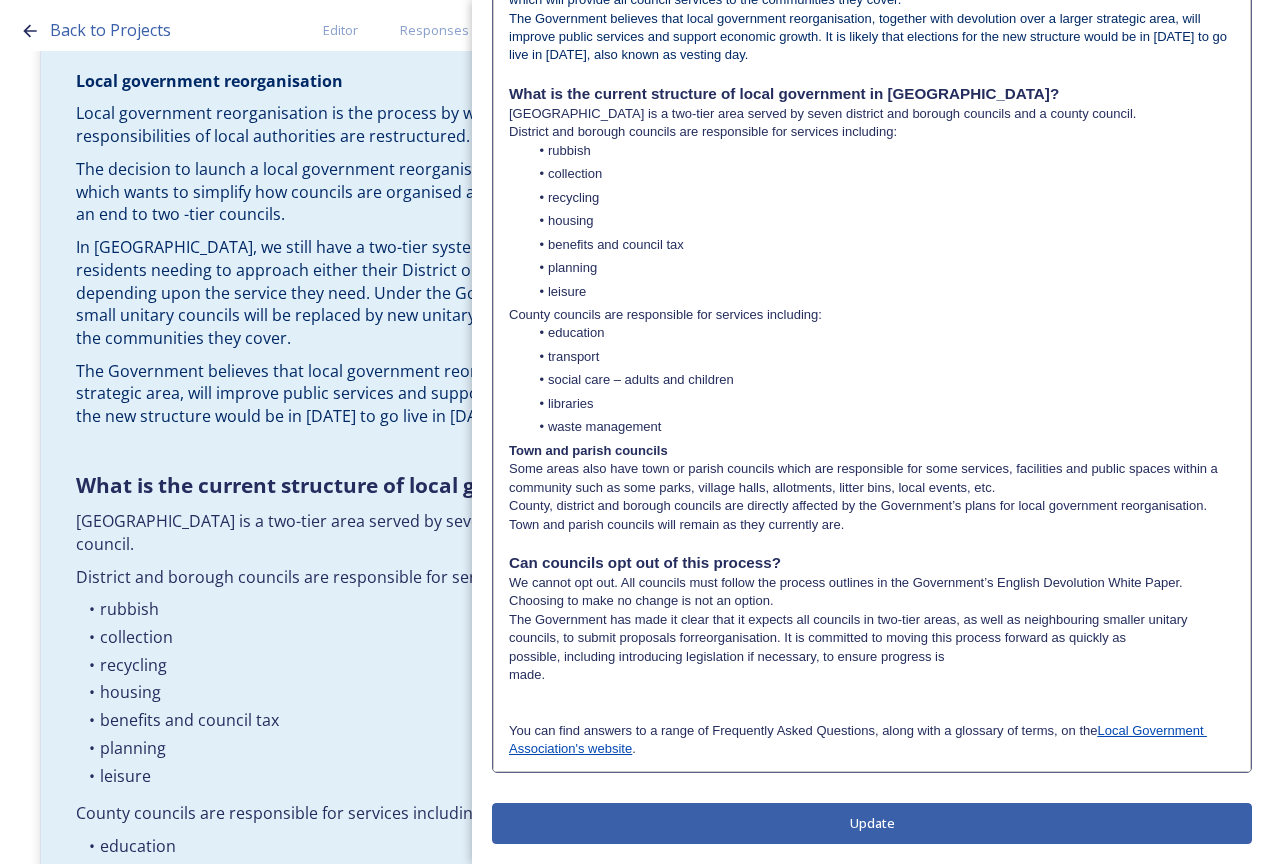 scroll, scrollTop: 631, scrollLeft: 0, axis: vertical 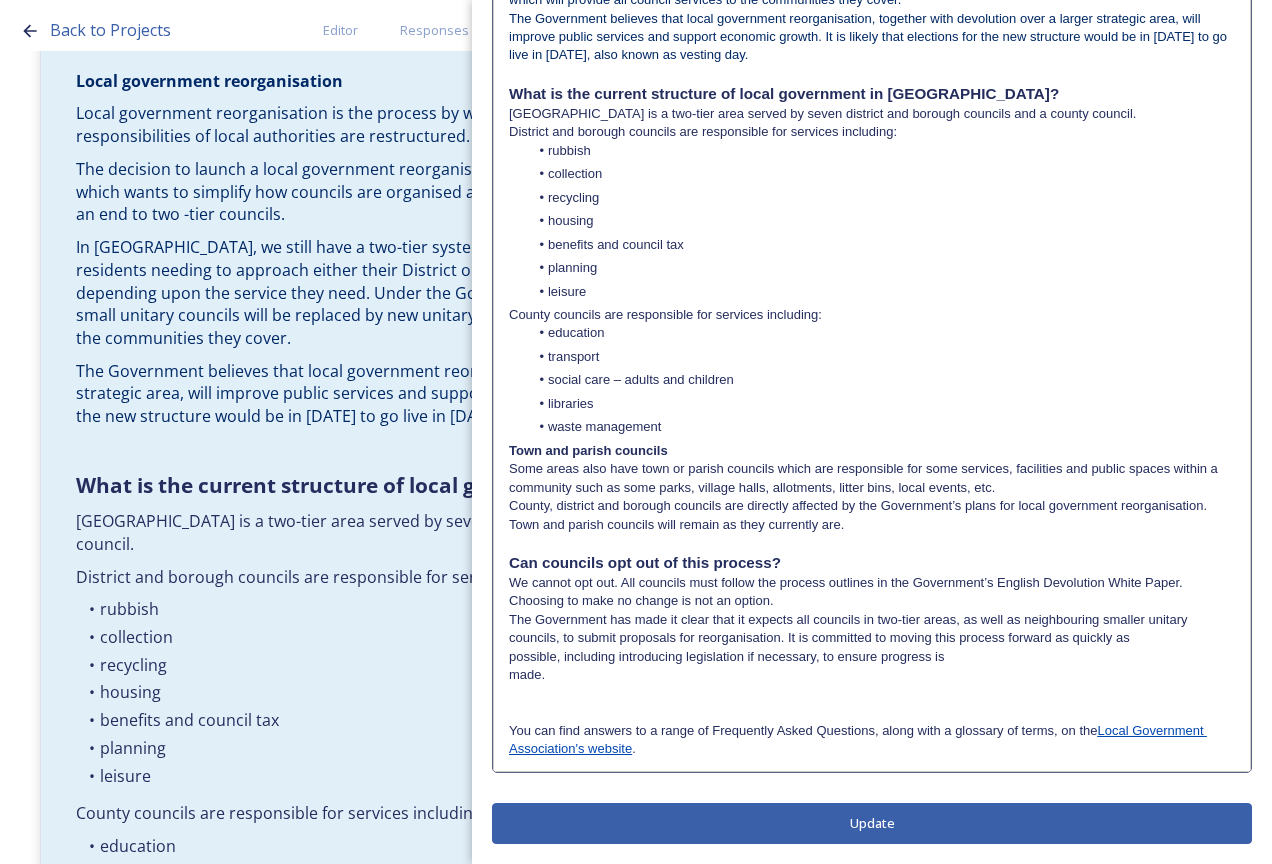 click on "The Government has made it clear that it expects all councils in two-tier areas, as well as neighbouring smaller unitary councils, to submit proposals for reorganisation. It is committed to moving this process forward as quickly as" at bounding box center (872, 629) 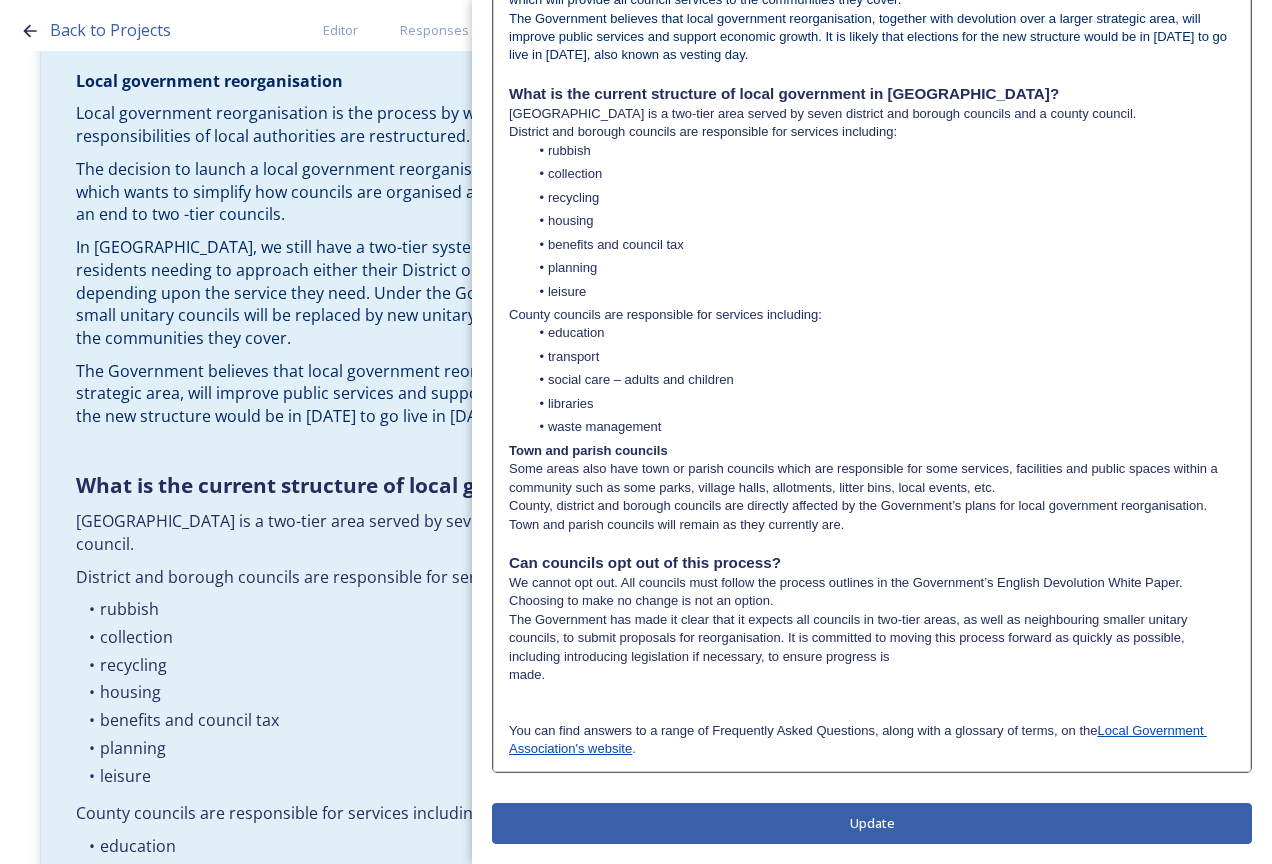 click on "The Government has made it clear that it expects all councils in two-tier areas, as well as neighbouring smaller unitary councils, to submit proposals for reorganisation. It is committed to moving this process forward as quickly as possible, including introducing legislation if necessary, to ensure progress is" at bounding box center (872, 638) 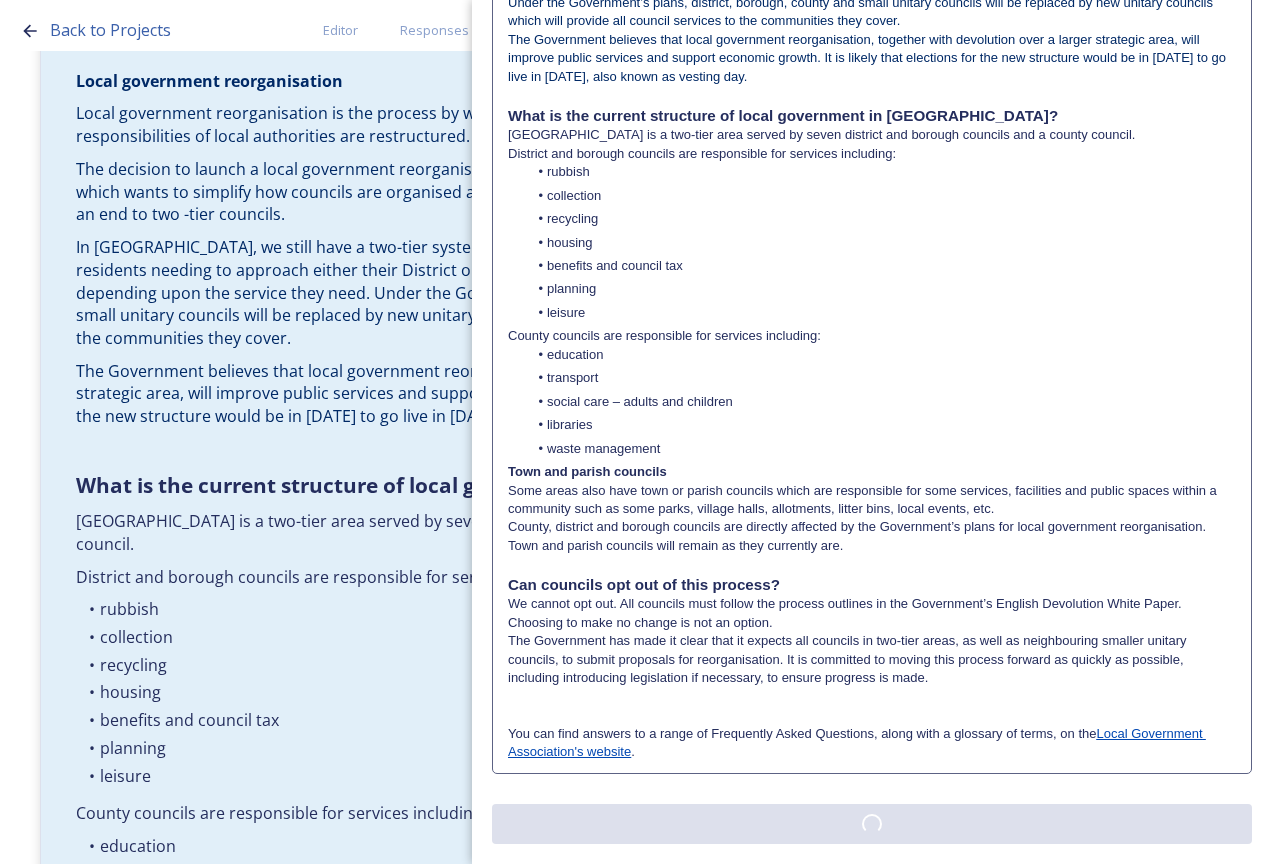 scroll, scrollTop: 0, scrollLeft: 0, axis: both 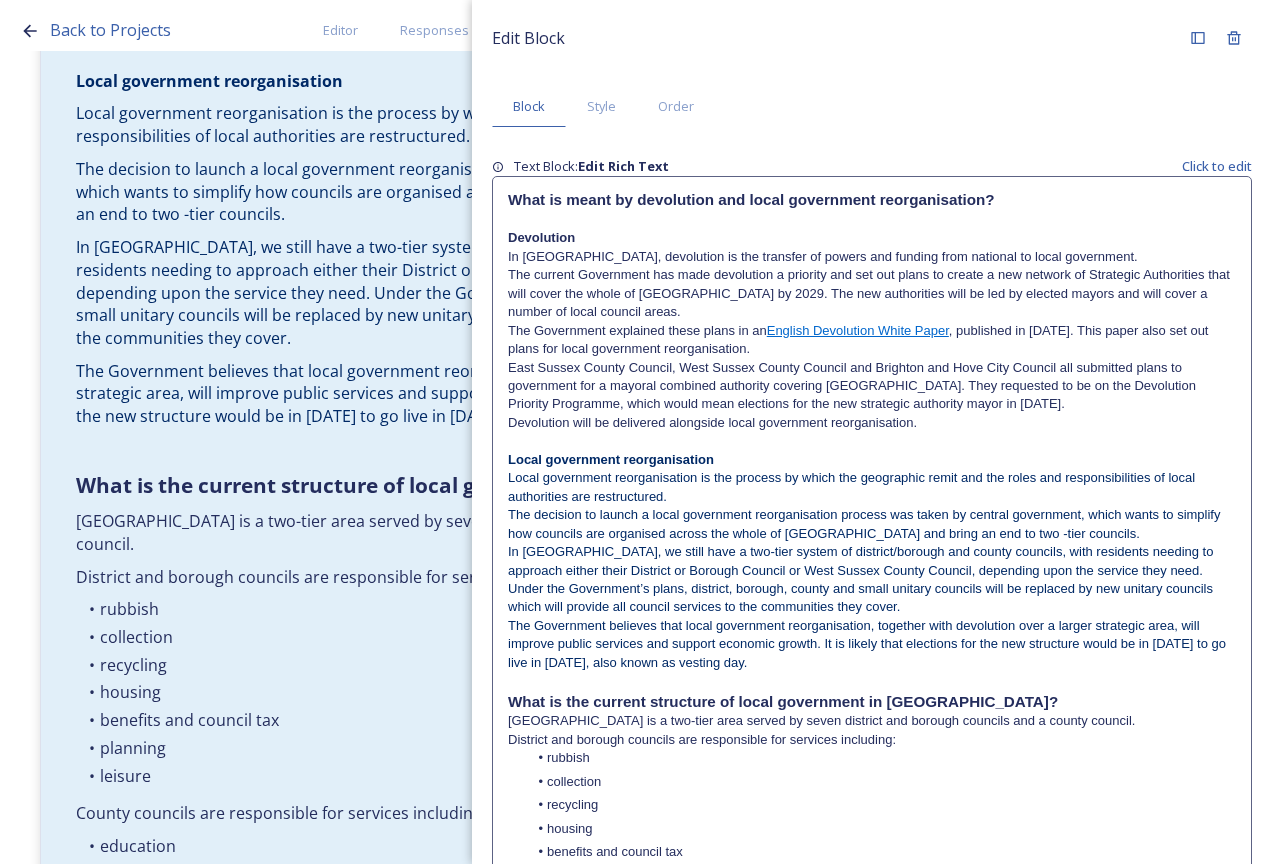 click on "Edit Block Block Style Order Text Block:  Edit Rich Text Click to edit What is meant by devolution and local government reorganisation? Devolution In [GEOGRAPHIC_DATA], devolution is the transfer of powers and funding from national to local government. The current Government has made devolution a priority and set out plans to create a new network of Strategic Authorities that will cover the whole of [GEOGRAPHIC_DATA] by 2029. The new authorities will be led by elected mayors and will cover a number of local council areas. The Government explained these plans in an  English Devolution White Paper , published in [DATE]. This paper also set out plans for local government reorganisation. East Sussex County Council, West Sussex County Council and Brighton and Hove City Council all submitted plans to government for a mayoral combined authority covering [GEOGRAPHIC_DATA]. They requested to be on the Devolution Priority Programme, which would mean elections for the new strategic authority mayor in [DATE].  Local government reorganisation" at bounding box center (872, 725) 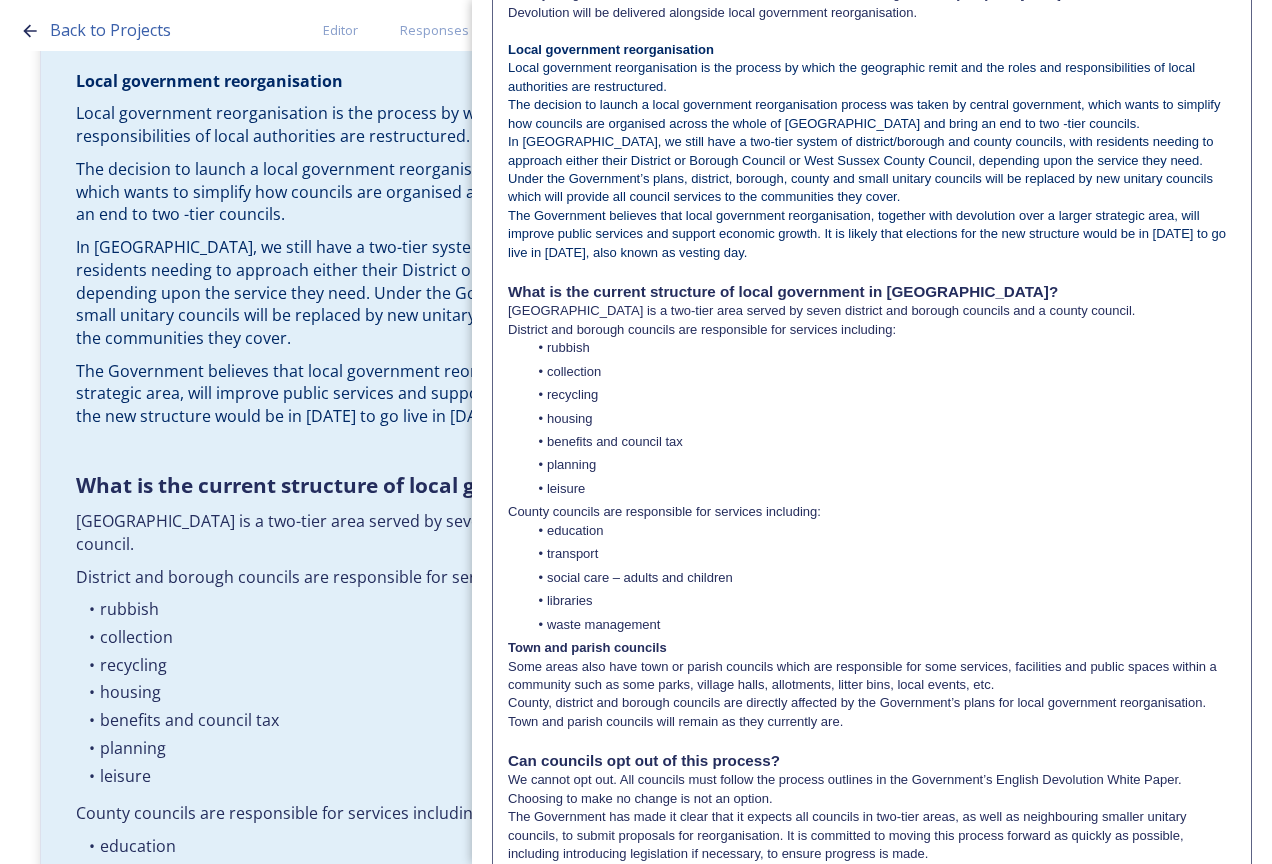 scroll, scrollTop: 588, scrollLeft: 0, axis: vertical 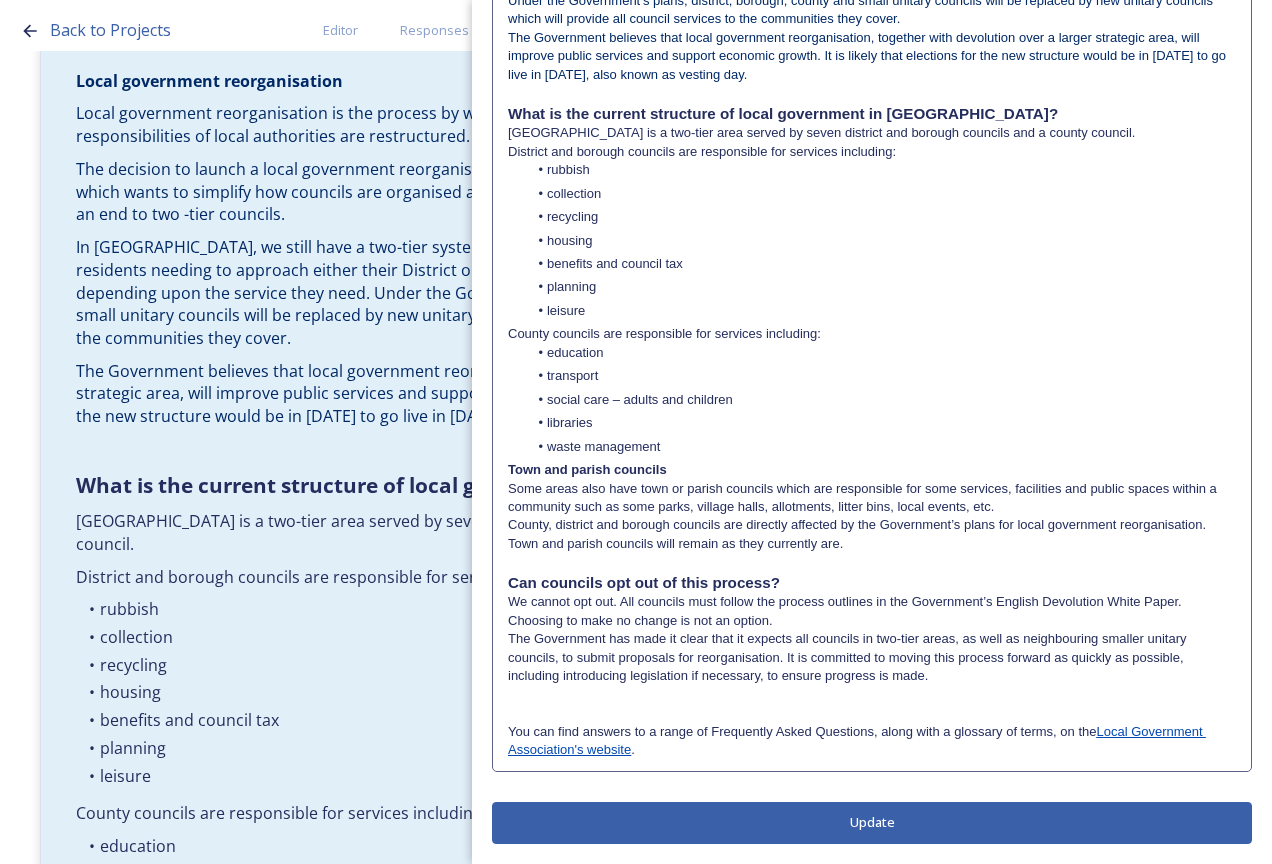 click on "Update" at bounding box center (872, 822) 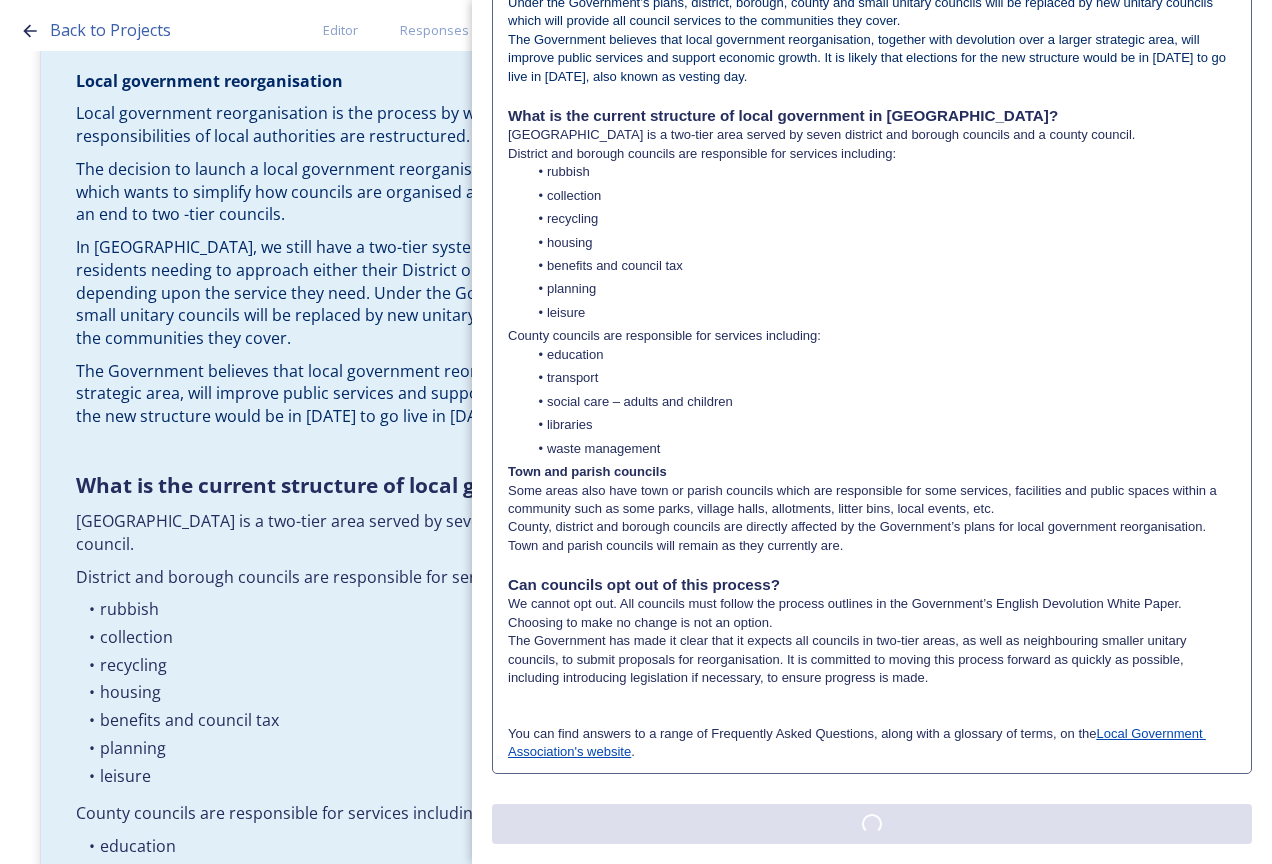 scroll, scrollTop: 588, scrollLeft: 0, axis: vertical 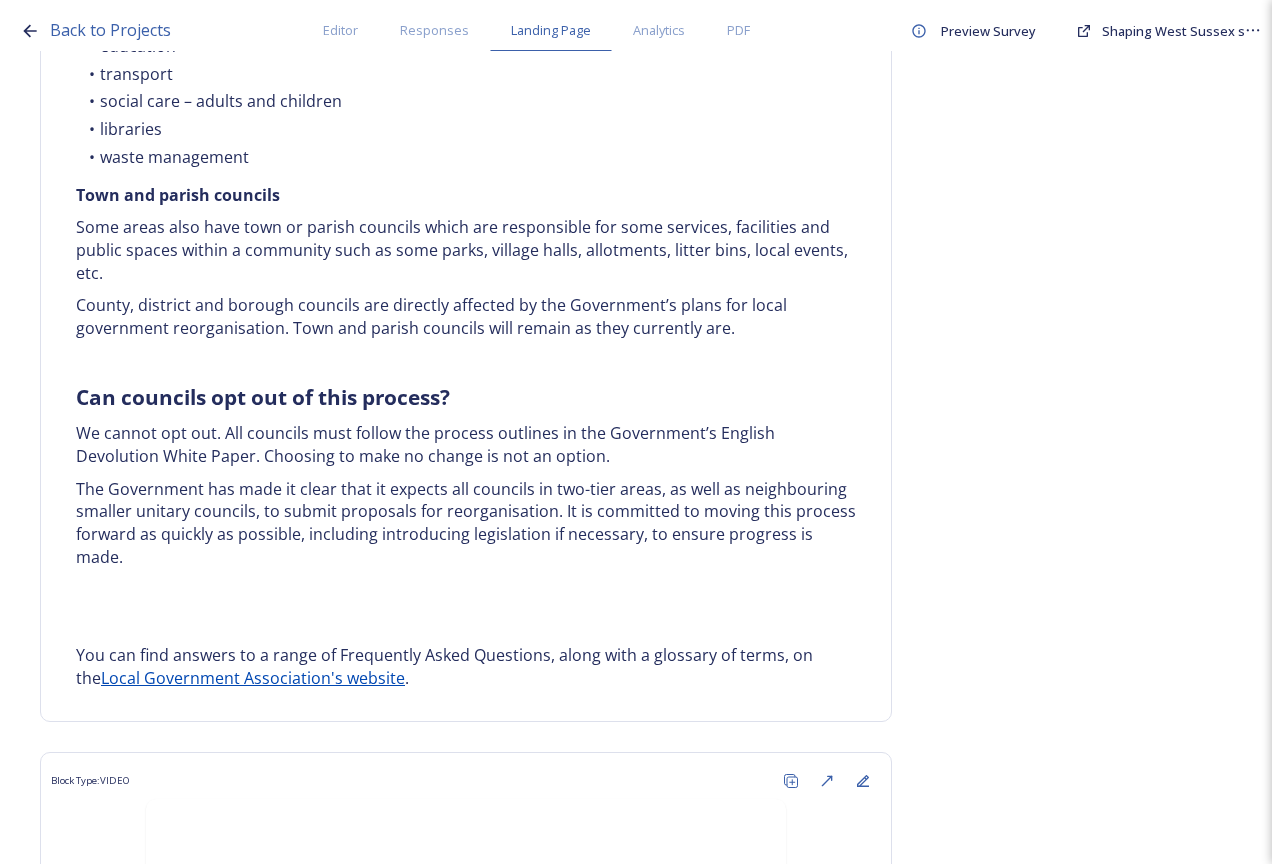click on "Back to Projects Editor Responses Landing Page Analytics PDF Preview Survey Shaping [GEOGRAPHIC_DATA] survey Do you want to have a landing page for this project? Home Frequently asked questions Block Type:  RICH_TEXT Frequently Asked Questions Block Type:  IMAGE_TEXT On this page, you can find a range of Frequently Asked Questions. You will also find some helpful explainer videos created by the Local Government Association (LGA). Block Type:  RICH_TEXT What is meant by devolution and local government reorganisation? Devolution In [GEOGRAPHIC_DATA], devolution is the transfer of powers and funding from national to local government. The current Government has made devolution a priority and set out plans to create a new network of Strategic Authorities that will cover the whole of [GEOGRAPHIC_DATA] by 2029. The new authorities will be led by elected mayors and will cover a number of local council areas. The Government explained these plans in an  English Devolution White Paper Local government reorganisation rubbish collection recycling" at bounding box center (636, 432) 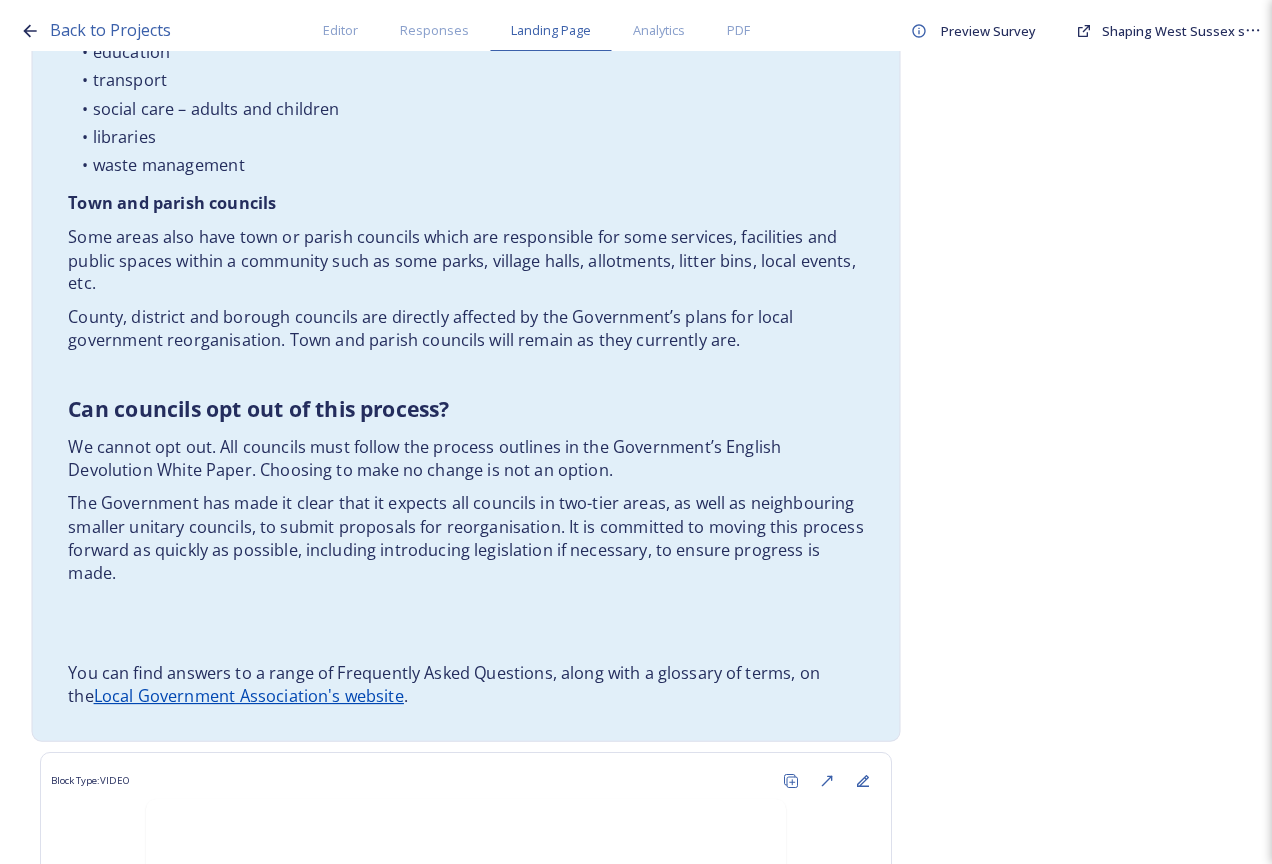 click on "The Government has made it clear that it expects all councils in two-tier areas, as well as neighbouring smaller unitary councils, to submit proposals for reorganisation. It is committed to moving this process forward as quickly as possible, including introducing legislation if necessary, to ensure progress is made." at bounding box center [466, 539] 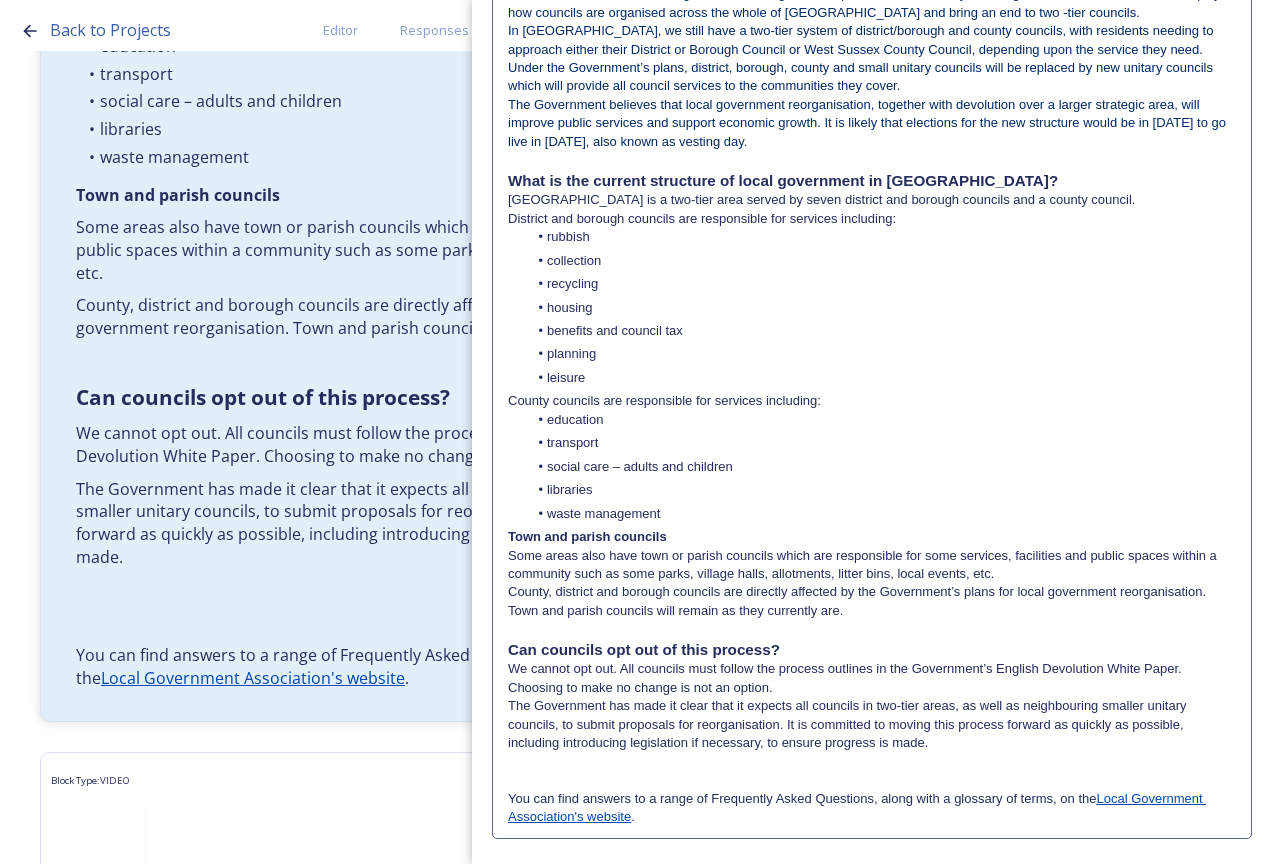 scroll, scrollTop: 588, scrollLeft: 0, axis: vertical 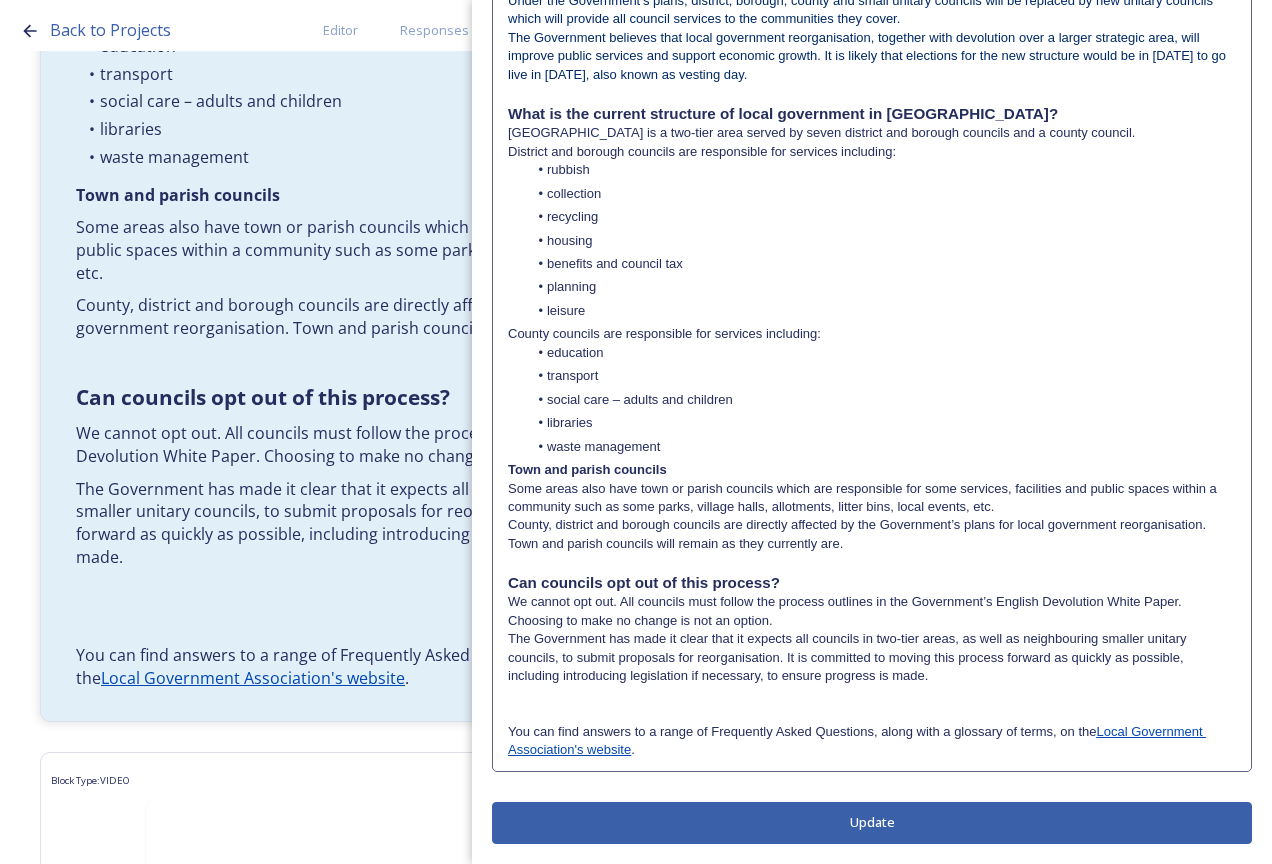 click on "We cannot opt out. All councils must follow the process outlines in the Government’s English Devolution White Paper. Choosing to make no change is not an option." at bounding box center [872, 611] 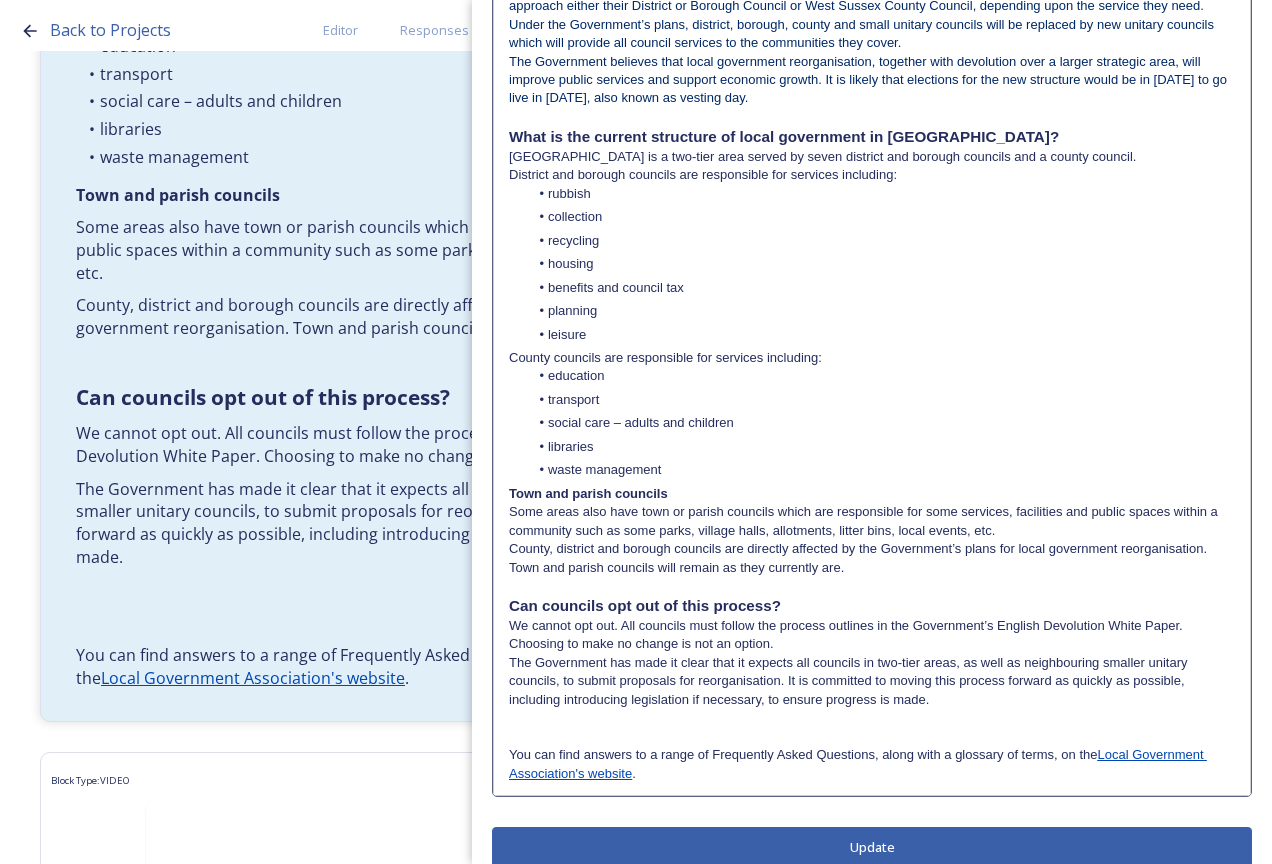 click on "We cannot opt out. All councils must follow the process outlines in the Government’s English Devolution White Paper. Choosing to make no change is not an option." at bounding box center [872, 635] 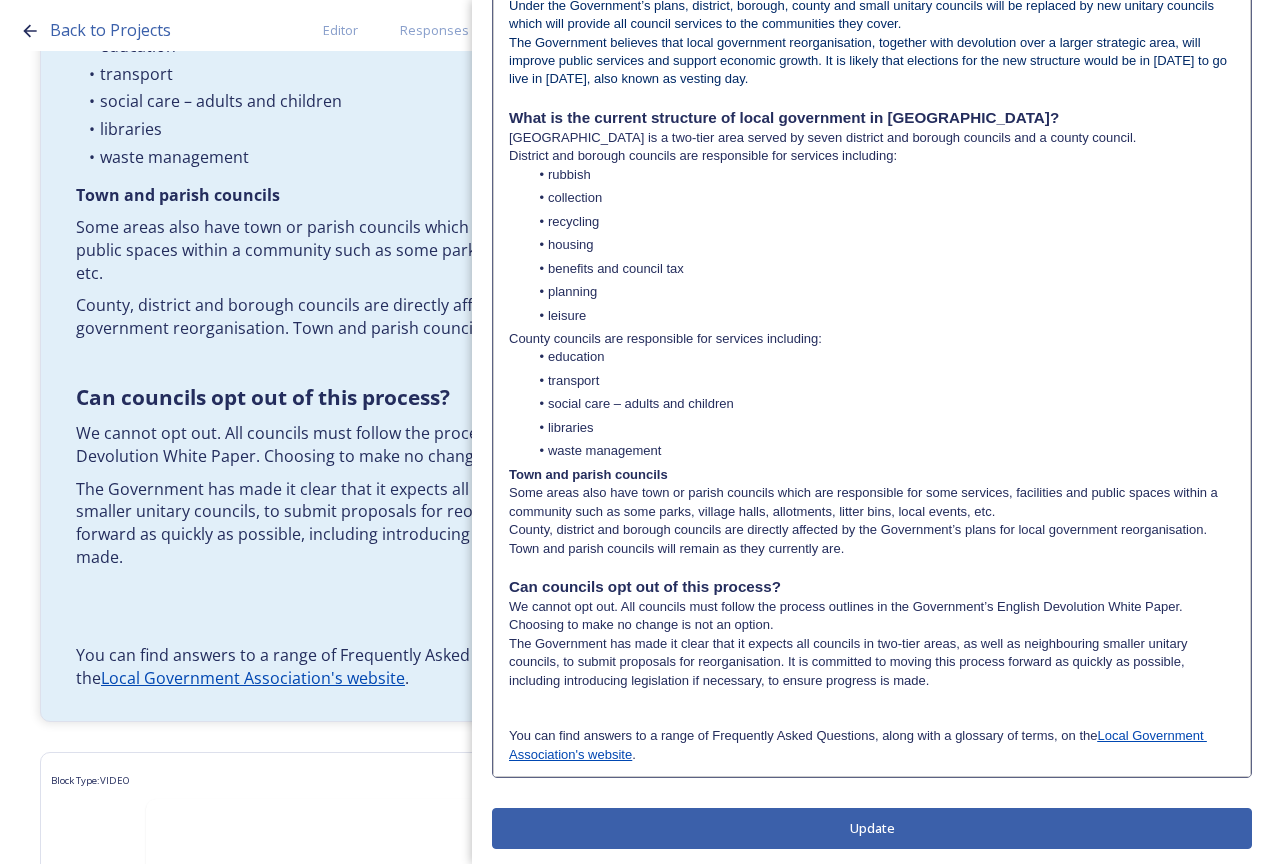 scroll, scrollTop: 612, scrollLeft: 0, axis: vertical 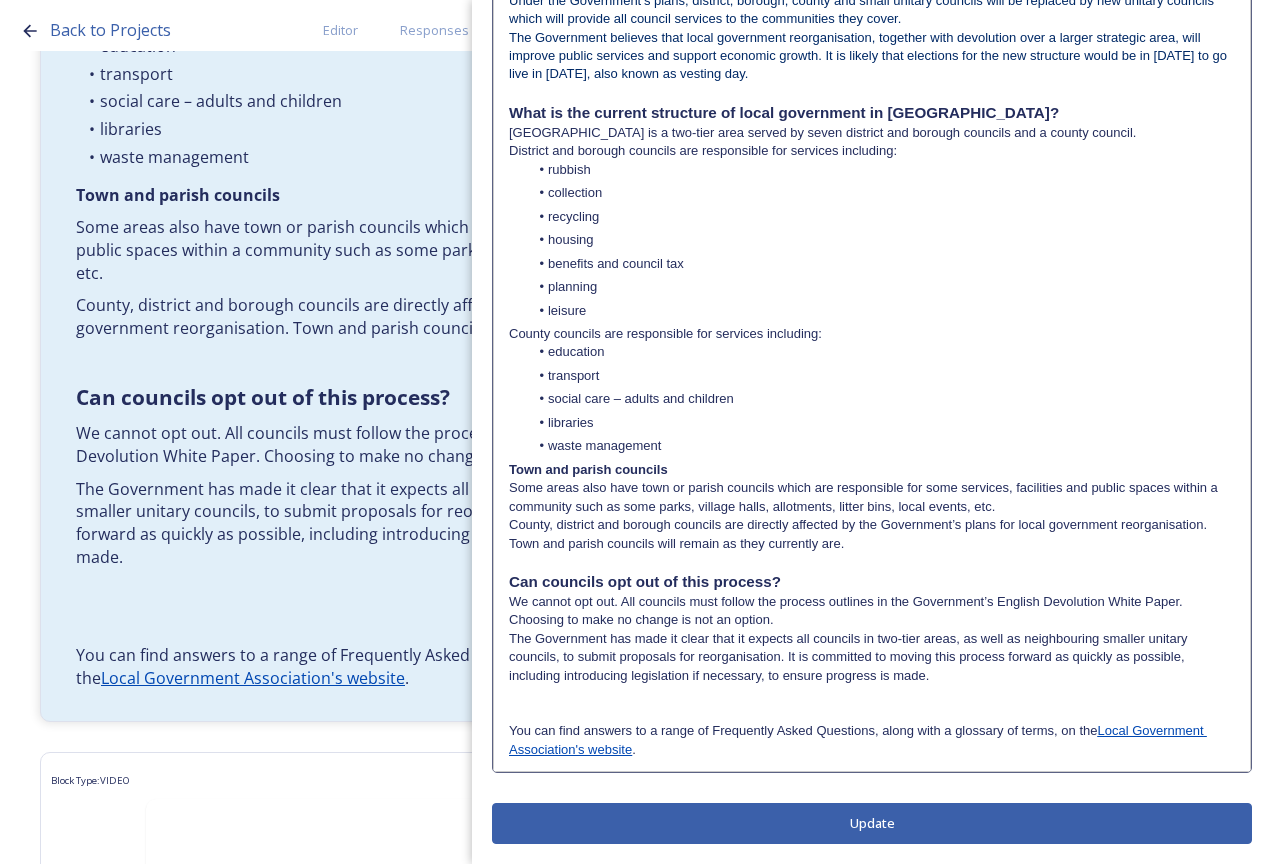 click on "Edit Block Block Style Order                                                                                                                                                                           What is meant by devolution and local government reorganisation? Devolution In [GEOGRAPHIC_DATA], devolution is the transfer of powers and funding from national to local government. The current Government has made devolution a priority and set out plans to create a new network of Strategic Authorities that will cover the whole of [GEOGRAPHIC_DATA] by 2029. The new authorities will be led by elected mayors and will cover a number of local council areas. The Government explained these plans in an  English Devolution White Paper , published in [DATE]. This paper also set out plans for local government reorganisation. Devolution will be delivered alongside local government reorganisation. Local government reorganisation What is the current structure of local government in [GEOGRAPHIC_DATA]? rubbish collection recycling housing planning" at bounding box center (872, 126) 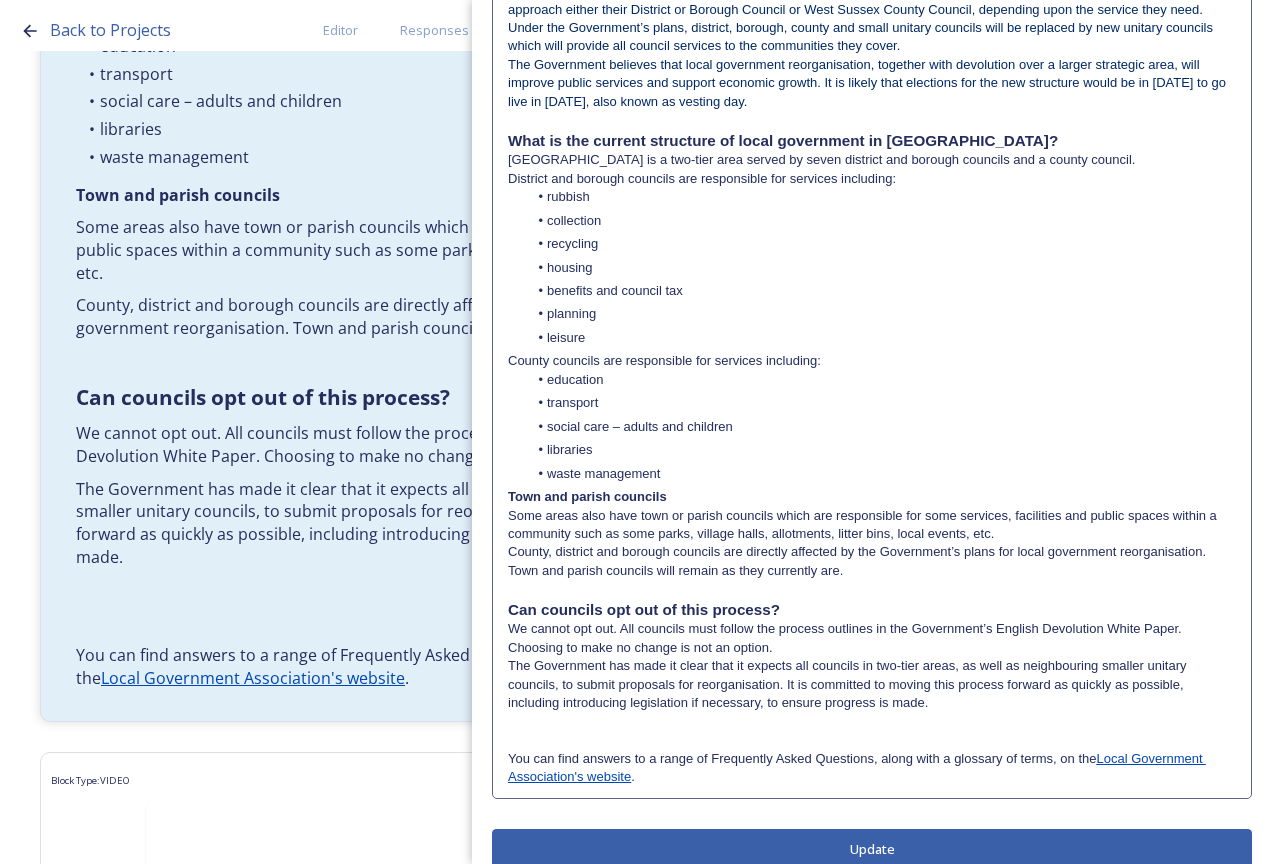 scroll, scrollTop: 588, scrollLeft: 0, axis: vertical 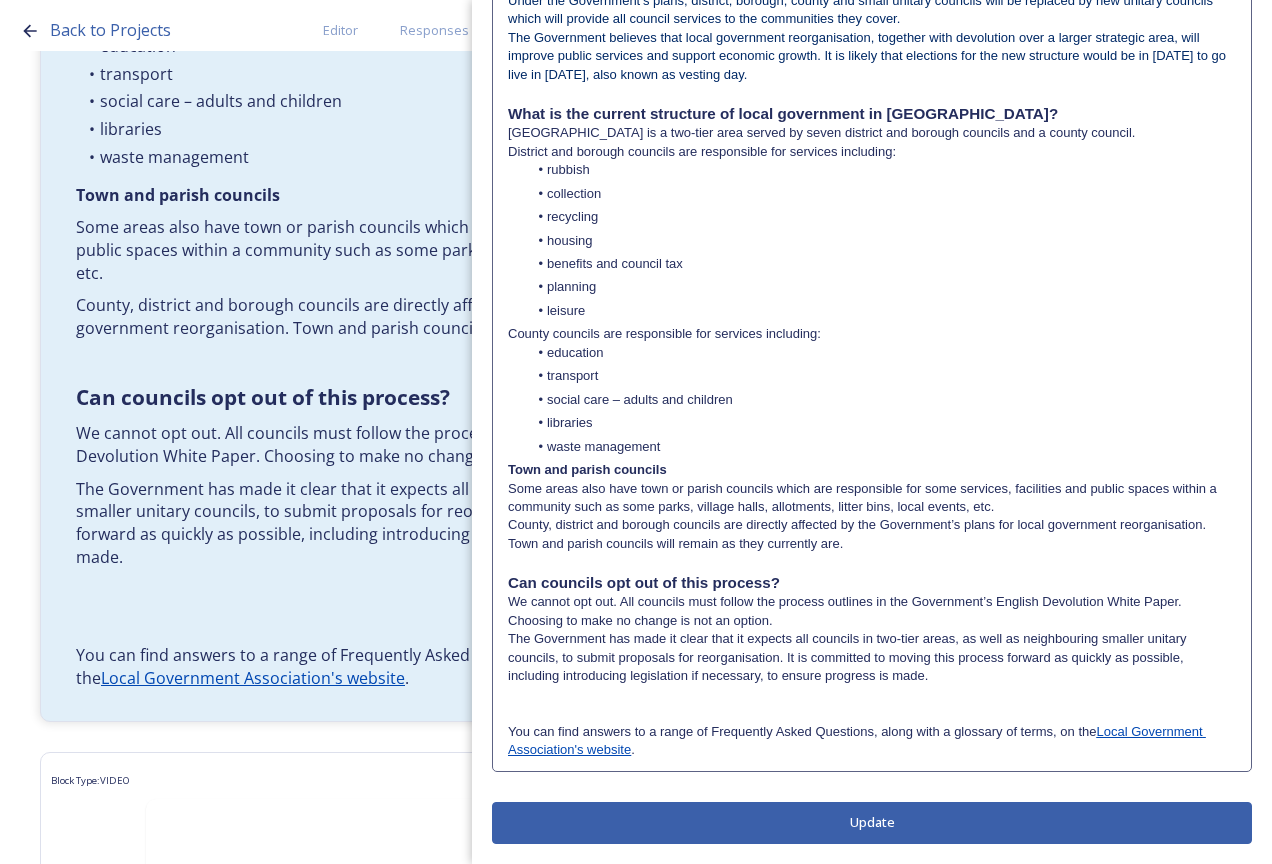 click at bounding box center [872, 695] 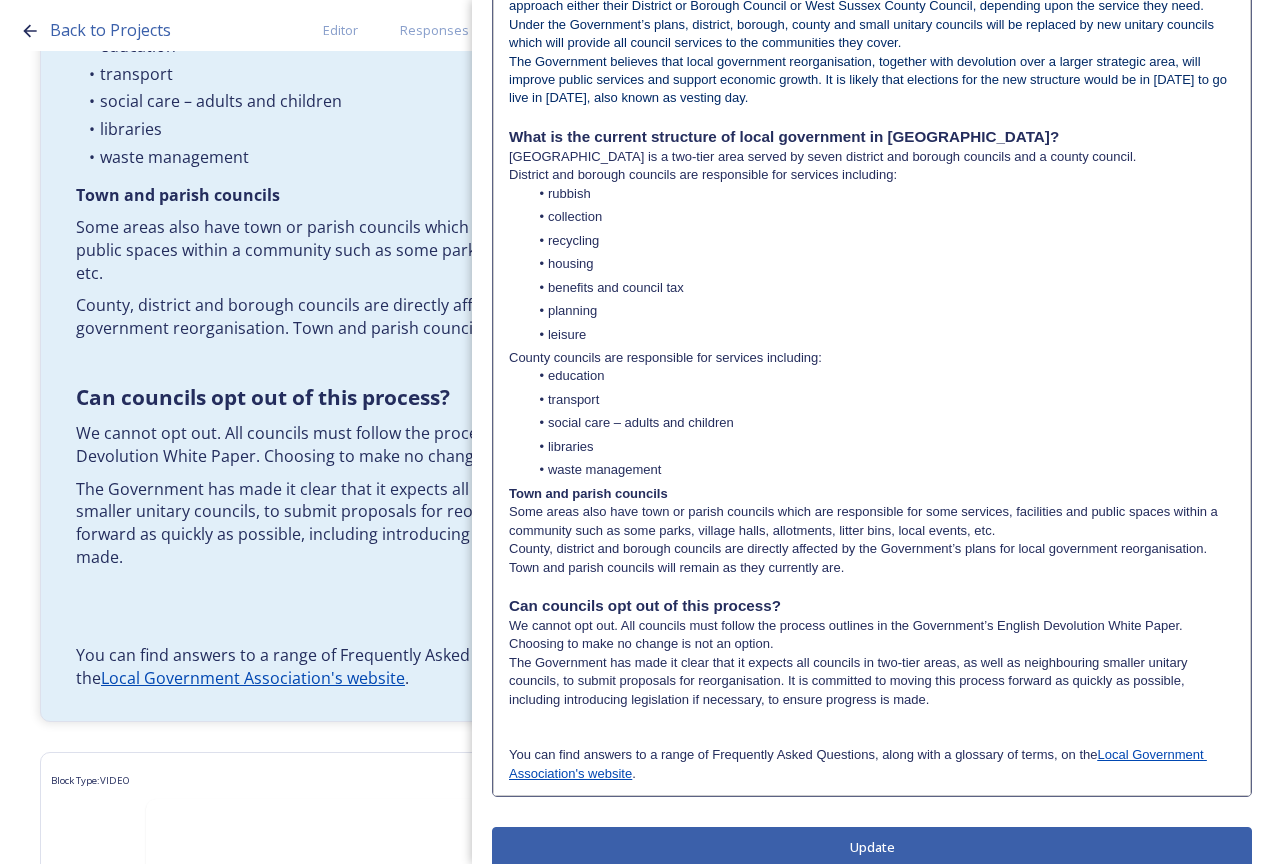 scroll, scrollTop: 612, scrollLeft: 0, axis: vertical 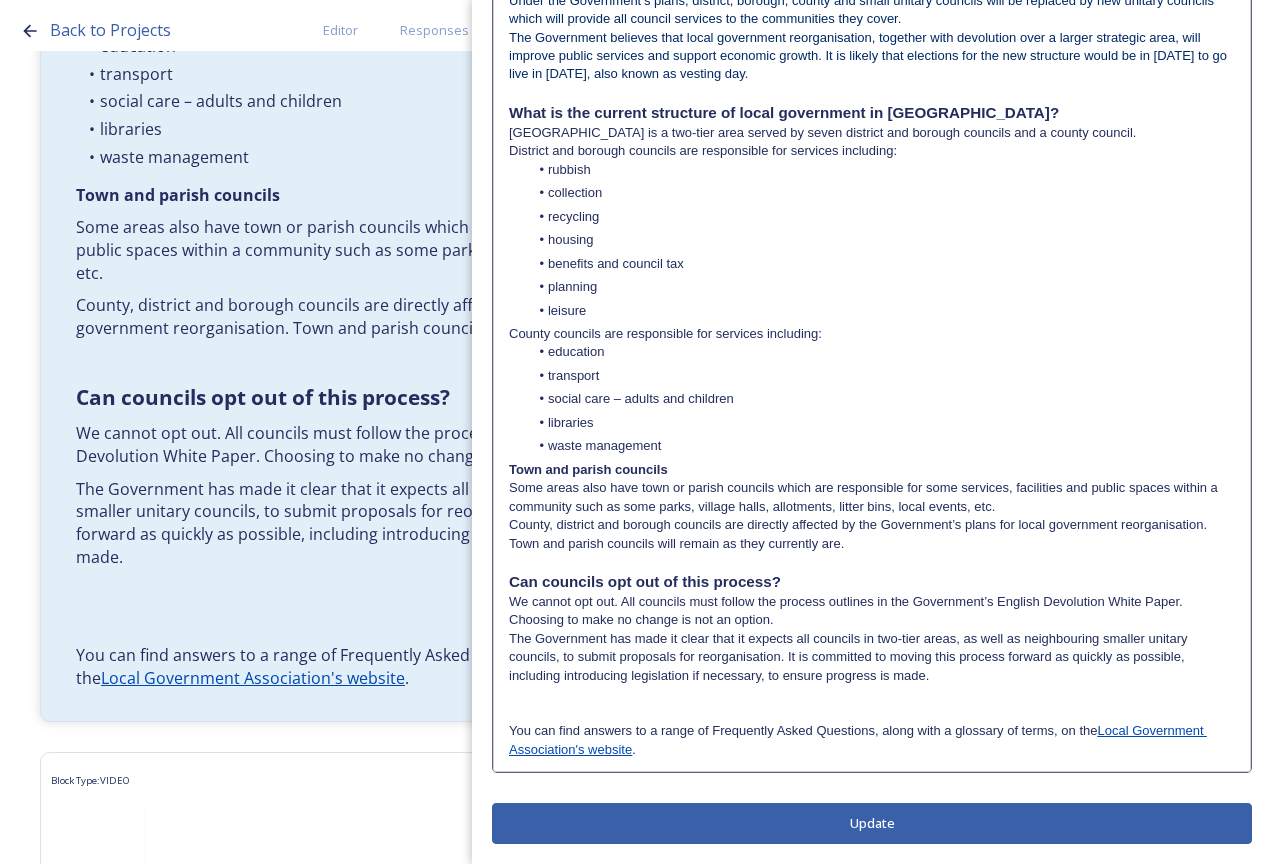 click on "The Government has made it clear that it expects all councils in two-tier areas, as well as neighbouring smaller unitary councils, to submit proposals for reorganisation. It is committed to moving this process forward as quickly as possible, including introducing legislation if necessary, to ensure progress is made." at bounding box center [872, 657] 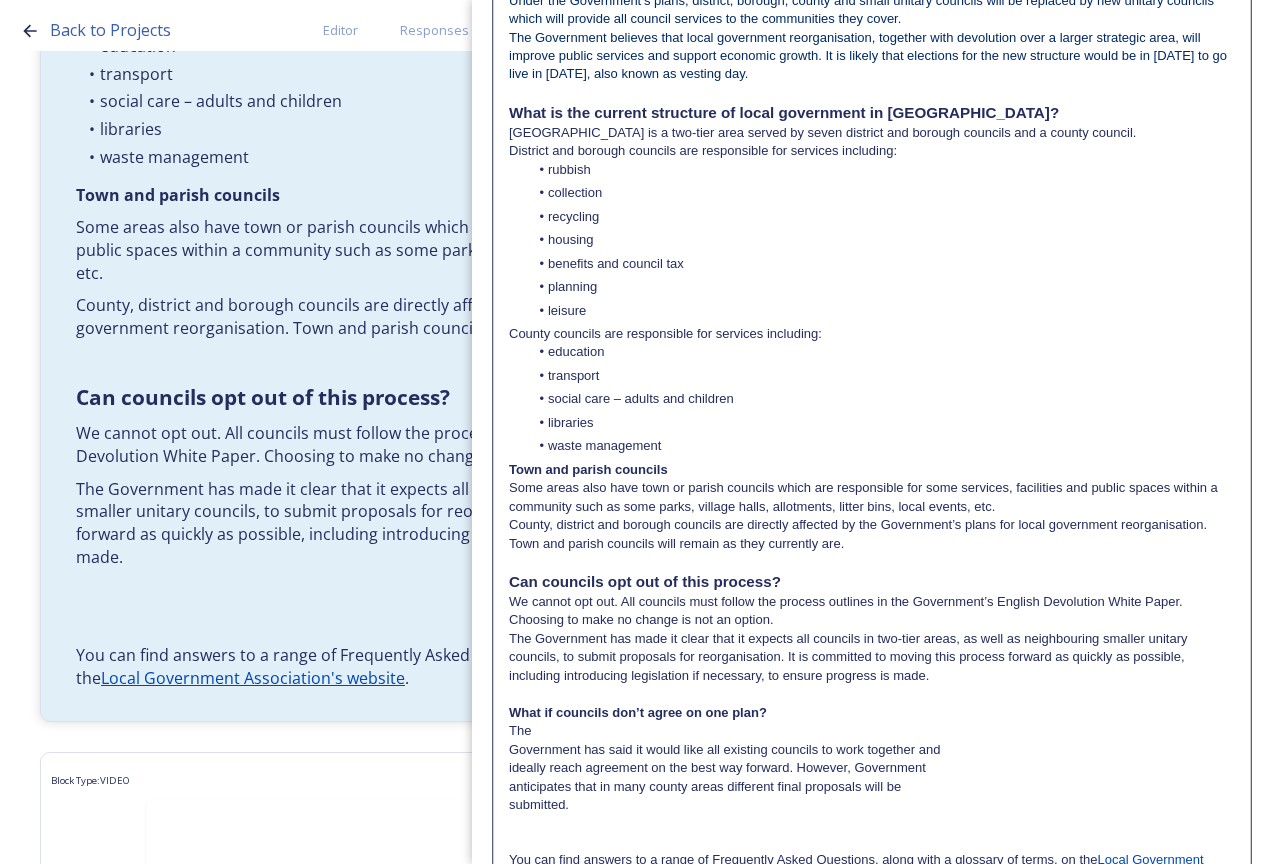 scroll, scrollTop: 0, scrollLeft: 0, axis: both 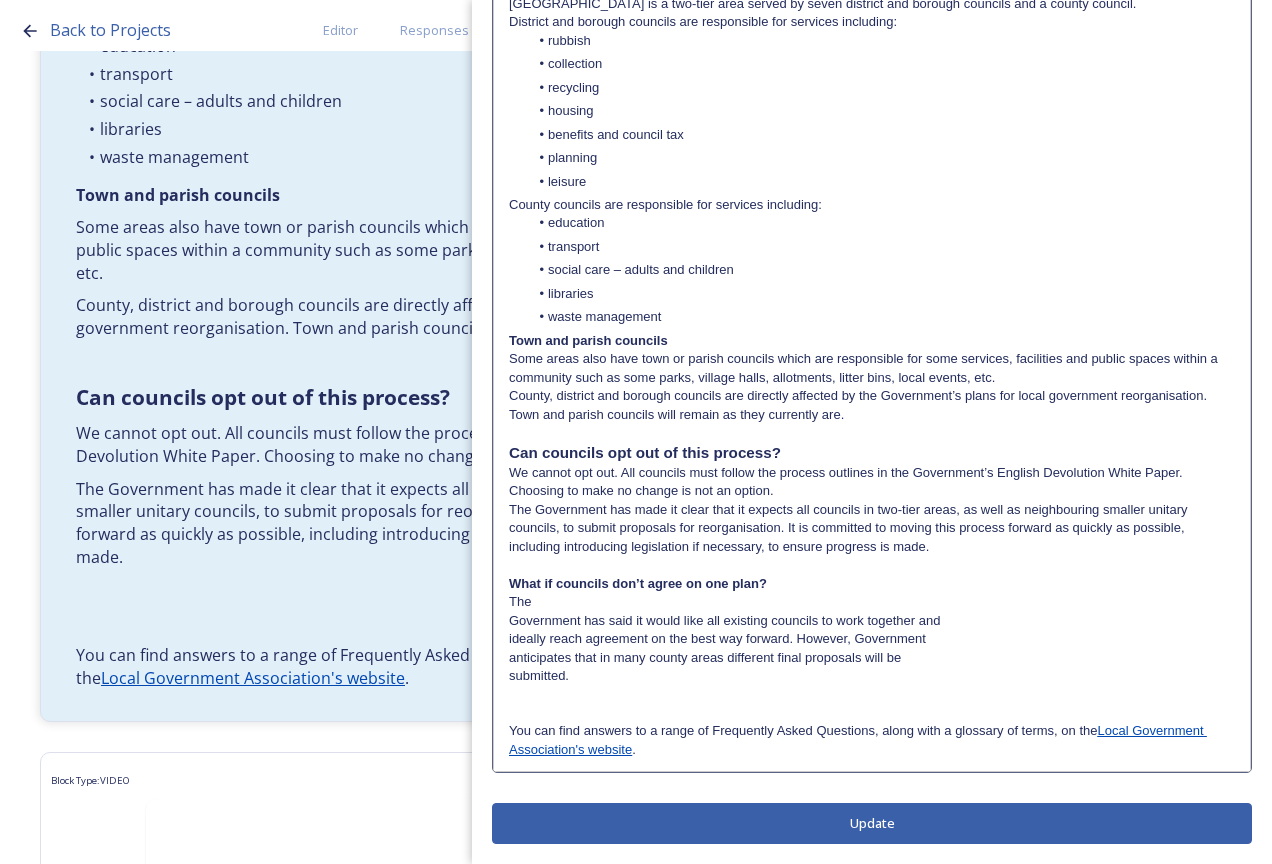 click on "What if councils don’t agree on one plan?" at bounding box center [872, 584] 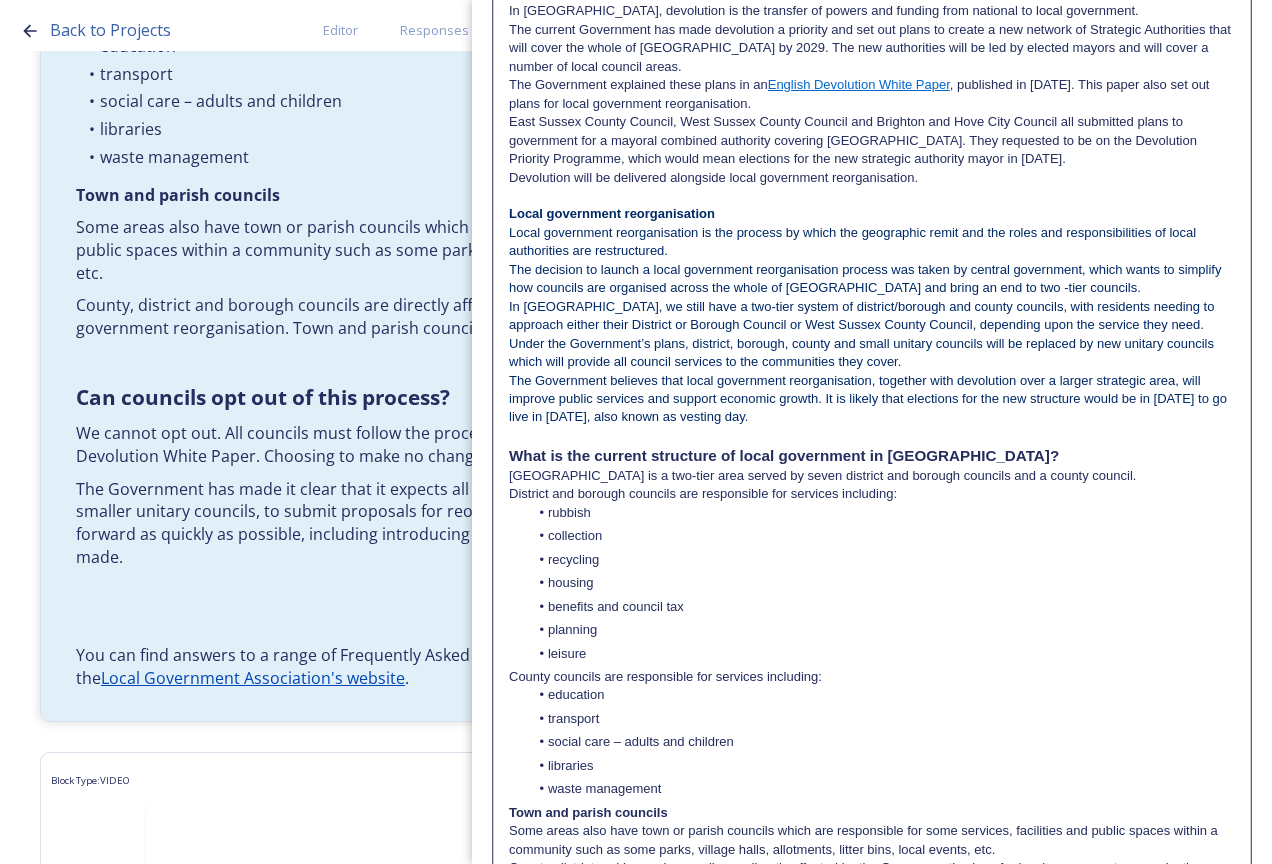 scroll, scrollTop: 0, scrollLeft: 0, axis: both 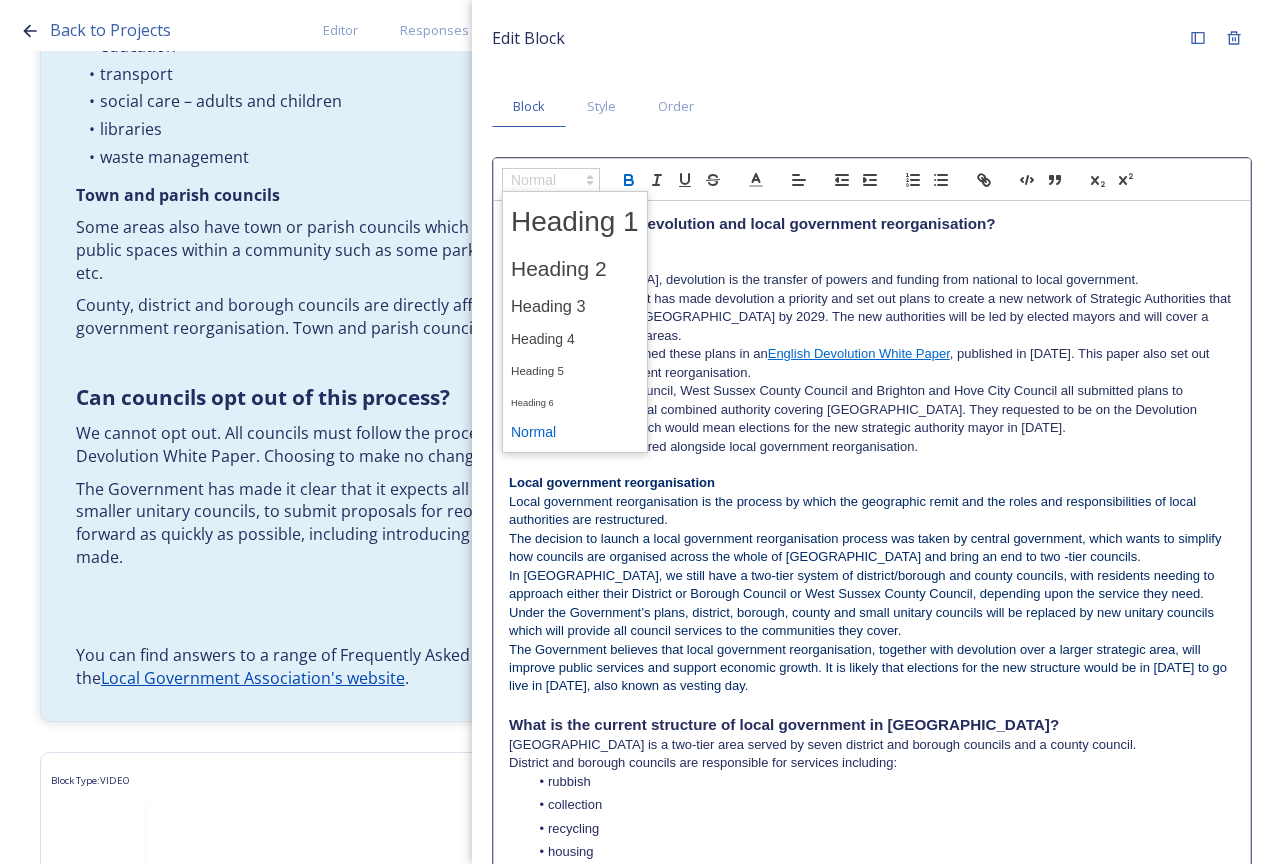 click at bounding box center [551, 180] 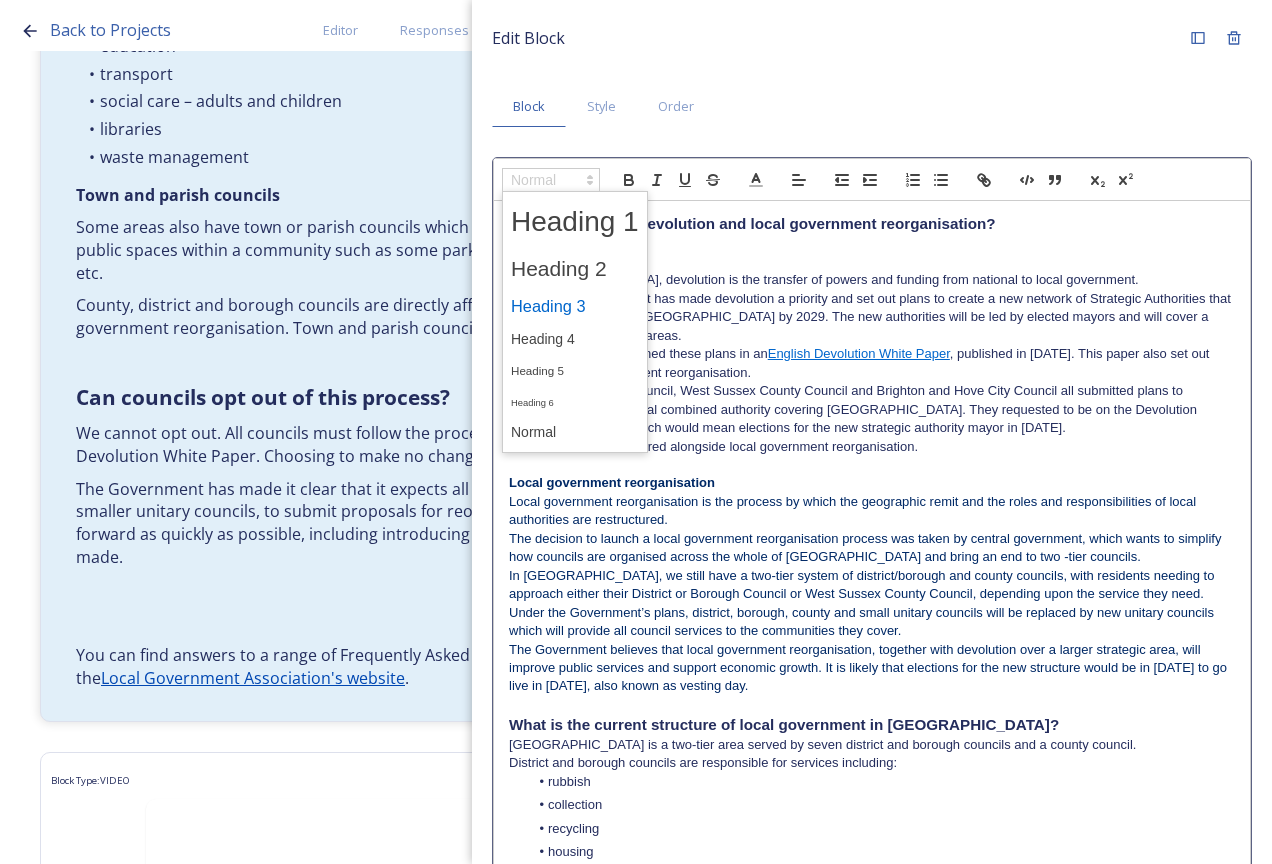 click at bounding box center (575, 306) 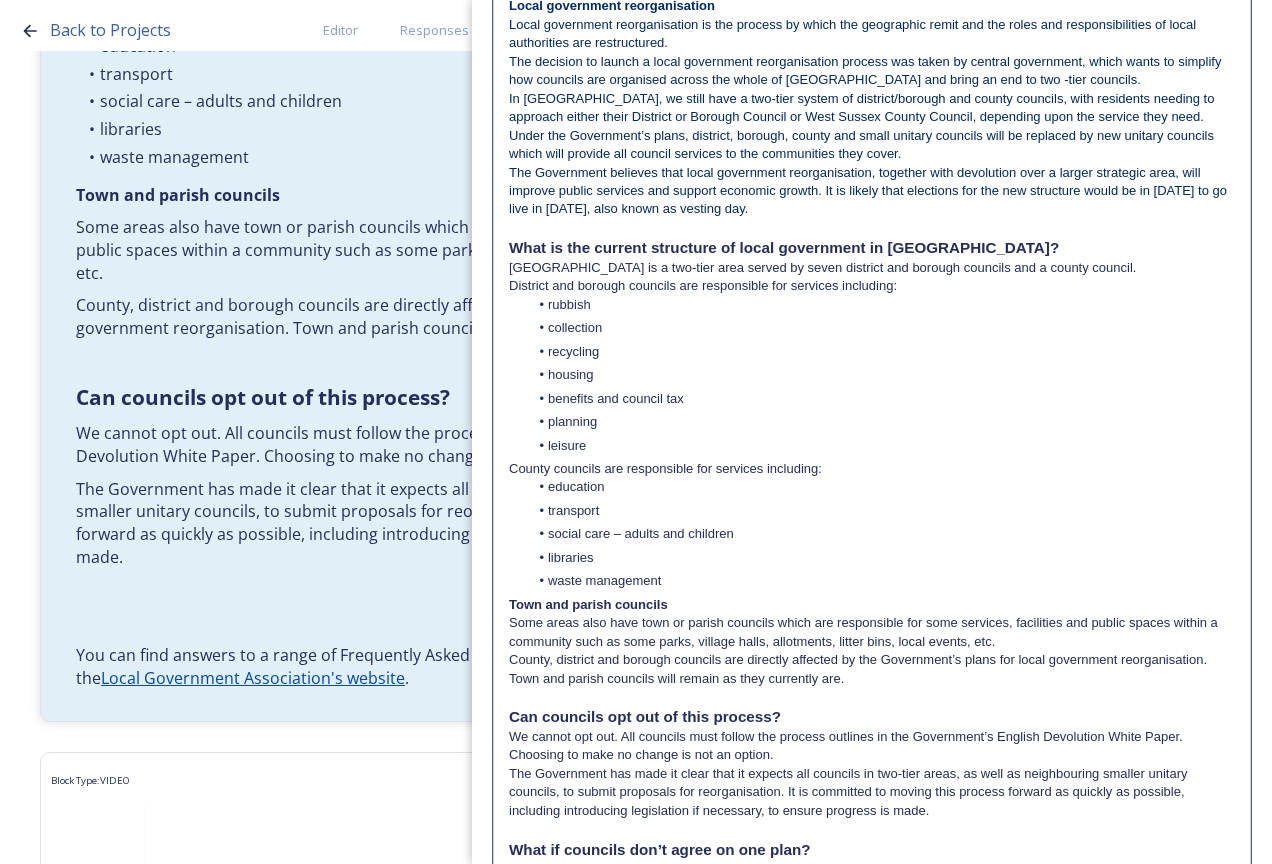 scroll, scrollTop: 745, scrollLeft: 0, axis: vertical 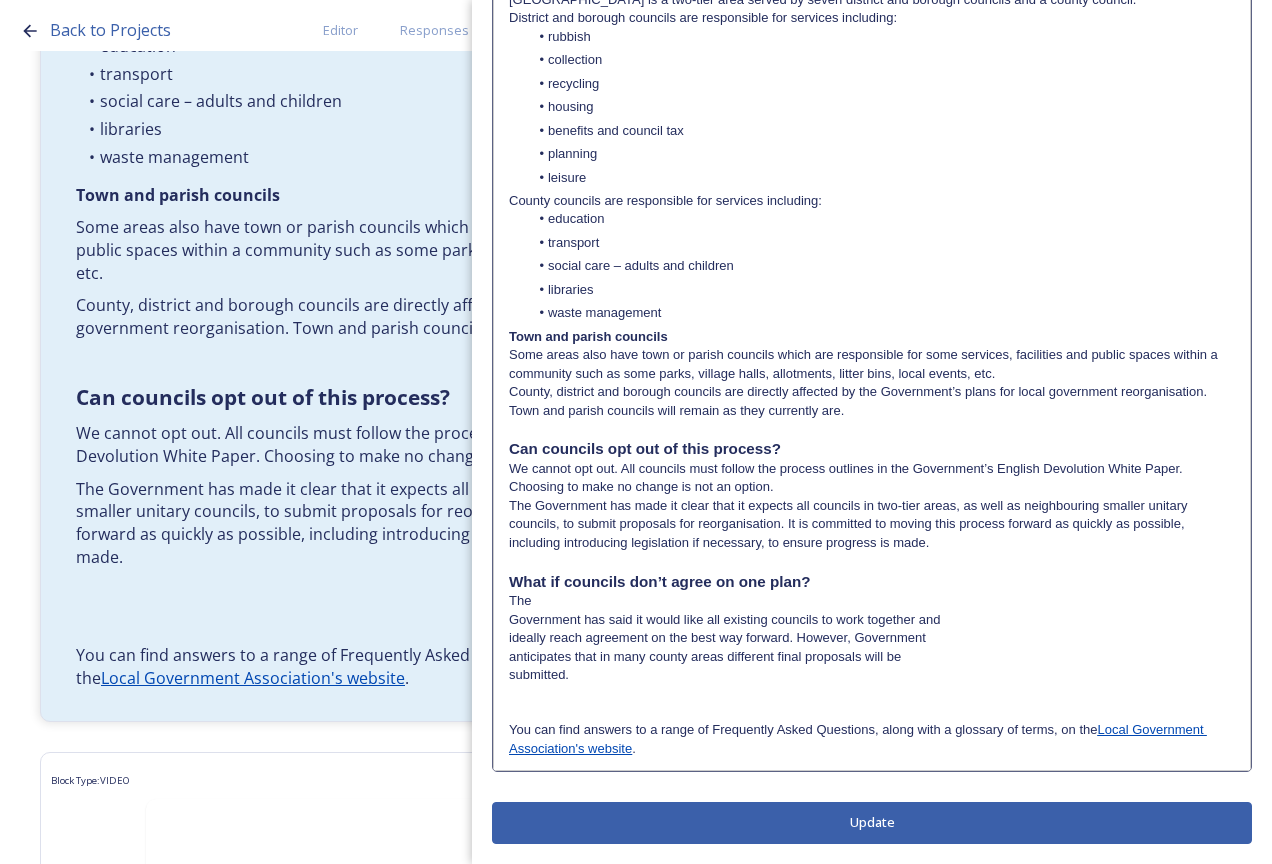 click on "Edit Block Block Style Order                                                                                                                                                                           What is meant by devolution and local government reorganisation? Devolution In [GEOGRAPHIC_DATA], devolution is the transfer of powers and funding from national to local government. The current Government has made devolution a priority and set out plans to create a new network of Strategic Authorities that will cover the whole of [GEOGRAPHIC_DATA] by 2029. The new authorities will be led by elected mayors and will cover a number of local council areas. The Government explained these plans in an  English Devolution White Paper , published in [DATE]. This paper also set out plans for local government reorganisation. Devolution will be delivered alongside local government reorganisation. Local government reorganisation What is the current structure of local government in [GEOGRAPHIC_DATA]? rubbish collection recycling housing planning" at bounding box center (872, 59) 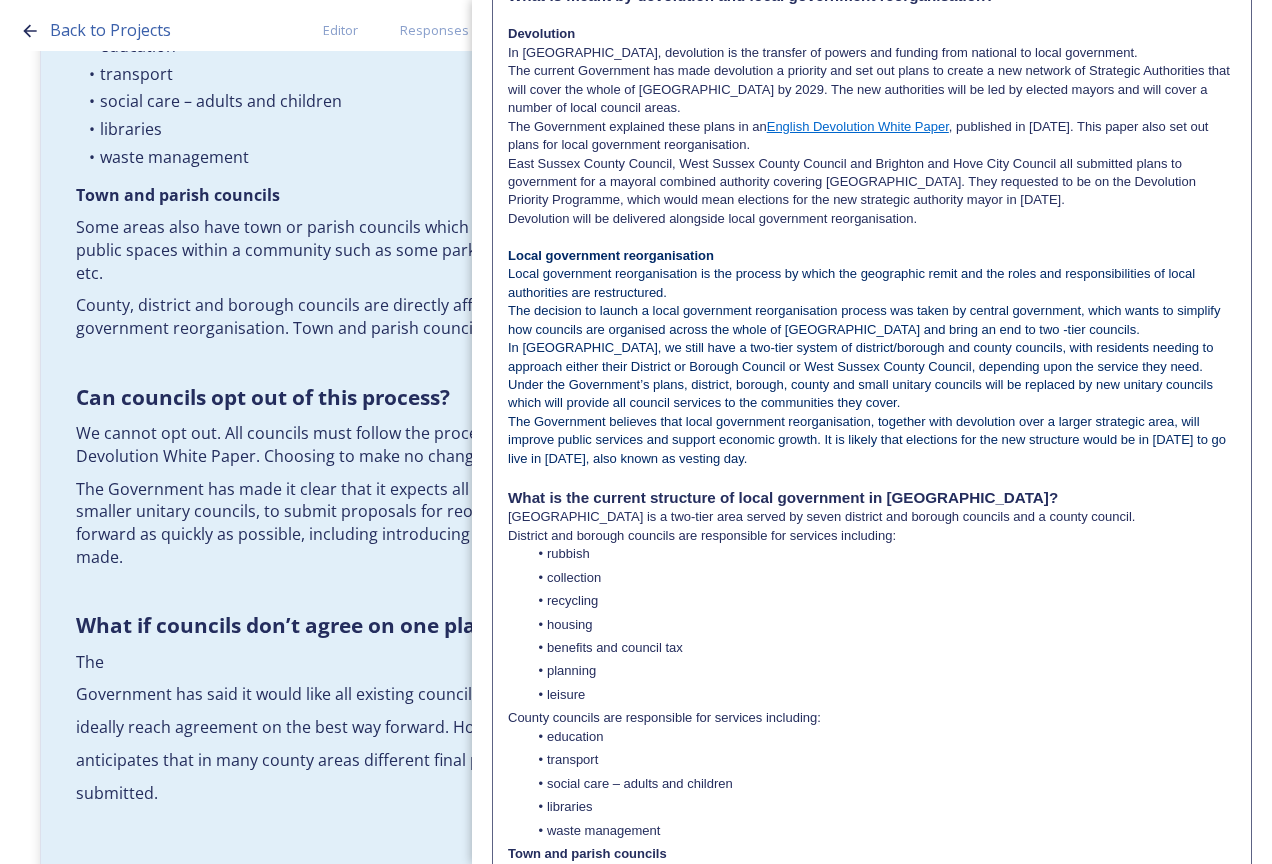 scroll, scrollTop: 720, scrollLeft: 0, axis: vertical 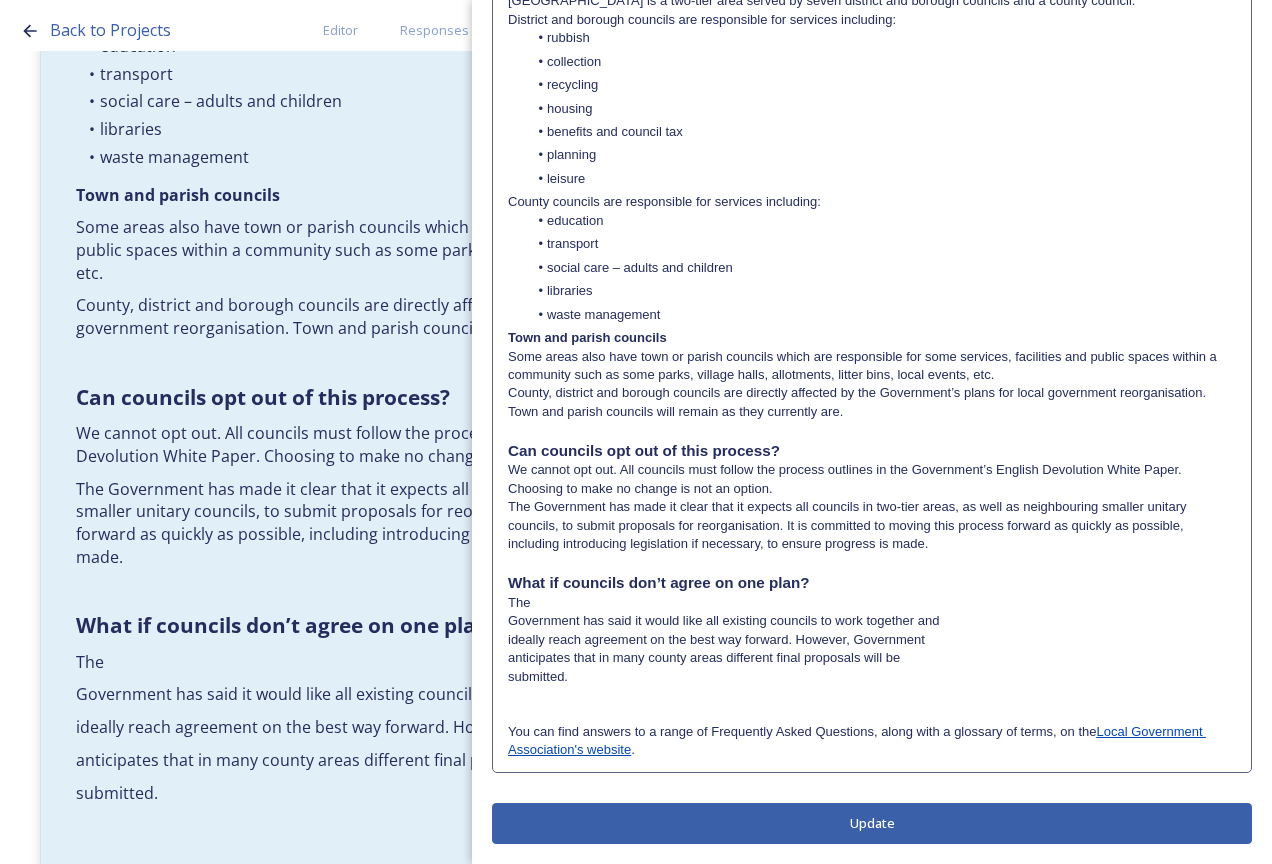 click on "The" at bounding box center (872, 603) 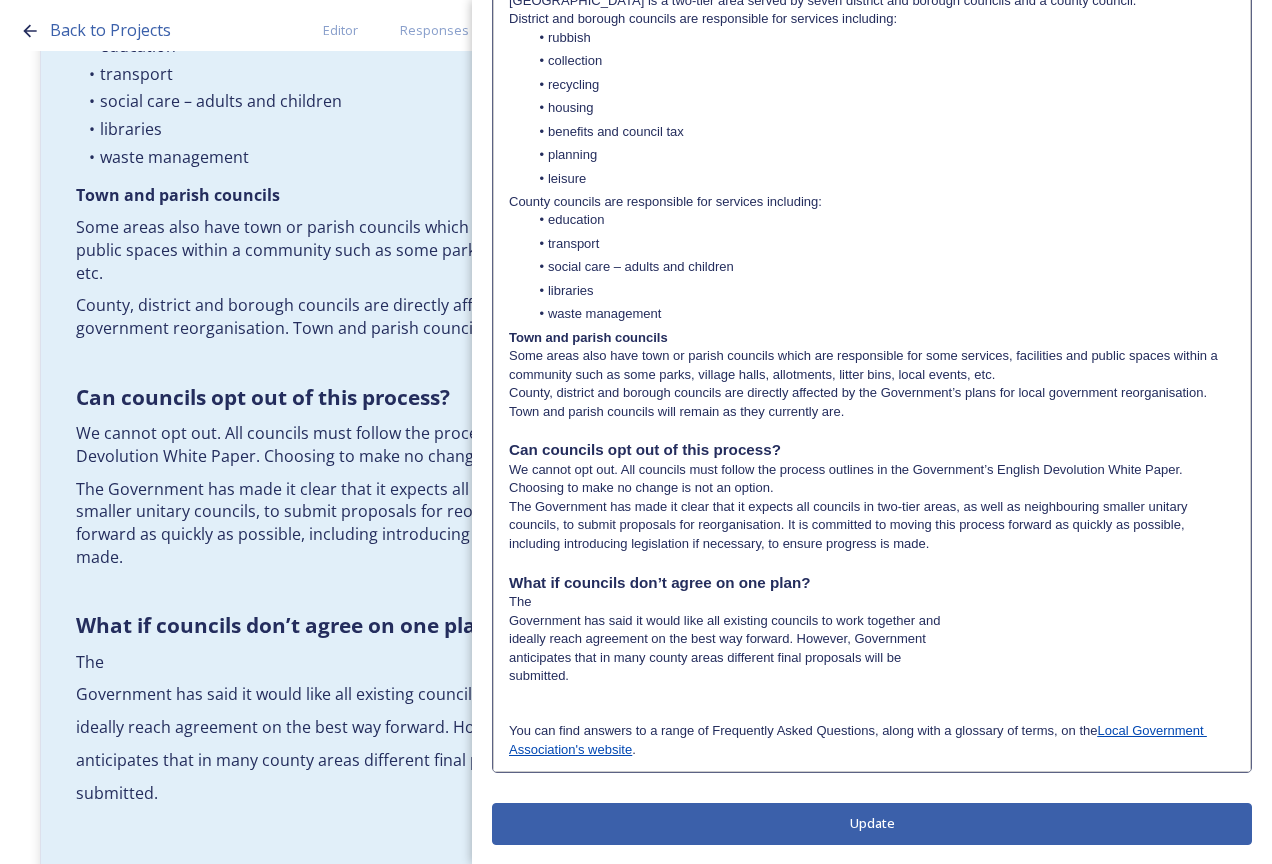 click on "The" at bounding box center [872, 602] 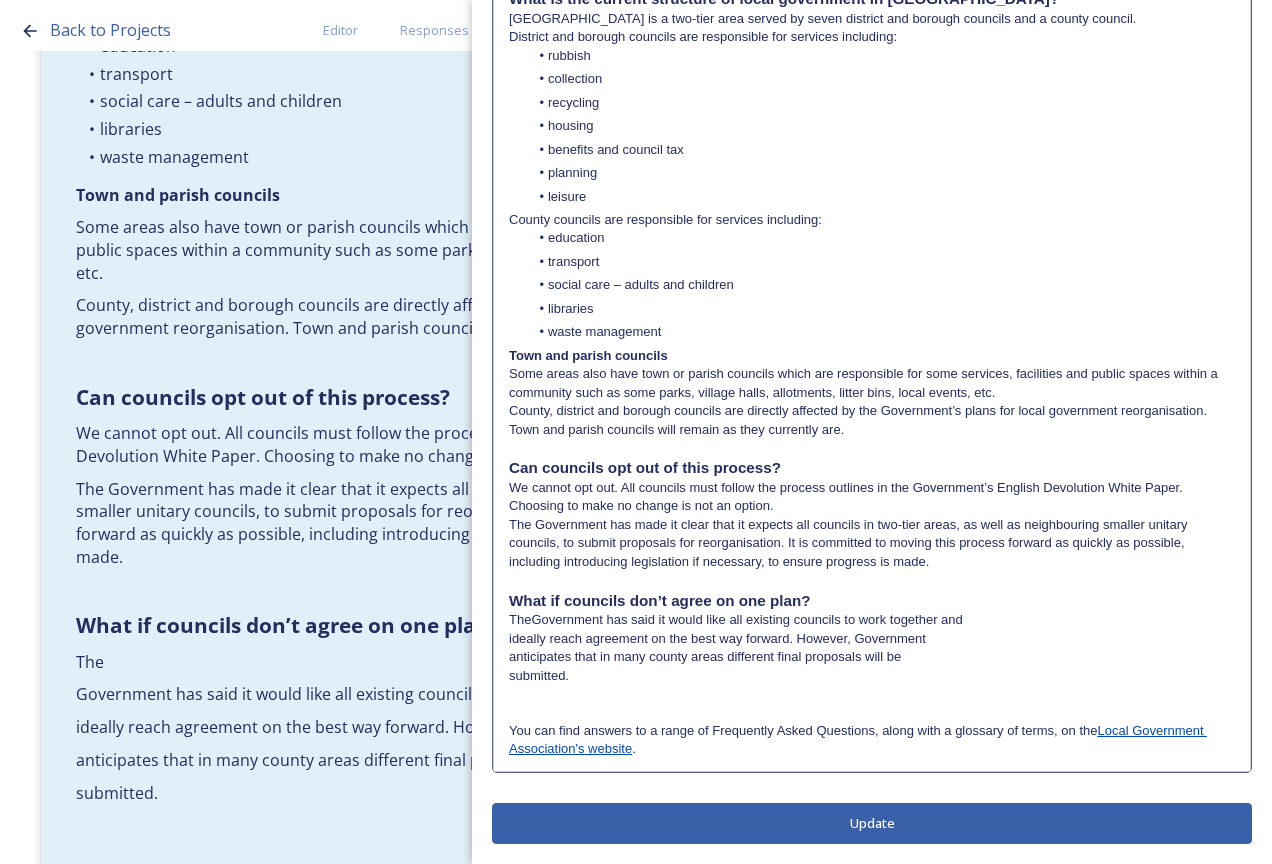 type 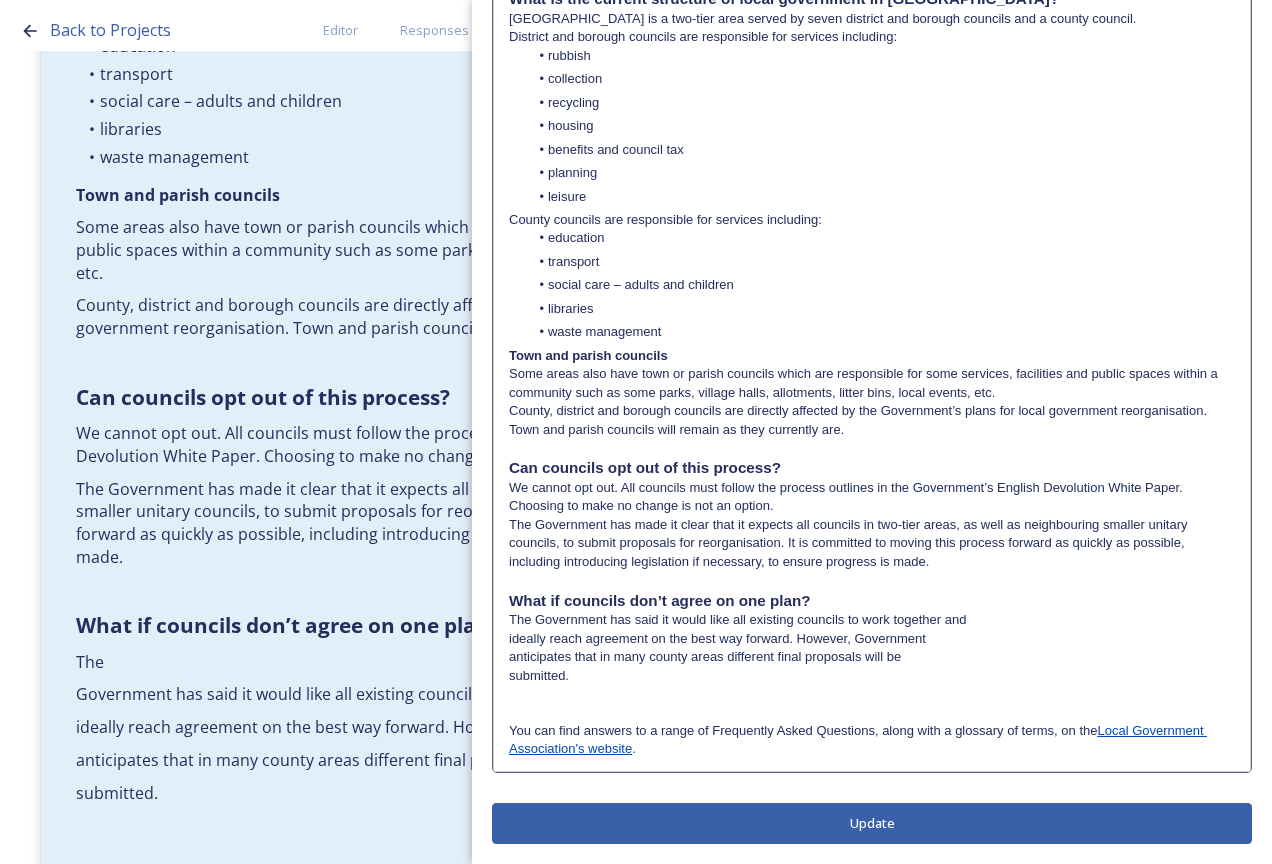 click on "The Government has said it would like all existing councils to work together and" at bounding box center (872, 620) 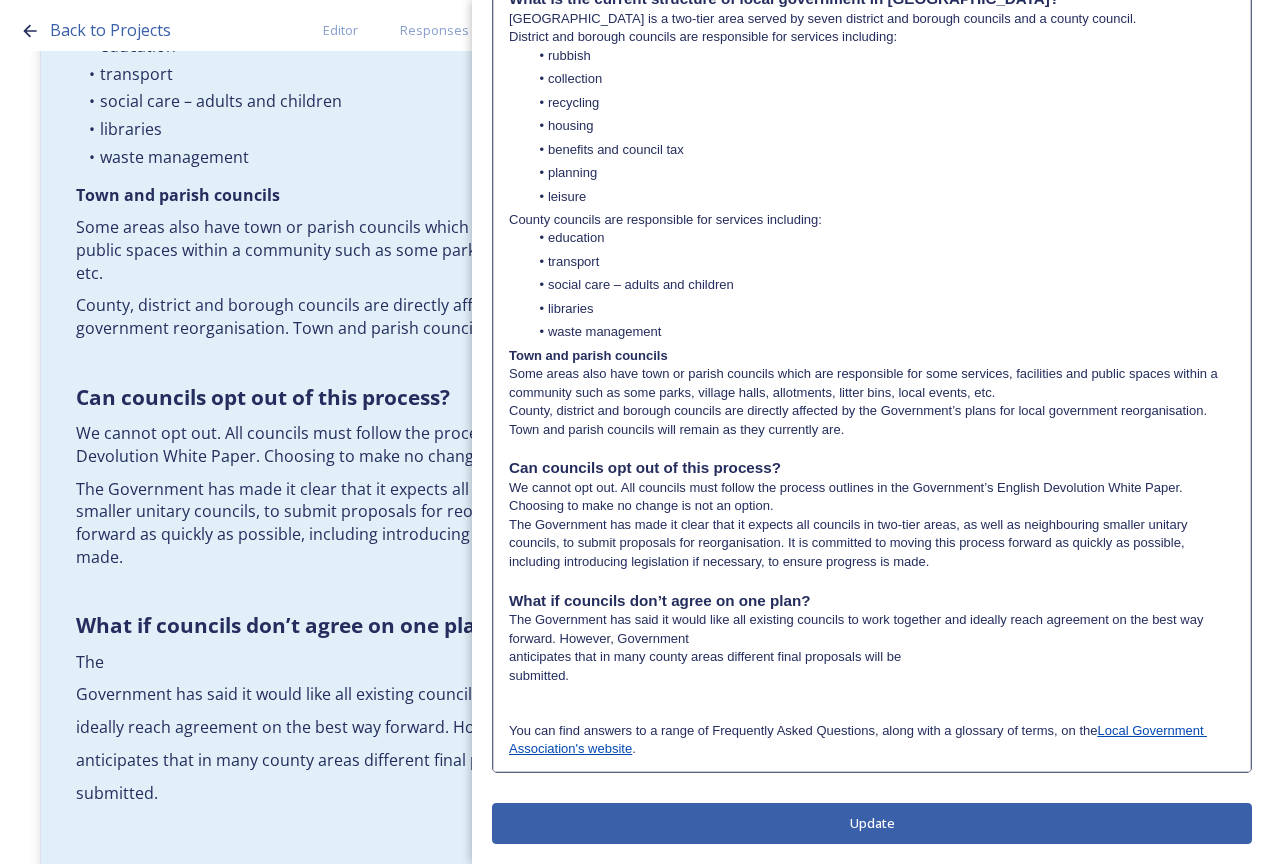 click on "The Government has said it would like all existing councils to work together and ideally reach agreement on the best way forward. However, Government" at bounding box center (872, 629) 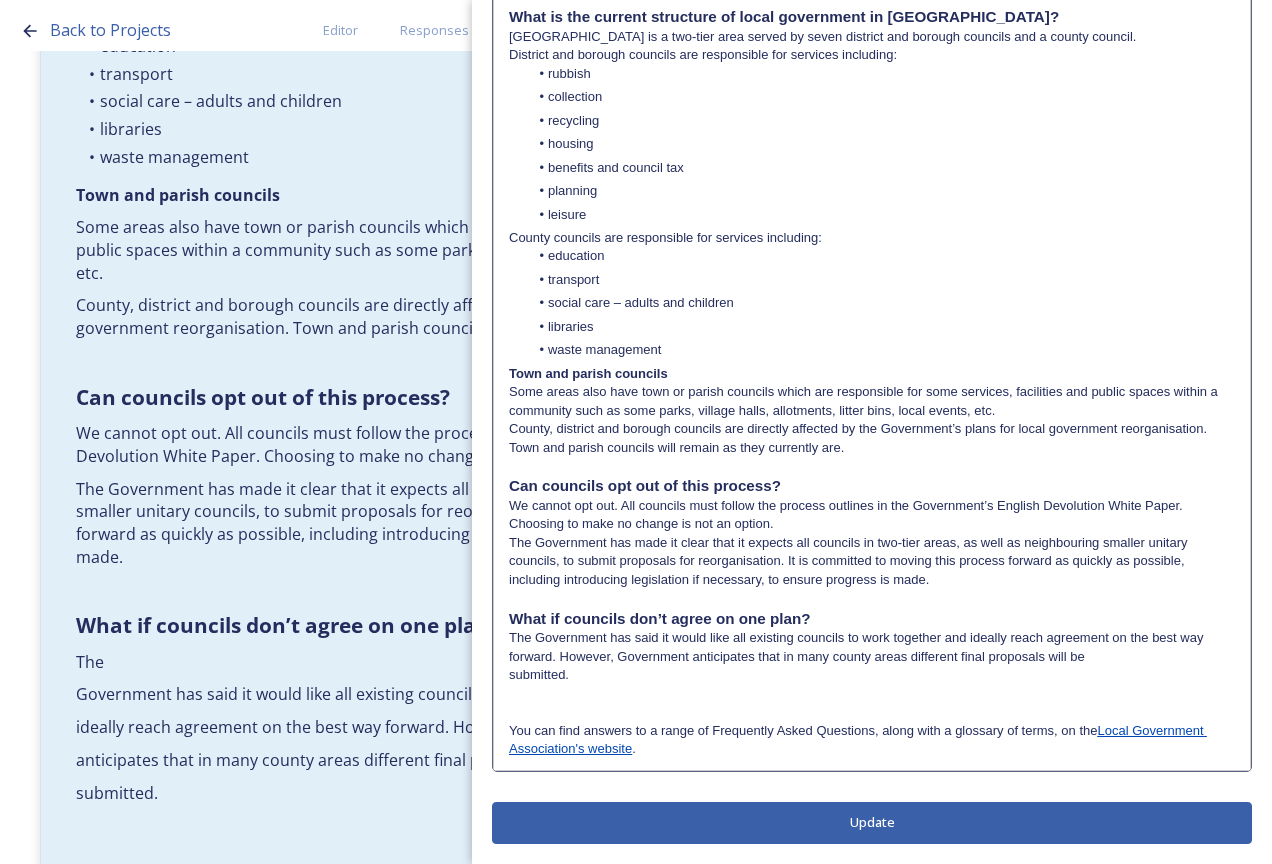 click on "The Government has said it would like all existing councils to work together and ideally reach agreement on the best way forward. However, Government anticipates that in many county areas different final proposals will be" at bounding box center (872, 647) 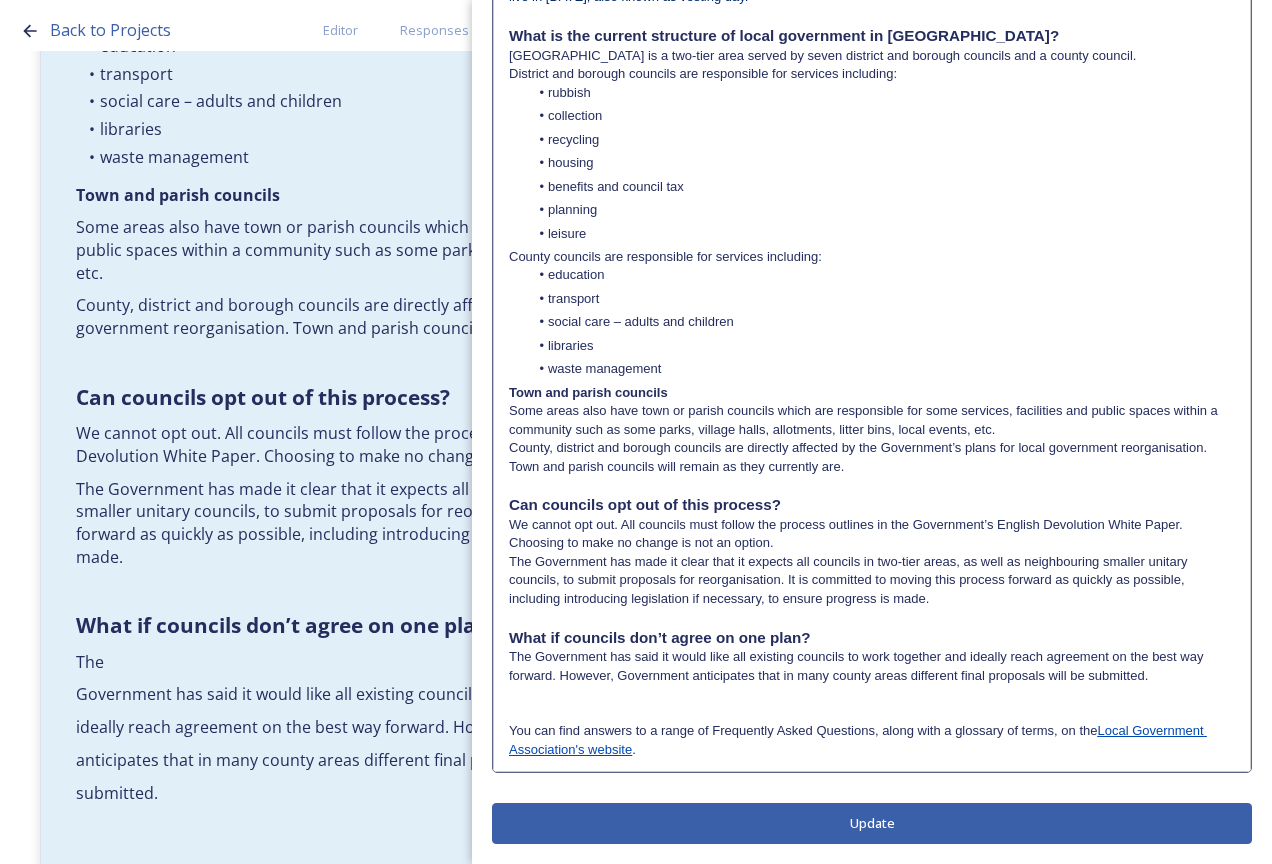 click on "Edit Block Block Style Order                                                                                                                                                                           What is meant by devolution and local government reorganisation? Devolution In [GEOGRAPHIC_DATA], devolution is the transfer of powers and funding from national to local government. The current Government has made devolution a priority and set out plans to create a new network of Strategic Authorities that will cover the whole of [GEOGRAPHIC_DATA] by 2029. The new authorities will be led by elected mayors and will cover a number of local council areas. The Government explained these plans in an  English Devolution White Paper , published in [DATE]. This paper also set out plans for local government reorganisation. Devolution will be delivered alongside local government reorganisation. Local government reorganisation What is the current structure of local government in [GEOGRAPHIC_DATA]? rubbish collection recycling housing planning" at bounding box center [872, 87] 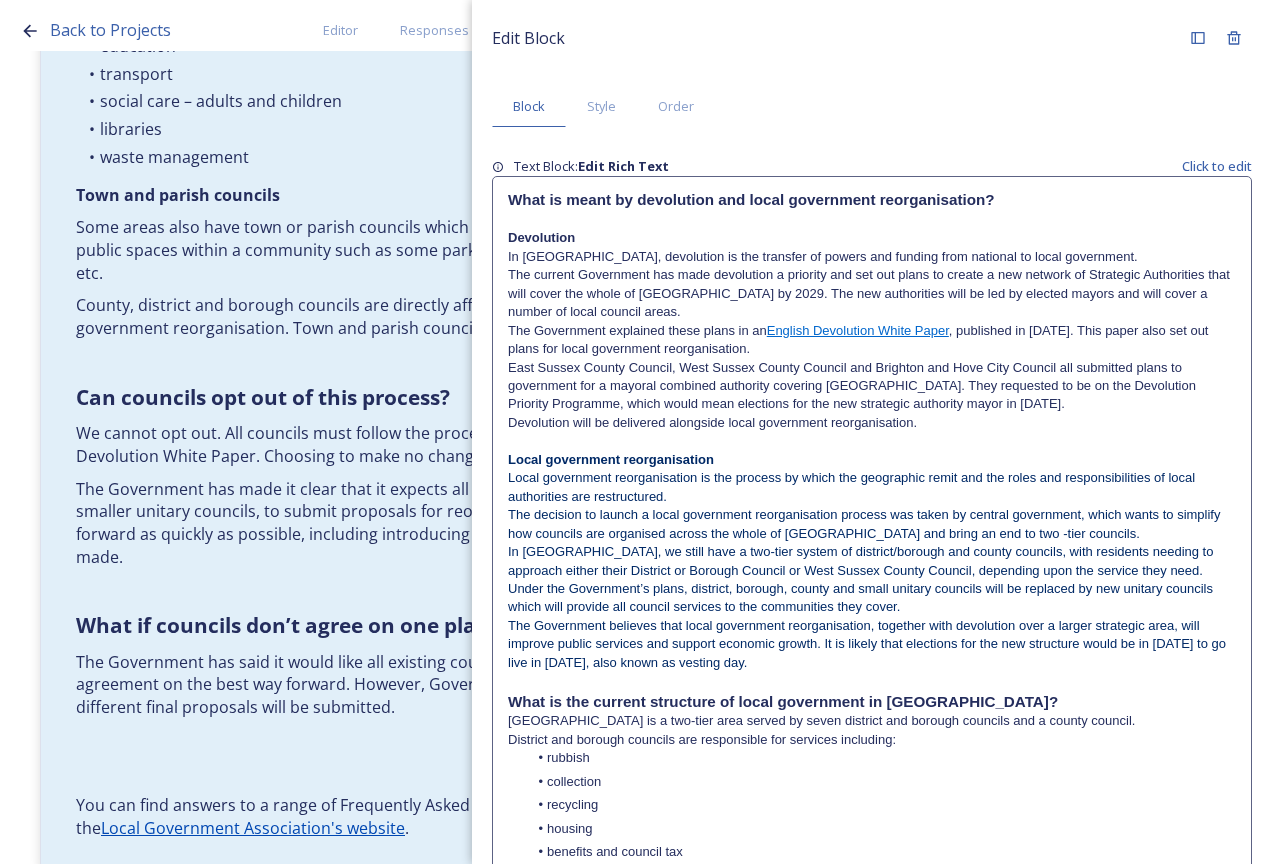 click on "Back to Projects Editor Responses Landing Page Analytics PDF Preview Survey Shaping [GEOGRAPHIC_DATA] survey Do you want to have a landing page for this project? Home Frequently asked questions Block Type:  RICH_TEXT Frequently Asked Questions Block Type:  IMAGE_TEXT On this page, you can find a range of Frequently Asked Questions. You will also find some helpful explainer videos created by the Local Government Association (LGA). Block Type:  RICH_TEXT What is meant by devolution and local government reorganisation? Devolution In [GEOGRAPHIC_DATA], devolution is the transfer of powers and funding from national to local government. The current Government has made devolution a priority and set out plans to create a new network of Strategic Authorities that will cover the whole of [GEOGRAPHIC_DATA] by 2029. The new authorities will be led by elected mayors and will cover a number of local council areas. The Government explained these plans in an  English Devolution White Paper Local government reorganisation rubbish collection recycling" at bounding box center (636, 432) 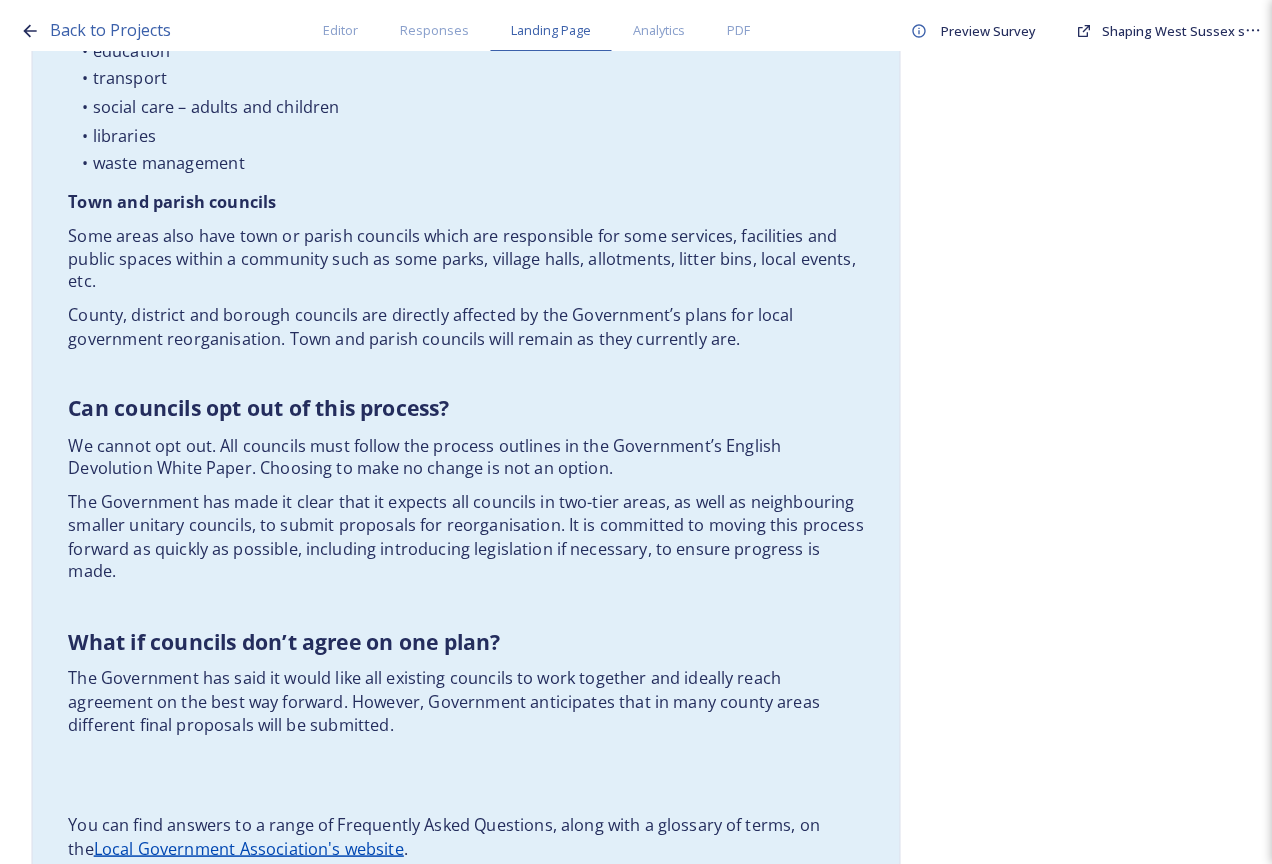 click on "What is meant by devolution and local government reorganisation? Devolution In [GEOGRAPHIC_DATA], devolution is the transfer of powers and funding from national to local government. The current Government has made devolution a priority and set out plans to create a new network of Strategic Authorities that will cover the whole of [GEOGRAPHIC_DATA] by 2029. The new authorities will be led by elected mayors and will cover a number of local council areas. The Government explained these plans in an  English Devolution White Paper , published in [DATE]. This paper also set out plans for local government reorganisation. East Sussex County Council, West Sussex County Council and Brighton and Hove City Council all submitted plans to government for a mayoral combined authority covering [GEOGRAPHIC_DATA]. They requested to be on the Devolution Priority Programme, which would mean elections for the new strategic authority mayor in [DATE].  Devolution will be delivered alongside local government reorganisation. rubbish collection recycling ." at bounding box center (466, -176) 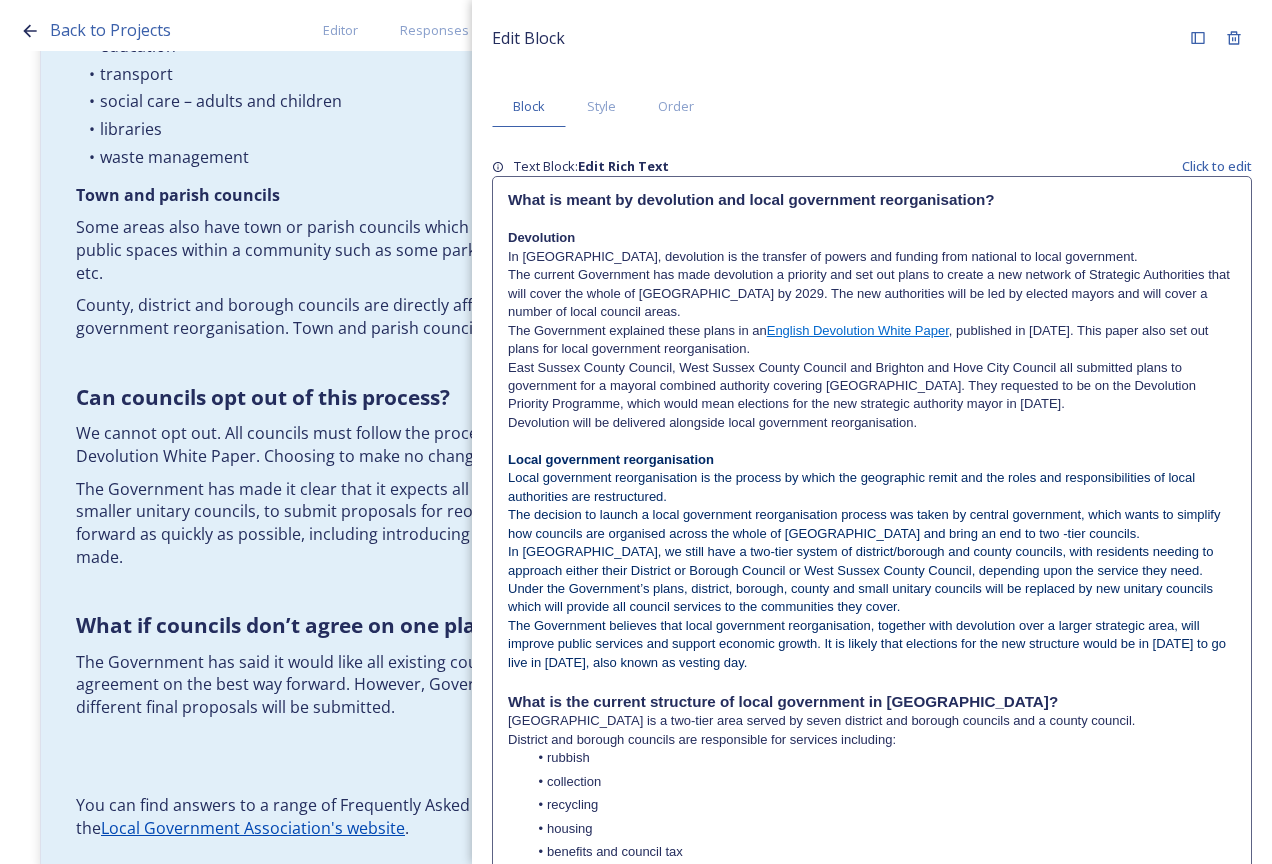 click on "The Government believes that local government reorganisation, together with devolution over a larger strategic area, will improve public services and support economic growth. It is likely that elections for the new structure would be in [DATE] to go live in [DATE], also known as vesting day." at bounding box center [872, 644] 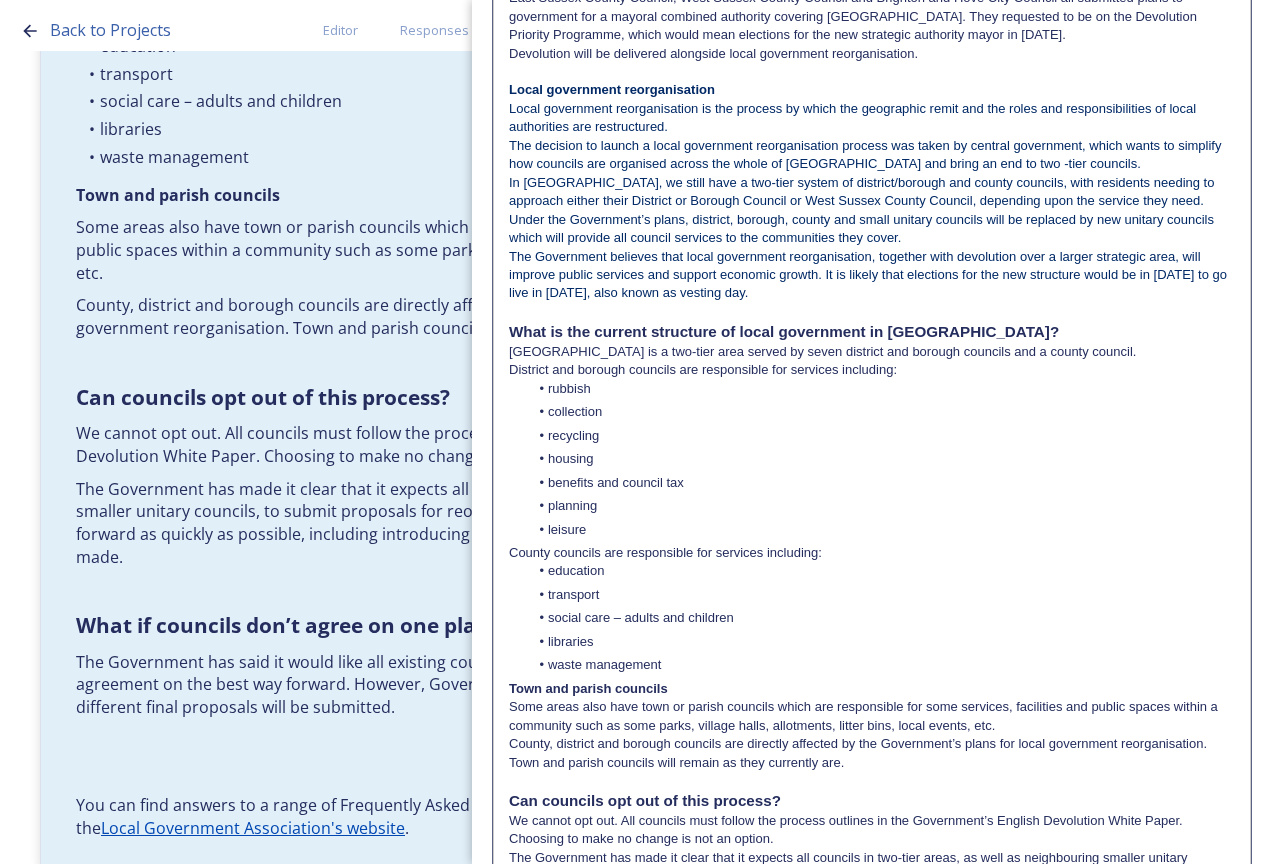 scroll, scrollTop: 689, scrollLeft: 0, axis: vertical 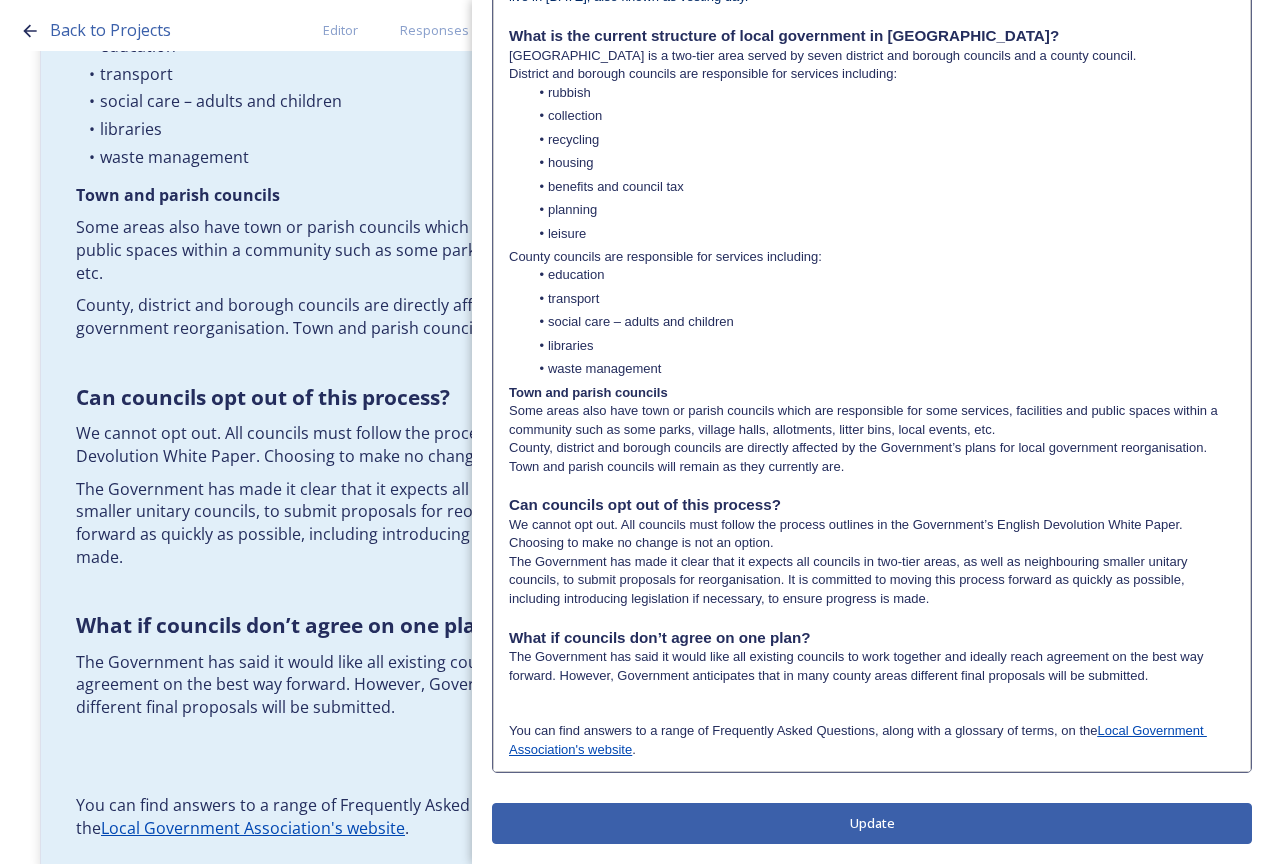 click on "The Government has said it would like all existing councils to work together and ideally reach agreement on the best way forward. However, Government anticipates that in many county areas different final proposals will be submitted." at bounding box center (872, 666) 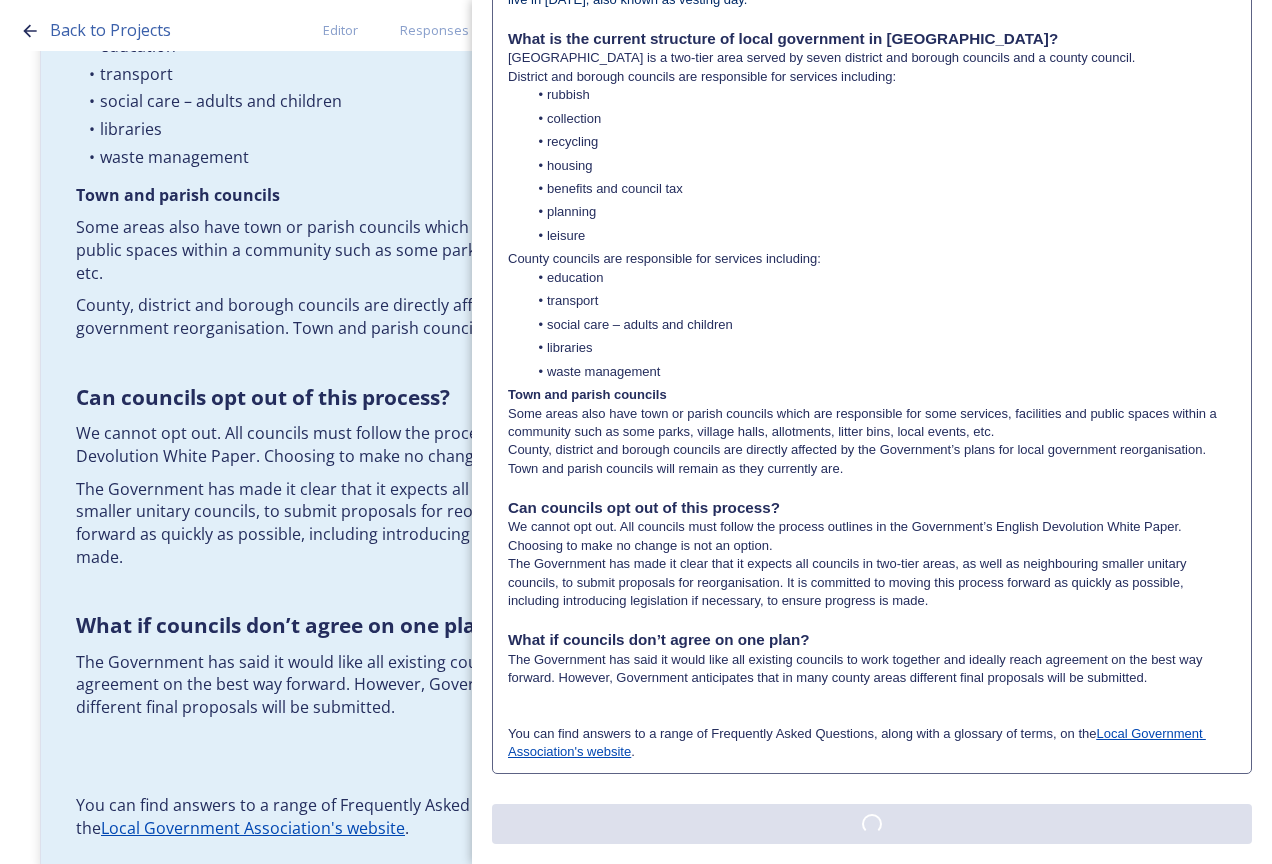 click on "Edit Block Block Style Order Text Block:  Edit Rich Text Click to edit What is meant by devolution and local government reorganisation? Devolution In [GEOGRAPHIC_DATA], devolution is the transfer of powers and funding from national to local government. The current Government has made devolution a priority and set out plans to create a new network of Strategic Authorities that will cover the whole of [GEOGRAPHIC_DATA] by 2029. The new authorities will be led by elected mayors and will cover a number of local council areas. The Government explained these plans in an  English Devolution White Paper , published in [DATE]. This paper also set out plans for local government reorganisation. East Sussex County Council, West Sussex County Council and Brighton and Hove City Council all submitted plans to government for a mayoral combined authority covering [GEOGRAPHIC_DATA]. They requested to be on the Devolution Priority Programme, which would mean elections for the new strategic authority mayor in [DATE].  Local government reorganisation" at bounding box center [872, 100] 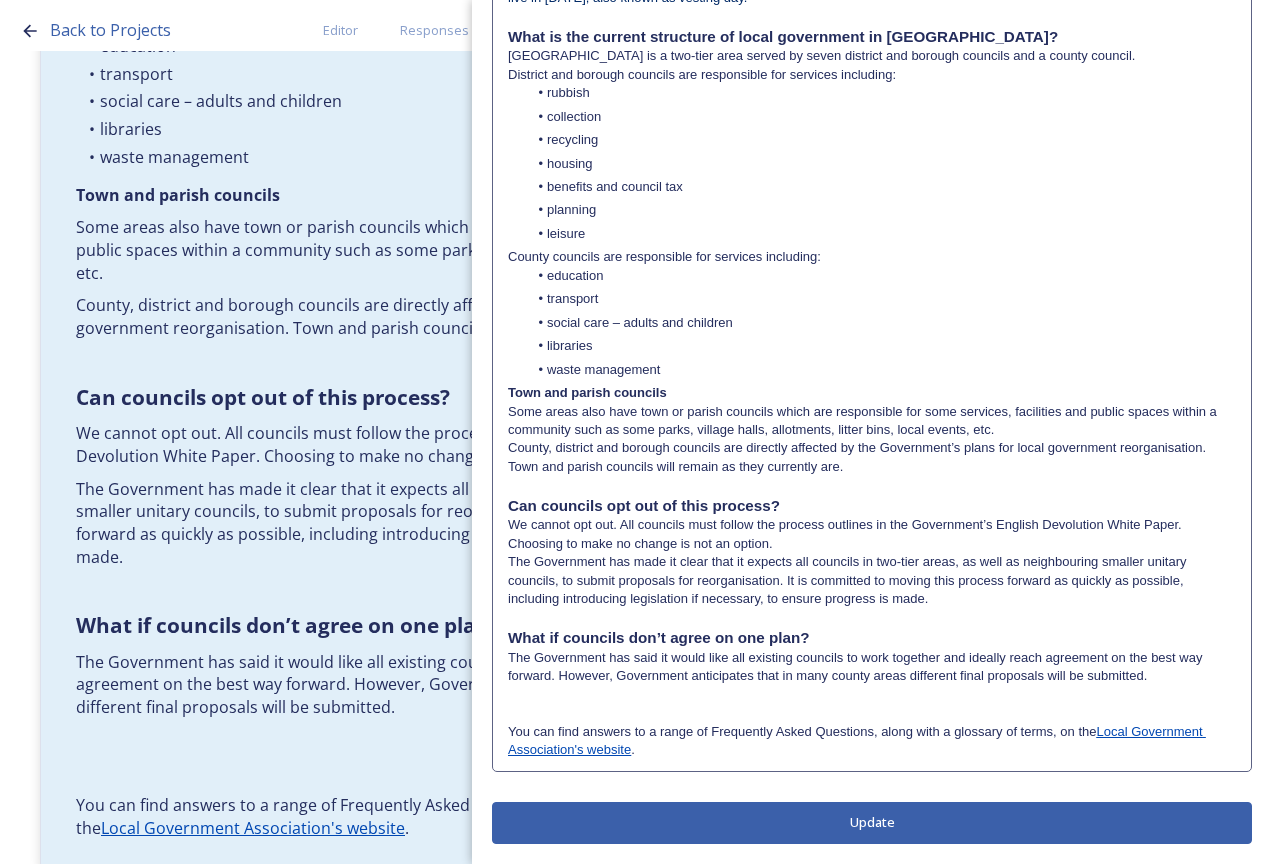 click at bounding box center (872, 713) 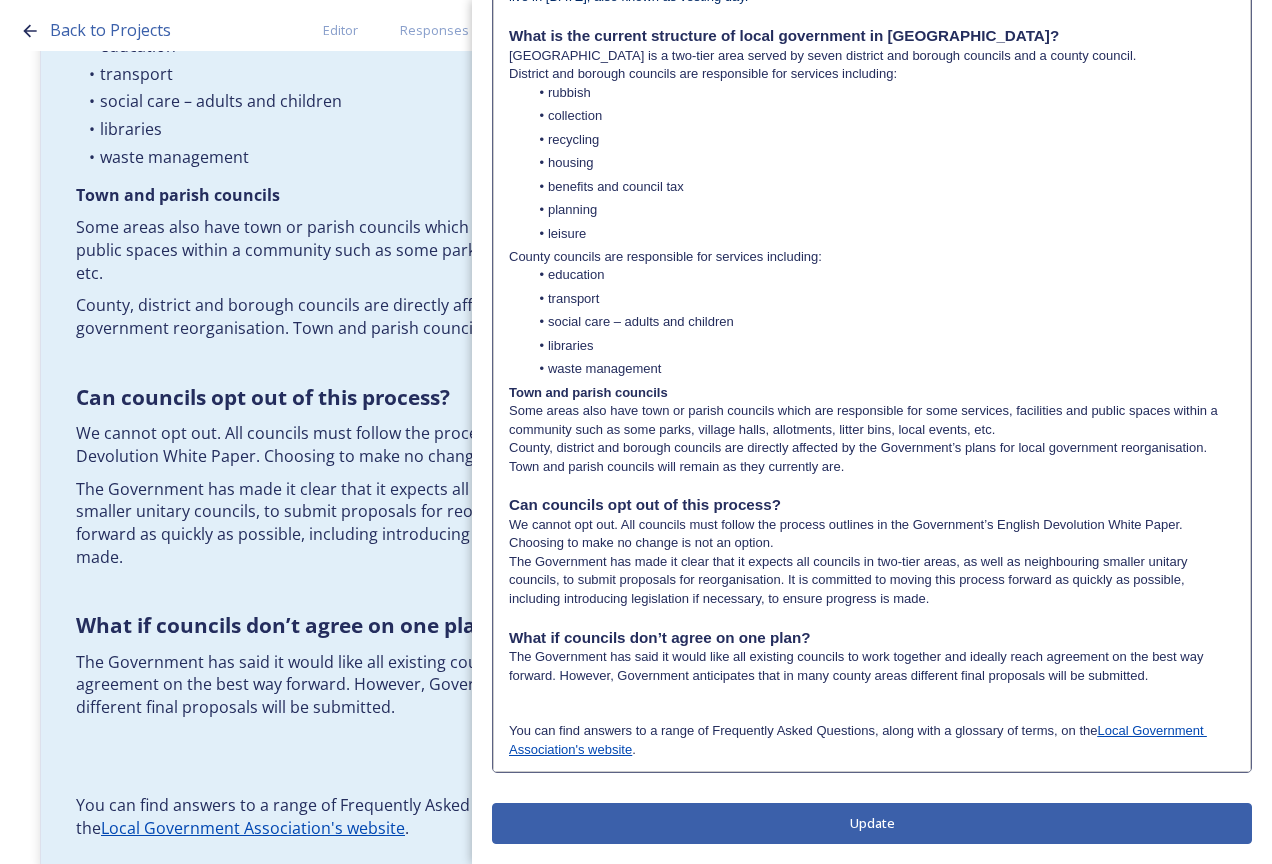 click on "The Government has said it would like all existing councils to work together and ideally reach agreement on the best way forward. However, Government anticipates that in many county areas different final proposals will be submitted." at bounding box center (872, 666) 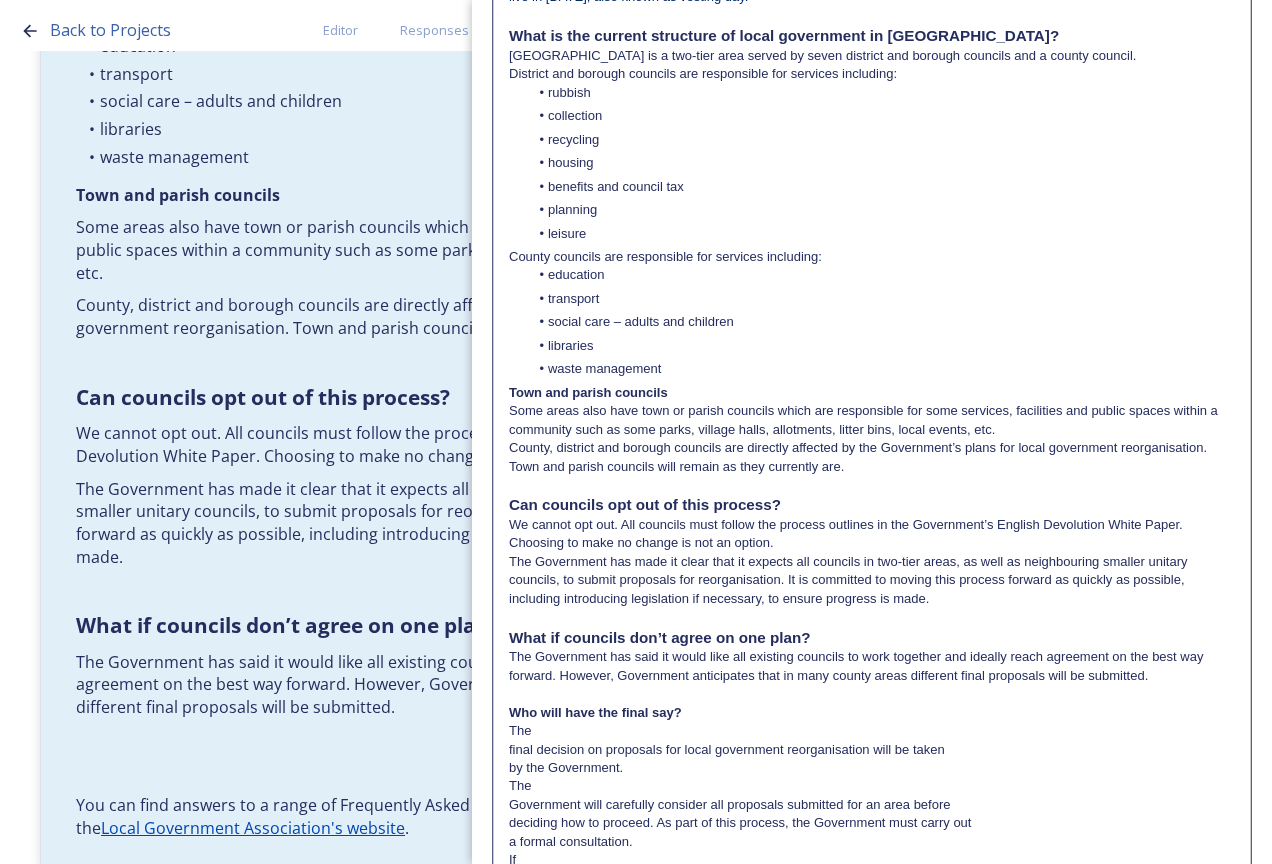 scroll, scrollTop: 0, scrollLeft: 0, axis: both 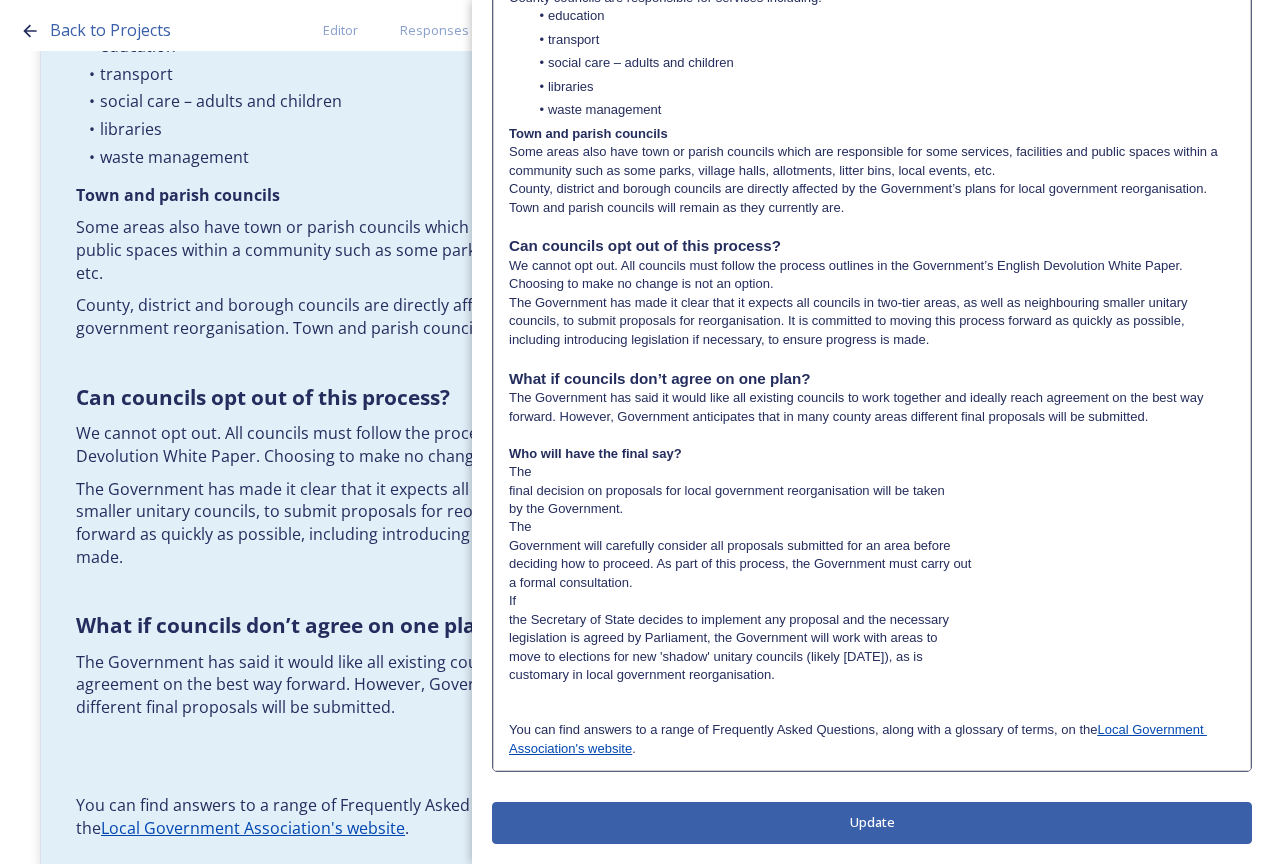 drag, startPoint x: 725, startPoint y: 459, endPoint x: 511, endPoint y: 455, distance: 214.03738 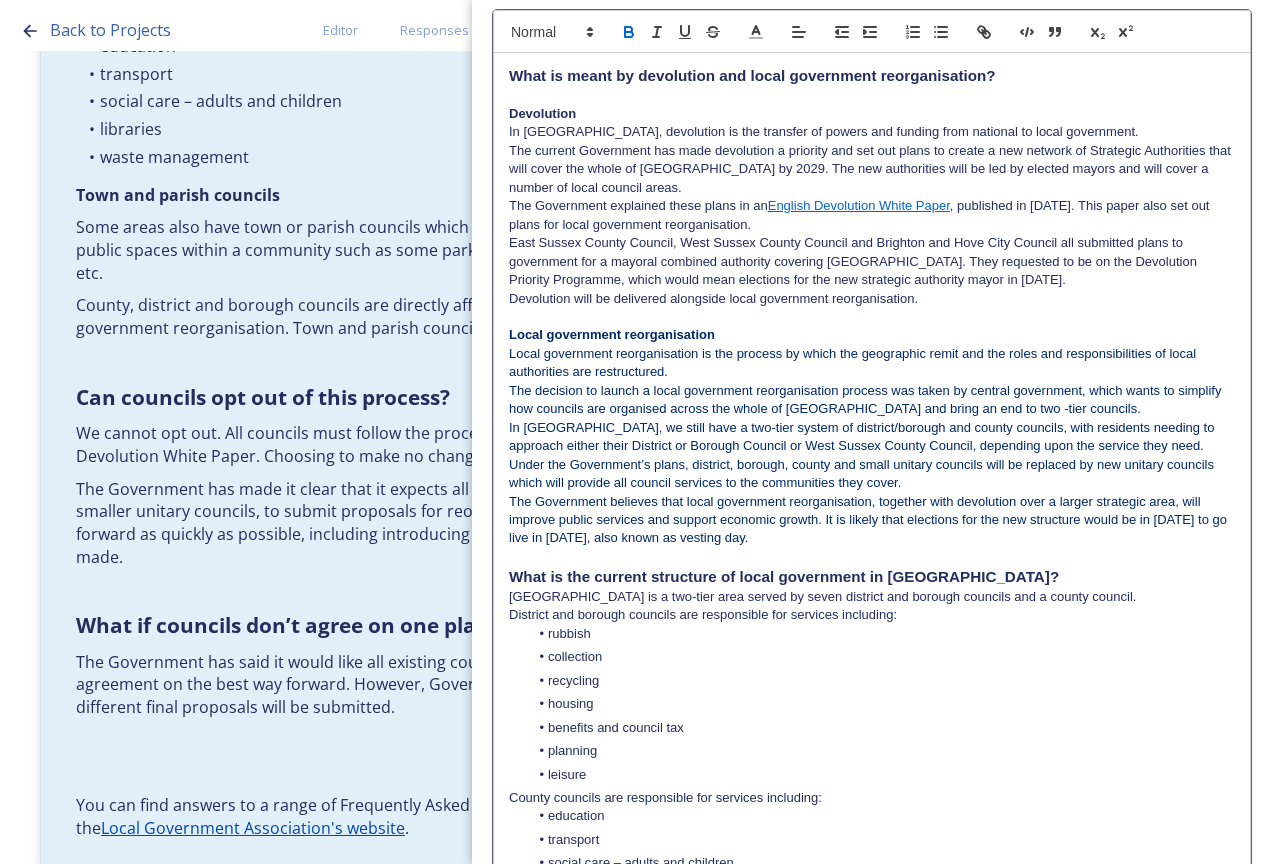 scroll, scrollTop: 0, scrollLeft: 0, axis: both 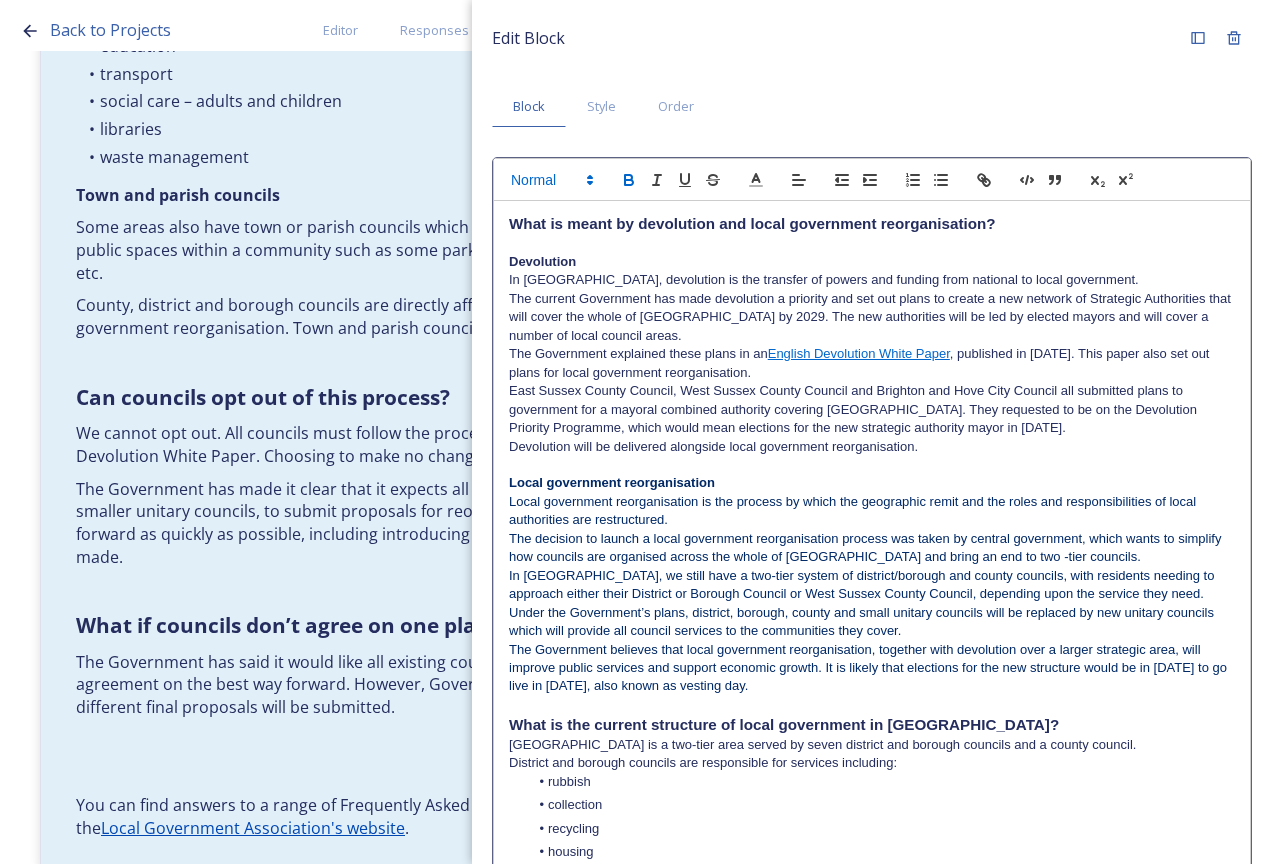 click at bounding box center [551, 180] 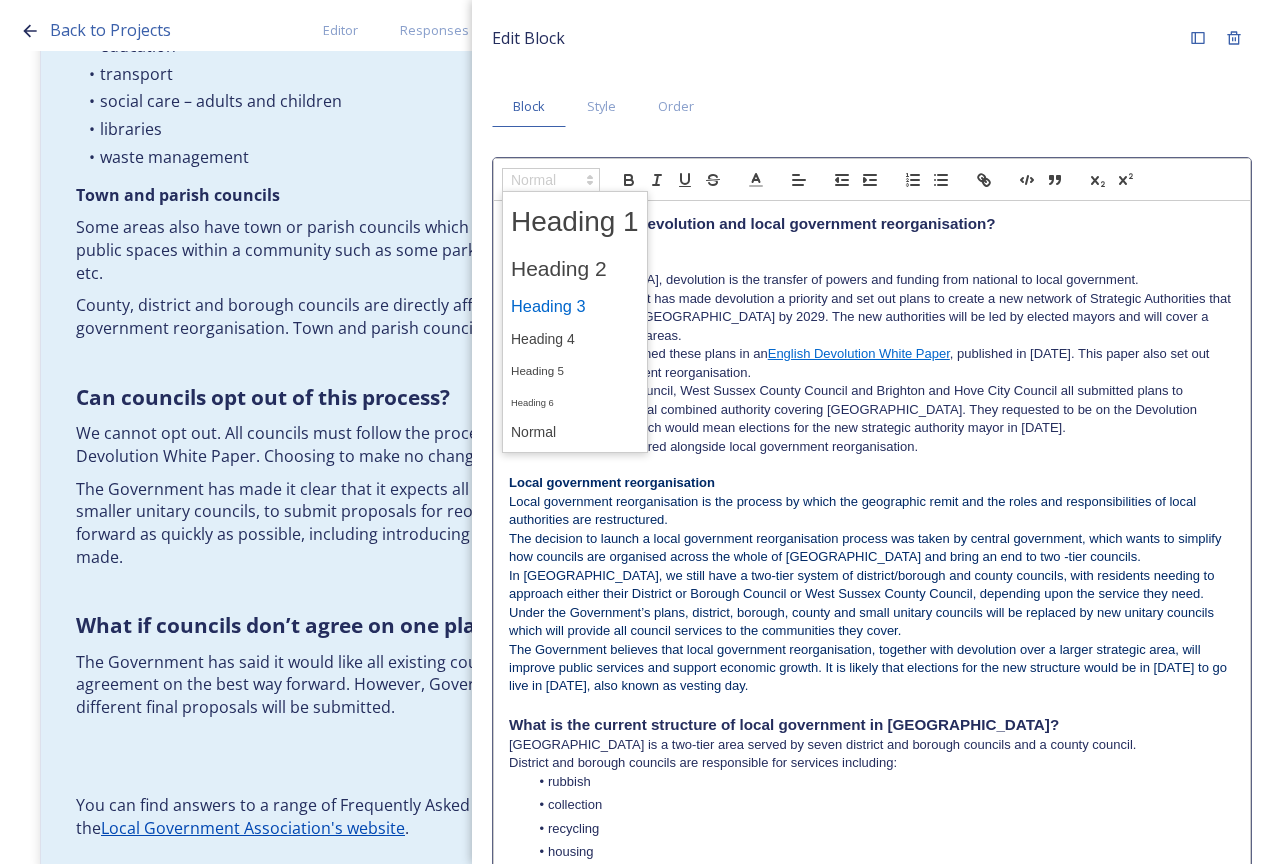 click at bounding box center [575, 306] 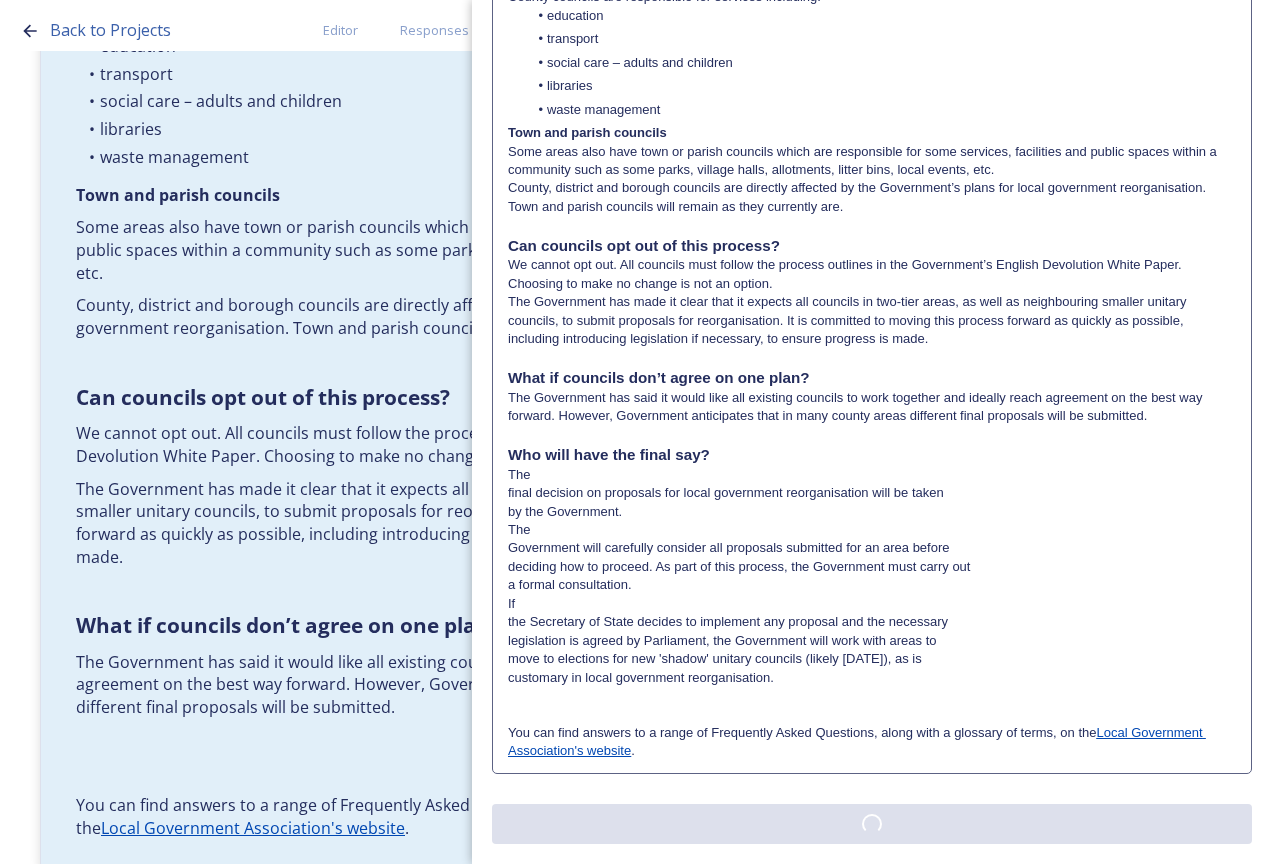 scroll, scrollTop: 0, scrollLeft: 0, axis: both 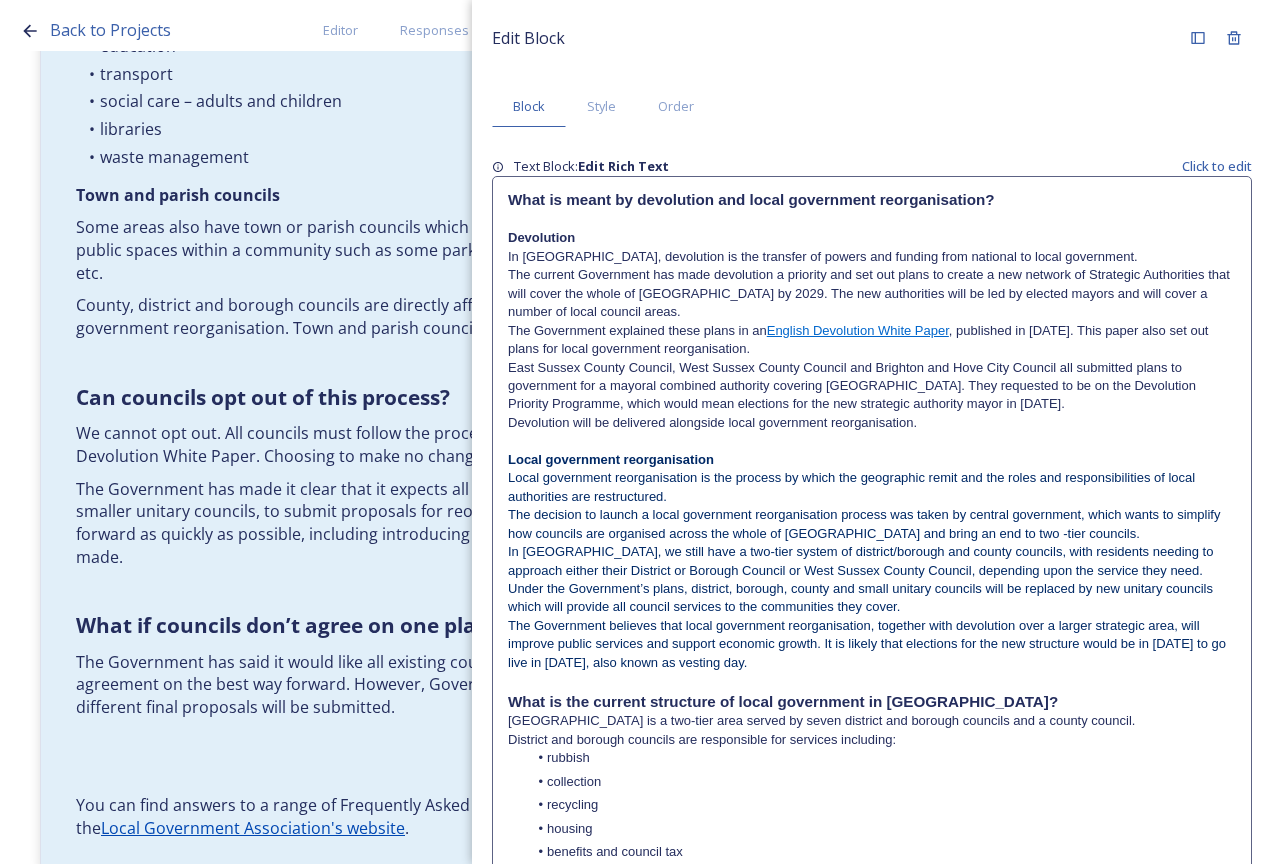 click on "Edit Block Block Style Order Text Block:  Edit Rich Text Click to edit What is meant by devolution and local government reorganisation? Devolution In [GEOGRAPHIC_DATA], devolution is the transfer of powers and funding from national to local government. The current Government has made devolution a priority and set out plans to create a new network of Strategic Authorities that will cover the whole of [GEOGRAPHIC_DATA] by 2029. The new authorities will be led by elected mayors and will cover a number of local council areas. The Government explained these plans in an  English Devolution White Paper , published in [DATE]. This paper also set out plans for local government reorganisation. East Sussex County Council, West Sussex County Council and Brighton and Hove City Council all submitted plans to government for a mayoral combined authority covering [GEOGRAPHIC_DATA]. They requested to be on the Devolution Priority Programme, which would mean elections for the new strategic authority mayor in [DATE].  Local government reorganisation" at bounding box center (872, 894) 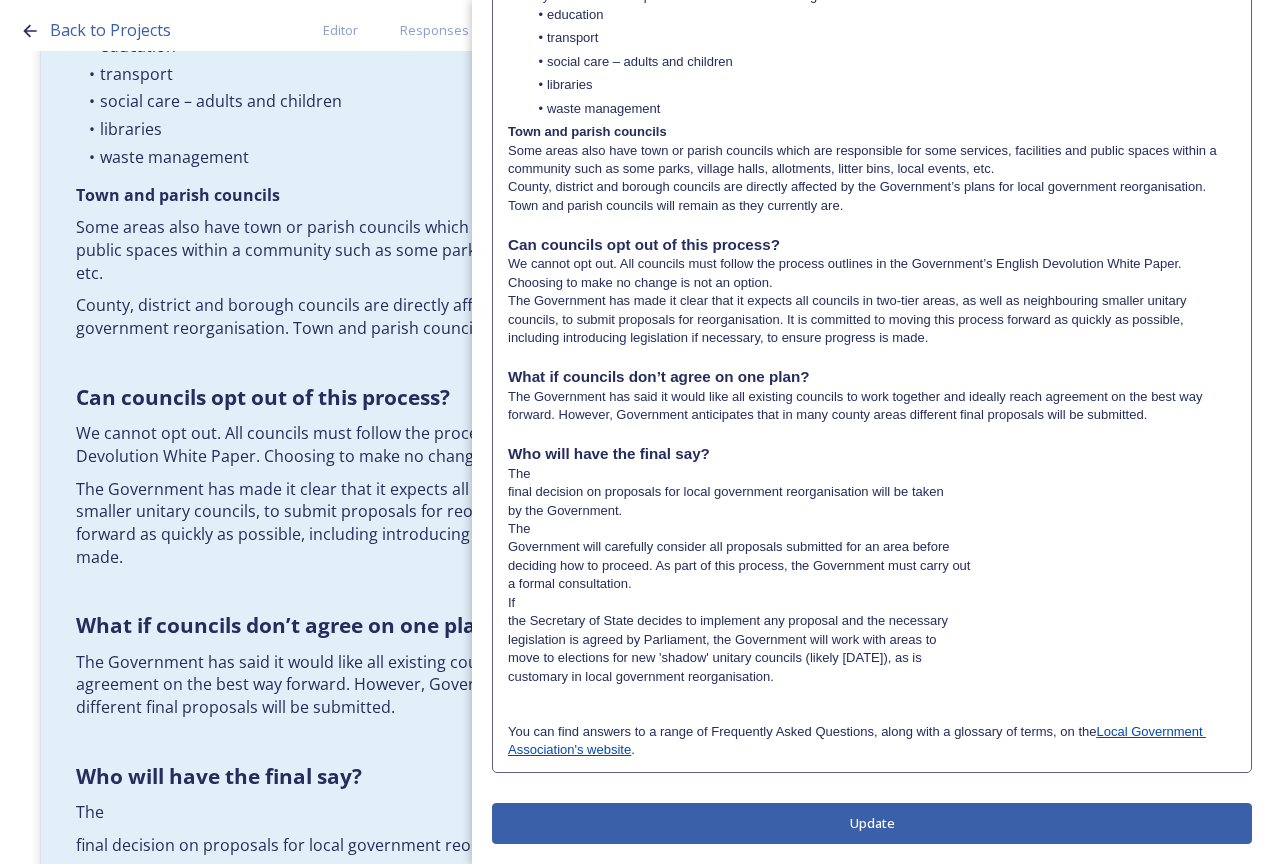 click on "The" at bounding box center [872, 474] 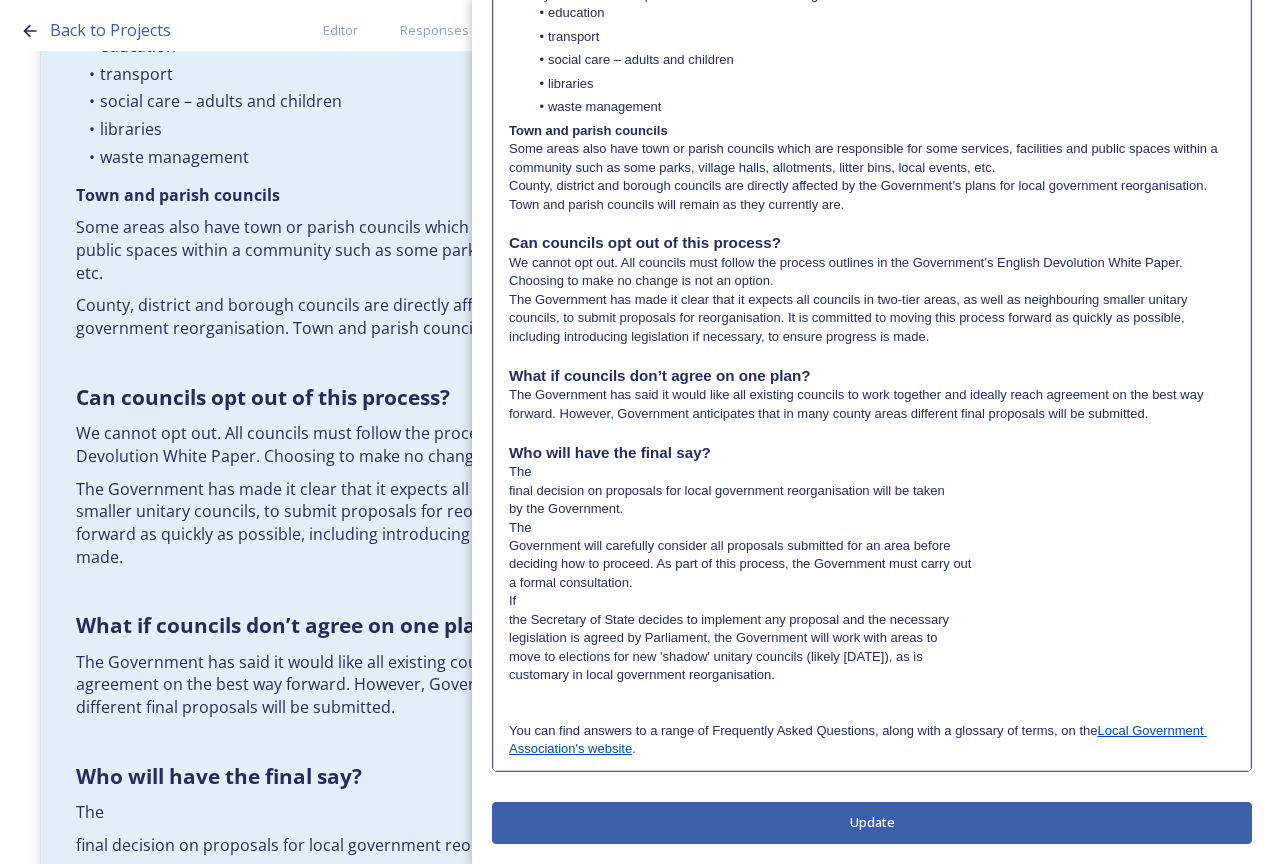 click on "The" at bounding box center [872, 472] 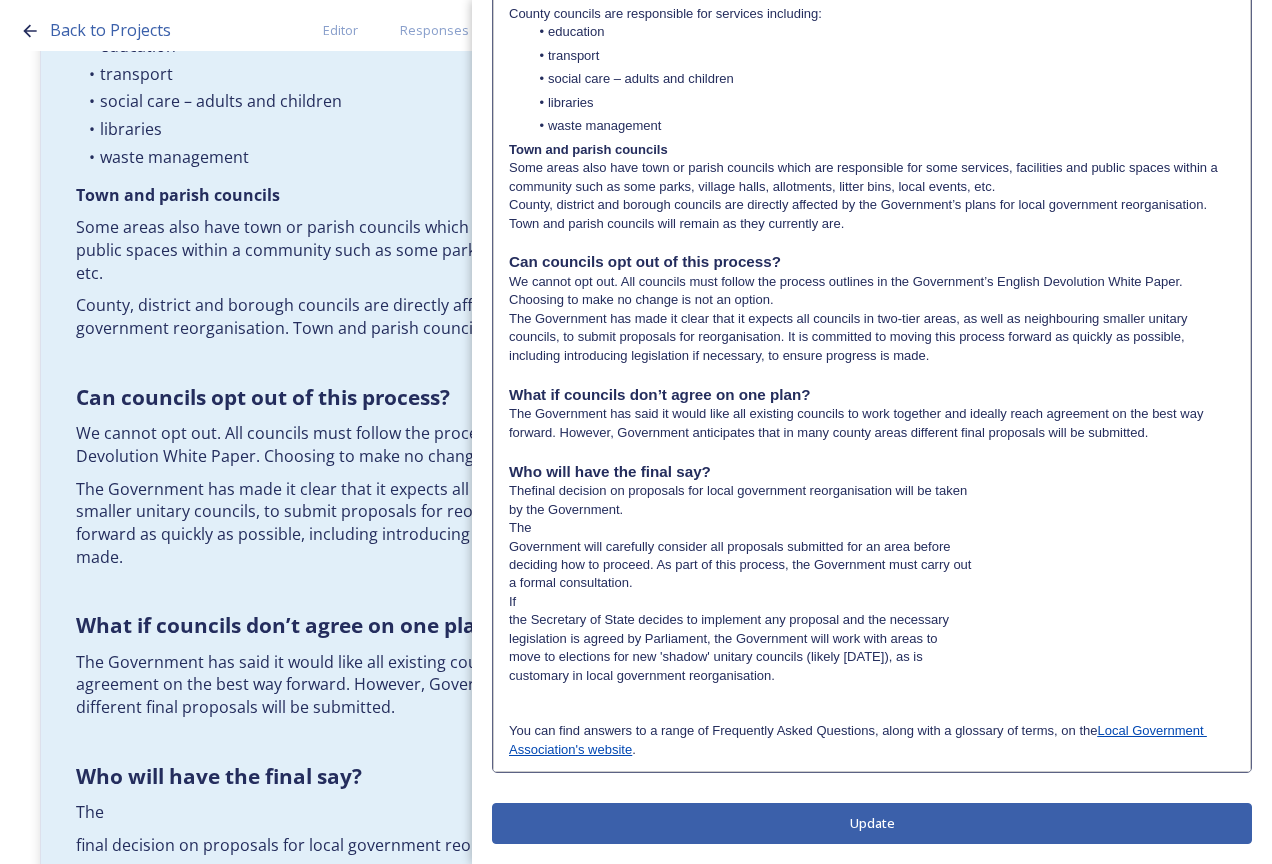 type 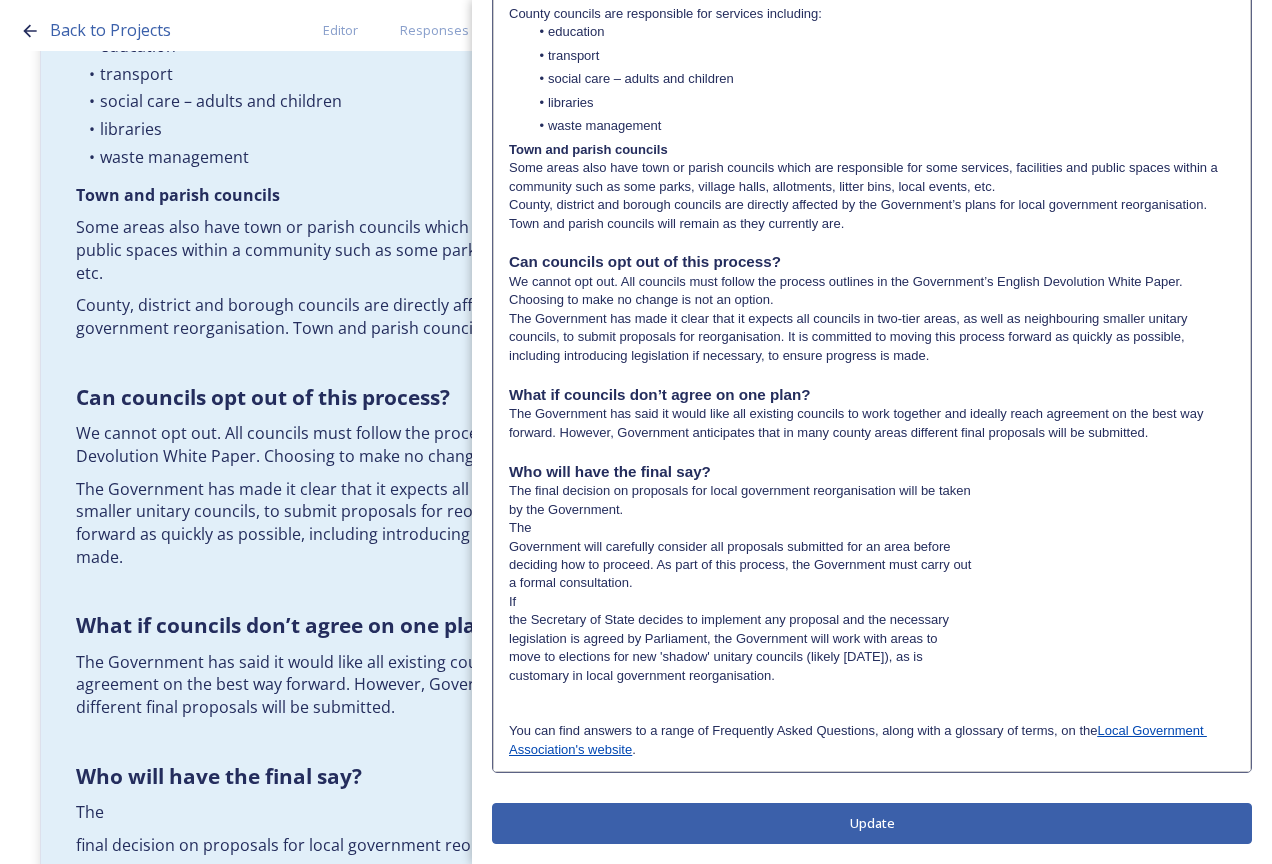 click on "The final decision on proposals for local government reorganisation will be taken" at bounding box center (872, 491) 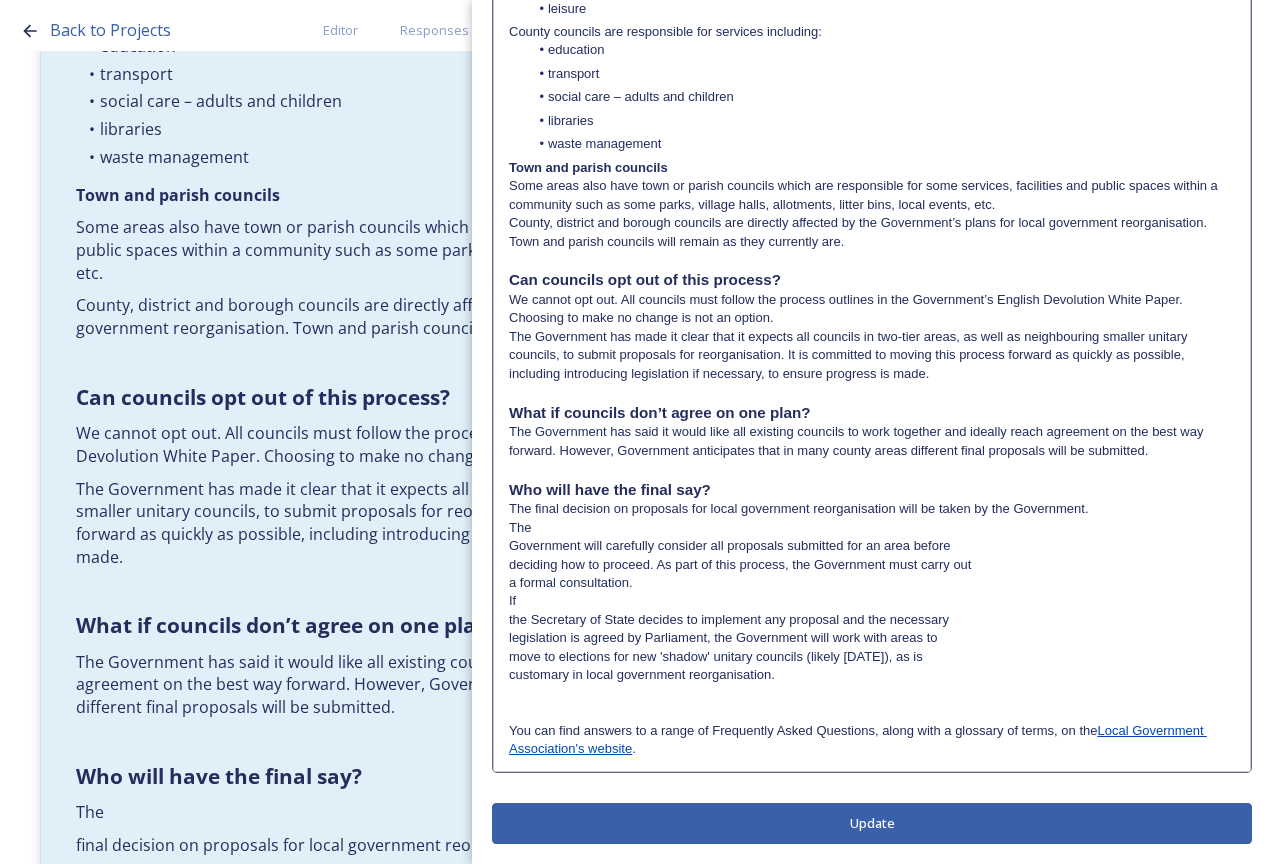 click on "The final decision on proposals for local government reorganisation will be taken by the Government." at bounding box center (872, 509) 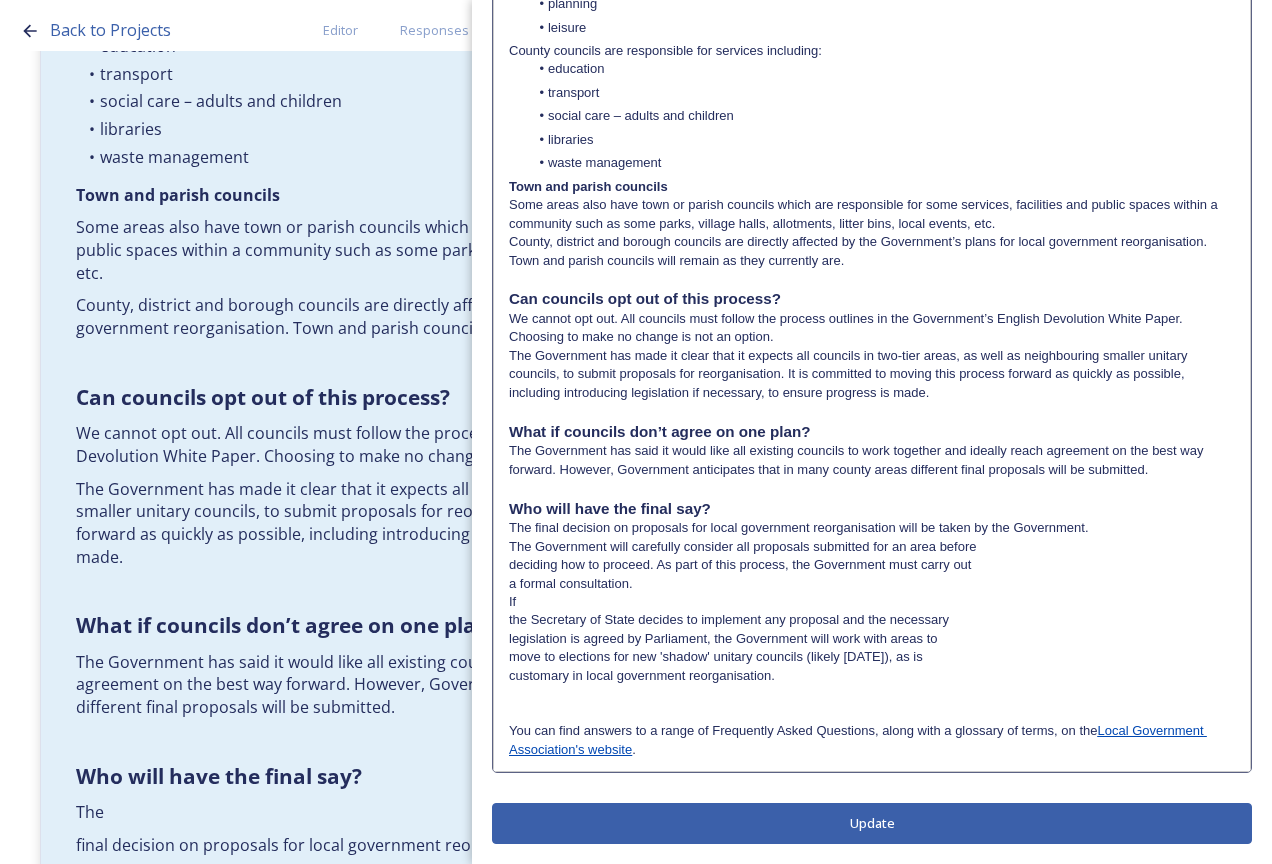click on "The Government will carefully consider all proposals submitted for an area before" at bounding box center (872, 547) 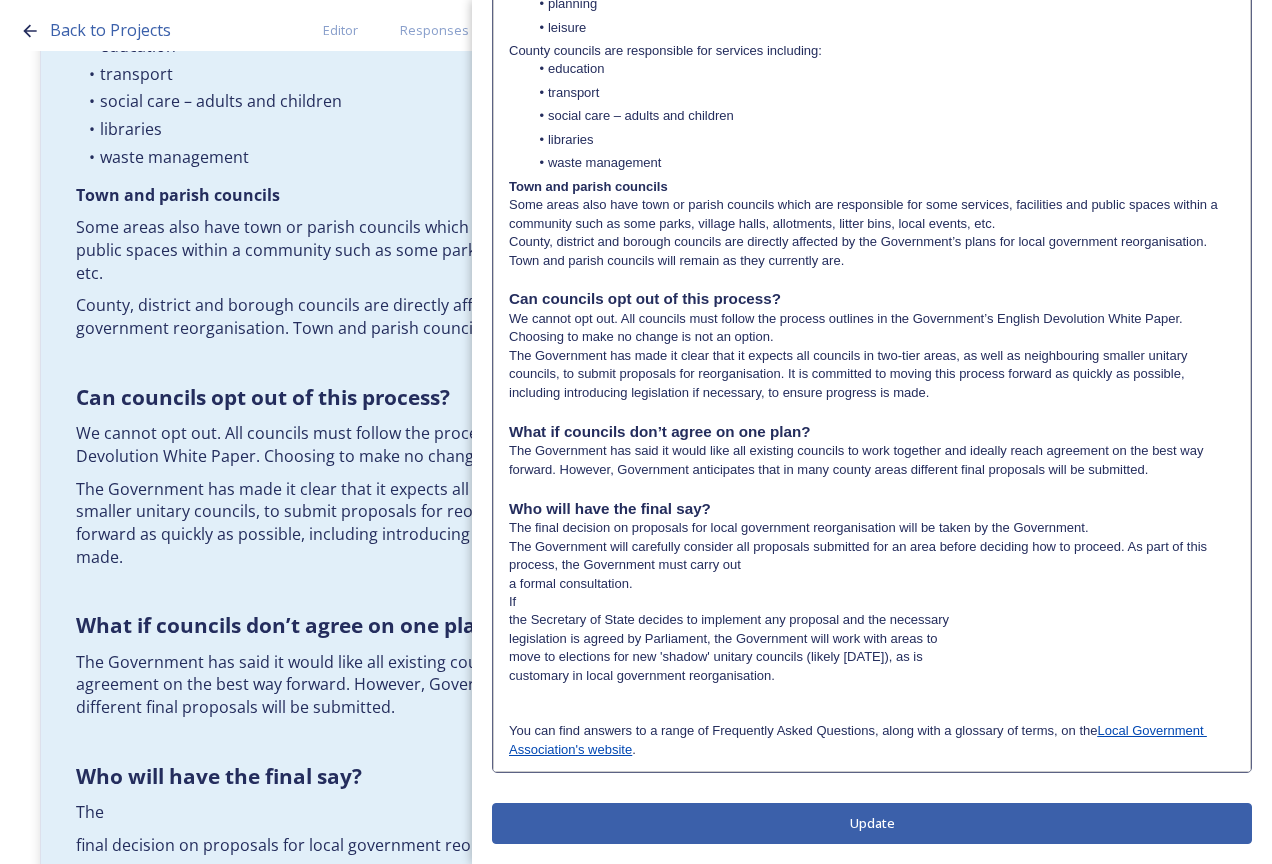 click on "The Government will carefully consider all proposals submitted for an area before deciding how to proceed. As part of this process, the Government must carry out" at bounding box center (872, 556) 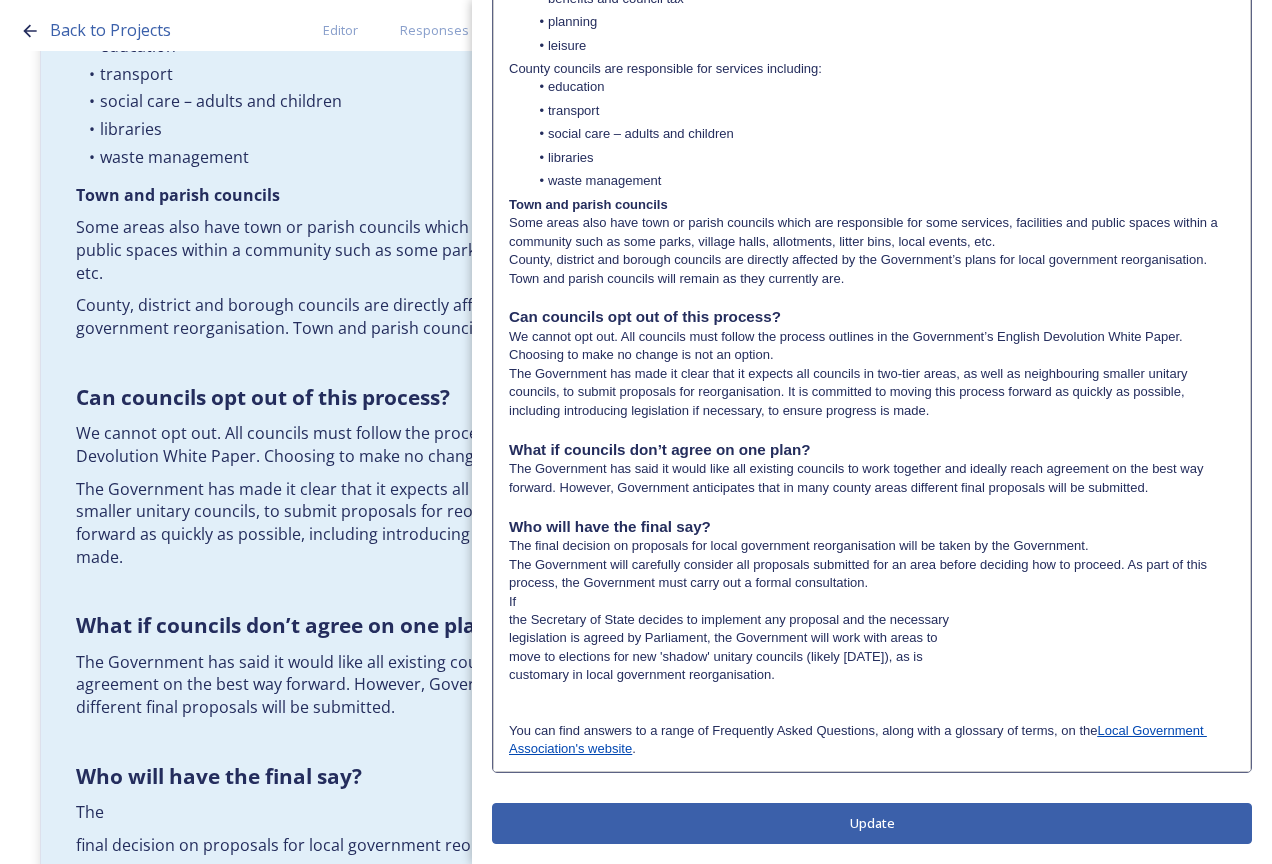 click on "If" at bounding box center [872, 602] 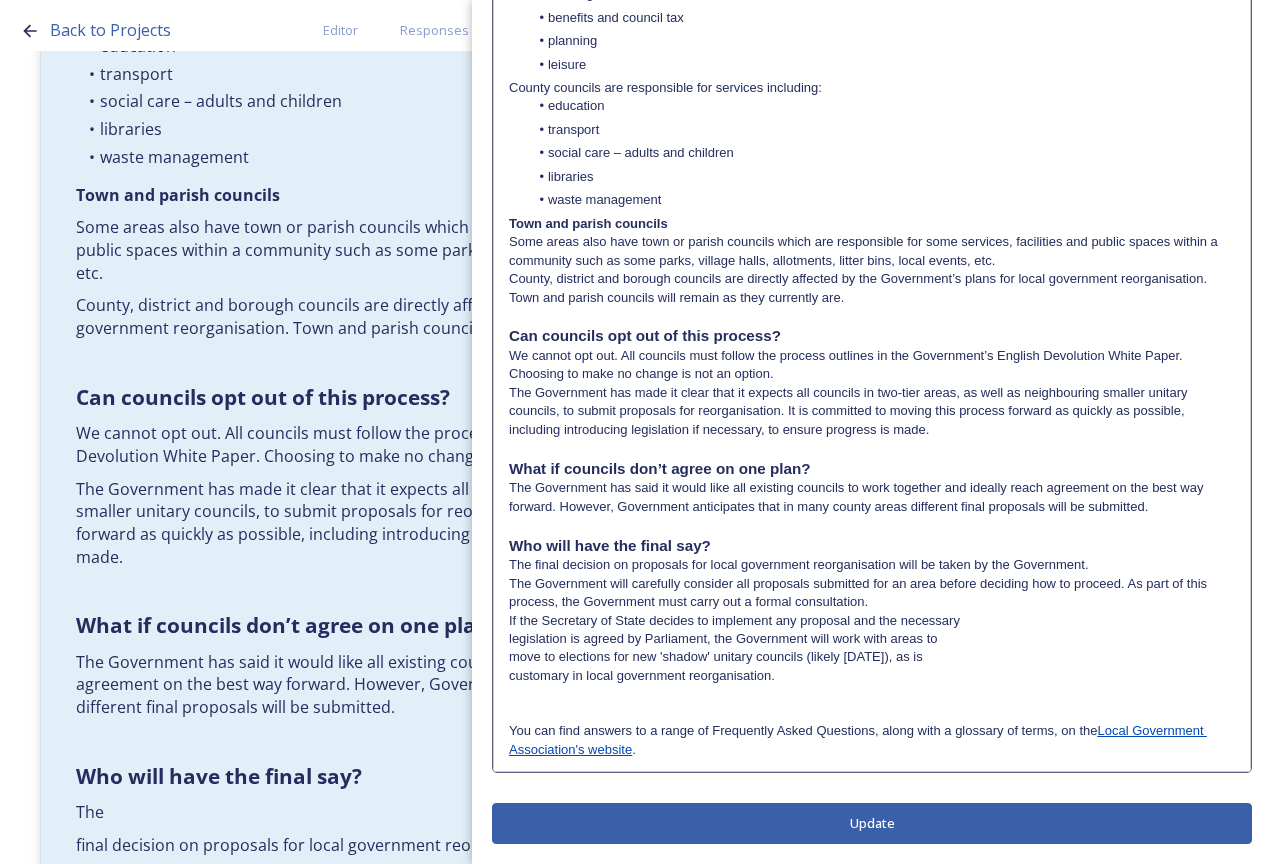 click on "If the Secretary of State decides to implement any proposal and the necessary" at bounding box center (872, 621) 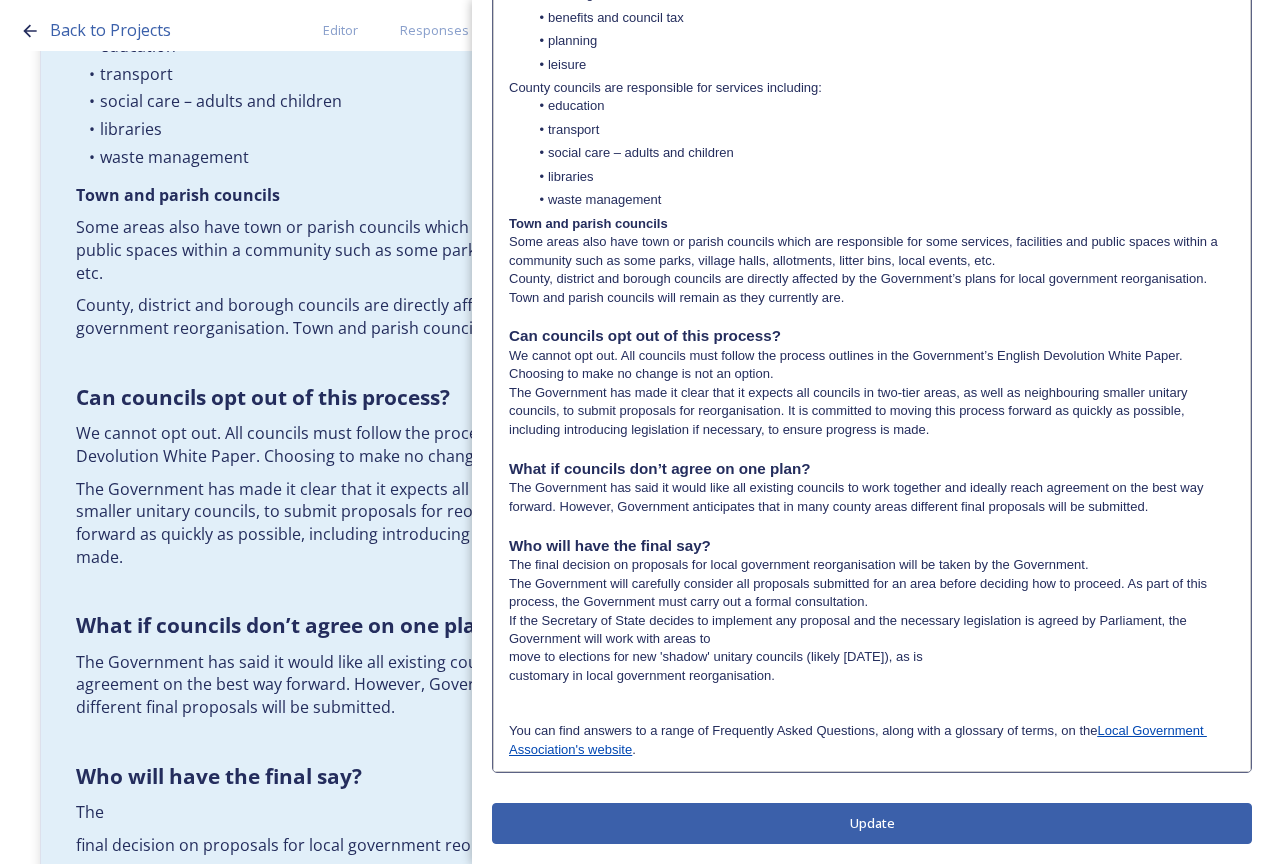 click on "If the Secretary of State decides to implement any proposal and the necessary legislation is agreed by Parliament, the Government will work with areas to" at bounding box center [872, 630] 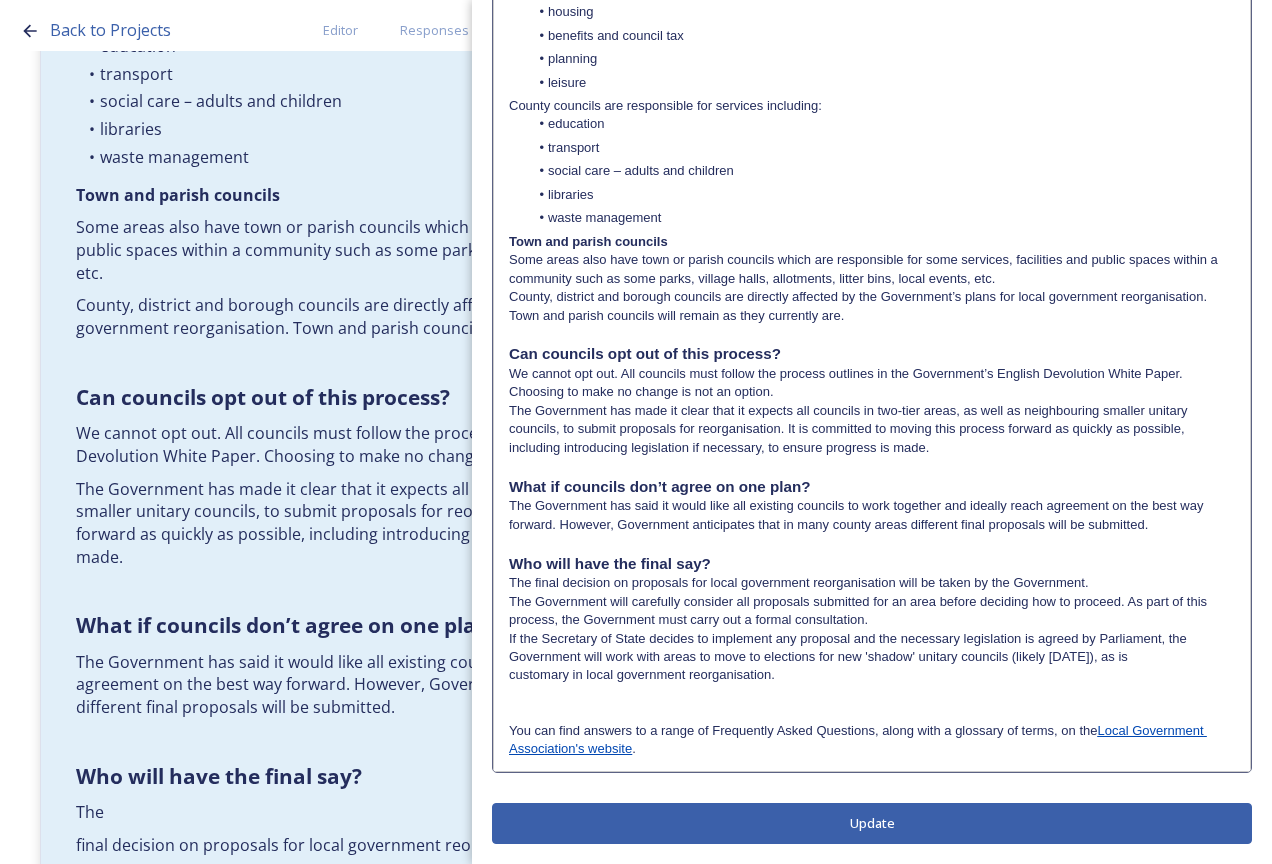 drag, startPoint x: 1150, startPoint y: 648, endPoint x: 1175, endPoint y: 645, distance: 25.179358 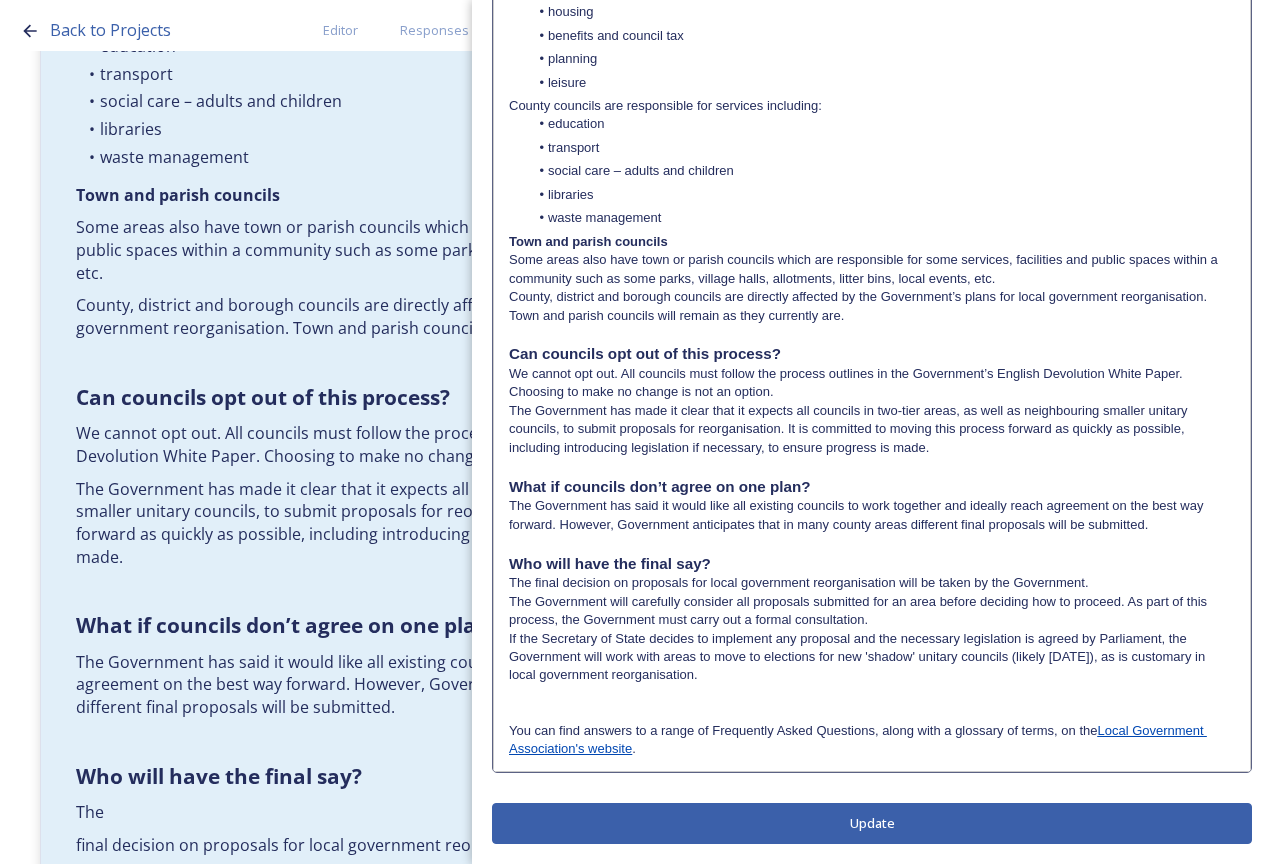 click at bounding box center (872, 712) 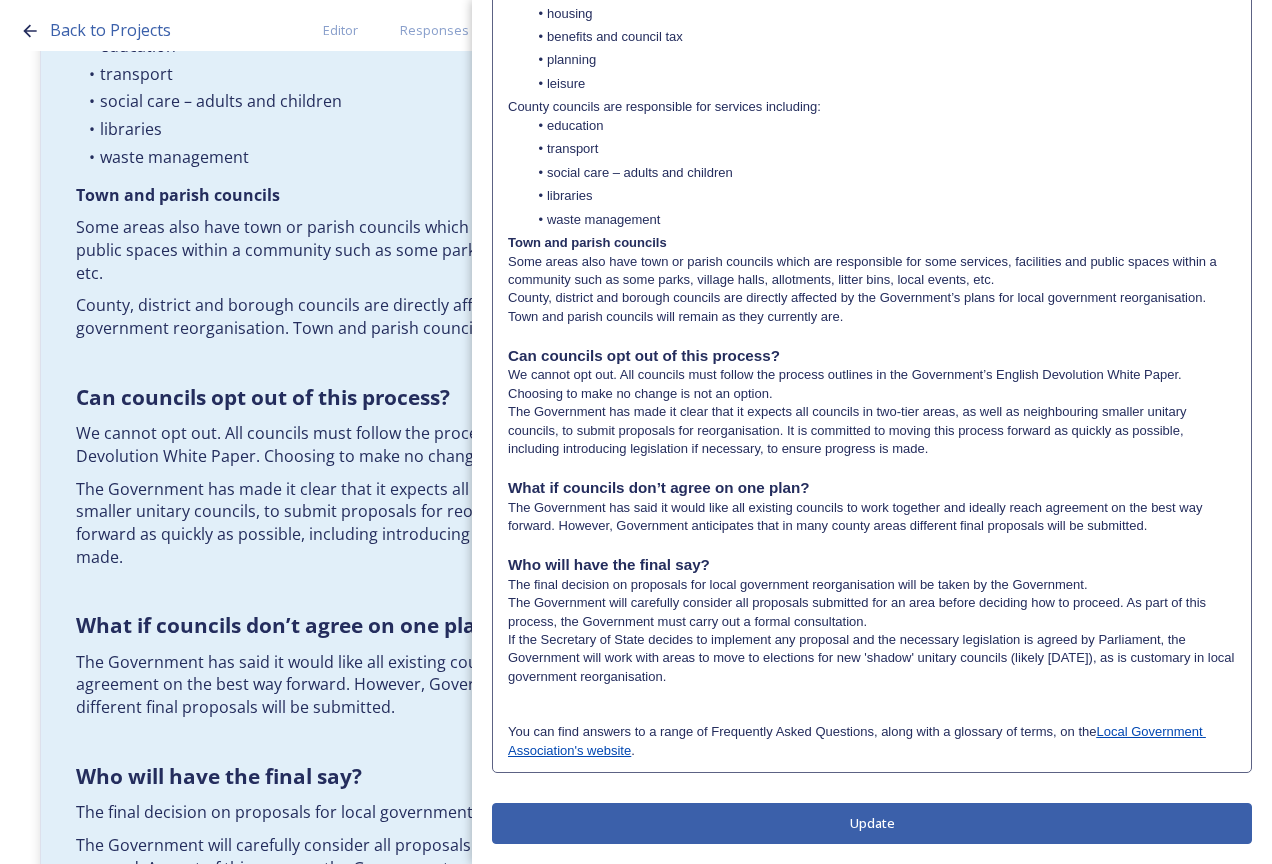 scroll, scrollTop: 0, scrollLeft: 0, axis: both 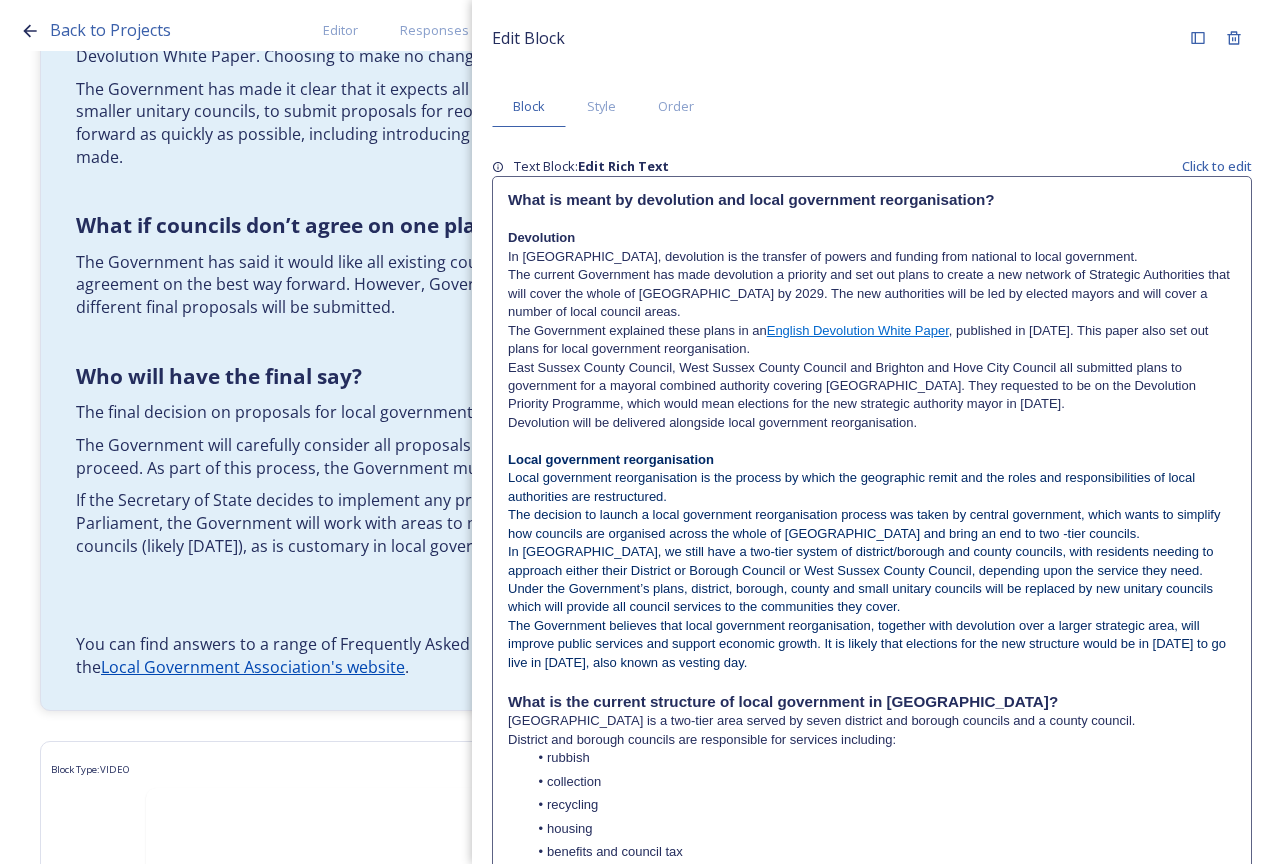 click on "In [GEOGRAPHIC_DATA], we still have a two-tier system of district/borough and county councils, with residents needing to approach either their District or Borough Council or West Sussex County Council, depending upon the service they need. Under the Government’s plans, district, borough, county and small unitary councils will be replaced by new unitary councils which will provide all council services to the communities they cover." at bounding box center (862, 579) 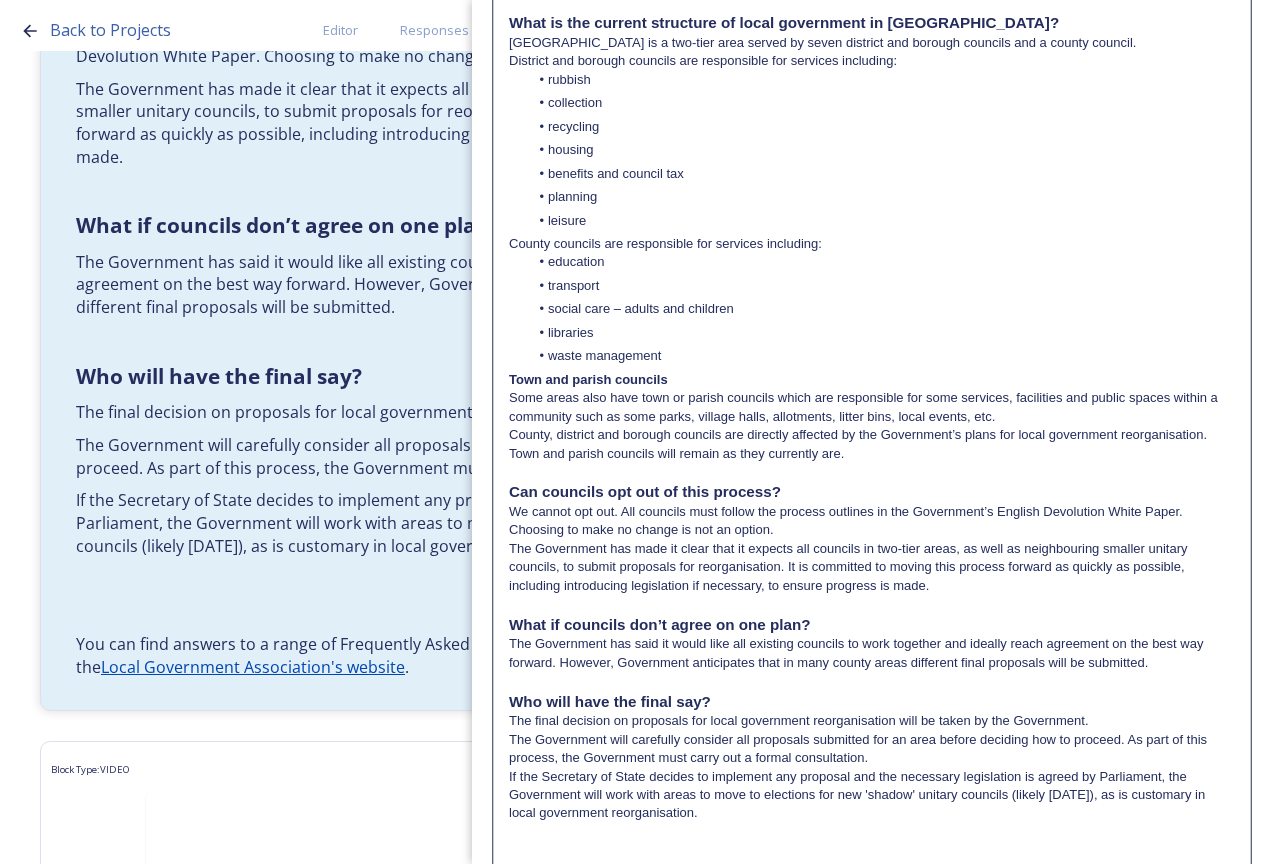 scroll, scrollTop: 840, scrollLeft: 0, axis: vertical 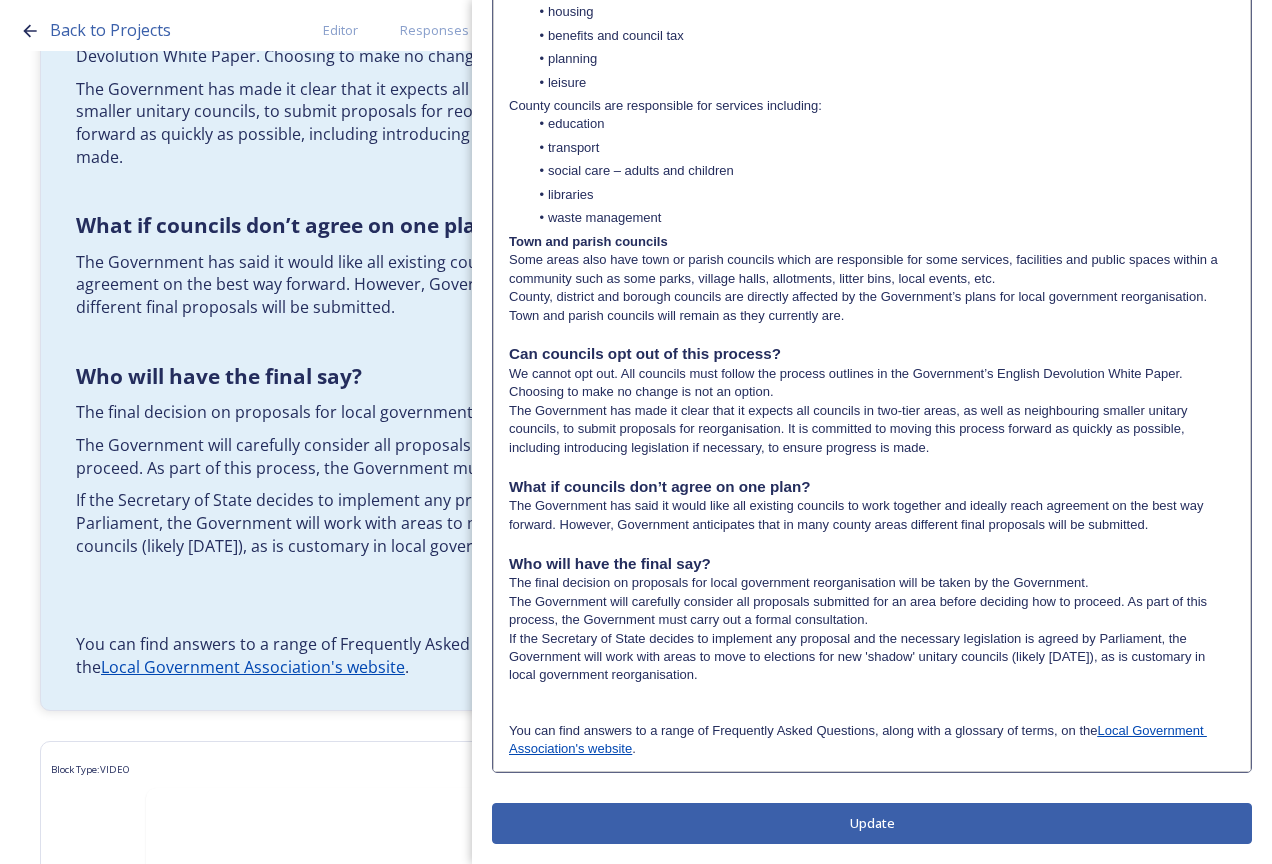 click on "The Government will carefully consider all proposals submitted for an area before deciding how to proceed. As part of this process, the Government must carry out a formal consultation." at bounding box center [872, 611] 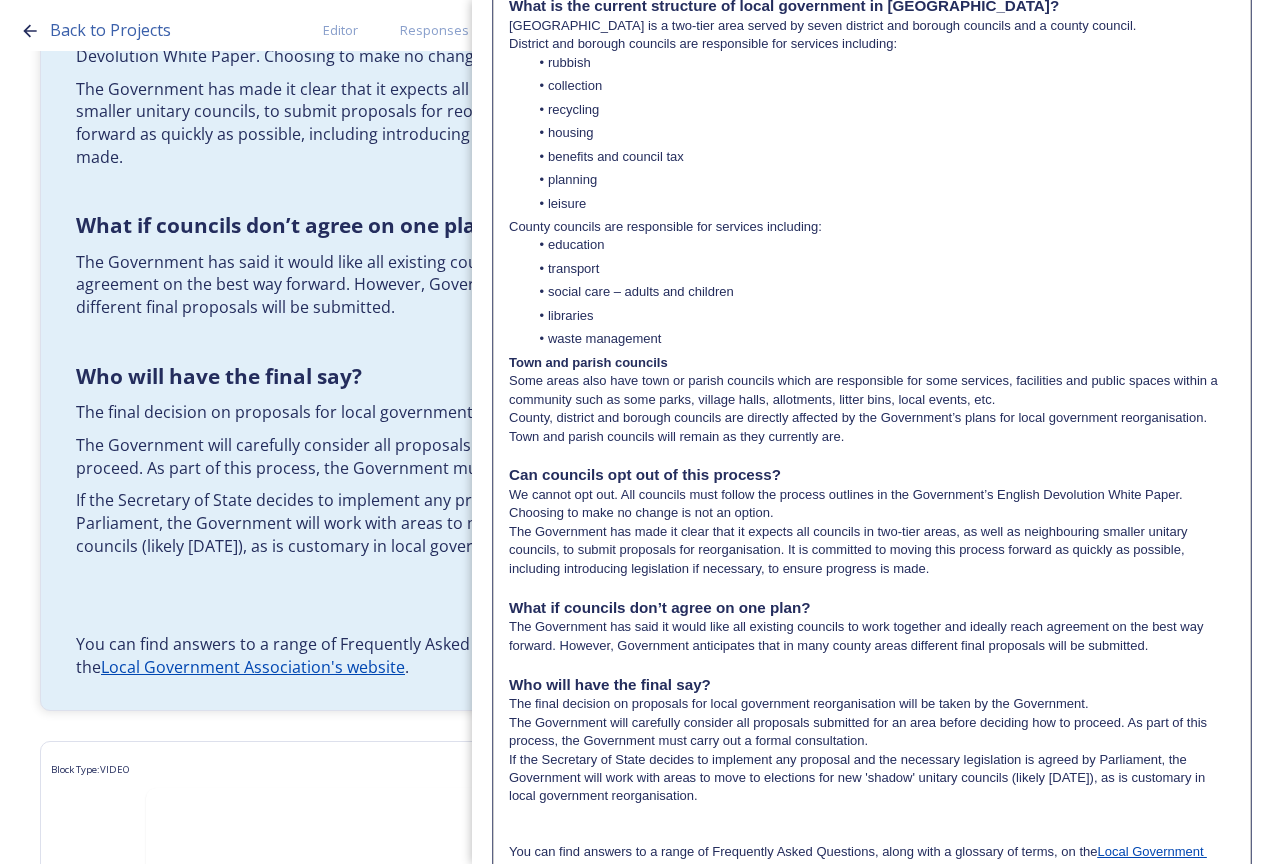 scroll, scrollTop: 840, scrollLeft: 0, axis: vertical 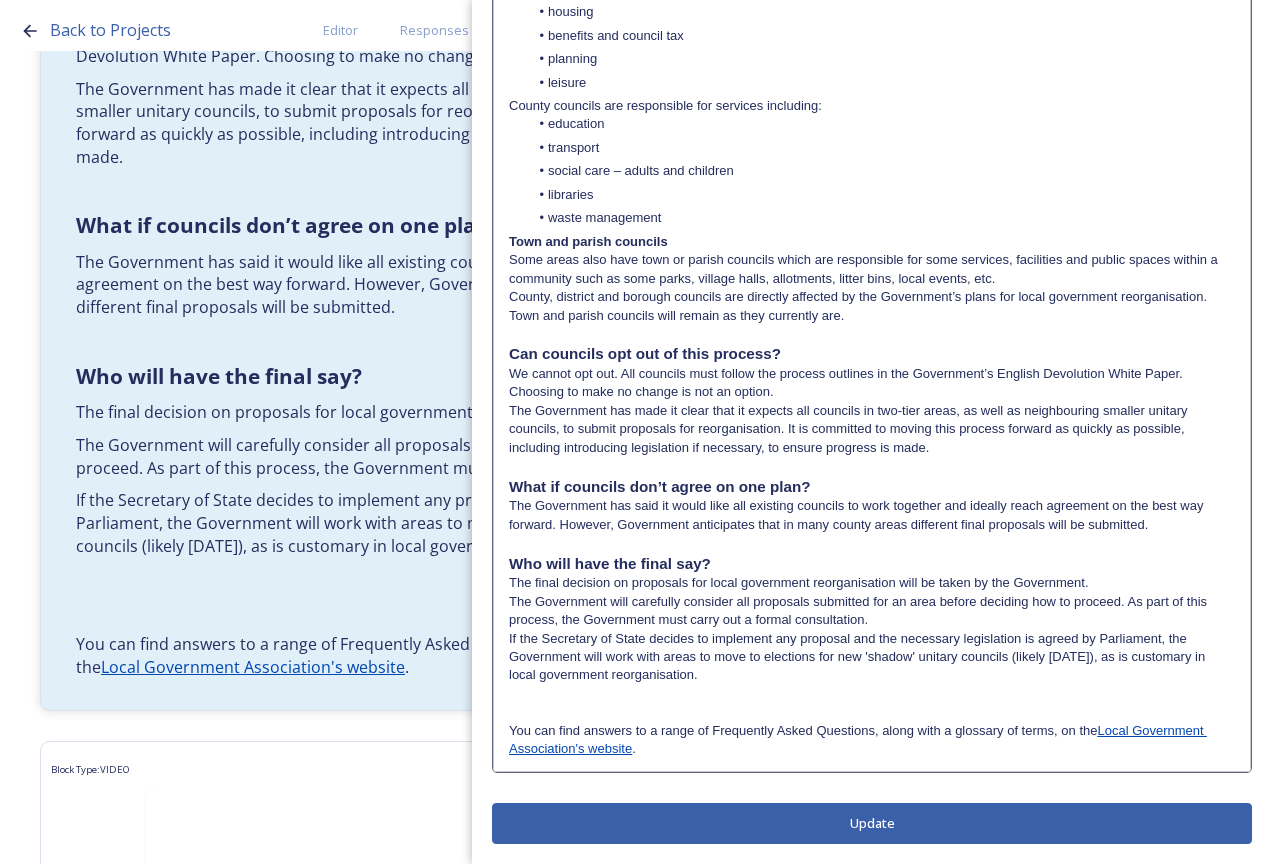 click at bounding box center (872, 694) 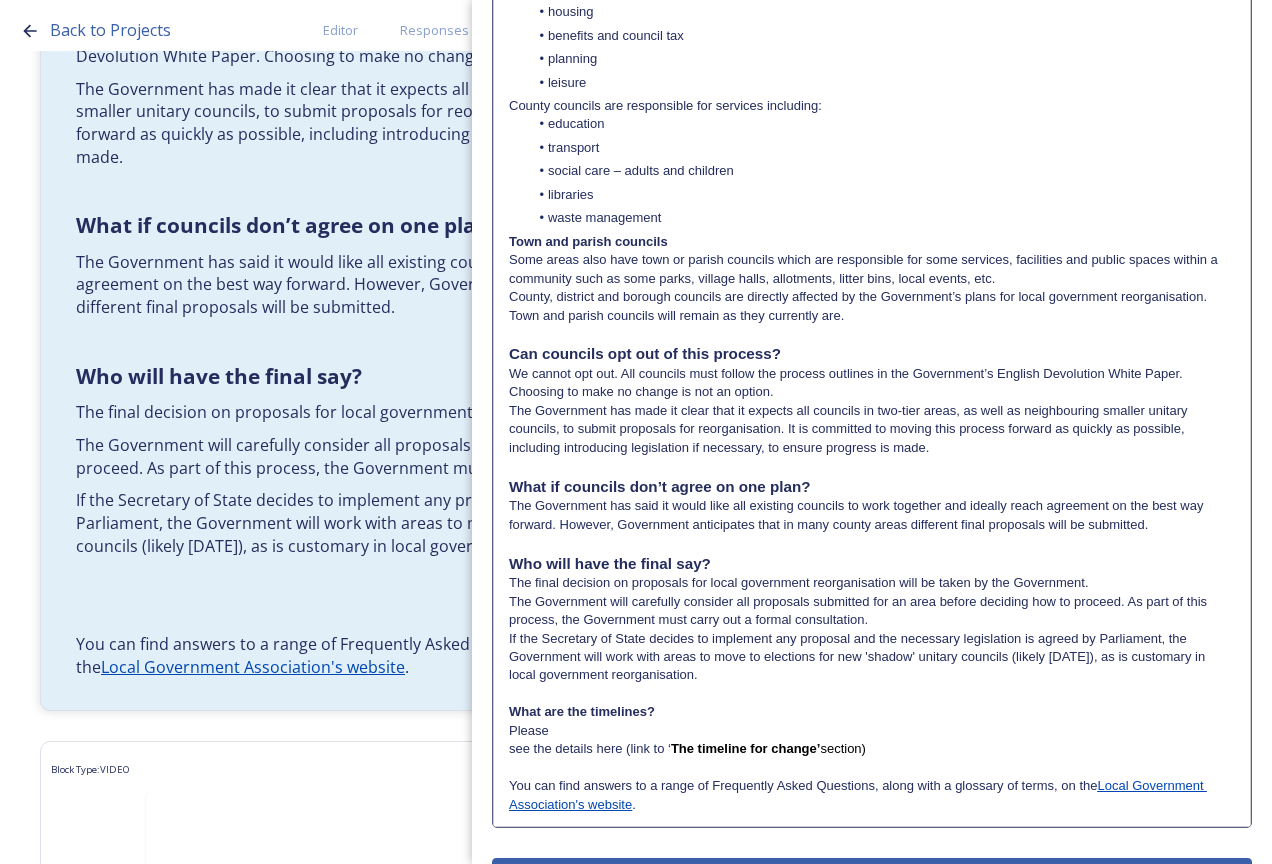 scroll, scrollTop: 0, scrollLeft: 0, axis: both 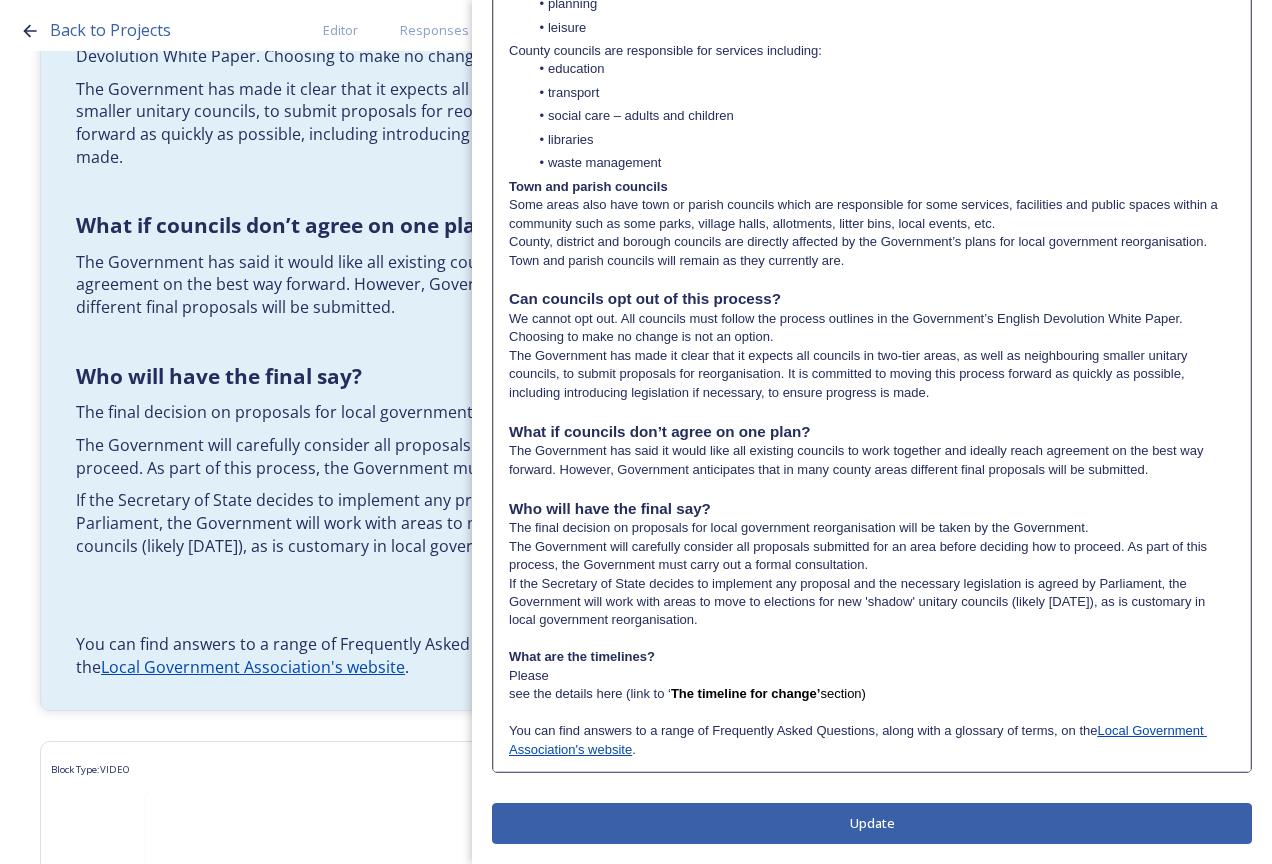 click on "Please" at bounding box center [872, 676] 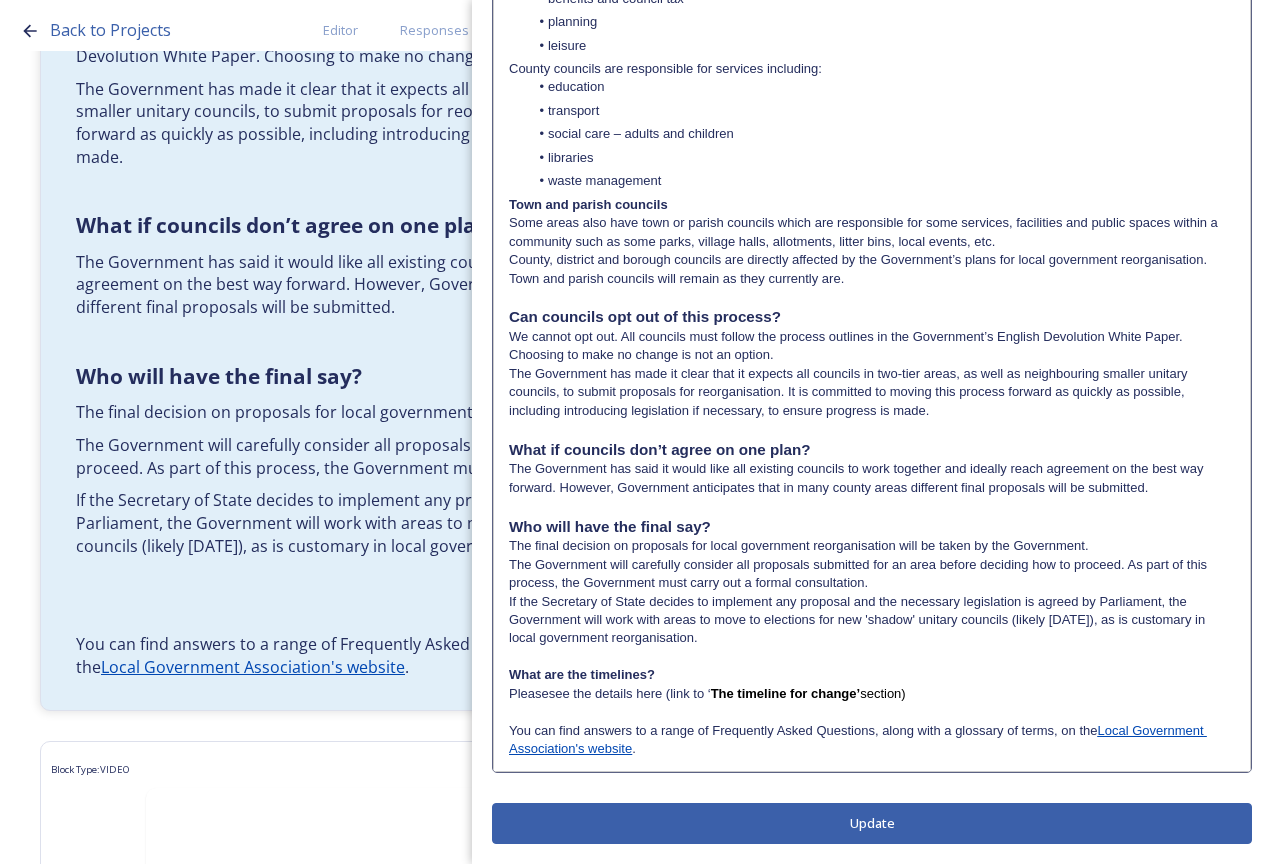 type 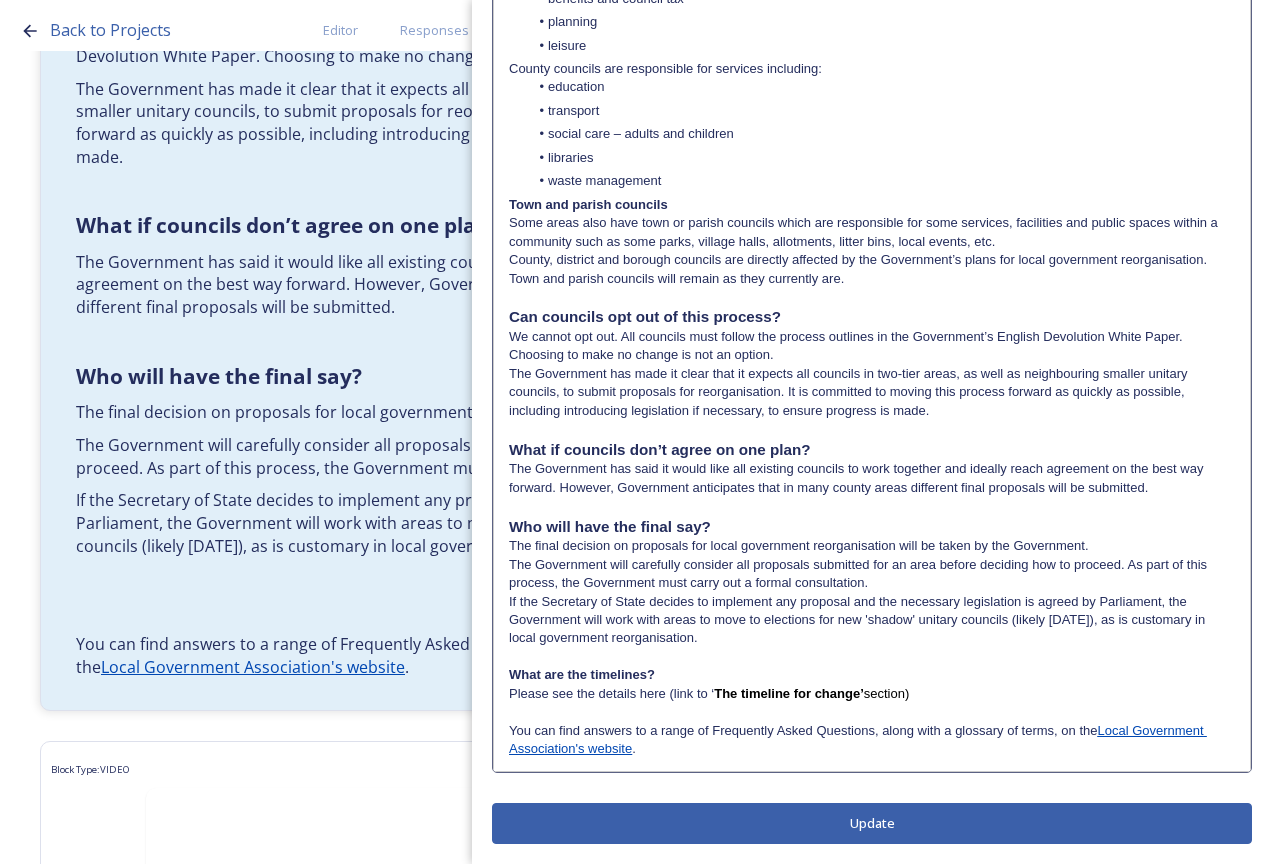 drag, startPoint x: 663, startPoint y: 671, endPoint x: 519, endPoint y: 676, distance: 144.08678 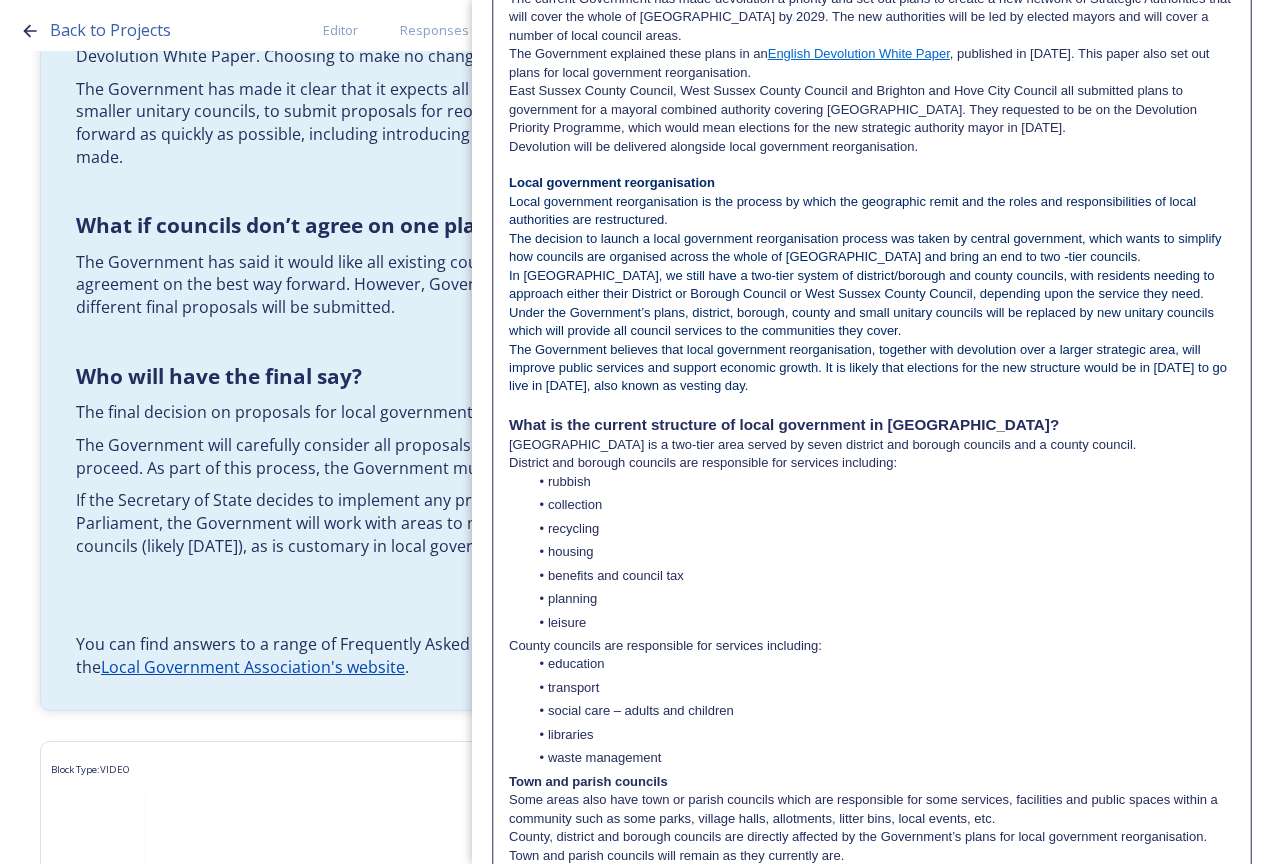 scroll, scrollTop: 0, scrollLeft: 0, axis: both 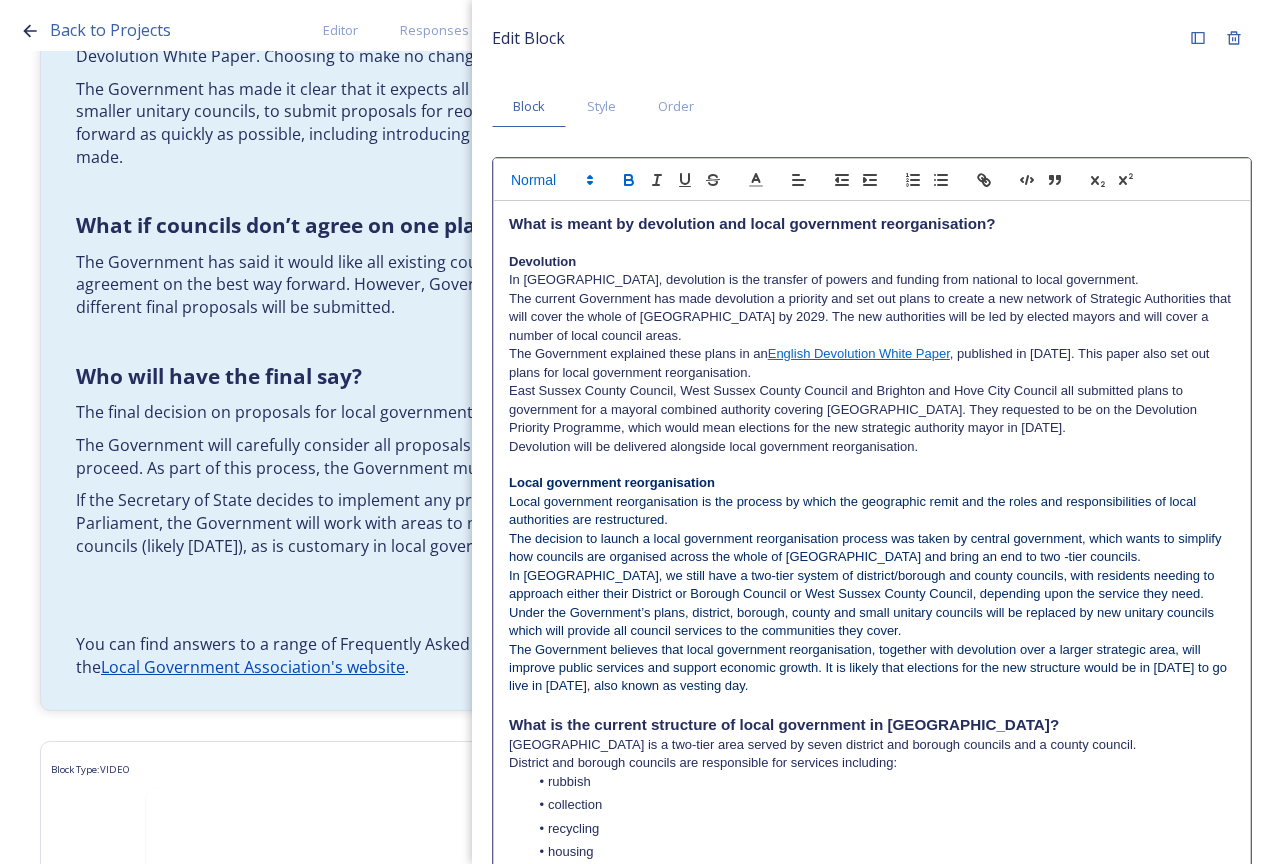 click at bounding box center (551, 180) 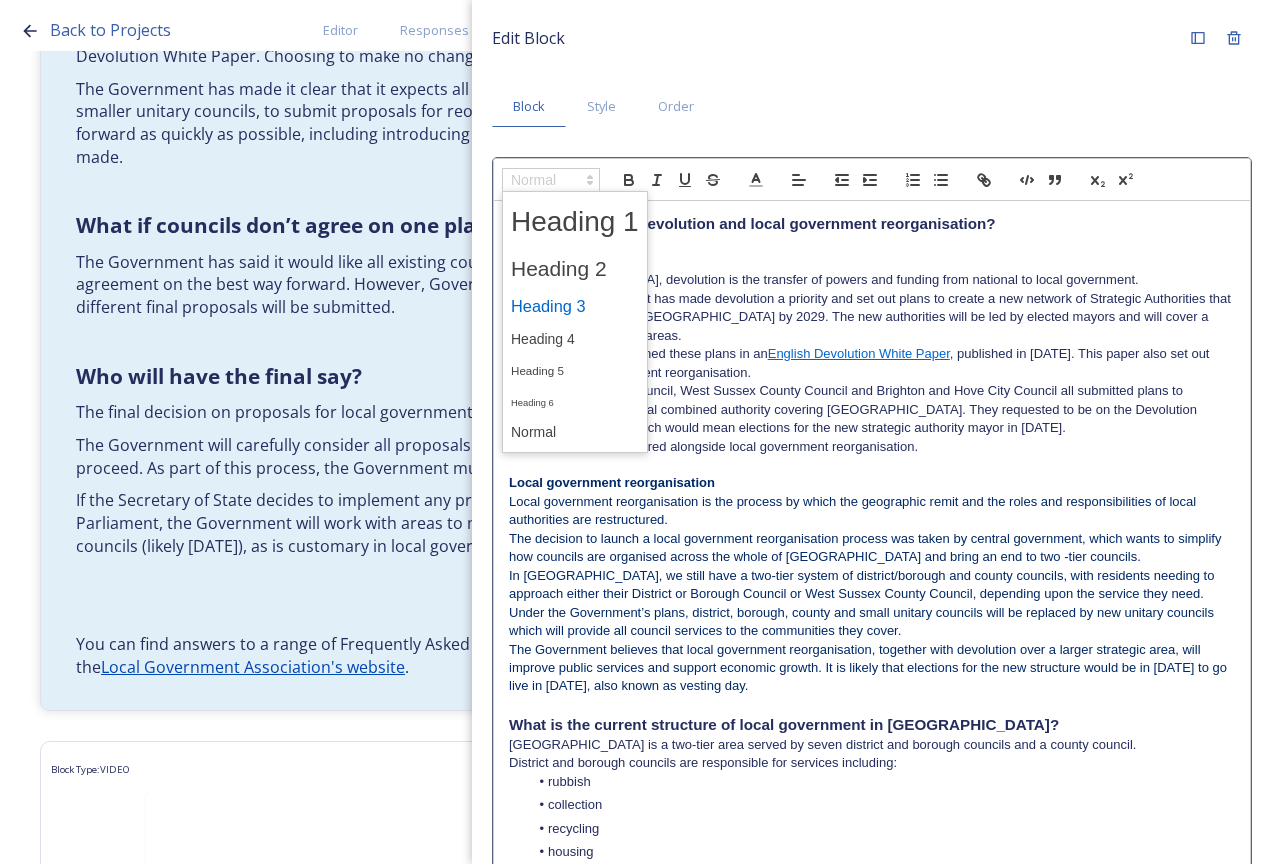 click at bounding box center [575, 306] 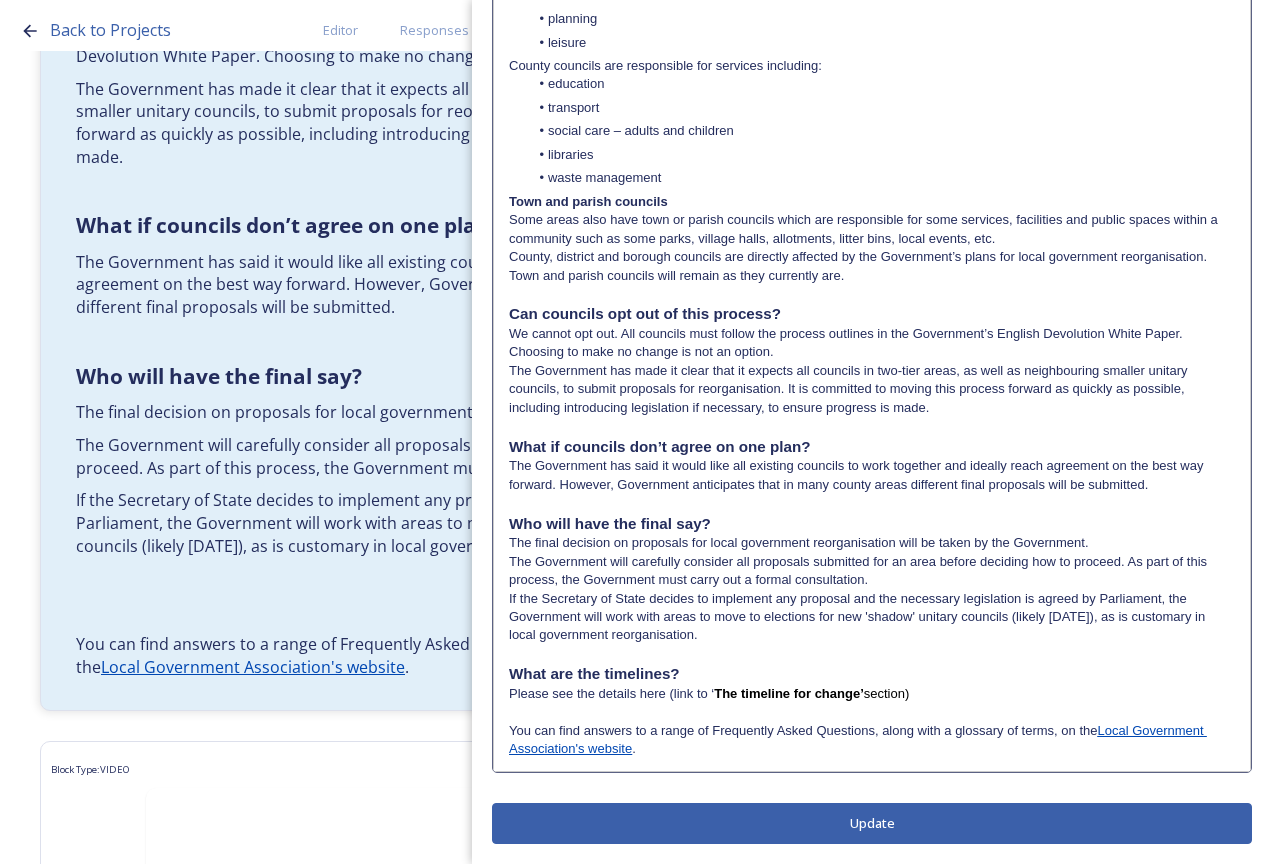 scroll, scrollTop: 0, scrollLeft: 0, axis: both 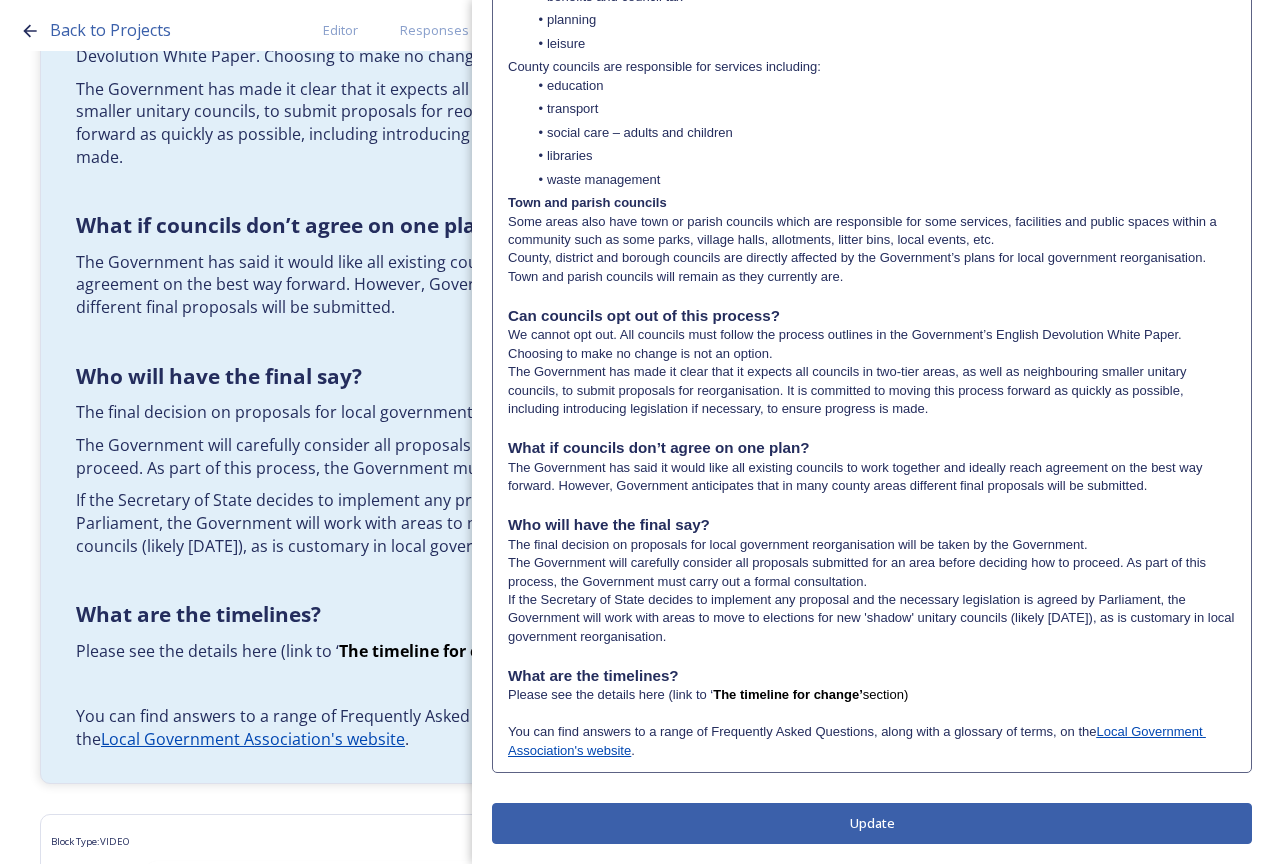 click on "What are the timelines?" at bounding box center (872, 676) 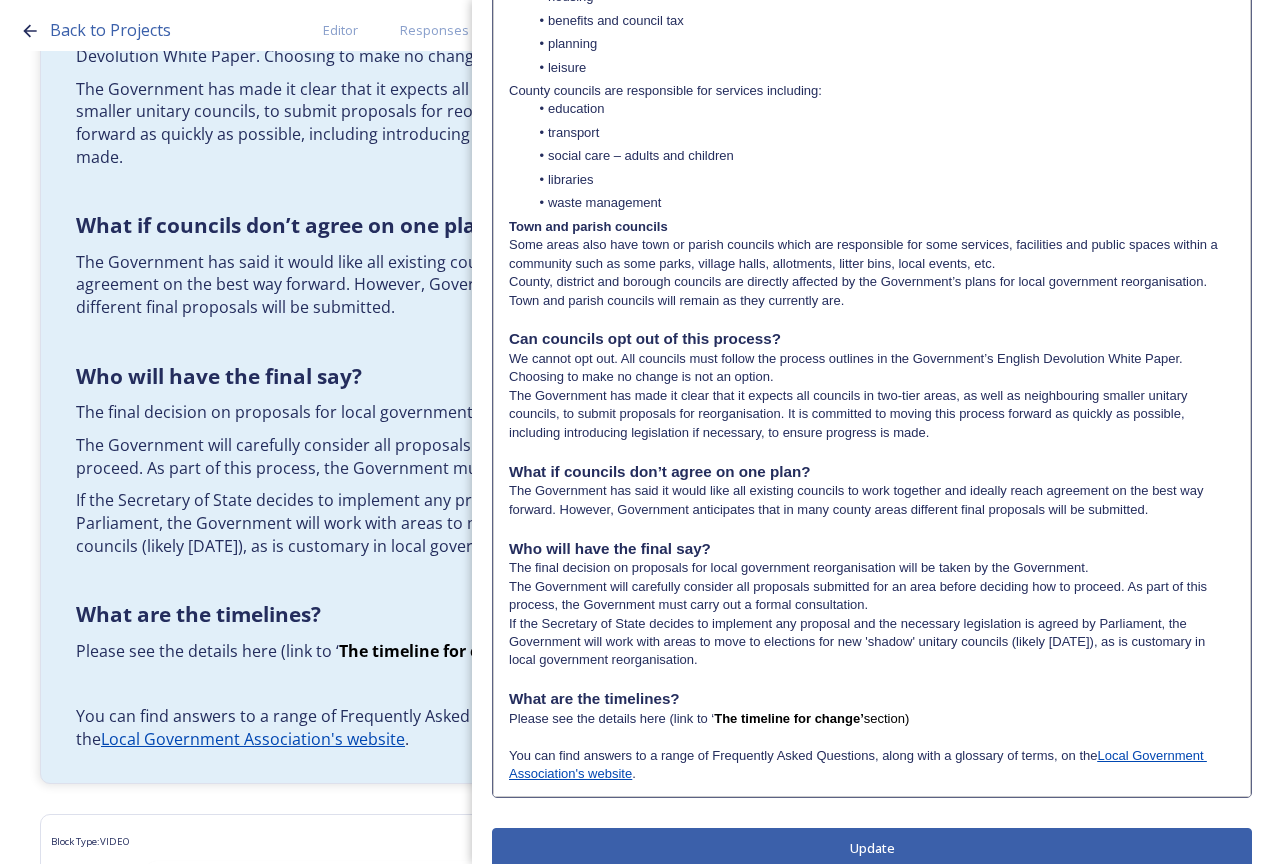 scroll, scrollTop: 880, scrollLeft: 0, axis: vertical 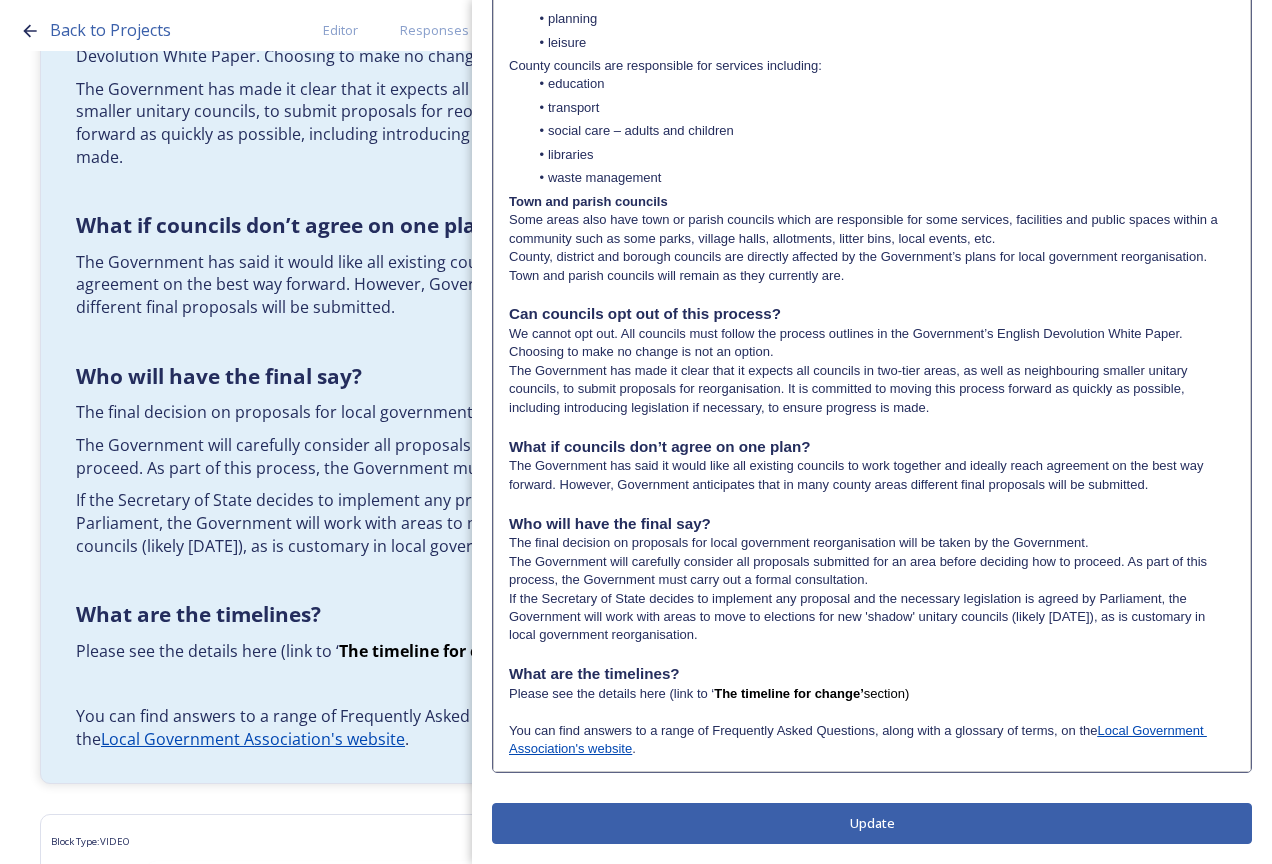 drag, startPoint x: 580, startPoint y: 690, endPoint x: 610, endPoint y: 690, distance: 30 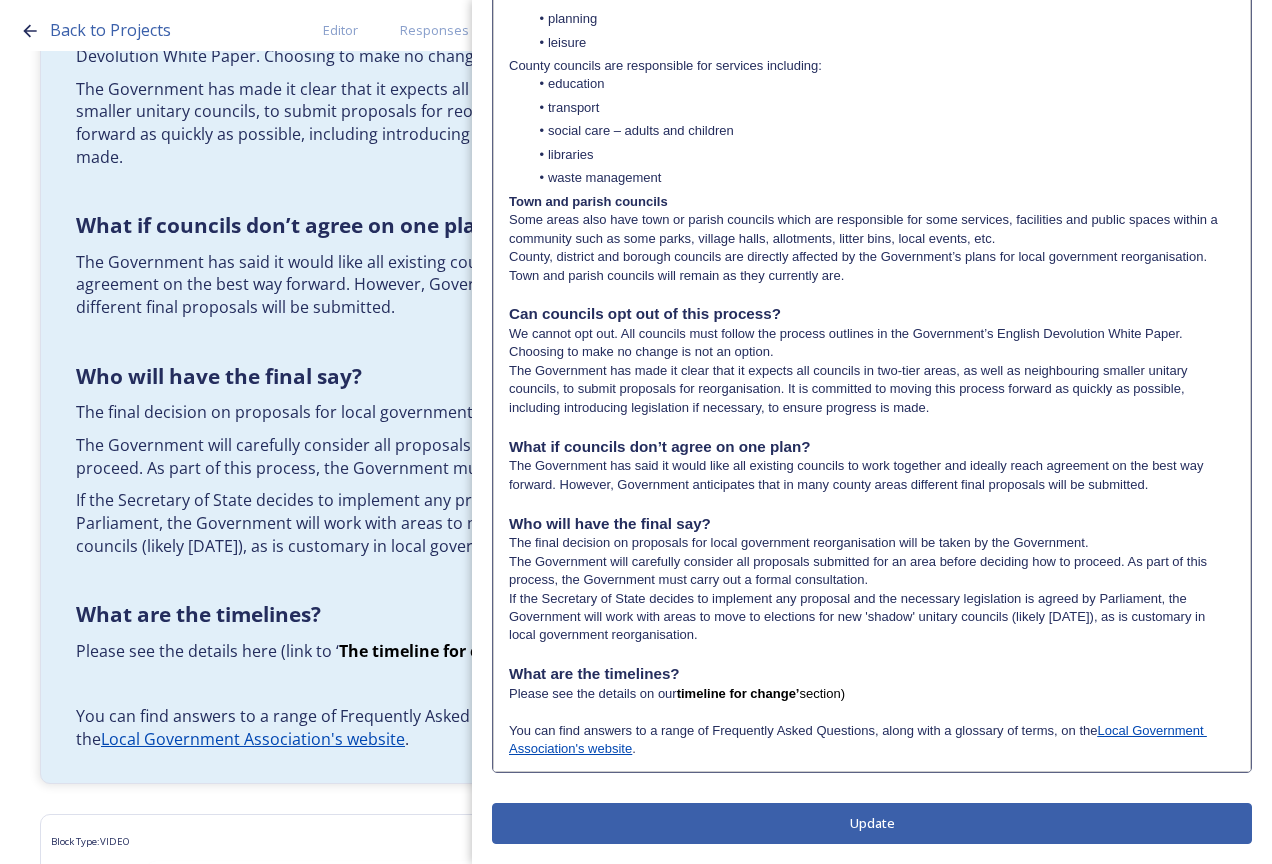 click on "timeline for change’" at bounding box center [738, 693] 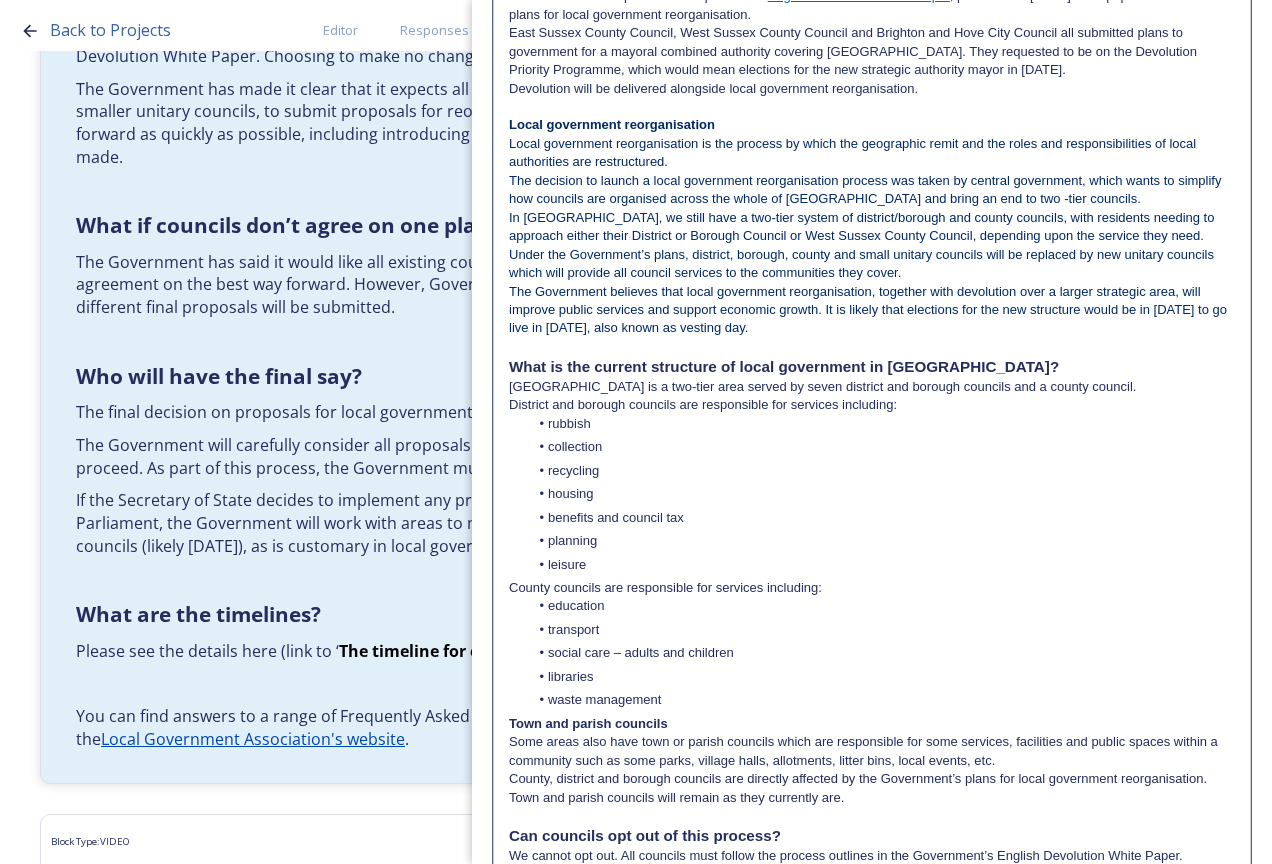 scroll, scrollTop: 0, scrollLeft: 0, axis: both 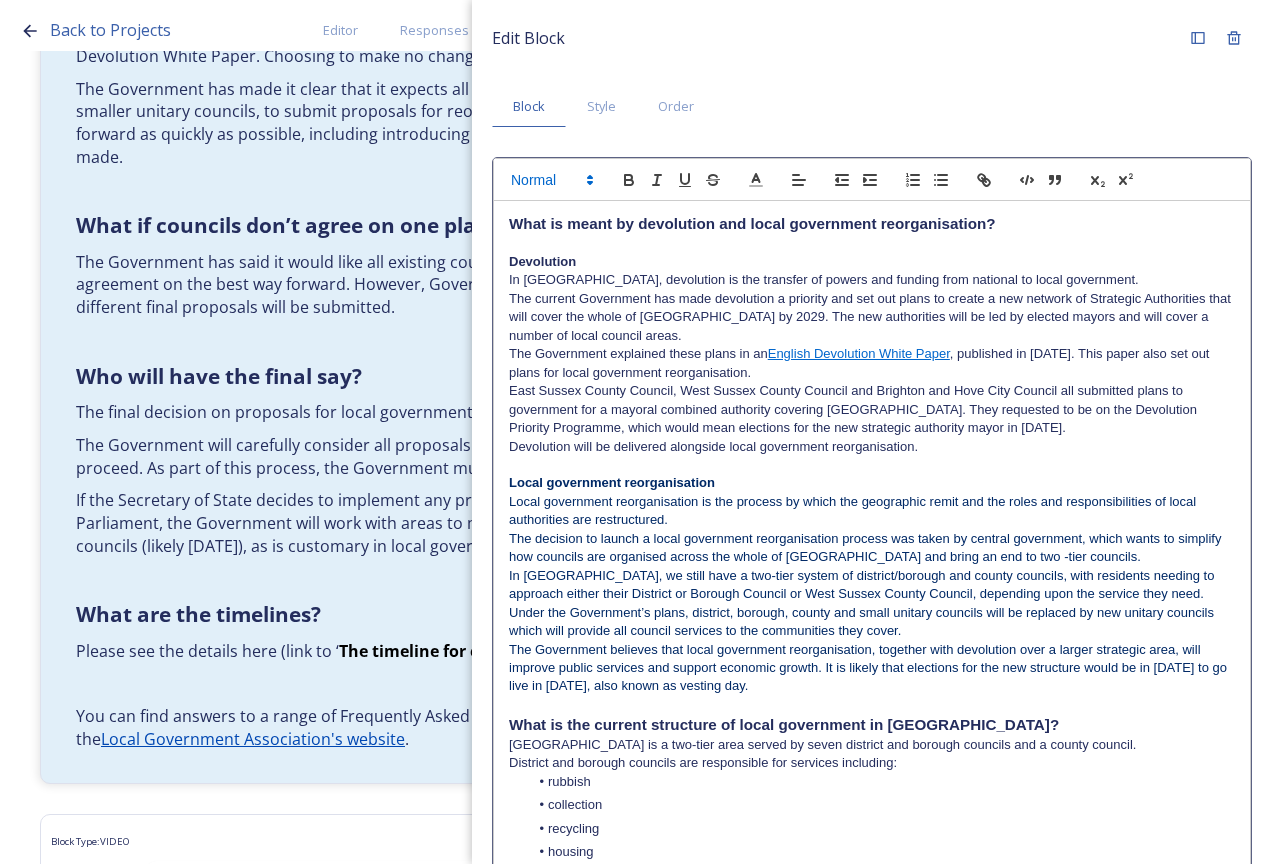 click at bounding box center [551, 180] 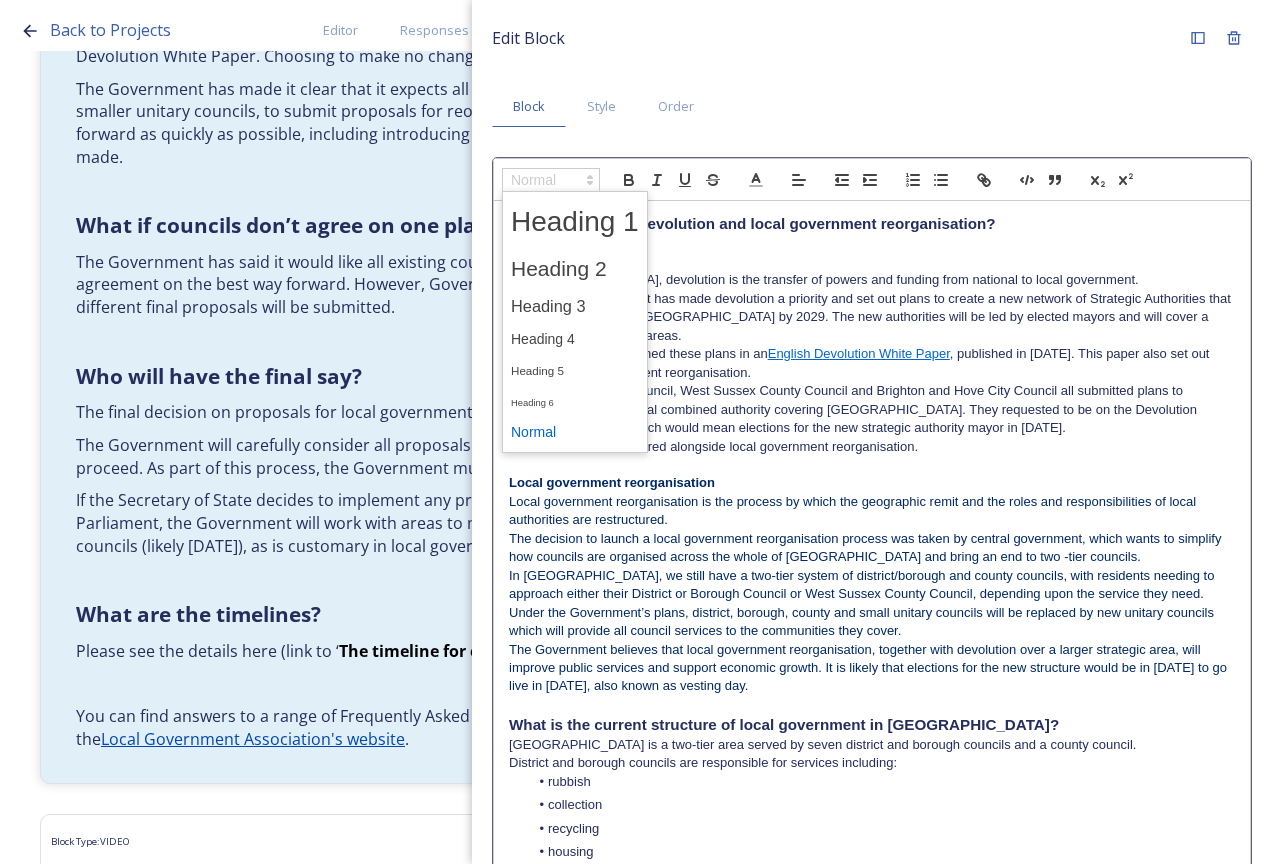 click at bounding box center (575, 432) 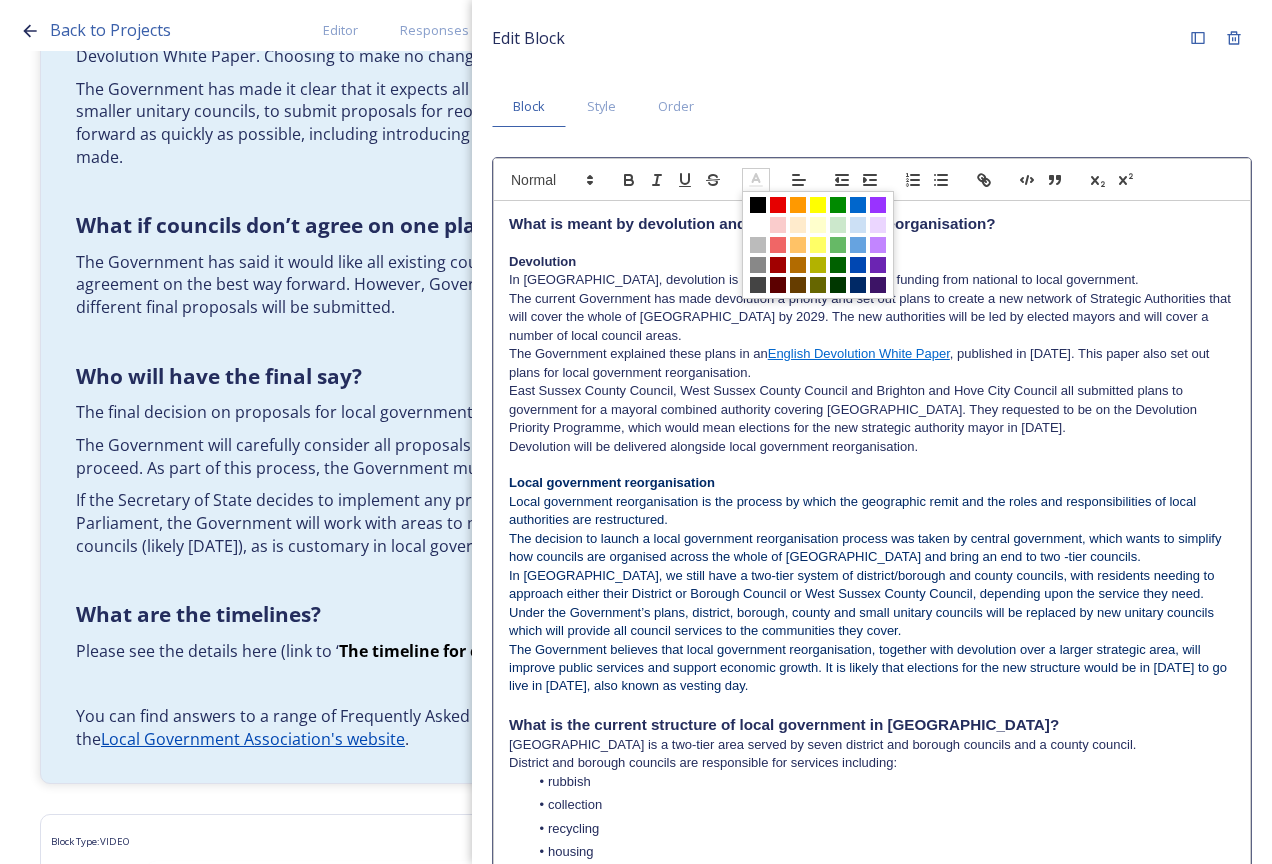 click 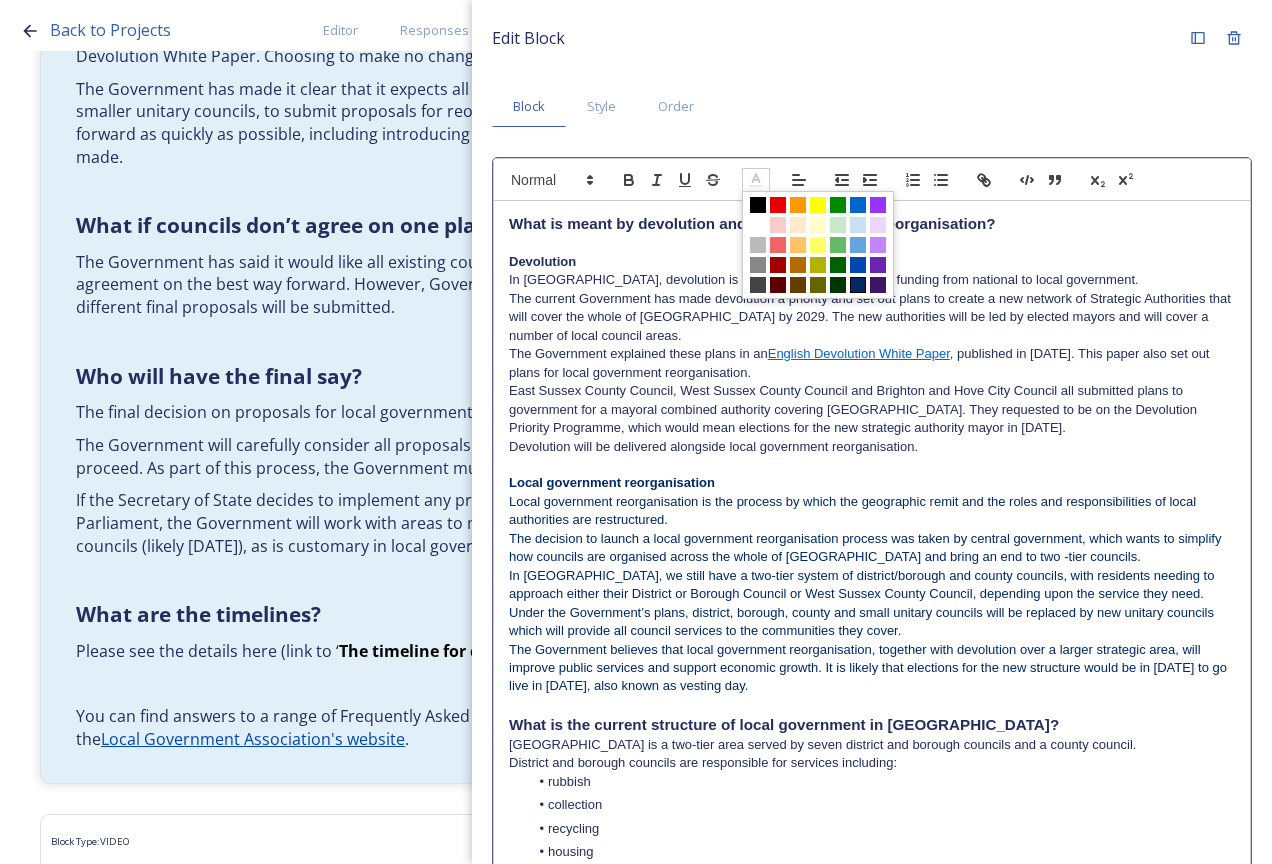 click at bounding box center (858, 285) 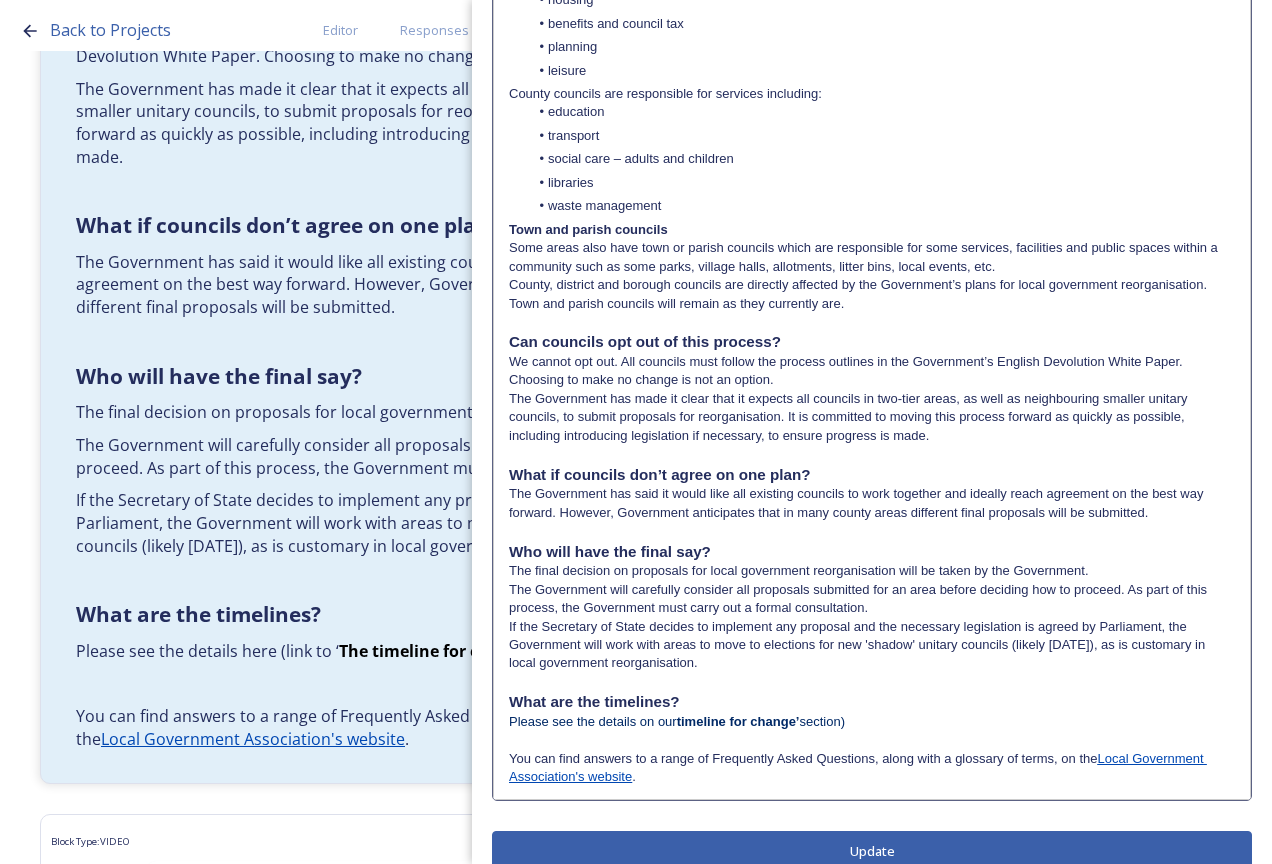 scroll, scrollTop: 880, scrollLeft: 0, axis: vertical 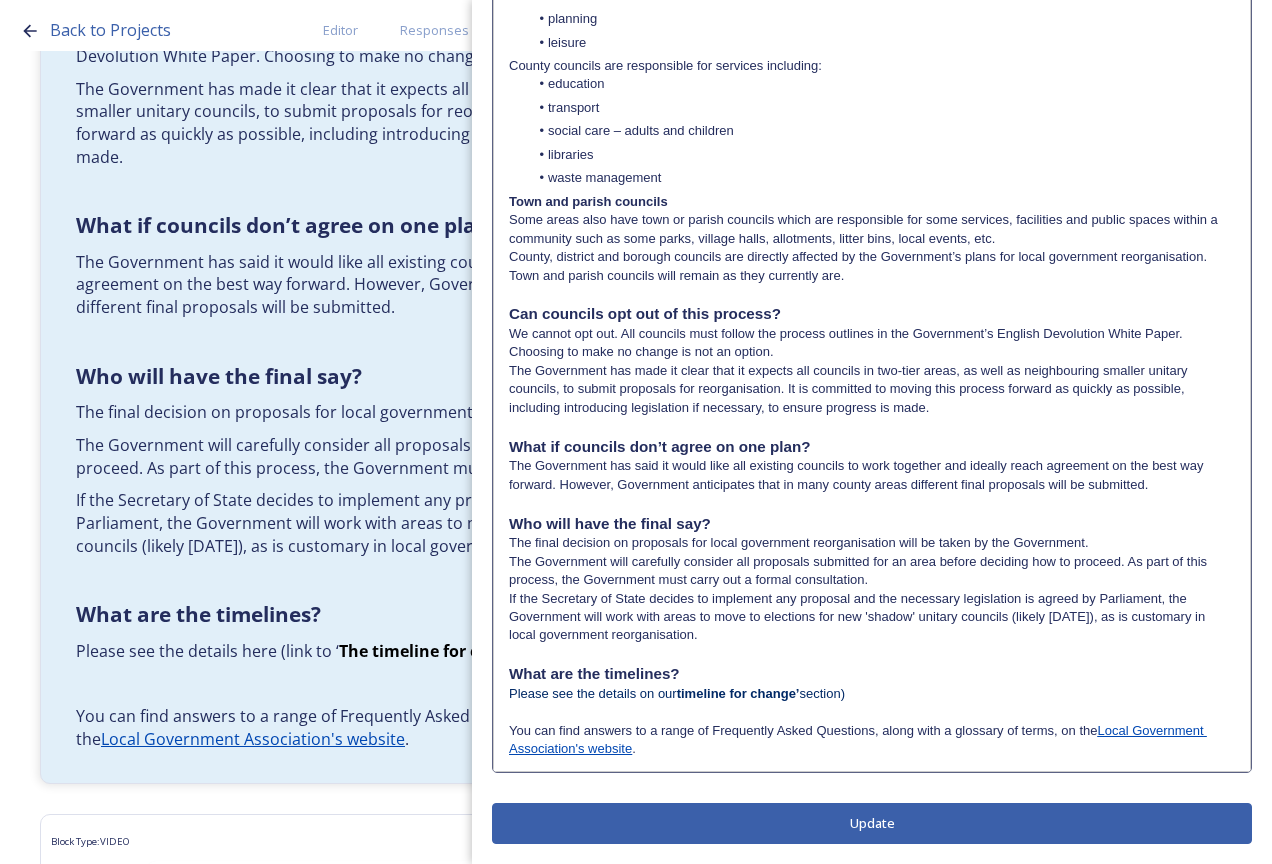 click on "You can find answers to a range of Frequently Asked Questions, along with a glossary of terms, on the  Local Government Association's website ." at bounding box center [872, 740] 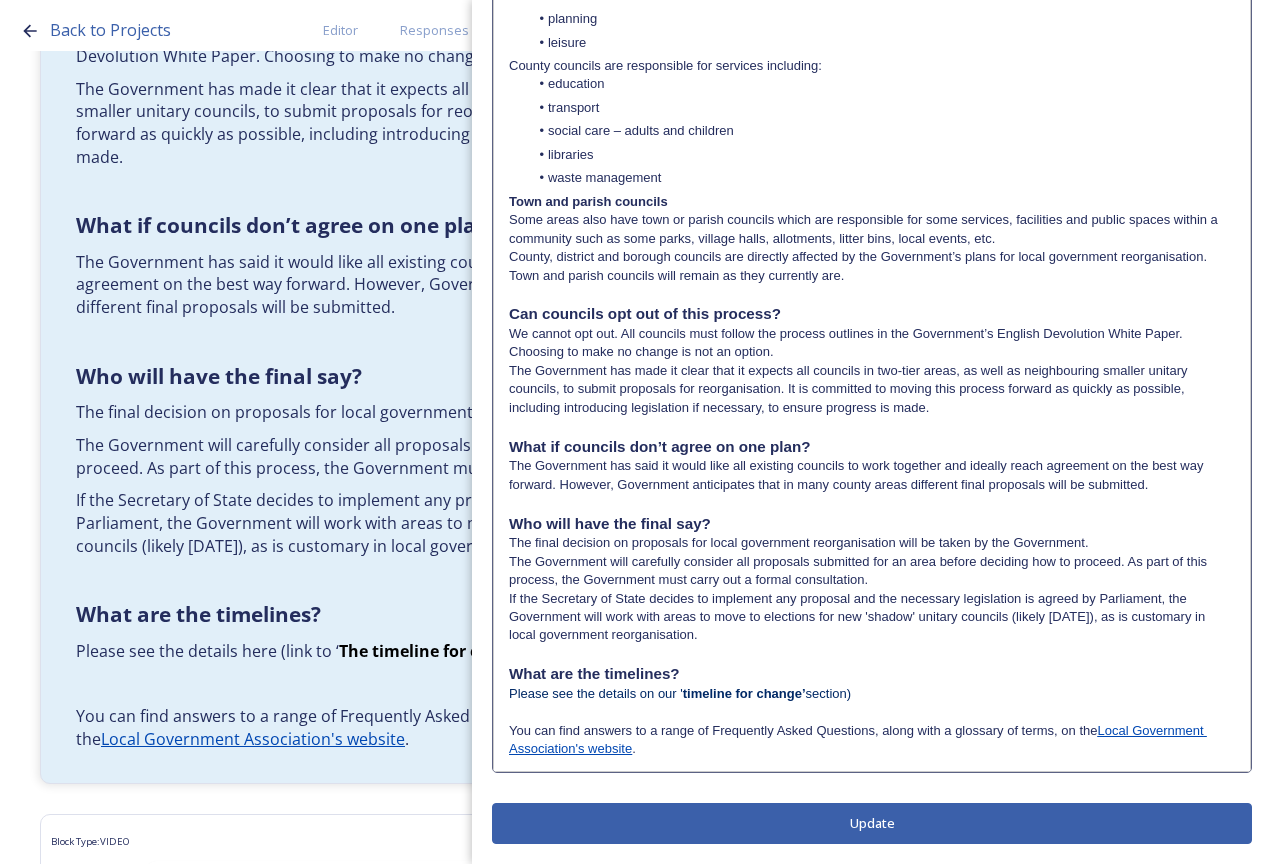 click on "Please see the details on our ' timeline for change’  section)" at bounding box center [872, 694] 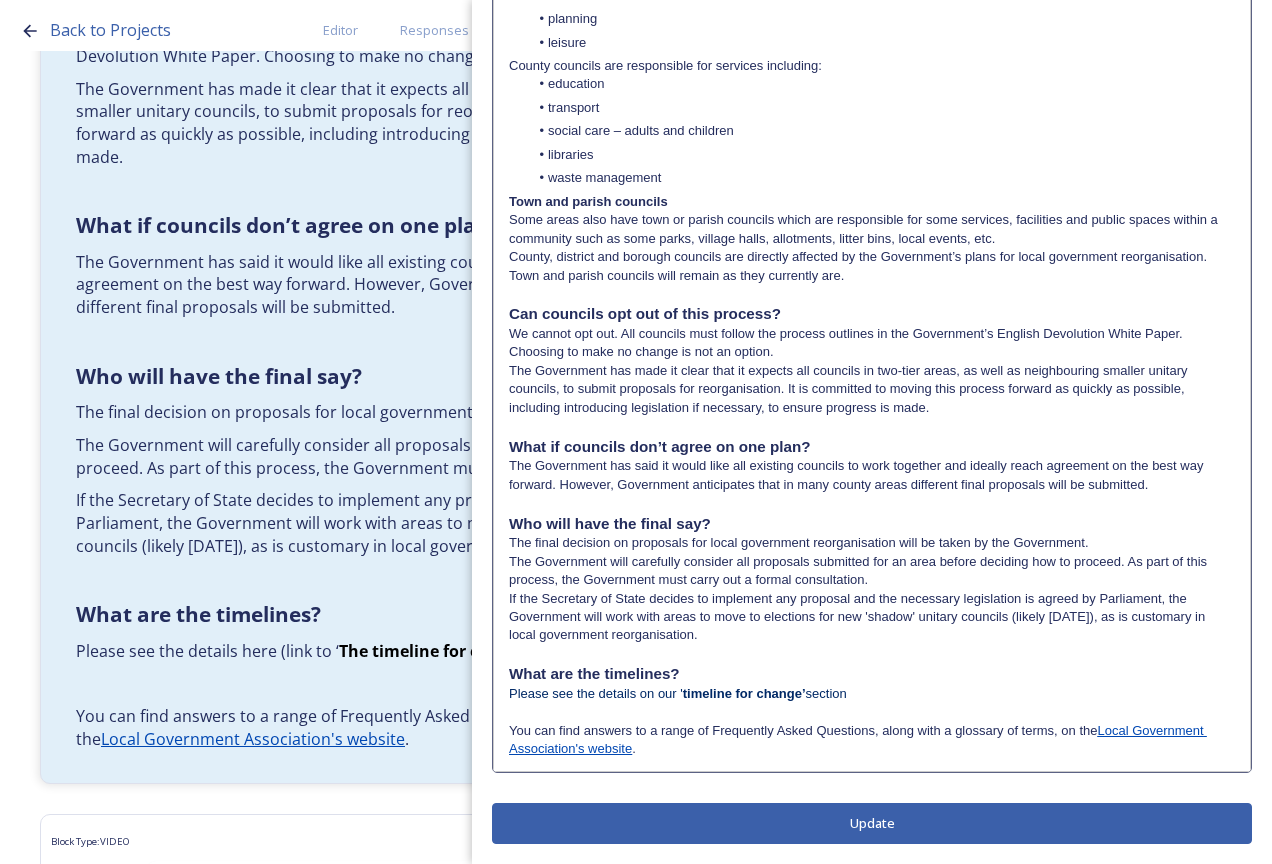 drag, startPoint x: 866, startPoint y: 690, endPoint x: 809, endPoint y: 695, distance: 57.21888 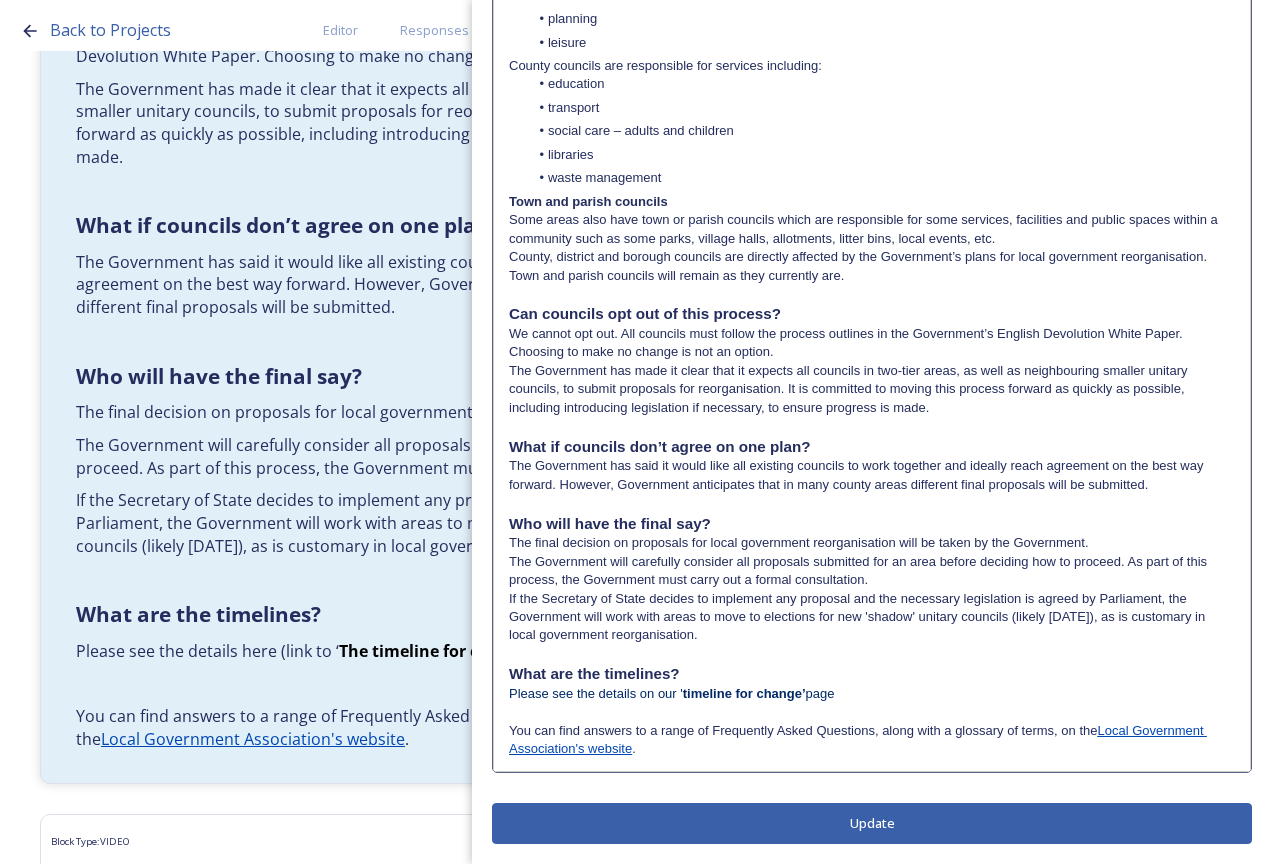 drag, startPoint x: 807, startPoint y: 695, endPoint x: 678, endPoint y: 697, distance: 129.0155 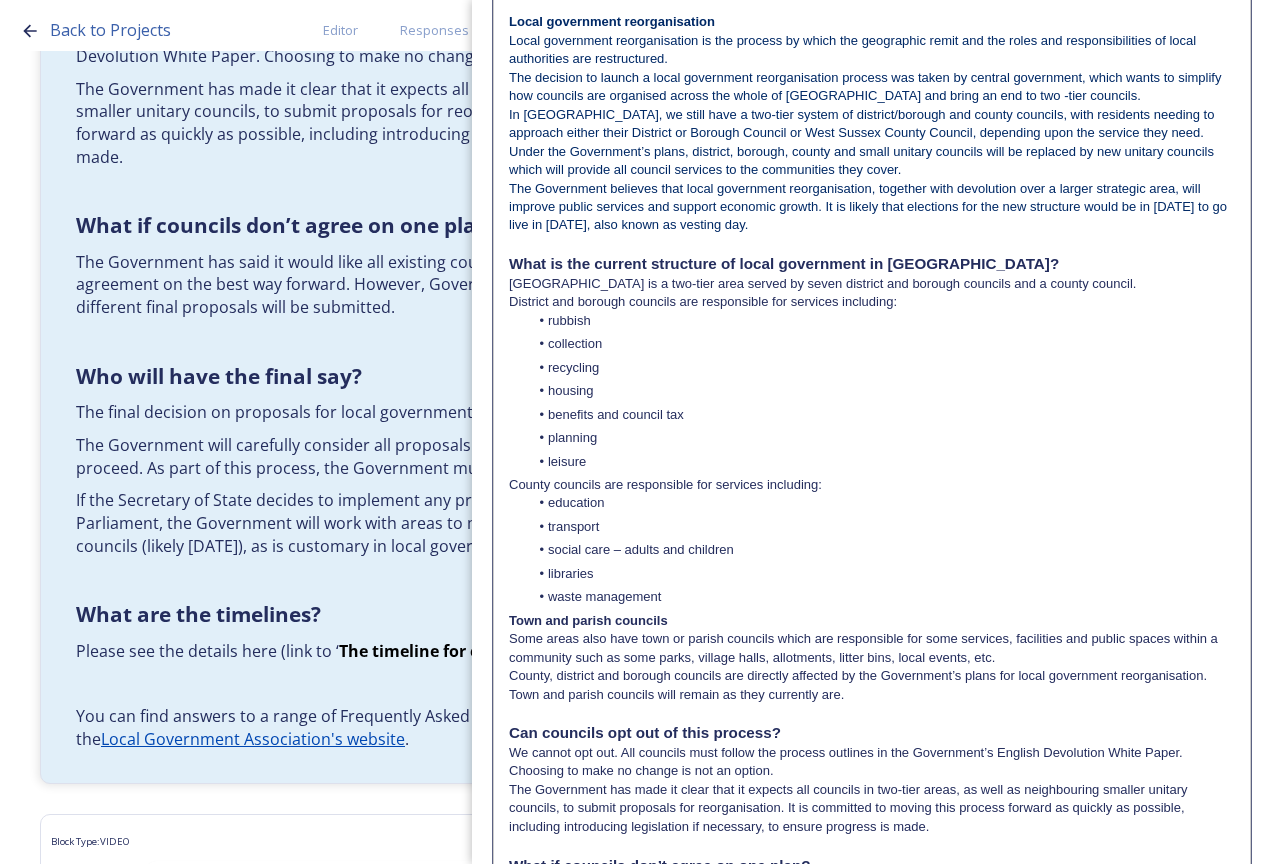 scroll, scrollTop: 0, scrollLeft: 0, axis: both 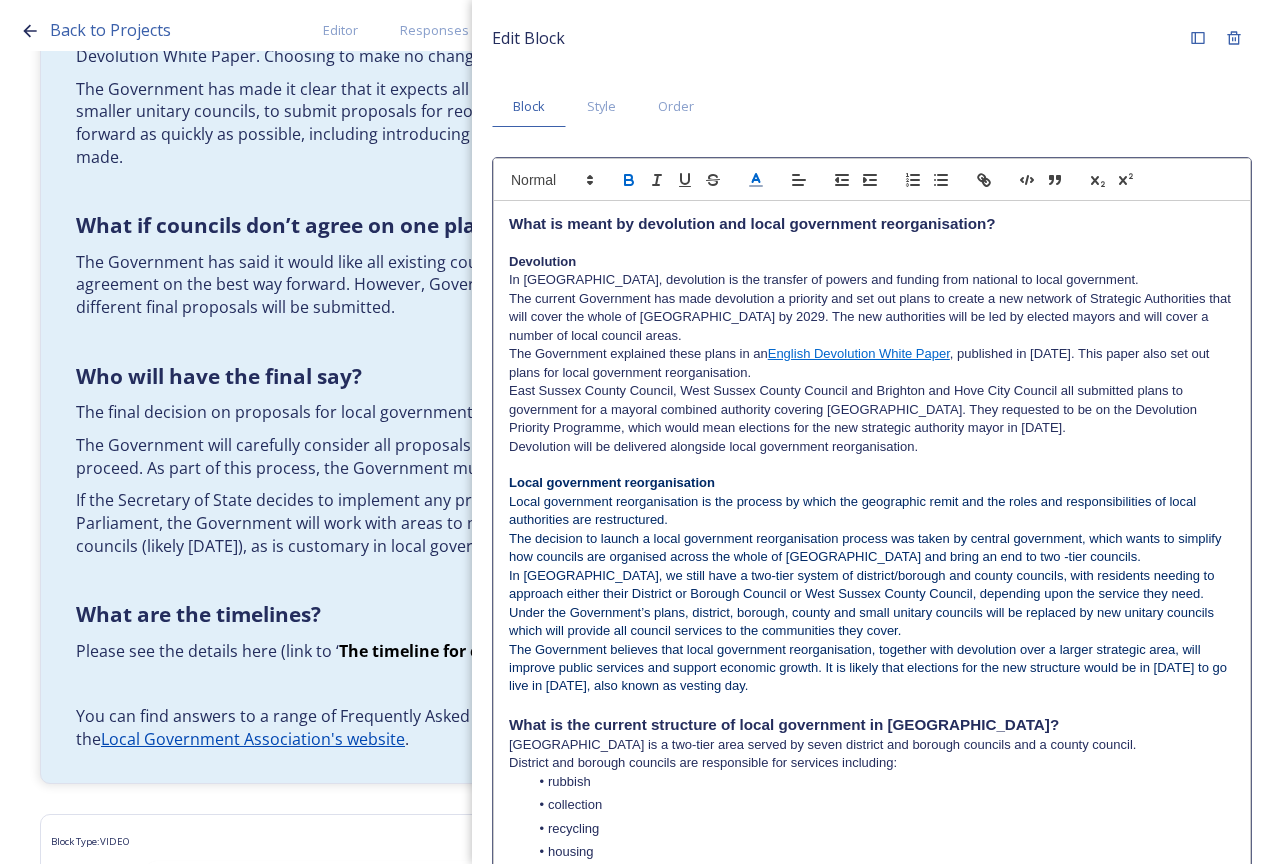 click 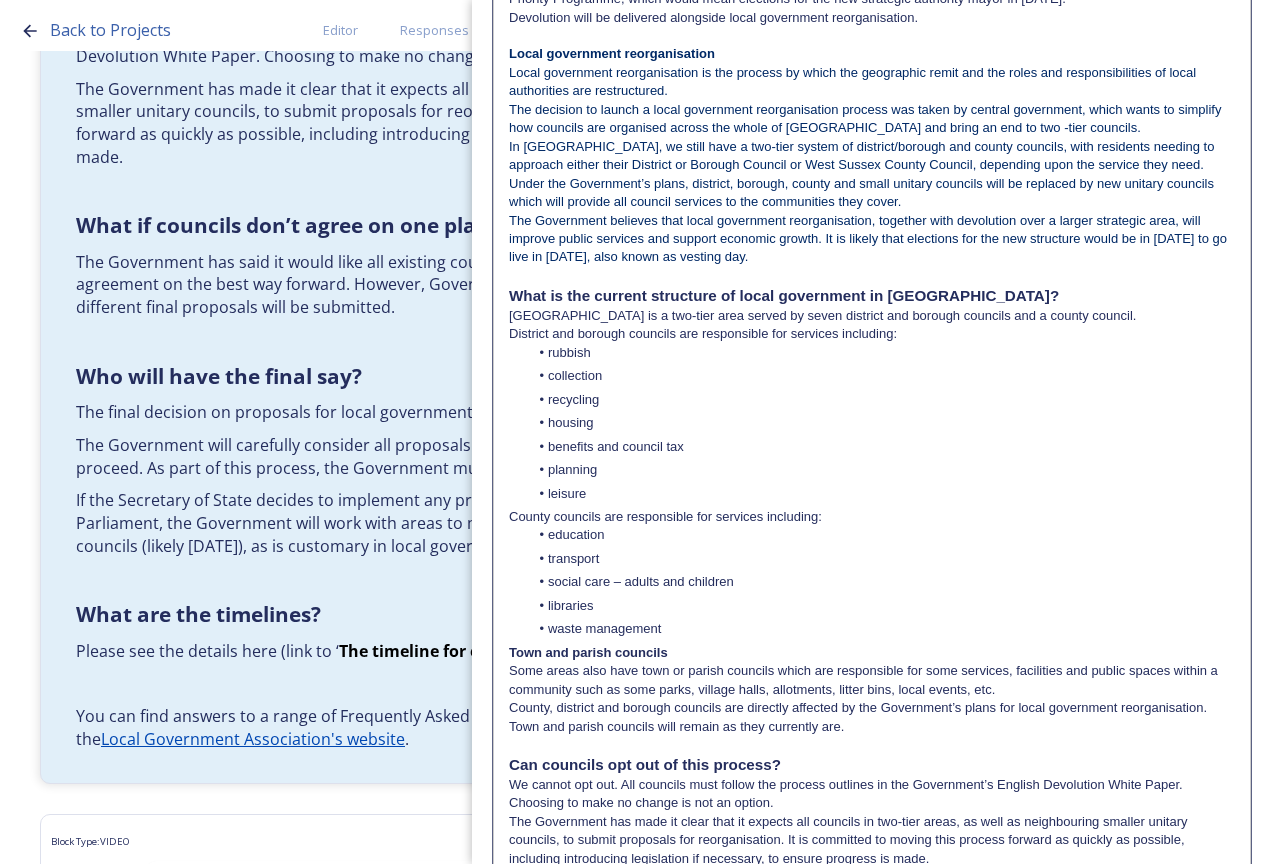 scroll, scrollTop: 0, scrollLeft: 0, axis: both 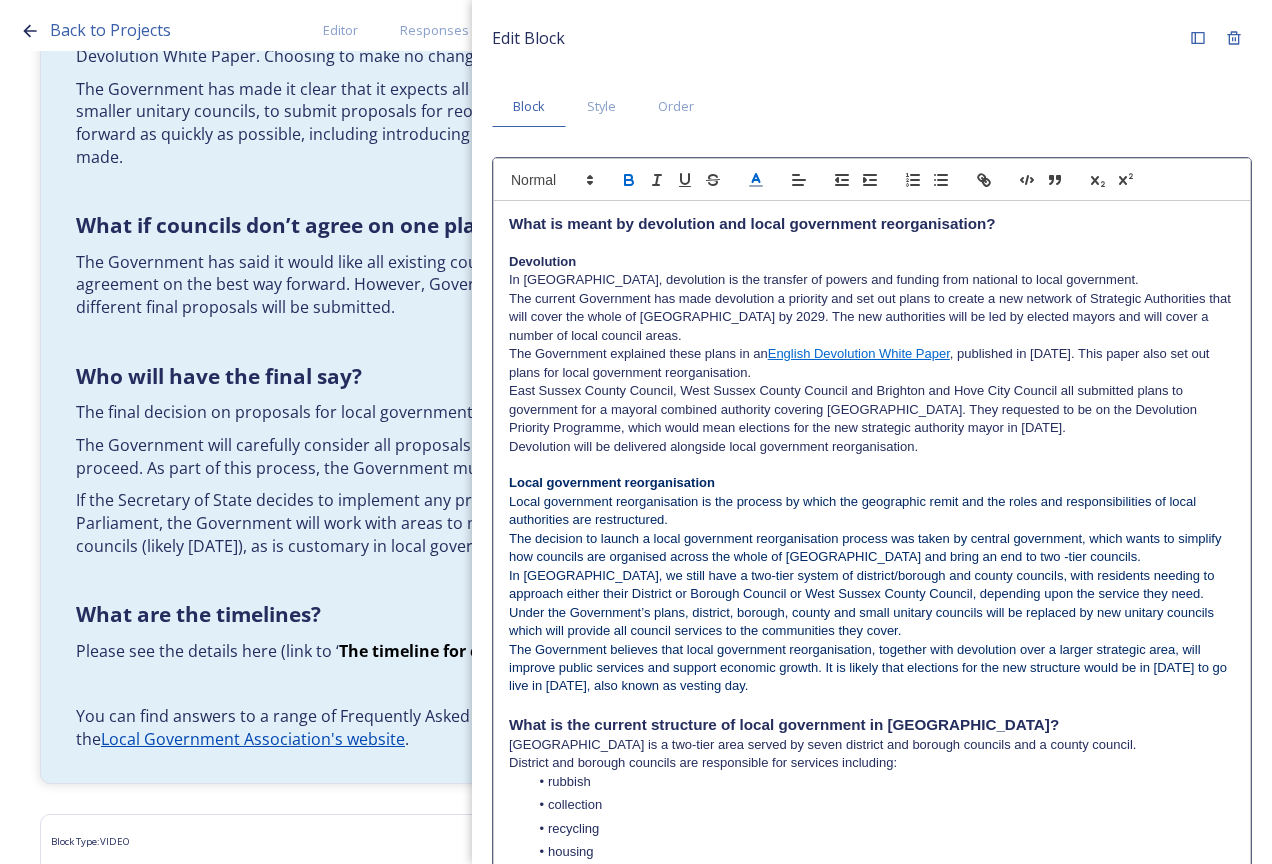 click at bounding box center [629, 180] 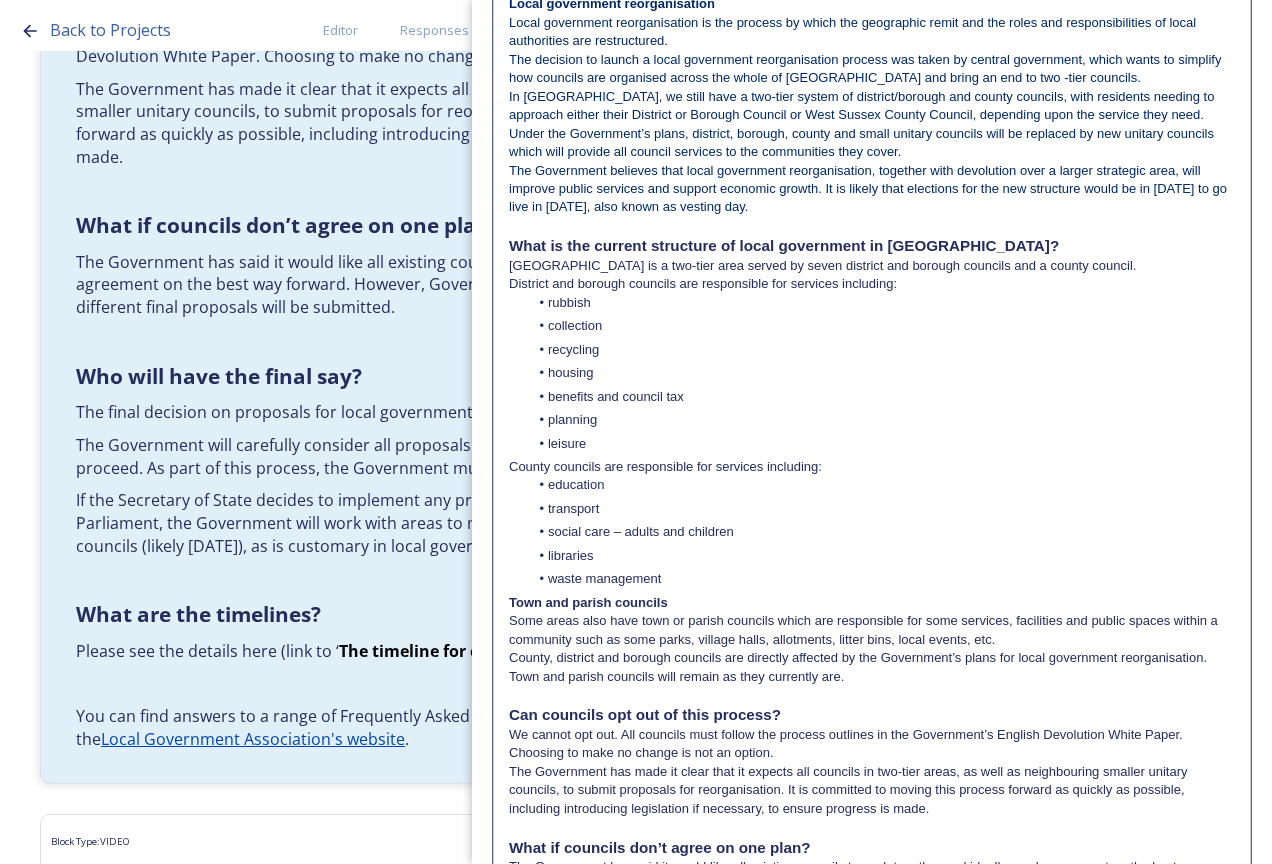 scroll, scrollTop: 880, scrollLeft: 0, axis: vertical 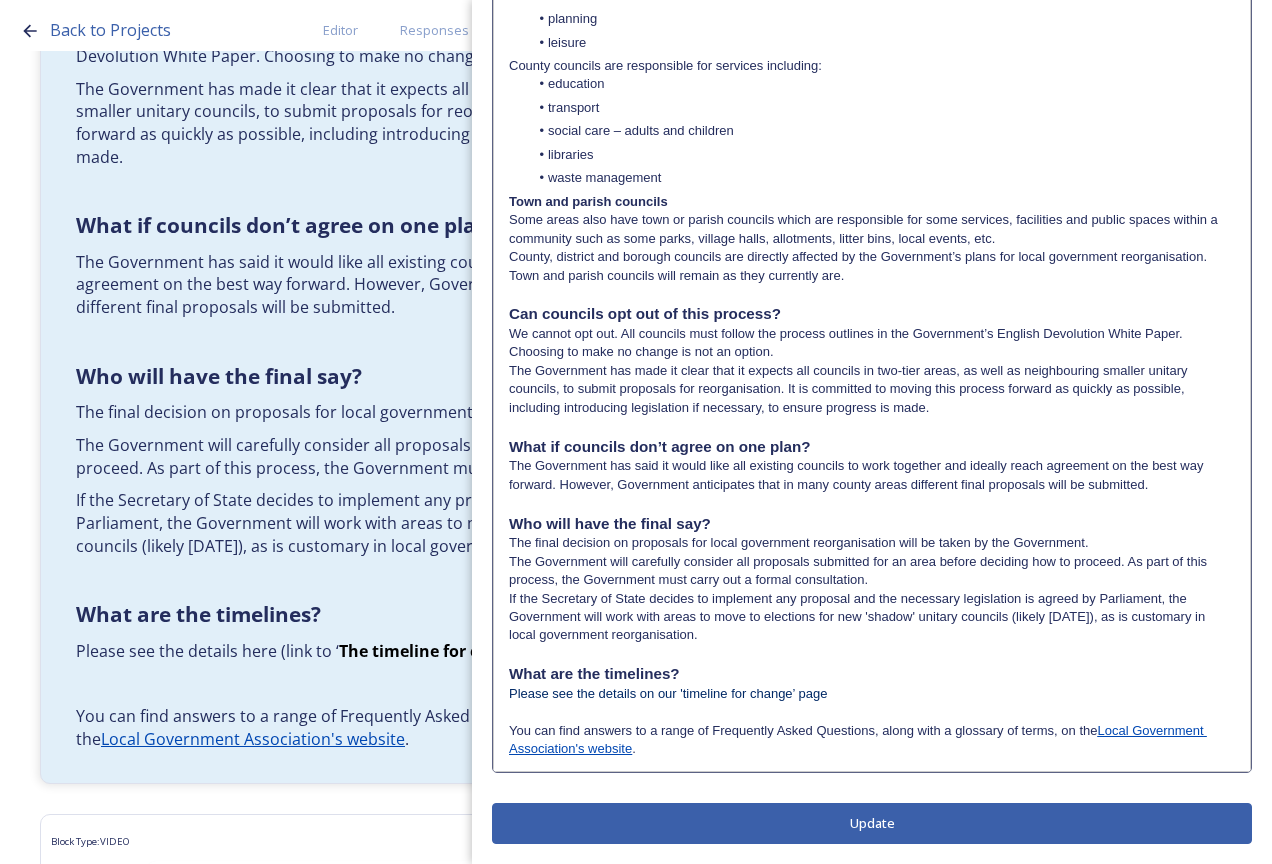 click at bounding box center (872, 654) 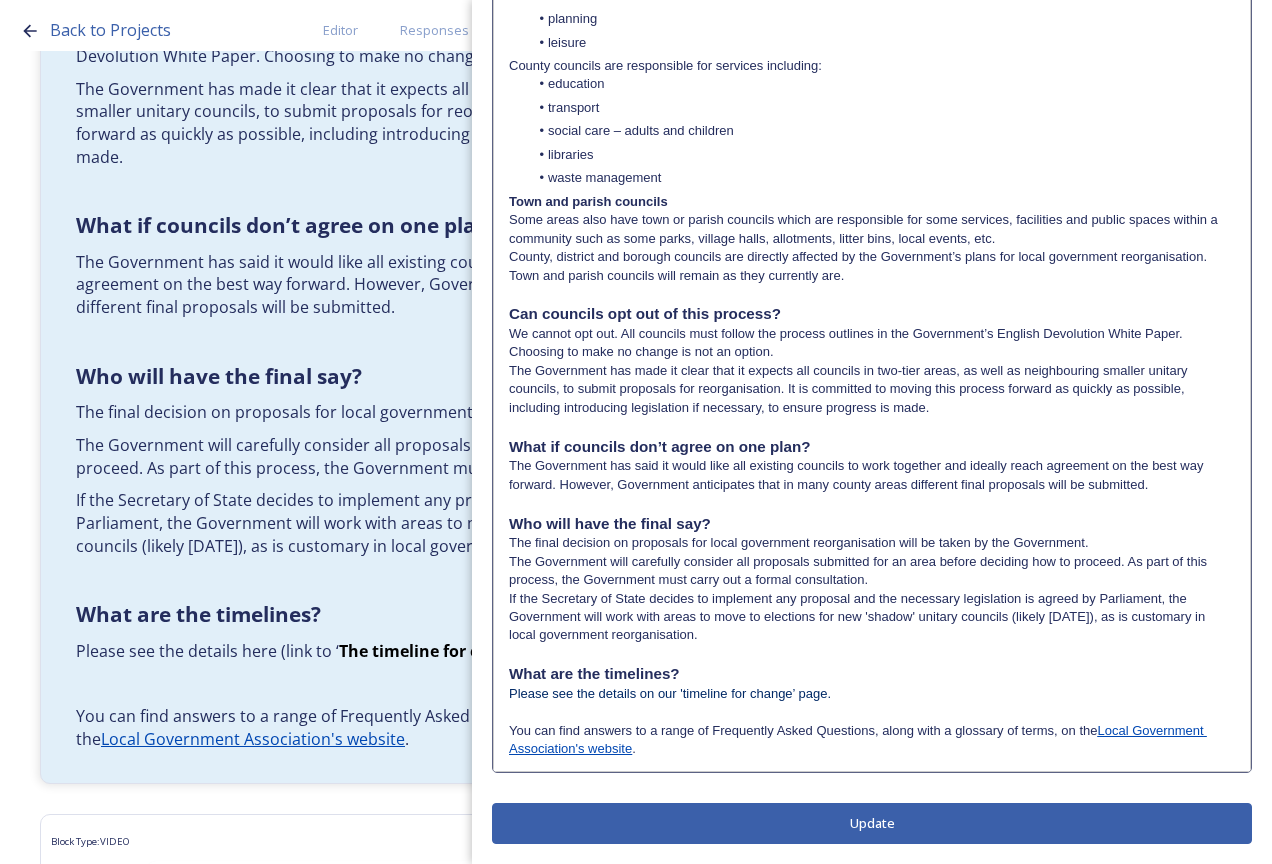 click on "Please see the details on our 'timeline for change’ page." at bounding box center (872, 694) 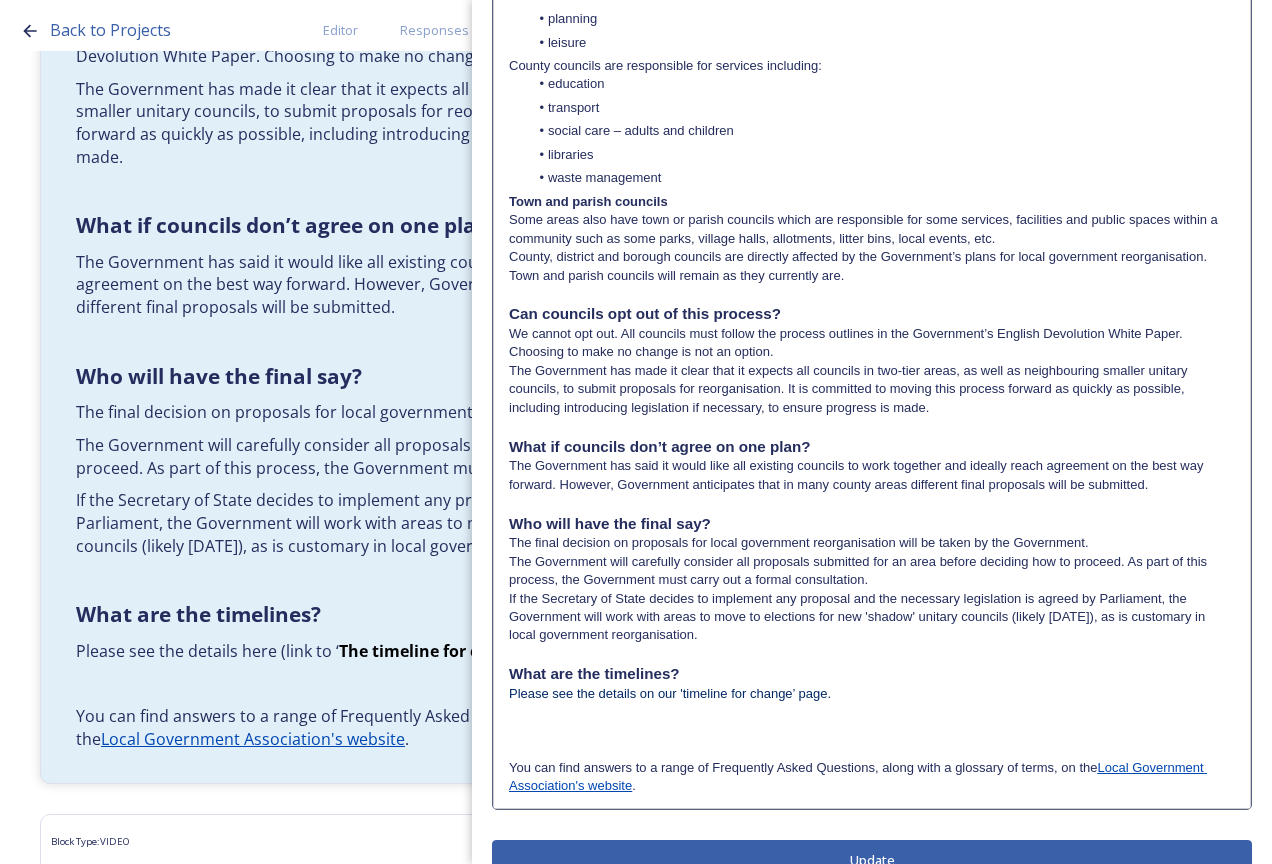 scroll, scrollTop: 0, scrollLeft: 0, axis: both 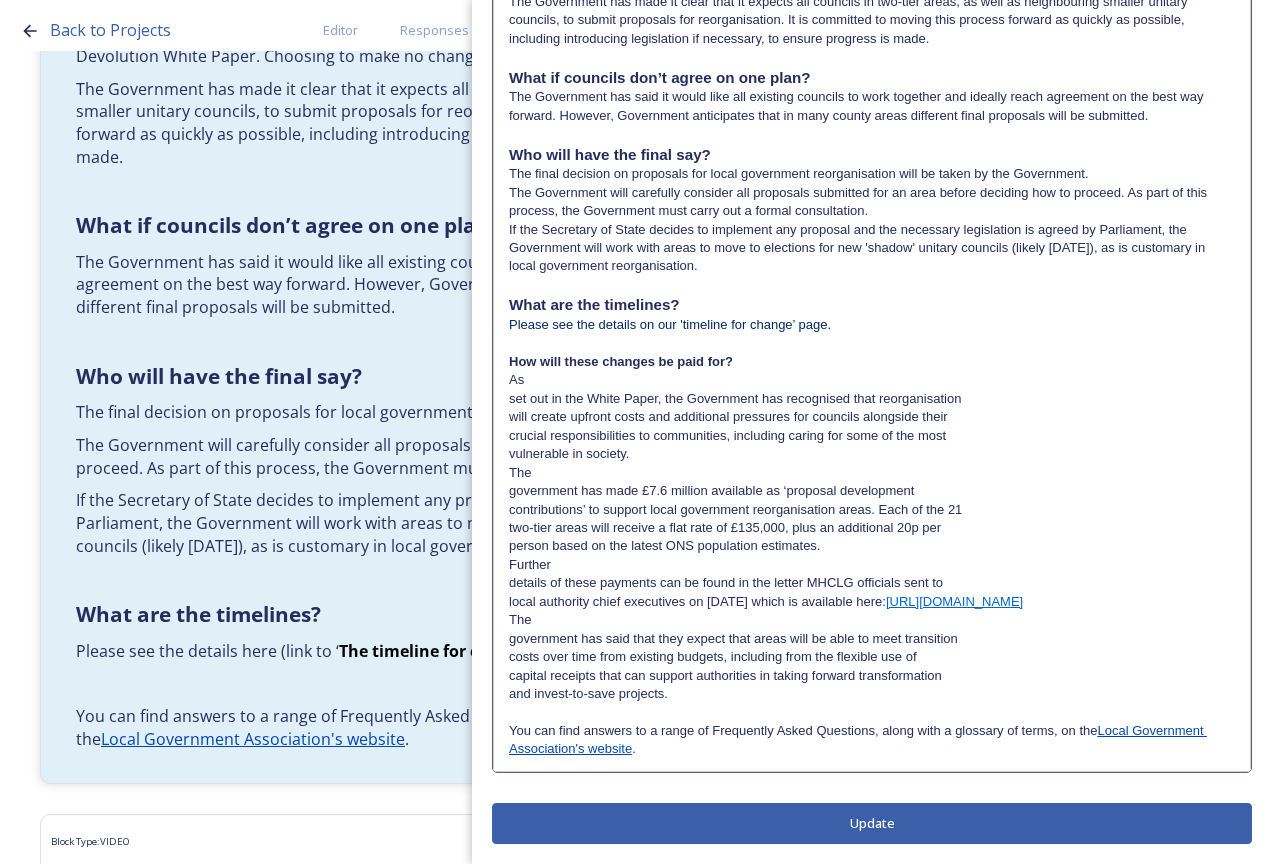 click on "As" at bounding box center (872, 380) 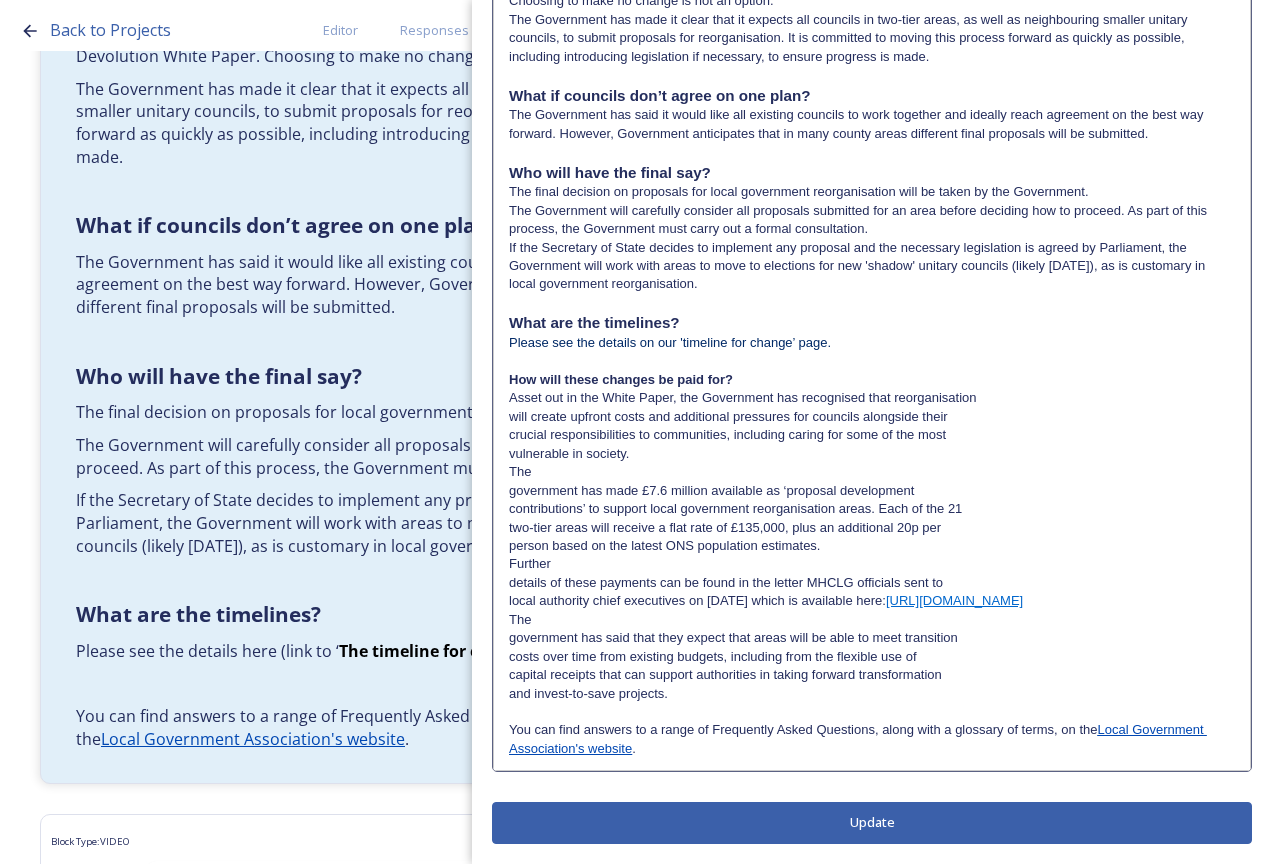 scroll, scrollTop: 1249, scrollLeft: 0, axis: vertical 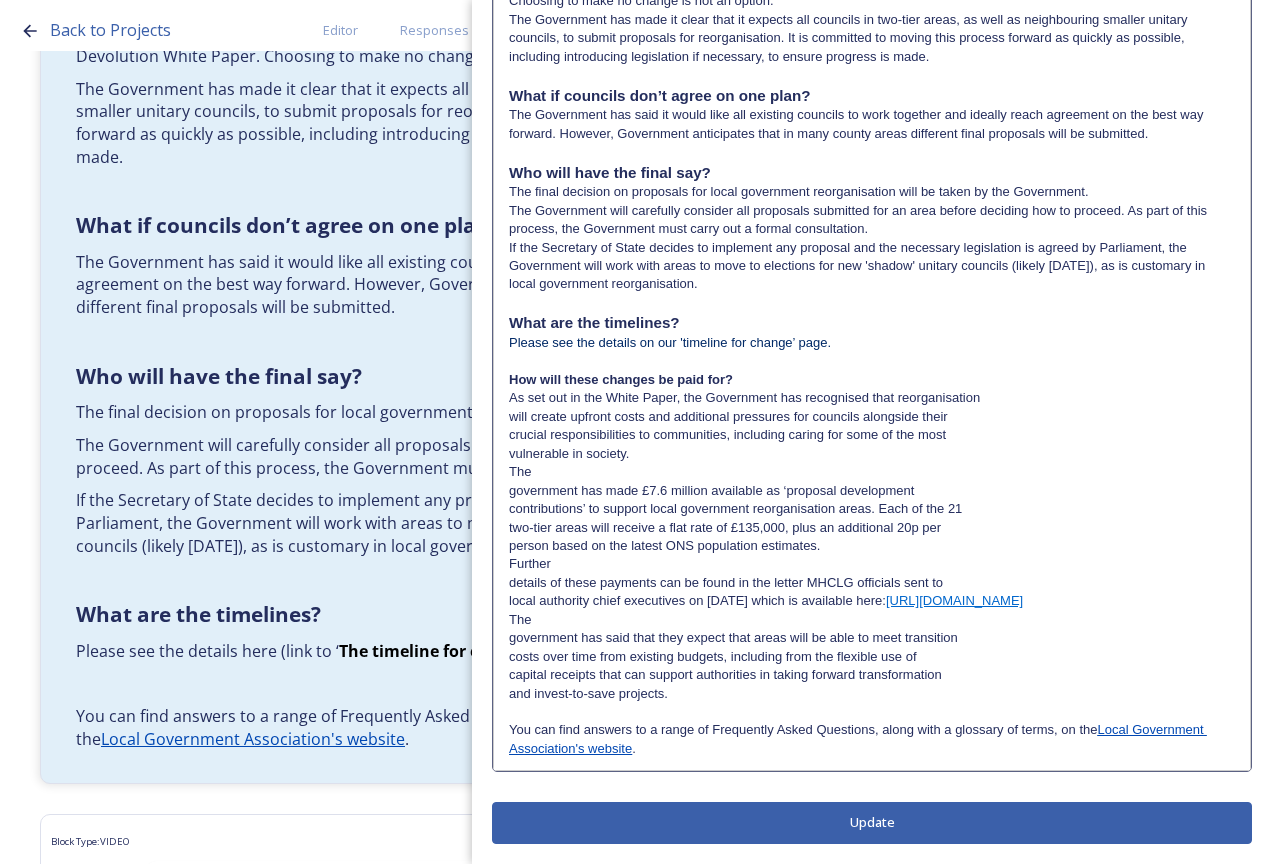 drag, startPoint x: 759, startPoint y: 362, endPoint x: 820, endPoint y: 362, distance: 61 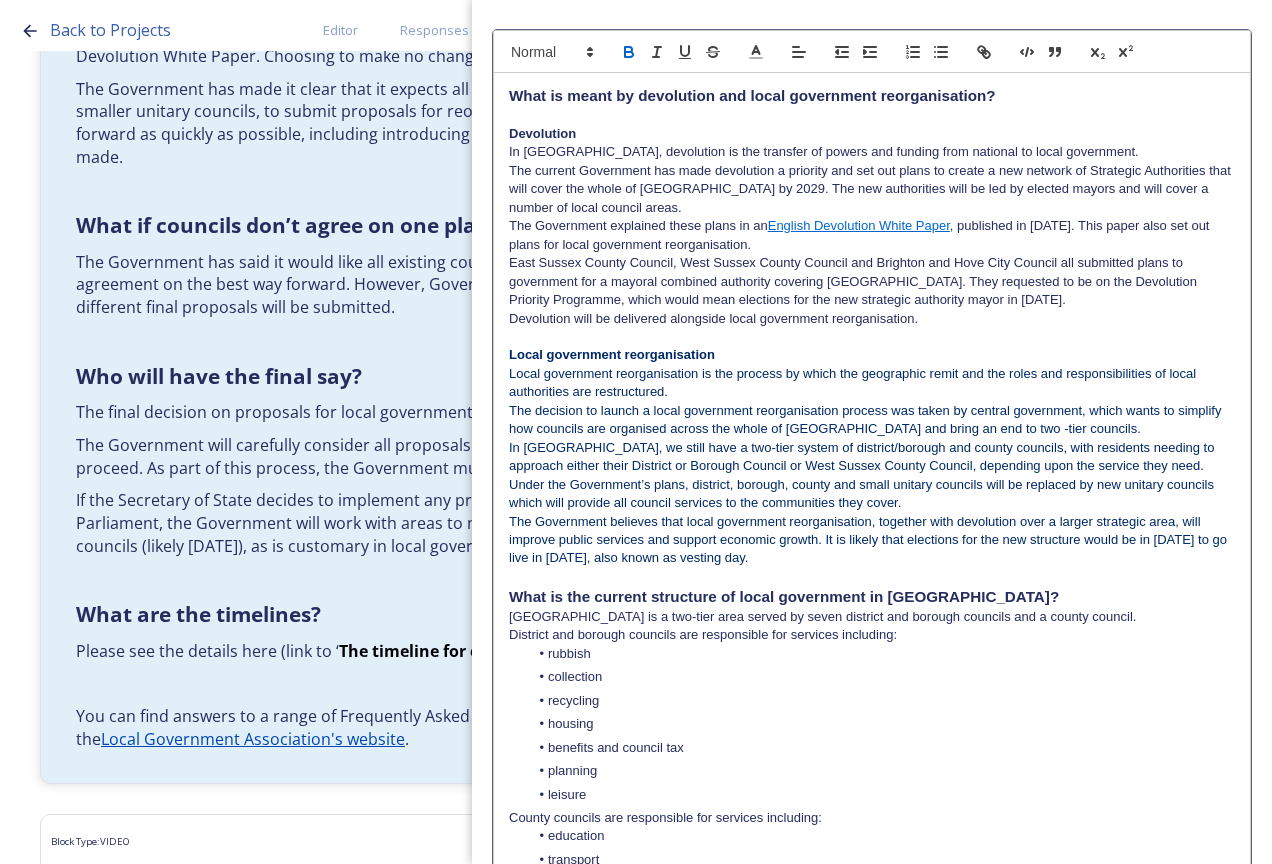 scroll, scrollTop: 0, scrollLeft: 0, axis: both 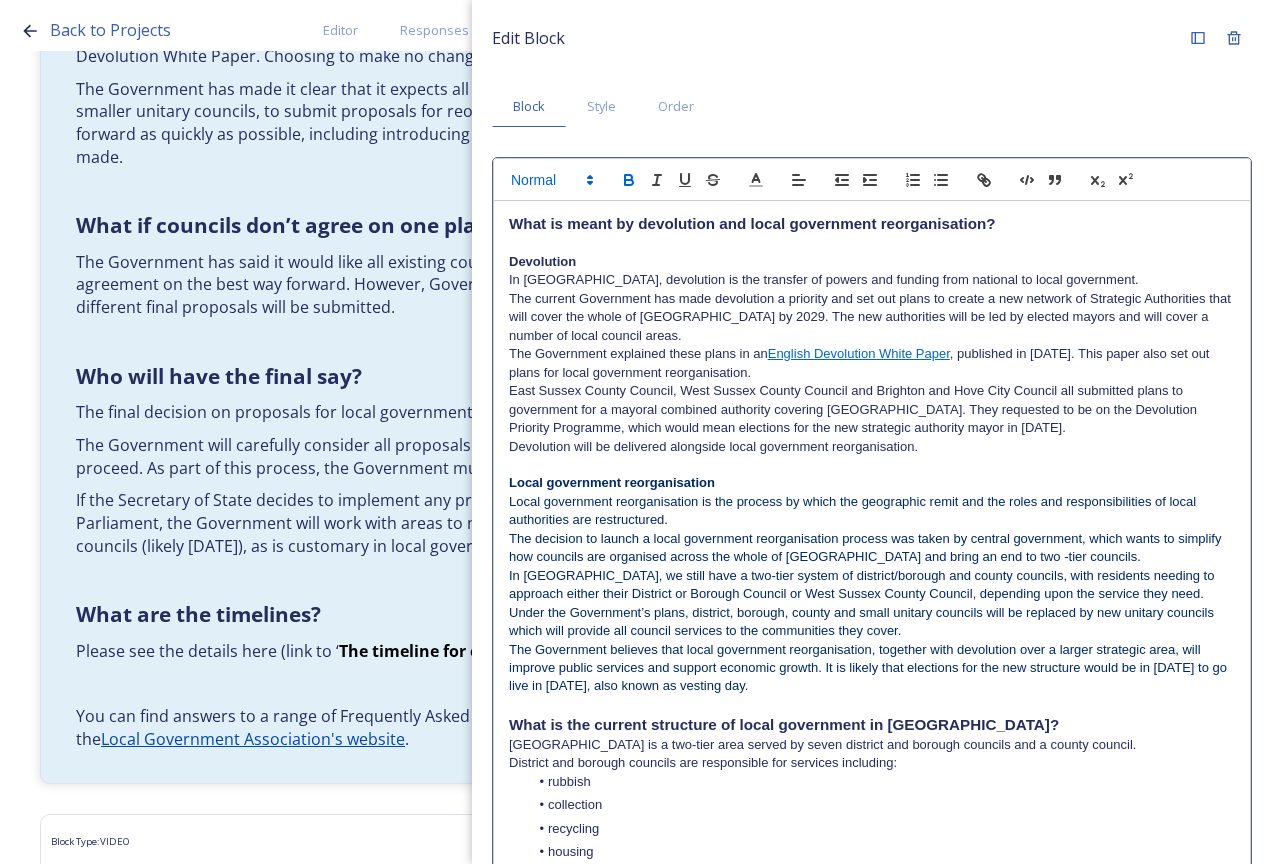 click 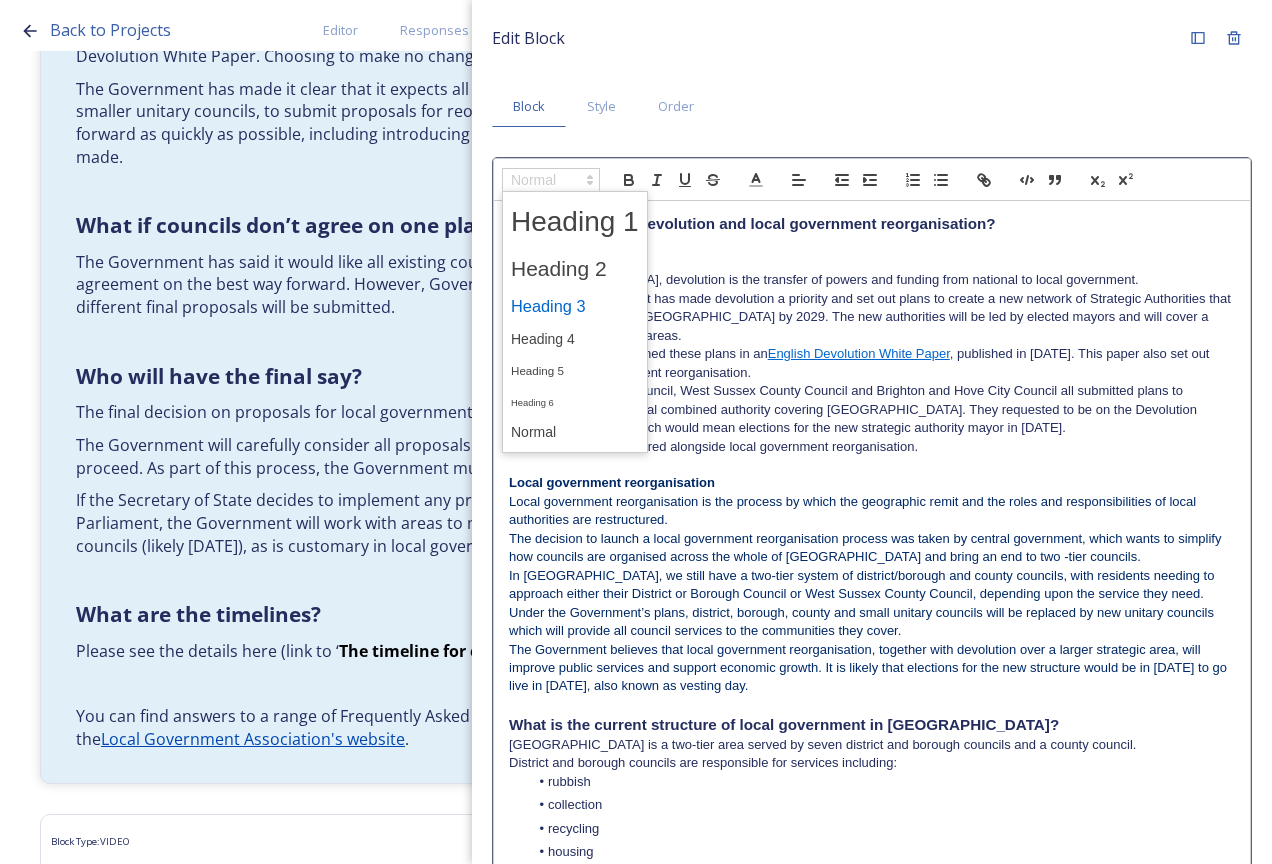 click at bounding box center [575, 306] 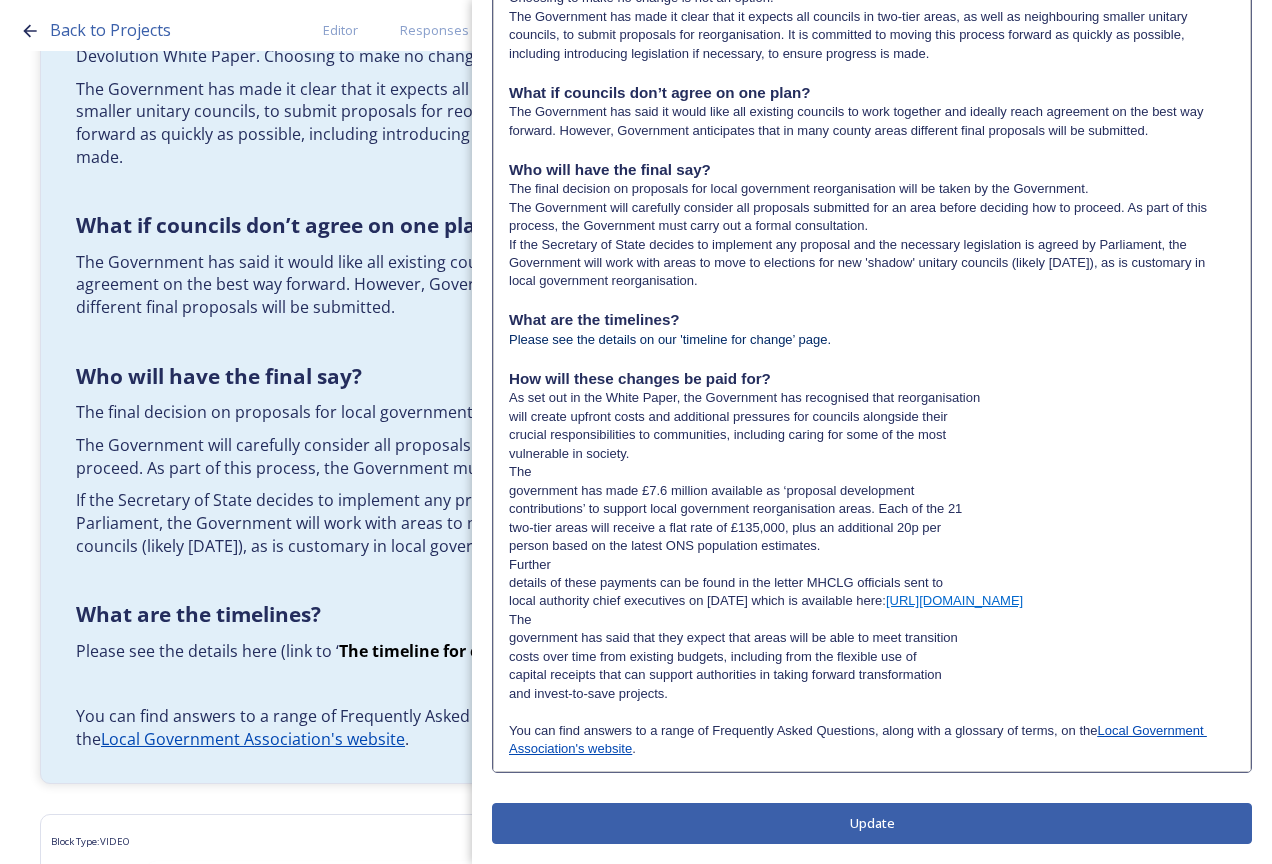 scroll, scrollTop: 1252, scrollLeft: 0, axis: vertical 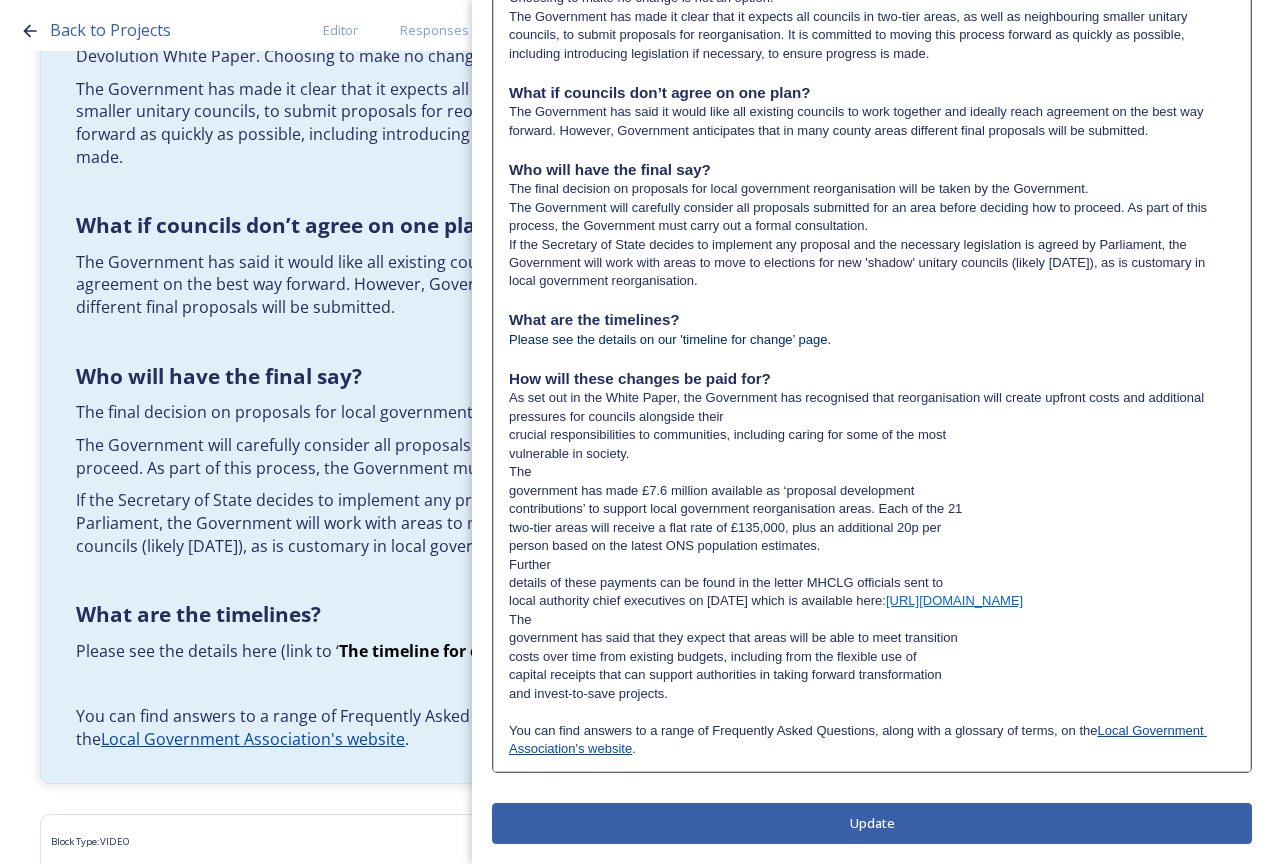 click on "As set out in the White Paper, the Government has recognised that reorganisation will create upfront costs and additional pressures for councils alongside their" at bounding box center (872, 407) 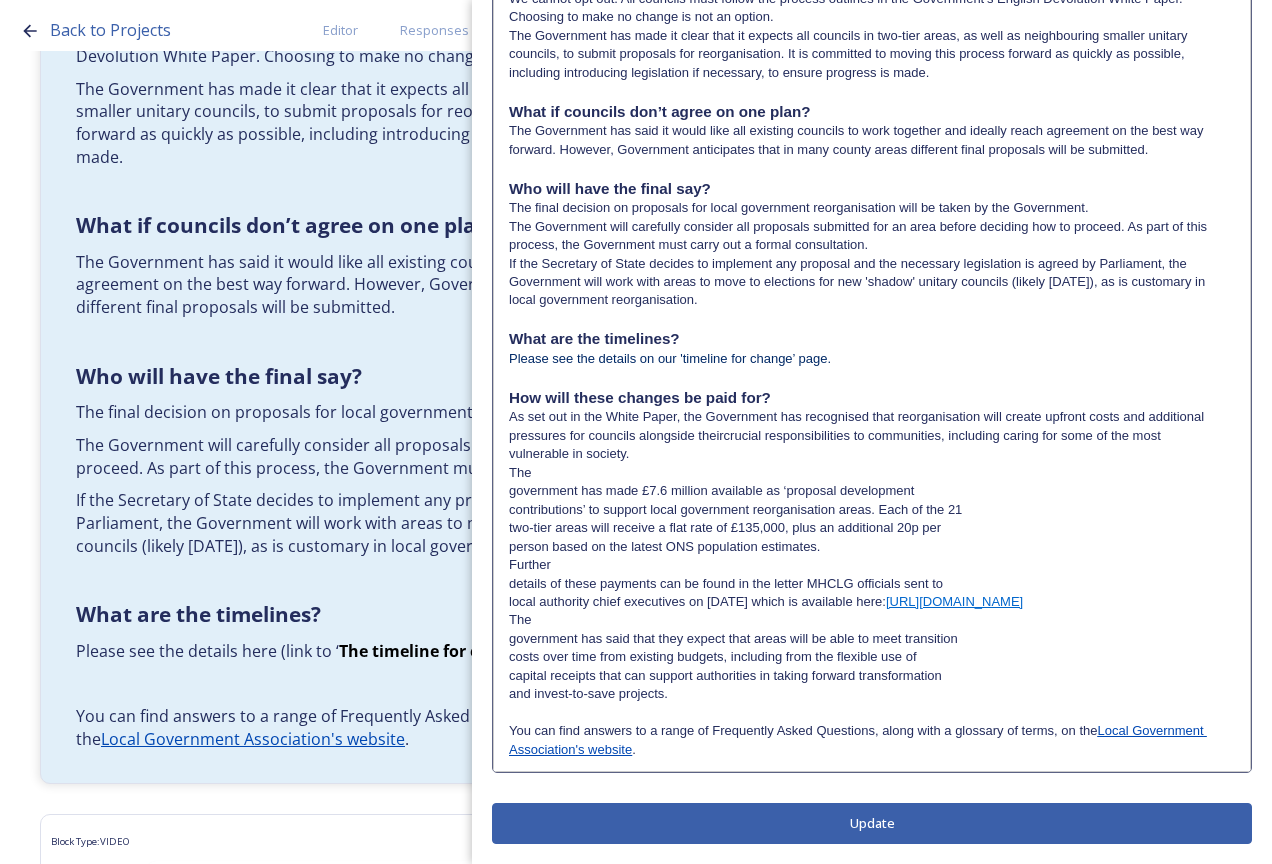 scroll, scrollTop: 1234, scrollLeft: 0, axis: vertical 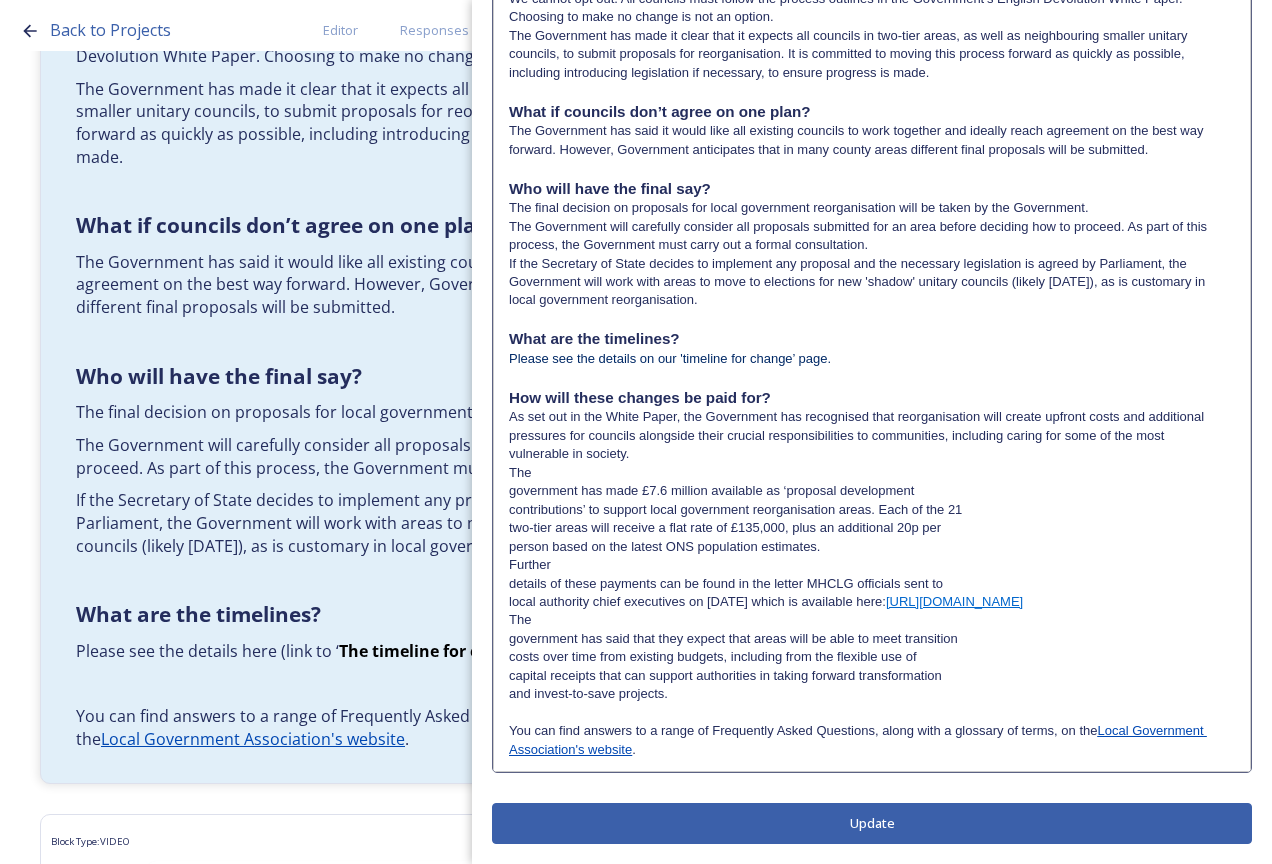 click on "As set out in the White Paper, the Government has recognised that reorganisation will create upfront costs and additional pressures for councils alongside their crucial responsibilities to communities, including caring for some of the most" at bounding box center (872, 426) 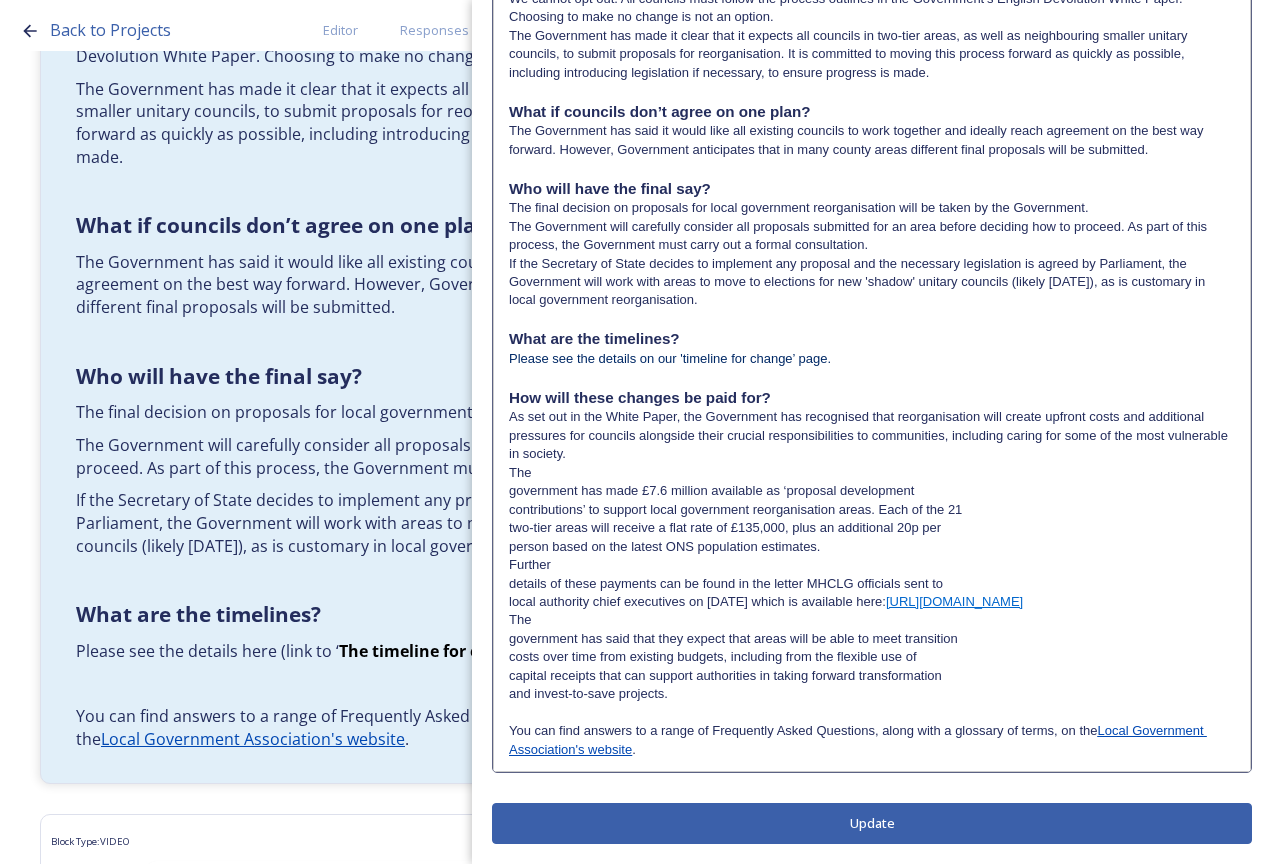 click on "As set out in the White Paper, the Government has recognised that reorganisation will create upfront costs and additional pressures for councils alongside their crucial responsibilities to communities, including caring for some of the most vulnerable in society." at bounding box center [872, 435] 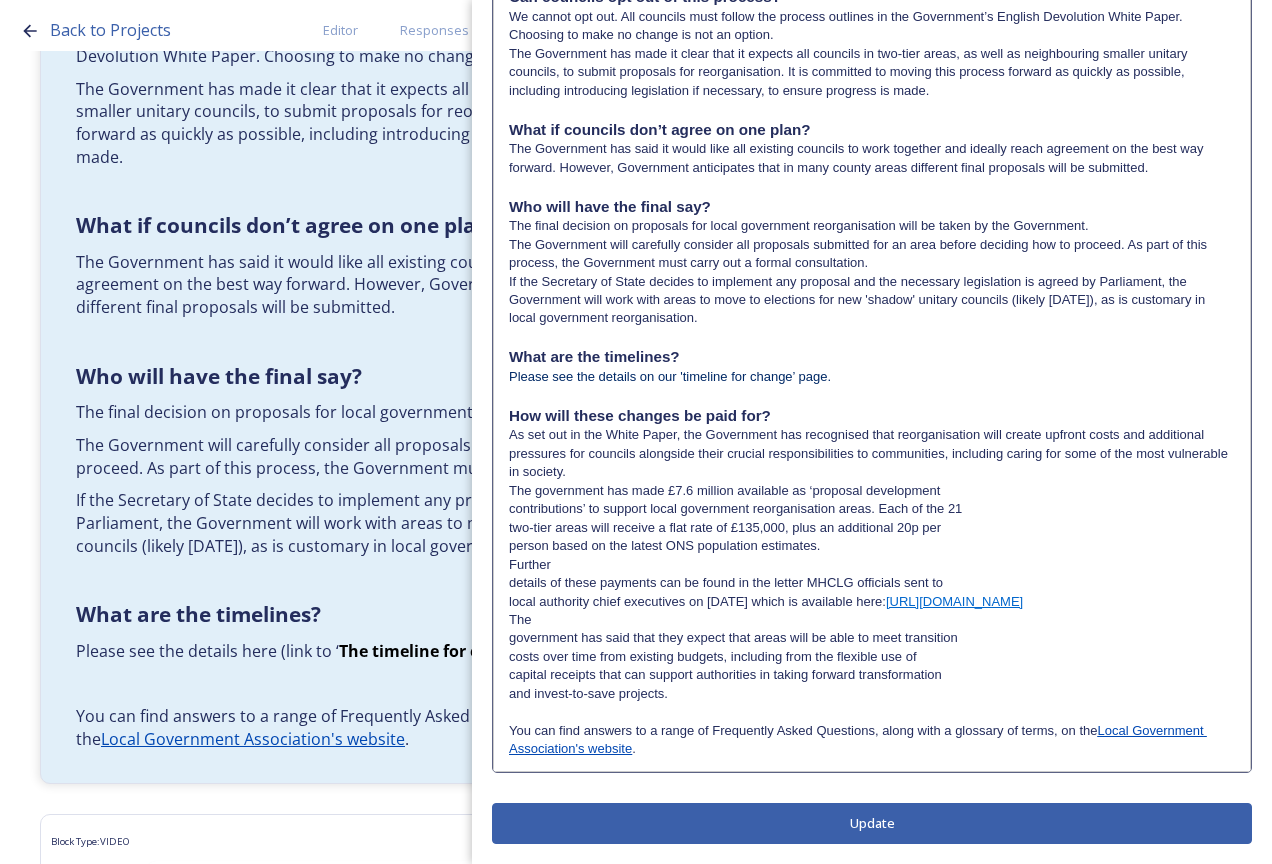 click on "The government has made £7.6 million available as ‘proposal development" at bounding box center (872, 491) 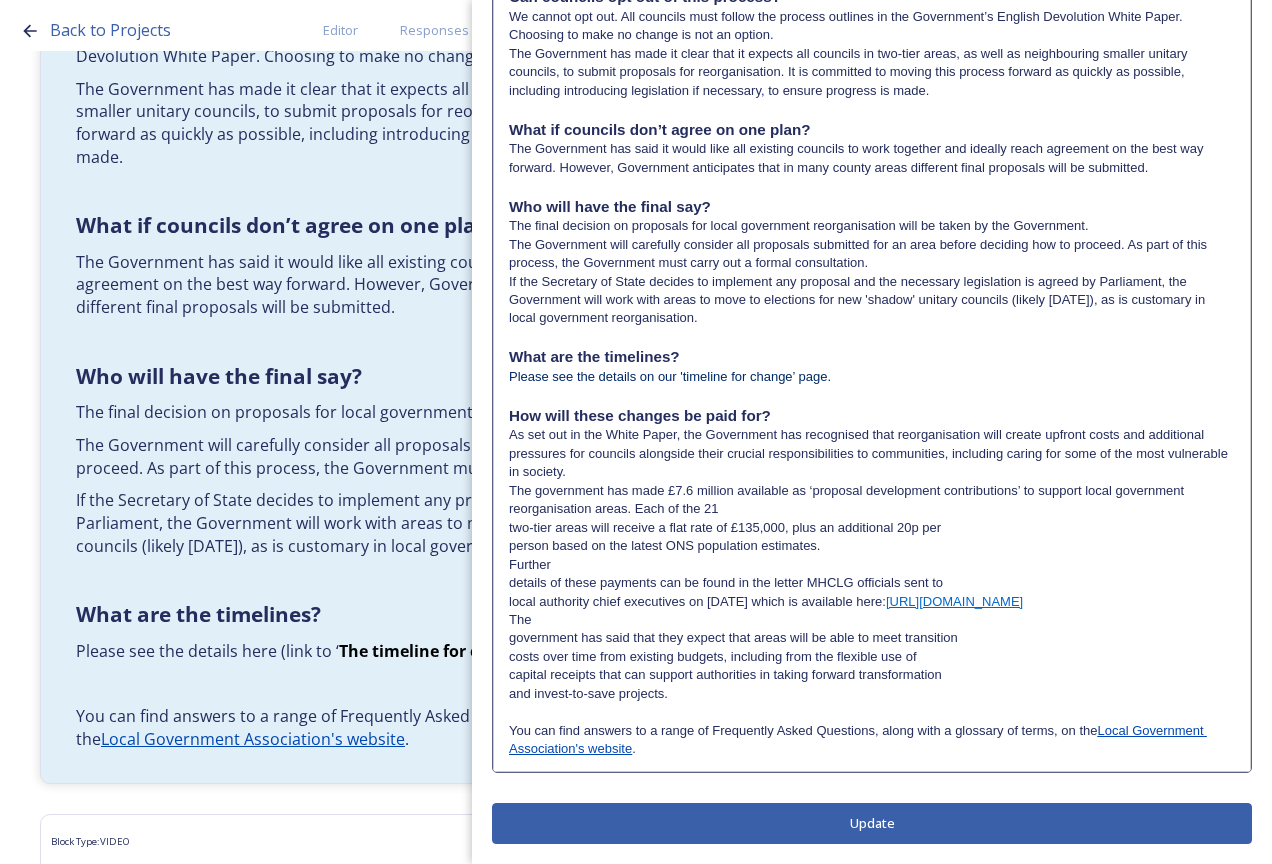 click on "The government has made £7.6 million available as ‘proposal development contributions’ to support local government reorganisation areas. Each of the 21" at bounding box center [872, 500] 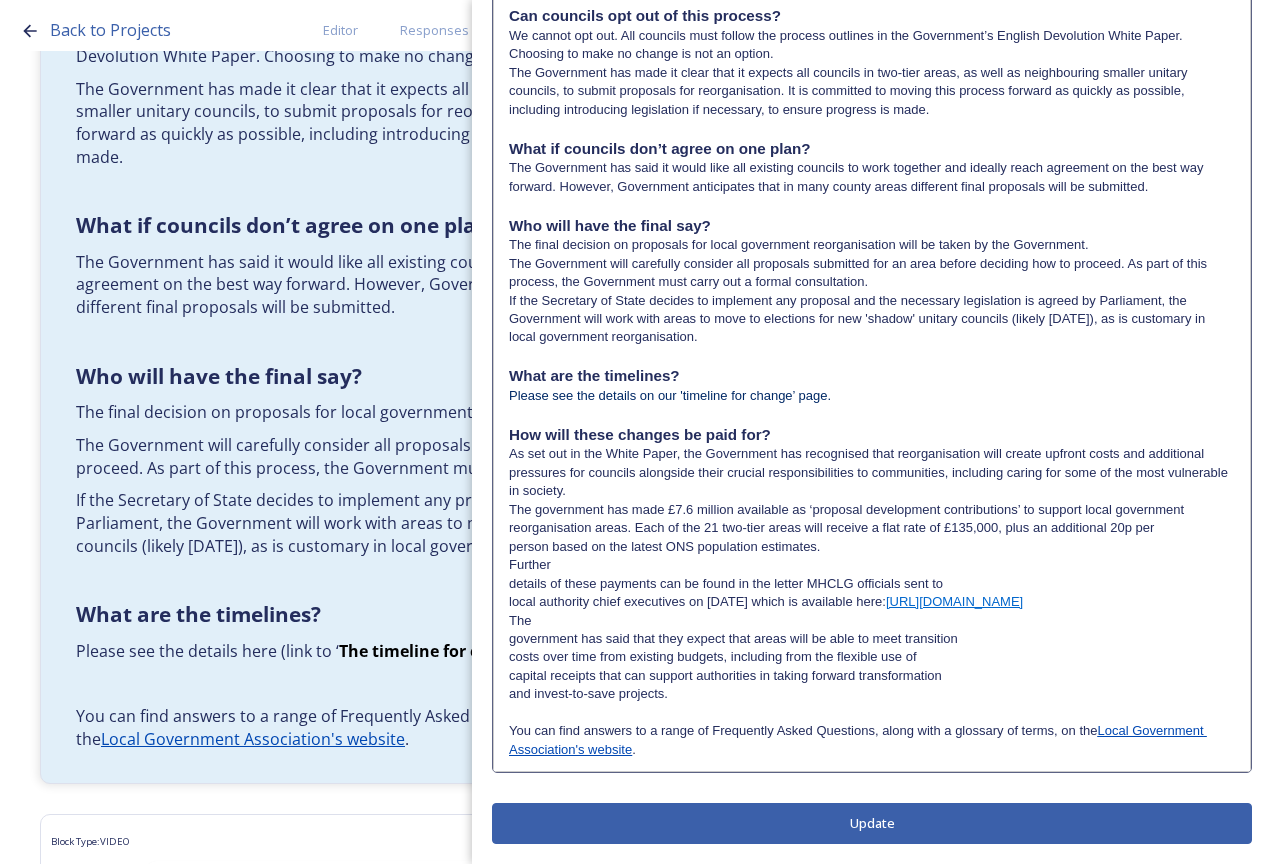click on "The government has made £7.6 million available as ‘proposal development contributions’ to support local government reorganisation areas. Each of the 21 two-tier areas will receive a flat rate of £135,000, plus an additional 20p per" at bounding box center (872, 519) 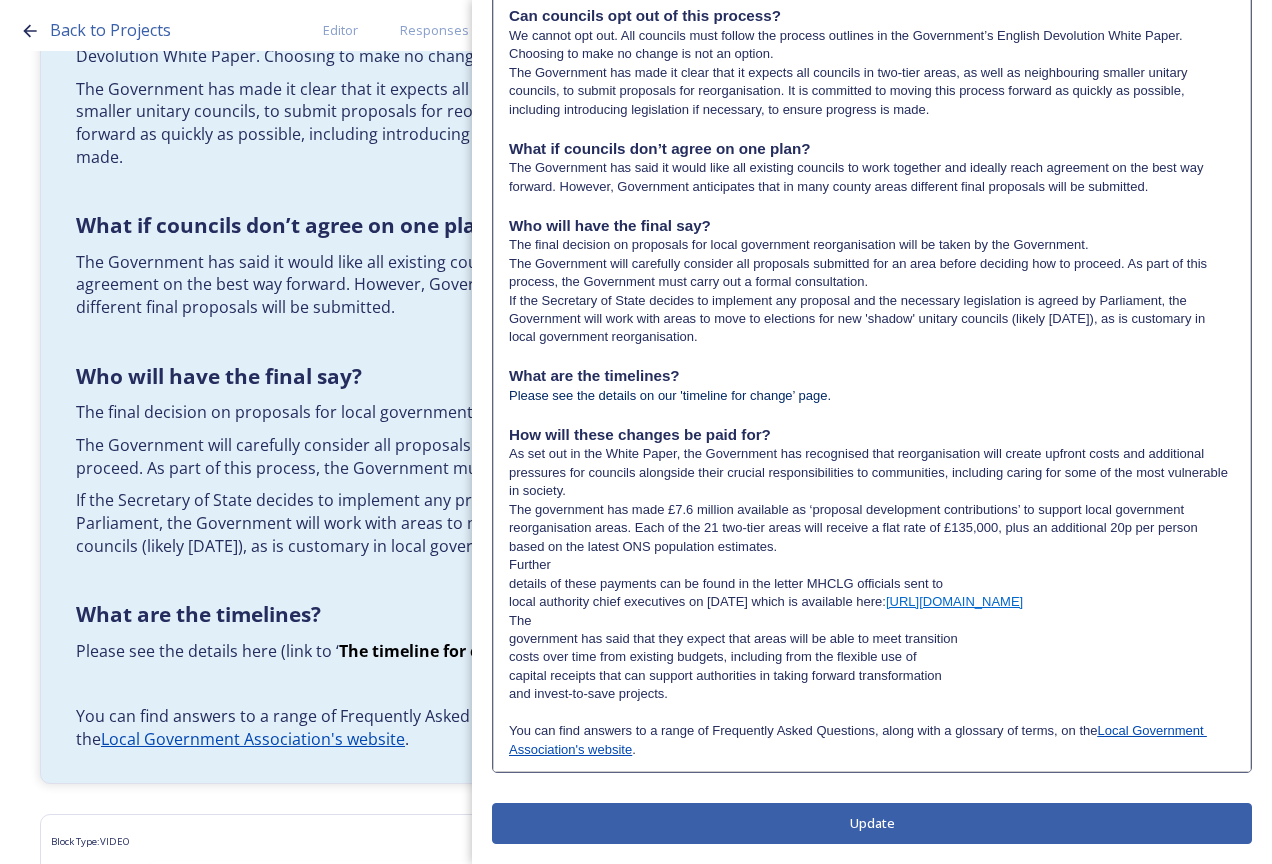 click on "What is meant by devolution and local government reorganisation? Devolution In [GEOGRAPHIC_DATA], devolution is the transfer of powers and funding from national to local government. The current Government has made devolution a priority and set out plans to create a new network of Strategic Authorities that will cover the whole of [GEOGRAPHIC_DATA] by 2029. The new authorities will be led by elected mayors and will cover a number of local council areas. The Government explained these plans in an  English Devolution White Paper , published in [DATE]. This paper also set out plans for local government reorganisation. East Sussex County Council, West Sussex County Council and Brighton and Hove City Council all submitted plans to government for a mayoral combined authority covering [GEOGRAPHIC_DATA]. They requested to be on the Devolution Priority Programme, which would mean elections for the new strategic authority mayor in [DATE].  Devolution will be delivered alongside local government reorganisation. rubbish collection recycling ." at bounding box center [872, -103] 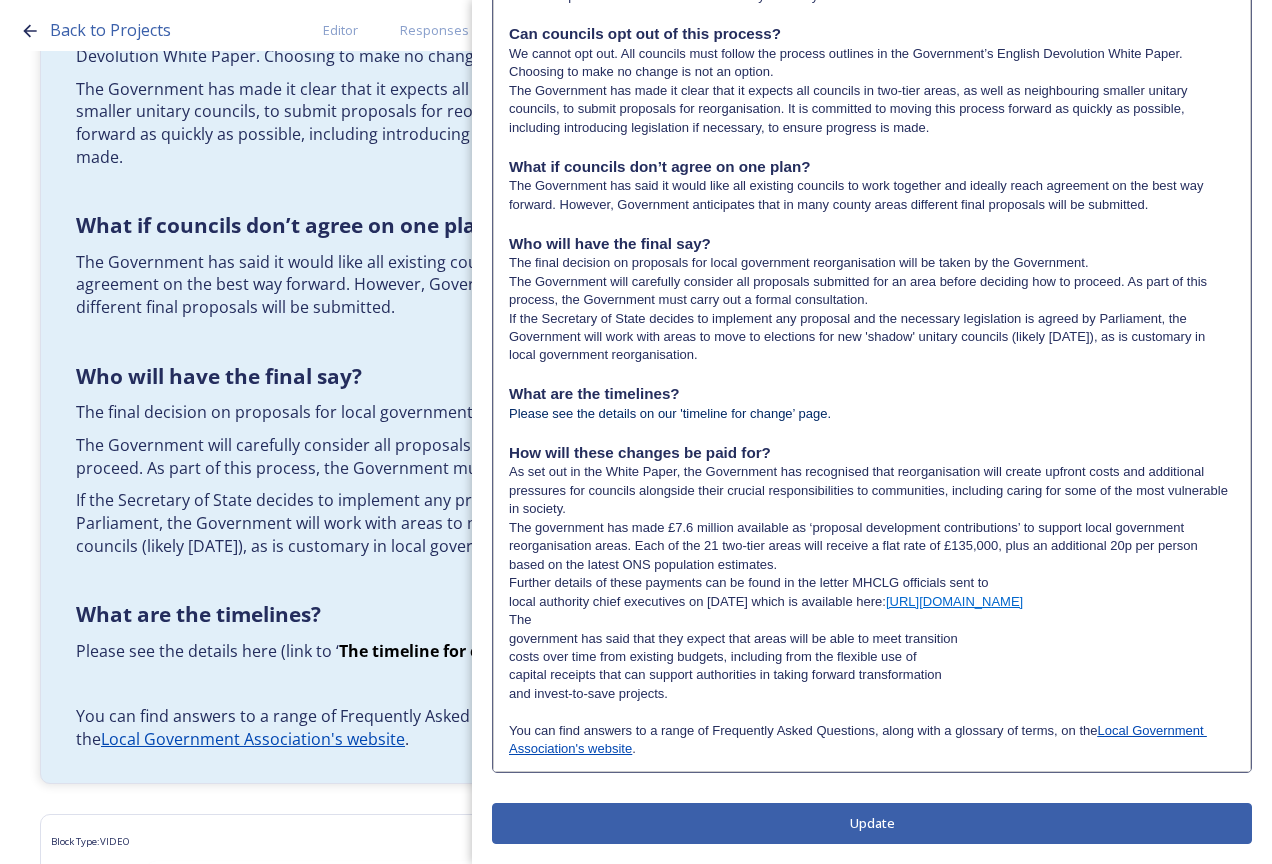 click on "Further details of these payments can be found in the letter MHCLG officials sent to" at bounding box center [872, 583] 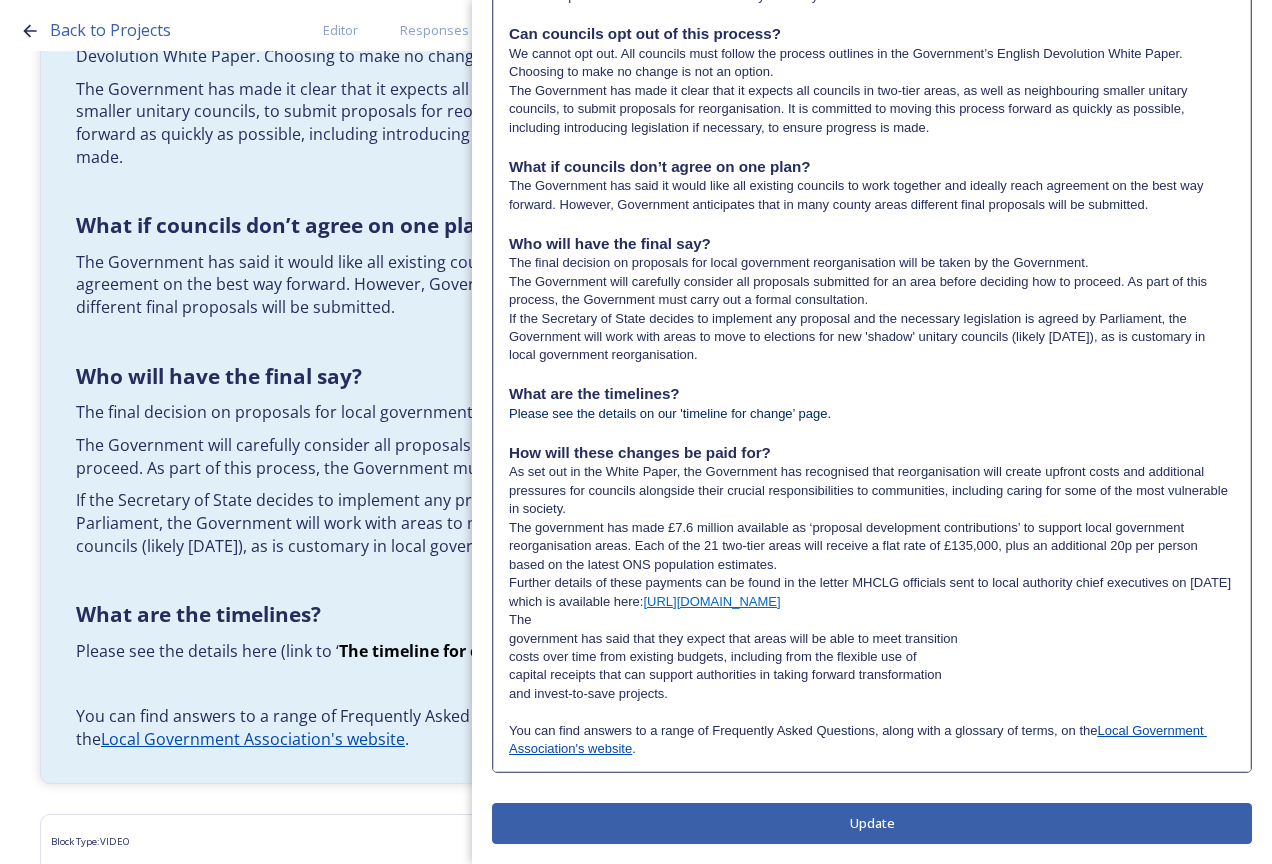 click on "Further details of these payments can be found in the letter MHCLG officials sent to local authority chief executives on [DATE] which is available here:  [URL][DOMAIN_NAME]" at bounding box center [872, 592] 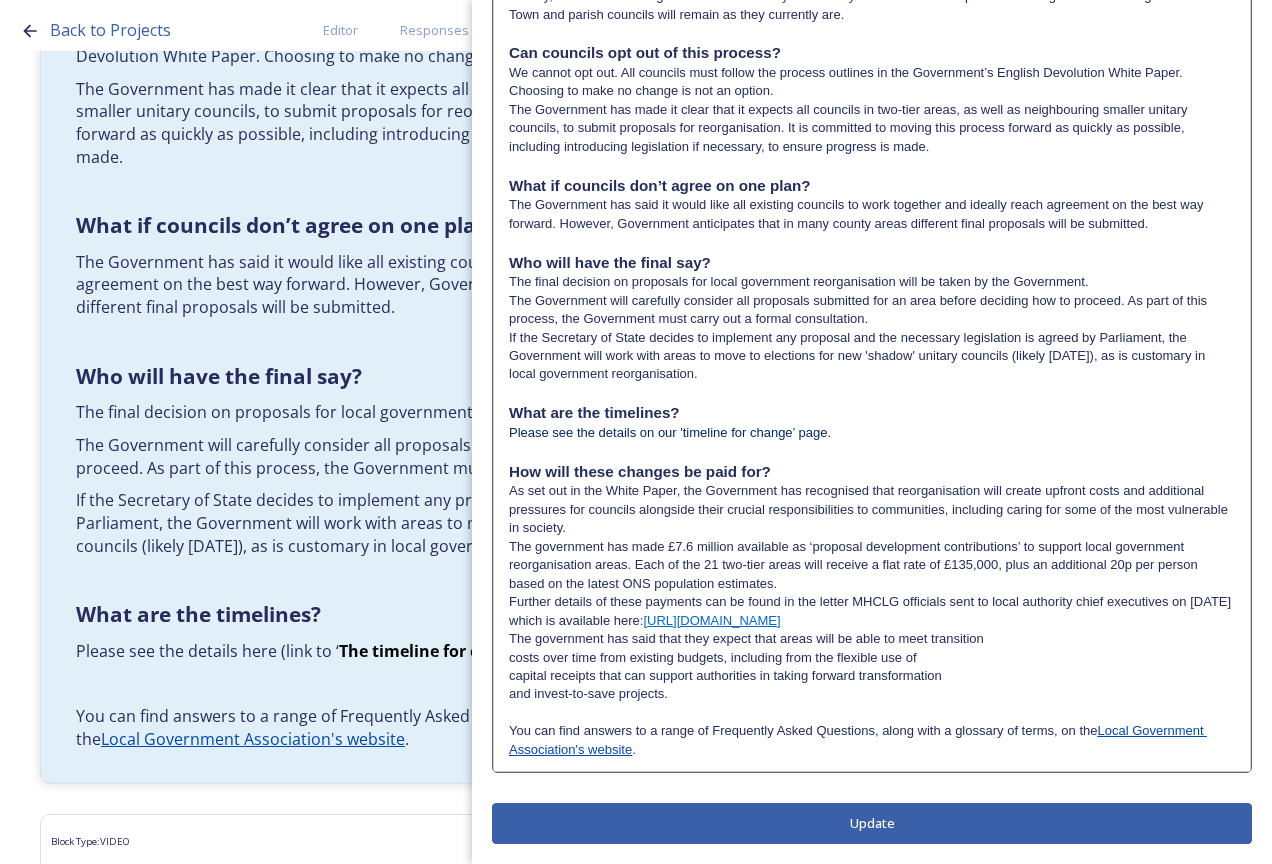 click on "The government has said that they expect that areas will be able to meet transition" at bounding box center [872, 639] 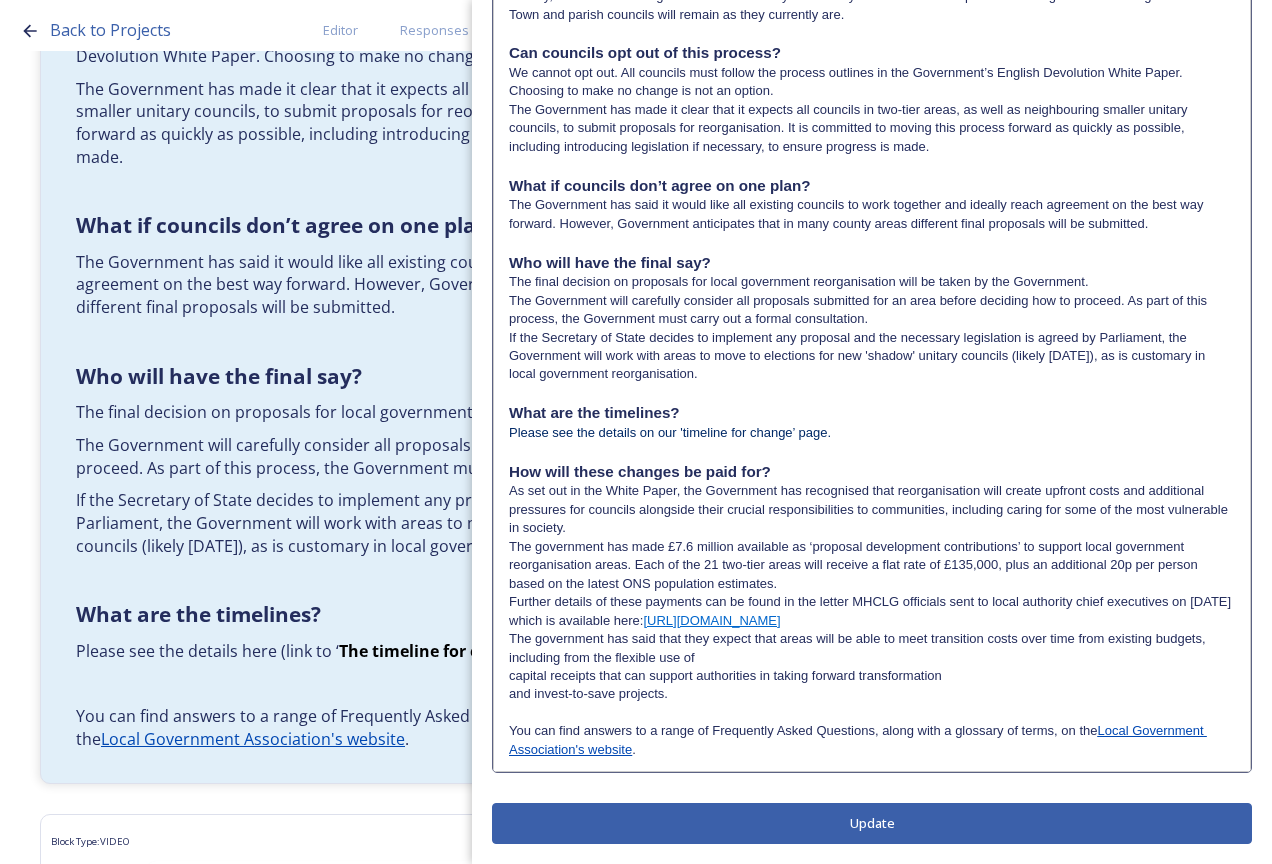 click on "The government has said that they expect that areas will be able to meet transition costs over time from existing budgets, including from the flexible use of" at bounding box center [872, 648] 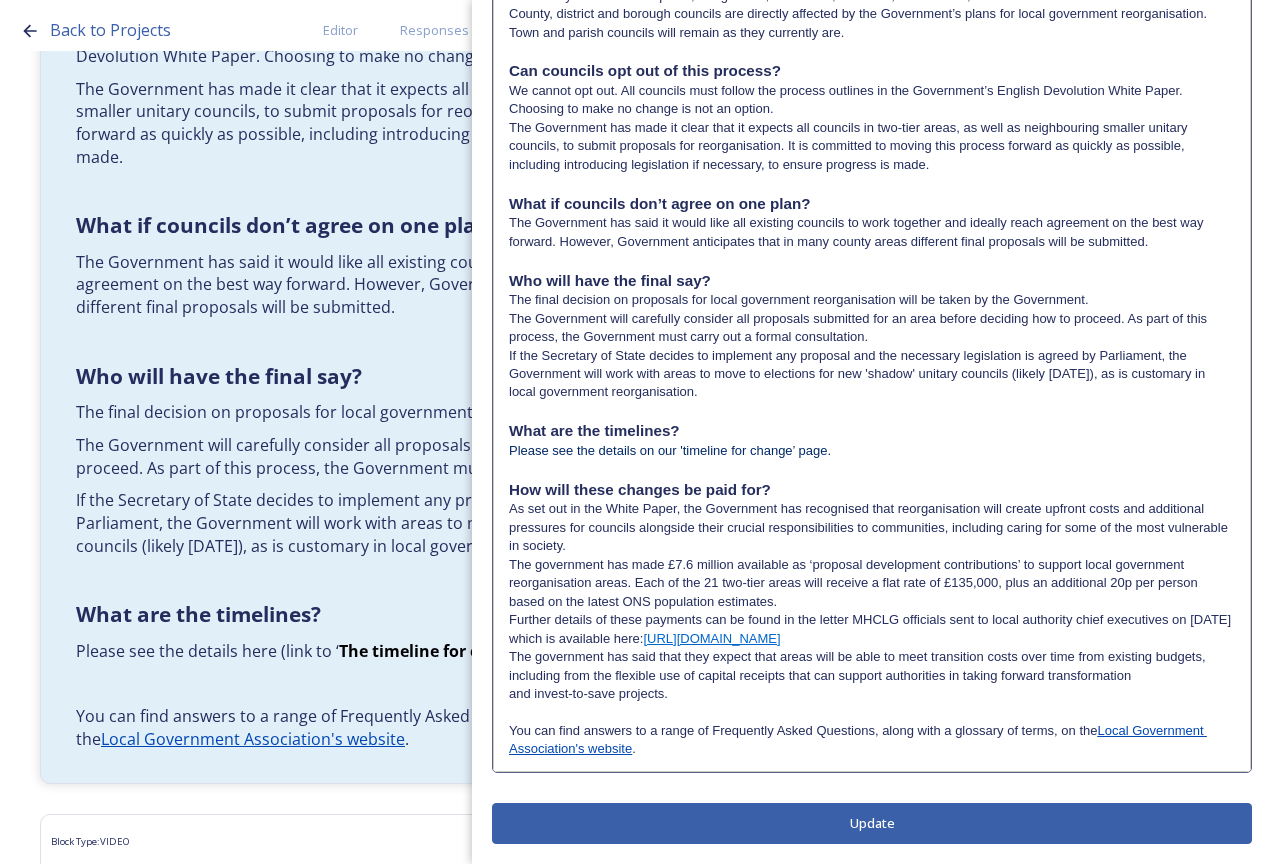 click on "The government has said that they expect that areas will be able to meet transition costs over time from existing budgets, including from the flexible use of capital receipts that can support authorities in taking forward transformation" at bounding box center (872, 666) 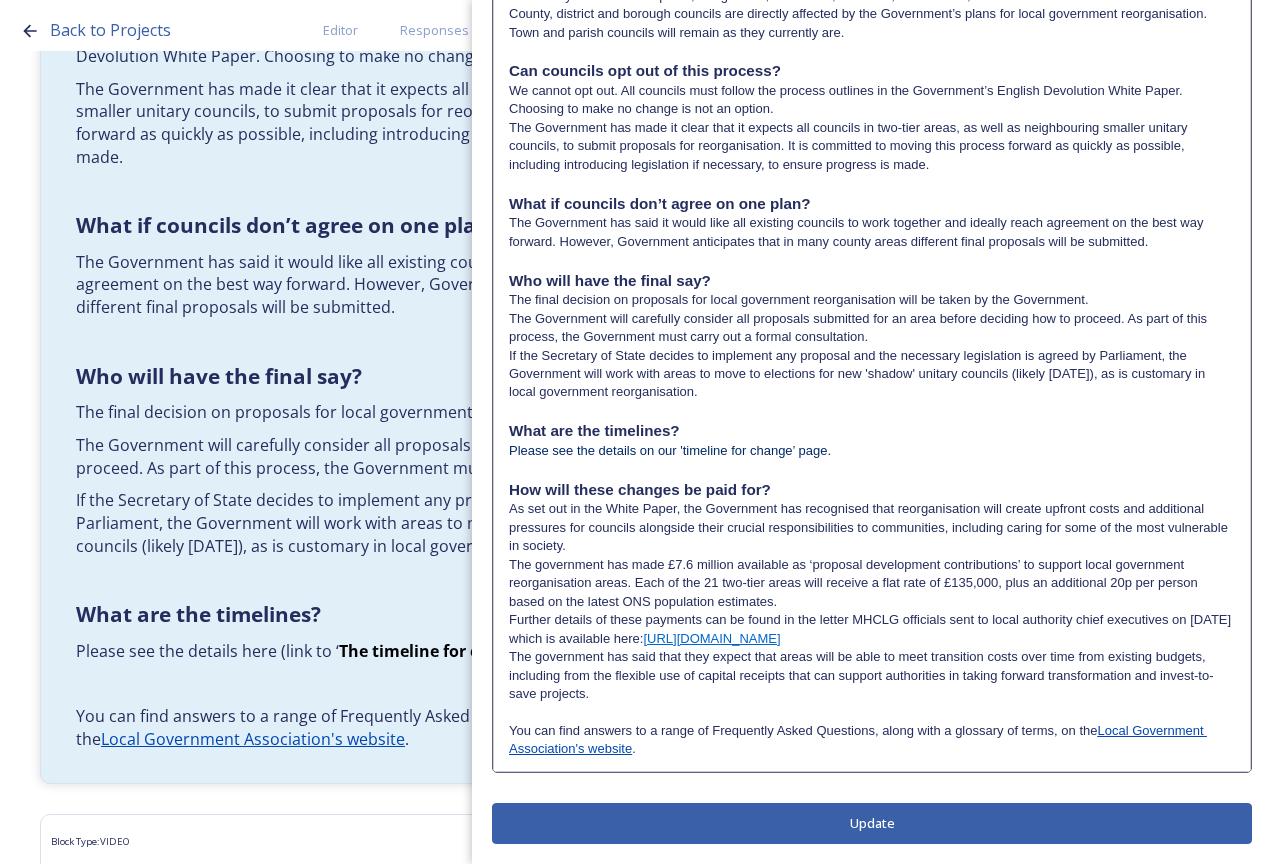 click on "Edit Block Block Style Order                                                                                                                                                                           What is meant by devolution and local government reorganisation? Devolution In [GEOGRAPHIC_DATA], devolution is the transfer of powers and funding from national to local government. The current Government has made devolution a priority and set out plans to create a new network of Strategic Authorities that will cover the whole of [GEOGRAPHIC_DATA] by 2029. The new authorities will be led by elected mayors and will cover a number of local council areas. The Government explained these plans in an  English Devolution White Paper , published in [DATE]. This paper also set out plans for local government reorganisation. Devolution will be delivered alongside local government reorganisation. Local government reorganisation What is the current structure of local government in [GEOGRAPHIC_DATA]? rubbish collection recycling housing planning" at bounding box center [872, -130] 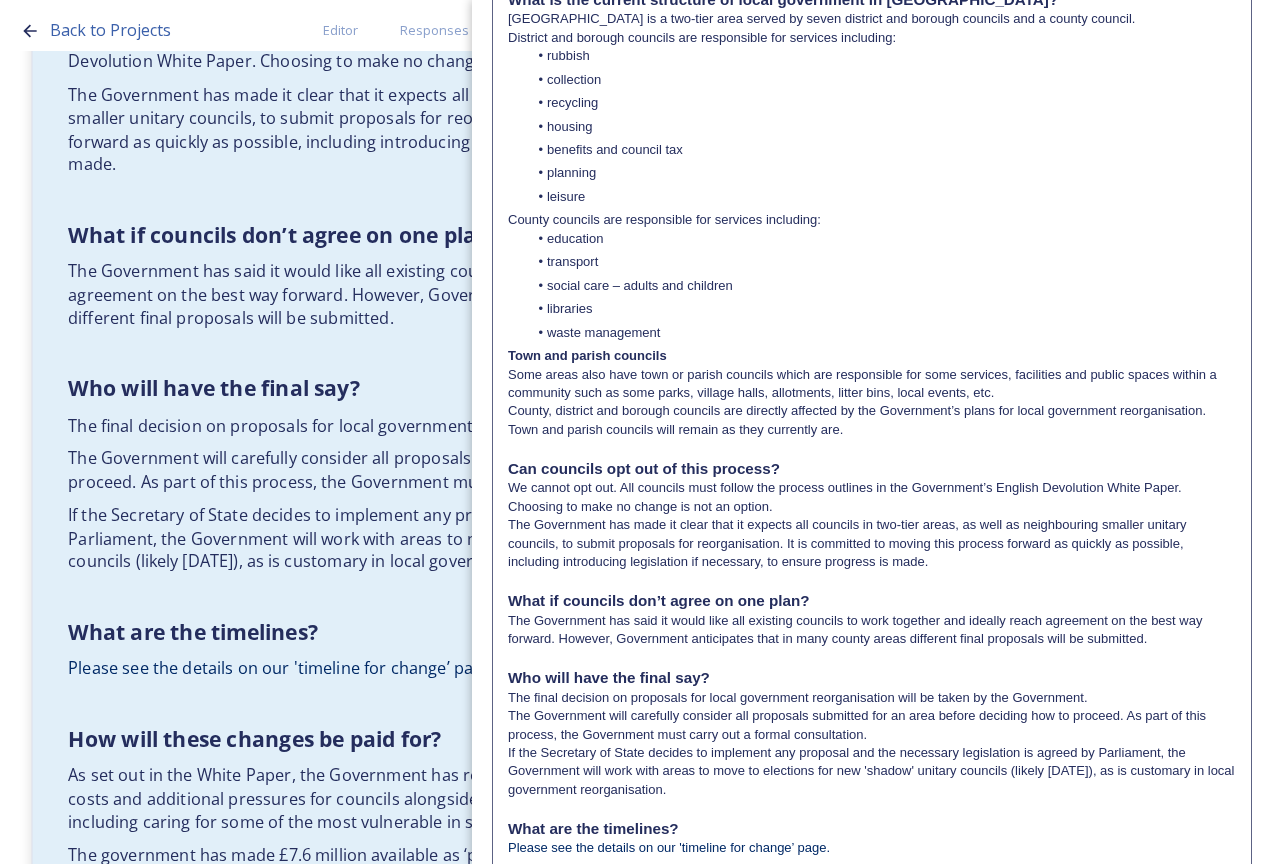 scroll, scrollTop: 900, scrollLeft: 0, axis: vertical 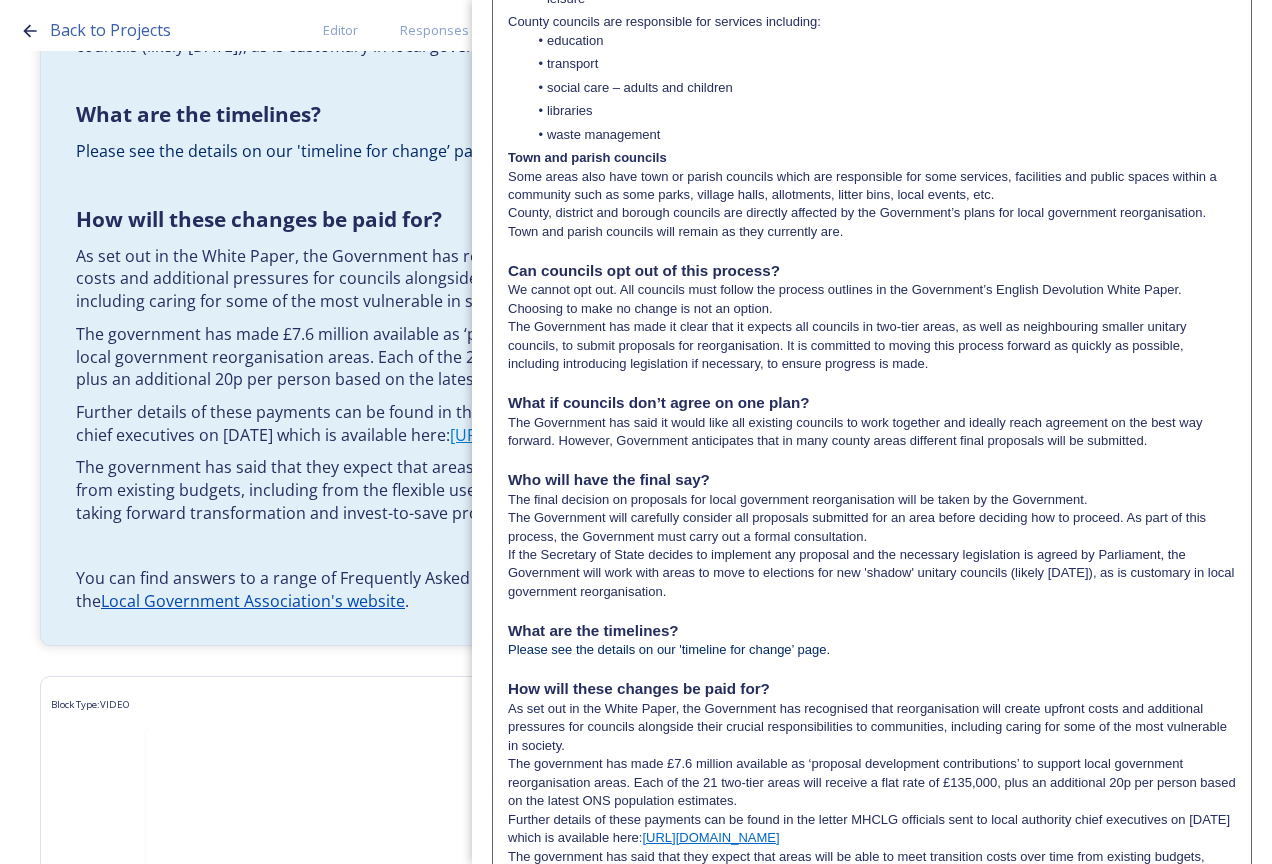click at bounding box center (872, 669) 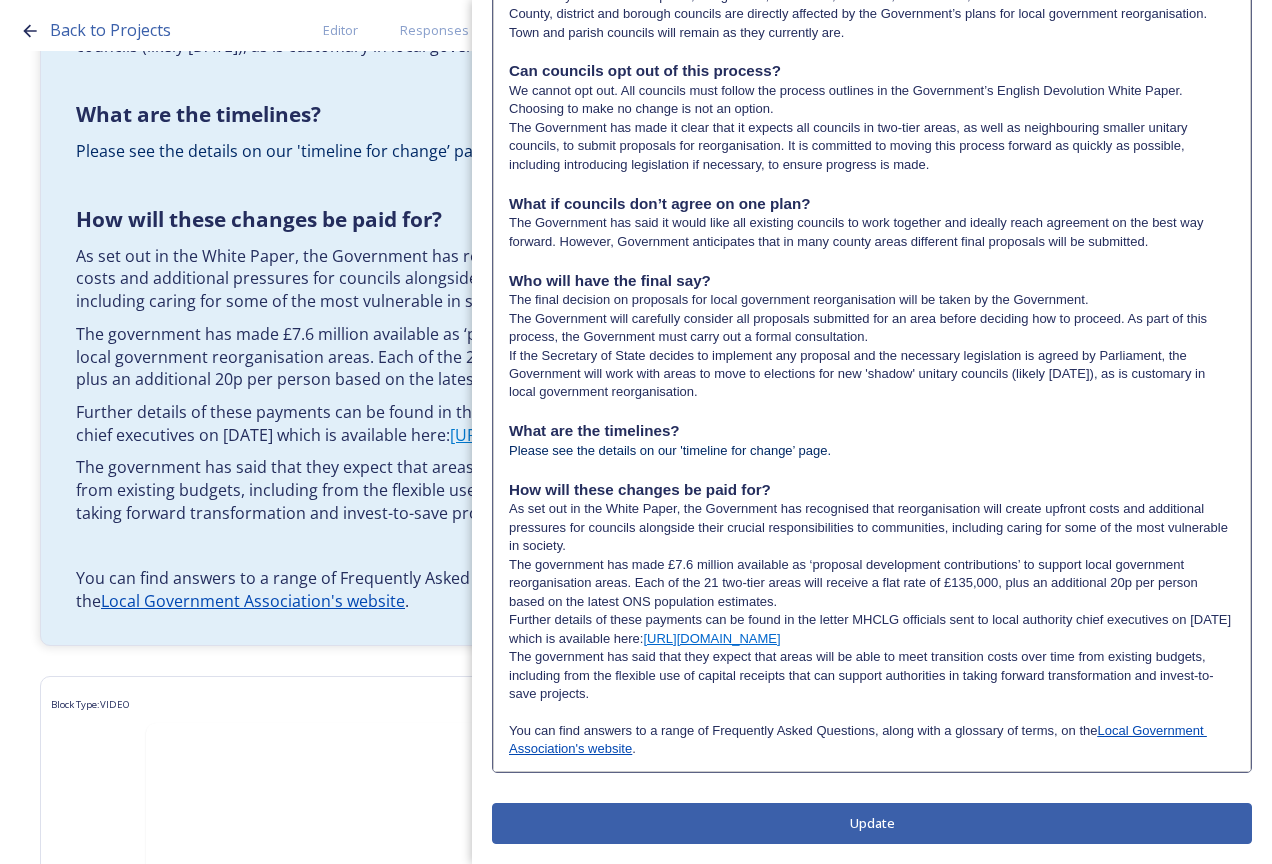 scroll, scrollTop: 1142, scrollLeft: 0, axis: vertical 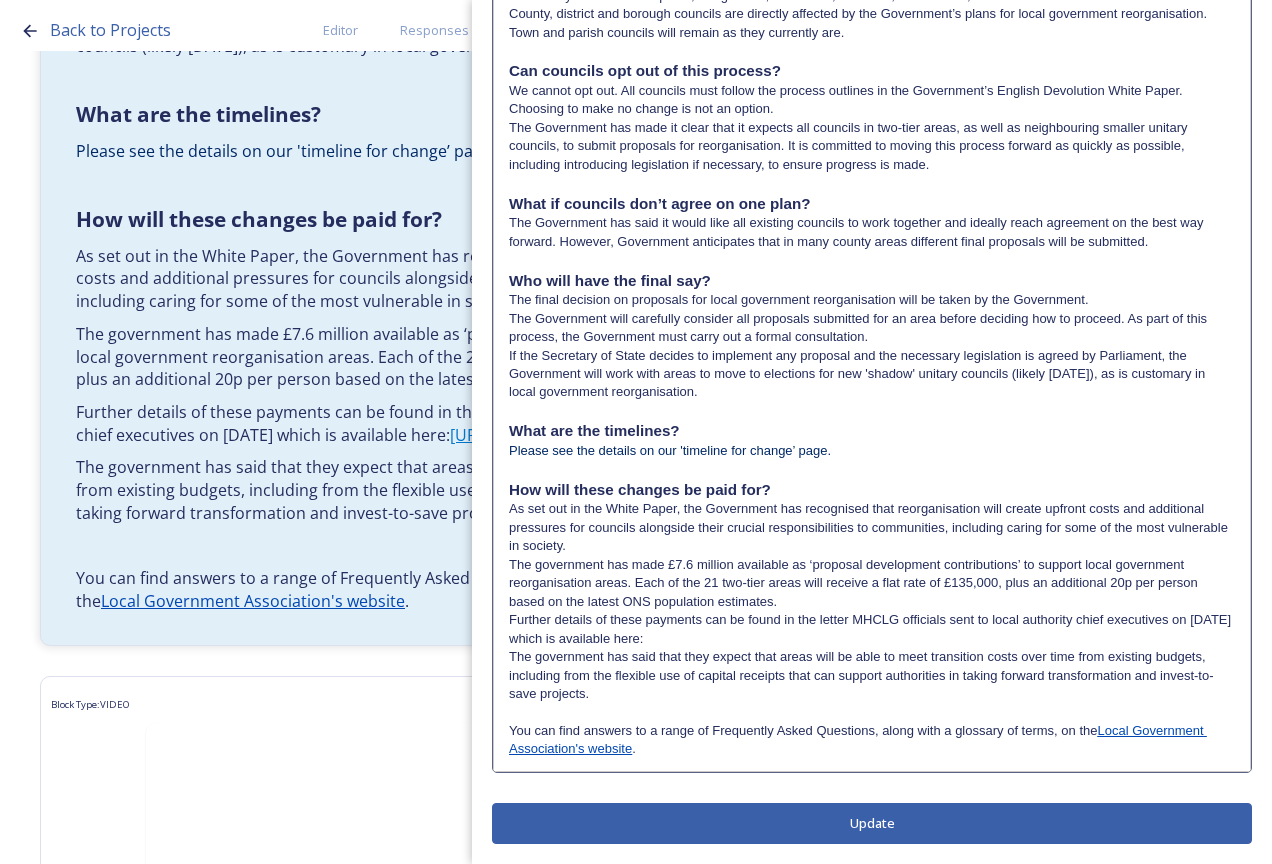 drag, startPoint x: 710, startPoint y: 638, endPoint x: 644, endPoint y: 633, distance: 66.189125 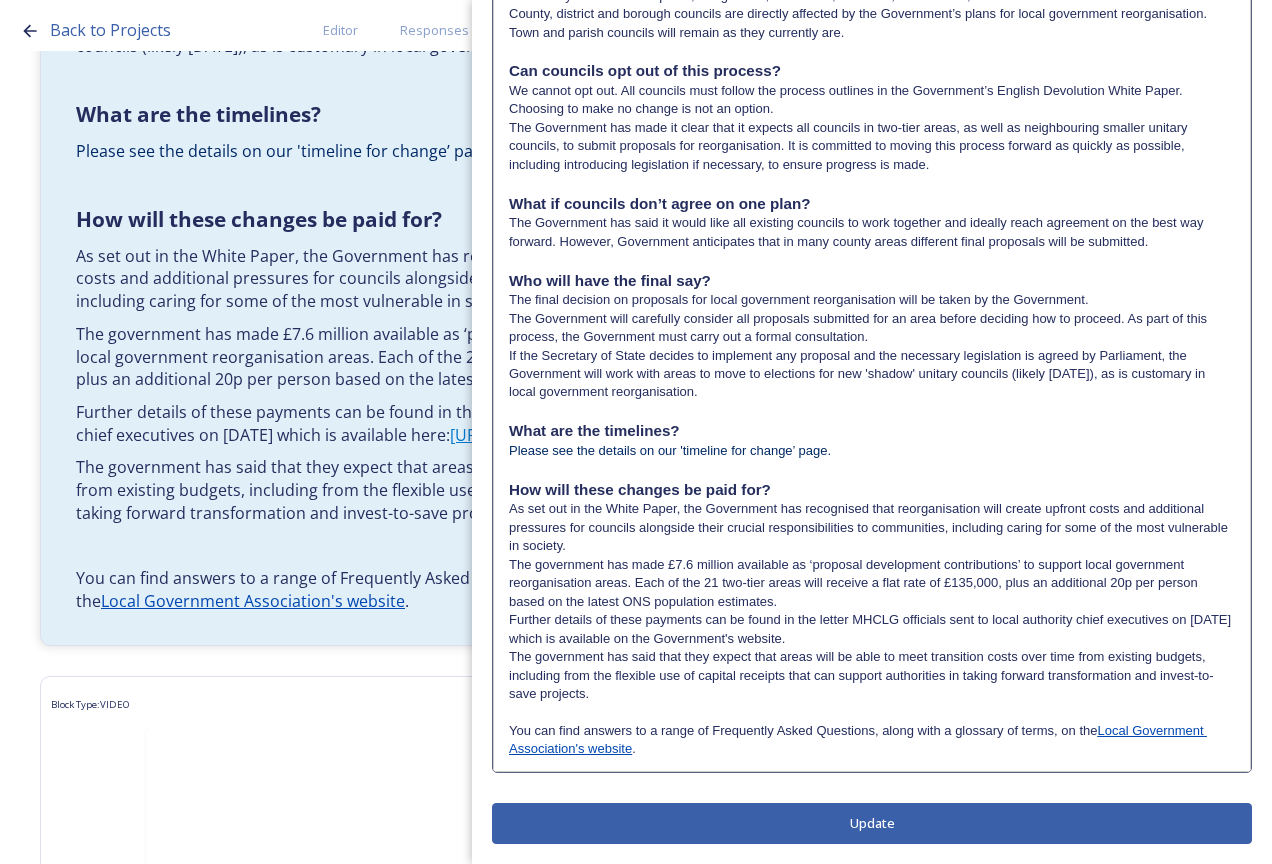 drag, startPoint x: 820, startPoint y: 641, endPoint x: 687, endPoint y: 631, distance: 133.37541 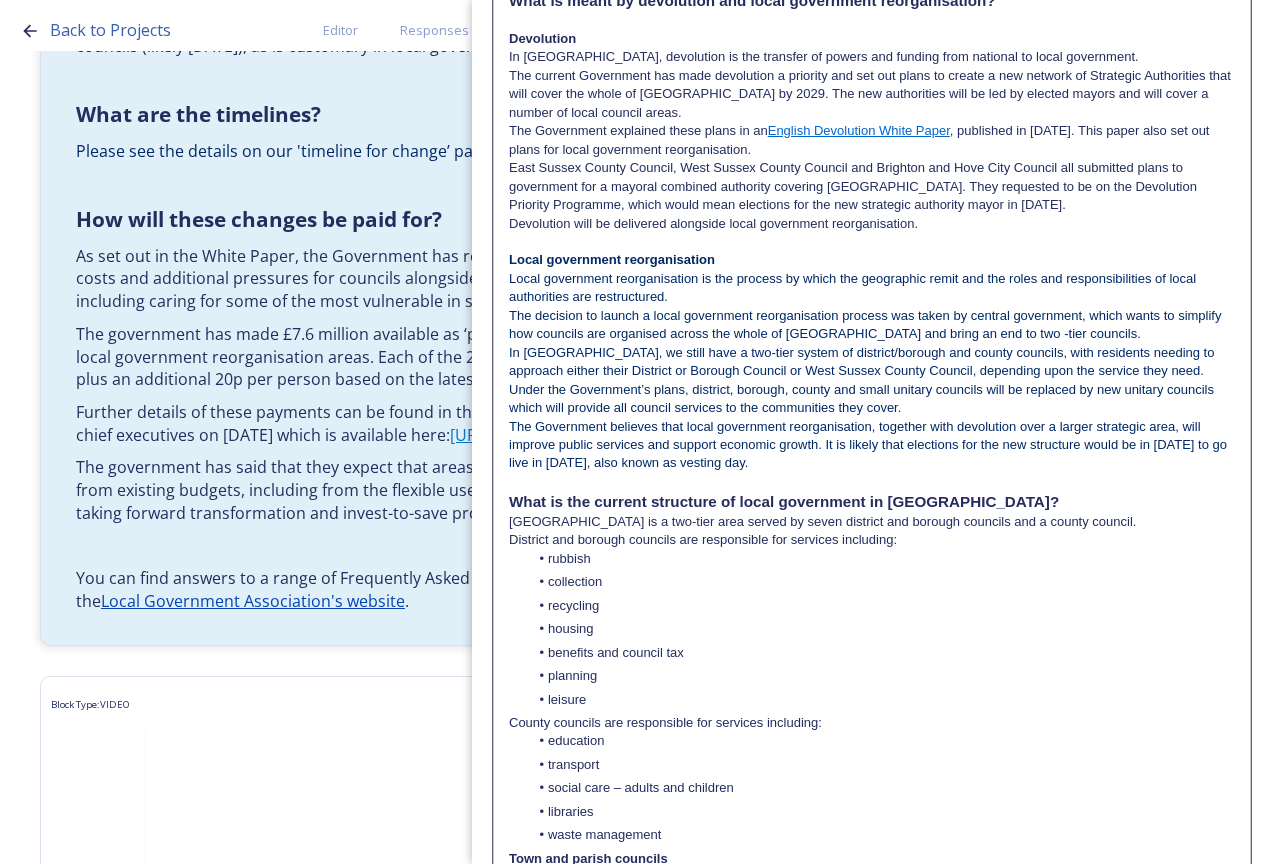 scroll, scrollTop: 0, scrollLeft: 0, axis: both 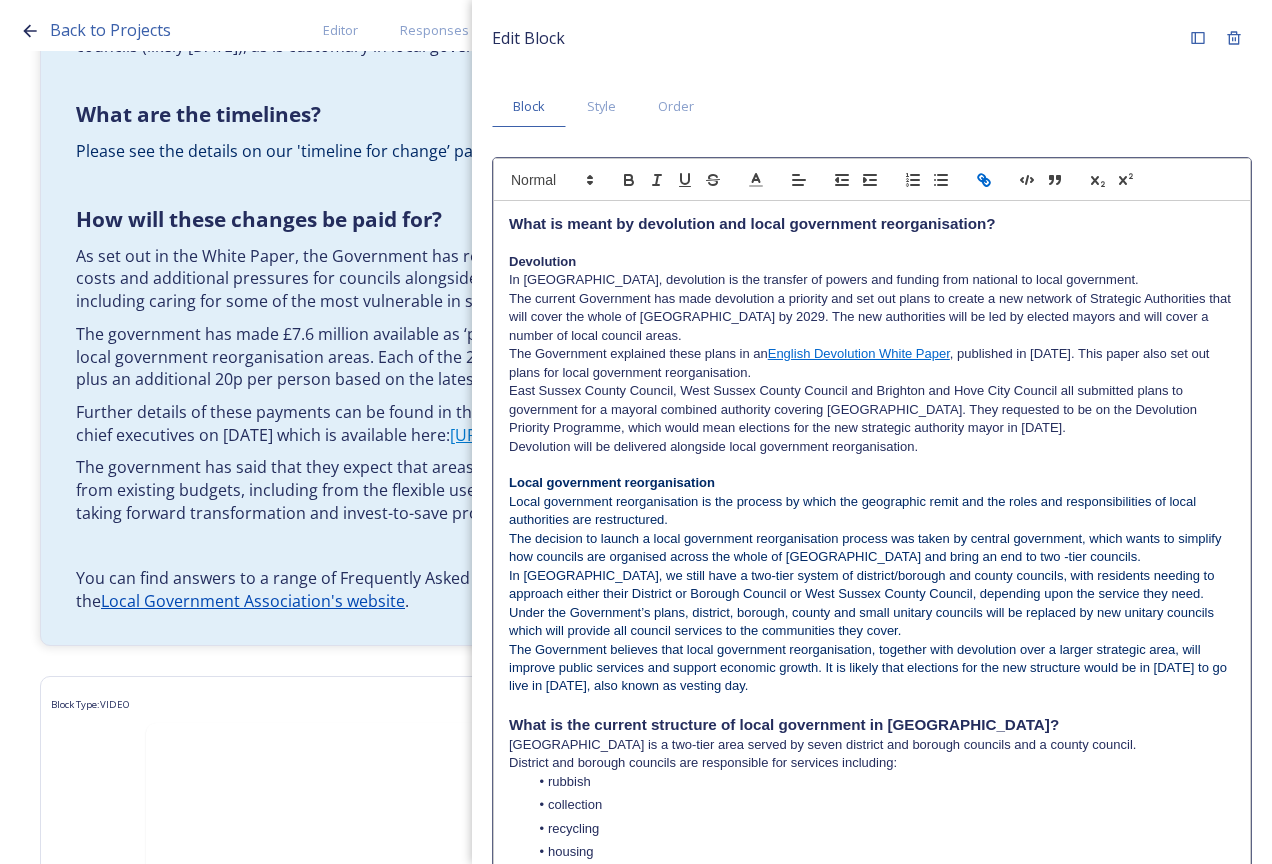 click 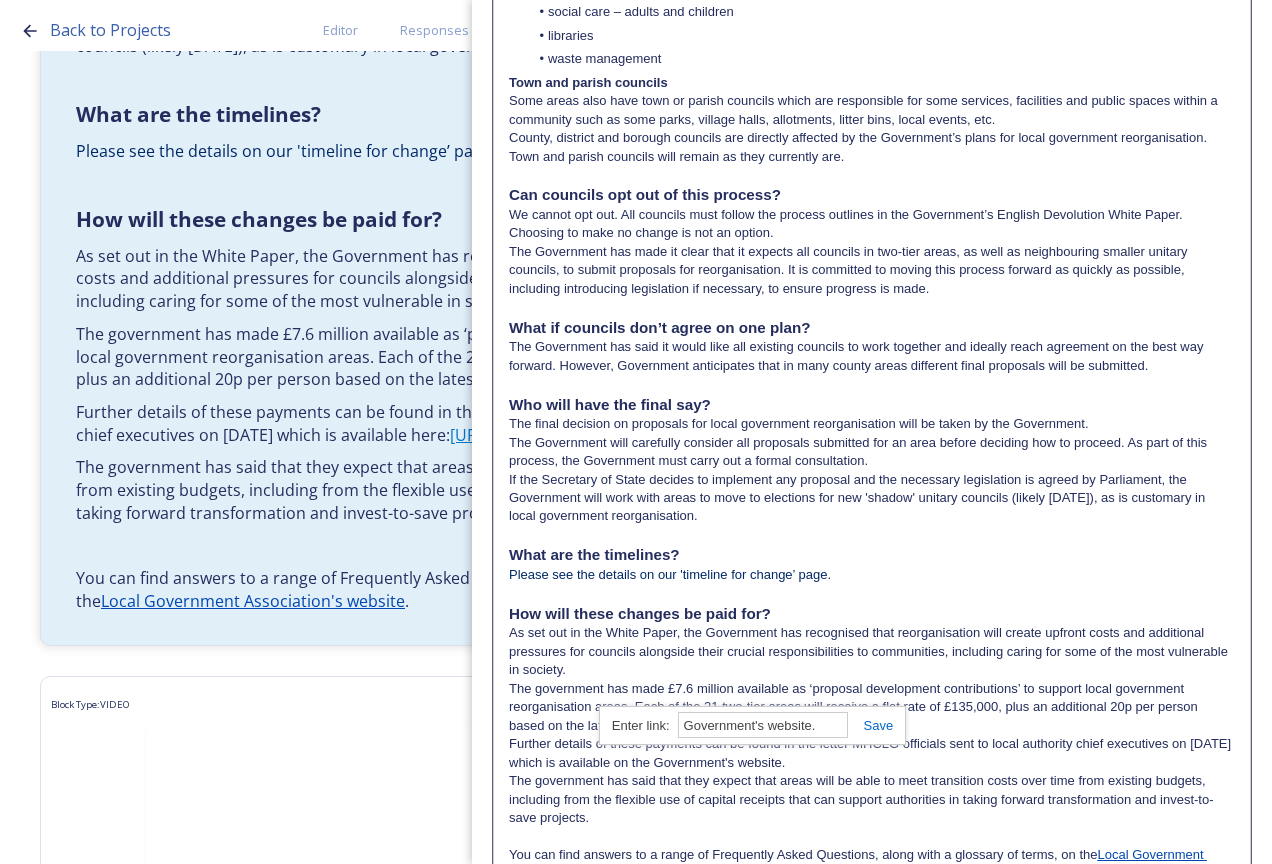 scroll, scrollTop: 1123, scrollLeft: 0, axis: vertical 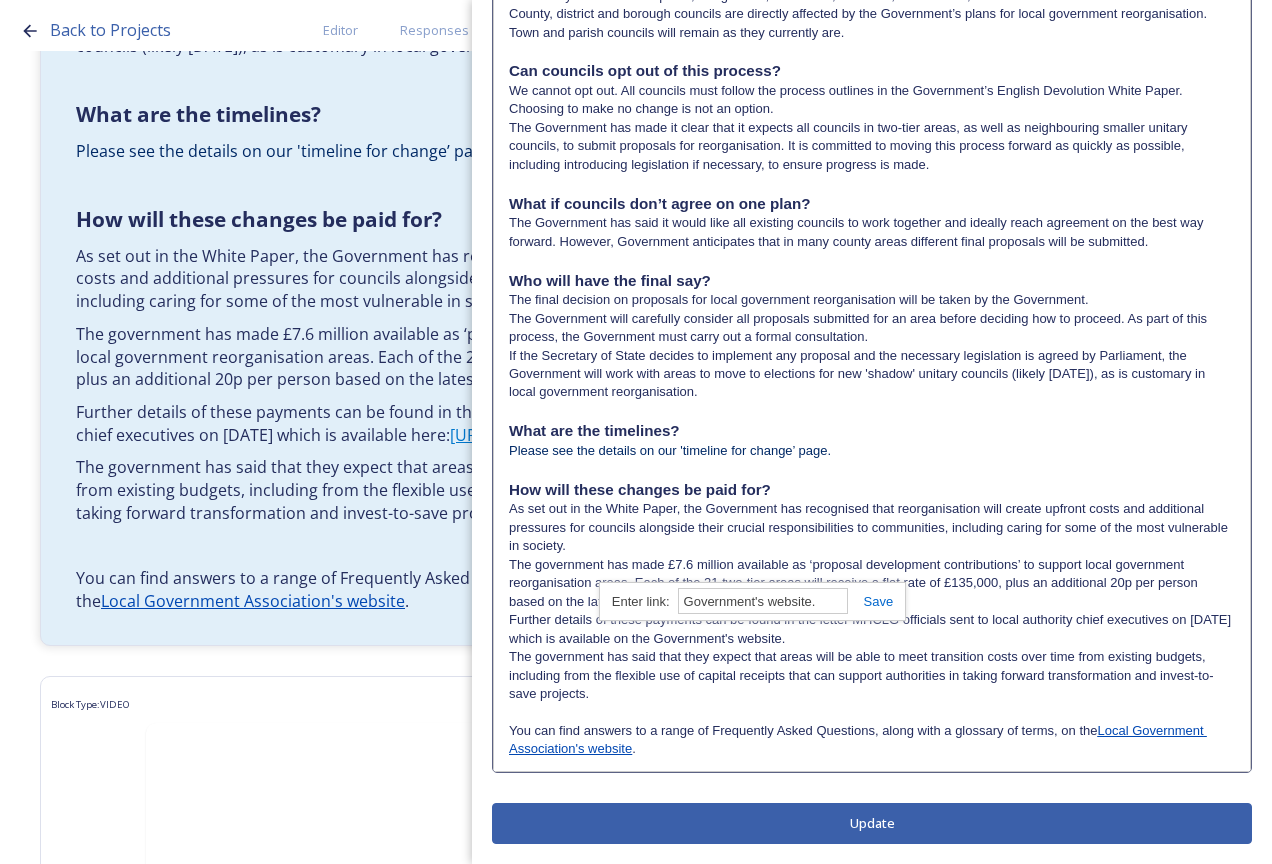 paste on "[URL][DOMAIN_NAME]" 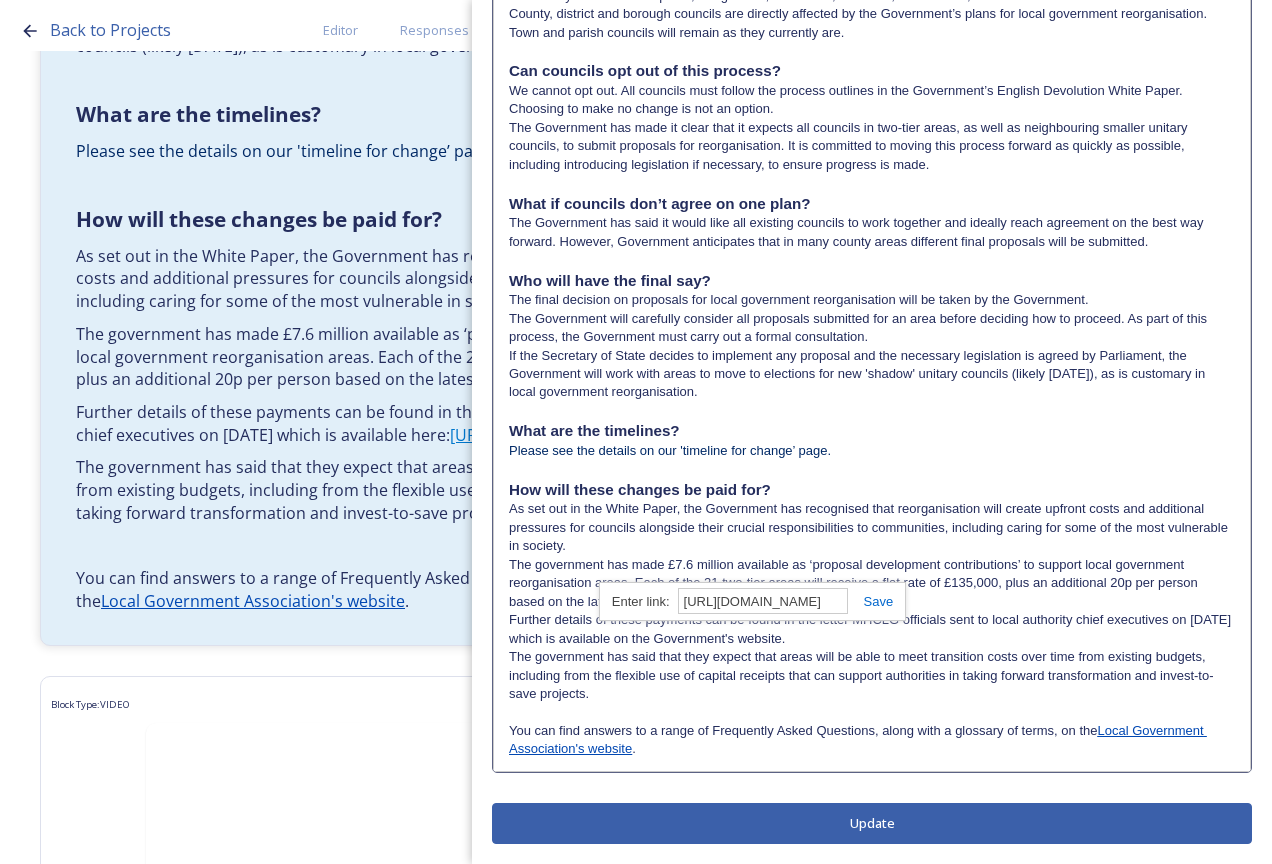 scroll, scrollTop: 0, scrollLeft: 461, axis: horizontal 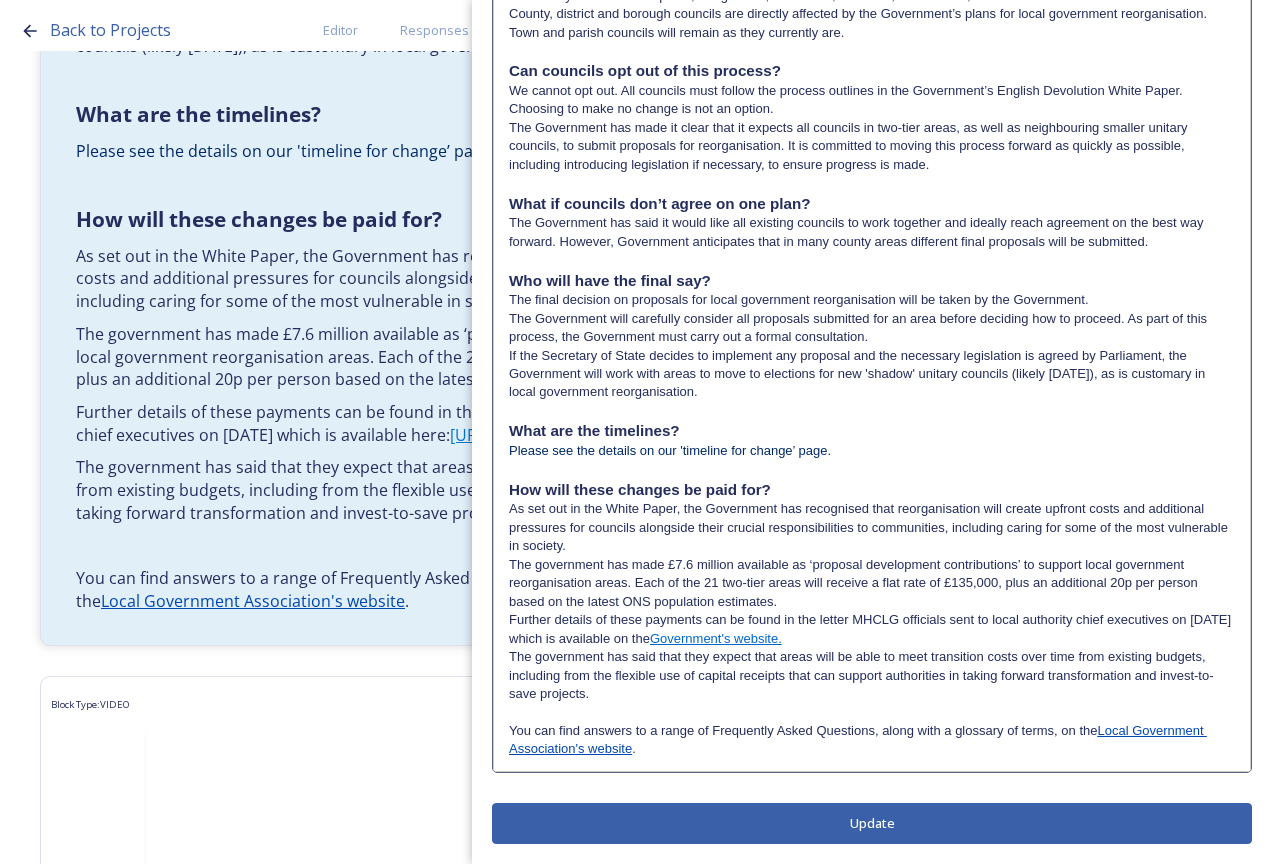 click on "The government has said that they expect that areas will be able to meet transition costs over time from existing budgets, including from the flexible use of capital receipts that can support authorities in taking forward transformation and invest-to-save projects." at bounding box center (872, 675) 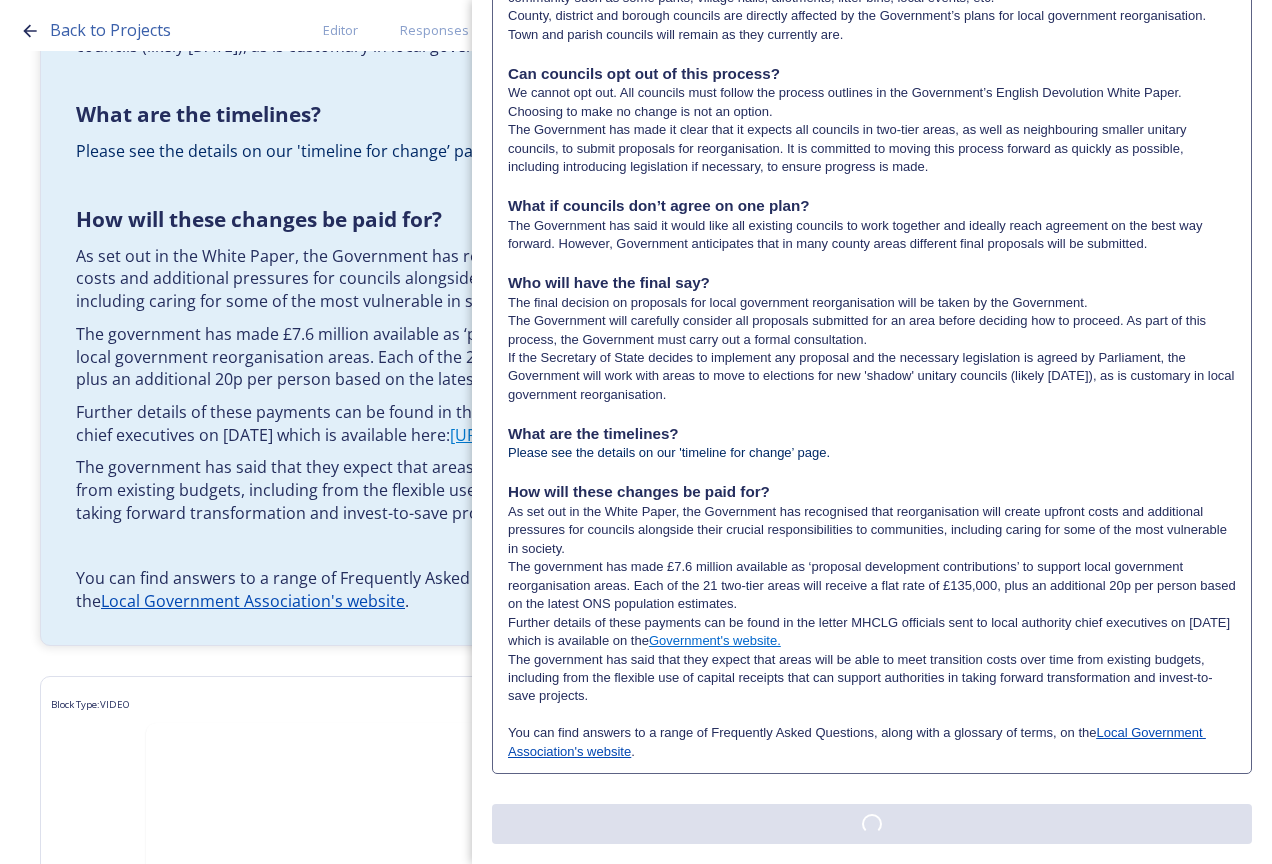 click on "Edit Block Block Style Order Text Block:  Edit Rich Text Click to edit What is meant by devolution and local government reorganisation? Devolution In [GEOGRAPHIC_DATA], devolution is the transfer of powers and funding from national to local government. The current Government has made devolution a priority and set out plans to create a new network of Strategic Authorities that will cover the whole of [GEOGRAPHIC_DATA] by 2029. The new authorities will be led by elected mayors and will cover a number of local council areas. The Government explained these plans in an  English Devolution White Paper , published in [DATE]. This paper also set out plans for local government reorganisation. East Sussex County Council, West Sussex County Council and Brighton and Hove City Council all submitted plans to government for a mayoral combined authority covering [GEOGRAPHIC_DATA]. They requested to be on the Devolution Priority Programme, which would mean elections for the new strategic authority mayor in [DATE].  Local government reorganisation" at bounding box center (872, -117) 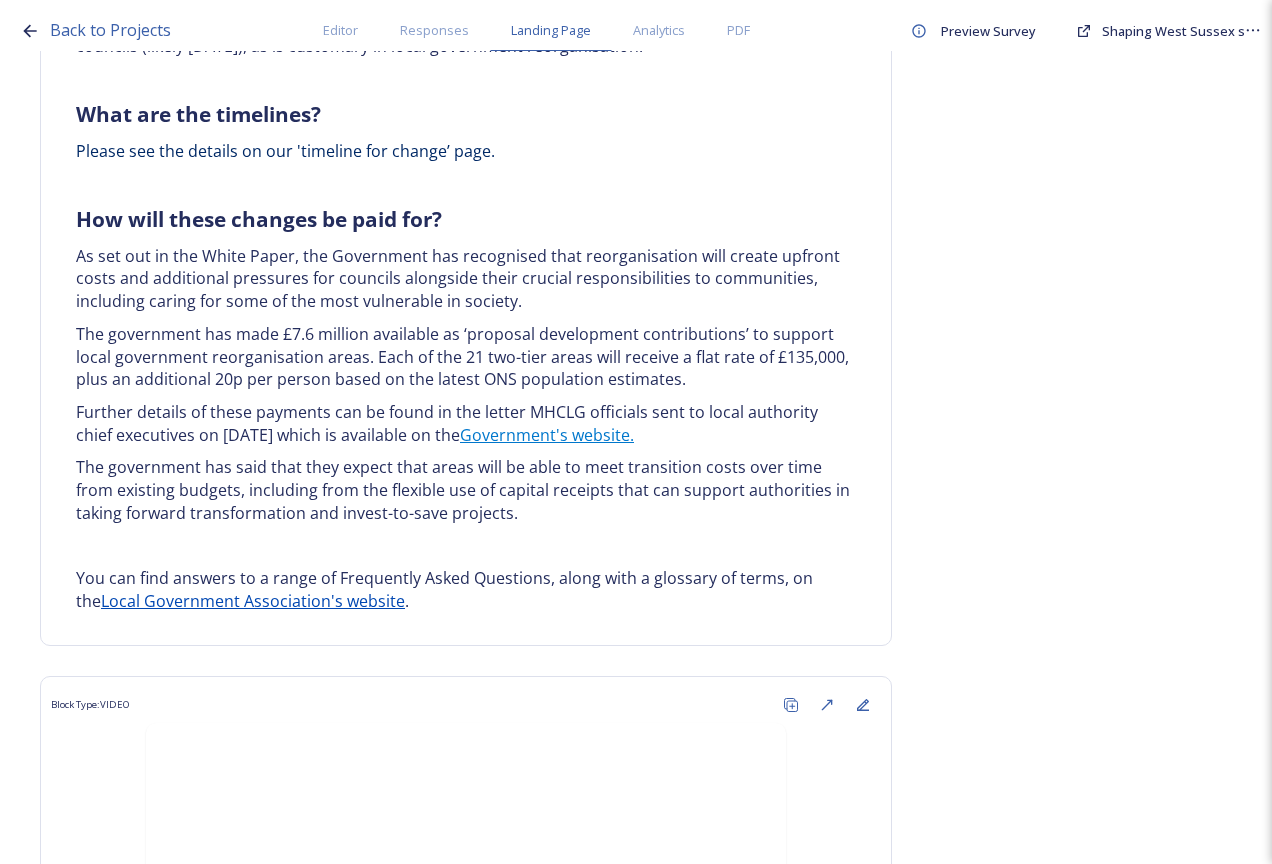 click on "Back to Projects Editor Responses Landing Page Analytics PDF Preview Survey Shaping [GEOGRAPHIC_DATA] survey Do you want to have a landing page for this project? Home Frequently asked questions Block Type:  RICH_TEXT Frequently Asked Questions Block Type:  IMAGE_TEXT On this page, you can find a range of Frequently Asked Questions. You will also find some helpful explainer videos created by the Local Government Association (LGA). Block Type:  RICH_TEXT What is meant by devolution and local government reorganisation? Devolution In [GEOGRAPHIC_DATA], devolution is the transfer of powers and funding from national to local government. The current Government has made devolution a priority and set out plans to create a new network of Strategic Authorities that will cover the whole of [GEOGRAPHIC_DATA] by 2029. The new authorities will be led by elected mayors and will cover a number of local council areas. The Government explained these plans in an  English Devolution White Paper Local government reorganisation rubbish collection recycling" at bounding box center (636, 432) 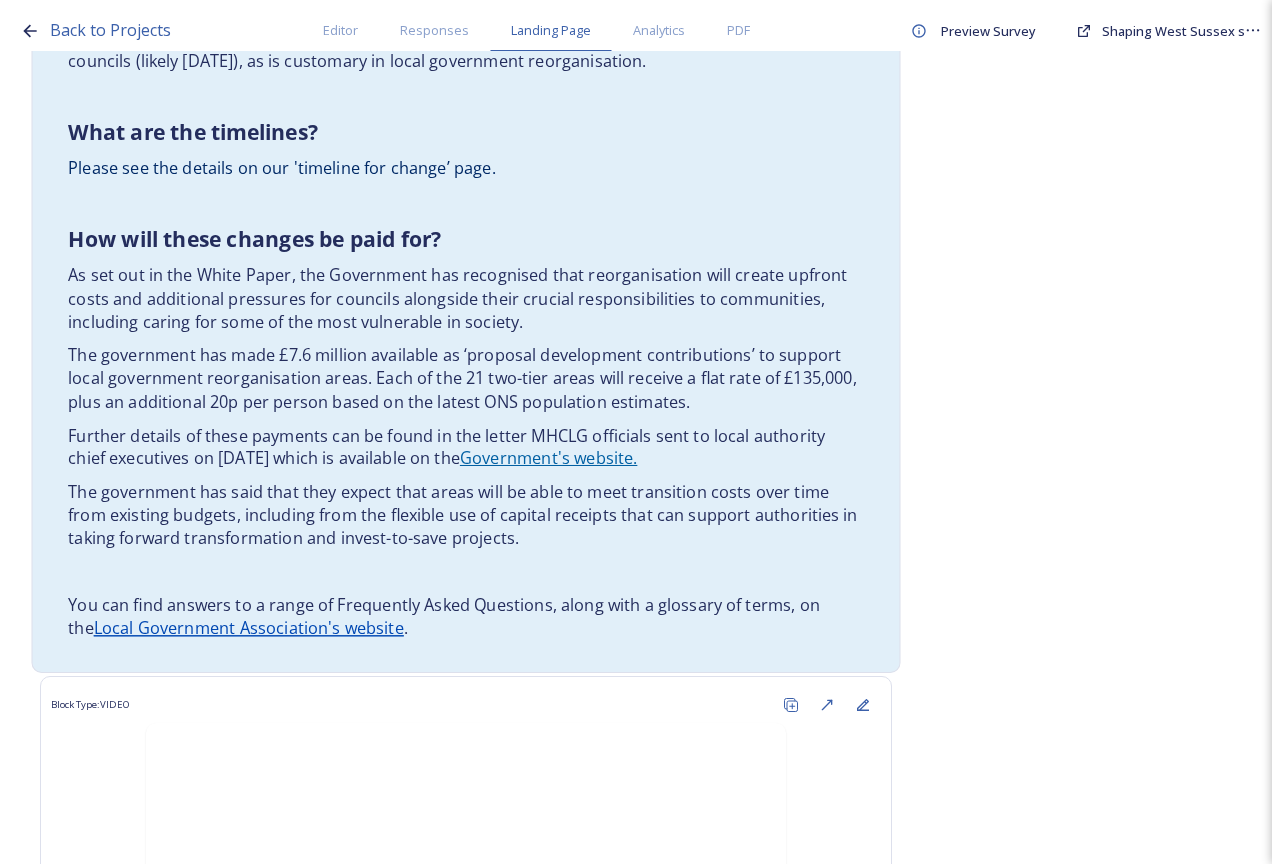 click on "Government's website." at bounding box center (548, 458) 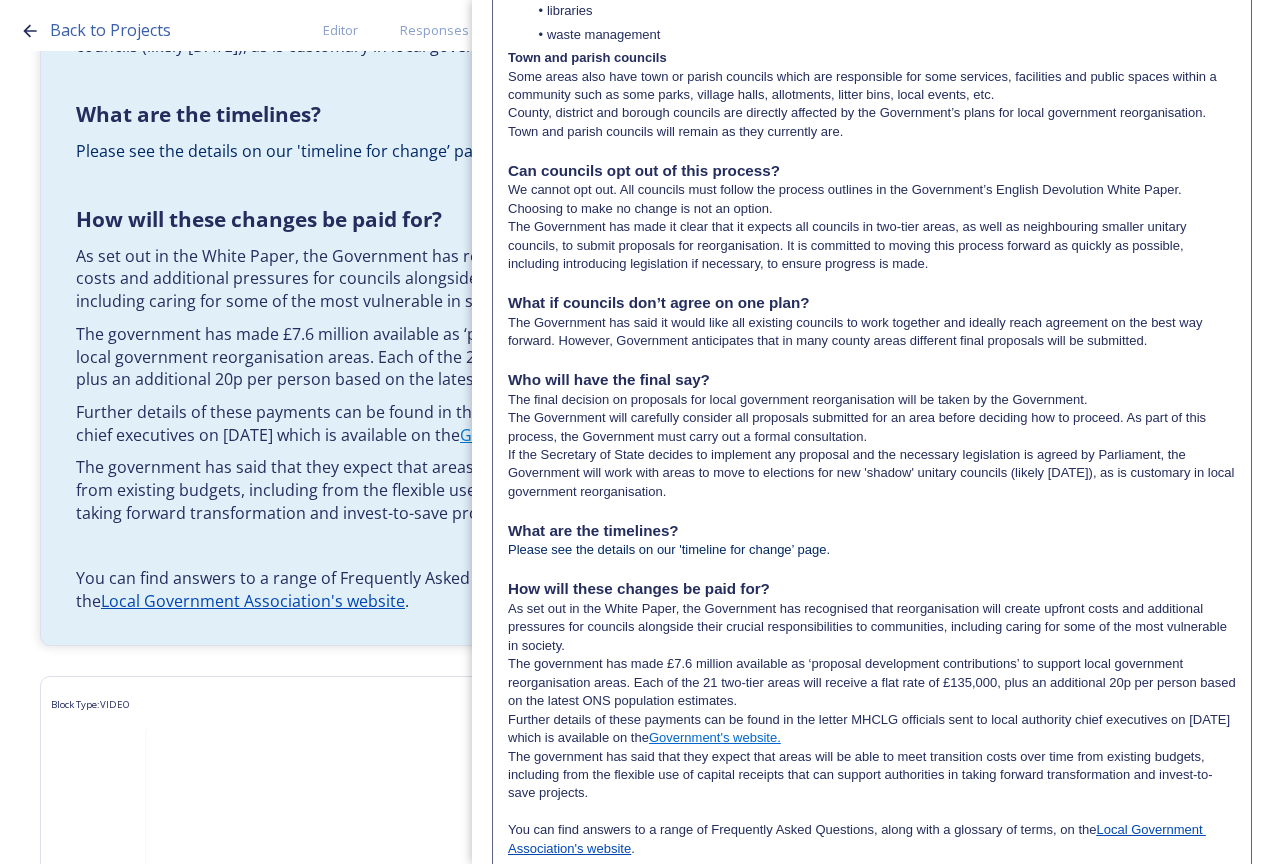 scroll, scrollTop: 1098, scrollLeft: 0, axis: vertical 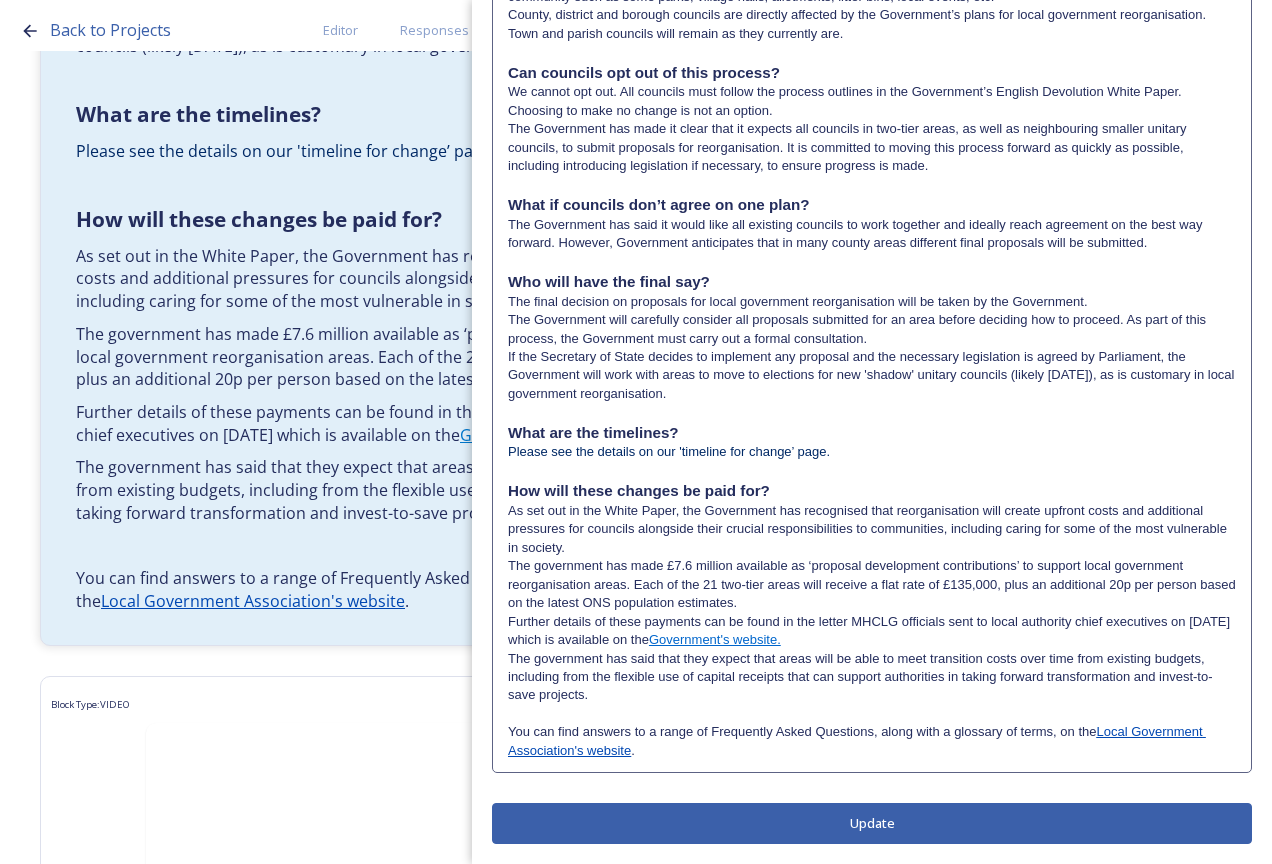 click at bounding box center [872, 714] 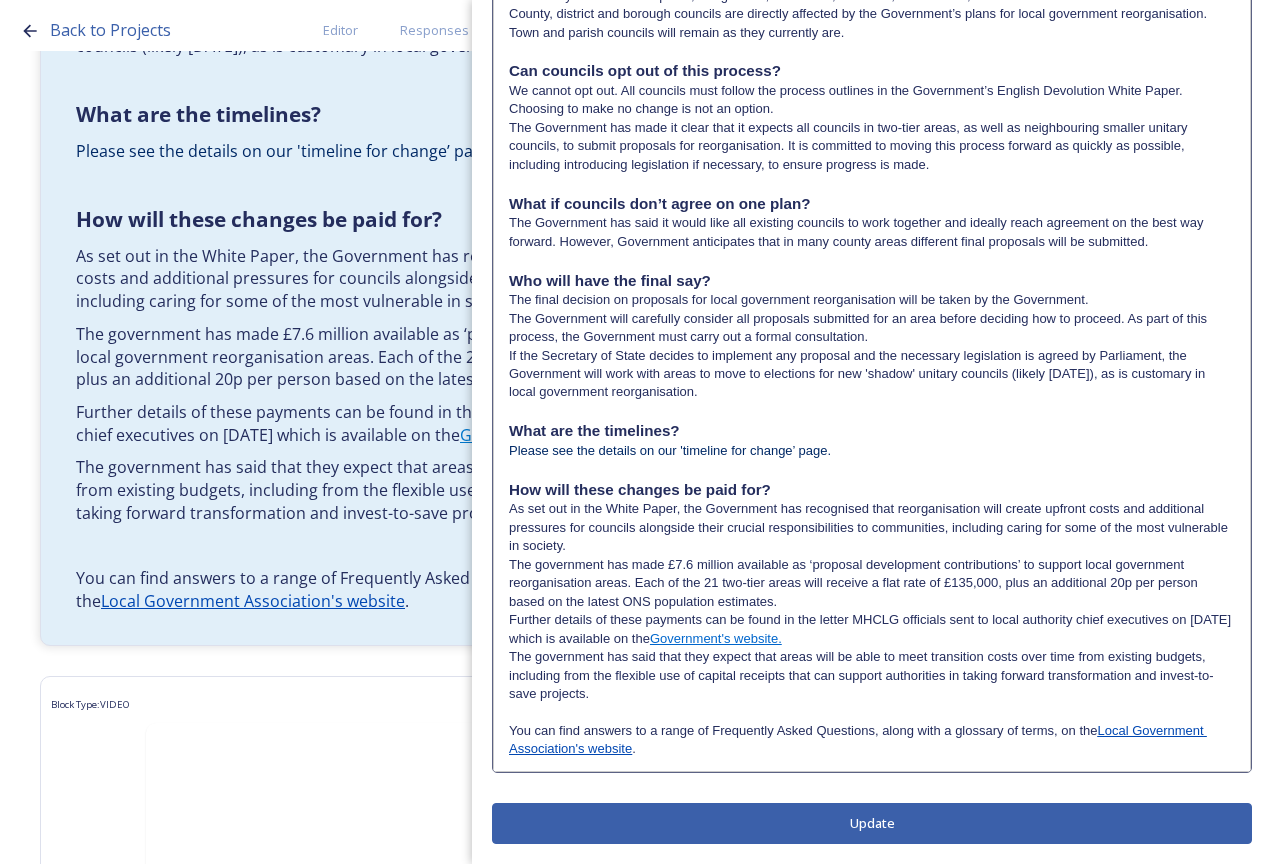 click at bounding box center [872, 712] 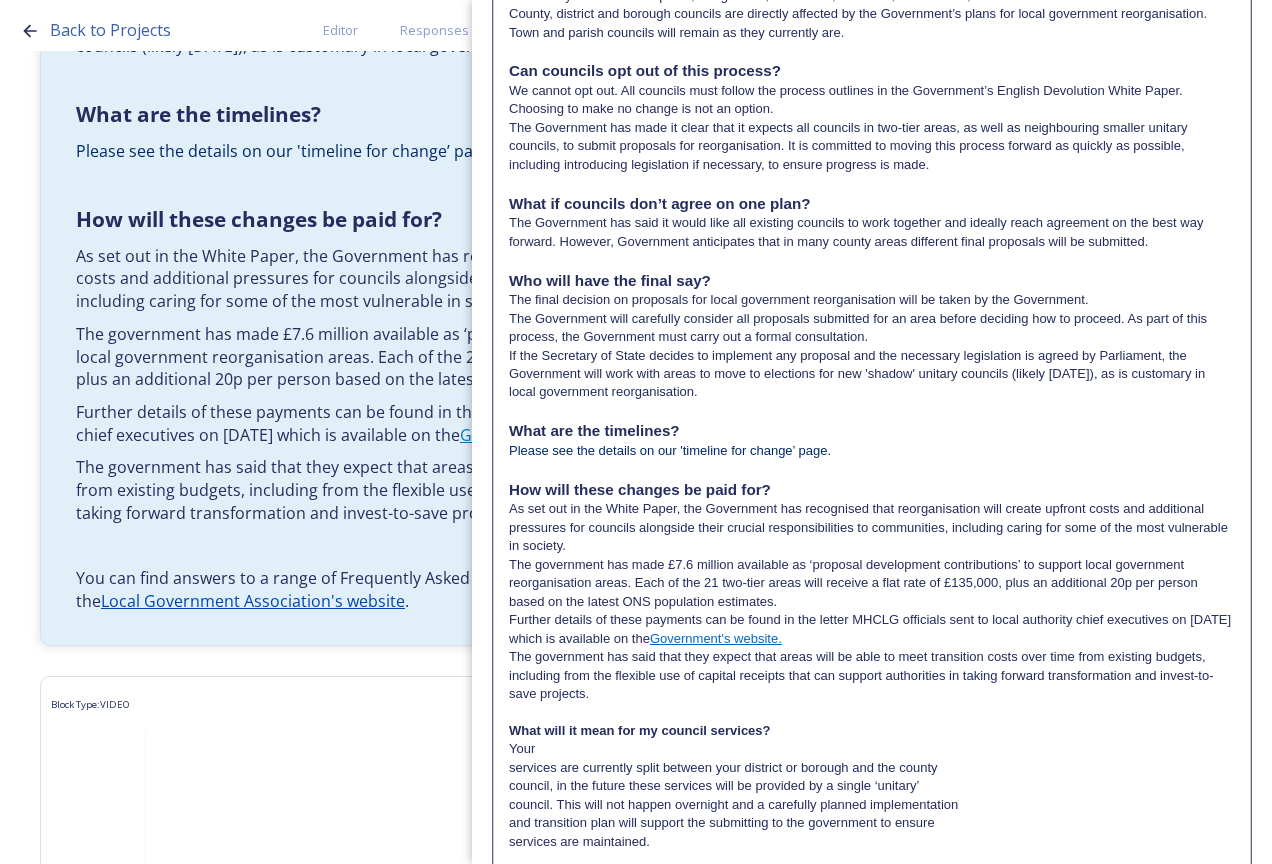 scroll, scrollTop: 0, scrollLeft: 0, axis: both 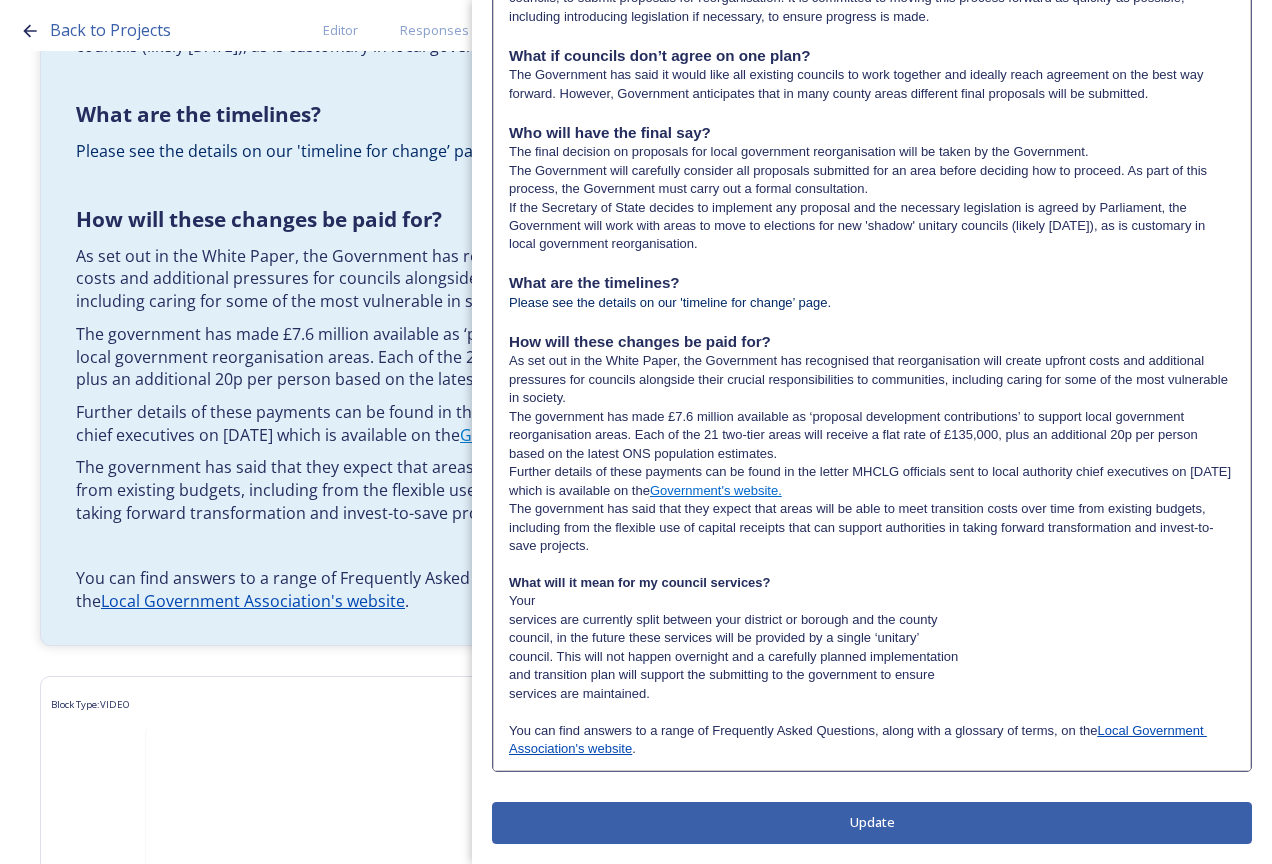 click on "Your" at bounding box center [872, 601] 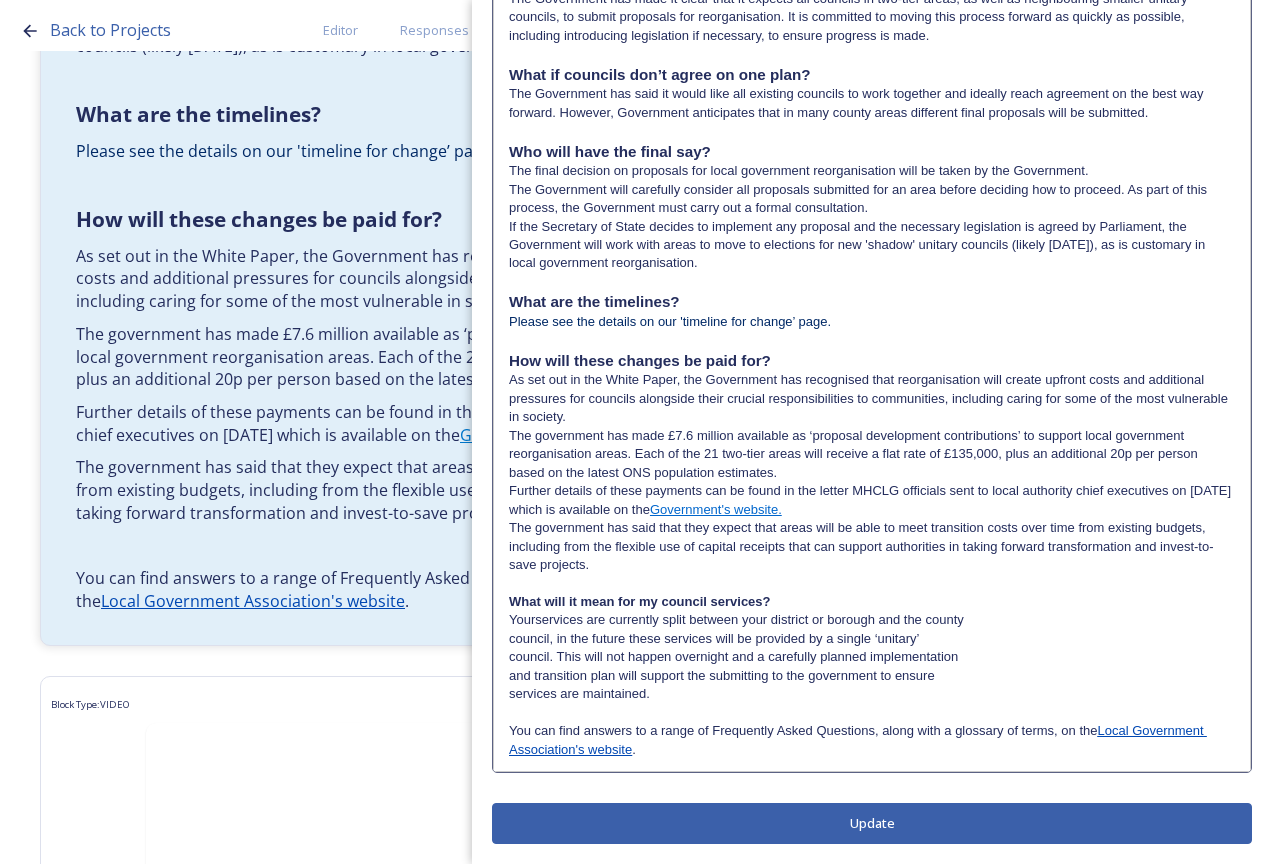 scroll, scrollTop: 1252, scrollLeft: 0, axis: vertical 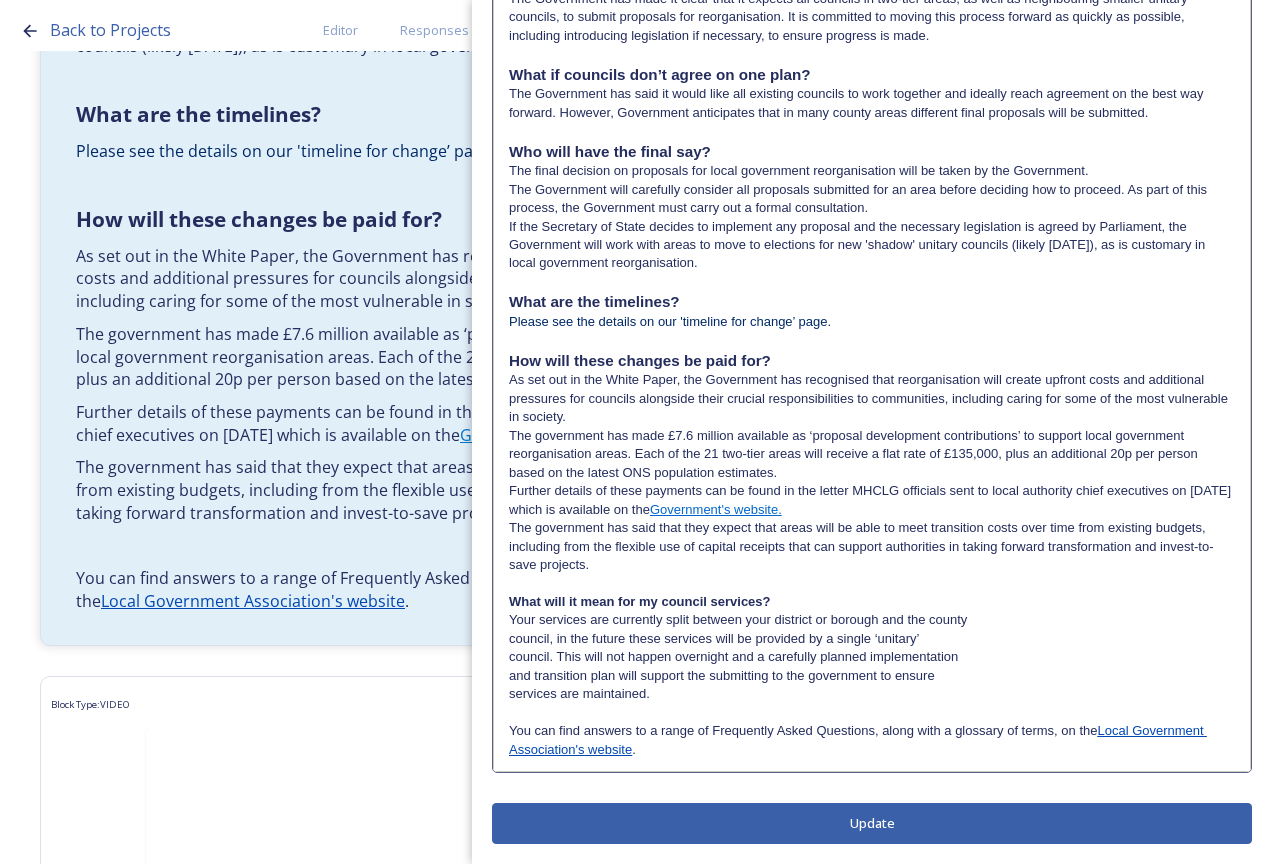 click on "Your services are currently split between your district or borough and the county" at bounding box center (872, 620) 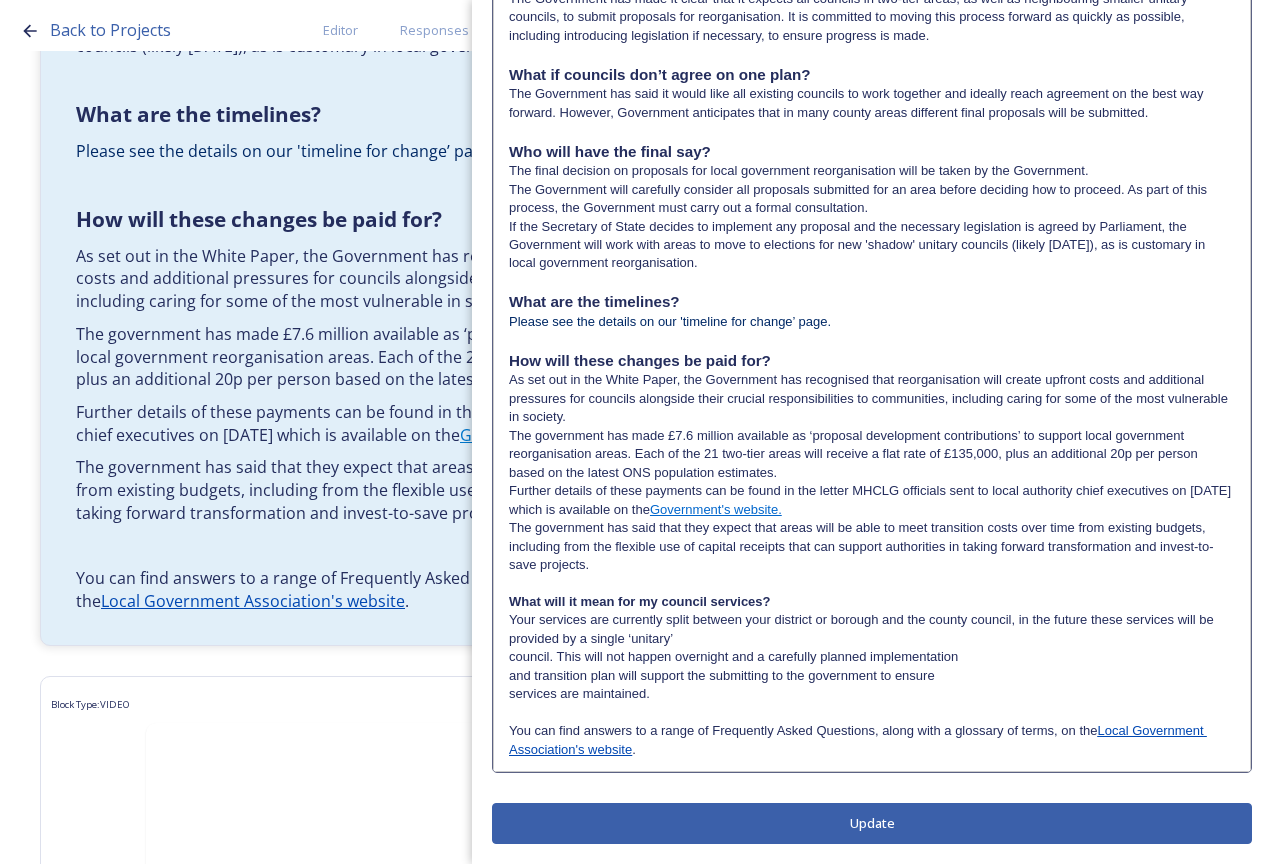 click on "Your services are currently split between your district or borough and the county council, in the future these services will be provided by a single ‘unitary’" at bounding box center (872, 629) 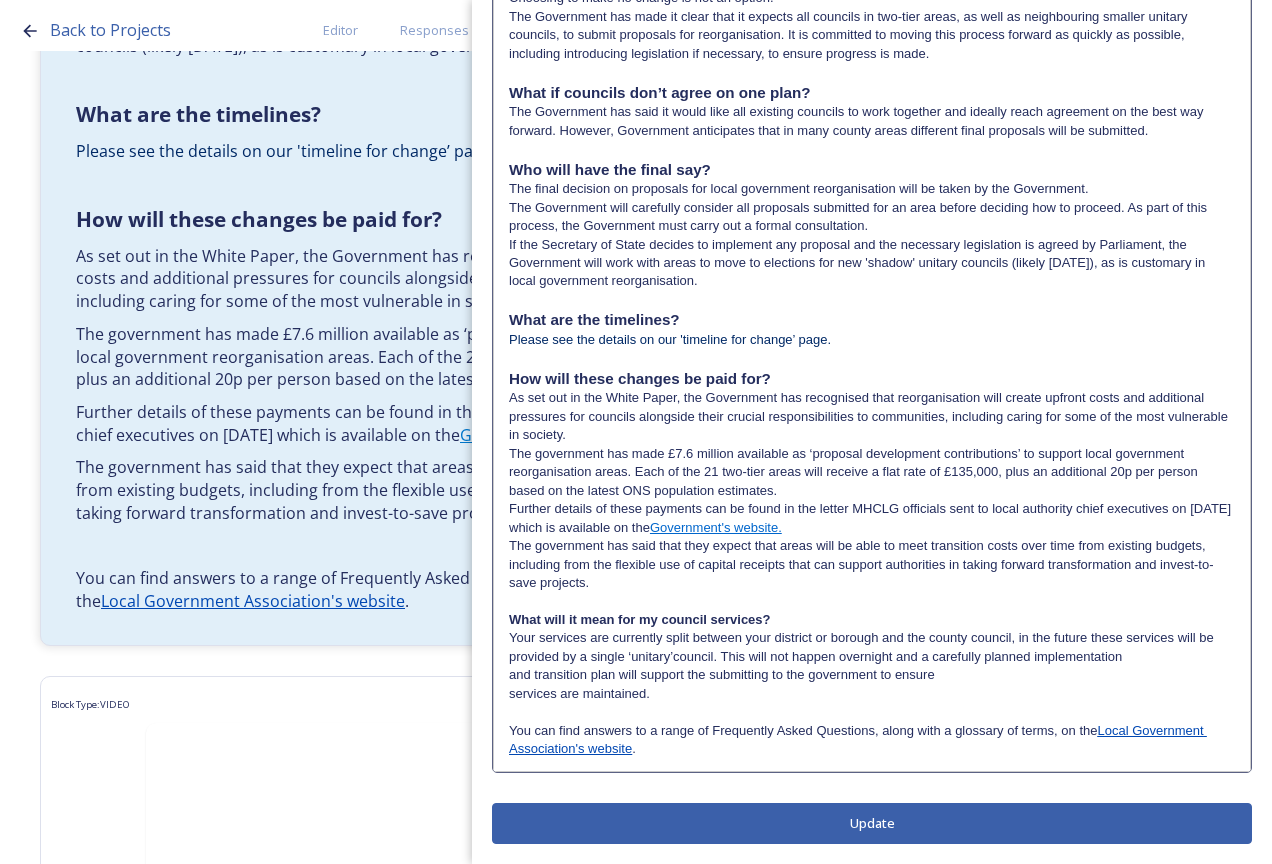 scroll, scrollTop: 1234, scrollLeft: 0, axis: vertical 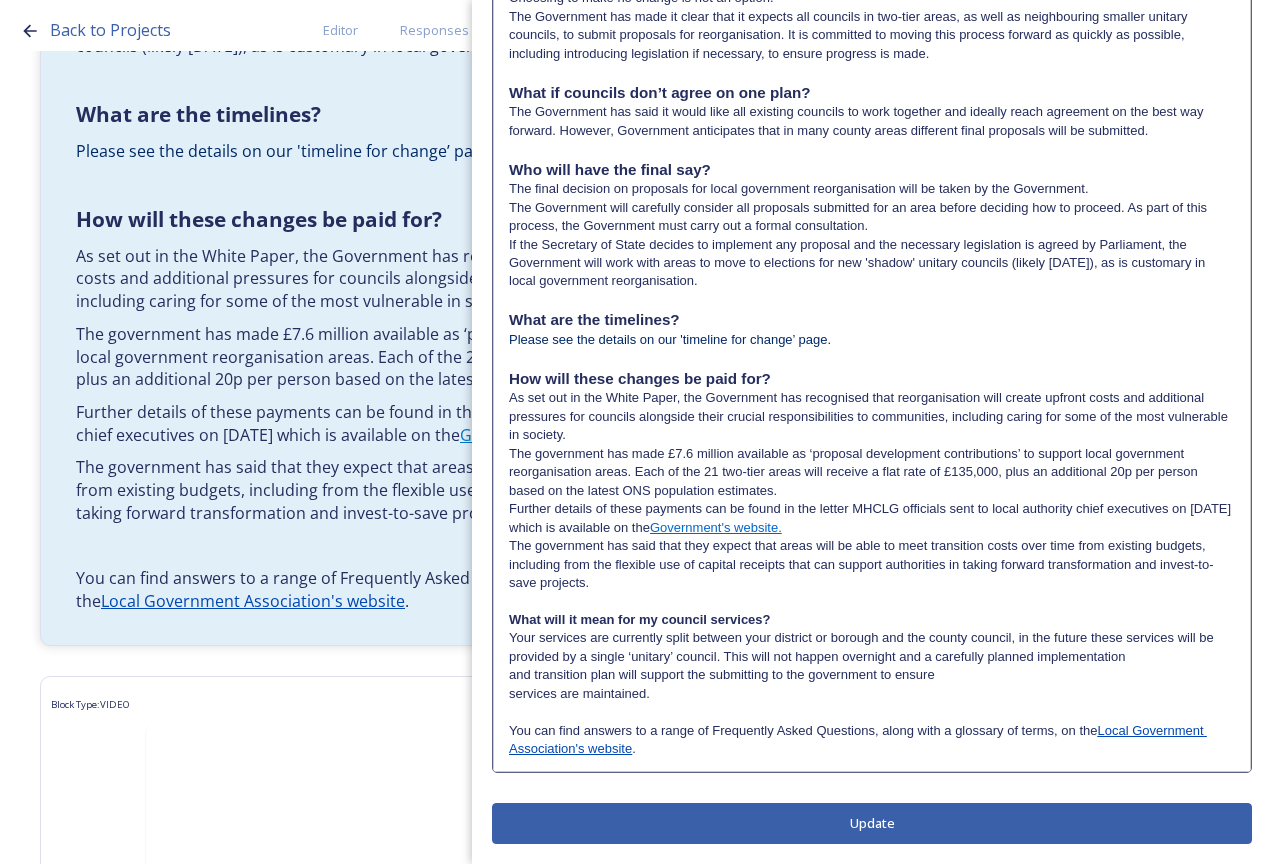 click on "Your services are currently split between your district or borough and the county council, in the future these services will be provided by a single ‘unitary’ council. This will not happen overnight and a carefully planned implementation" at bounding box center (872, 647) 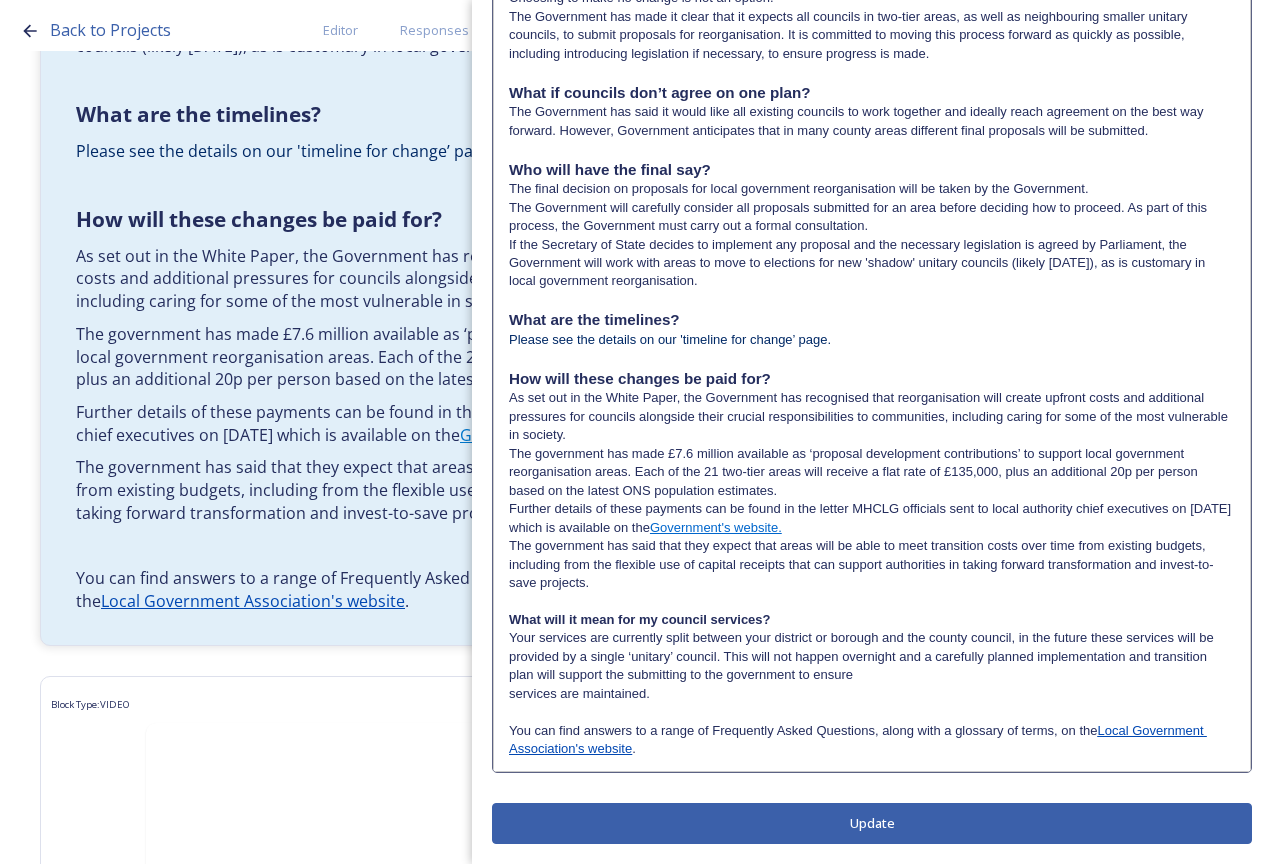 click on "Your services are currently split between your district or borough and the county council, in the future these services will be provided by a single ‘unitary’ council. This will not happen overnight and a carefully planned implementation and transition plan will support the submitting to the government to ensure" at bounding box center (872, 656) 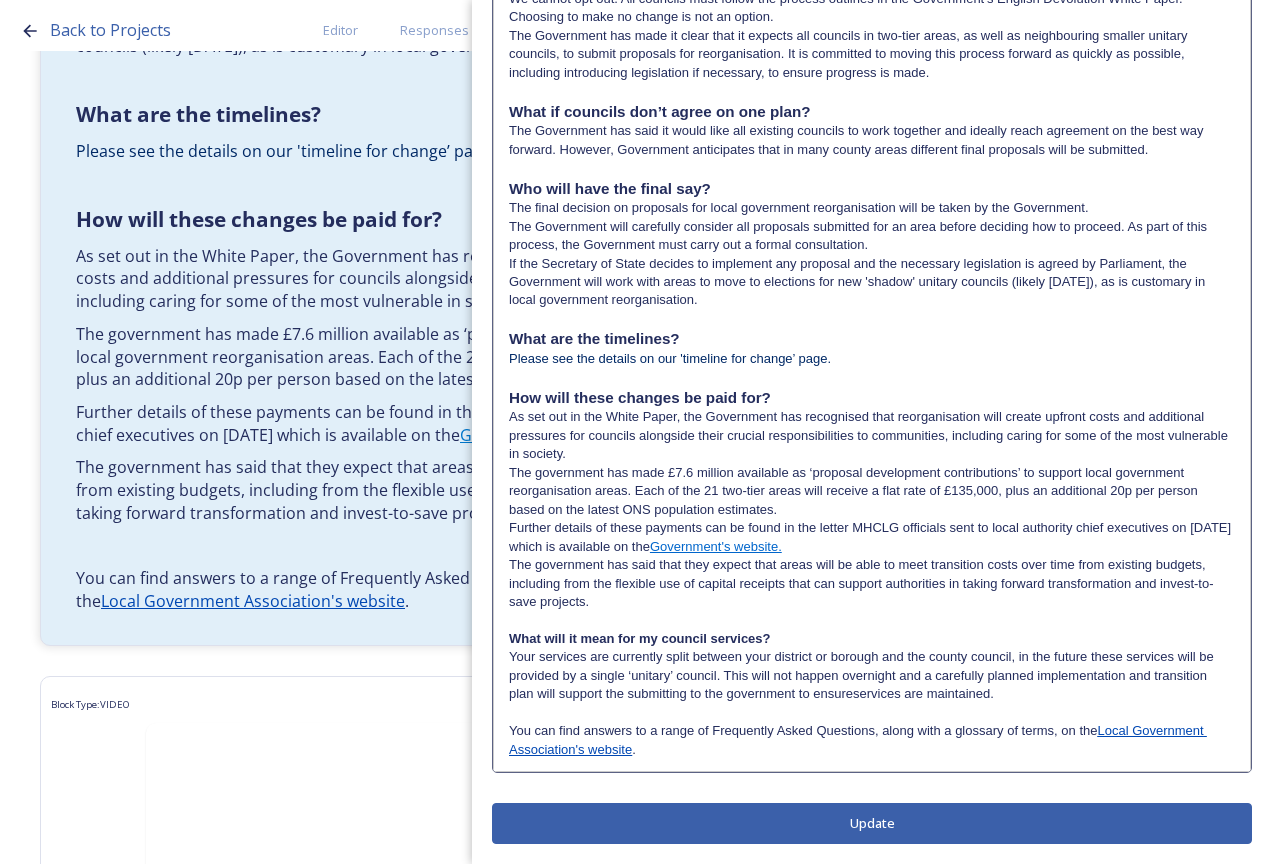 scroll, scrollTop: 1215, scrollLeft: 0, axis: vertical 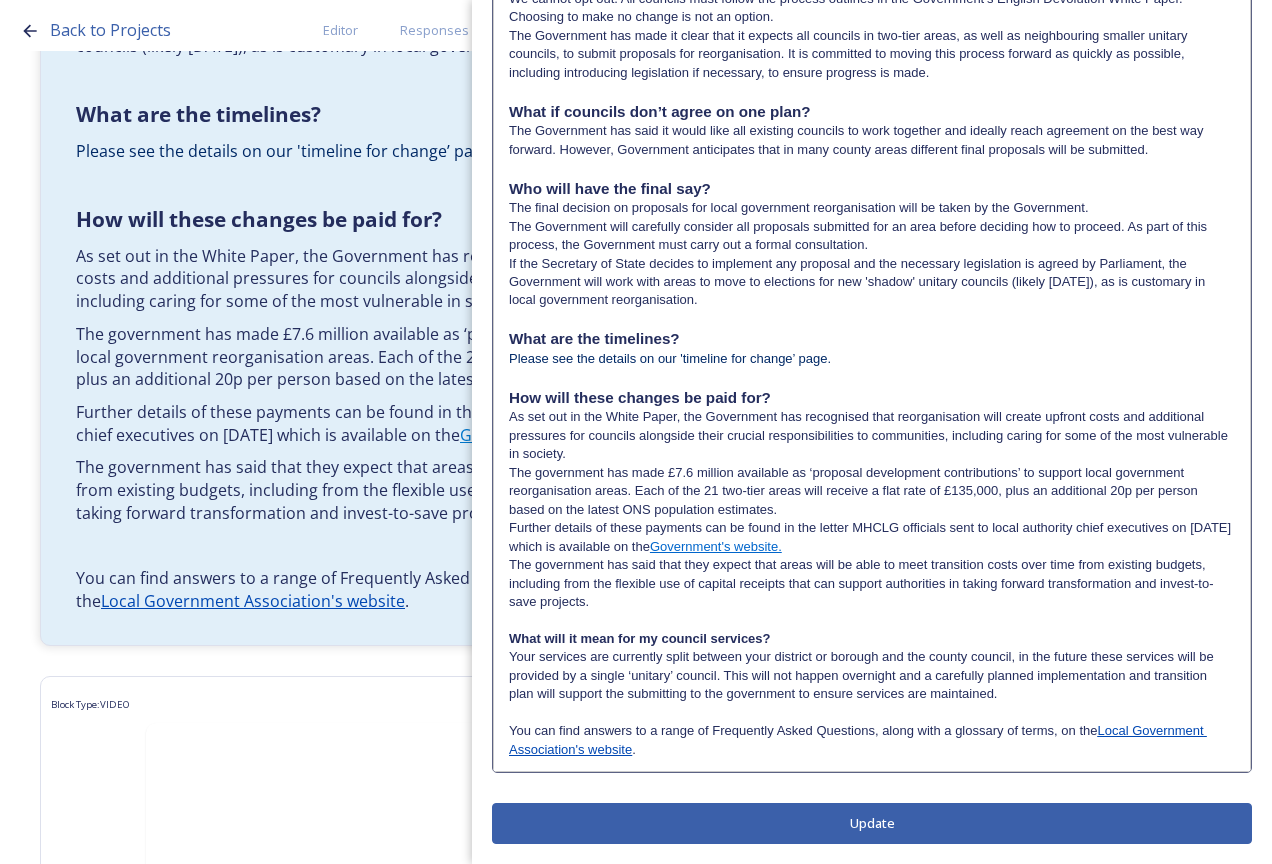 click on "What will it mean for my council services?" at bounding box center (872, 639) 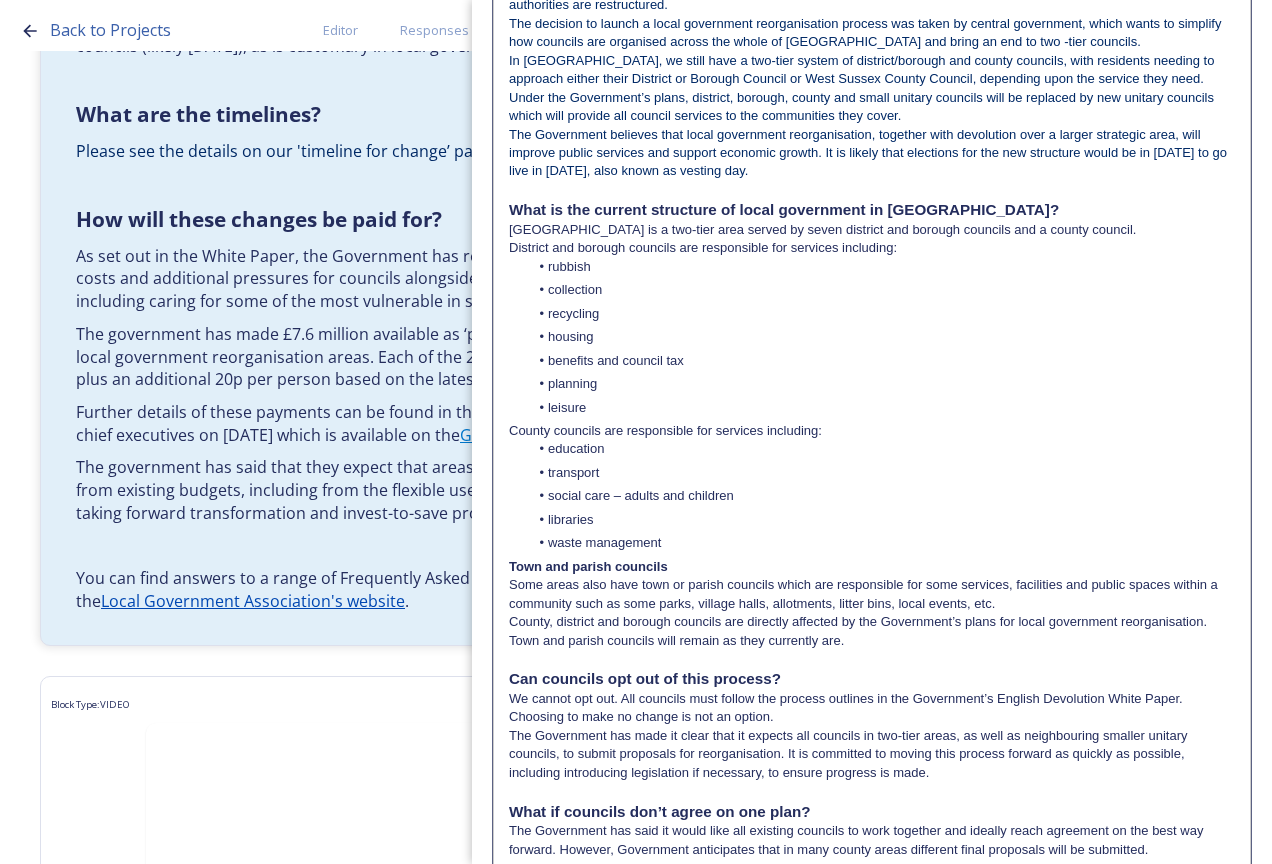 scroll, scrollTop: 0, scrollLeft: 0, axis: both 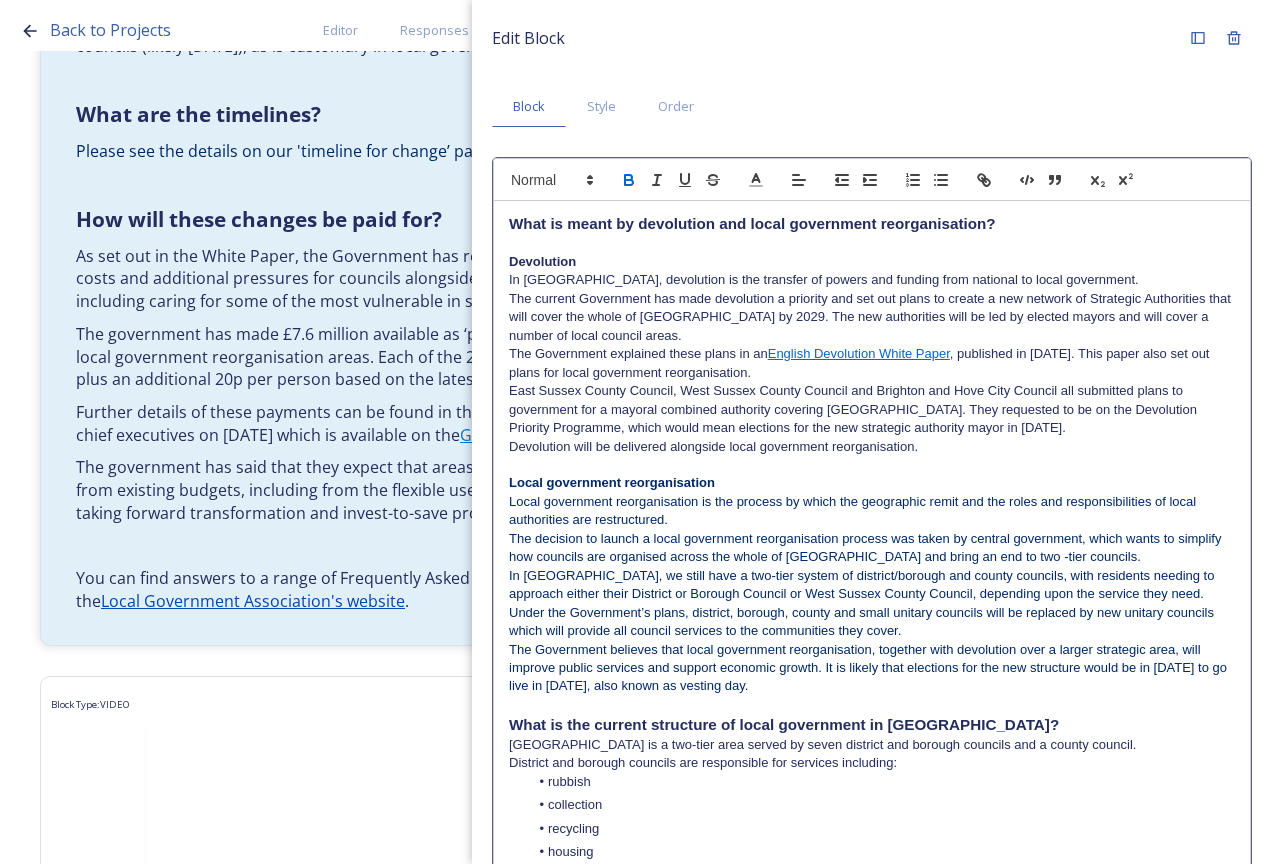 click at bounding box center [872, 179] 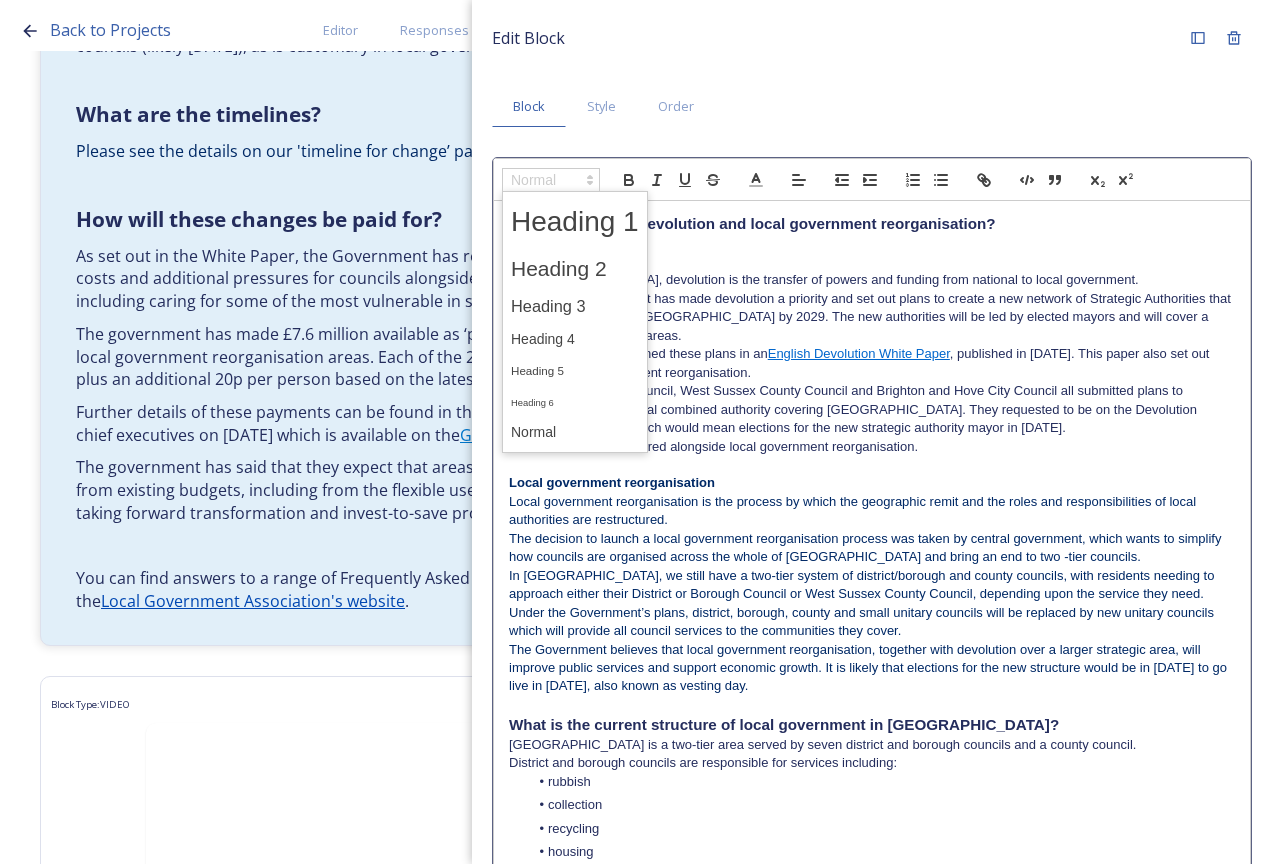 click at bounding box center (551, 180) 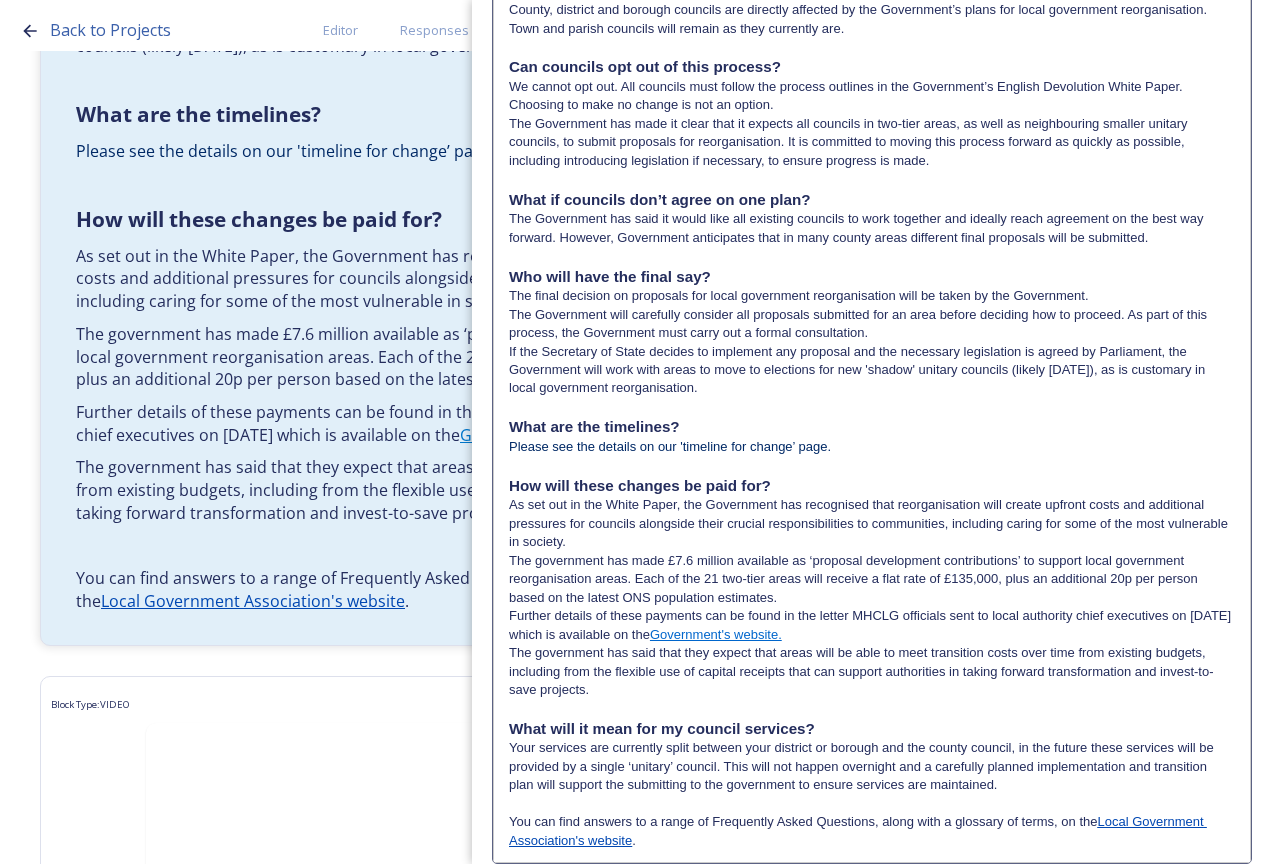 scroll, scrollTop: 1218, scrollLeft: 0, axis: vertical 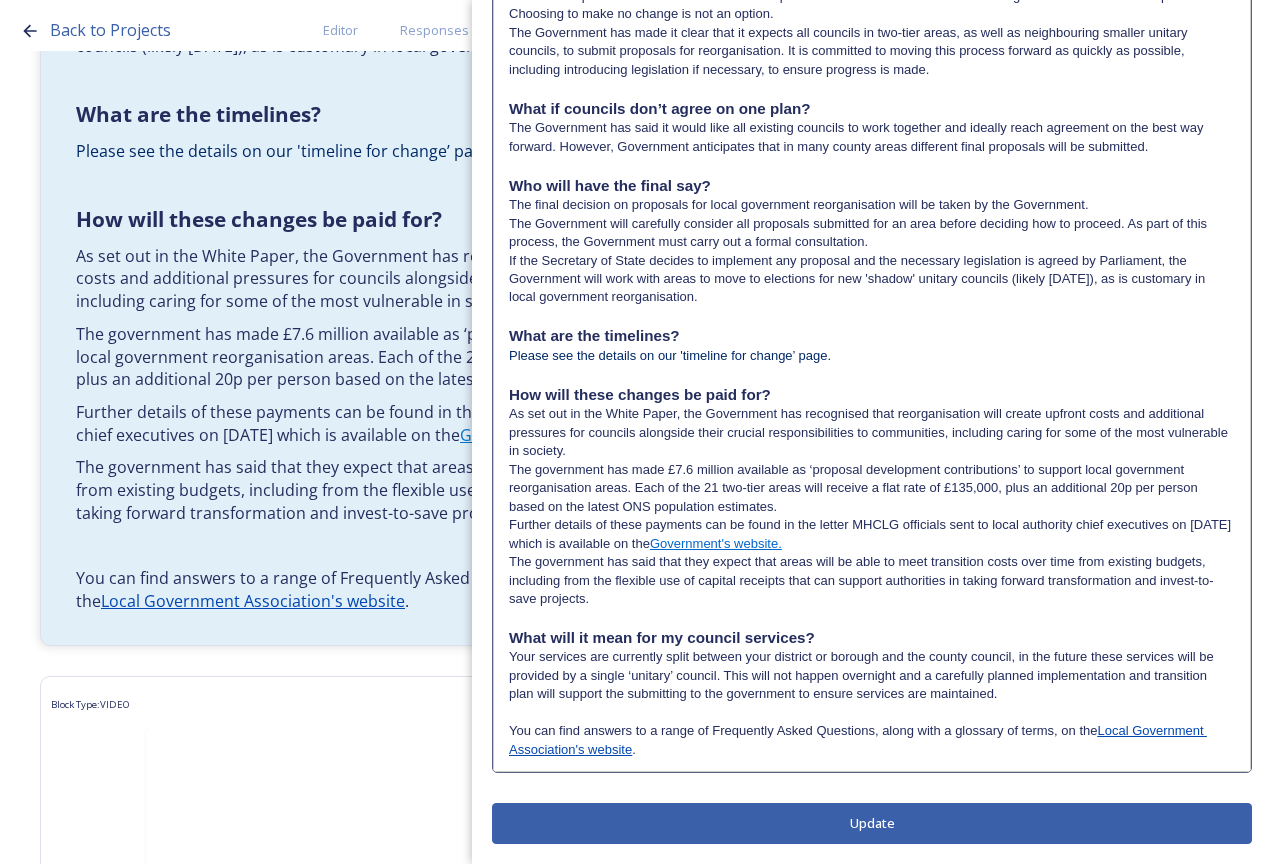 click on "Edit Block Block Style Order                                                                                                                                                                           What is meant by devolution and local government reorganisation? Devolution In [GEOGRAPHIC_DATA], devolution is the transfer of powers and funding from national to local government. The current Government has made devolution a priority and set out plans to create a new network of Strategic Authorities that will cover the whole of [GEOGRAPHIC_DATA] by 2029. The new authorities will be led by elected mayors and will cover a number of local council areas. The Government explained these plans in an  English Devolution White Paper , published in [DATE]. This paper also set out plans for local government reorganisation. Devolution will be delivered alongside local government reorganisation. Local government reorganisation What is the current structure of local government in [GEOGRAPHIC_DATA]? rubbish collection recycling housing planning" at bounding box center (872, -177) 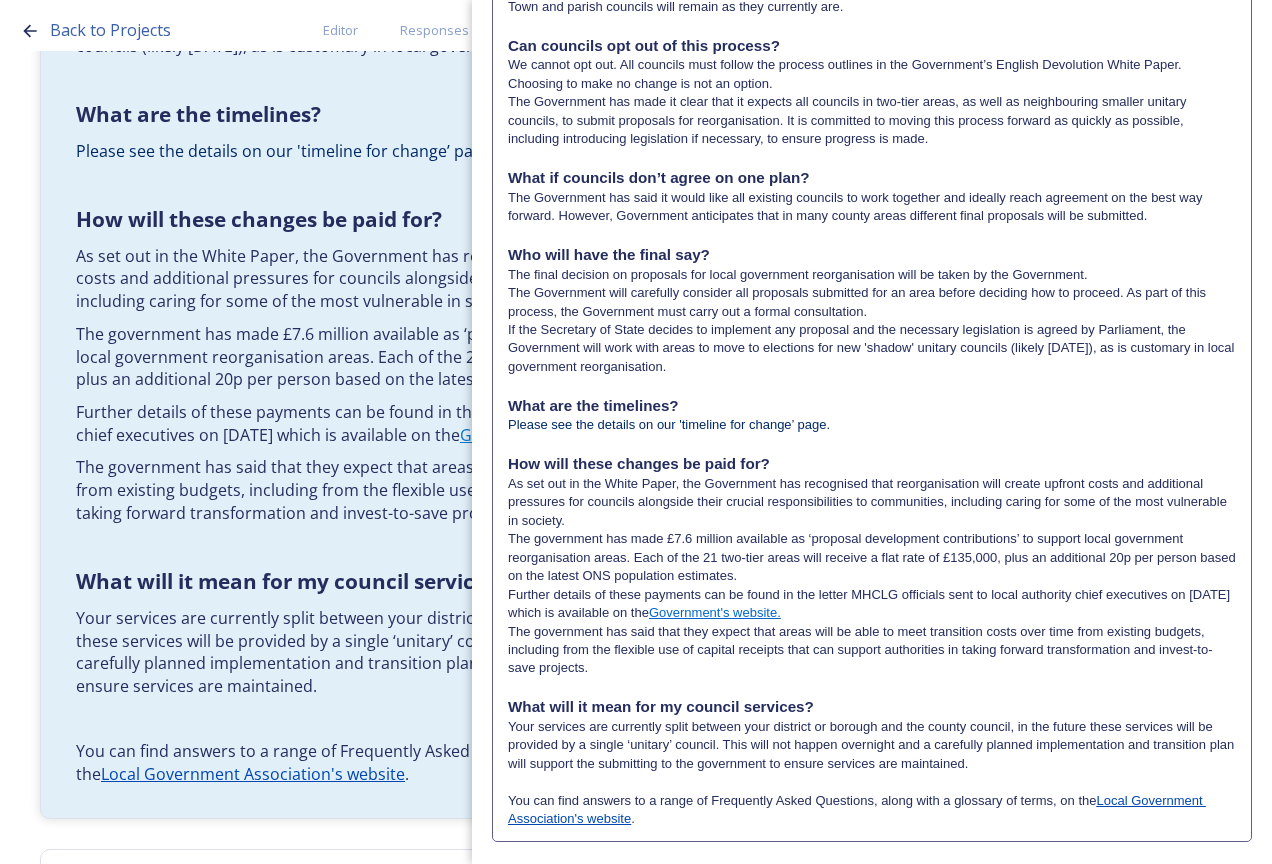 scroll, scrollTop: 1194, scrollLeft: 0, axis: vertical 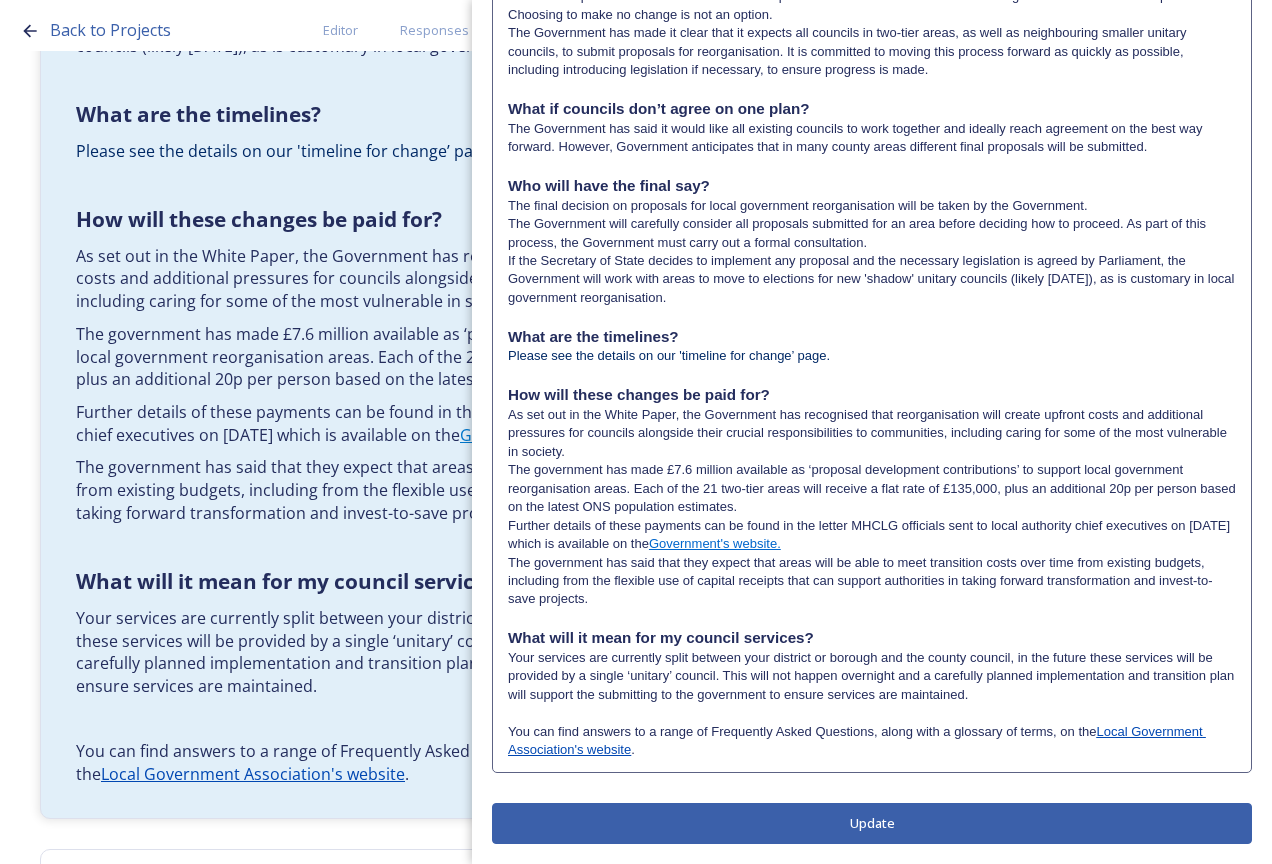 click on "Your services are currently split between your district or borough and the county council, in the future these services will be provided by a single ‘unitary’ council. This will not happen overnight and a carefully planned implementation and transition plan will support the submitting to the government to ensure services are maintained." at bounding box center [872, 676] 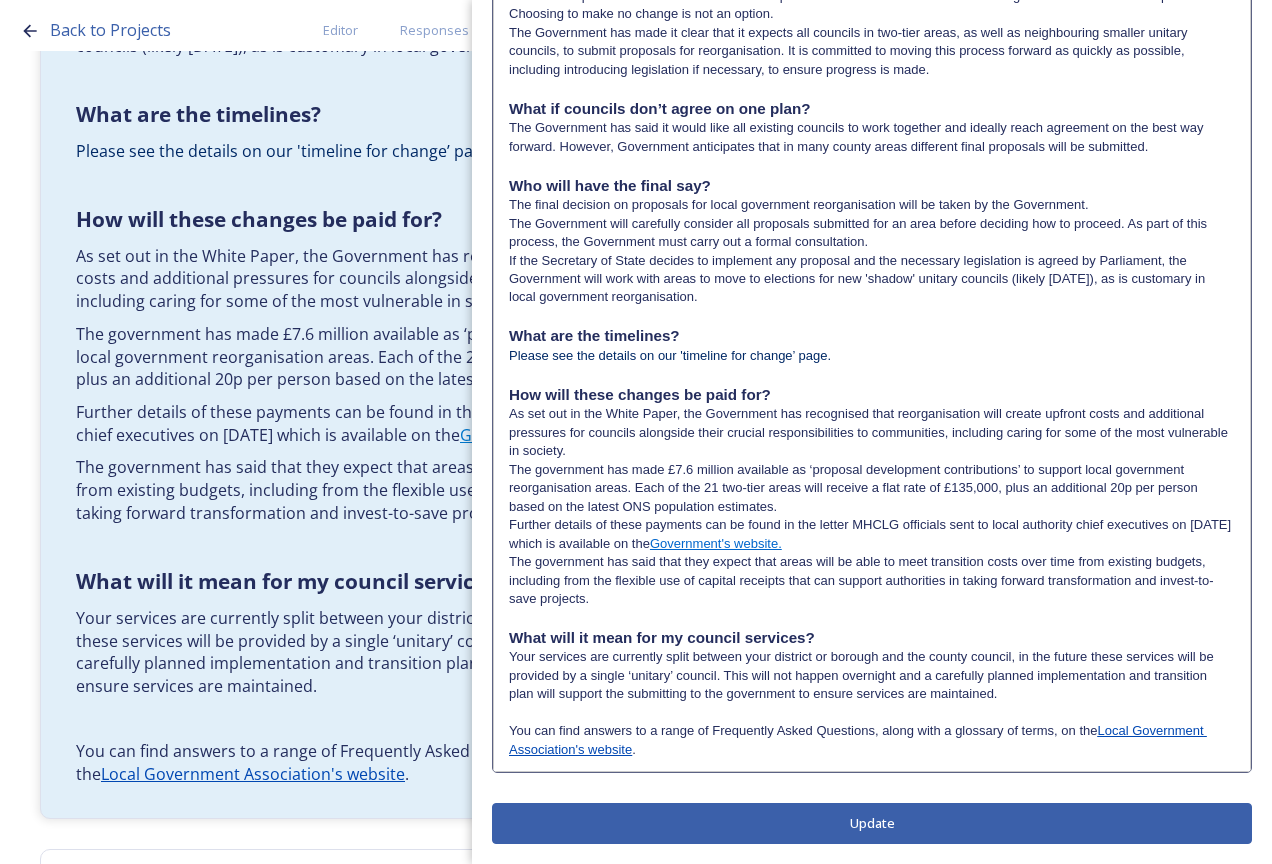 click on "Your services are currently split between your district or borough and the county council, in the future these services will be provided by a single ‘unitary’ council. This will not happen overnight and a carefully planned implementation and transition plan will support the submitting to the government to ensure services are maintained." at bounding box center (872, 675) 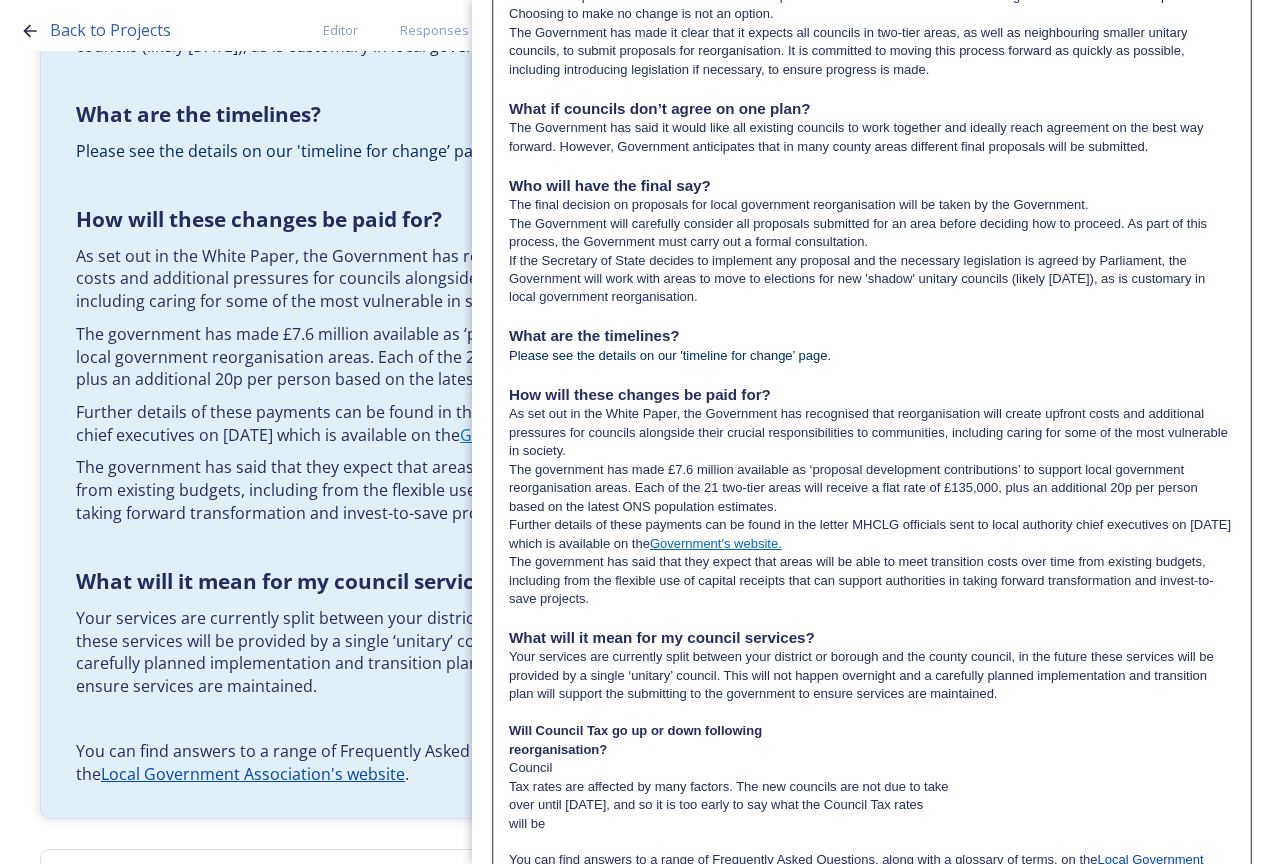 scroll, scrollTop: 0, scrollLeft: 0, axis: both 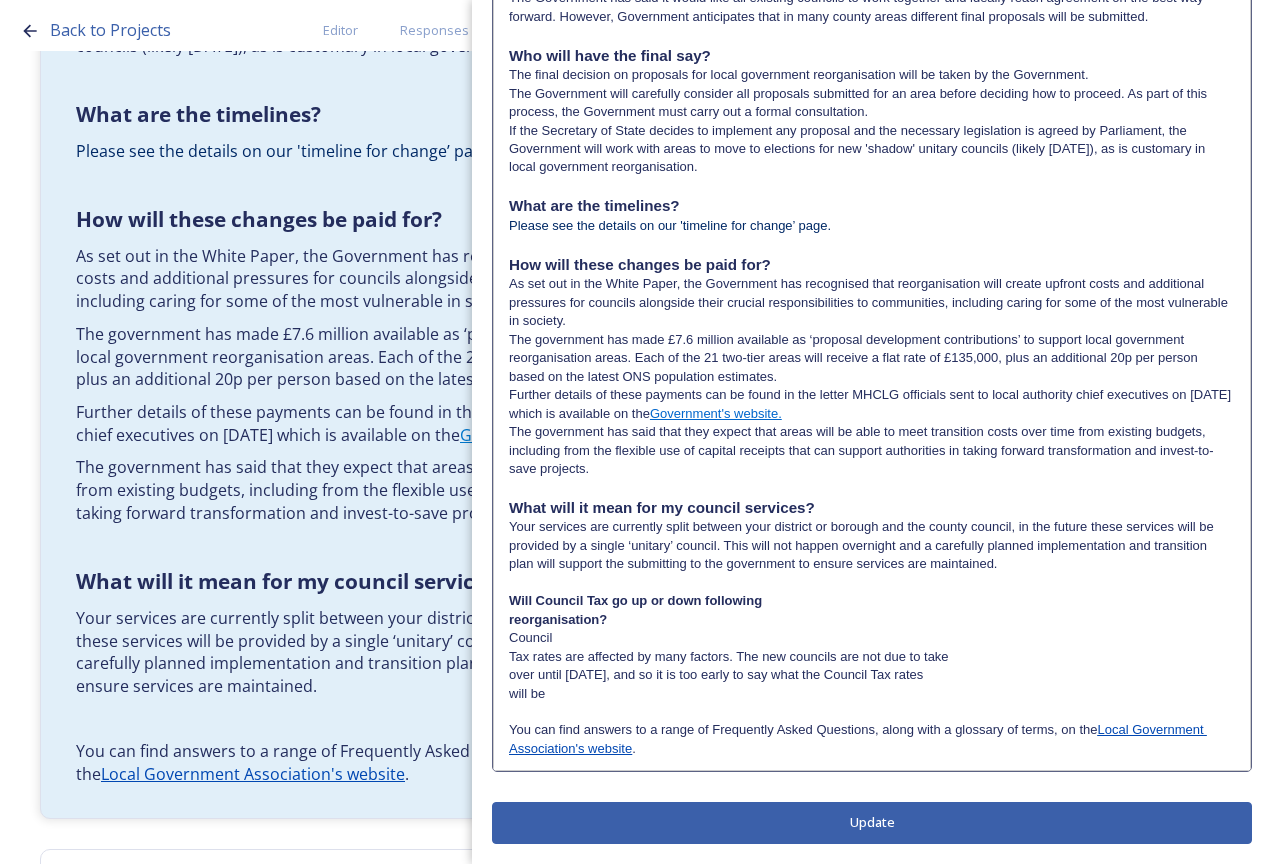 click on "Will Council Tax go up or down following" at bounding box center [872, 601] 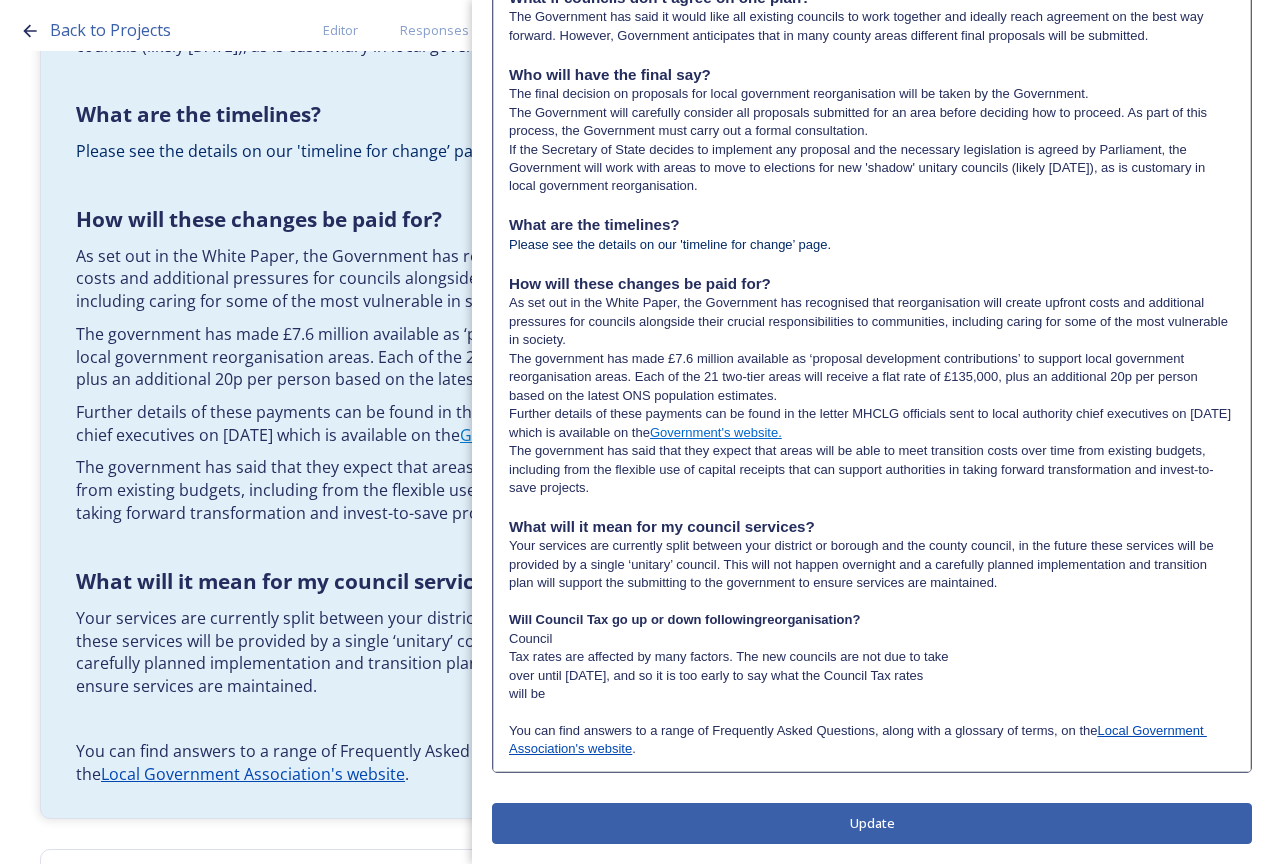 type 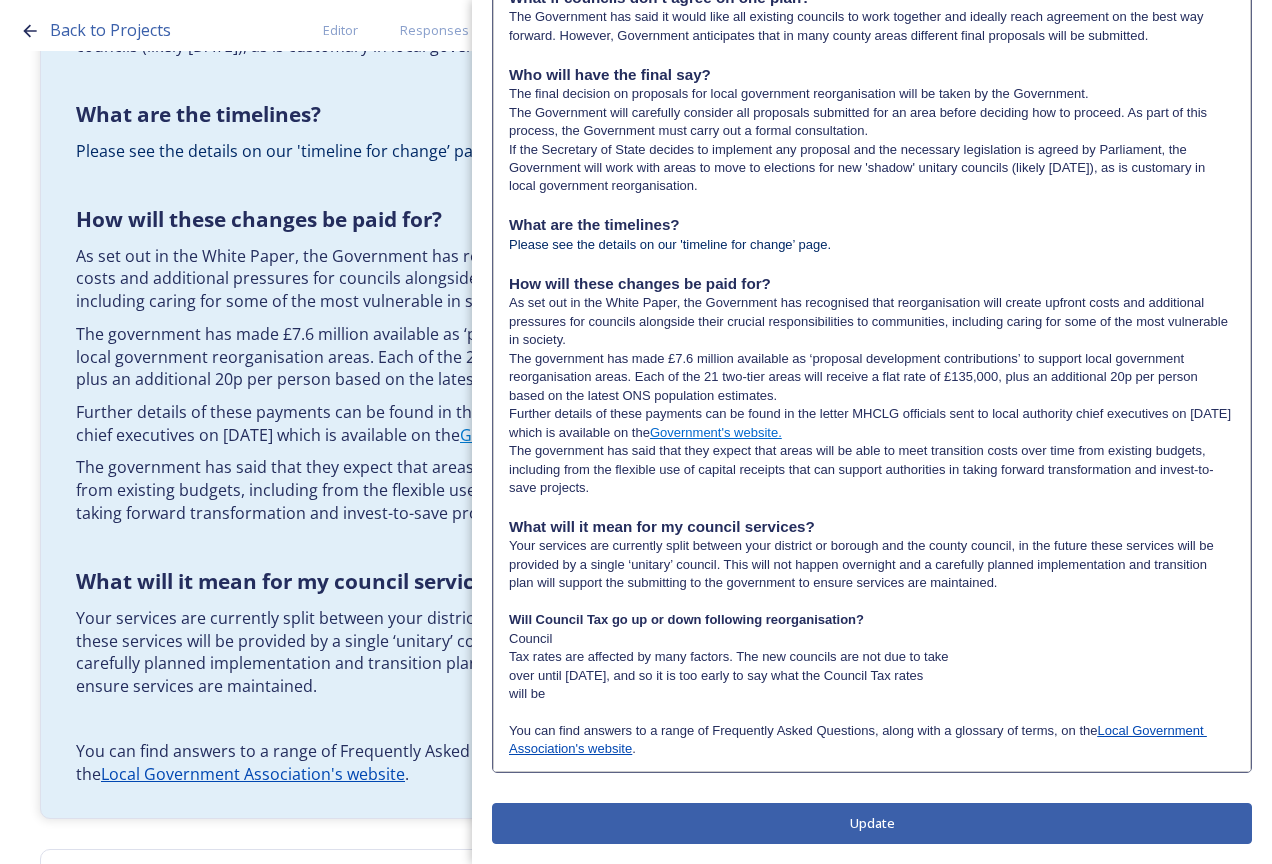 click on "Council" at bounding box center (872, 639) 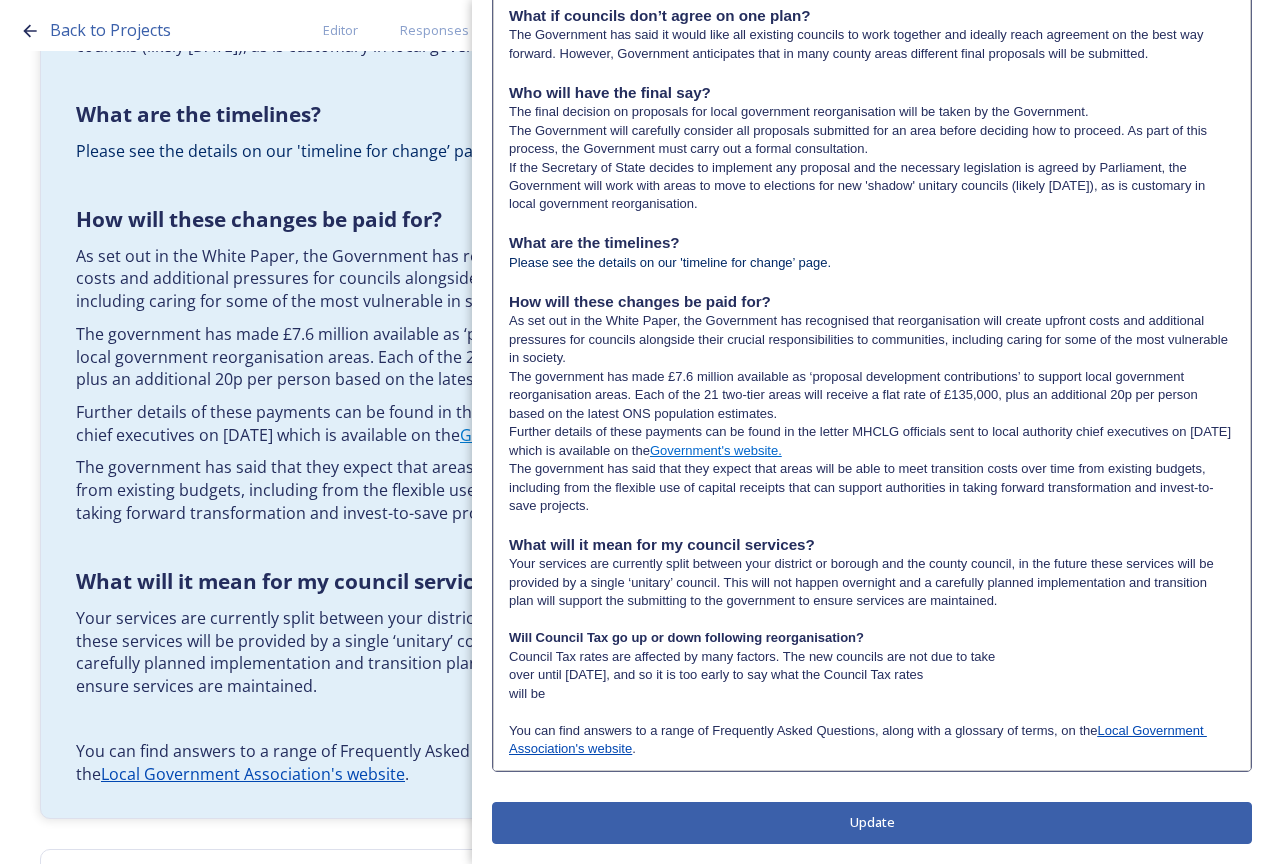 click on "Council Tax rates are affected by many factors. The new councils are not due to take" at bounding box center (872, 657) 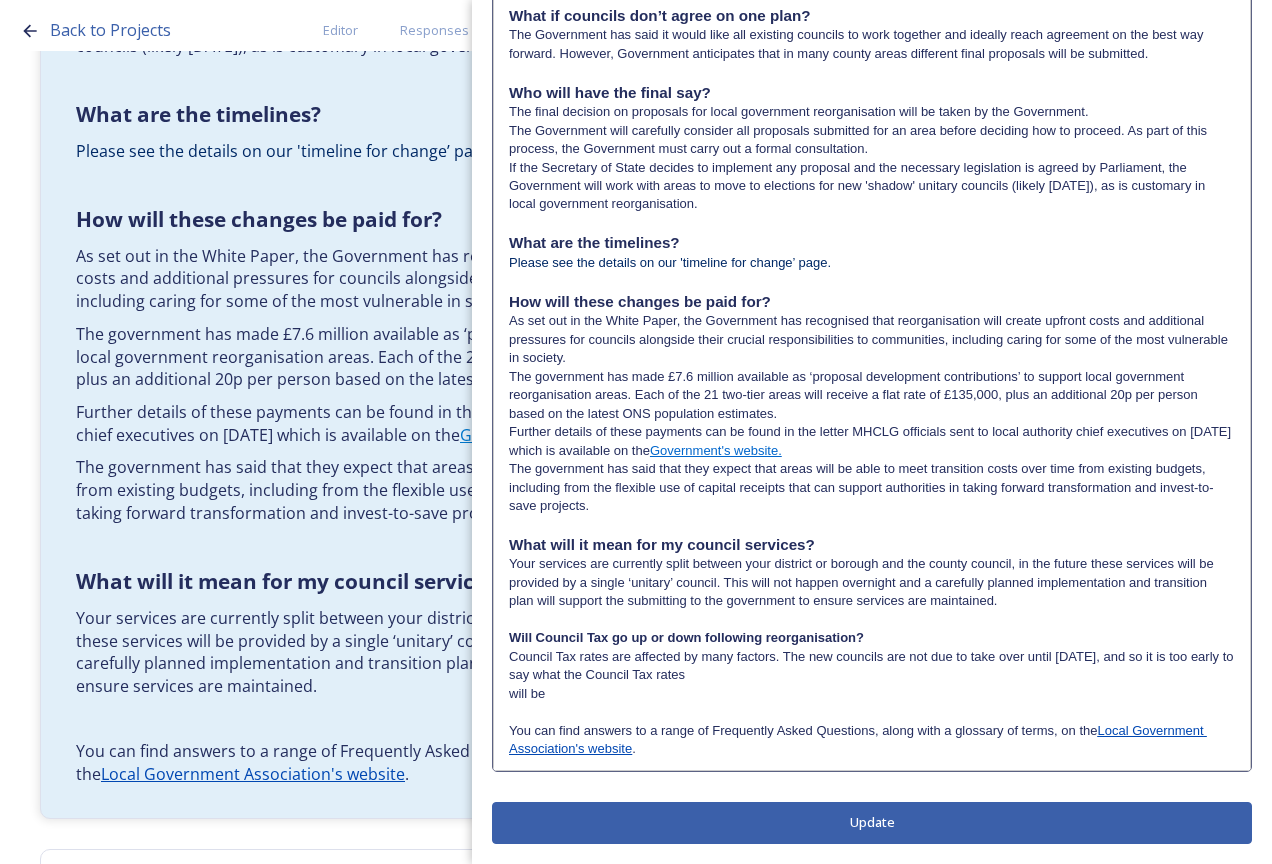 click on "Council Tax rates are affected by many factors. The new councils are not due to take over until [DATE], and so it is too early to say what the Council Tax rates" at bounding box center [872, 666] 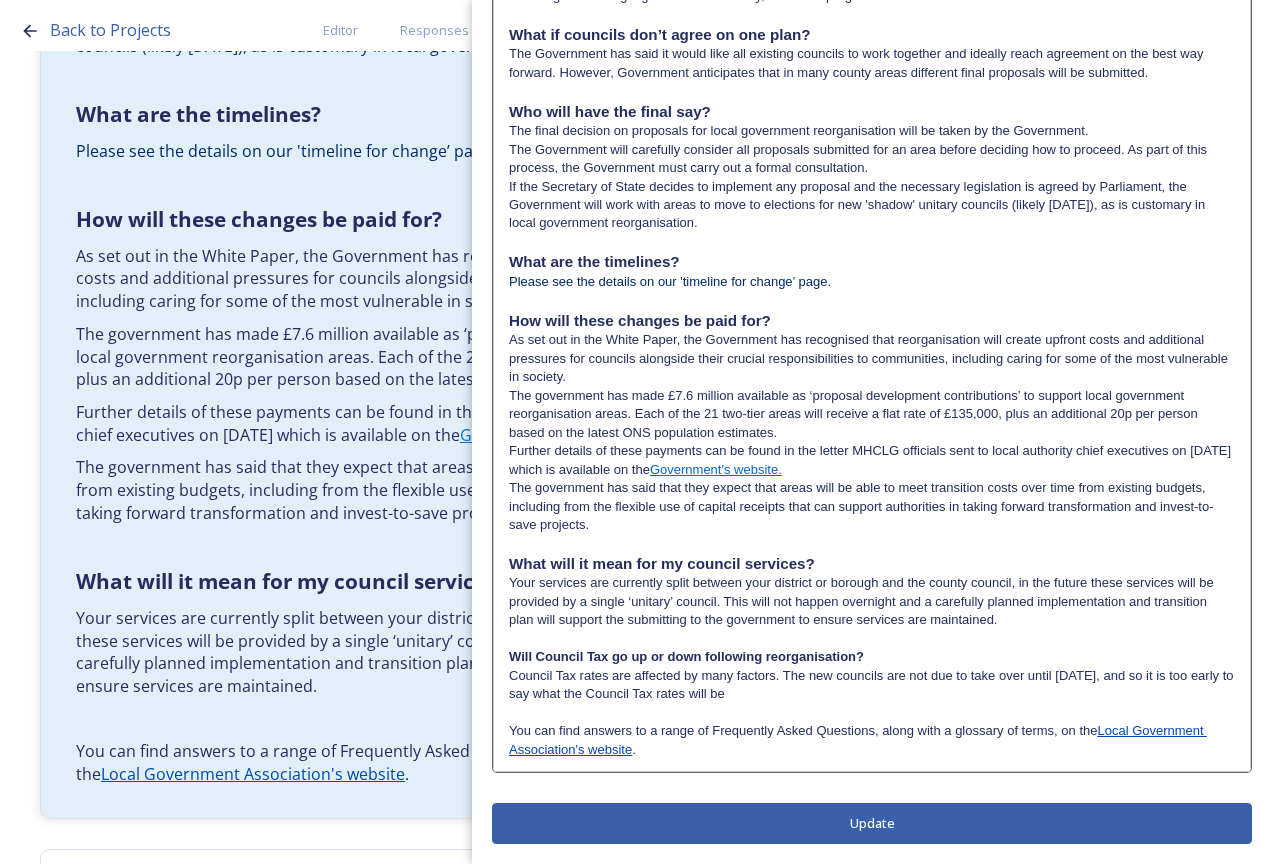 click on "Council Tax rates are affected by many factors. The new councils are not due to take over until [DATE], and so it is too early to say what the Council Tax rates will be" at bounding box center (872, 685) 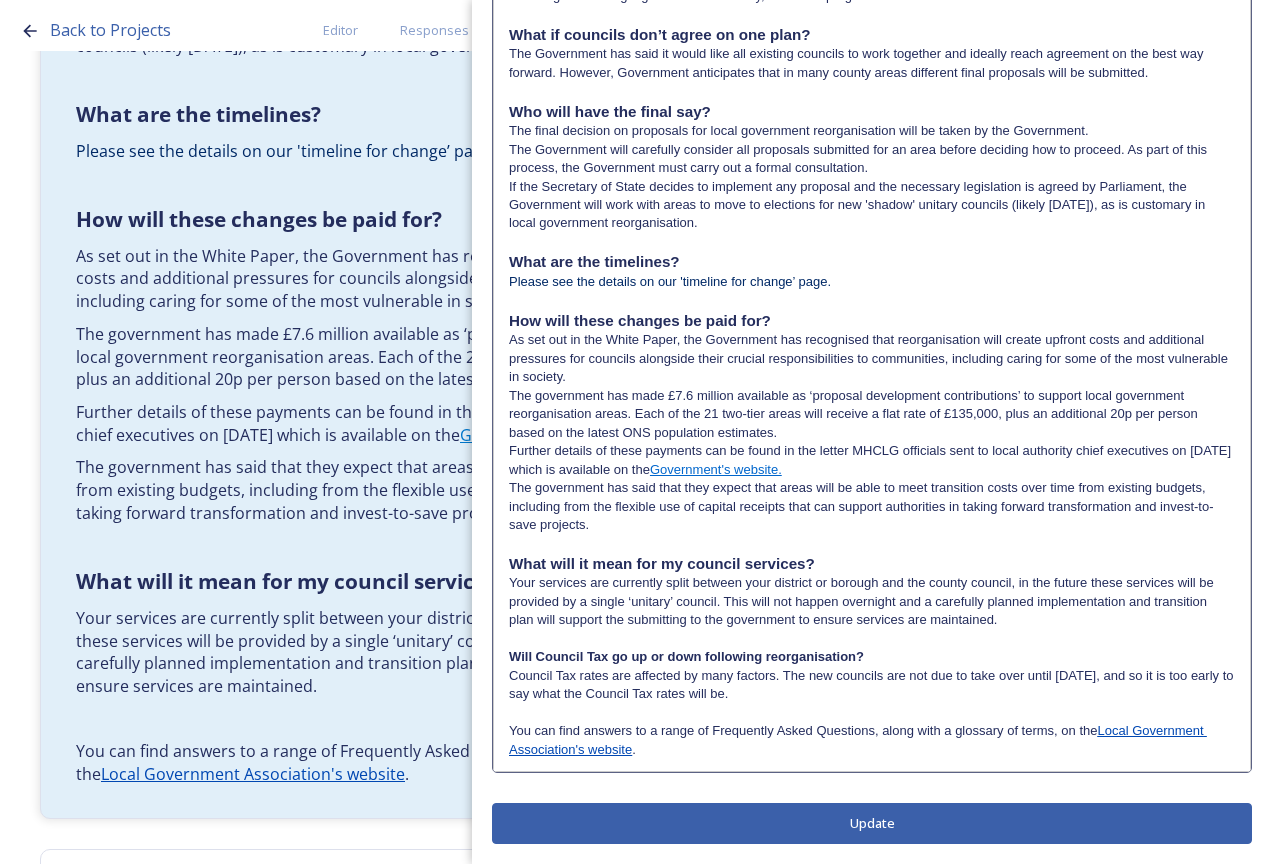 drag, startPoint x: 892, startPoint y: 651, endPoint x: 511, endPoint y: 654, distance: 381.0118 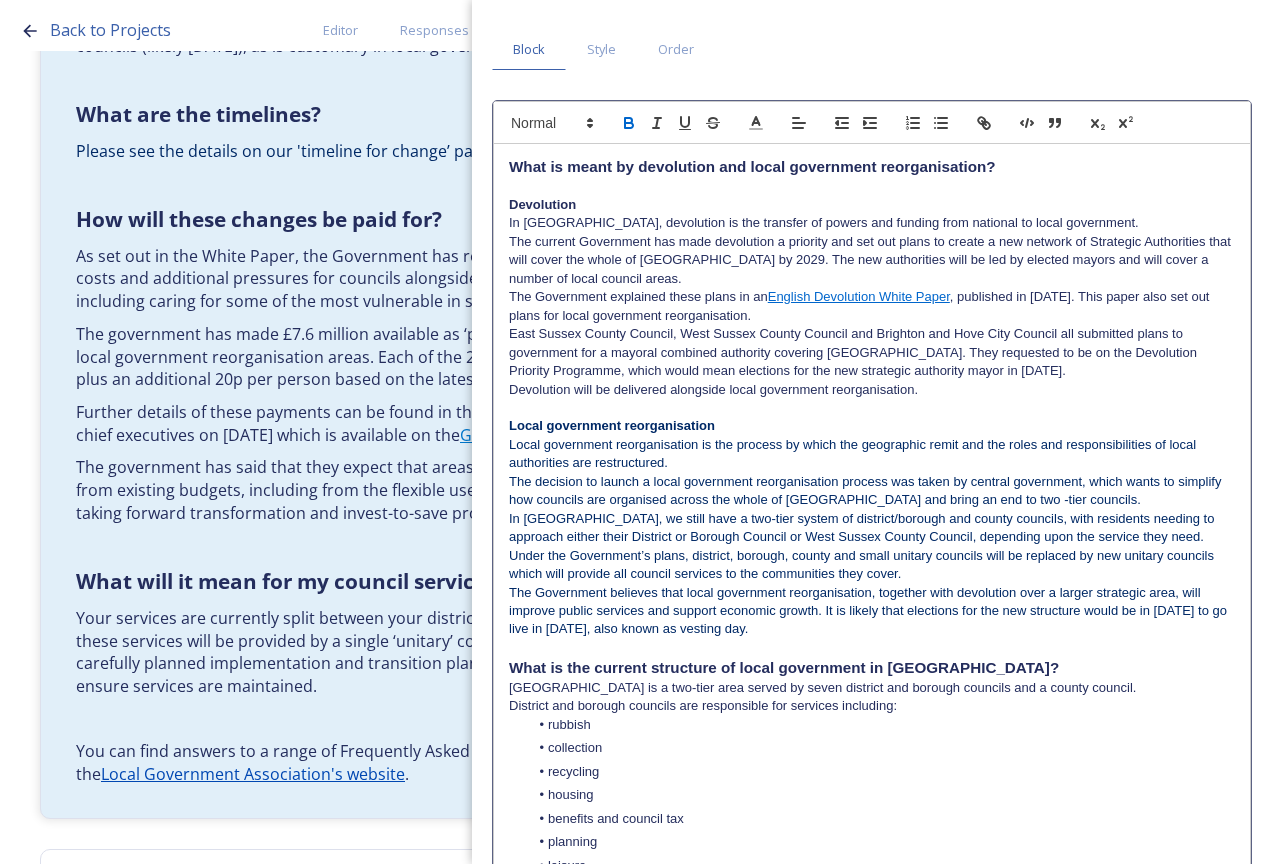 scroll, scrollTop: 0, scrollLeft: 0, axis: both 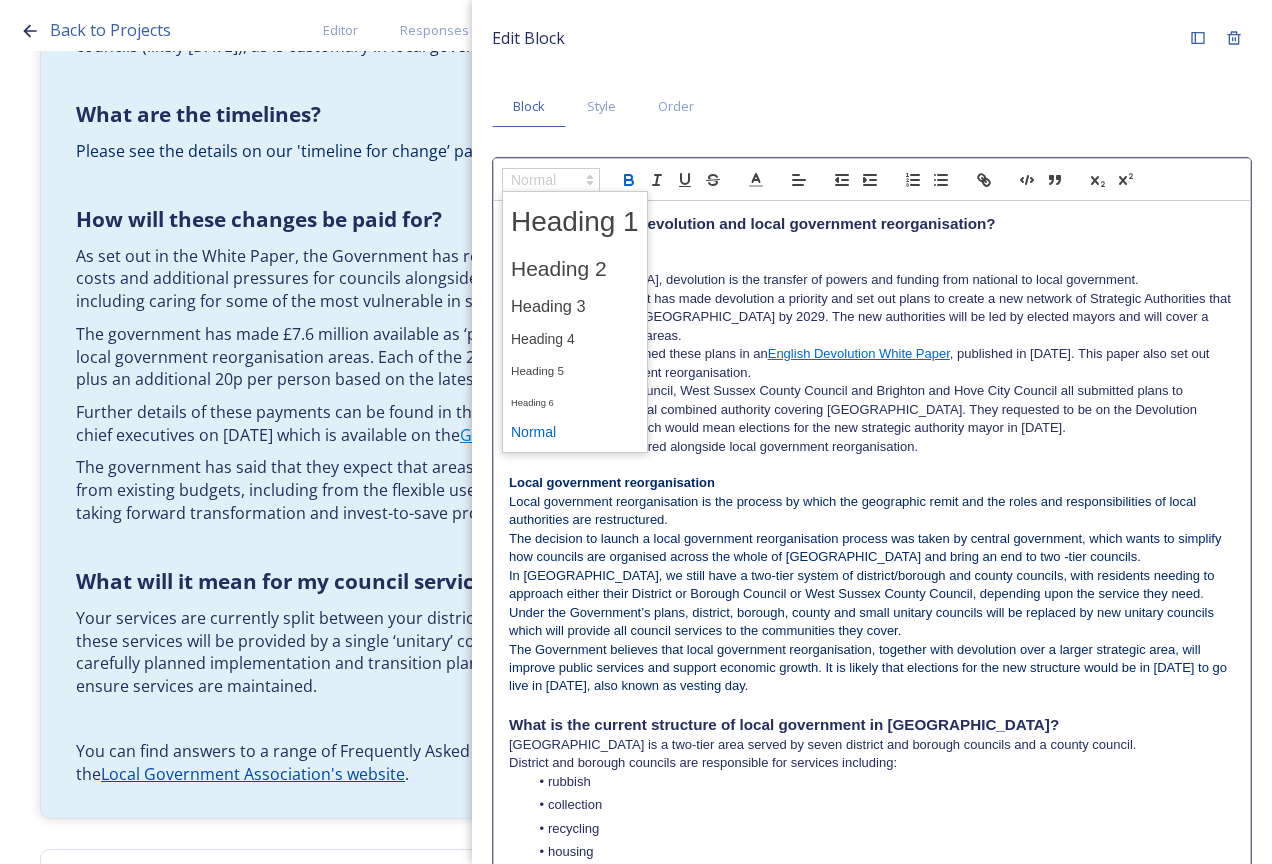 click 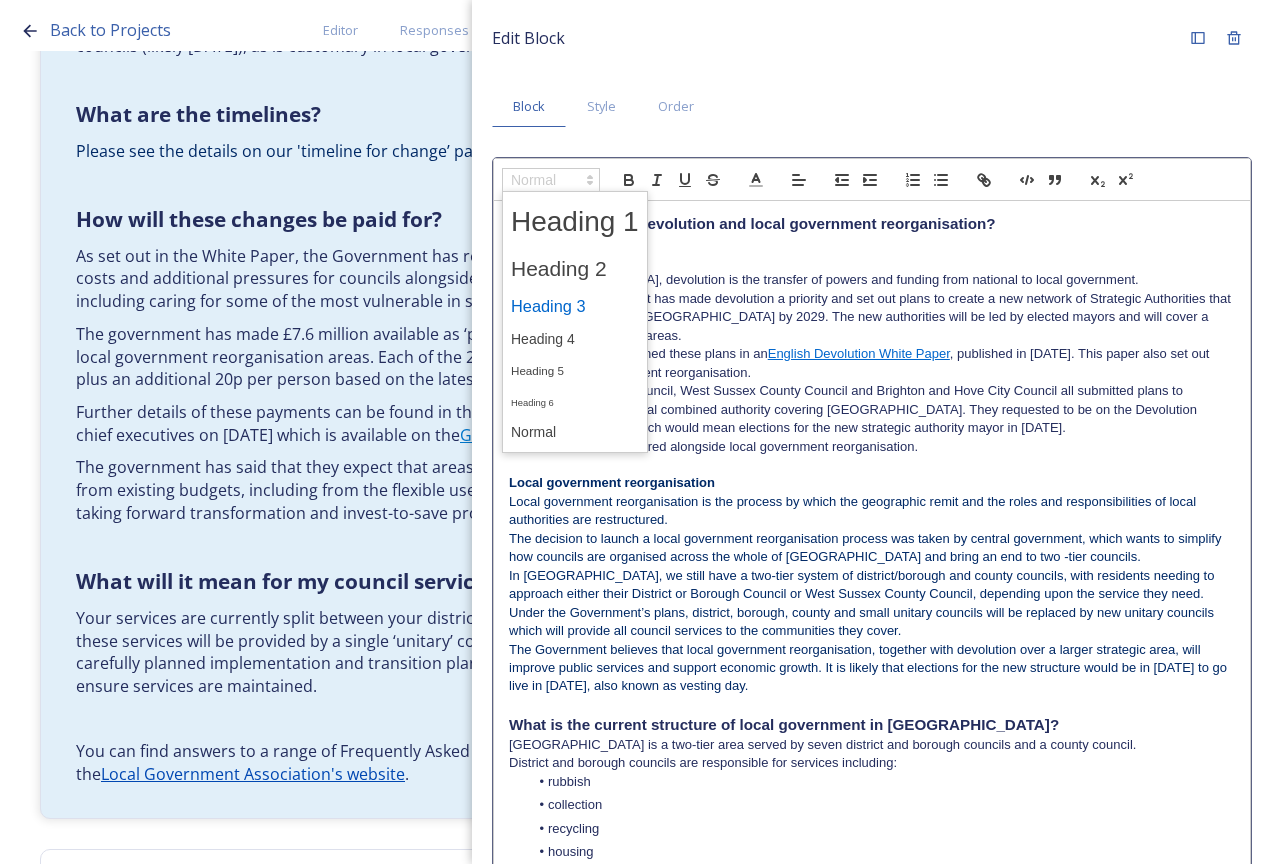 click at bounding box center (575, 306) 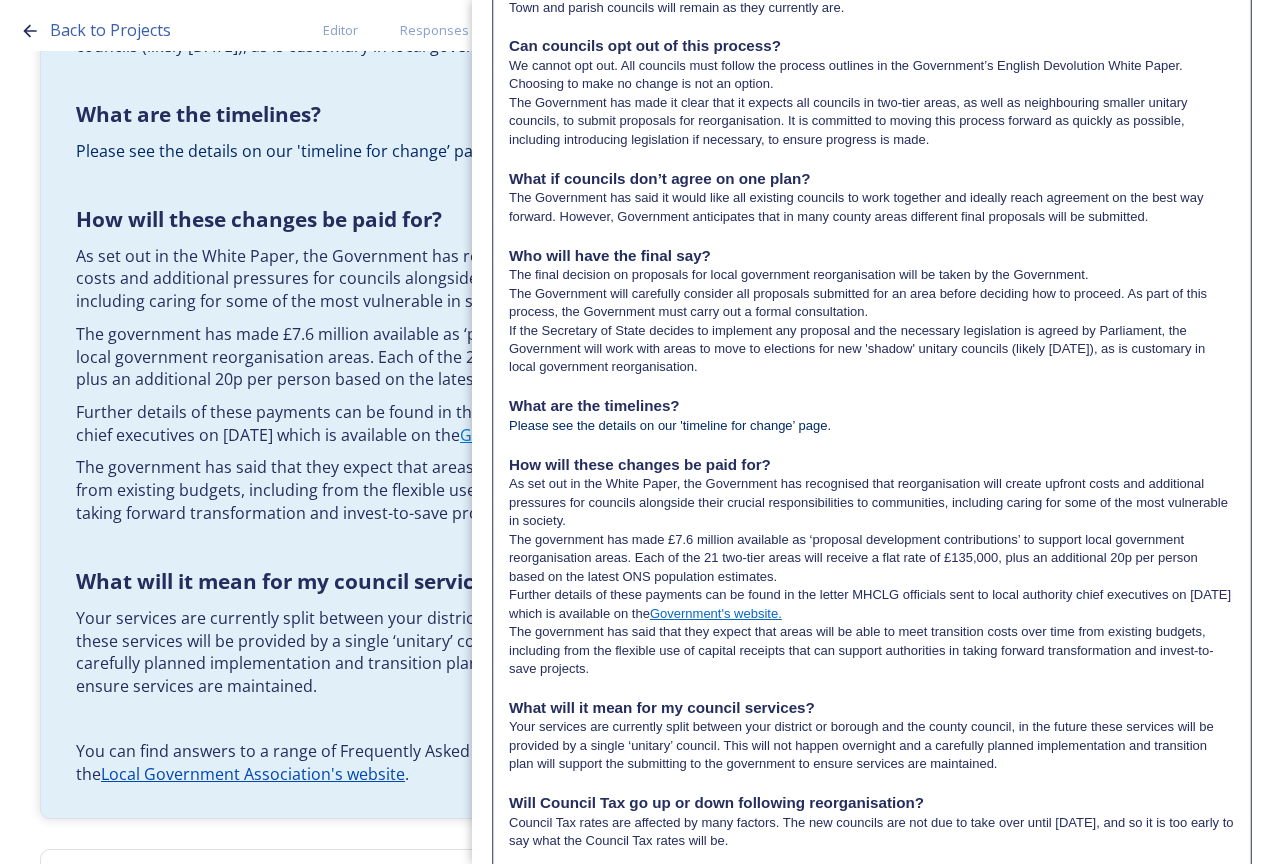 scroll, scrollTop: 1295, scrollLeft: 0, axis: vertical 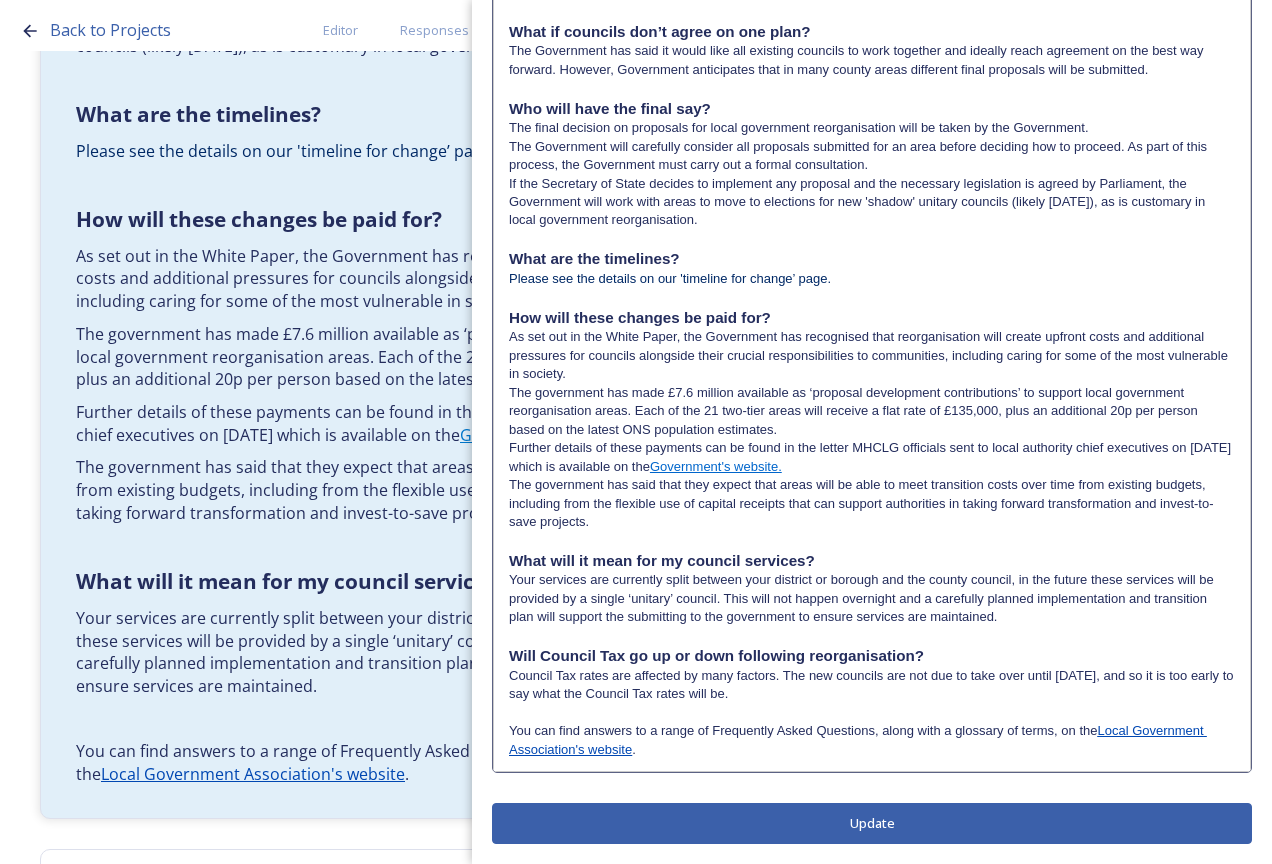 click on "Edit Block Block Style Order                                                                                                                                                                           What is meant by devolution and local government reorganisation? Devolution In [GEOGRAPHIC_DATA], devolution is the transfer of powers and funding from national to local government. The current Government has made devolution a priority and set out plans to create a new network of Strategic Authorities that will cover the whole of [GEOGRAPHIC_DATA] by 2029. The new authorities will be led by elected mayors and will cover a number of local council areas. The Government explained these plans in an  English Devolution White Paper , published in [DATE]. This paper also set out plans for local government reorganisation. Devolution will be delivered alongside local government reorganisation. Local government reorganisation What is the current structure of local government in [GEOGRAPHIC_DATA]? rubbish collection recycling housing planning" at bounding box center (872, -216) 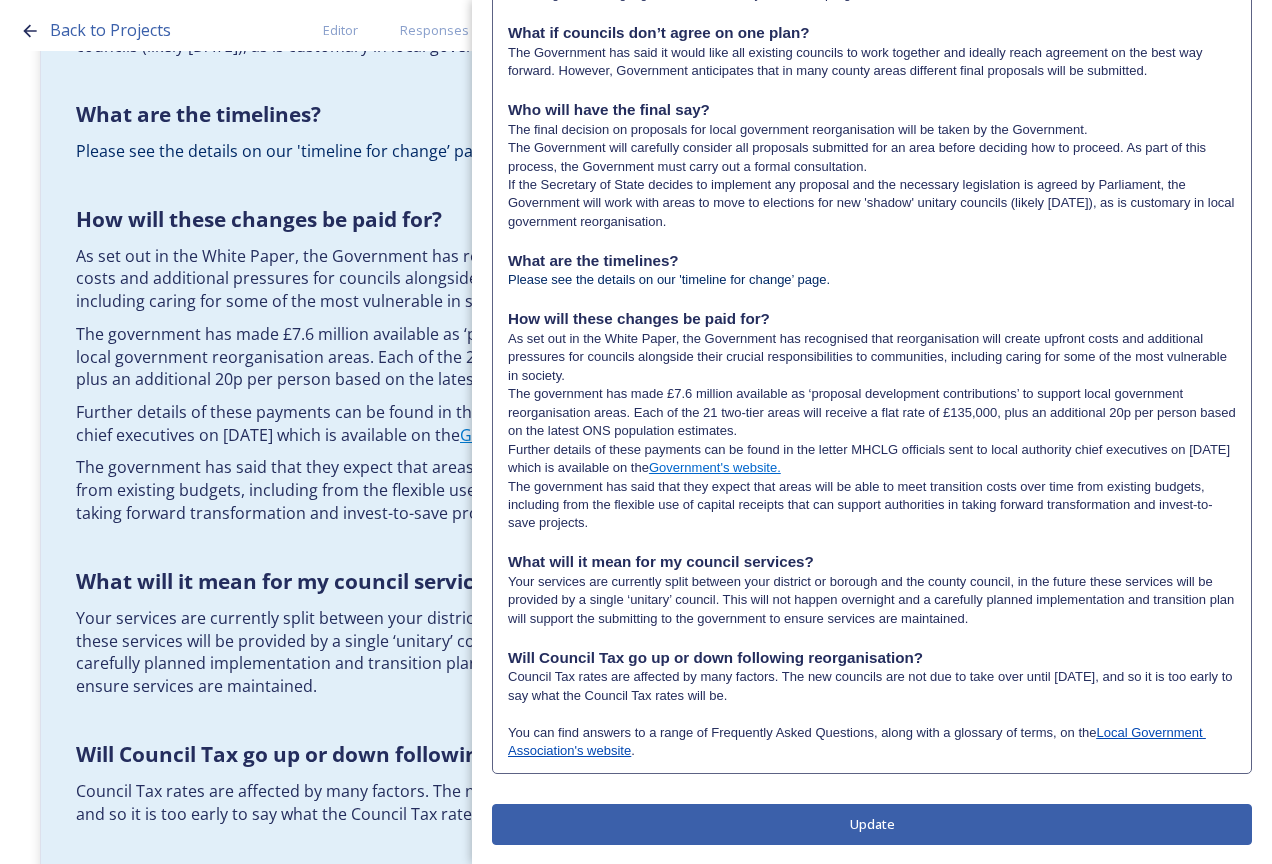 scroll, scrollTop: 1271, scrollLeft: 0, axis: vertical 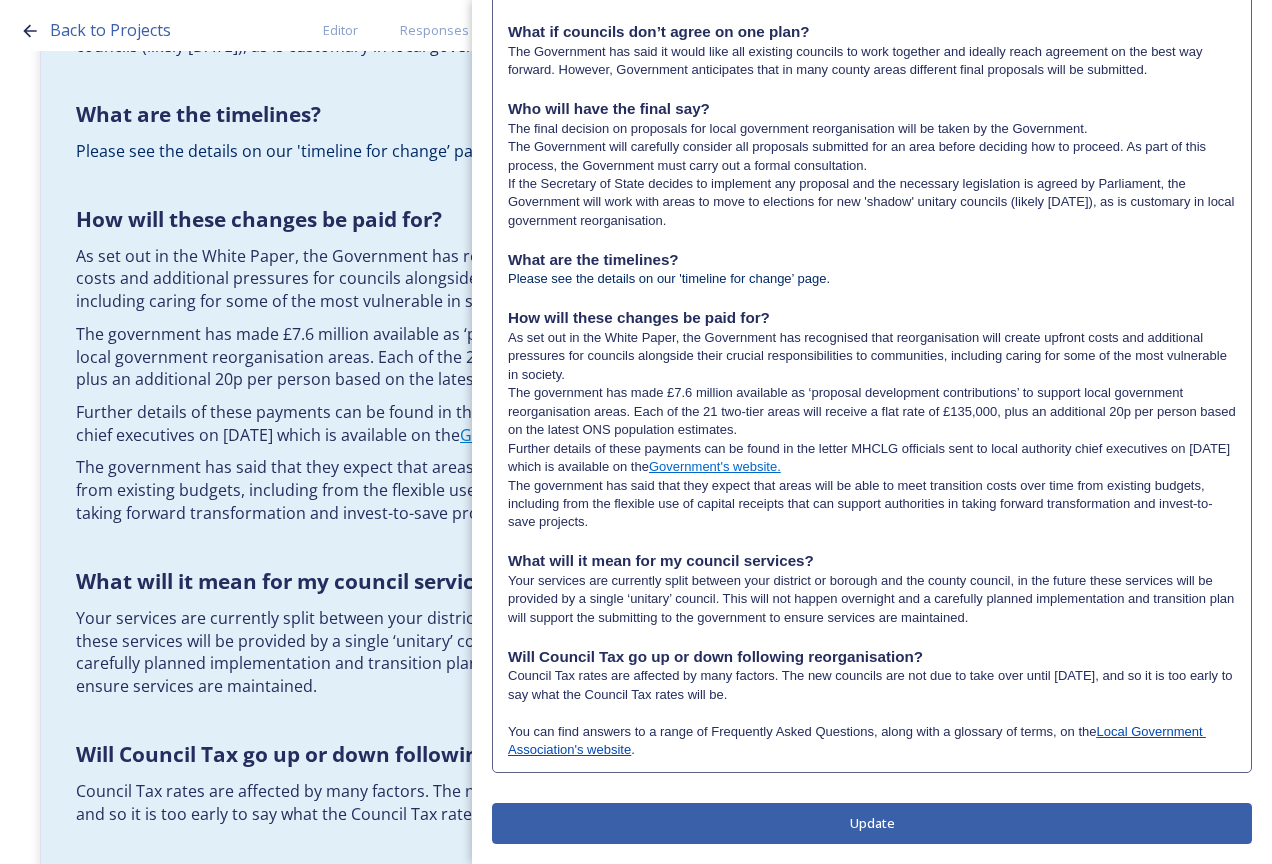 click at bounding box center [872, 713] 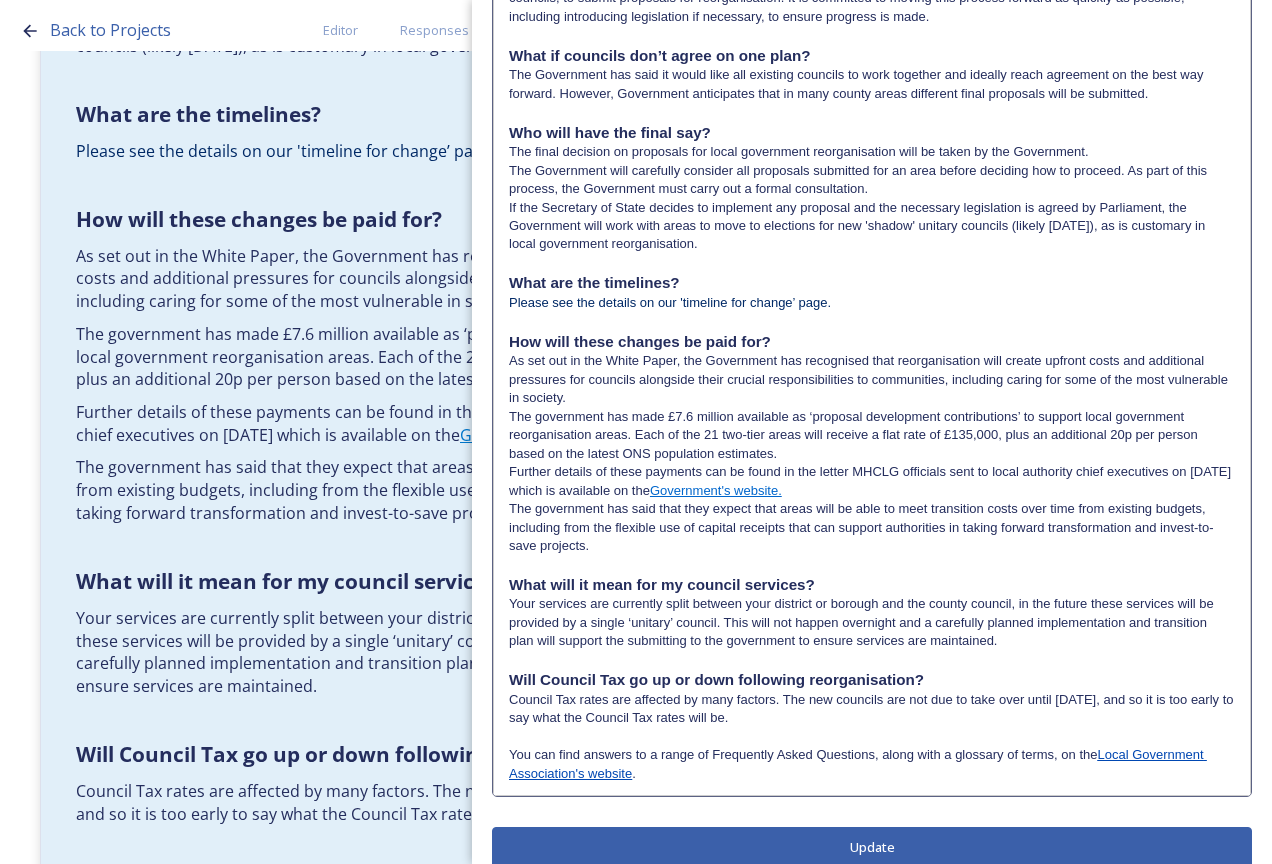 scroll, scrollTop: 1295, scrollLeft: 0, axis: vertical 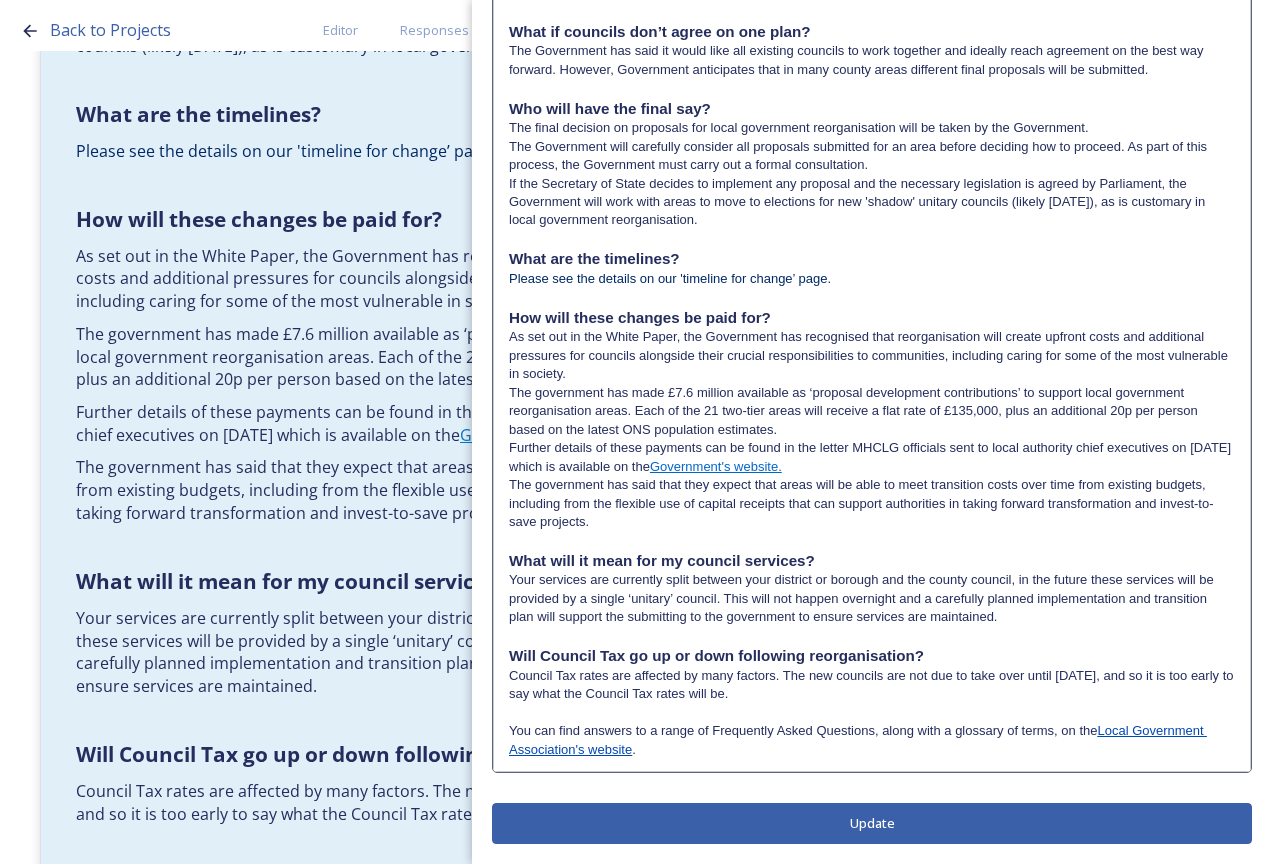 click on "Council Tax rates are affected by many factors. The new councils are not due to take over until [DATE], and so it is too early to say what the Council Tax rates will be." at bounding box center (872, 685) 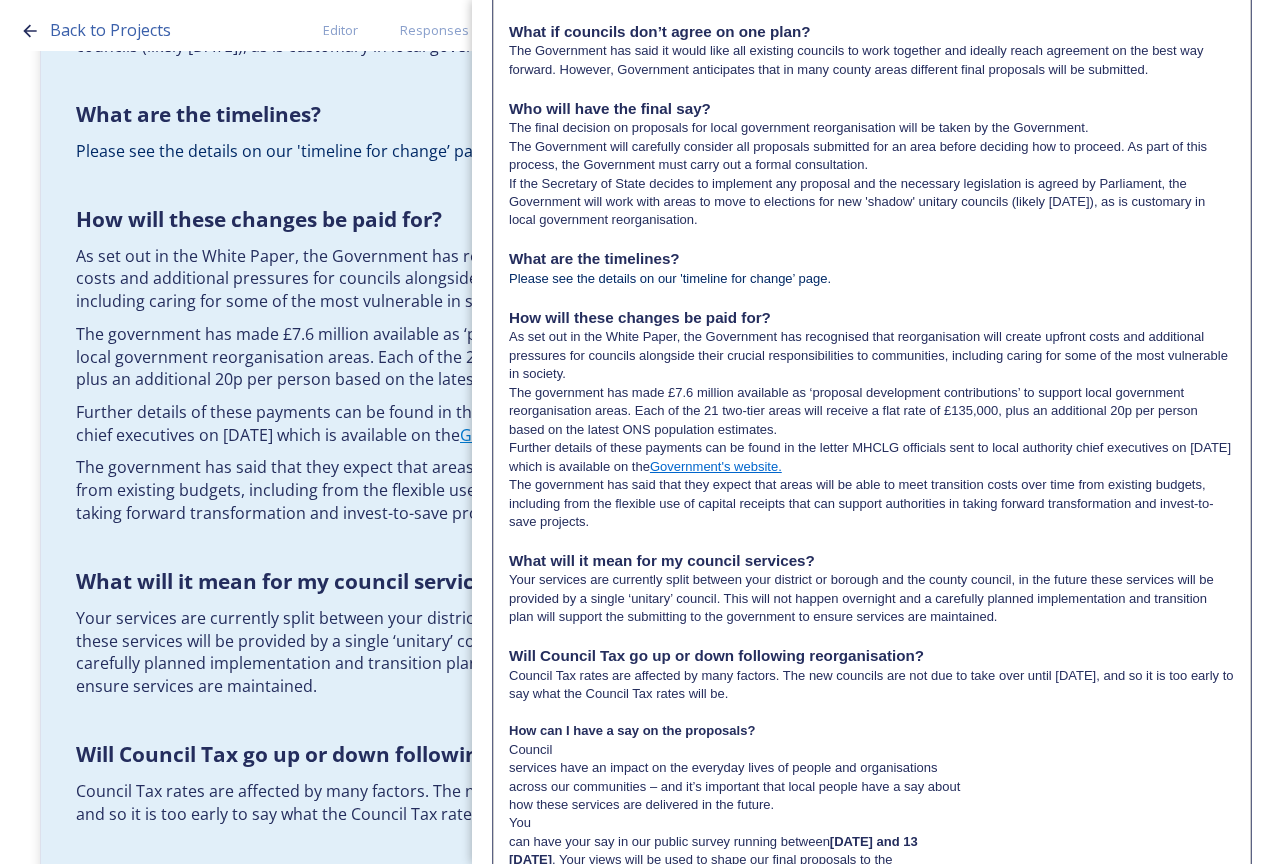 scroll, scrollTop: 0, scrollLeft: 0, axis: both 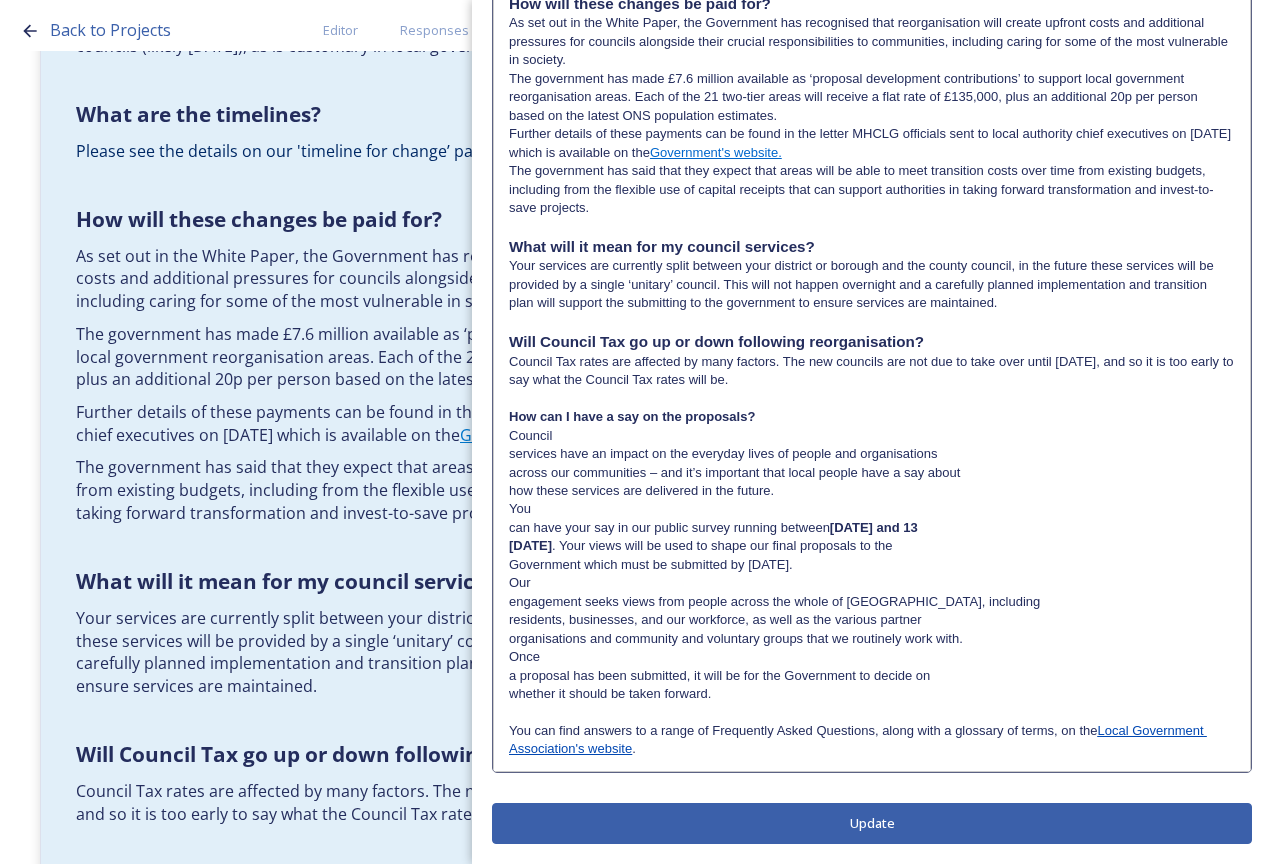 click on "How can I have a say on the proposals?" at bounding box center (632, 416) 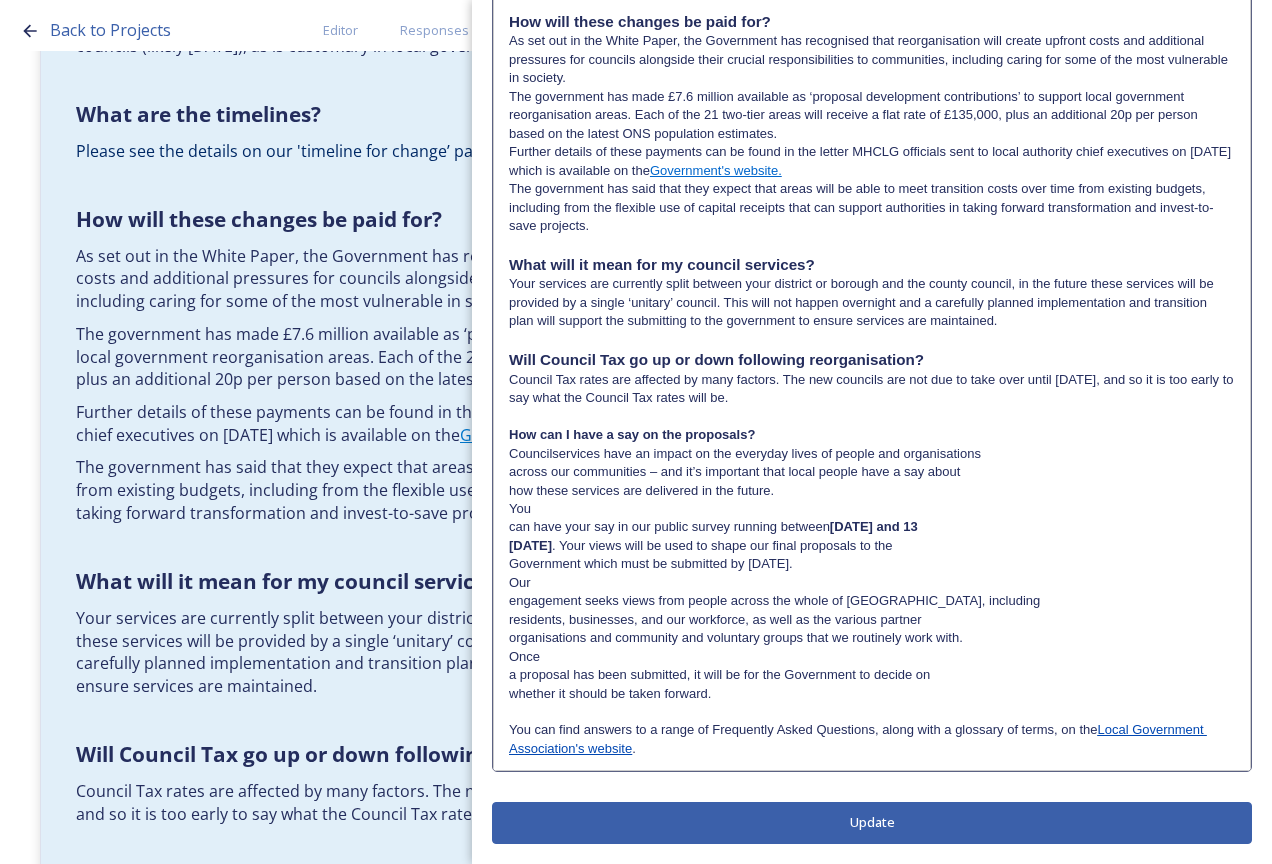 type 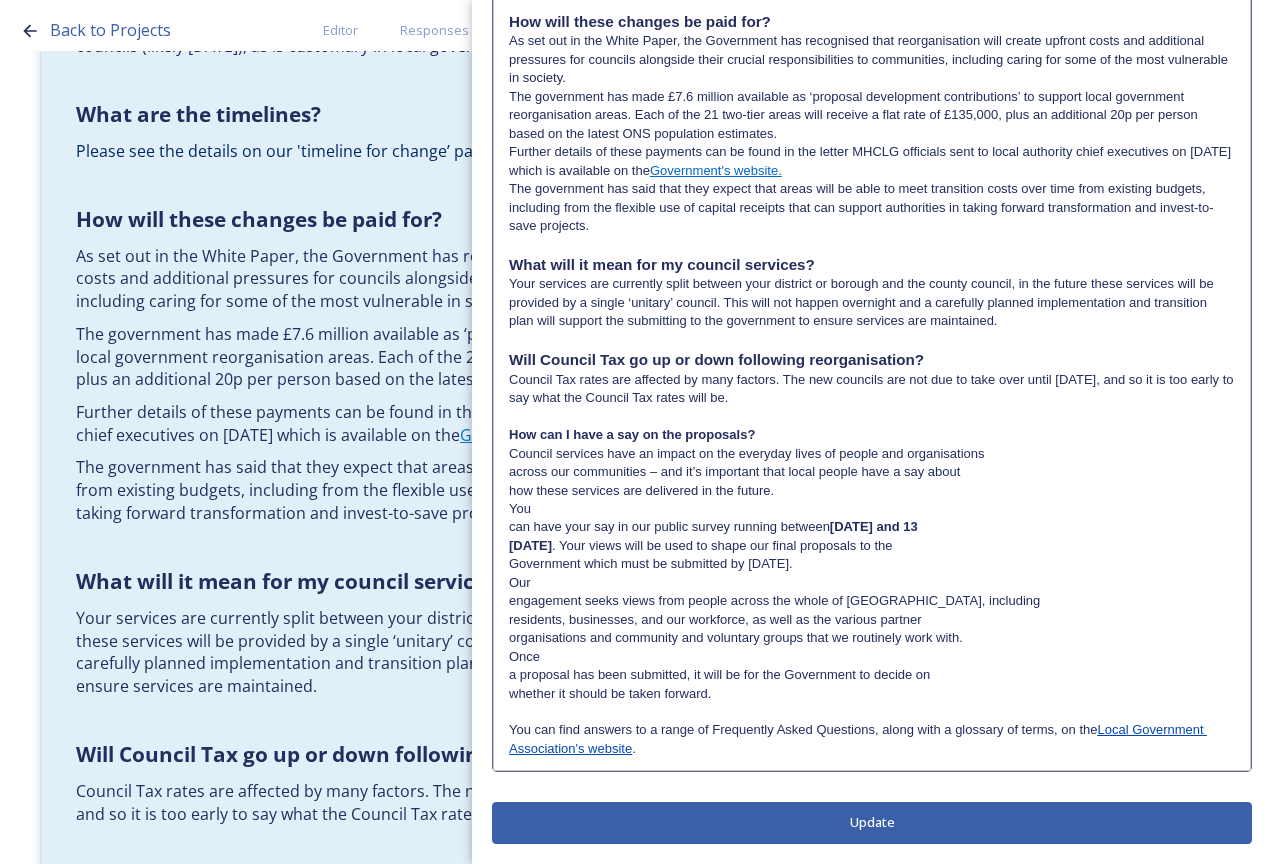 click on "Council services have an impact on the everyday lives of people and organisations" at bounding box center (872, 454) 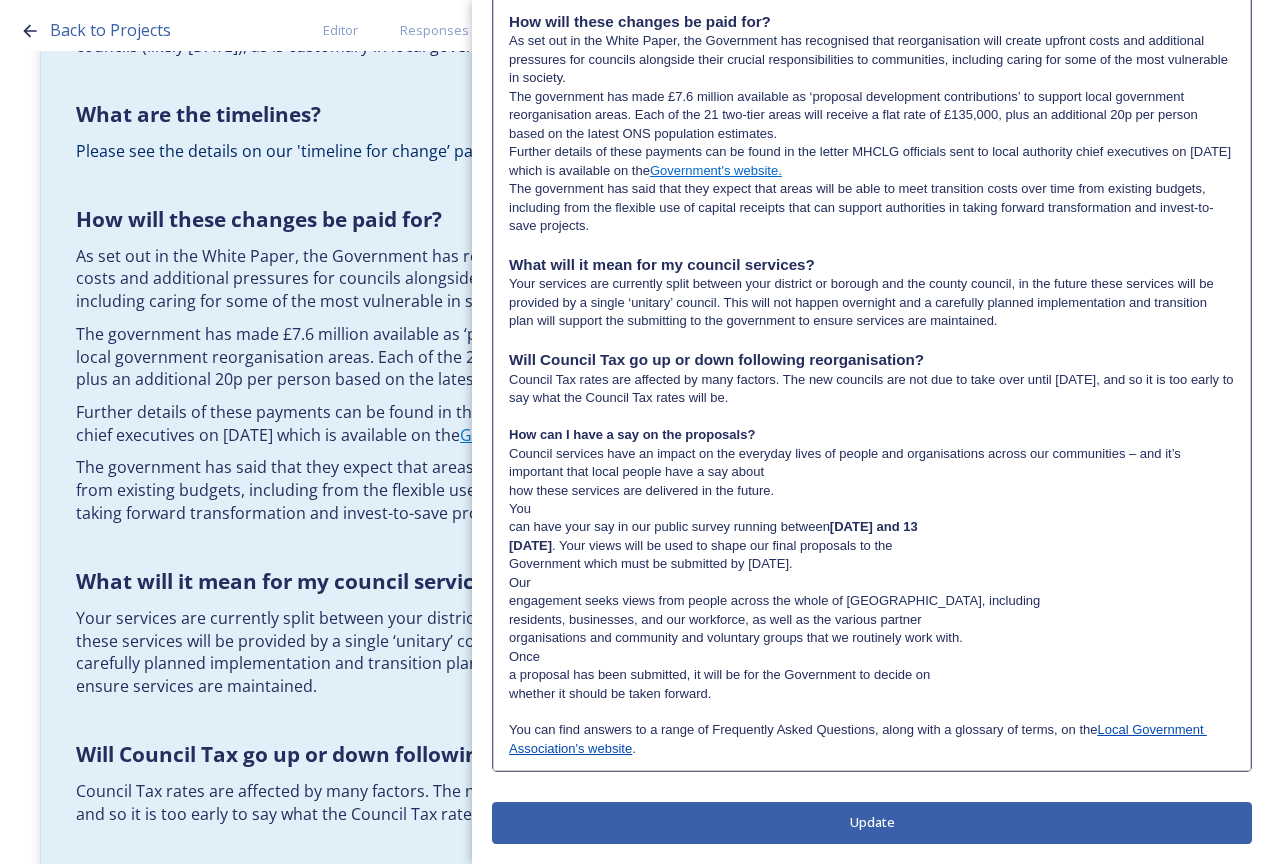 click on "Council services have an impact on the everyday lives of people and organisations across our communities – and it’s important that local people have a say about" at bounding box center [872, 463] 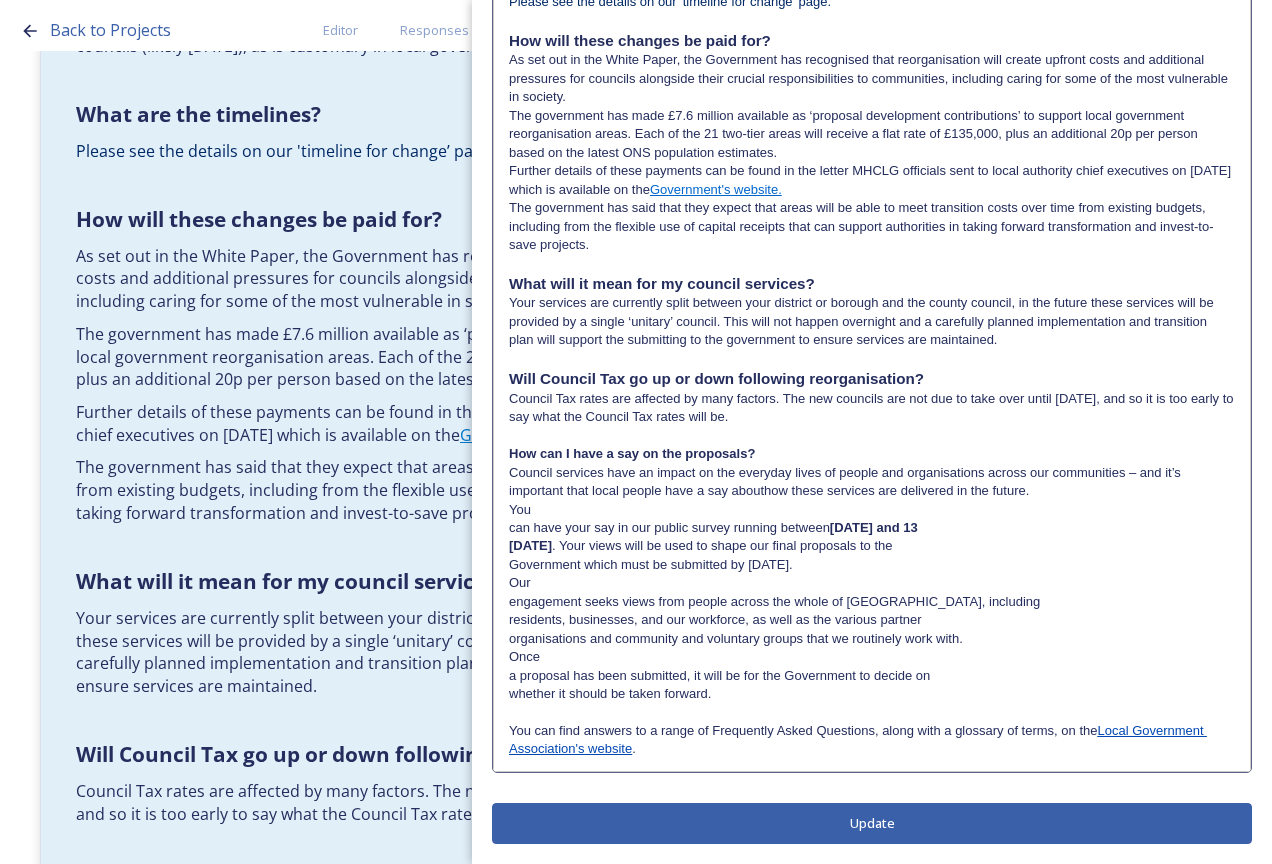 scroll, scrollTop: 1572, scrollLeft: 0, axis: vertical 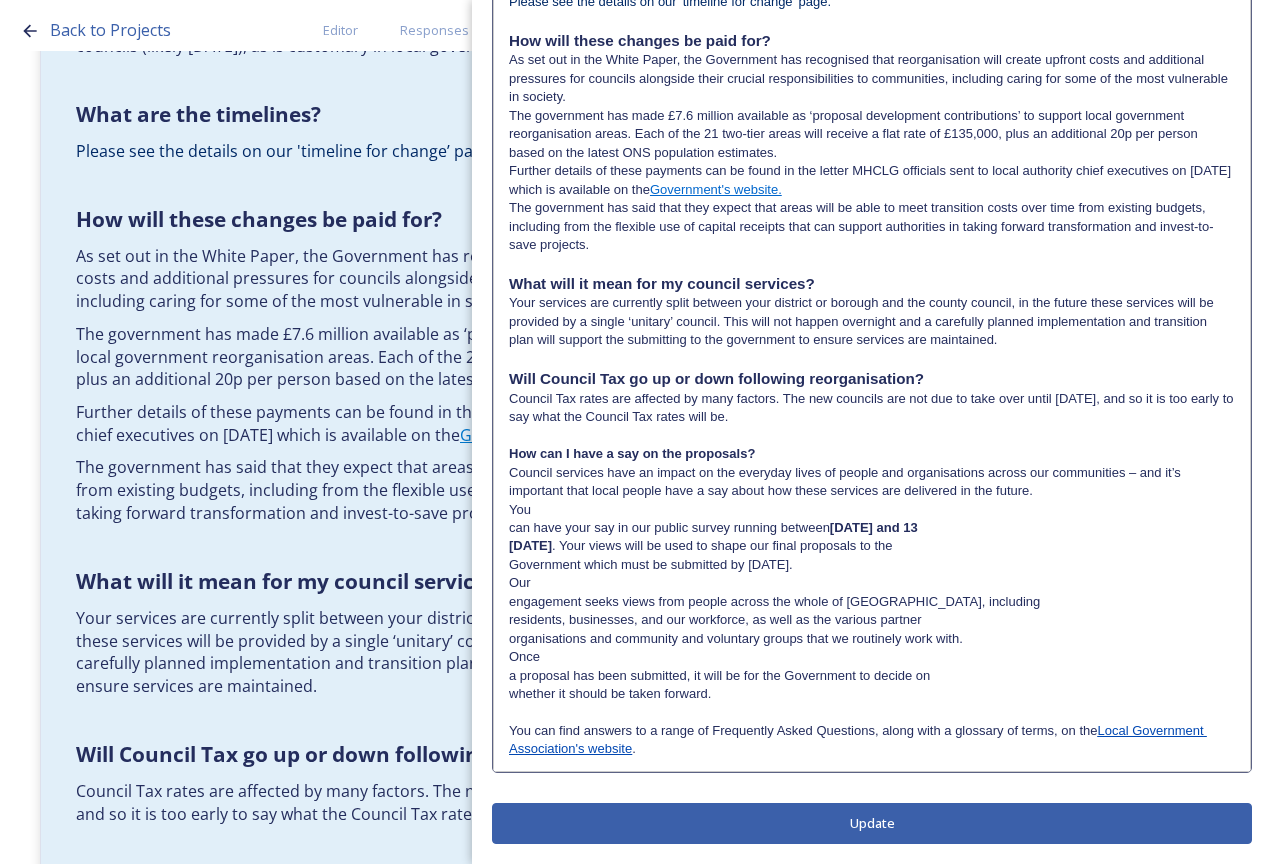 click on "Council services have an impact on the everyday lives of people and organisations across our communities – and it’s important that local people have a say about how these services are delivered in the future." at bounding box center (872, 482) 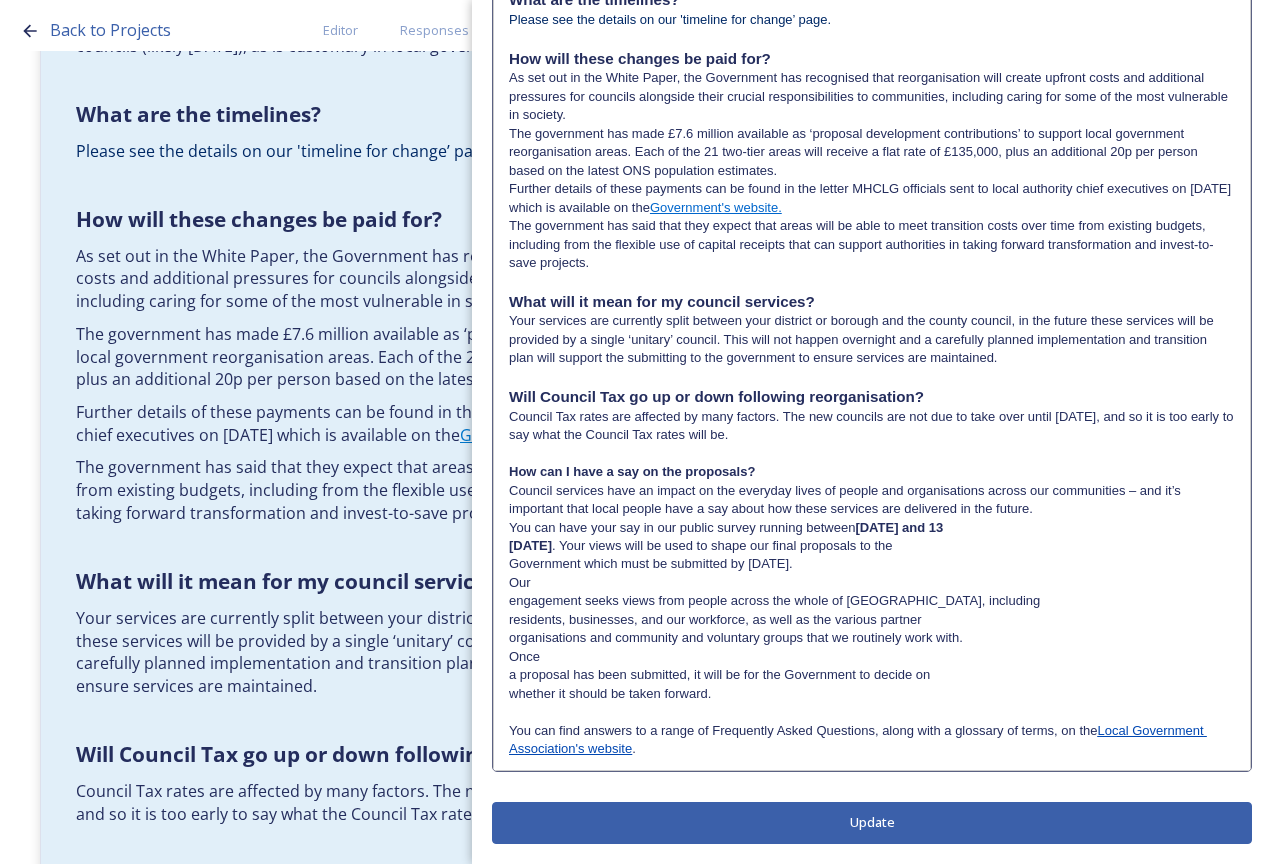 click on "You can have your say in our public survey running between  [DATE] and 13" at bounding box center (872, 528) 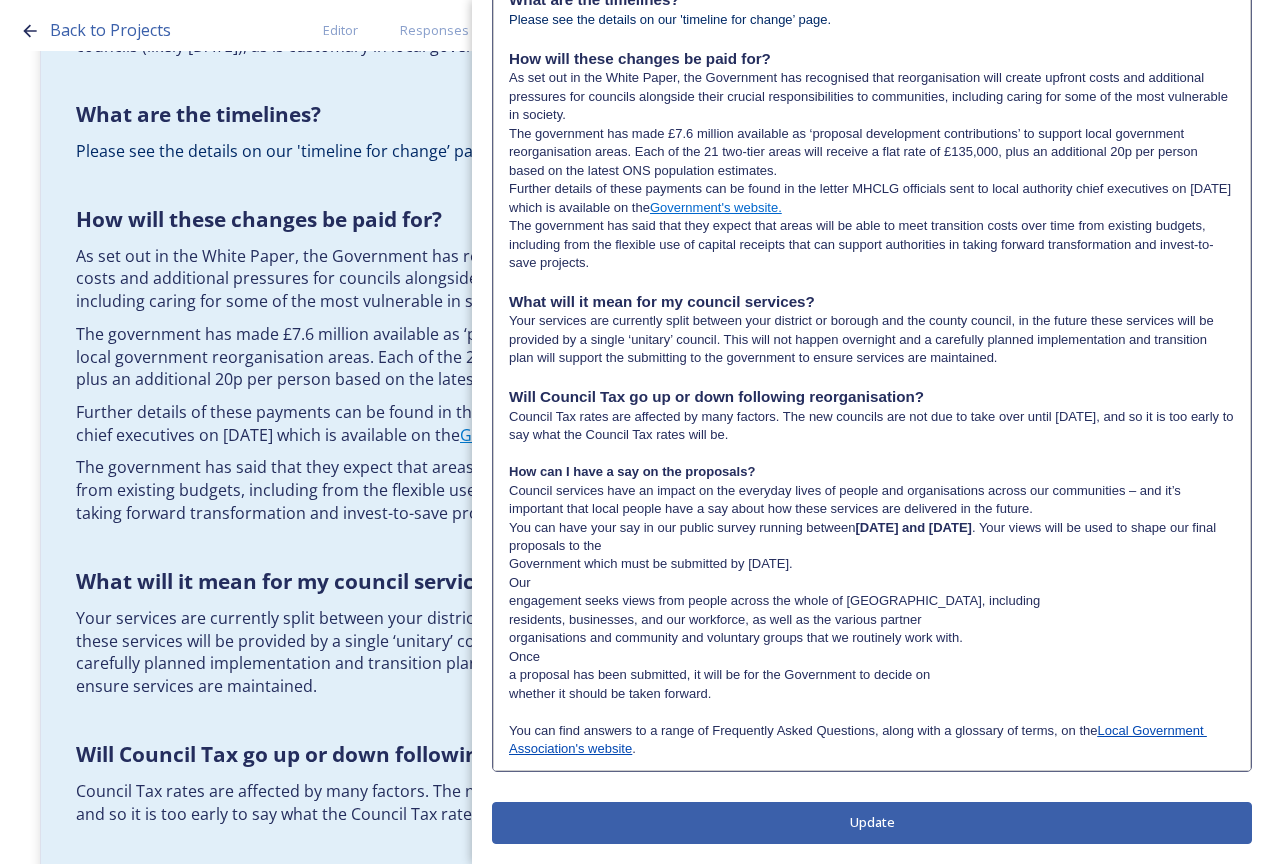 click on "You can have your say in our public survey running between  [DATE] and [DATE] . Your views will be used to shape our final proposals to the" at bounding box center (872, 537) 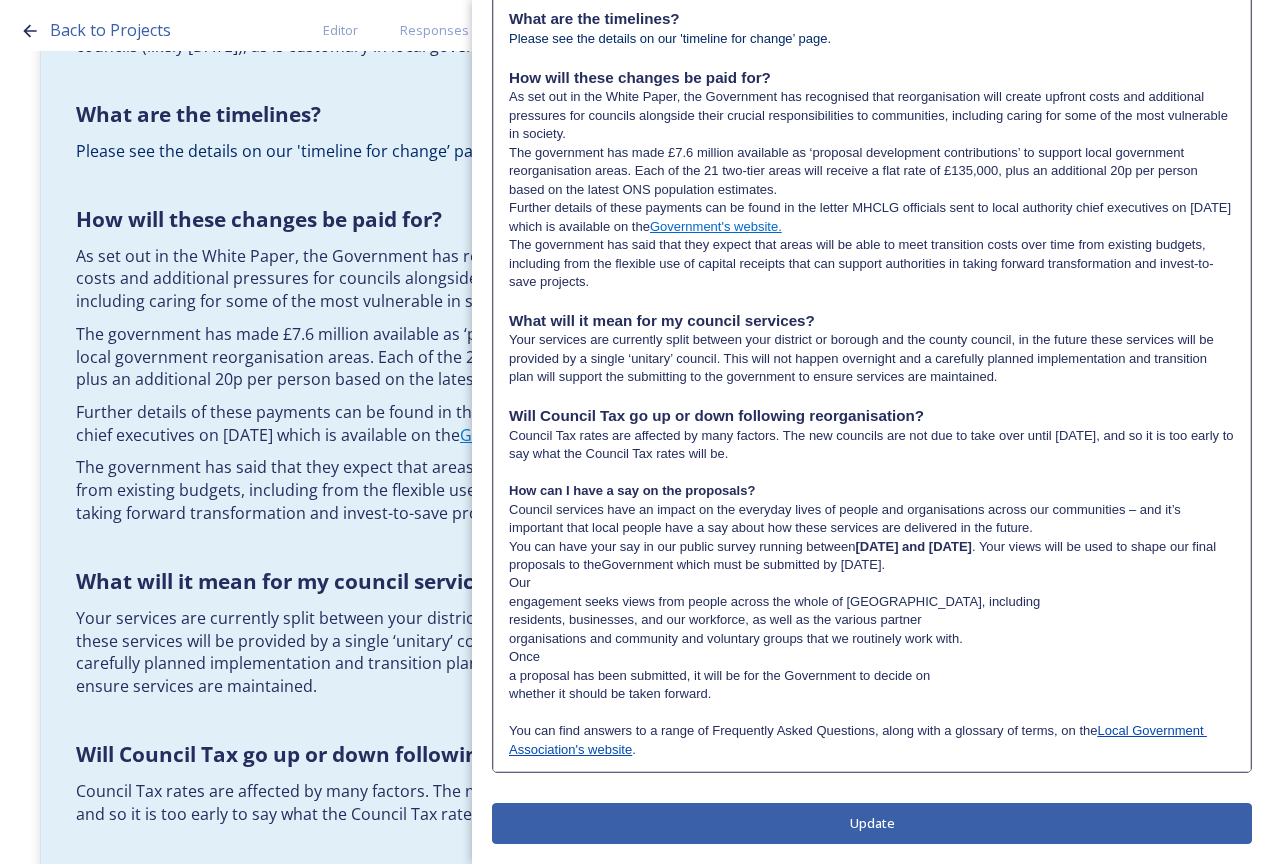 scroll, scrollTop: 1535, scrollLeft: 0, axis: vertical 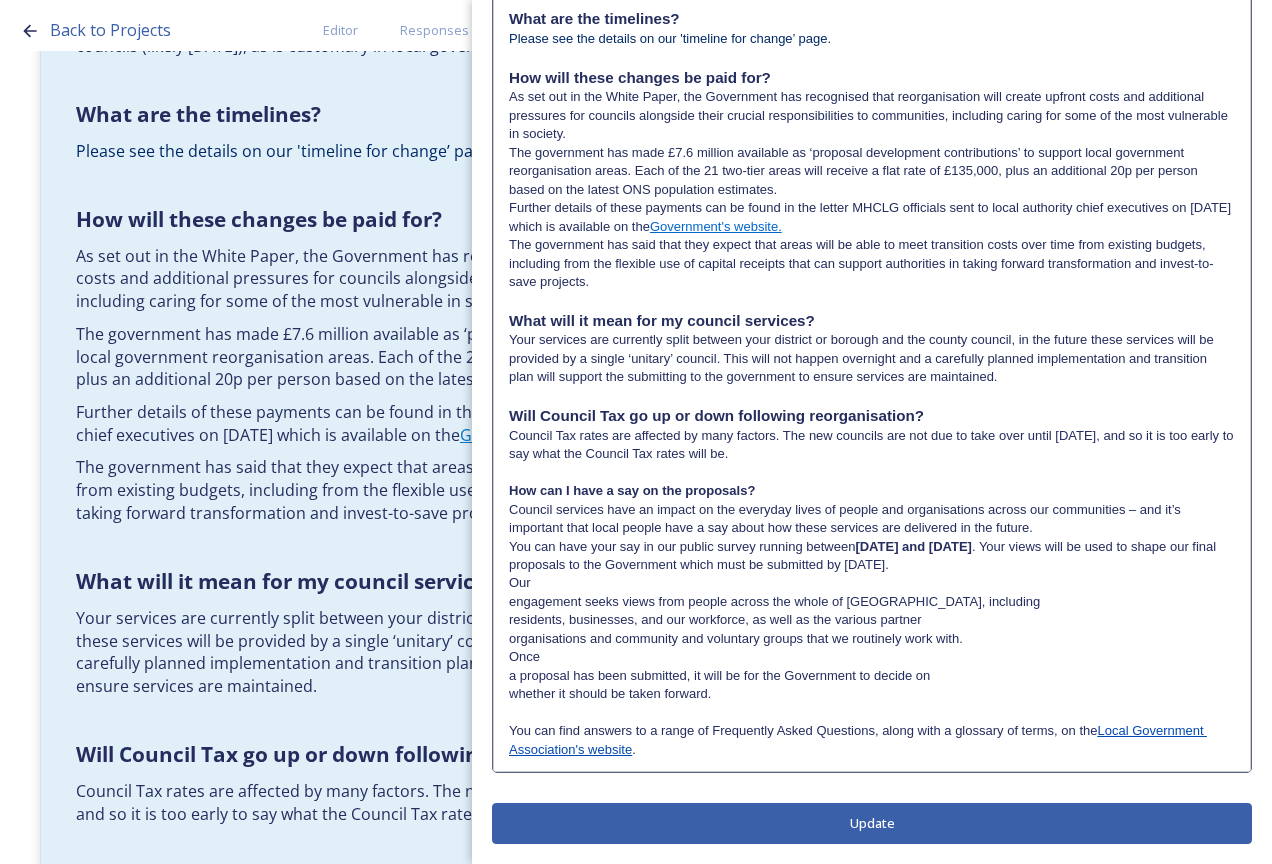 click on "You can have your say in our public survey running between  [DATE] and [DATE] . Your views will be used to shape our final proposals to the Government which must be submitted by [DATE]." at bounding box center [872, 556] 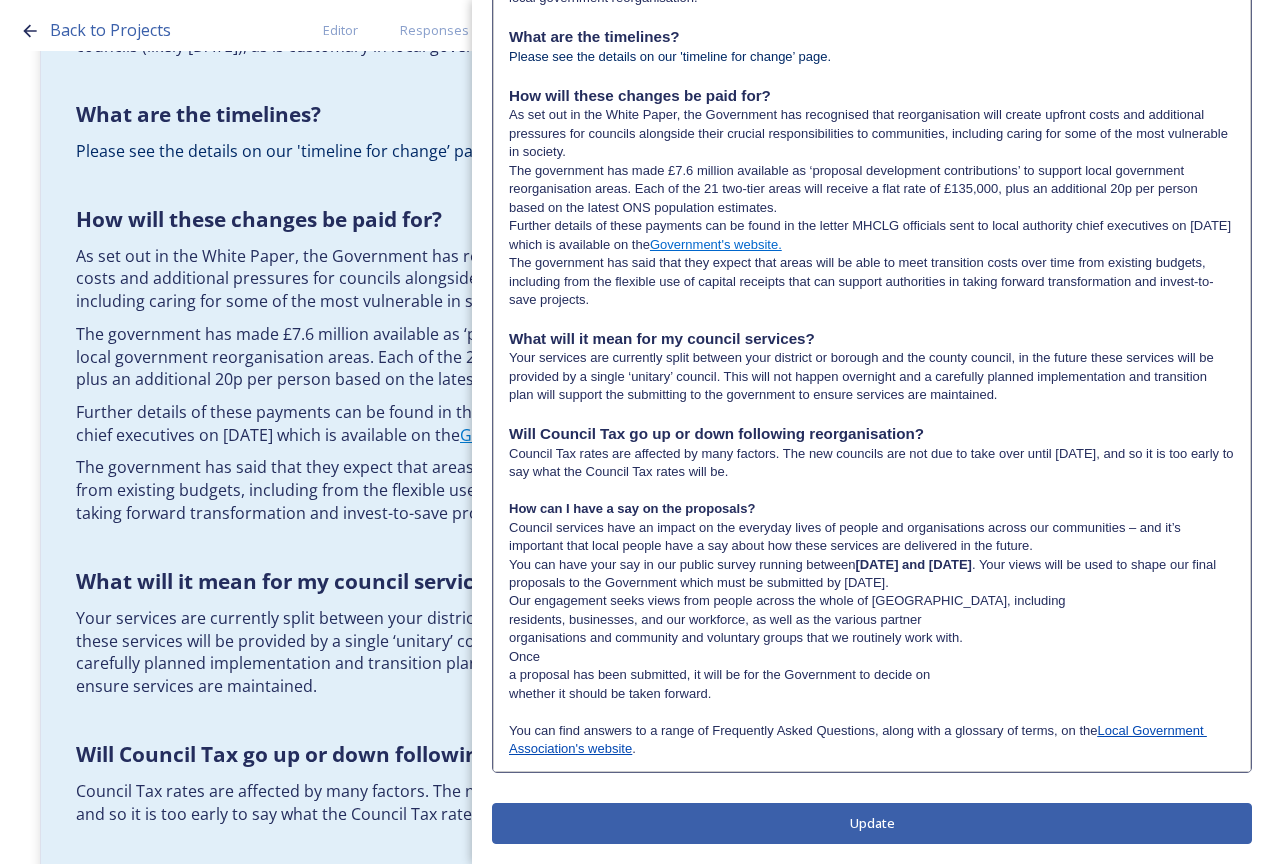 click on "Our engagement seeks views from people across the whole of [GEOGRAPHIC_DATA], including" at bounding box center (872, 601) 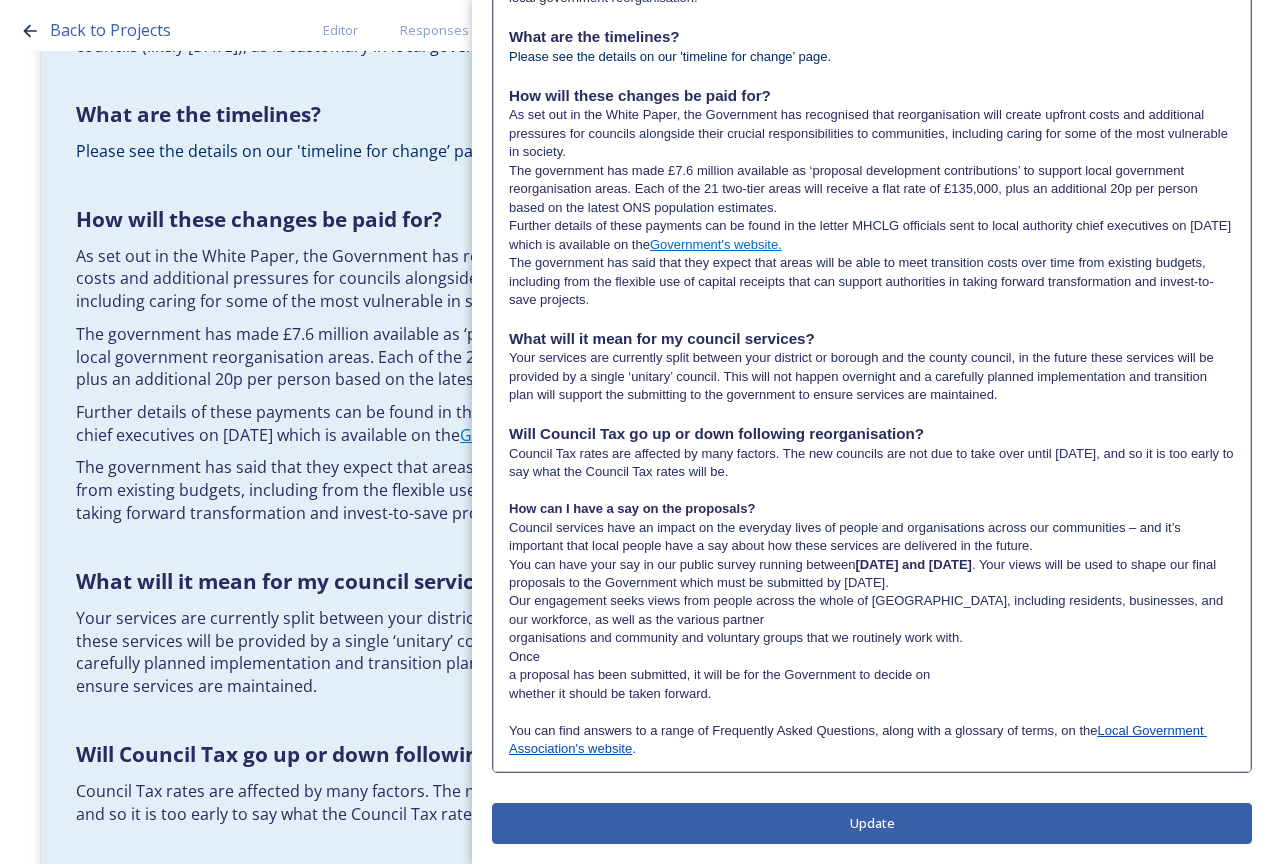 click on "Our engagement seeks views from people across the whole of [GEOGRAPHIC_DATA], including residents, businesses, and our workforce, as well as the various partner" at bounding box center (872, 610) 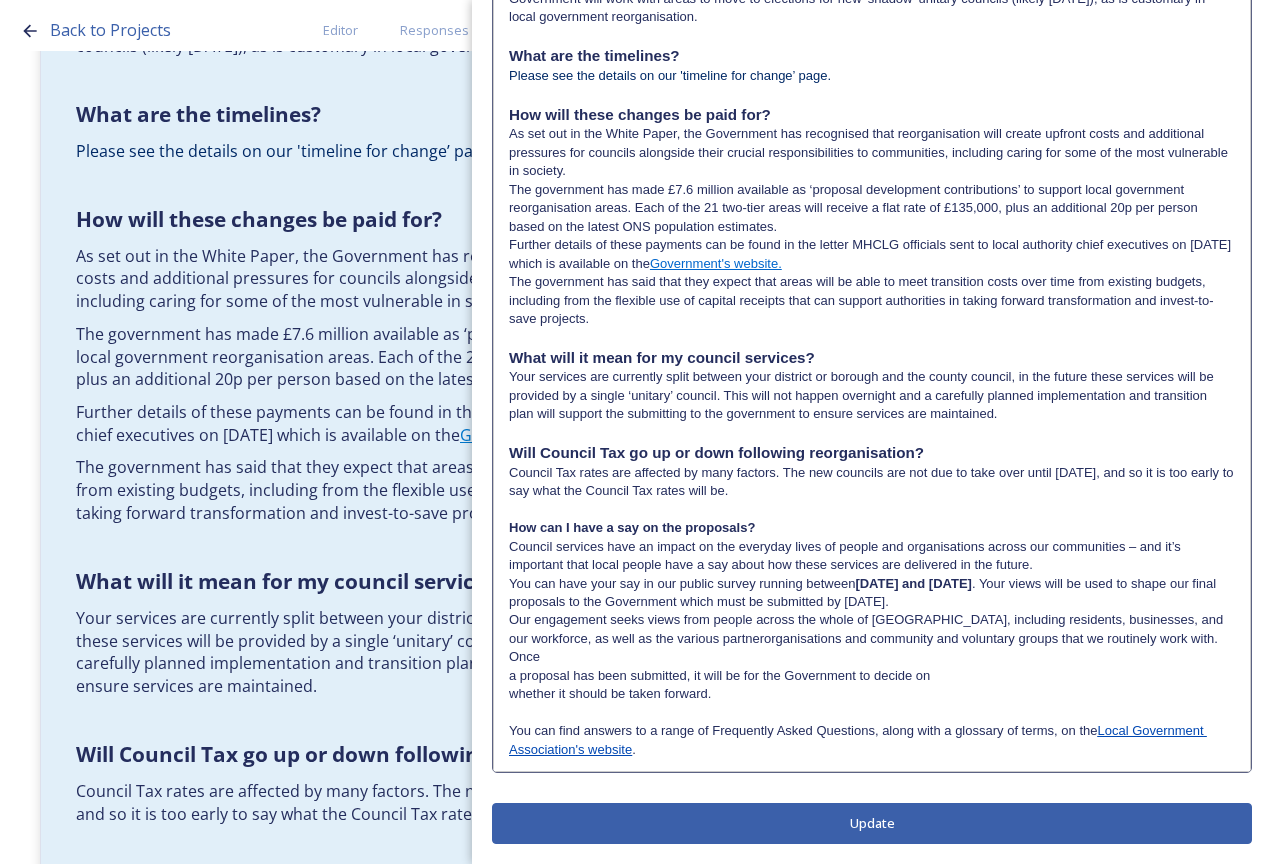 scroll, scrollTop: 1498, scrollLeft: 0, axis: vertical 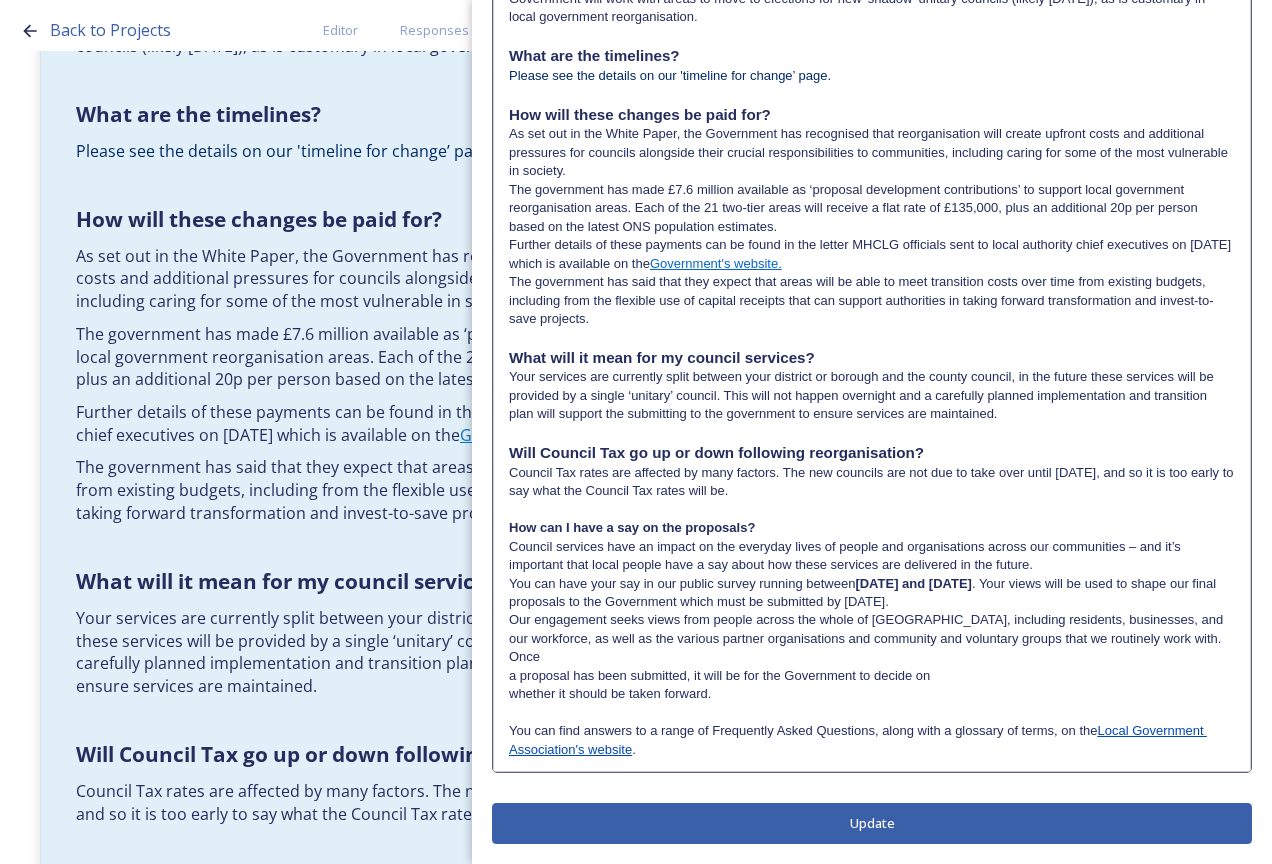 click on "Once" at bounding box center [872, 657] 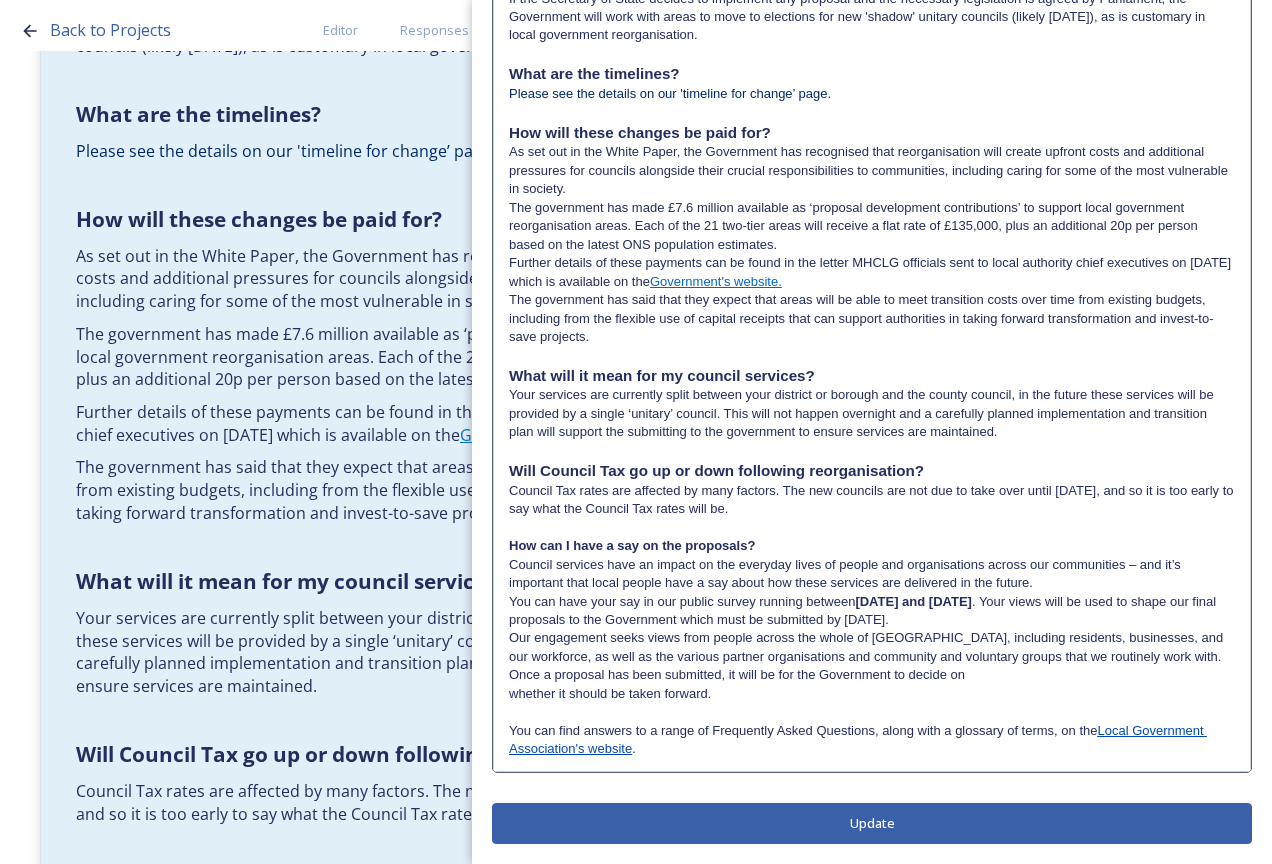 click on "What is meant by devolution and local government reorganisation? Devolution In [GEOGRAPHIC_DATA], devolution is the transfer of powers and funding from national to local government. The current Government has made devolution a priority and set out plans to create a new network of Strategic Authorities that will cover the whole of [GEOGRAPHIC_DATA] by 2029. The new authorities will be led by elected mayors and will cover a number of local council areas. The Government explained these plans in an  English Devolution White Paper , published in [DATE]. This paper also set out plans for local government reorganisation. East Sussex County Council, West Sussex County Council and Brighton and Hove City Council all submitted plans to government for a mayoral combined authority covering [GEOGRAPHIC_DATA]. They requested to be on the Devolution Priority Programme, which would mean elections for the new strategic authority mayor in [DATE].  Devolution will be delivered alongside local government reorganisation. rubbish collection recycling ." at bounding box center (872, -254) 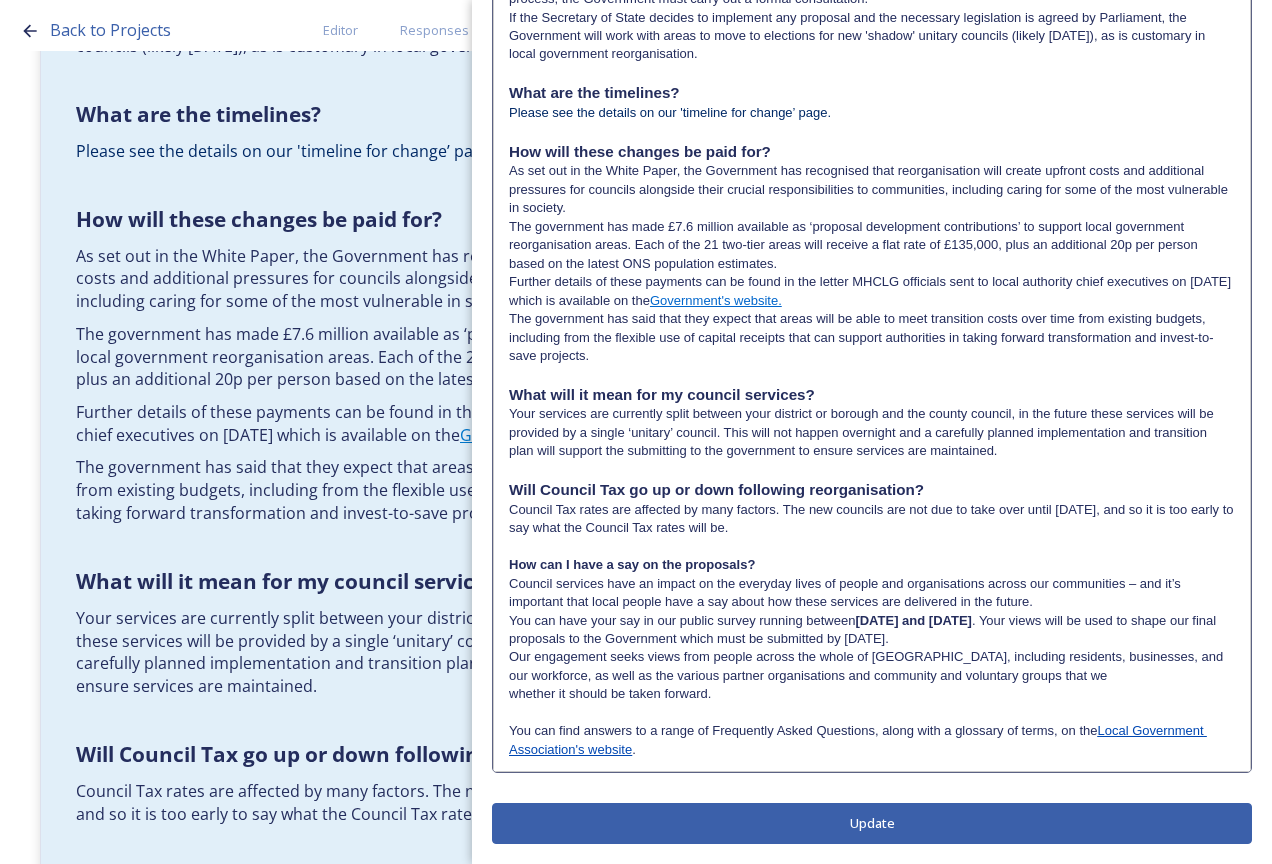 scroll, scrollTop: 1461, scrollLeft: 0, axis: vertical 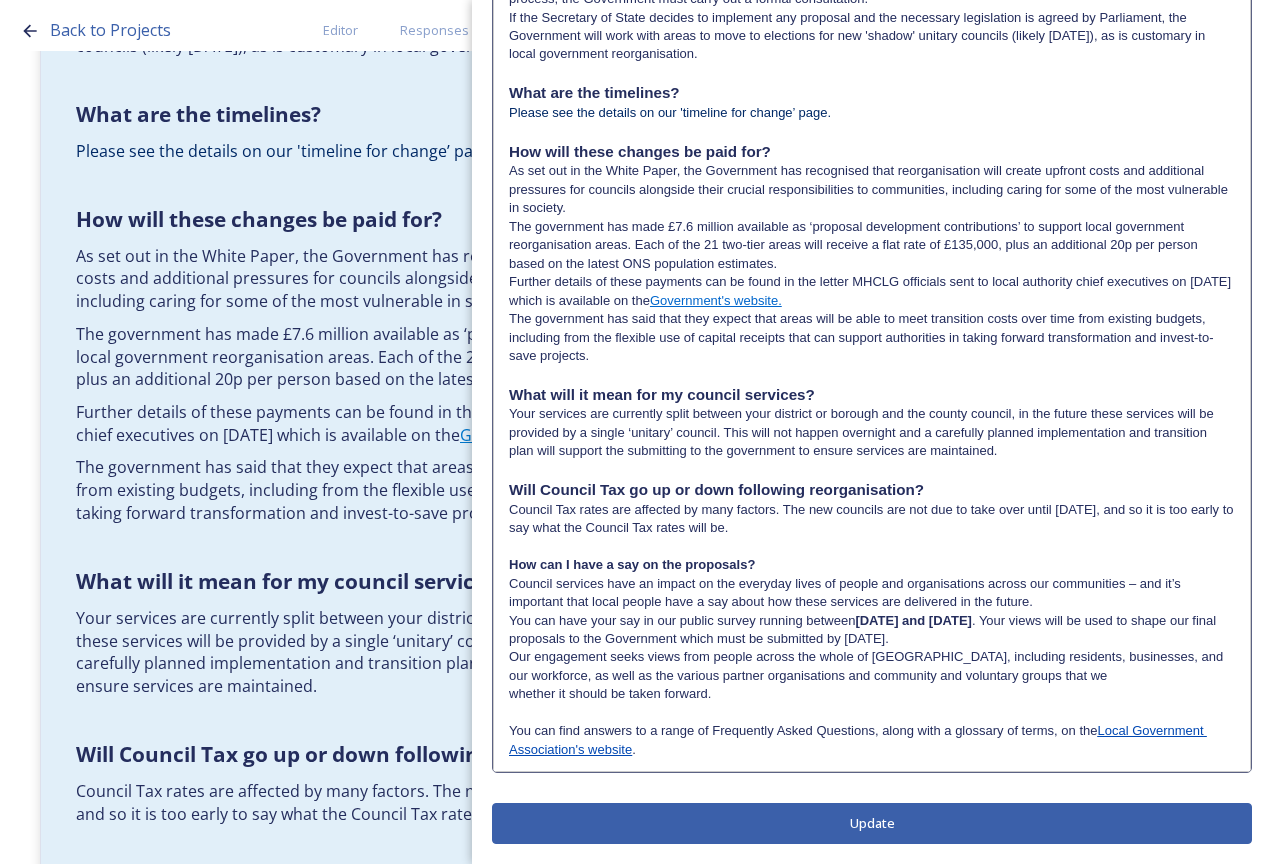 drag, startPoint x: 679, startPoint y: 668, endPoint x: 505, endPoint y: 586, distance: 192.35384 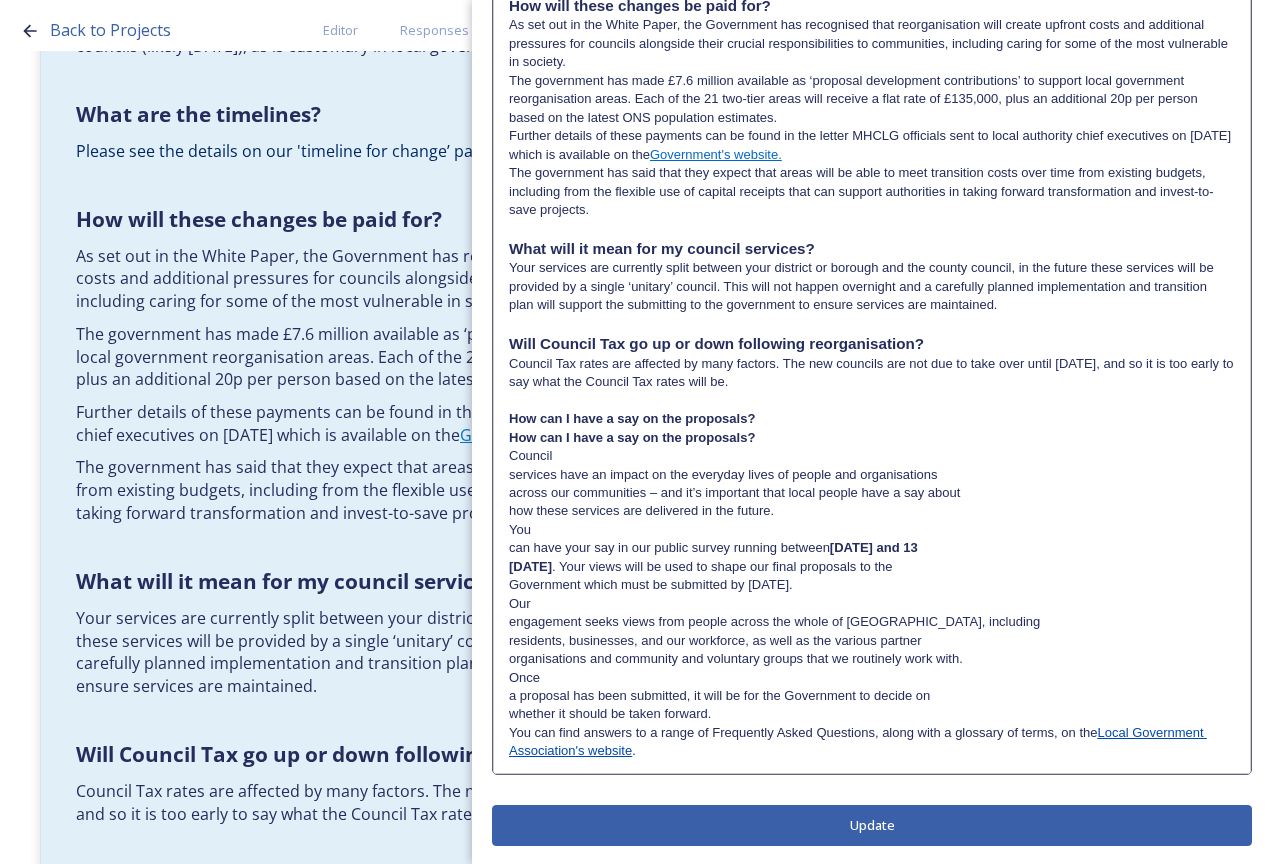 scroll, scrollTop: 1609, scrollLeft: 0, axis: vertical 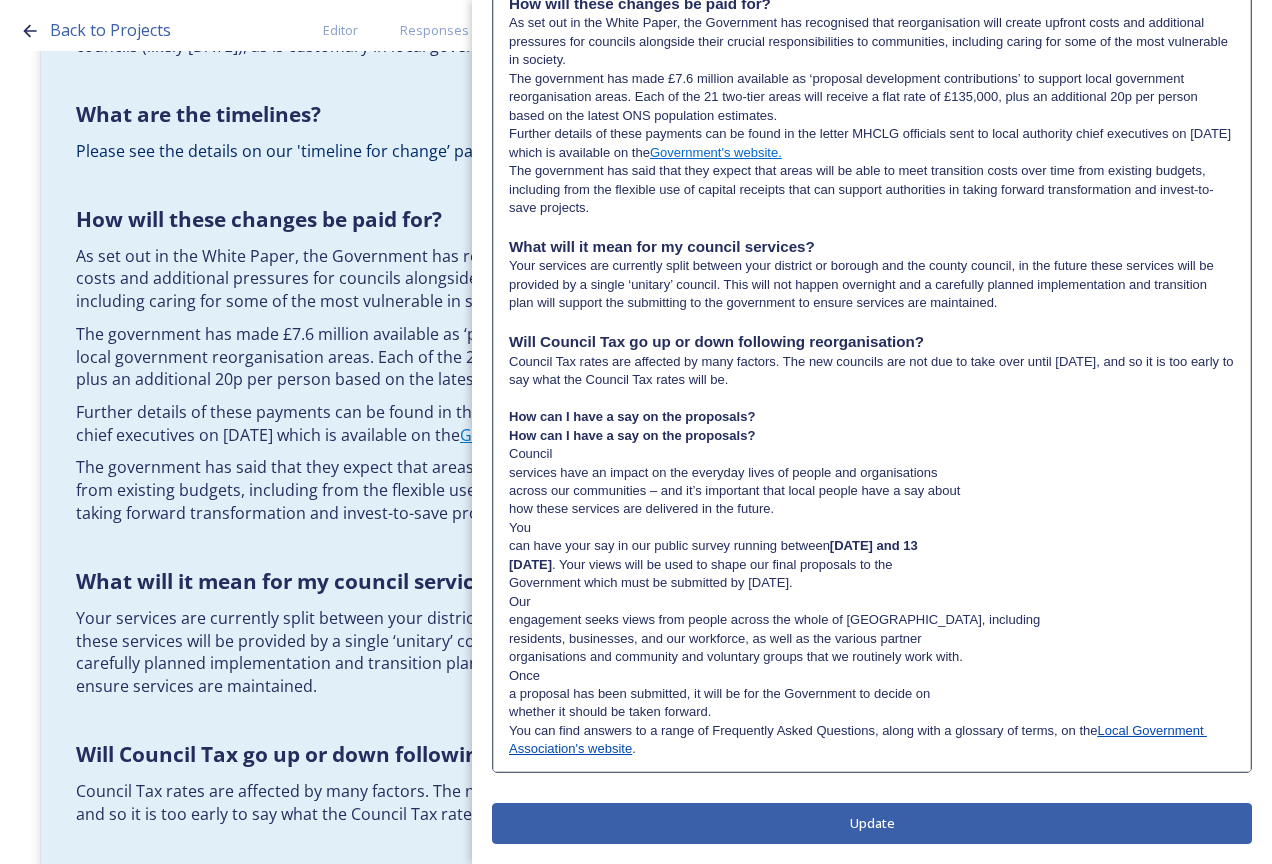 drag, startPoint x: 764, startPoint y: 413, endPoint x: 504, endPoint y: 418, distance: 260.04807 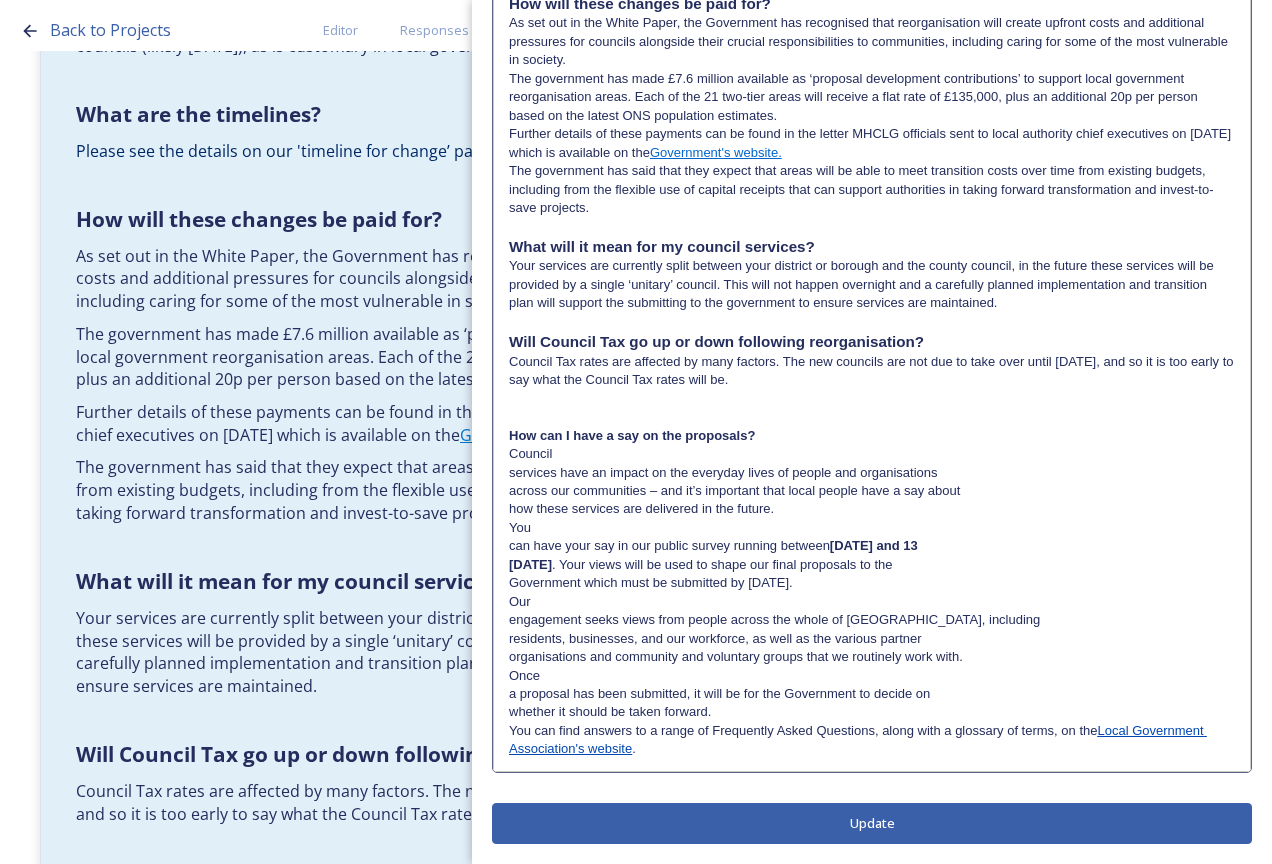 scroll, scrollTop: 1591, scrollLeft: 0, axis: vertical 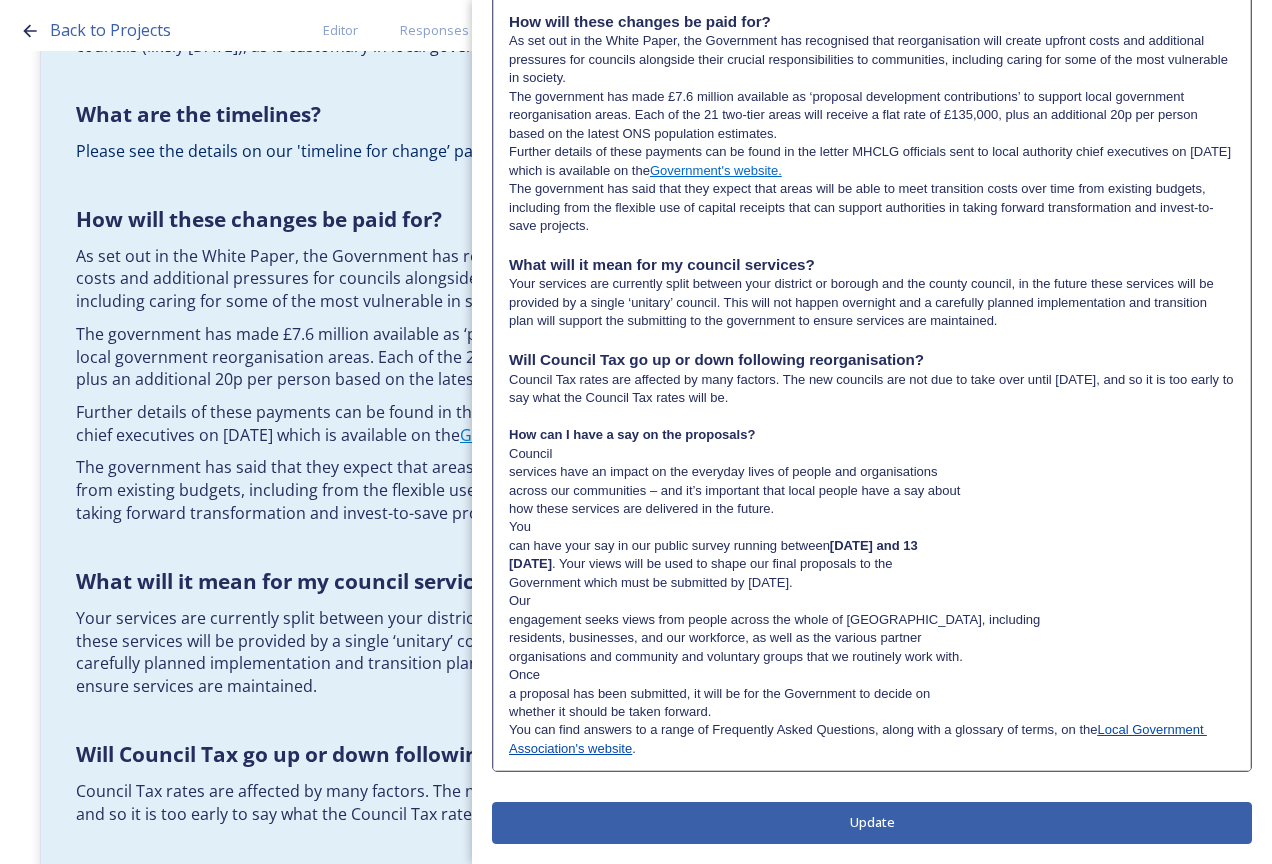 drag, startPoint x: 774, startPoint y: 429, endPoint x: 627, endPoint y: 517, distance: 171.32718 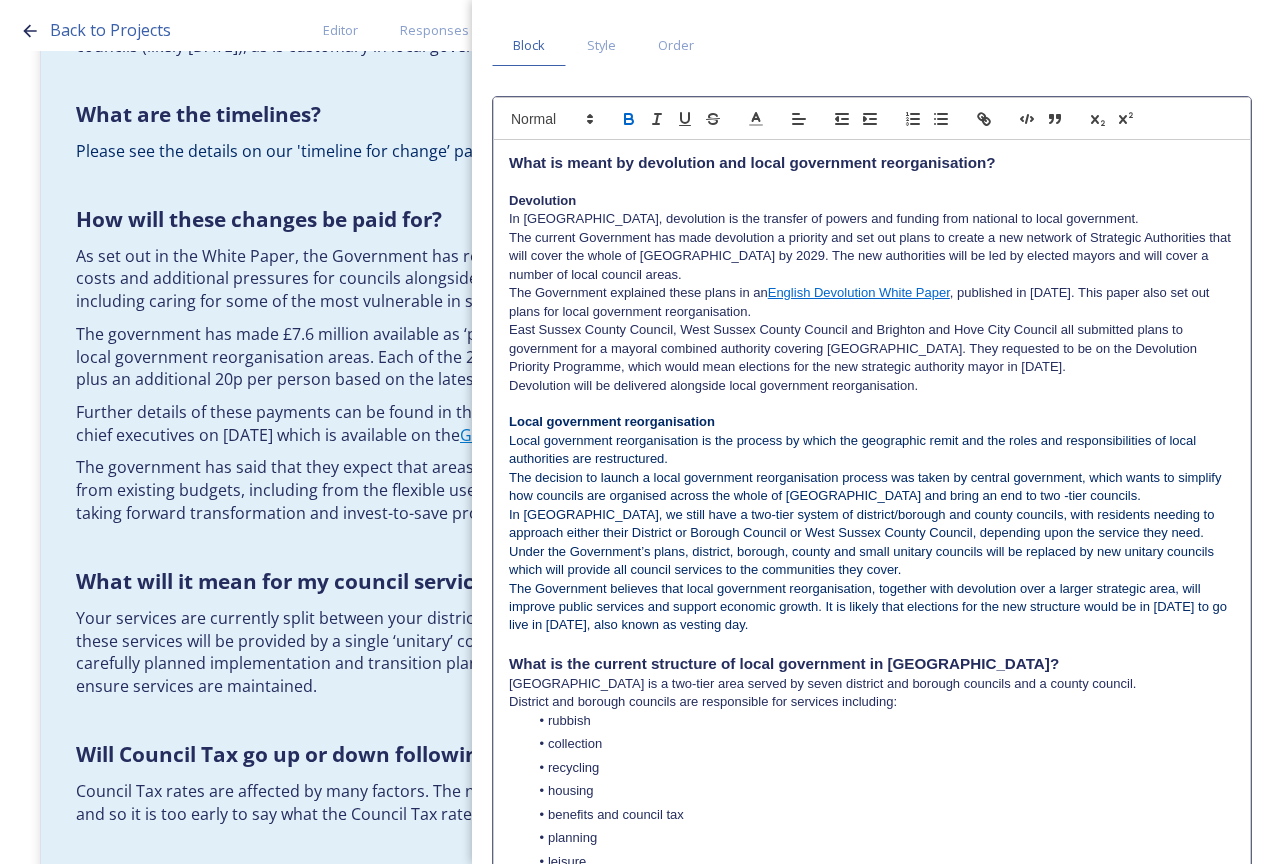 scroll, scrollTop: 0, scrollLeft: 0, axis: both 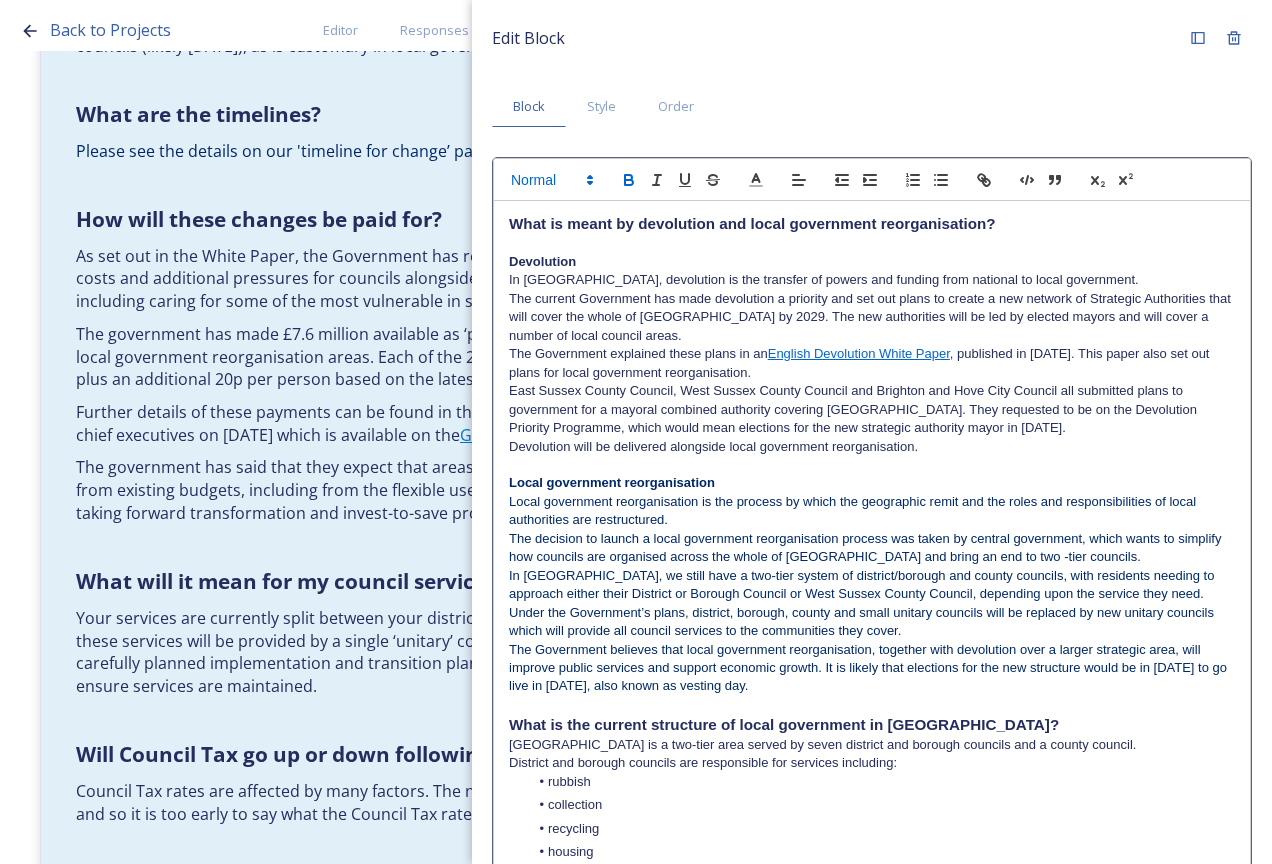 click at bounding box center (551, 180) 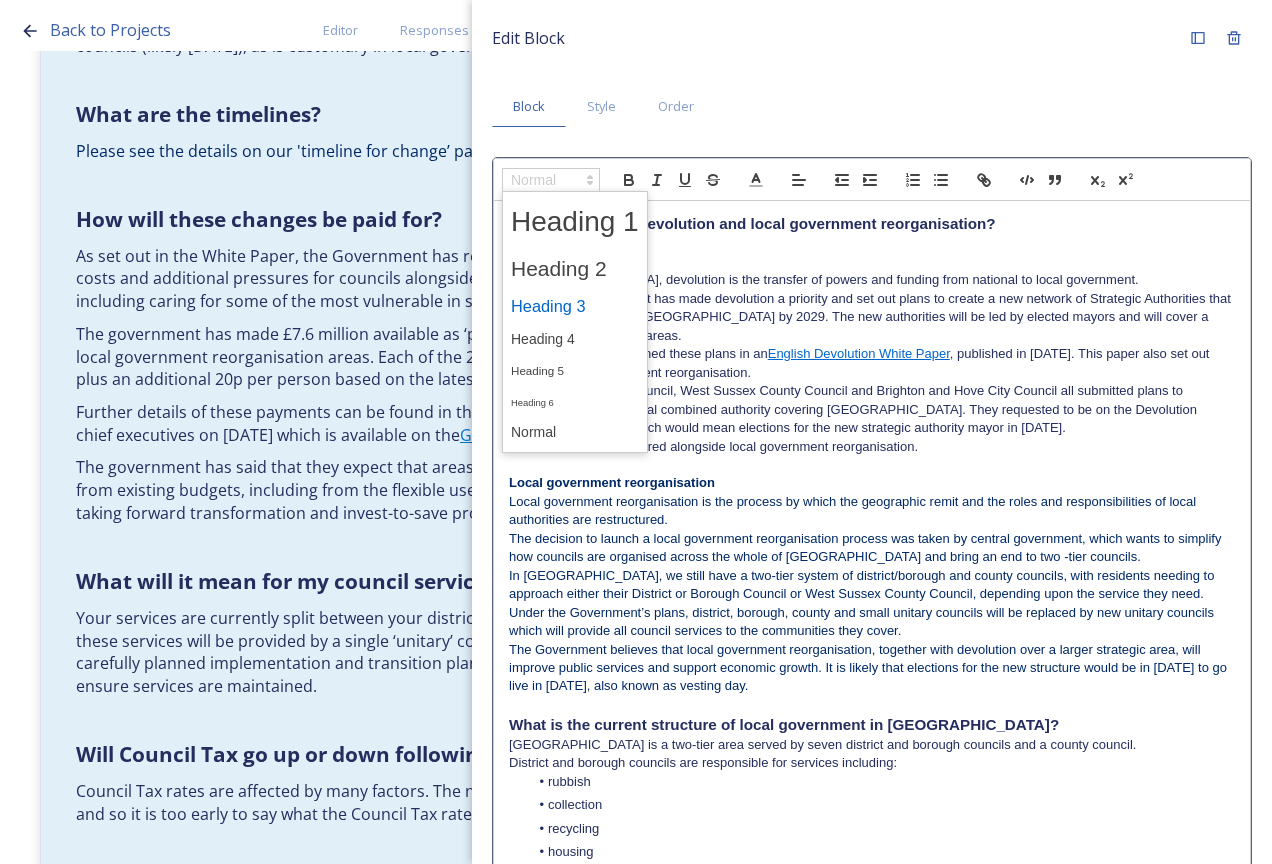 click at bounding box center [575, 306] 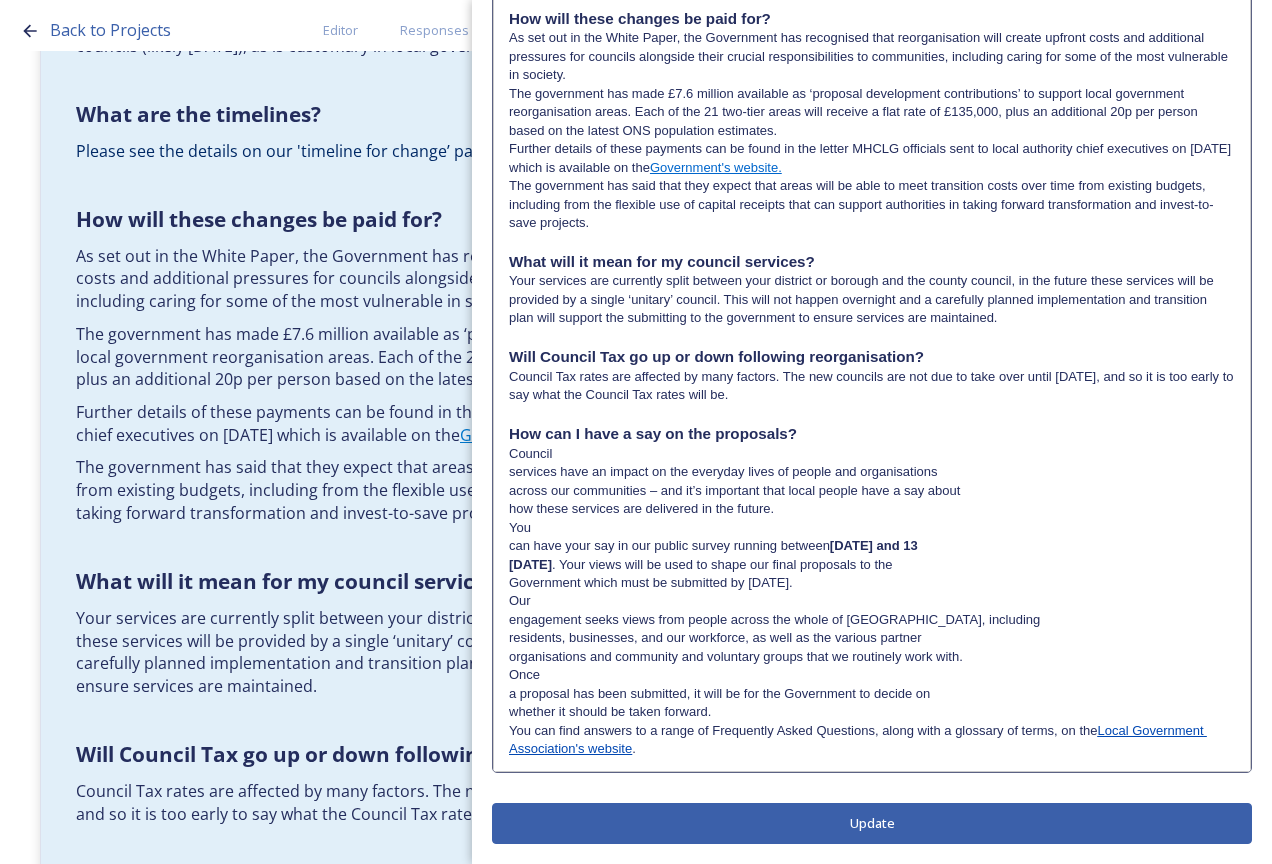 click on "Council" at bounding box center (872, 454) 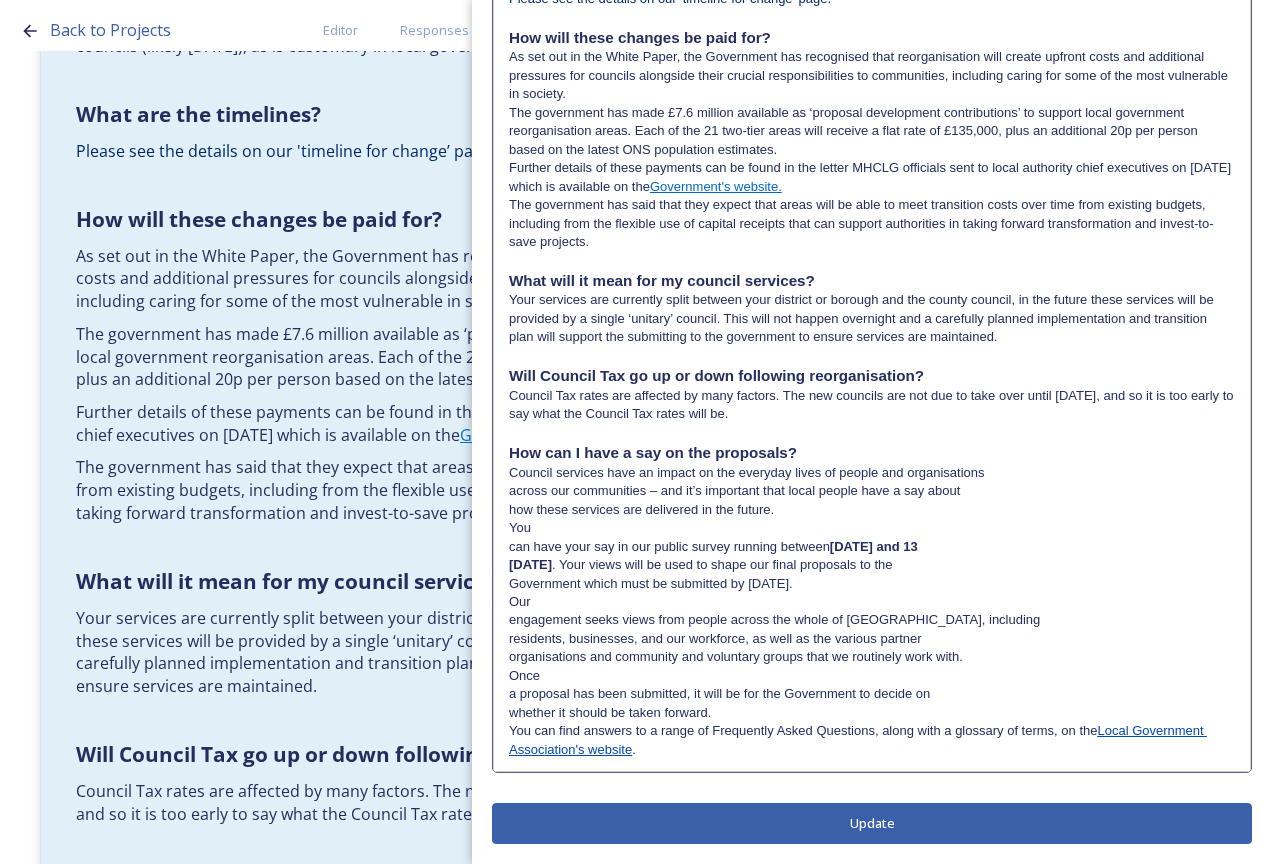 click on "How can I have a say on the proposals?" at bounding box center (872, 453) 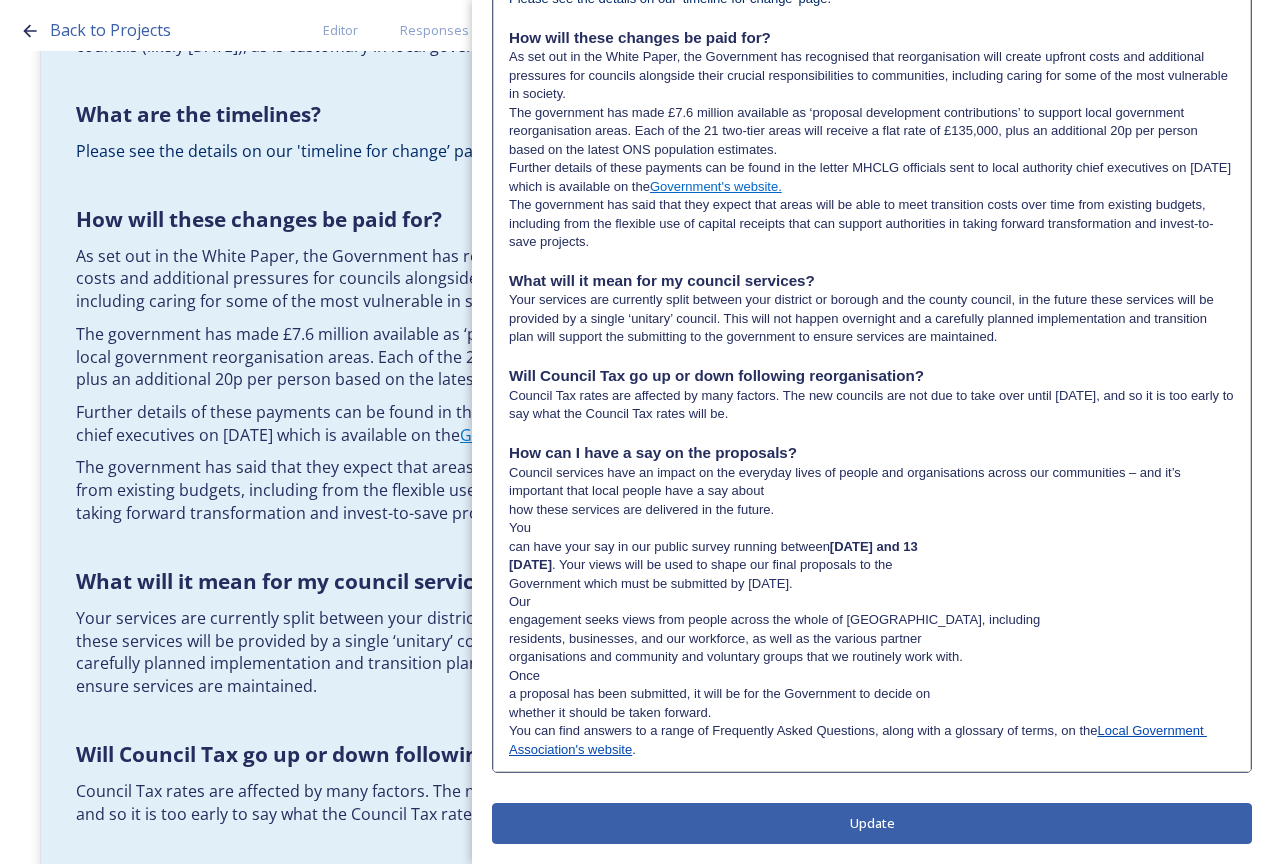 click on "Council services have an impact on the everyday lives of people and organisations across our communities – and it’s important that local people have a say about" at bounding box center (872, 482) 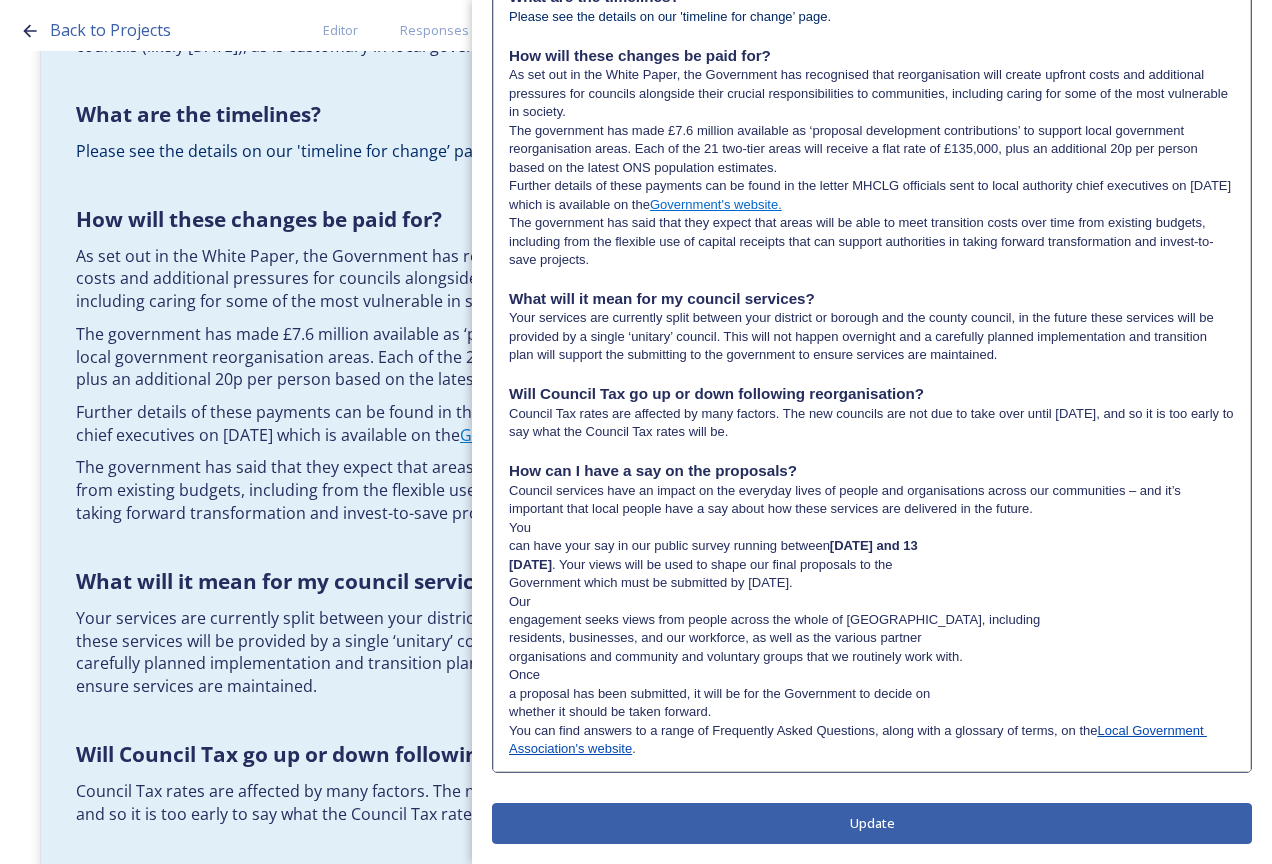 click on "can have your say in our public survey running between  [DATE] and 13" at bounding box center (872, 546) 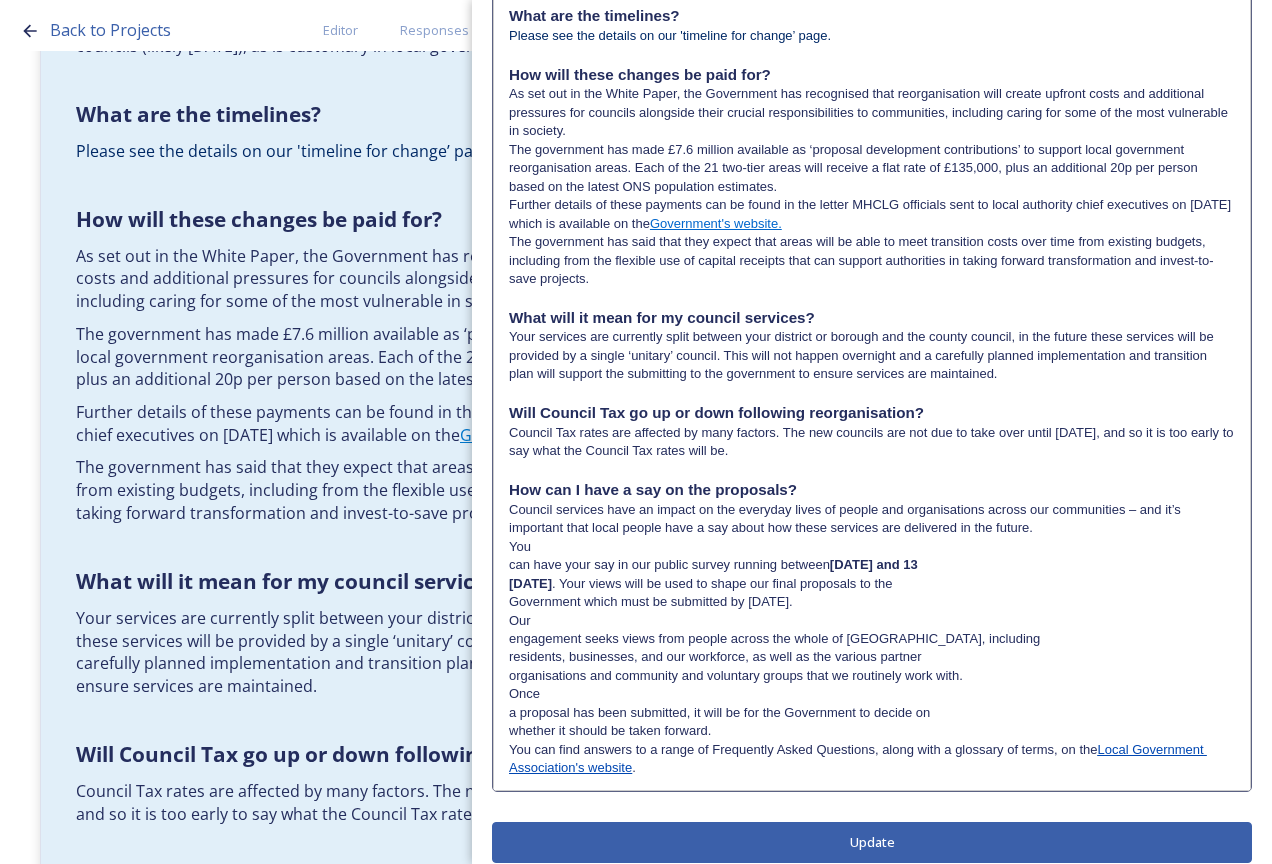 scroll, scrollTop: 1557, scrollLeft: 0, axis: vertical 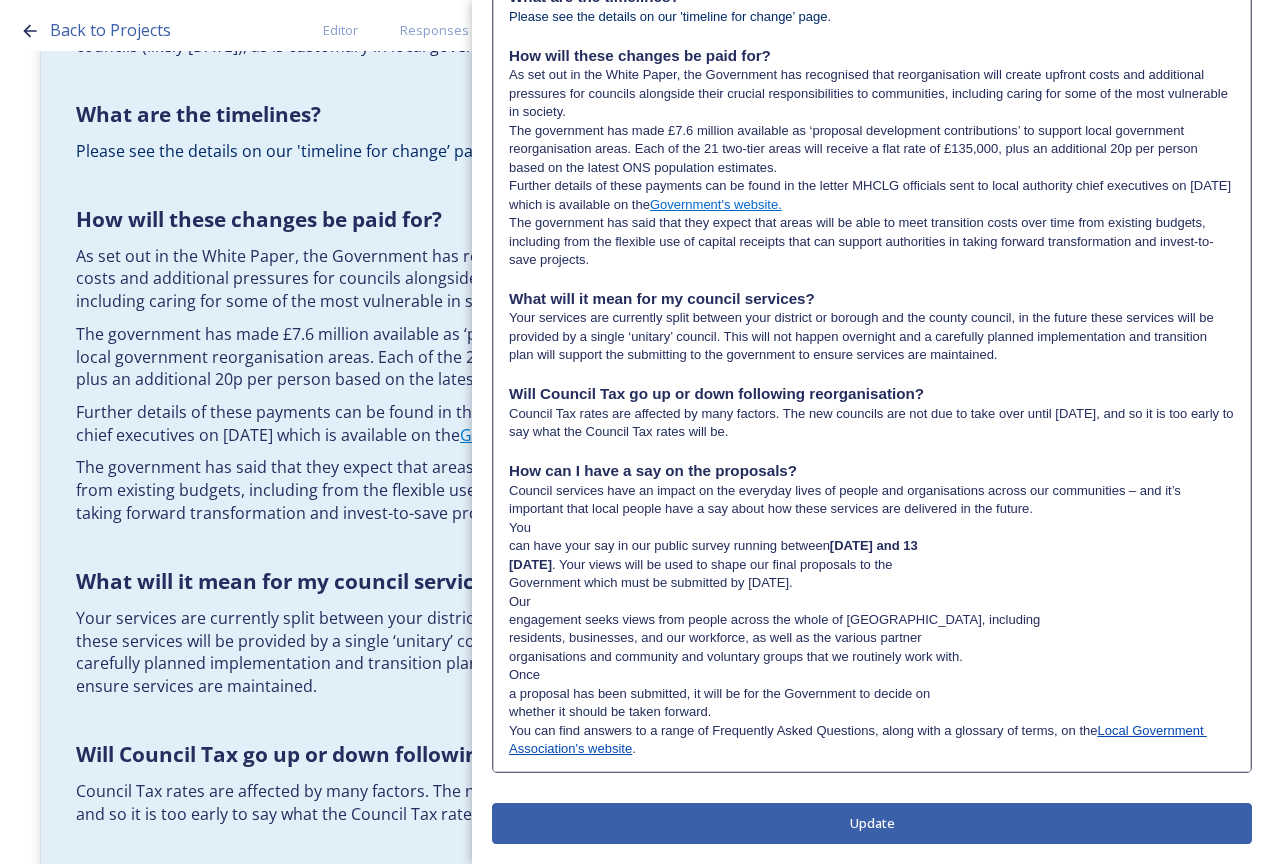 click on "You" at bounding box center [872, 528] 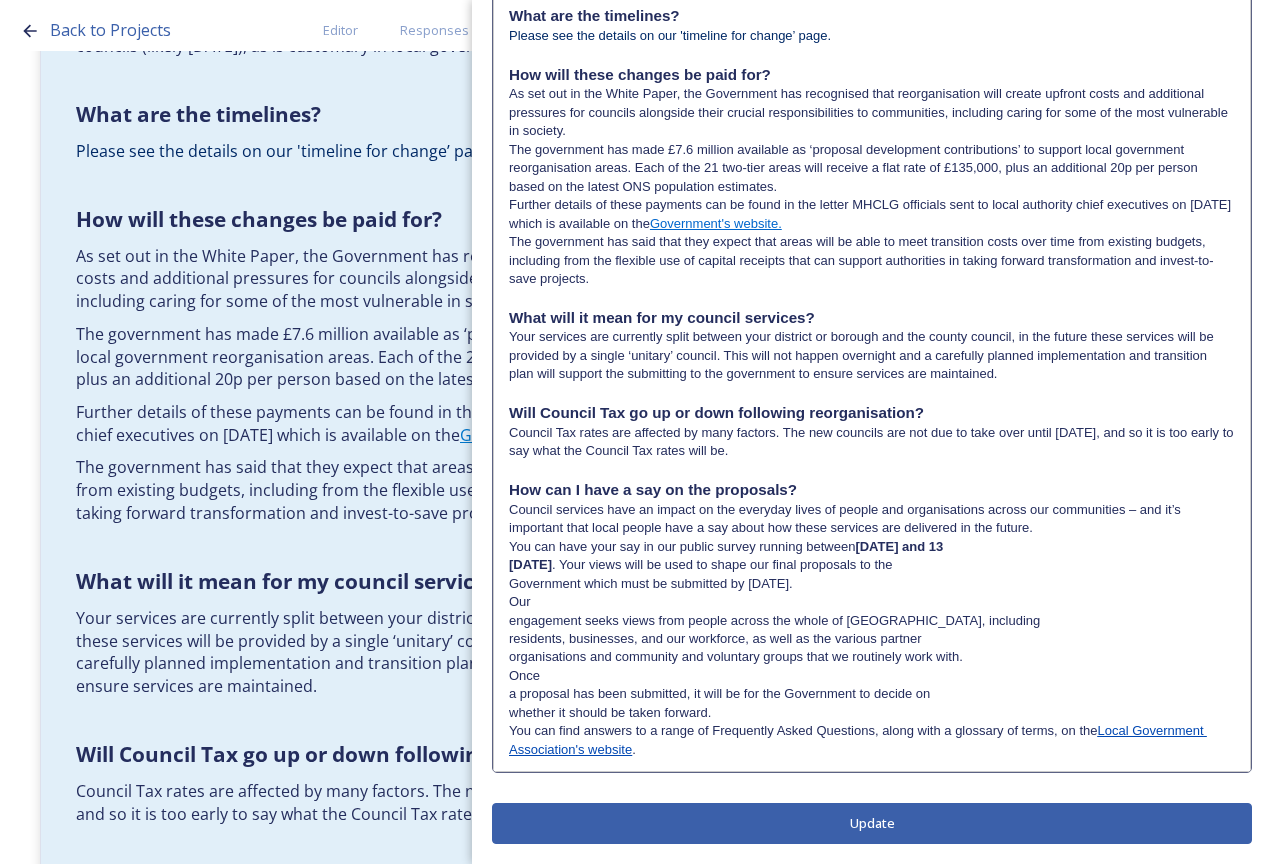 click on "You can have your say in our public survey running between  [DATE] and 13" at bounding box center (872, 547) 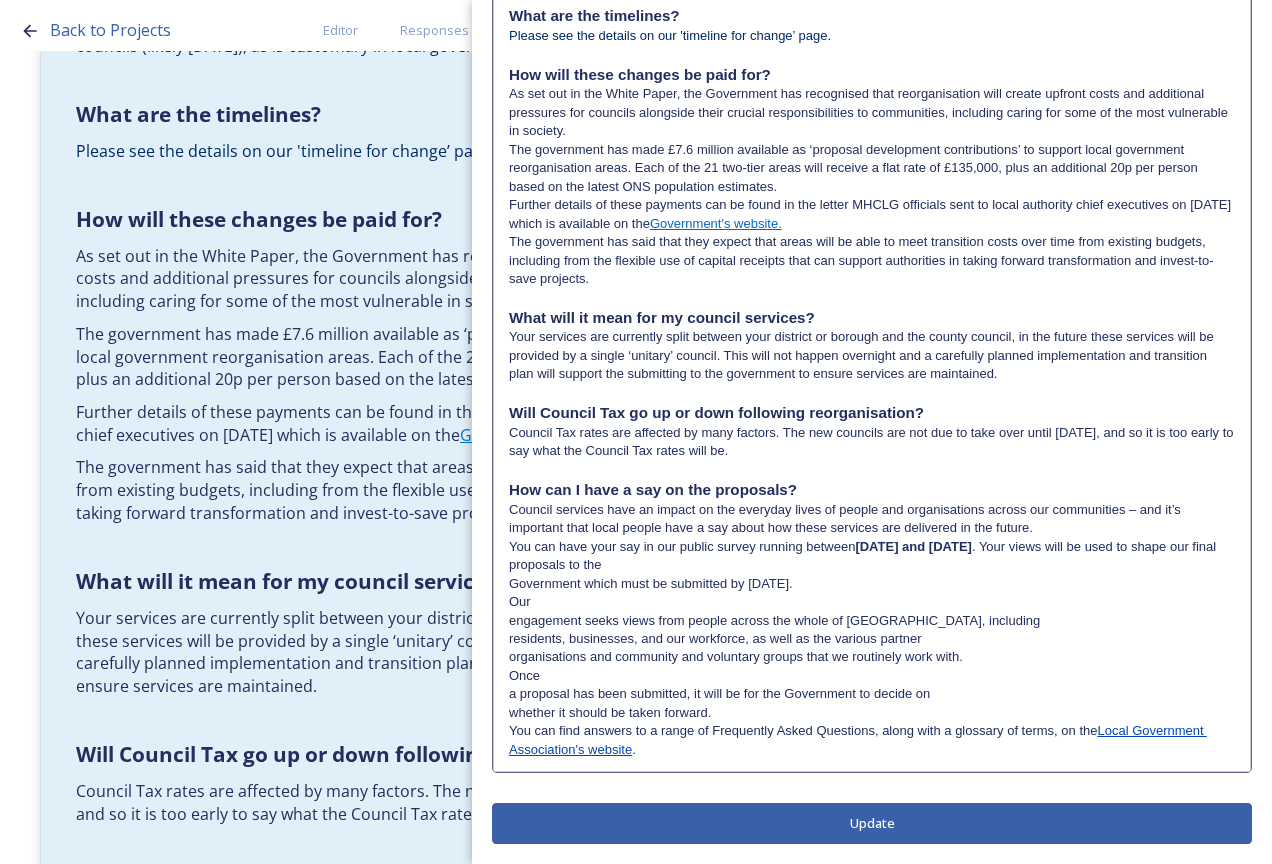 click on "You can have your say in our public survey running between  [DATE] and [DATE] . Your views will be used to shape our final proposals to the" at bounding box center [872, 556] 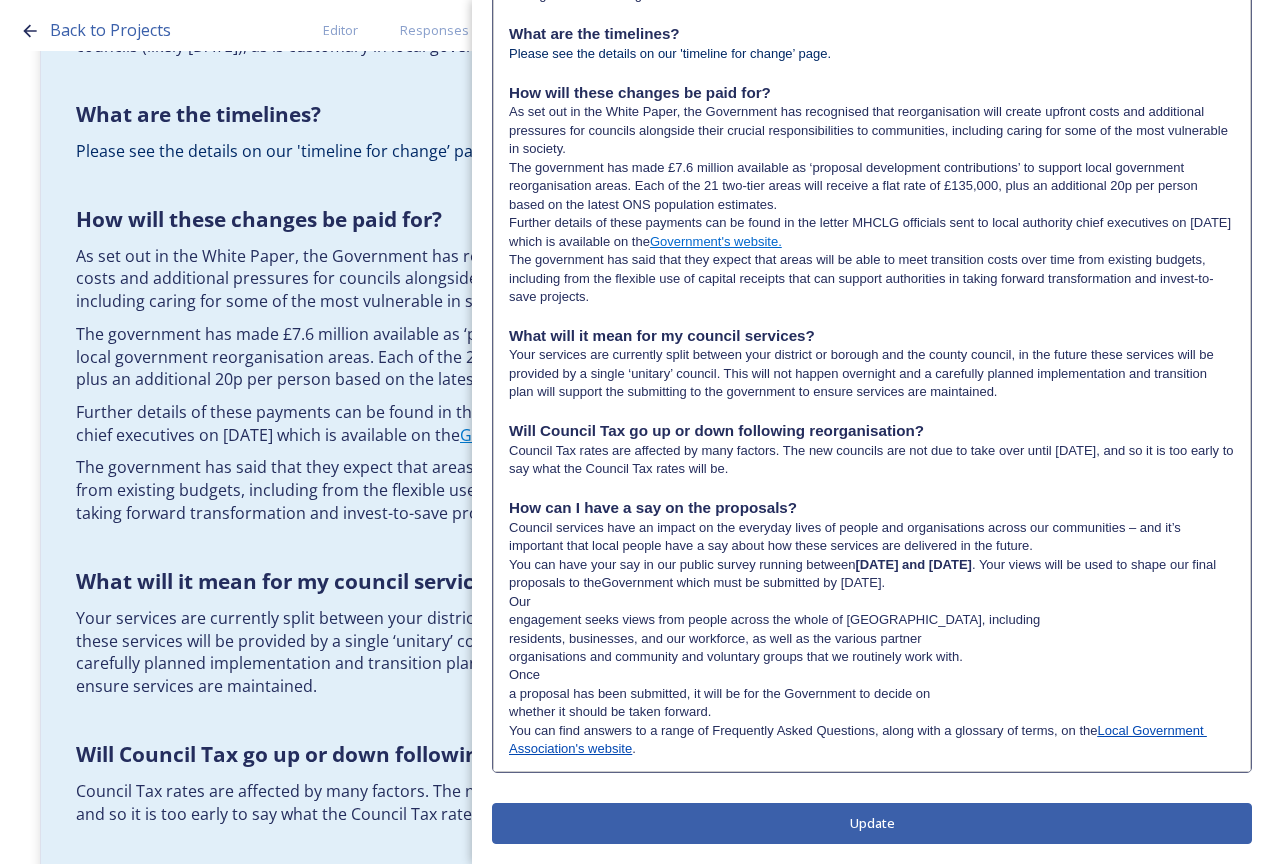 scroll, scrollTop: 1520, scrollLeft: 0, axis: vertical 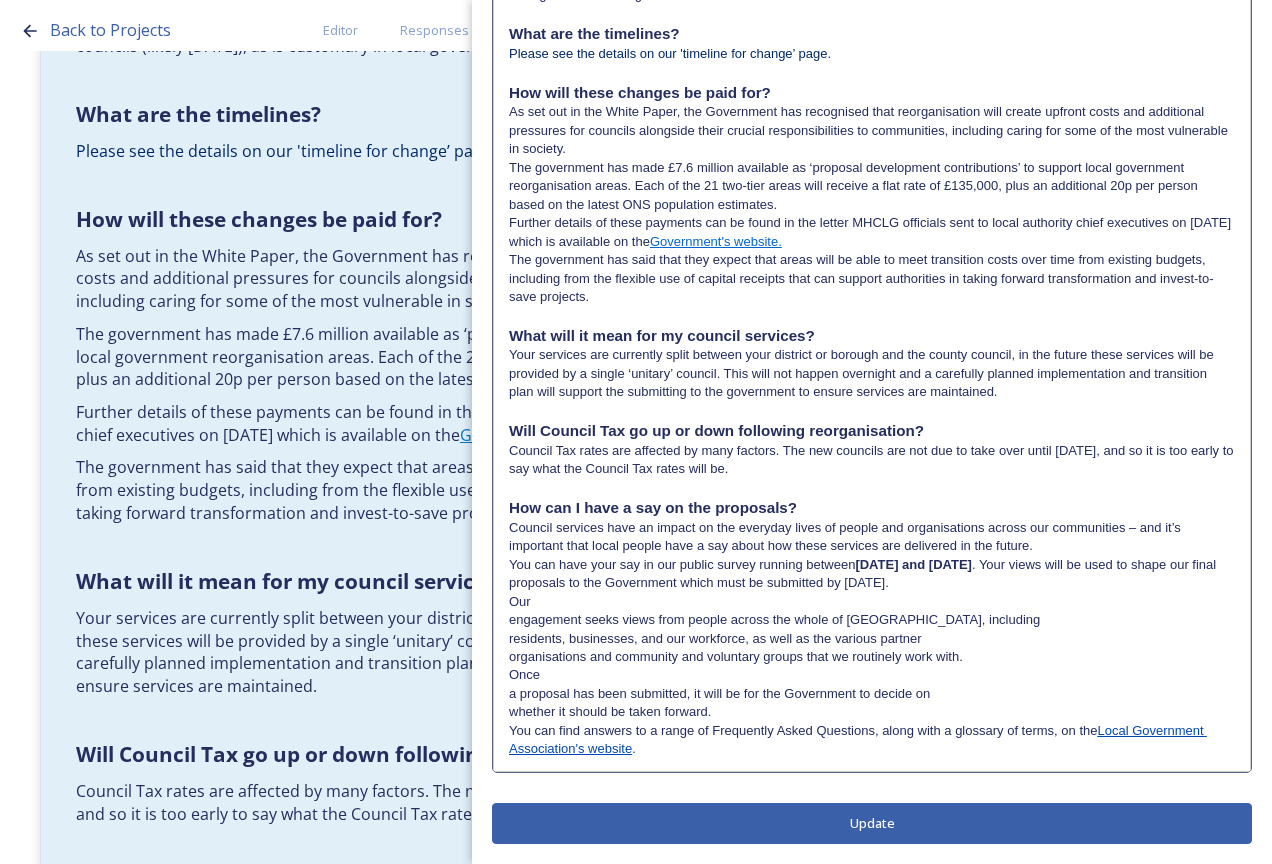 click on "Our" at bounding box center [872, 602] 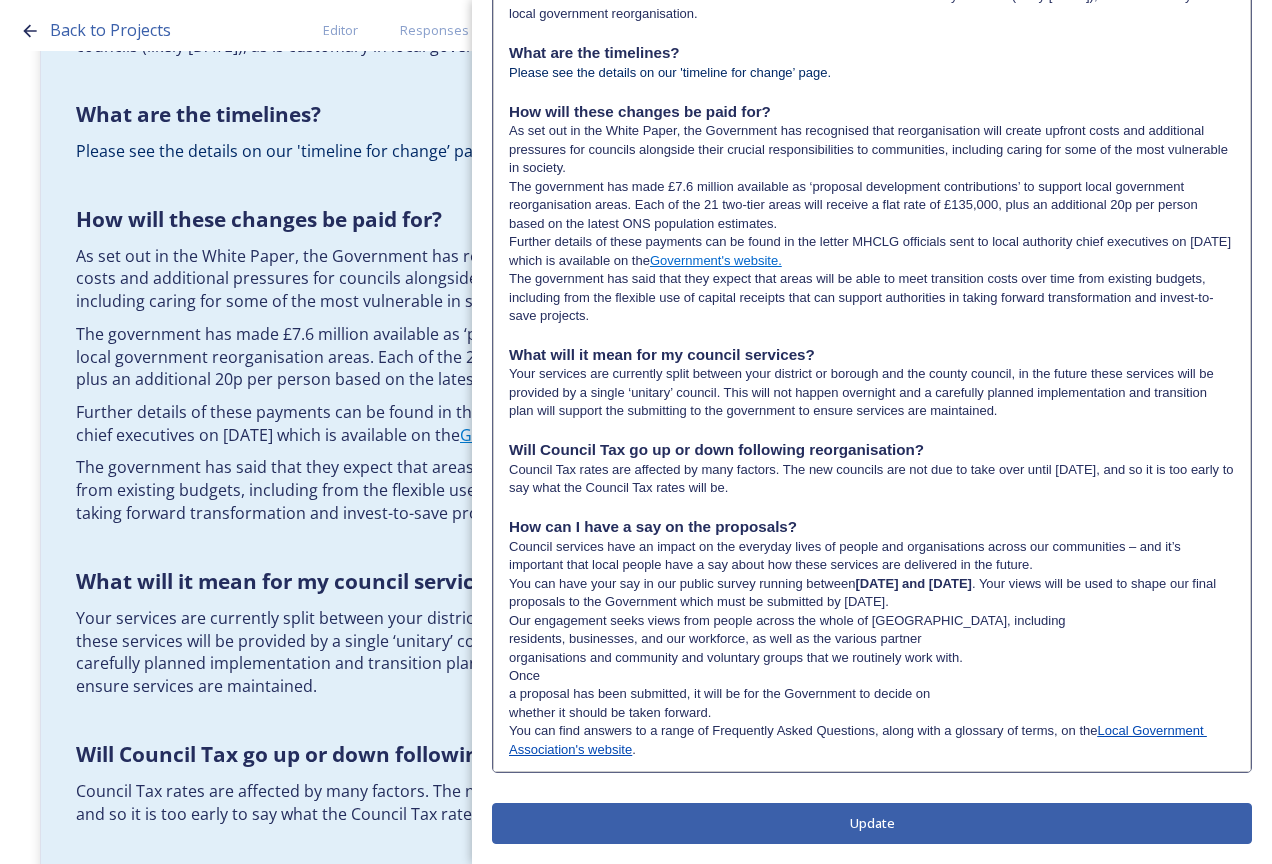 click on "Our engagement seeks views from people across the whole of [GEOGRAPHIC_DATA], including" at bounding box center (872, 621) 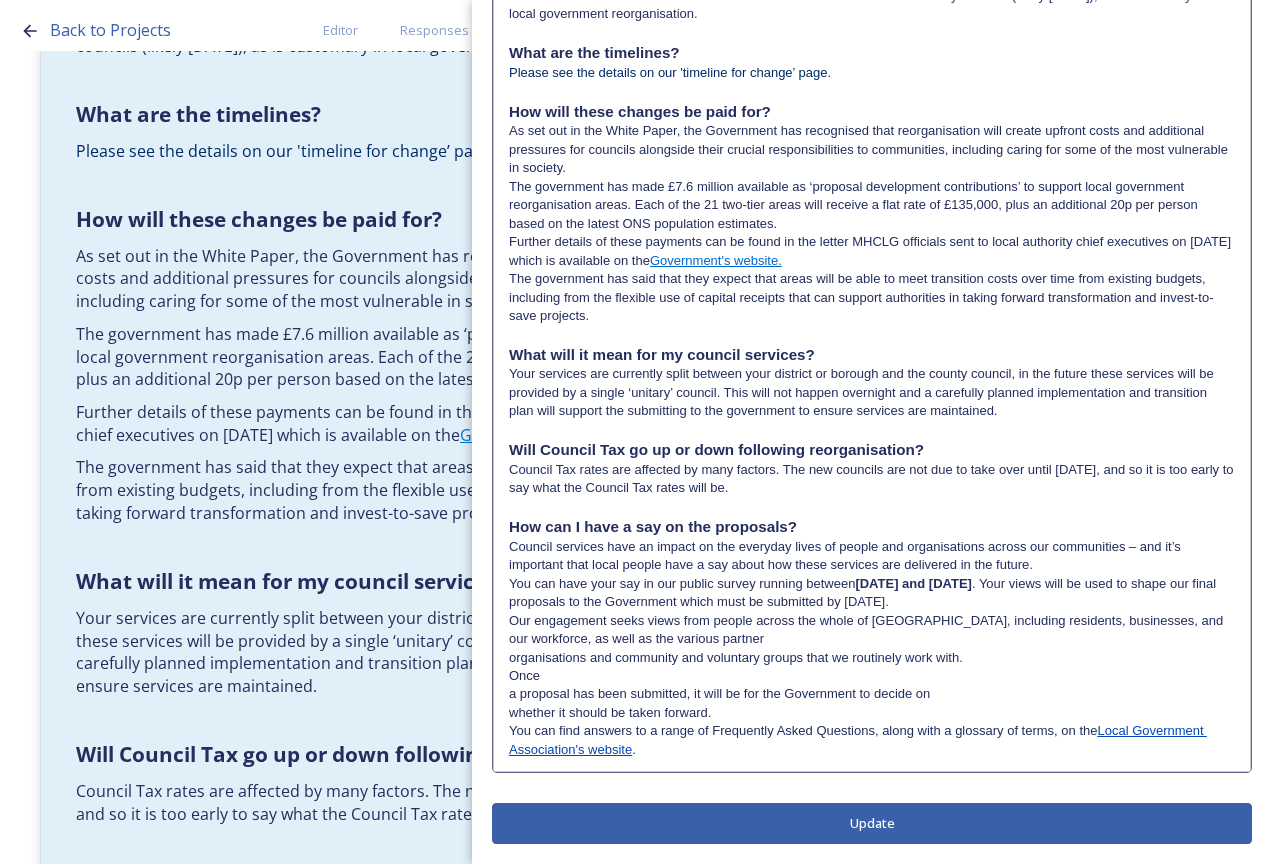 click on "Our engagement seeks views from people across the whole of [GEOGRAPHIC_DATA], including residents, businesses, and our workforce, as well as the various partner" at bounding box center [872, 630] 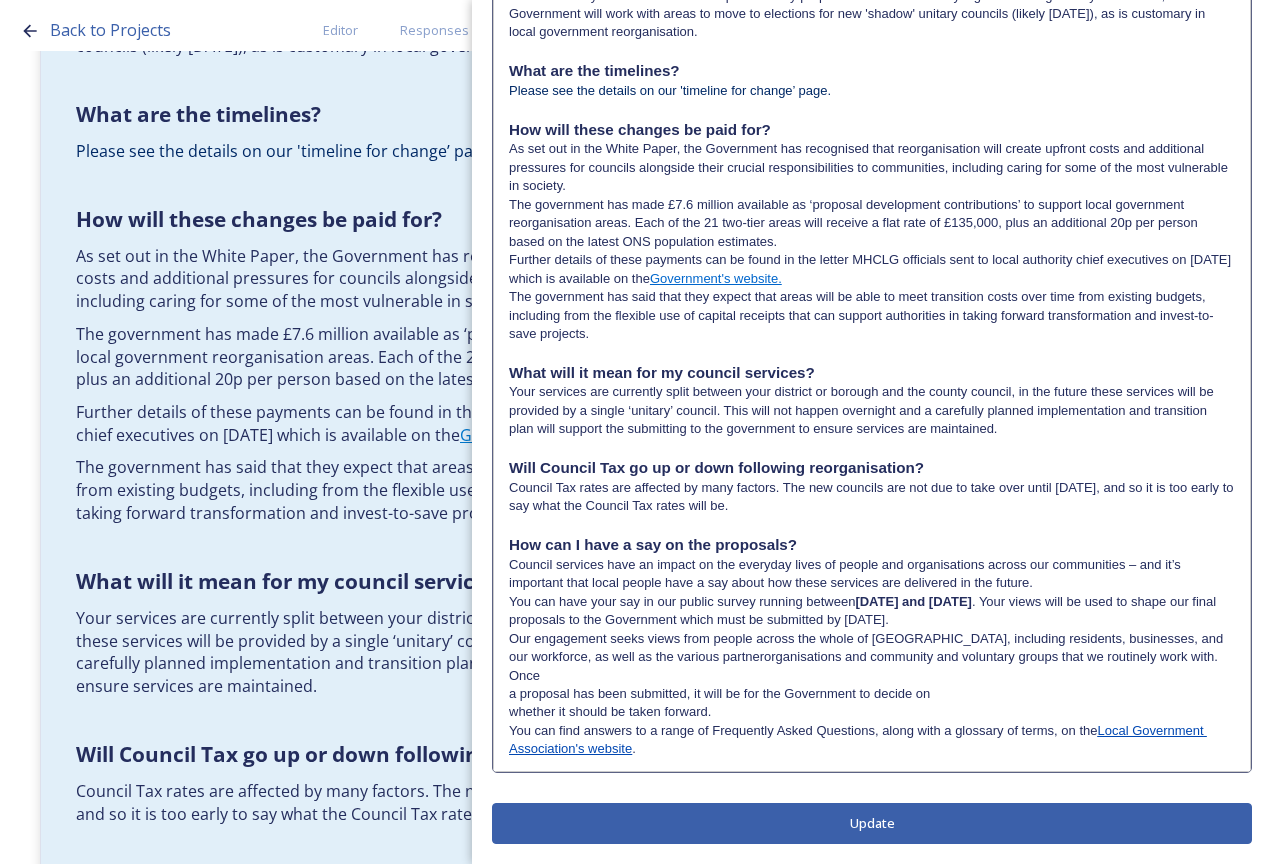 scroll 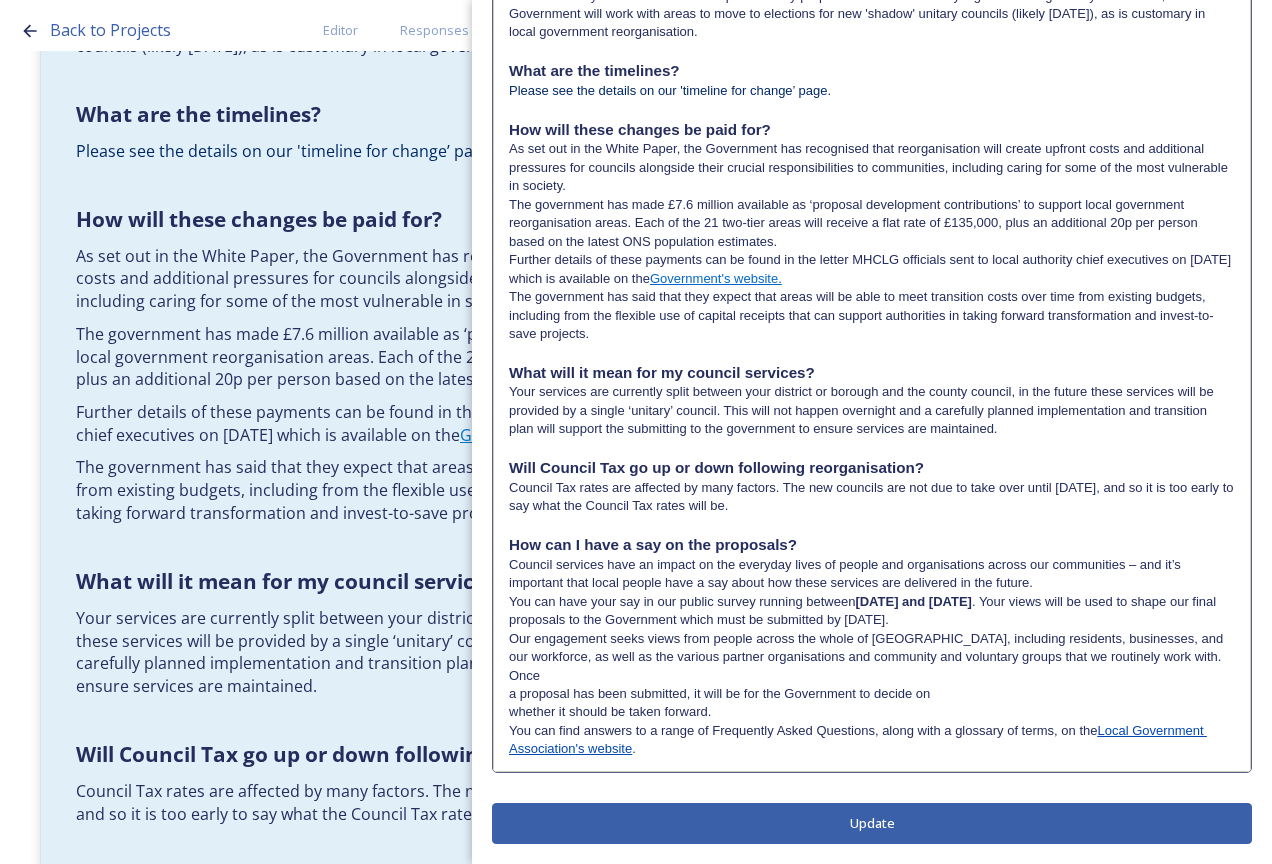 drag, startPoint x: 1080, startPoint y: 670, endPoint x: 1102, endPoint y: 665, distance: 22.561028 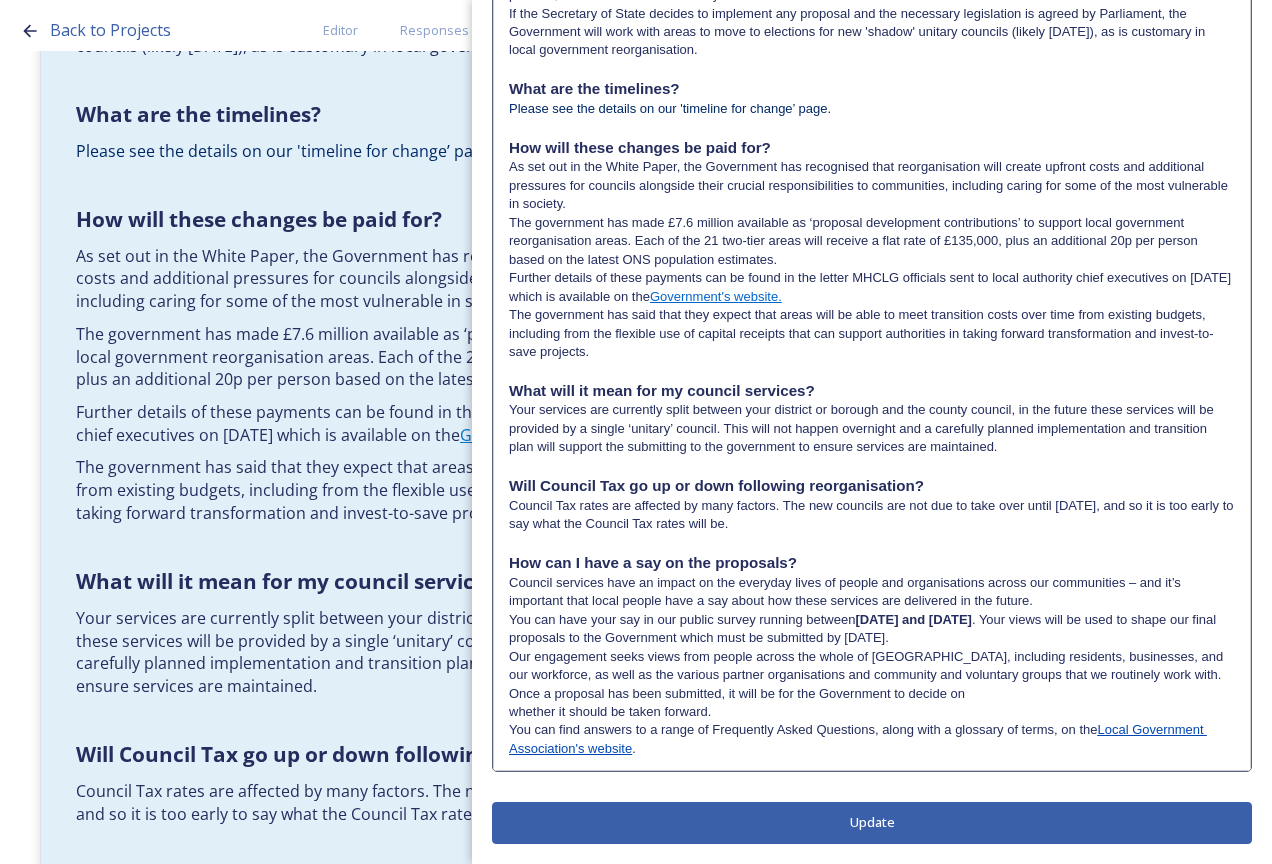 click on "Once a proposal has been submitted, it will be for the Government to decide on" at bounding box center [872, 694] 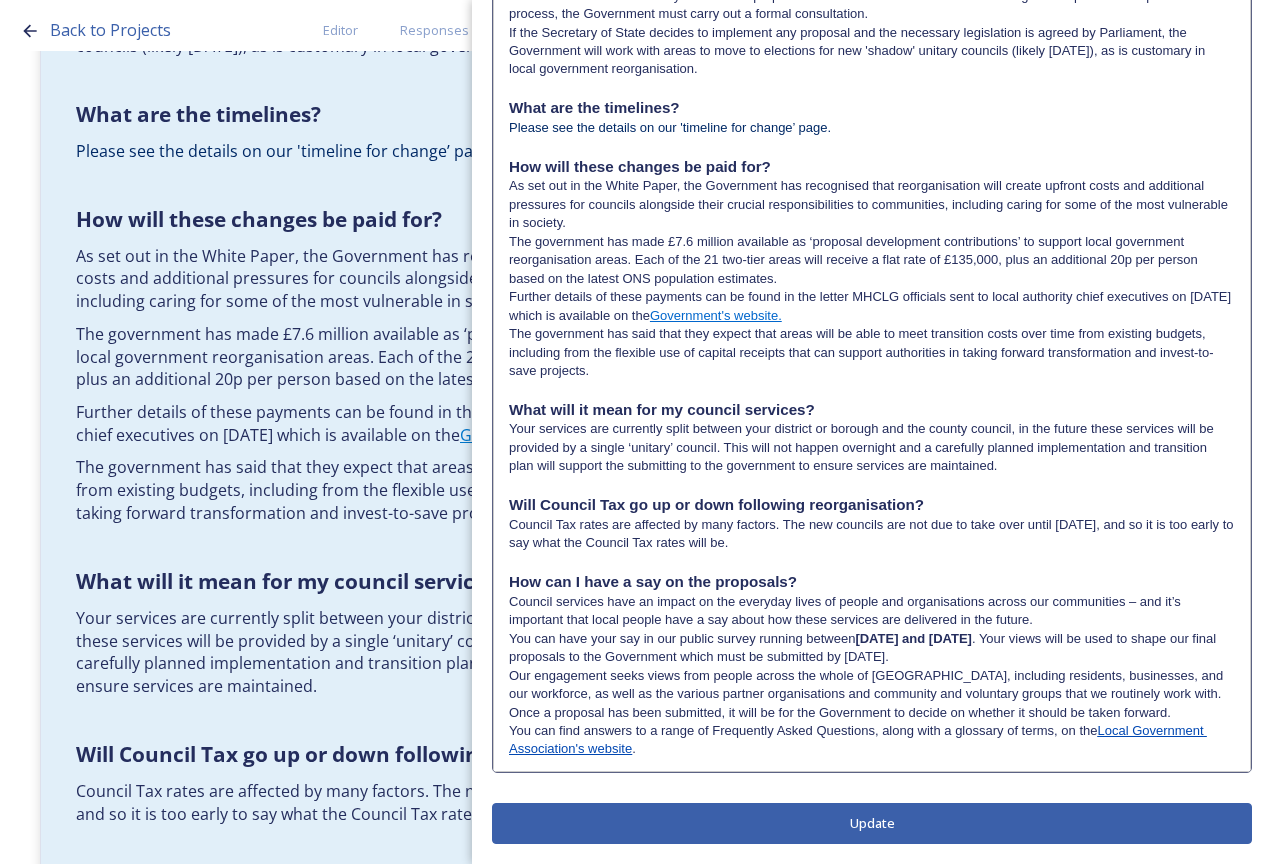 click on "Our engagement seeks views from people across the whole of [GEOGRAPHIC_DATA], including residents, businesses, and our workforce, as well as the various partner organisations and community and voluntary groups that we routinely work with." at bounding box center [872, 685] 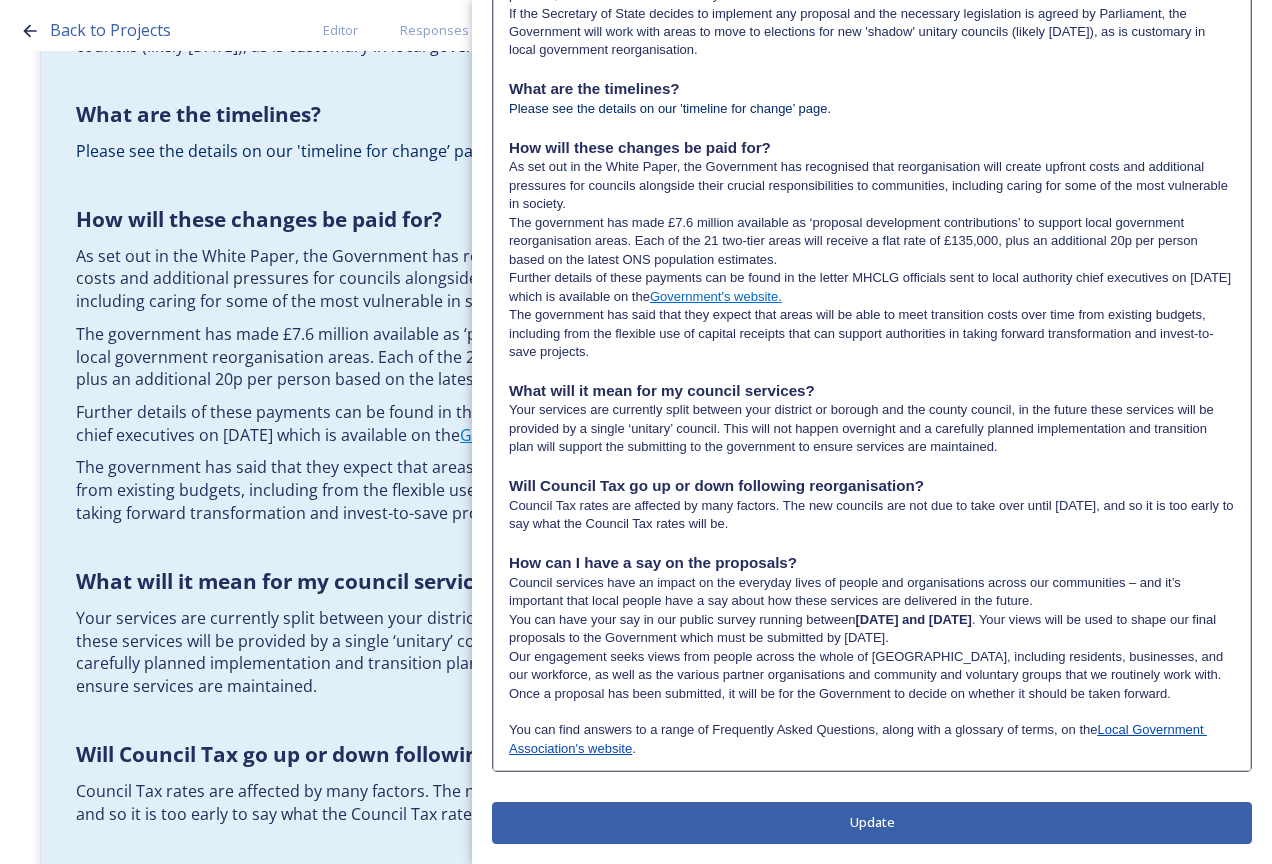 scroll, scrollTop: 1483, scrollLeft: 0, axis: vertical 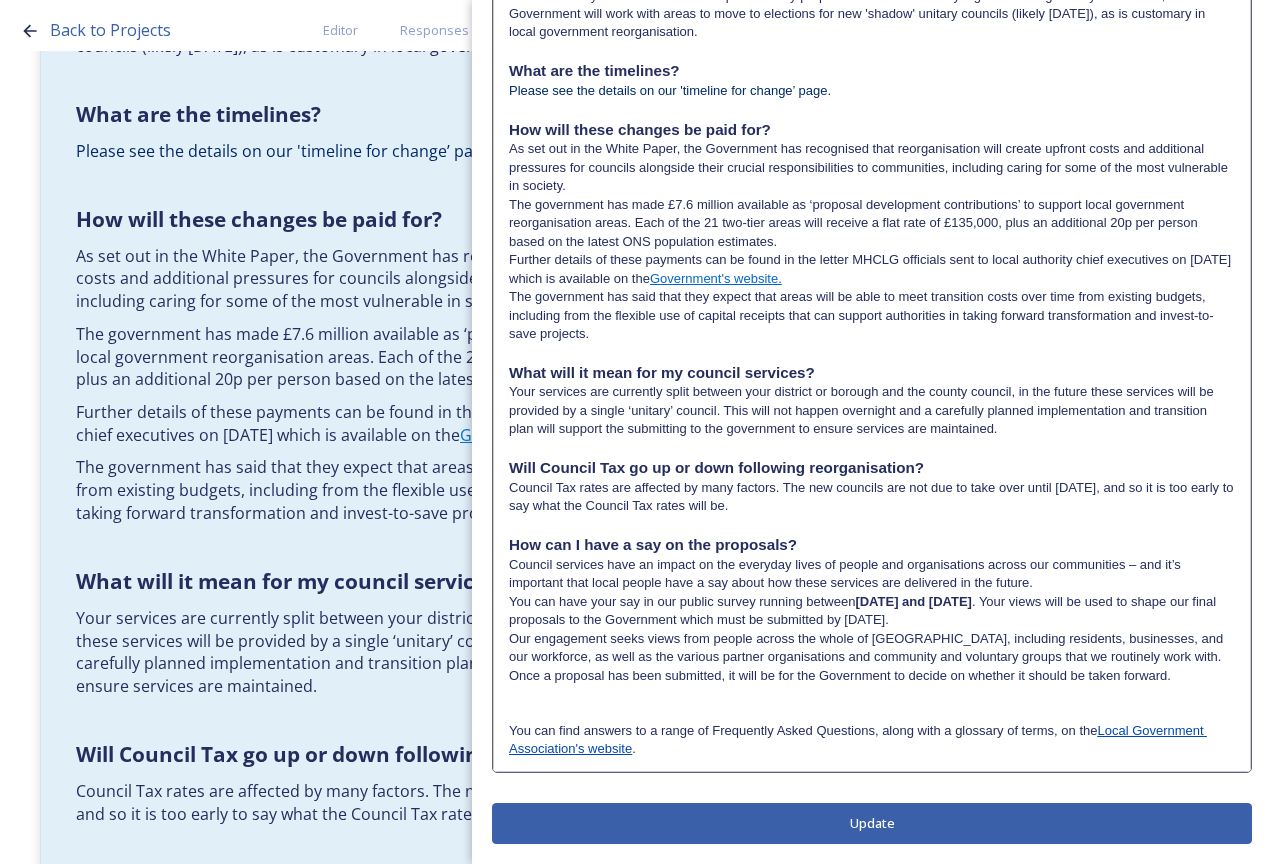 click on "Edit Block Block Style Order                                                                                                                                                                           What is meant by devolution and local government reorganisation? Devolution In [GEOGRAPHIC_DATA], devolution is the transfer of powers and funding from national to local government. The current Government has made devolution a priority and set out plans to create a new network of Strategic Authorities that will cover the whole of [GEOGRAPHIC_DATA] by 2029. The new authorities will be led by elected mayors and will cover a number of local council areas. The Government explained these plans in an  English Devolution White Paper , published in [DATE]. This paper also set out plans for local government reorganisation. Devolution will be delivered alongside local government reorganisation. Local government reorganisation What is the current structure of local government in [GEOGRAPHIC_DATA]? rubbish collection recycling housing planning" at bounding box center (872, -310) 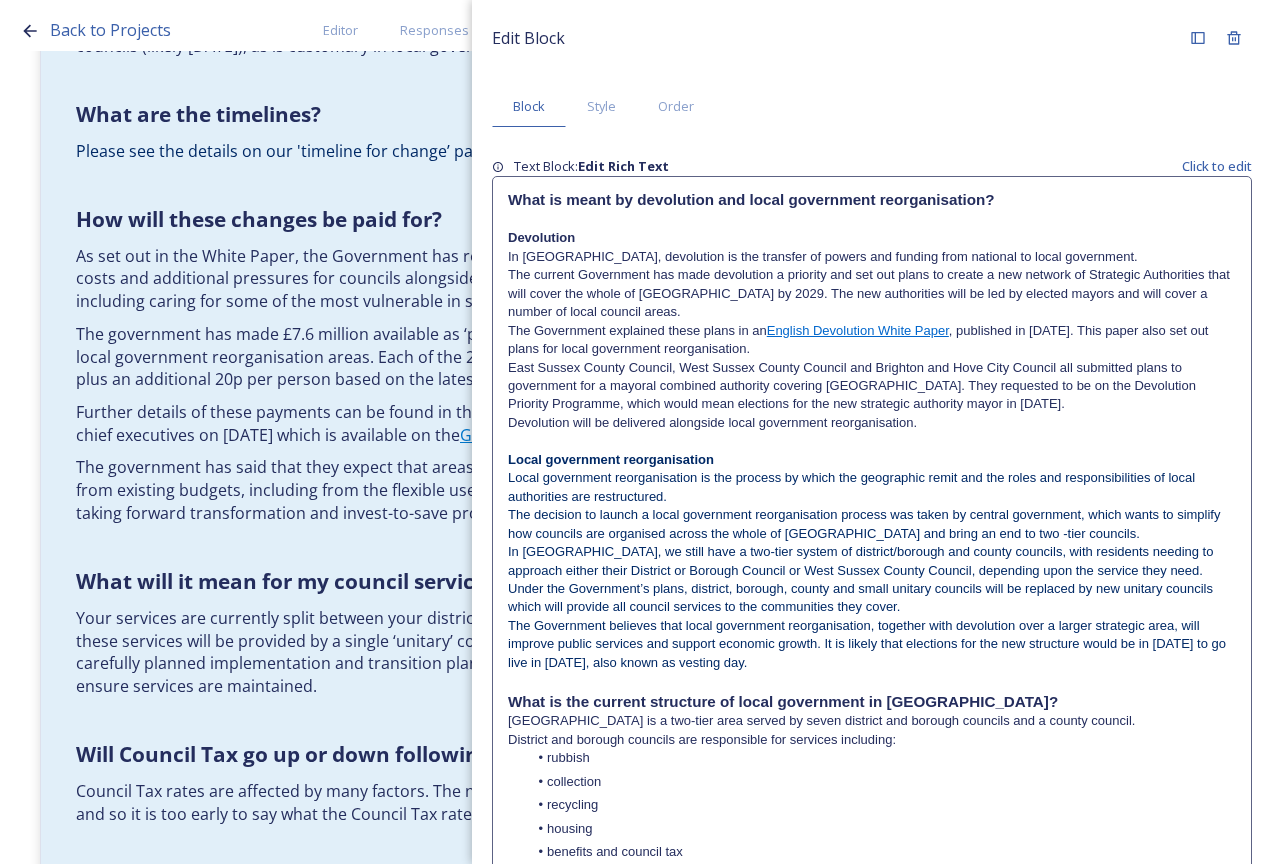 click on "collection" at bounding box center [882, 782] 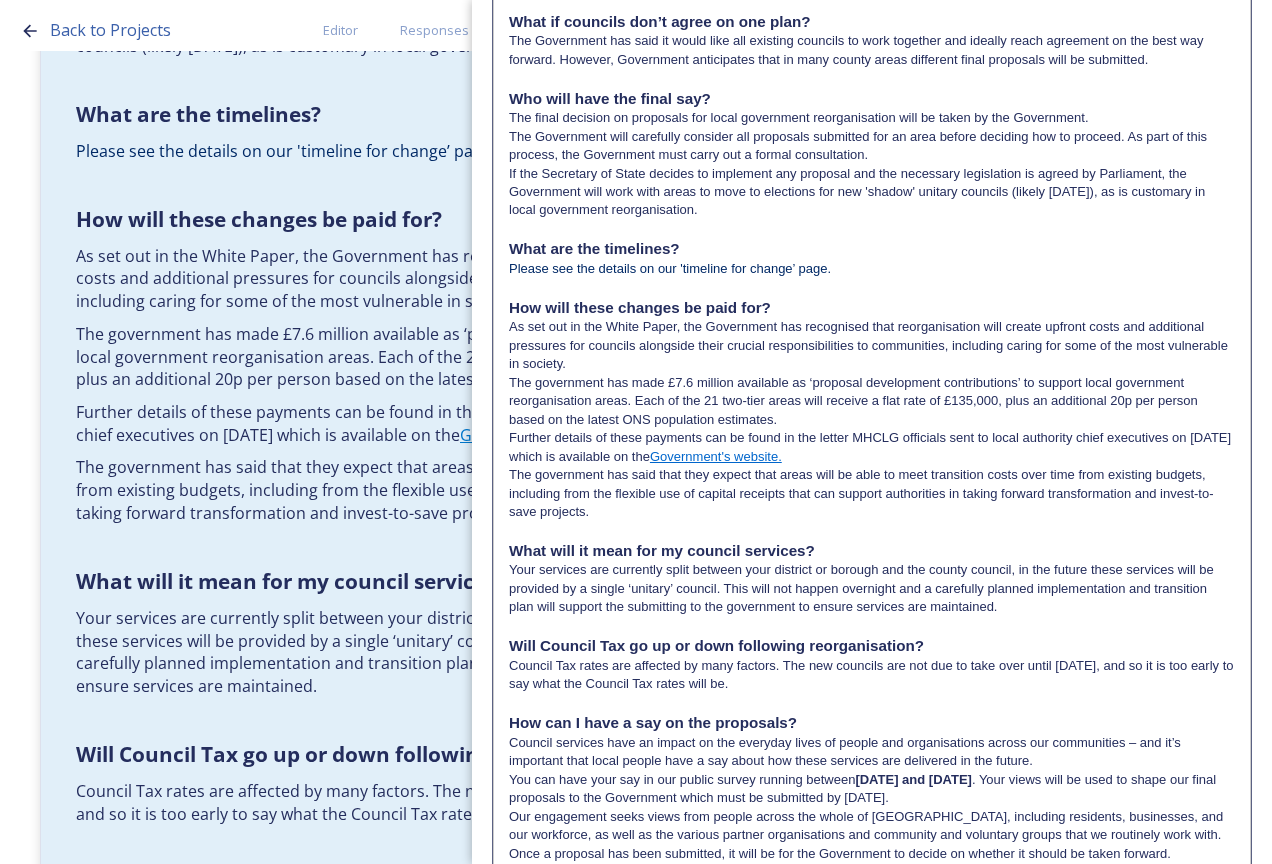 scroll, scrollTop: 1483, scrollLeft: 0, axis: vertical 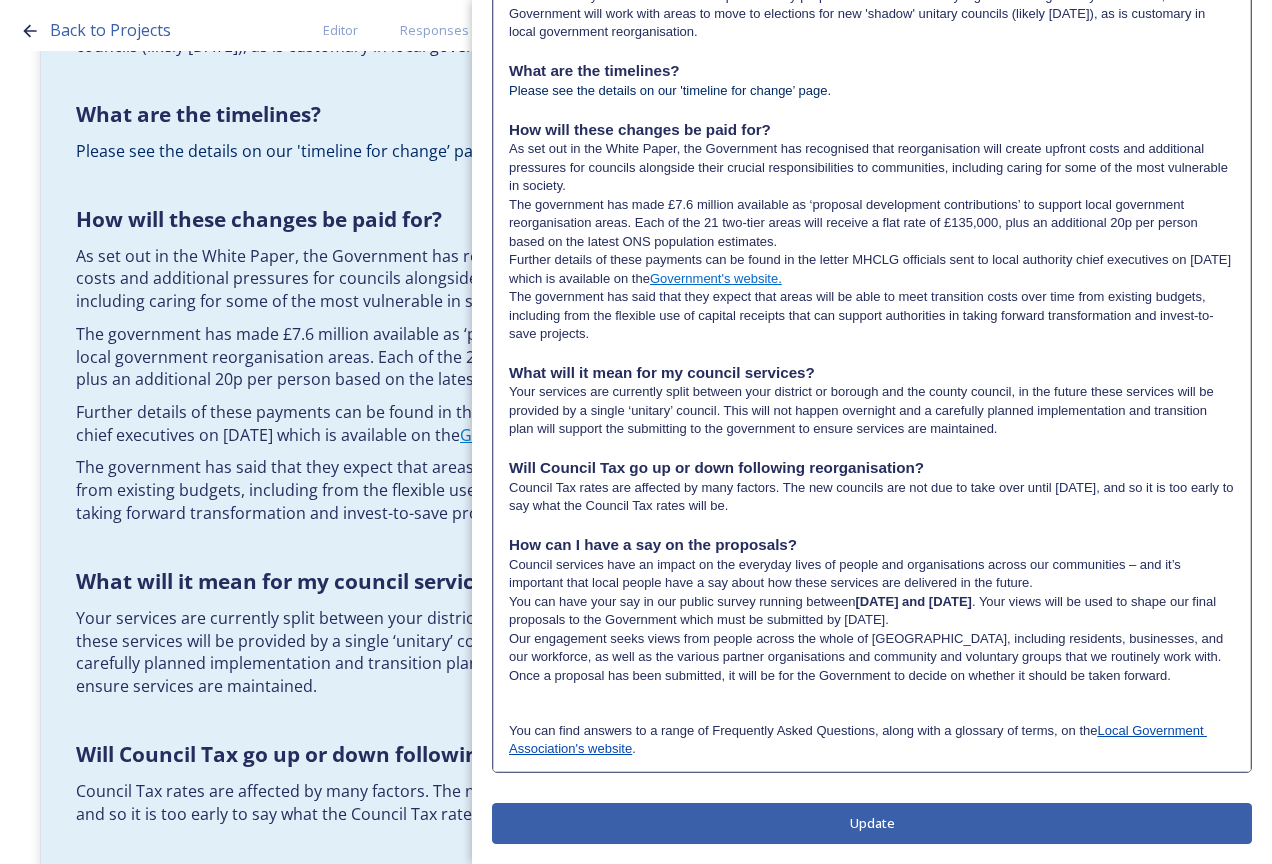 click at bounding box center [872, 712] 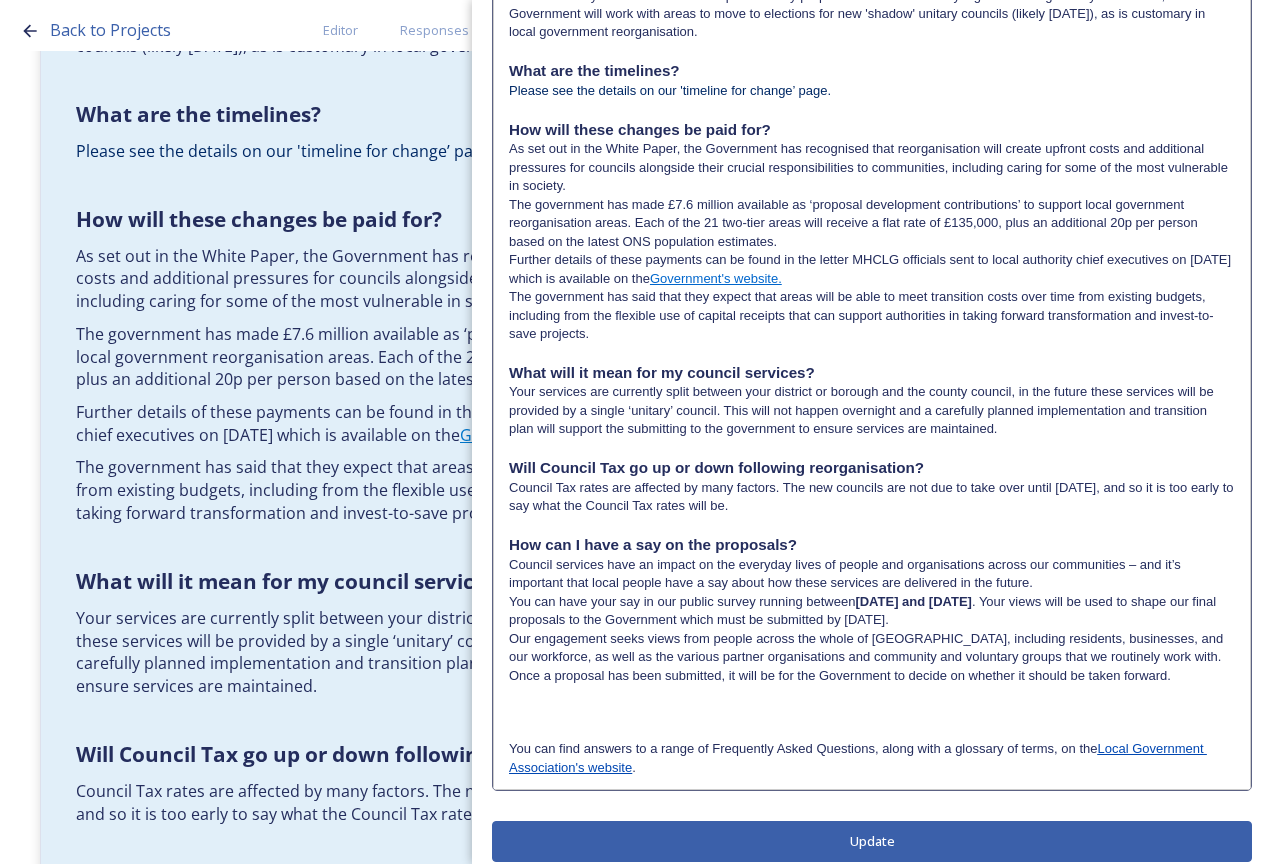 paste 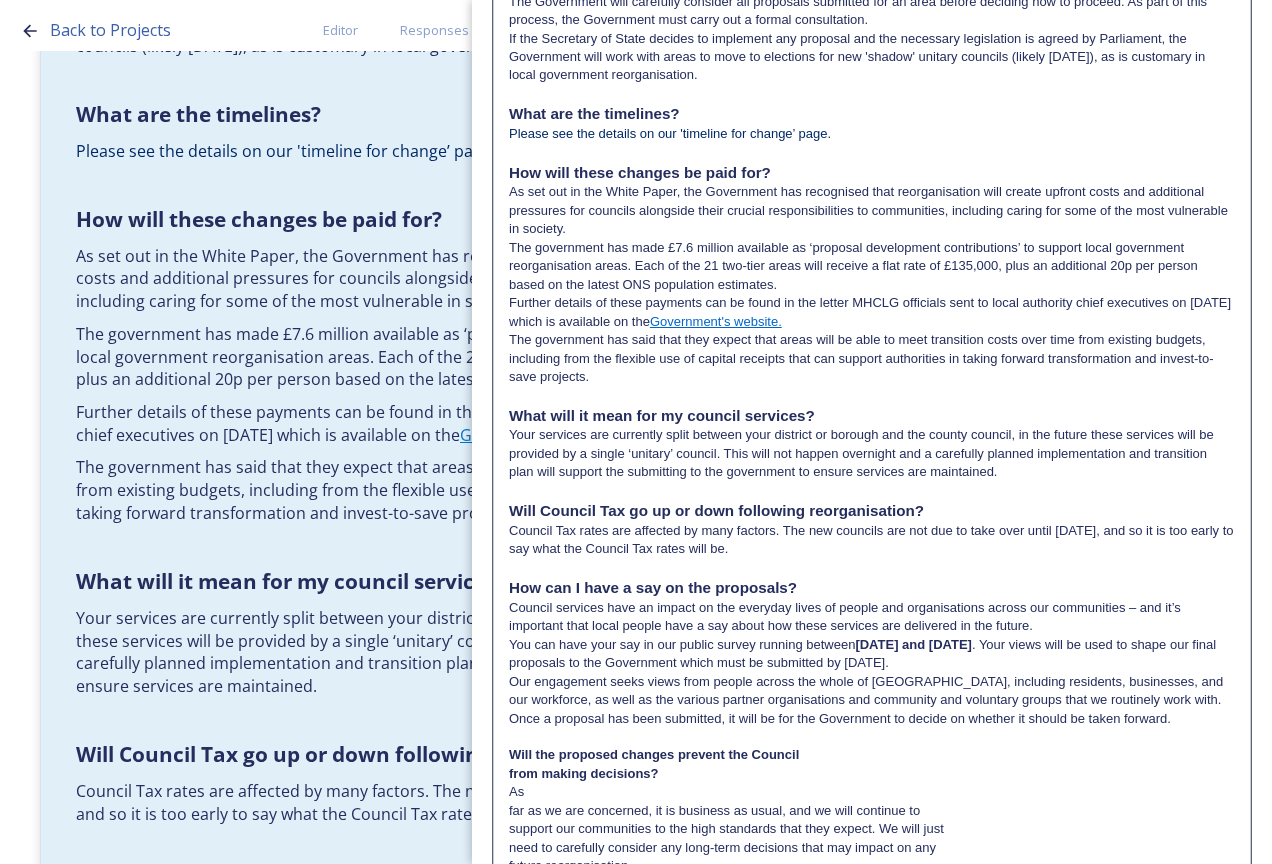 scroll, scrollTop: 1612, scrollLeft: 0, axis: vertical 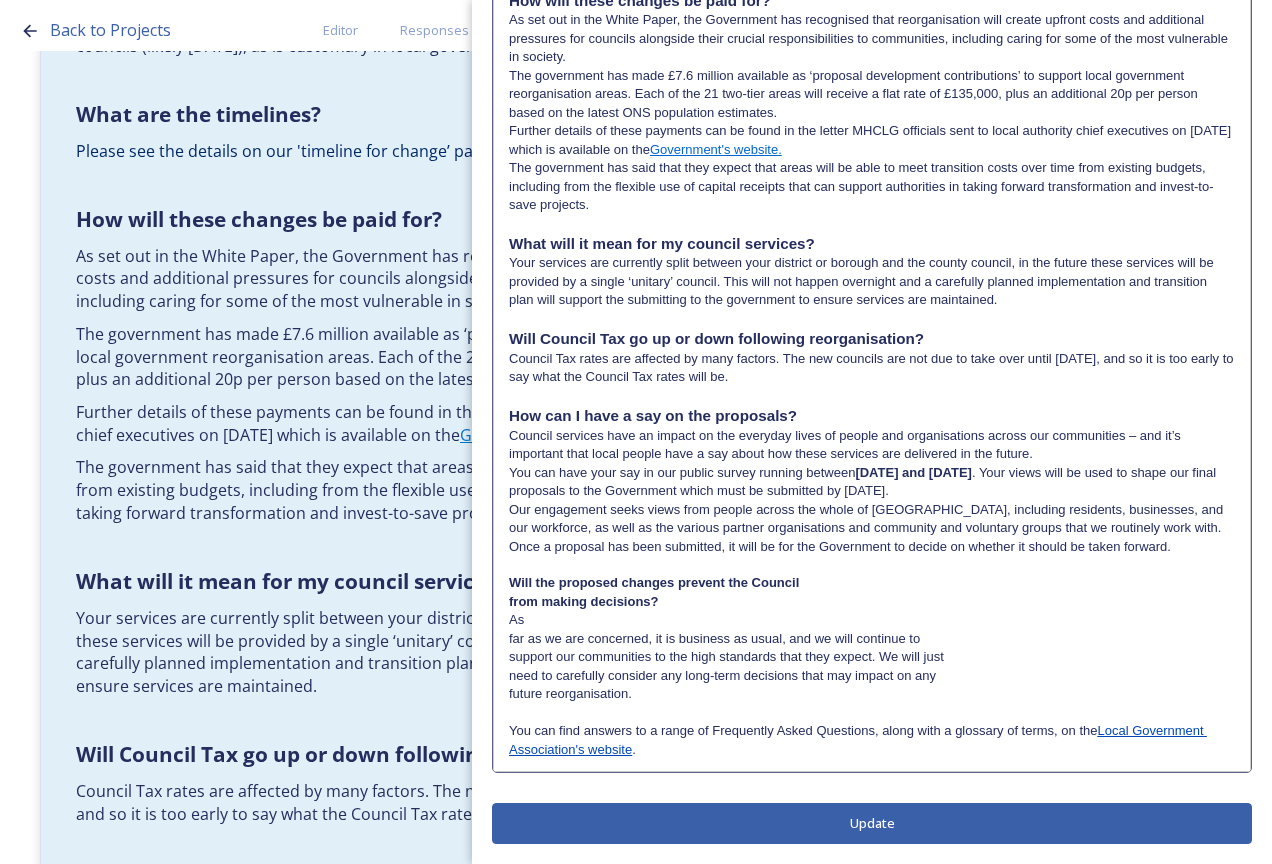 click on "Will the proposed changes prevent the Council" at bounding box center (872, 583) 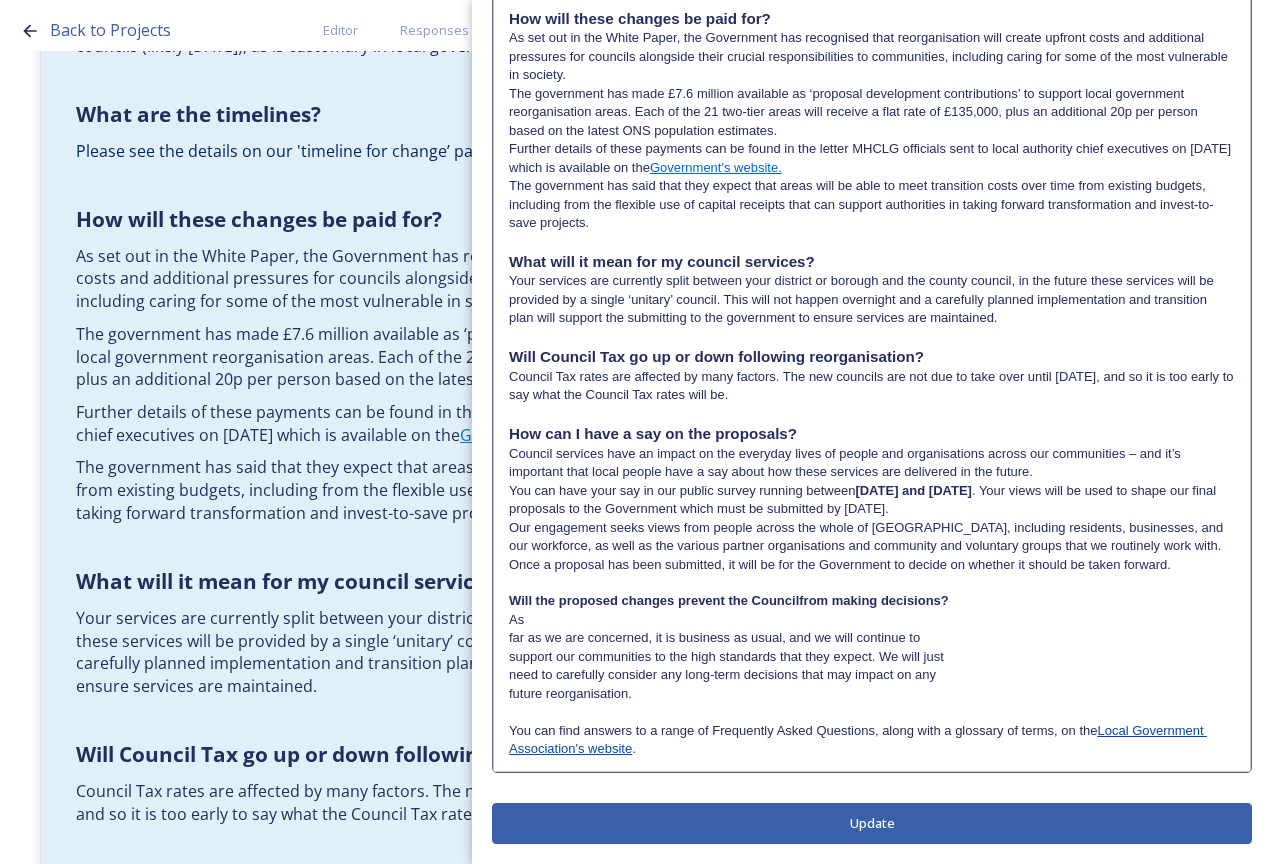 type 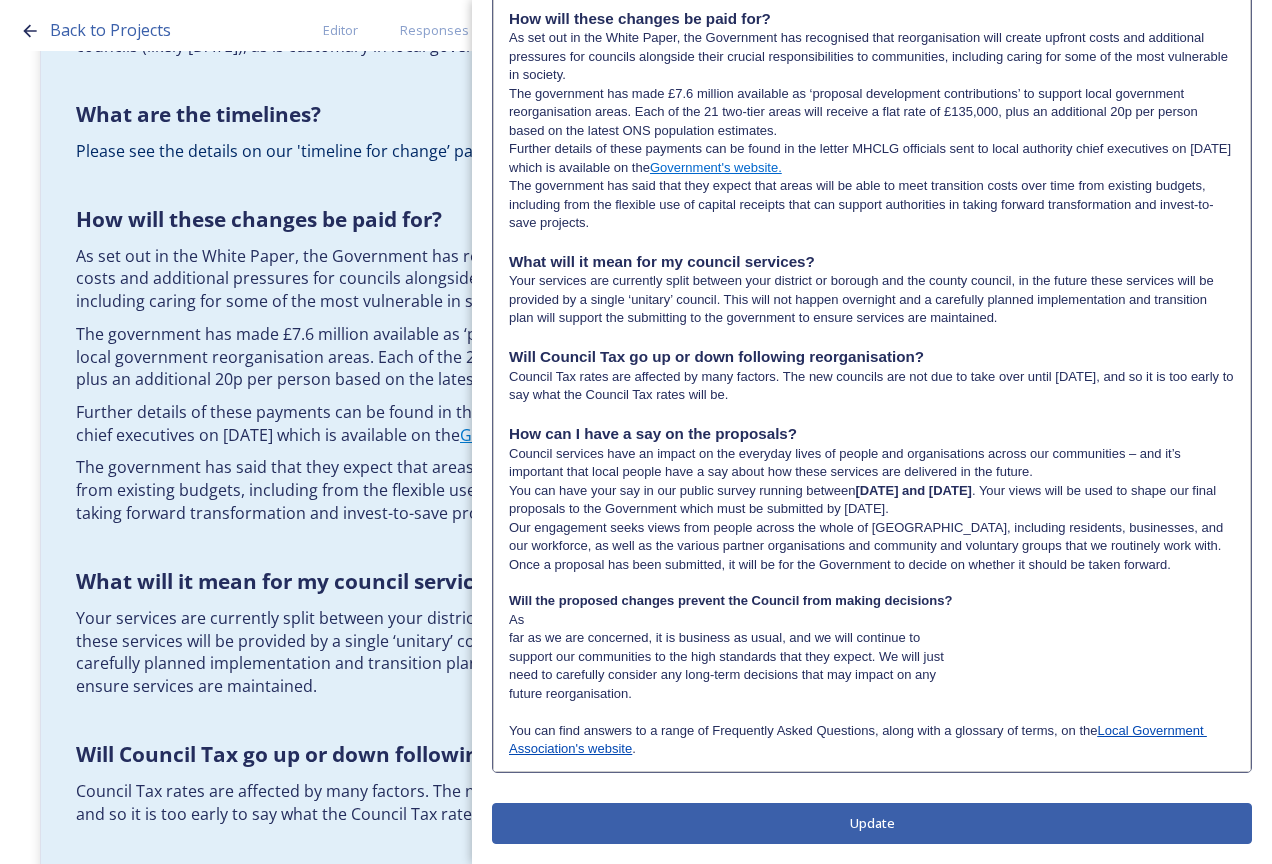 click on "Will the proposed changes prevent the Council from making decisions?" at bounding box center (730, 600) 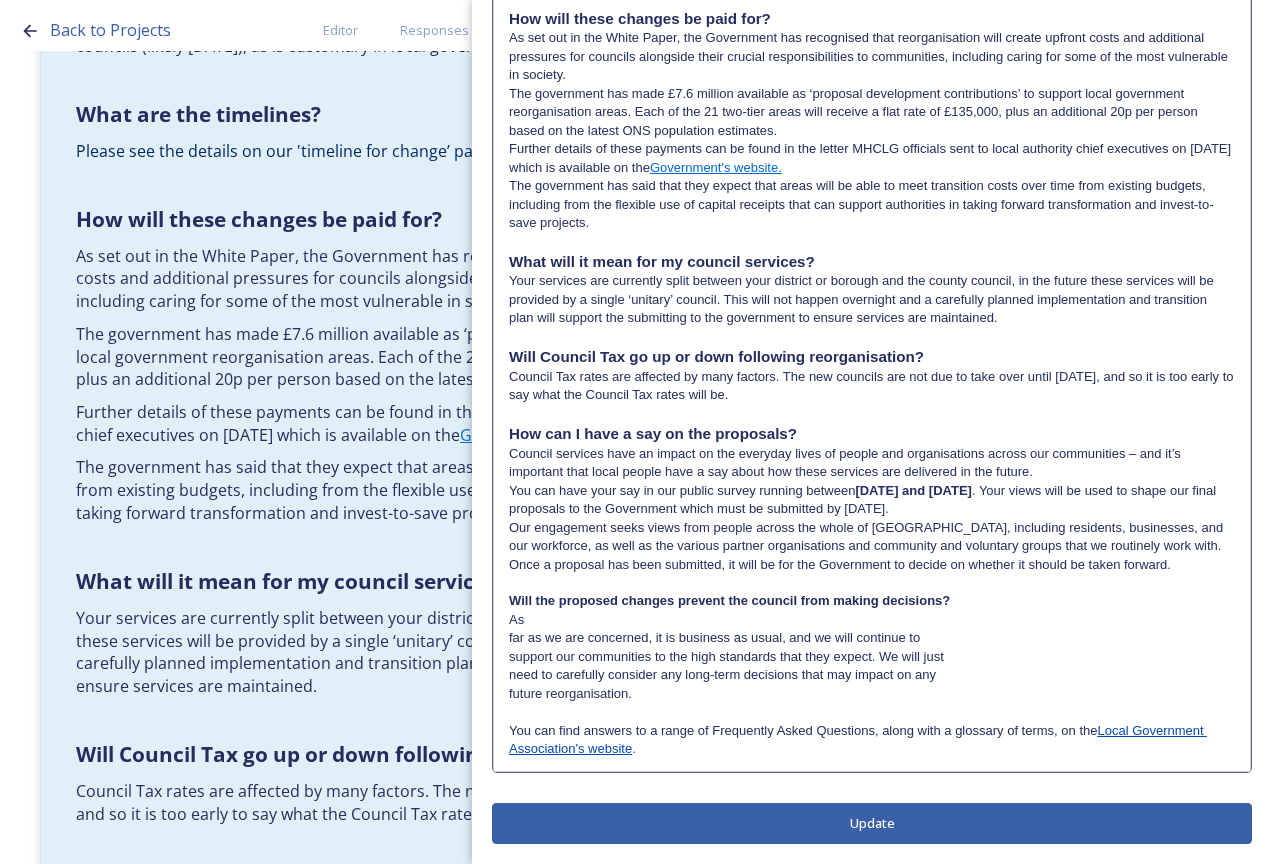 click on "As" at bounding box center [872, 620] 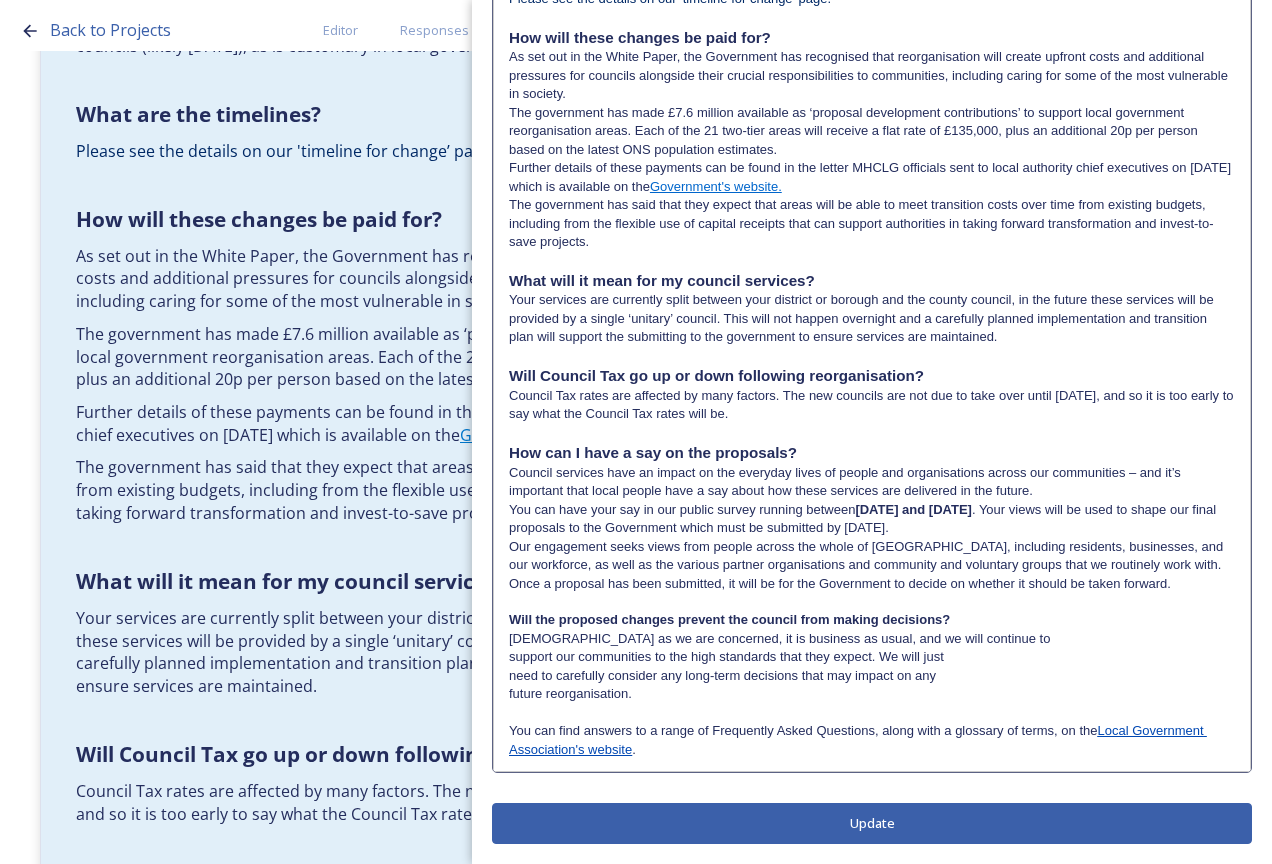 scroll, scrollTop: 1575, scrollLeft: 0, axis: vertical 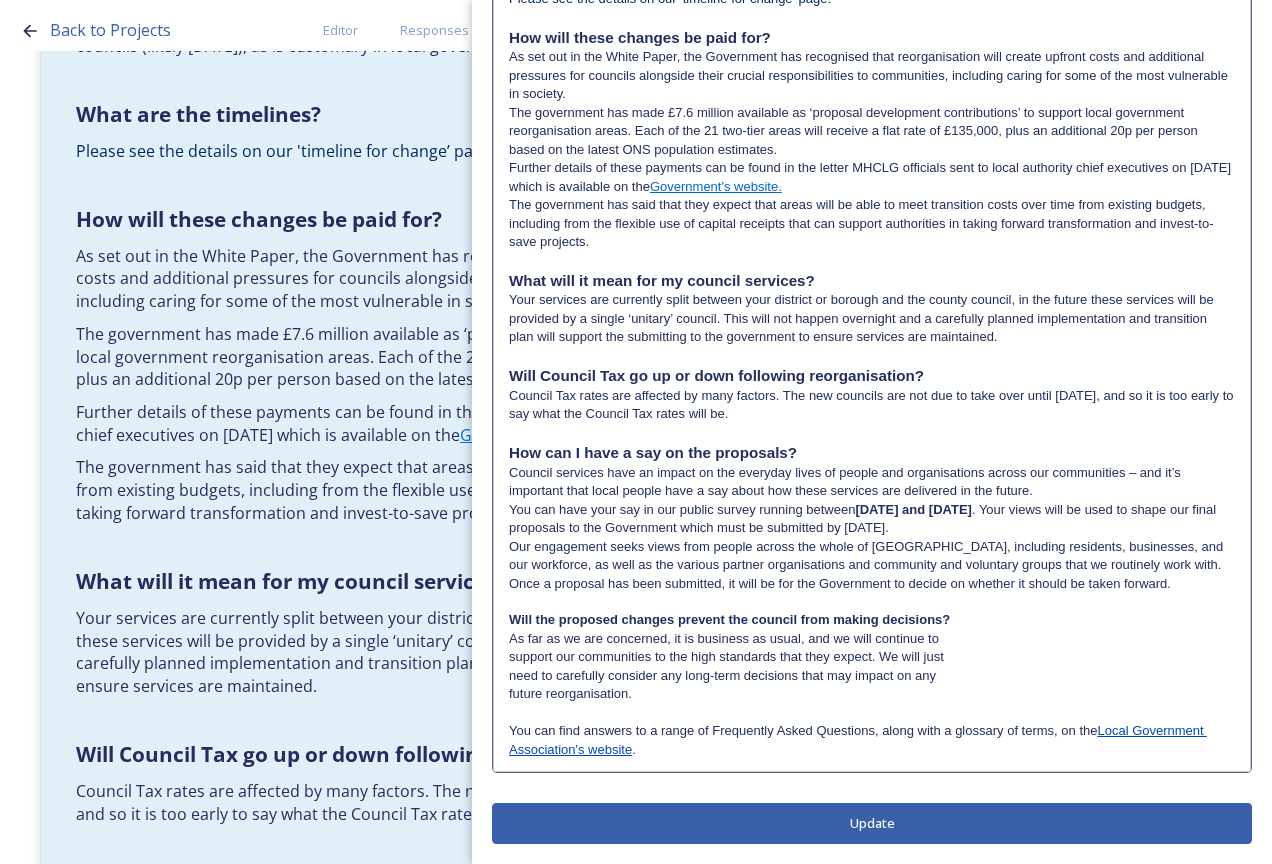 click on "As far as we are concerned, it is business as usual, and we will continue to" at bounding box center (872, 639) 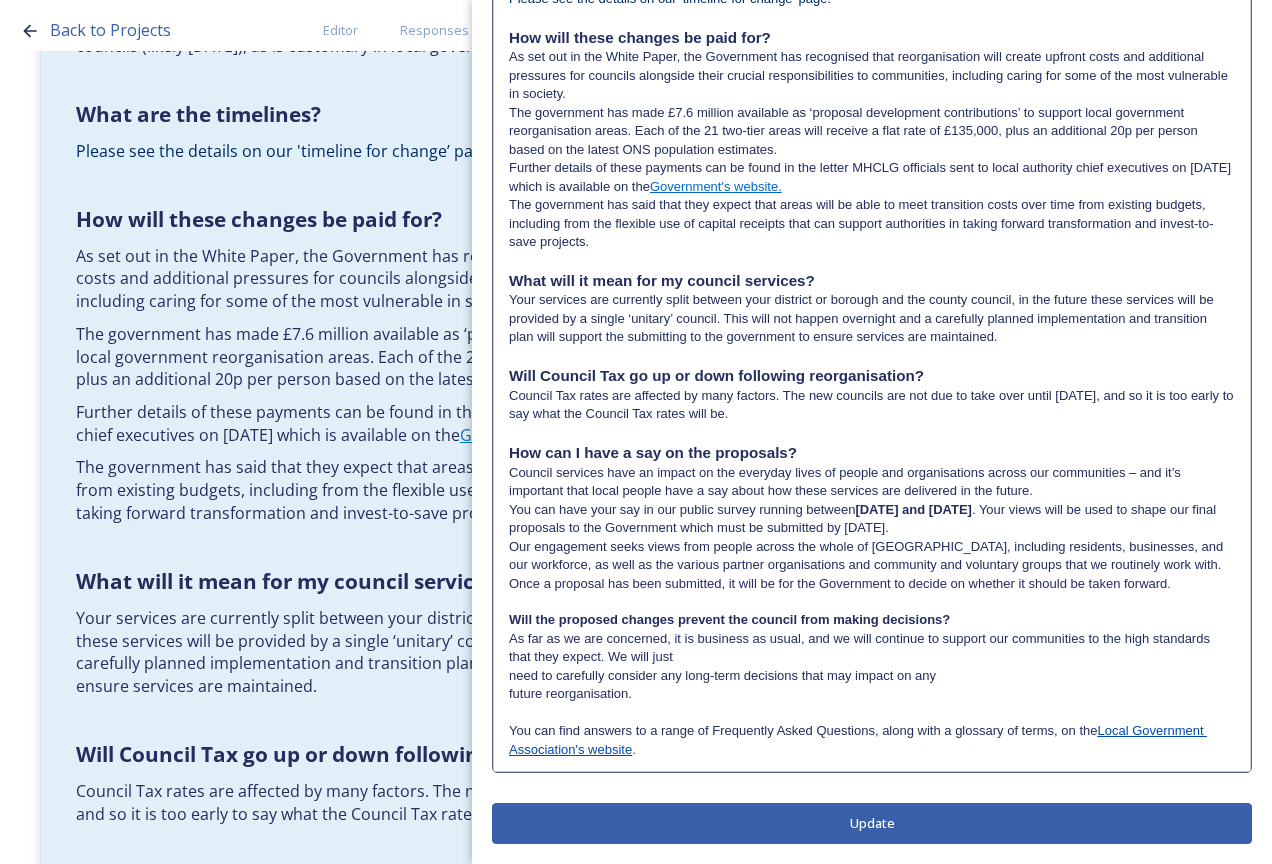 click on "As far as we are concerned, it is business as usual, and we will continue to support our communities to the high standards that they expect. We will just" at bounding box center (872, 648) 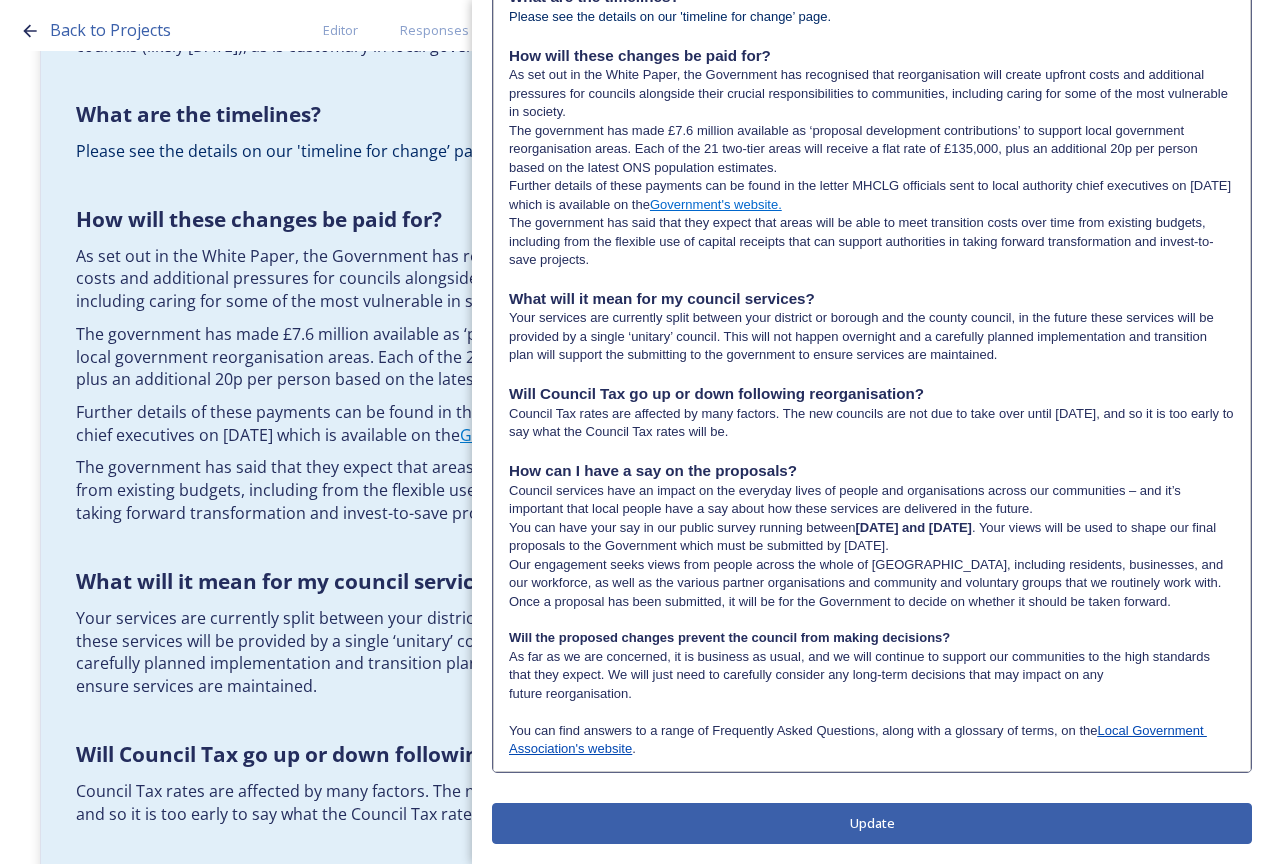 click on "As far as we are concerned, it is business as usual, and we will continue to support our communities to the high standards that they expect. We will just need to carefully consider any long-term decisions that may impact on any" at bounding box center [872, 666] 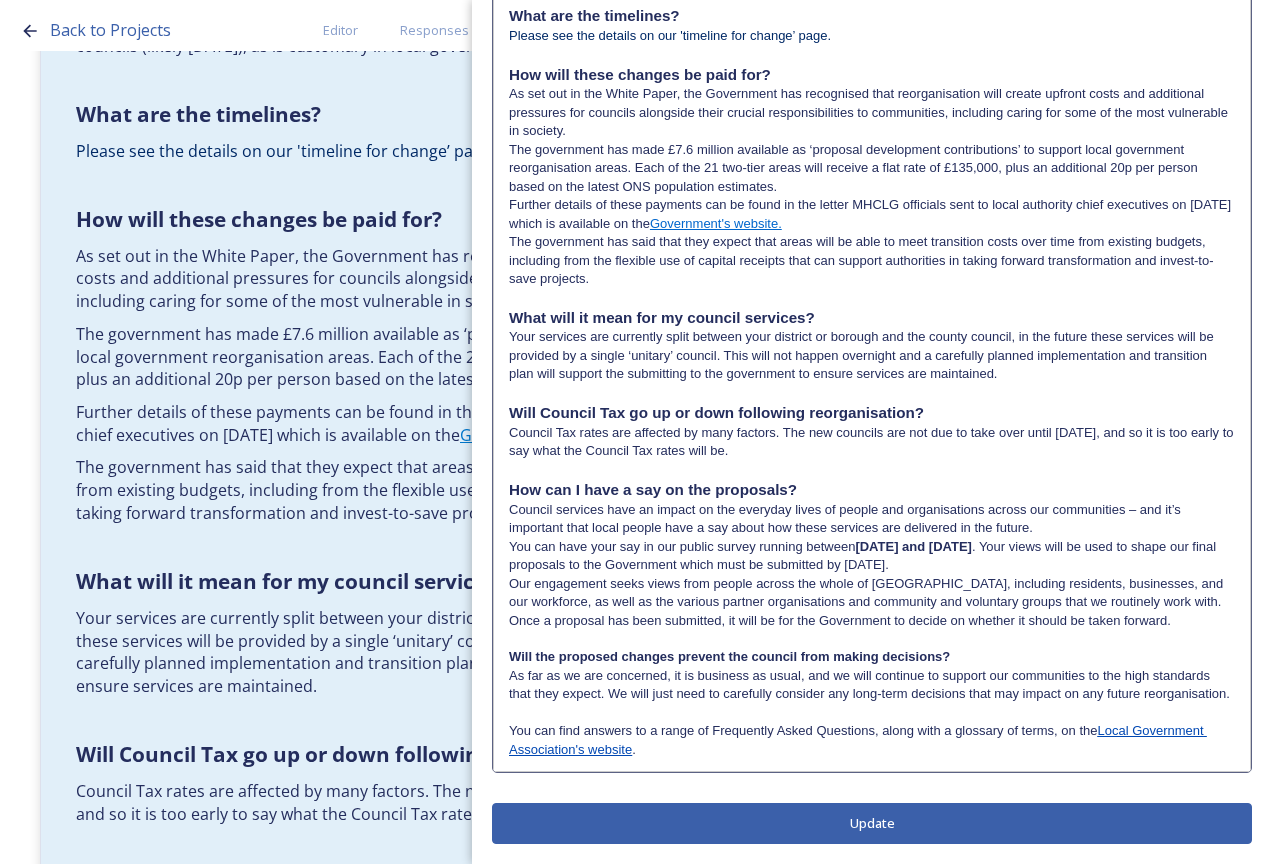 drag, startPoint x: 959, startPoint y: 640, endPoint x: 971, endPoint y: 652, distance: 16.970562 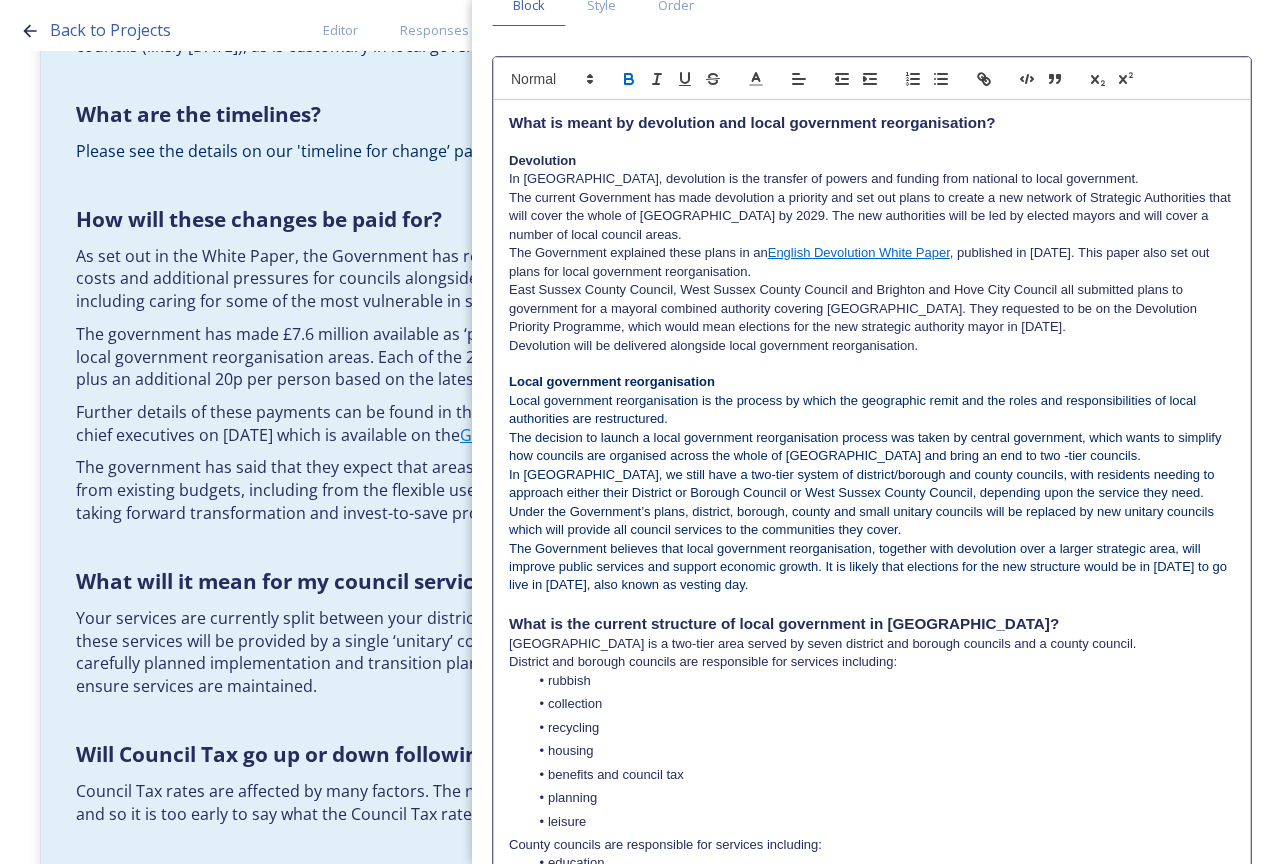 scroll, scrollTop: 0, scrollLeft: 0, axis: both 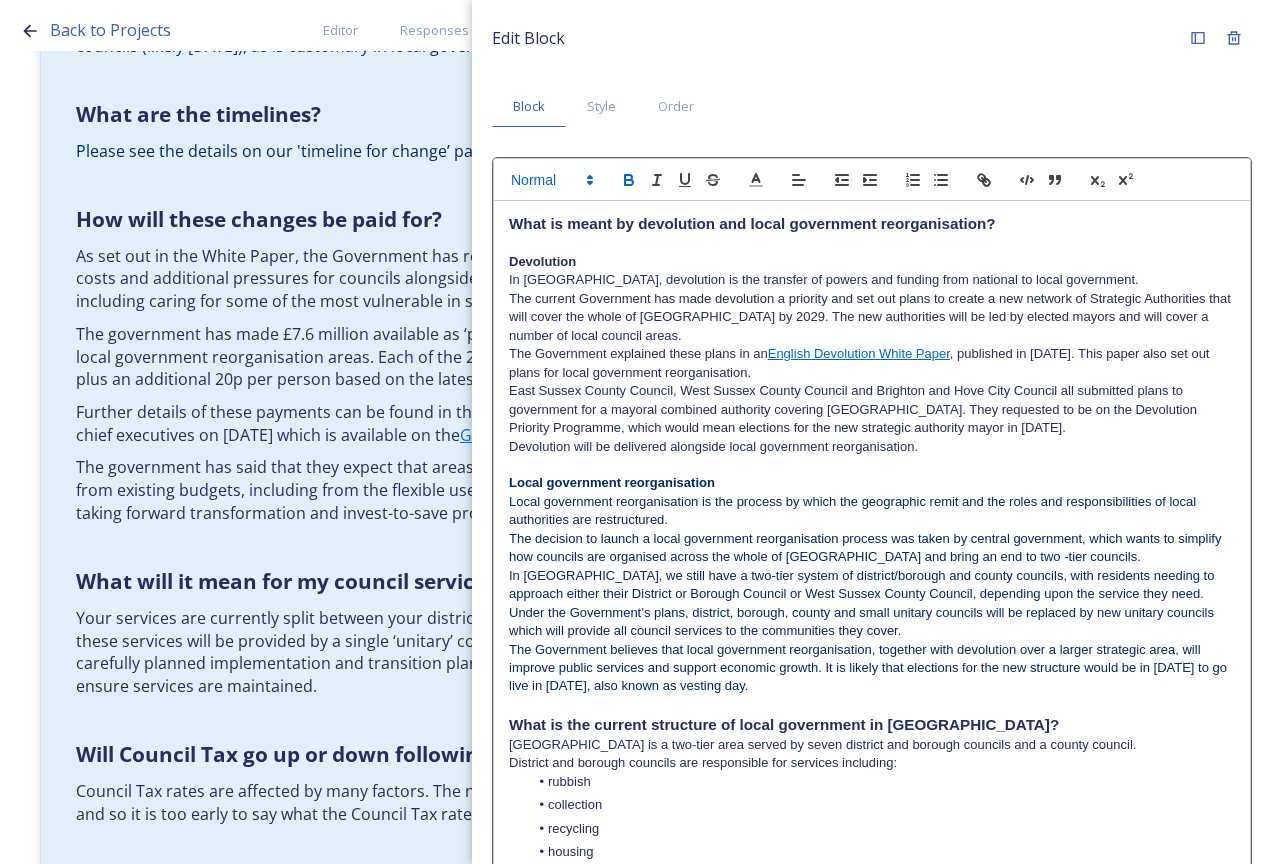 click at bounding box center (551, 180) 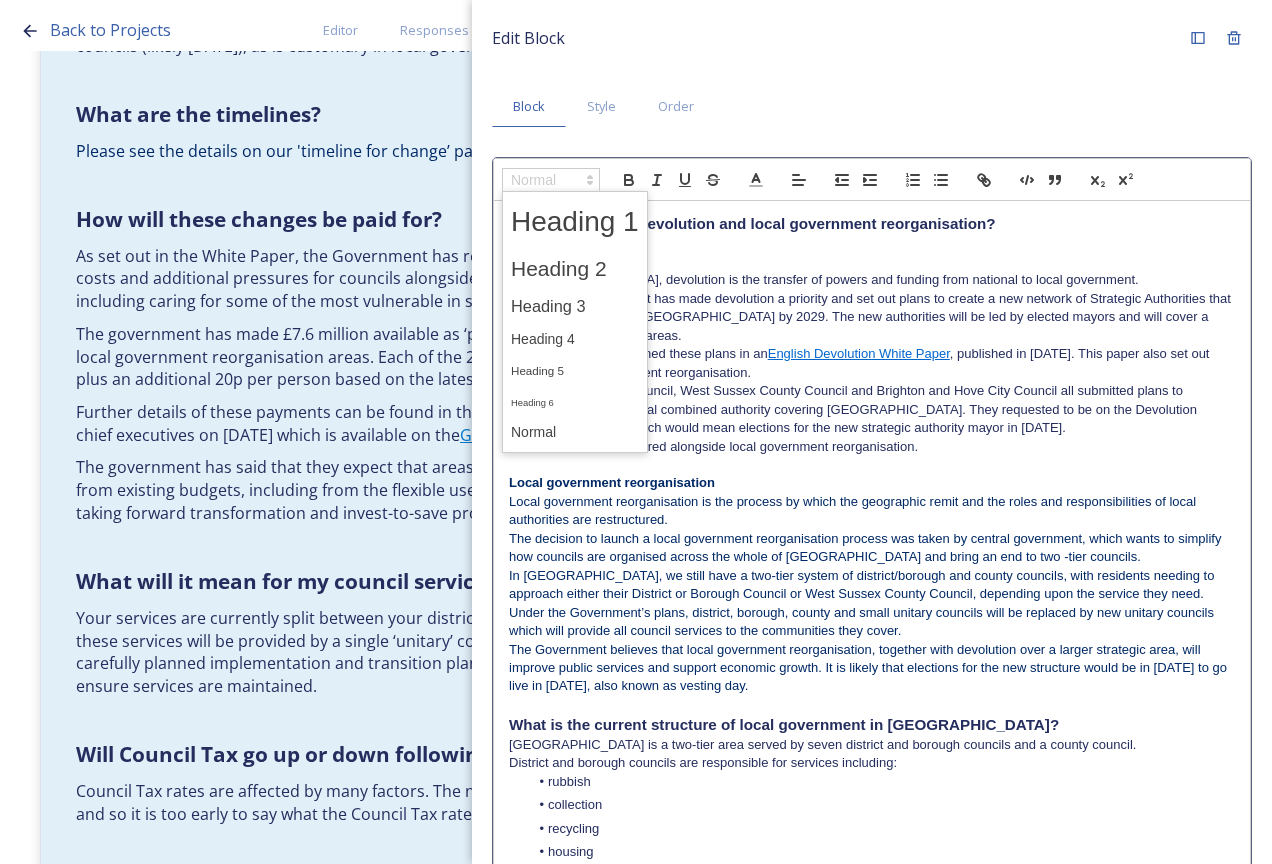 drag, startPoint x: 597, startPoint y: 303, endPoint x: 638, endPoint y: 344, distance: 57.982758 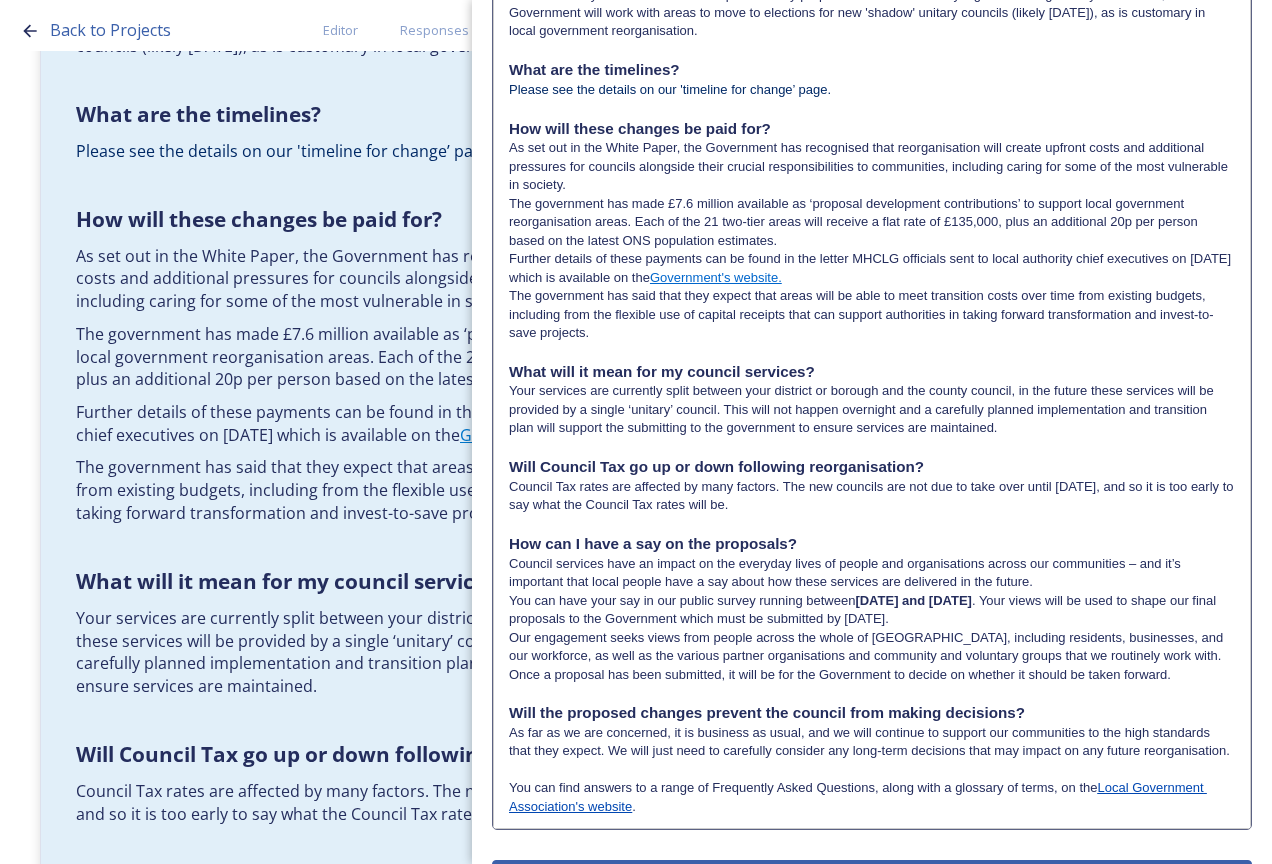 scroll, scrollTop: 1560, scrollLeft: 0, axis: vertical 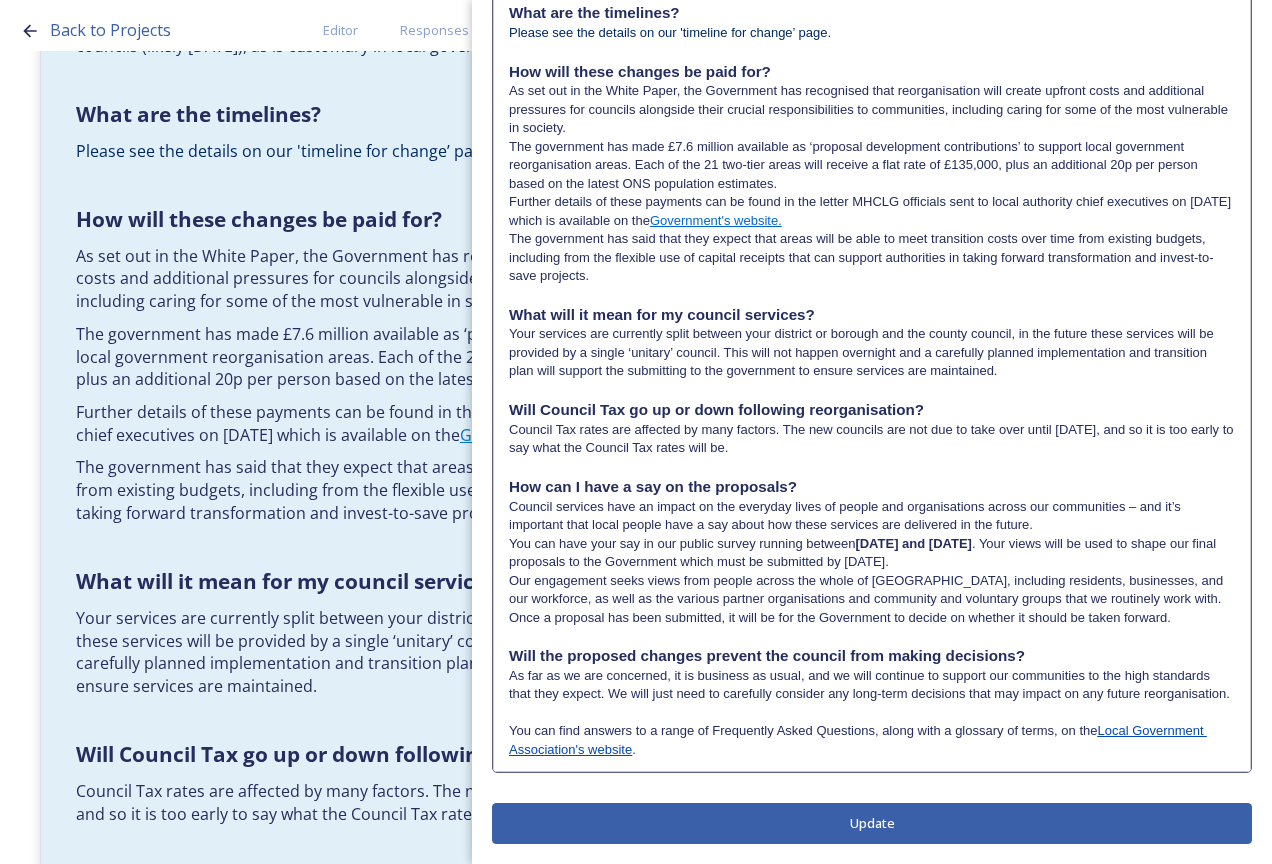 click on "Edit Block Block Style Order                                                                                                                                                                           What is meant by devolution and local government reorganisation? Devolution In [GEOGRAPHIC_DATA], devolution is the transfer of powers and funding from national to local government. The current Government has made devolution a priority and set out plans to create a new network of Strategic Authorities that will cover the whole of [GEOGRAPHIC_DATA] by 2029. The new authorities will be led by elected mayors and will cover a number of local council areas. The Government explained these plans in an  English Devolution White Paper , published in [DATE]. This paper also set out plans for local government reorganisation. Devolution will be delivered alongside local government reorganisation. Local government reorganisation What is the current structure of local government in [GEOGRAPHIC_DATA]? rubbish collection recycling housing planning" at bounding box center [872, -339] 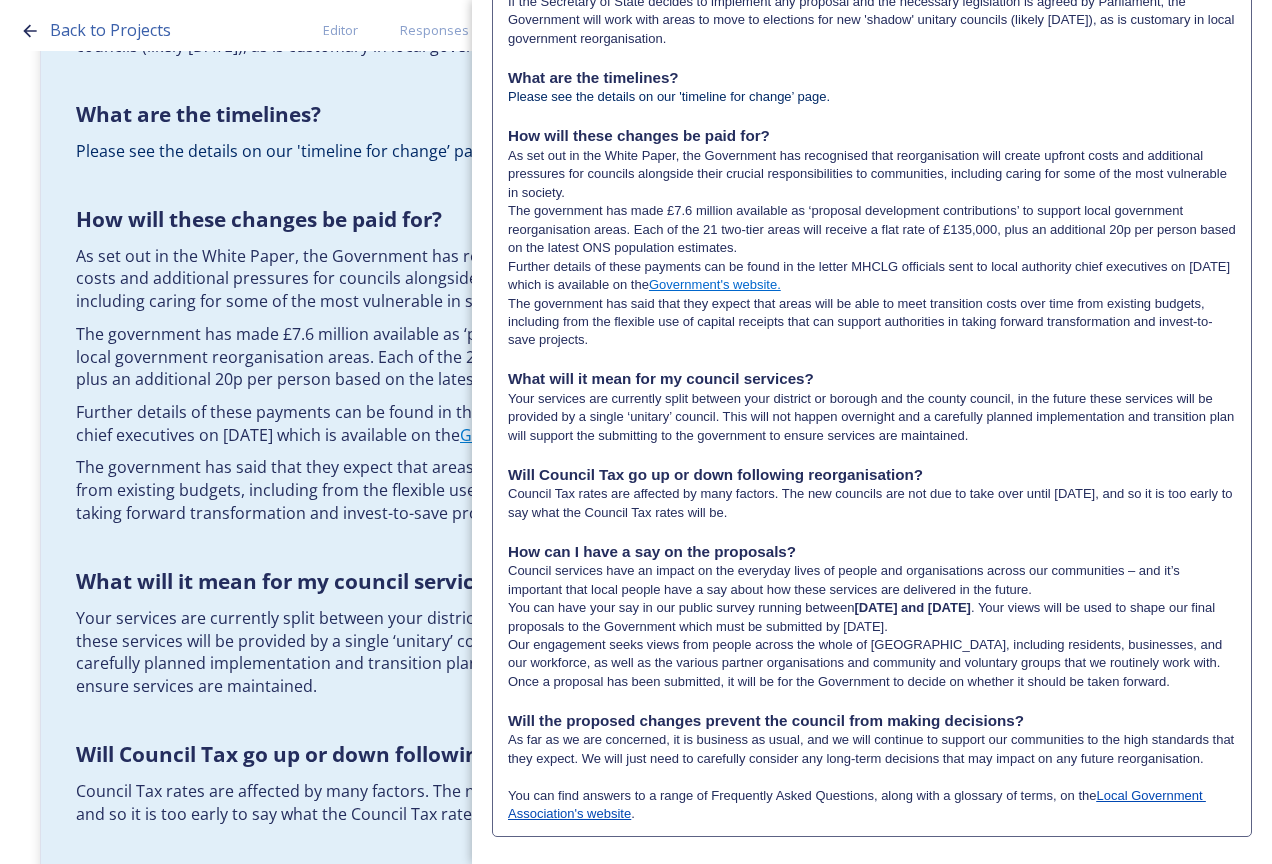 scroll, scrollTop: 1535, scrollLeft: 0, axis: vertical 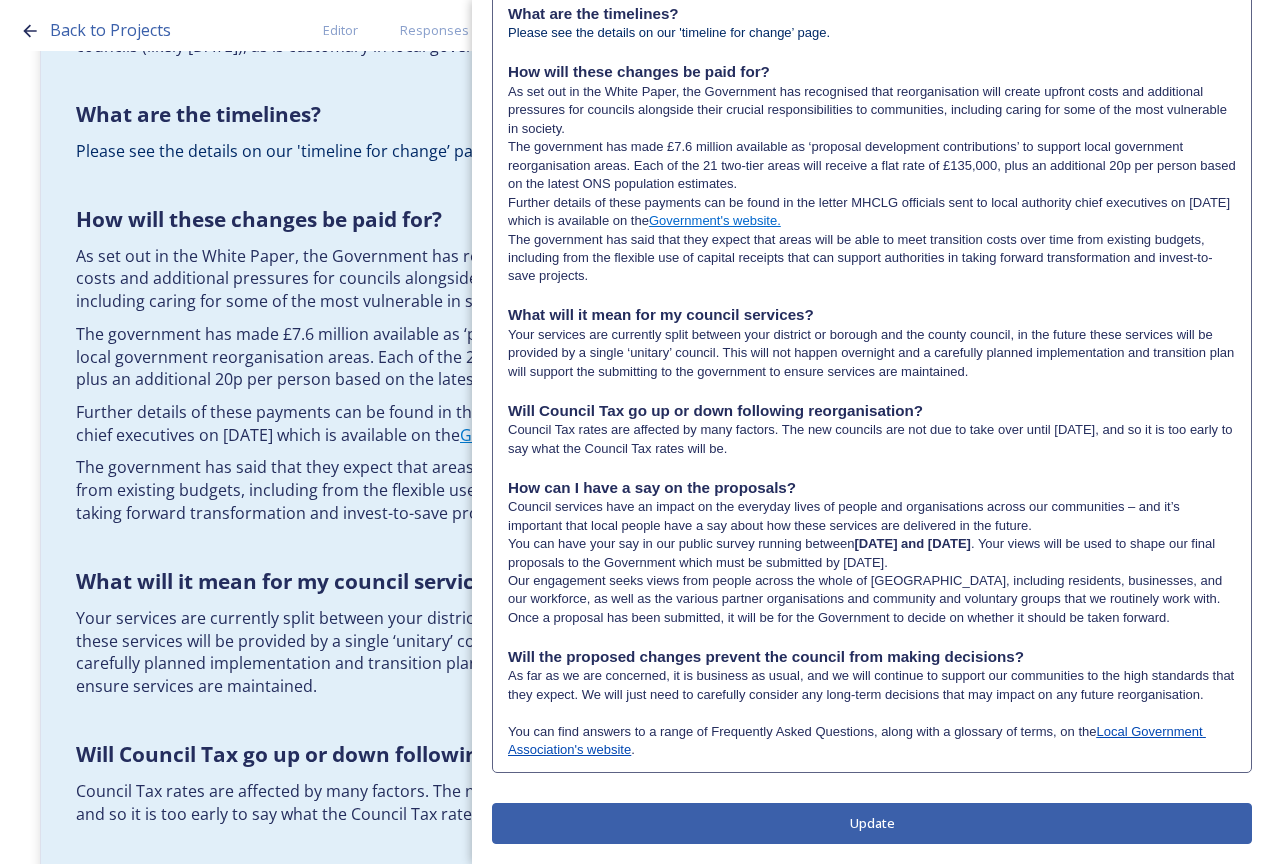 click on "As far as we are concerned, it is business as usual, and we will continue to support our communities to the high standards that they expect. We will just need to carefully consider any long-term decisions that may impact on any future reorganisation." at bounding box center (872, 685) 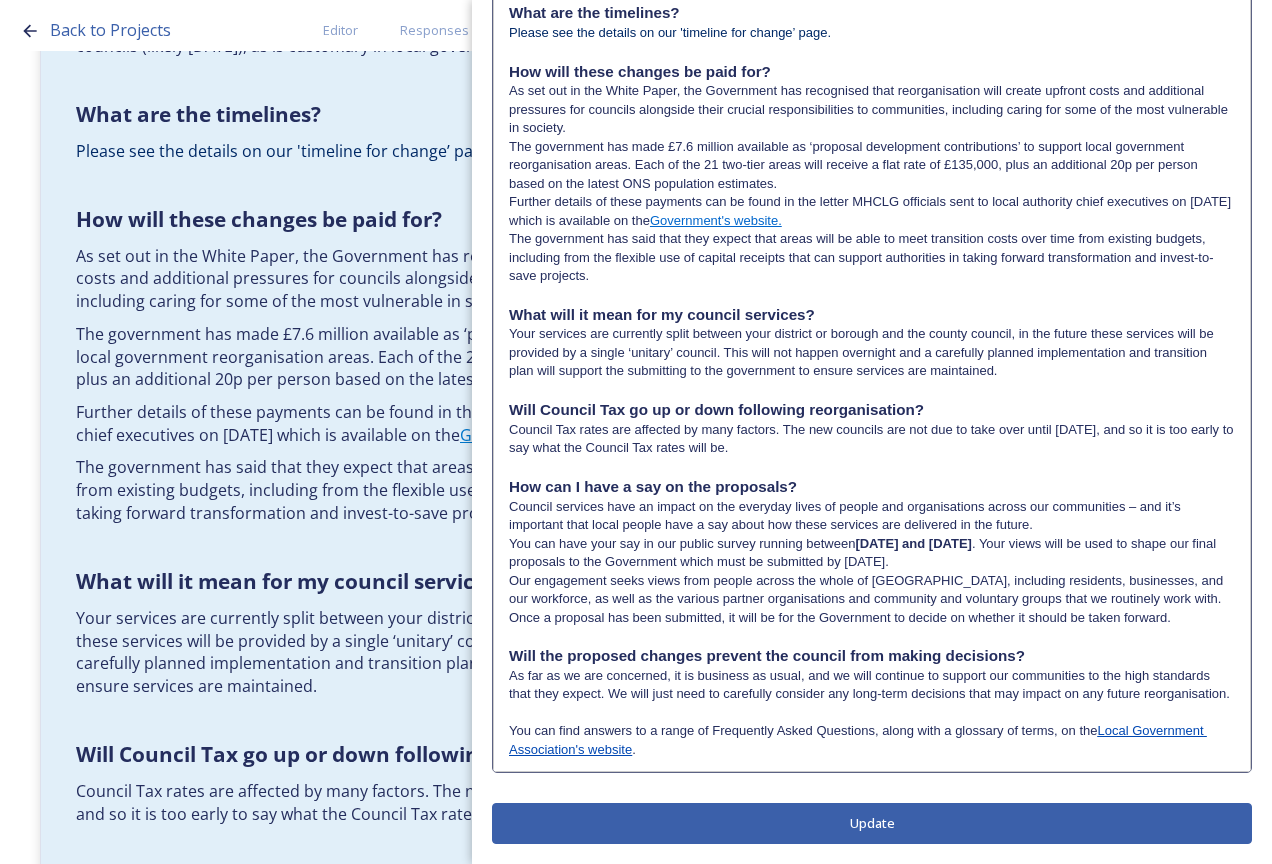 click on "As far as we are concerned, it is business as usual, and we will continue to support our communities to the high standards that they expect. We will just need to carefully consider any long-term decisions that may impact on any future reorganisation." at bounding box center [872, 685] 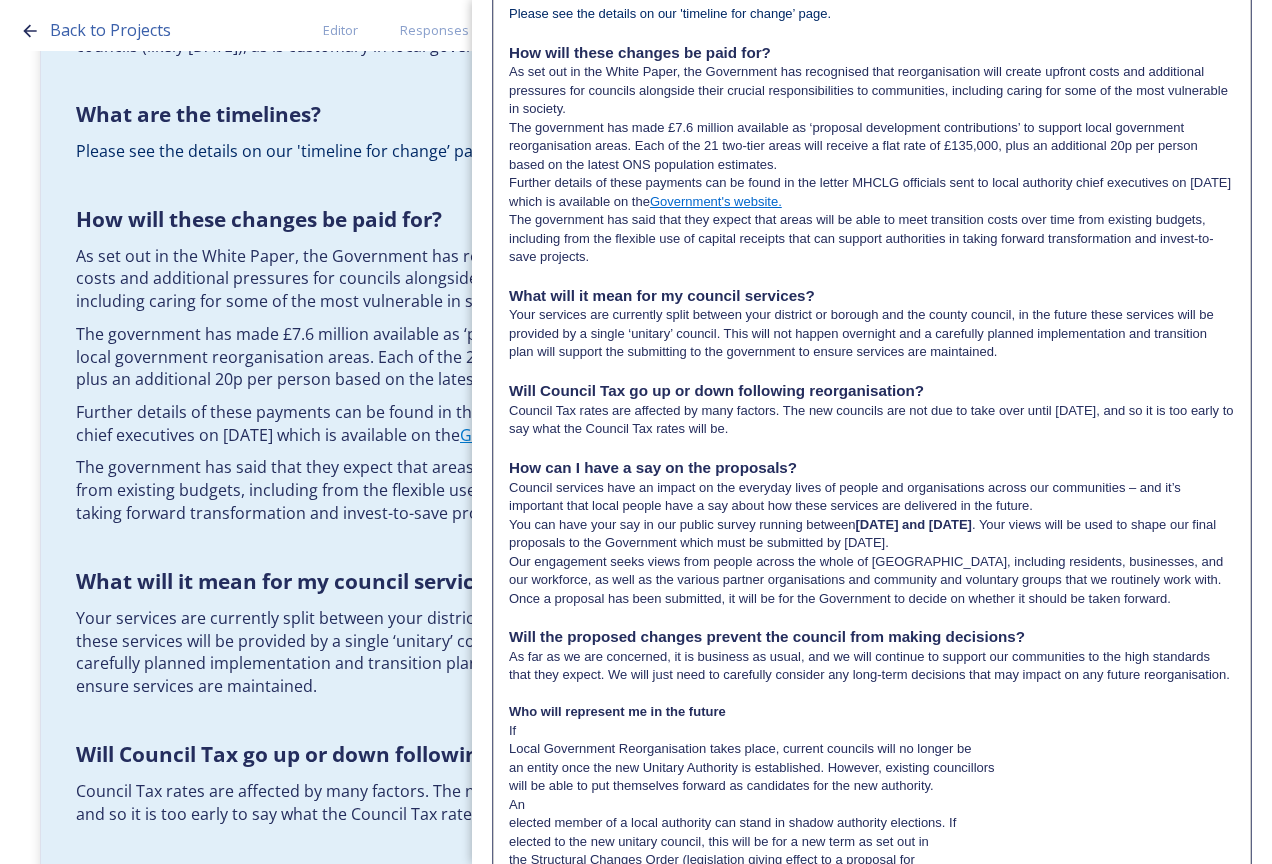 scroll, scrollTop: 0, scrollLeft: 0, axis: both 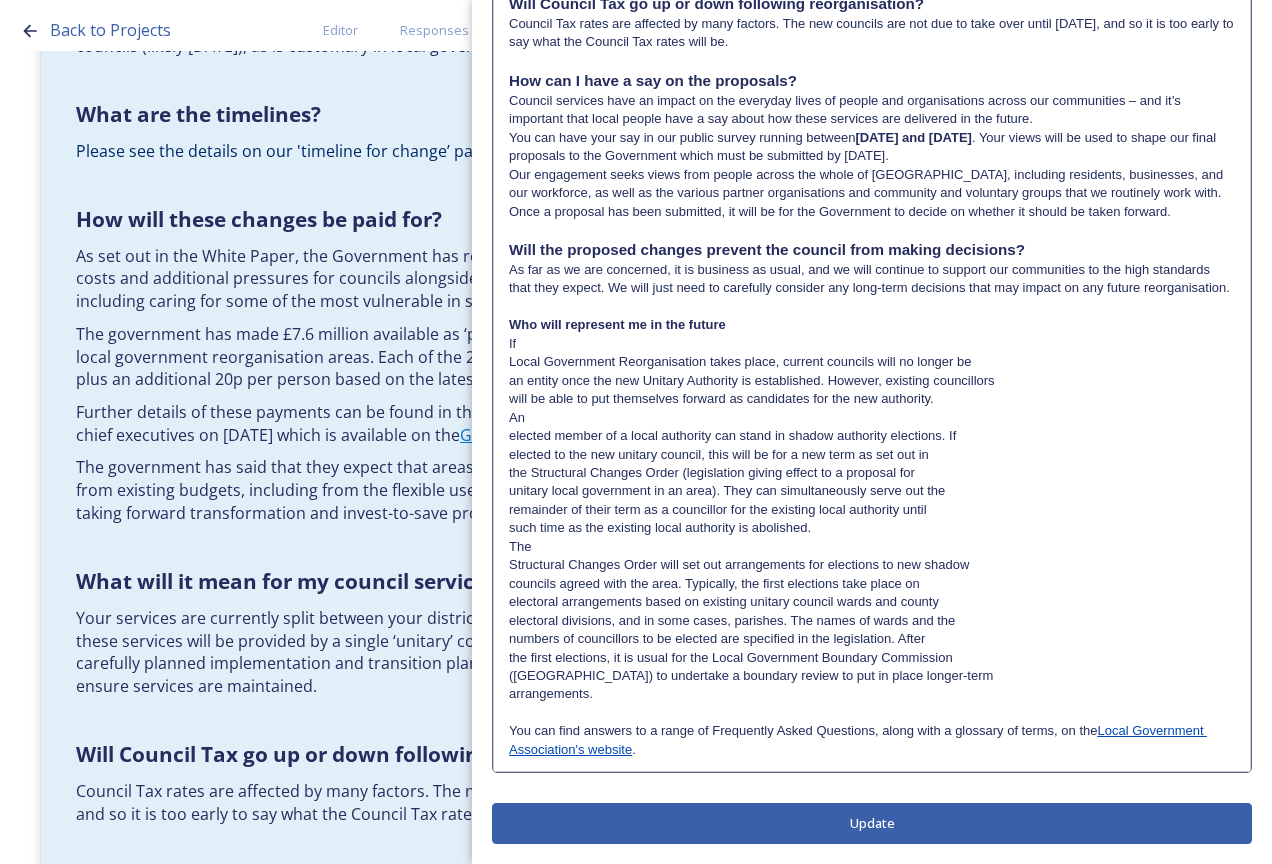 click on "If" at bounding box center (872, 344) 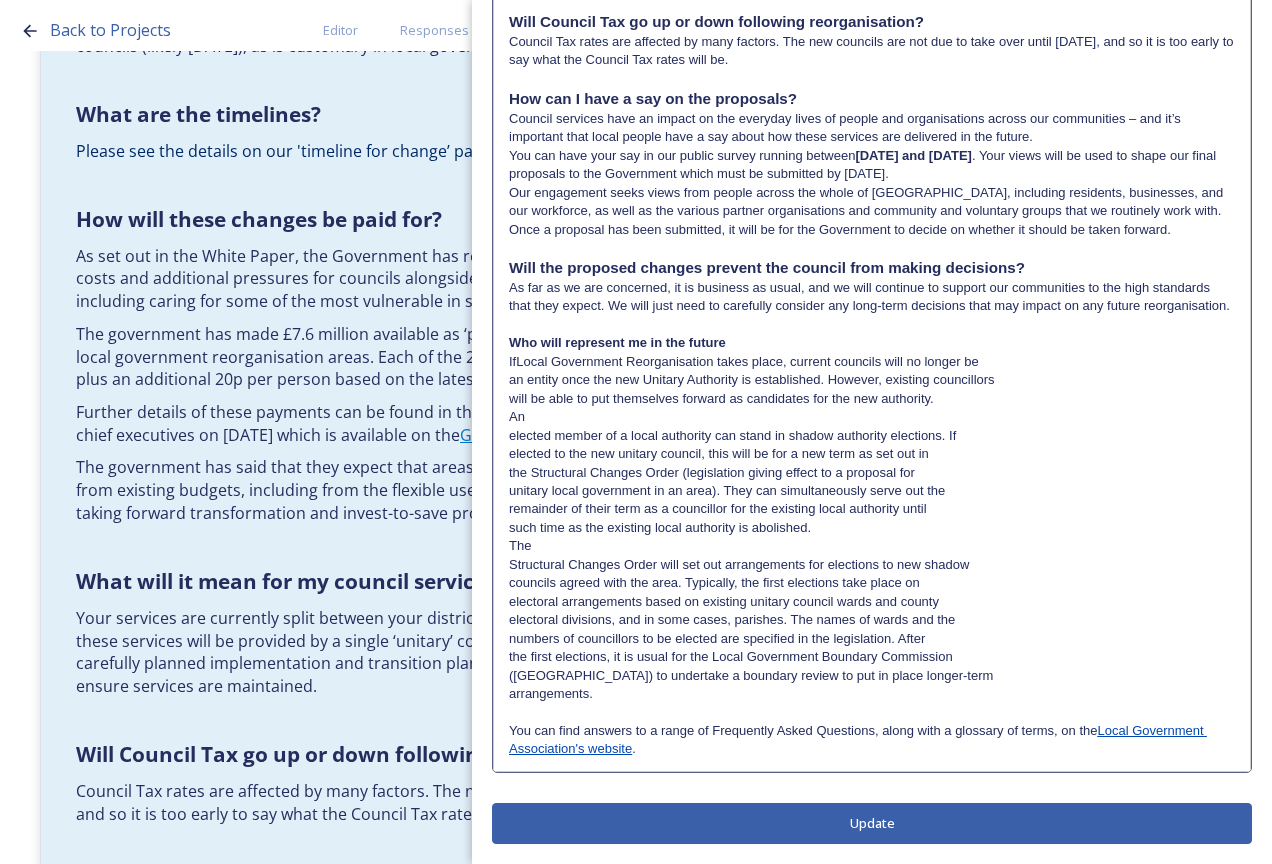type 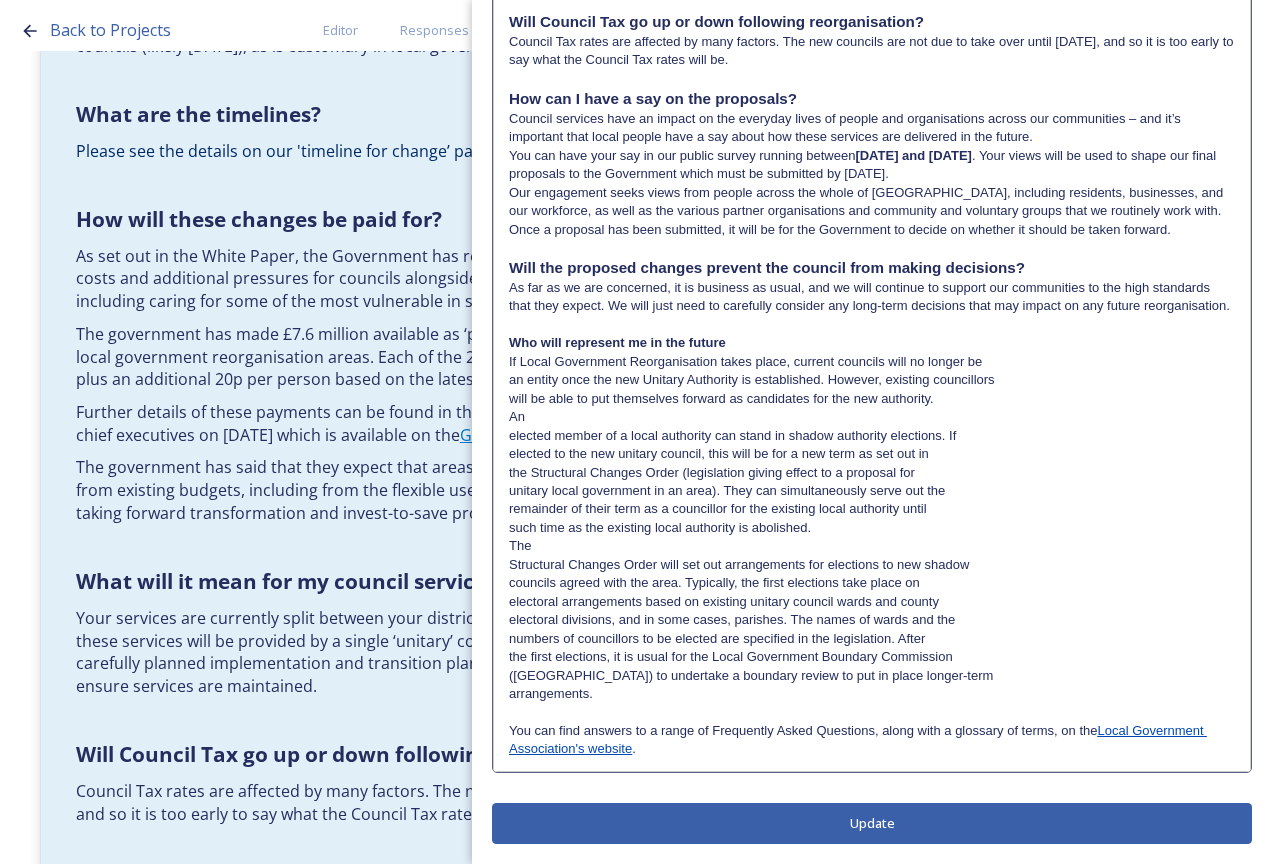 click on "If Local Government Reorganisation takes place, current councils will no longer be" at bounding box center [872, 362] 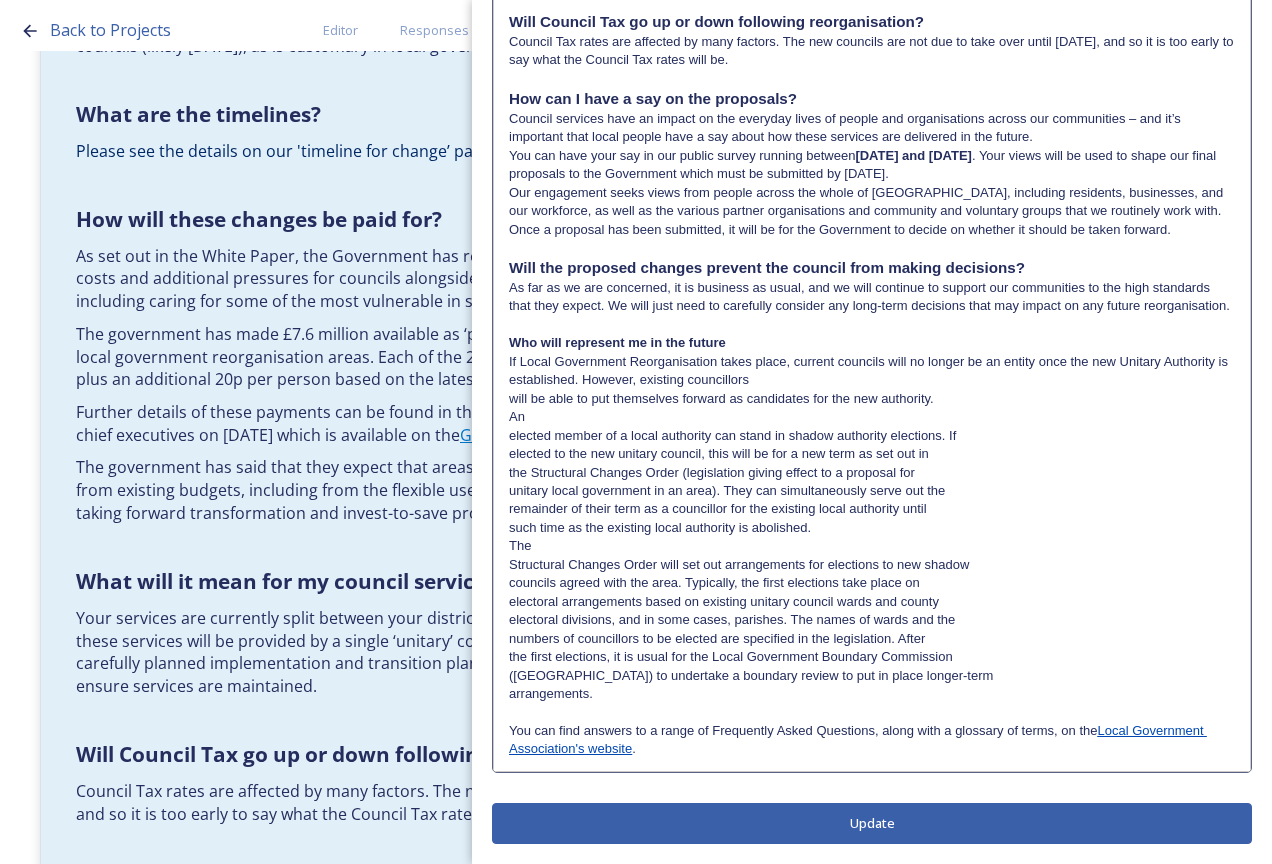 click on "If Local Government Reorganisation takes place, current councils will no longer be an entity once the new Unitary Authority is established. However, existing councillors" at bounding box center [872, 371] 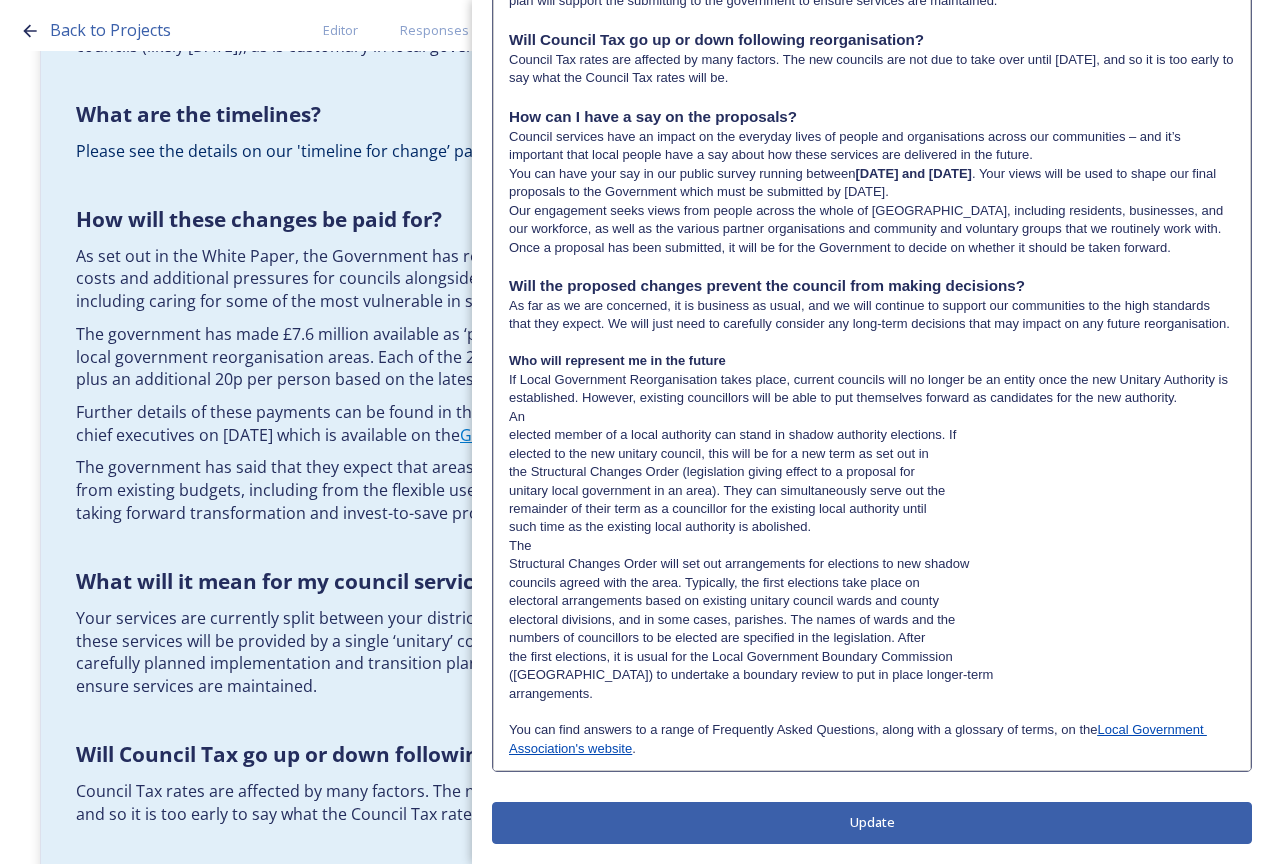 click on "An" at bounding box center (872, 417) 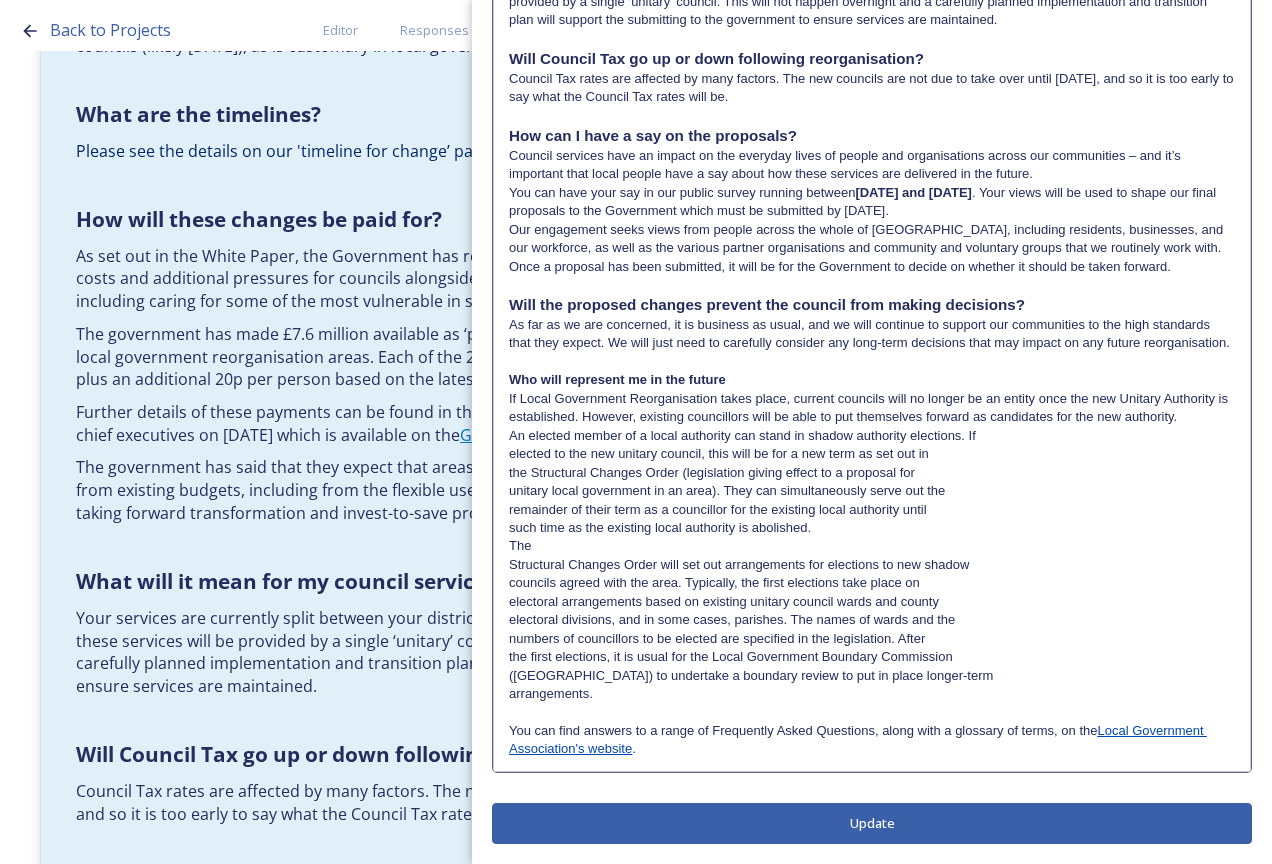 click on "If Local Government Reorganisation takes place, current councils will no longer be an entity once the new Unitary Authority is established. However, existing councillors will be able to put themselves forward as candidates for the new authority." at bounding box center (872, 408) 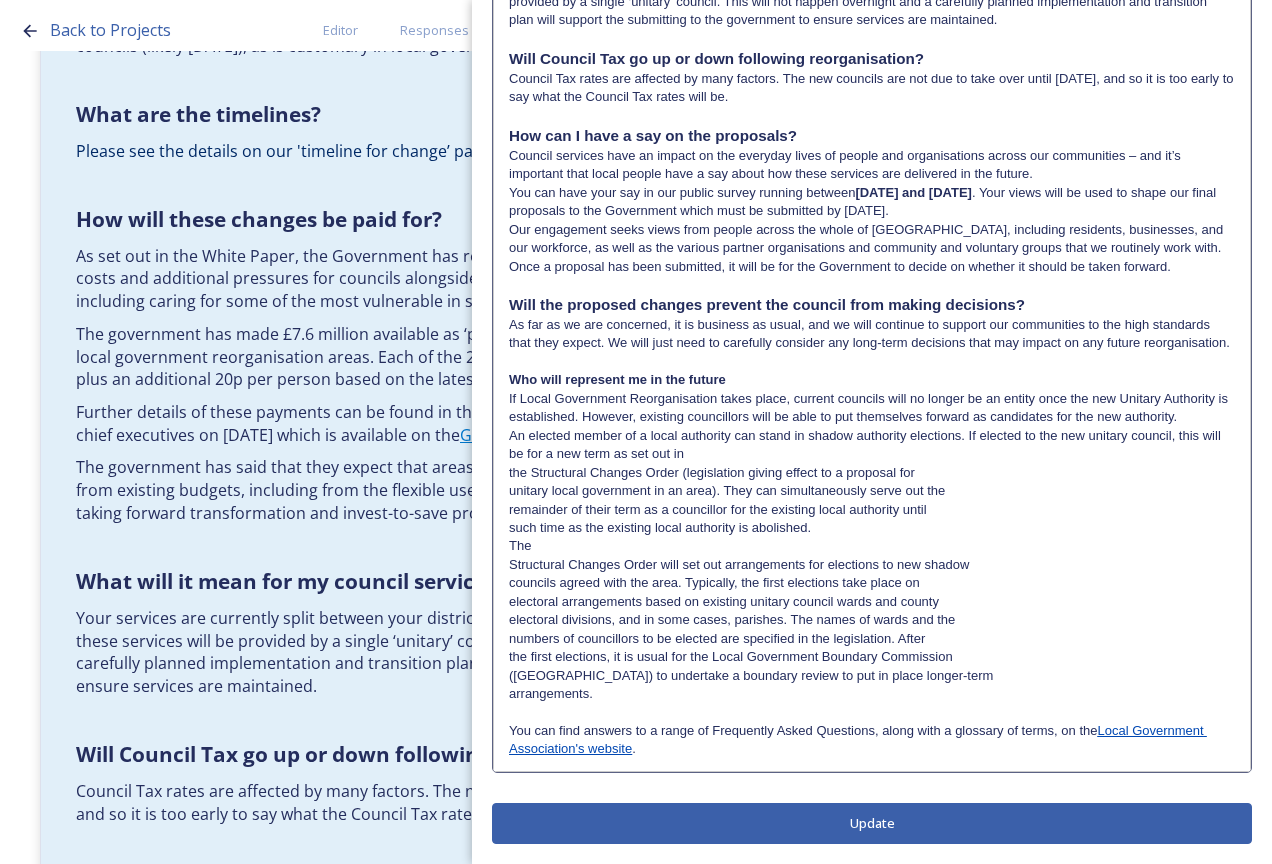 click on "An elected member of a local authority can stand in shadow authority elections. If elected to the new unitary council, this will be for a new term as set out in" at bounding box center [872, 445] 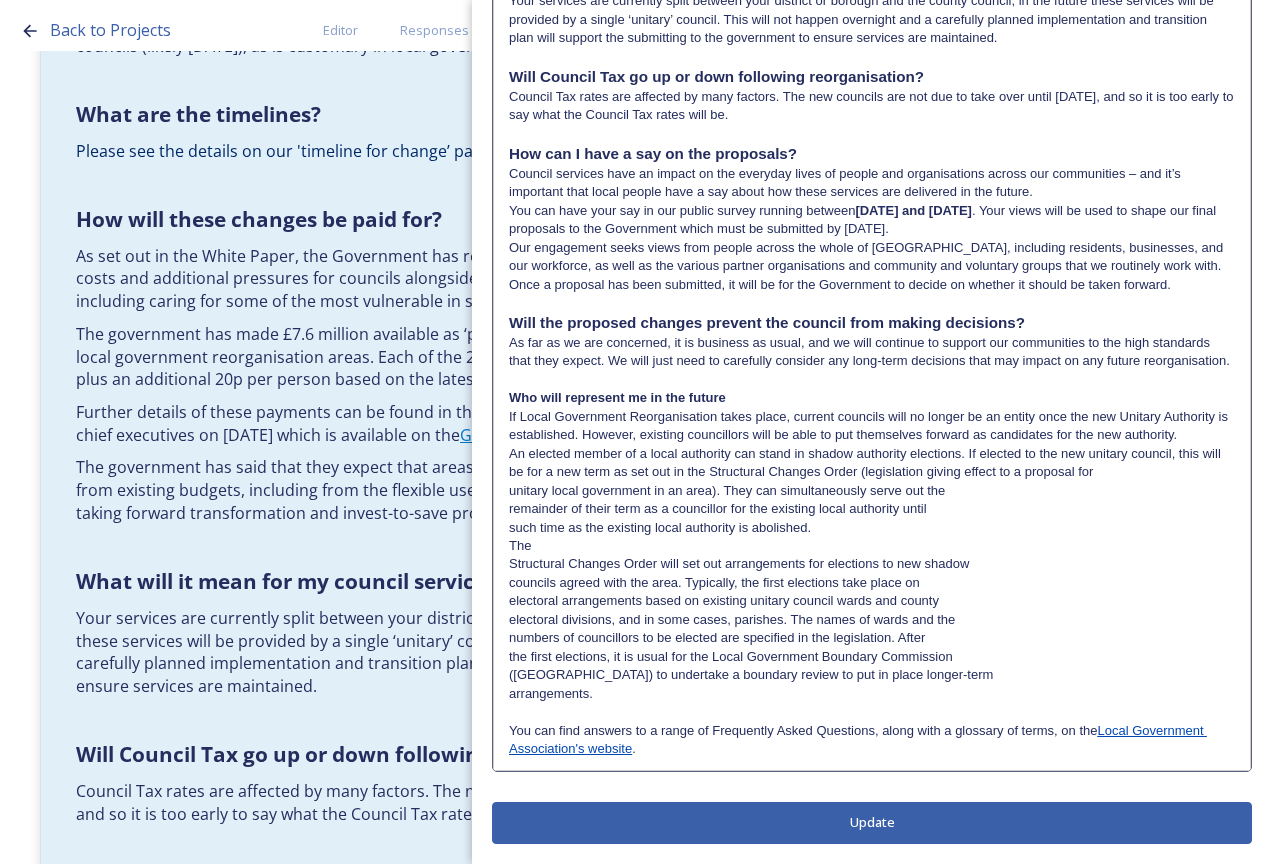click on "An elected member of a local authority can stand in shadow authority elections. If elected to the new unitary council, this will be for a new term as set out in the Structural Changes Order (legislation giving effect to a proposal for" at bounding box center (872, 463) 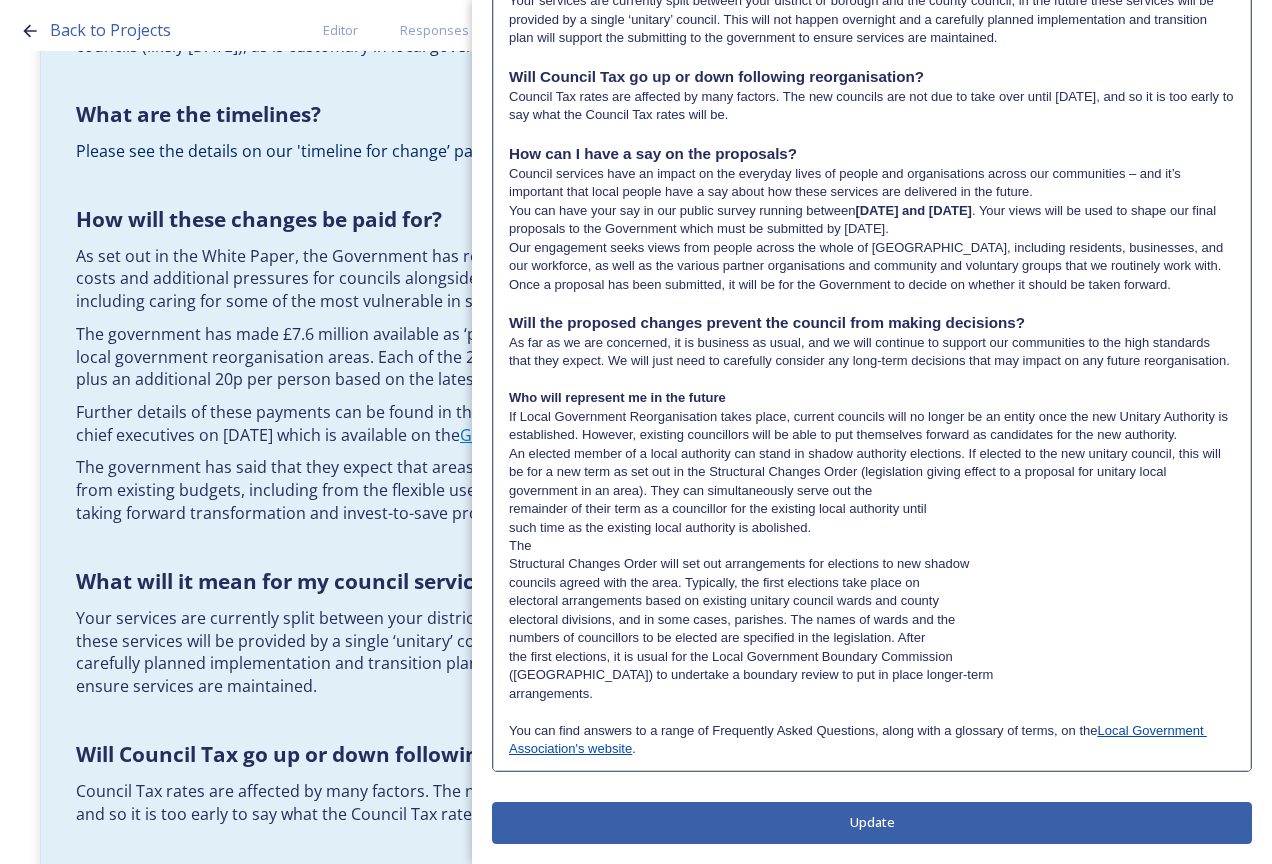 click on "An elected member of a local authority can stand in shadow authority elections. If elected to the new unitary council, this will be for a new term as set out in the Structural Changes Order (legislation giving effect to a proposal for unitary local government in an area). They can simultaneously serve out the" at bounding box center (872, 472) 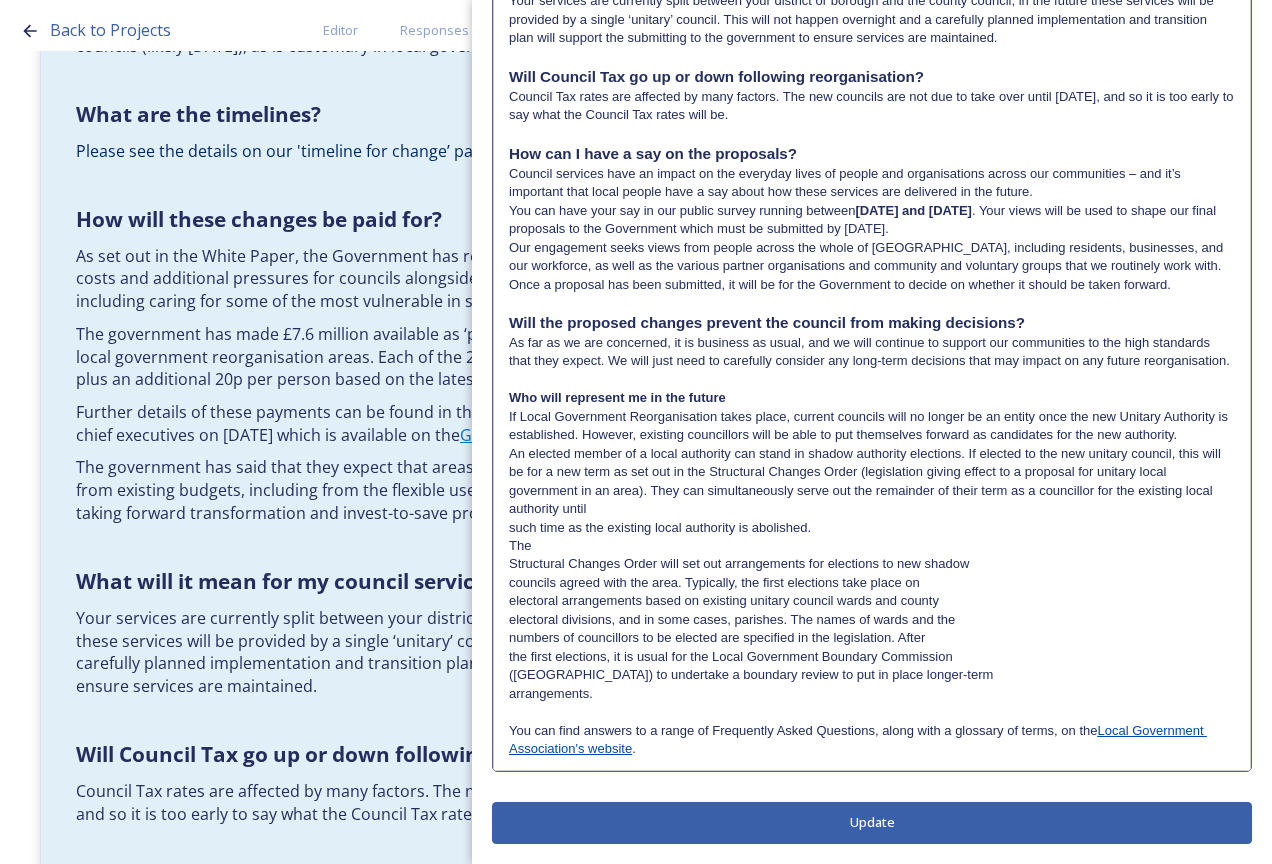 click on "An elected member of a local authority can stand in shadow authority elections. If elected to the new unitary council, this will be for a new term as set out in the Structural Changes Order (legislation giving effect to a proposal for unitary local government in an area). They can simultaneously serve out the remainder of their term as a councillor for the existing local authority until" at bounding box center [872, 482] 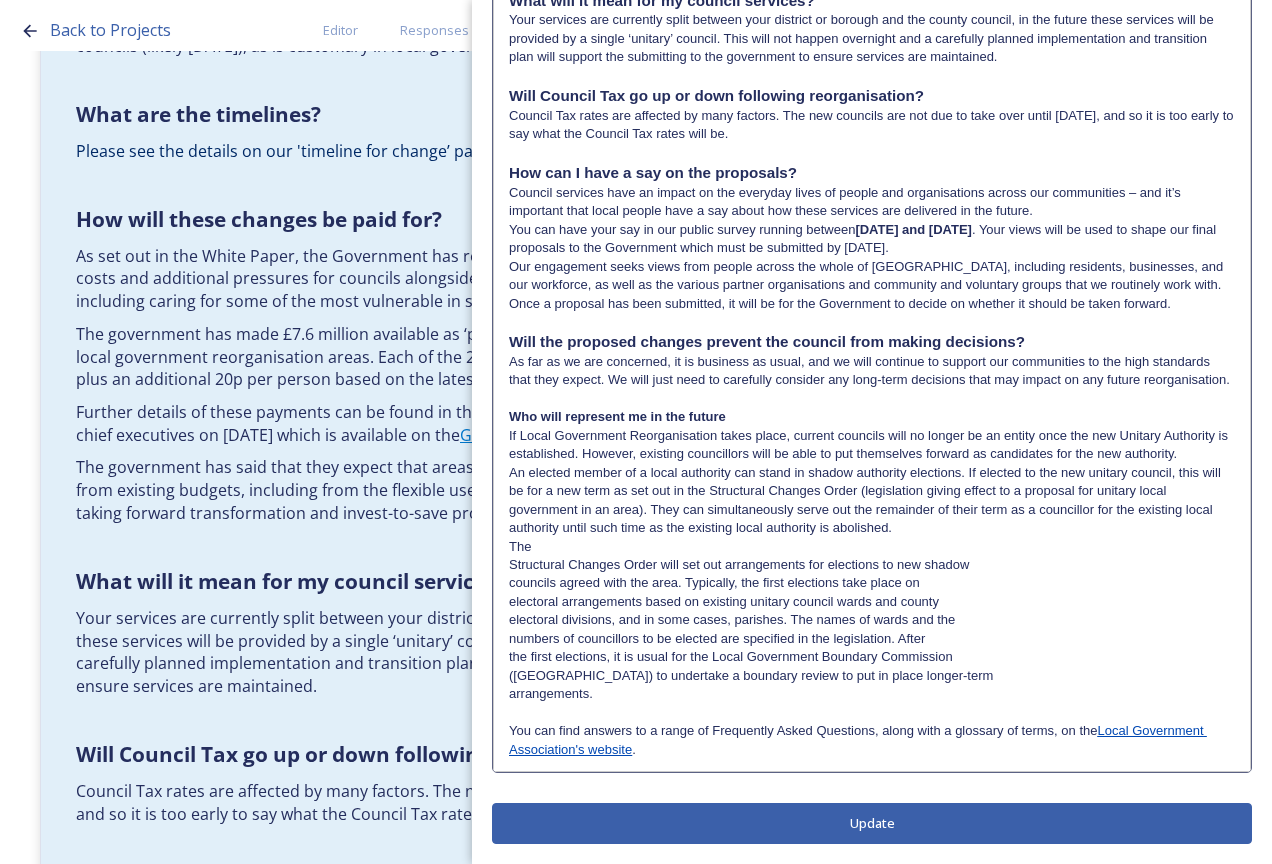 click on "An elected member of a local authority can stand in shadow authority elections. If elected to the new unitary council, this will be for a new term as set out in the Structural Changes Order (legislation giving effect to a proposal for unitary local government in an area). They can simultaneously serve out the remainder of their term as a councillor for the existing local authority until such time as the existing local authority is abolished." at bounding box center [872, 501] 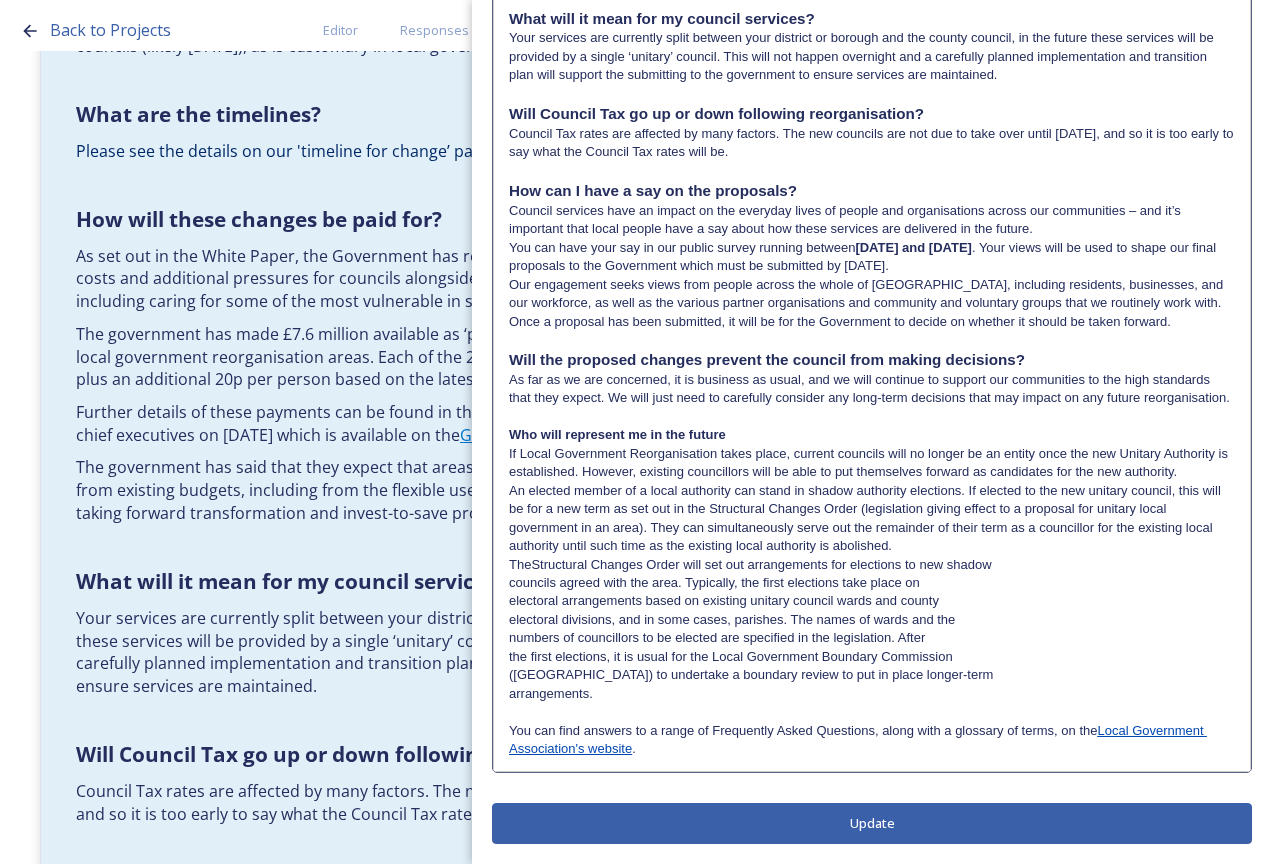 scroll, scrollTop: 1855, scrollLeft: 0, axis: vertical 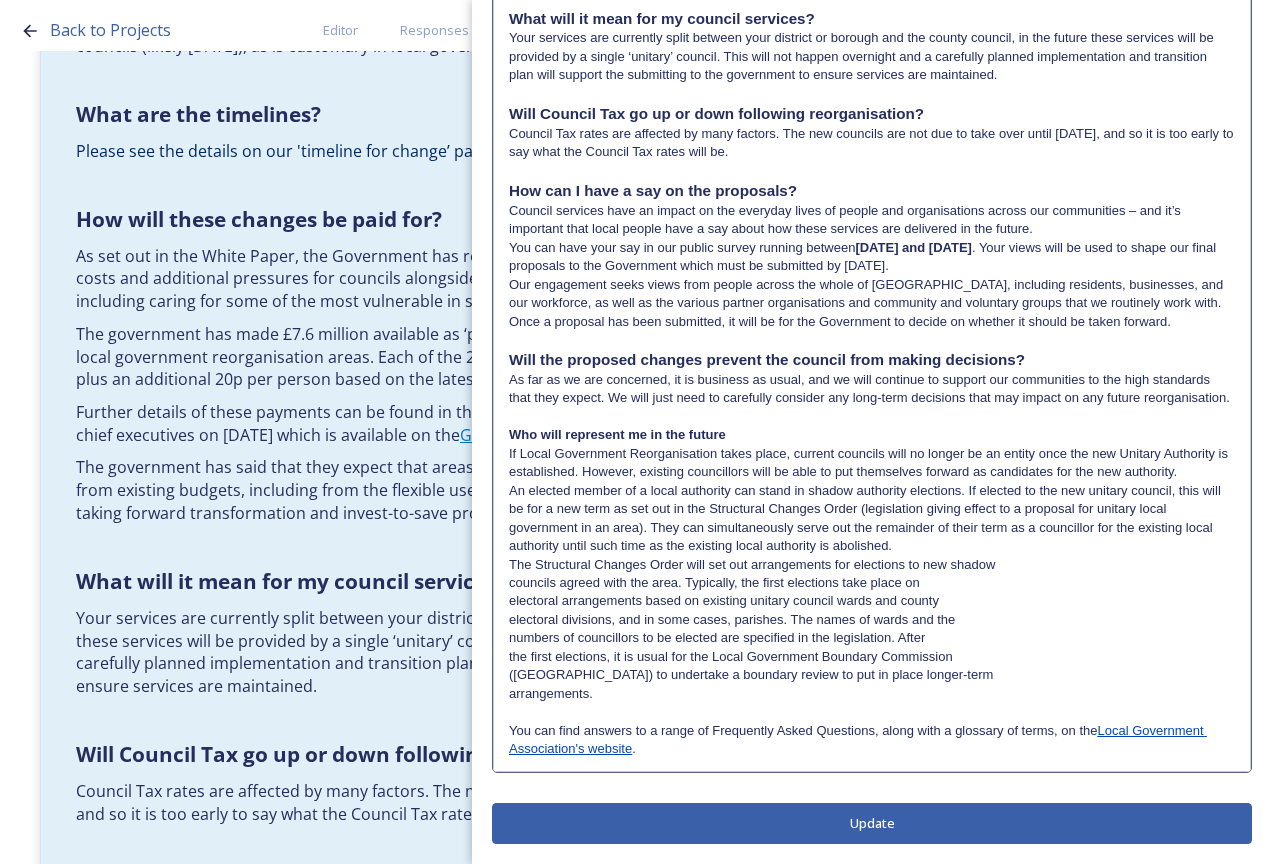 click on "The Structural Changes Order will set out arrangements for elections to new shadow" at bounding box center [872, 565] 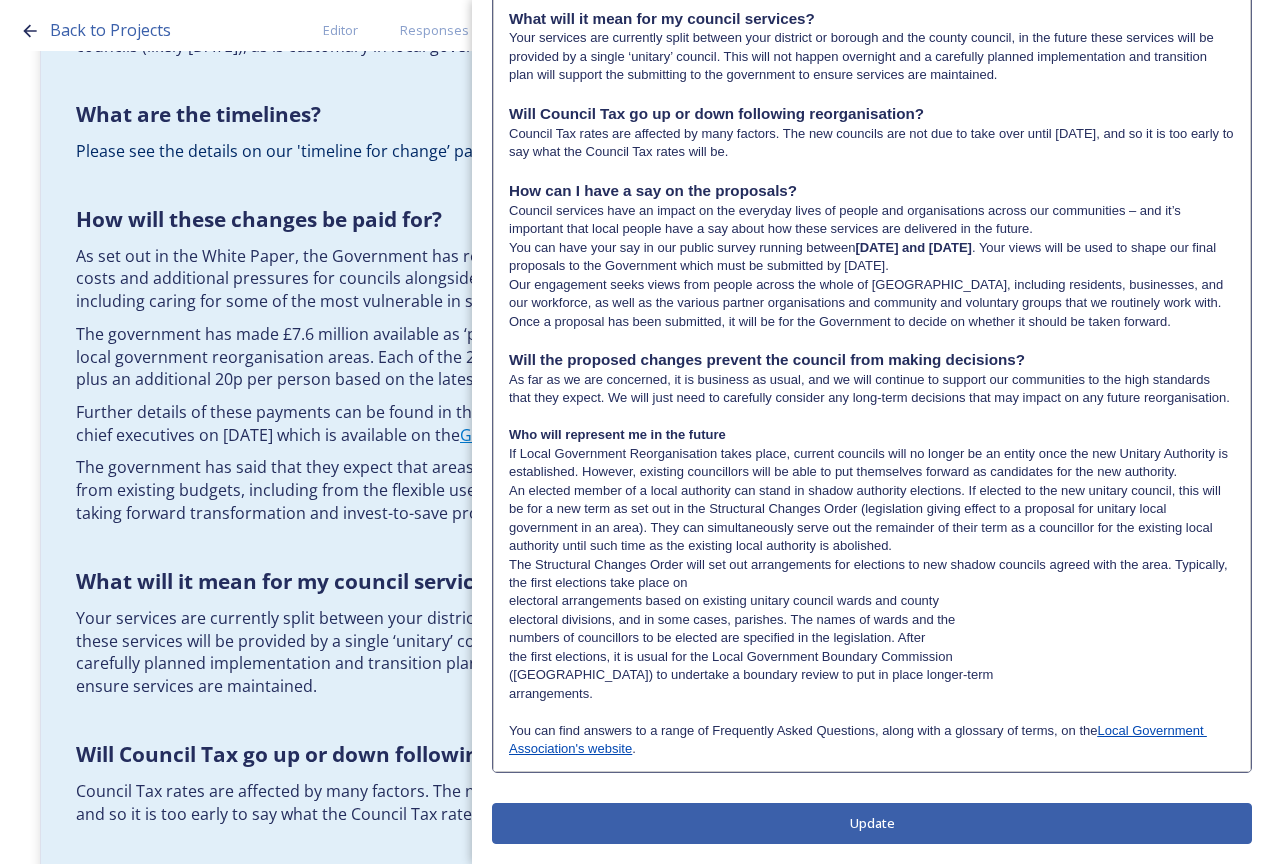 click on "The Structural Changes Order will set out arrangements for elections to new shadow councils agreed with the area. Typically, the first elections take place on" at bounding box center [872, 574] 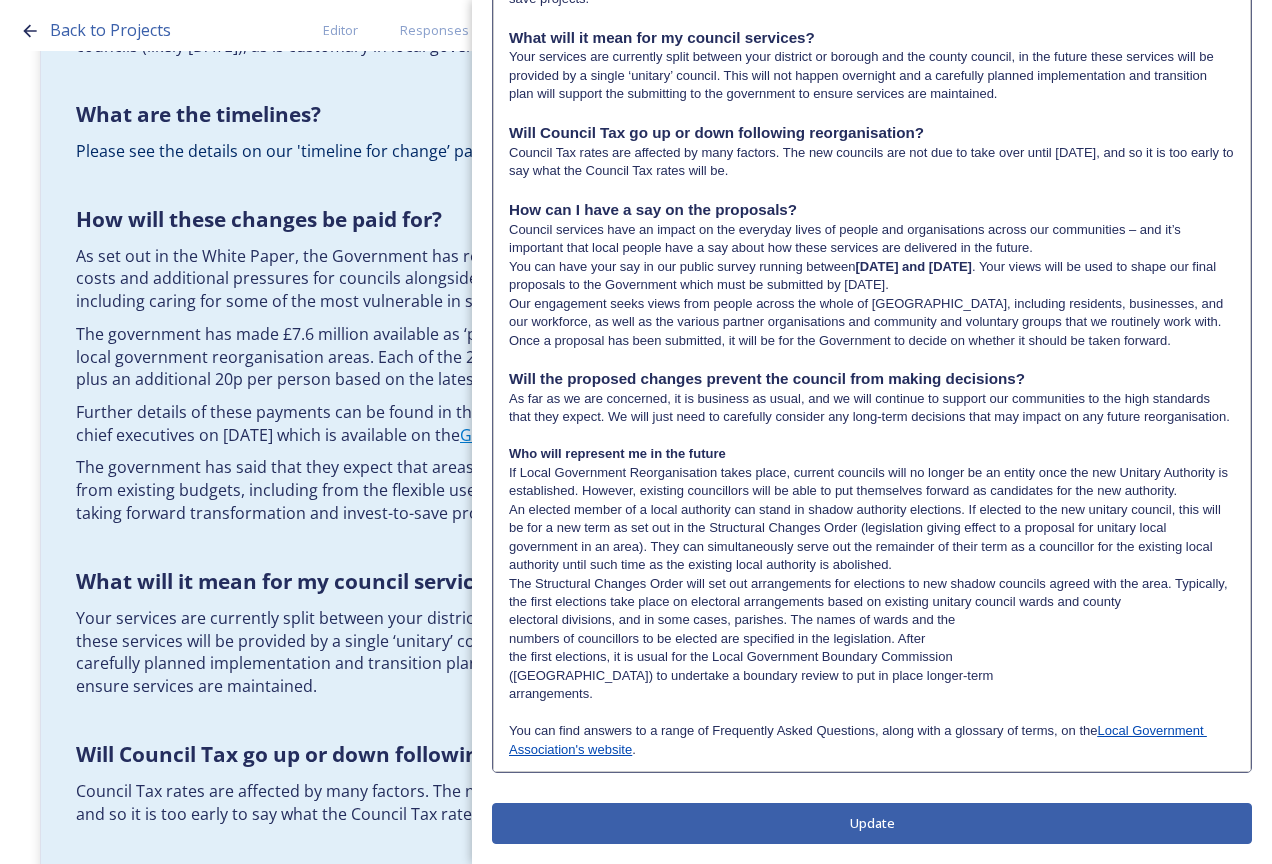 click on "The Structural Changes Order will set out arrangements for elections to new shadow councils agreed with the area. Typically, the first elections take place on electoral arrangements based on existing unitary council wards and county" at bounding box center (872, 593) 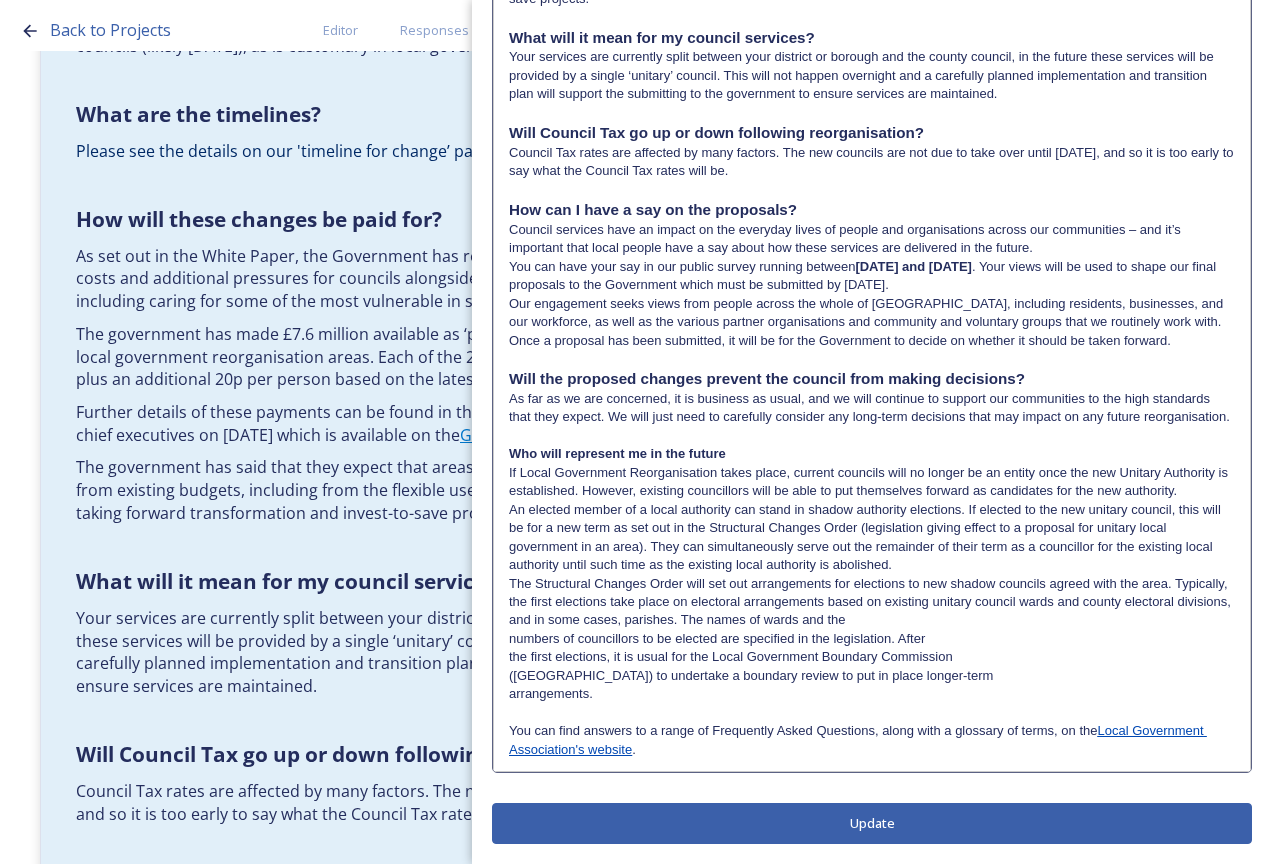 click on "The Structural Changes Order will set out arrangements for elections to new shadow councils agreed with the area. Typically, the first elections take place on electoral arrangements based on existing unitary council wards and county electoral divisions, and in some cases, parishes. The names of wards and the" at bounding box center [872, 602] 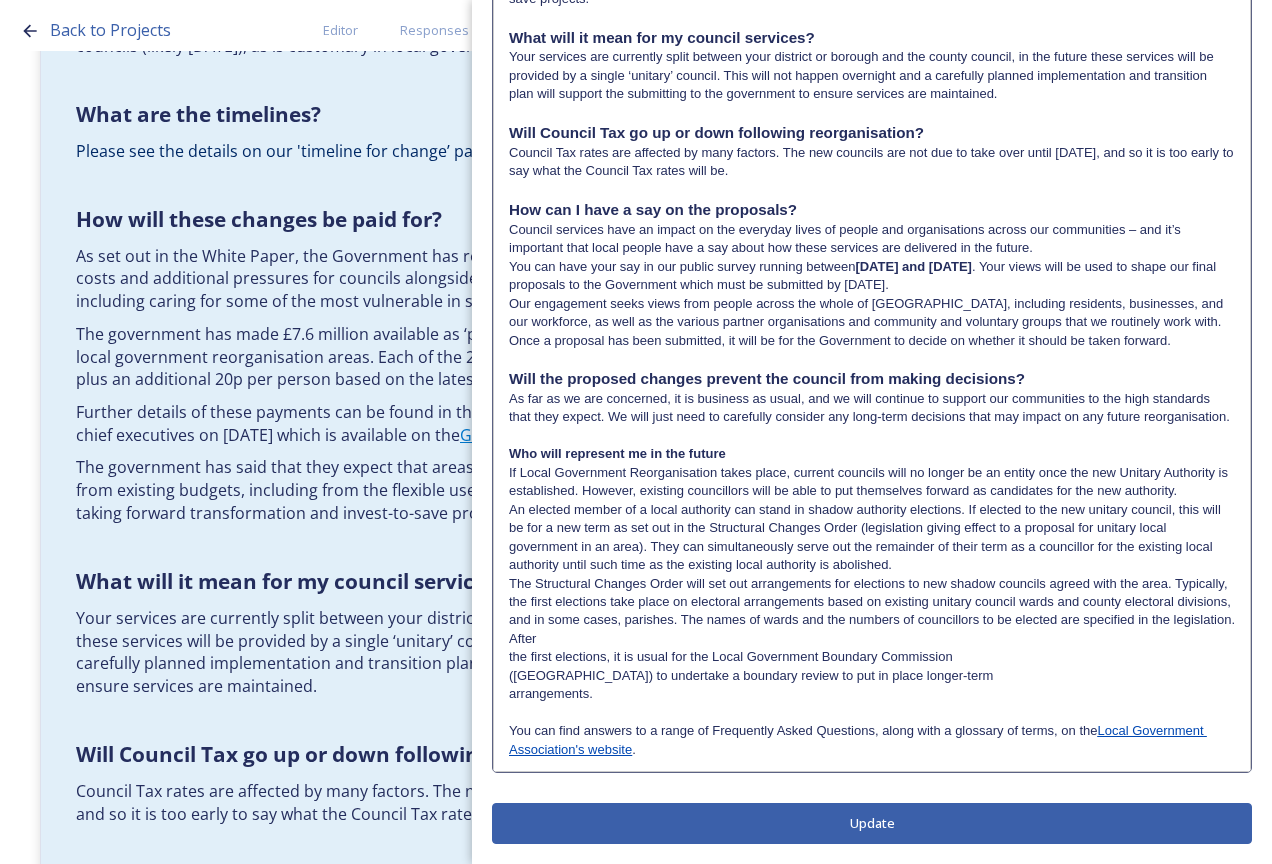 click on "The Structural Changes Order will set out arrangements for elections to new shadow councils agreed with the area. Typically, the first elections take place on electoral arrangements based on existing unitary council wards and county electoral divisions, and in some cases, parishes. The names of wards and the numbers of councillors to be elected are specified in the legislation. After" at bounding box center (872, 612) 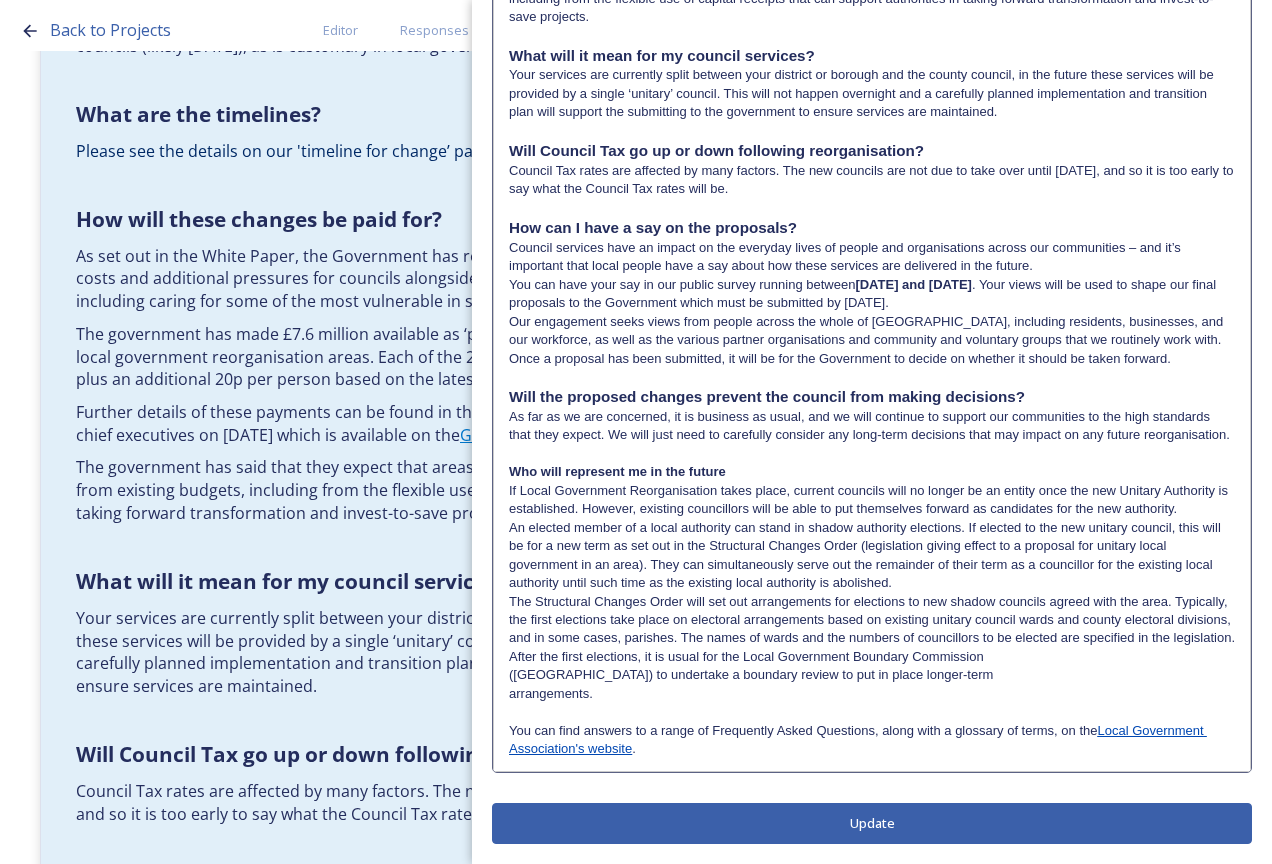 click on "The Structural Changes Order will set out arrangements for elections to new shadow councils agreed with the area. Typically, the first elections take place on electoral arrangements based on existing unitary council wards and county electoral divisions, and in some cases, parishes. The names of wards and the numbers of councillors to be elected are specified in the legislation. After the first elections, it is usual for the Local Government Boundary Commission" at bounding box center [872, 630] 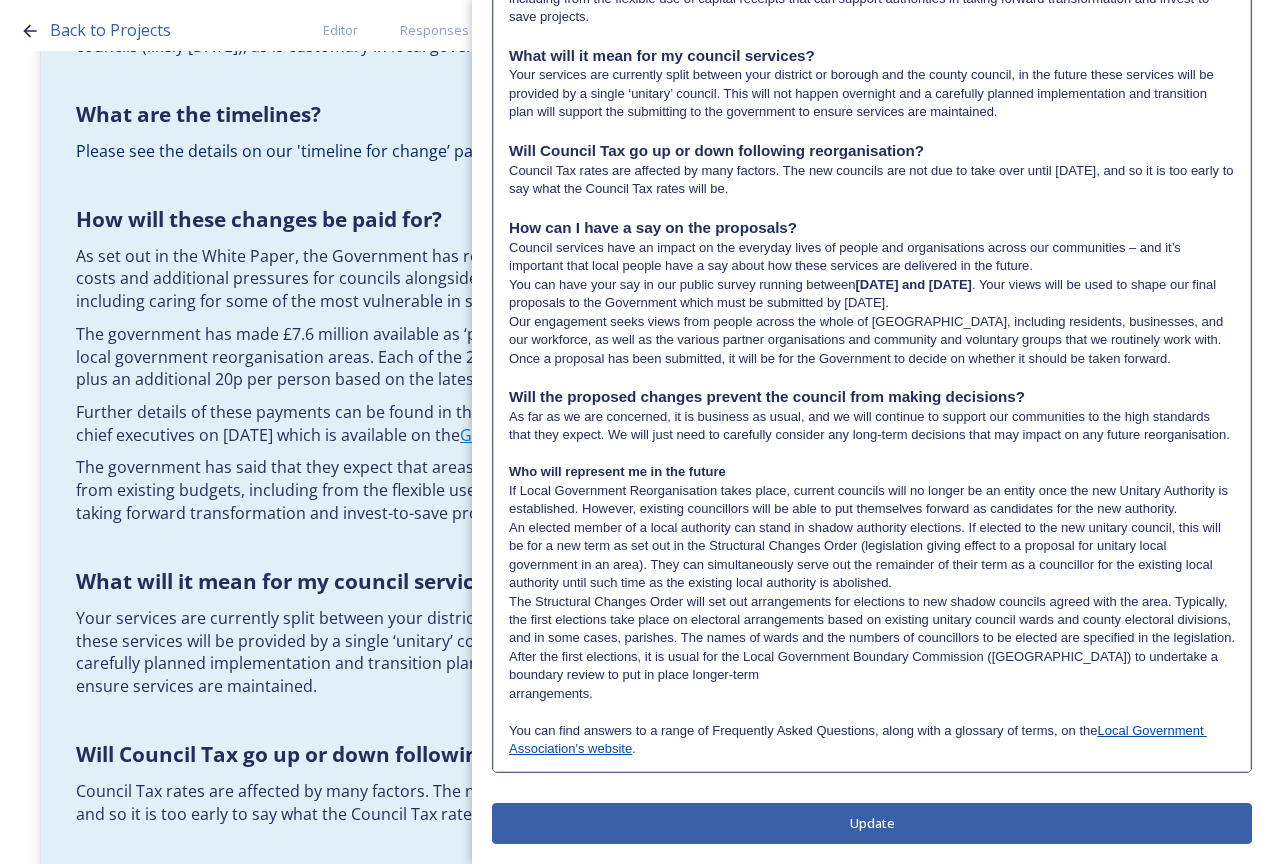 click on "The Structural Changes Order will set out arrangements for elections to new shadow councils agreed with the area. Typically, the first elections take place on electoral arrangements based on existing unitary council wards and county electoral divisions, and in some cases, parishes. The names of wards and the numbers of councillors to be elected are specified in the legislation. After the first elections, it is usual for the Local Government Boundary Commission ([GEOGRAPHIC_DATA]) to undertake a boundary review to put in place longer-term" at bounding box center [872, 639] 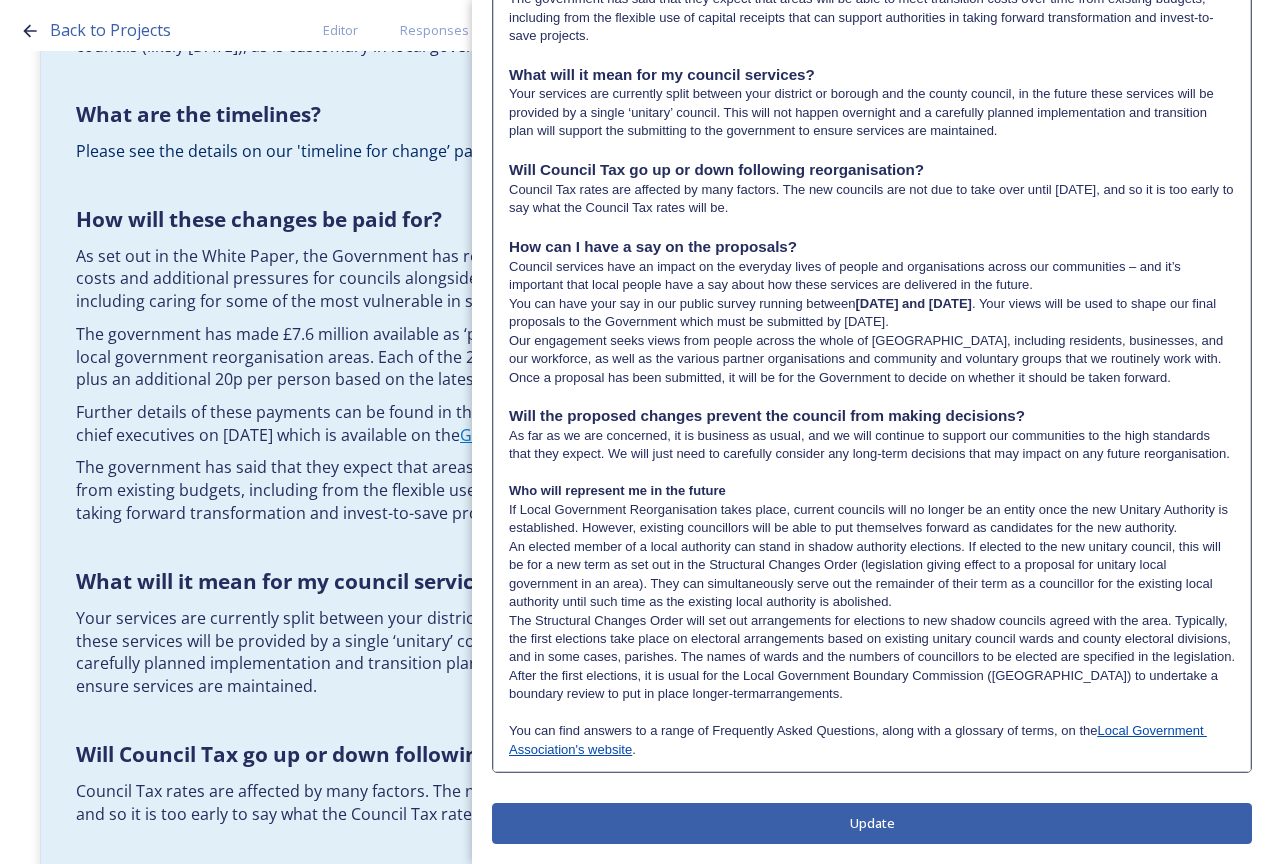 scroll, scrollTop: 1800, scrollLeft: 0, axis: vertical 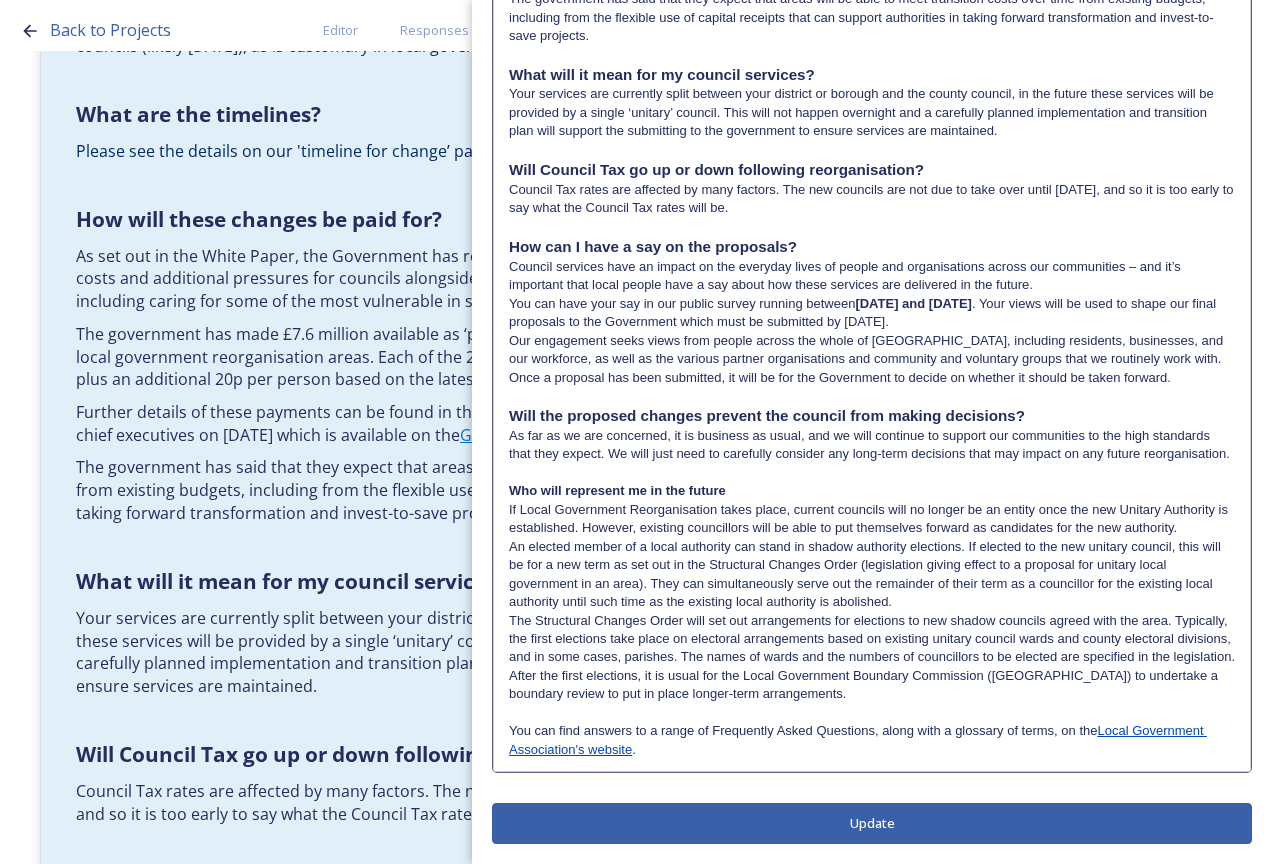 click on "If Local Government Reorganisation takes place, current councils will no longer be an entity once the new Unitary Authority is established. However, existing councillors will be able to put themselves forward as candidates for the new authority." at bounding box center [872, 519] 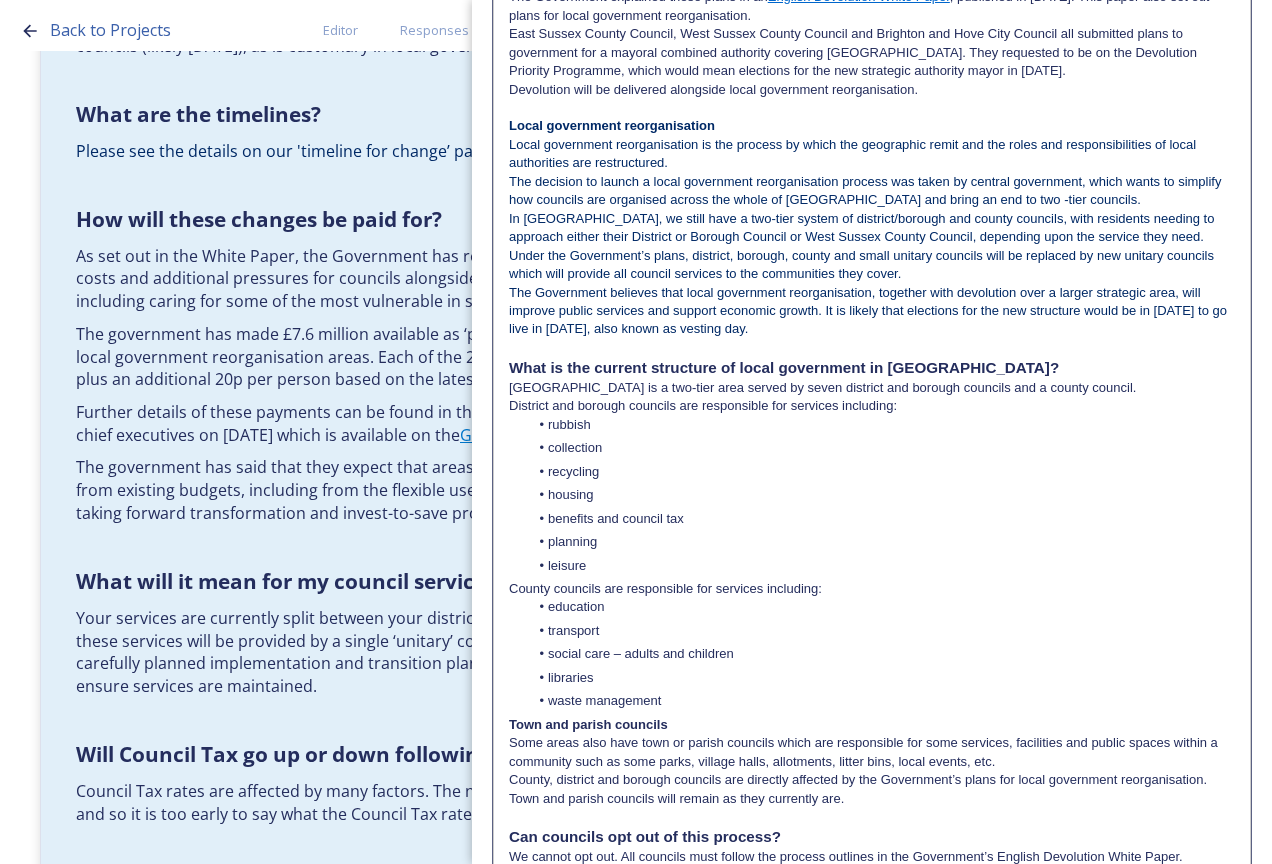 scroll, scrollTop: 0, scrollLeft: 0, axis: both 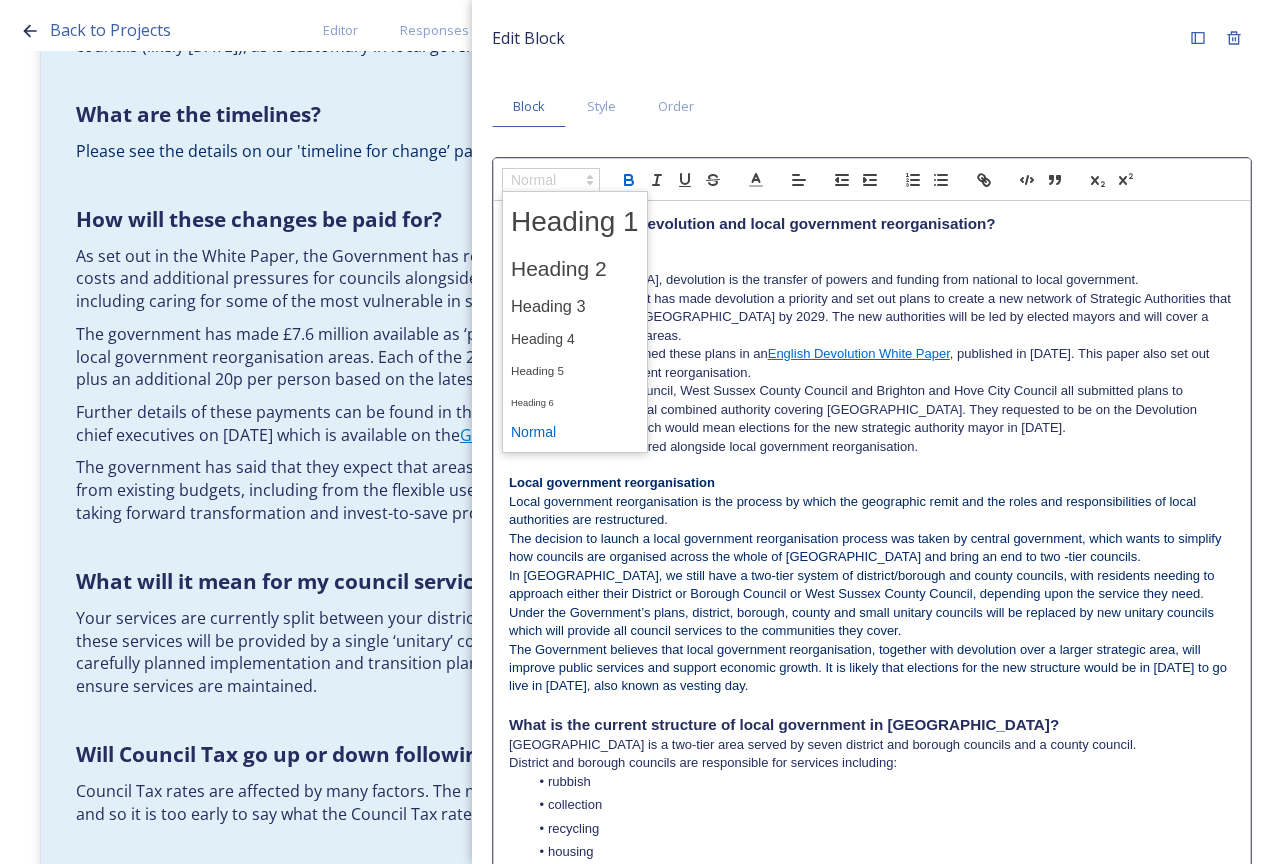 click at bounding box center [551, 180] 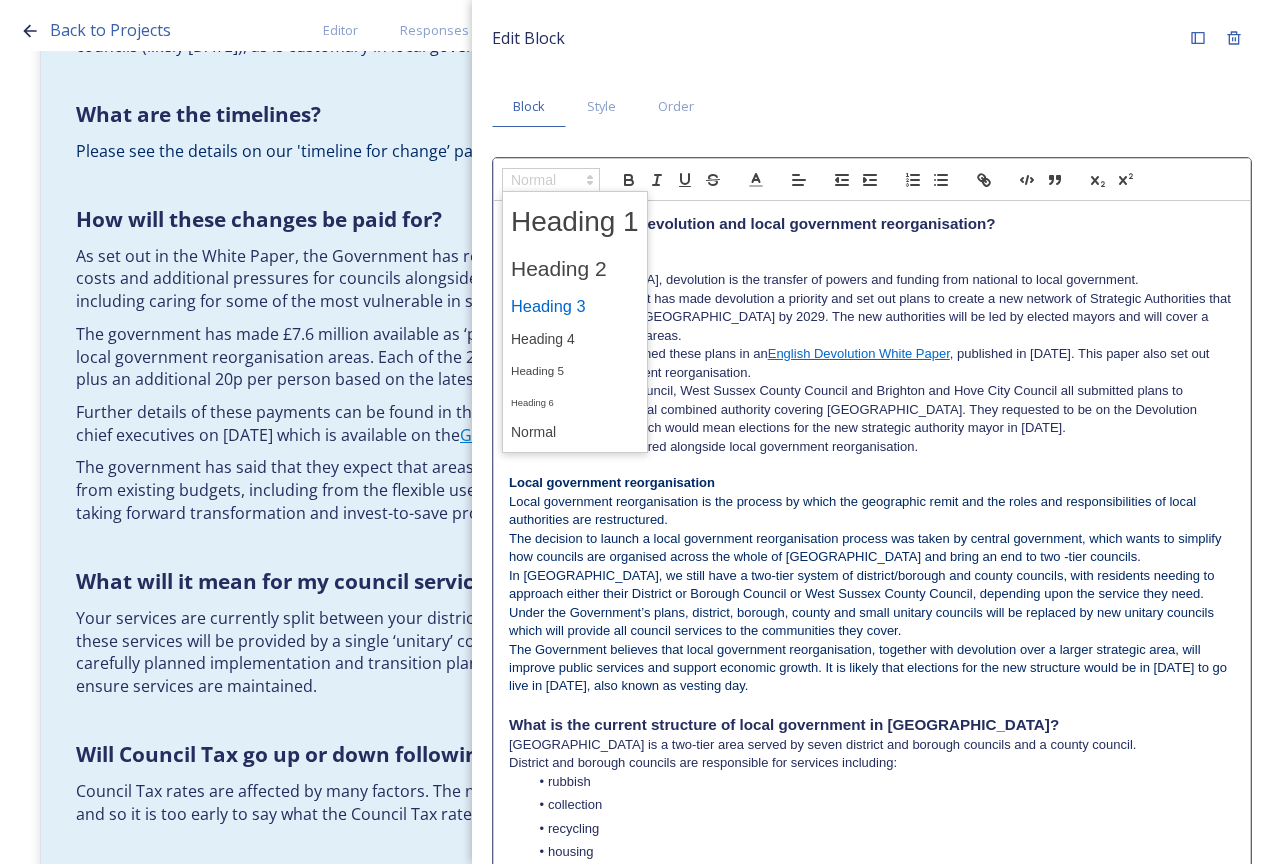 click at bounding box center [575, 306] 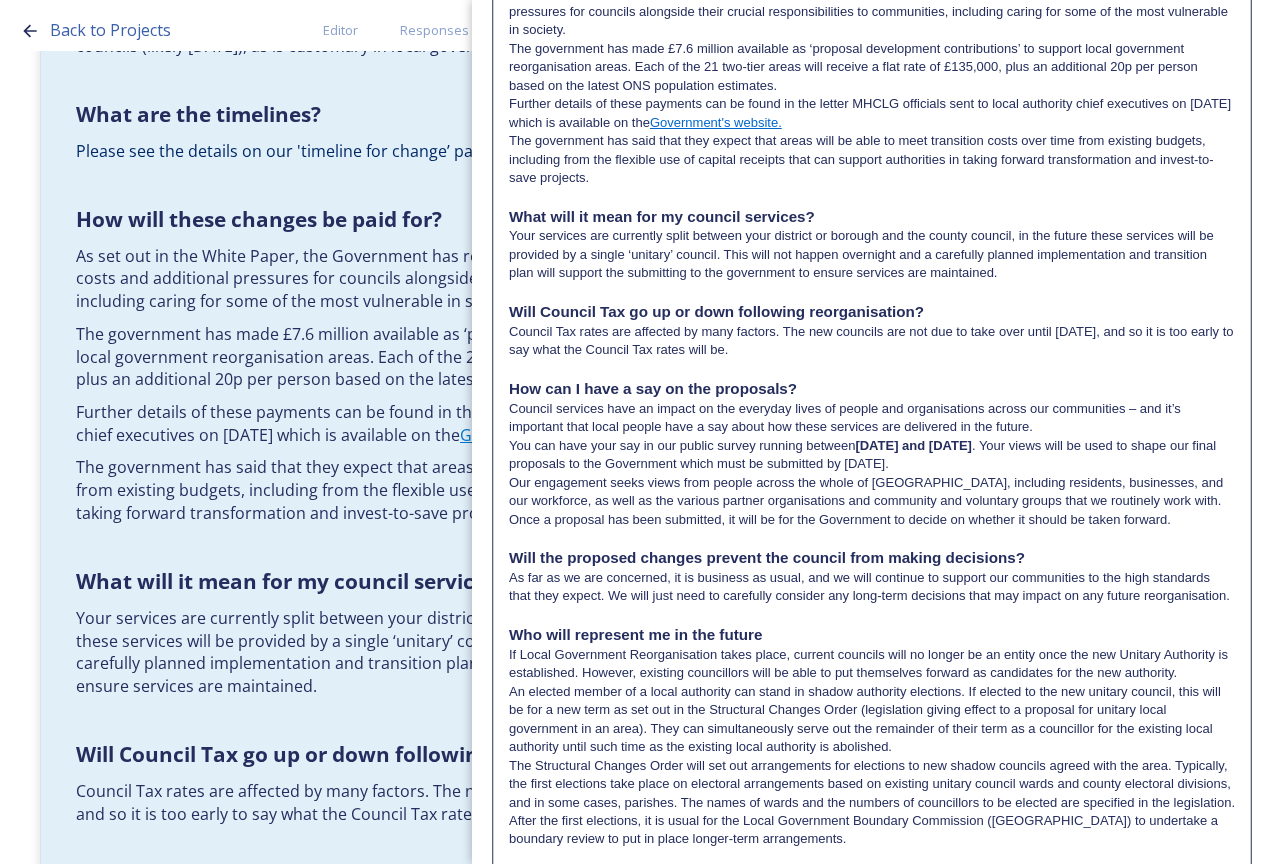 scroll, scrollTop: 1803, scrollLeft: 0, axis: vertical 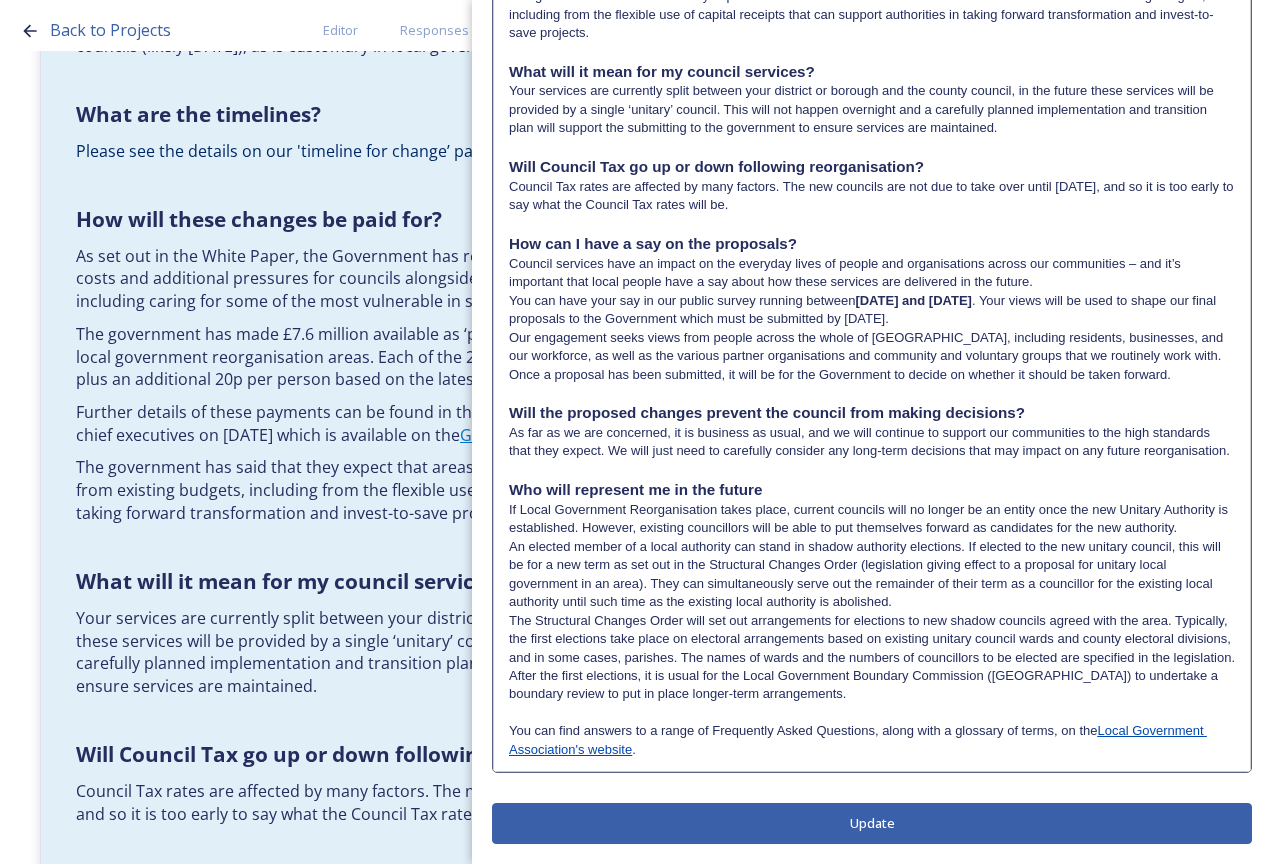 click on "Edit Block Block Style Order                                                                                                                                                                           What is meant by devolution and local government reorganisation? Devolution In [GEOGRAPHIC_DATA], devolution is the transfer of powers and funding from national to local government. The current Government has made devolution a priority and set out plans to create a new network of Strategic Authorities that will cover the whole of [GEOGRAPHIC_DATA] by 2029. The new authorities will be led by elected mayors and will cover a number of local council areas. The Government explained these plans in an  English Devolution White Paper , published in [DATE]. This paper also set out plans for local government reorganisation. Devolution will be delivered alongside local government reorganisation. Local government reorganisation What is the current structure of local government in [GEOGRAPHIC_DATA]? rubbish collection recycling housing planning" at bounding box center [872, -460] 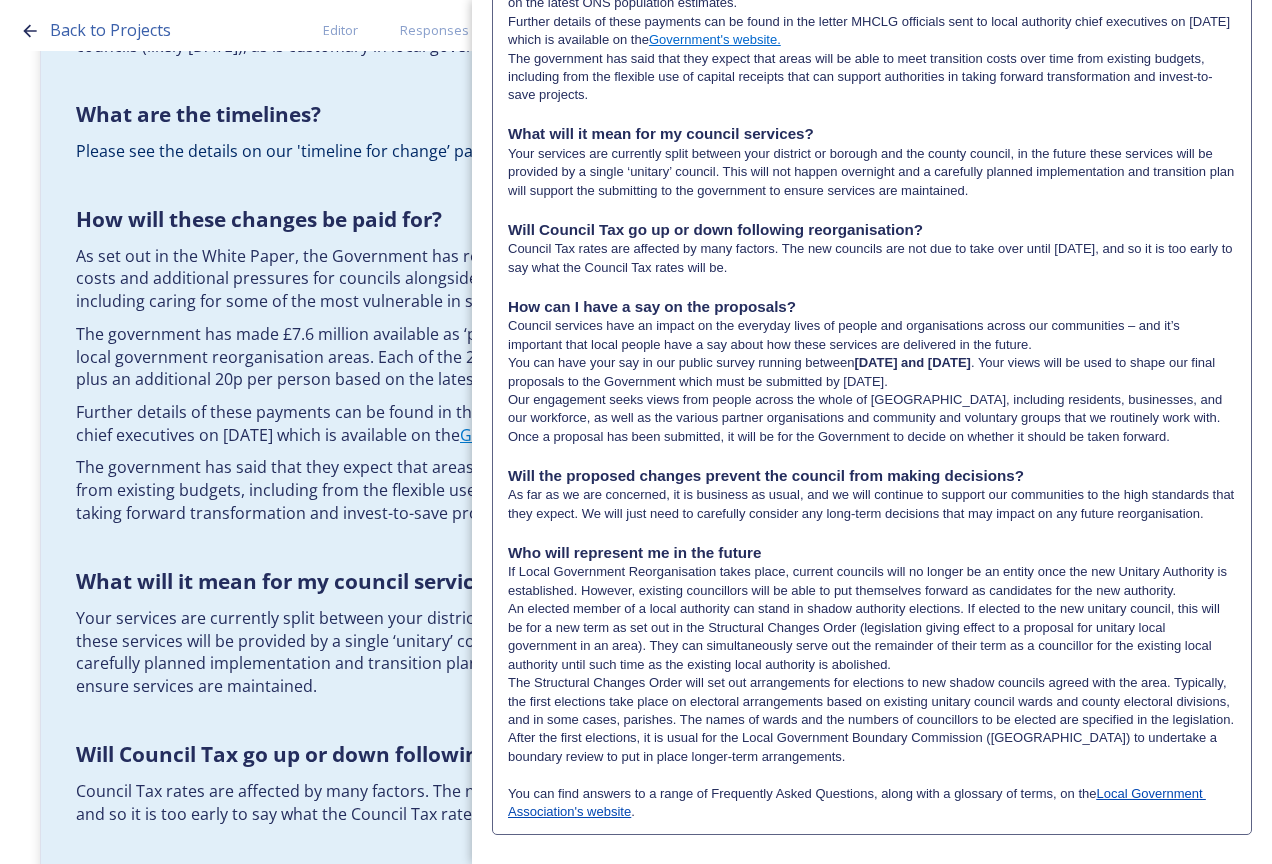 scroll, scrollTop: 1778, scrollLeft: 0, axis: vertical 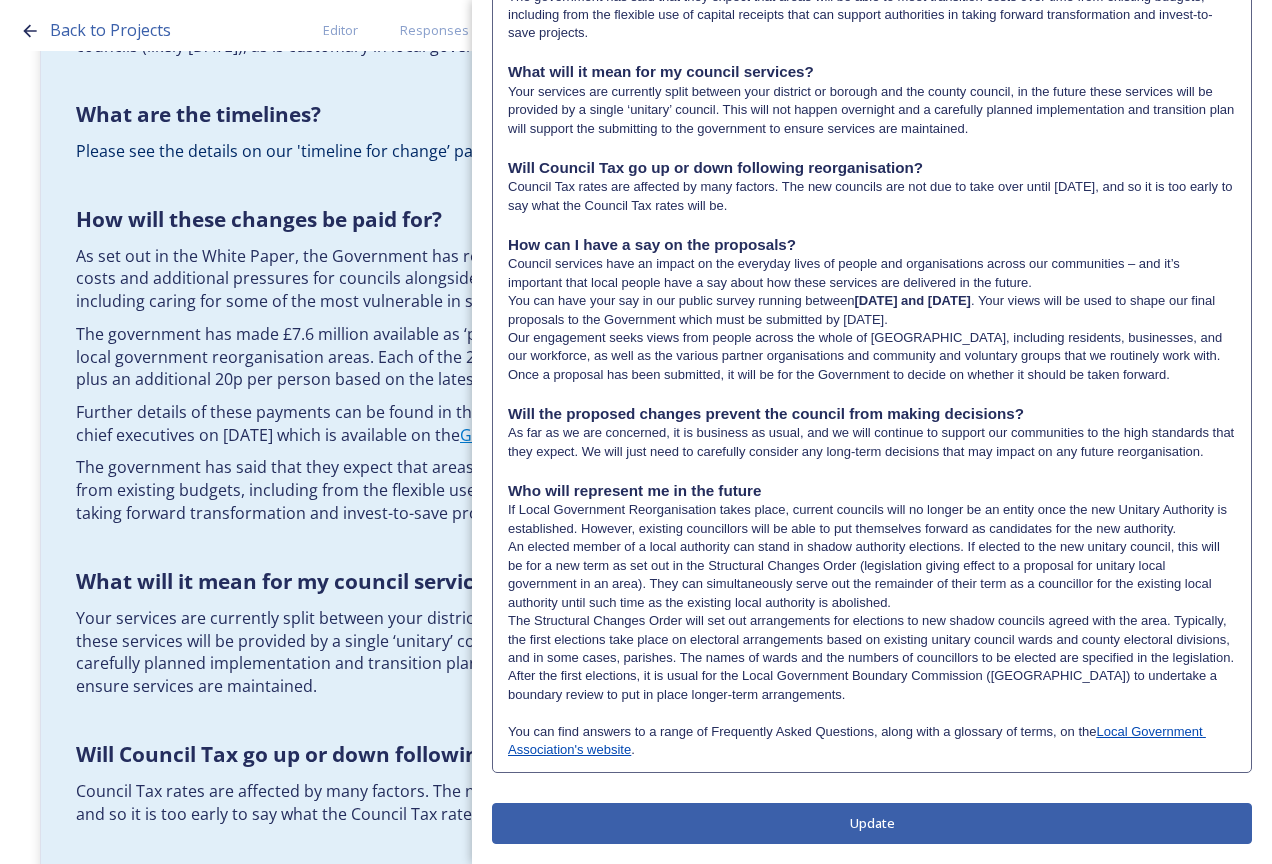click on "Back to Projects Editor Responses Landing Page Analytics PDF Preview Survey Shaping [GEOGRAPHIC_DATA] survey Do you want to have a landing page for this project? Home Frequently asked questions Block Type:  RICH_TEXT Frequently Asked Questions Block Type:  IMAGE_TEXT On this page, you can find a range of Frequently Asked Questions. You will also find some helpful explainer videos created by the Local Government Association (LGA). Block Type:  RICH_TEXT What is meant by devolution and local government reorganisation? Devolution In [GEOGRAPHIC_DATA], devolution is the transfer of powers and funding from national to local government. The current Government has made devolution a priority and set out plans to create a new network of Strategic Authorities that will cover the whole of [GEOGRAPHIC_DATA] by 2029. The new authorities will be led by elected mayors and will cover a number of local council areas. The Government explained these plans in an  English Devolution White Paper Local government reorganisation rubbish collection recycling" at bounding box center [636, 432] 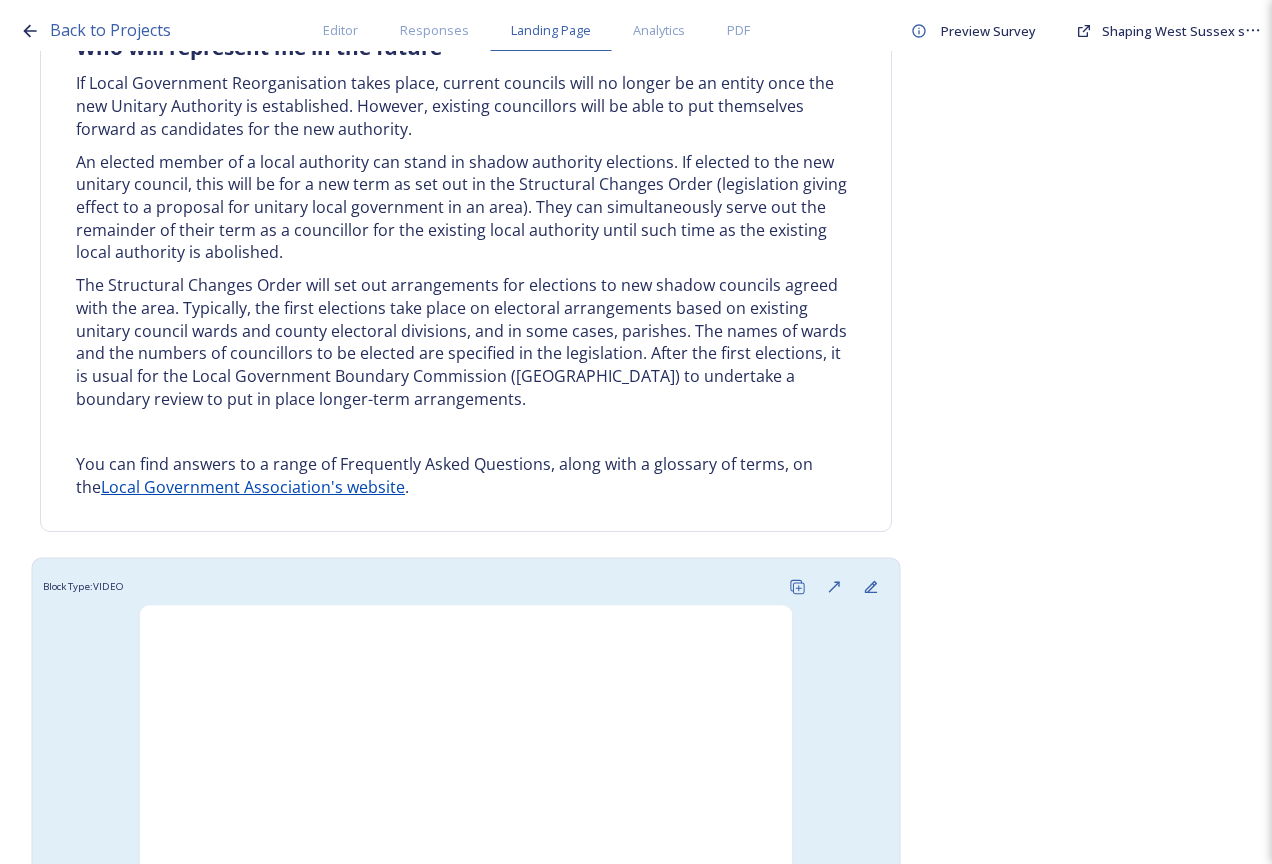 scroll, scrollTop: 4300, scrollLeft: 0, axis: vertical 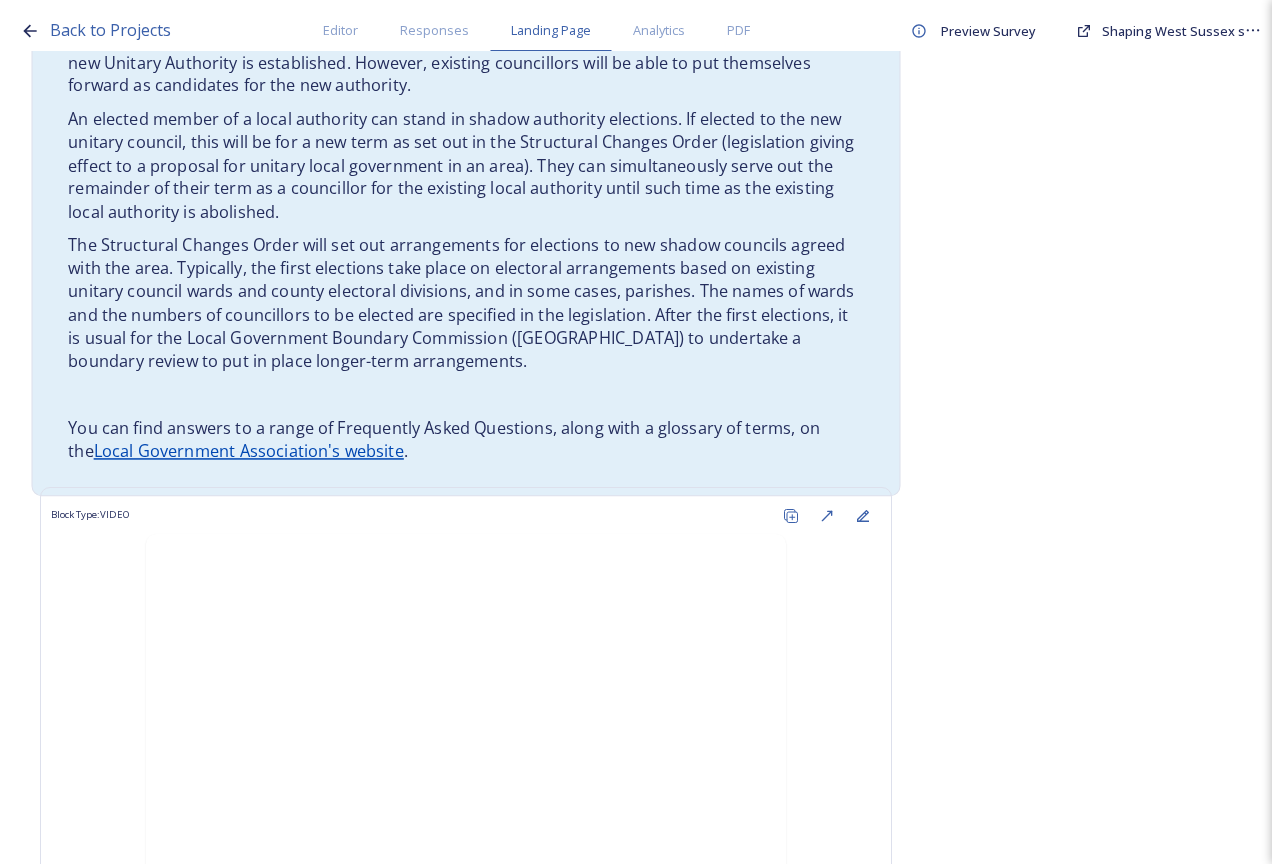 click on "The Structural Changes Order will set out arrangements for elections to new shadow councils agreed with the area. Typically, the first elections take place on electoral arrangements based on existing unitary council wards and county electoral divisions, and in some cases, parishes. The names of wards and the numbers of councillors to be elected are specified in the legislation. After the first elections, it is usual for the Local Government Boundary Commission ([GEOGRAPHIC_DATA]) to undertake a boundary review to put in place longer-term arrangements." at bounding box center (466, 303) 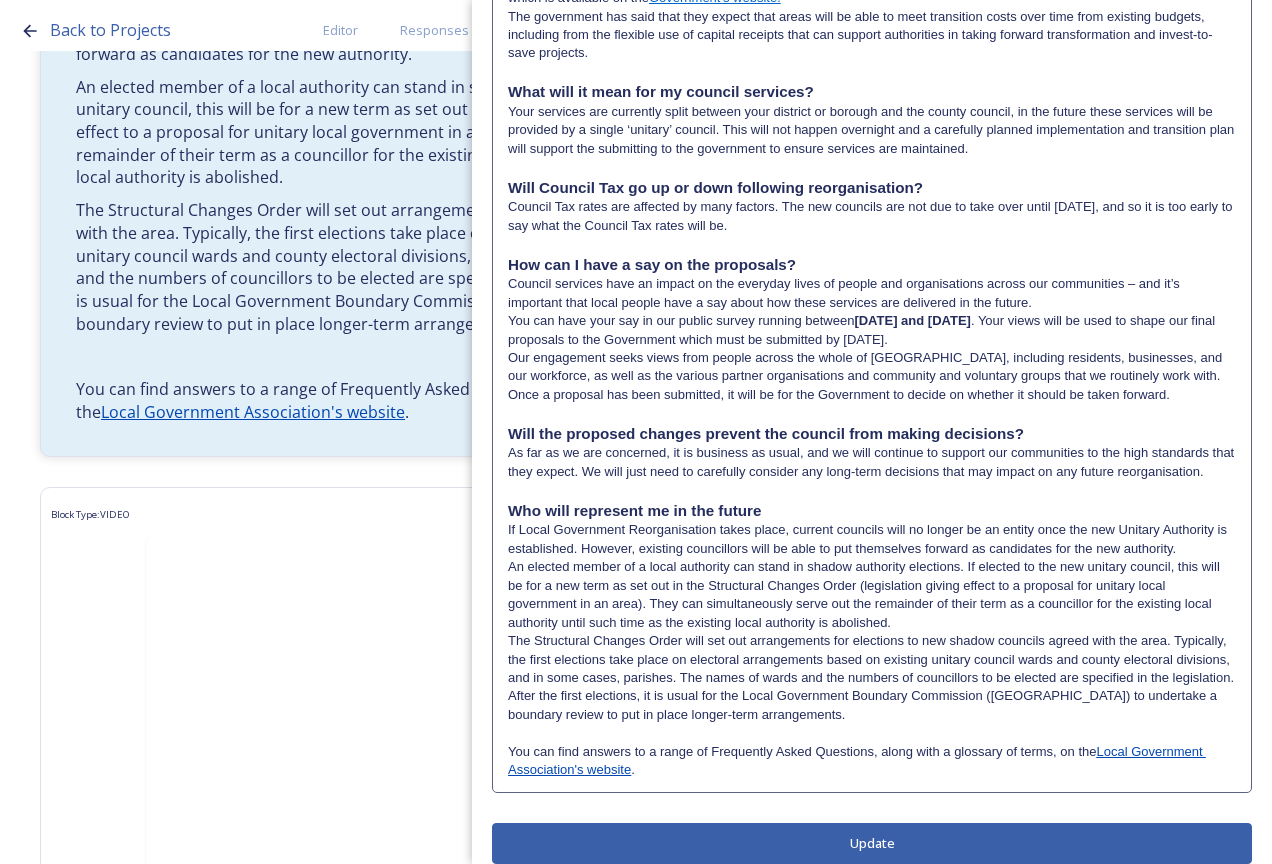 scroll, scrollTop: 1778, scrollLeft: 0, axis: vertical 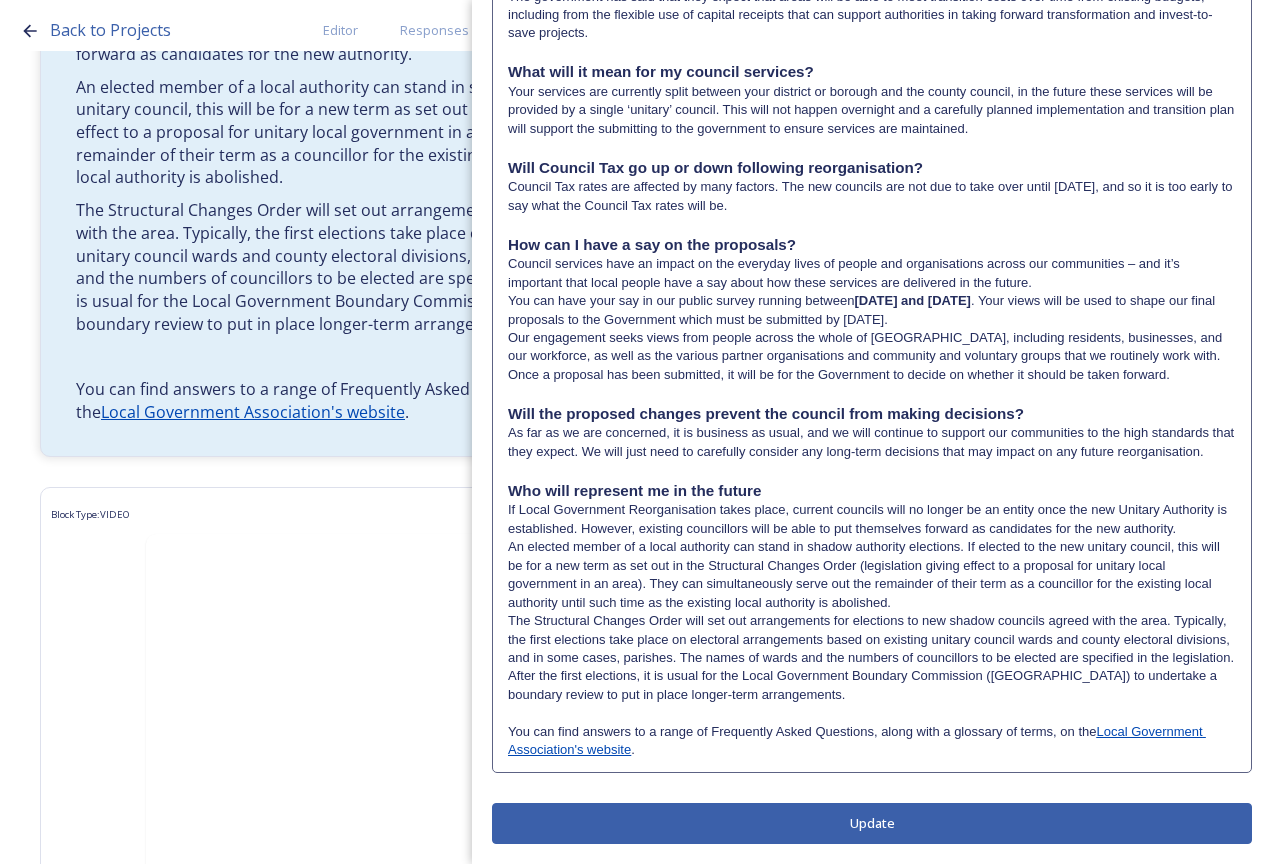 click on "You can find answers to a range of Frequently Asked Questions, along with a glossary of terms, on the  Local Government Association's website ." at bounding box center [872, 741] 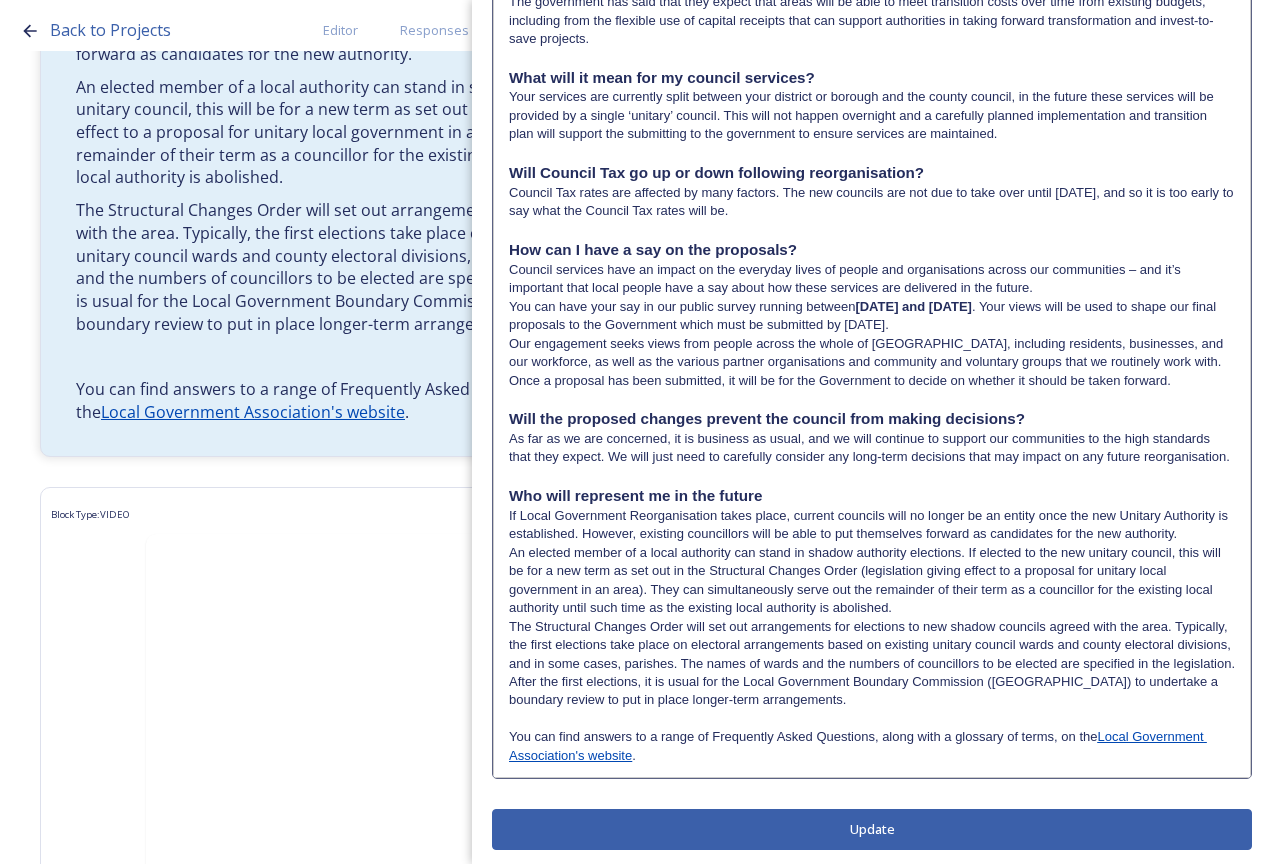 click on "What is meant by devolution and local government reorganisation? Devolution In [GEOGRAPHIC_DATA], devolution is the transfer of powers and funding from national to local government. The current Government has made devolution a priority and set out plans to create a new network of Strategic Authorities that will cover the whole of [GEOGRAPHIC_DATA] by 2029. The new authorities will be led by elected mayors and will cover a number of local council areas. The Government explained these plans in an  English Devolution White Paper , published in [DATE]. This paper also set out plans for local government reorganisation. East Sussex County Council, West Sussex County Council and Brighton and Hove City Council all submitted plans to government for a mayoral combined authority covering [GEOGRAPHIC_DATA]. They requested to be on the Devolution Priority Programme, which would mean elections for the new strategic authority mayor in [DATE].  Devolution will be delivered alongside local government reorganisation. rubbish collection recycling ." at bounding box center [872, -400] 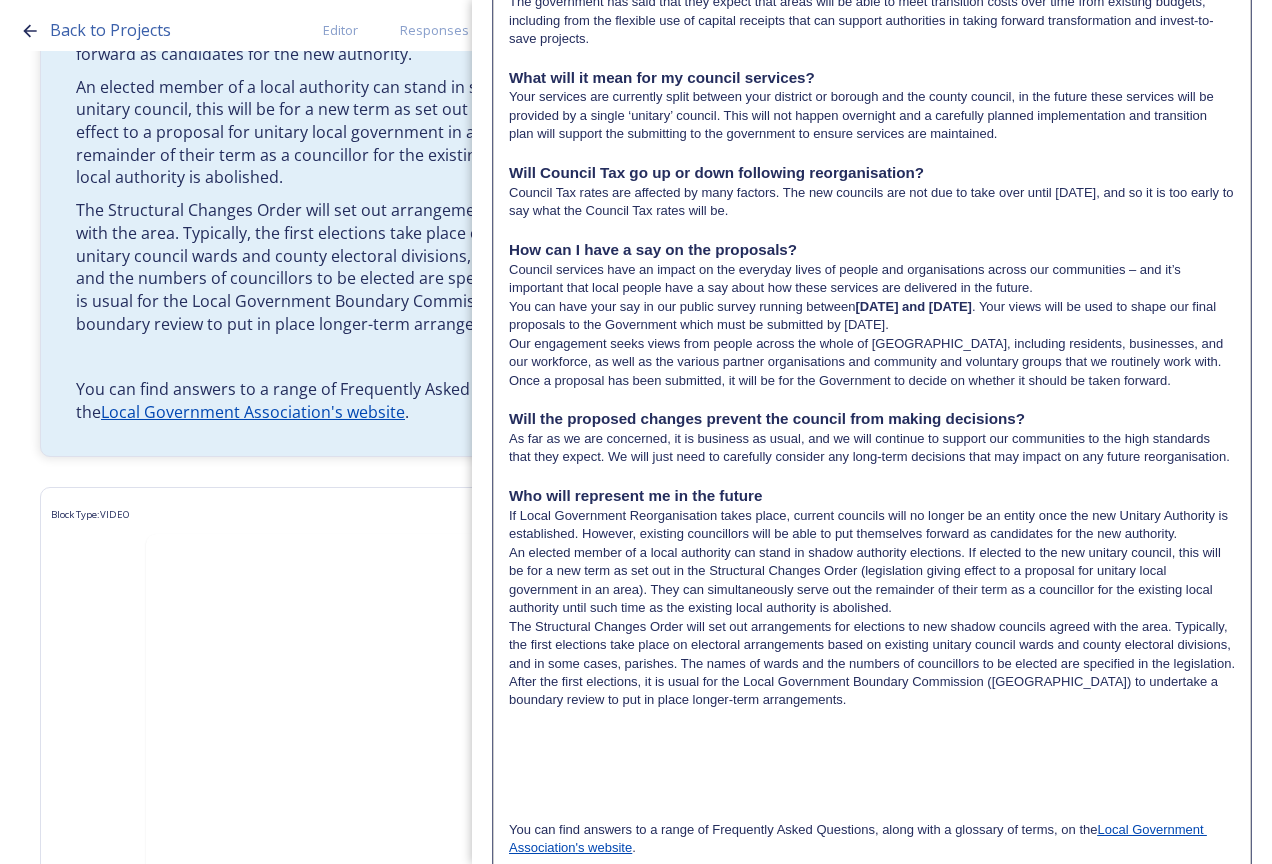scroll, scrollTop: 0, scrollLeft: 0, axis: both 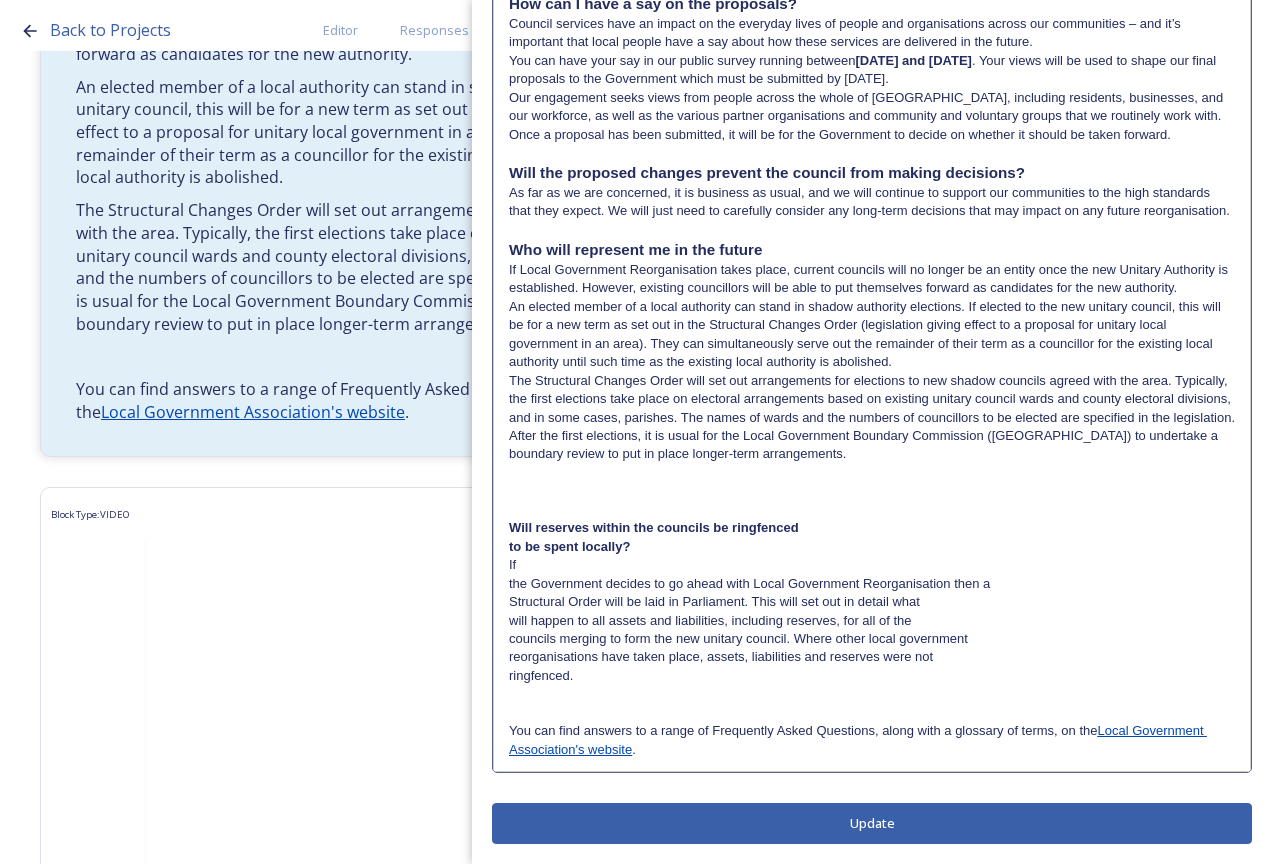 click at bounding box center (872, 491) 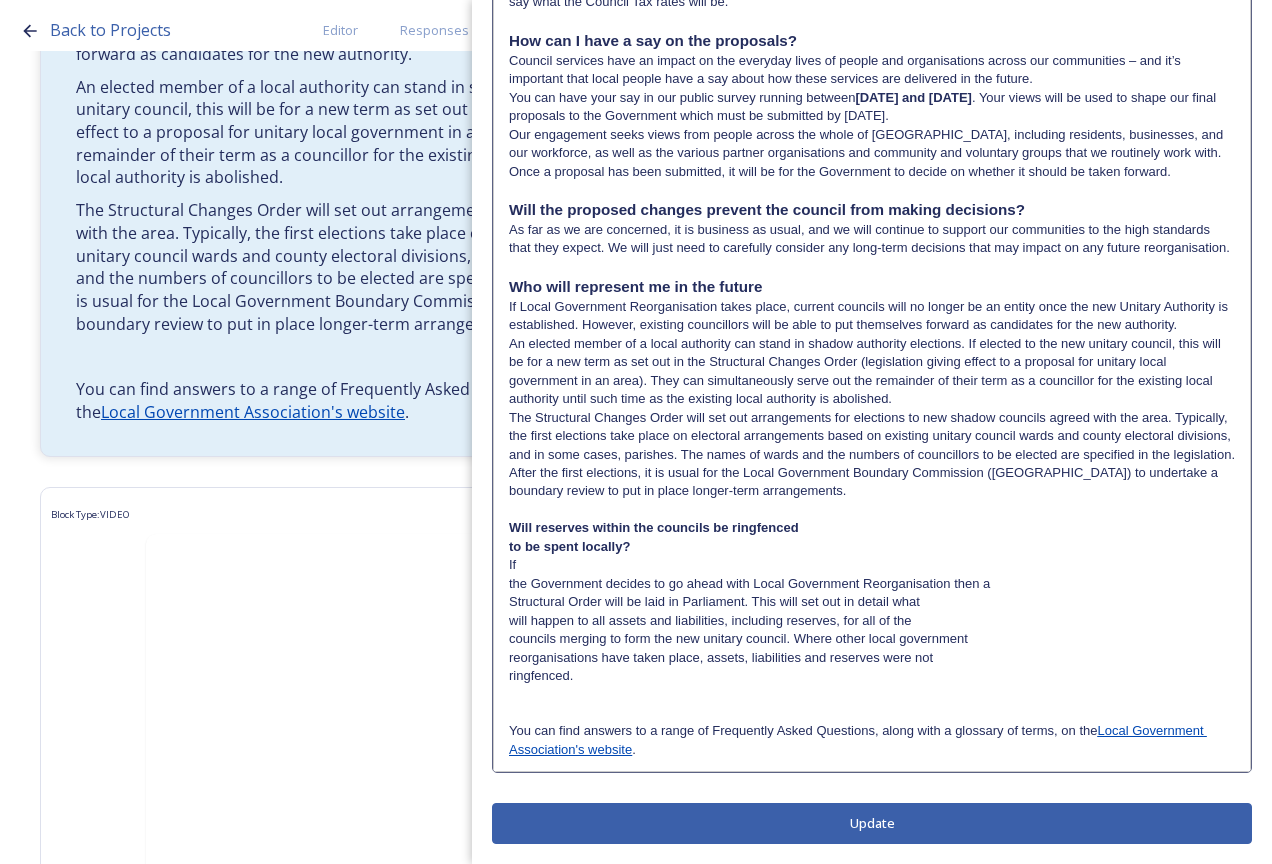 click on "Will reserves within the councils be ringfenced" at bounding box center [872, 528] 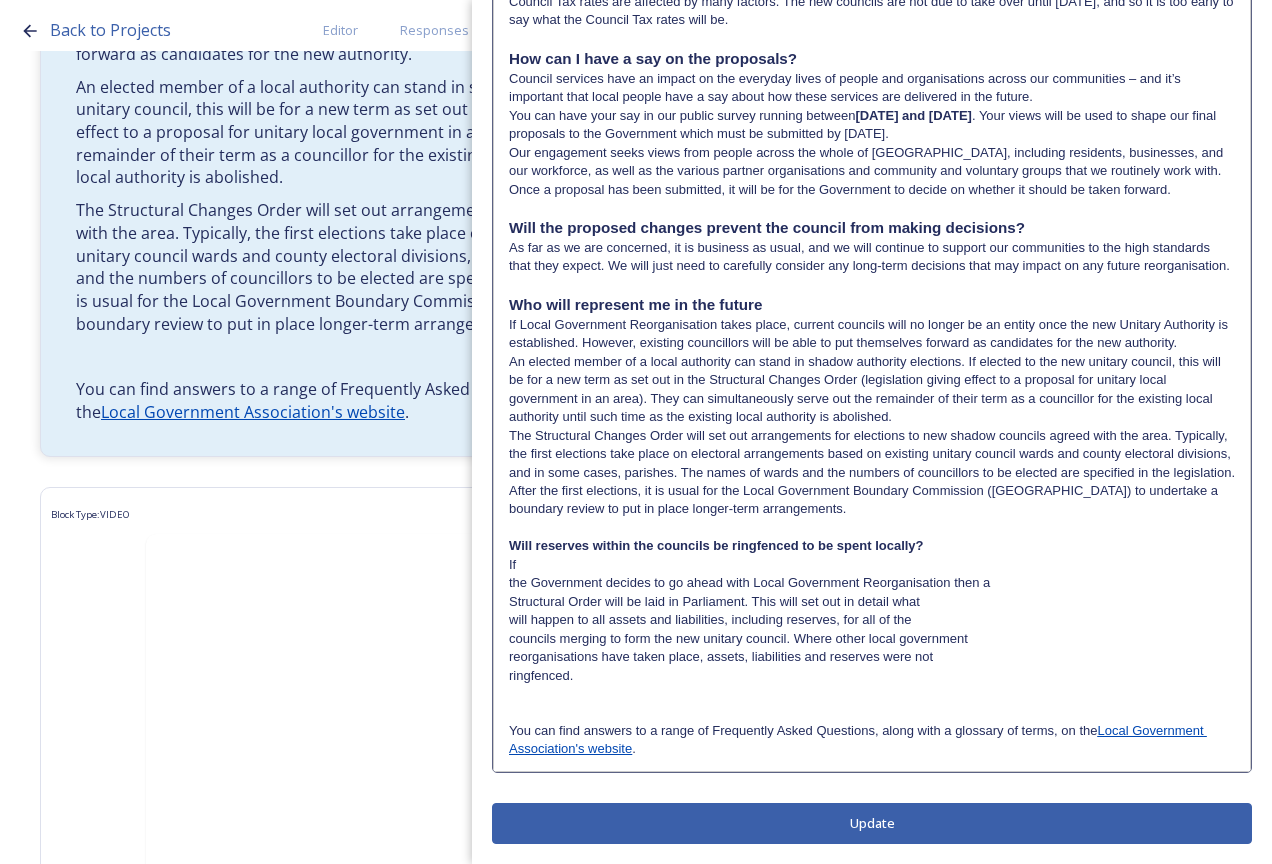 type 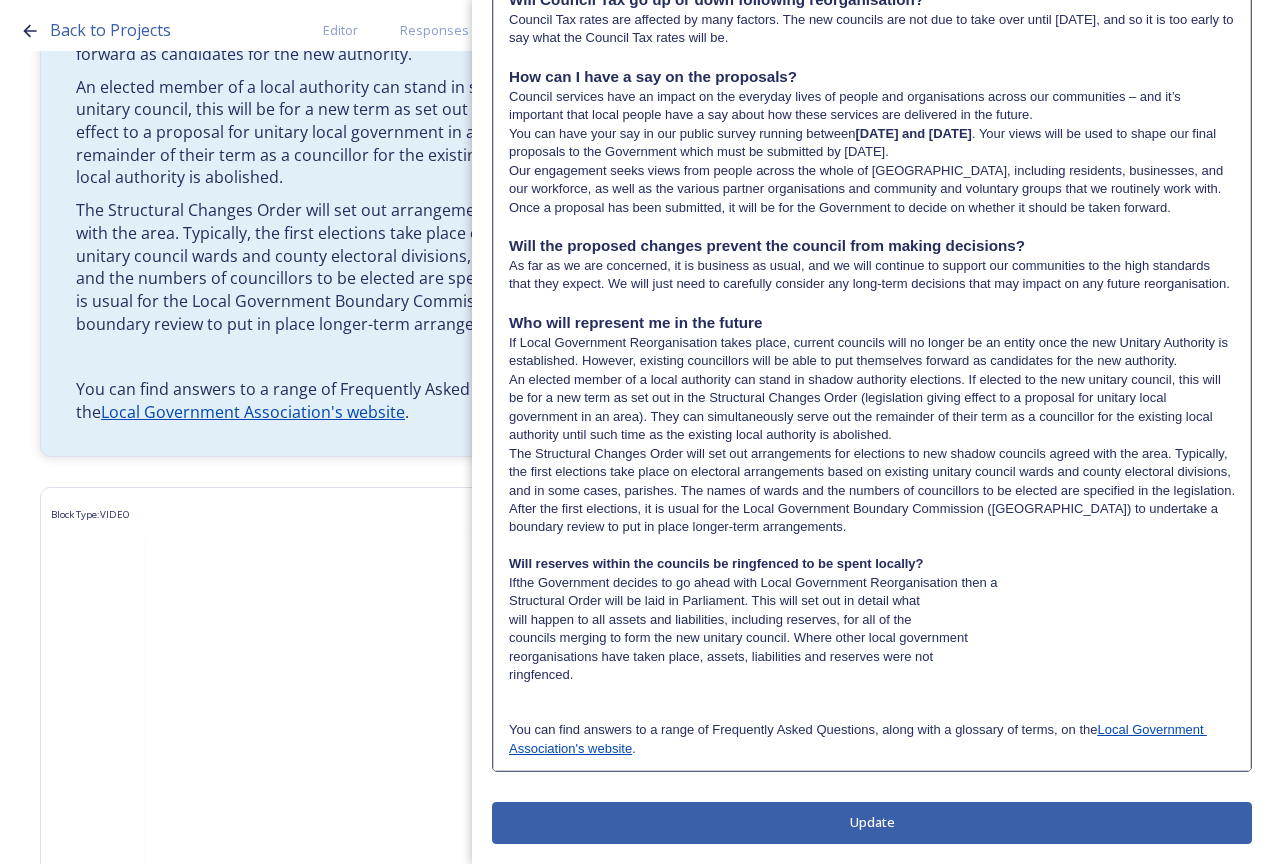 scroll, scrollTop: 1969, scrollLeft: 0, axis: vertical 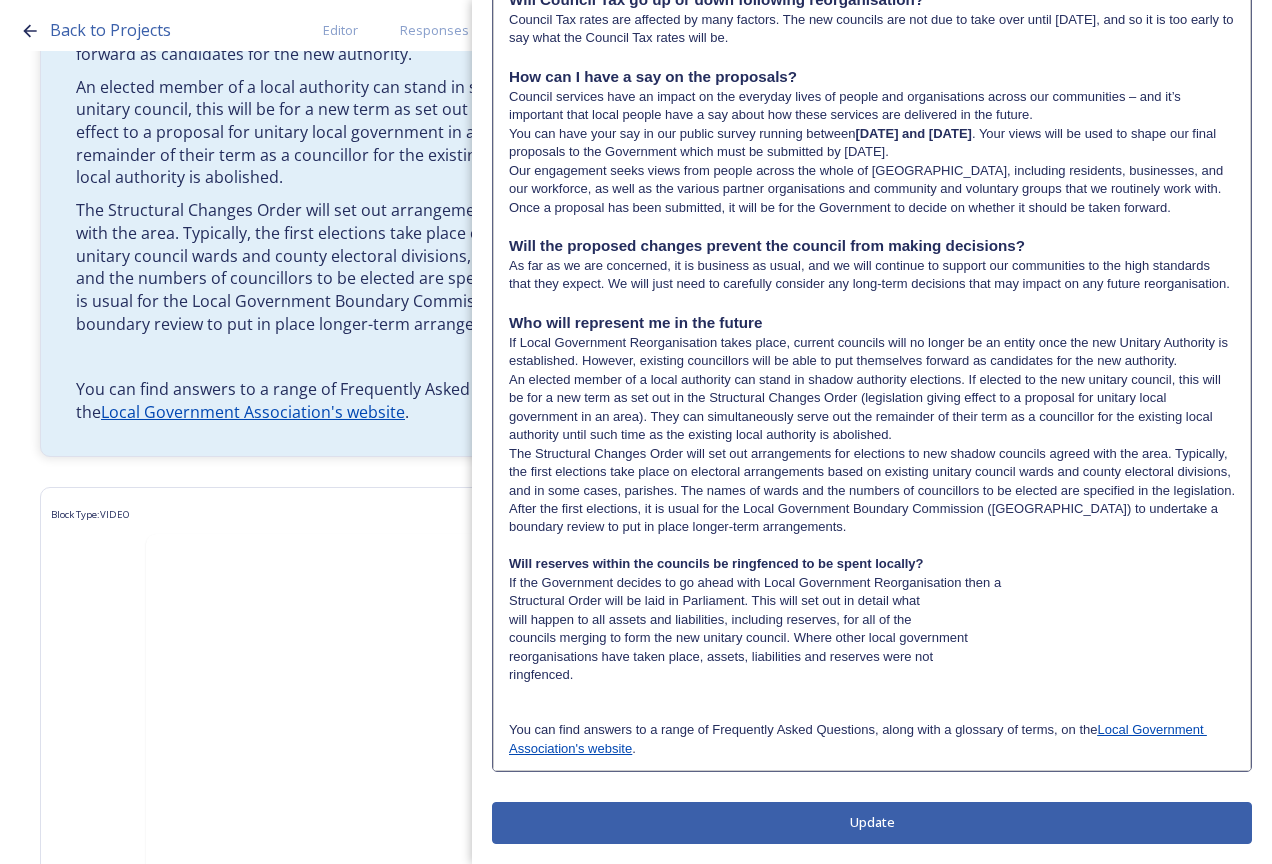 click on "Structural Order will be laid in Parliament. This will set out in detail what" at bounding box center [872, 601] 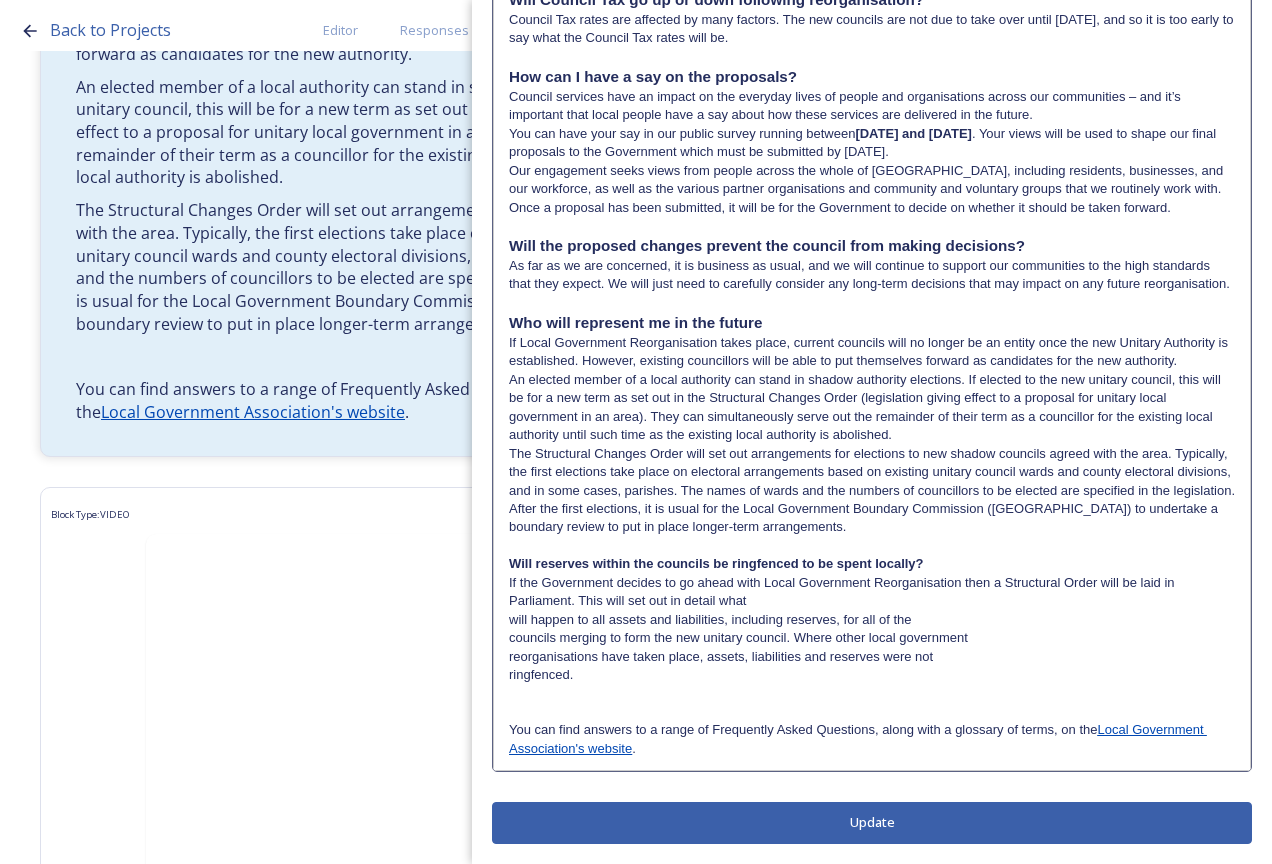 click on "If the Government decides to go ahead with Local Government Reorganisation then a Structural Order will be laid in Parliament. This will set out in detail what" at bounding box center [872, 592] 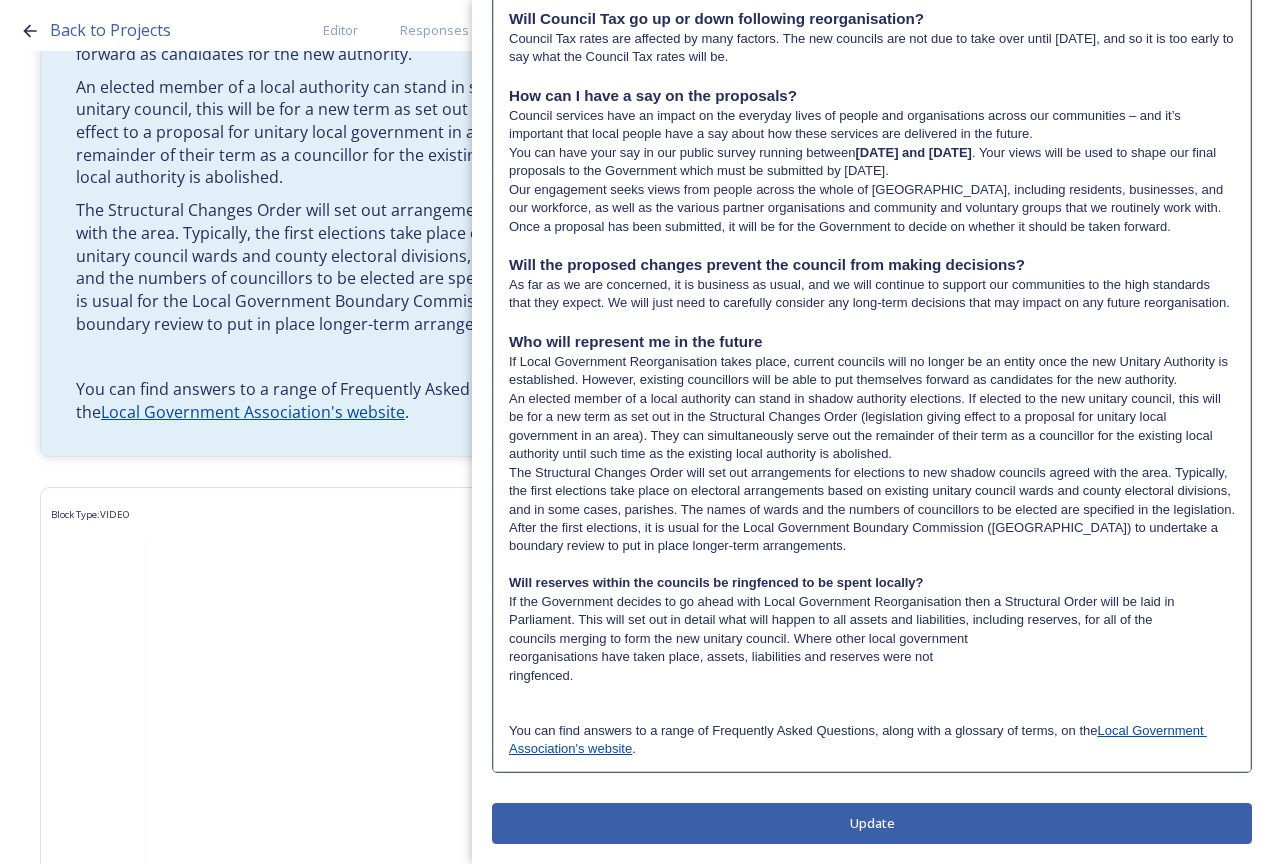 click on "If the Government decides to go ahead with Local Government Reorganisation then a Structural Order will be laid in Parliament. This will set out in detail what will happen to all assets and liabilities, including reserves, for all of the" at bounding box center (872, 611) 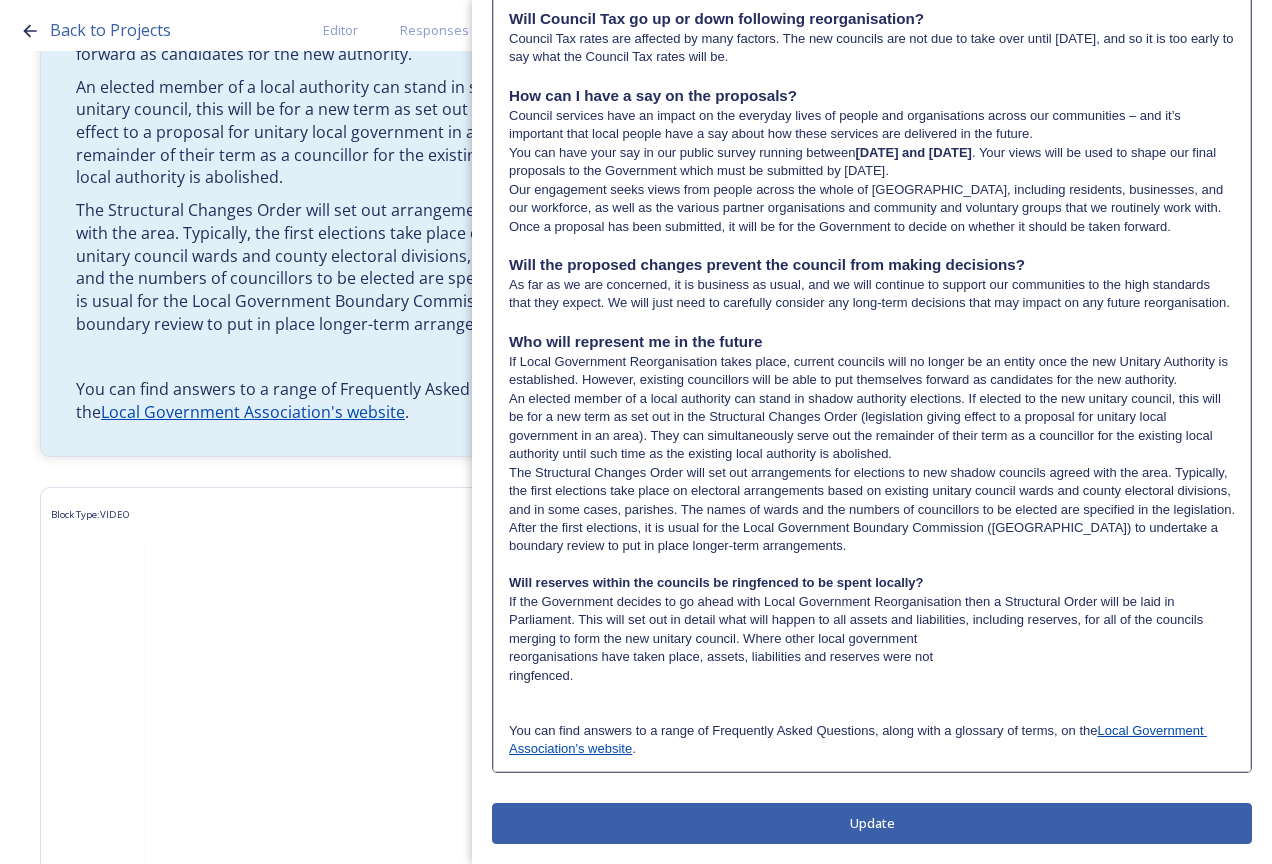 click on "If the Government decides to go ahead with Local Government Reorganisation then a Structural Order will be laid in Parliament. This will set out in detail what will happen to all assets and liabilities, including reserves, for all of the councils merging to form the new unitary council. Where other local government" at bounding box center (872, 620) 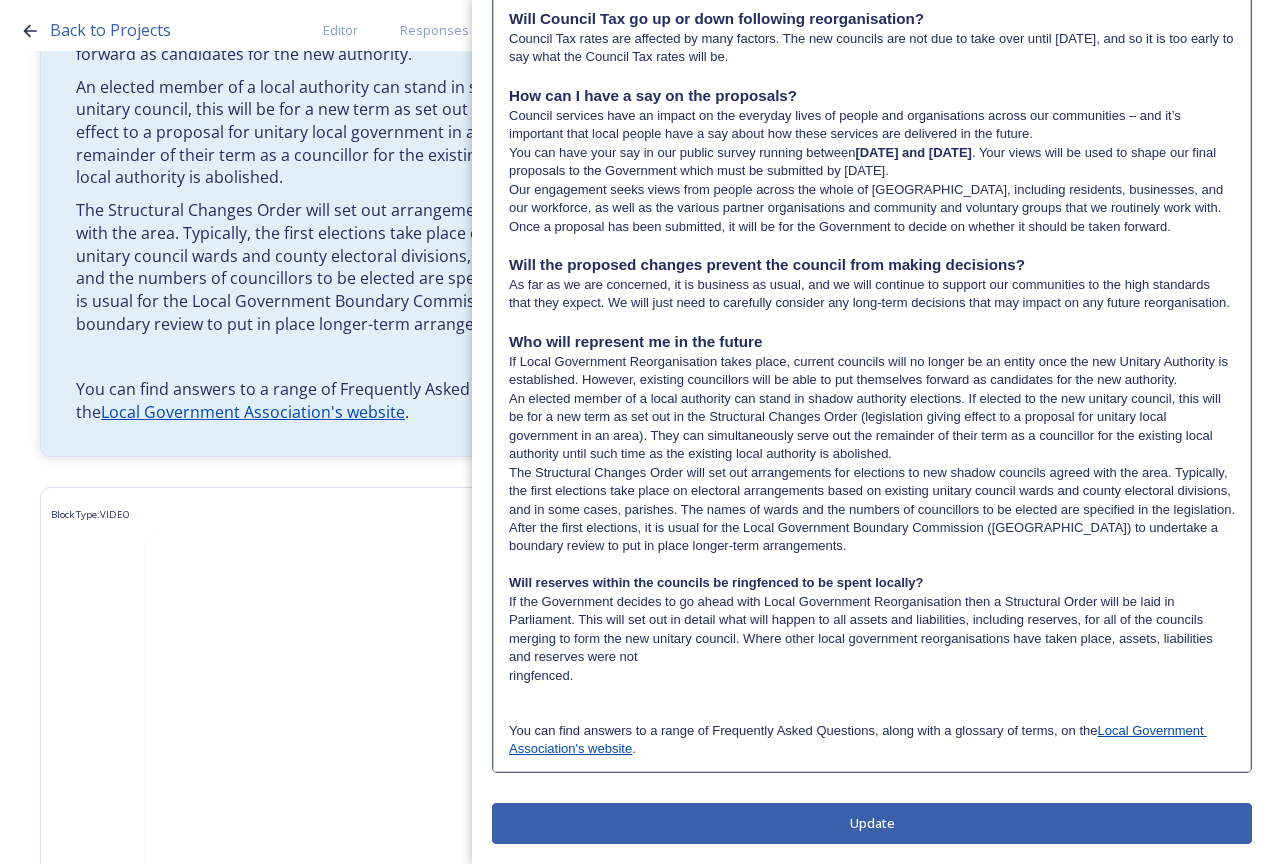 click on "ringfenced." at bounding box center [872, 676] 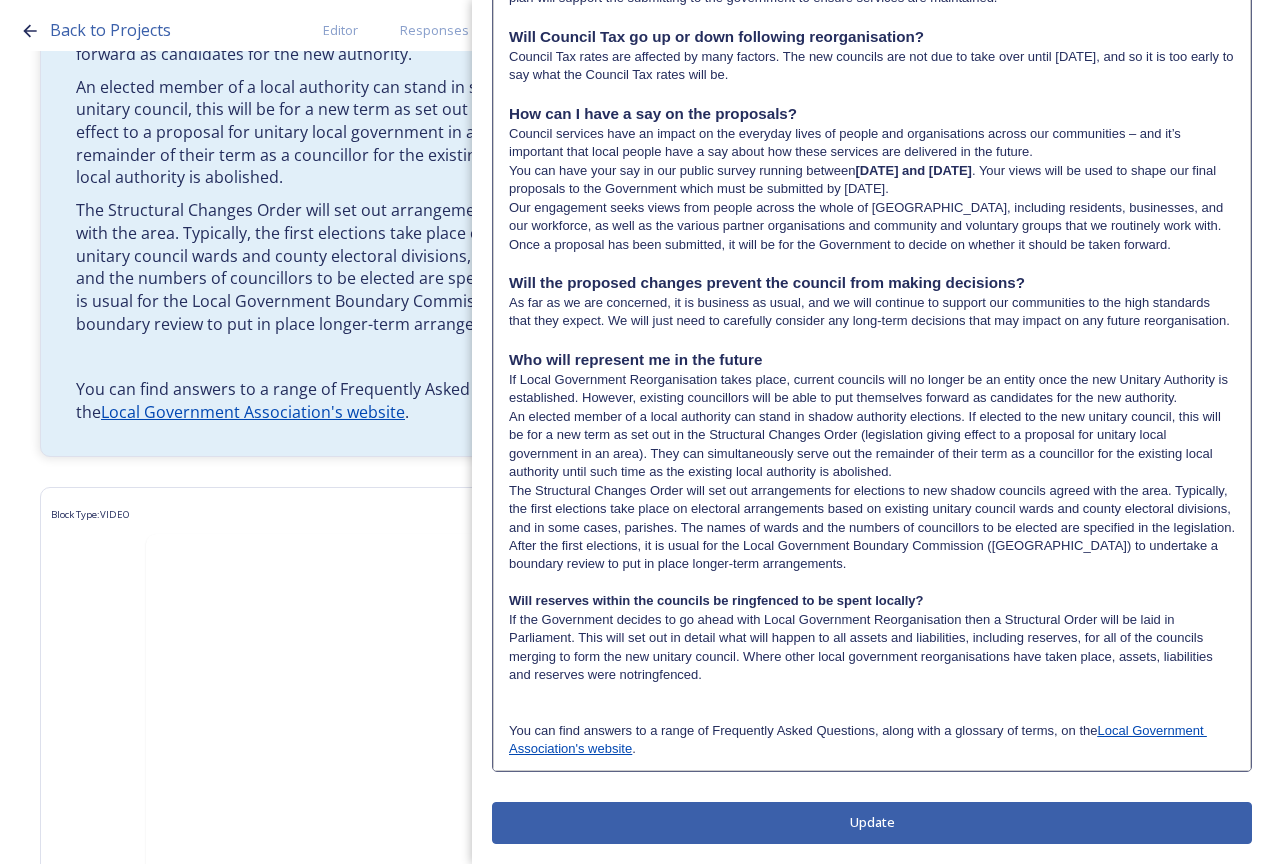 scroll, scrollTop: 1932, scrollLeft: 0, axis: vertical 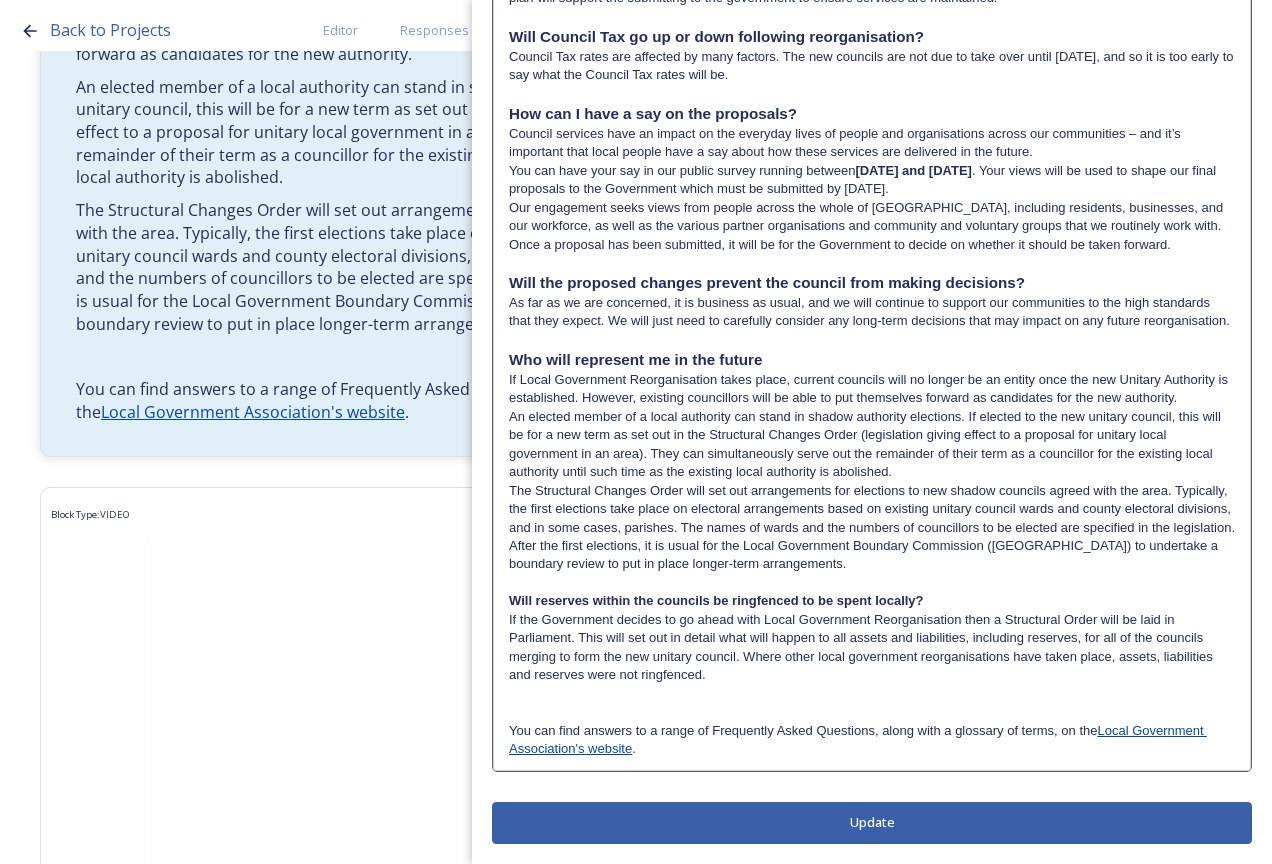 drag, startPoint x: 940, startPoint y: 594, endPoint x: 625, endPoint y: 596, distance: 315.00635 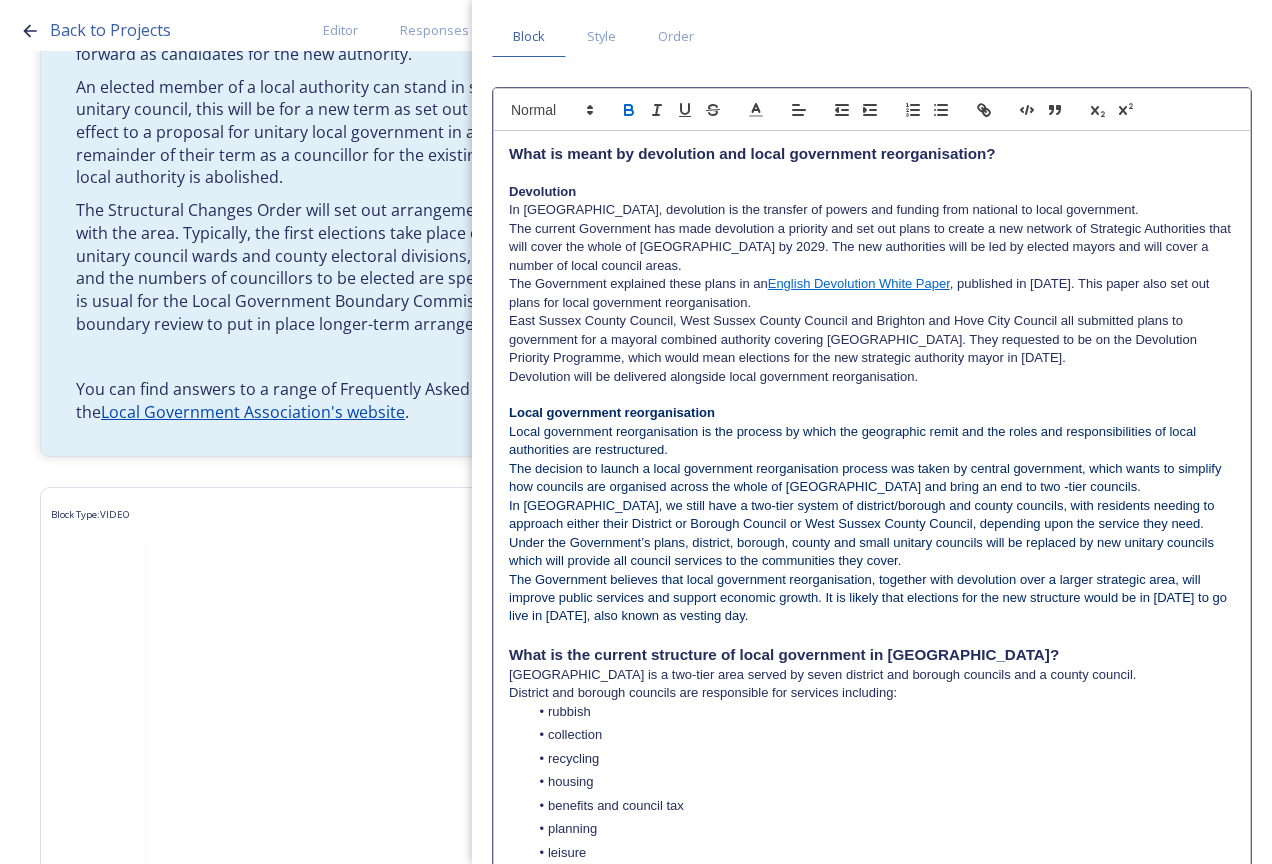 scroll, scrollTop: 0, scrollLeft: 0, axis: both 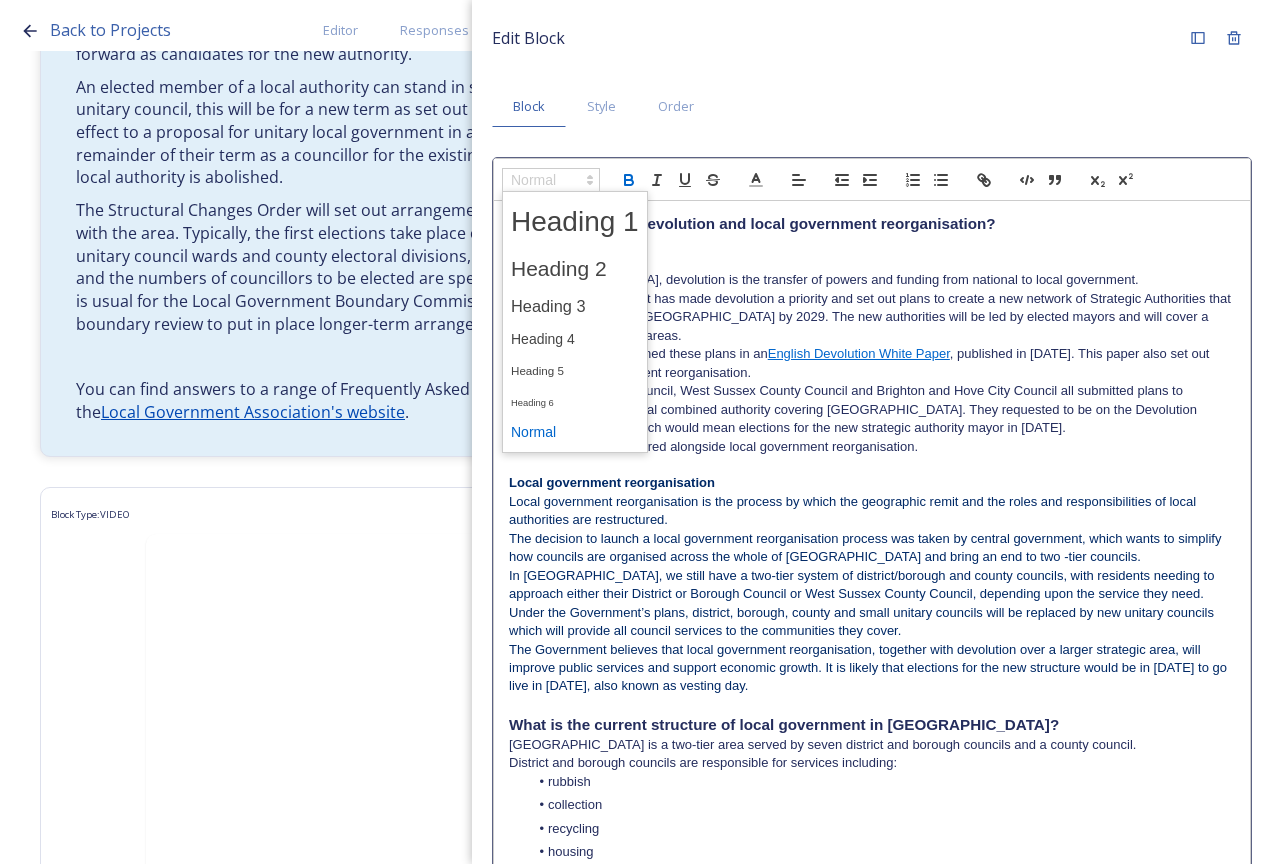 click at bounding box center [551, 180] 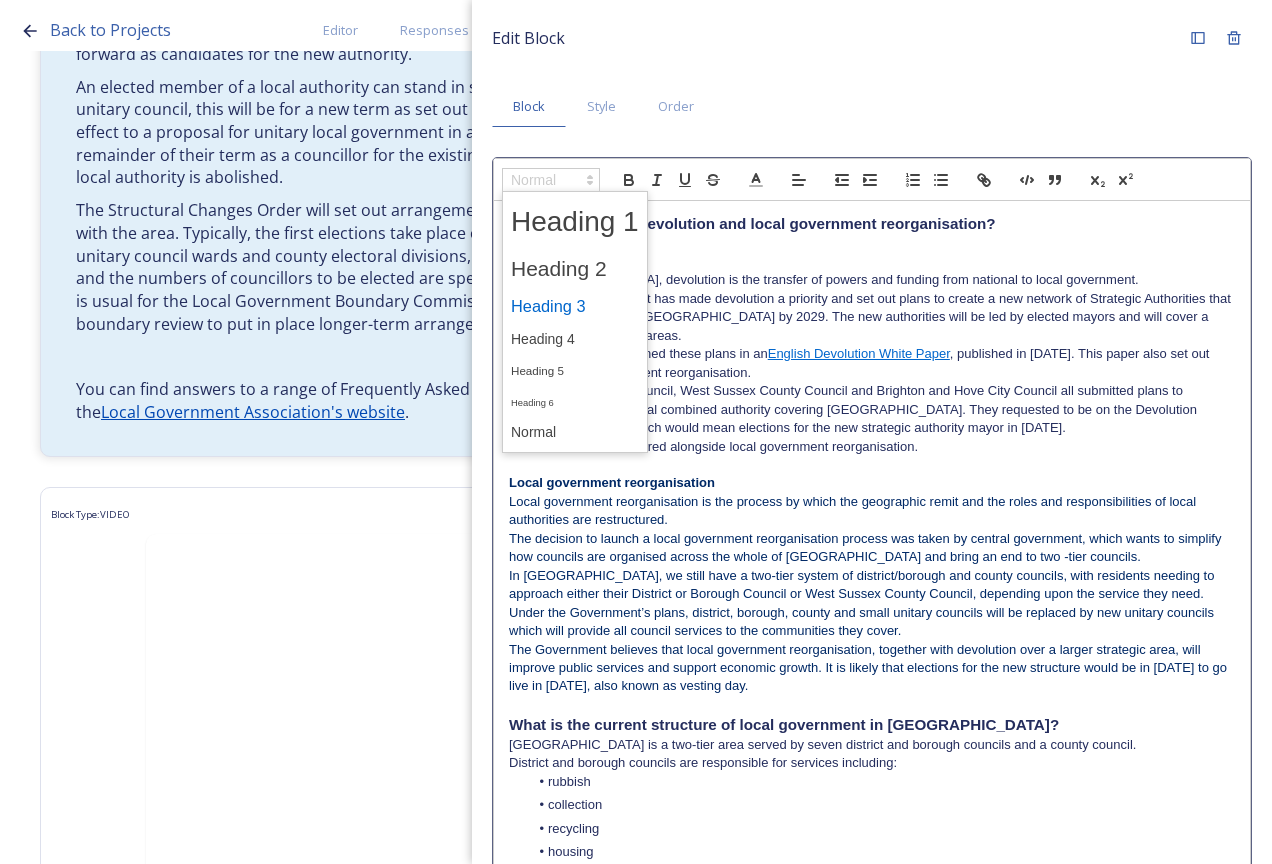 click at bounding box center [575, 306] 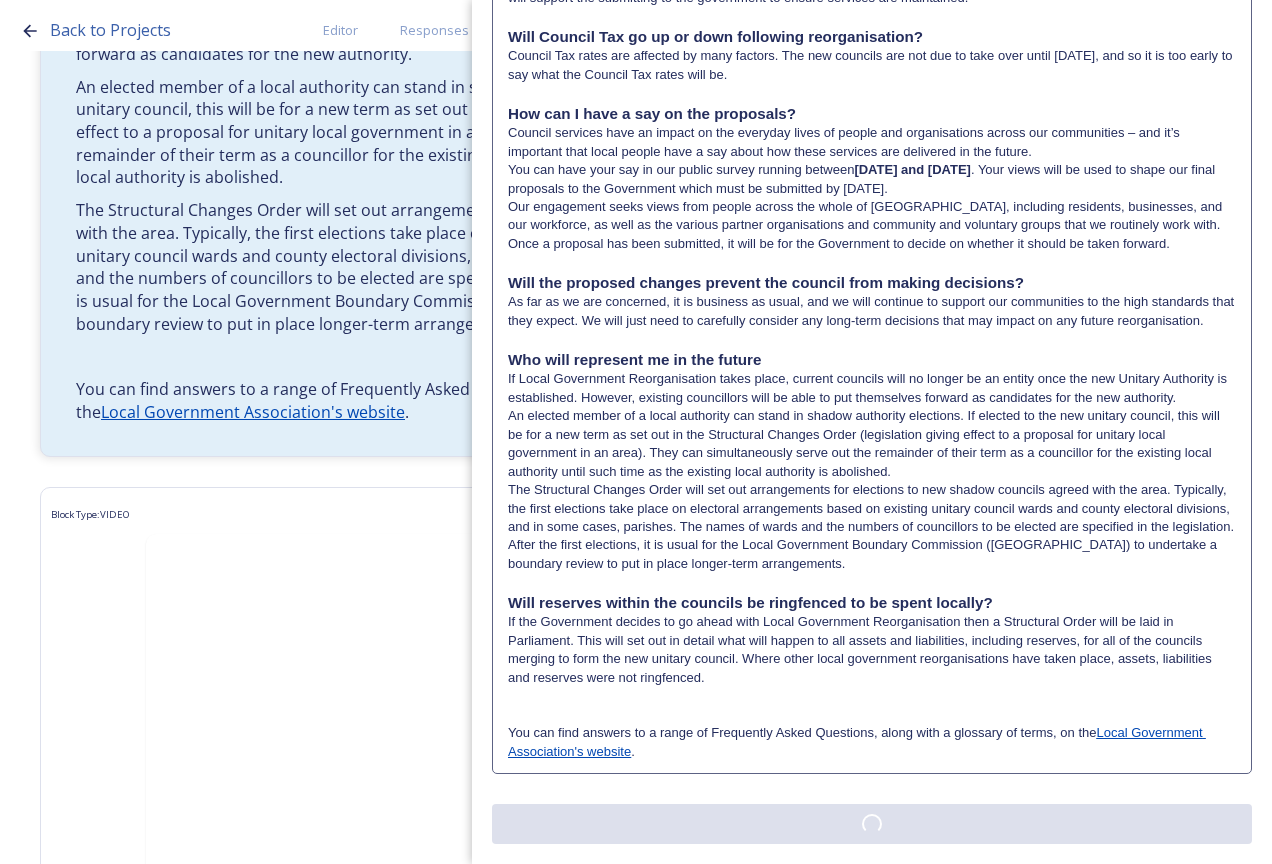 scroll, scrollTop: 0, scrollLeft: 0, axis: both 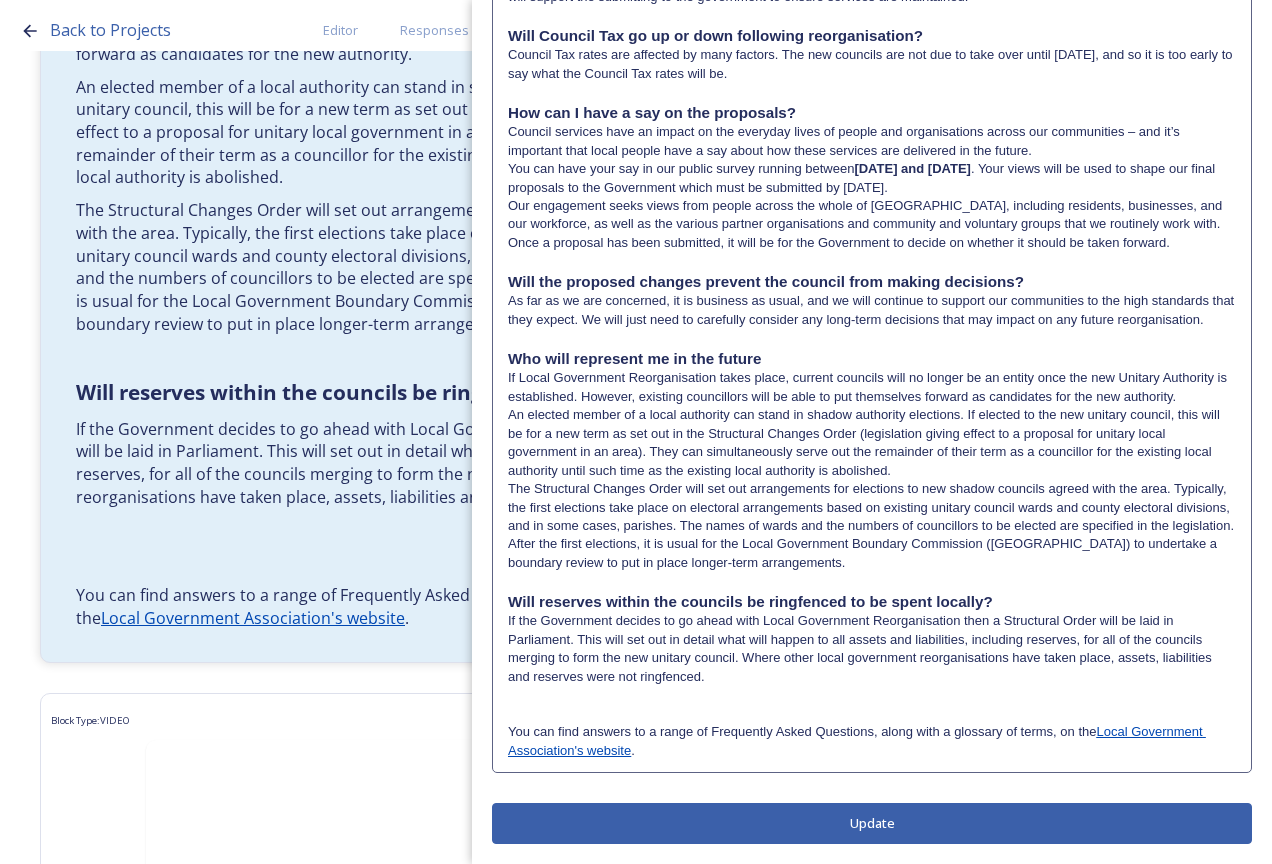 click on "If the Government decides to go ahead with Local Government Reorganisation then a Structural Order will be laid in Parliament. This will set out in detail what will happen to all assets and liabilities, including reserves, for all of the councils merging to form the new unitary council. Where other local government reorganisations have taken place, assets, liabilities and reserves were not ringfenced." at bounding box center [872, 649] 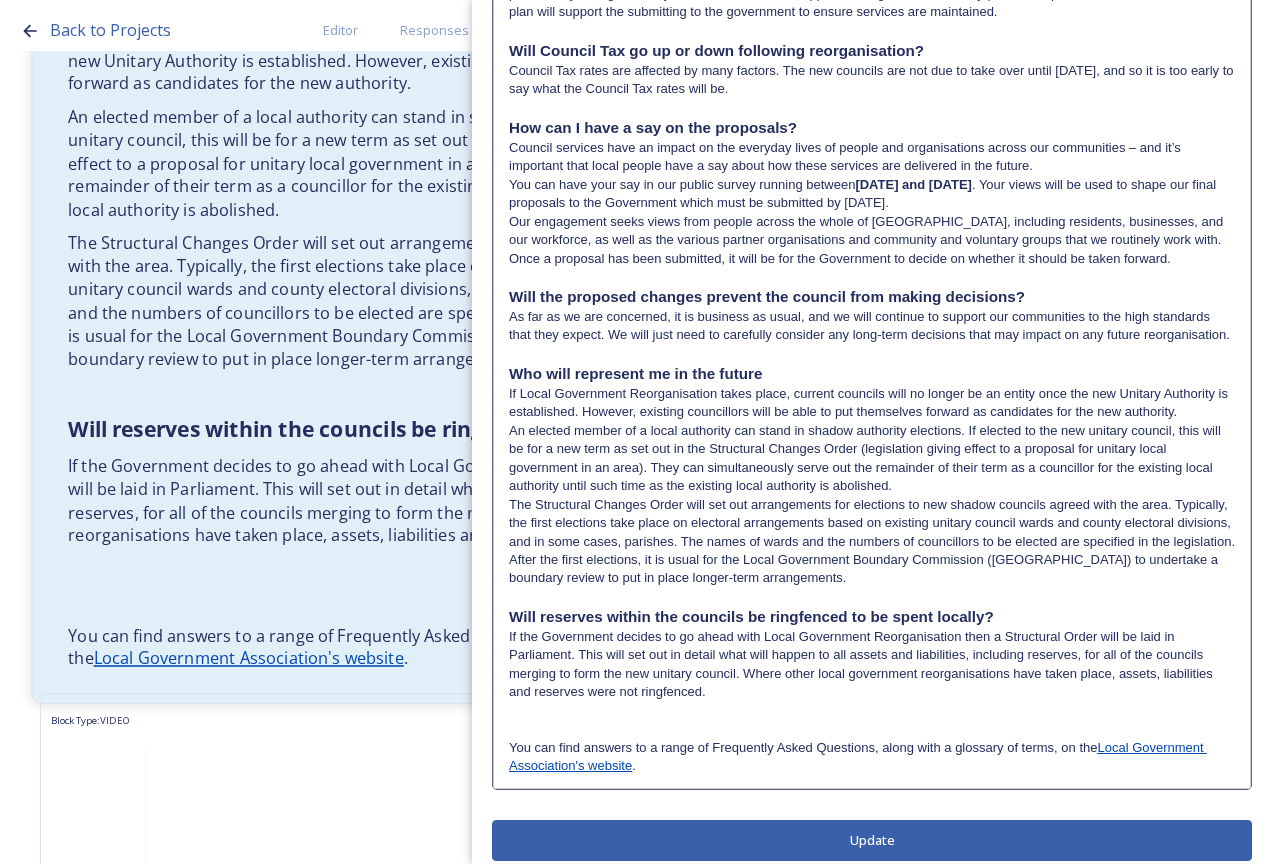 scroll, scrollTop: 1925, scrollLeft: 0, axis: vertical 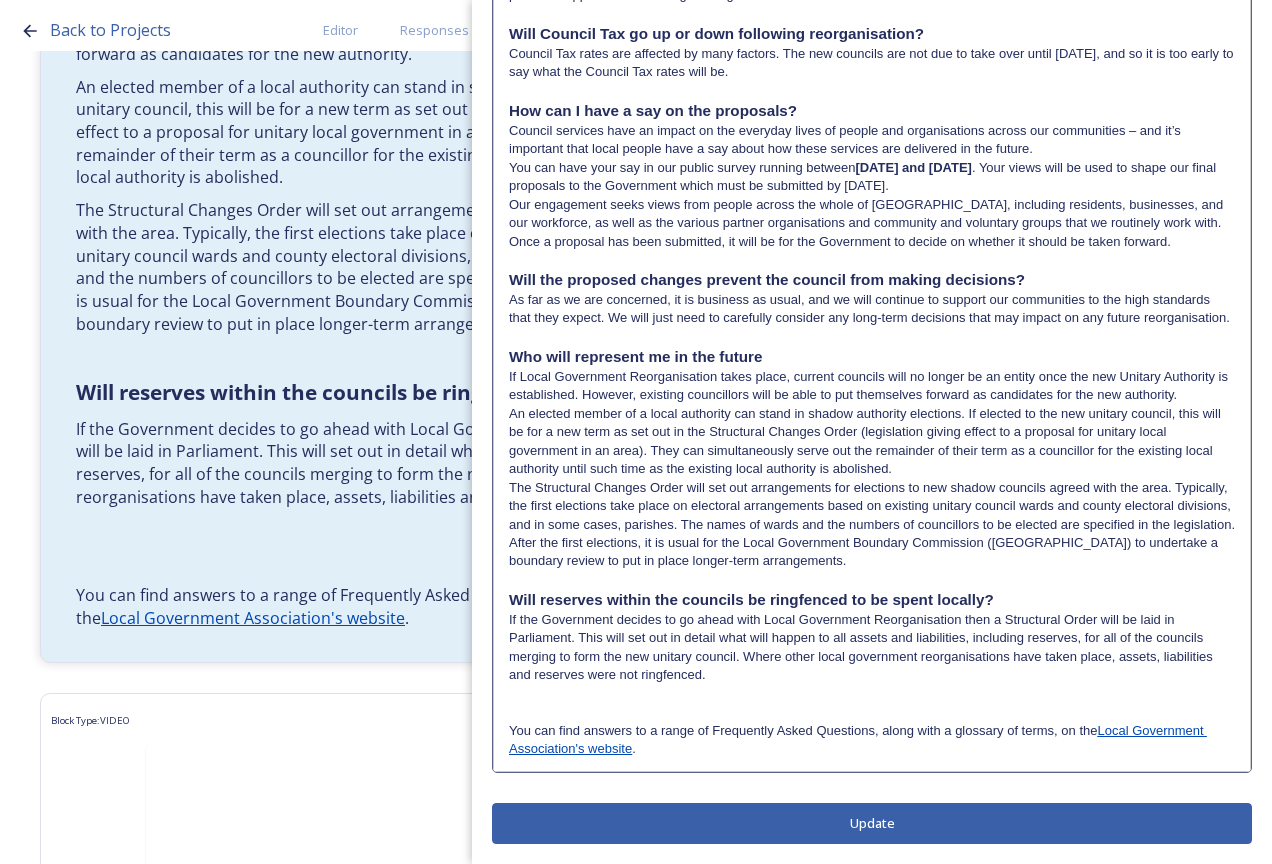 click on "If the Government decides to go ahead with Local Government Reorganisation then a Structural Order will be laid in Parliament. This will set out in detail what will happen to all assets and liabilities, including reserves, for all of the councils merging to form the new unitary council. Where other local government reorganisations have taken place, assets, liabilities and reserves were not ringfenced." at bounding box center [872, 648] 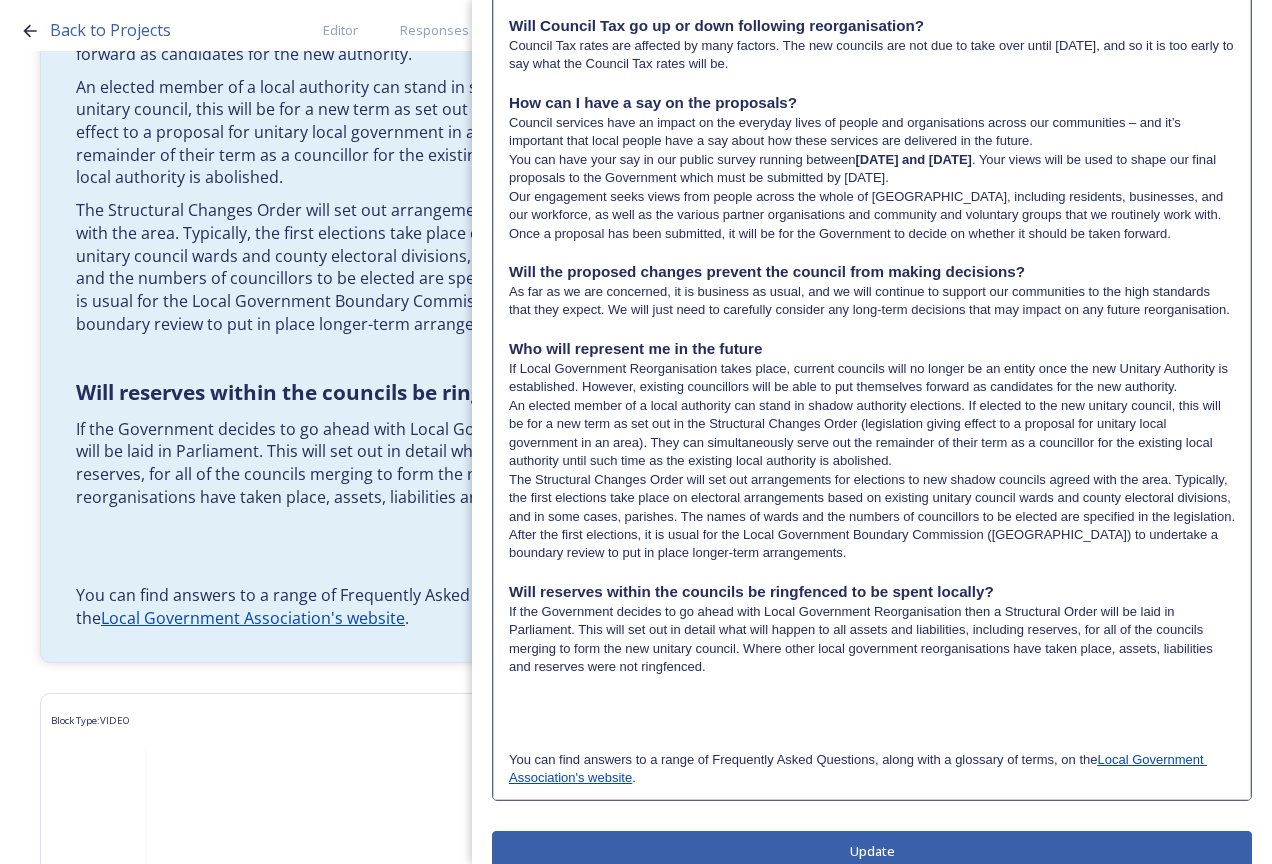 scroll, scrollTop: 0, scrollLeft: 0, axis: both 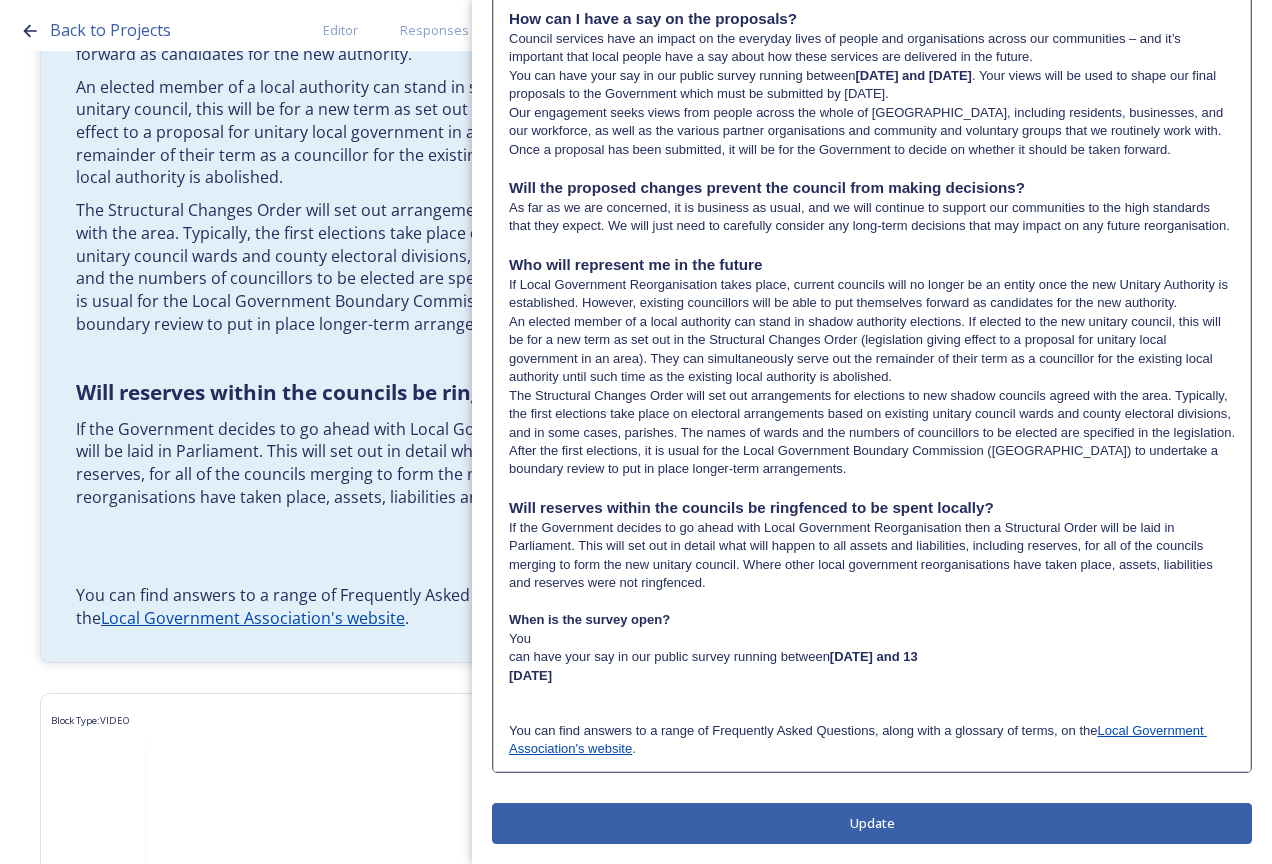 click on "When is the survey open?" at bounding box center (872, 620) 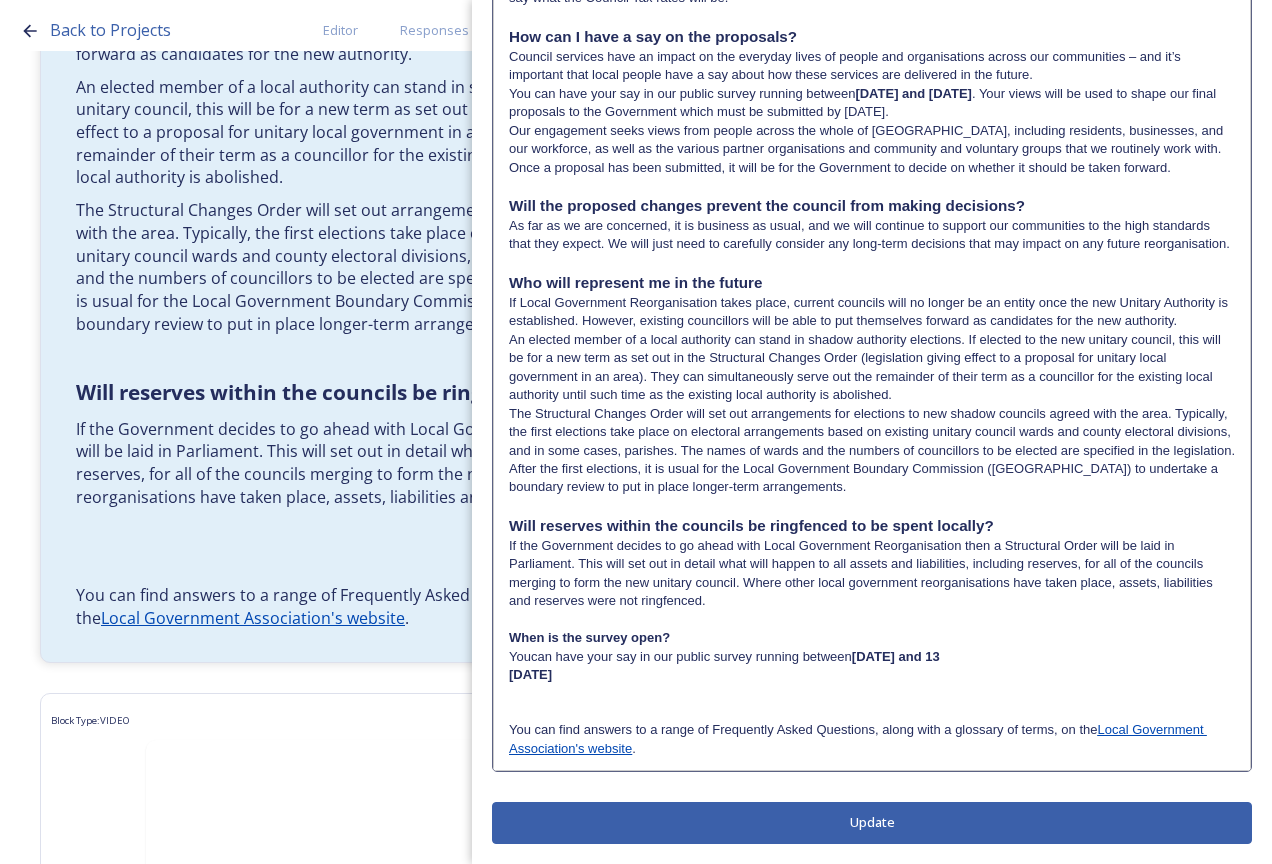 type 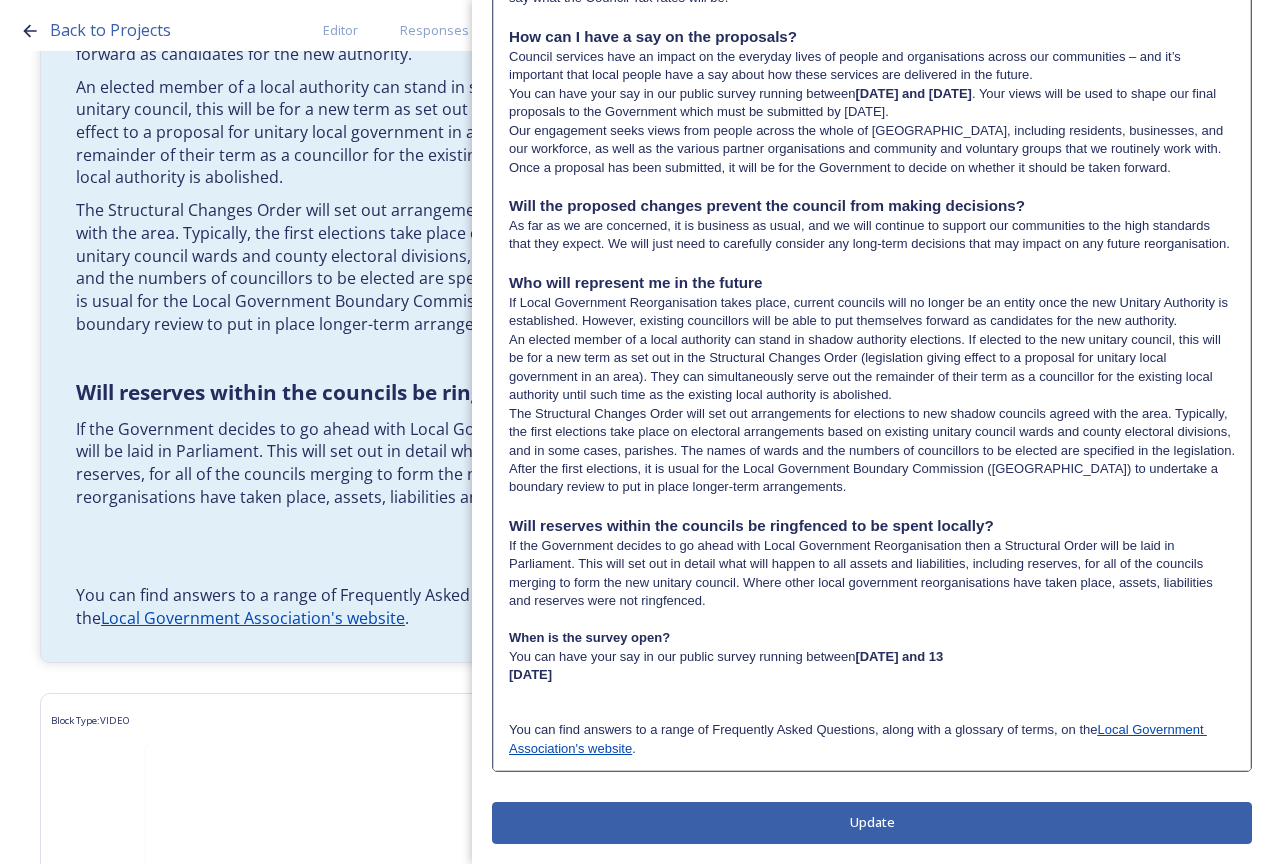 click on "You can have your say in our public survey running between  [DATE] and 13" at bounding box center (872, 657) 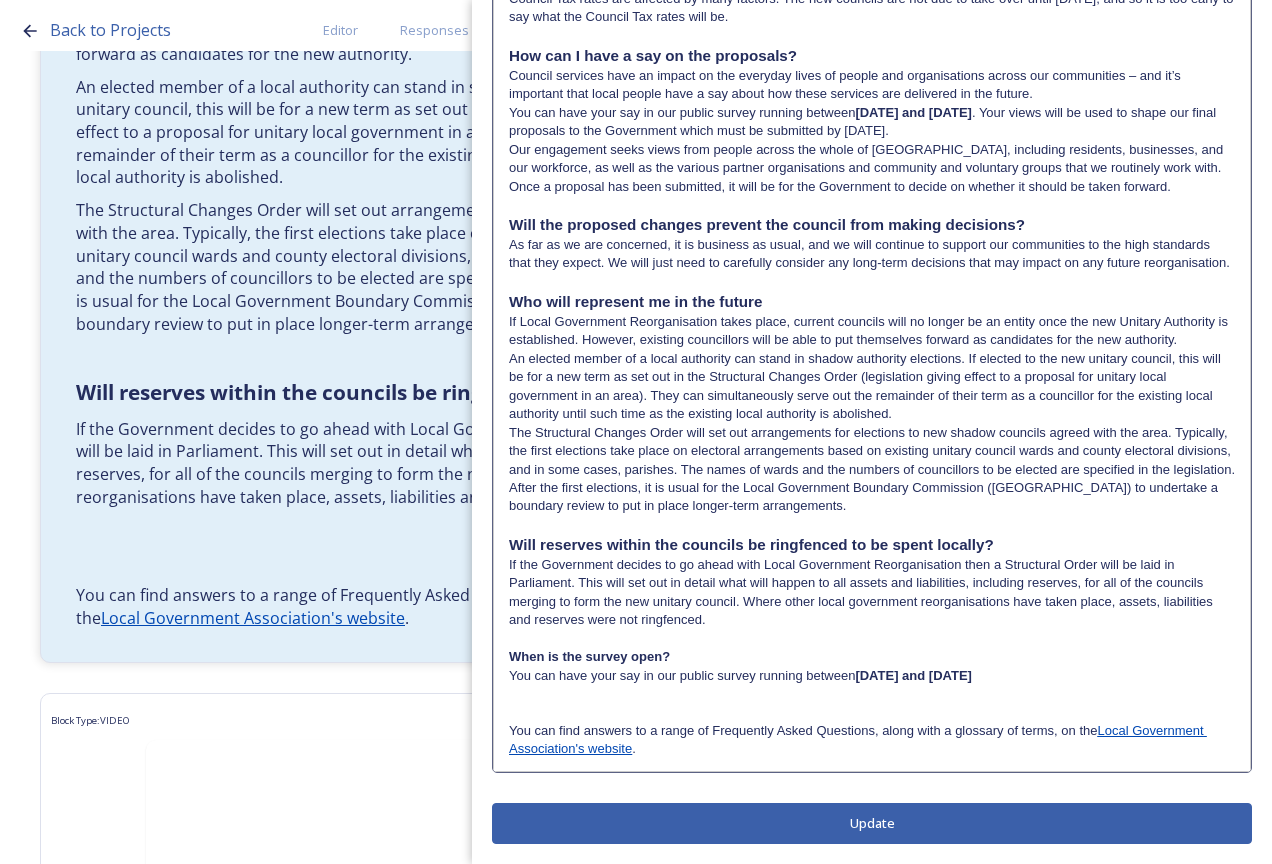 click on "You can have your say in our public survey running between  [DATE] and [DATE]" at bounding box center (872, 676) 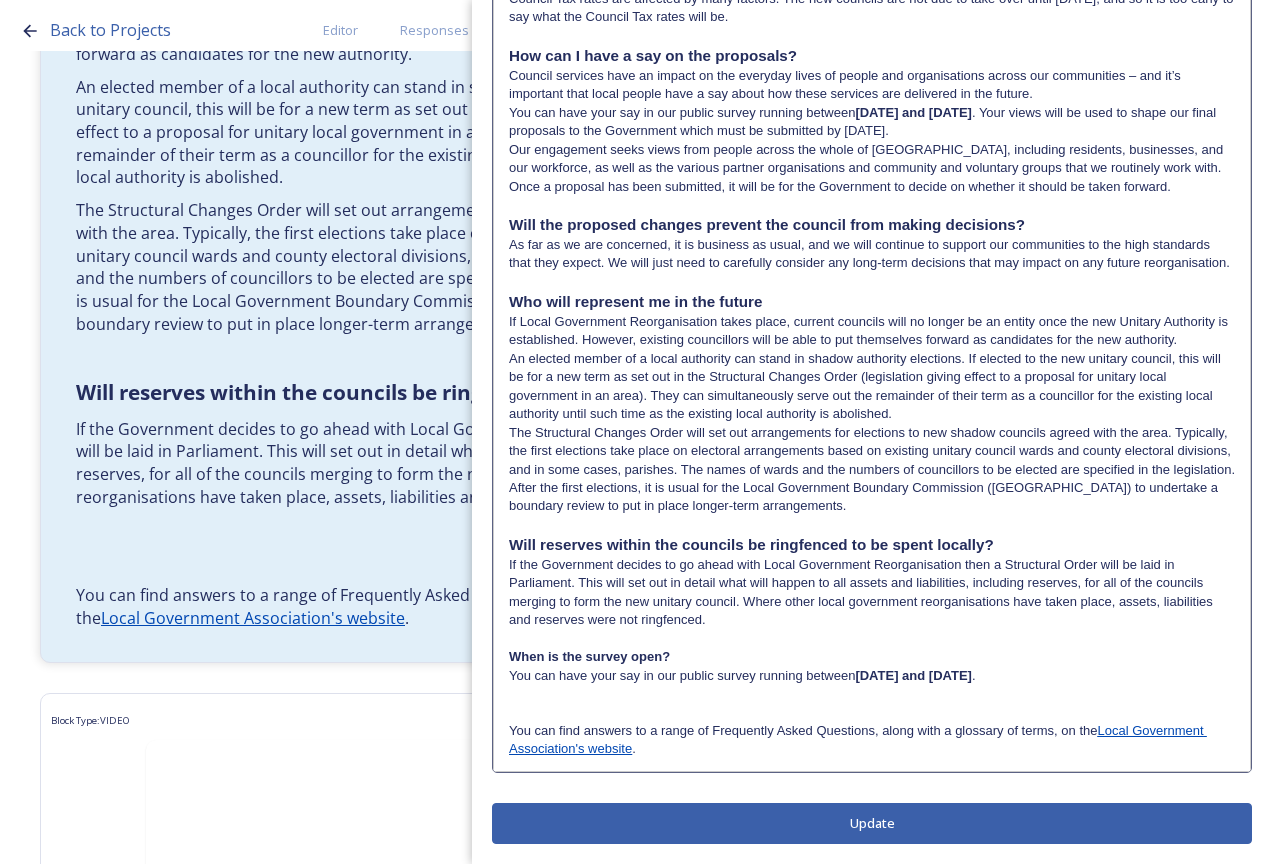 drag, startPoint x: 792, startPoint y: 647, endPoint x: 503, endPoint y: 656, distance: 289.1401 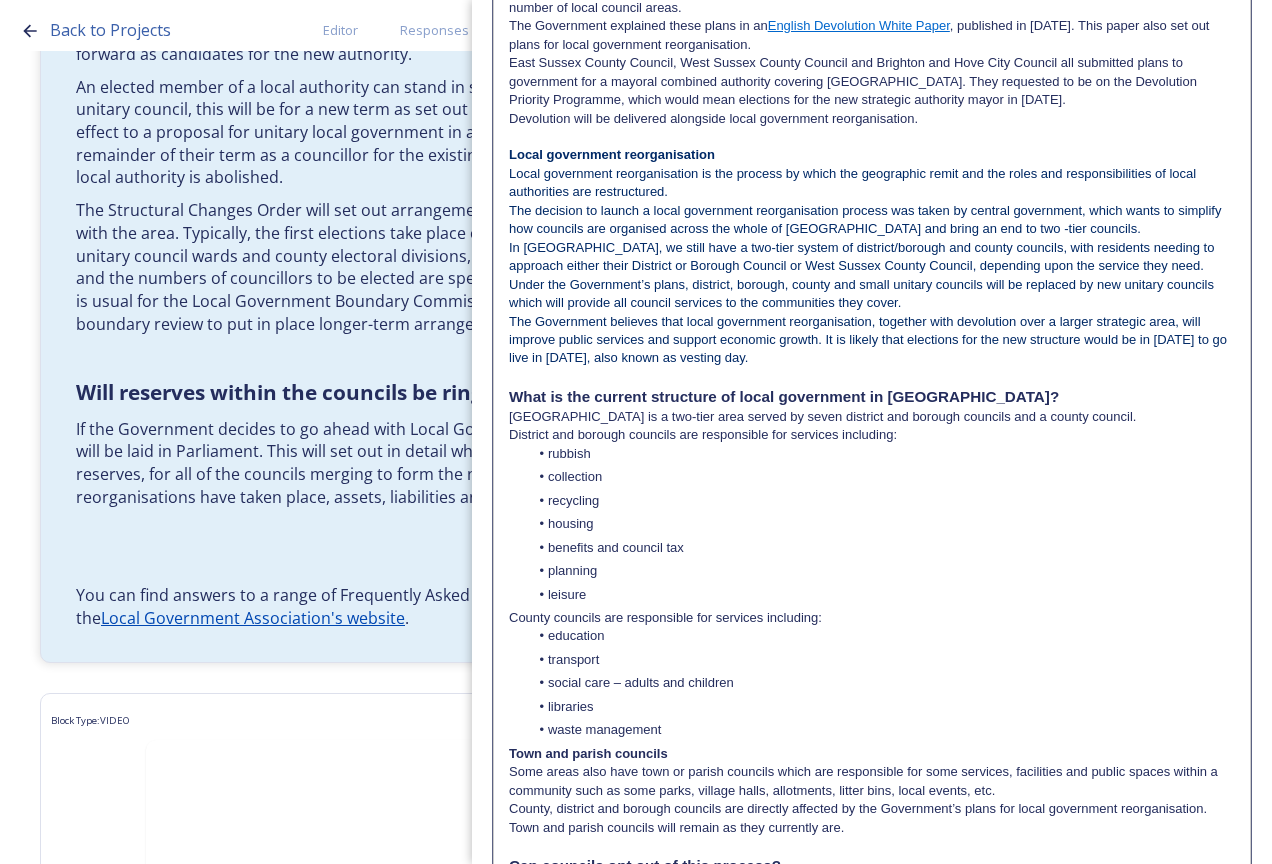 scroll, scrollTop: 0, scrollLeft: 0, axis: both 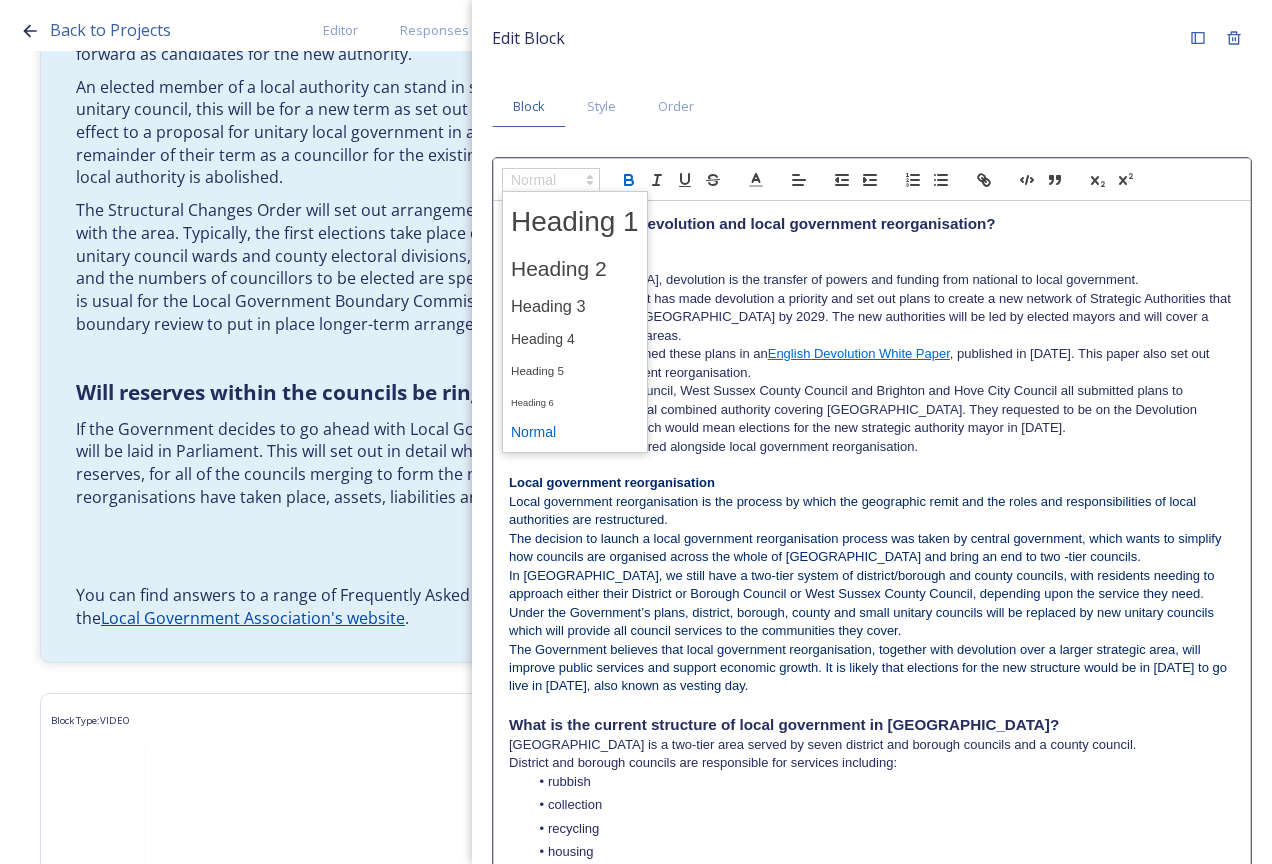 click at bounding box center (551, 180) 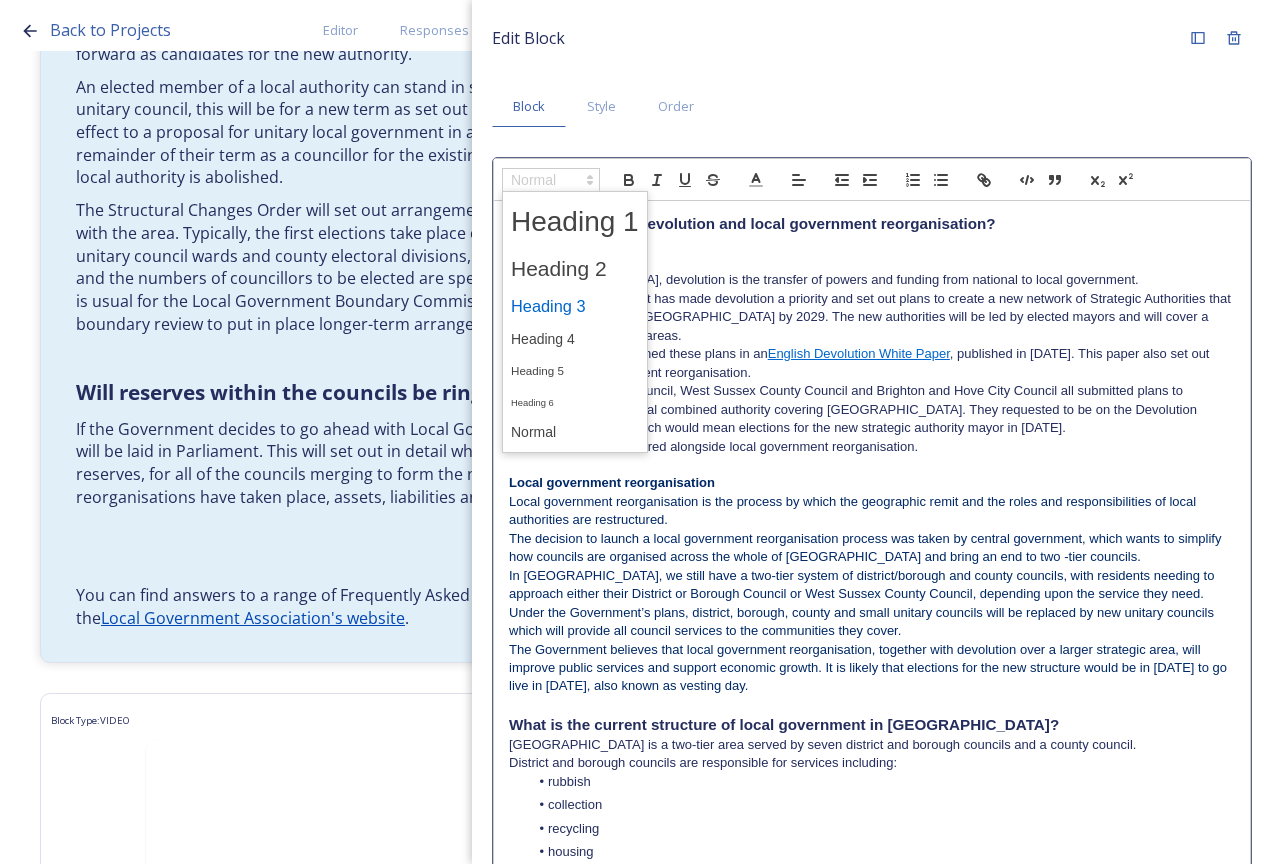 click at bounding box center [575, 306] 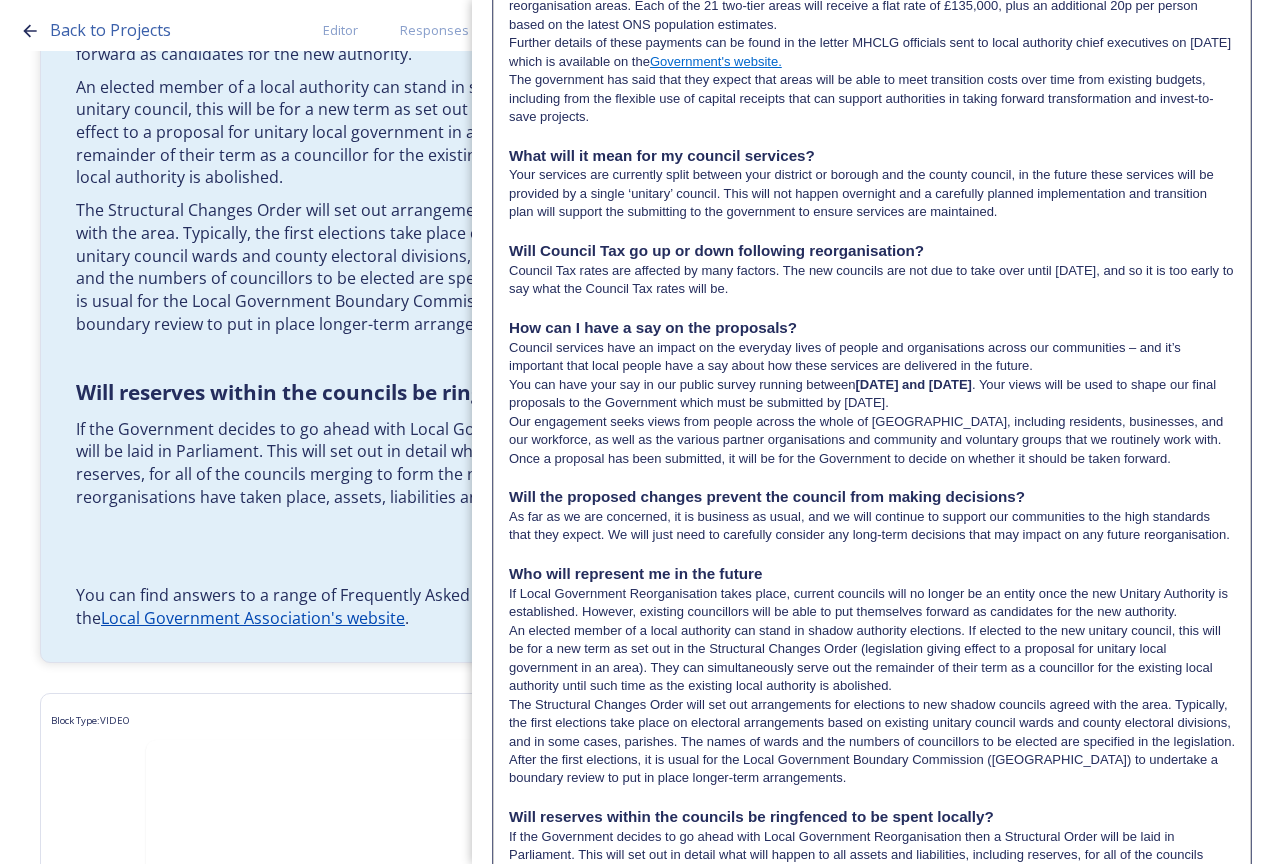 scroll, scrollTop: 1994, scrollLeft: 0, axis: vertical 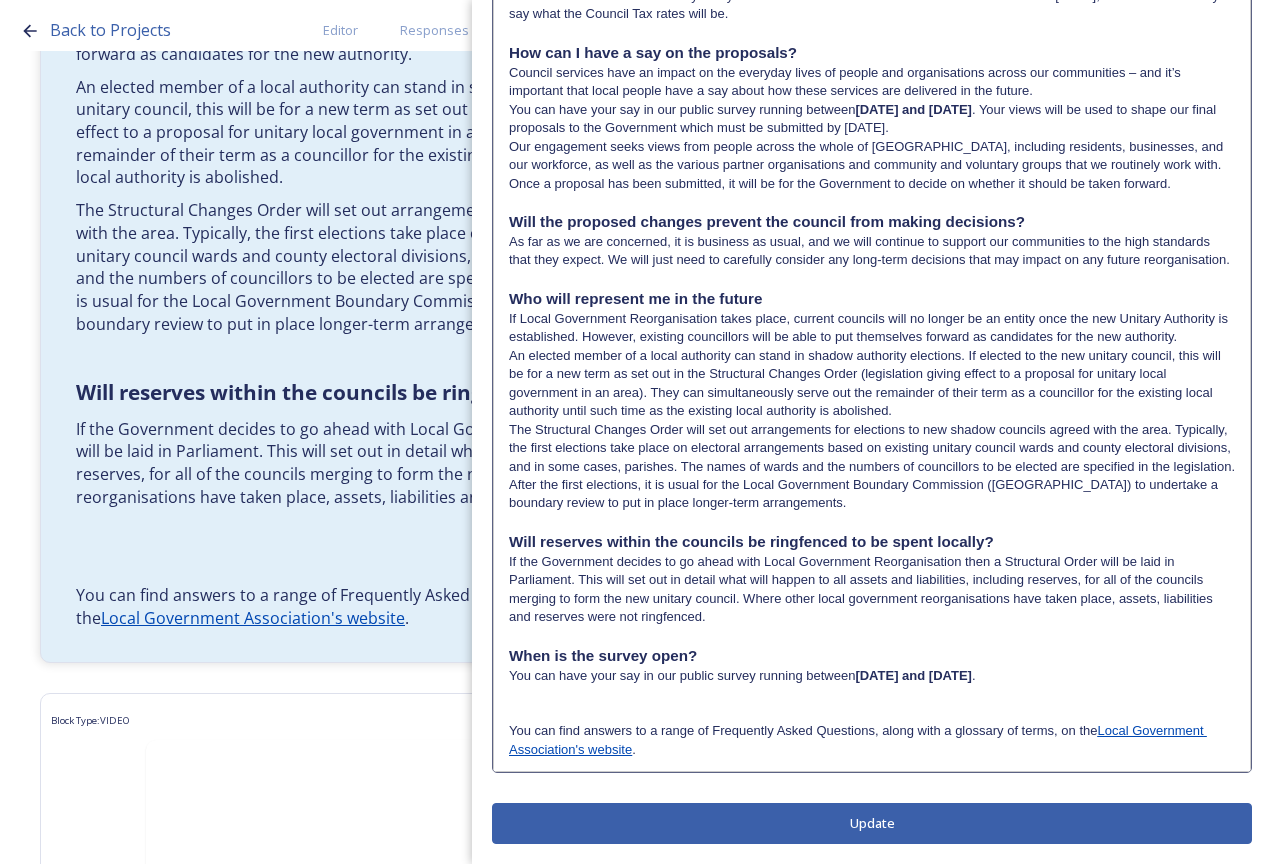 click at bounding box center [872, 694] 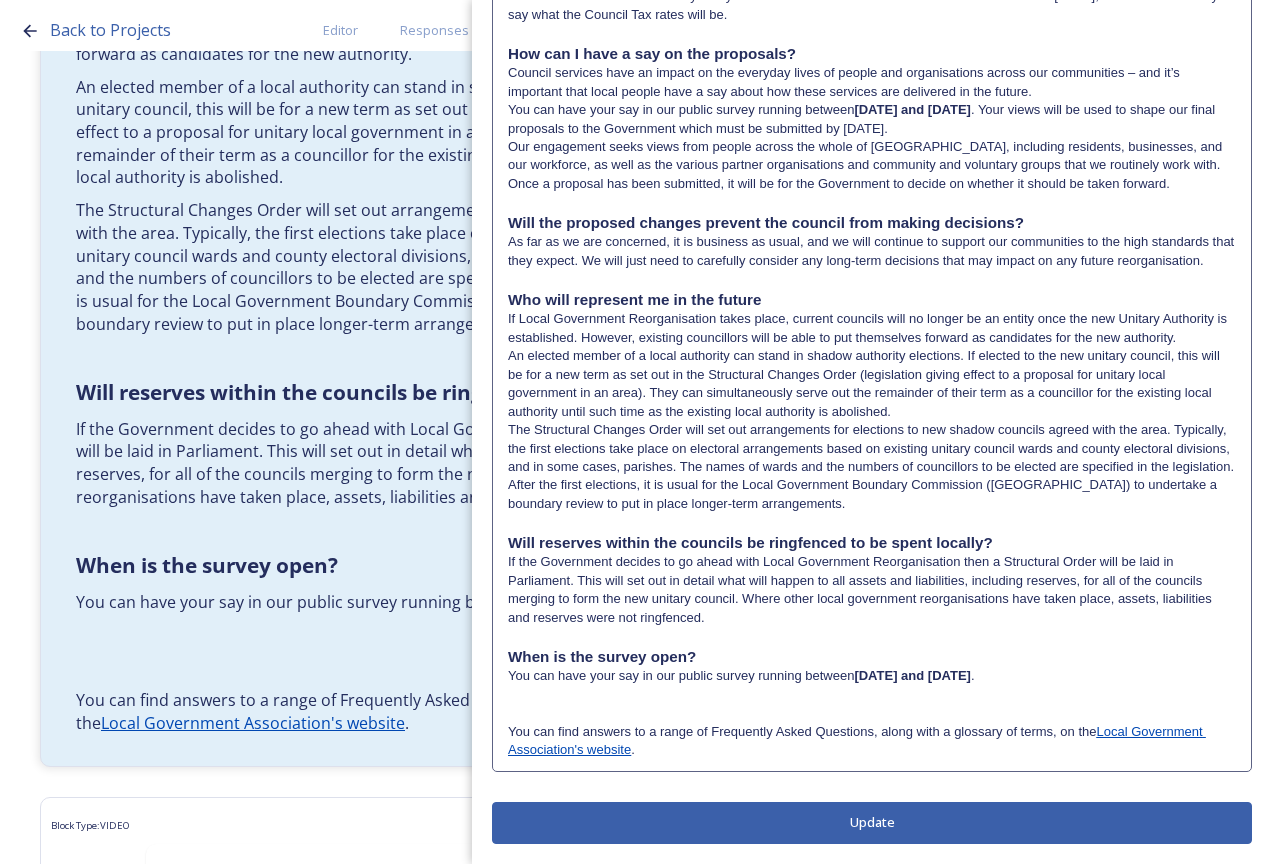 click at bounding box center [872, 695] 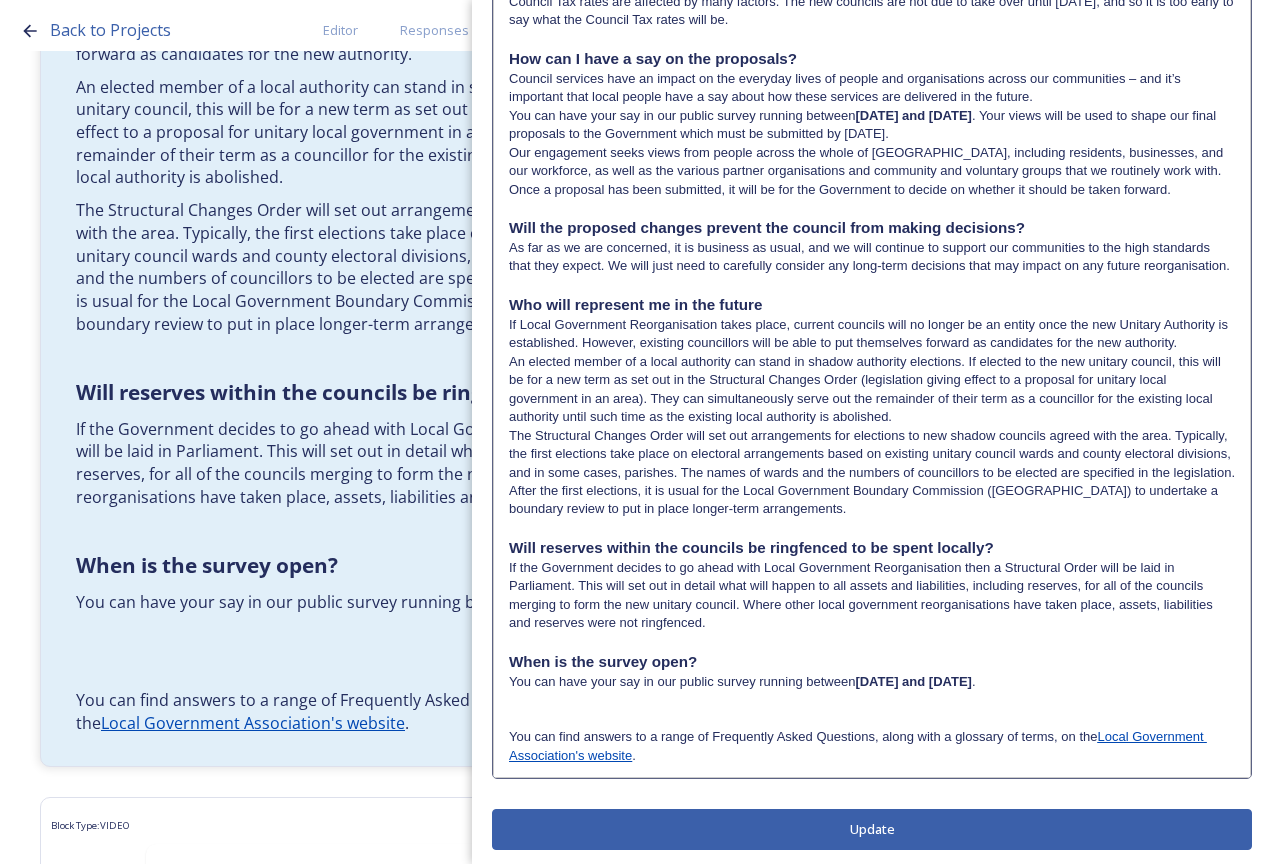 scroll, scrollTop: 1994, scrollLeft: 0, axis: vertical 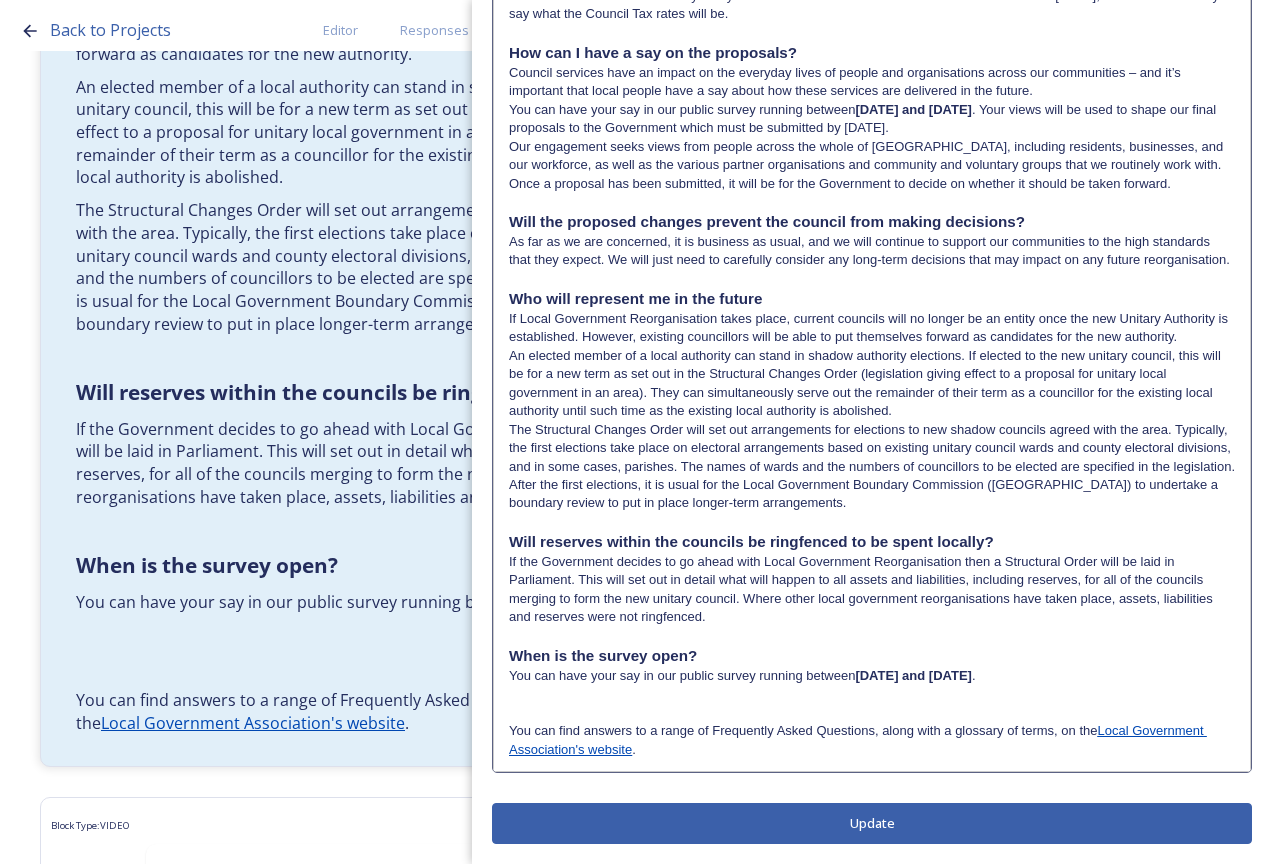 click on "You can have your say in our public survey running between  [DATE] and [DATE] ." at bounding box center [872, 676] 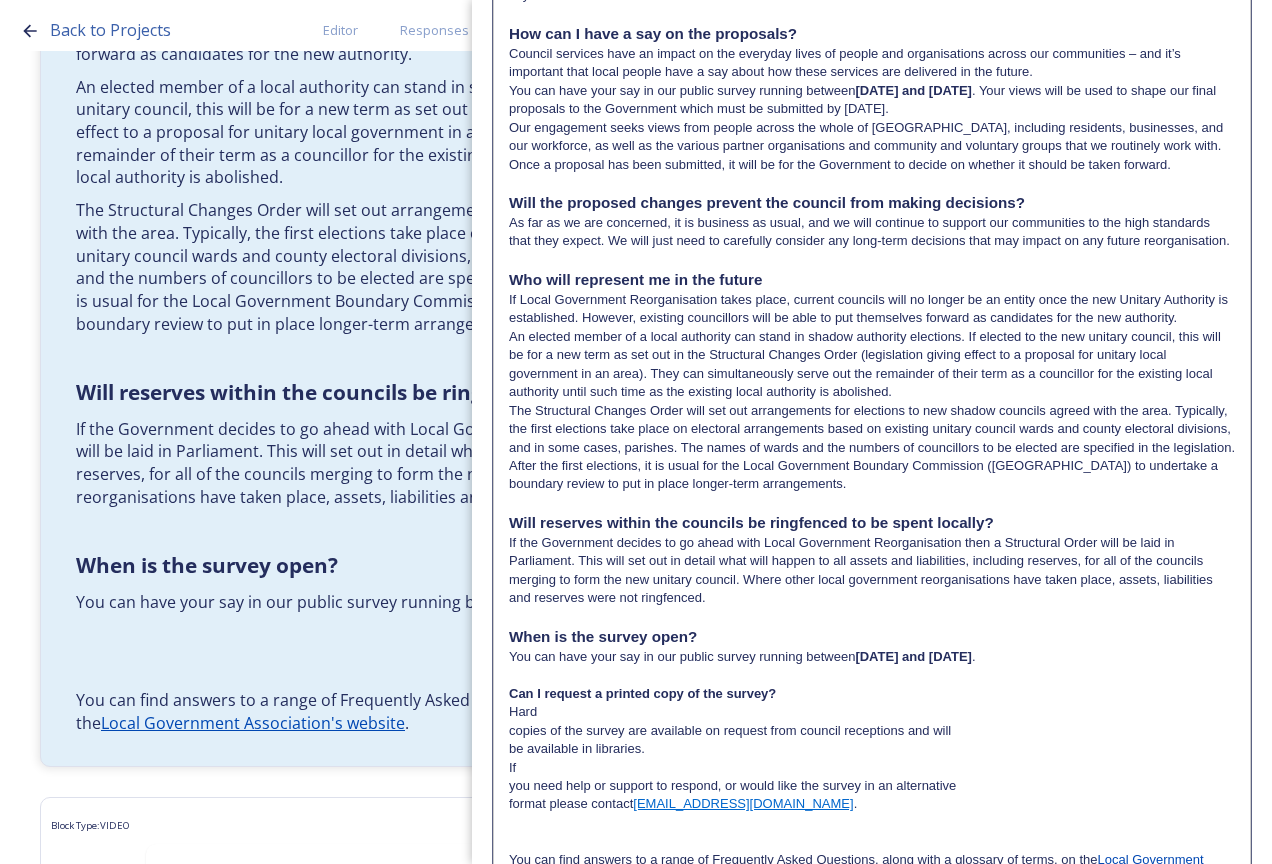 scroll, scrollTop: 0, scrollLeft: 0, axis: both 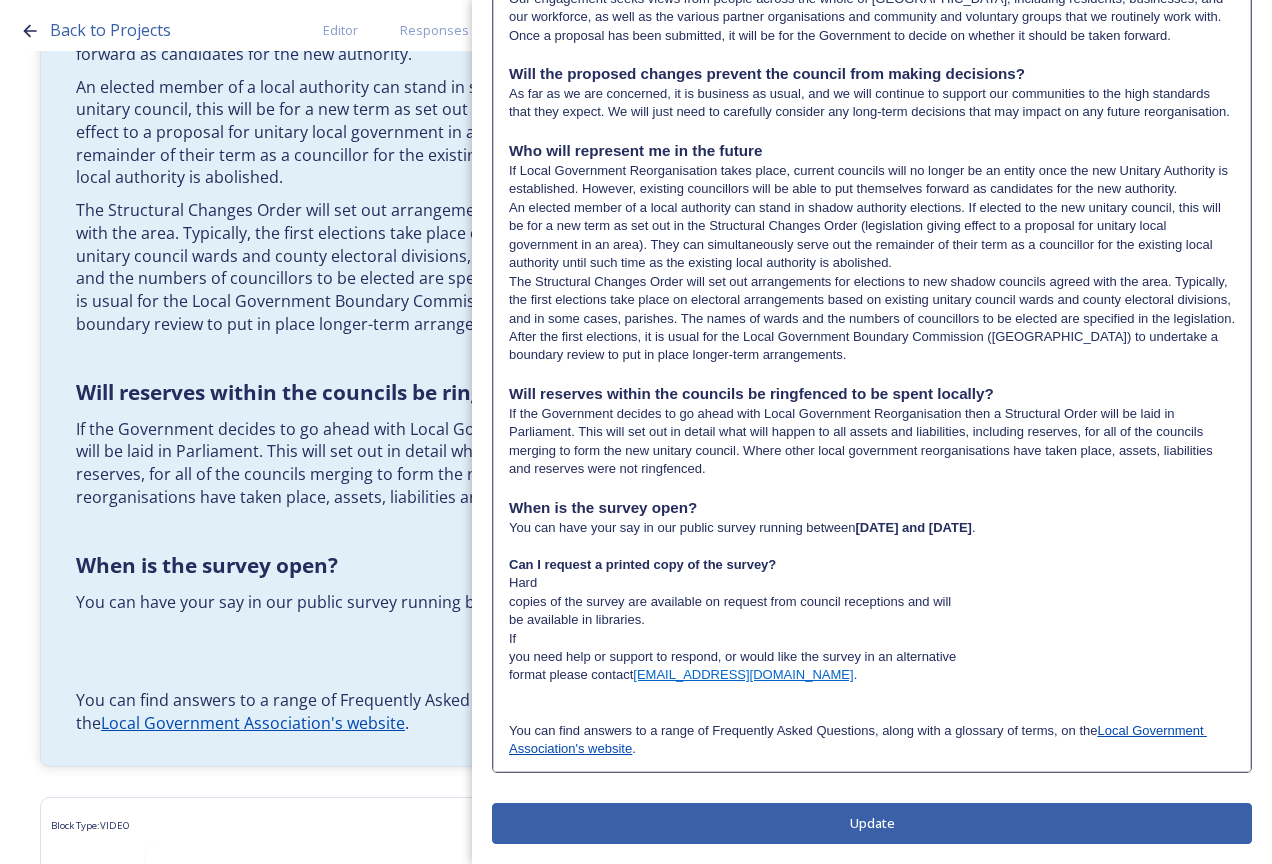 click on "Hard" at bounding box center (872, 583) 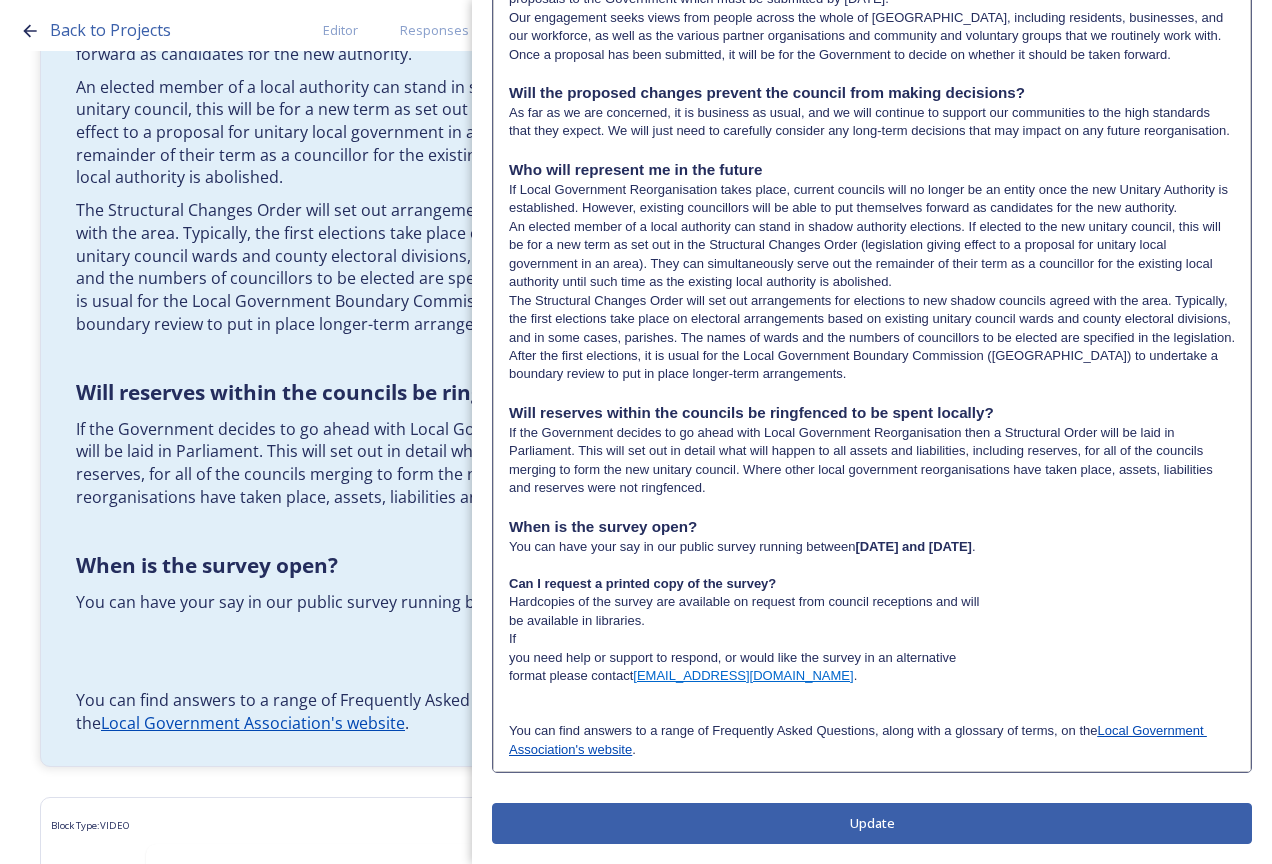 scroll, scrollTop: 2123, scrollLeft: 0, axis: vertical 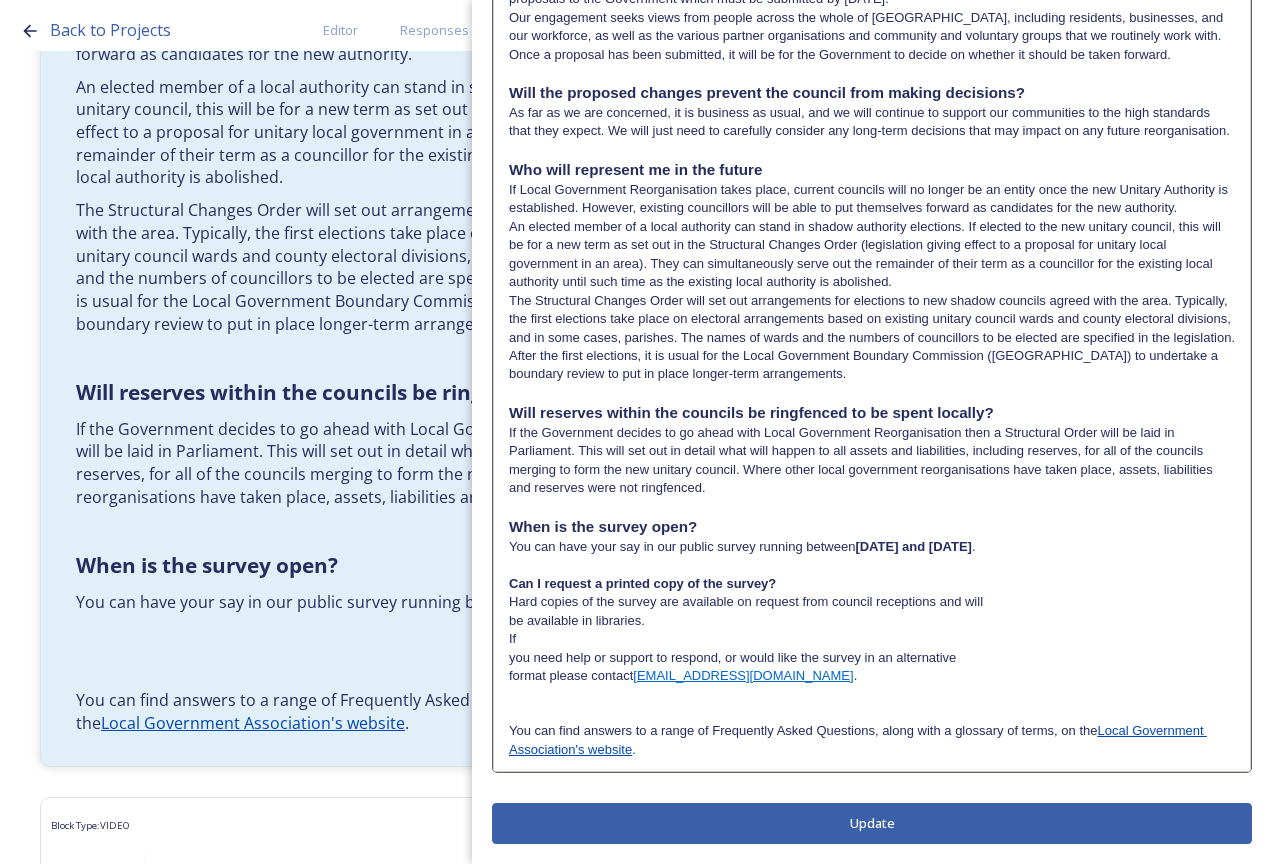 click on "Hard copies of the survey are available on request from council receptions and will" at bounding box center (872, 602) 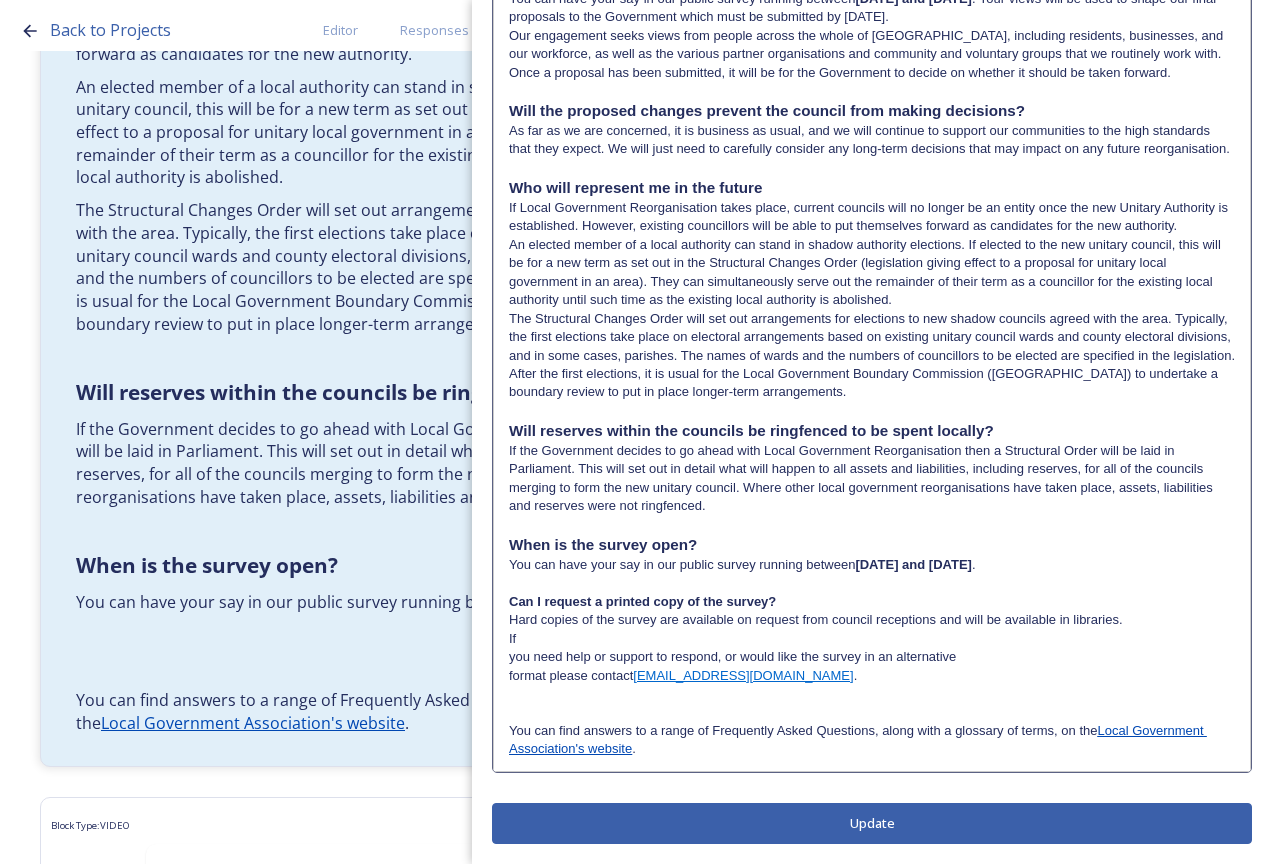 click on "If" at bounding box center [872, 639] 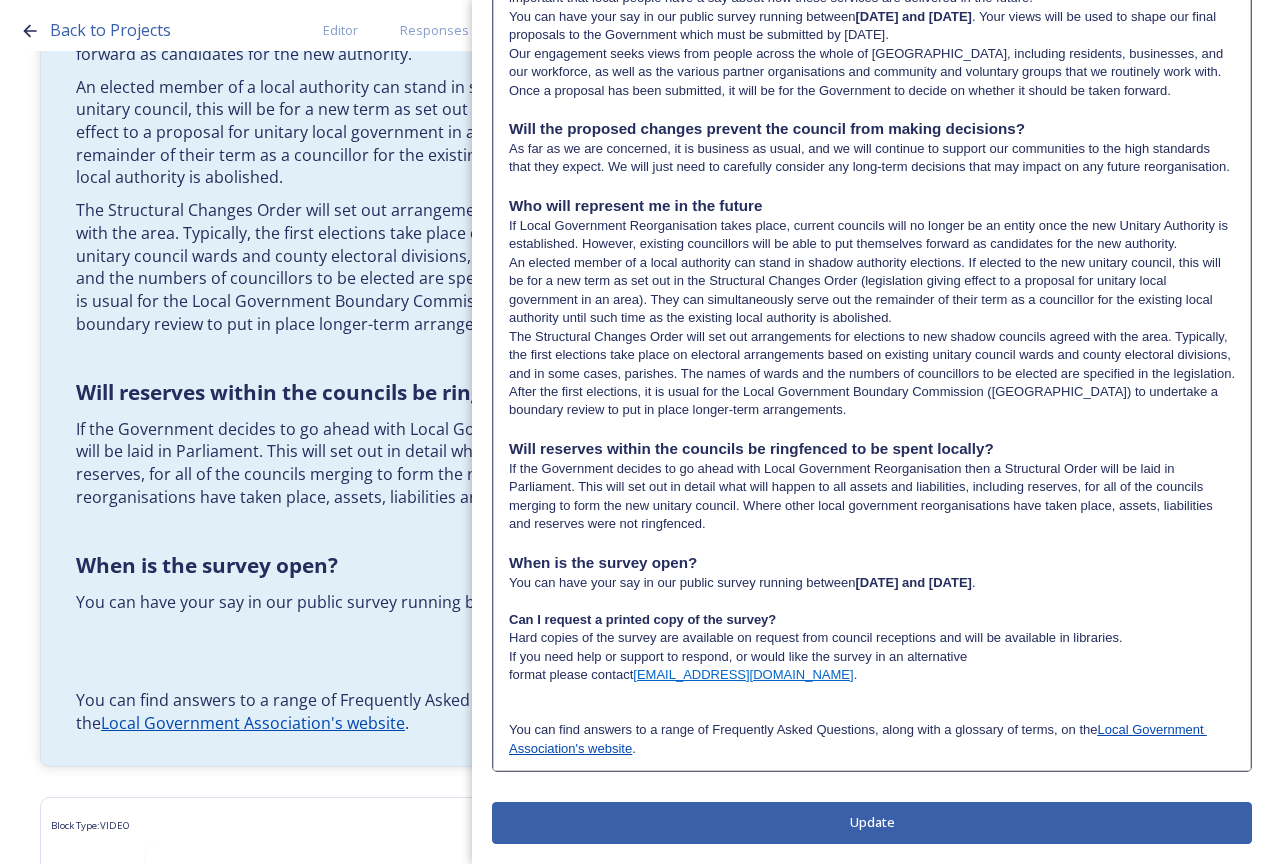 click on "Hard copies of the survey are available on request from council receptions and will be available in libraries." at bounding box center [872, 638] 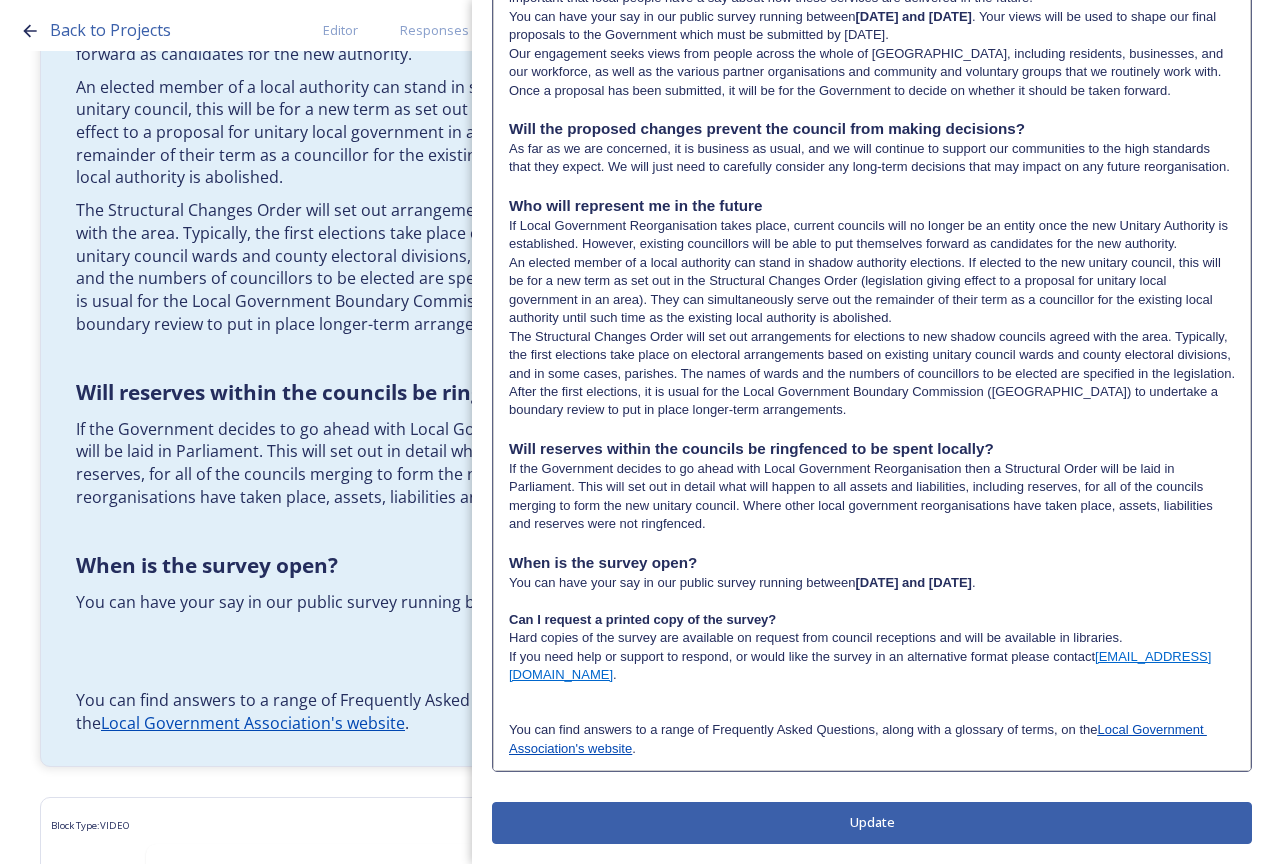 click on "If you need help or support to respond, or would like the survey in an alternative format please contact  [EMAIL_ADDRESS][DOMAIN_NAME] ." at bounding box center (872, 666) 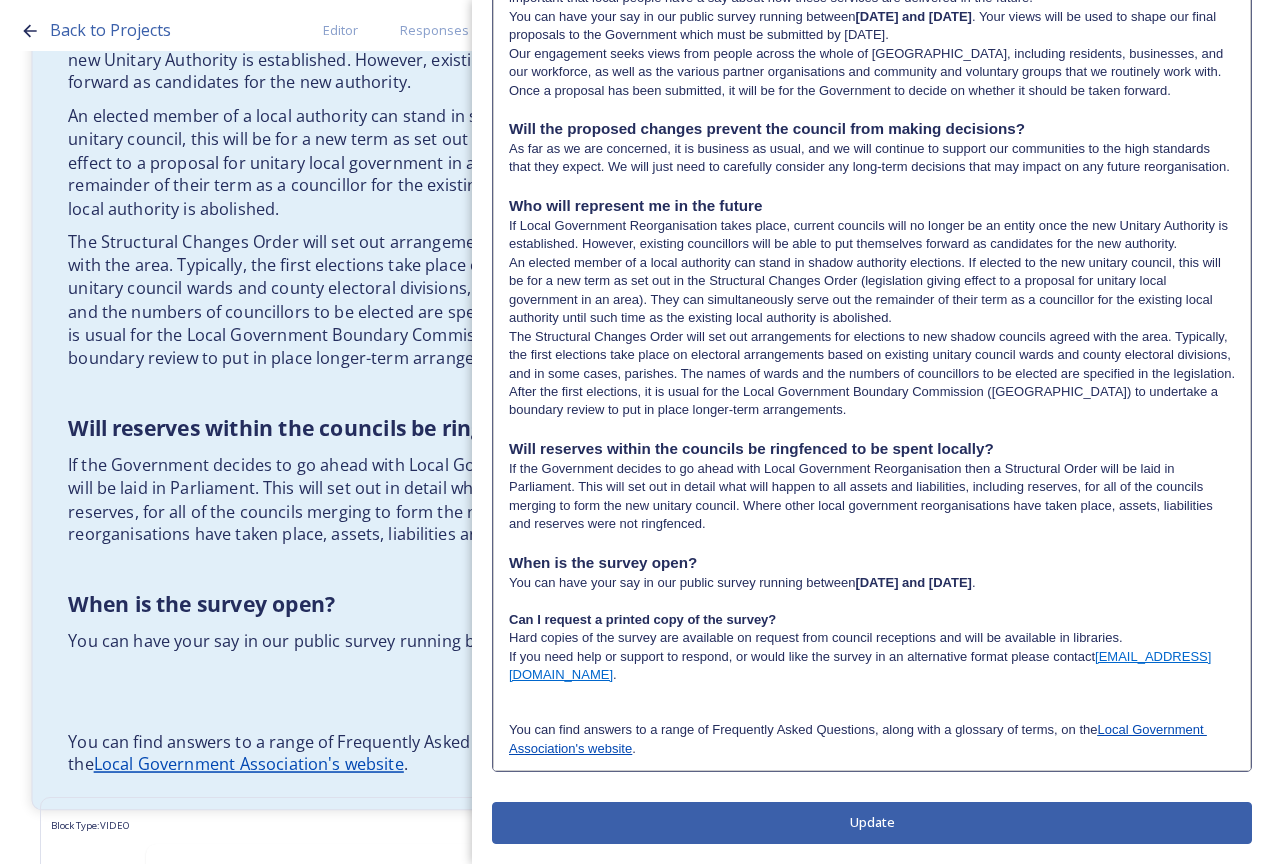 drag, startPoint x: 742, startPoint y: 686, endPoint x: 523, endPoint y: 668, distance: 219.73848 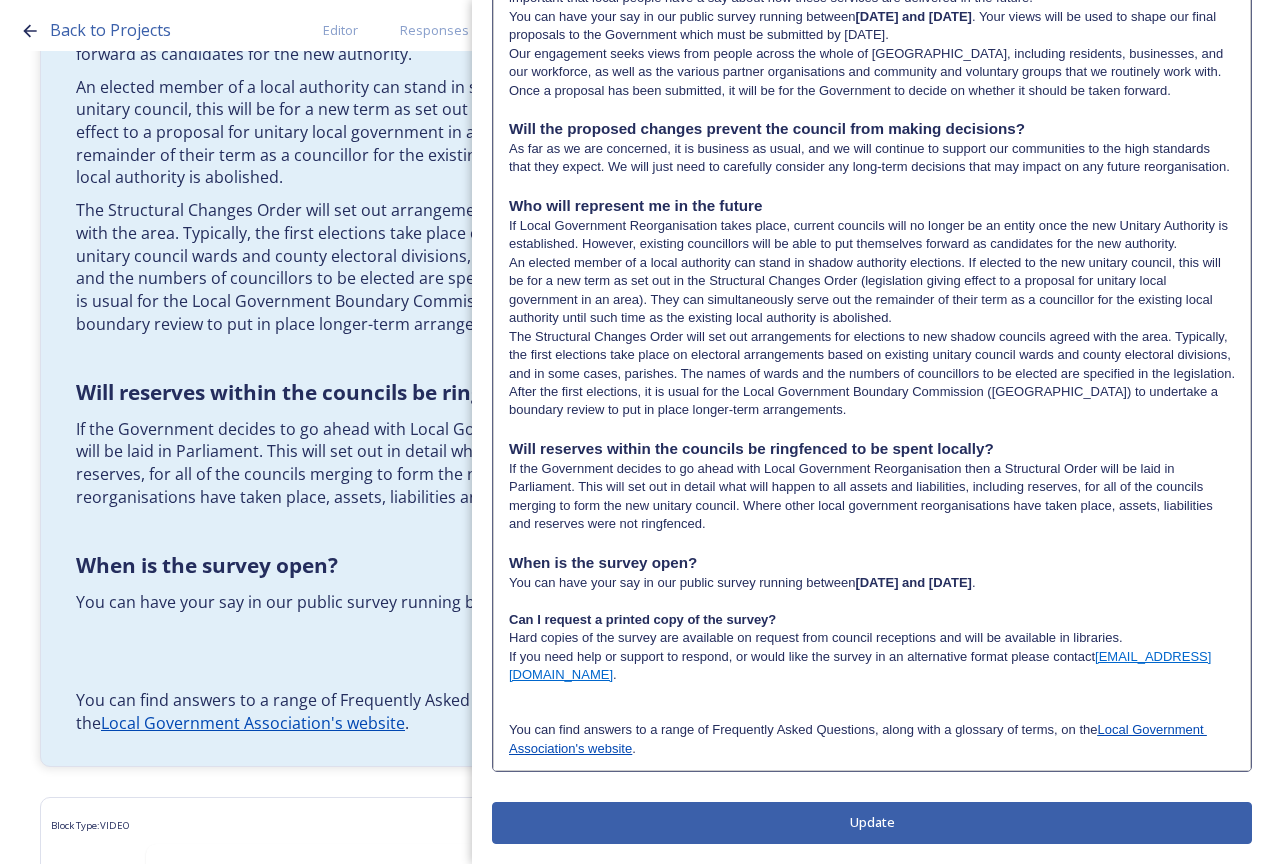 click on "Back to Projects Editor Responses Landing Page Analytics PDF Preview Survey Shaping [GEOGRAPHIC_DATA] survey Do you want to have a landing page for this project? Home Frequently asked questions Block Type:  RICH_TEXT Frequently Asked Questions Block Type:  IMAGE_TEXT On this page, you can find a range of Frequently Asked Questions. You will also find some helpful explainer videos created by the Local Government Association (LGA). Block Type:  RICH_TEXT What is meant by devolution and local government reorganisation? Devolution In [GEOGRAPHIC_DATA], devolution is the transfer of powers and funding from national to local government. The current Government has made devolution a priority and set out plans to create a new network of Strategic Authorities that will cover the whole of [GEOGRAPHIC_DATA] by 2029. The new authorities will be led by elected mayors and will cover a number of local council areas. The Government explained these plans in an  English Devolution White Paper Local government reorganisation rubbish collection recycling" at bounding box center (636, 432) 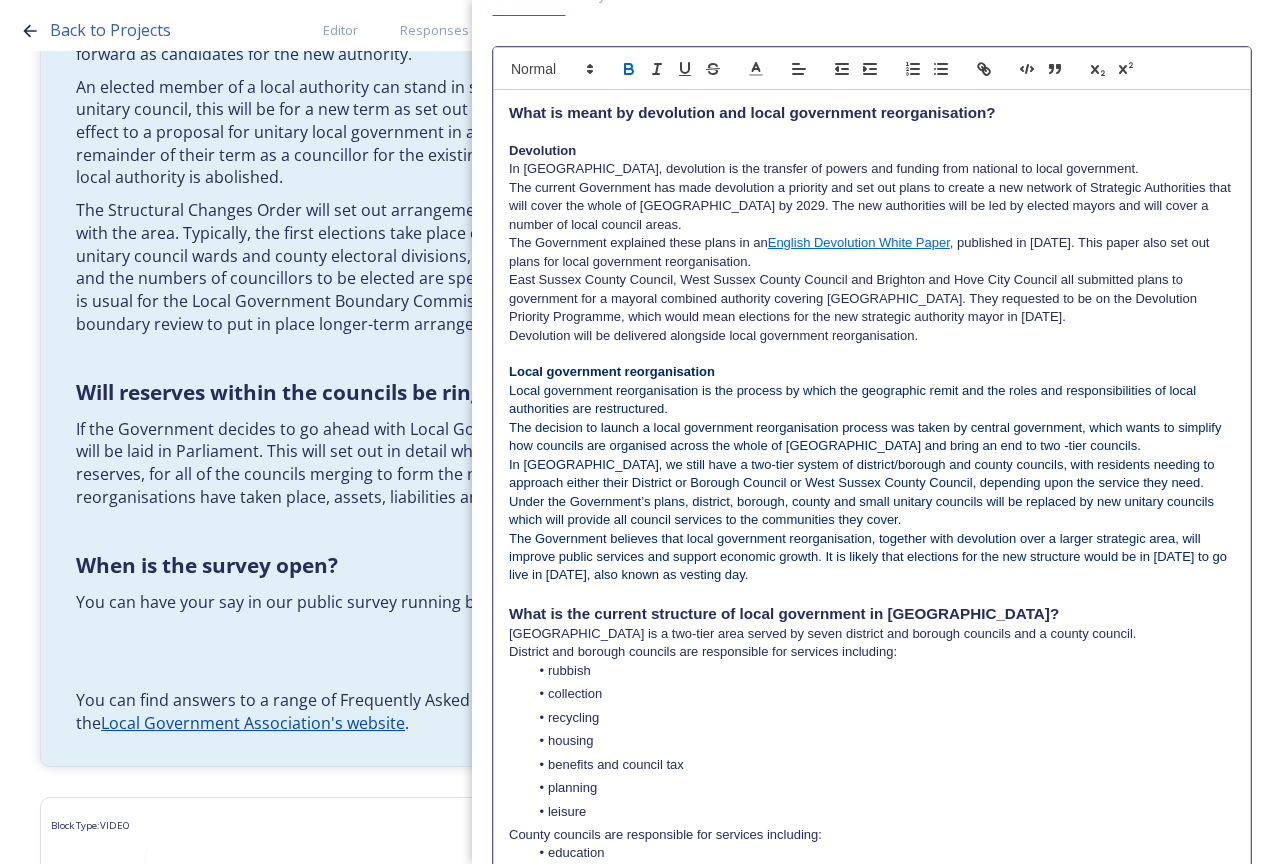 scroll, scrollTop: 0, scrollLeft: 0, axis: both 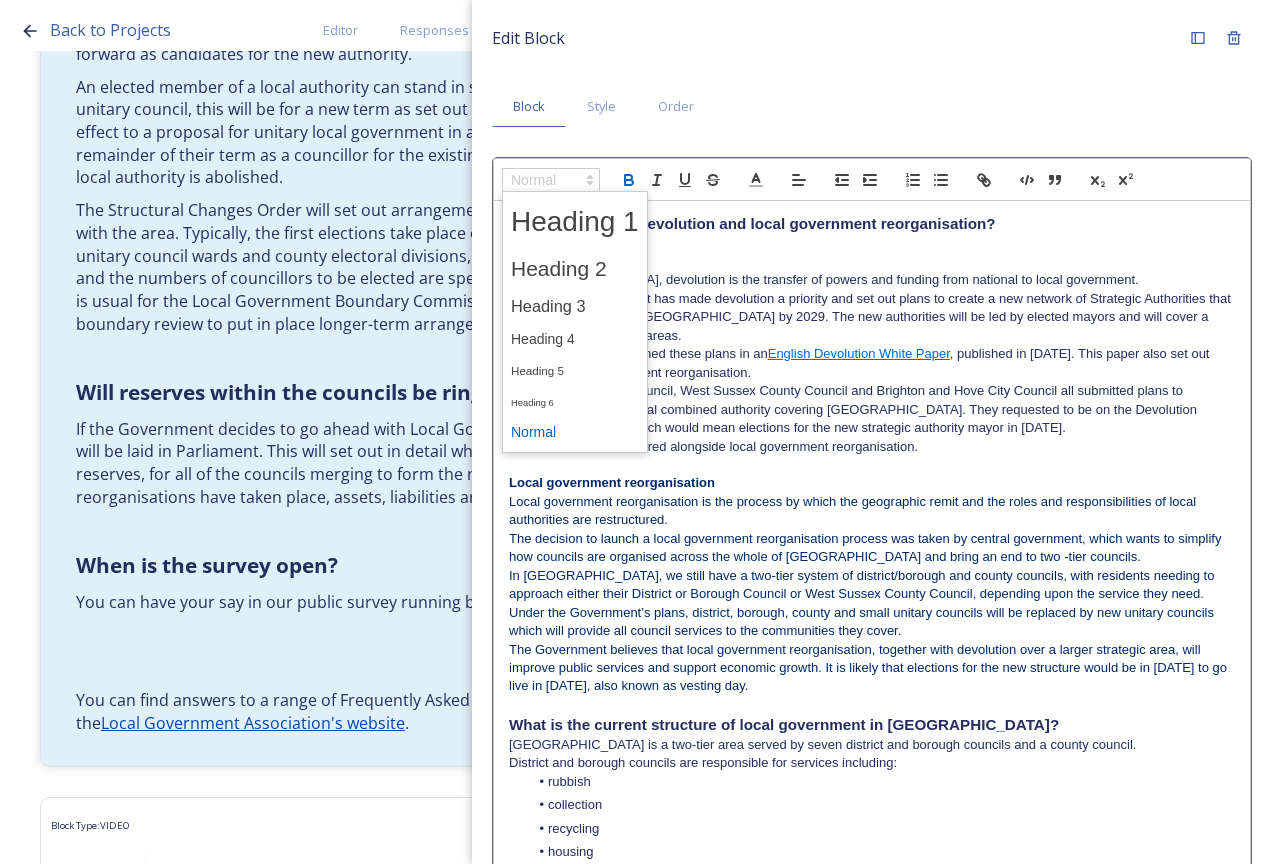 click at bounding box center [551, 180] 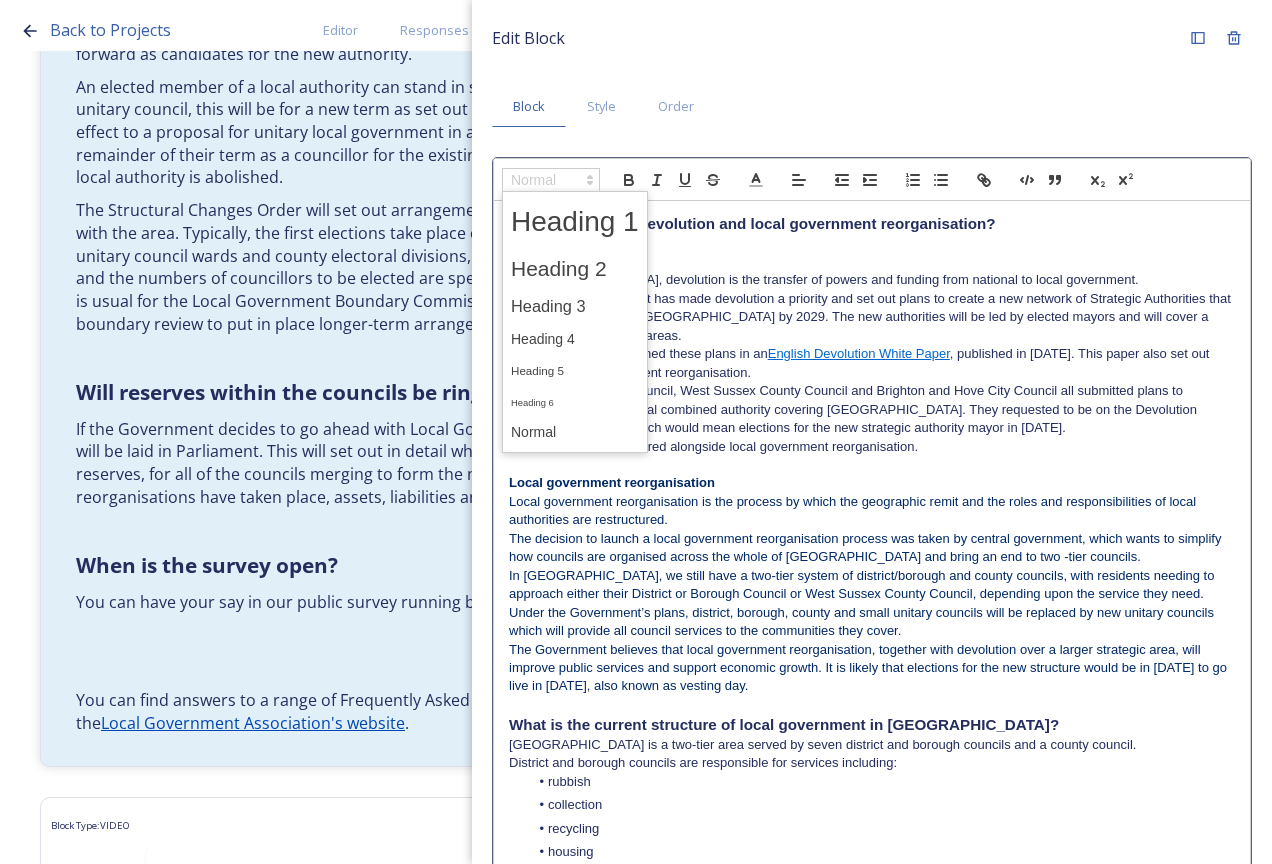 click at bounding box center (575, 306) 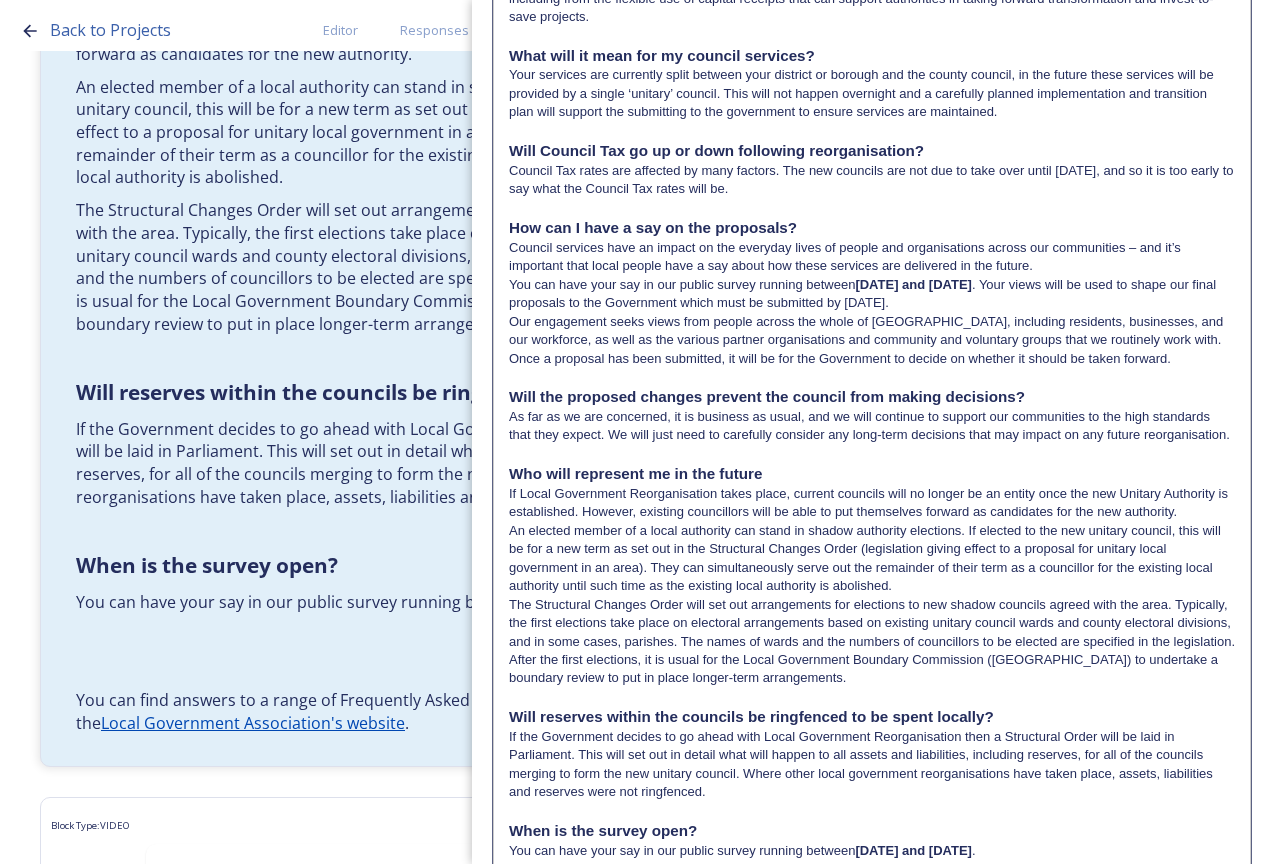 scroll, scrollTop: 2089, scrollLeft: 0, axis: vertical 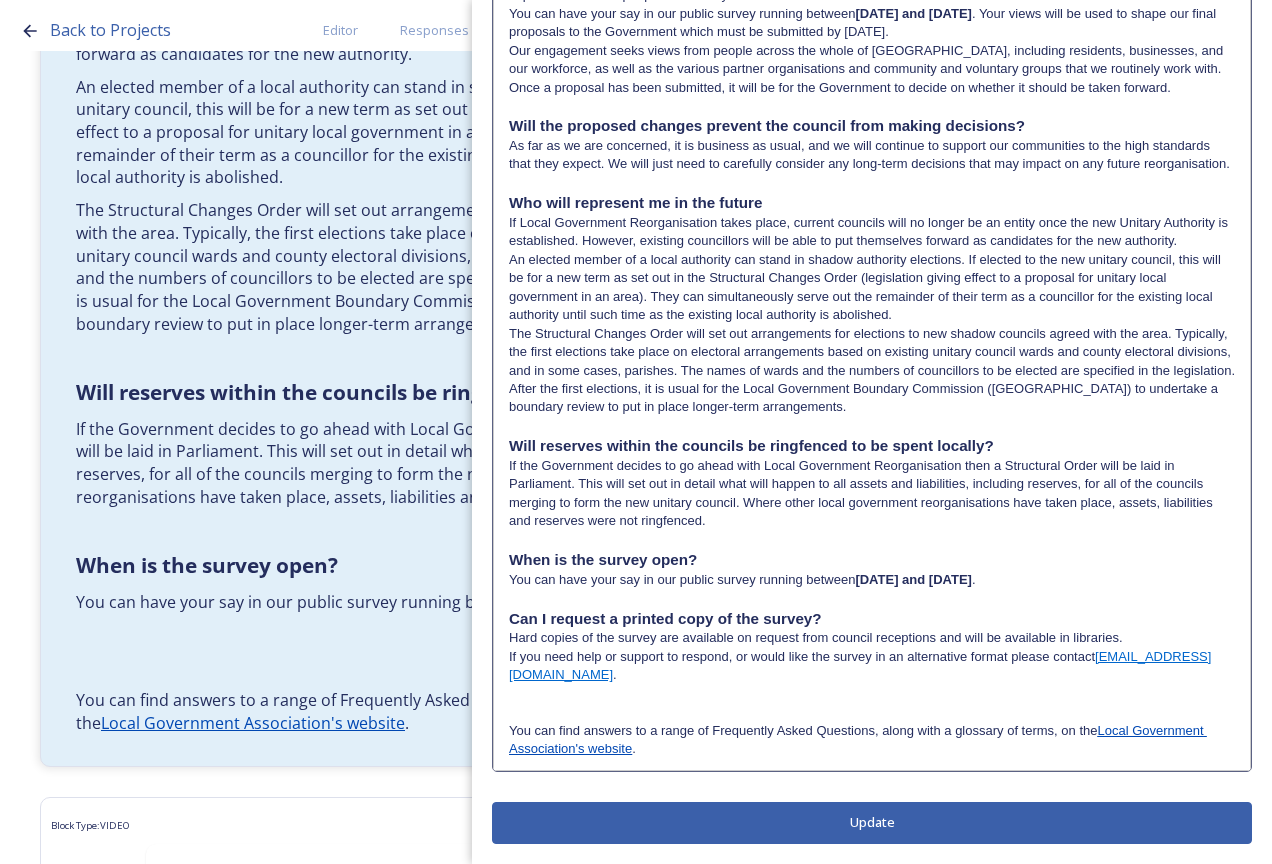 click on "Edit Block Block Style Order                                                                                                                                                                           What is meant by devolution and local government reorganisation? Devolution In [GEOGRAPHIC_DATA], devolution is the transfer of powers and funding from national to local government. The current Government has made devolution a priority and set out plans to create a new network of Strategic Authorities that will cover the whole of [GEOGRAPHIC_DATA] by 2029. The new authorities will be led by elected mayors and will cover a number of local council areas. The Government explained these plans in an  English Devolution White Paper , published in [DATE]. This paper also set out plans for local government reorganisation. Devolution will be delivered alongside local government reorganisation. Local government reorganisation What is the current structure of local government in [GEOGRAPHIC_DATA]? rubbish collection recycling housing planning" at bounding box center (872, -604) 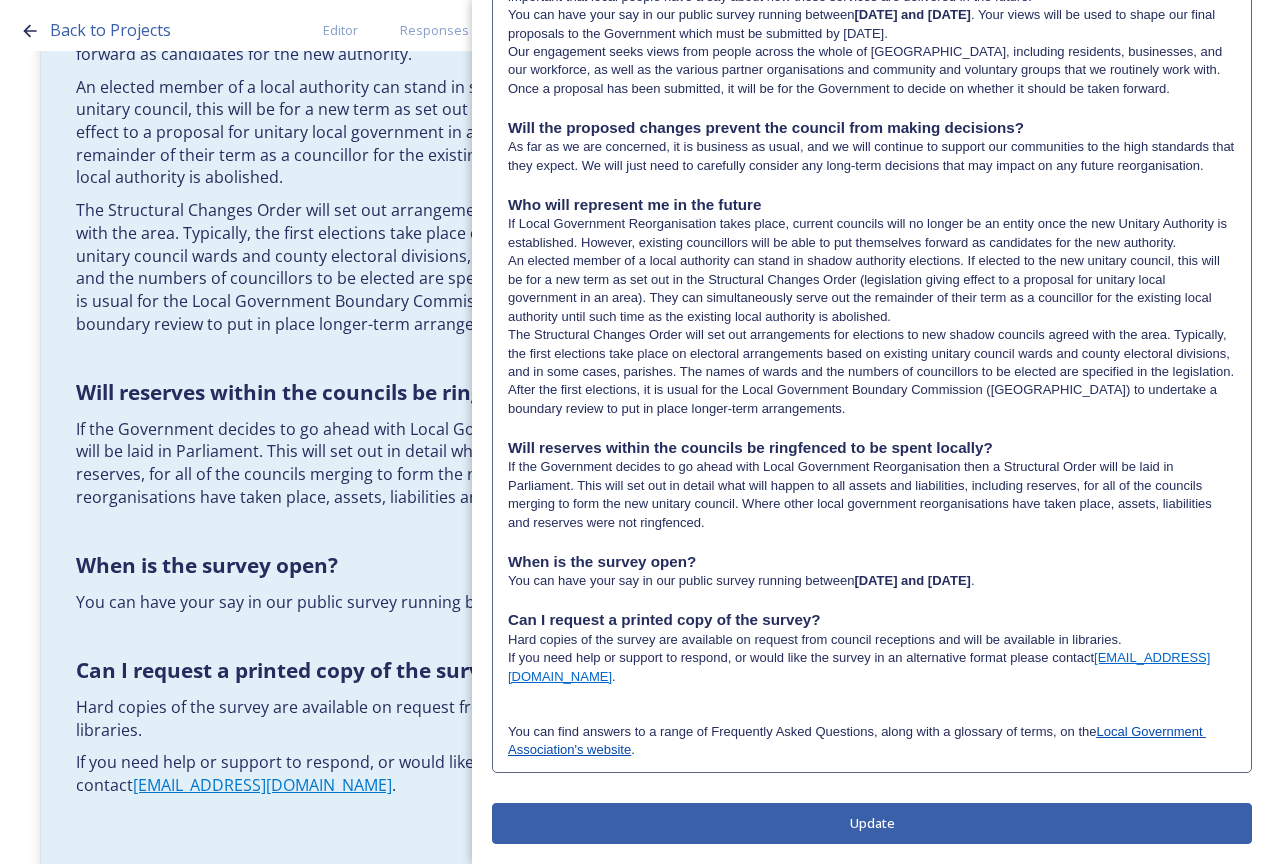click at bounding box center (872, 695) 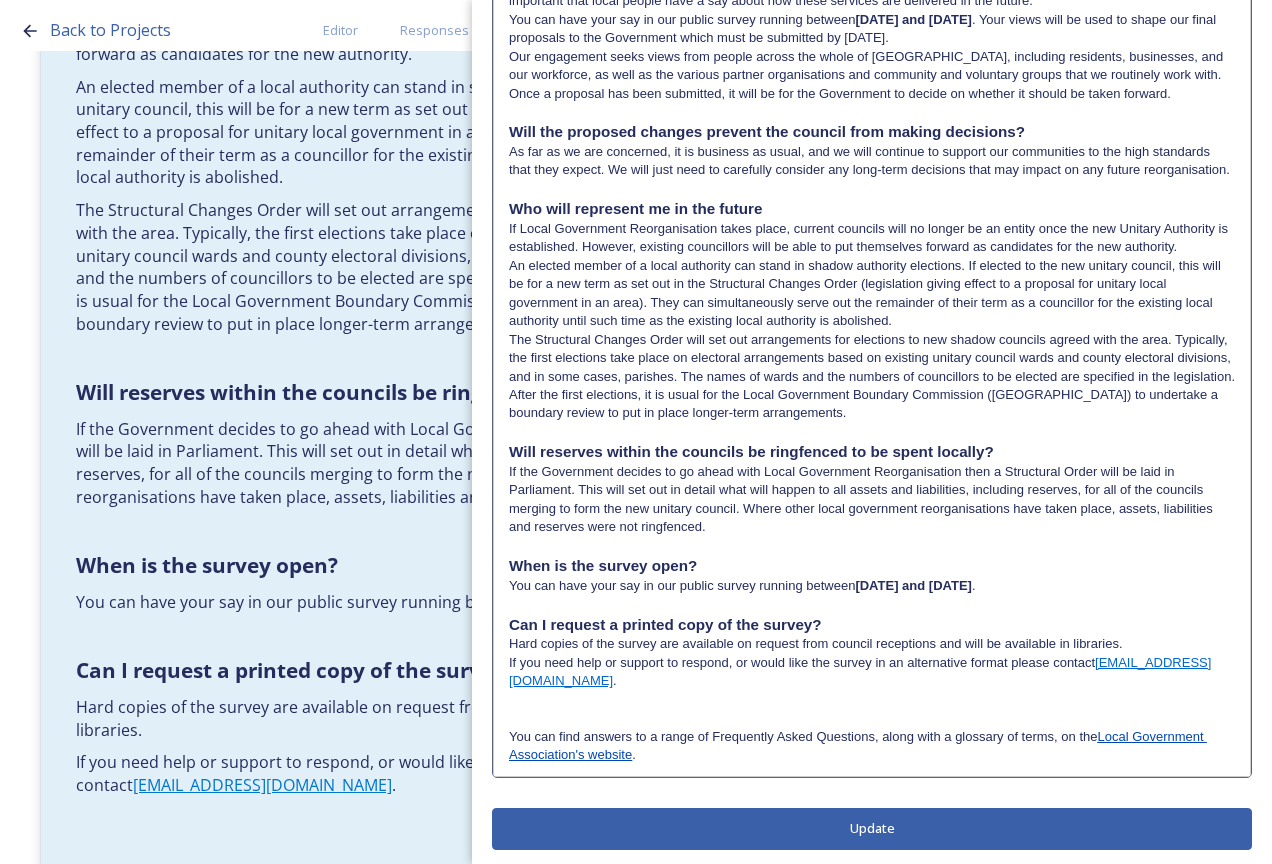 scroll, scrollTop: 2089, scrollLeft: 0, axis: vertical 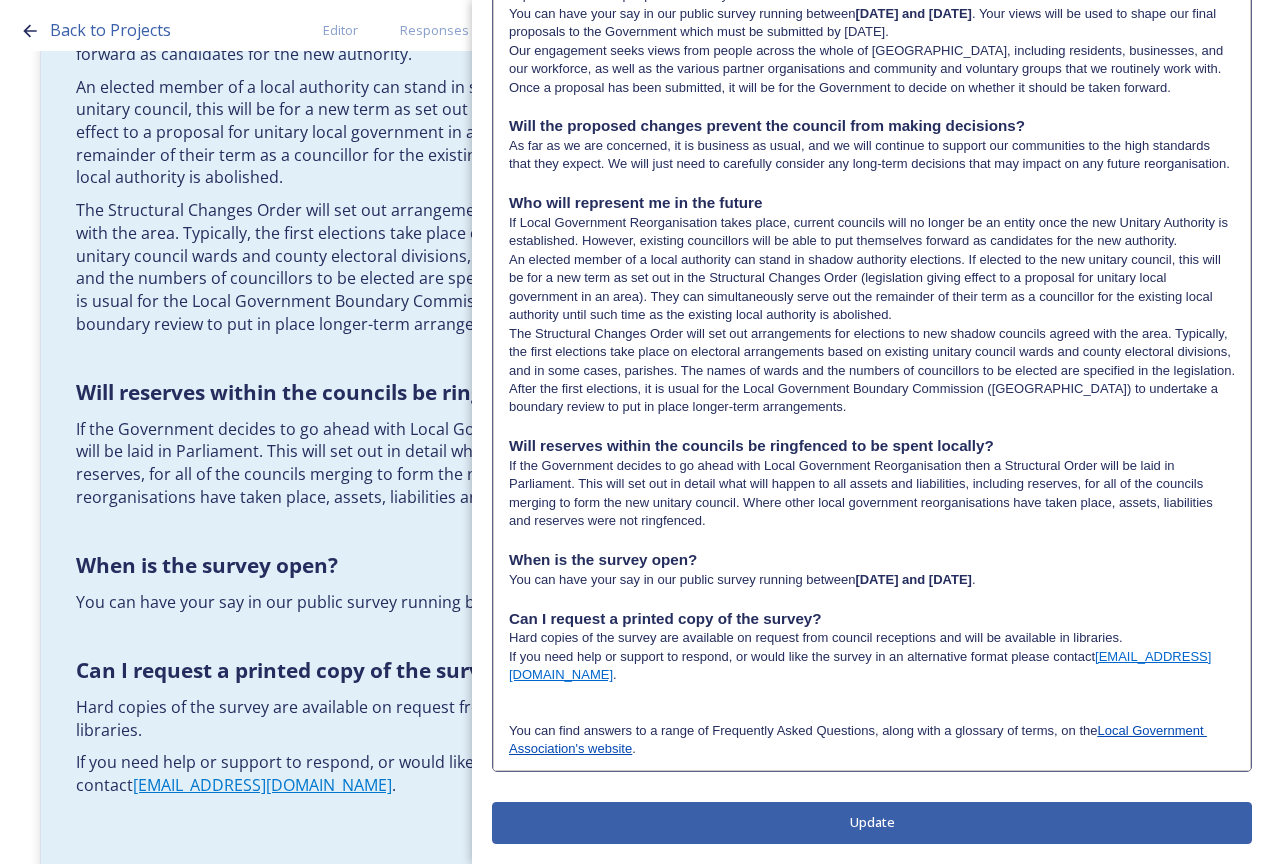 drag, startPoint x: 695, startPoint y: 673, endPoint x: 516, endPoint y: 673, distance: 179 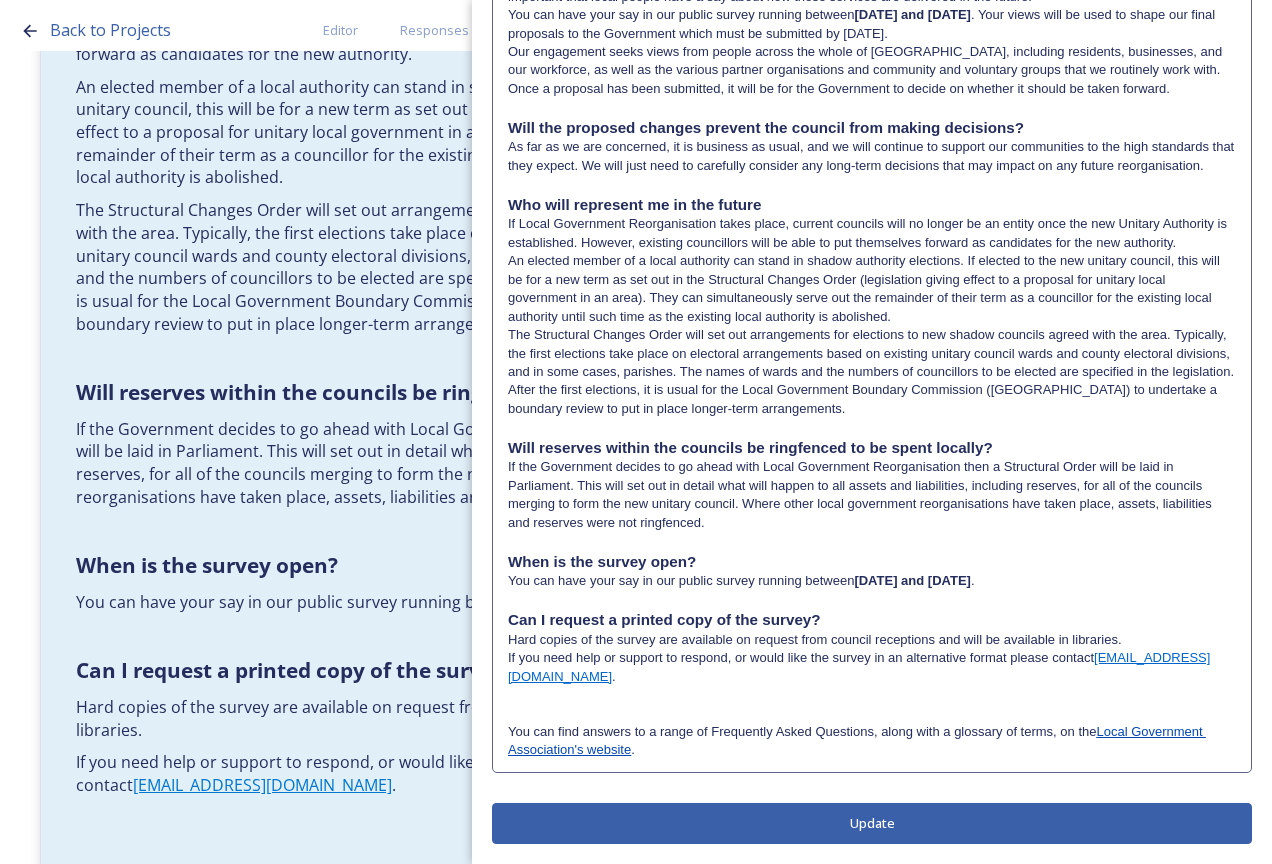 scroll, scrollTop: 0, scrollLeft: 0, axis: both 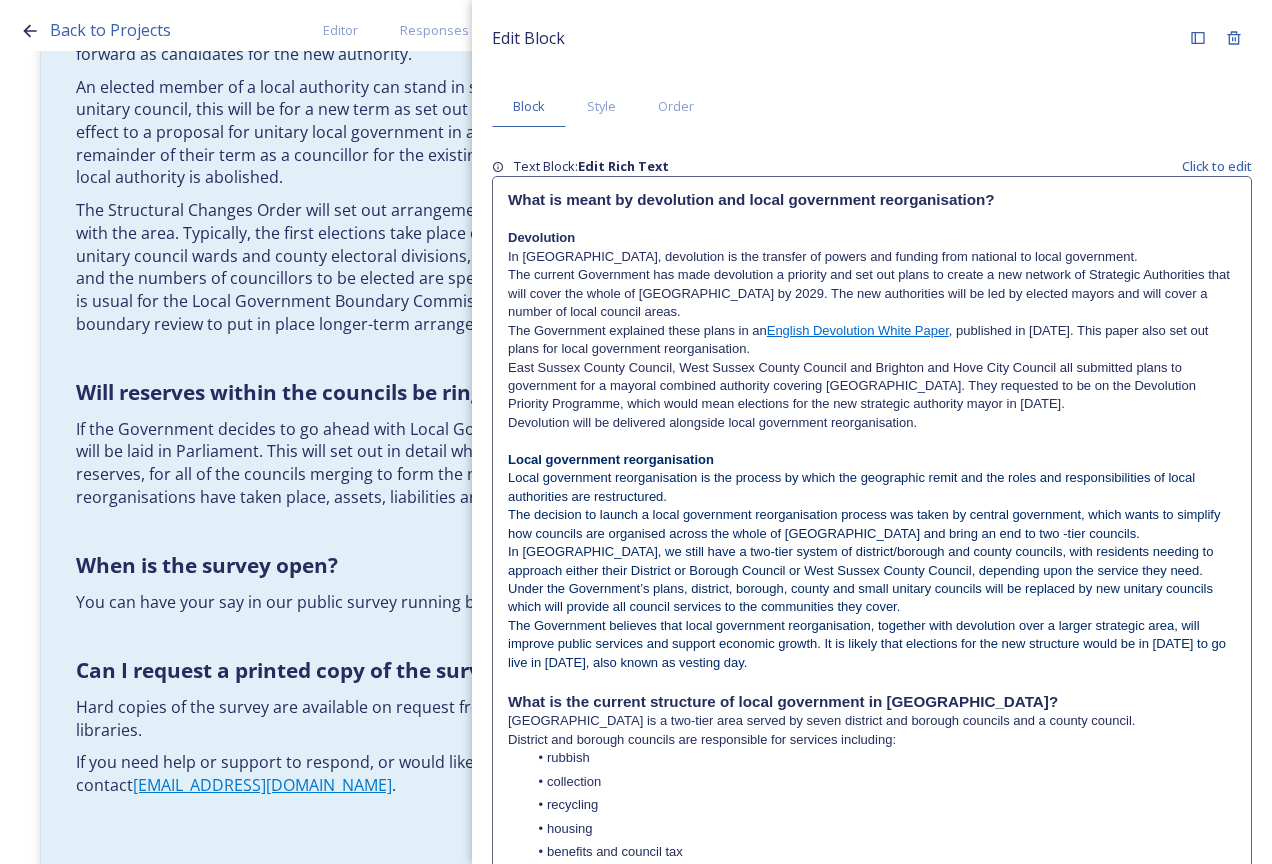 click on "In [GEOGRAPHIC_DATA], we still have a two-tier system of district/borough and county councils, with residents needing to approach either their District or Borough Council or West Sussex County Council, depending upon the service they need. Under the Government’s plans, district, borough, county and small unitary councils will be replaced by new unitary councils which will provide all council services to the communities they cover." at bounding box center (862, 579) 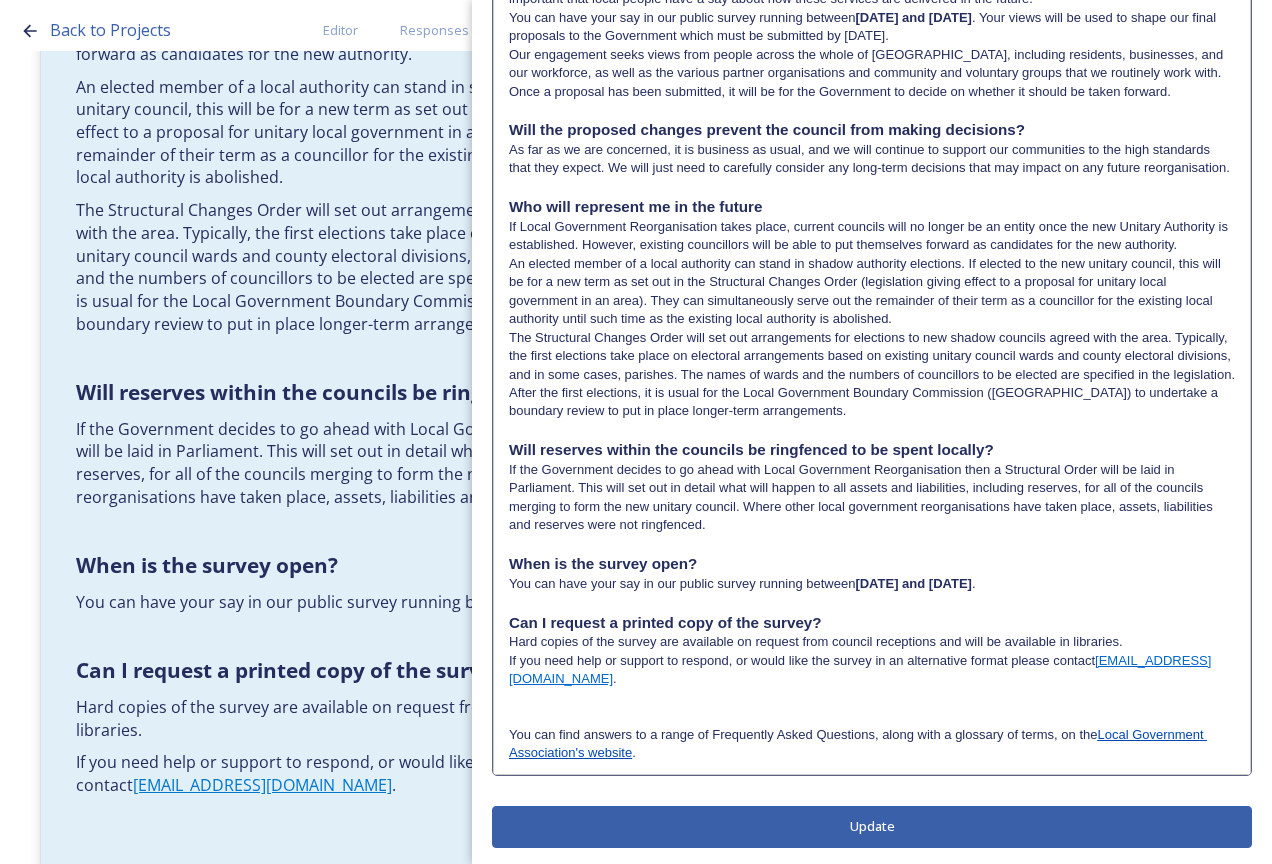 scroll, scrollTop: 2089, scrollLeft: 0, axis: vertical 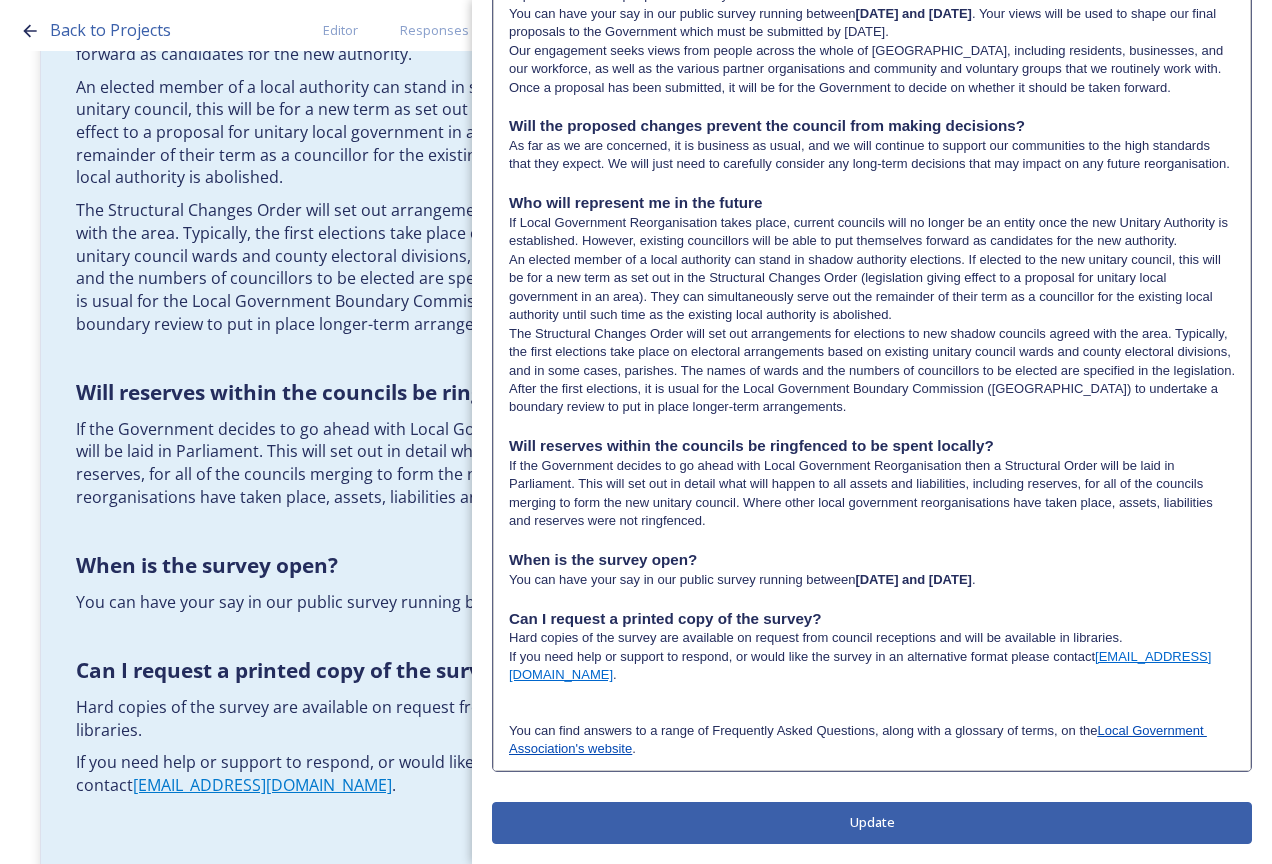 drag, startPoint x: 581, startPoint y: 669, endPoint x: 502, endPoint y: 680, distance: 79.762146 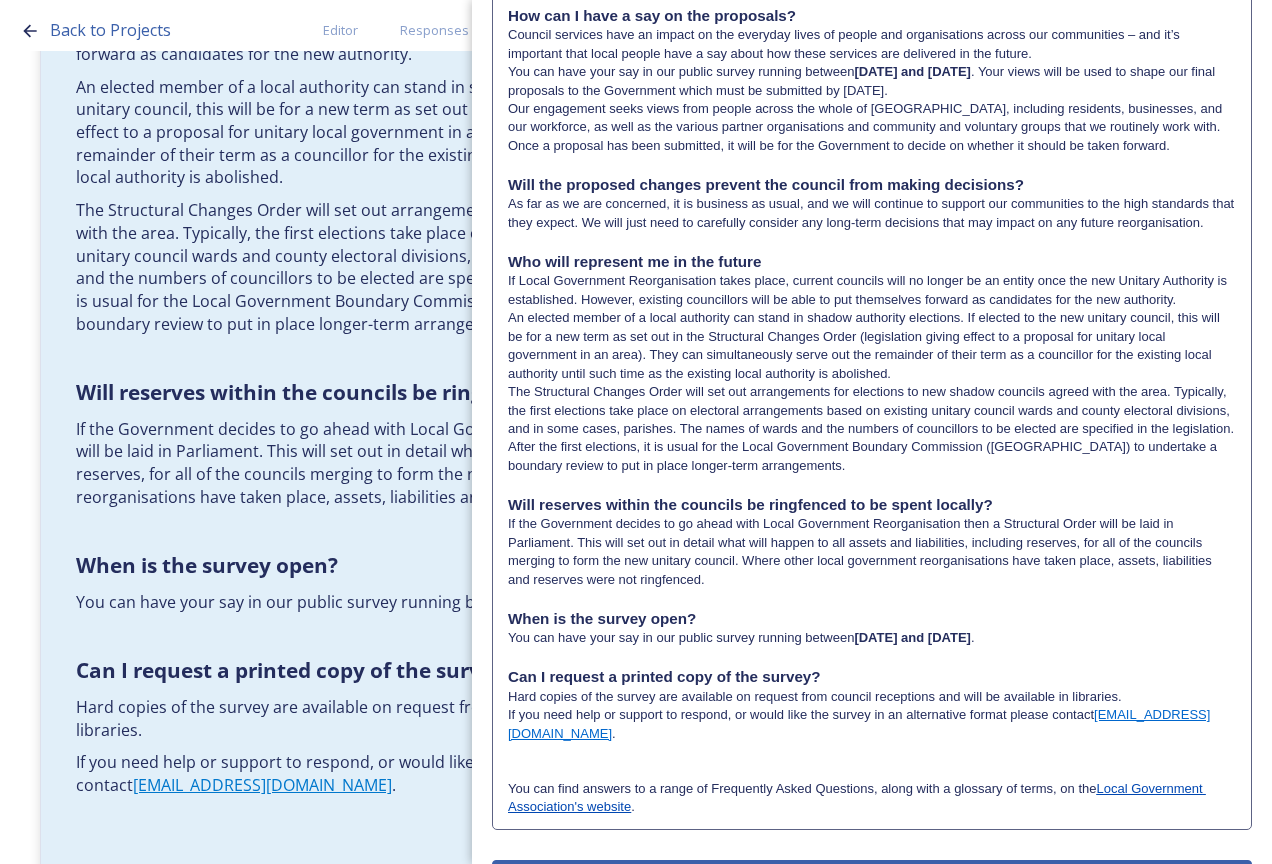 scroll, scrollTop: 2065, scrollLeft: 0, axis: vertical 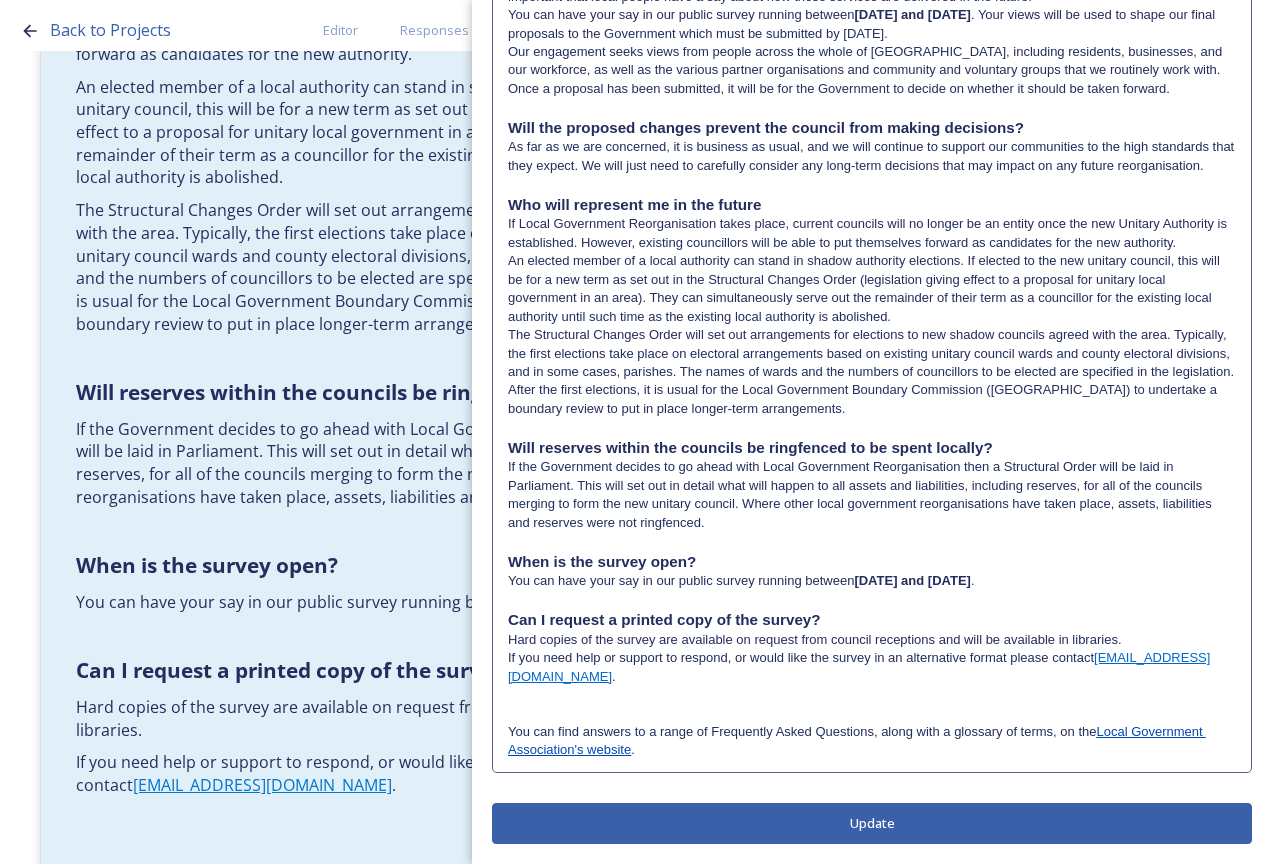 drag, startPoint x: 699, startPoint y: 677, endPoint x: 510, endPoint y: 676, distance: 189.00264 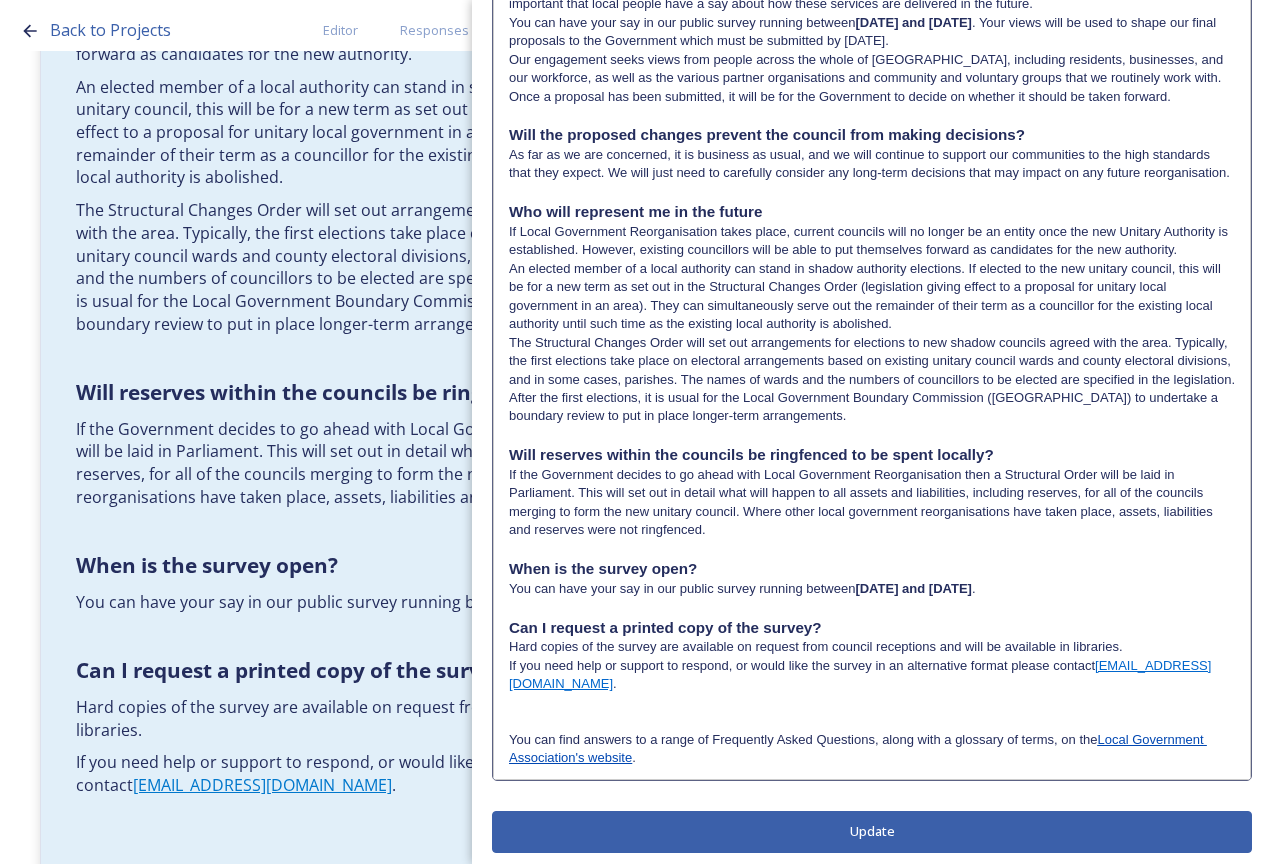 scroll, scrollTop: 2089, scrollLeft: 0, axis: vertical 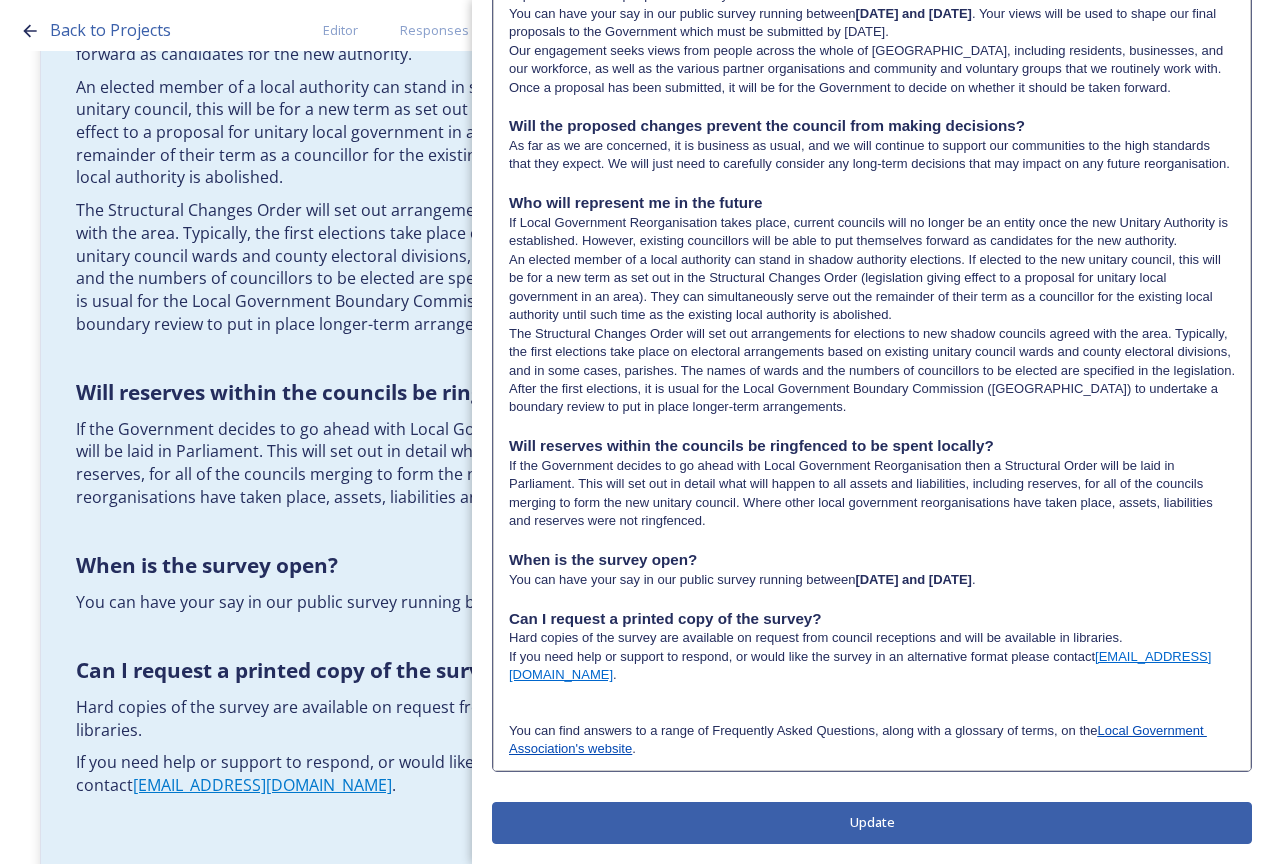 click on "If you need help or support to respond, or would like the survey in an alternative format please contact  [EMAIL_ADDRESS][DOMAIN_NAME] ." at bounding box center (872, 666) 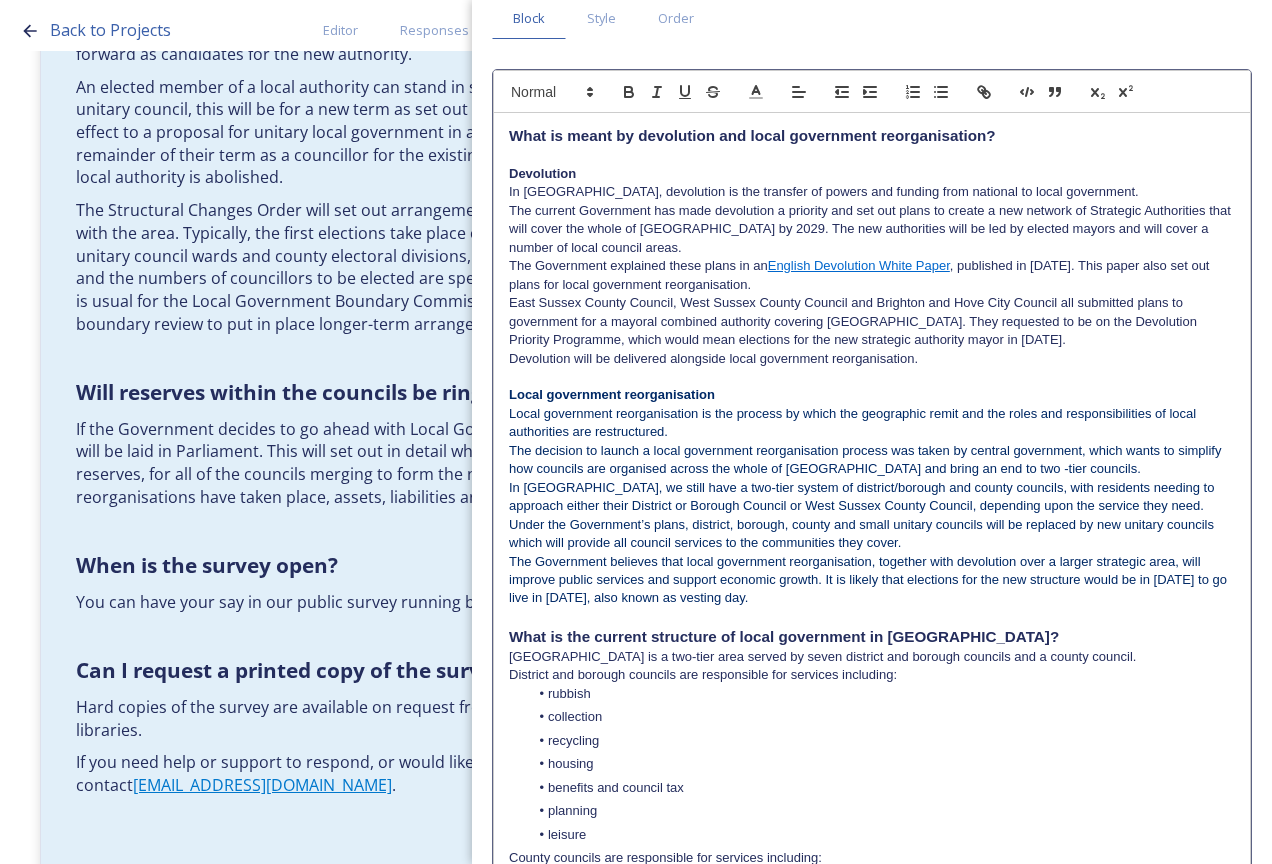 scroll, scrollTop: 0, scrollLeft: 0, axis: both 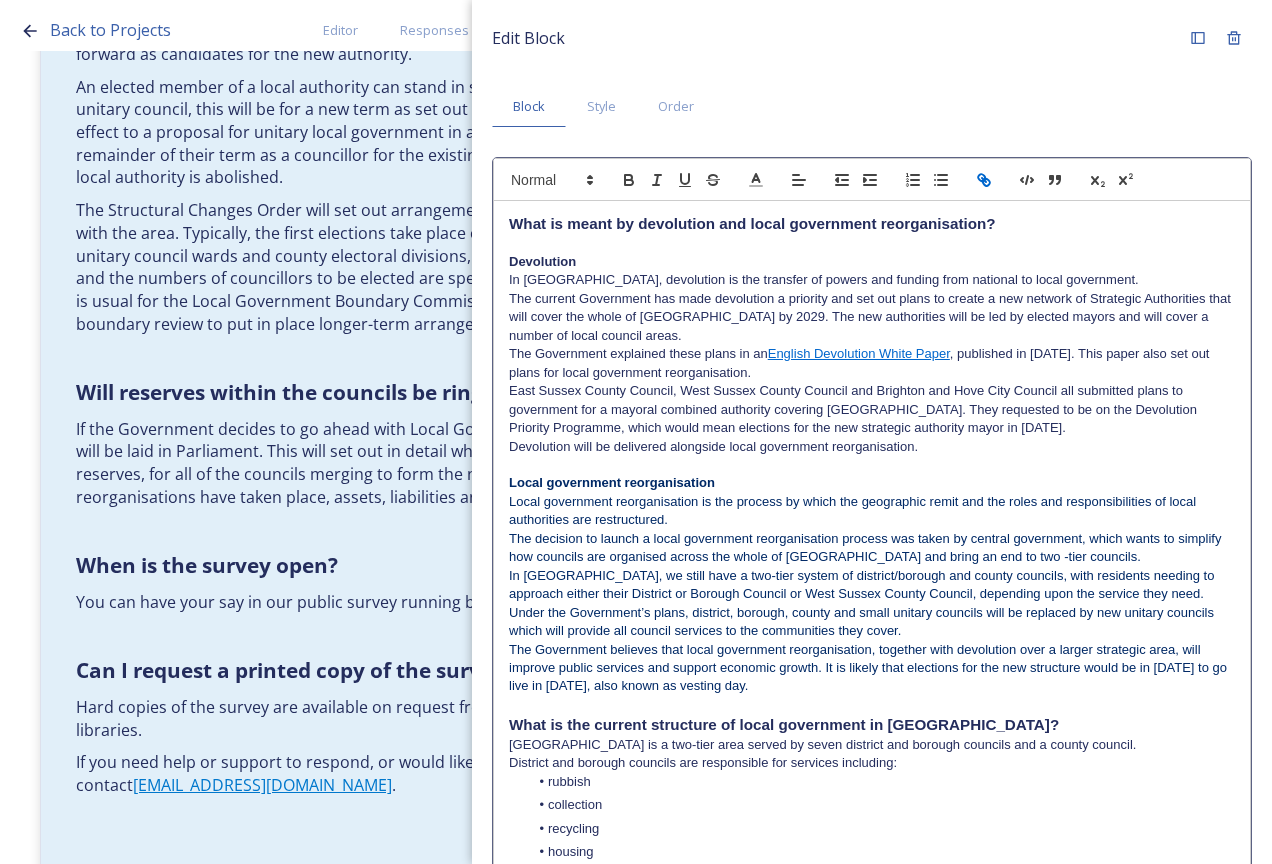 click at bounding box center (984, 180) 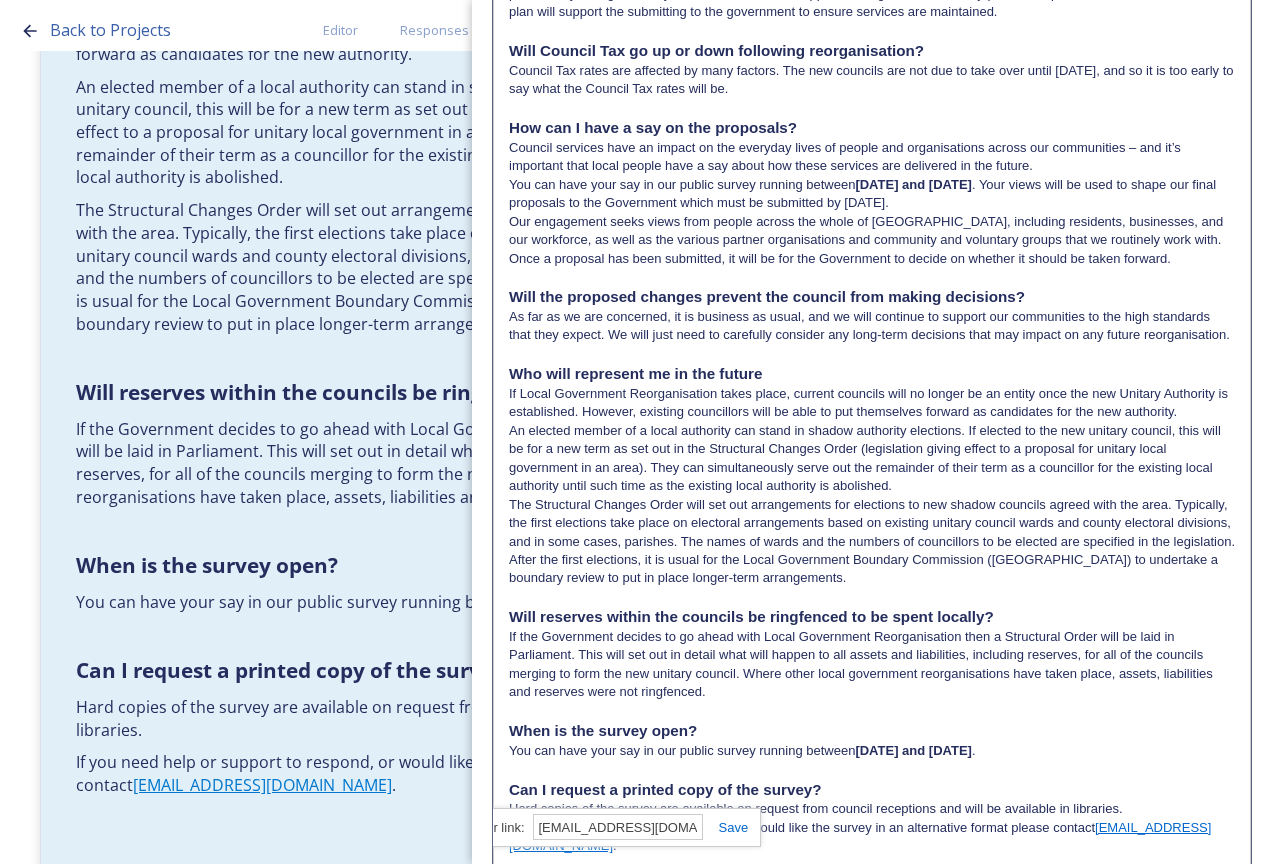 scroll, scrollTop: 2089, scrollLeft: 0, axis: vertical 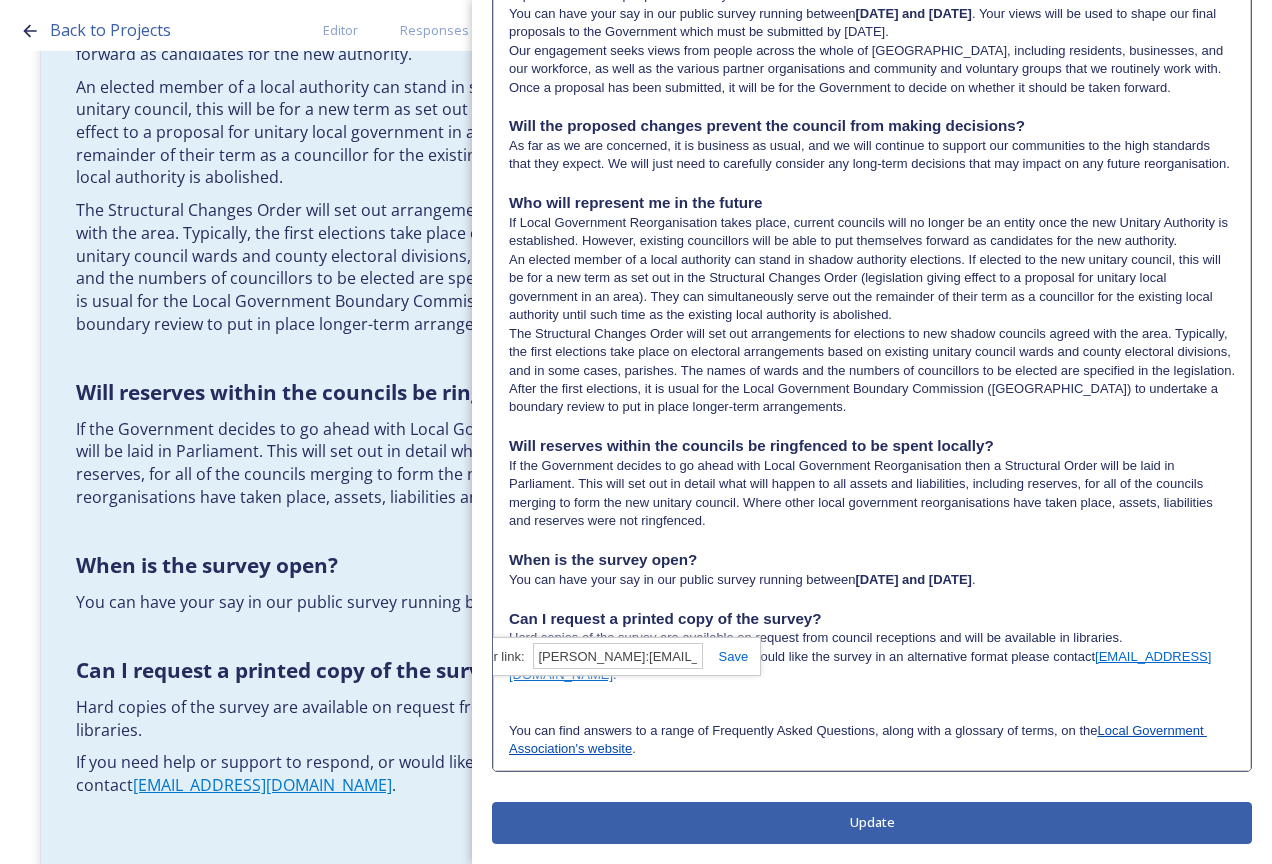 type on "[PERSON_NAME]:[EMAIL_ADDRESS][DOMAIN_NAME]." 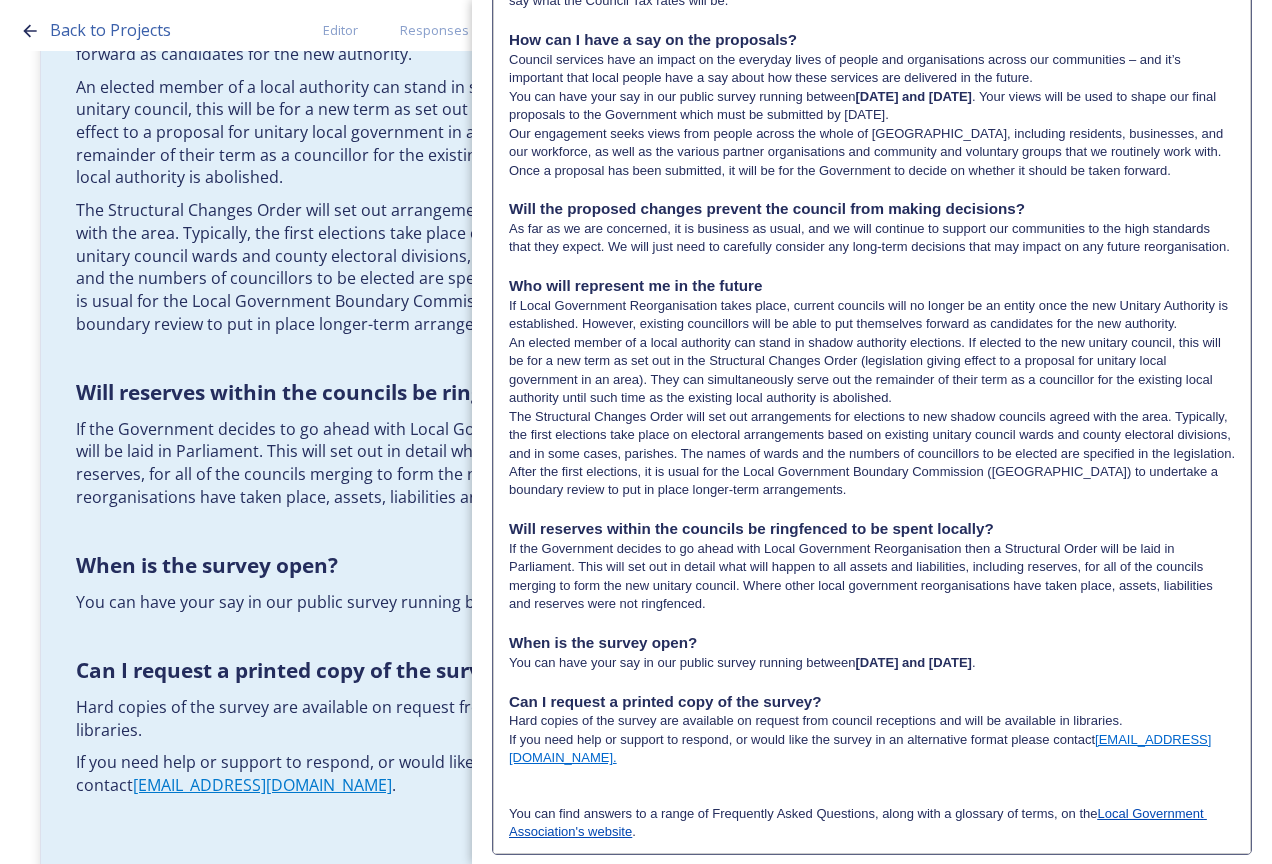 scroll, scrollTop: 2089, scrollLeft: 0, axis: vertical 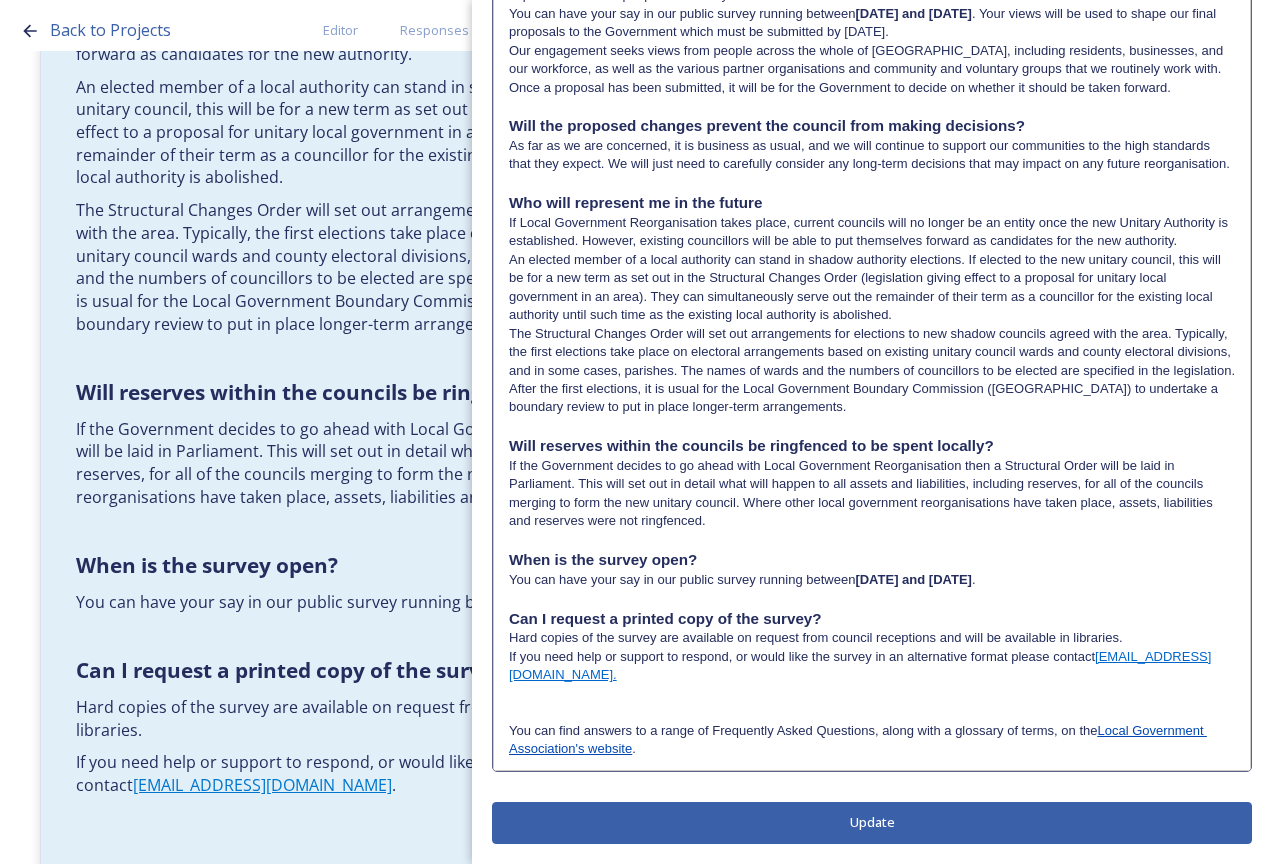click at bounding box center [872, 694] 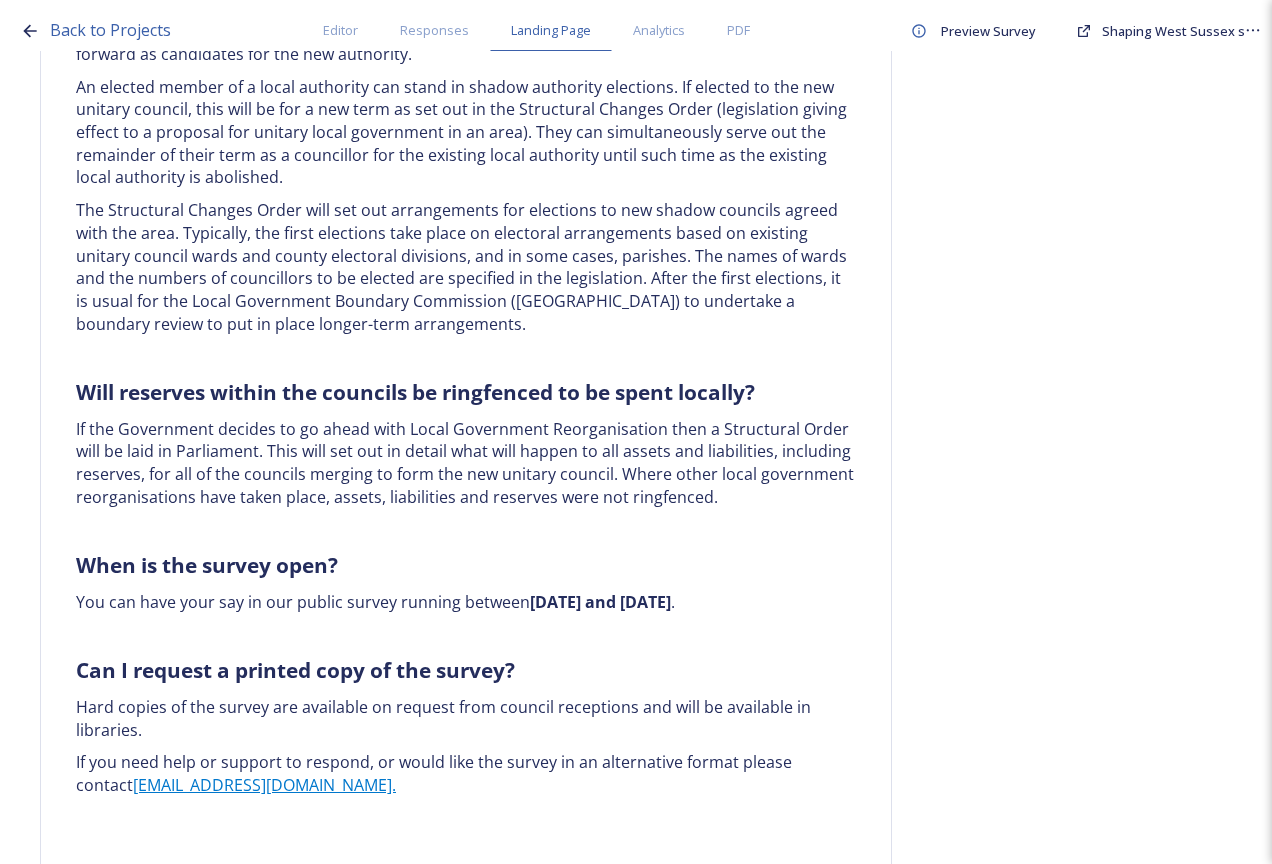 click on "Back to Projects Editor Responses Landing Page Analytics PDF Preview Survey Shaping [GEOGRAPHIC_DATA] survey Do you want to have a landing page for this project? Home Frequently asked questions Block Type:  RICH_TEXT Frequently Asked Questions Block Type:  IMAGE_TEXT On this page, you can find a range of Frequently Asked Questions. You will also find some helpful explainer videos created by the Local Government Association (LGA). Block Type:  RICH_TEXT What is meant by devolution and local government reorganisation? Devolution In [GEOGRAPHIC_DATA], devolution is the transfer of powers and funding from national to local government. The current Government has made devolution a priority and set out plans to create a new network of Strategic Authorities that will cover the whole of [GEOGRAPHIC_DATA] by 2029. The new authorities will be led by elected mayors and will cover a number of local council areas. The Government explained these plans in an  English Devolution White Paper Local government reorganisation rubbish collection recycling" at bounding box center (636, 432) 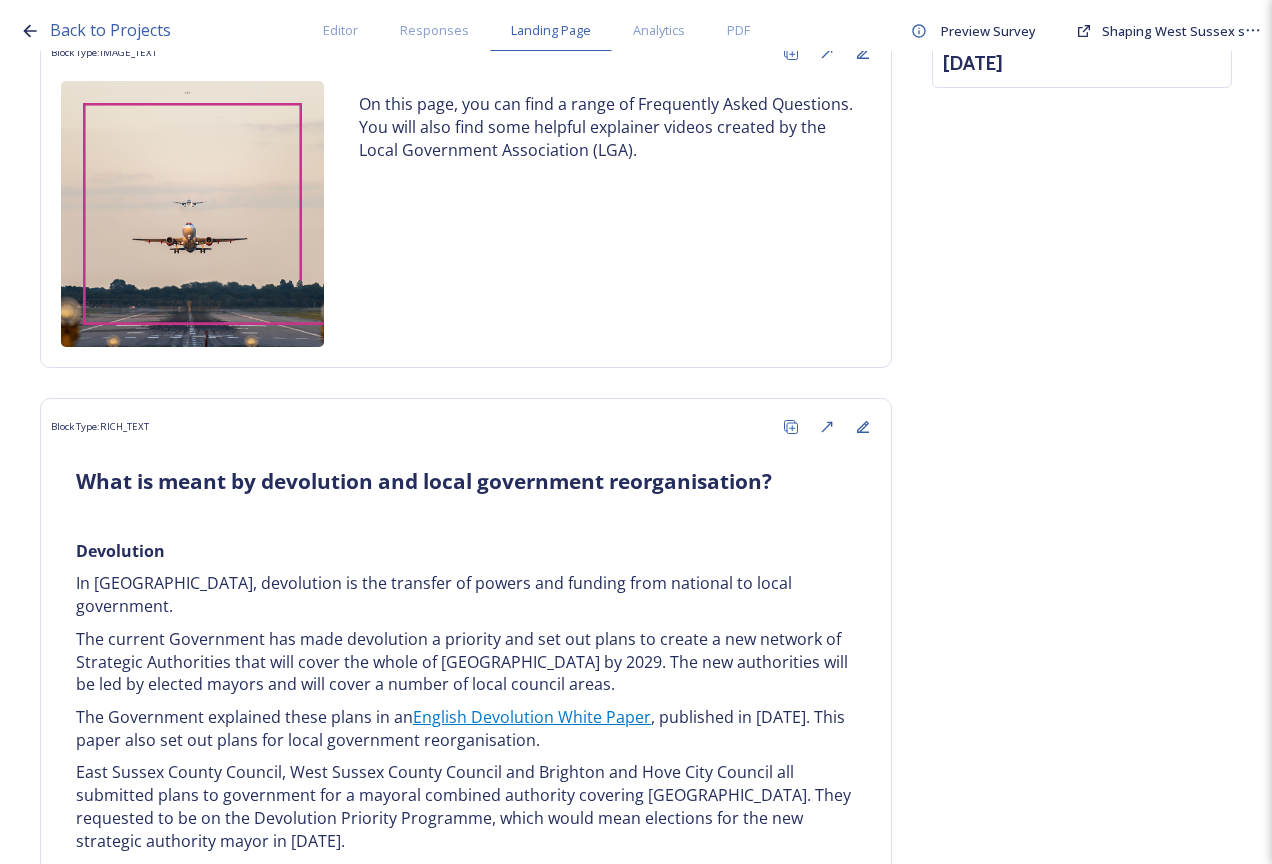 scroll, scrollTop: 0, scrollLeft: 0, axis: both 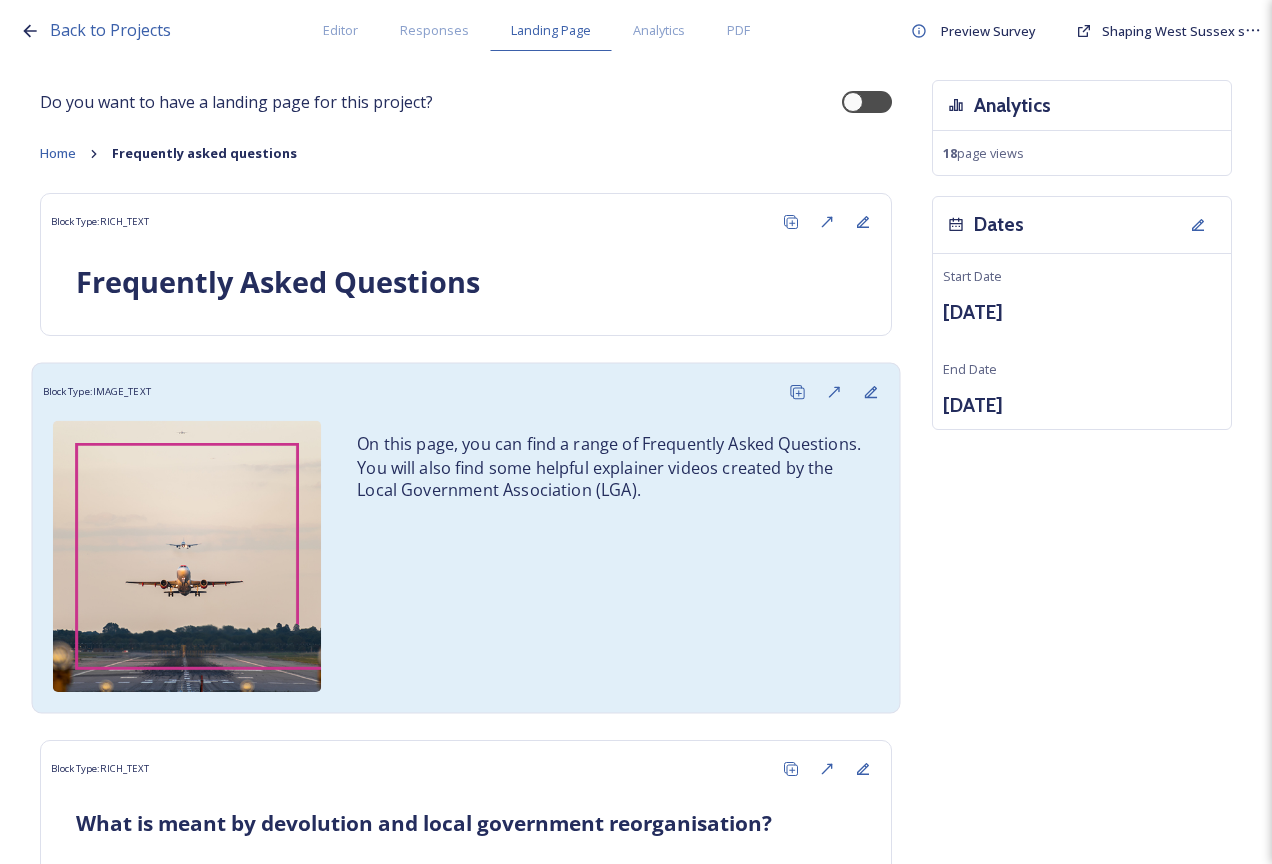 click on "On this page, you can find a range of Frequently Asked Questions. You will also find some helpful explainer videos created by the Local Government Association (LGA)." at bounding box center (610, 468) 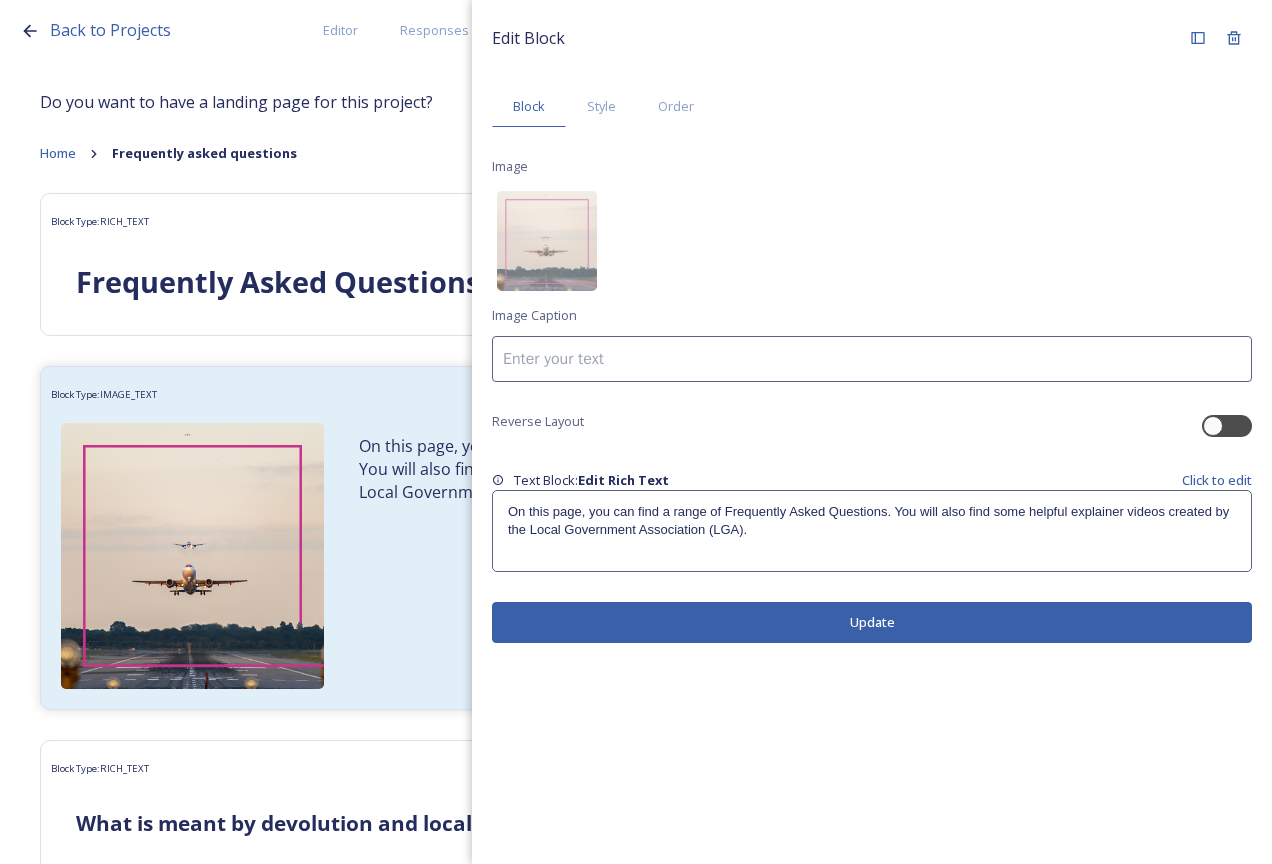 click on "Do you want to have a landing page for this project? Home Frequently asked questions Block Type:  RICH_TEXT Frequently Asked Questions Block Type:  IMAGE_TEXT On this page, you can find a range of Frequently Asked Questions. You will also find some helpful explainer videos created by the Local Government Association (LGA). Block Type:  RICH_TEXT What is meant by devolution and local government reorganisation? Devolution In [GEOGRAPHIC_DATA], devolution is the transfer of powers and funding from national to local government. The current Government has made devolution a priority and set out plans to create a new network of Strategic Authorities that will cover the whole of [GEOGRAPHIC_DATA] by 2029. The new authorities will be led by elected mayors and will cover a number of local council areas. The Government explained these plans in an  English Devolution White Paper , published in [DATE]. This paper also set out plans for local government reorganisation. Local government reorganisation rubbish collection recycling . ." at bounding box center (636, 3501) 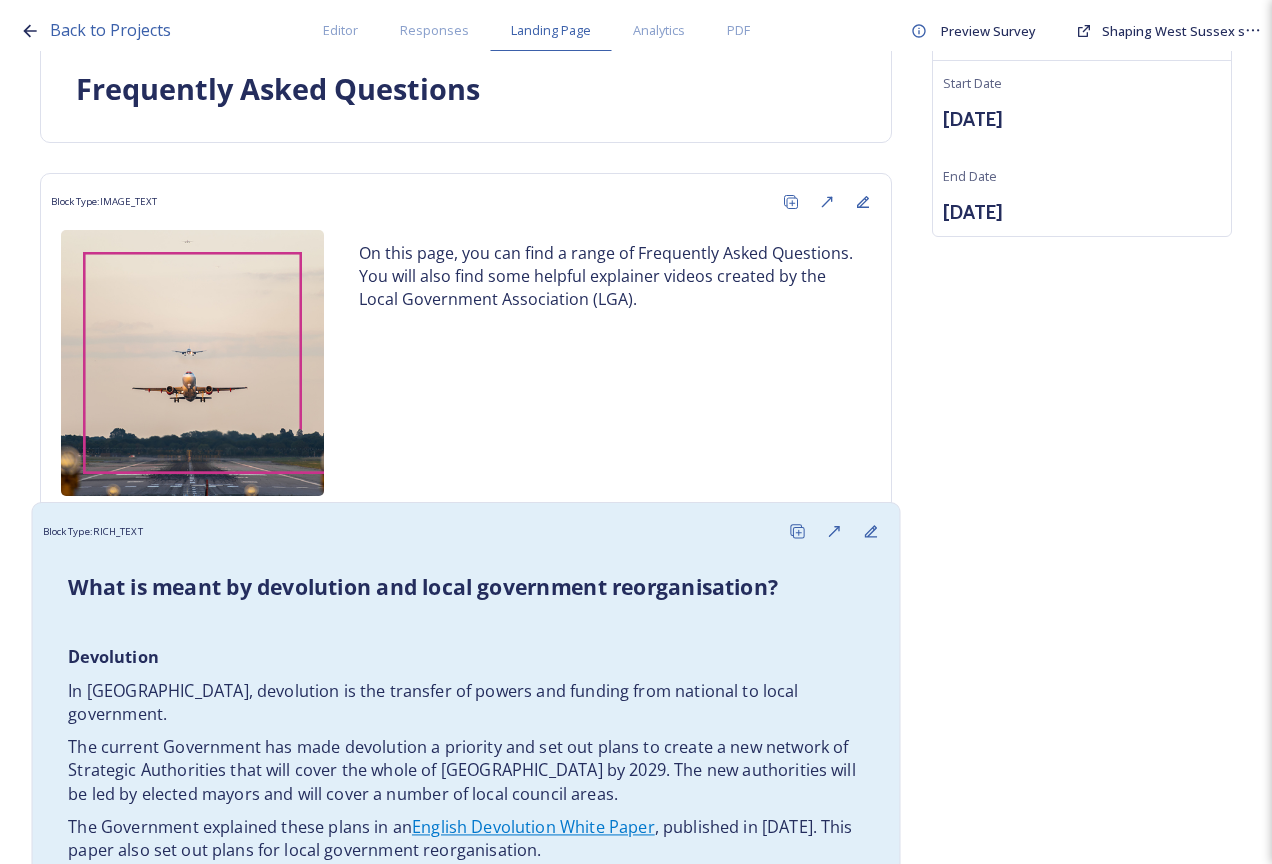 scroll, scrollTop: 200, scrollLeft: 0, axis: vertical 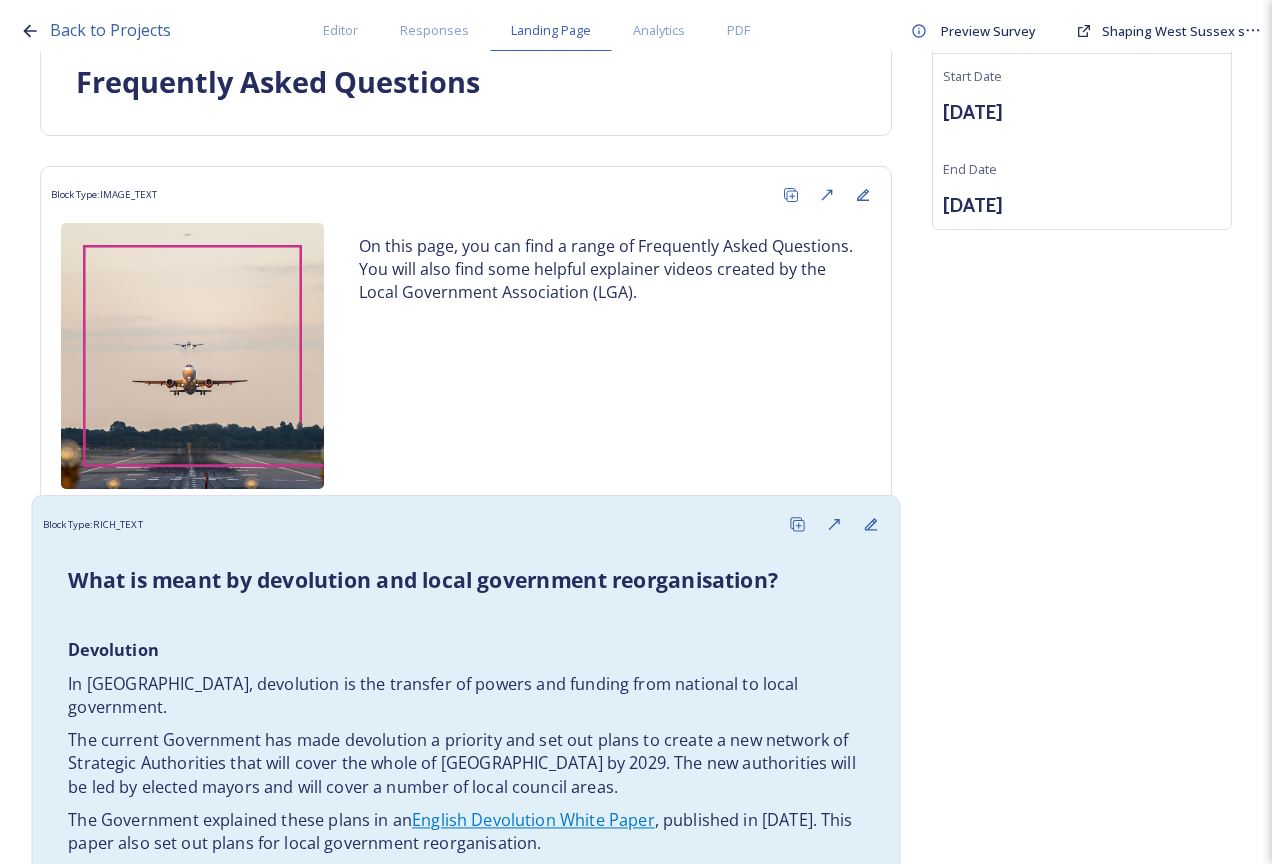 click on "What is meant by devolution and local government reorganisation? Devolution In [GEOGRAPHIC_DATA], devolution is the transfer of powers and funding from national to local government. The current Government has made devolution a priority and set out plans to create a new network of Strategic Authorities that will cover the whole of [GEOGRAPHIC_DATA] by 2029. The new authorities will be led by elected mayors and will cover a number of local council areas. The Government explained these plans in an  English Devolution White Paper , published in [DATE]. This paper also set out plans for local government reorganisation. East Sussex County Council, West Sussex County Council and Brighton and Hove City Council all submitted plans to government for a mayoral combined authority covering [GEOGRAPHIC_DATA]. They requested to be on the Devolution Priority Programme, which would mean elections for the new strategic authority mayor in [DATE].  Devolution will be delivered alongside local government reorganisation. rubbish collection recycling ." at bounding box center (466, 2813) 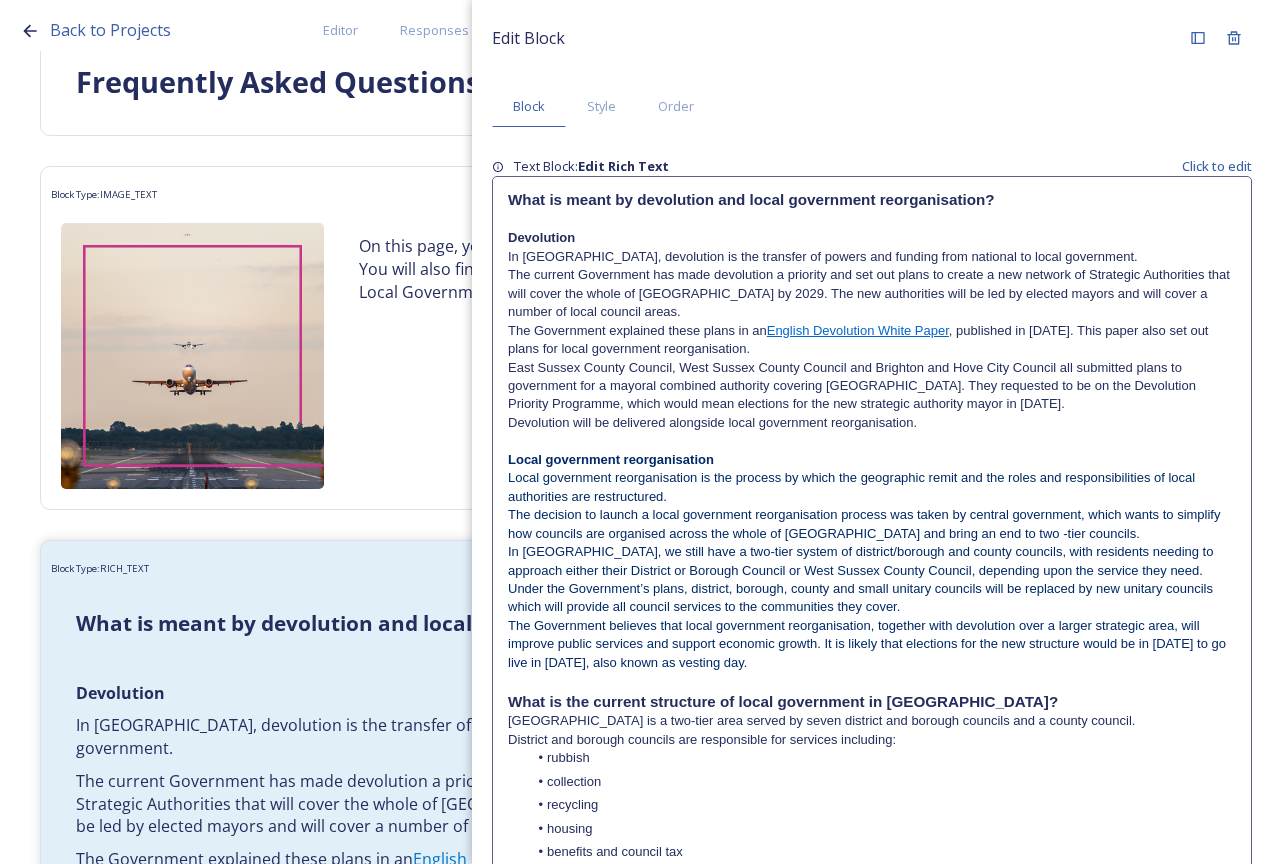 click on "Devolution will be delivered alongside local government reorganisation." at bounding box center (872, 423) 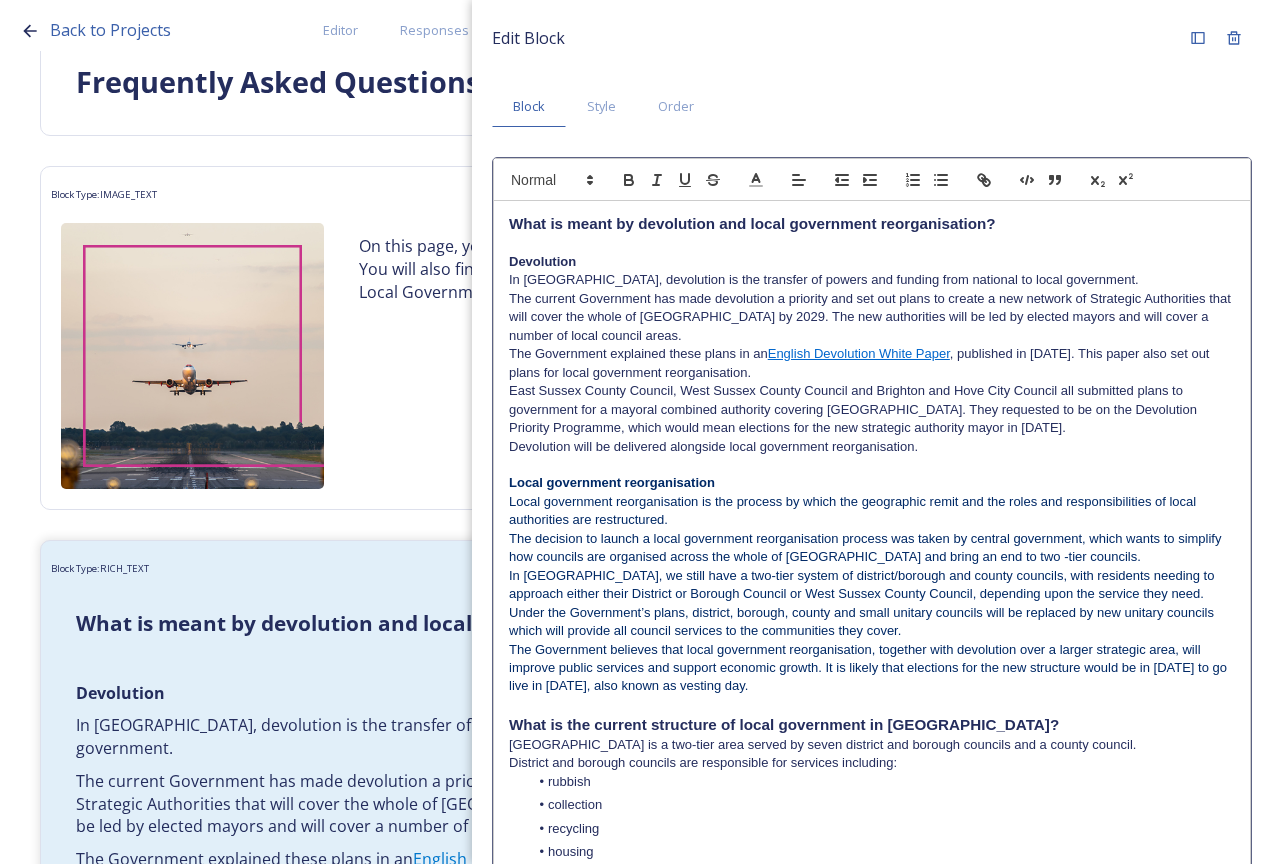 click on "Devolution will be delivered alongside local government reorganisation." at bounding box center [872, 447] 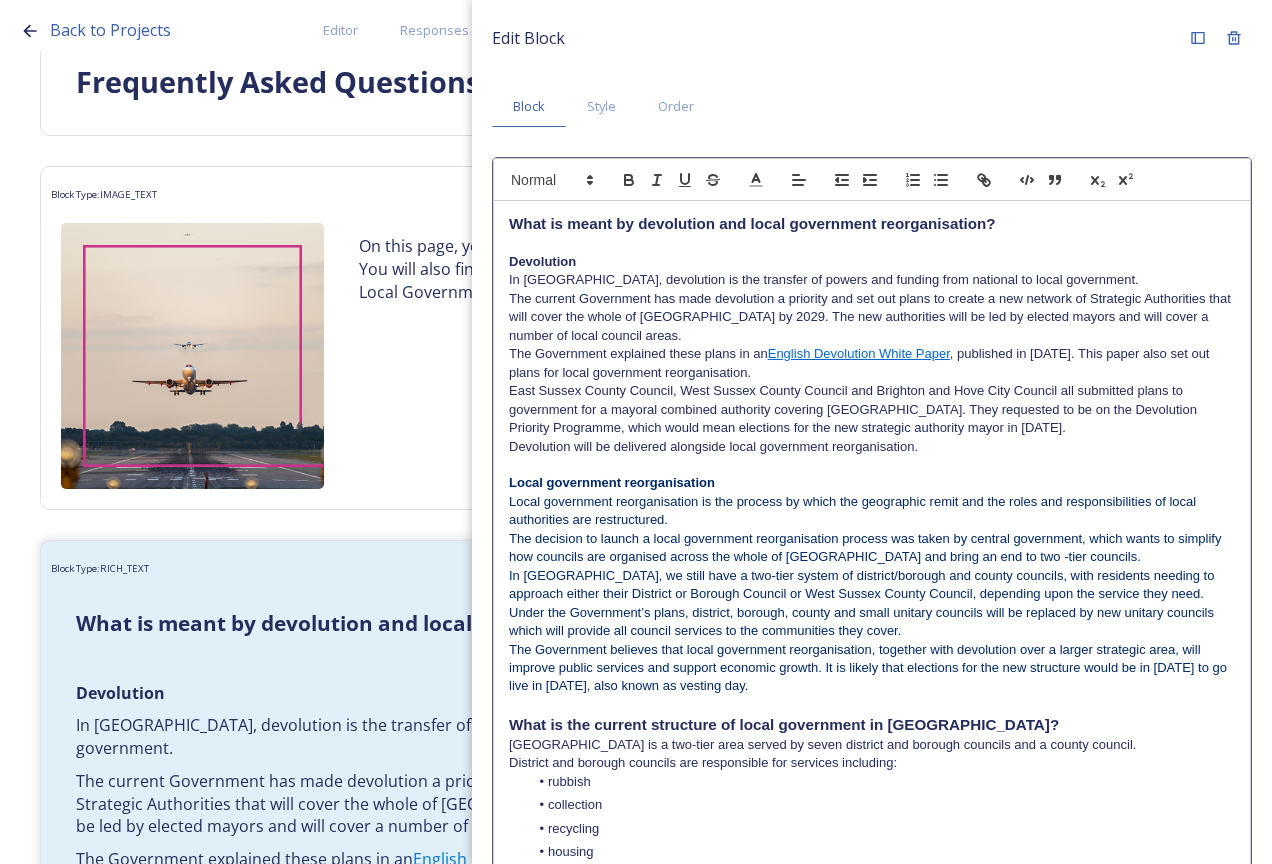 type 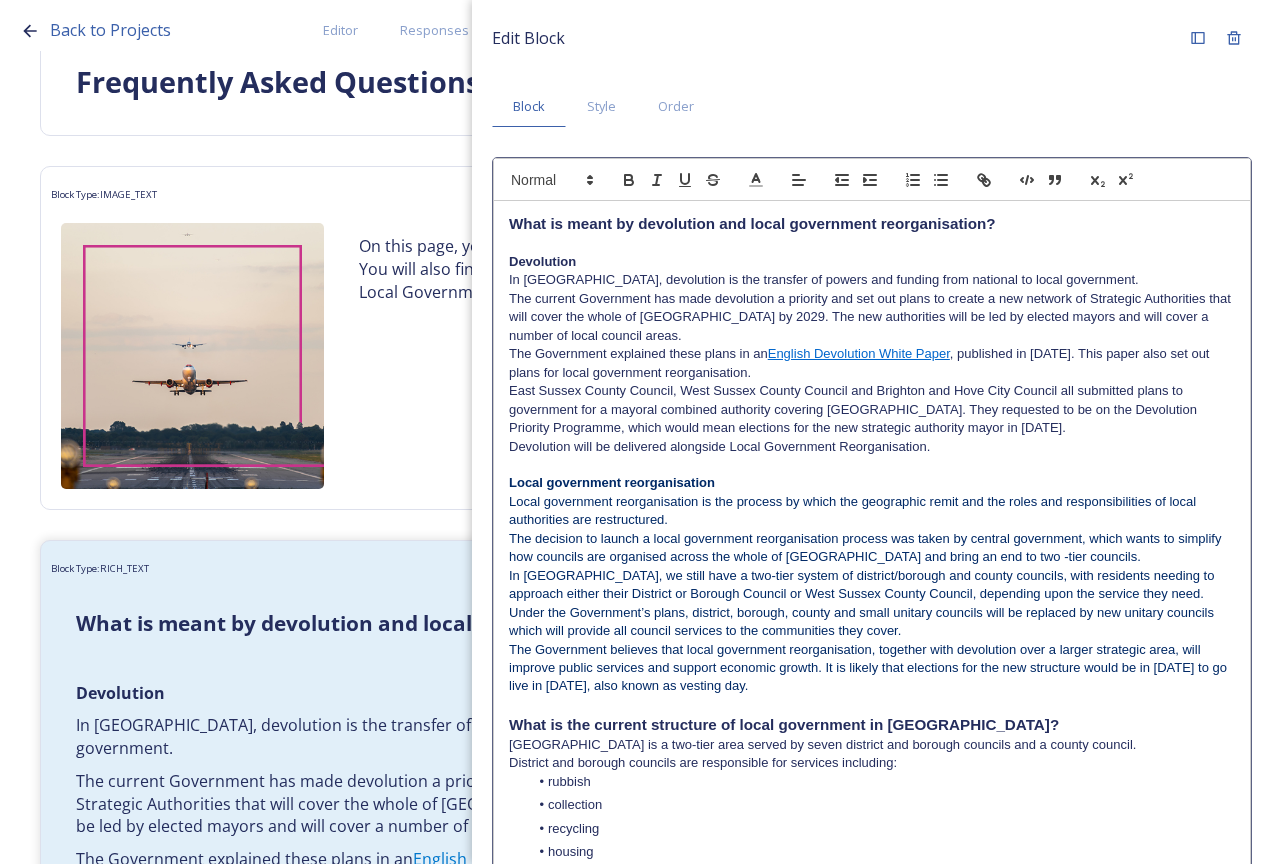 click on "Local government reorganisation" at bounding box center (612, 482) 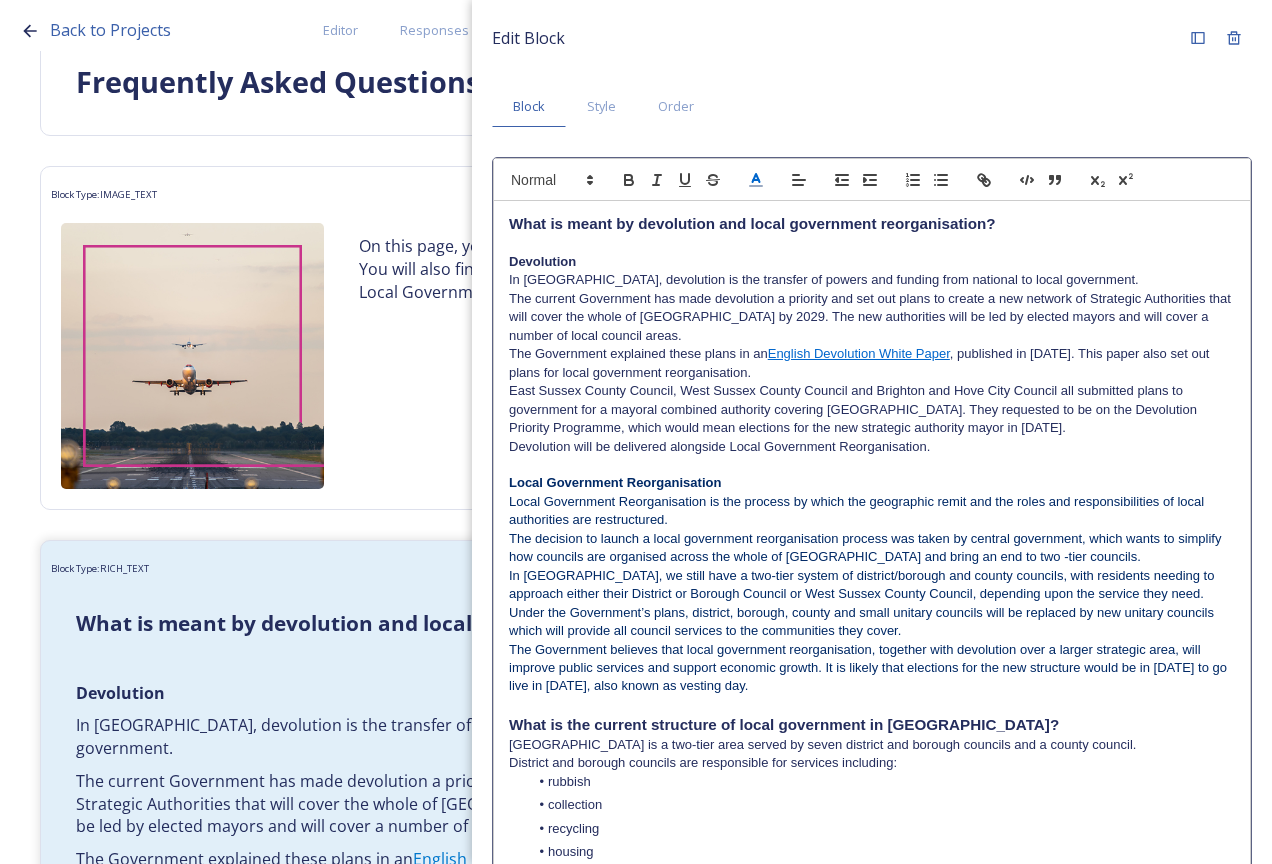 click on "The decision to launch a local government reorganisation process was taken by central government, which wants to simplify how councils are organised across the whole of [GEOGRAPHIC_DATA] and bring an end to two -tier councils." at bounding box center [867, 547] 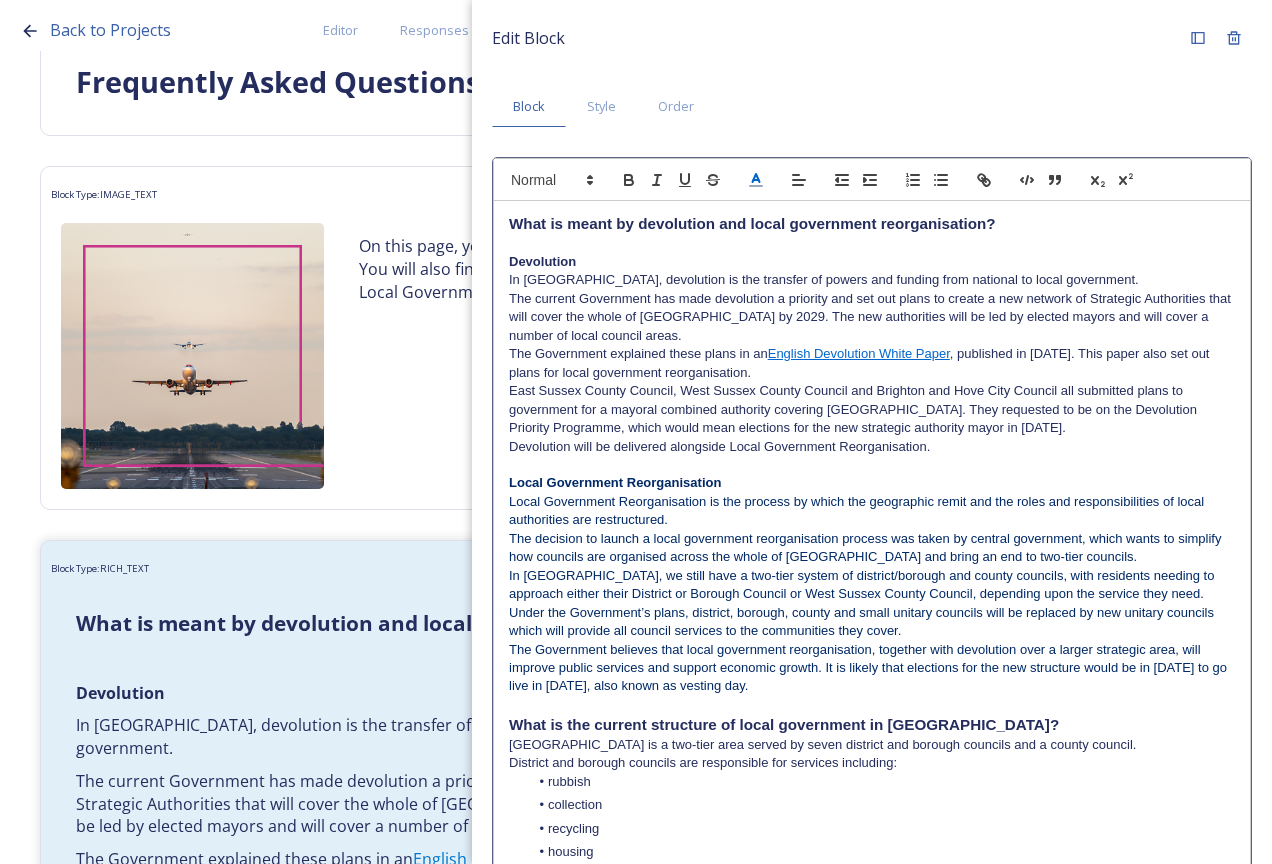 click on "The decision to launch a local government reorganisation process was taken by central government, which wants to simplify how councils are organised across the whole of [GEOGRAPHIC_DATA] and bring an end to two-tier councils." at bounding box center [867, 547] 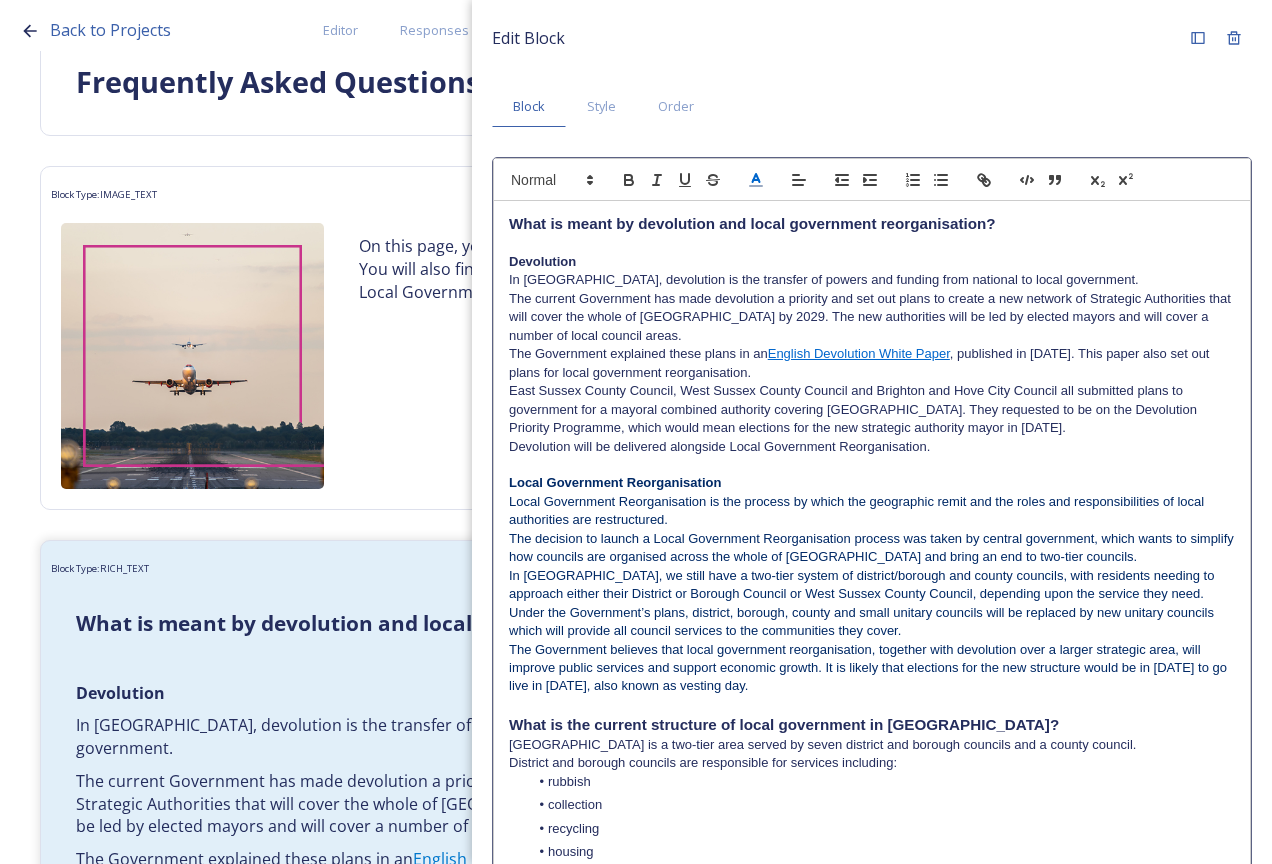 click on "The decision to launch a Local Government Reorganisation process was taken by central government, which wants to simplify how councils are organised across the whole of [GEOGRAPHIC_DATA] and bring an end to two-tier councils." at bounding box center (873, 547) 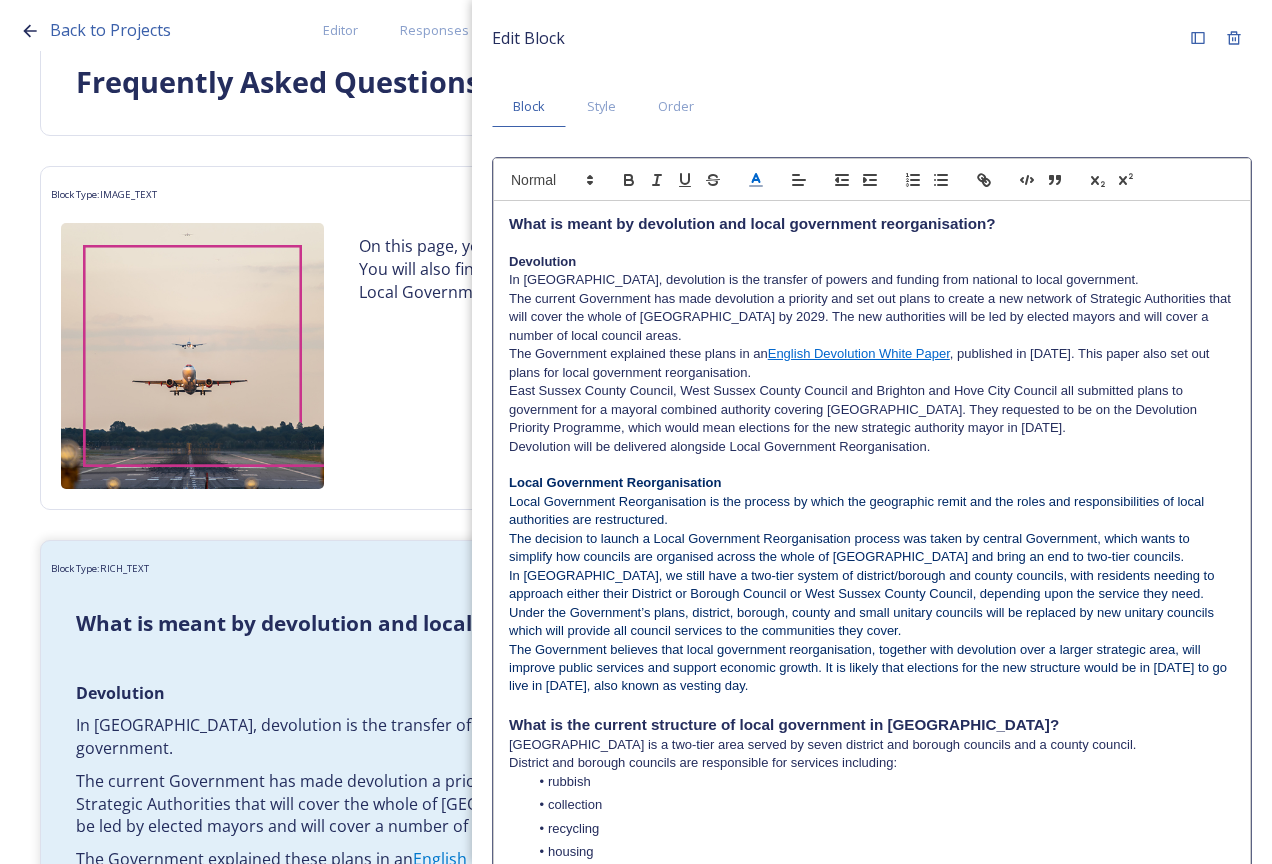 click on "The Government believes that local government reorganisation, together with devolution over a larger strategic area, will improve public services and support economic growth. It is likely that elections for the new structure would be in [DATE] to go live in [DATE], also known as vesting day." at bounding box center (870, 668) 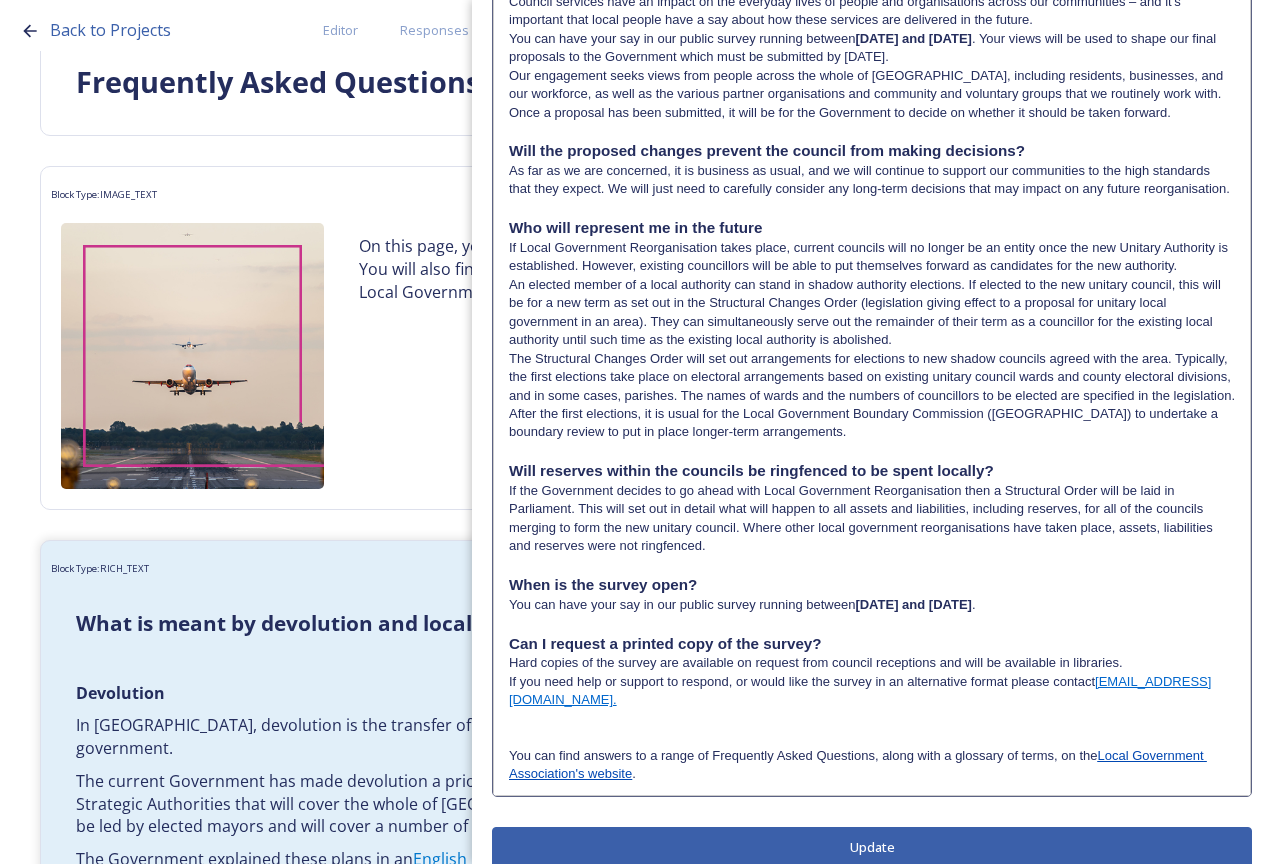 scroll, scrollTop: 2089, scrollLeft: 0, axis: vertical 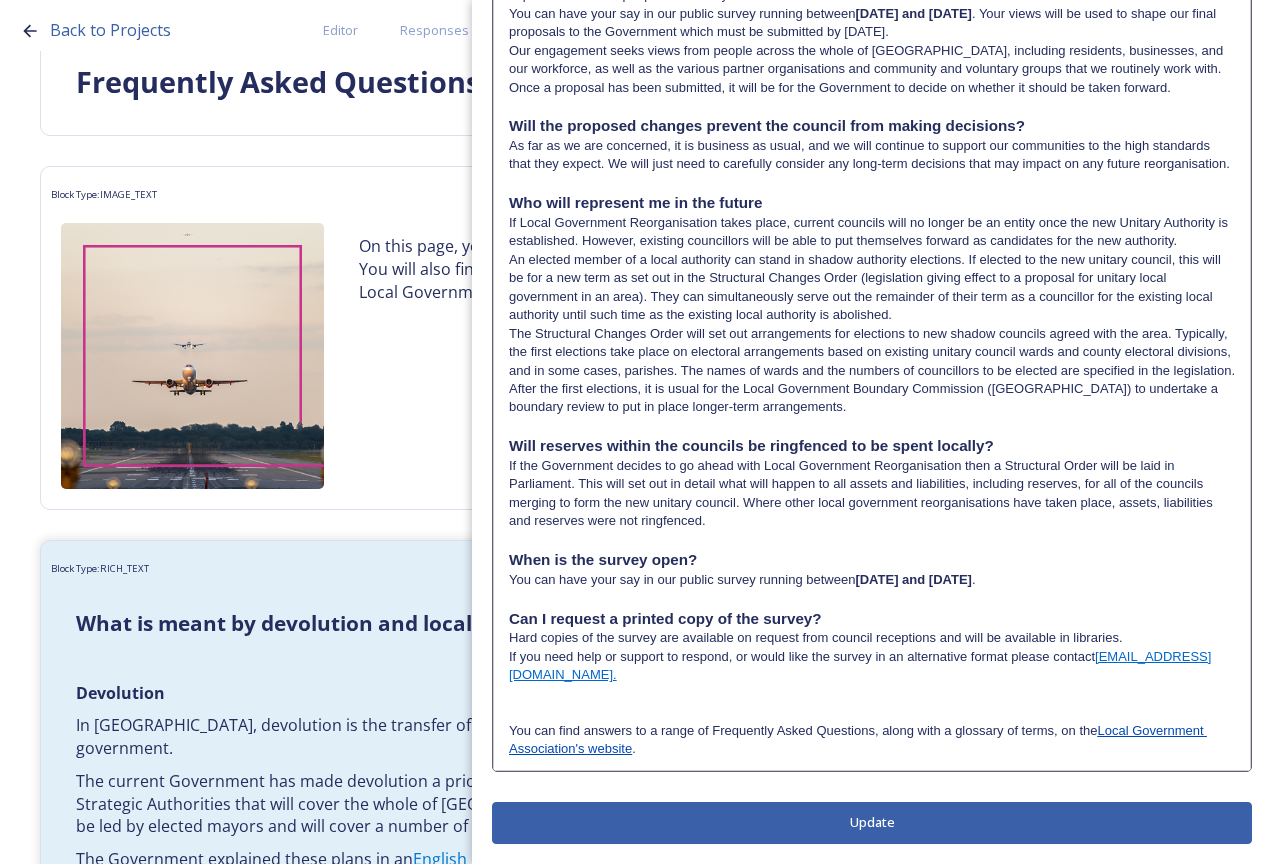 click on "Edit Block Block Style Order                                                                                                                                                                           What is meant by devolution and local government reorganisation? Devolution In [GEOGRAPHIC_DATA], devolution is the transfer of powers and funding from national to local government. The current Government has made devolution a priority and set out plans to create a new network of Strategic Authorities that will cover the whole of [GEOGRAPHIC_DATA] by 2029. The new authorities will be led by elected mayors and will cover a number of local council areas. The Government explained these plans in an  English Devolution White Paper , published in [DATE]. This paper also set out plans for local government reorganisation. Devolution will be delivered alongside Local Government Reorganisation. Local Government Reorganisation What is the current structure of local government in [GEOGRAPHIC_DATA]? rubbish collection recycling housing planning" at bounding box center (872, -604) 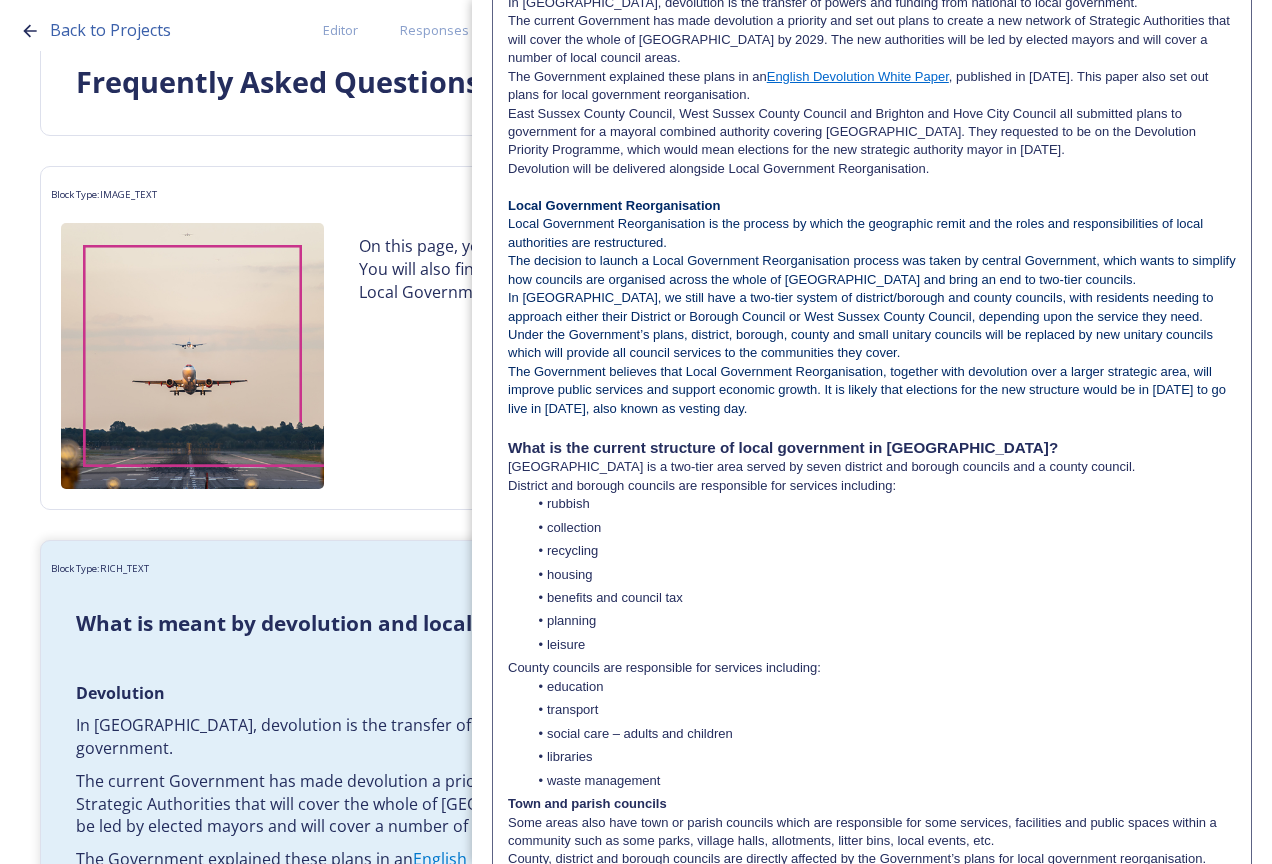 scroll, scrollTop: 300, scrollLeft: 0, axis: vertical 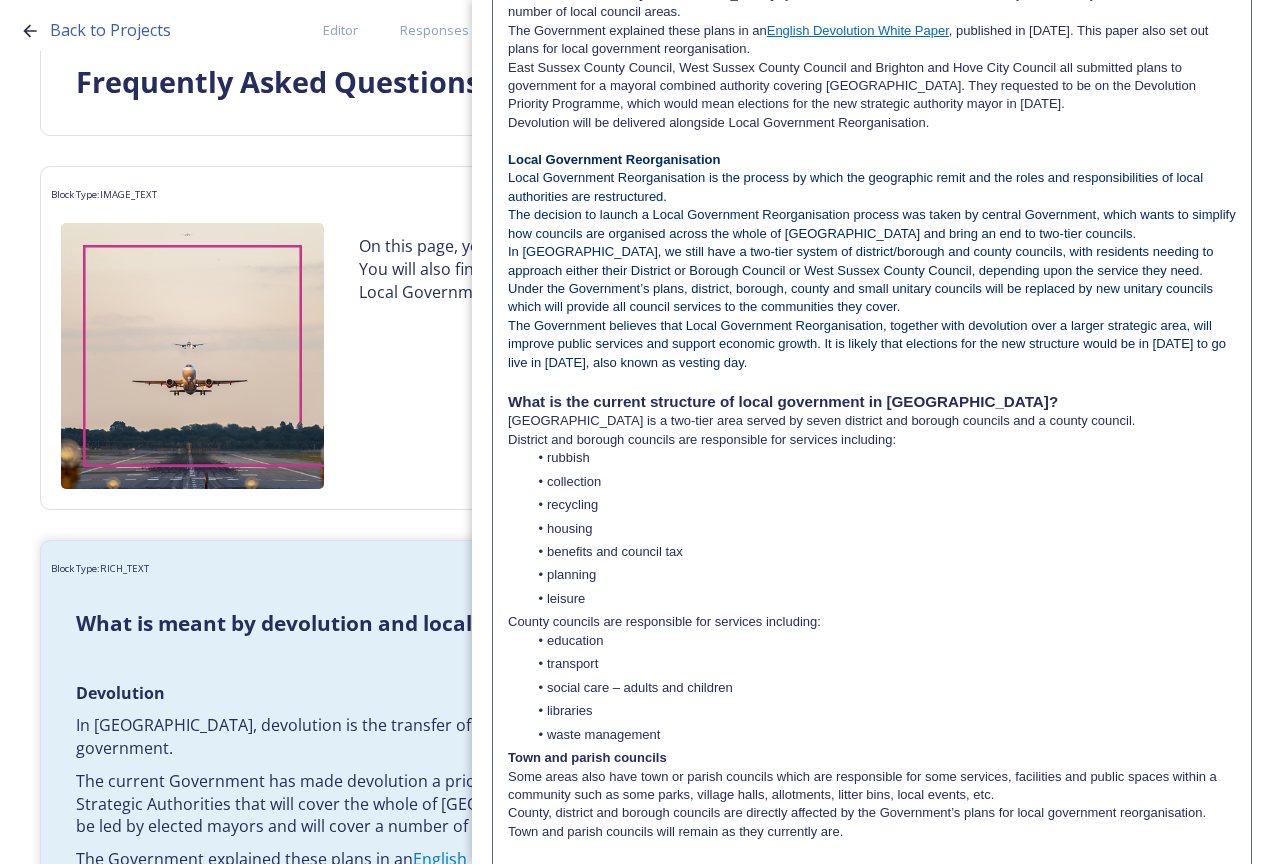 click on "County, district and borough councils are directly affected by the Government’s plans for local government reorganisation. Town and parish councils will remain as they currently are." at bounding box center (872, 822) 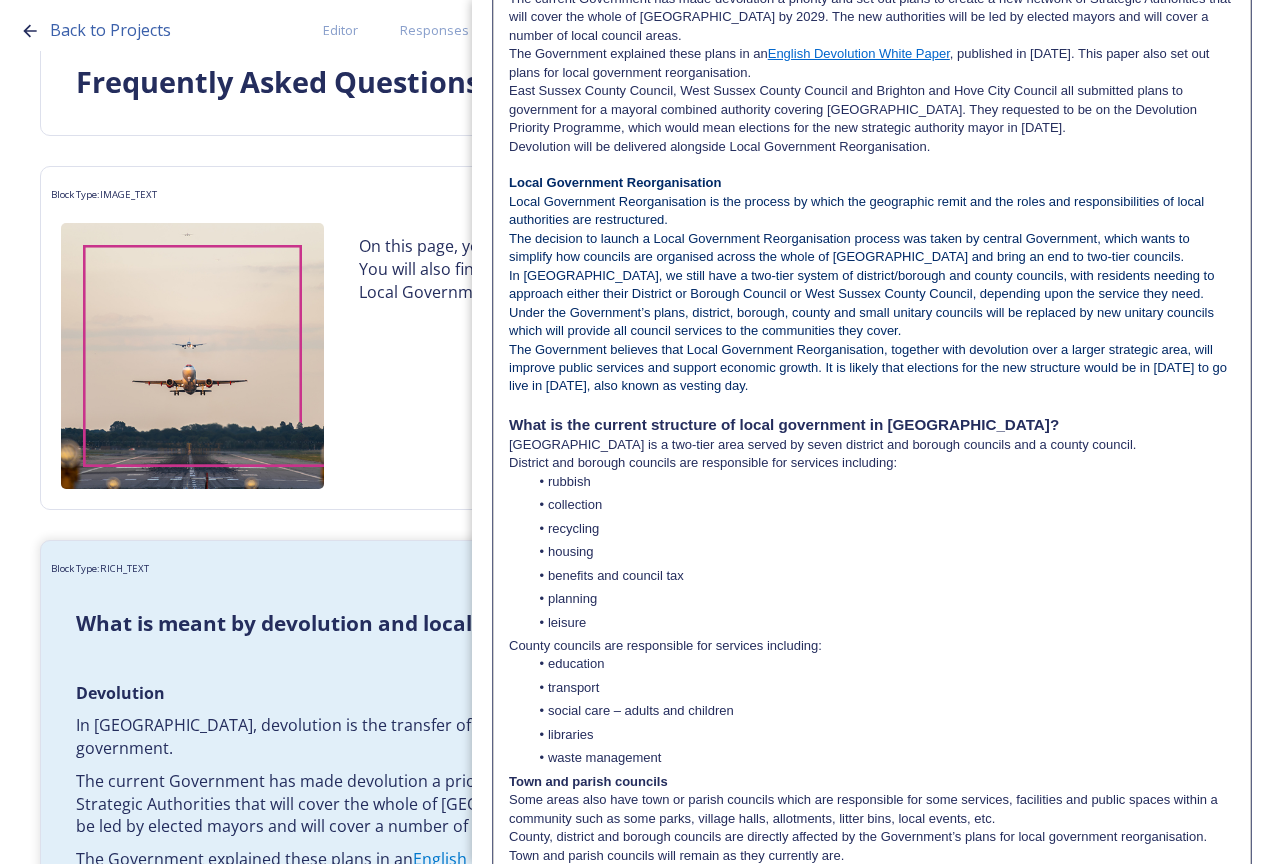 click on "County, district and borough councils are directly affected by the Government’s plans for local government reorganisation. Town and parish councils will remain as they currently are." at bounding box center [872, 846] 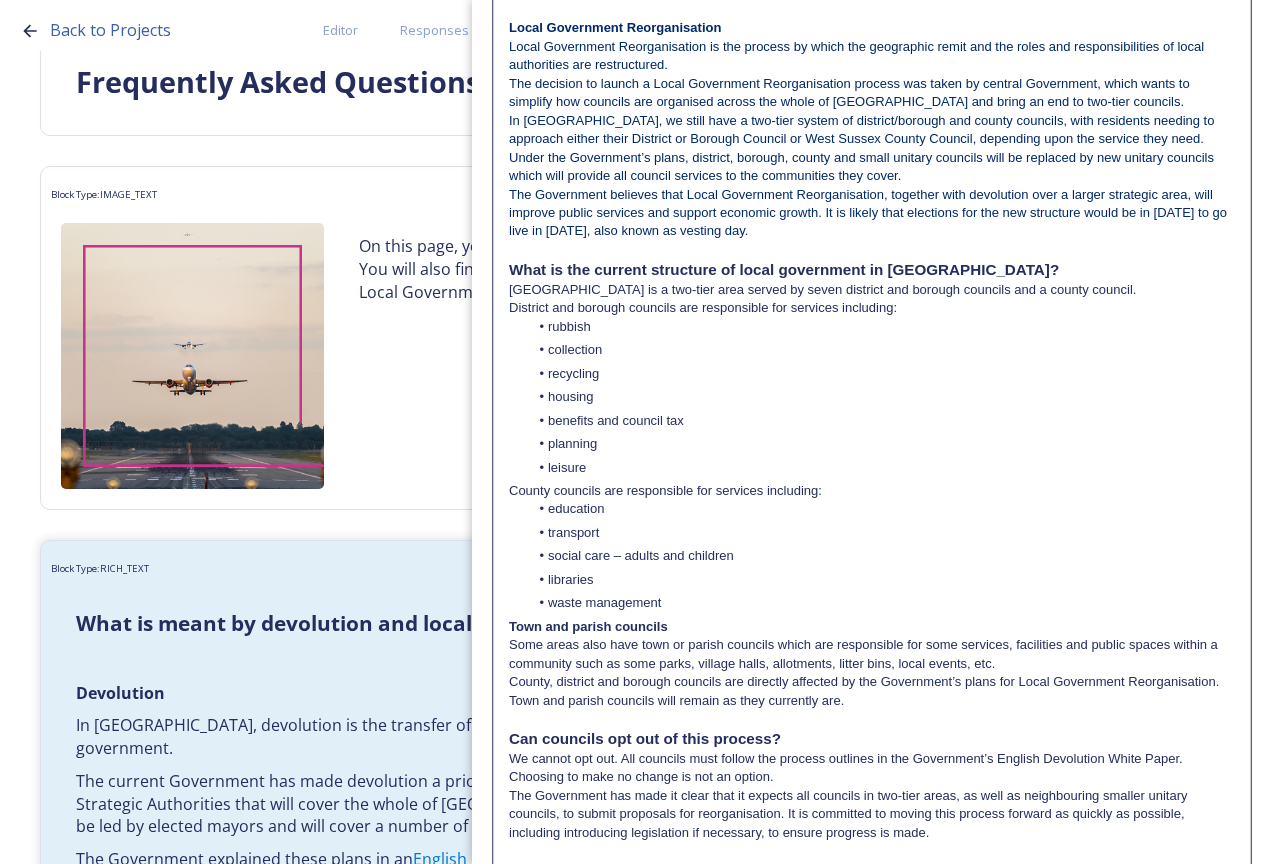 scroll, scrollTop: 500, scrollLeft: 0, axis: vertical 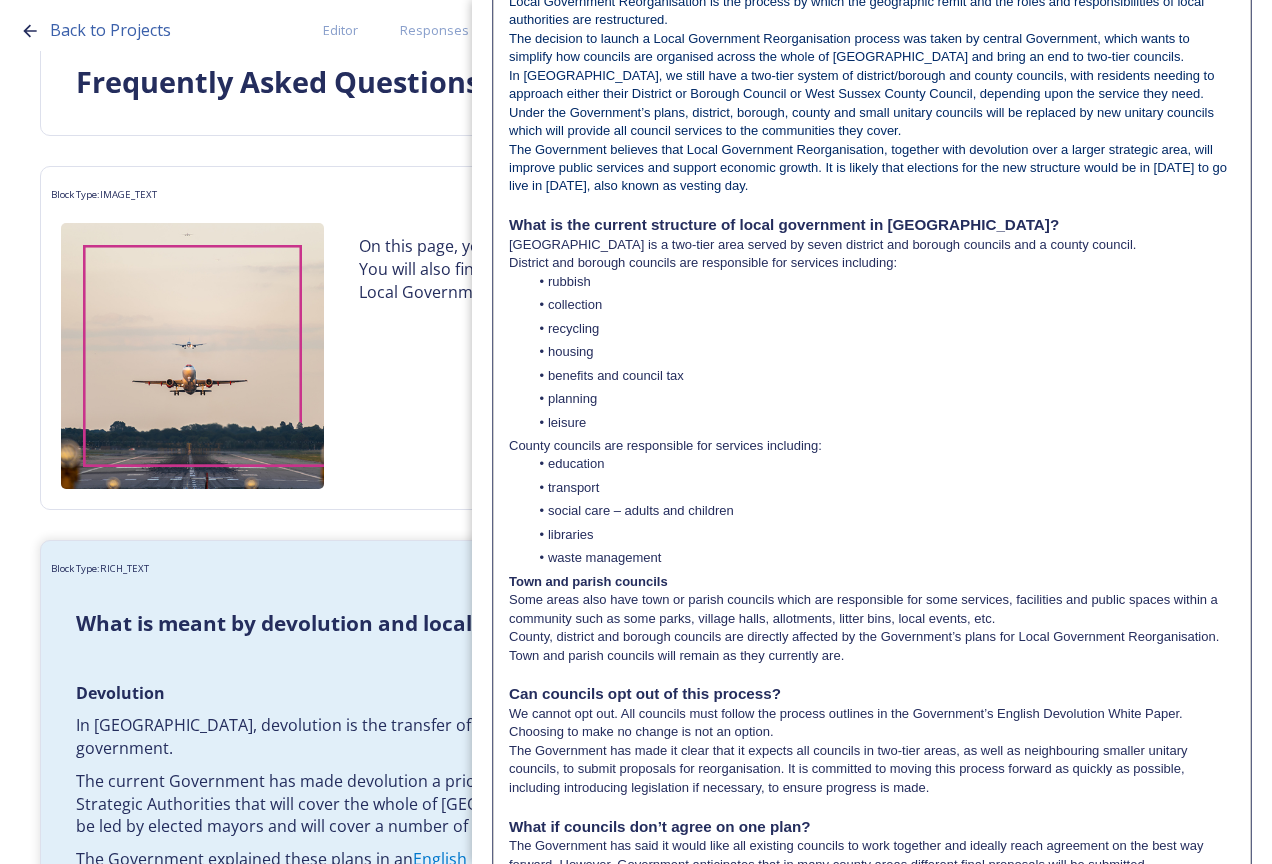 click on "County, district and borough councils are directly affected by the Government’s plans for Local Government Reorganisation. Town and parish councils will remain as they currently are." at bounding box center (872, 646) 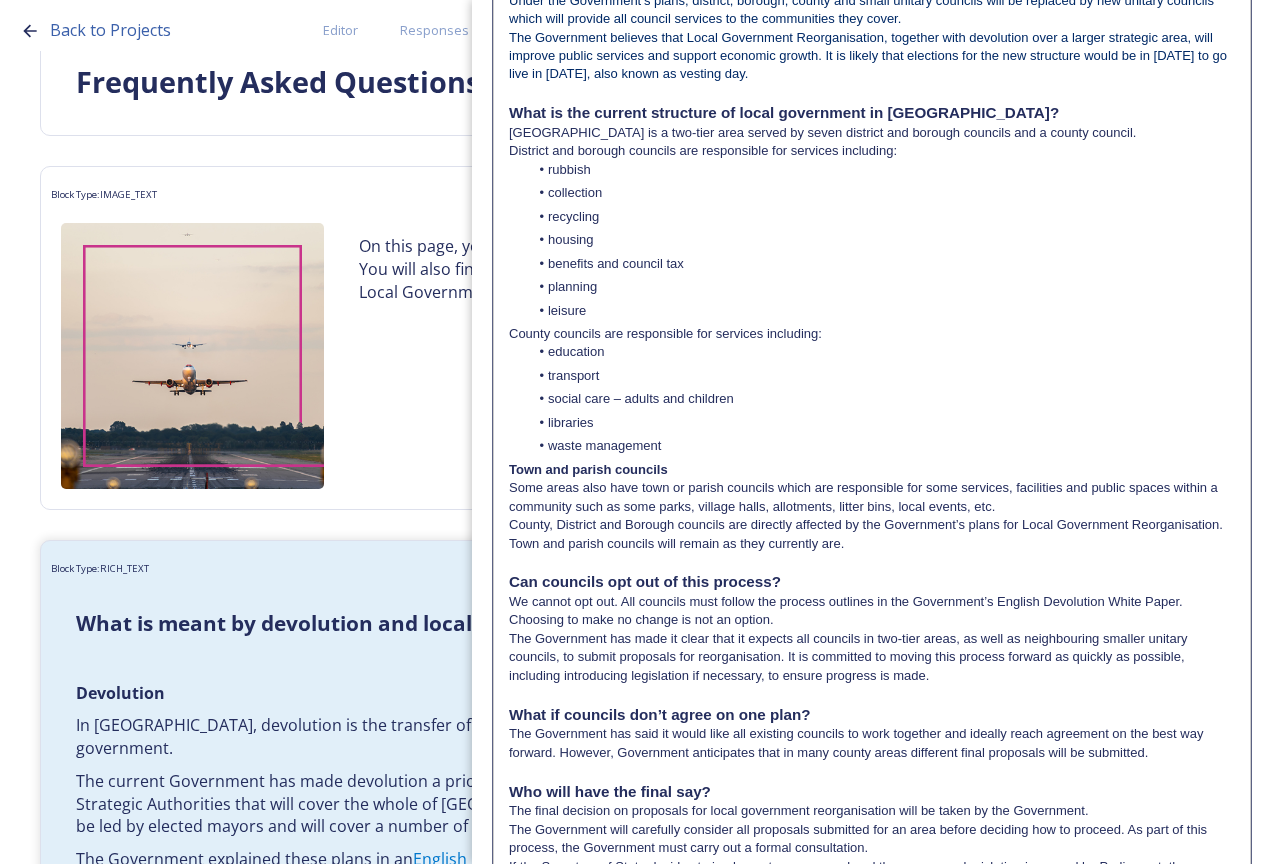 scroll, scrollTop: 800, scrollLeft: 0, axis: vertical 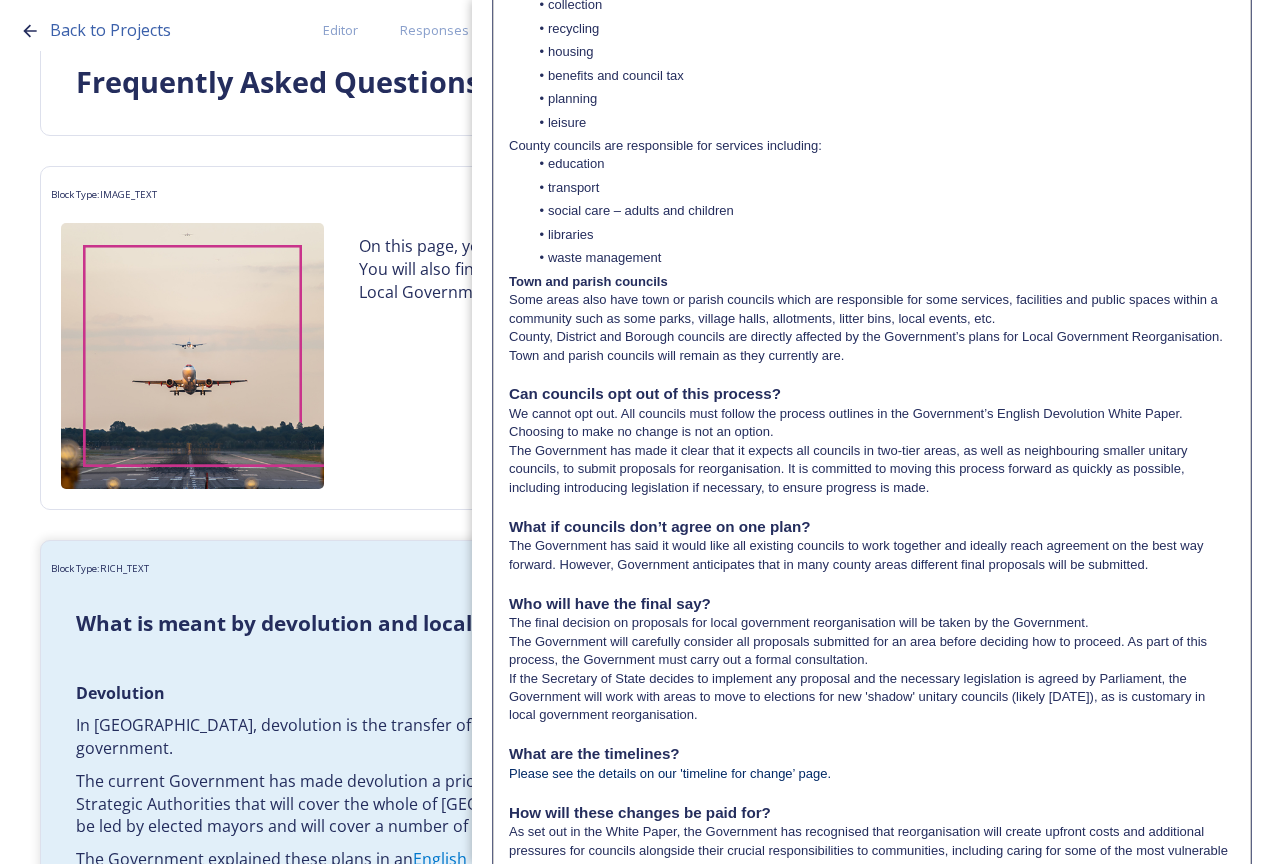 click on "The Government has said it would like all existing councils to work together and ideally reach agreement on the best way forward. However, Government anticipates that in many county areas different final proposals will be submitted." at bounding box center (872, 555) 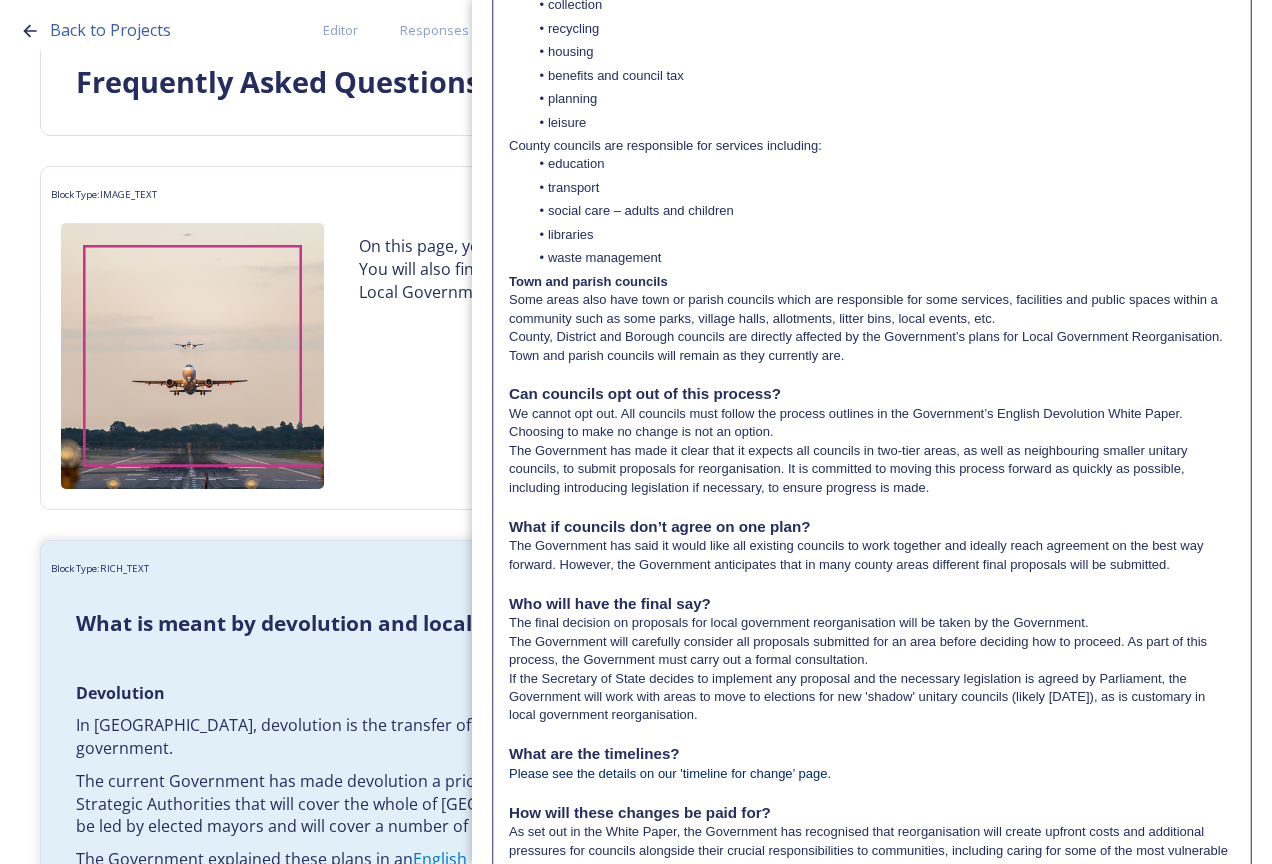 click on "The final decision on proposals for local government reorganisation will be taken by the Government." at bounding box center (872, 623) 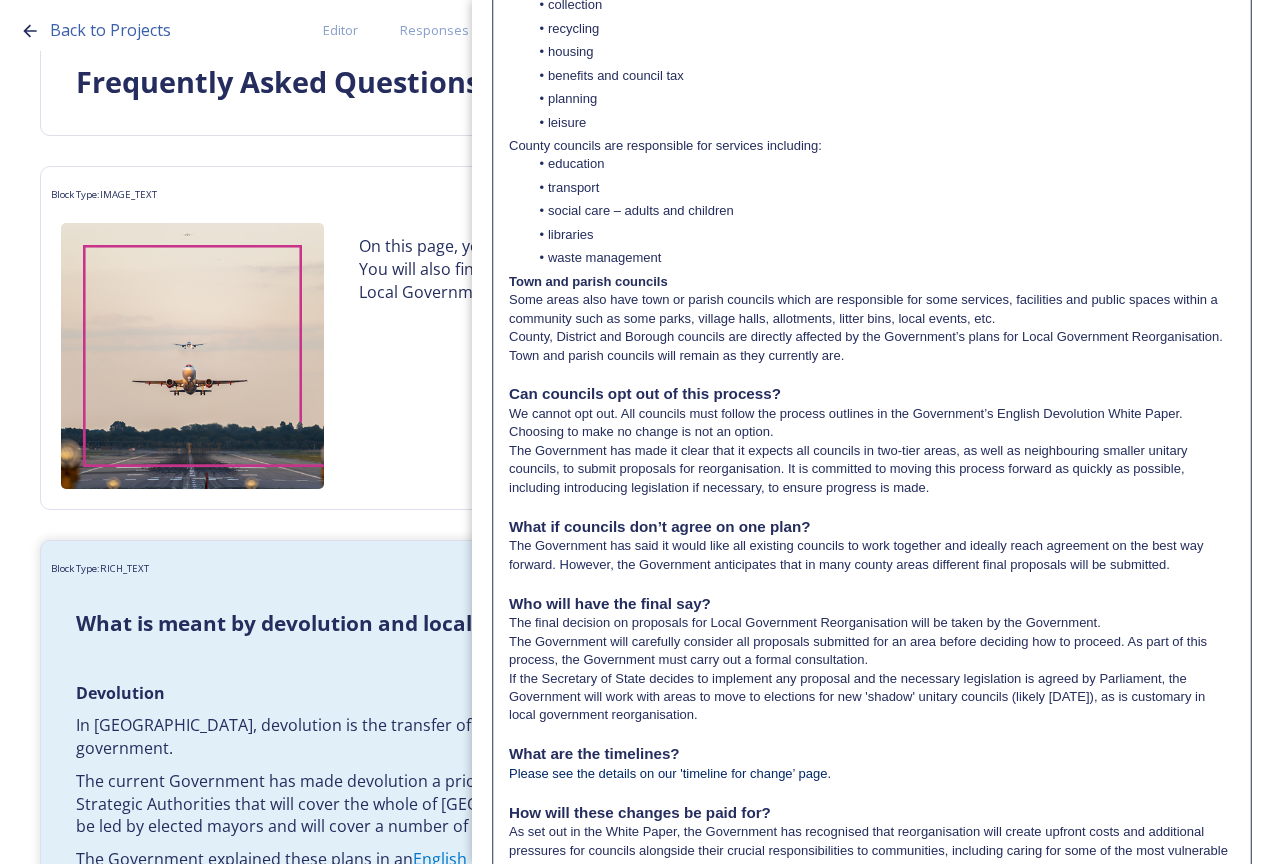 click on "If the Secretary of State decides to implement any proposal and the necessary legislation is agreed by Parliament, the Government will work with areas to move to elections for new 'shadow' unitary councils (likely [DATE]), as is customary in local government reorganisation." at bounding box center (872, 697) 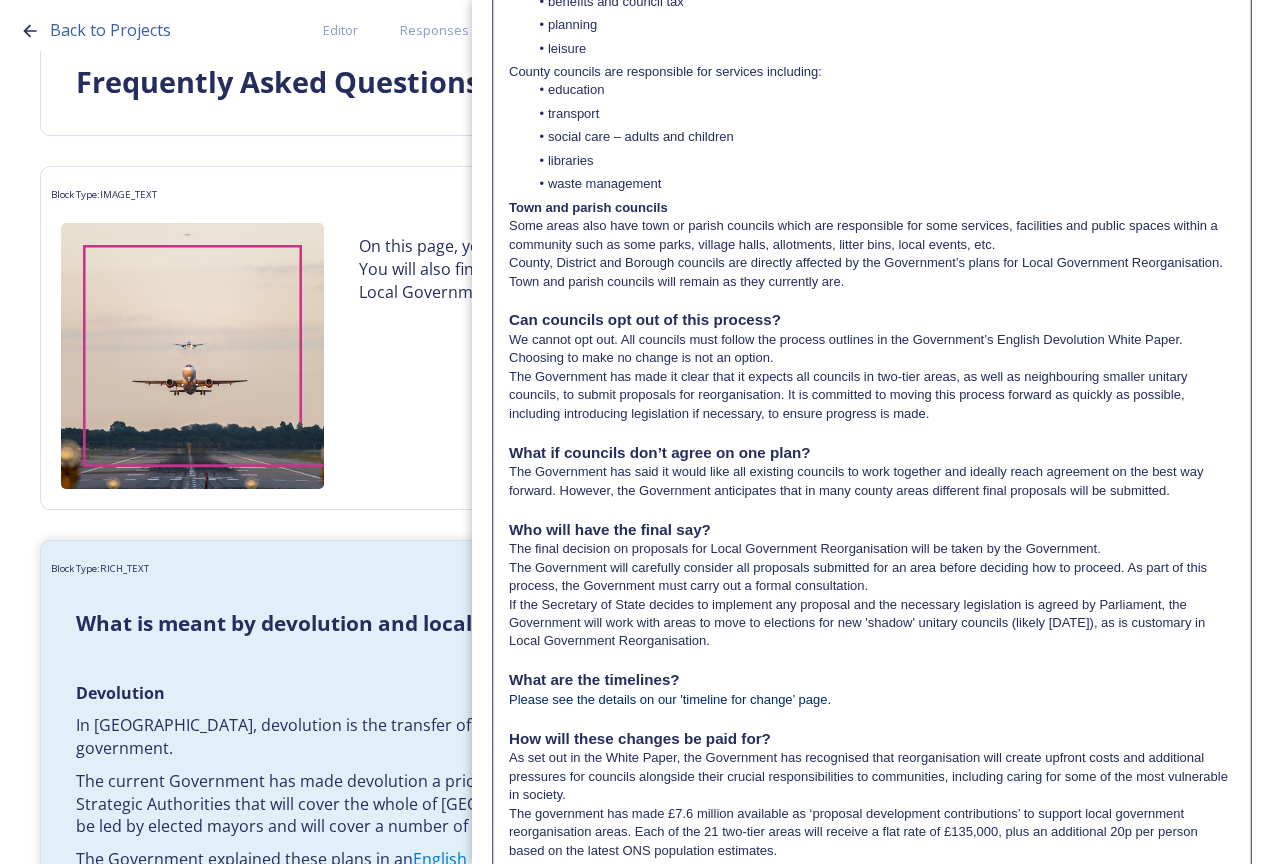 scroll, scrollTop: 1000, scrollLeft: 0, axis: vertical 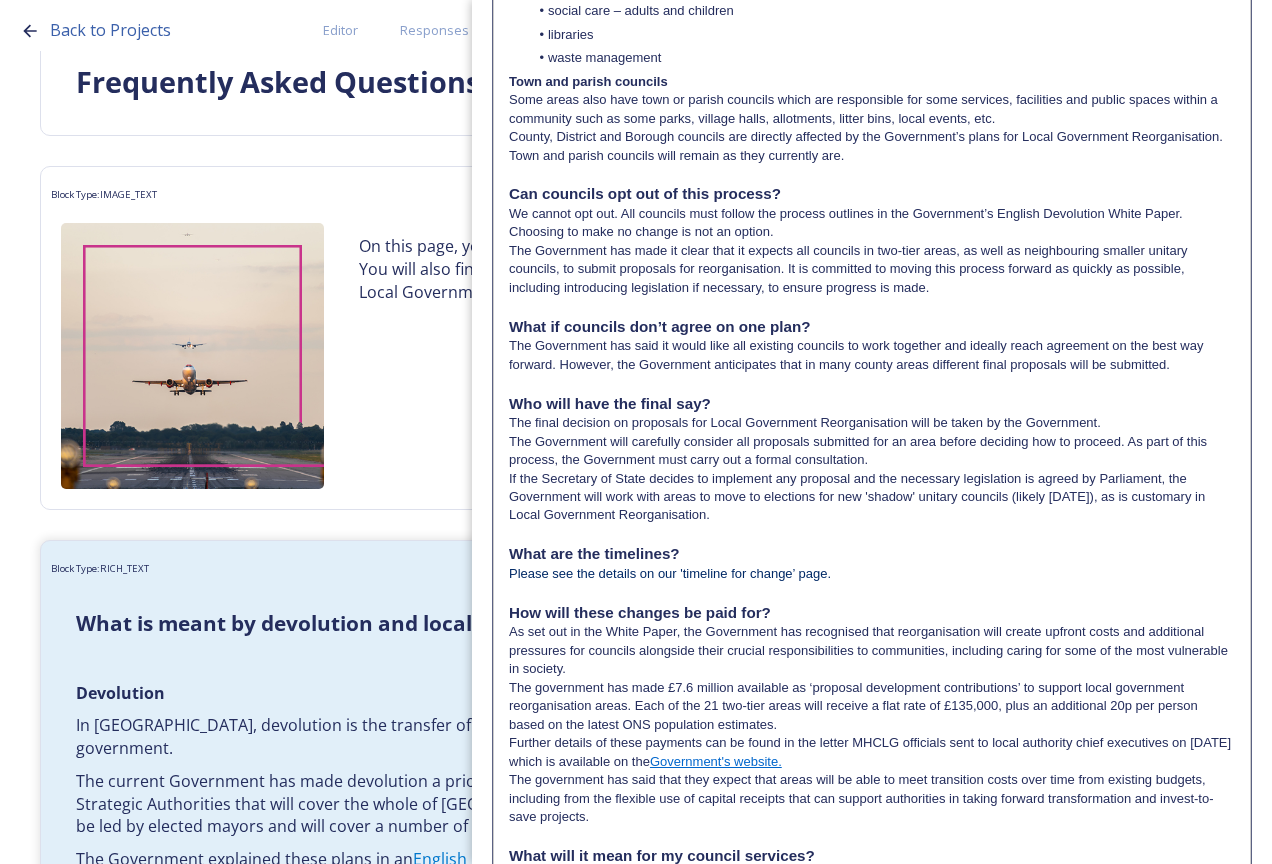click on "The government has made £7.6 million available as ‘proposal development contributions’ to support local government reorganisation areas. Each of the 21 two-tier areas will receive a flat rate of £135,000, plus an additional 20p per person based on the latest ONS population estimates." at bounding box center (872, 706) 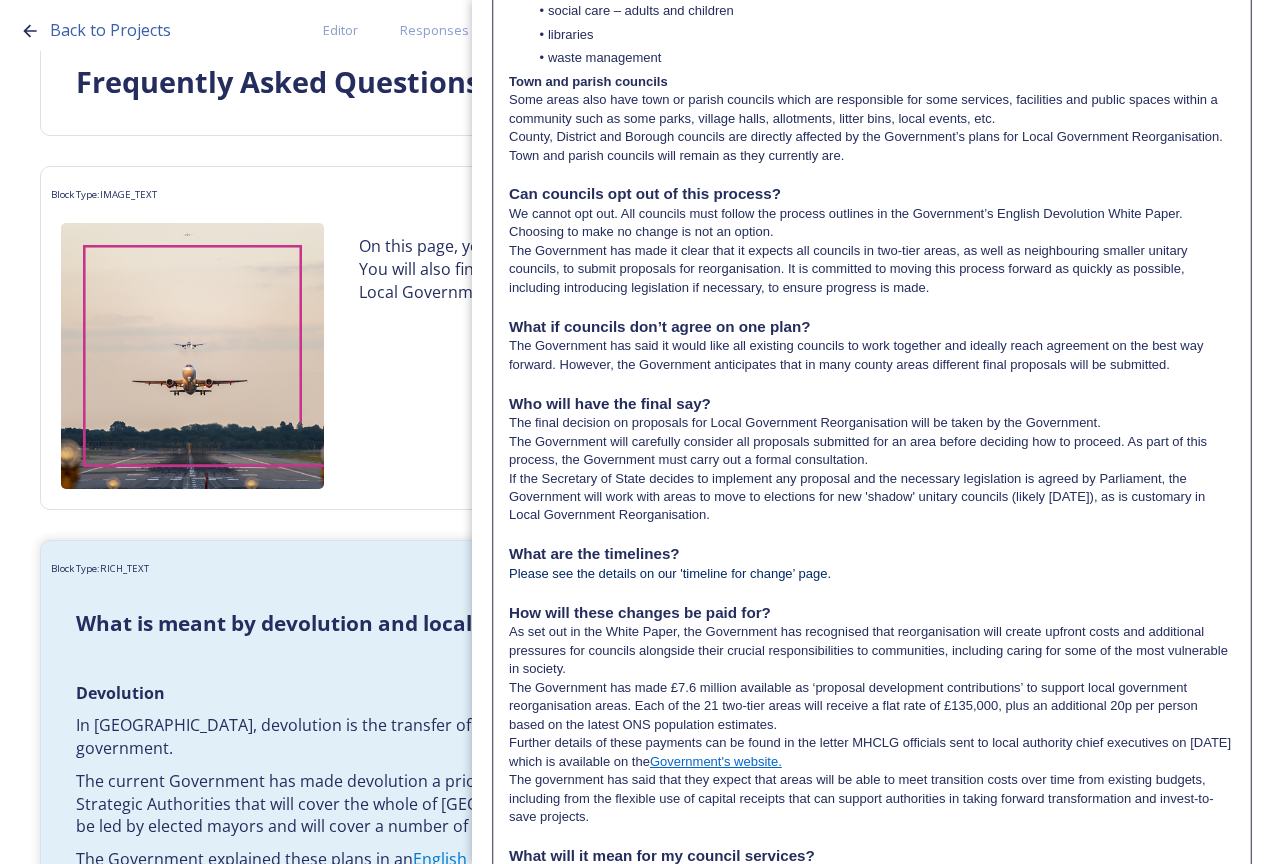 click on "The Government has made £7.6 million available as ‘proposal development contributions’ to support local government reorganisation areas. Each of the 21 two-tier areas will receive a flat rate of £135,000, plus an additional 20p per person based on the latest ONS population estimates." at bounding box center (872, 706) 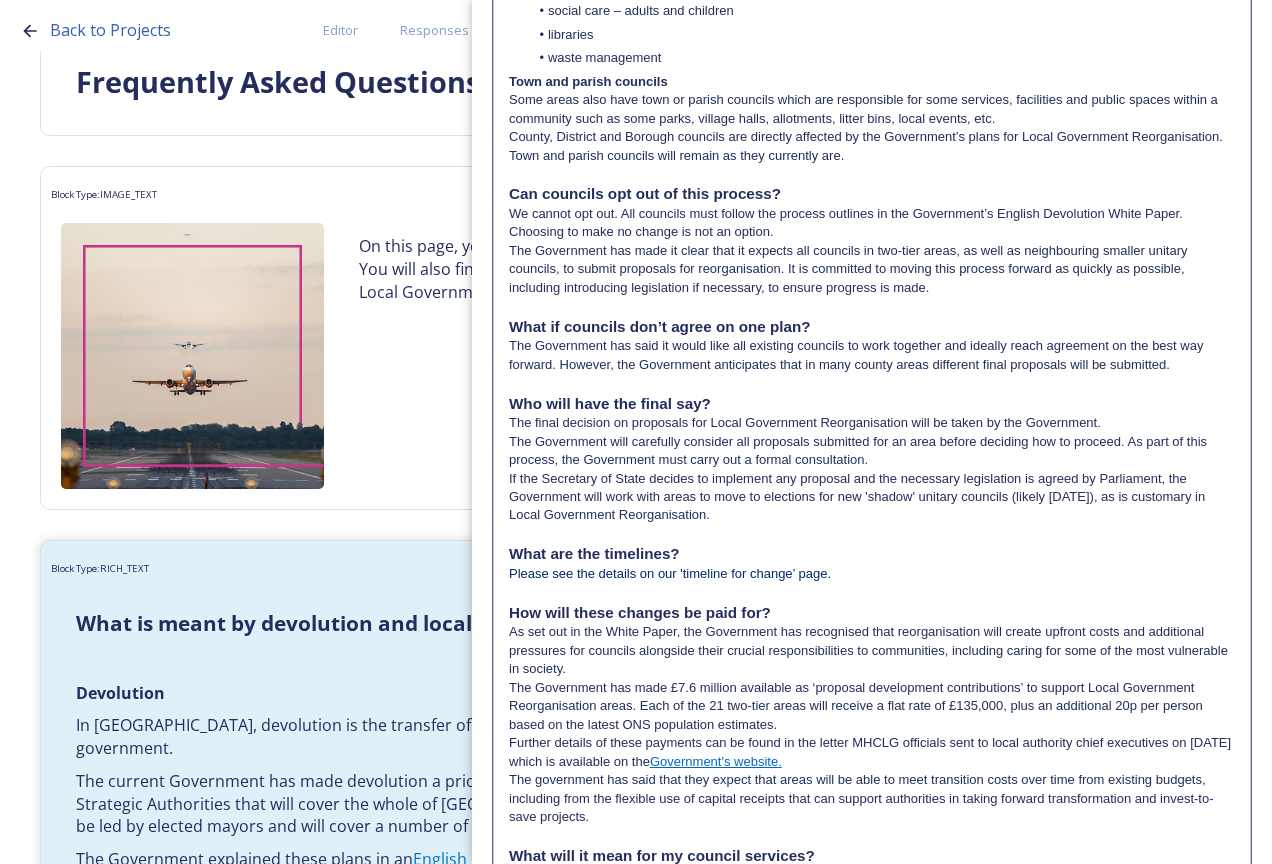 click on "The government has said that they expect that areas will be able to meet transition costs over time from existing budgets, including from the flexible use of capital receipts that can support authorities in taking forward transformation and invest-to-save projects." at bounding box center (872, 798) 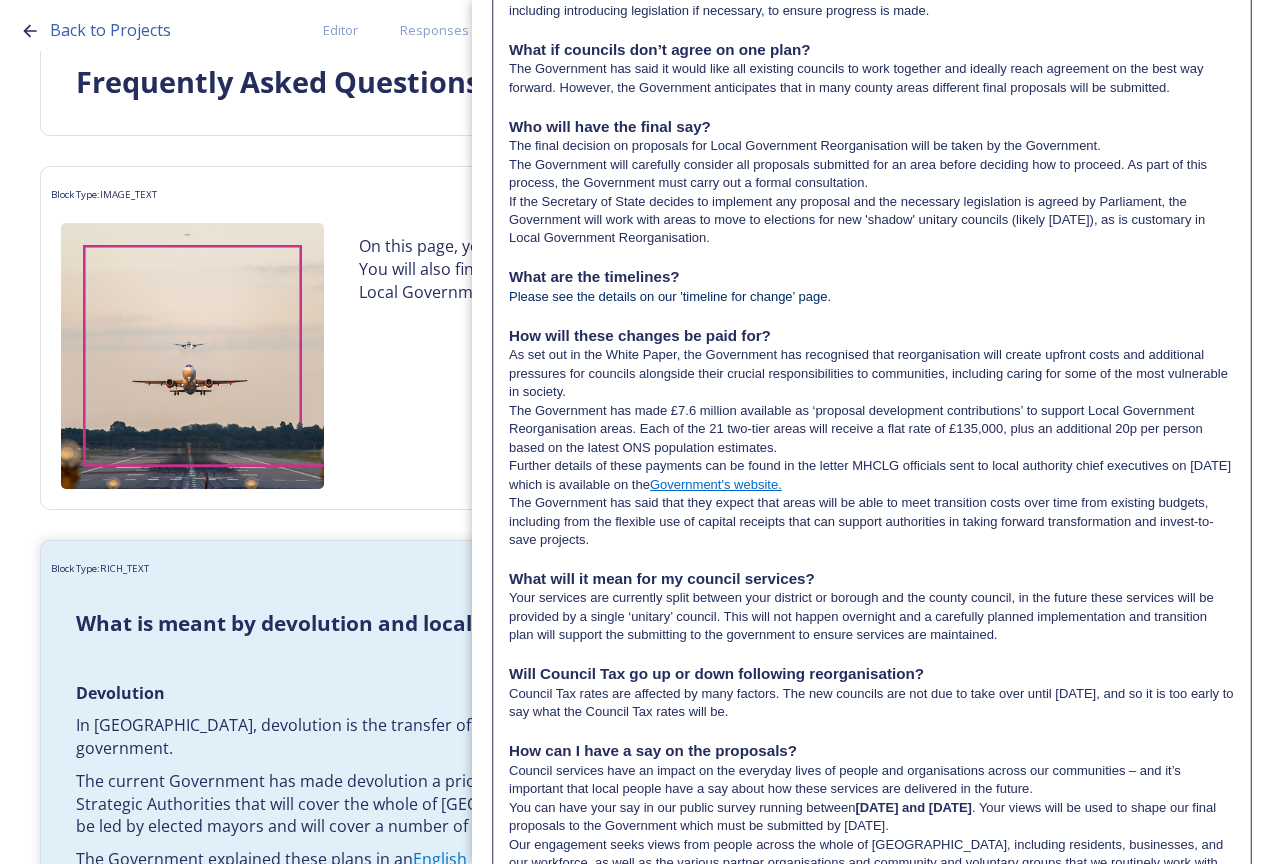 scroll, scrollTop: 1300, scrollLeft: 0, axis: vertical 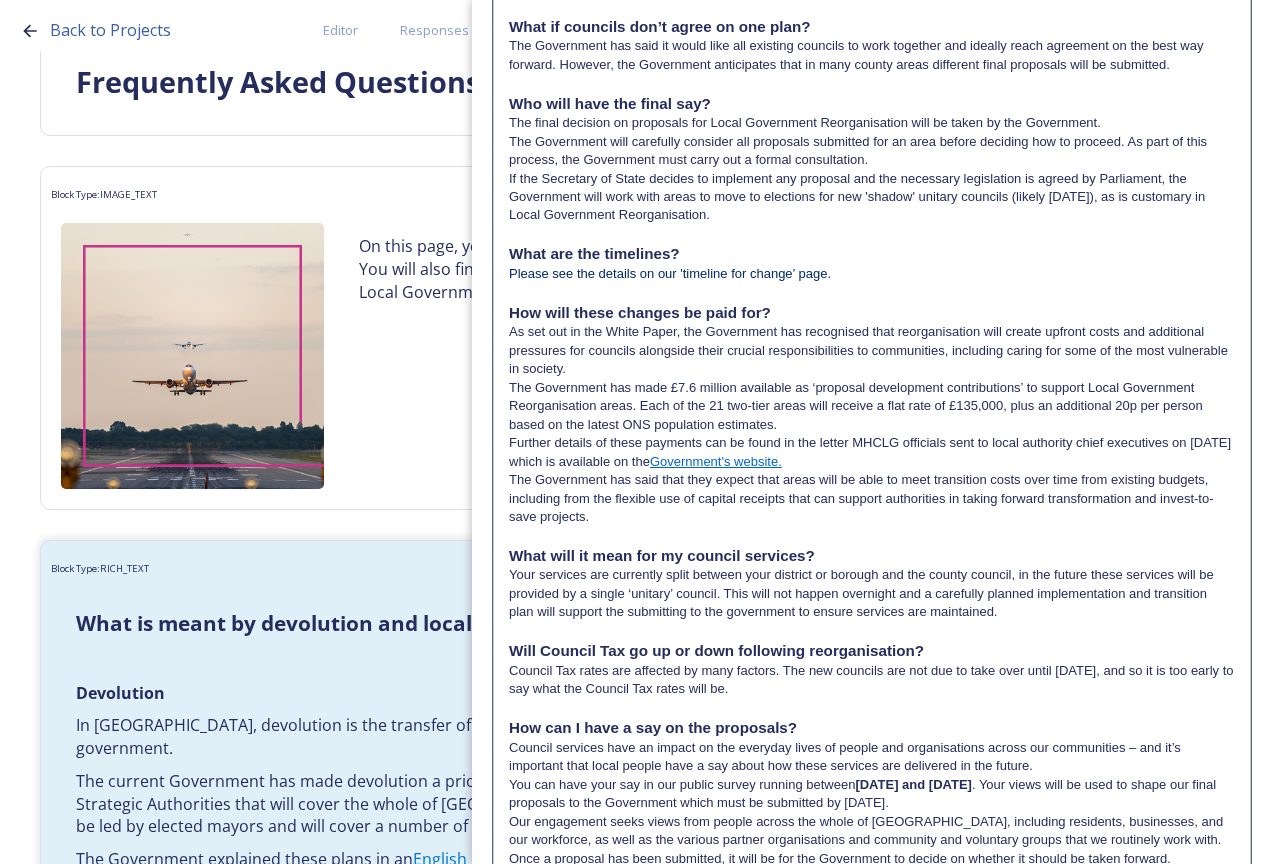 drag, startPoint x: 774, startPoint y: 576, endPoint x: 987, endPoint y: 568, distance: 213.15018 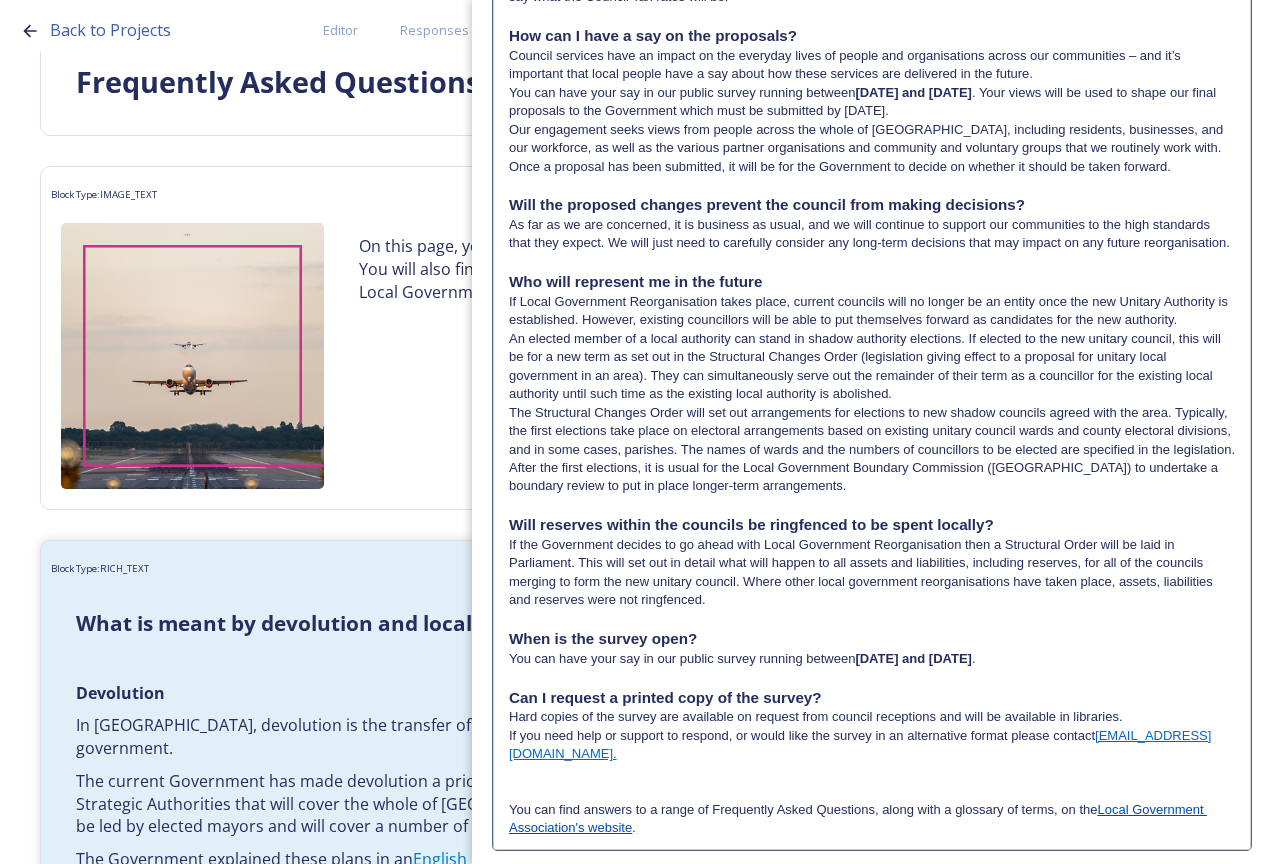 scroll, scrollTop: 2000, scrollLeft: 0, axis: vertical 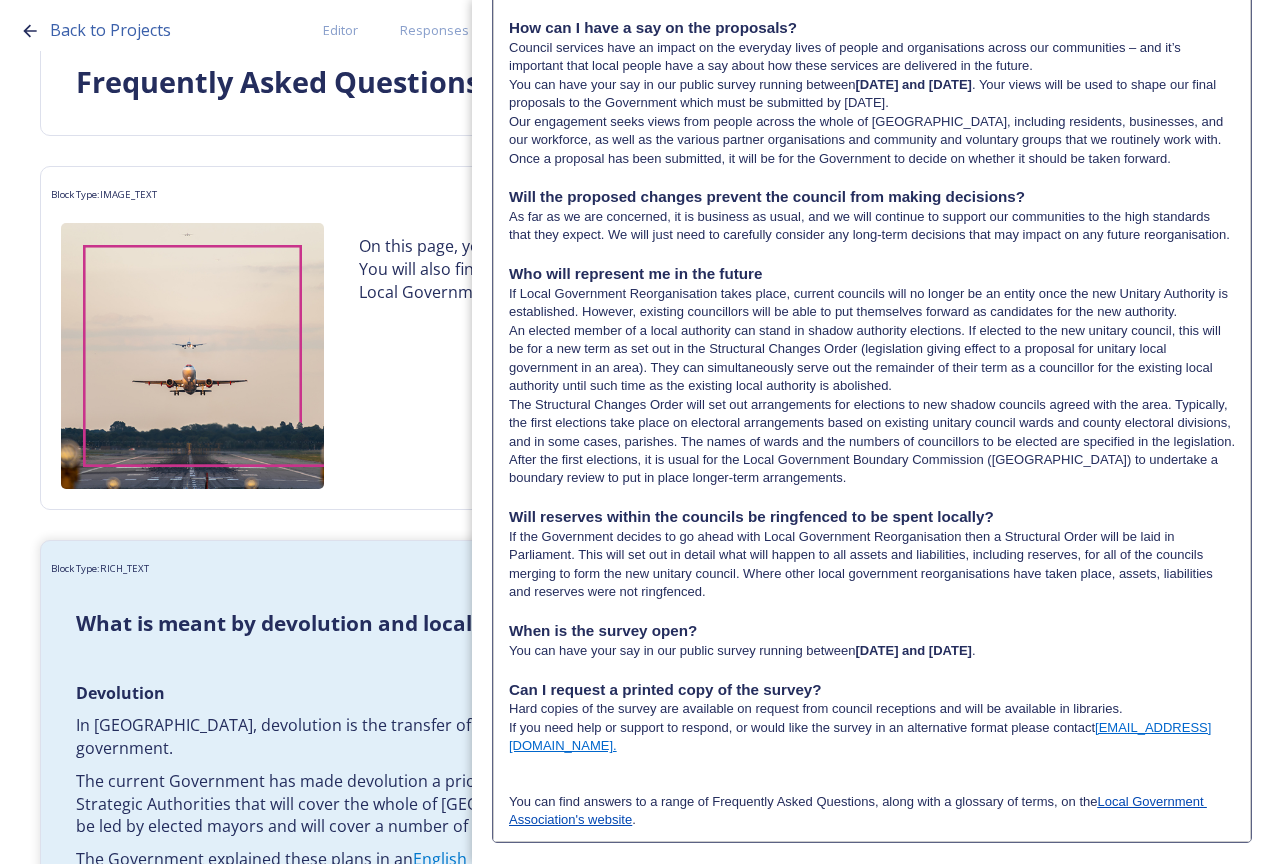 click on "If the Government decides to go ahead with Local Government Reorganisation then a Structural Order will be laid in Parliament. This will set out in detail what will happen to all assets and liabilities, including reserves, for all of the councils merging to form the new unitary council. Where other local government reorganisations have taken place, assets, liabilities and reserves were not ringfenced." at bounding box center [872, 565] 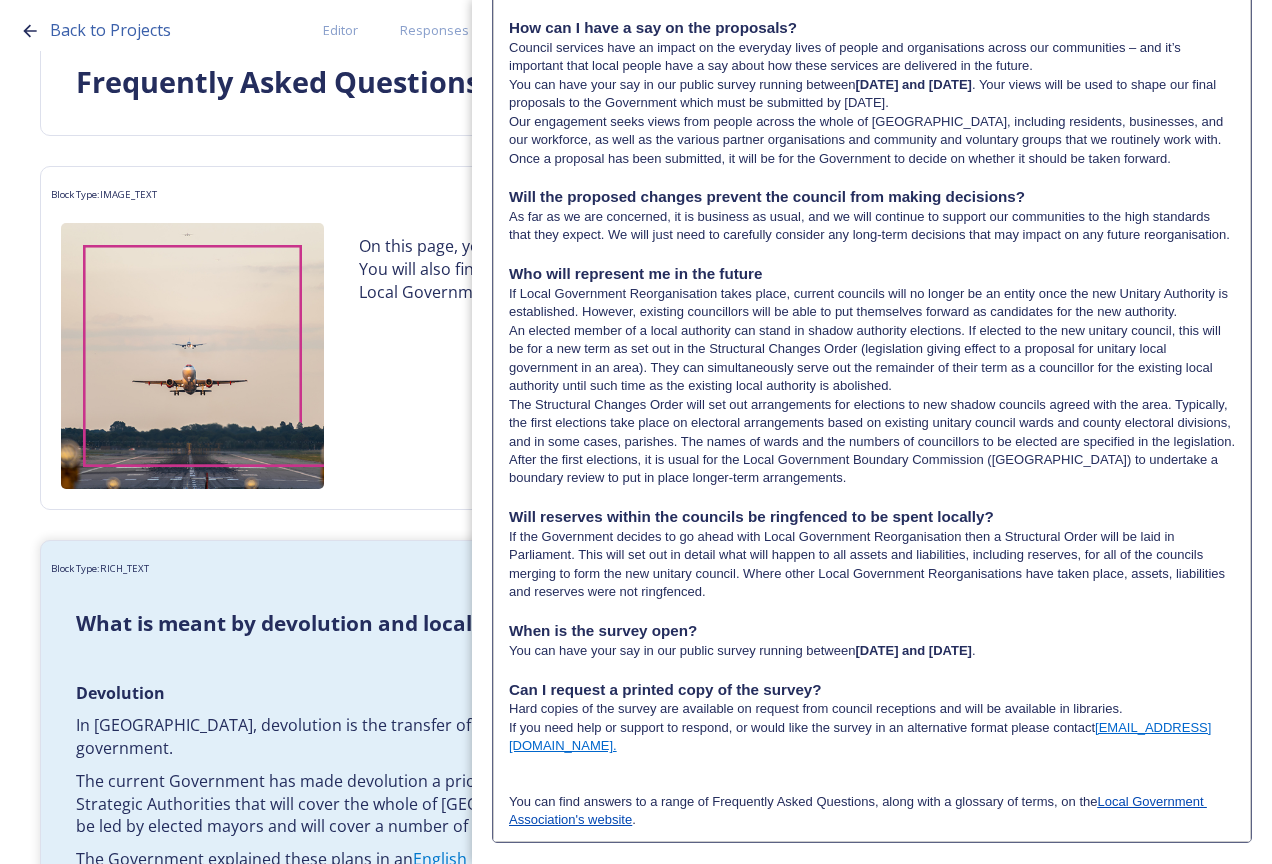 scroll, scrollTop: 2089, scrollLeft: 0, axis: vertical 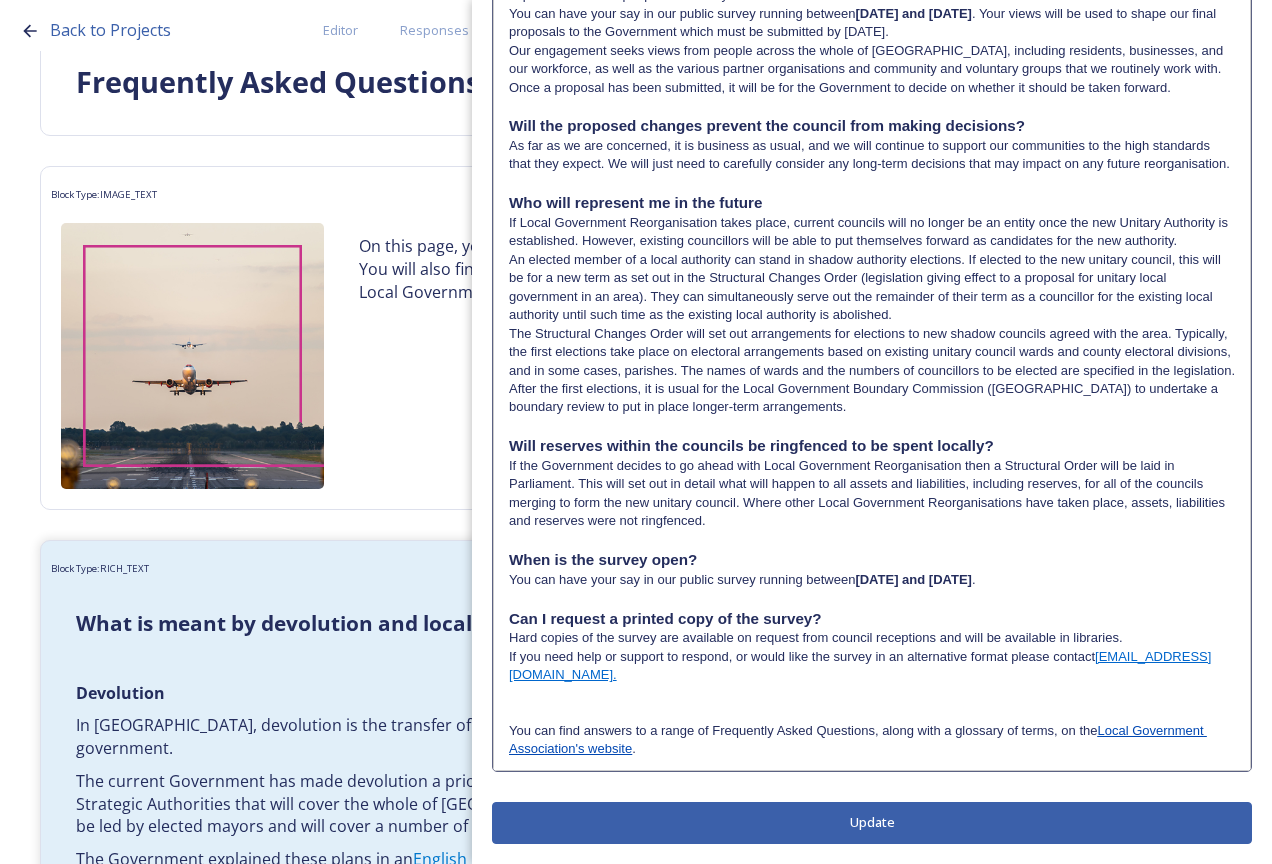 drag, startPoint x: 560, startPoint y: 581, endPoint x: 754, endPoint y: 585, distance: 194.04123 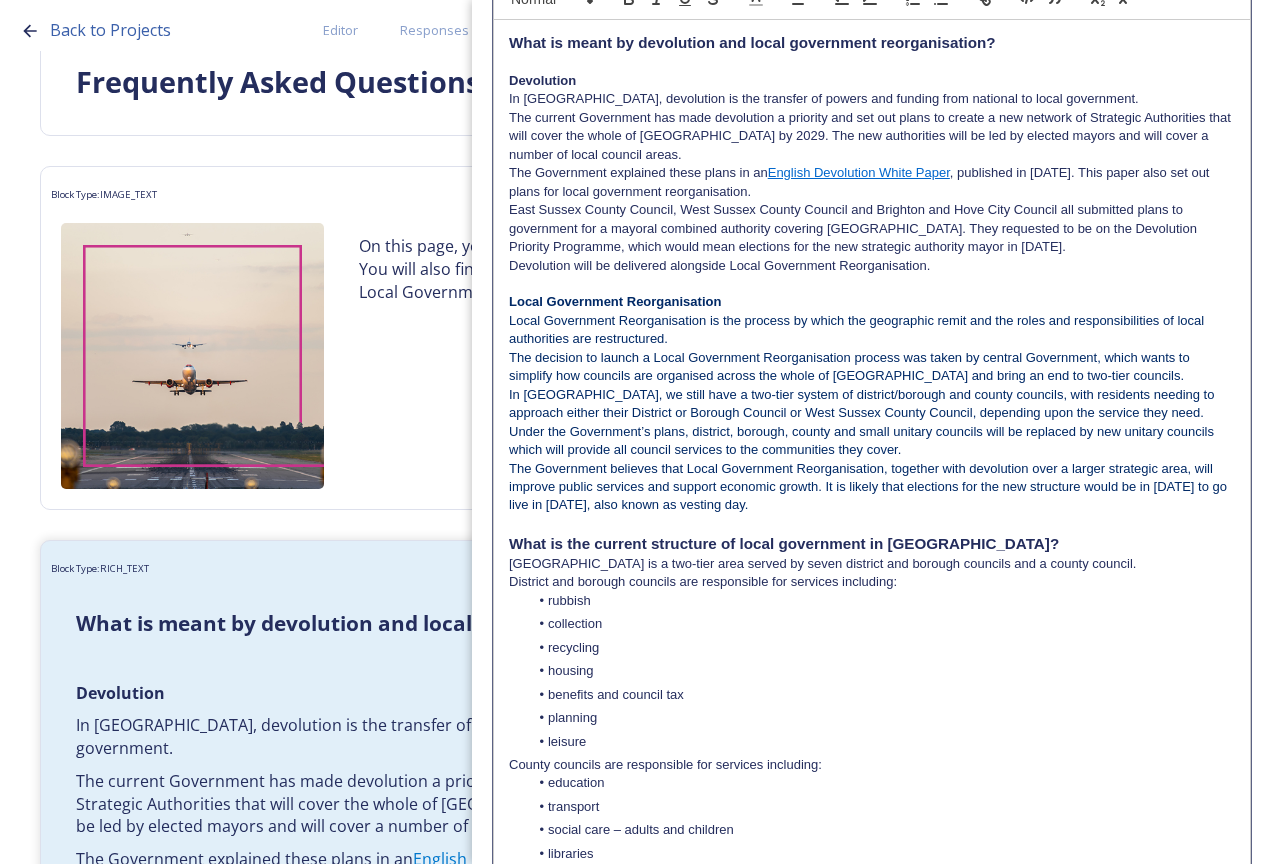 scroll, scrollTop: 0, scrollLeft: 0, axis: both 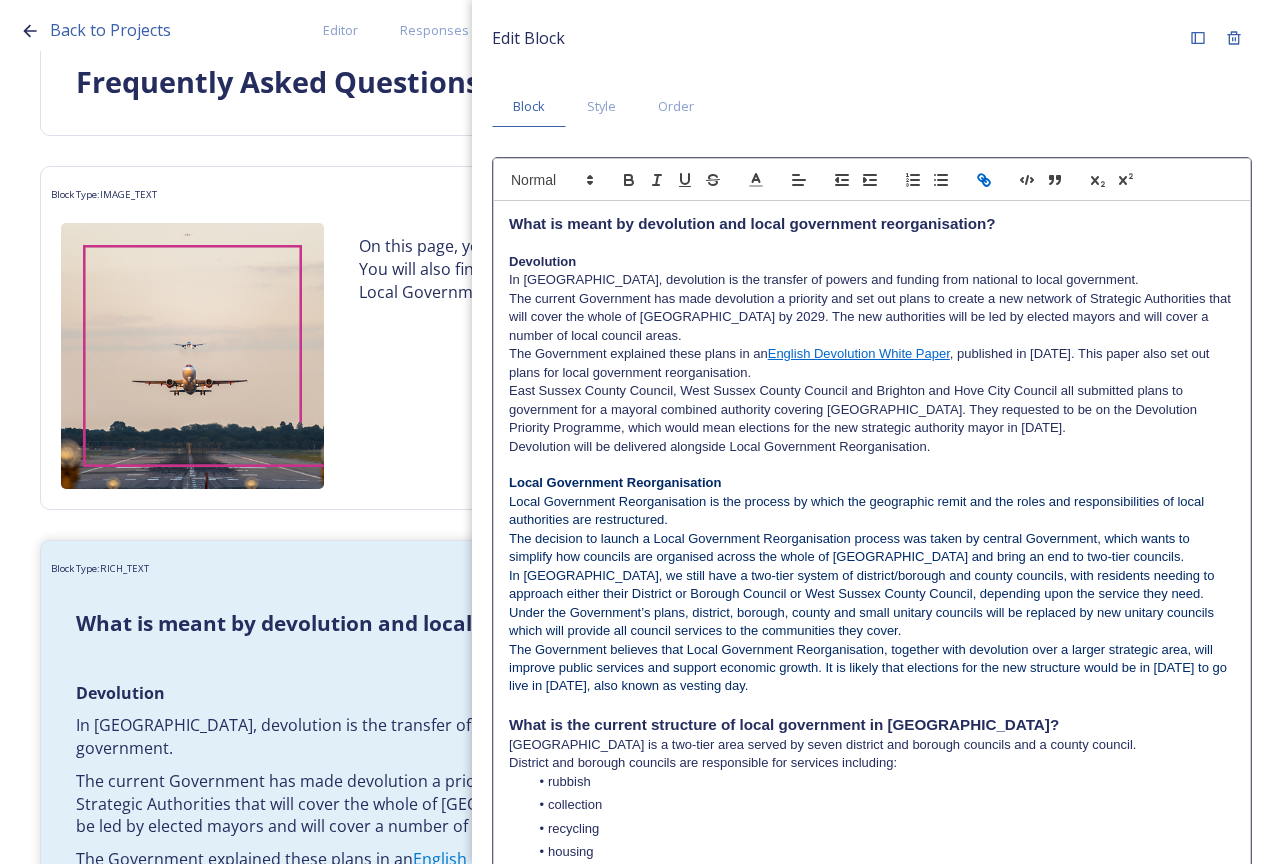 click 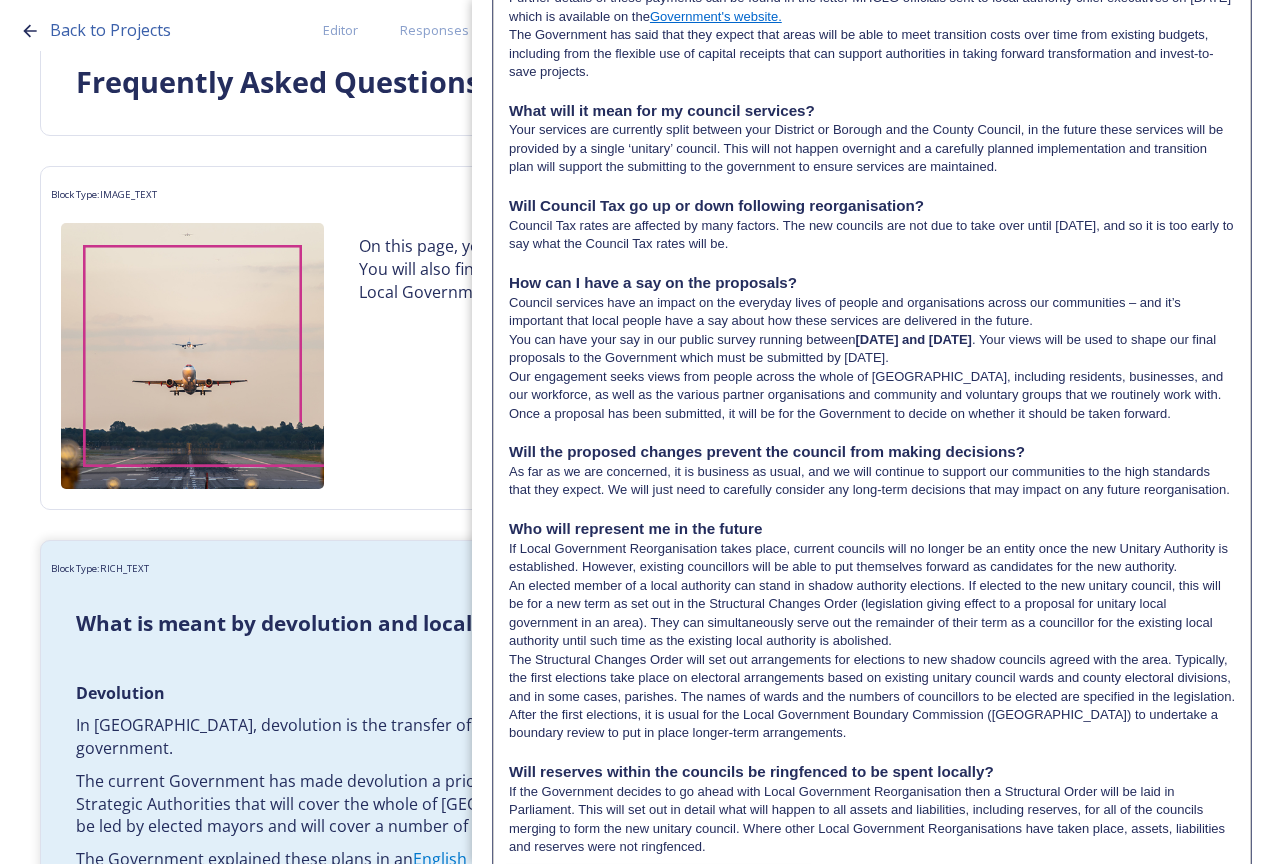 scroll, scrollTop: 1900, scrollLeft: 0, axis: vertical 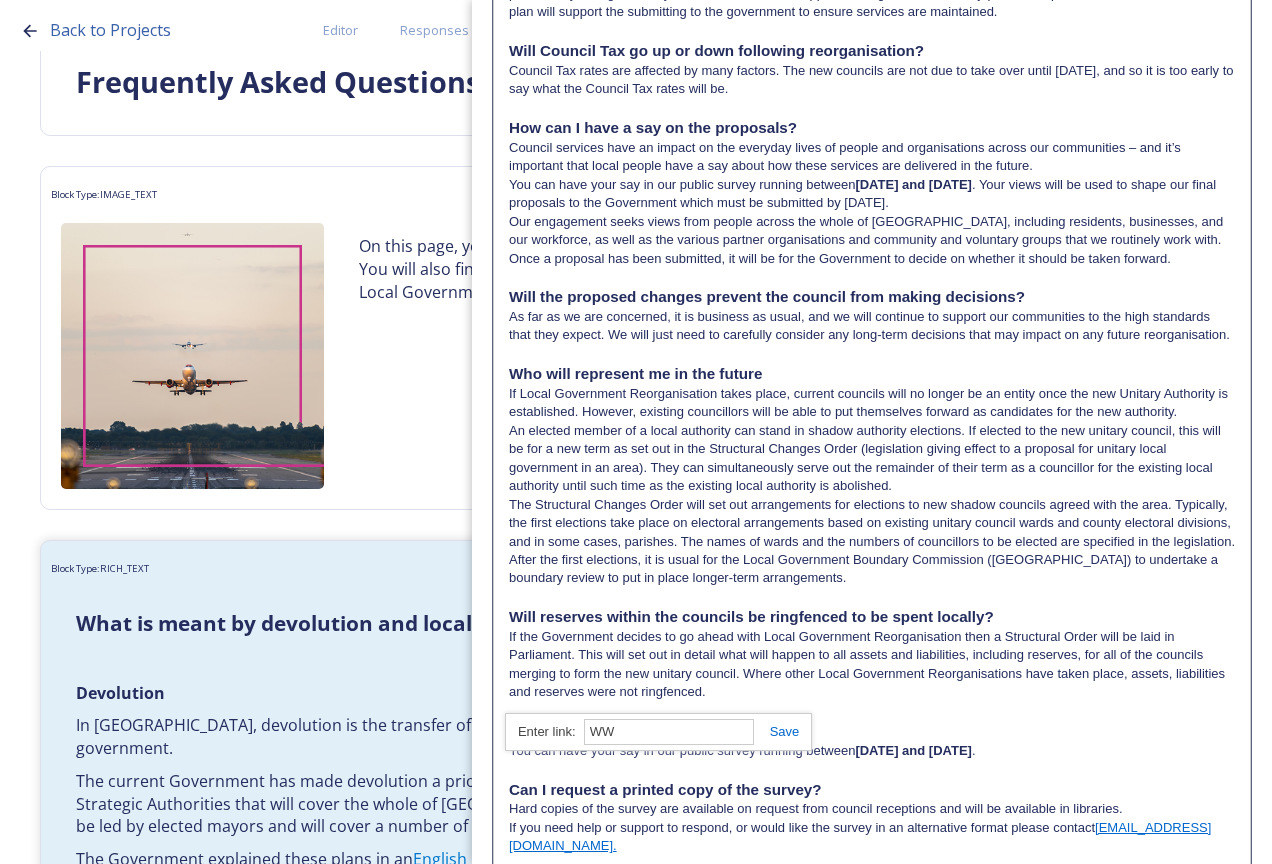 type on "W" 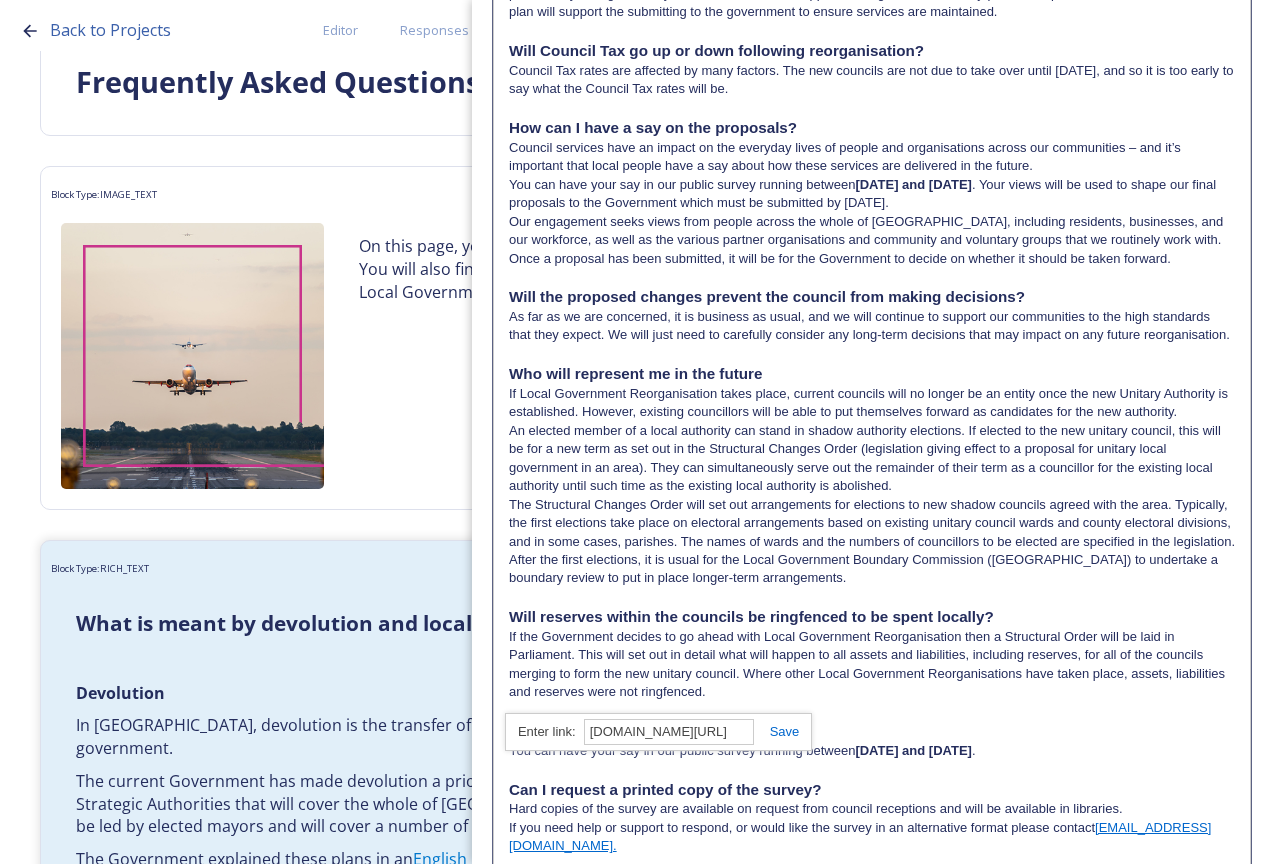 scroll, scrollTop: 0, scrollLeft: 71, axis: horizontal 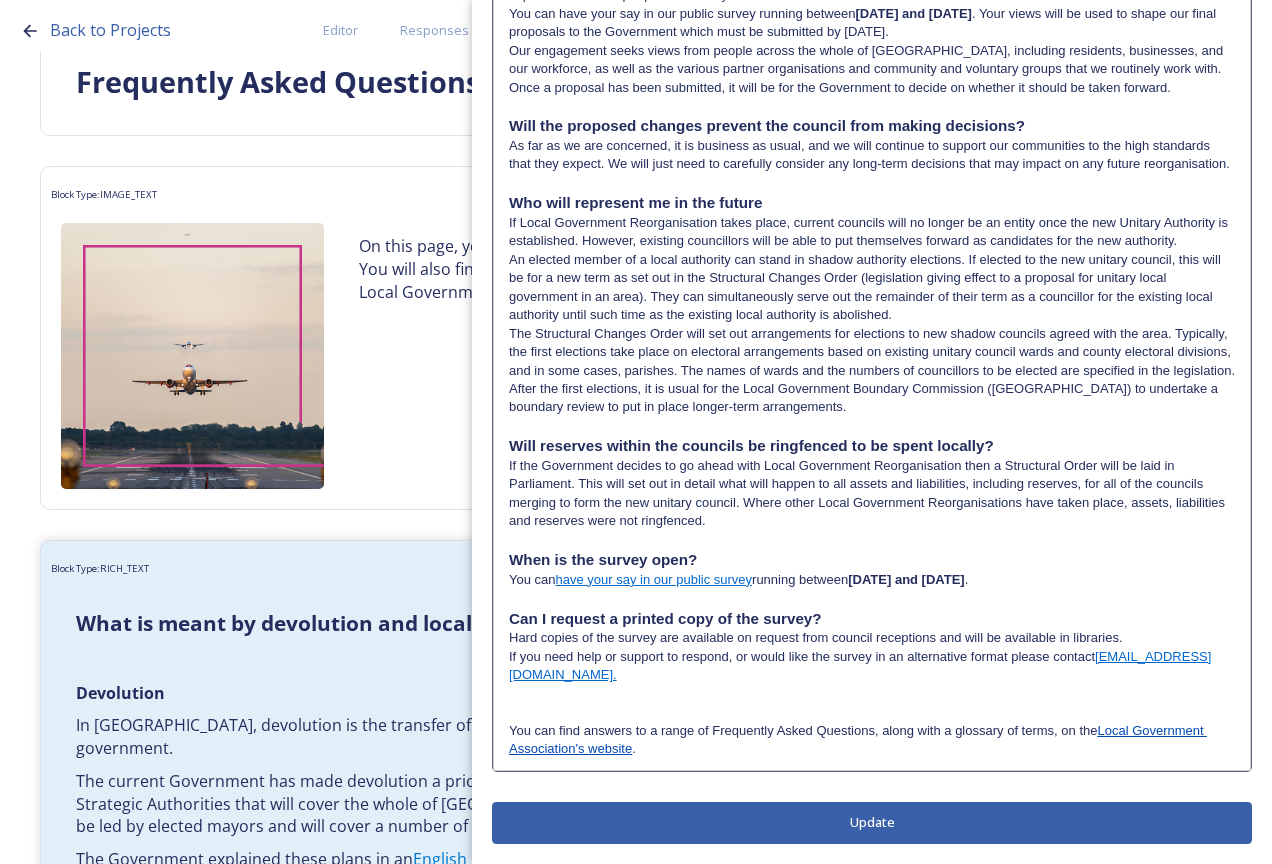 click on "Can I request a printed copy of the survey?" at bounding box center [665, 618] 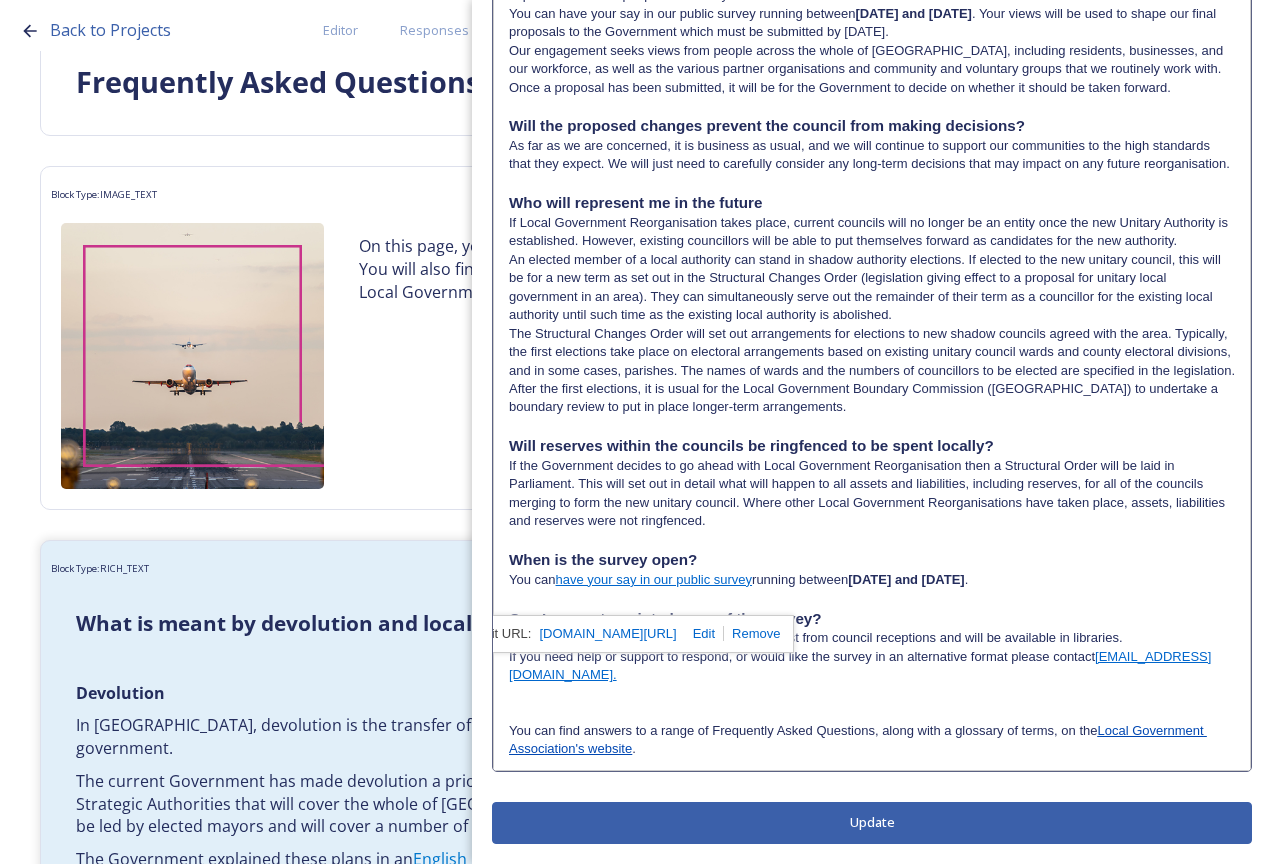 click on "Edit Block Block Style Order                                                                                                                                                                           What is meant by devolution and local government reorganisation? Devolution In [GEOGRAPHIC_DATA], devolution is the transfer of powers and funding from national to local government. The current Government has made devolution a priority and set out plans to create a new network of Strategic Authorities that will cover the whole of [GEOGRAPHIC_DATA] by 2029. The new authorities will be led by elected mayors and will cover a number of local council areas. The Government explained these plans in an  English Devolution White Paper , published in [DATE]. This paper also set out plans for local government reorganisation. Devolution will be delivered alongside Local Government Reorganisation. Local Government Reorganisation What is the current structure of local government in [GEOGRAPHIC_DATA]? rubbish collection recycling housing planning" at bounding box center (872, -604) 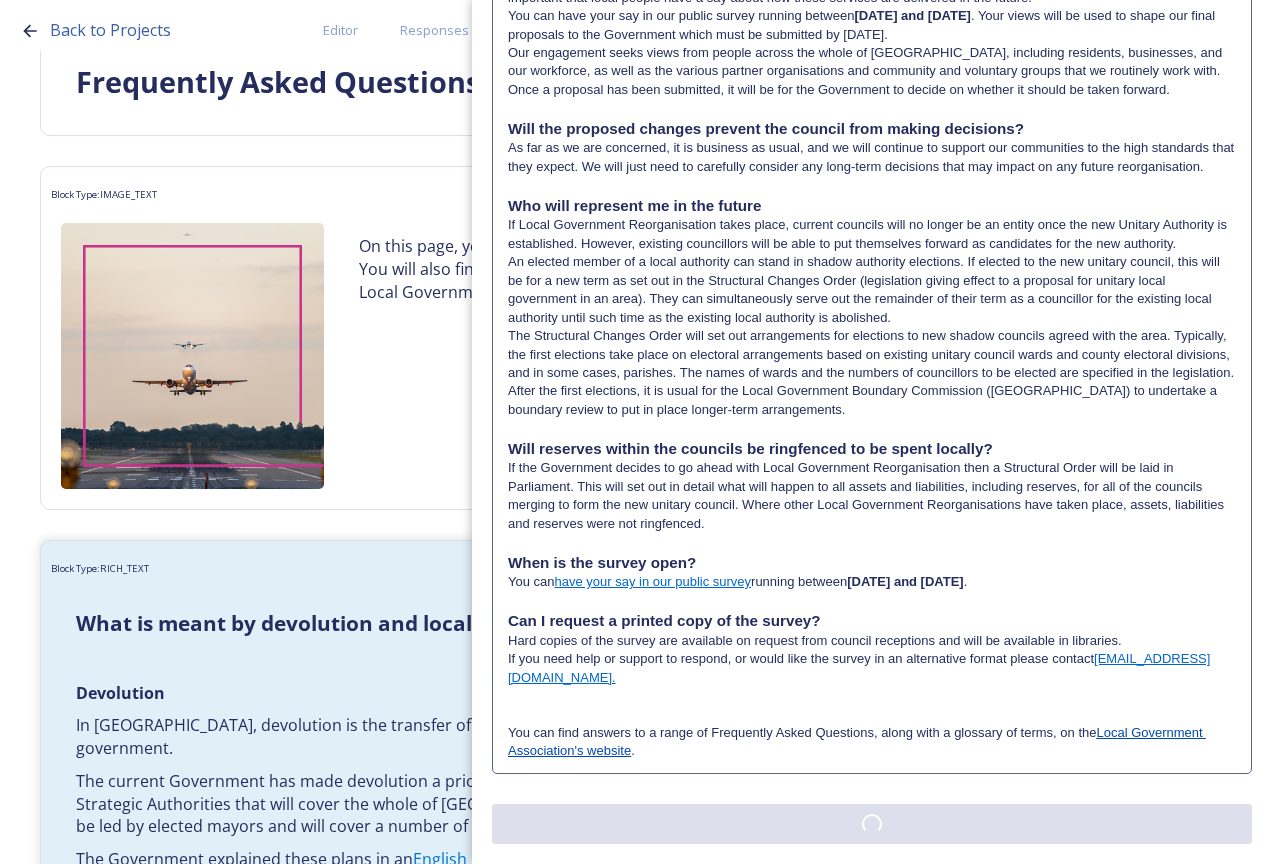 scroll, scrollTop: 0, scrollLeft: 0, axis: both 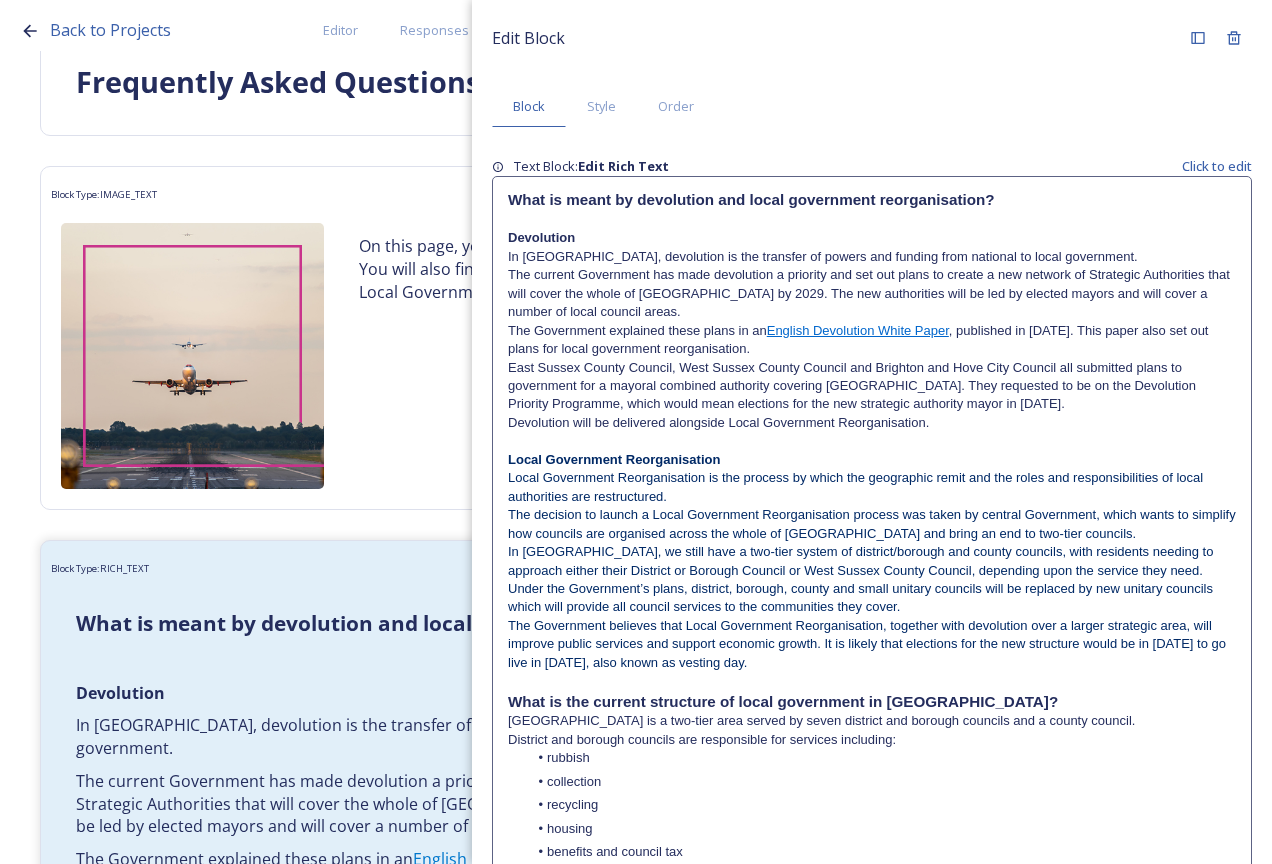 click on "Back to Projects Editor Responses Landing Page Analytics PDF Preview Survey Shaping [GEOGRAPHIC_DATA] survey Do you want to have a landing page for this project? Home Frequently asked questions Block Type:  RICH_TEXT Frequently Asked Questions Block Type:  IMAGE_TEXT On this page, you can find a range of Frequently Asked Questions. You will also find some helpful explainer videos created by the Local Government Association (LGA). Block Type:  RICH_TEXT What is meant by devolution and local government reorganisation? Devolution In [GEOGRAPHIC_DATA], devolution is the transfer of powers and funding from national to local government. The current Government has made devolution a priority and set out plans to create a new network of Strategic Authorities that will cover the whole of [GEOGRAPHIC_DATA] by 2029. The new authorities will be led by elected mayors and will cover a number of local council areas. The Government explained these plans in an  English Devolution White Paper Local Government Reorganisation rubbish collection recycling" at bounding box center (636, 432) 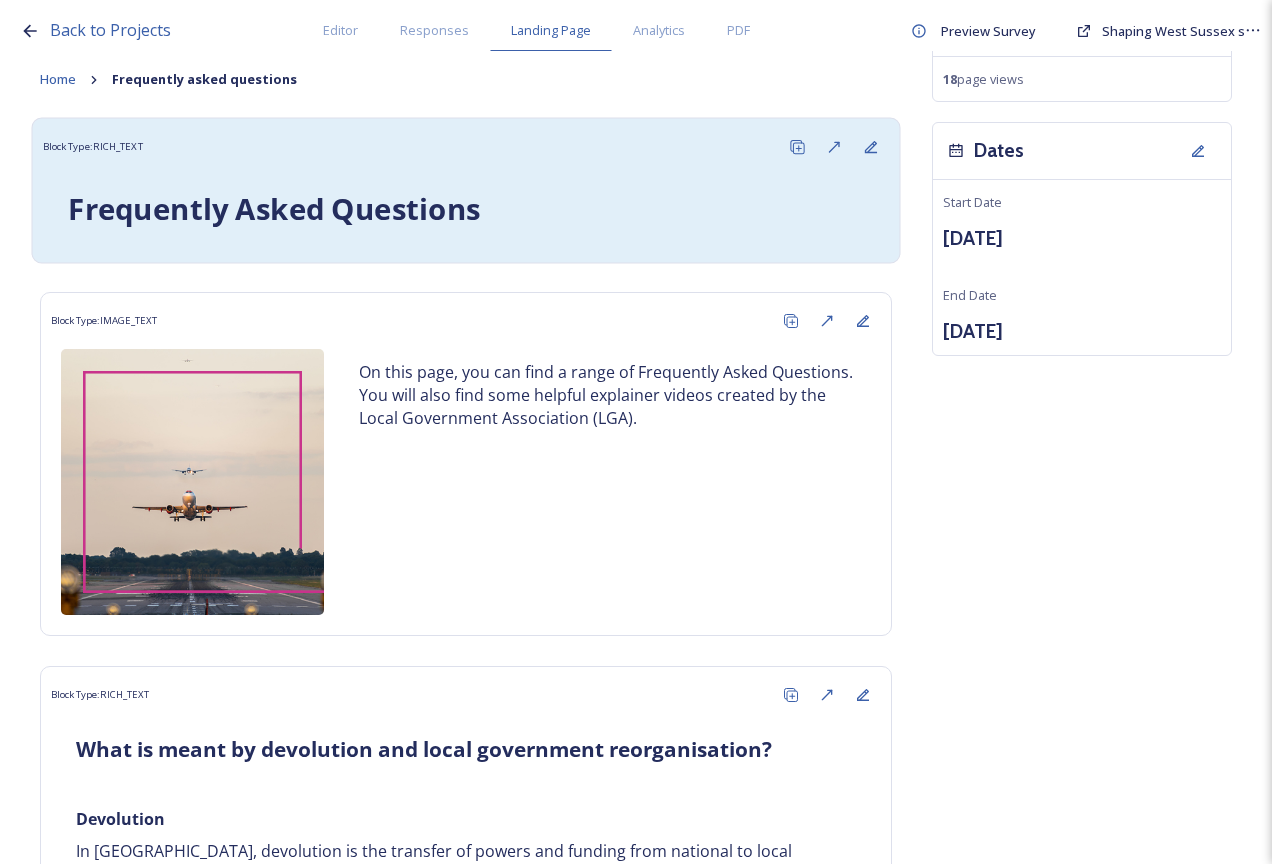 scroll, scrollTop: 0, scrollLeft: 0, axis: both 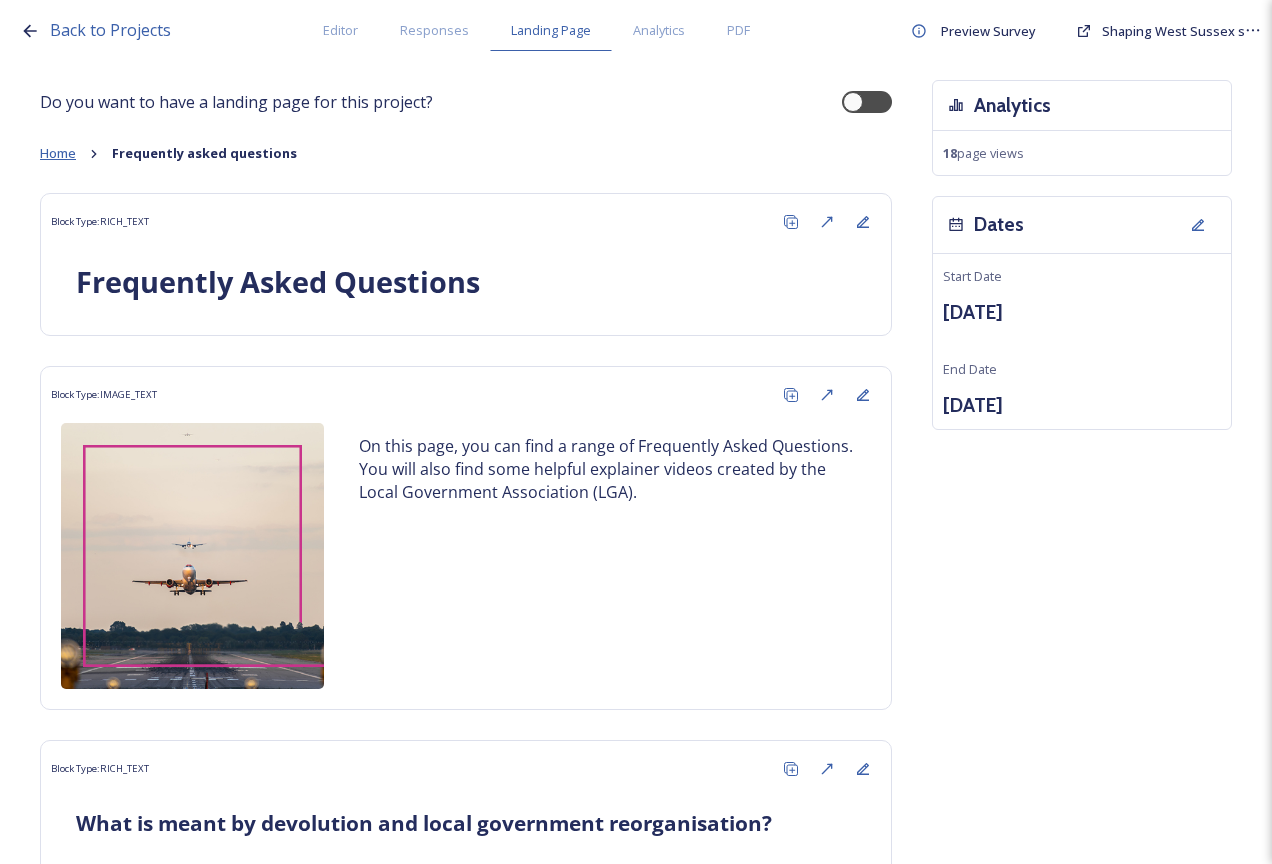 click on "Home" at bounding box center [58, 153] 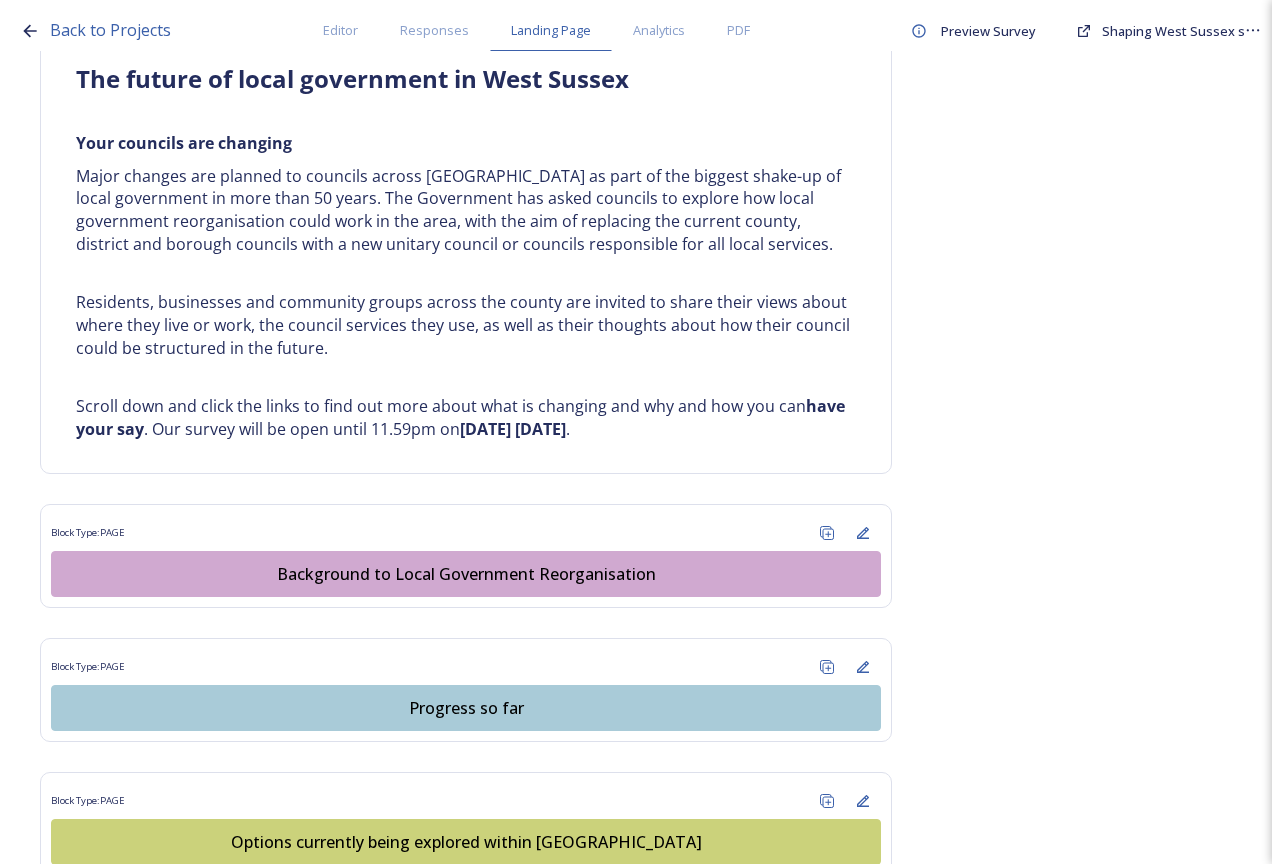 scroll, scrollTop: 1599, scrollLeft: 0, axis: vertical 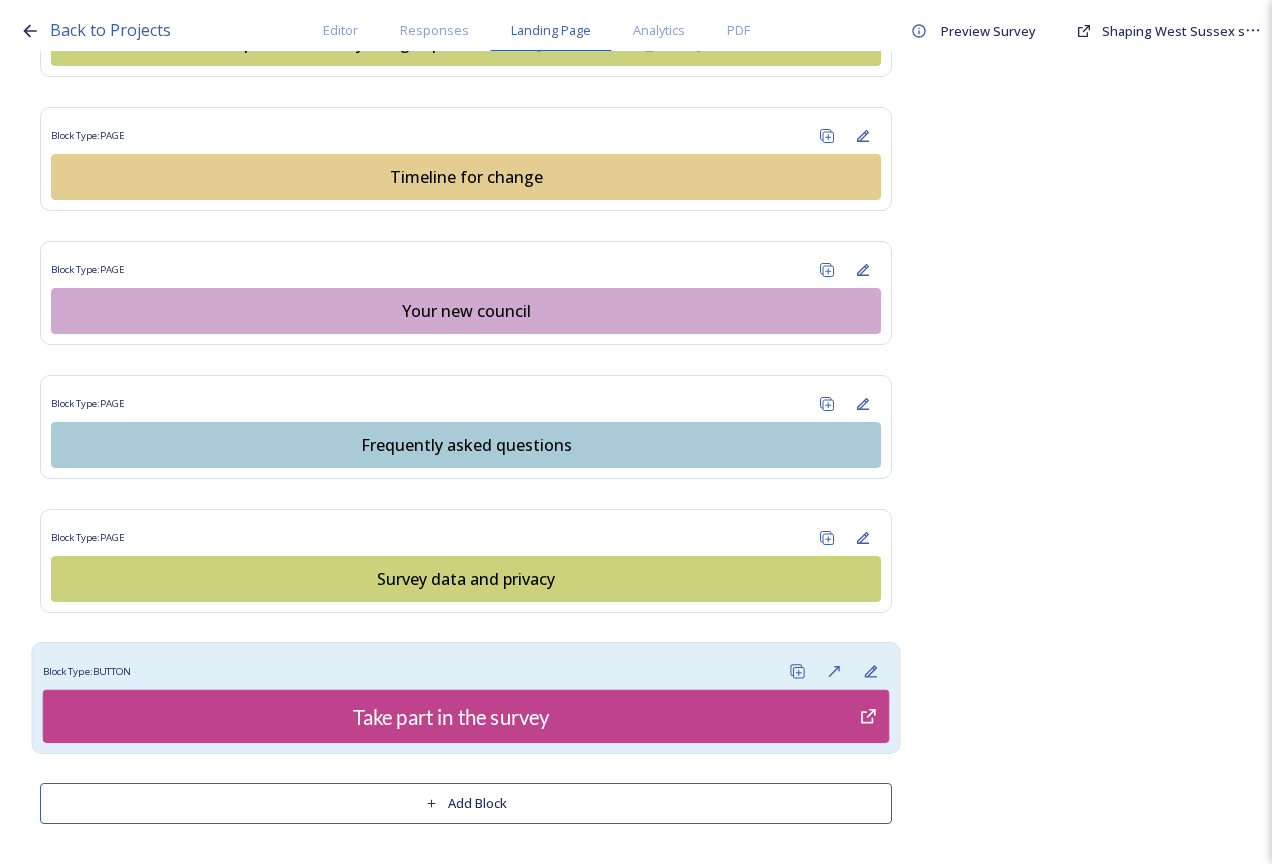 click on "Take part in the survey" at bounding box center (451, 716) 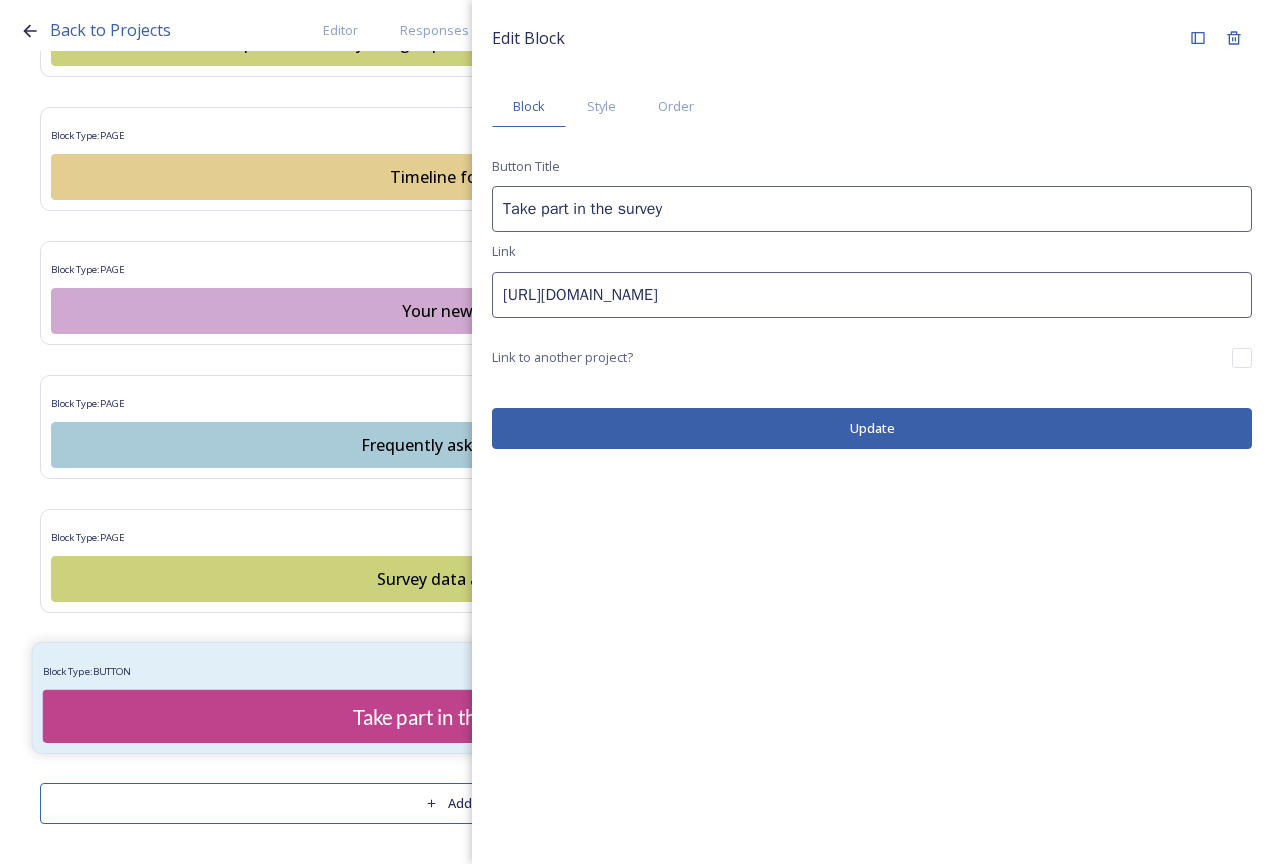 type on "Take part in the survey" 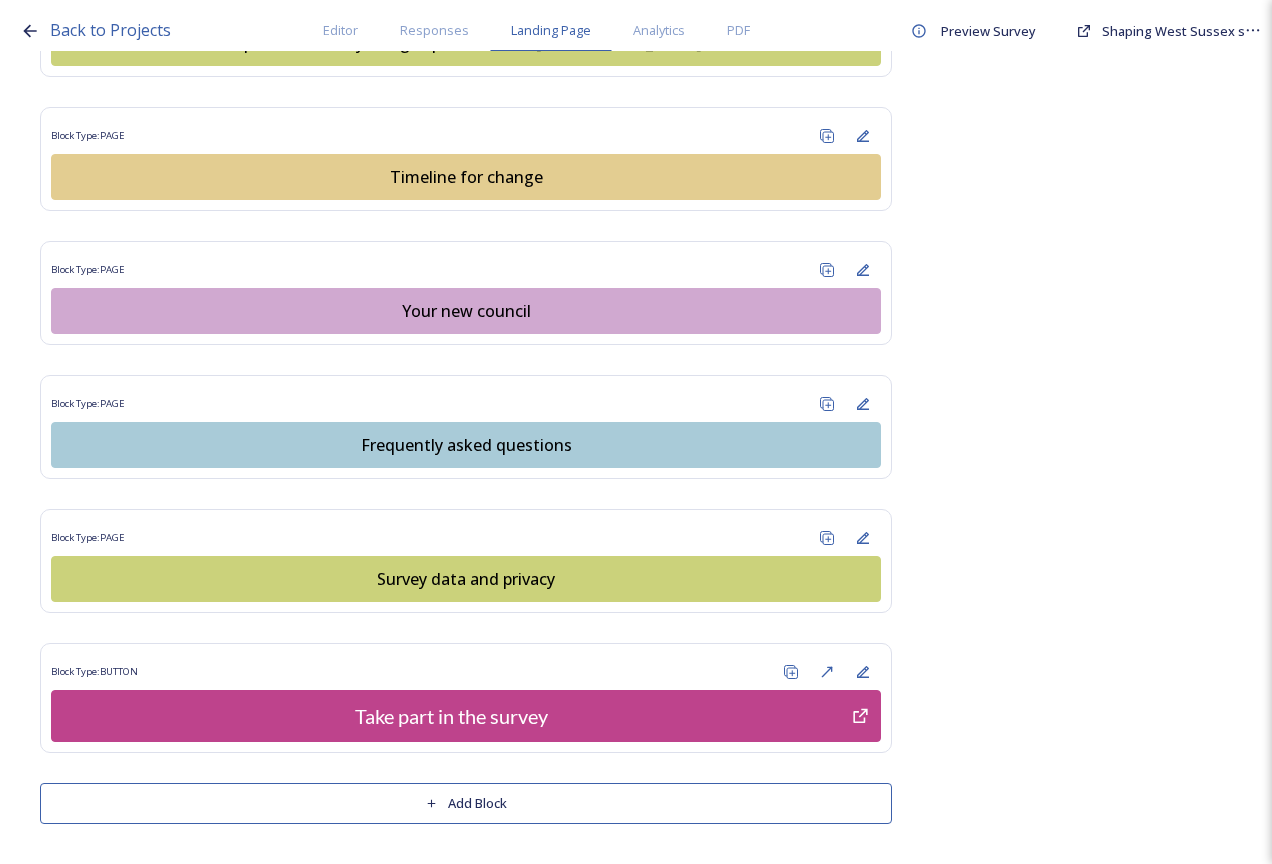 click on "Back to Projects Editor Responses Landing Page Analytics PDF Preview Survey Shaping [GEOGRAPHIC_DATA] survey Do you want to have a landing page for this project? Block Type:  IMAGE Block Type:  RICH_TEXT Shaping [GEOGRAPHIC_DATA] ﻿﻿﻿The future of local government in [GEOGRAPHIC_DATA] Your councils are changing Major changes are planned to councils across [GEOGRAPHIC_DATA] as part of the biggest shake-up of local government in more than 50 years. The Government has asked councils to explore how local government reorganisation could work in the area, with the aim of replacing the current county, district and borough councils with a new unitary council or councils responsible for all local services. Residents, businesses and community groups across the county are invited to share their views about where they live or work, the council services they use, as well as their thoughts about how their council could be structured in the future.   have your say . Our survey will be open until 11.59pm [DATE][DATE] ." at bounding box center (636, 432) 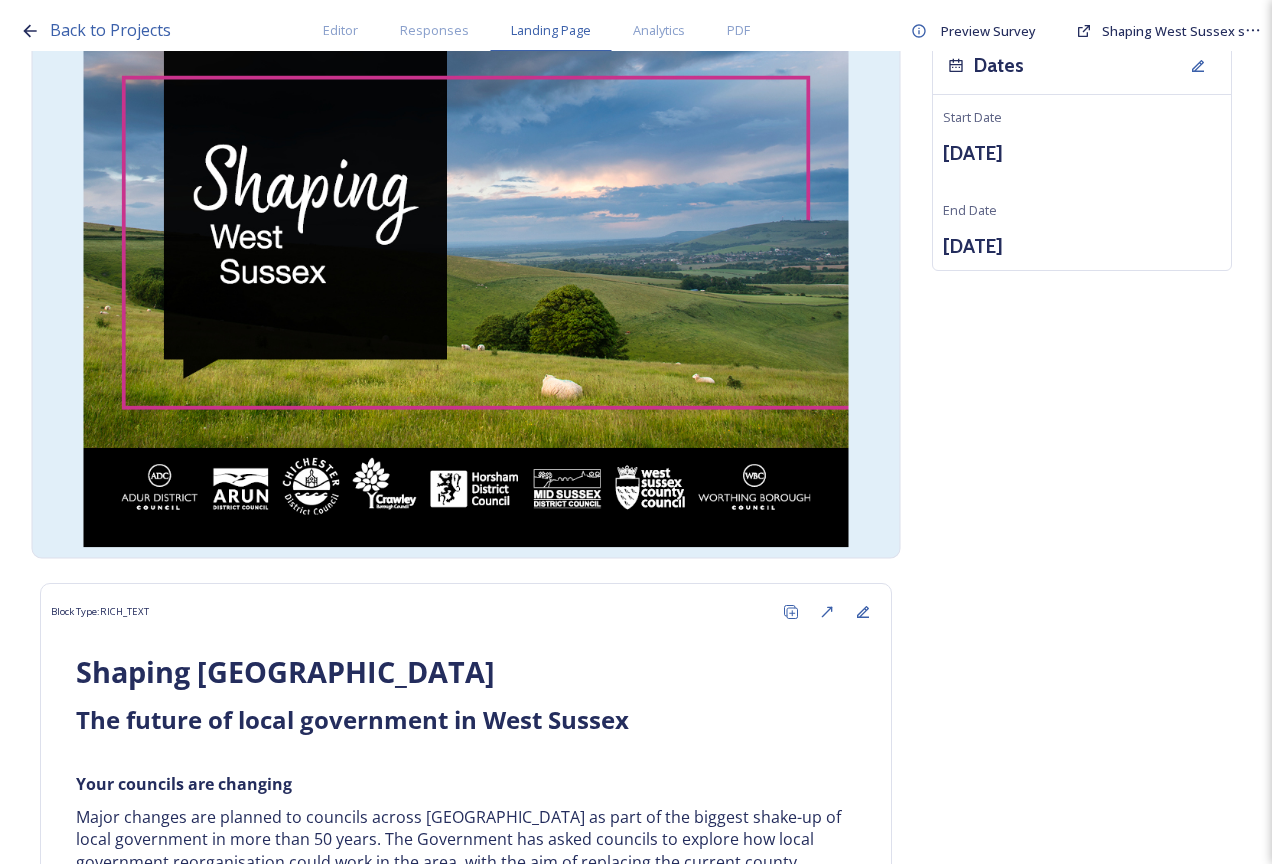 scroll, scrollTop: 0, scrollLeft: 0, axis: both 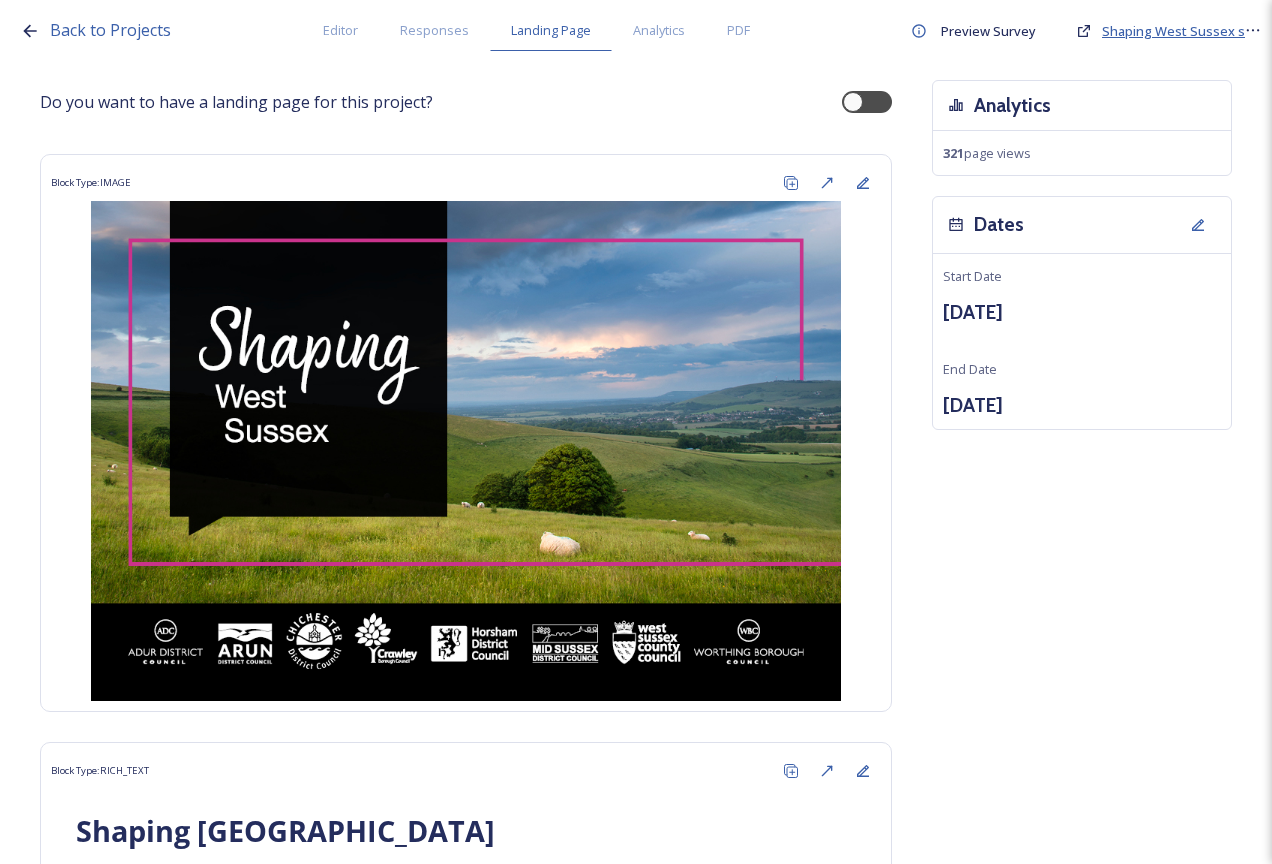 click on "Shaping West Sussex survey" at bounding box center [1191, 31] 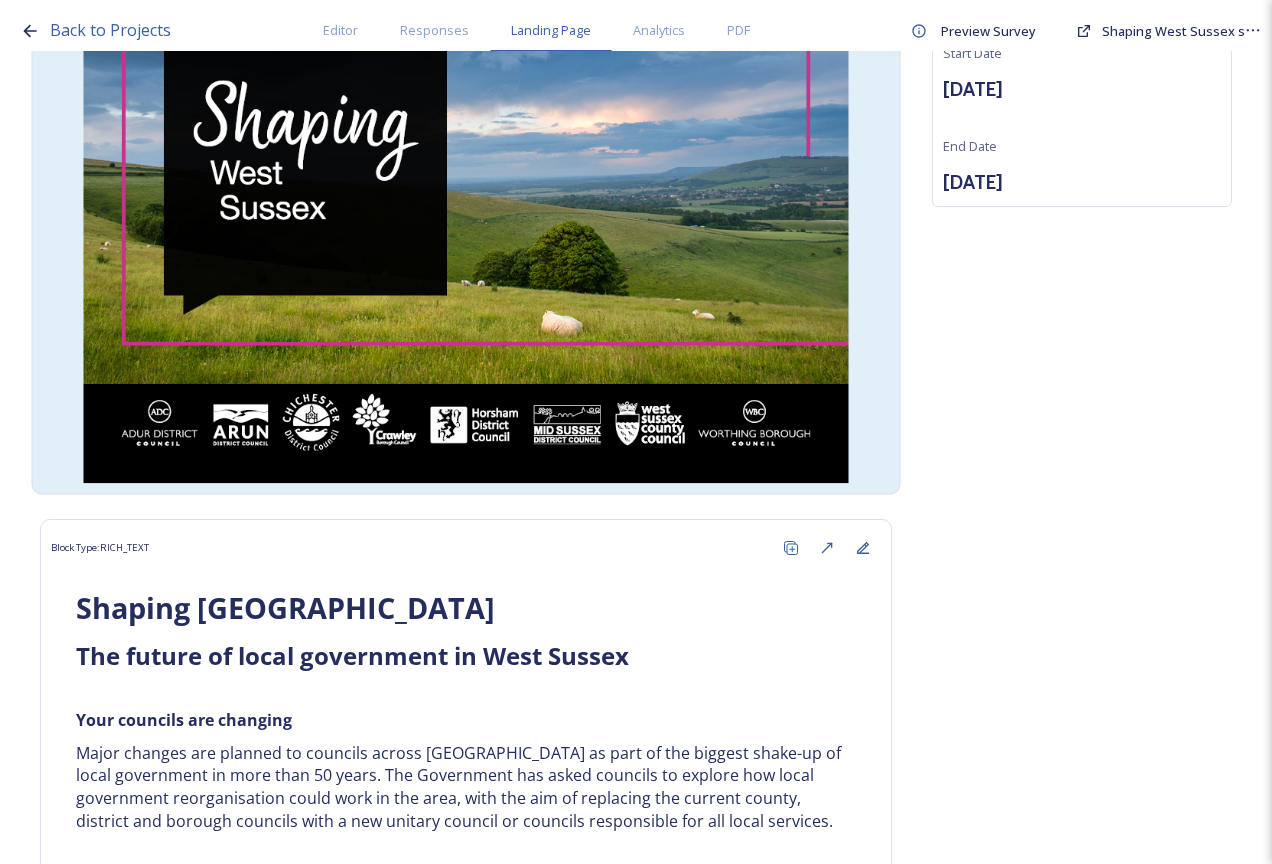 scroll, scrollTop: 0, scrollLeft: 0, axis: both 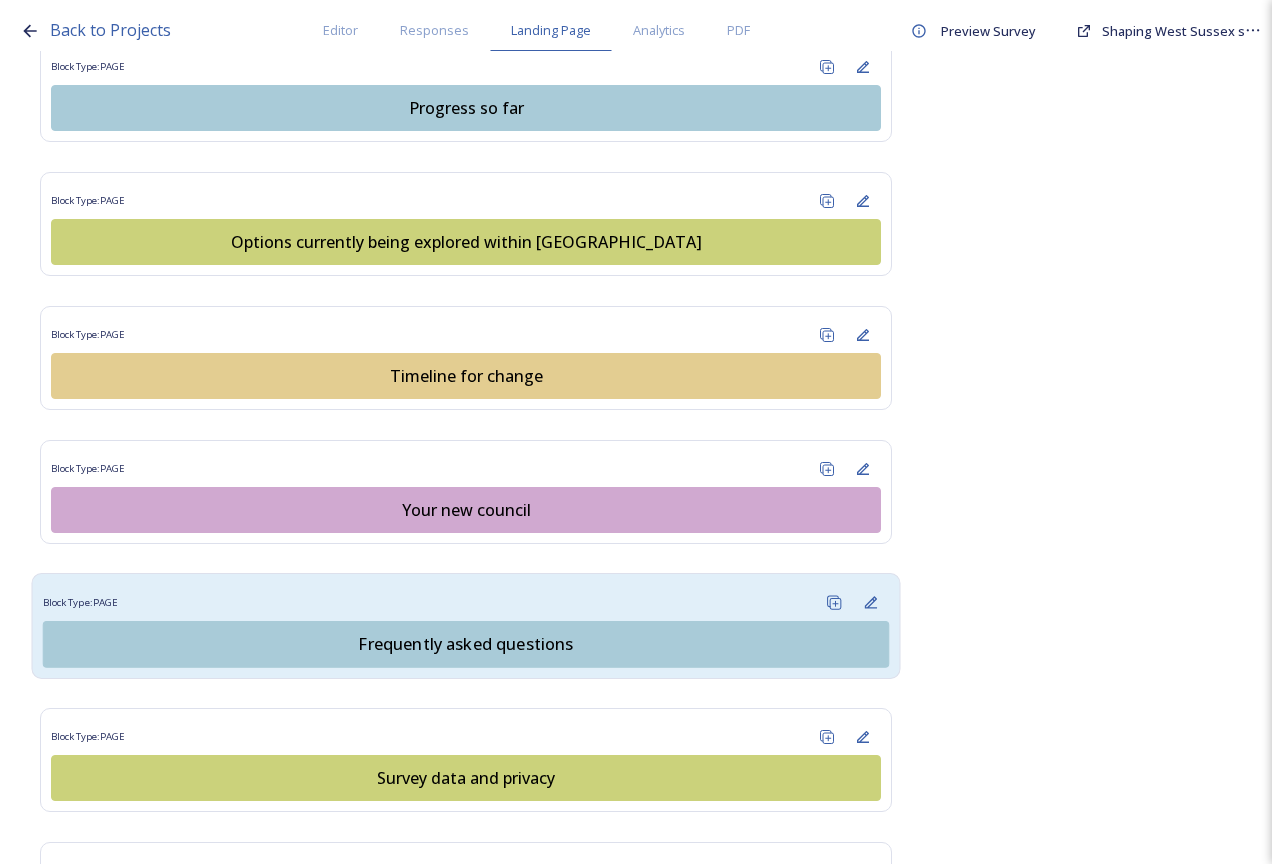 click on "Frequently asked questions" at bounding box center (466, 644) 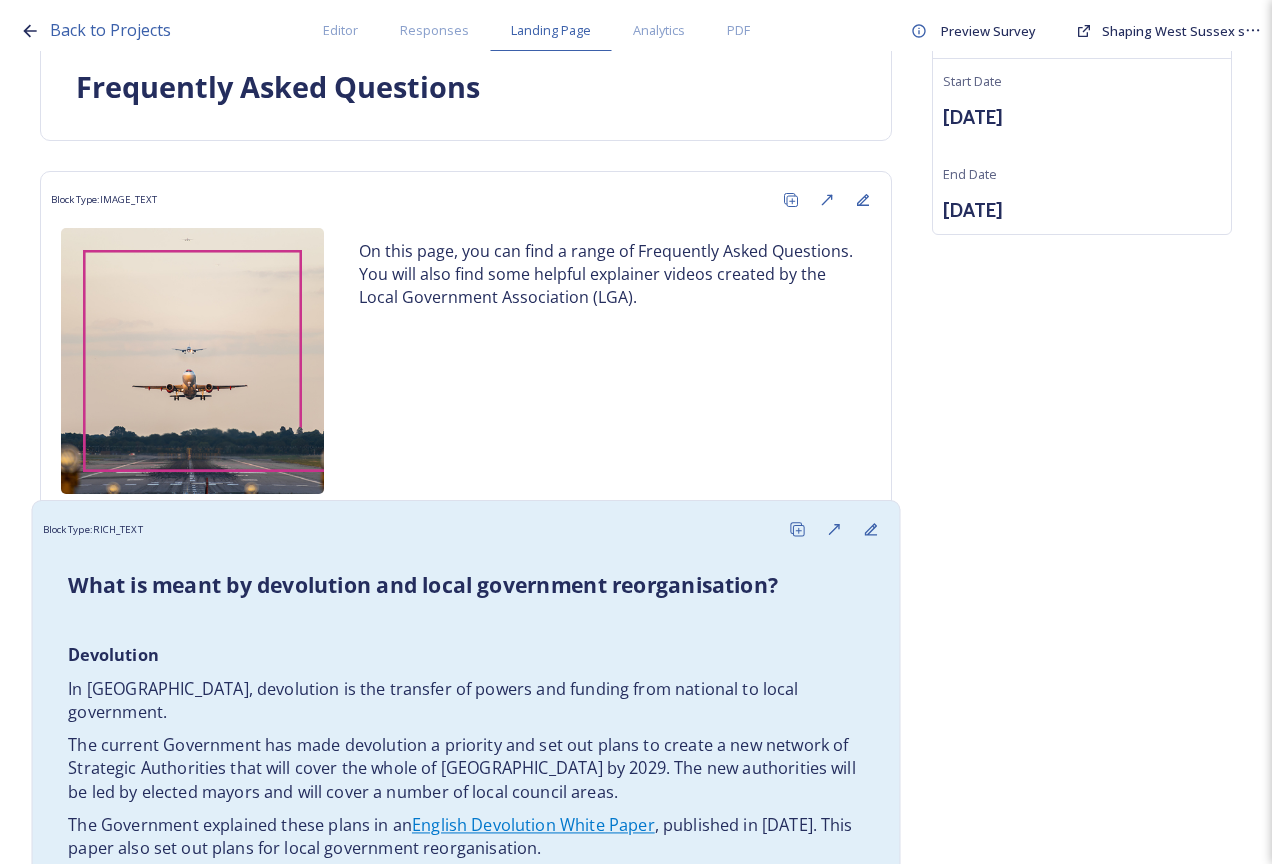 scroll, scrollTop: 800, scrollLeft: 0, axis: vertical 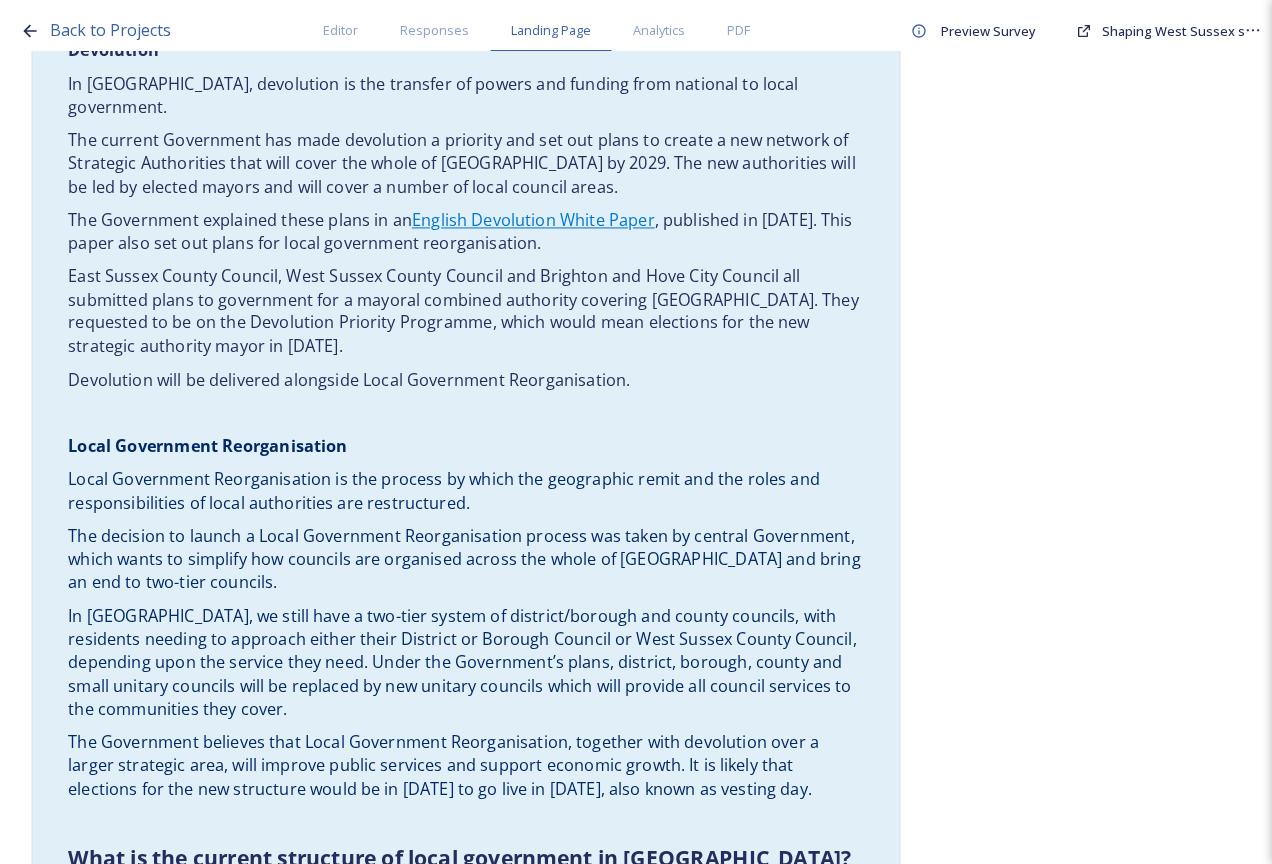 click on "Local Government Reorganisation is the process by which the geographic remit and the roles and responsibilities of local authorities are restructured." at bounding box center (466, 492) 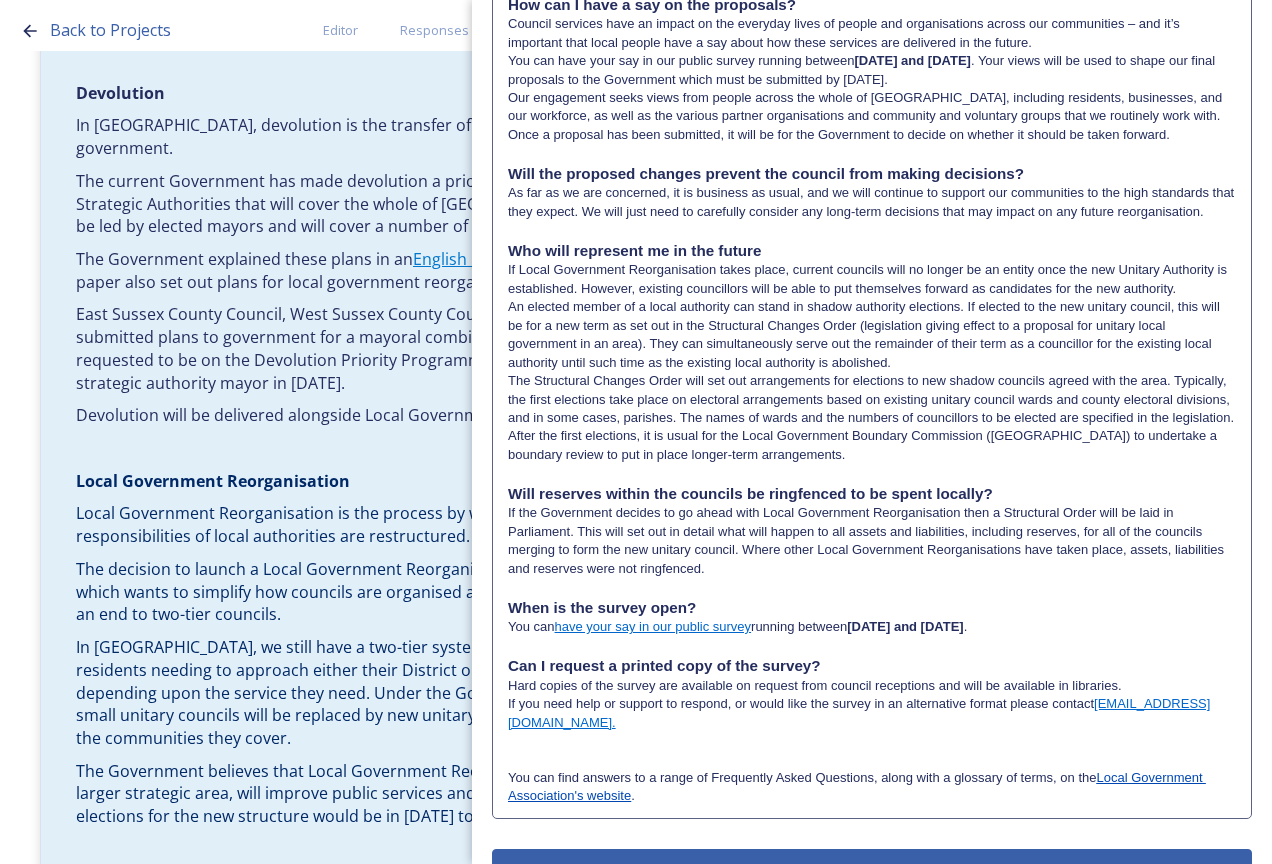 scroll, scrollTop: 2065, scrollLeft: 0, axis: vertical 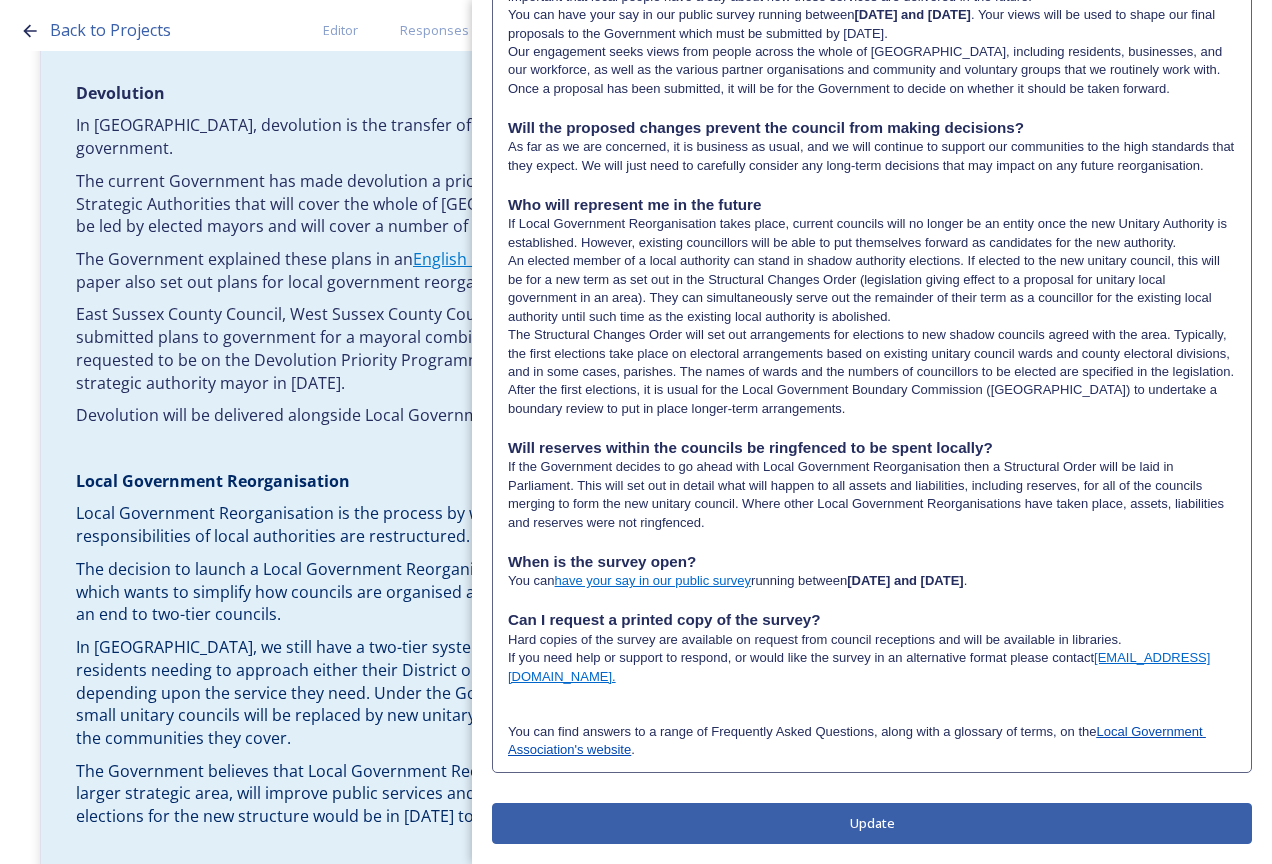 click on "You can find answers to a range of Frequently Asked Questions, along with a glossary of terms, on the  Local Government Association's website ." at bounding box center (872, 741) 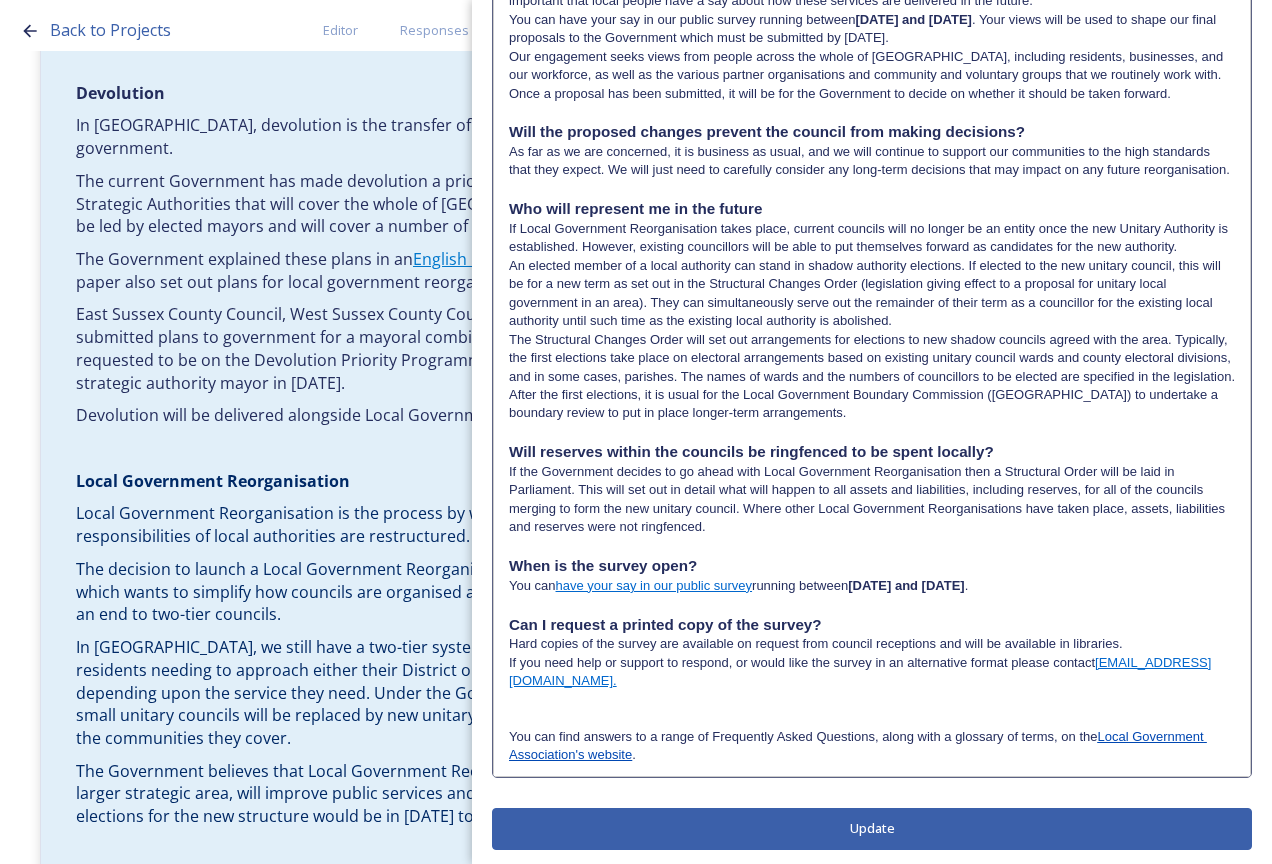 click on "You can find answers to a range of Frequently Asked Questions, along with a glossary of terms, on the  Local Government Association's website ." at bounding box center [872, 746] 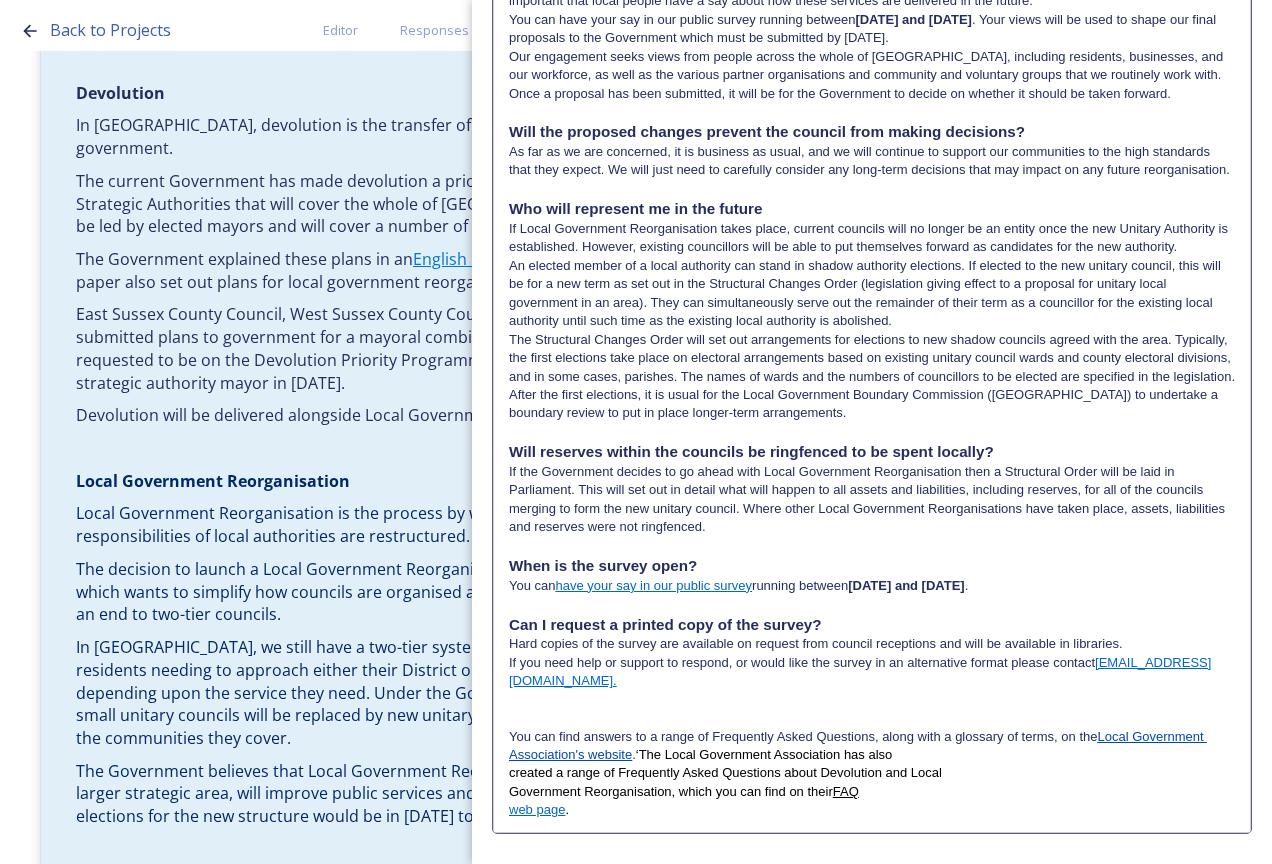 scroll, scrollTop: 0, scrollLeft: 0, axis: both 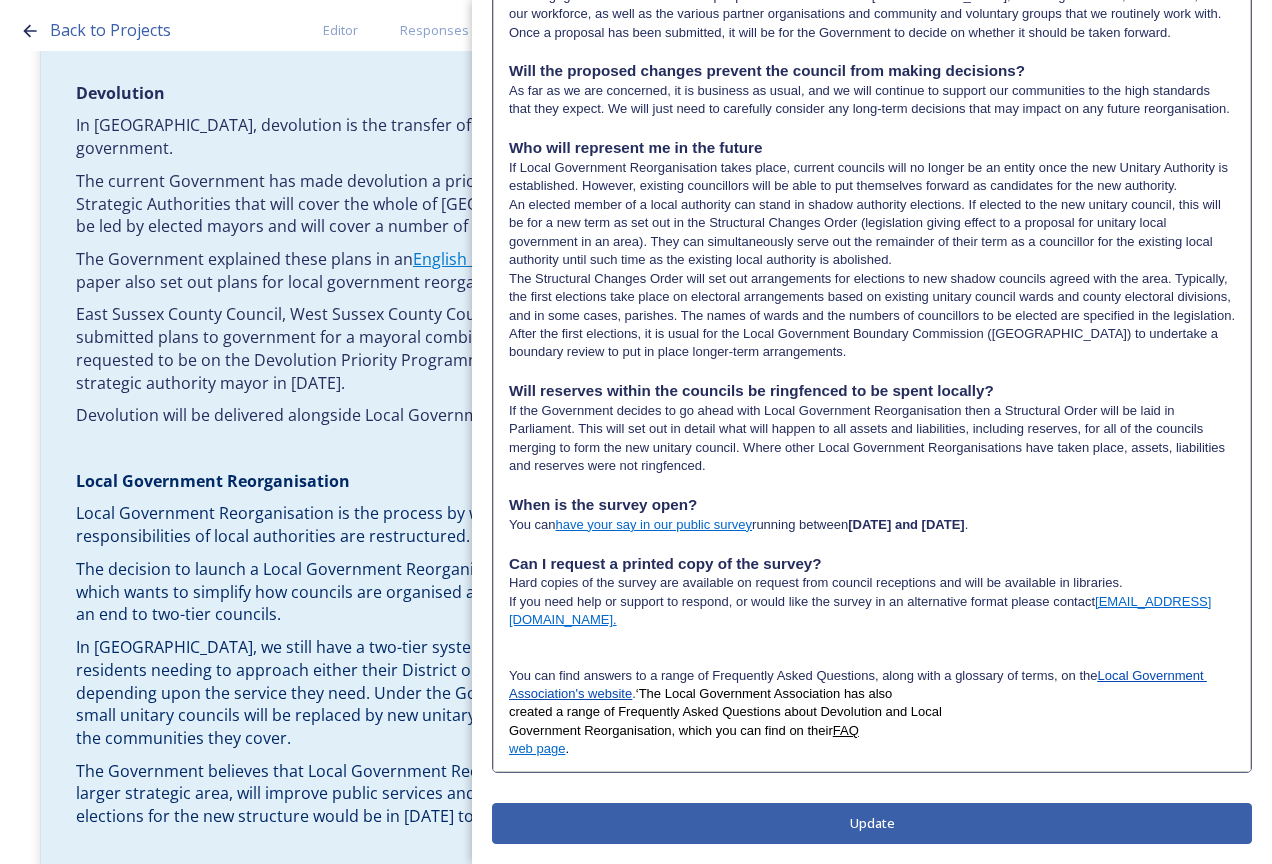 click on "‘The Local Government Association has also" at bounding box center [764, 693] 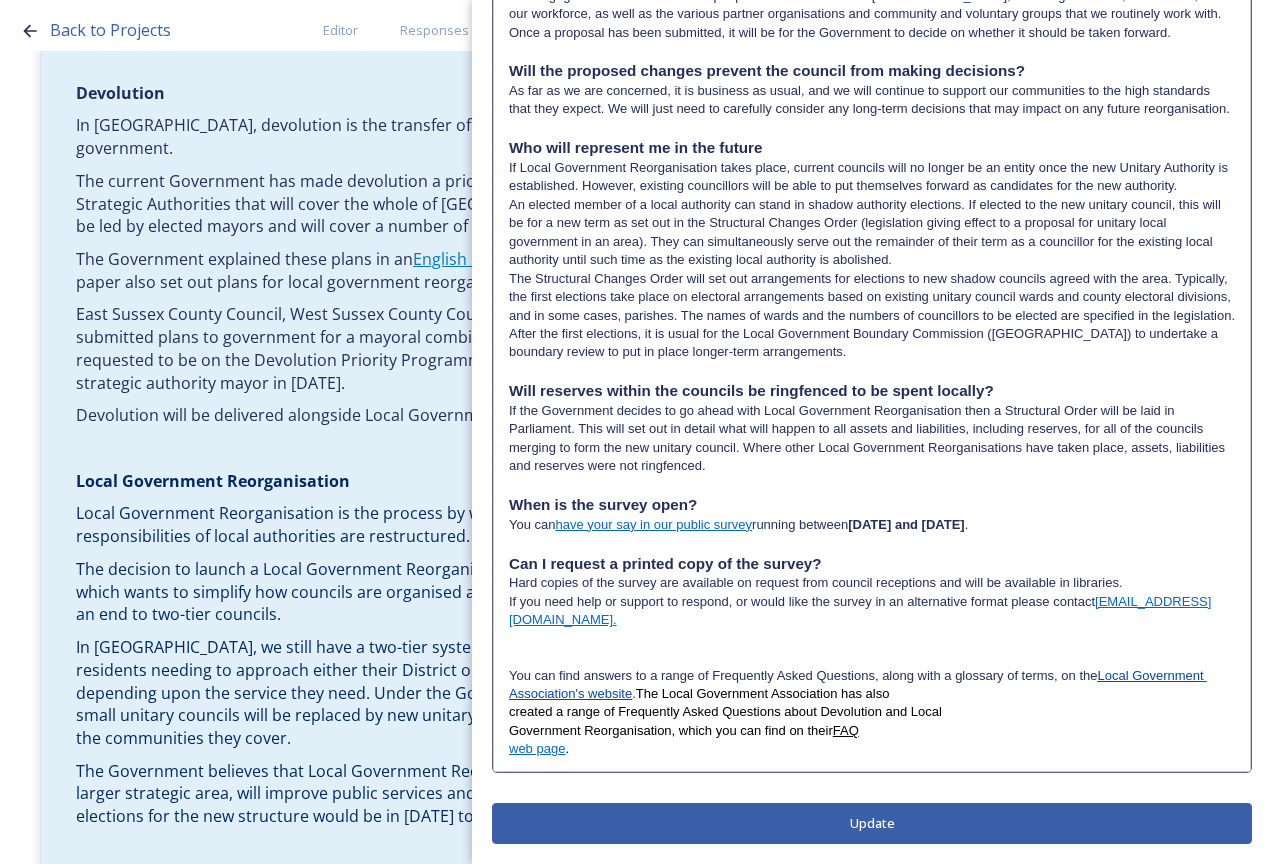 drag, startPoint x: 637, startPoint y: 692, endPoint x: 505, endPoint y: 676, distance: 132.96616 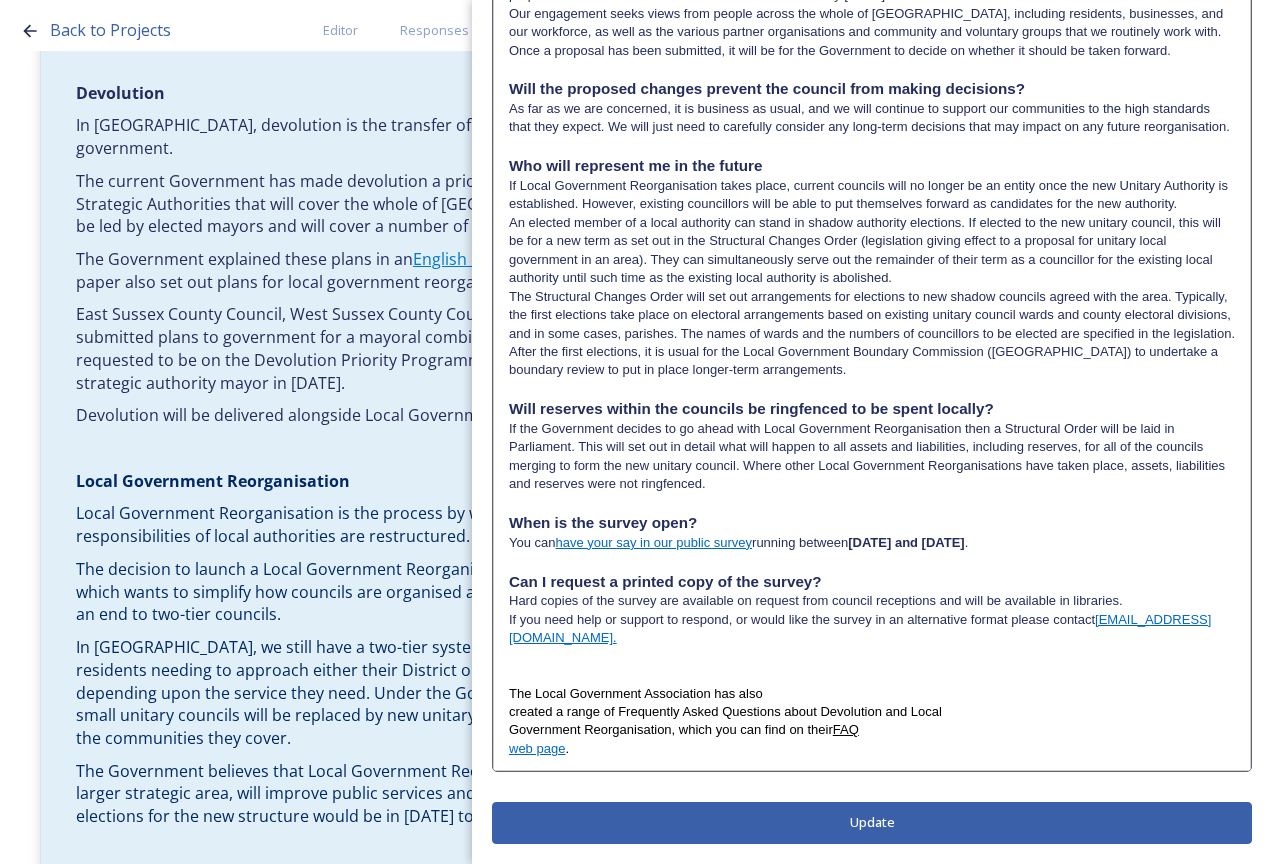 click on "The Local Government Association has also" at bounding box center [872, 694] 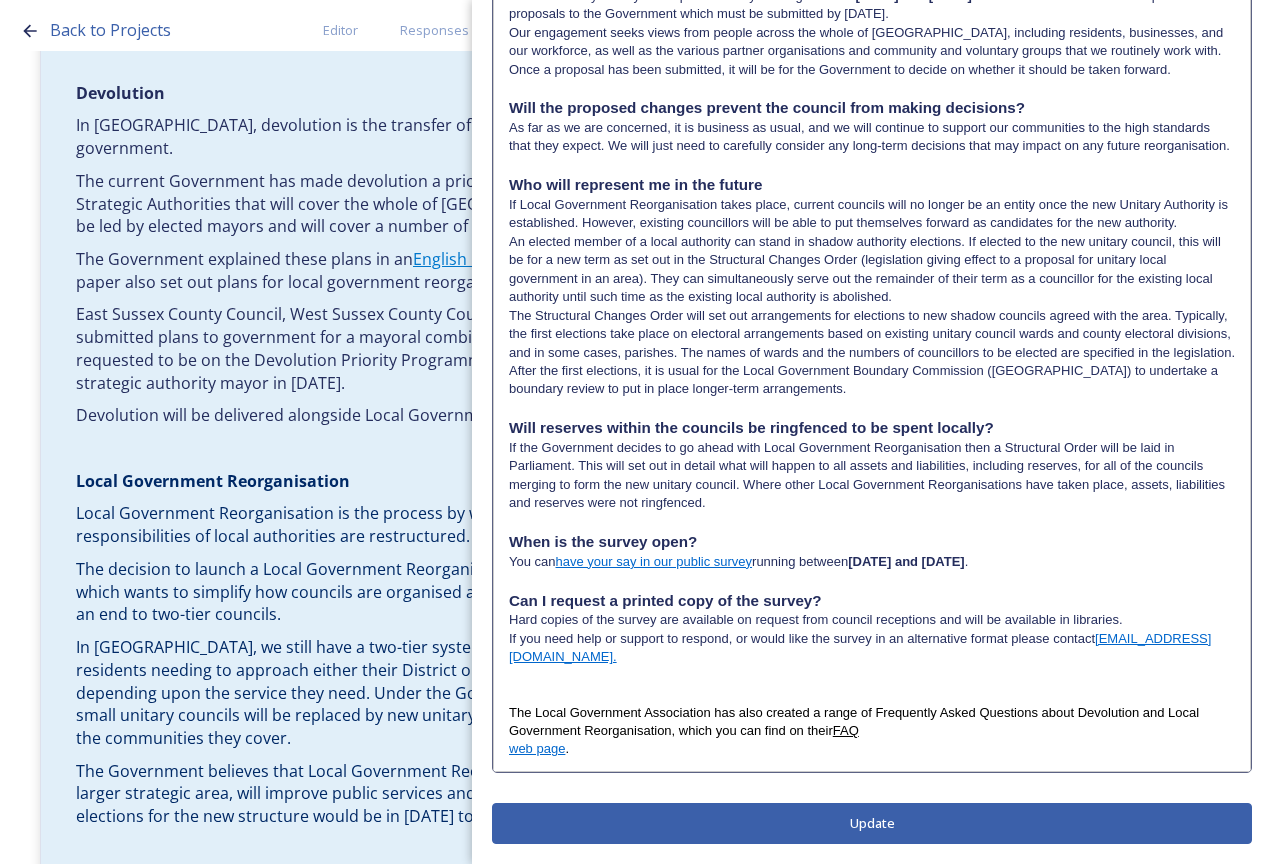 click on "Government Reorganisation, which you can find on their  FAQ" at bounding box center [872, 731] 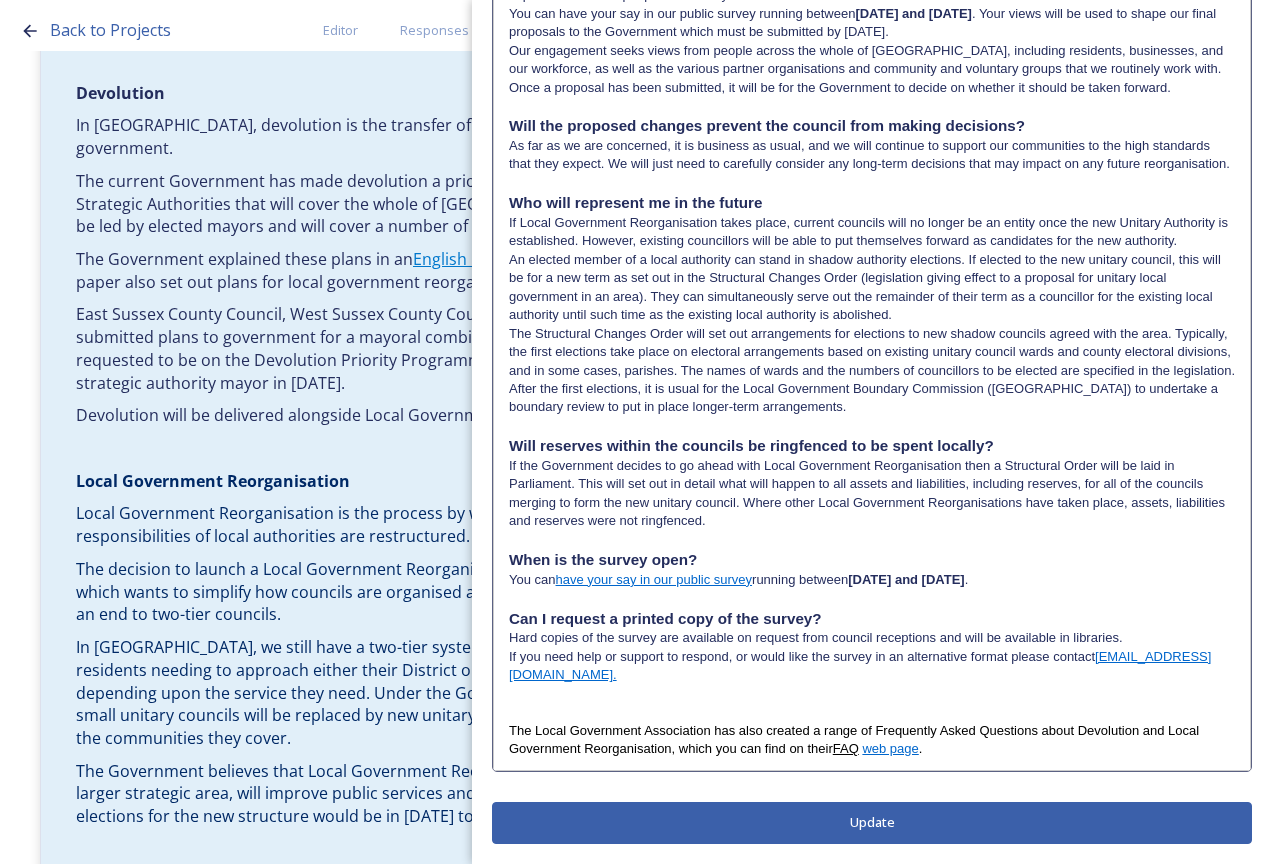 drag, startPoint x: 923, startPoint y: 749, endPoint x: 835, endPoint y: 754, distance: 88.14193 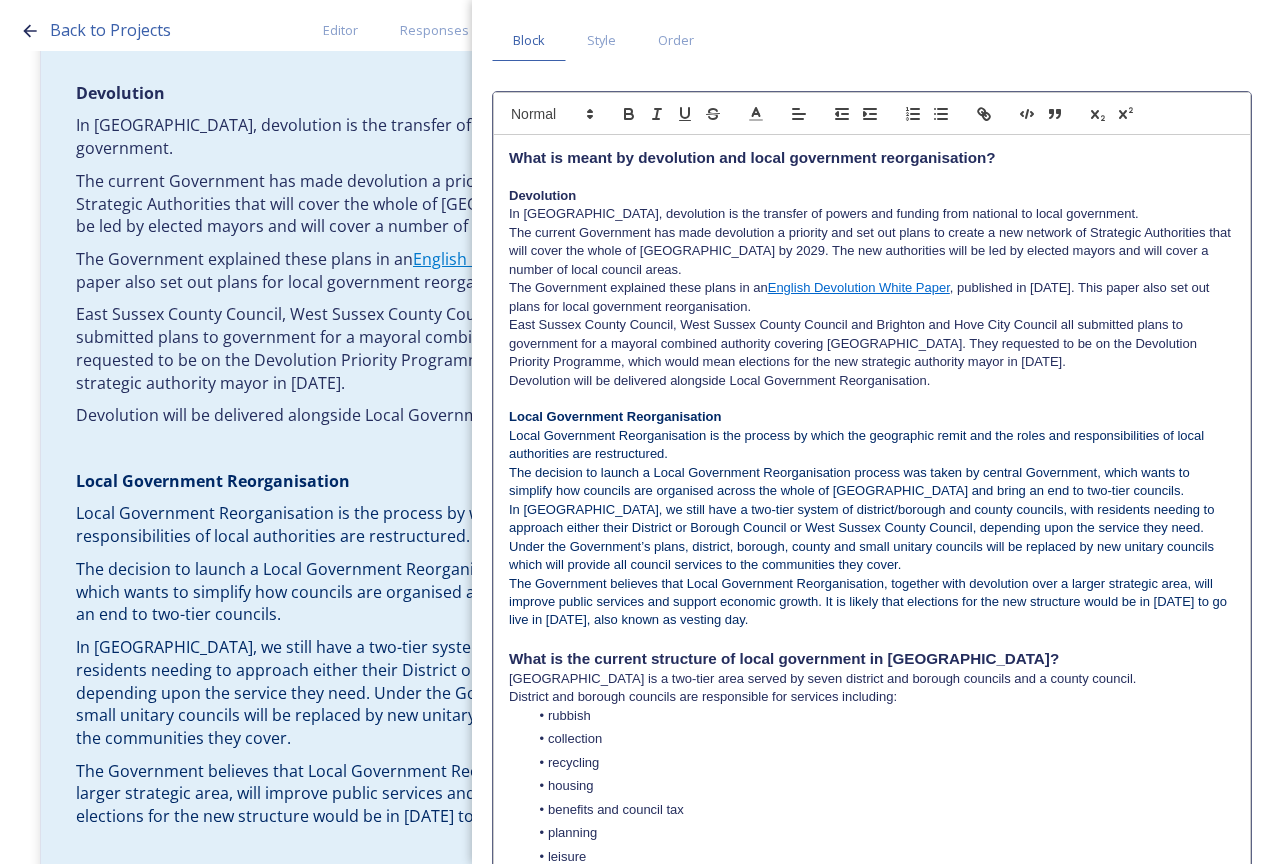 scroll, scrollTop: 0, scrollLeft: 0, axis: both 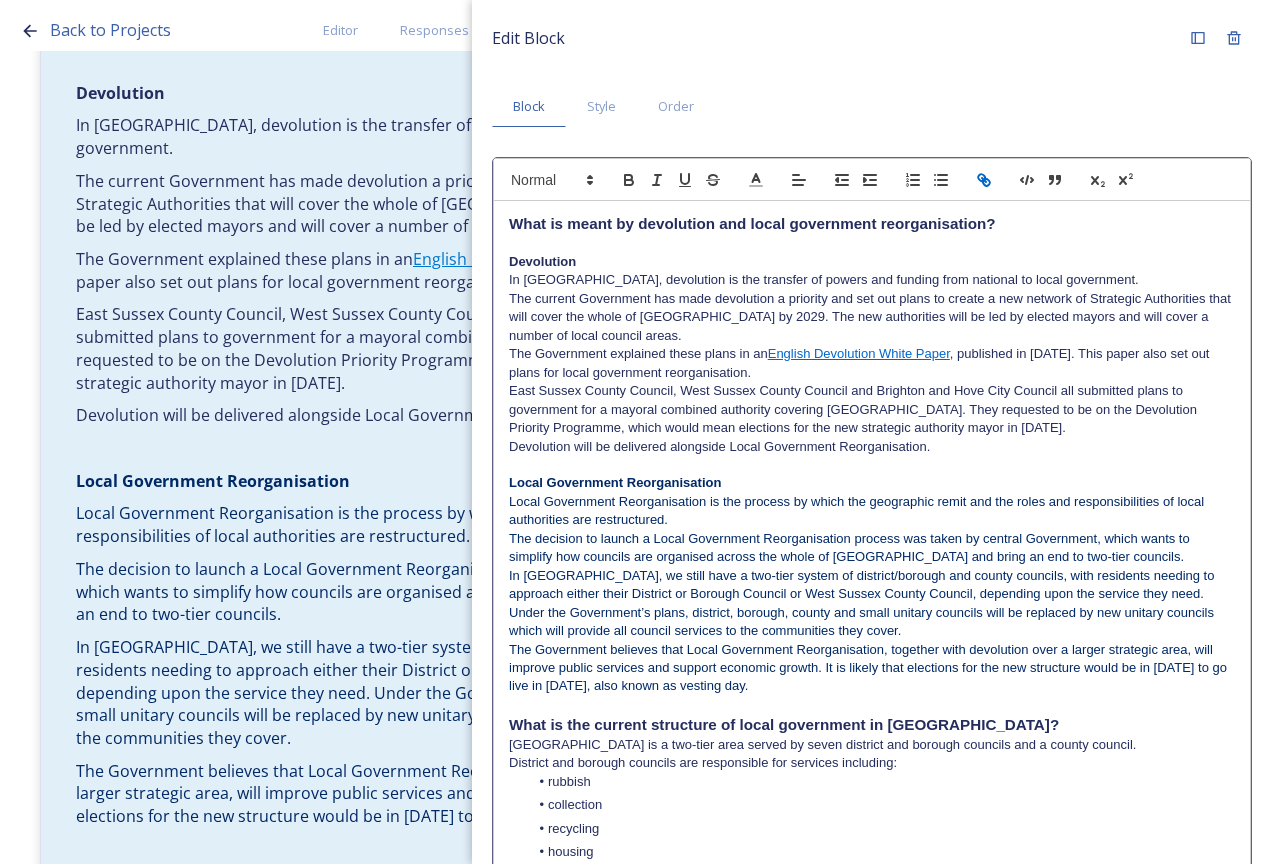 click 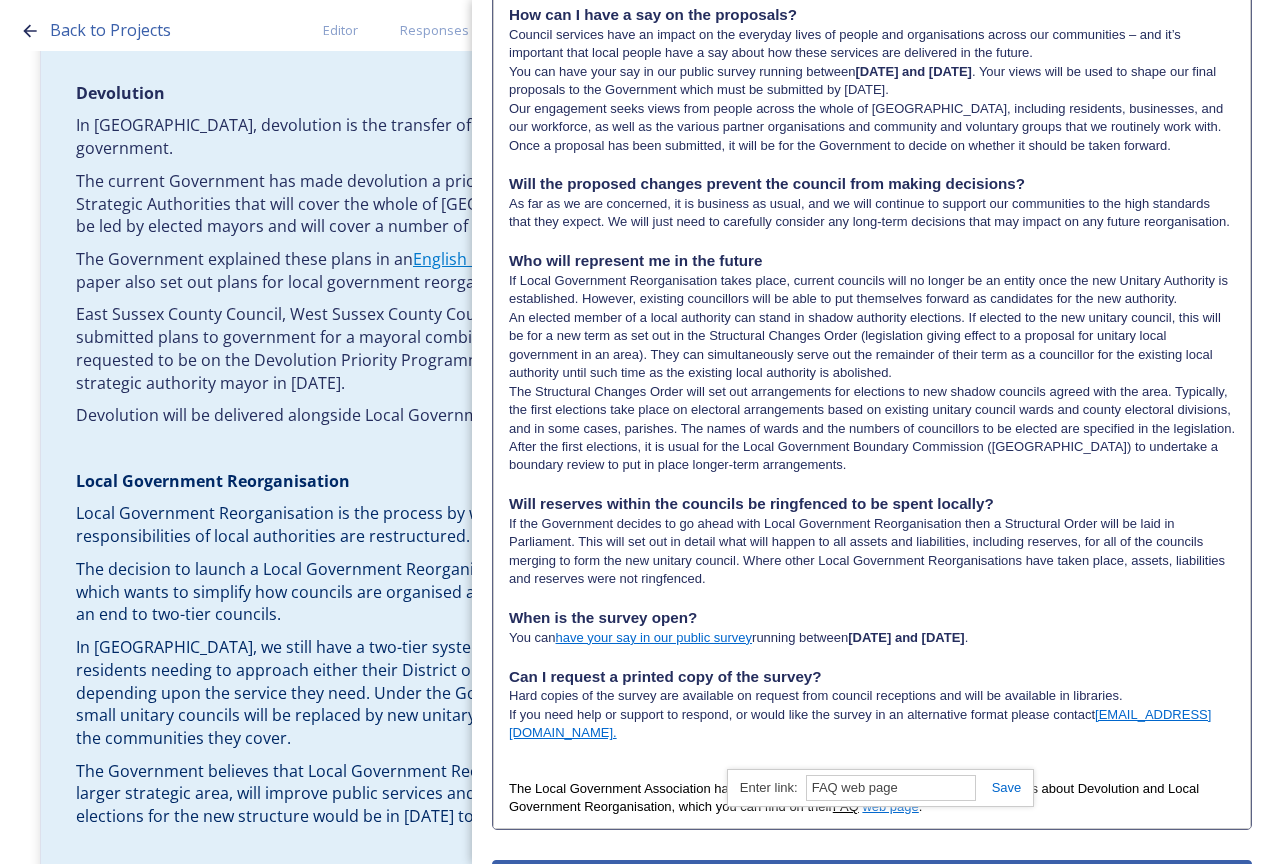 scroll, scrollTop: 2089, scrollLeft: 0, axis: vertical 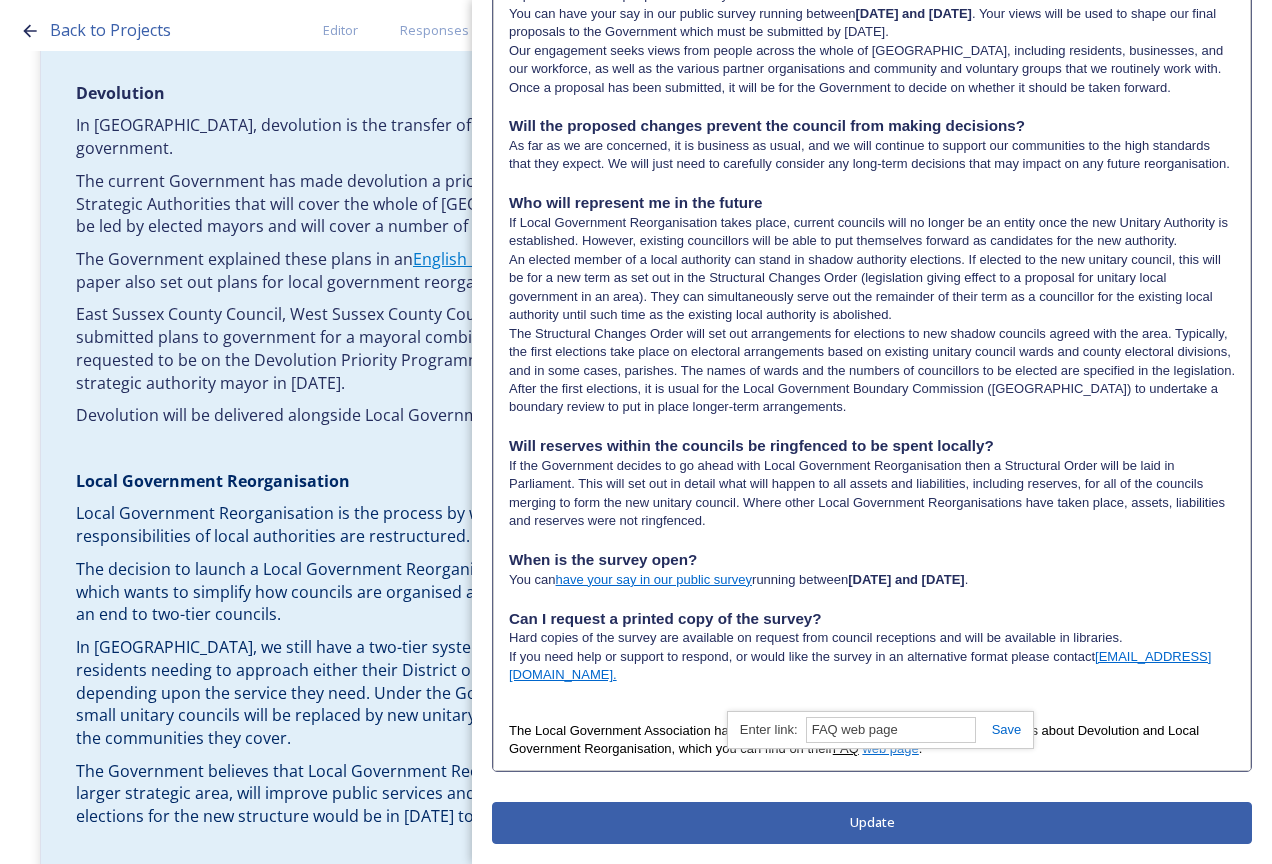 paste on "[URL][DOMAIN_NAME]" 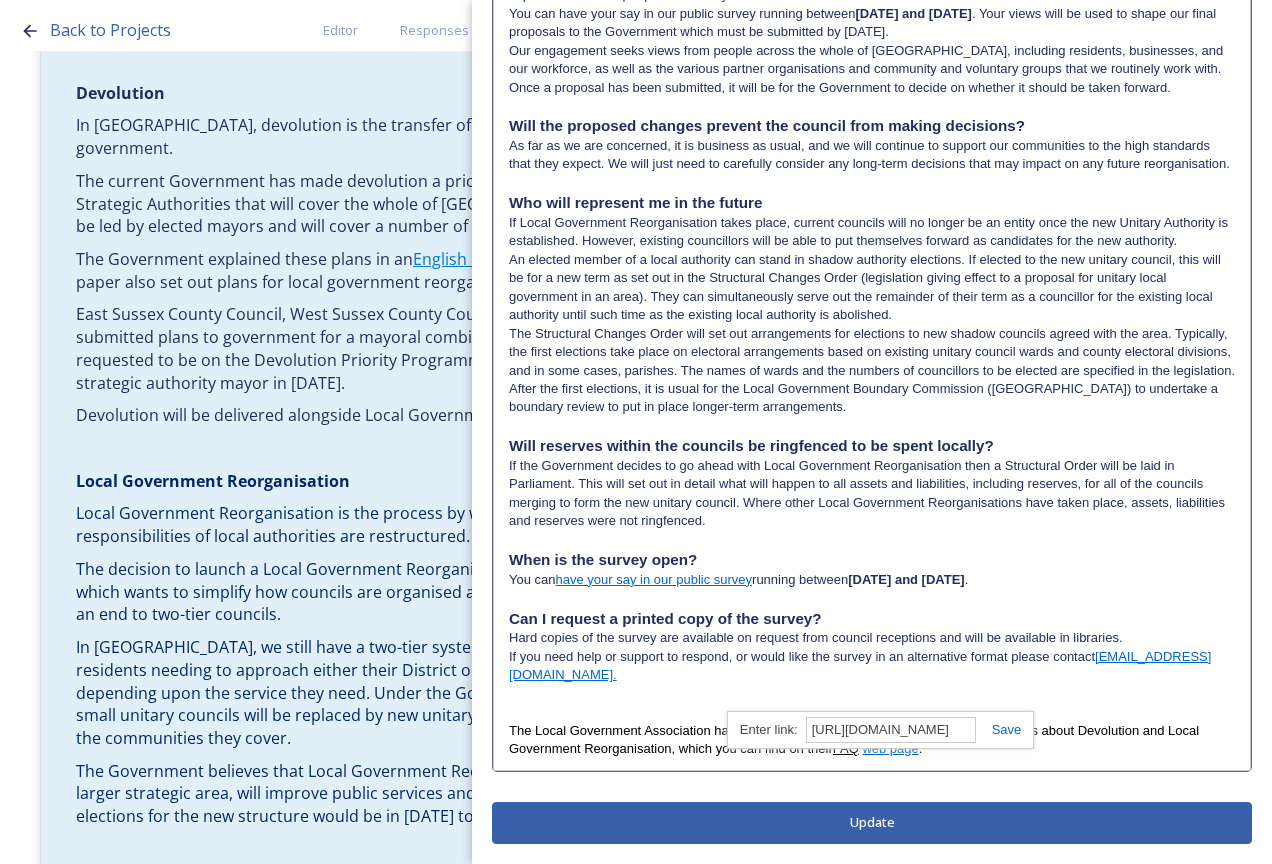 scroll, scrollTop: 0, scrollLeft: 570, axis: horizontal 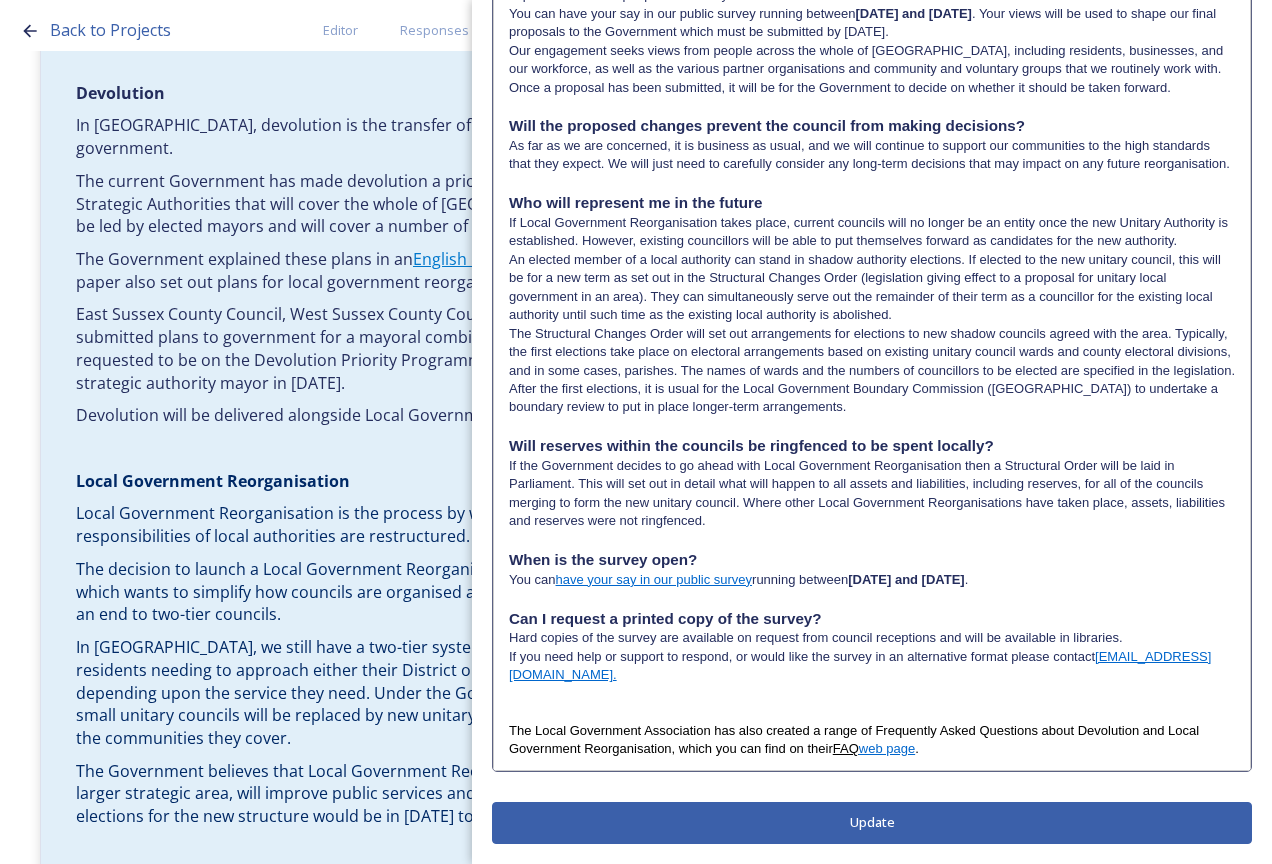 click at bounding box center (872, 712) 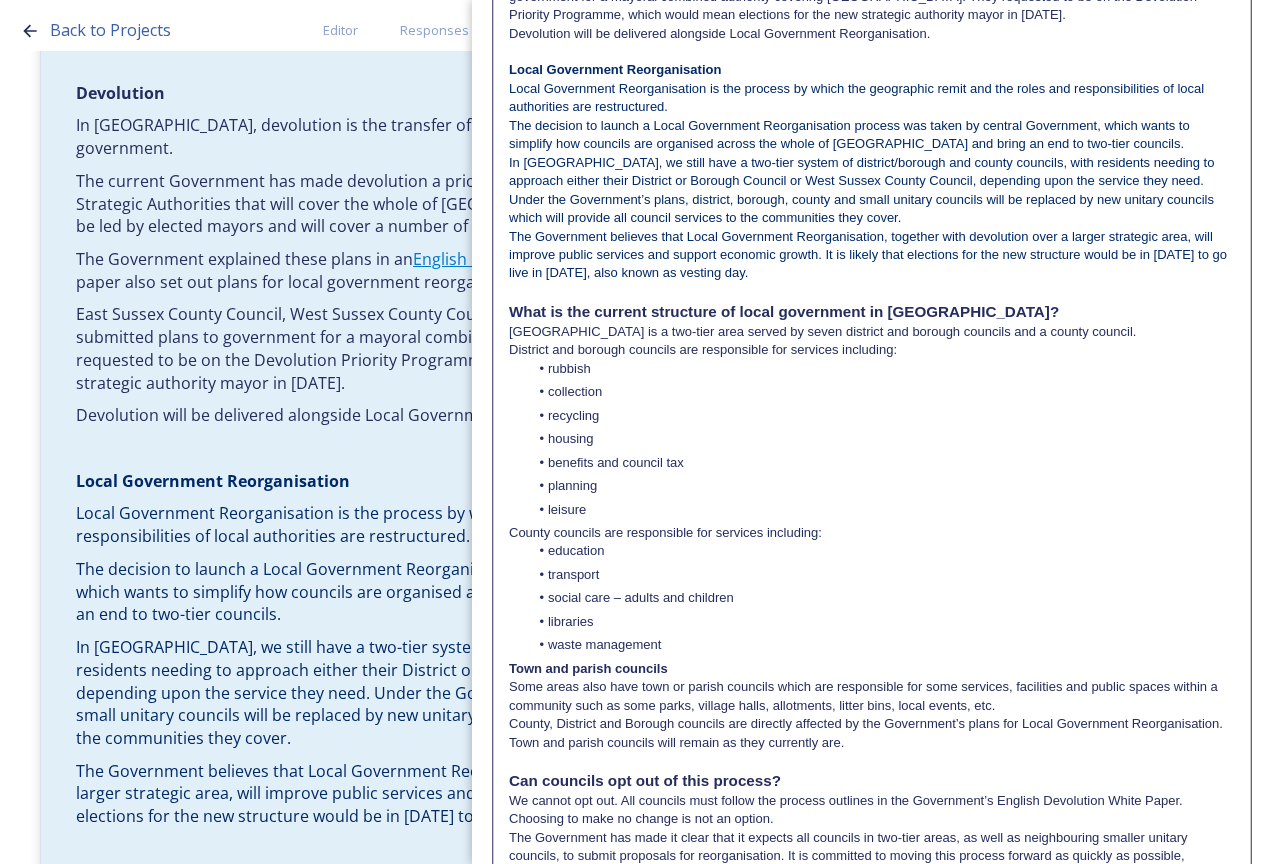 scroll, scrollTop: 0, scrollLeft: 0, axis: both 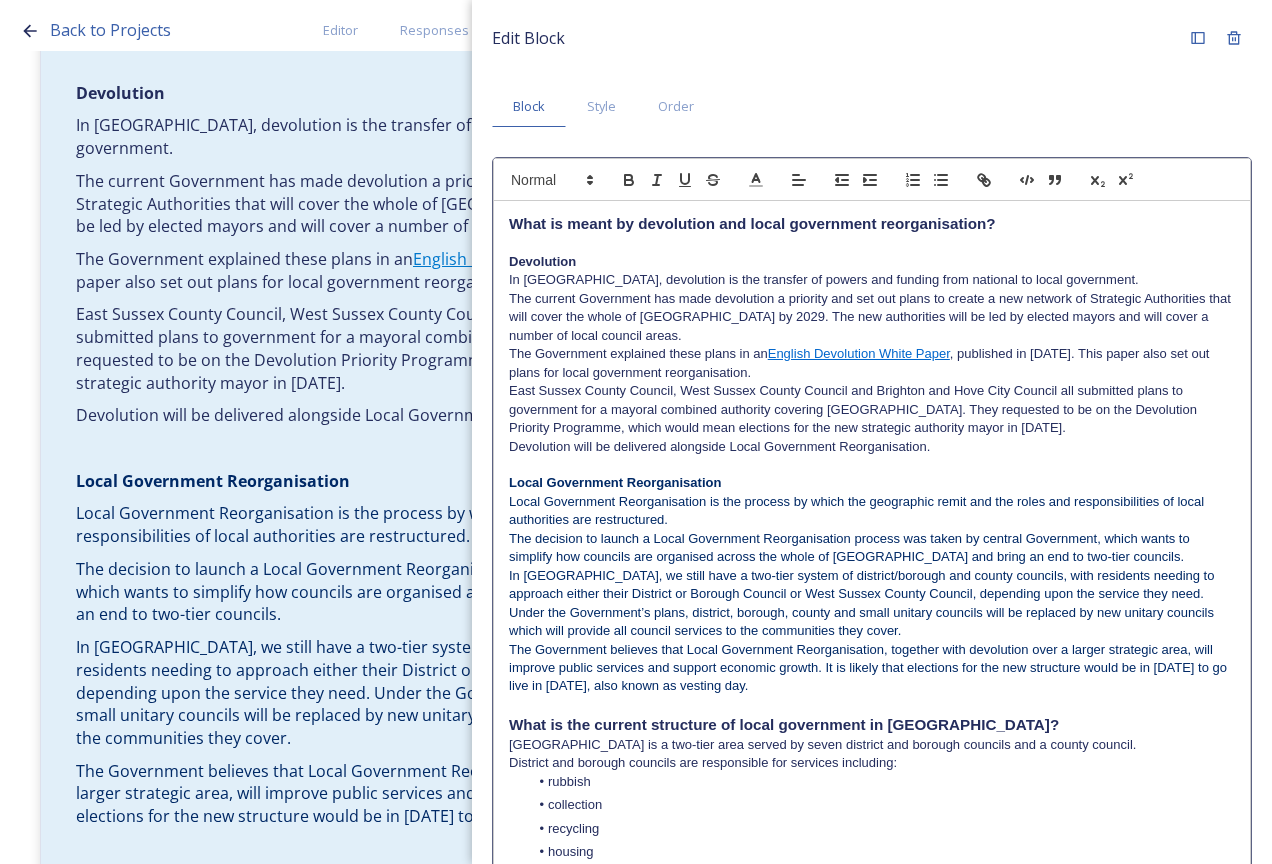 drag, startPoint x: 776, startPoint y: 694, endPoint x: 502, endPoint y: 227, distance: 541.44714 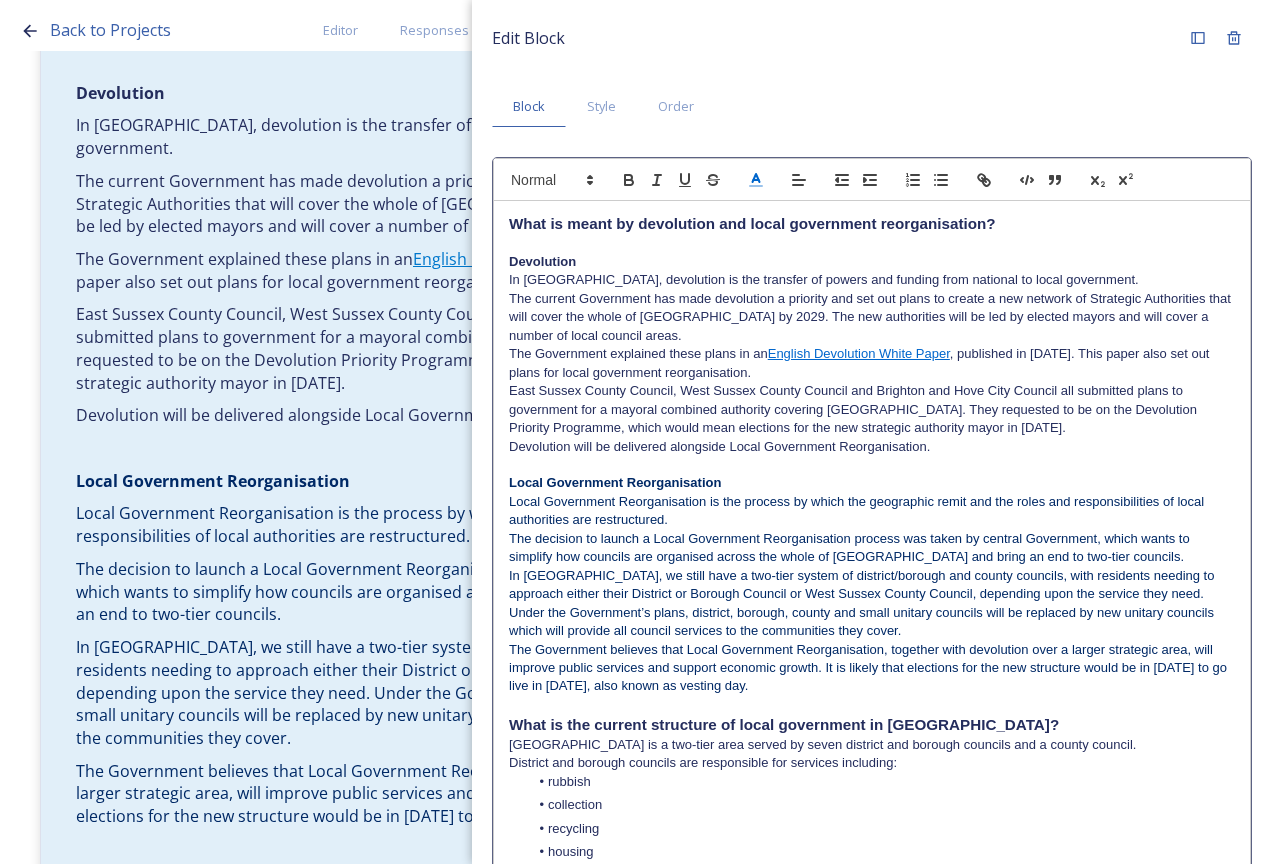 click 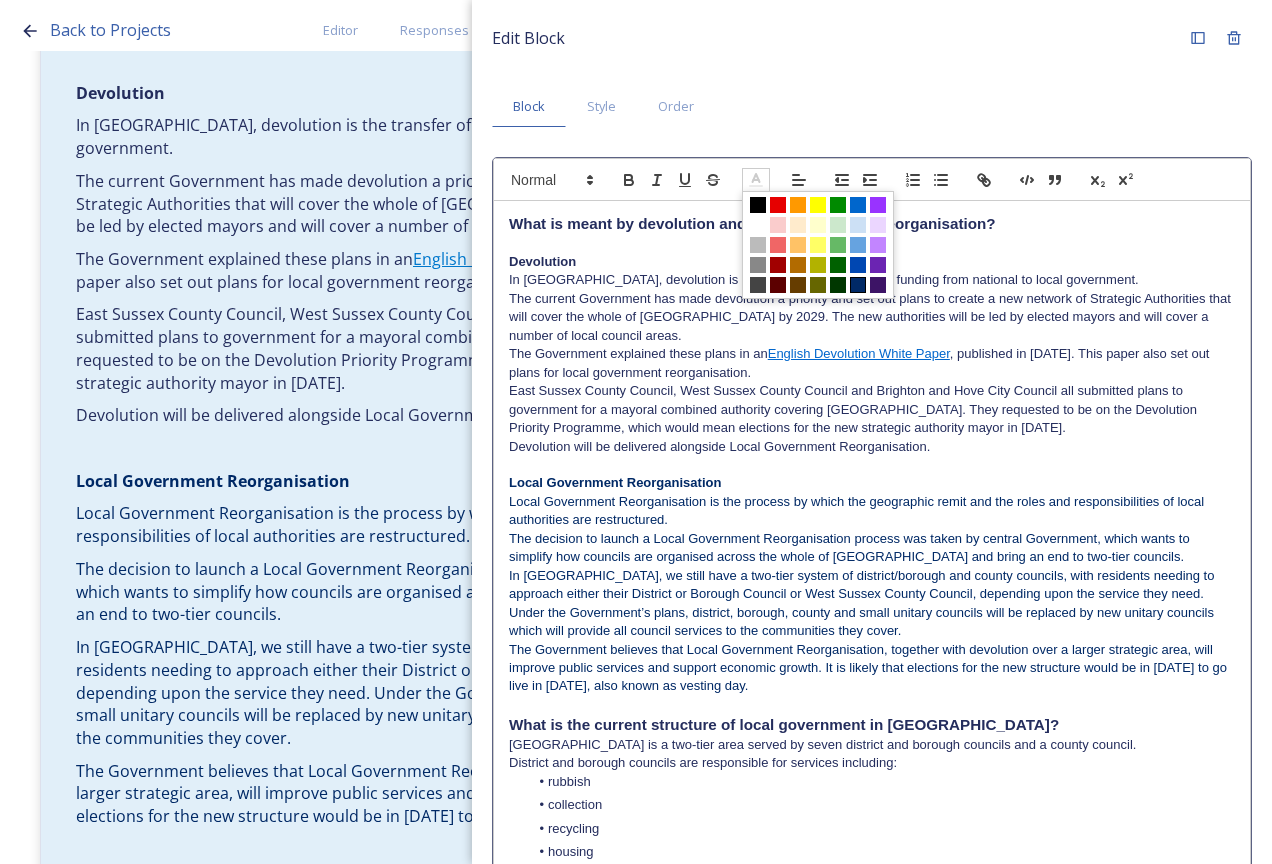 click at bounding box center (858, 285) 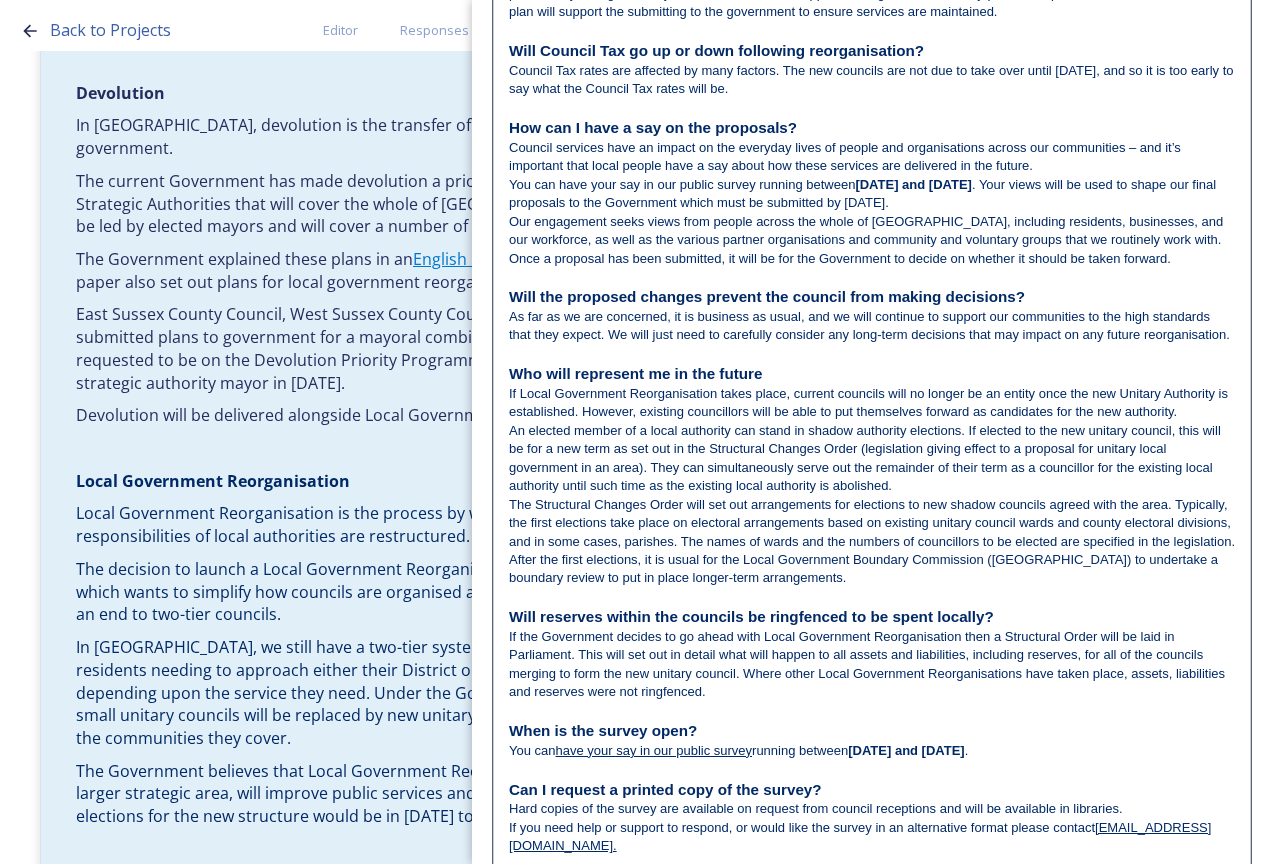 scroll, scrollTop: 2089, scrollLeft: 0, axis: vertical 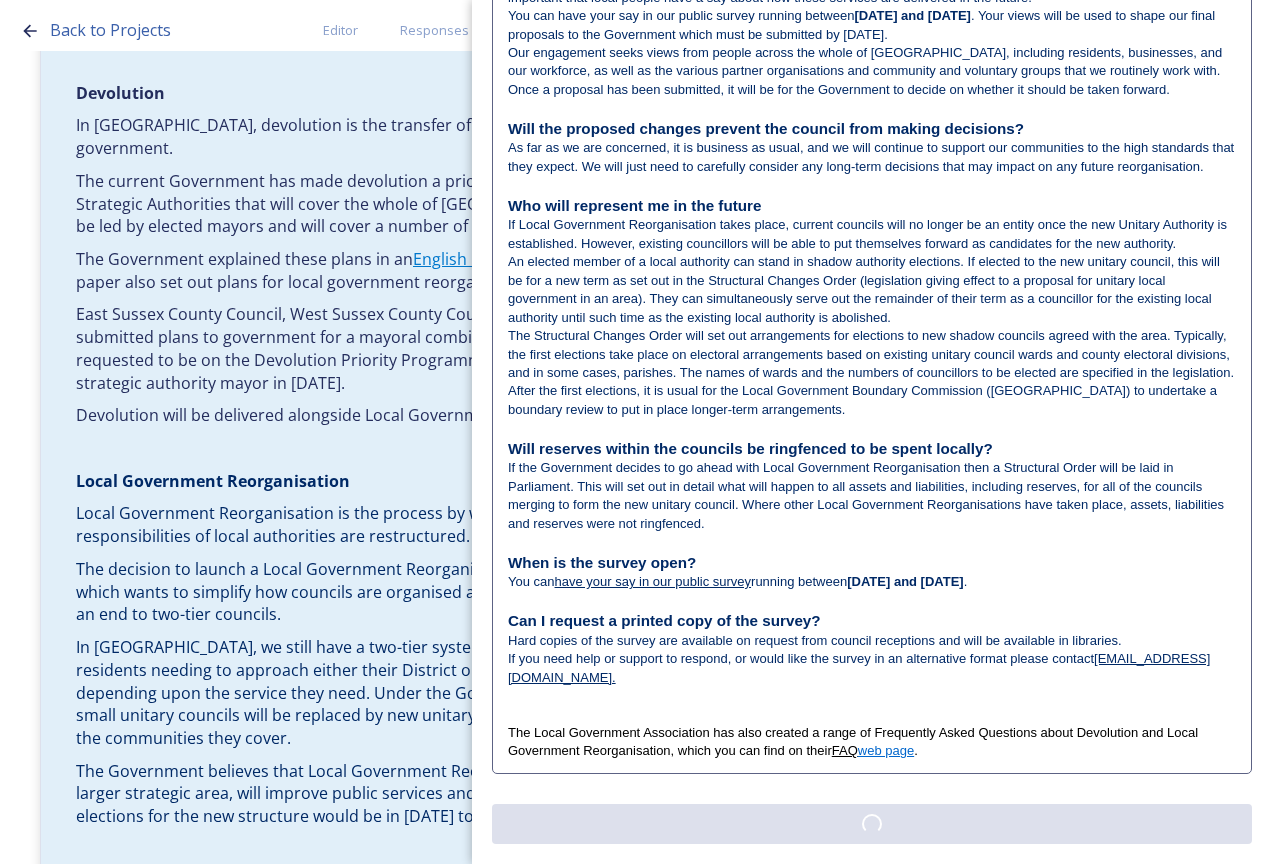 click on "Edit Block Block Style Order Text Block:  Edit Rich Text Click to edit What is meant by devolution and local government reorganisation? Devolution In [GEOGRAPHIC_DATA], devolution is the transfer of powers and funding from national to local government. The current Government has made devolution a priority and set out plans to create a new network of Strategic Authorities that will cover the whole of [GEOGRAPHIC_DATA] by 2029. The new authorities will be led by elected mayors and will cover a number of local council areas. The Government explained these plans in an  English Devolution White Paper , published in [DATE]. This paper also set out plans for local government reorganisation. East Sussex County Council, West Sussex County Council and Brighton and Hove City Council all submitted plans to government for a mayoral combined authority covering [GEOGRAPHIC_DATA]. They requested to be on the Devolution Priority Programme, which would mean elections for the new strategic authority mayor in [DATE].  Local Government Reorganisation" at bounding box center [872, -591] 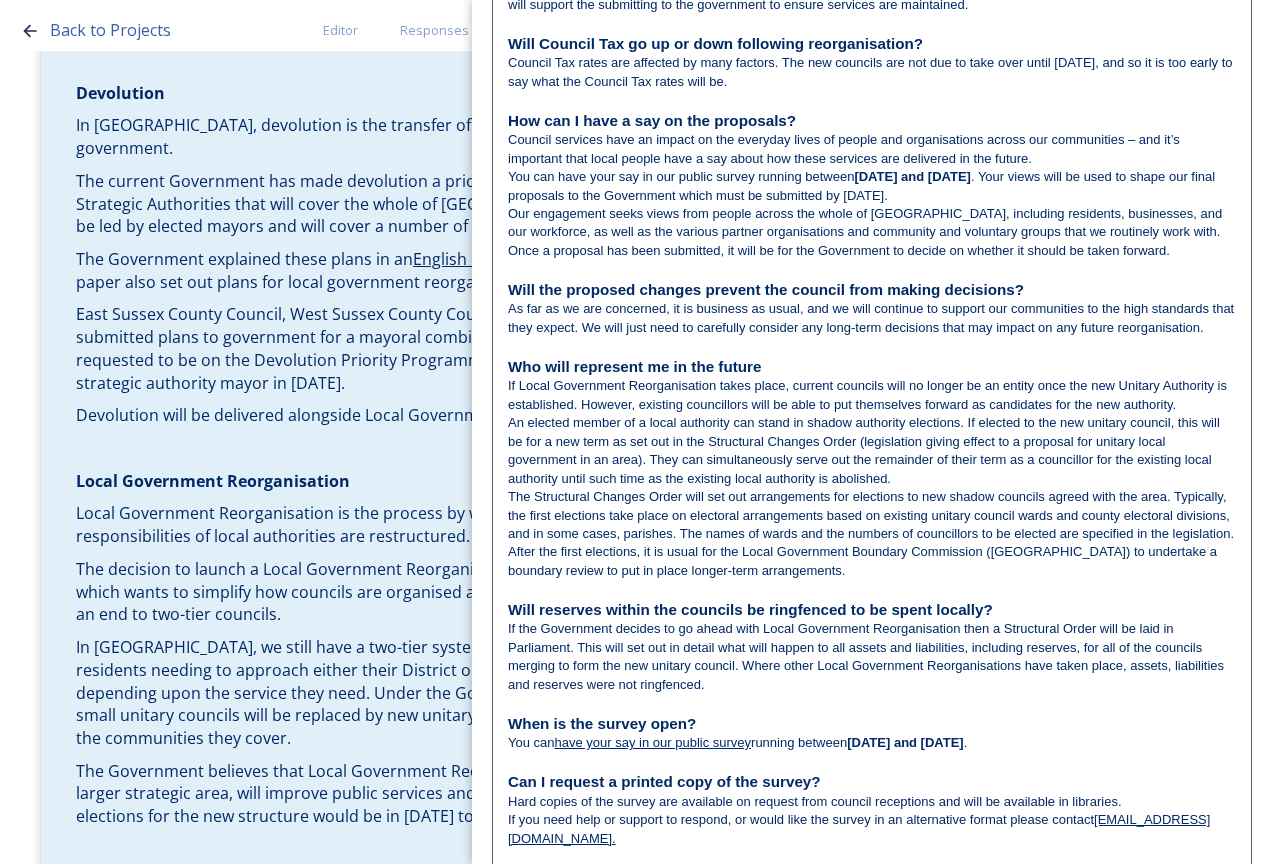 scroll, scrollTop: 2065, scrollLeft: 0, axis: vertical 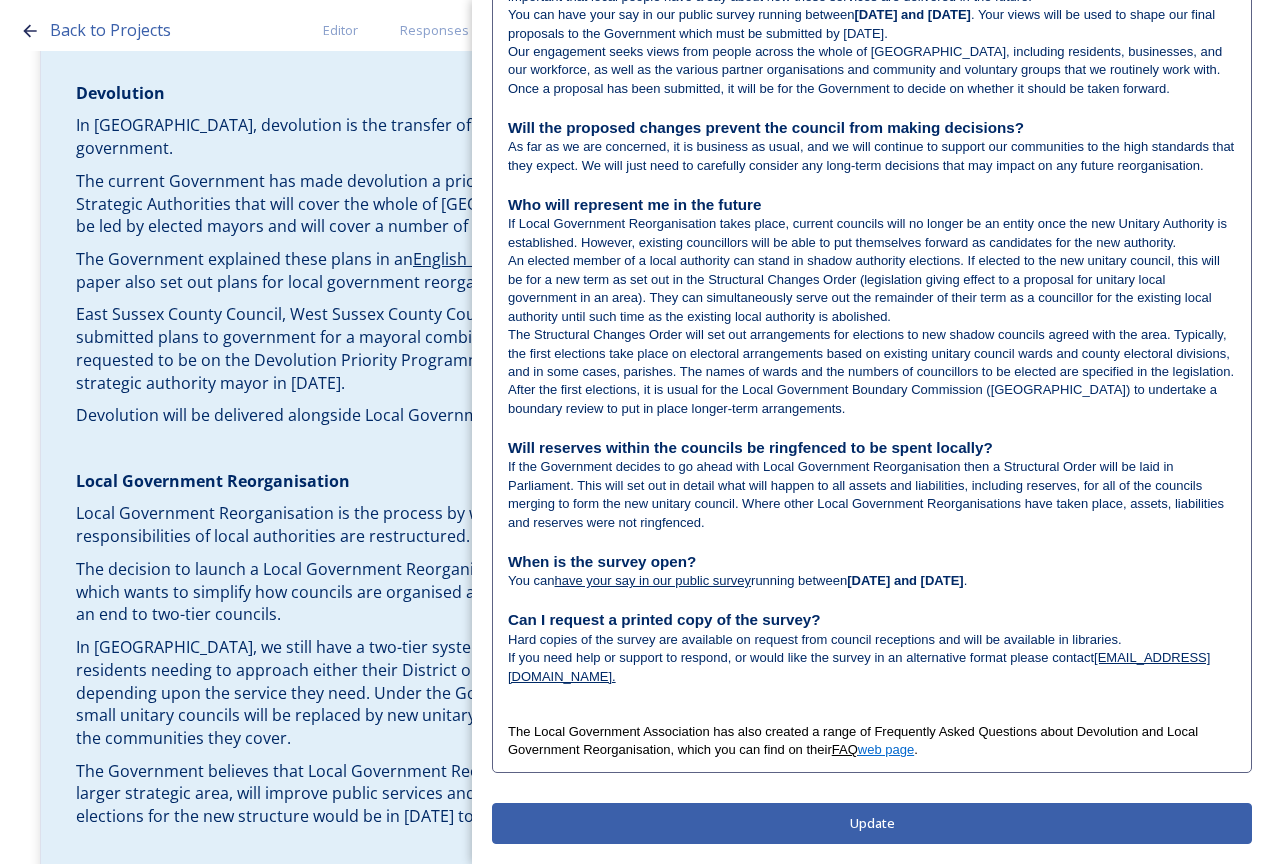 click on "Government Reorganisation, which you can find on their  FAQ  web page ." at bounding box center [872, 750] 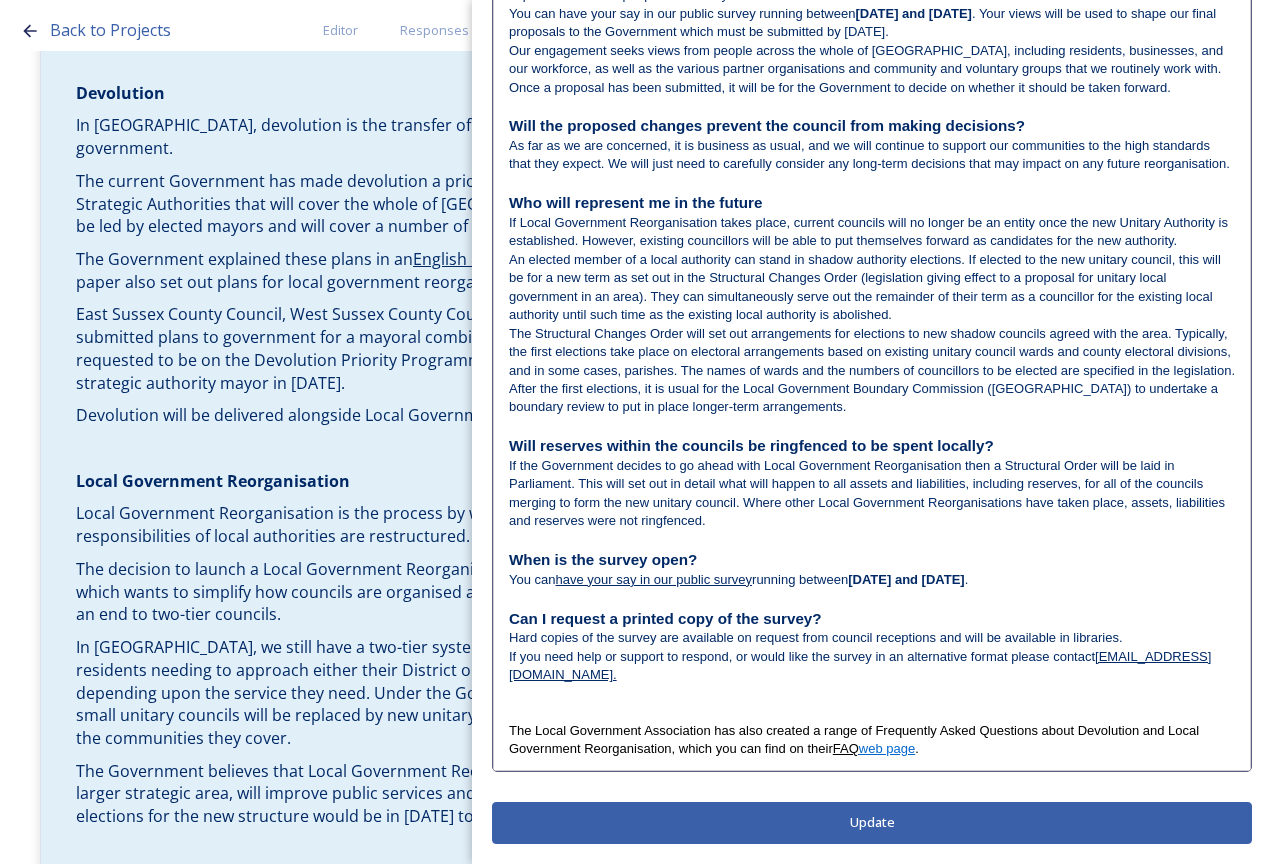 click on "Government Reorganisation, which you can find on their  FAQ  web page ." at bounding box center [872, 749] 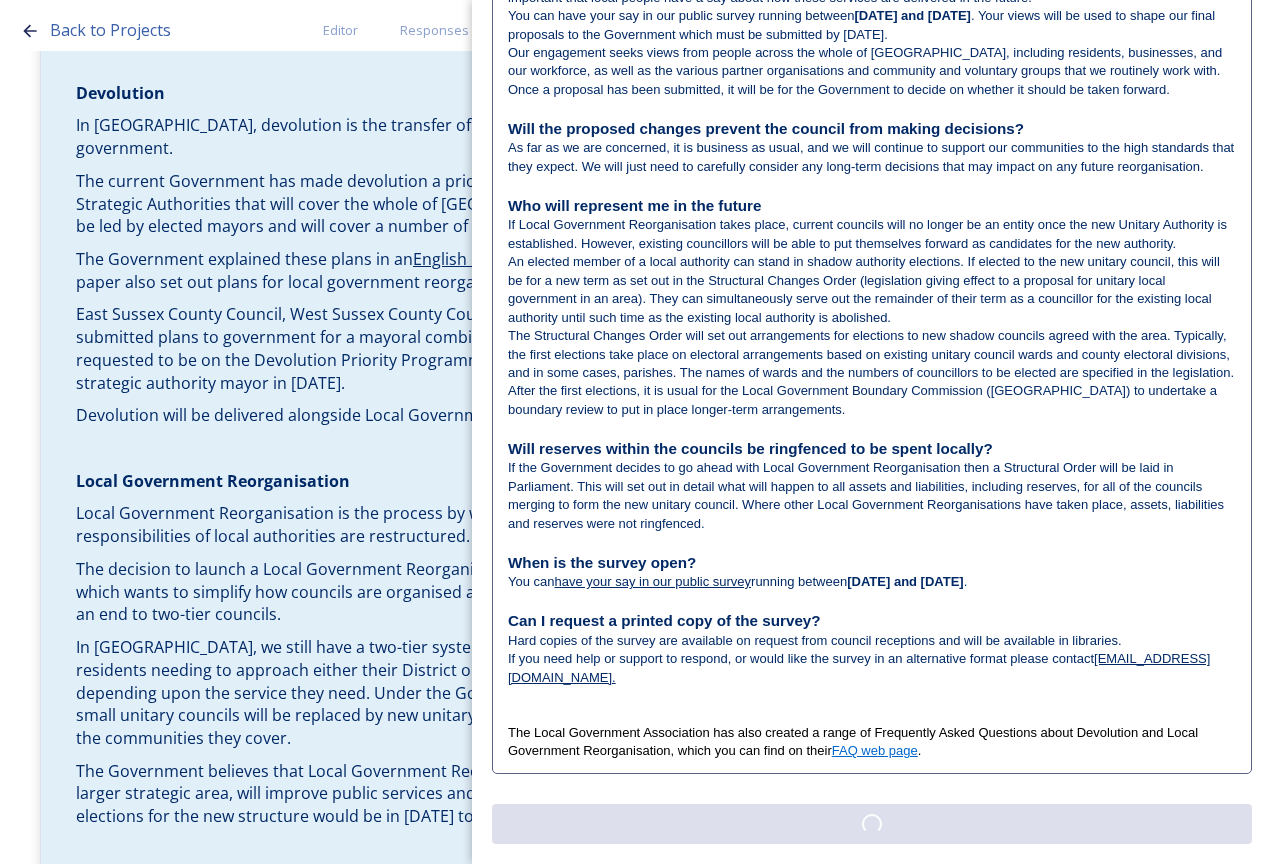 click on "Edit Block Block Style Order Text Block:  Edit Rich Text Click to edit What is meant by devolution and local government reorganisation? Devolution In [GEOGRAPHIC_DATA], devolution is the transfer of powers and funding from national to local government. The current Government has made devolution a priority and set out plans to create a new network of Strategic Authorities that will cover the whole of [GEOGRAPHIC_DATA] by 2029. The new authorities will be led by elected mayors and will cover a number of local council areas. The Government explained these plans in an  English Devolution White Paper , published in [DATE]. This paper also set out plans for local government reorganisation. East Sussex County Council, West Sussex County Council and Brighton and Hove City Council all submitted plans to government for a mayoral combined authority covering [GEOGRAPHIC_DATA]. They requested to be on the Devolution Priority Programme, which would mean elections for the new strategic authority mayor in [DATE].  Local Government Reorganisation" at bounding box center [872, -591] 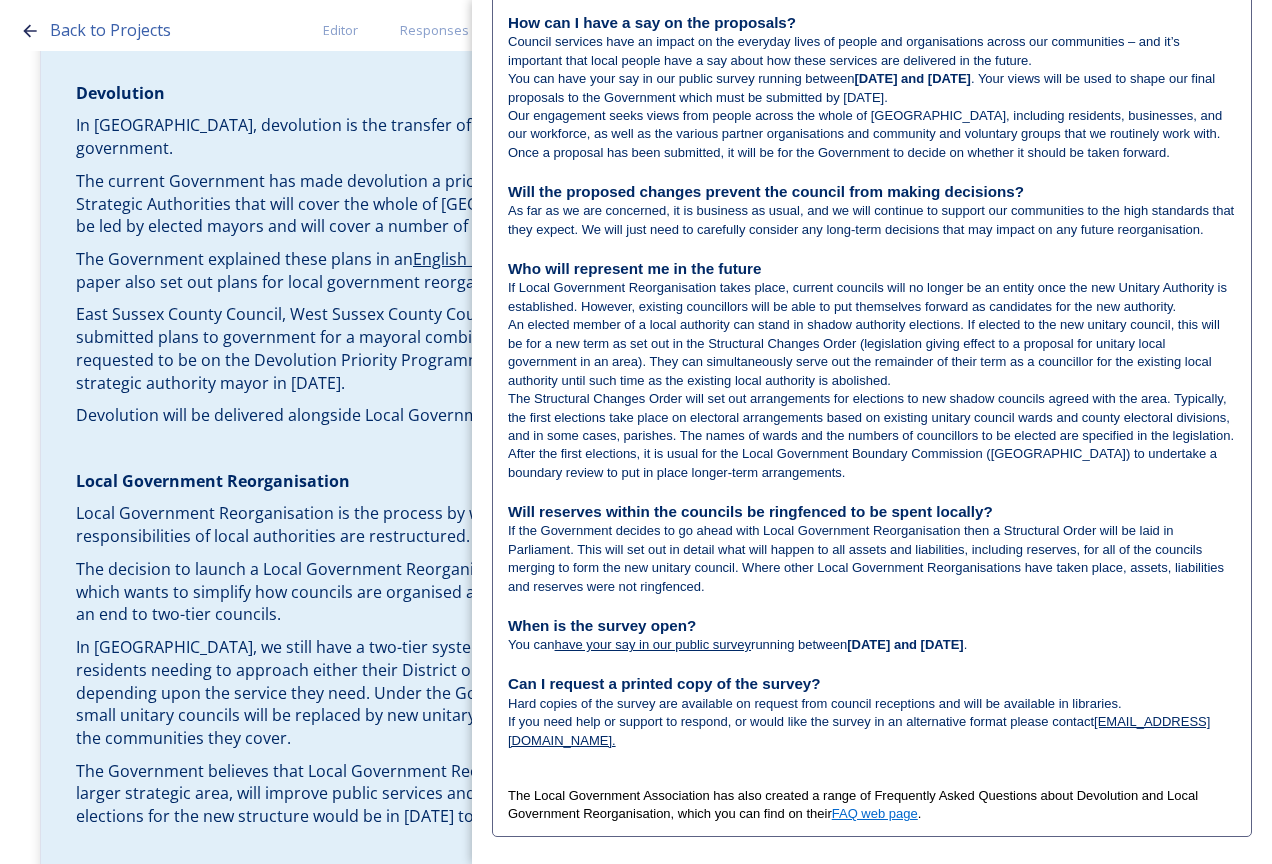 scroll, scrollTop: 2065, scrollLeft: 0, axis: vertical 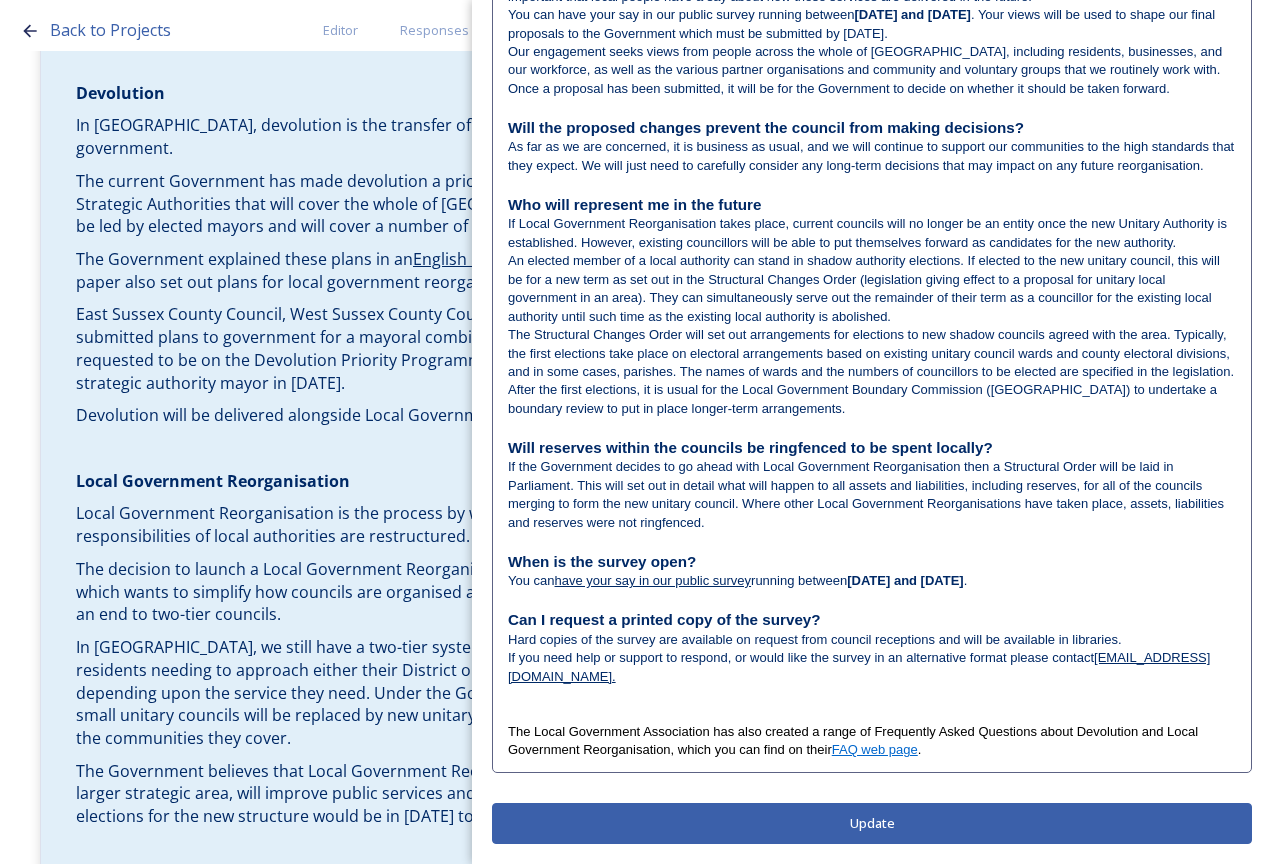 drag, startPoint x: 834, startPoint y: 747, endPoint x: 507, endPoint y: 729, distance: 327.49503 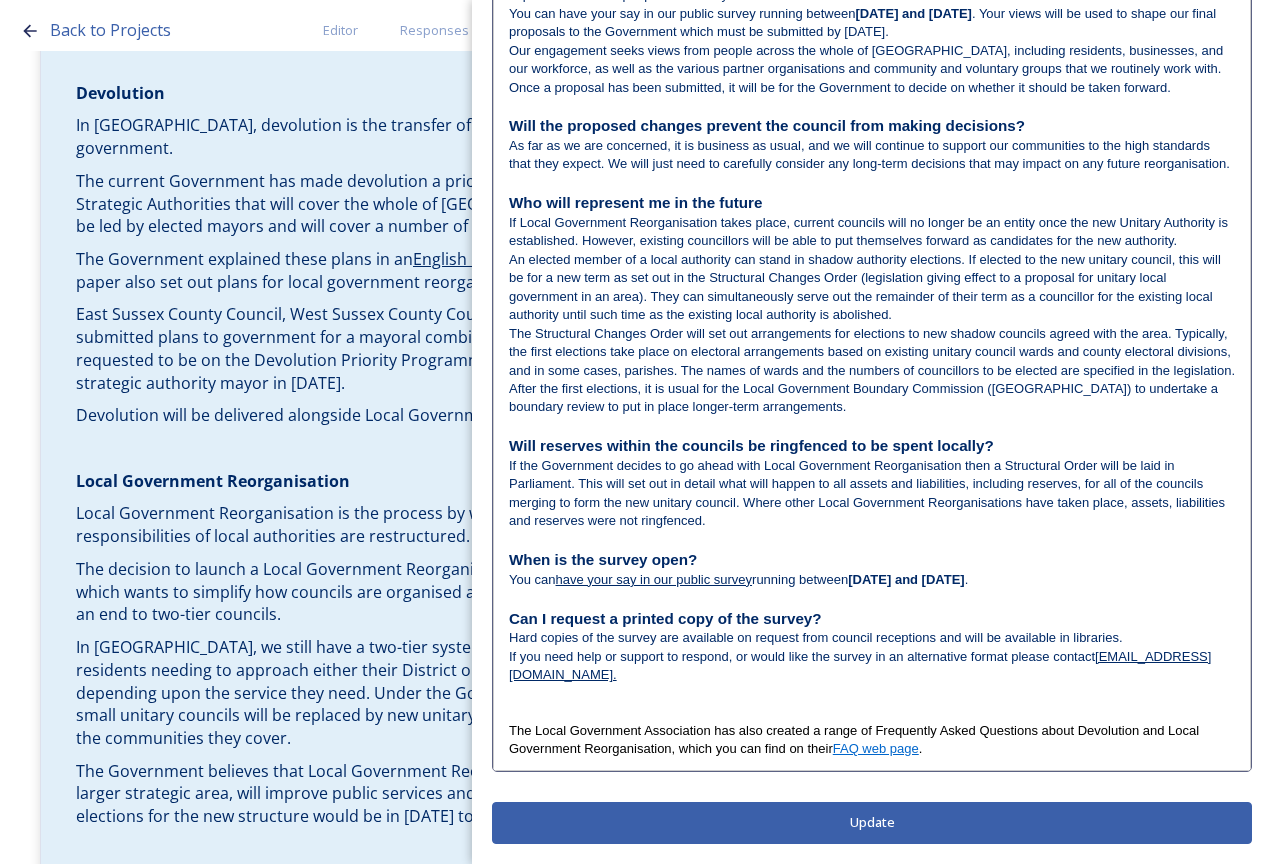 drag, startPoint x: 835, startPoint y: 743, endPoint x: 507, endPoint y: 730, distance: 328.2575 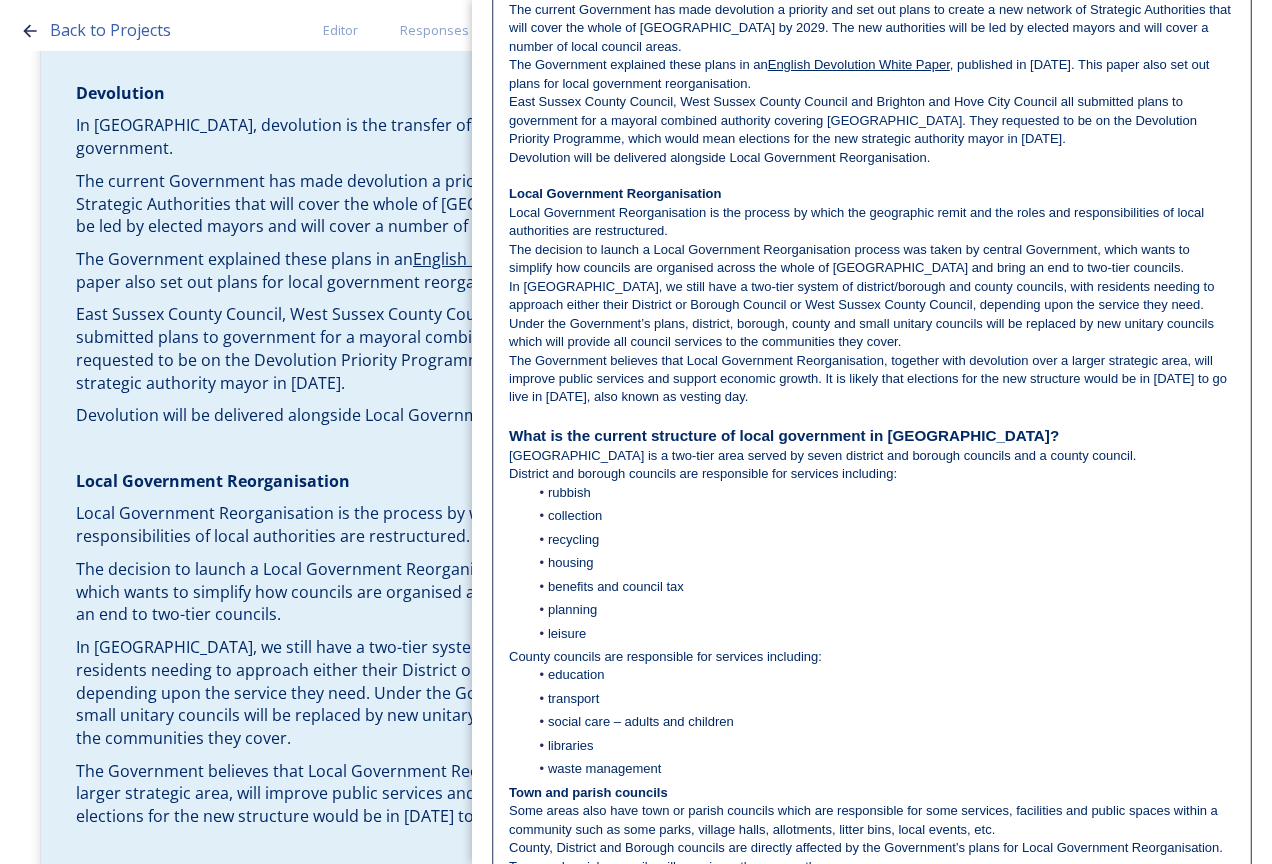 scroll, scrollTop: 0, scrollLeft: 0, axis: both 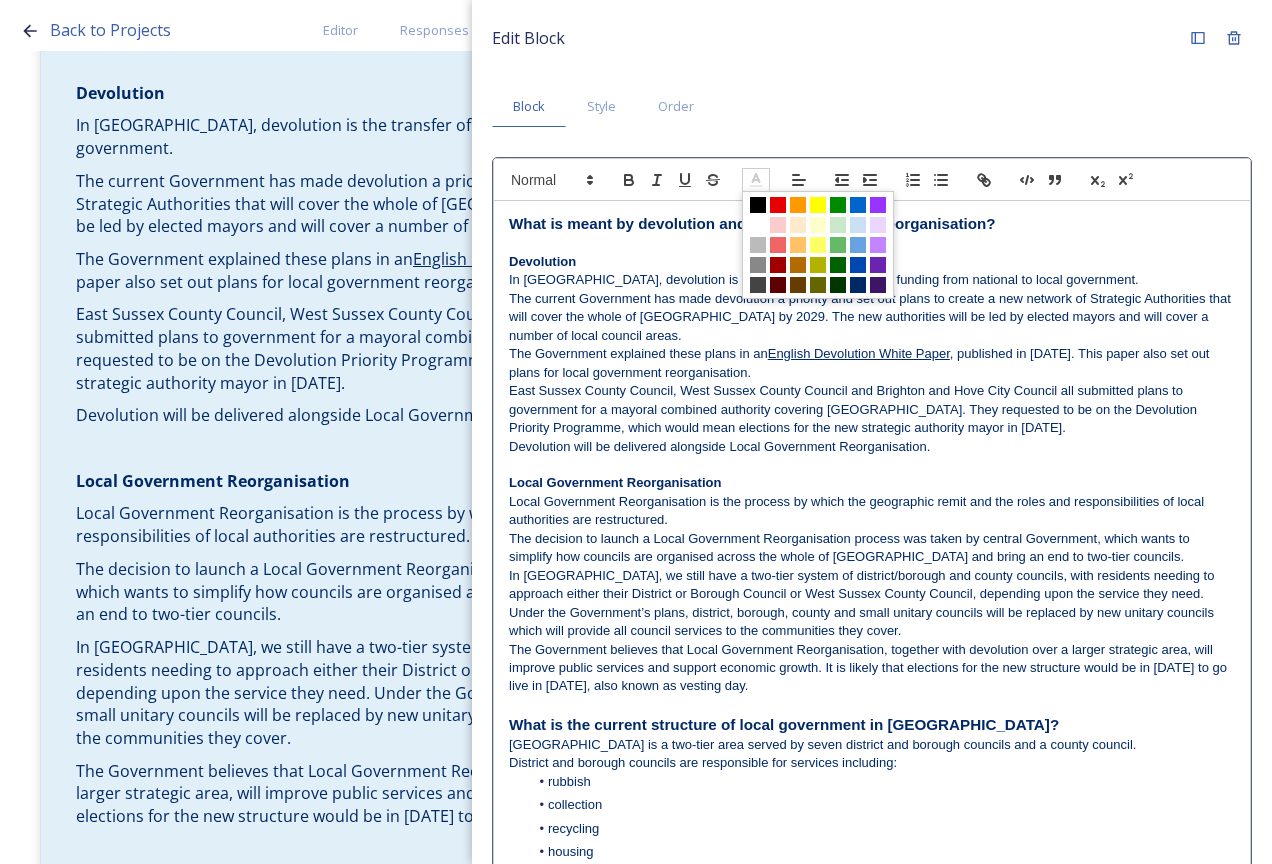 click 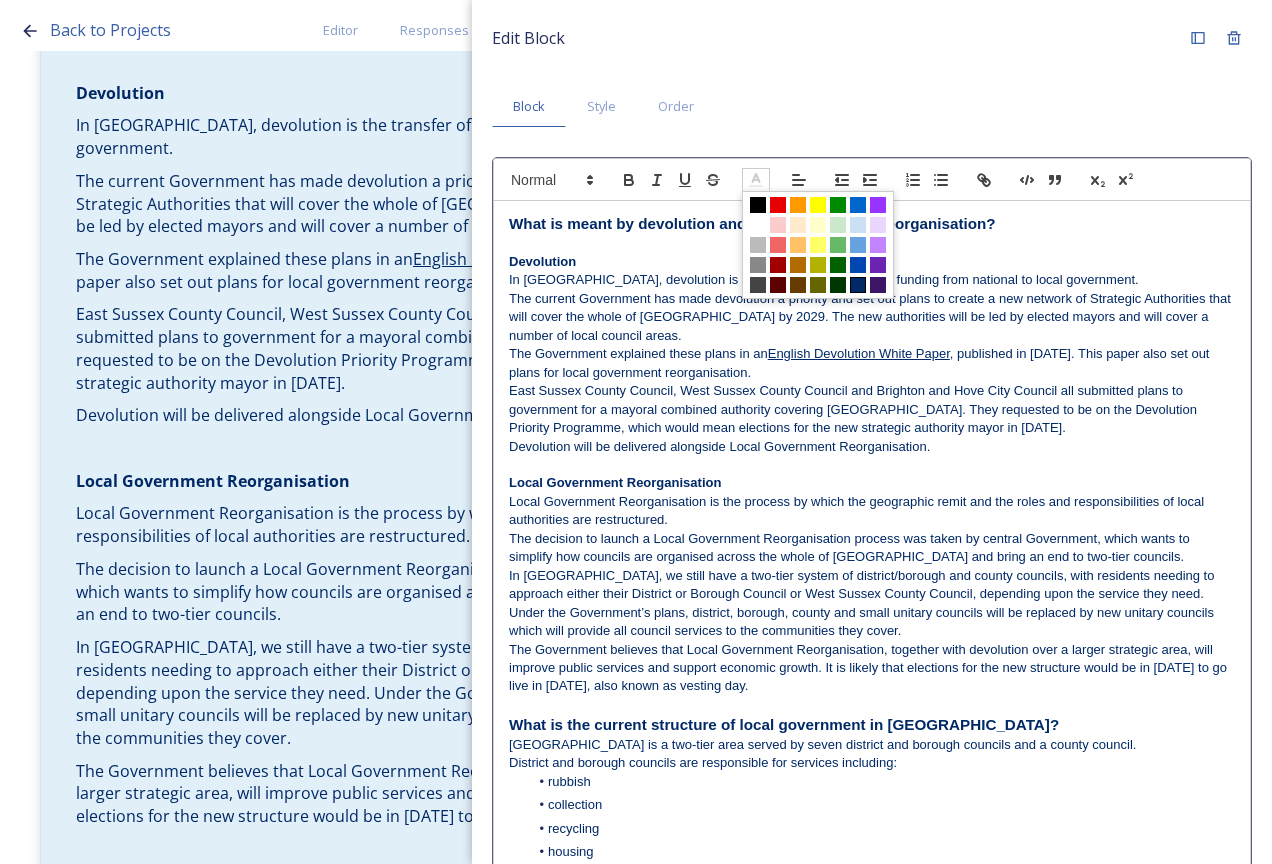 click at bounding box center (858, 285) 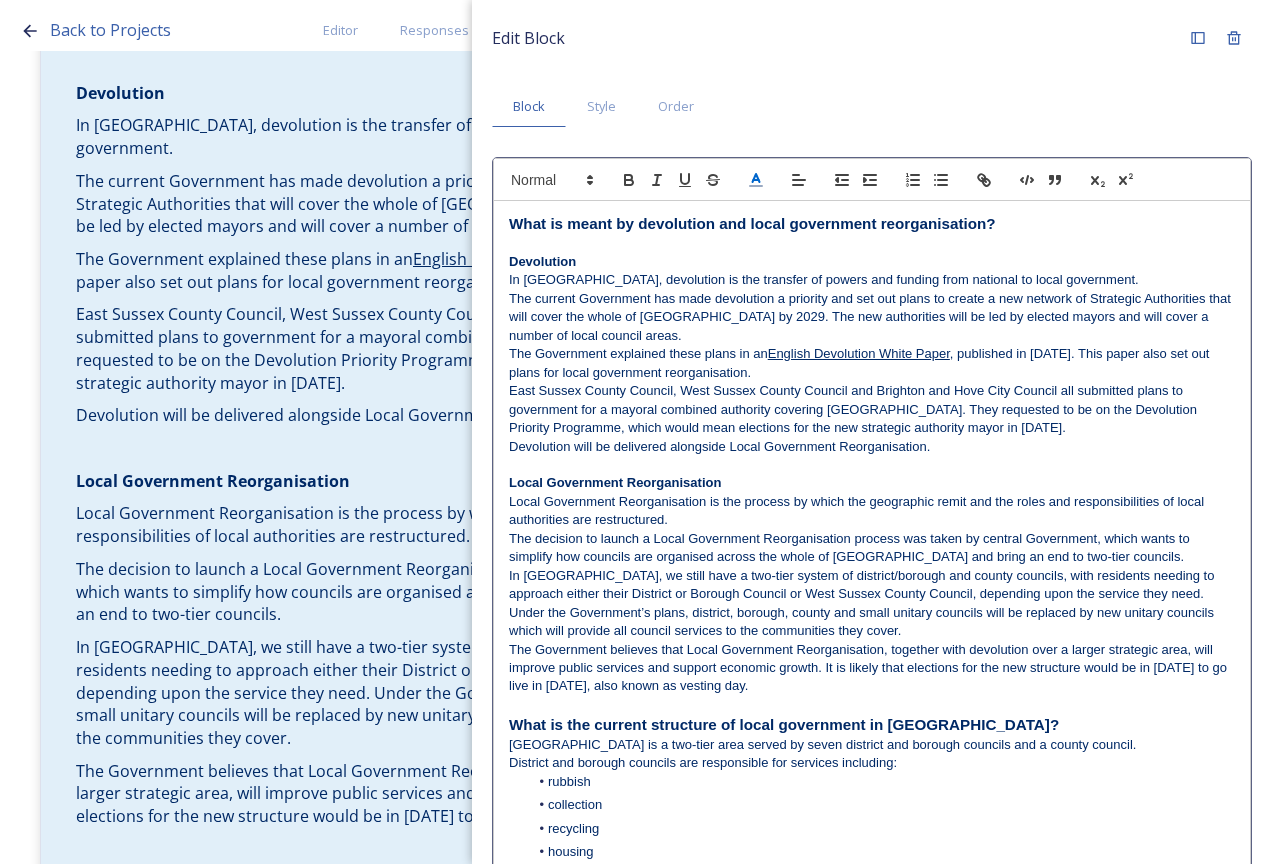click 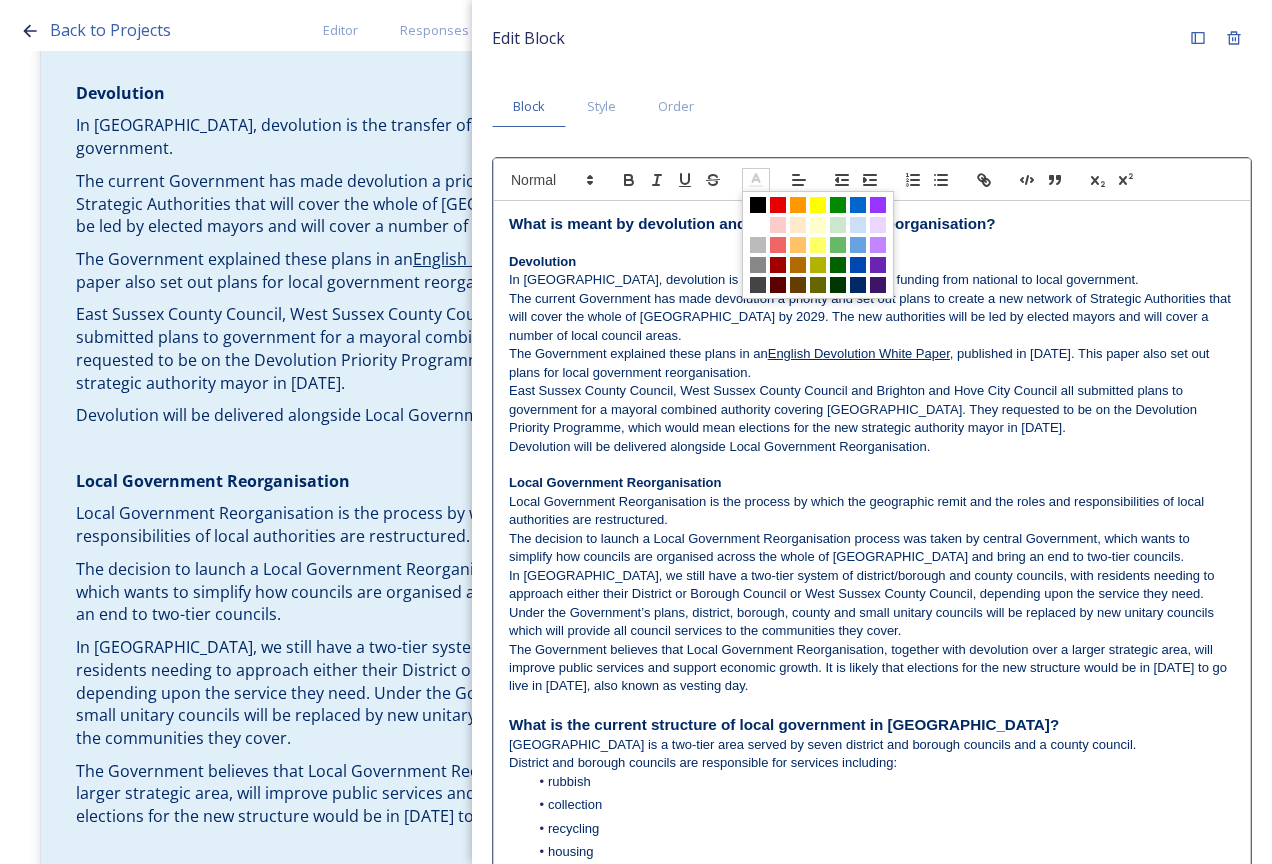 click at bounding box center (858, 285) 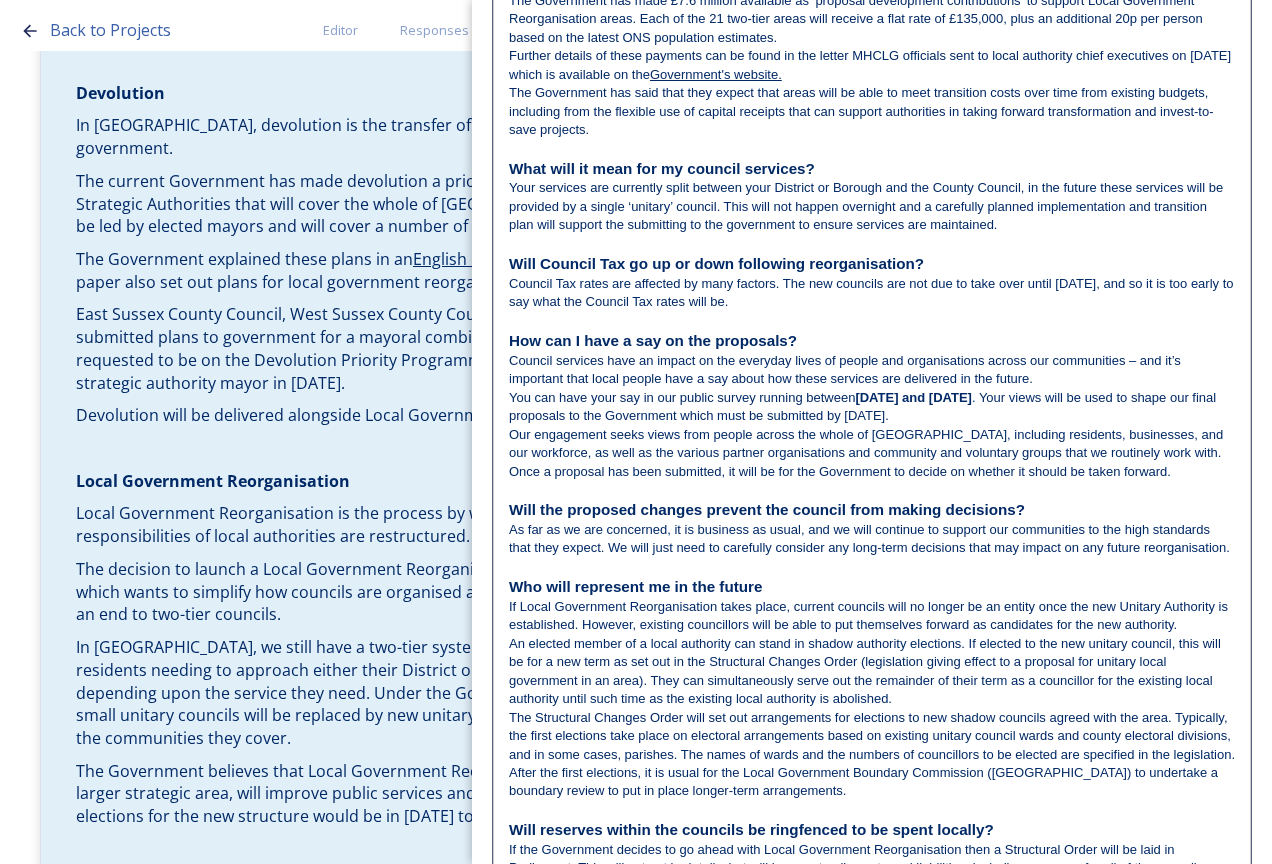 scroll, scrollTop: 2089, scrollLeft: 0, axis: vertical 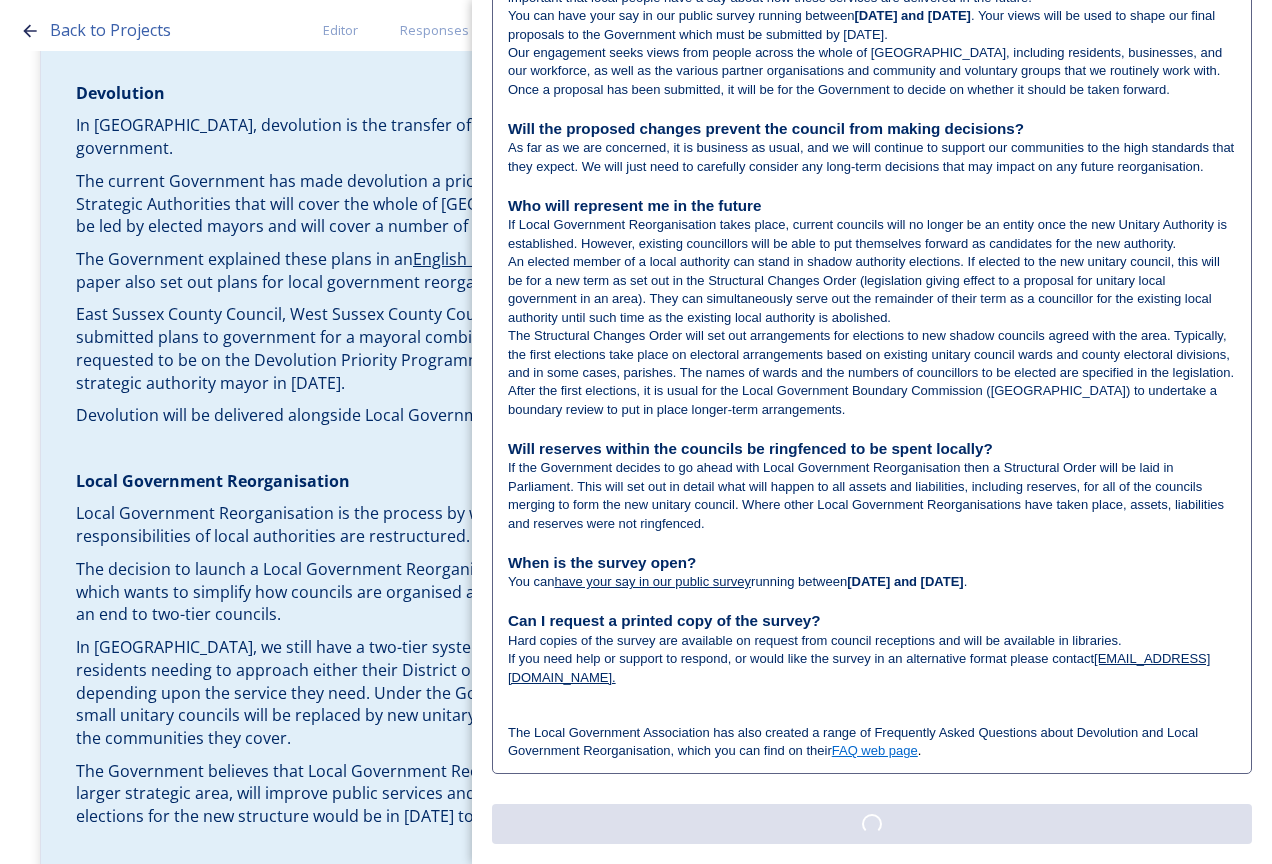 click on "Edit Block Block Style Order Text Block:  Edit Rich Text Click to edit What is meant by devolution and local government reorganisation? Devolution In [GEOGRAPHIC_DATA], devolution is the transfer of powers and funding from national to local government. The current Government has made devolution a priority and set out plans to create a new network of Strategic Authorities that will cover the whole of [GEOGRAPHIC_DATA] by 2029. The new authorities will be led by elected mayors and will cover a number of local council areas. The Government explained these plans in an  English Devolution White Paper , published in [DATE]. This paper also set out plans for local government reorganisation. East Sussex County Council, West Sussex County Council and Brighton and Hove City Council all submitted plans to government for a mayoral combined authority covering [GEOGRAPHIC_DATA]. They requested to be on the Devolution Priority Programme, which would mean elections for the new strategic authority mayor in [DATE].  Local Government Reorganisation" at bounding box center (872, -591) 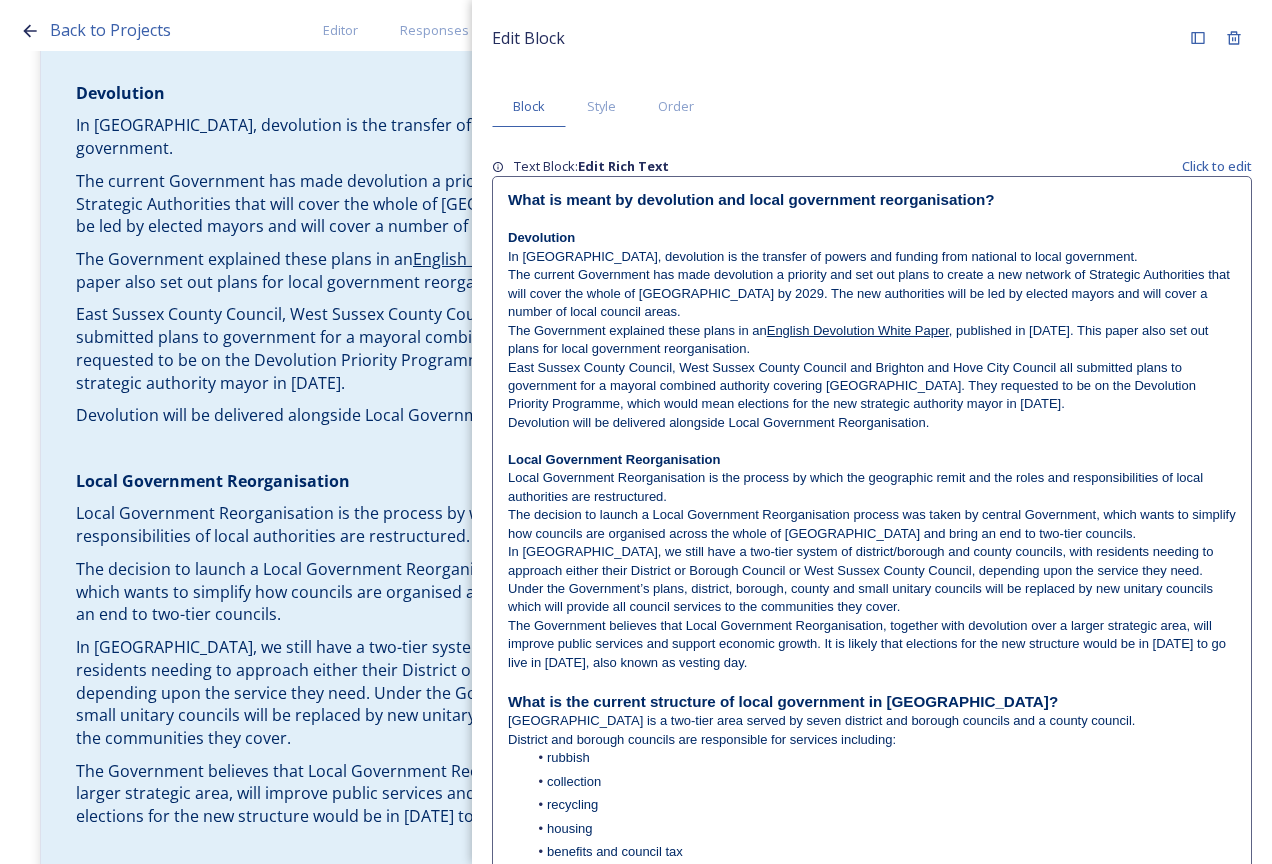 click on "What is the current structure of local government in [GEOGRAPHIC_DATA]?" at bounding box center [783, 701] 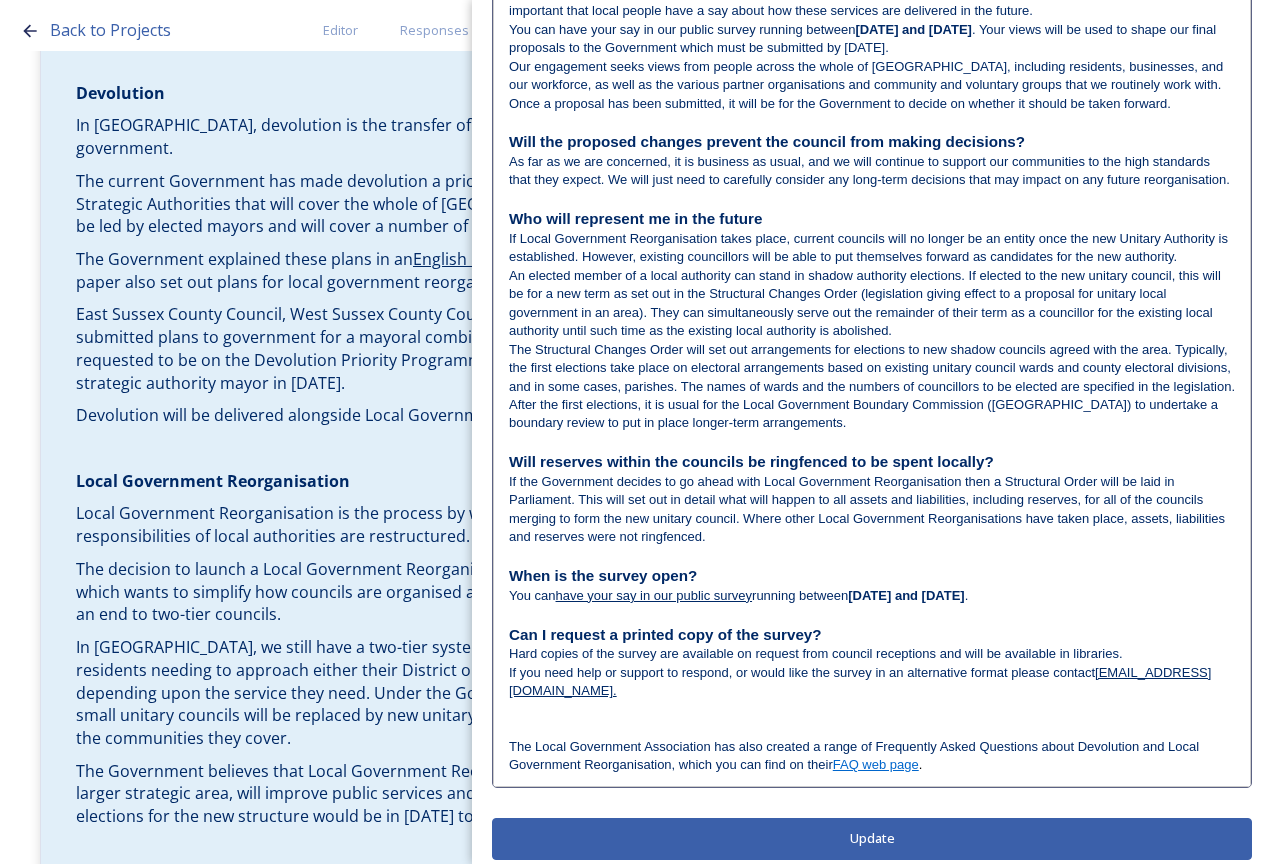 scroll, scrollTop: 2089, scrollLeft: 0, axis: vertical 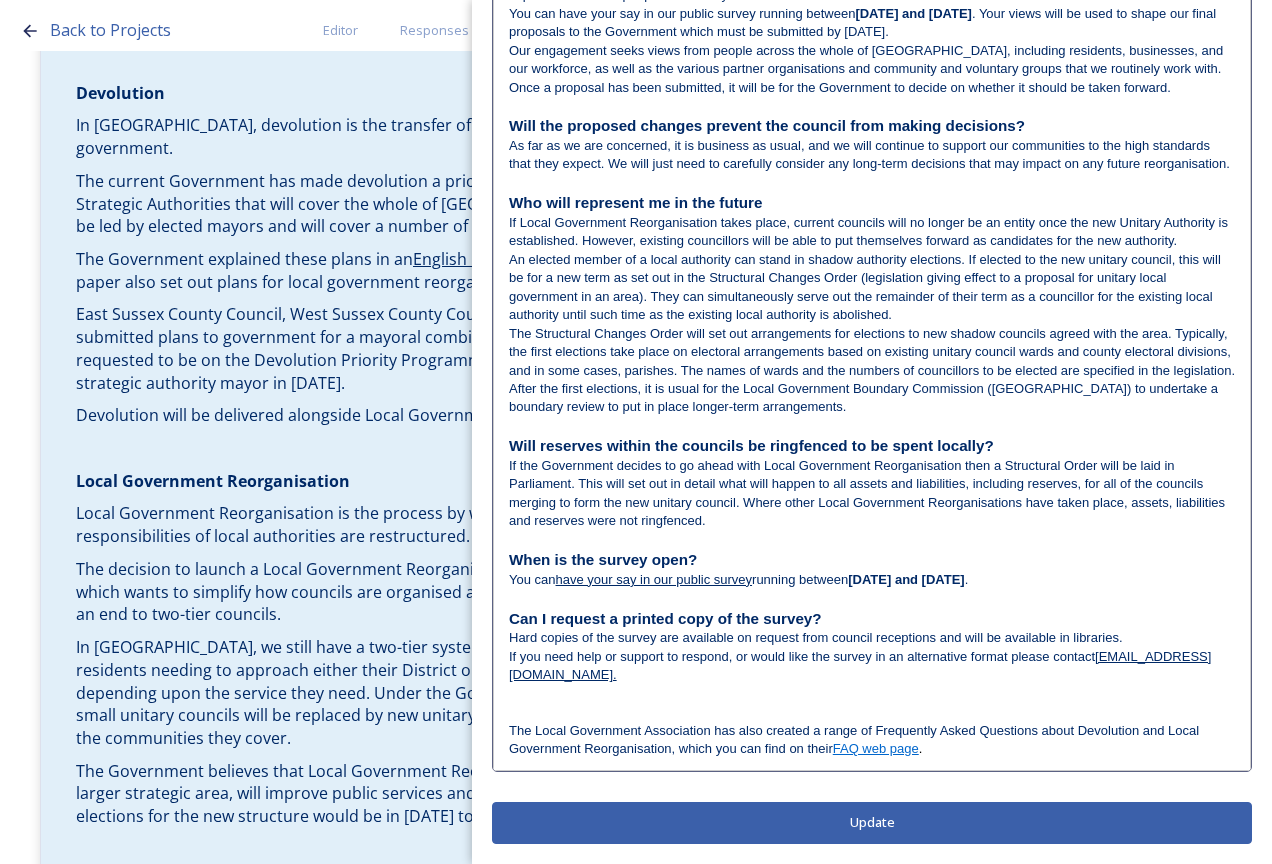 drag, startPoint x: 939, startPoint y: 754, endPoint x: 510, endPoint y: 728, distance: 429.78717 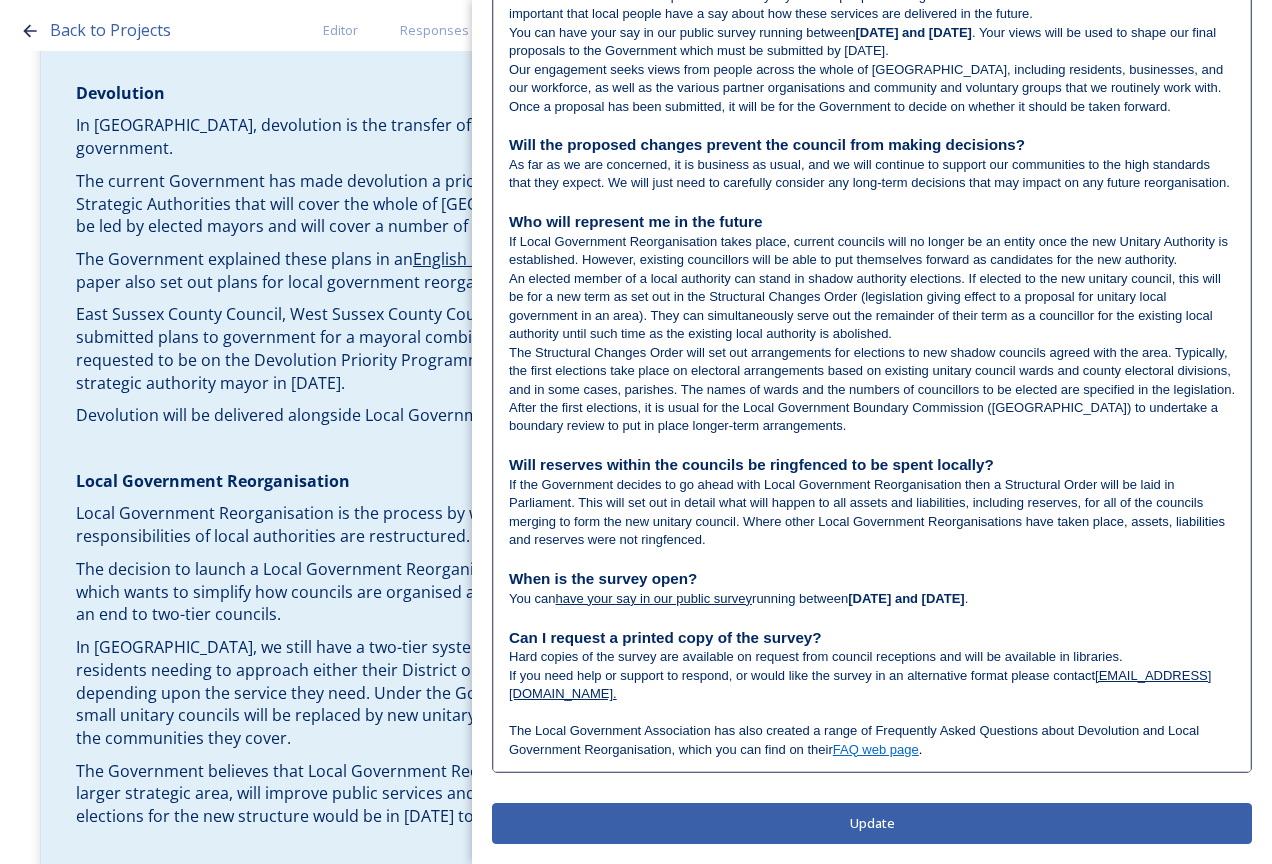 scroll, scrollTop: 2071, scrollLeft: 0, axis: vertical 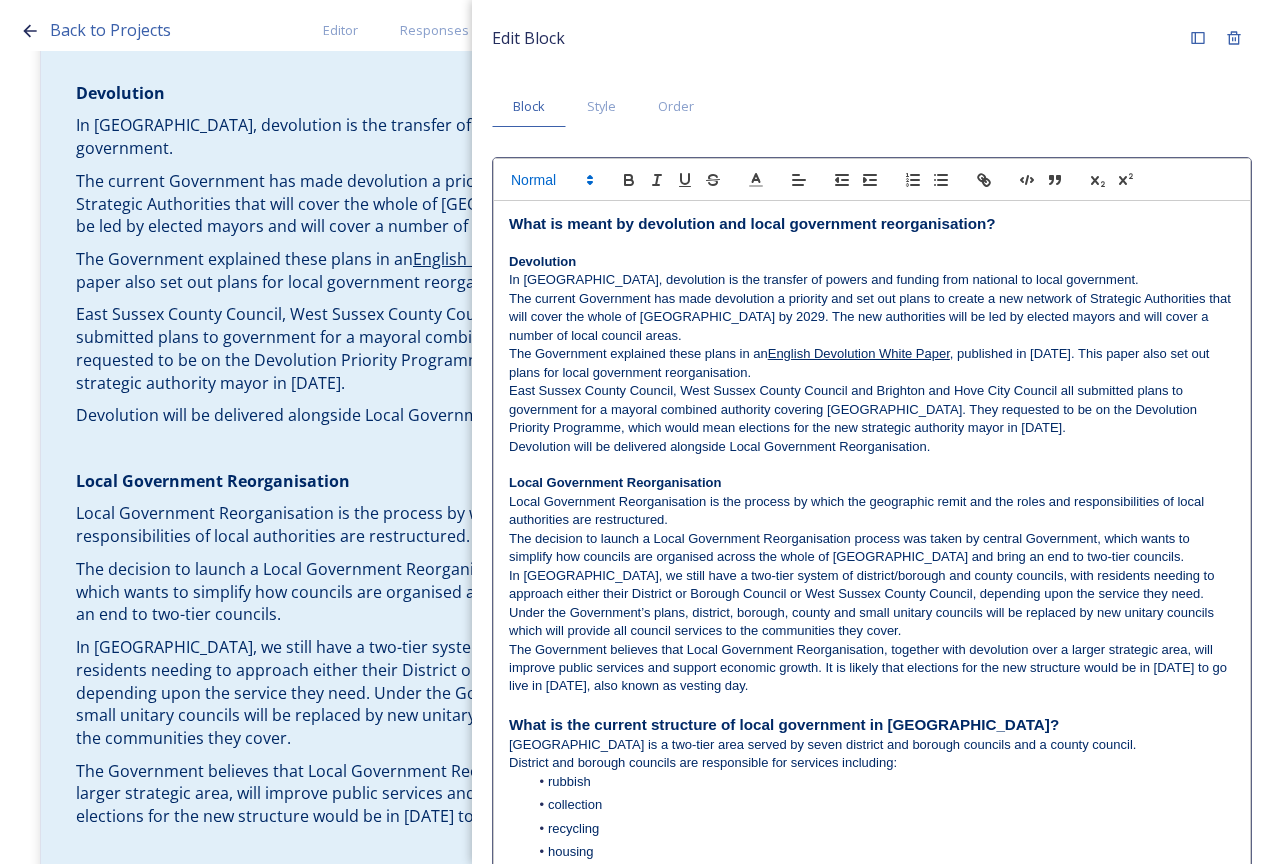 click at bounding box center (551, 180) 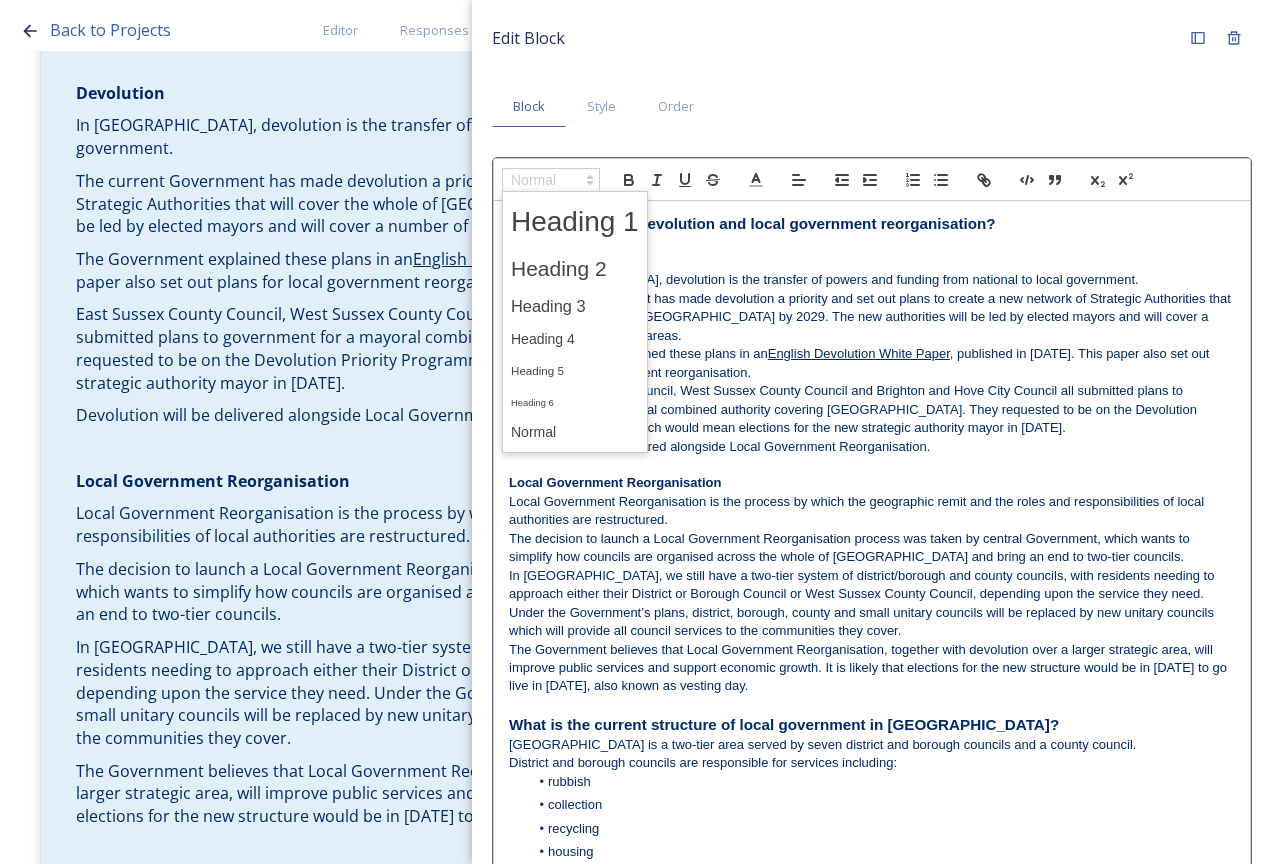 click at bounding box center [575, 306] 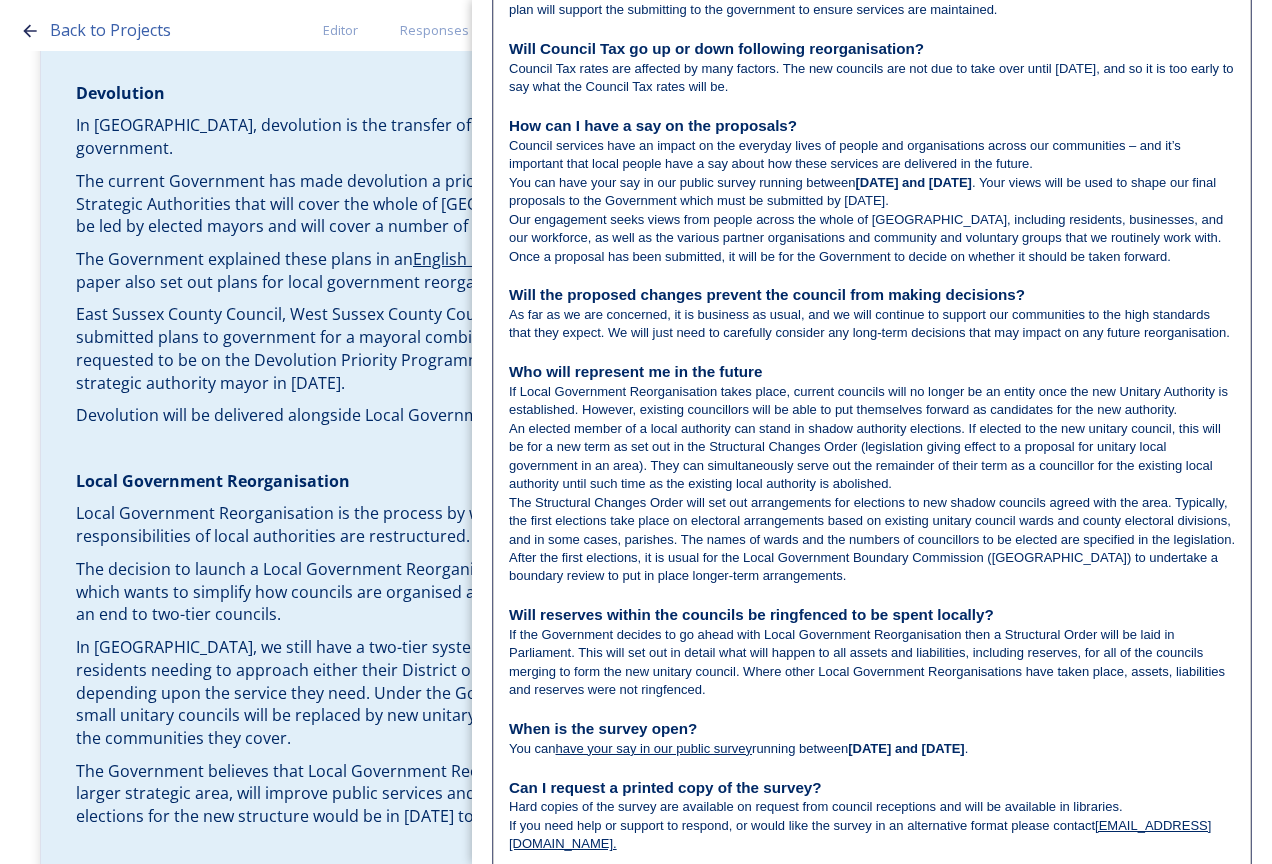 scroll, scrollTop: 2099, scrollLeft: 0, axis: vertical 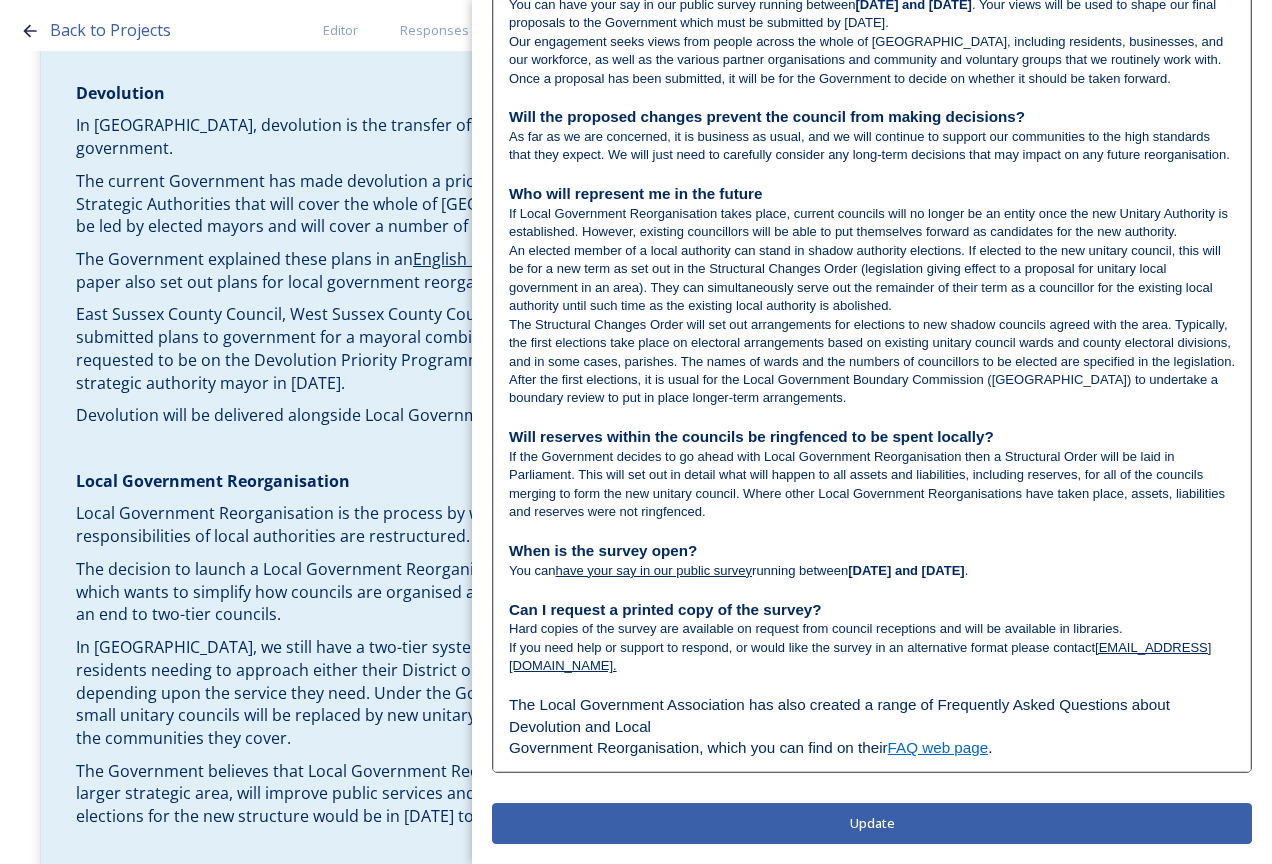 click on "The Local Government Association has also created a range of Frequently Asked Questions about Devolution and Local" at bounding box center [872, 715] 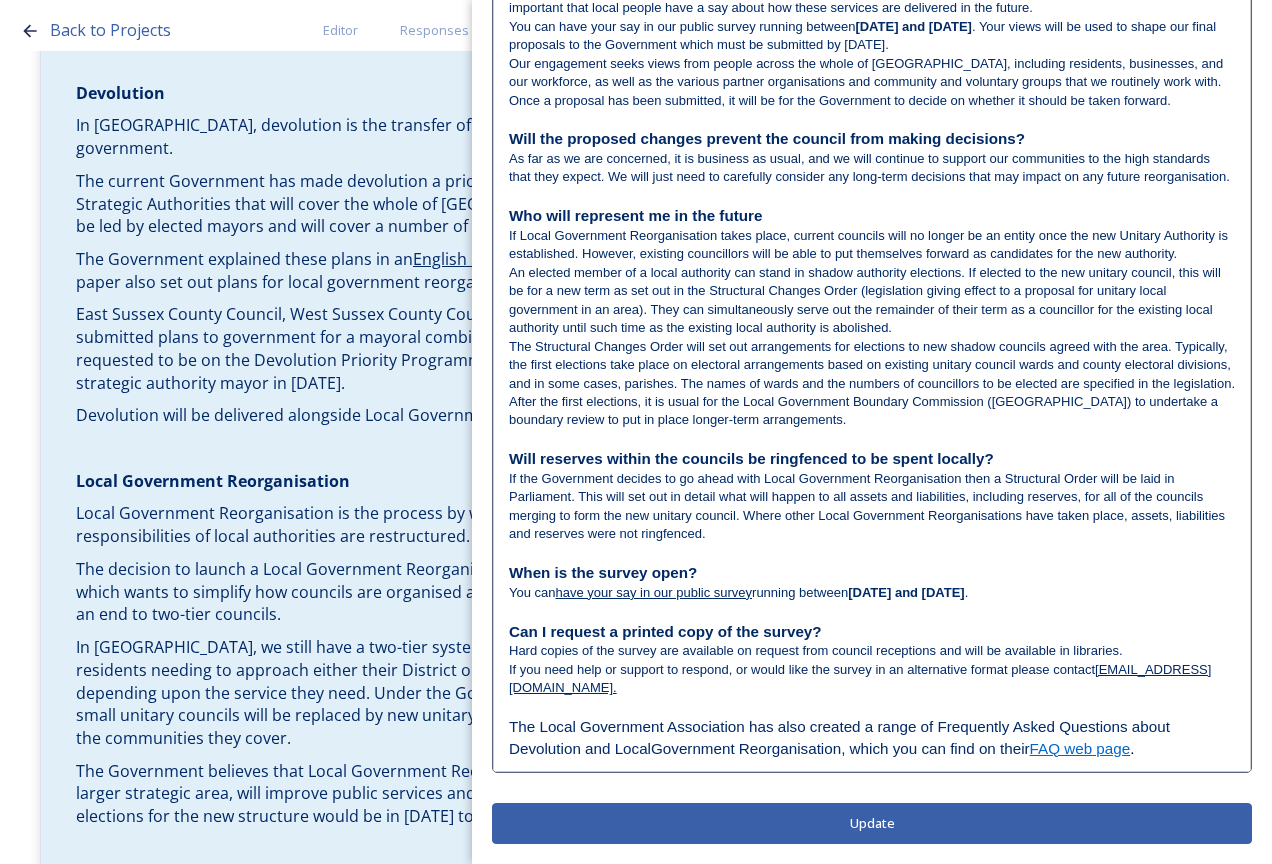 type 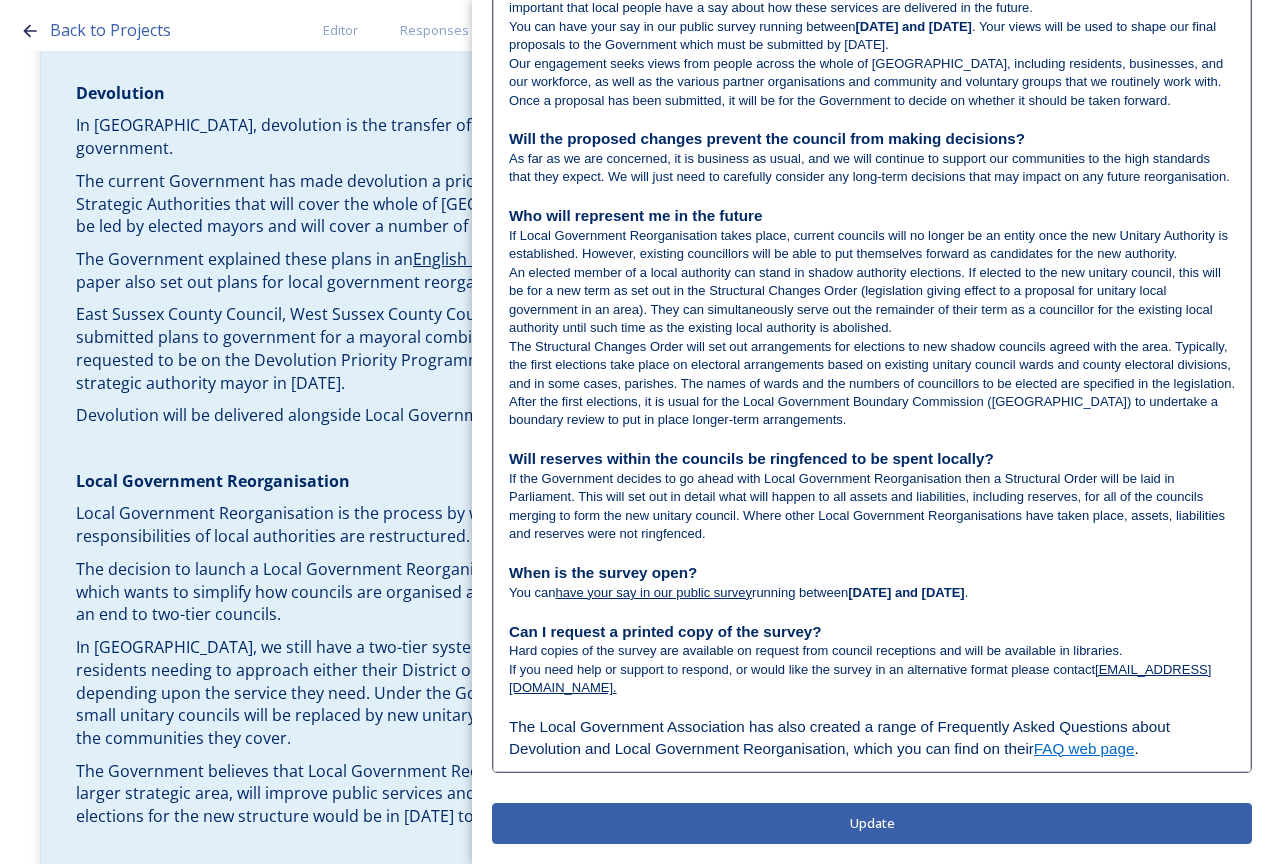 click on "Edit Block Block Style Order                                                                                                                                                                           What is meant by devolution and local government reorganisation? Devolution In [GEOGRAPHIC_DATA], devolution is the transfer of powers and funding from national to local government. The current Government has made devolution a priority and set out plans to create a new network of Strategic Authorities that will cover the whole of [GEOGRAPHIC_DATA] by 2029. The new authorities will be led by elected mayors and will cover a number of local council areas. The Government explained these plans in an  English Devolution White Paper , published in [DATE]. This paper also set out plans for local government reorganisation. Devolution will be delivered alongside Local Government Reorganisation. Local Government Reorganisation What is the current structure of local government in [GEOGRAPHIC_DATA]? rubbish collection recycling housing planning" at bounding box center [872, -597] 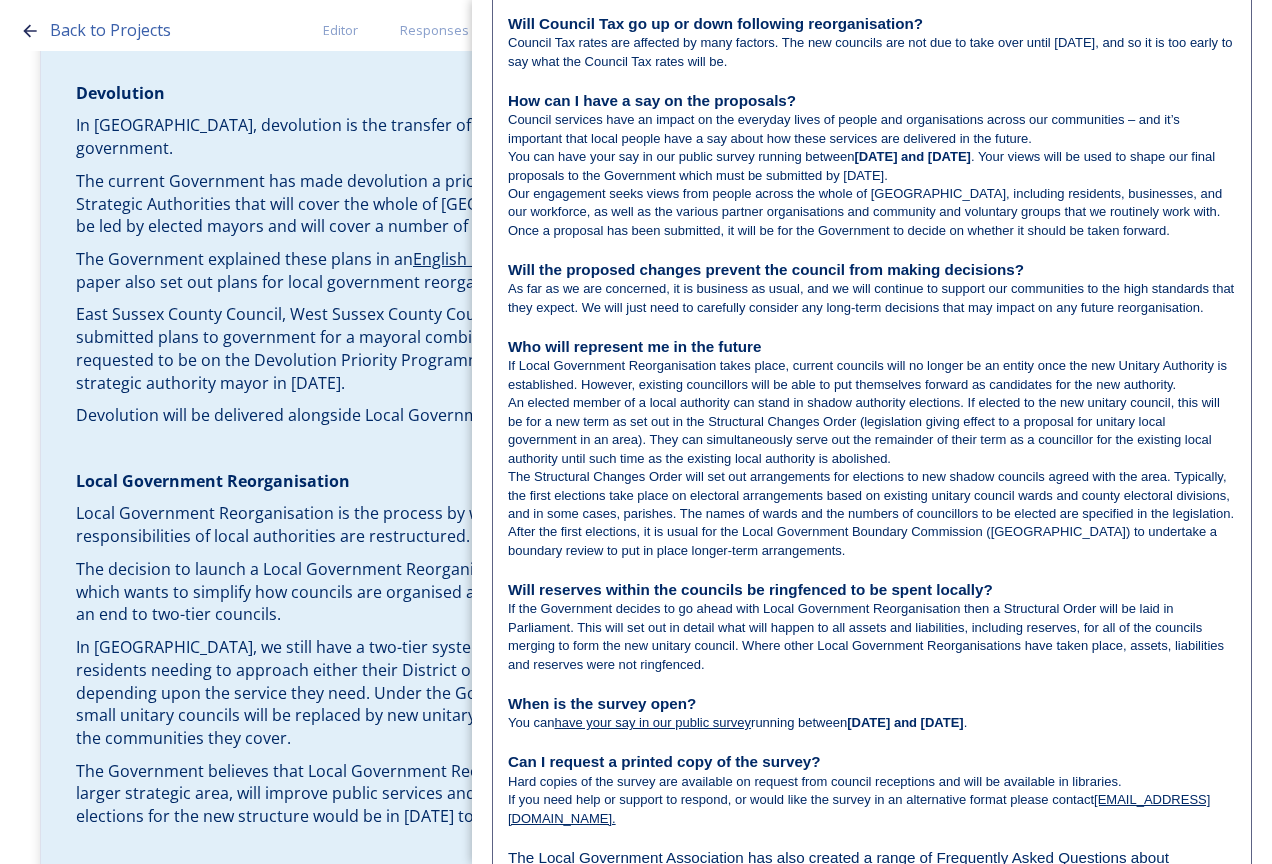 scroll, scrollTop: 2052, scrollLeft: 0, axis: vertical 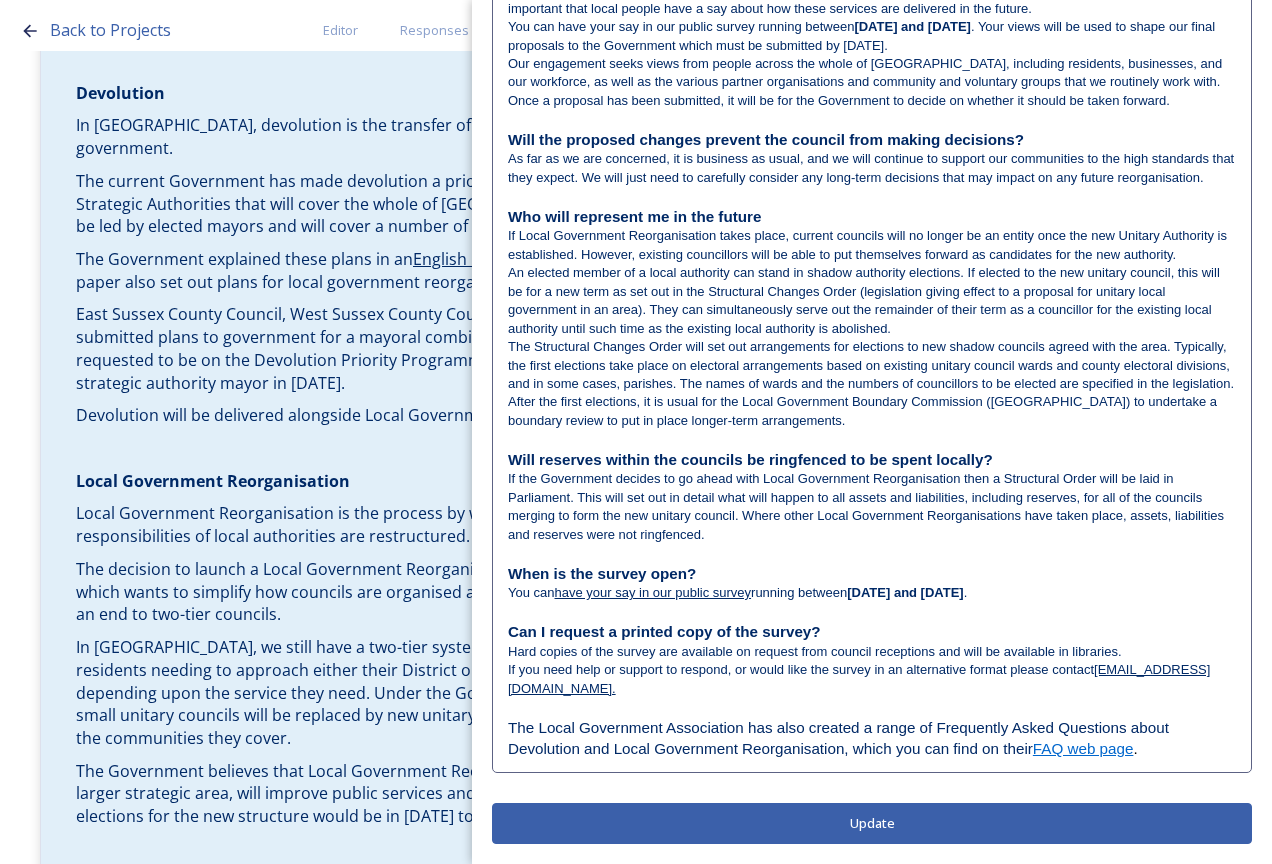 click on "Update" at bounding box center (872, 823) 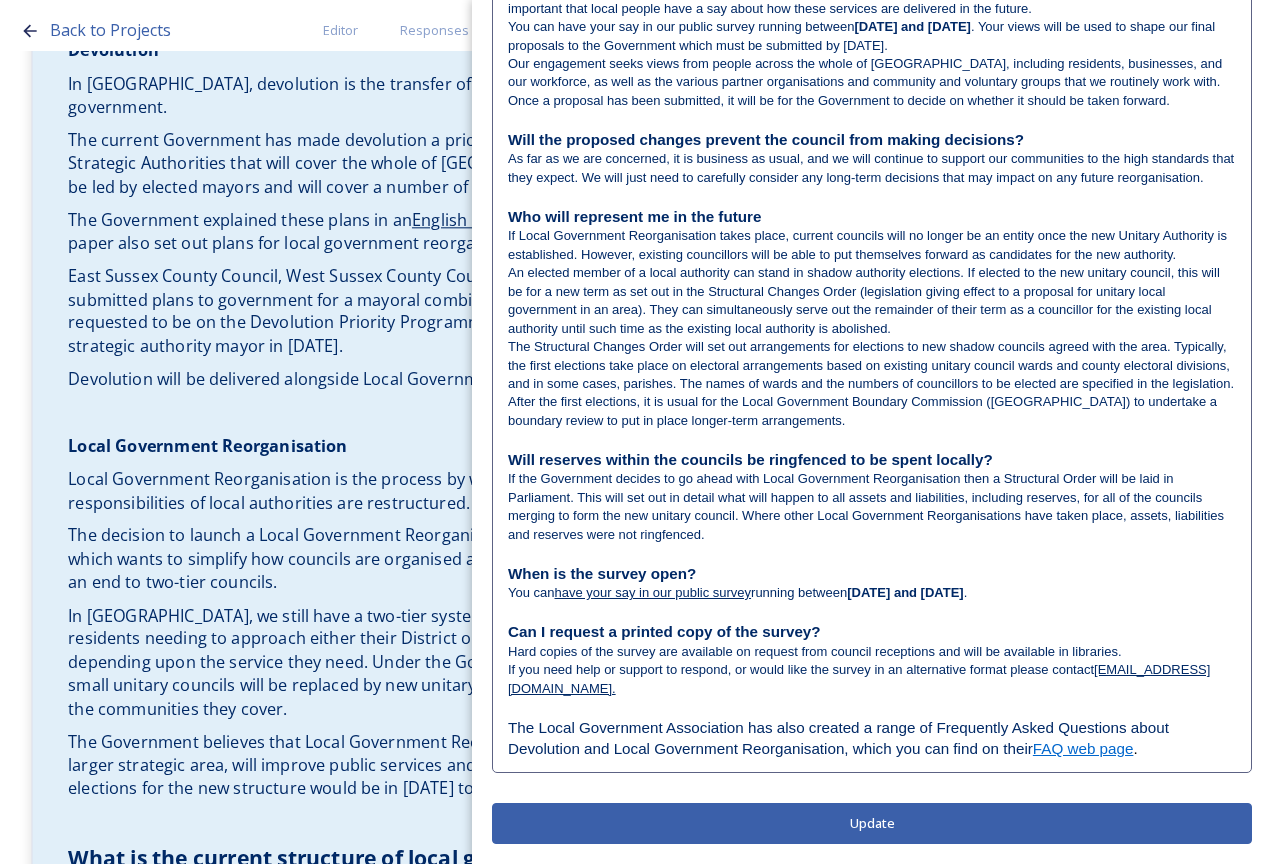 scroll, scrollTop: 2052, scrollLeft: 0, axis: vertical 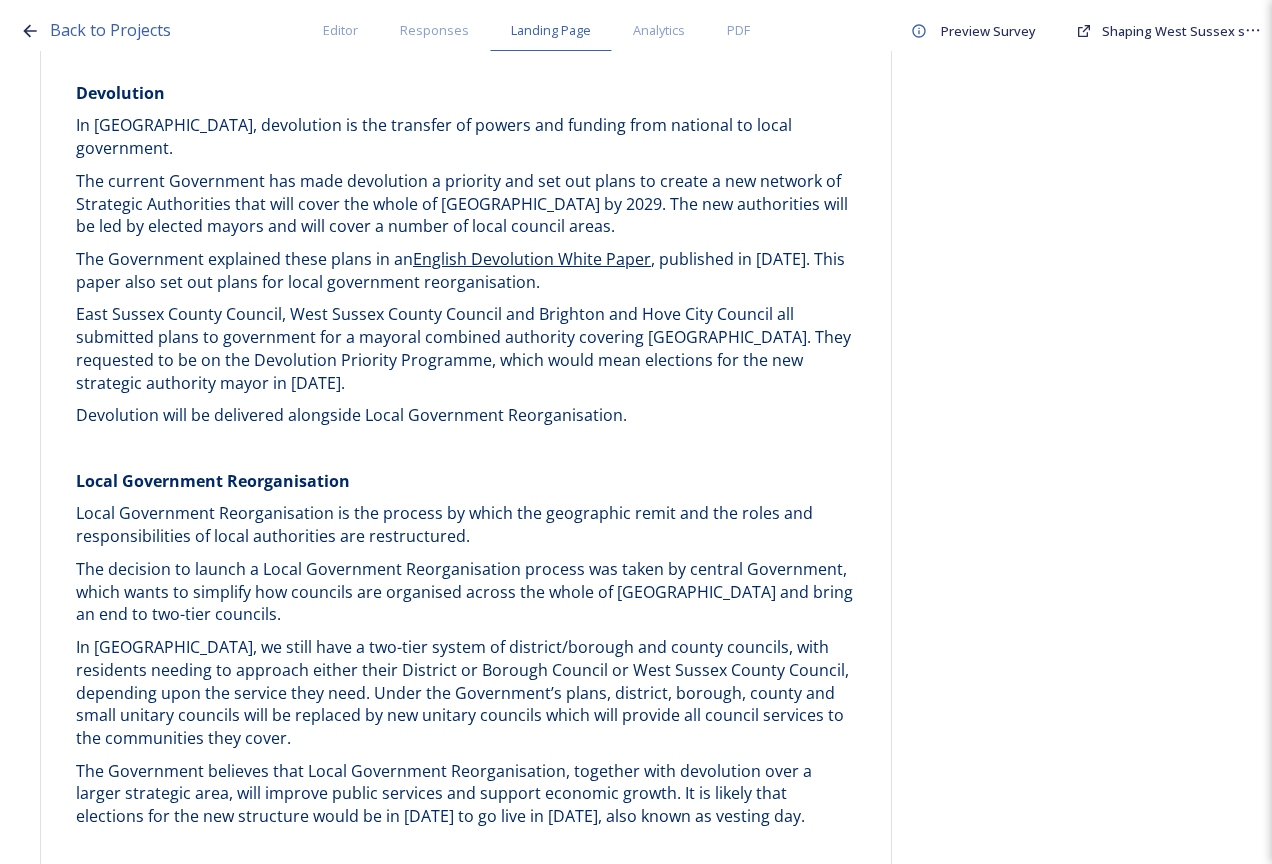 click on "Do you want to have a landing page for this project? Home Frequently asked questions Block Type:  RICH_TEXT Frequently Asked Questions Block Type:  IMAGE_TEXT On this page, you can find a range of Frequently Asked Questions. You will also find some helpful explainer videos created by the Local Government Association (LGA). Block Type:  RICH_TEXT What is meant by devolution and local government reorganisation? Devolution In [GEOGRAPHIC_DATA], devolution is the transfer of powers and funding from national to local government. The current Government has made devolution a priority and set out plans to create a new network of Strategic Authorities that will cover the whole of [GEOGRAPHIC_DATA] by 2029. The new authorities will be led by elected mayors and will cover a number of local council areas. The Government explained these plans in an  English Devolution White Paper , published in [DATE]. This paper also set out plans for local government reorganisation. Local Government Reorganisation rubbish collection recycling . ." at bounding box center (636, 2707) 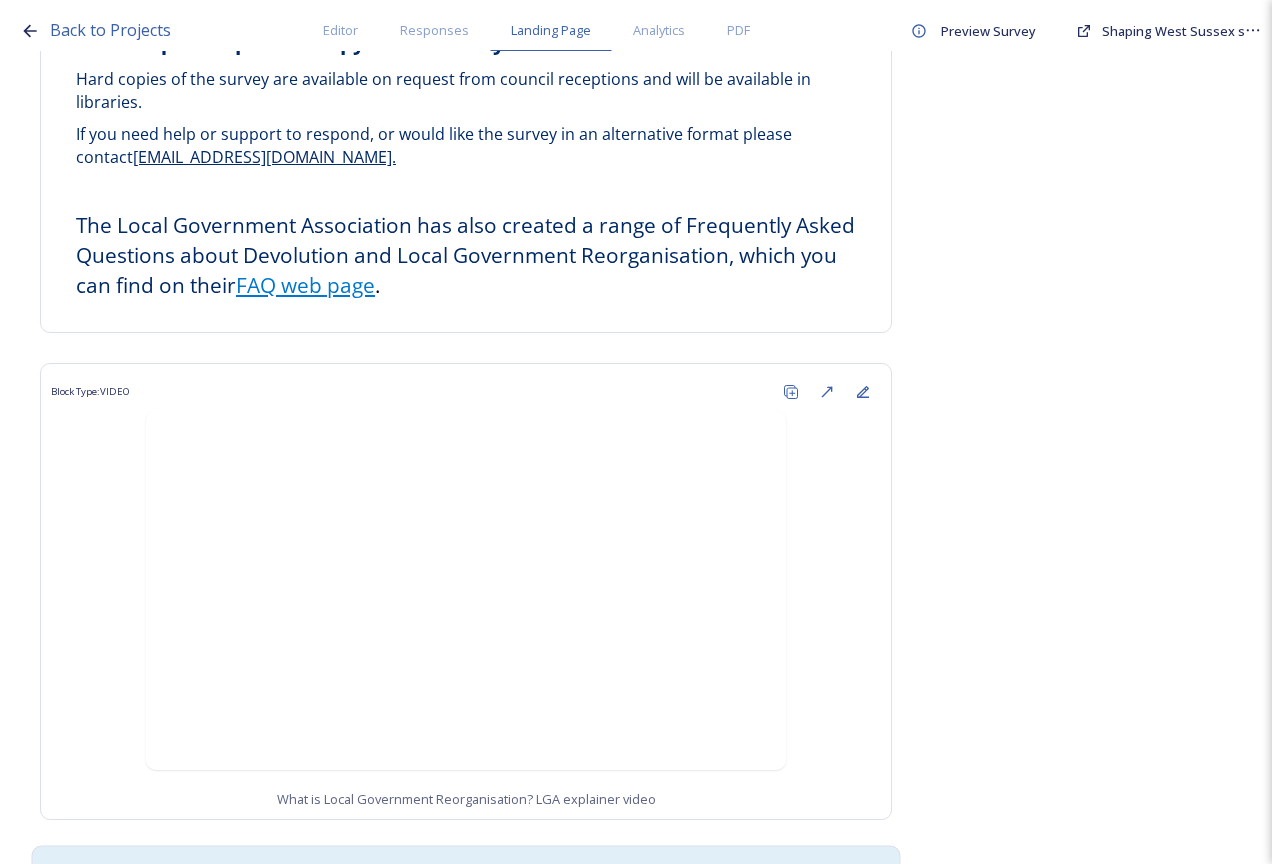 scroll, scrollTop: 4500, scrollLeft: 0, axis: vertical 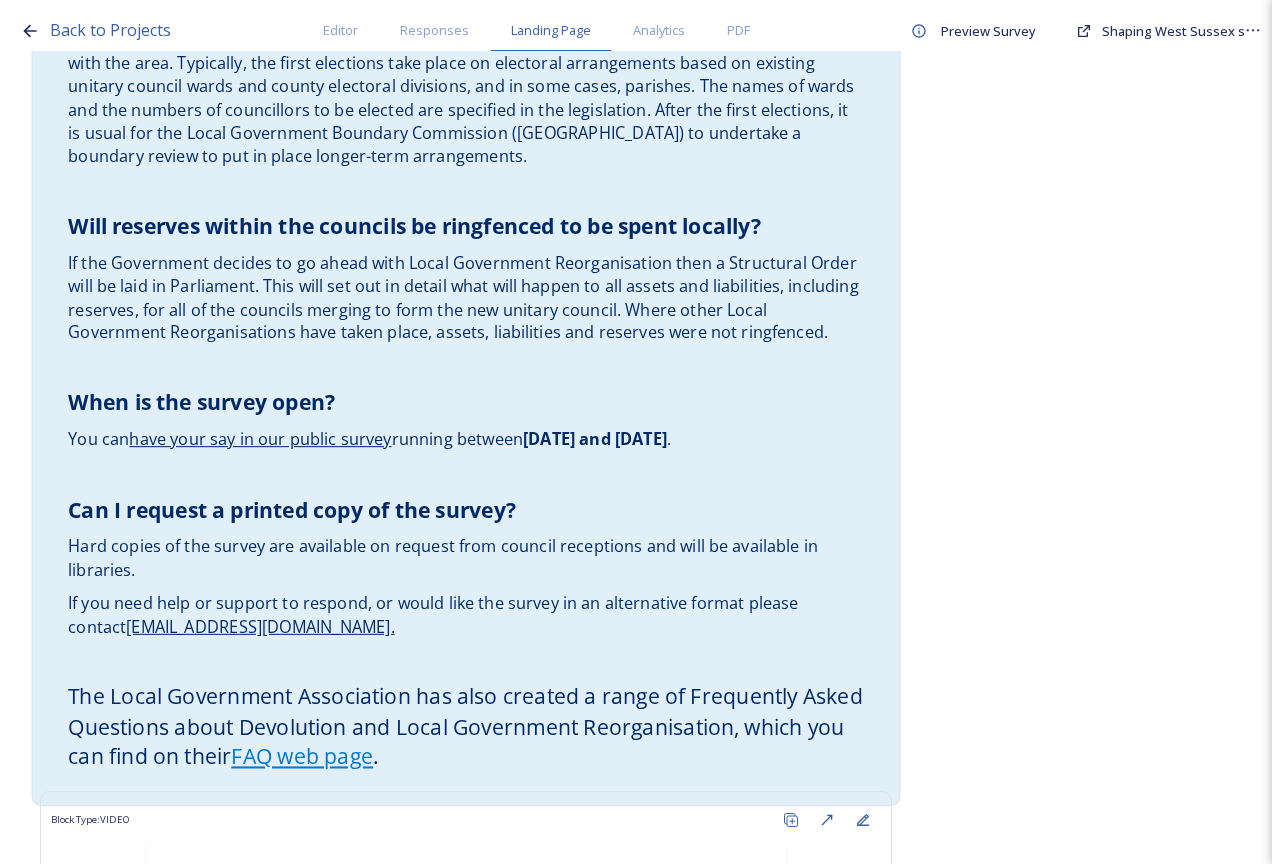 click at bounding box center (466, 660) 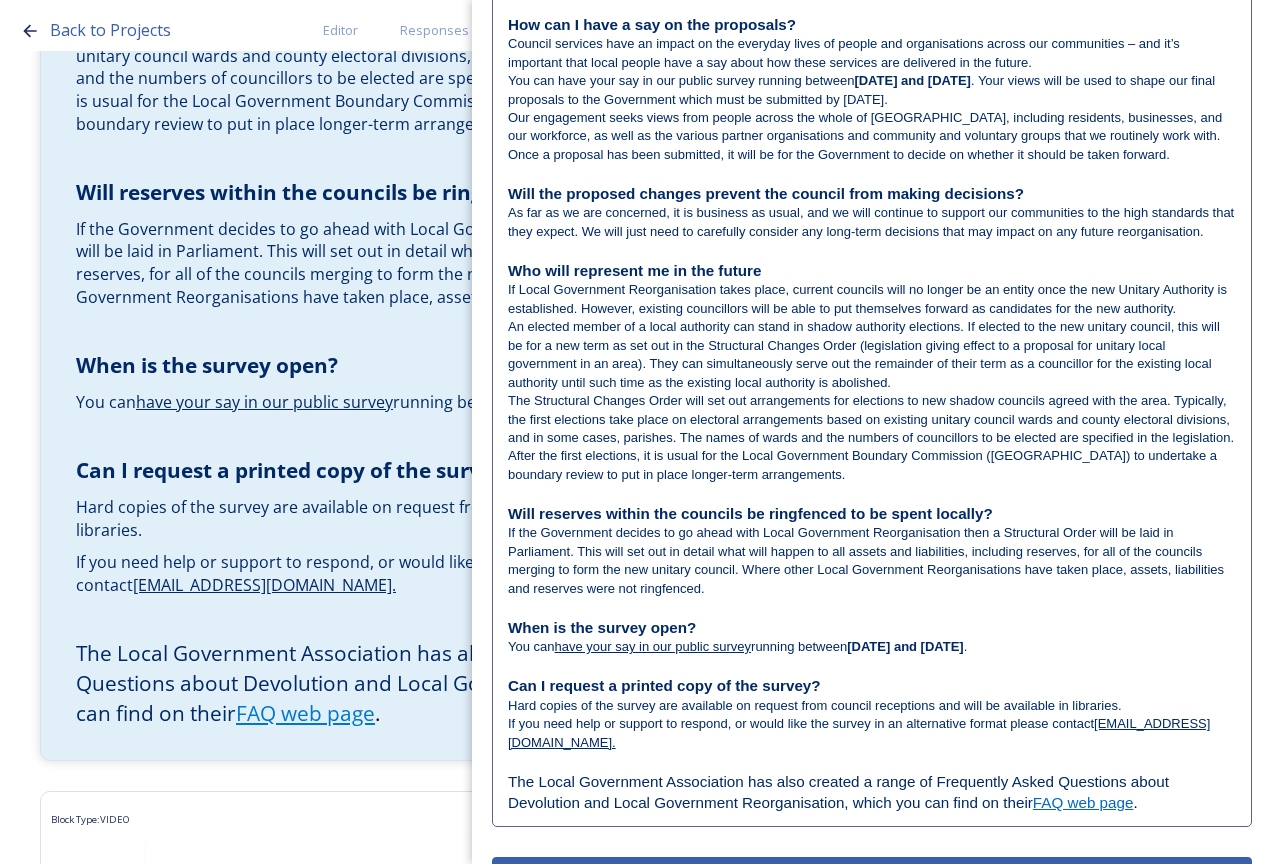 scroll, scrollTop: 2052, scrollLeft: 0, axis: vertical 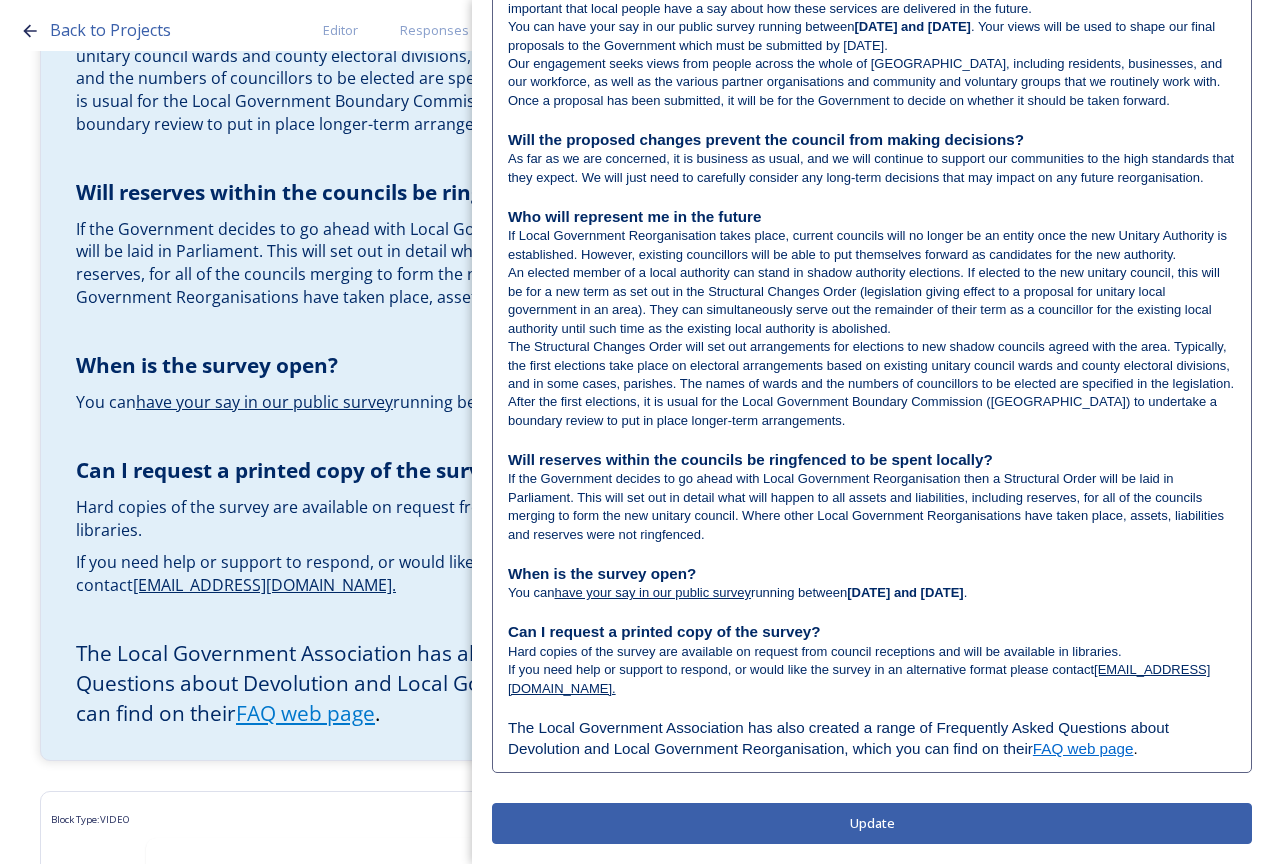 click on "If you need help or support to respond, or would like the survey in an alternative format please contact" at bounding box center [801, 669] 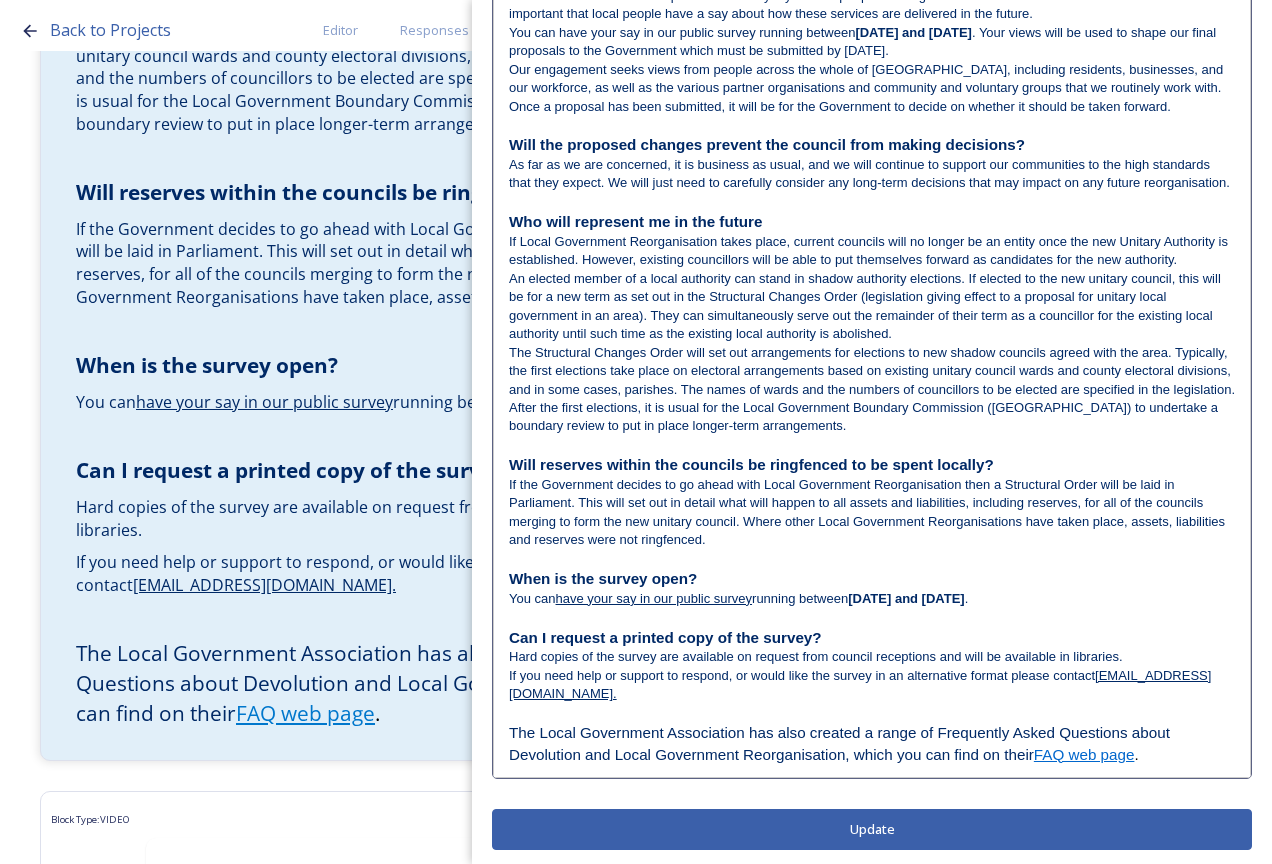 drag, startPoint x: 1145, startPoint y: 773, endPoint x: 535, endPoint y: 754, distance: 610.29584 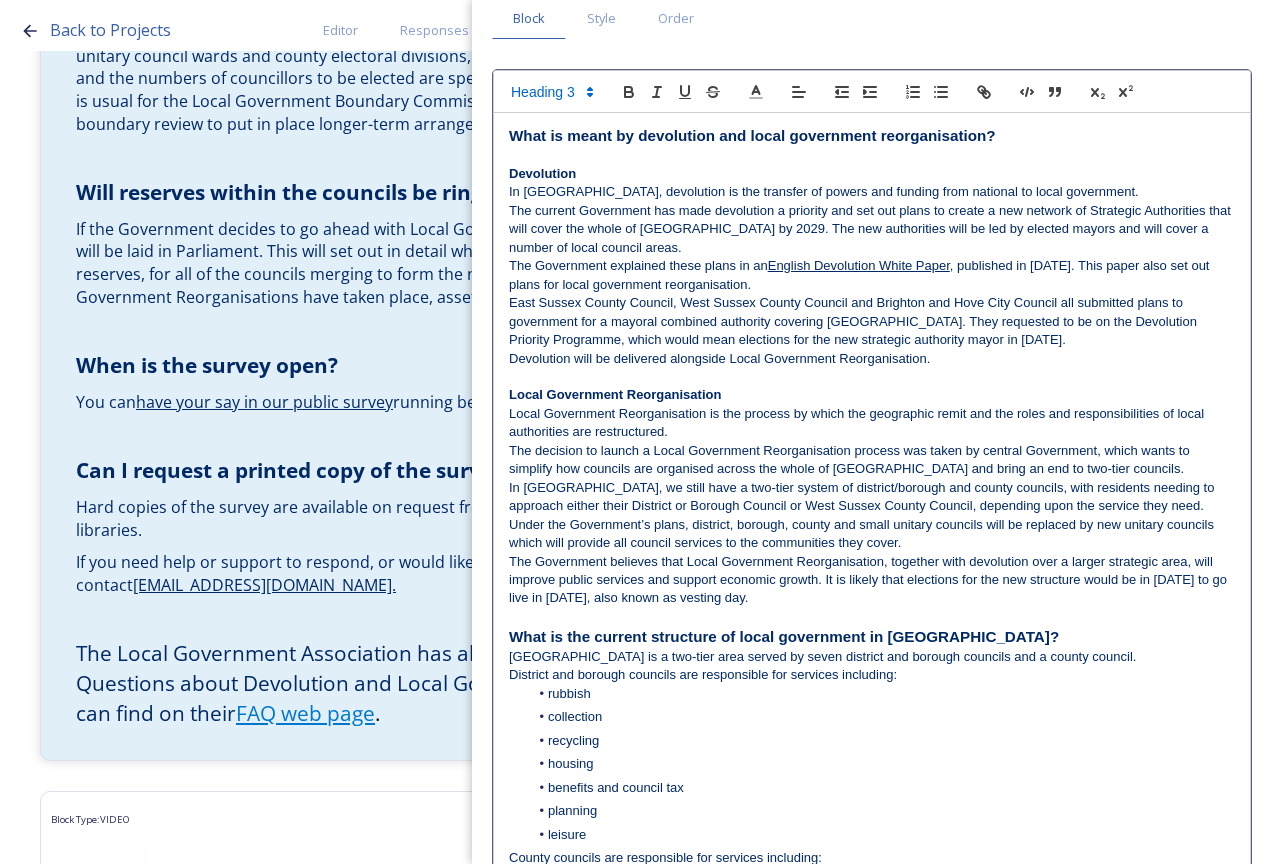scroll, scrollTop: 0, scrollLeft: 0, axis: both 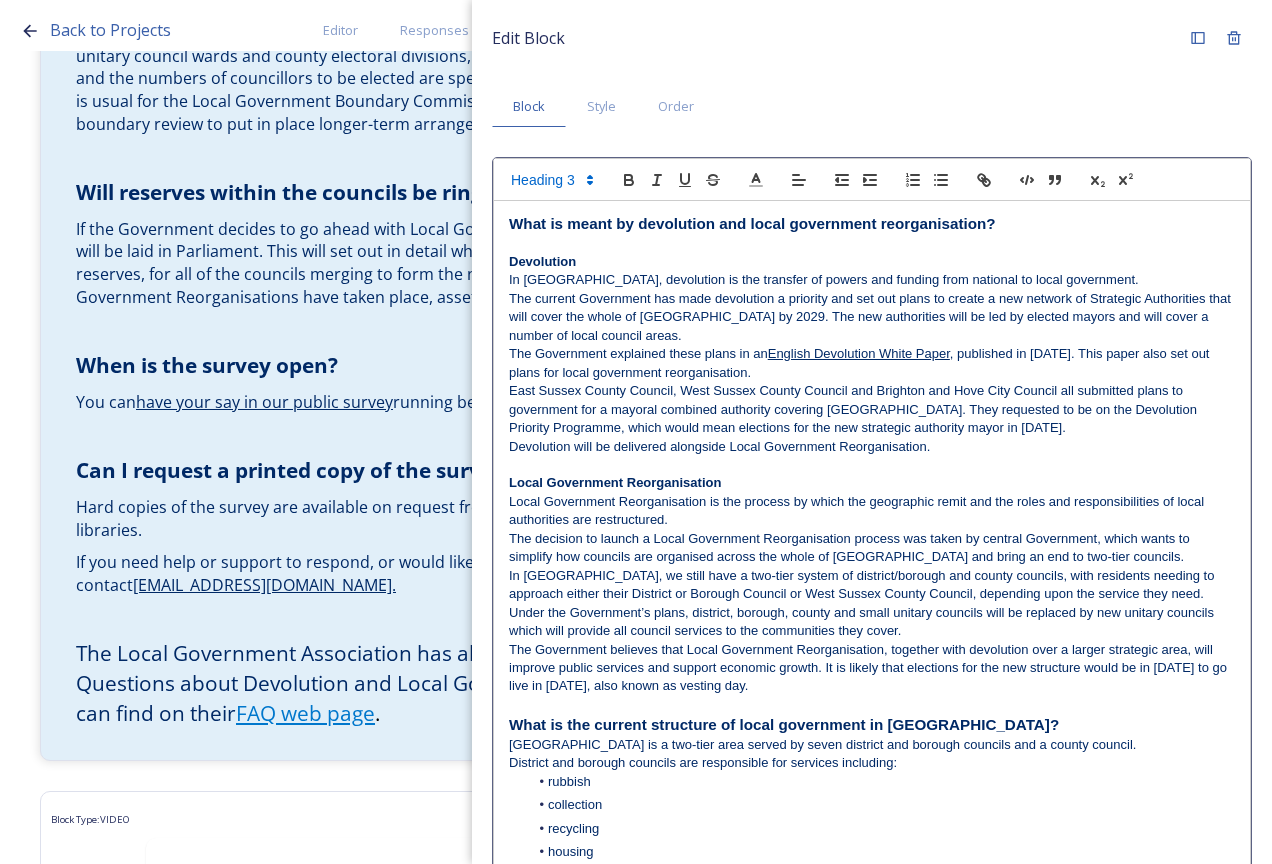 click at bounding box center [551, 180] 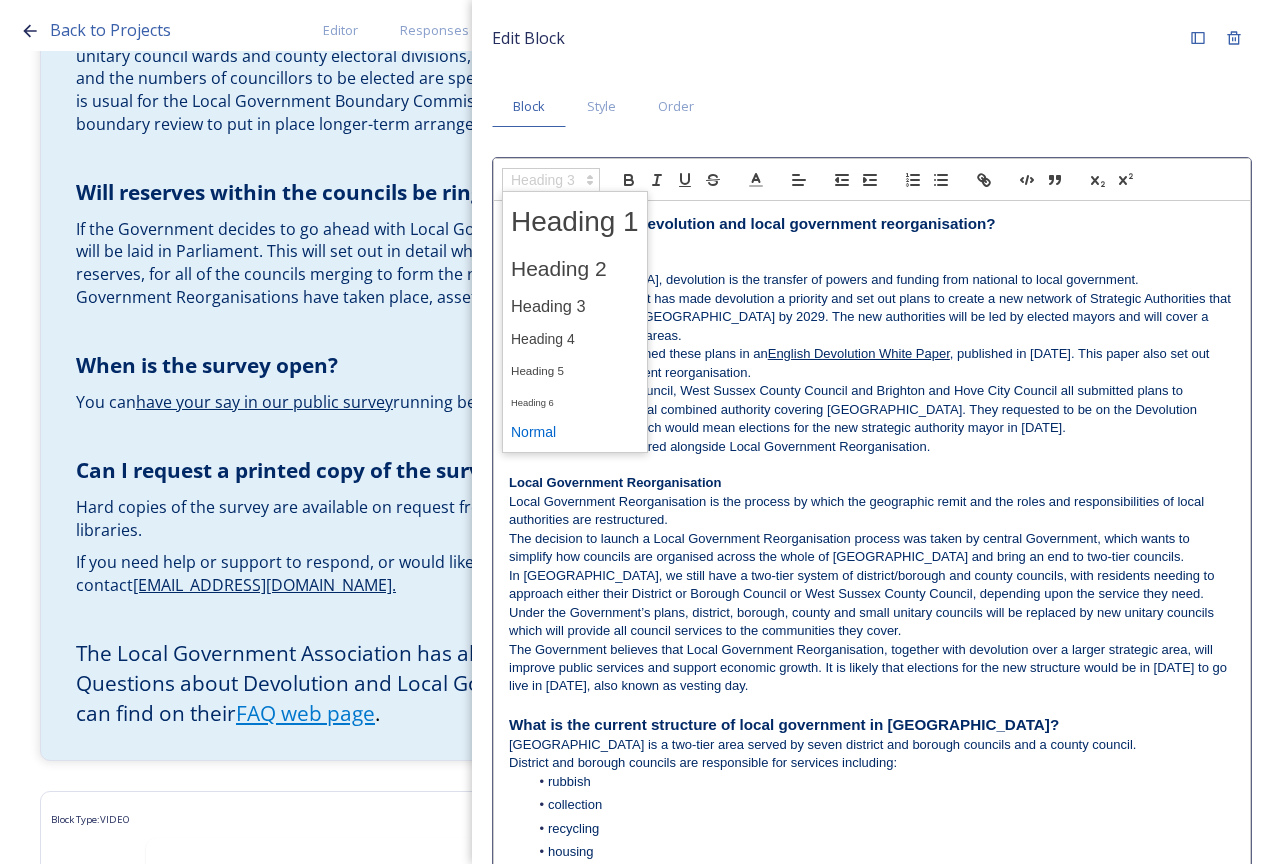click at bounding box center (575, 432) 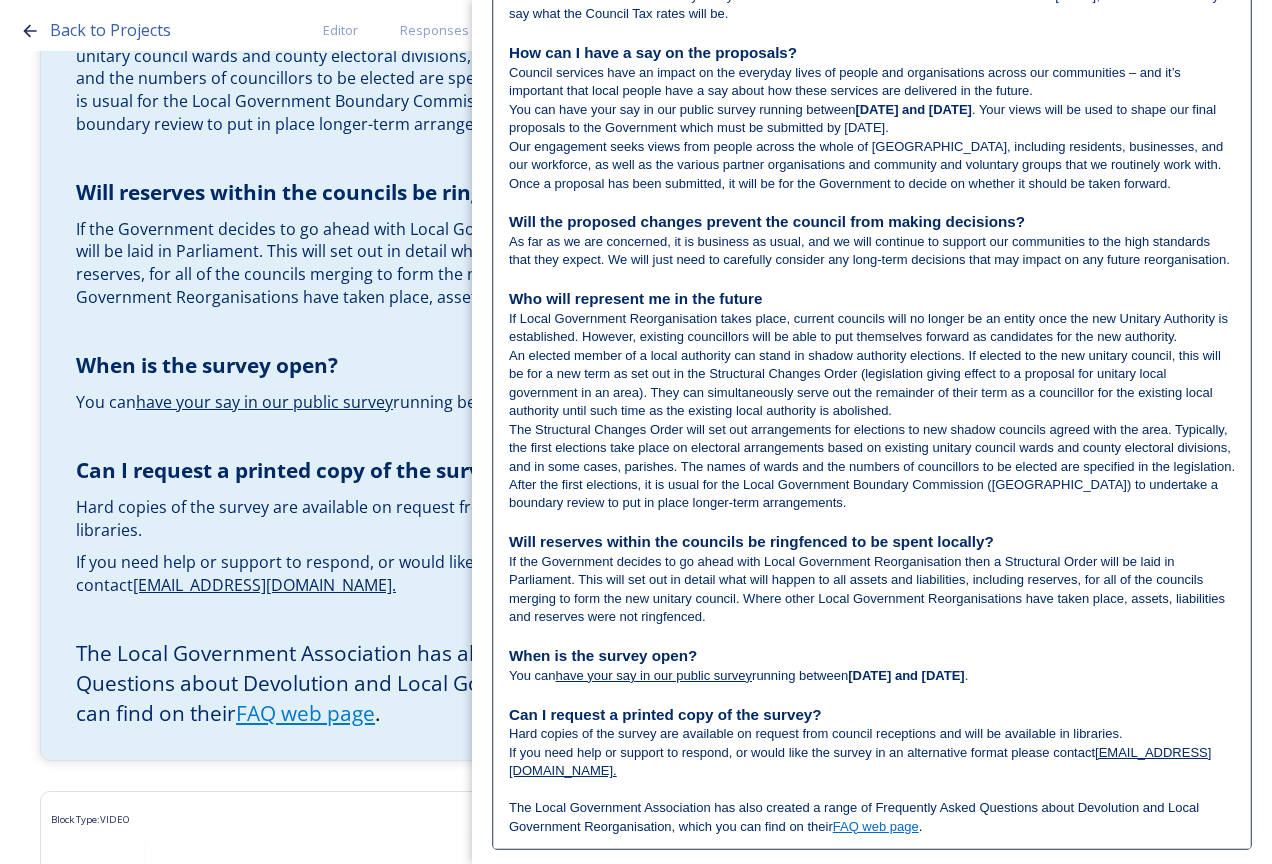 scroll, scrollTop: 2071, scrollLeft: 0, axis: vertical 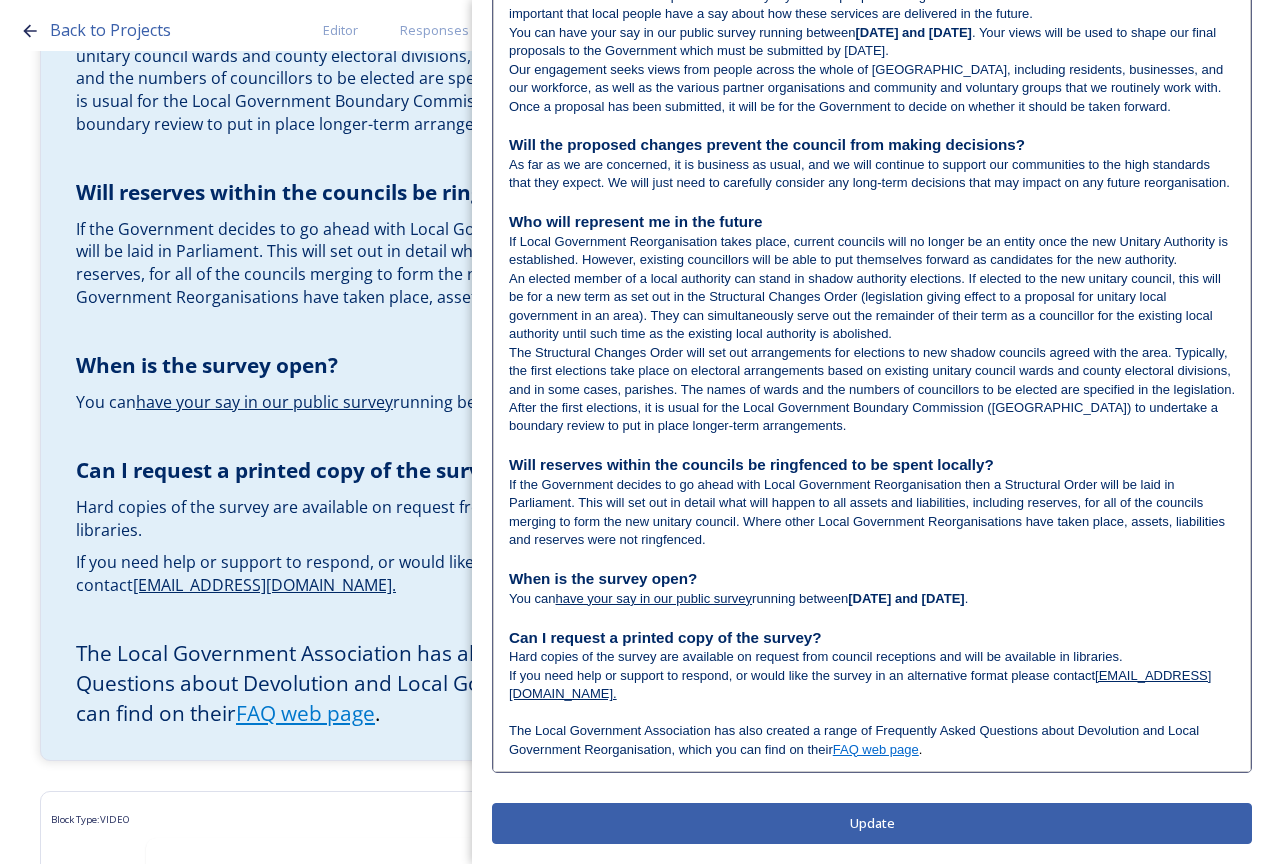 click on "Edit Block Block Style Order                                                                                                                                                                           What is meant by devolution and local government reorganisation? Devolution In [GEOGRAPHIC_DATA], devolution is the transfer of powers and funding from national to local government. The current Government has made devolution a priority and set out plans to create a new network of Strategic Authorities that will cover the whole of [GEOGRAPHIC_DATA] by 2029. The new authorities will be led by elected mayors and will cover a number of local council areas. The Government explained these plans in an  English Devolution White Paper , published in [DATE]. This paper also set out plans for local government reorganisation. Devolution will be delivered alongside Local Government Reorganisation. Local Government Reorganisation What is the current structure of local government in [GEOGRAPHIC_DATA]? rubbish collection recycling housing planning" at bounding box center [872, -594] 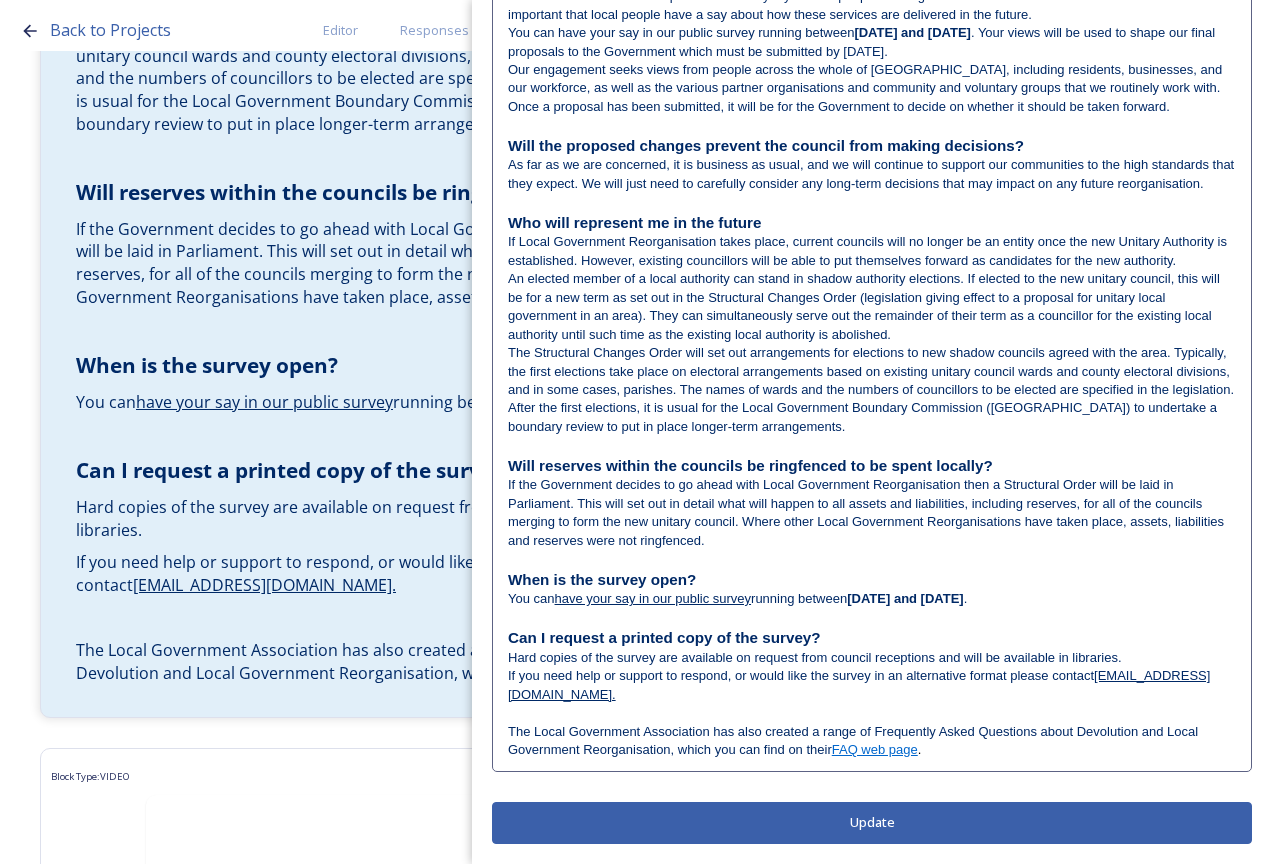 scroll, scrollTop: 0, scrollLeft: 0, axis: both 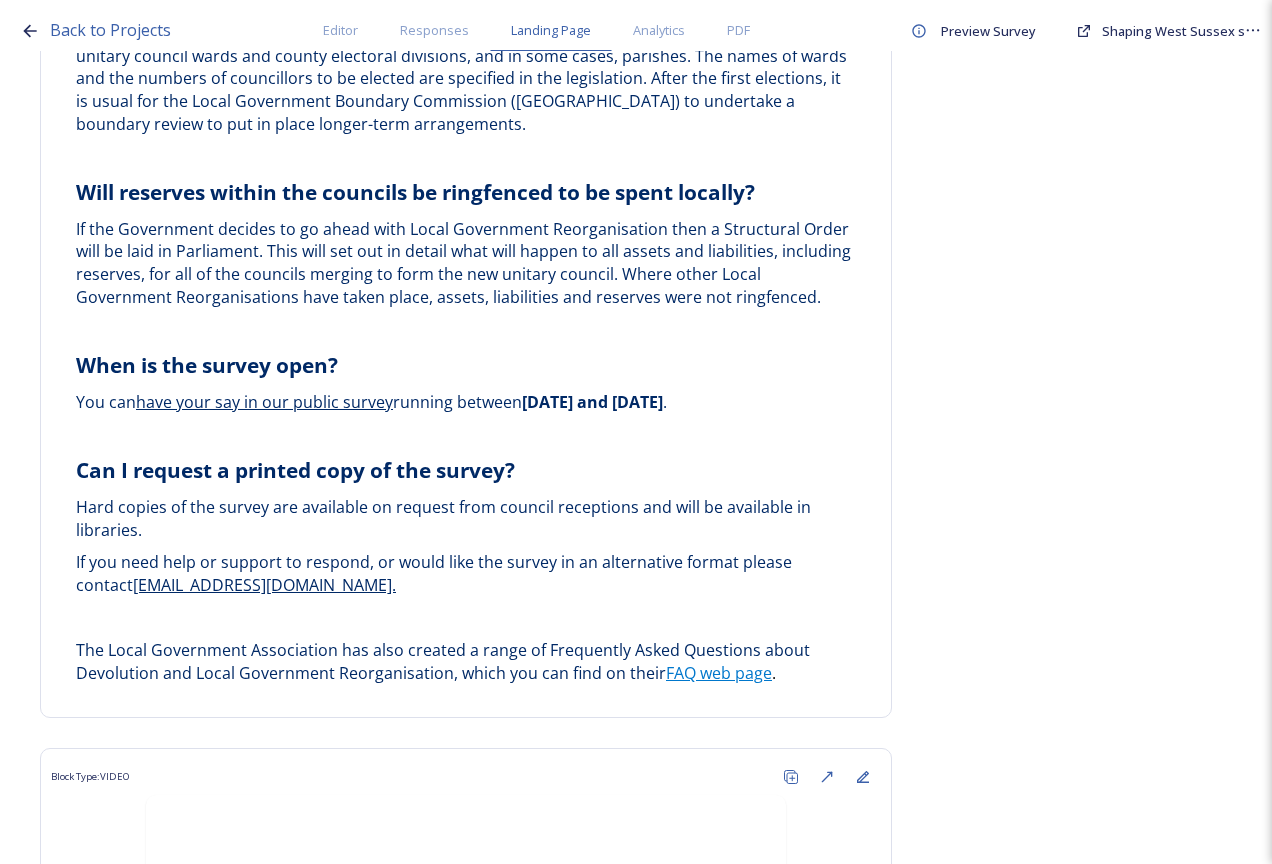 click on "Back to Projects Editor Responses Landing Page Analytics PDF Preview Survey Shaping [GEOGRAPHIC_DATA] survey Do you want to have a landing page for this project? Home Frequently asked questions Block Type:  RICH_TEXT Frequently Asked Questions Block Type:  IMAGE_TEXT On this page, you can find a range of Frequently Asked Questions. You will also find some helpful explainer videos created by the Local Government Association (LGA). Block Type:  RICH_TEXT What is meant by devolution and local government reorganisation? Devolution In [GEOGRAPHIC_DATA], devolution is the transfer of powers and funding from national to local government. The current Government has made devolution a priority and set out plans to create a new network of Strategic Authorities that will cover the whole of [GEOGRAPHIC_DATA] by 2029. The new authorities will be led by elected mayors and will cover a number of local council areas. The Government explained these plans in an  English Devolution White Paper Local Government Reorganisation rubbish collection recycling" at bounding box center [636, 432] 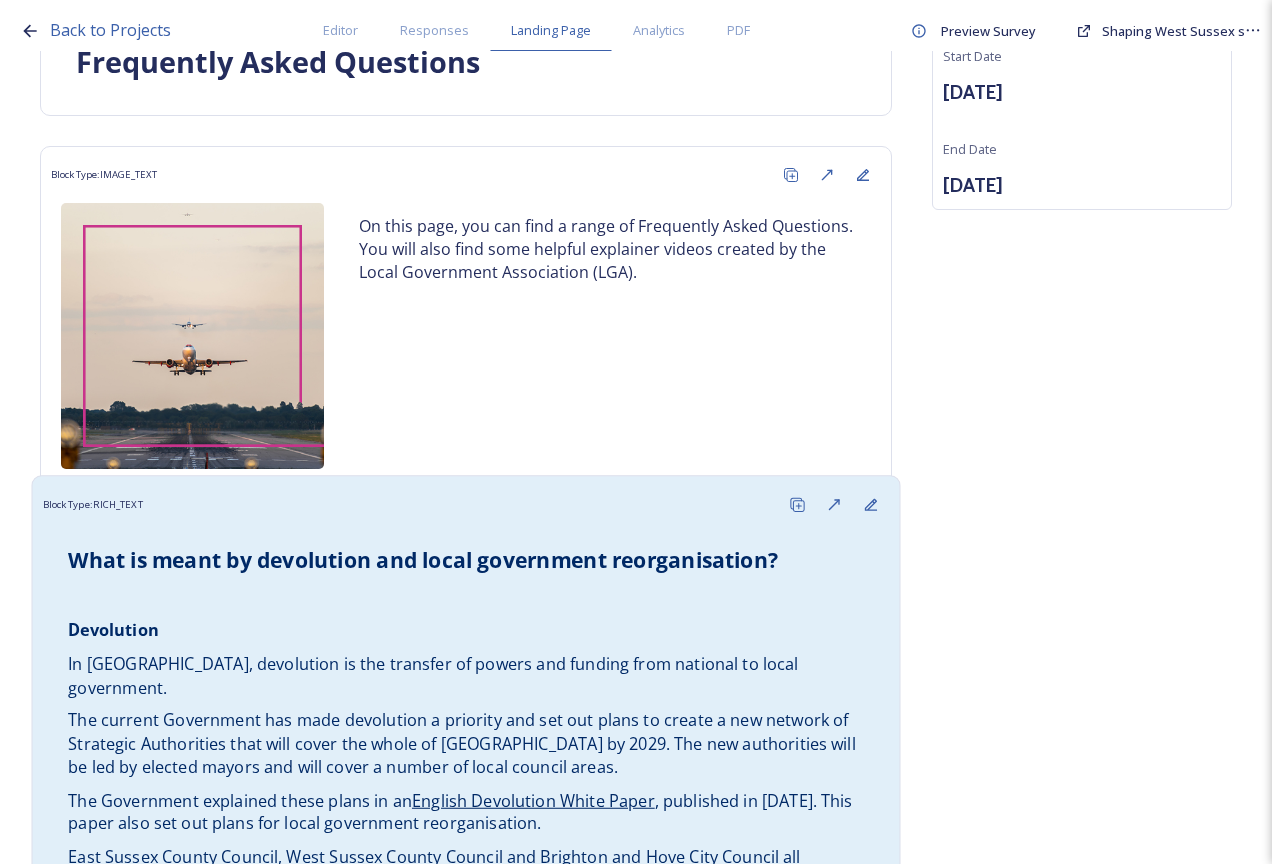 scroll, scrollTop: 300, scrollLeft: 0, axis: vertical 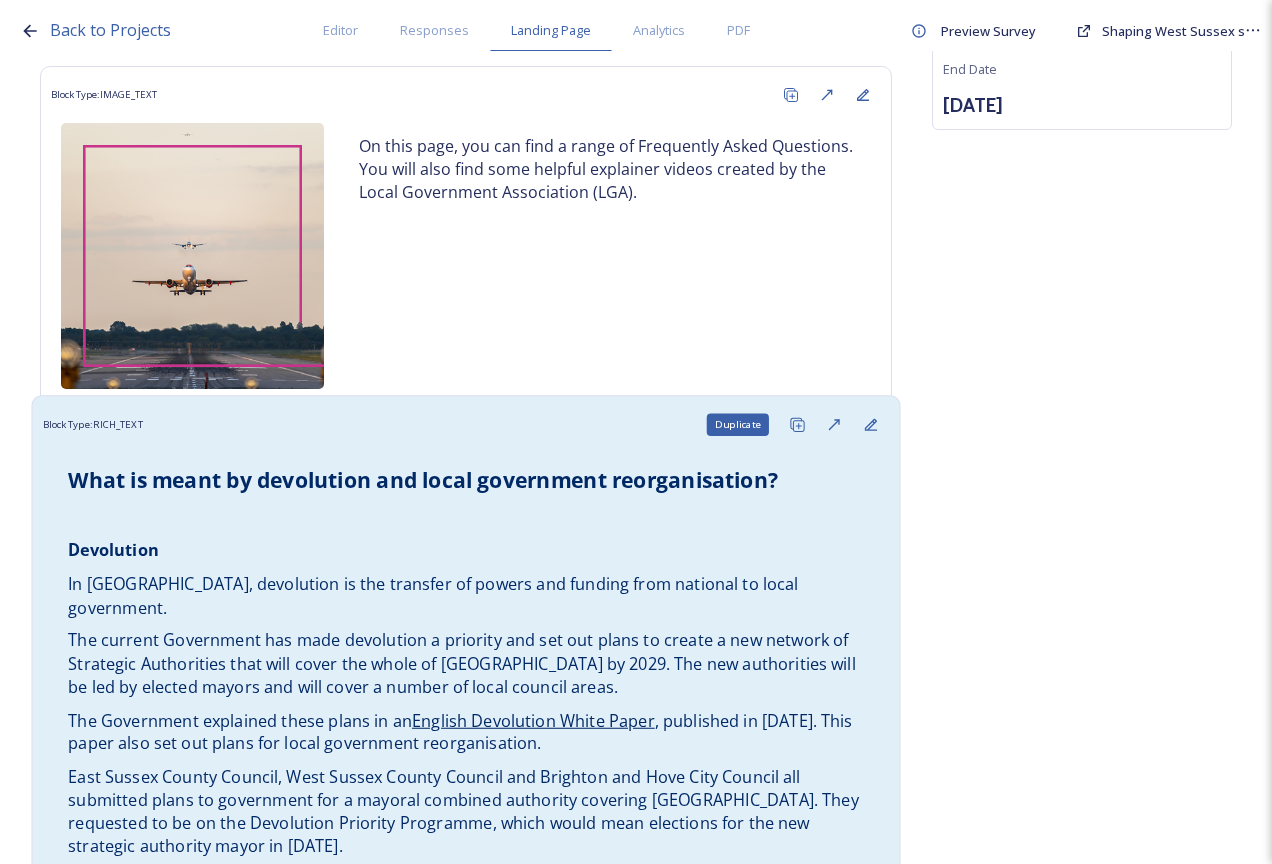 click 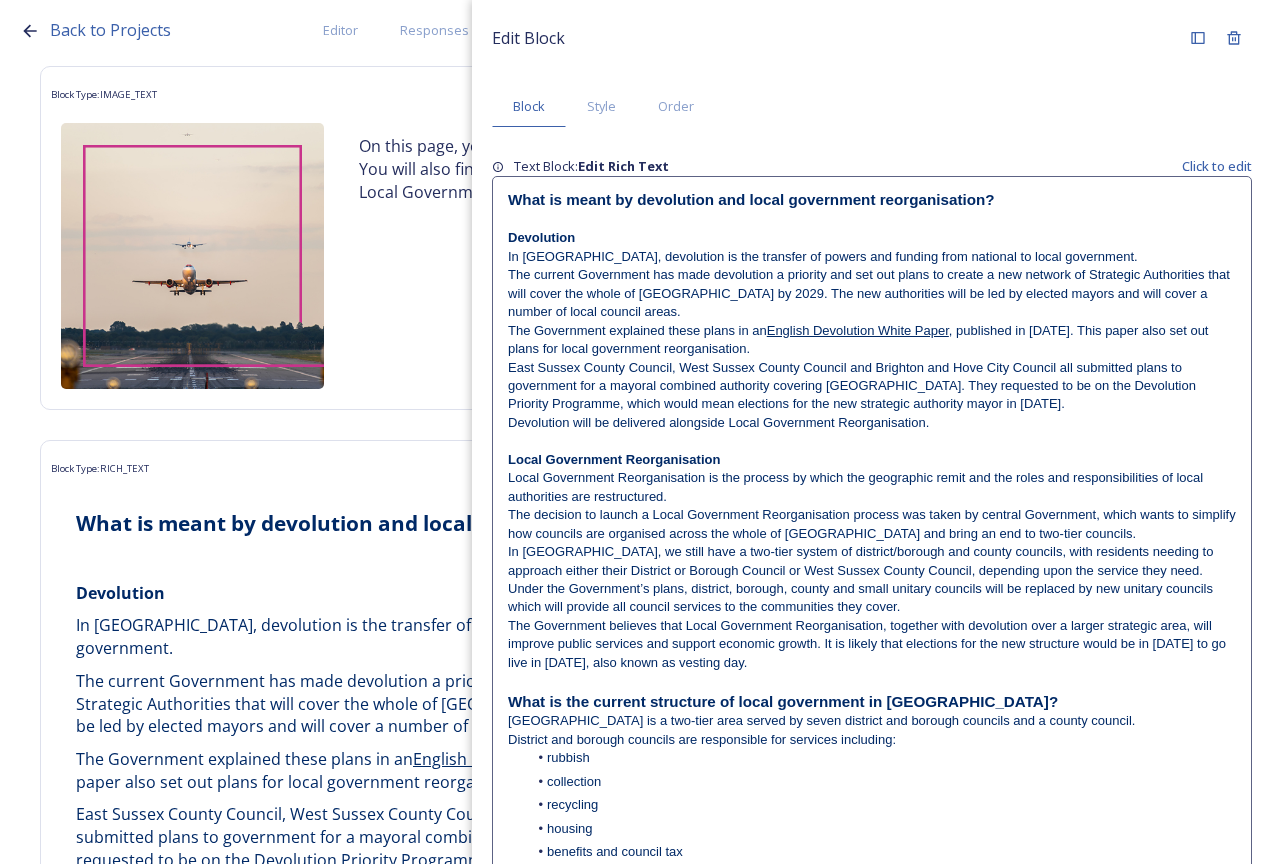 click on "Do you want to have a landing page for this project? Home Frequently asked questions Block Type:  RICH_TEXT Frequently Asked Questions Block Type:  IMAGE_TEXT On this page, you can find a range of Frequently Asked Questions. You will also find some helpful explainer videos created by the Local Government Association (LGA). Block Type:  RICH_TEXT What is meant by devolution and local government reorganisation? Devolution In [GEOGRAPHIC_DATA], devolution is the transfer of powers and funding from national to local government. The current Government has made devolution a priority and set out plans to create a new network of Strategic Authorities that will cover the whole of [GEOGRAPHIC_DATA] by 2029. The new authorities will be led by elected mayors and will cover a number of local council areas. The Government explained these plans in an  English Devolution White Paper , published in [DATE]. This paper also set out plans for local government reorganisation. Local Government Reorganisation rubbish collection recycling . . ." at bounding box center [636, 5439] 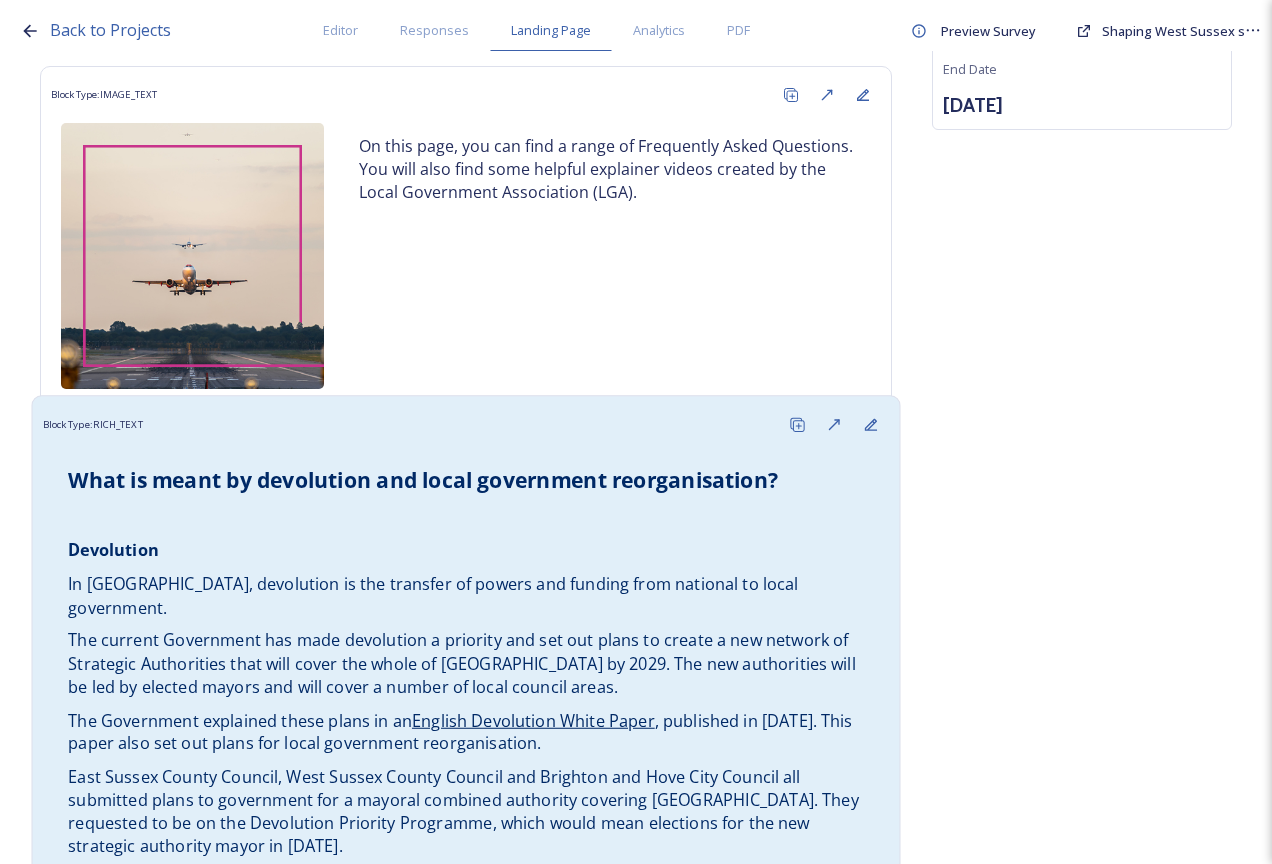 click on "In [GEOGRAPHIC_DATA], devolution is the transfer of powers and funding from national to local government." at bounding box center [435, 596] 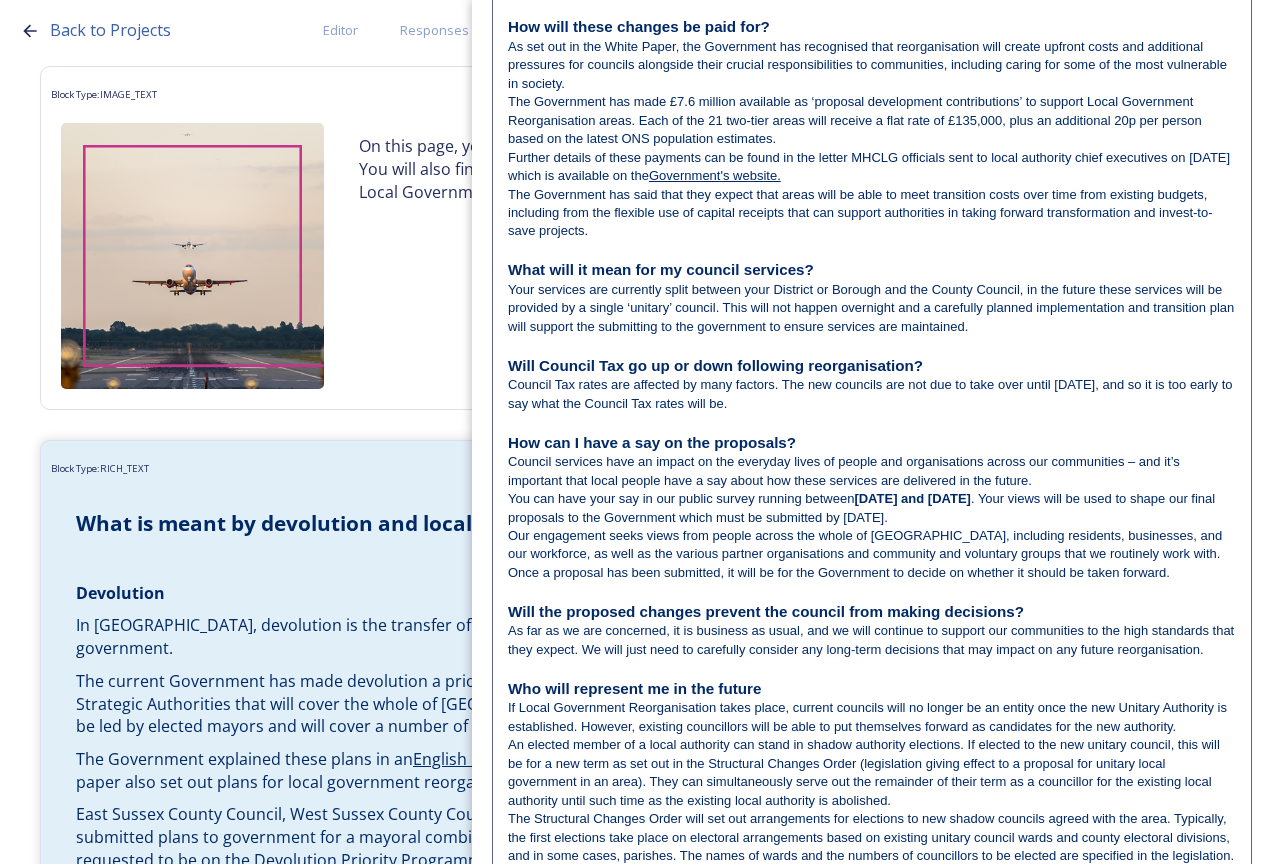 scroll, scrollTop: 2046, scrollLeft: 0, axis: vertical 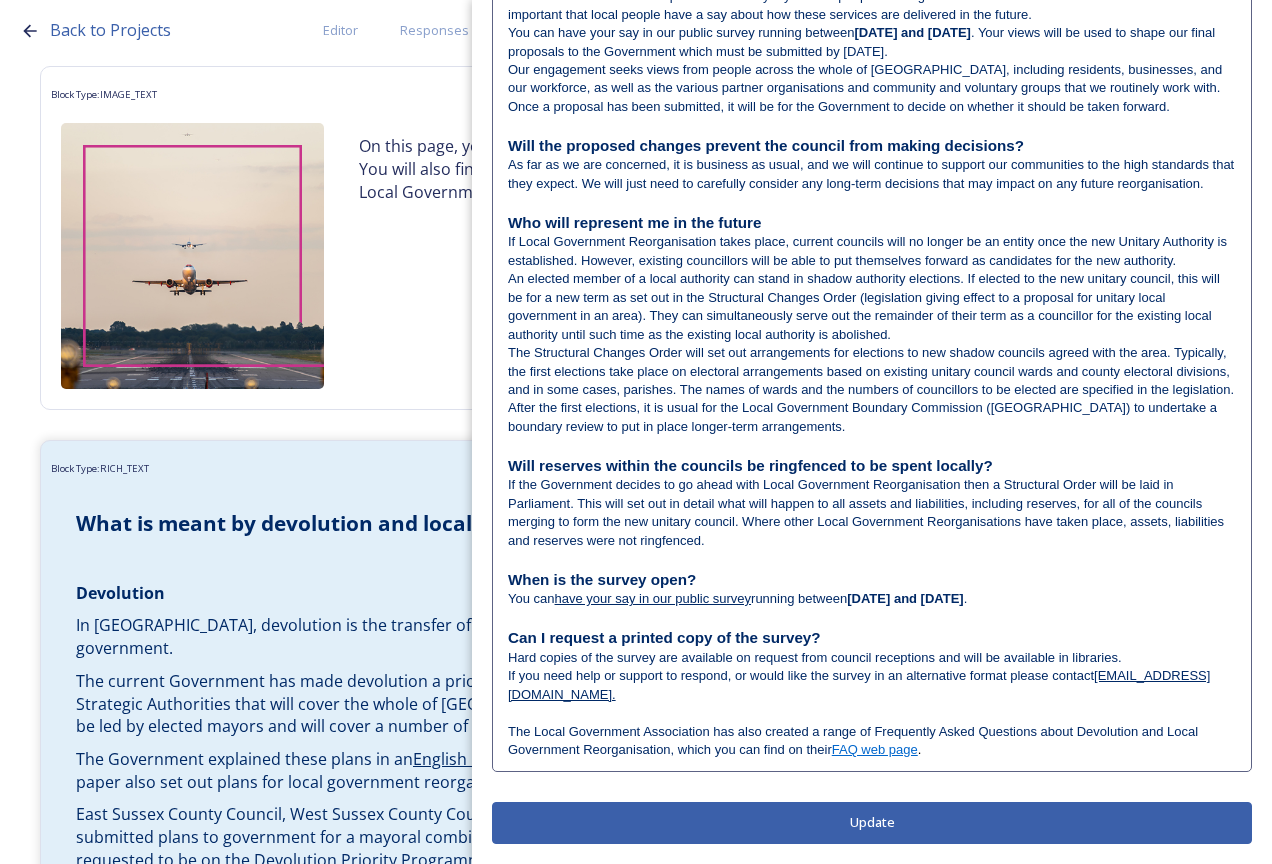drag, startPoint x: 512, startPoint y: 597, endPoint x: 1093, endPoint y: 790, distance: 612.2173 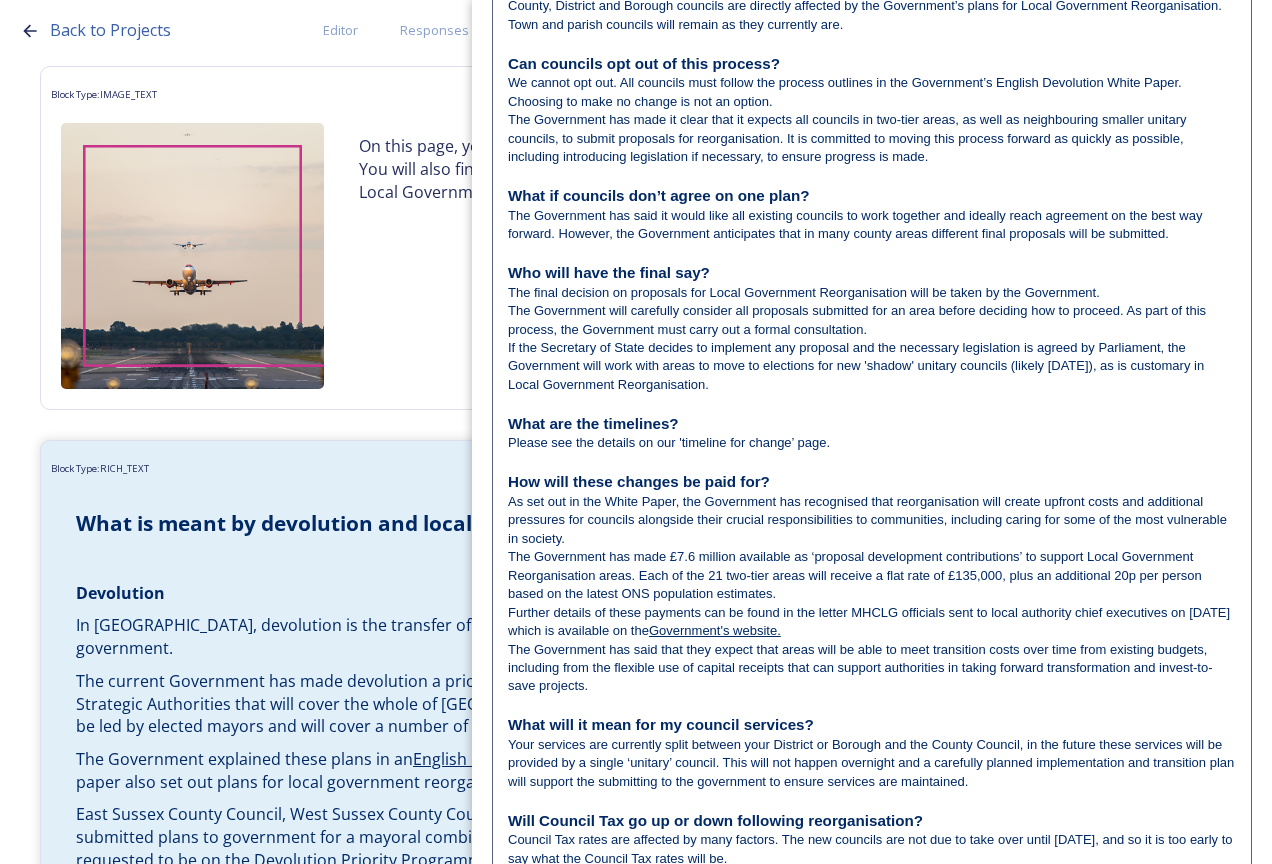 scroll, scrollTop: 646, scrollLeft: 0, axis: vertical 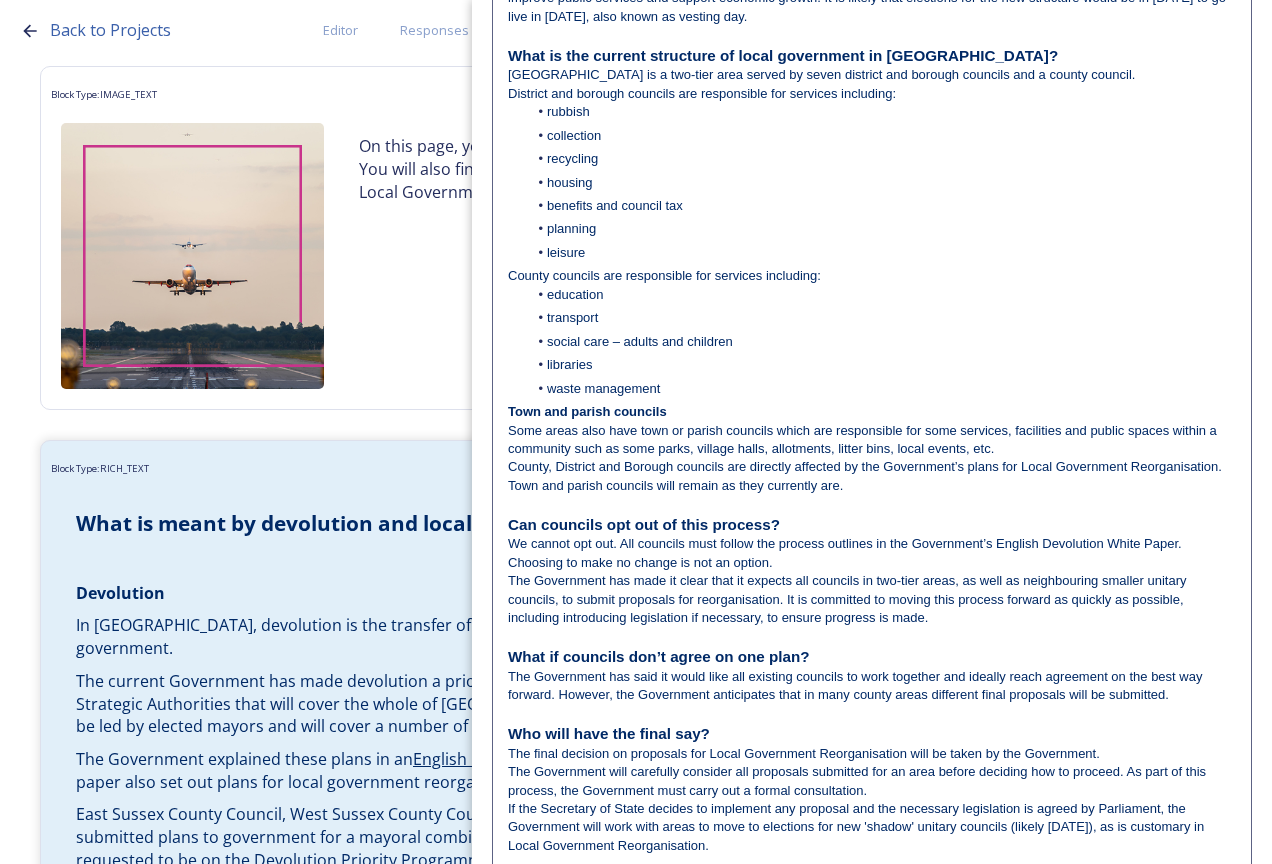 click on "[GEOGRAPHIC_DATA] is a two-tier area served by seven district and borough councils and a county council." at bounding box center [821, 74] 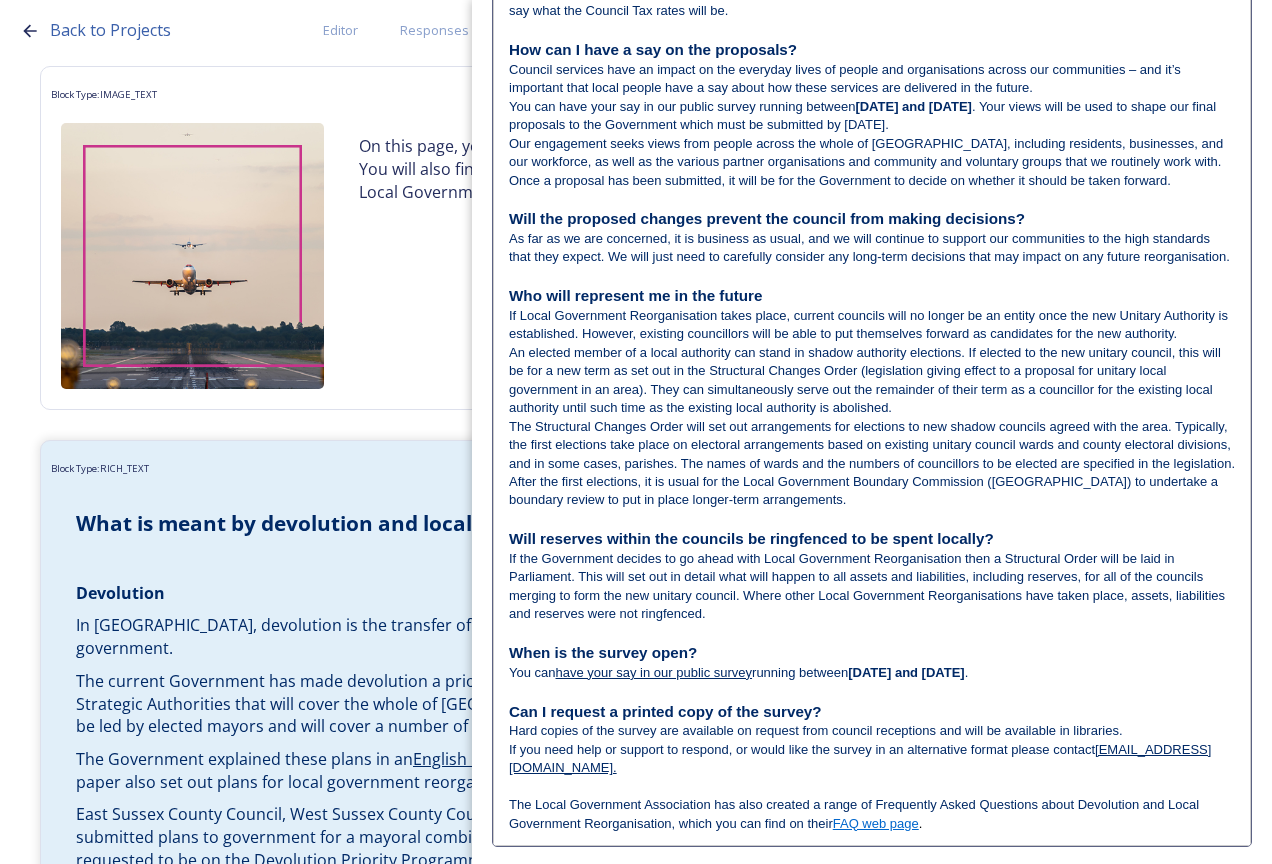 scroll, scrollTop: 2071, scrollLeft: 0, axis: vertical 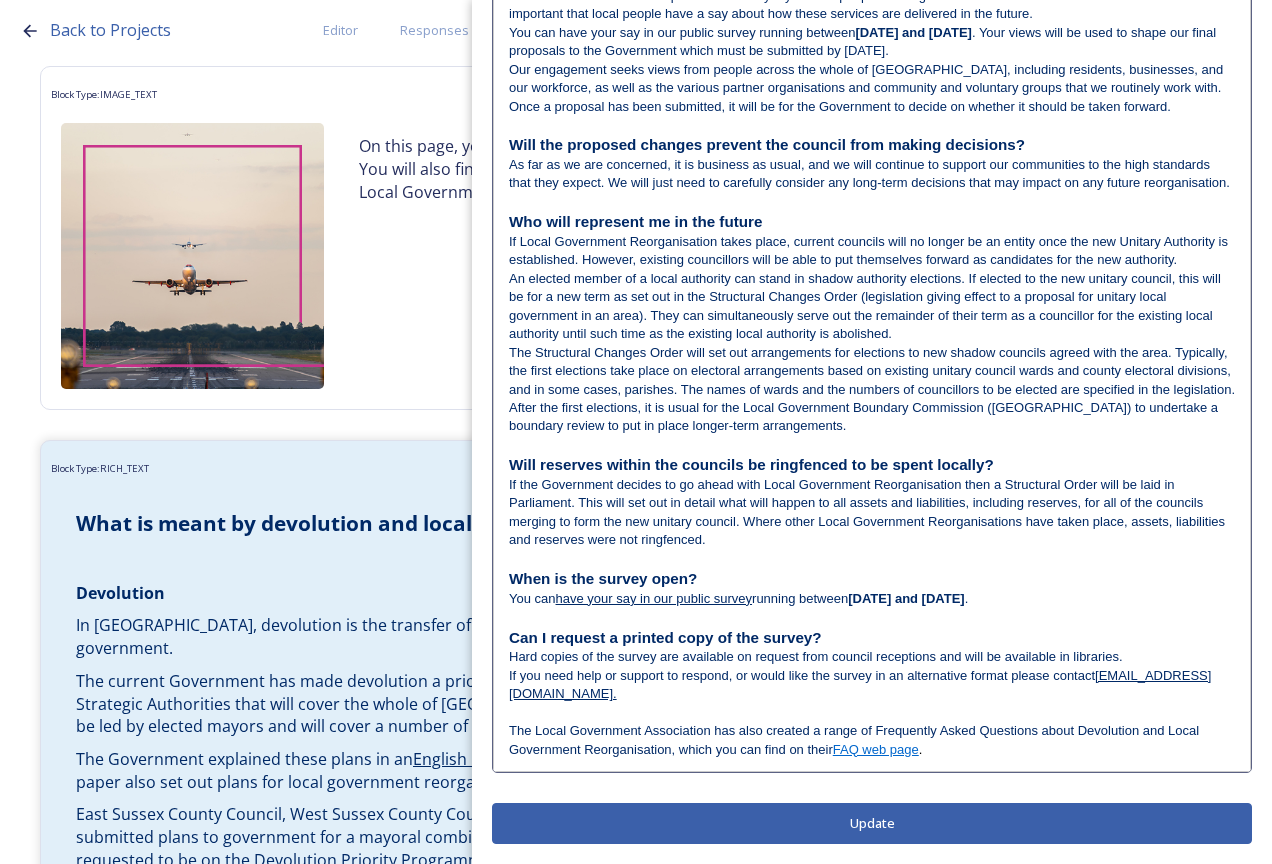 drag, startPoint x: 507, startPoint y: 76, endPoint x: 1031, endPoint y: 742, distance: 847.4267 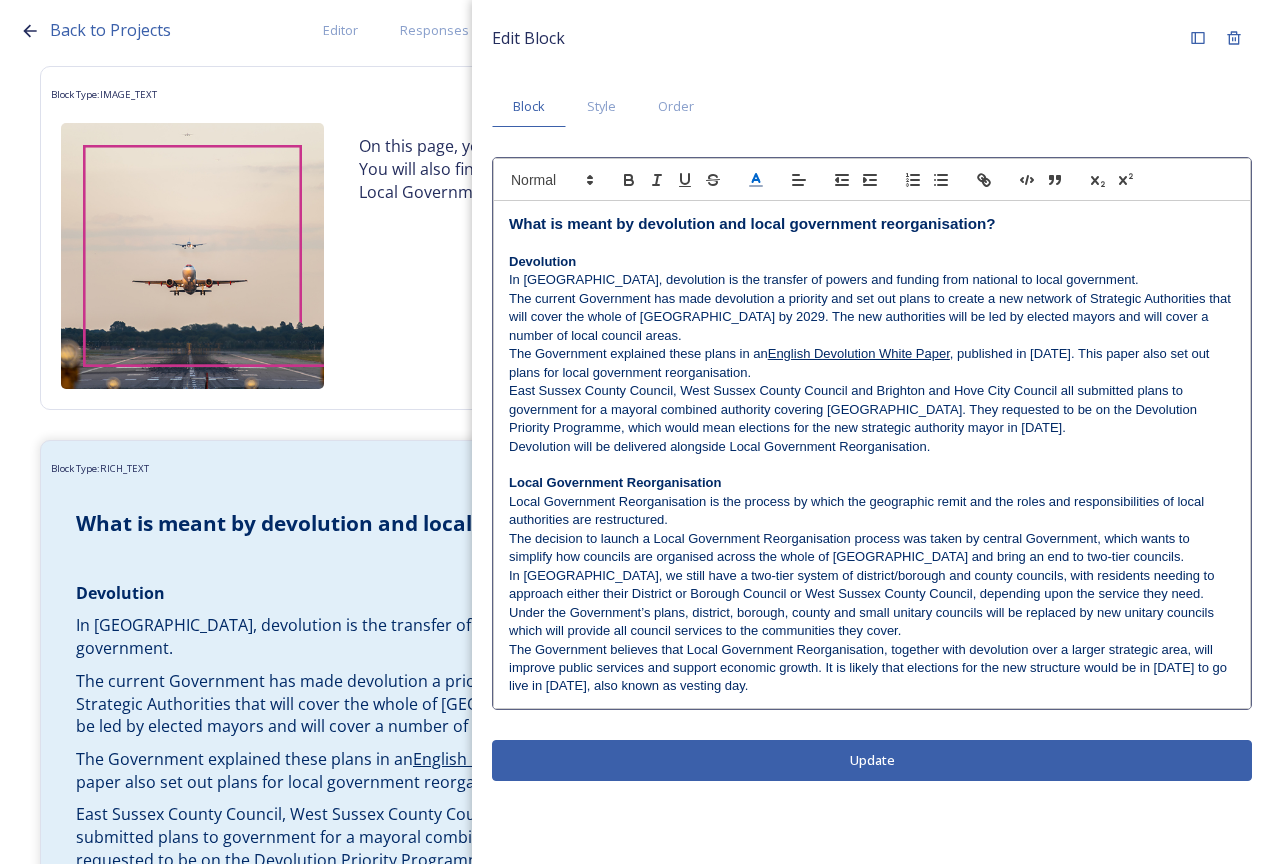 type 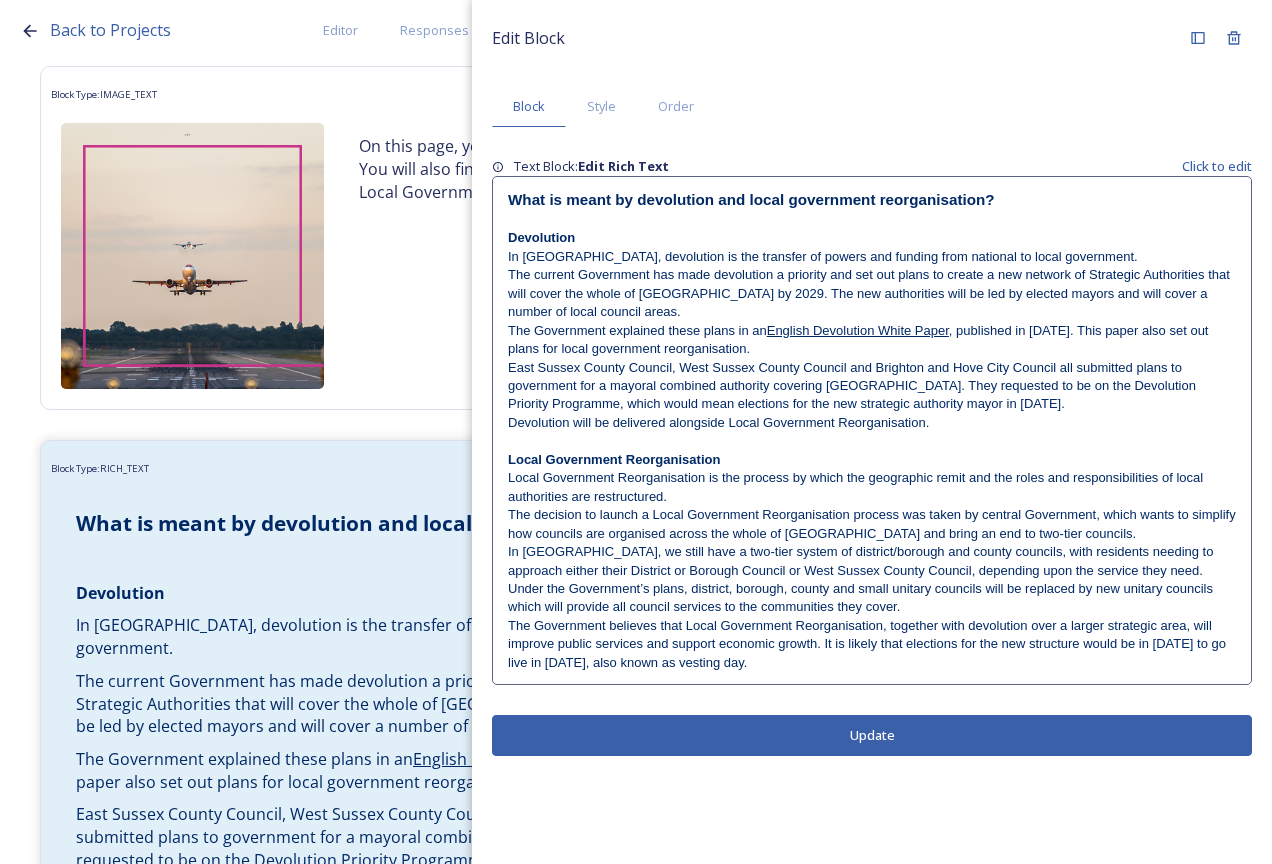 click on "Edit Block Block Style Order Text Block:  Edit Rich Text Click to edit What is meant by devolution and local government reorganisation? Devolution In [GEOGRAPHIC_DATA], devolution is the transfer of powers and funding from national to local government. The current Government has made devolution a priority and set out plans to create a new network of Strategic Authorities that will cover the whole of [GEOGRAPHIC_DATA] by 2029. The new authorities will be led by elected mayors and will cover a number of local council areas. The Government explained these plans in an  English Devolution White Paper , published in [DATE]. This paper also set out plans for local government reorganisation. East Sussex County Council, West Sussex County Council and Brighton and Hove City Council all submitted plans to government for a mayoral combined authority covering [GEOGRAPHIC_DATA]. They requested to be on the Devolution Priority Programme, which would mean elections for the new strategic authority mayor in [DATE].  Local Government Reorganisation" at bounding box center (872, 388) 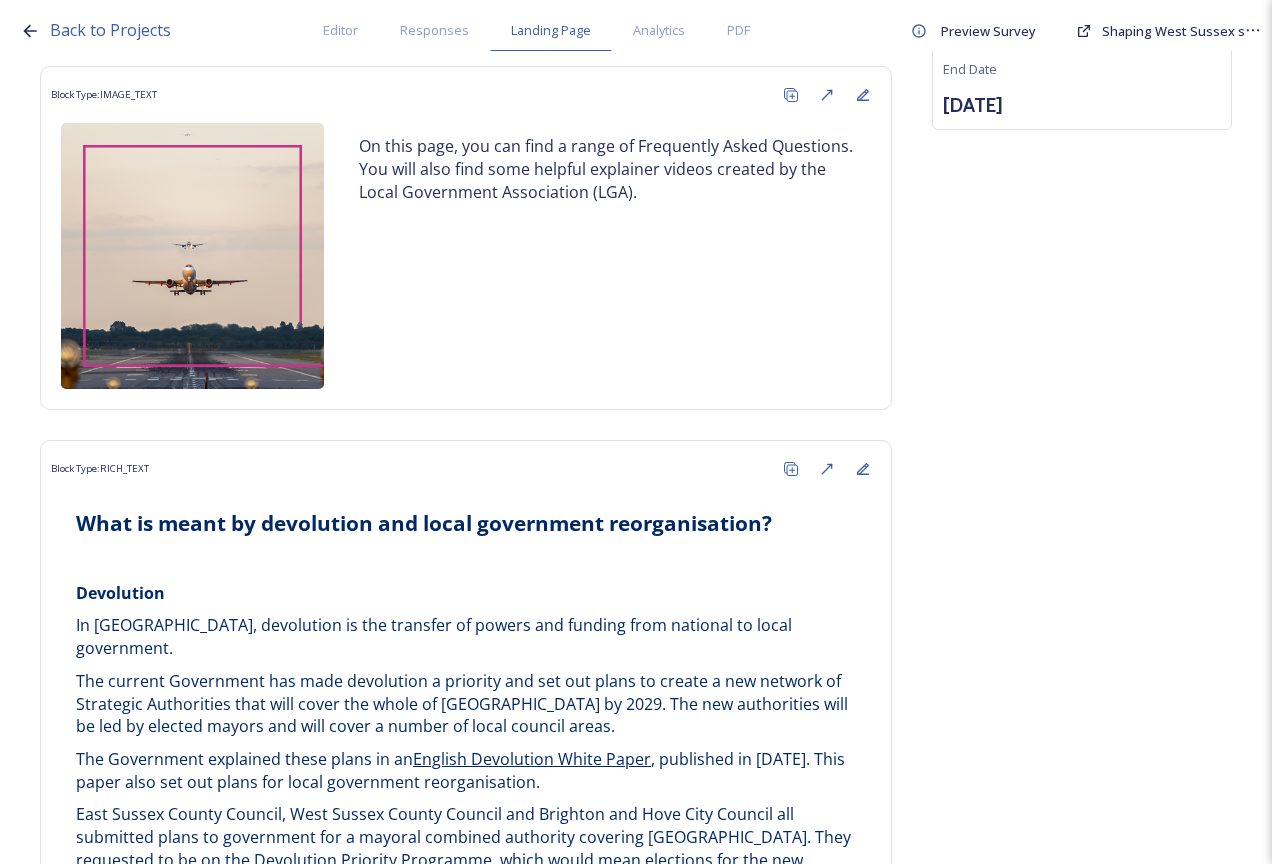 click on "Do you want to have a landing page for this project? Home Frequently asked questions Block Type:  RICH_TEXT Frequently Asked Questions Block Type:  IMAGE_TEXT On this page, you can find a range of Frequently Asked Questions. You will also find some helpful explainer videos created by the Local Government Association (LGA). Block Type:  RICH_TEXT What is meant by devolution and local government reorganisation? Devolution In [GEOGRAPHIC_DATA], devolution is the transfer of powers and funding from national to local government. The current Government has made devolution a priority and set out plans to create a new network of Strategic Authorities that will cover the whole of [GEOGRAPHIC_DATA] by 2029. The new authorities will be led by elected mayors and will cover a number of local council areas. The Government explained these plans in an  English Devolution White Paper , published in [DATE]. This paper also set out plans for local government reorganisation. Local Government Reorganisation Block Type:  RICH_TEXT Devolution" at bounding box center (636, 3660) 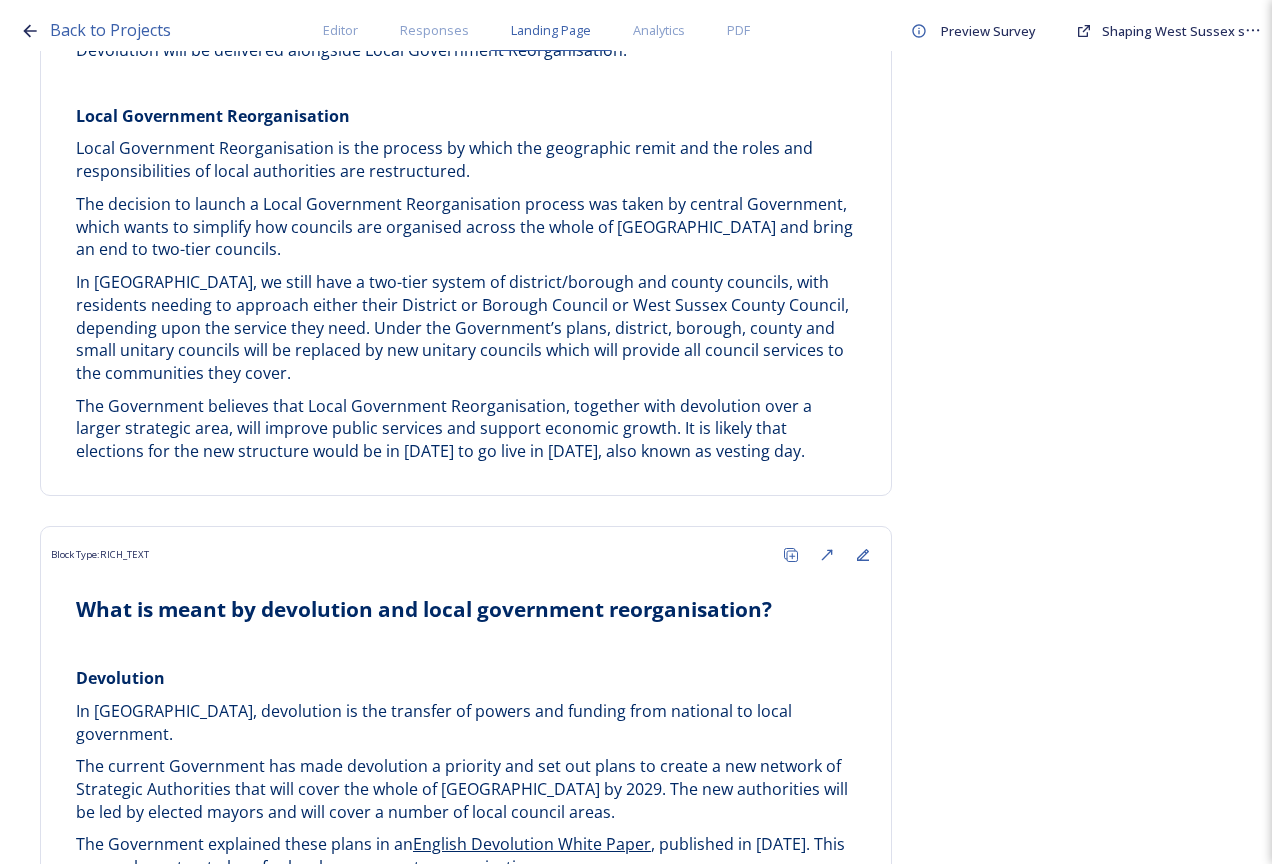 scroll, scrollTop: 1200, scrollLeft: 0, axis: vertical 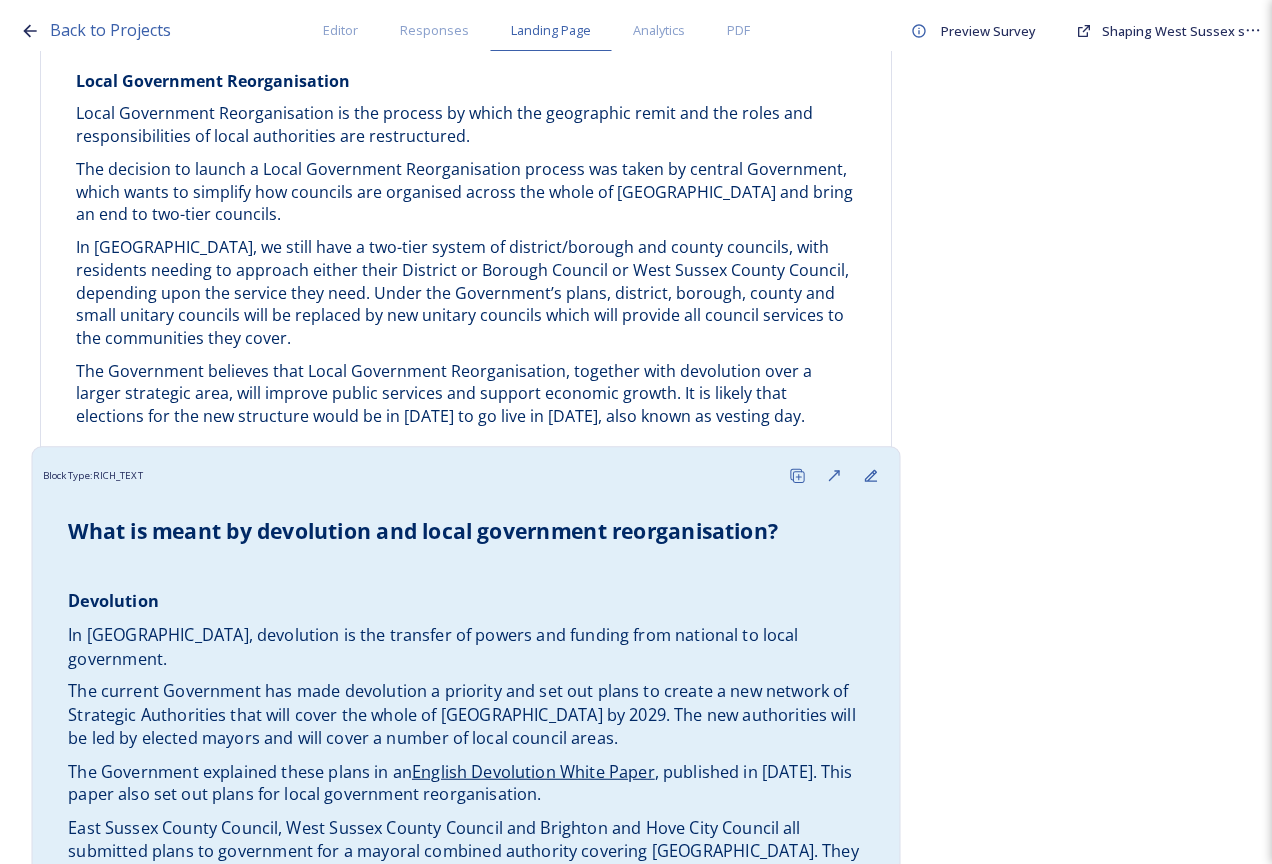 click on "In [GEOGRAPHIC_DATA], devolution is the transfer of powers and funding from national to local government." at bounding box center [435, 647] 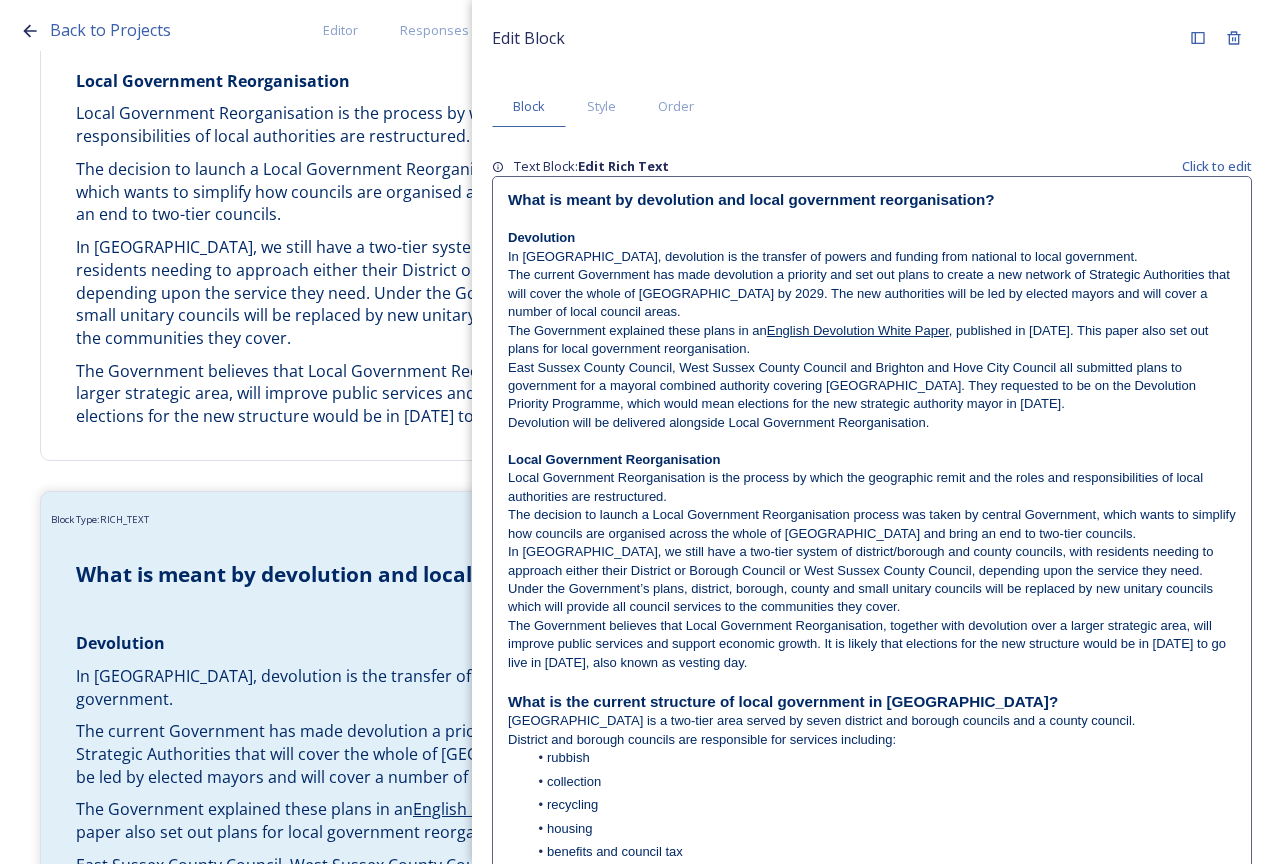 click on "Local Government Reorganisation is the process by which the geographic remit and the roles and responsibilities of local authorities are restructured." at bounding box center [872, 487] 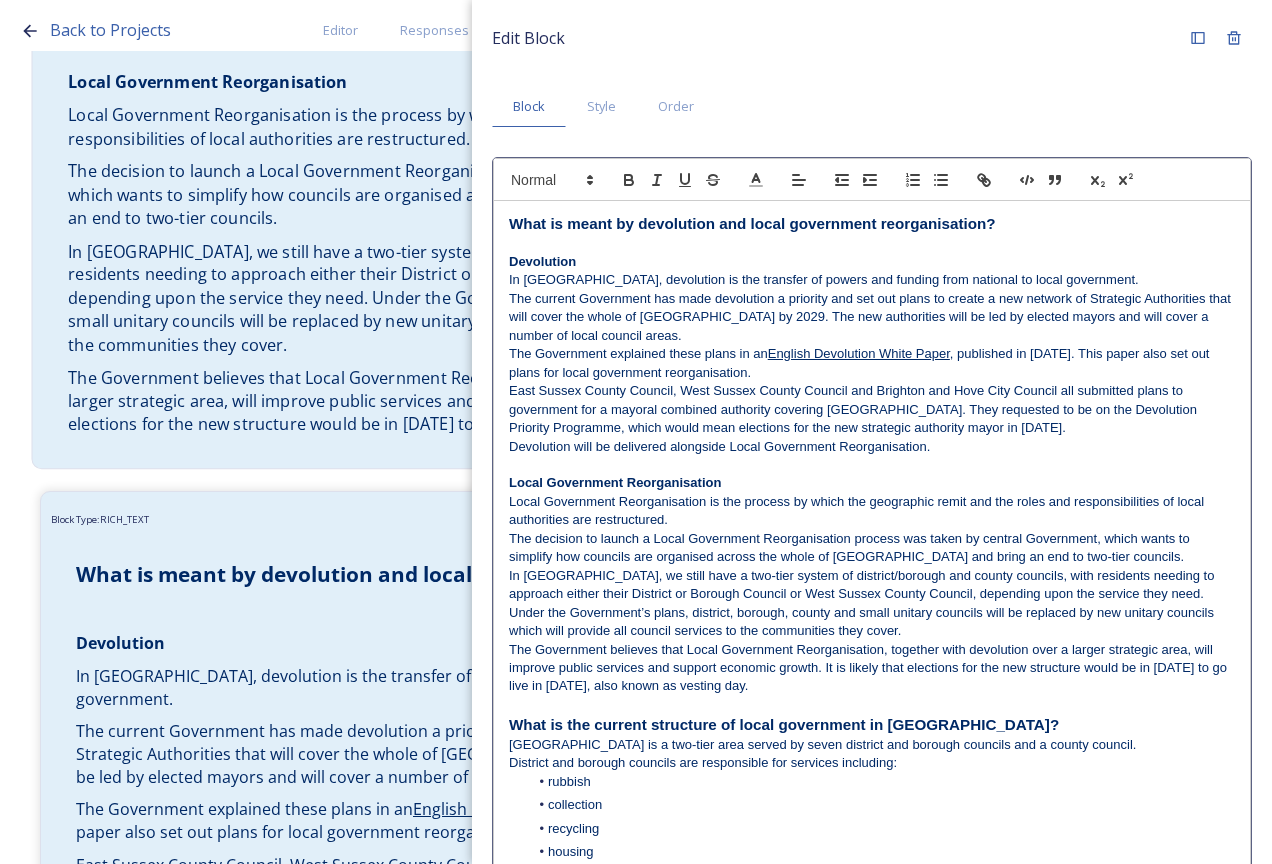 drag, startPoint x: 886, startPoint y: 692, endPoint x: 456, endPoint y: 230, distance: 631.145 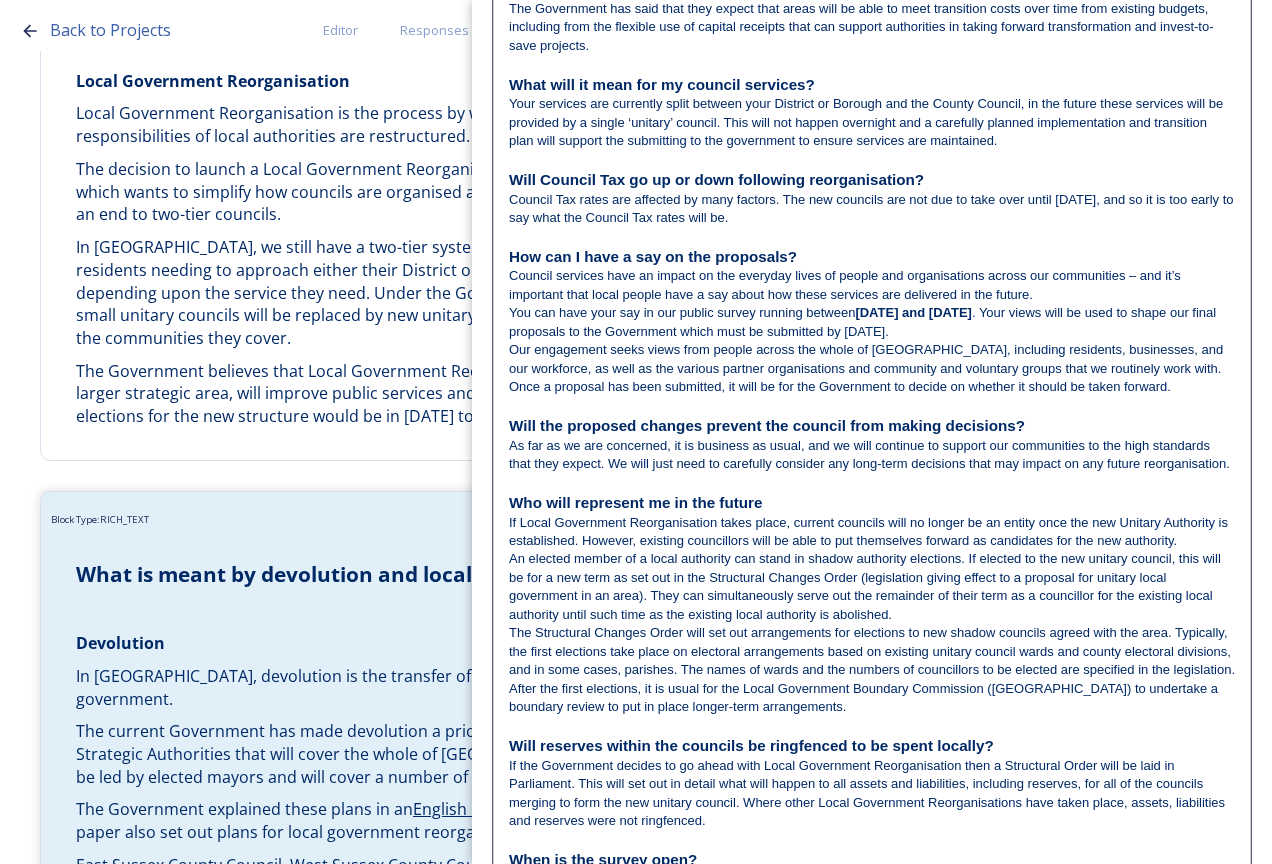 scroll, scrollTop: 1569, scrollLeft: 0, axis: vertical 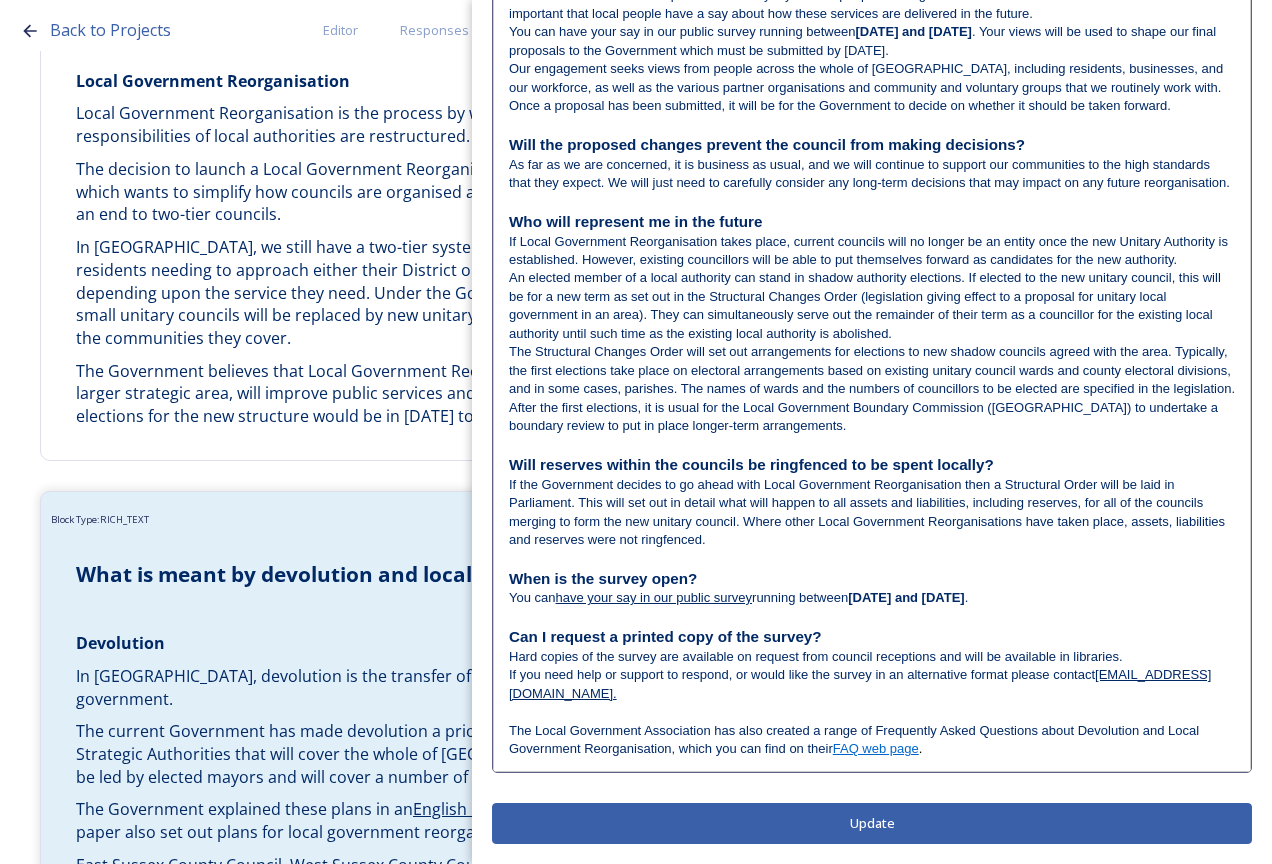 click on "Edit Block Block Style Order                                                                                                                                                                           What is the current structure of local government in [GEOGRAPHIC_DATA]? [GEOGRAPHIC_DATA] is a two-tier area served by seven district and borough councils and a county council. District and borough councils are responsible for services including: rubbish collection recycling housing benefits and council tax planning leisure County councils are responsible for services including: education transport social care – adults and children libraries waste management Town and parish councils Some areas also have town or parish councils which are responsible for some services, facilities and public spaces within a community such as some parks, village halls, allotments, litter bins, local events, etc. Can councils opt out of this process? What if councils don’t agree on one plan? Who will have the final say? Government's website. ." at bounding box center (872, -344) 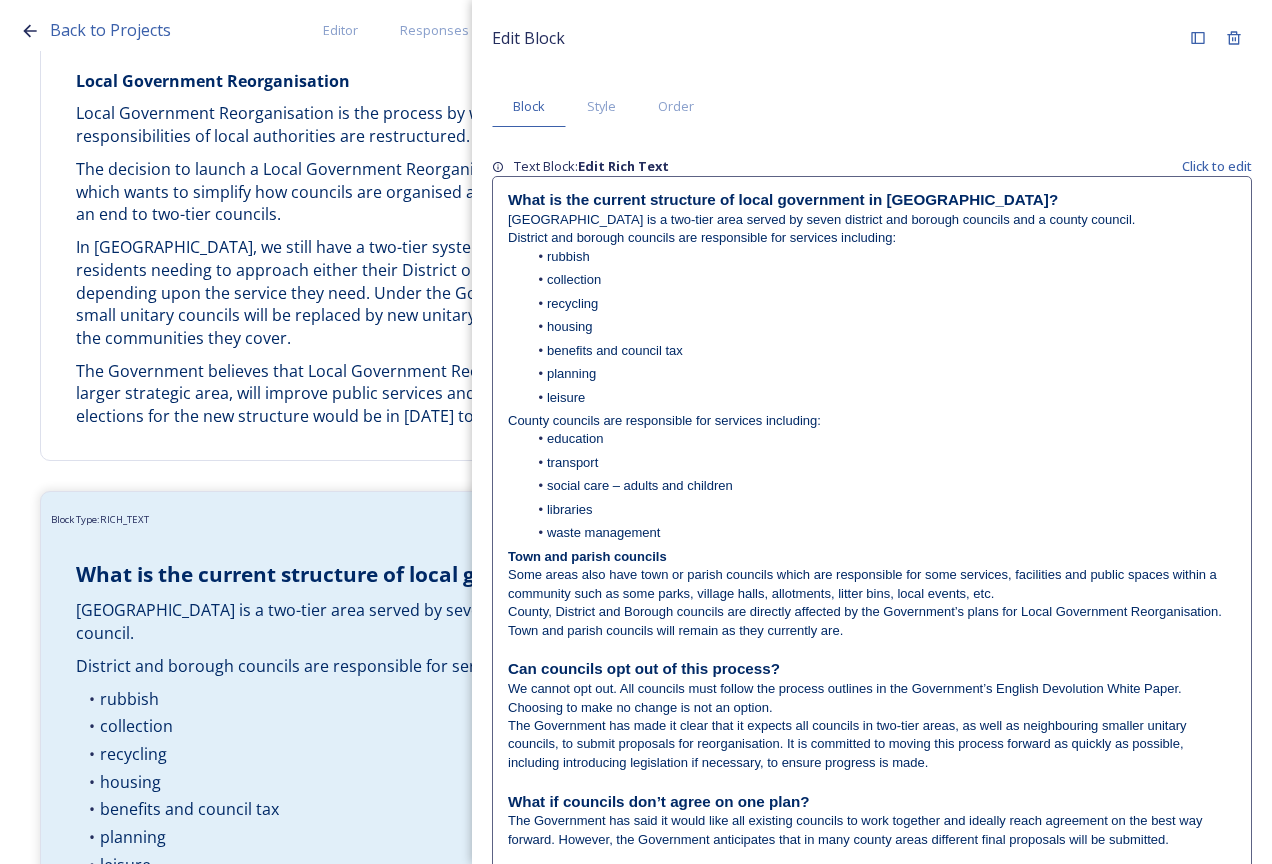 click on "Back to Projects Editor Responses Landing Page Analytics PDF Preview Survey Shaping [GEOGRAPHIC_DATA] survey Do you want to have a landing page for this project? Home Frequently asked questions Block Type:  RICH_TEXT Frequently Asked Questions Block Type:  IMAGE_TEXT On this page, you can find a range of Frequently Asked Questions. You will also find some helpful explainer videos created by the Local Government Association (LGA). Block Type:  RICH_TEXT What is meant by devolution and local government reorganisation? Devolution In [GEOGRAPHIC_DATA], devolution is the transfer of powers and funding from national to local government. The current Government has made devolution a priority and set out plans to create a new network of Strategic Authorities that will cover the whole of [GEOGRAPHIC_DATA] by 2029. The new authorities will be led by elected mayors and will cover a number of local council areas. The Government explained these plans in an  English Devolution White Paper Local Government Reorganisation Block Type:  RICH_TEXT . ." at bounding box center (636, 432) 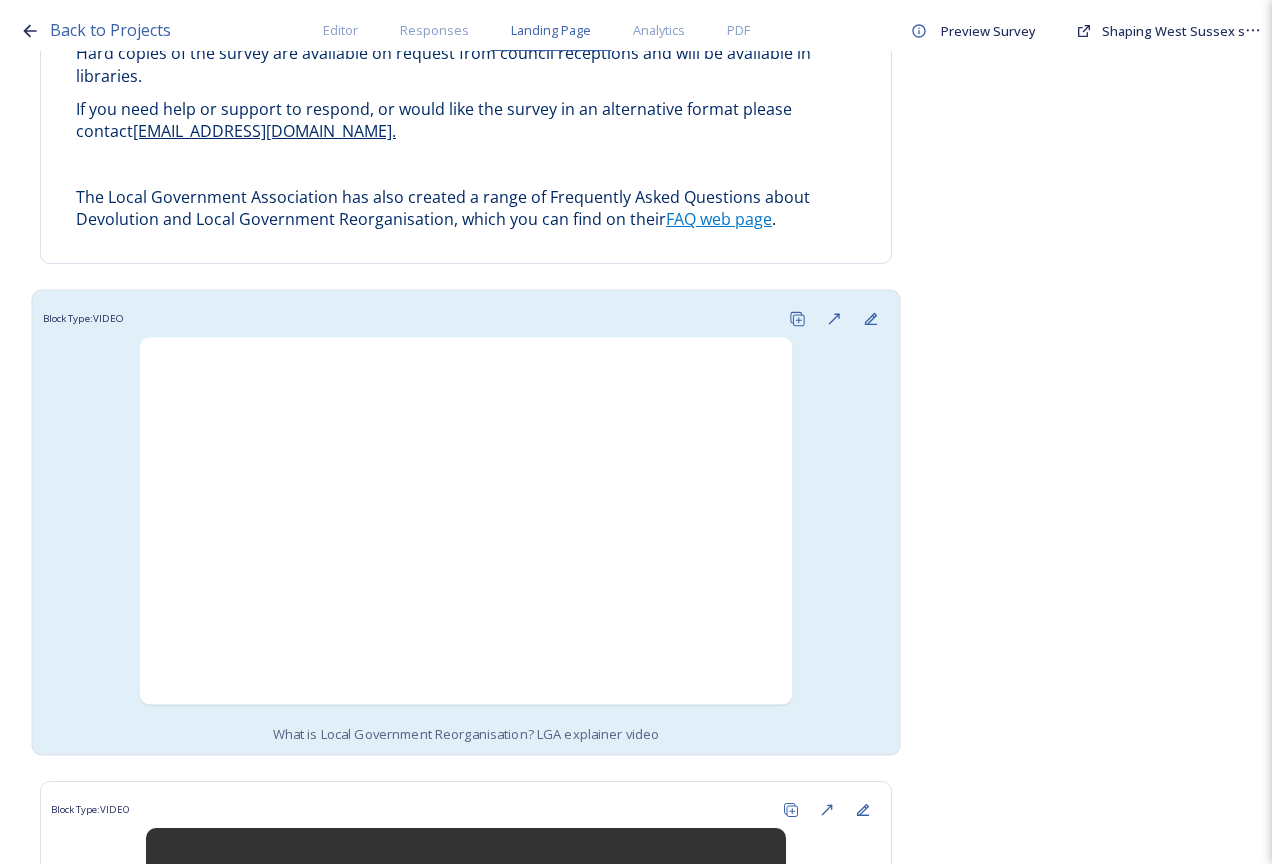 scroll, scrollTop: 5000, scrollLeft: 0, axis: vertical 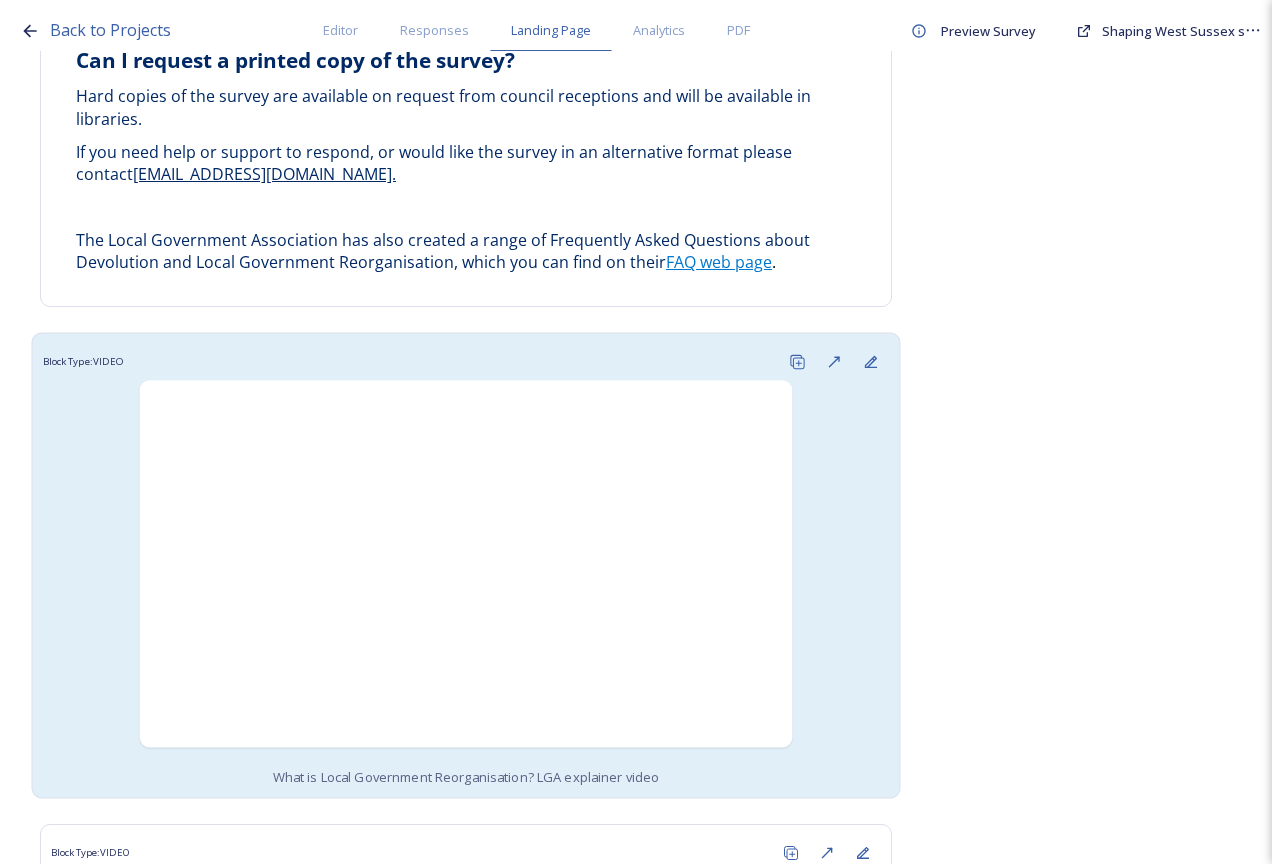 click on "Block Type:  VIDEO What is Local Government Reorganisation? LGA explainer video" at bounding box center (465, 566) 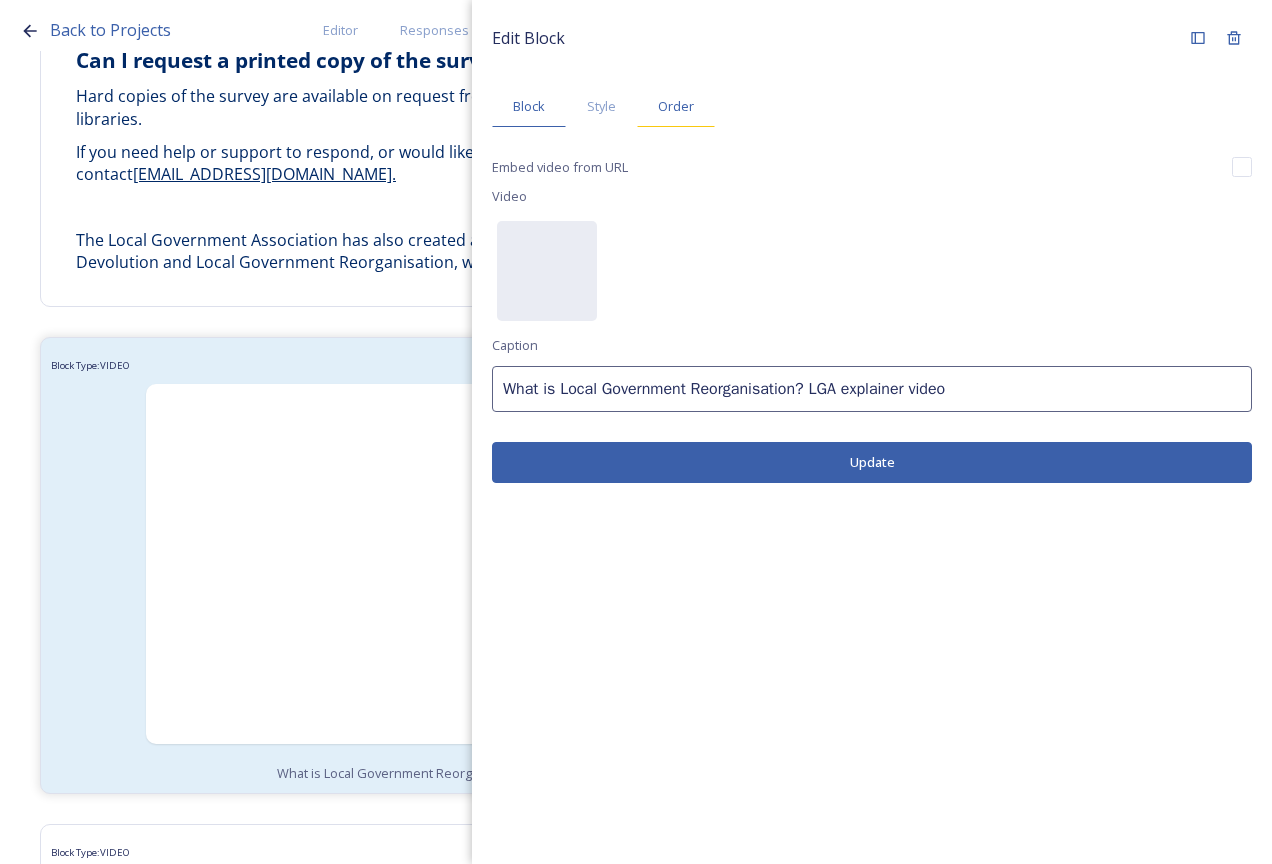 click on "Order" at bounding box center [676, 106] 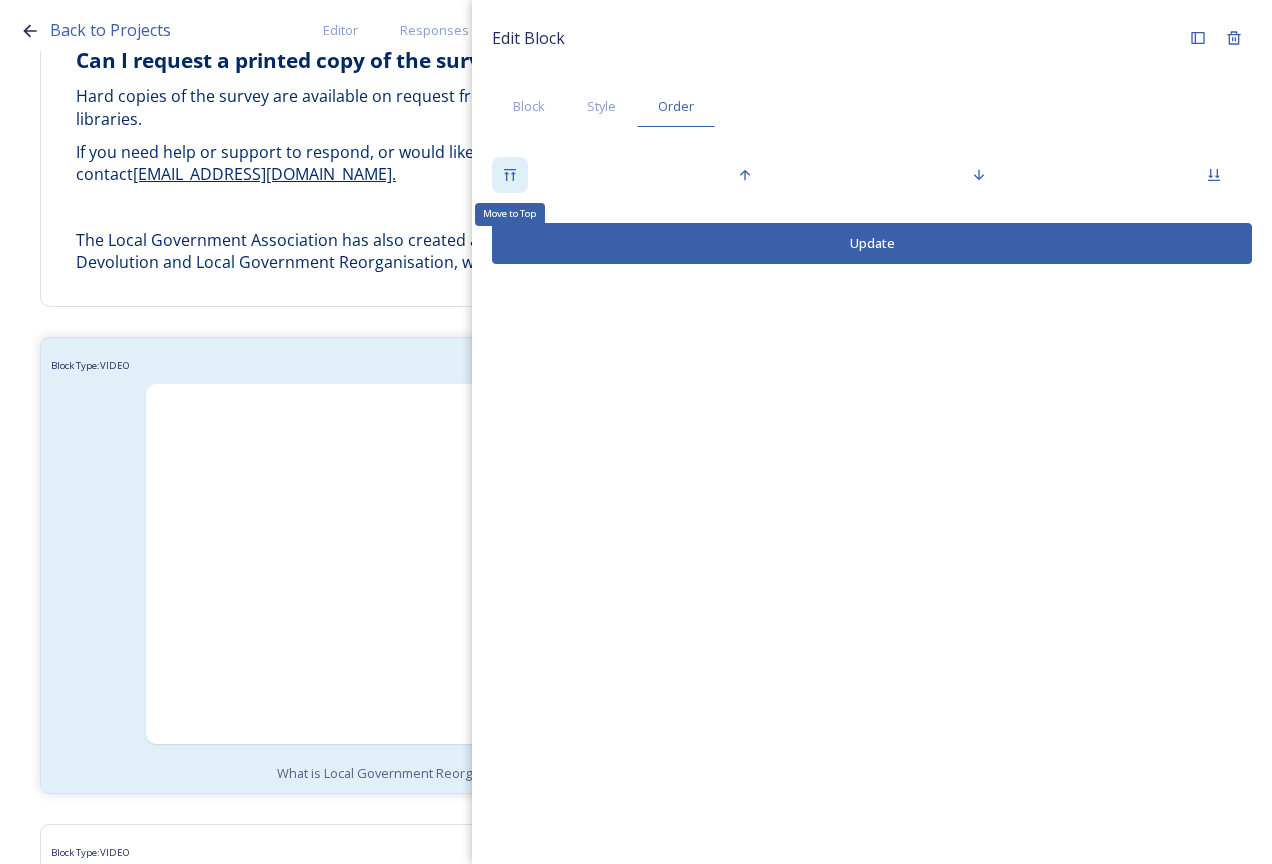 click 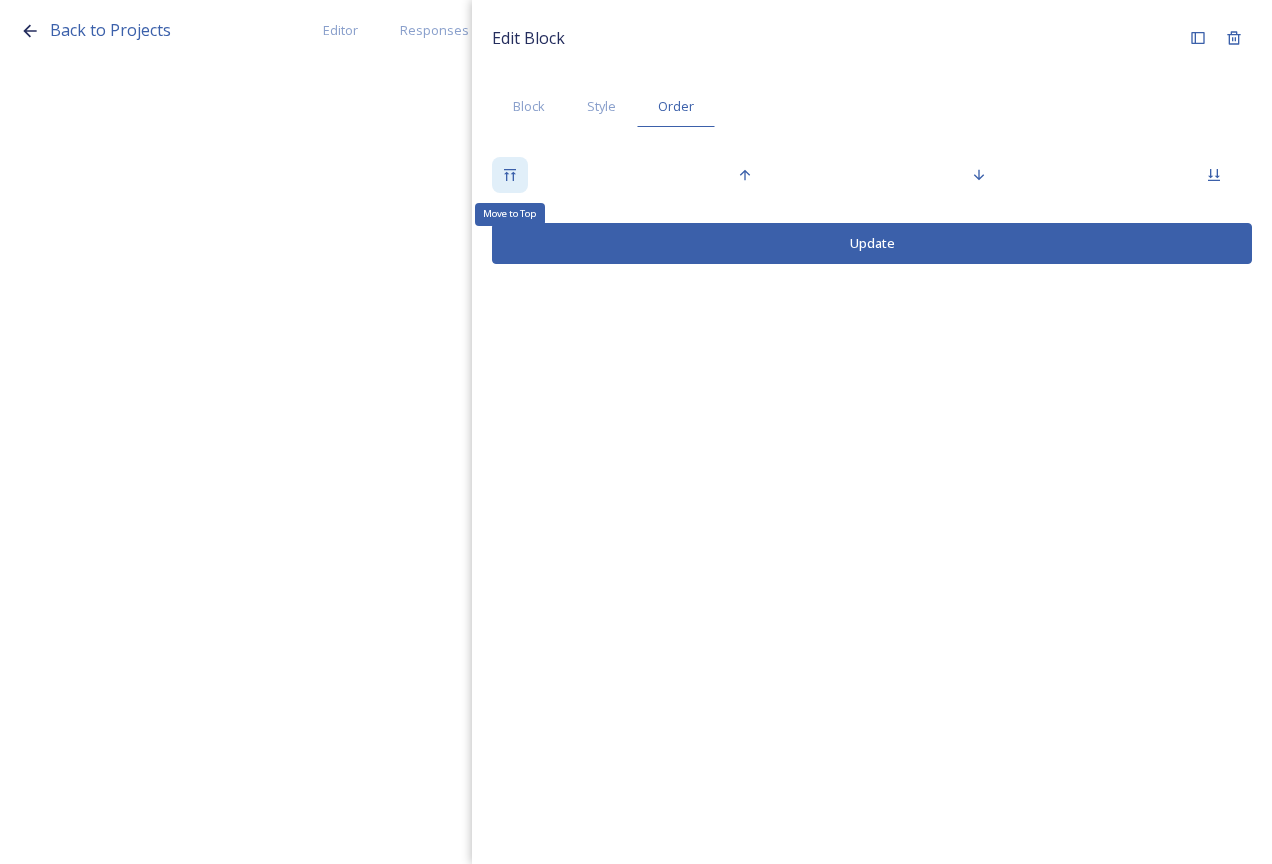 scroll, scrollTop: 0, scrollLeft: 0, axis: both 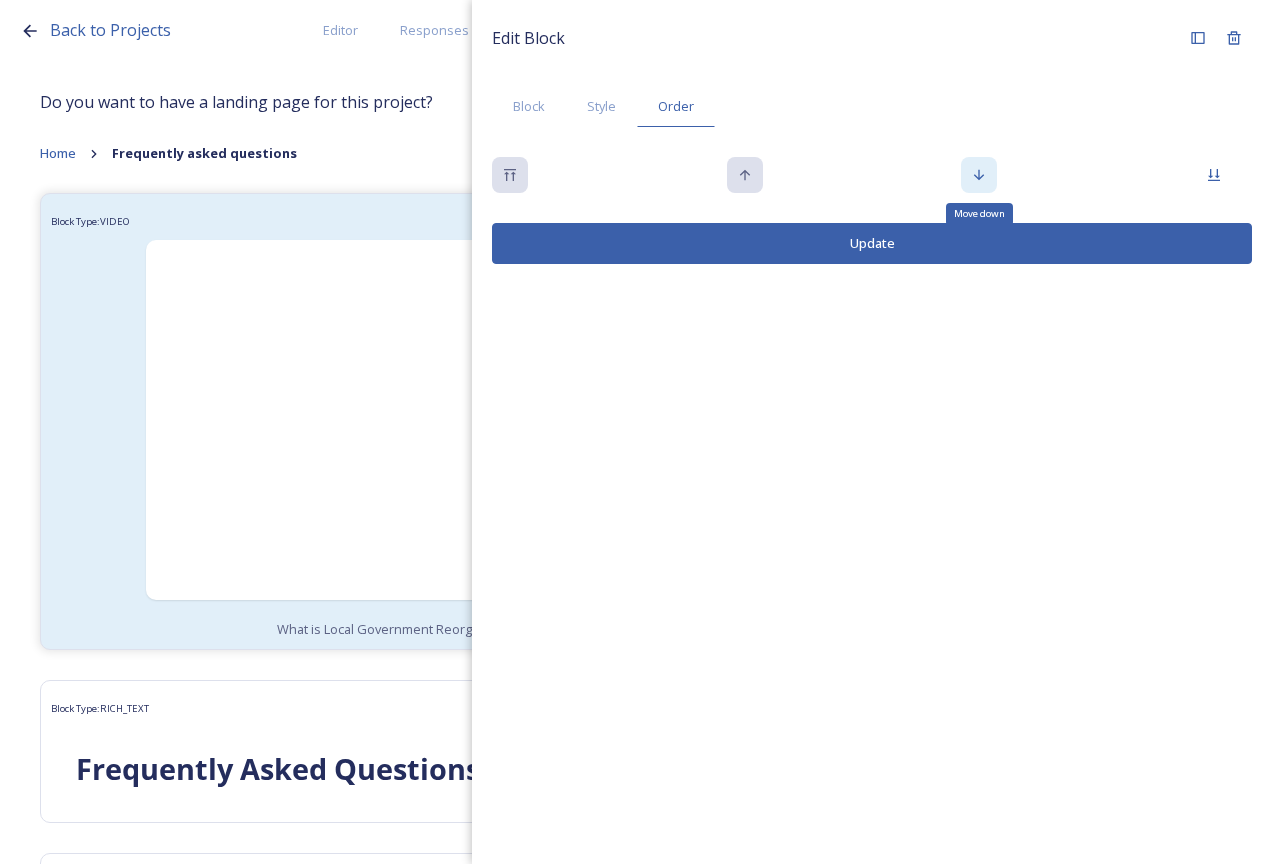 click 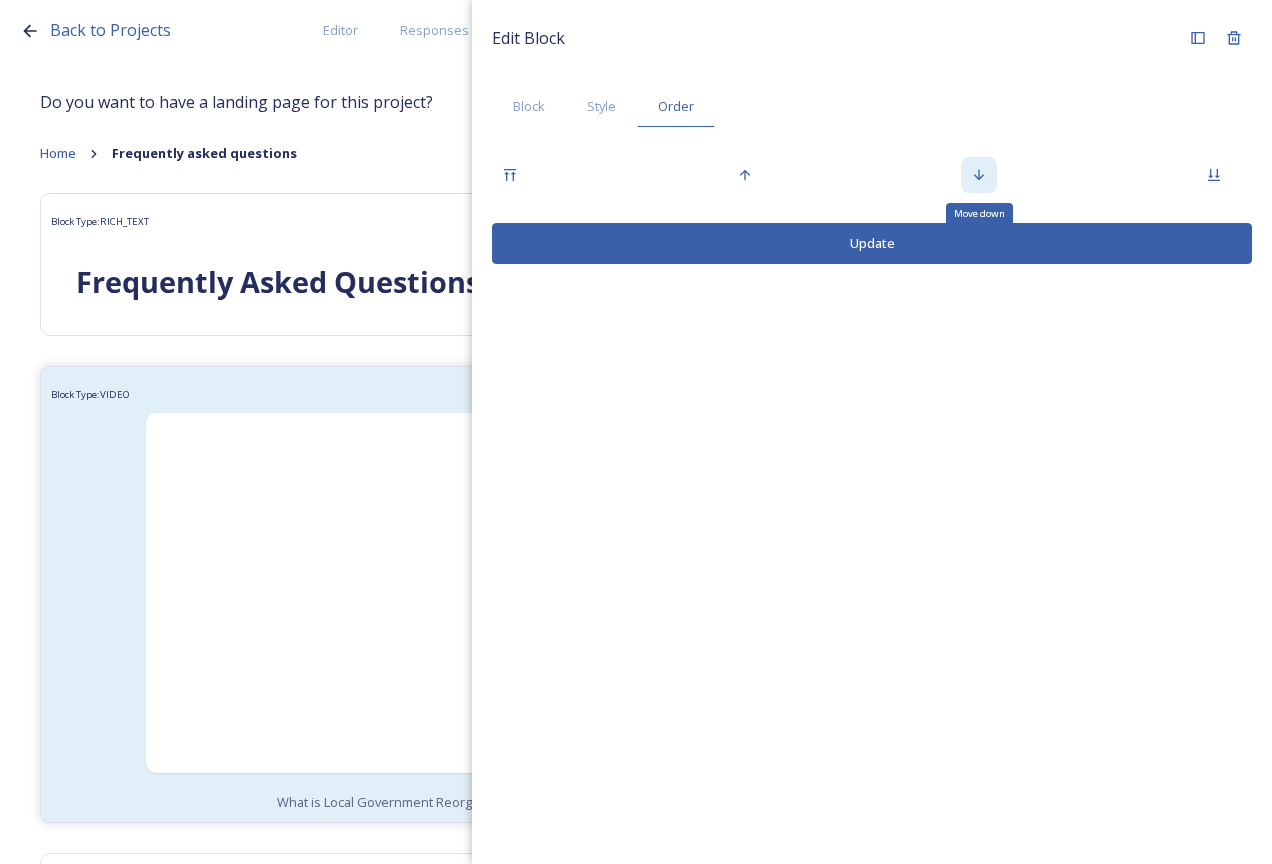 click 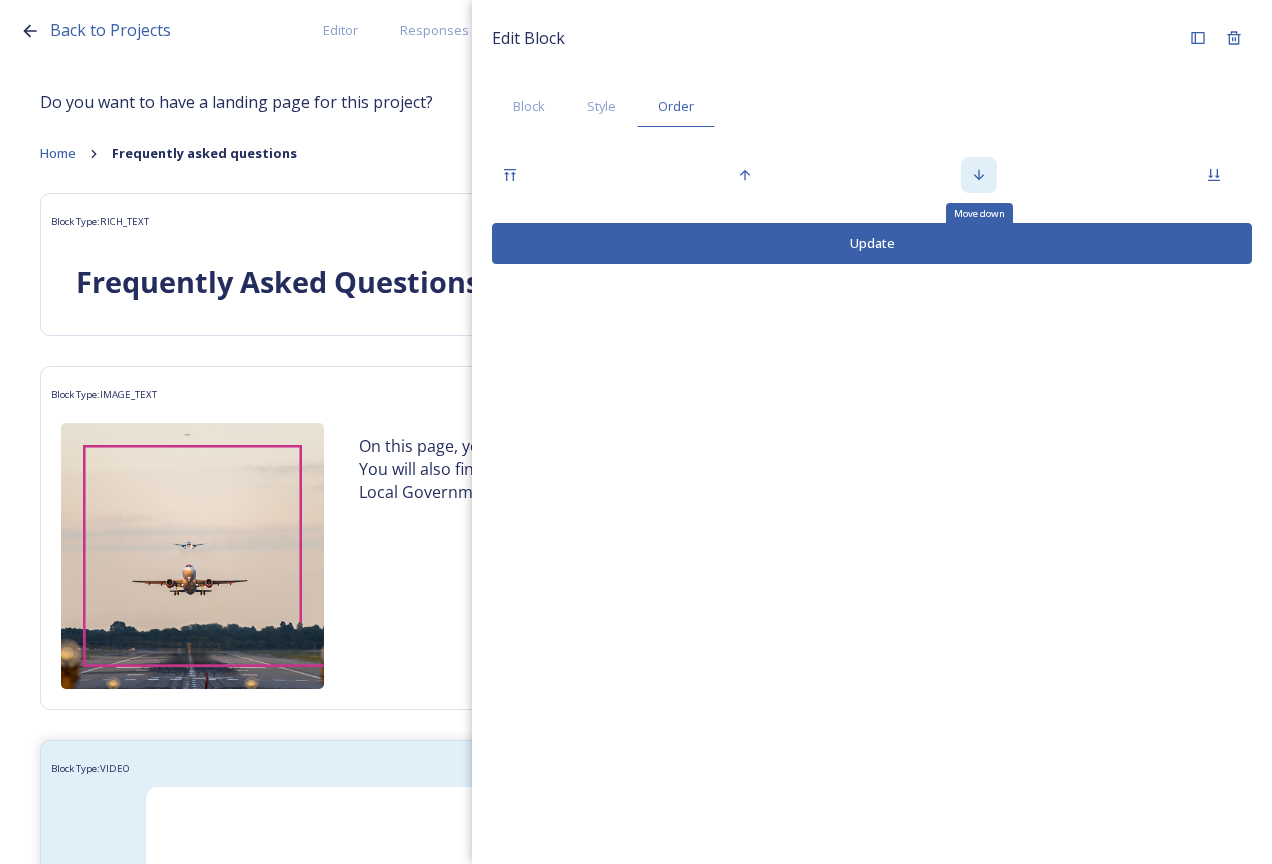 click 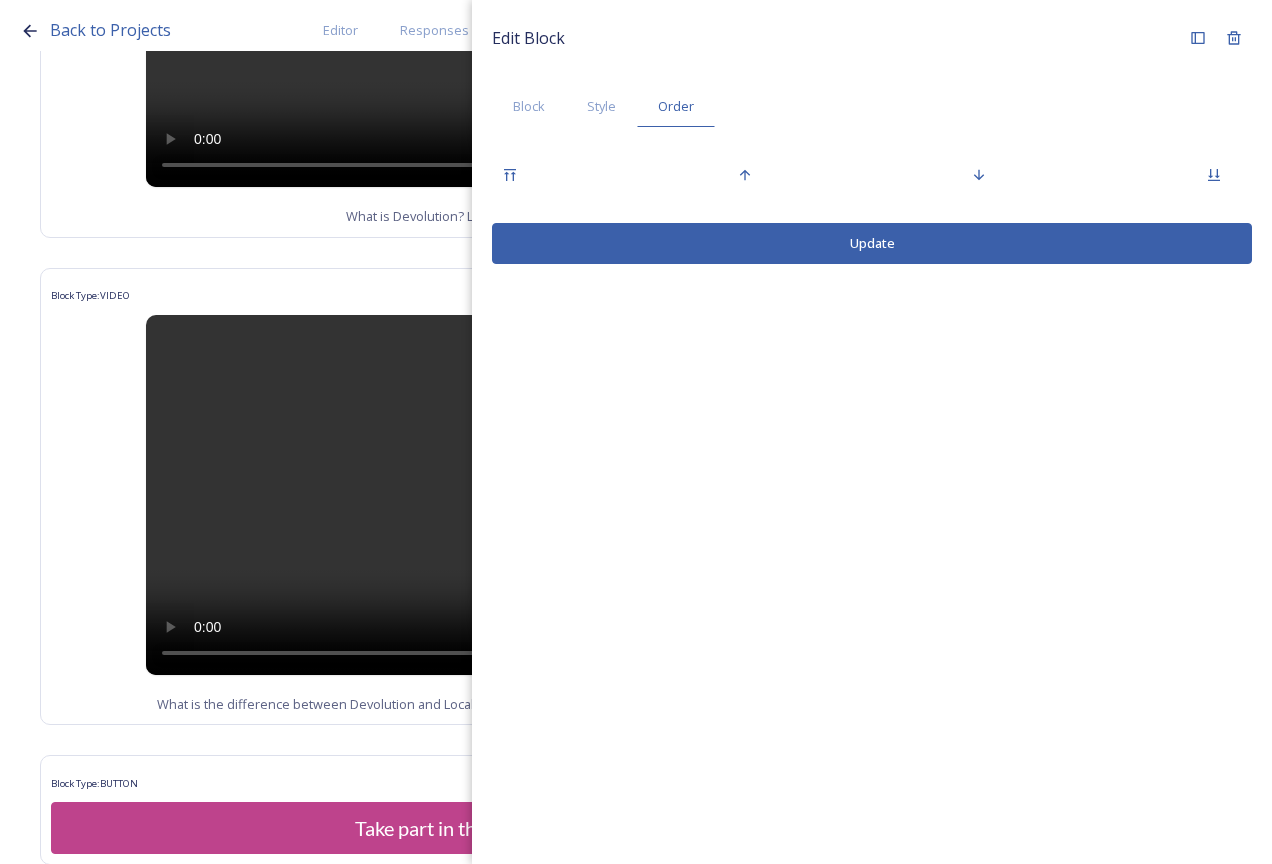 scroll, scrollTop: 6151, scrollLeft: 0, axis: vertical 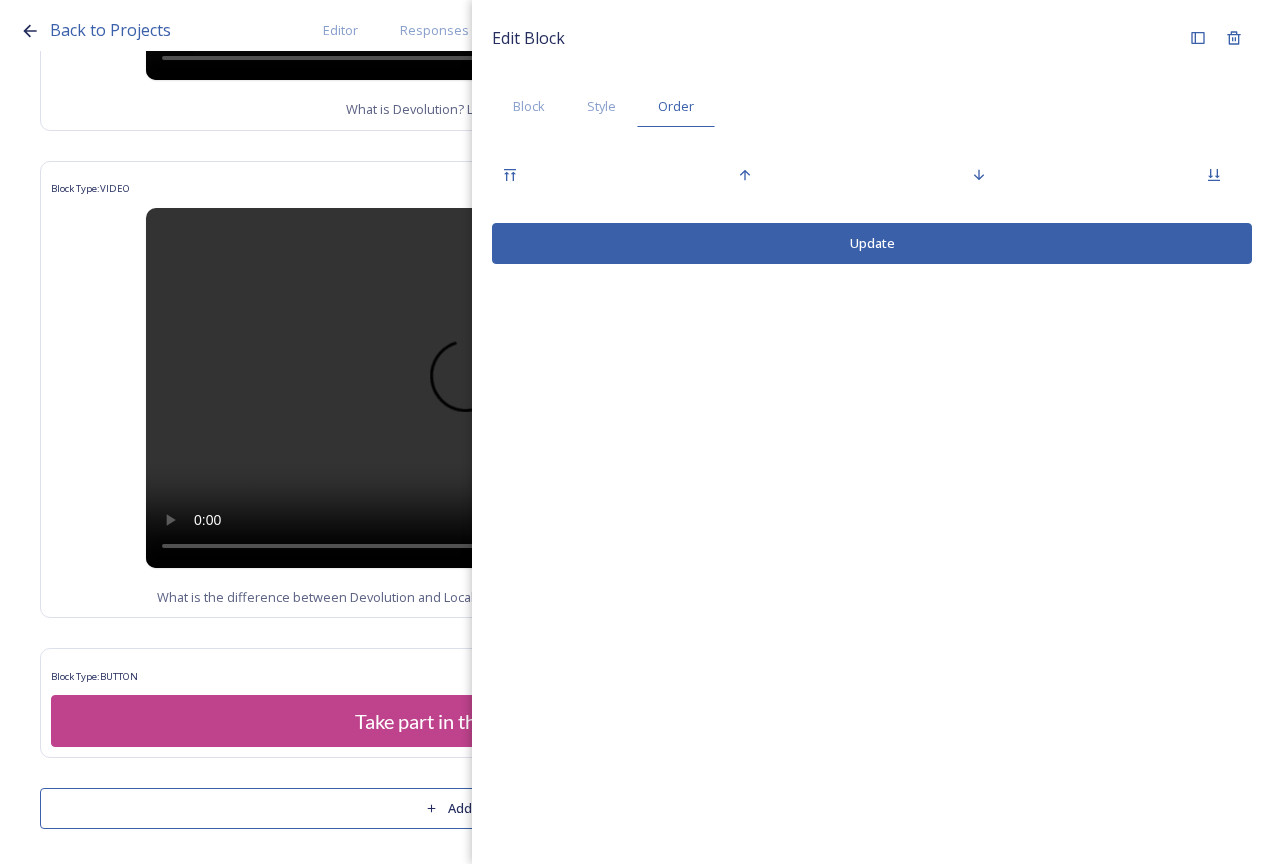 click on "Back to Projects Editor Responses Landing Page Analytics PDF Preview Survey Shaping [GEOGRAPHIC_DATA] survey Do you want to have a landing page for this project? Home Frequently asked questions Block Type:  RICH_TEXT Frequently Asked Questions Block Type:  IMAGE_TEXT On this page, you can find a range of Frequently Asked Questions. You will also find some helpful explainer videos created by the Local Government Association (LGA). Block Type:  RICH_TEXT What is meant by devolution and local government reorganisation? Devolution In [GEOGRAPHIC_DATA], devolution is the transfer of powers and funding from national to local government. The current Government has made devolution a priority and set out plans to create a new network of Strategic Authorities that will cover the whole of [GEOGRAPHIC_DATA] by 2029. The new authorities will be led by elected mayors and will cover a number of local council areas. The Government explained these plans in an  English Devolution White Paper Local Government Reorganisation Block Type:  VIDEO RICH_TEXT" at bounding box center (636, 432) 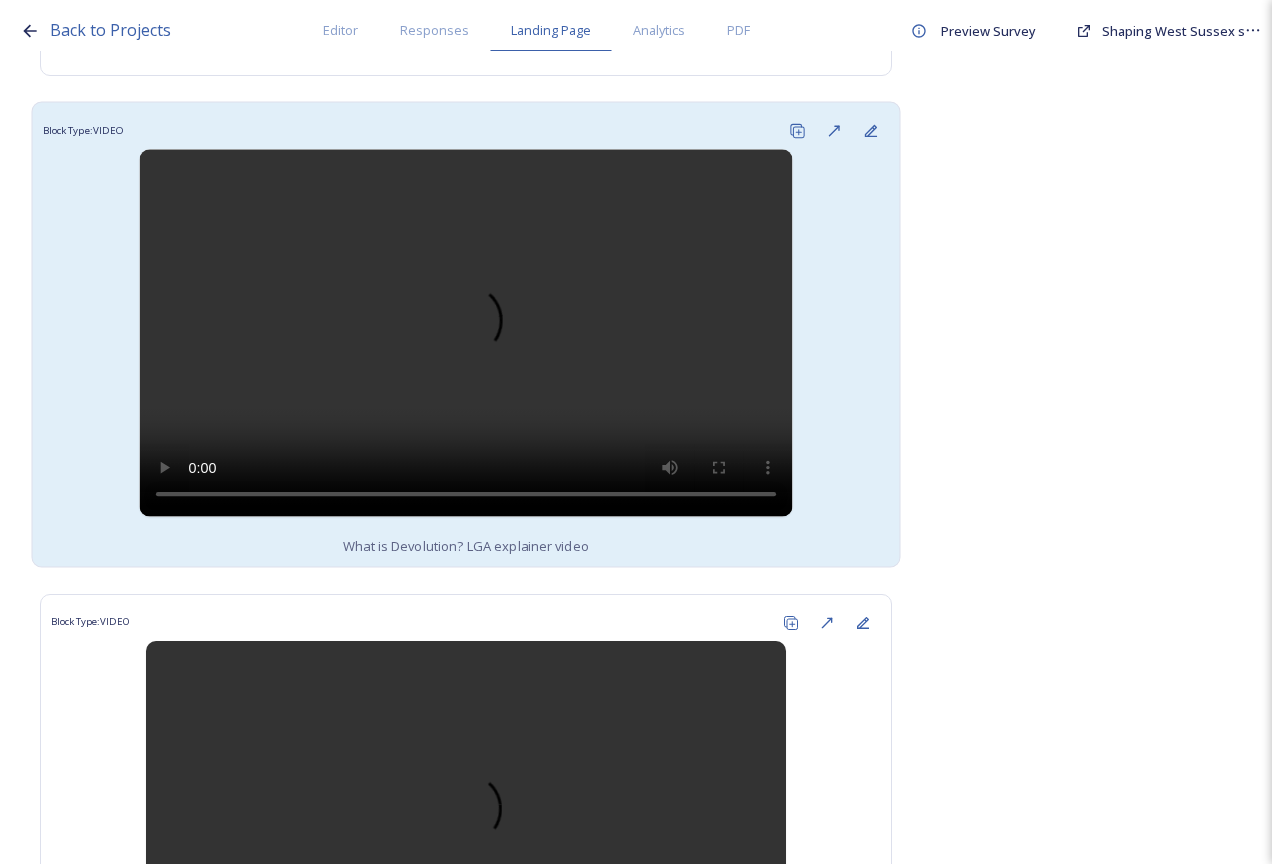 scroll, scrollTop: 5451, scrollLeft: 0, axis: vertical 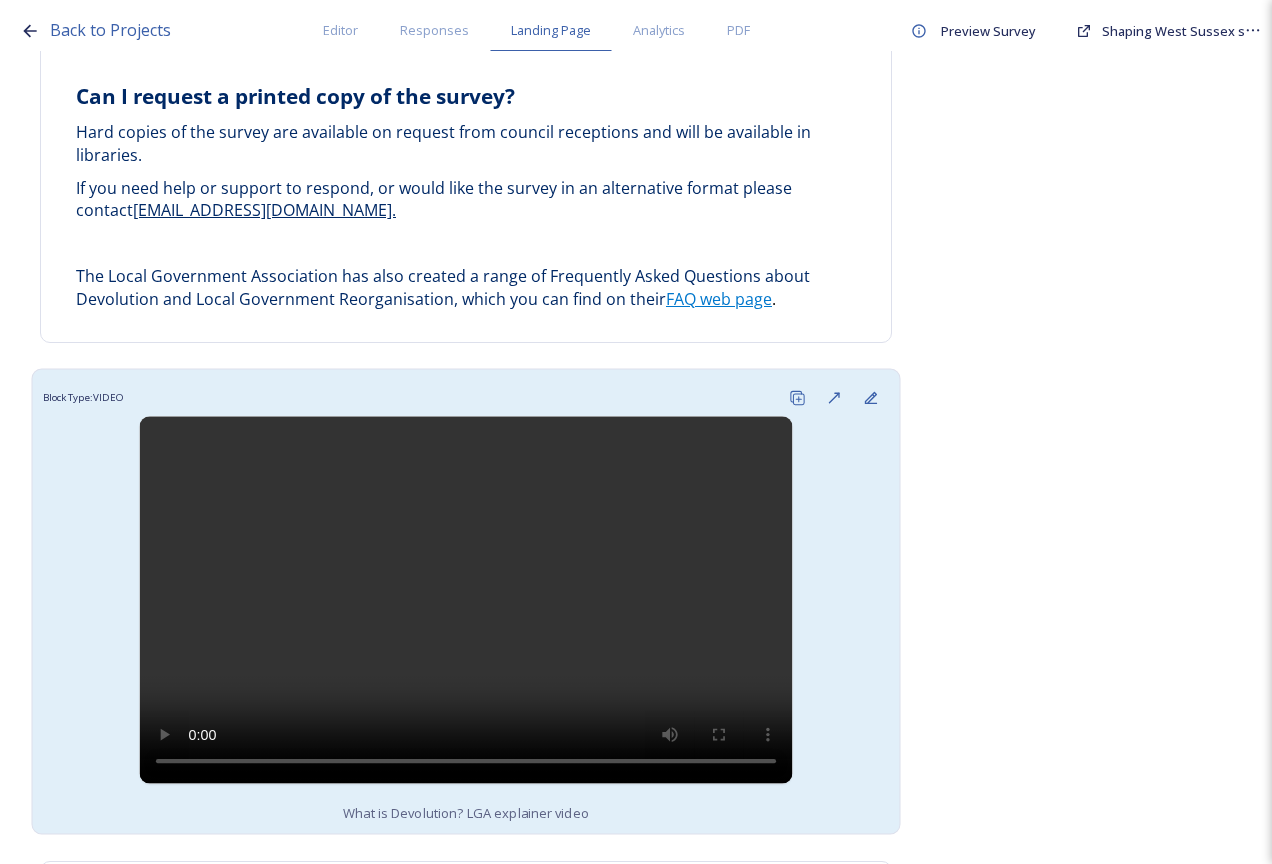 click on "Block Type:  VIDEO" at bounding box center [466, 398] 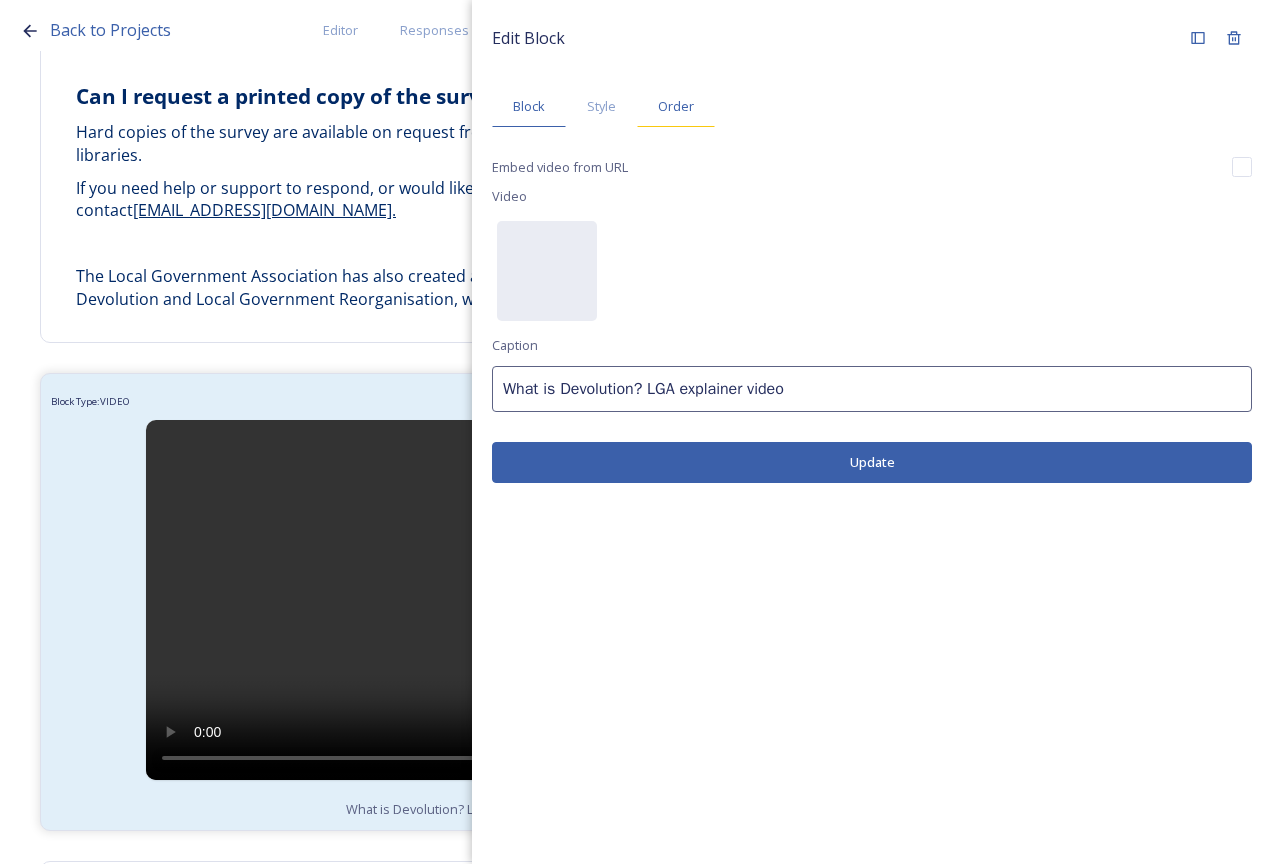 click on "Order" at bounding box center (676, 106) 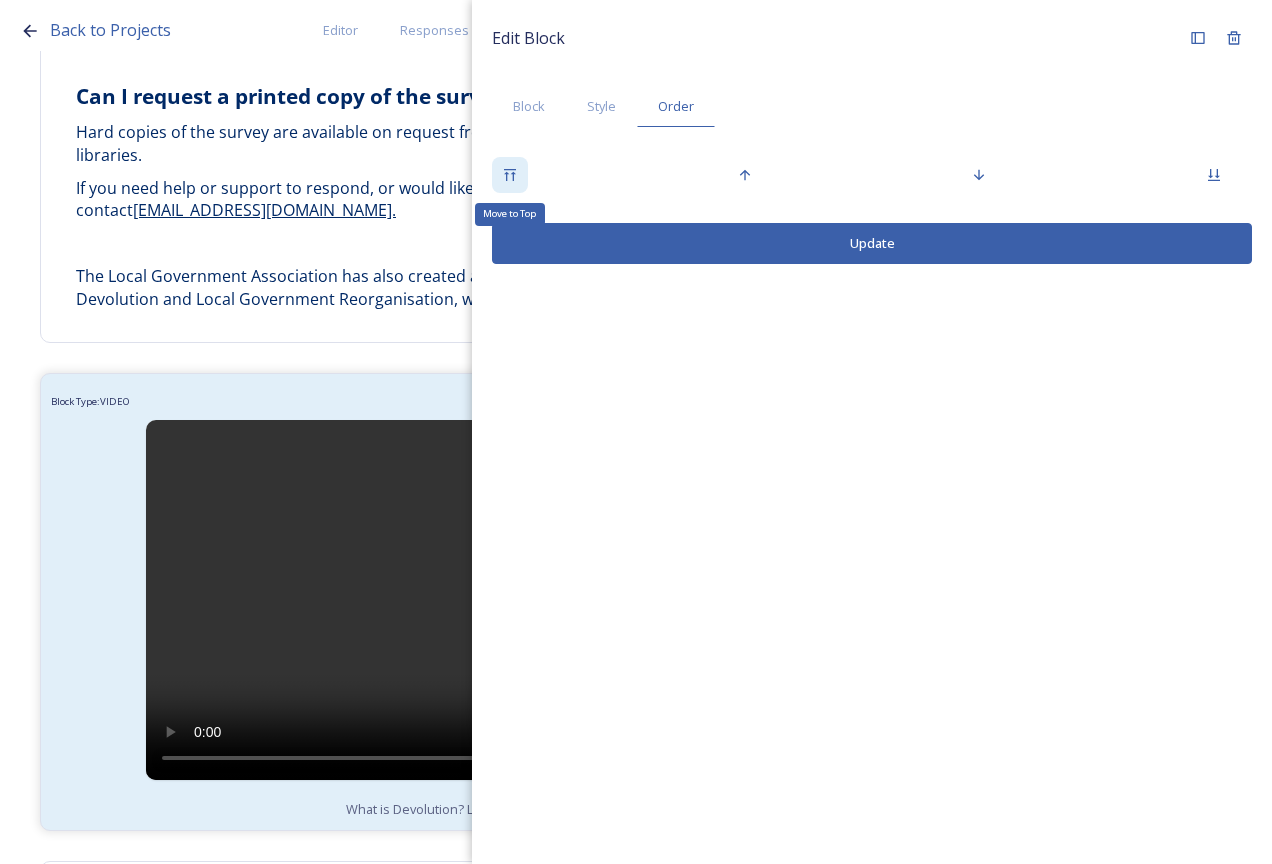 click 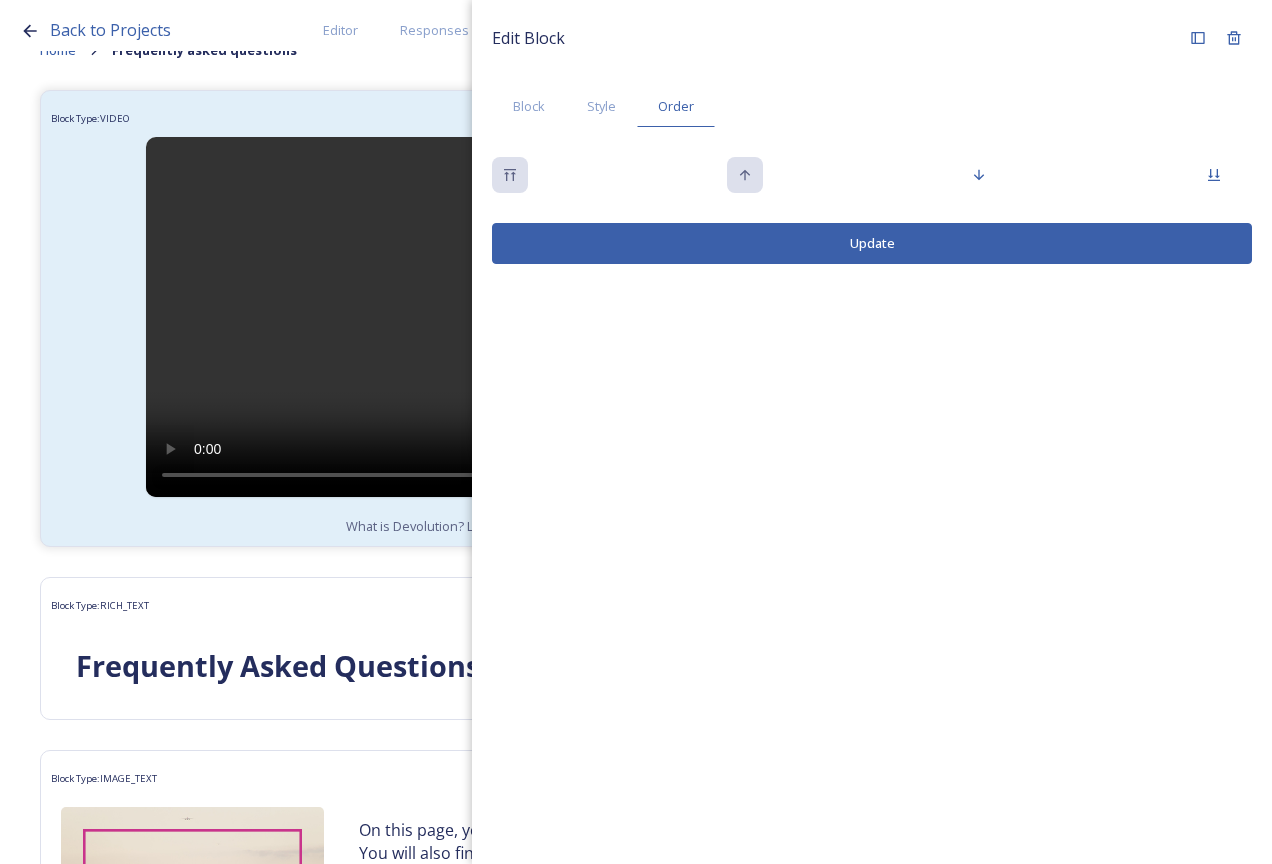 scroll, scrollTop: 100, scrollLeft: 0, axis: vertical 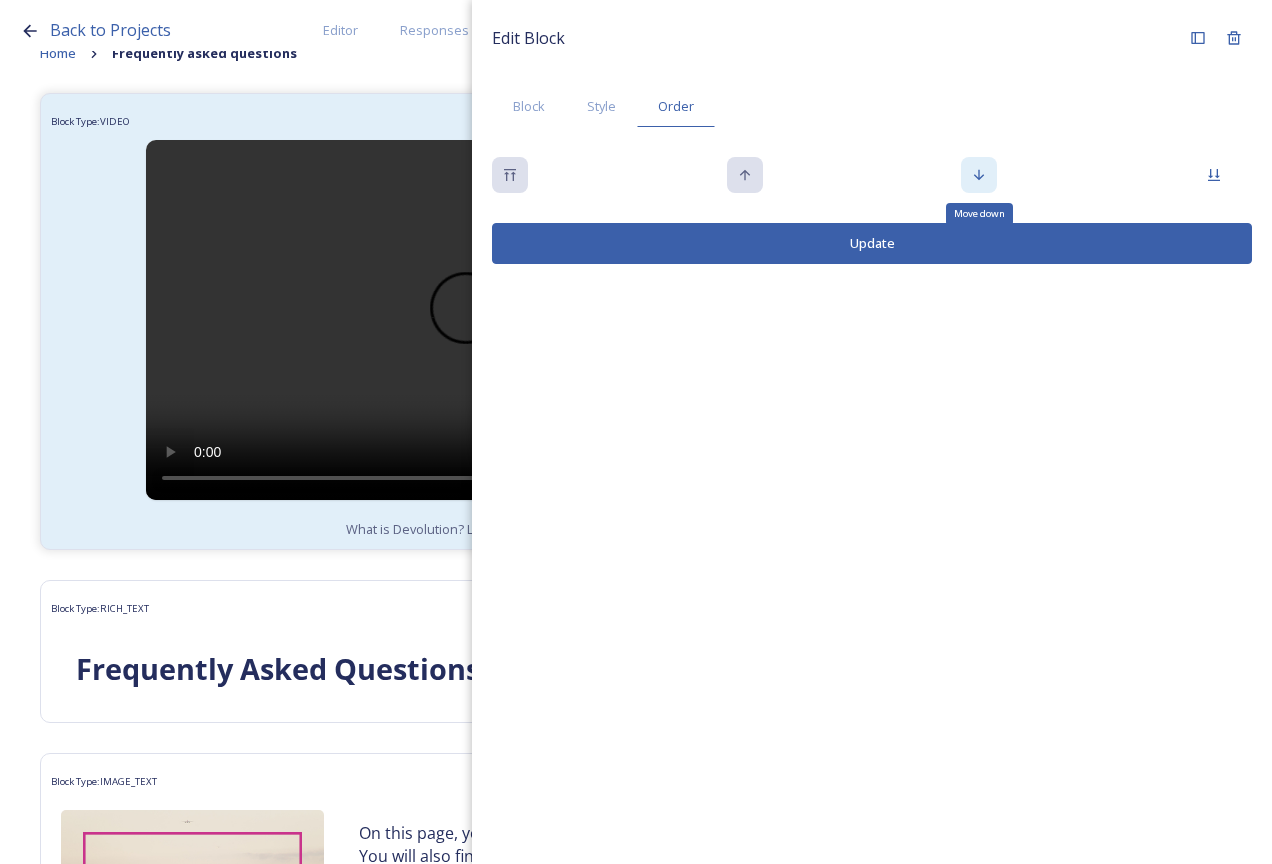 click 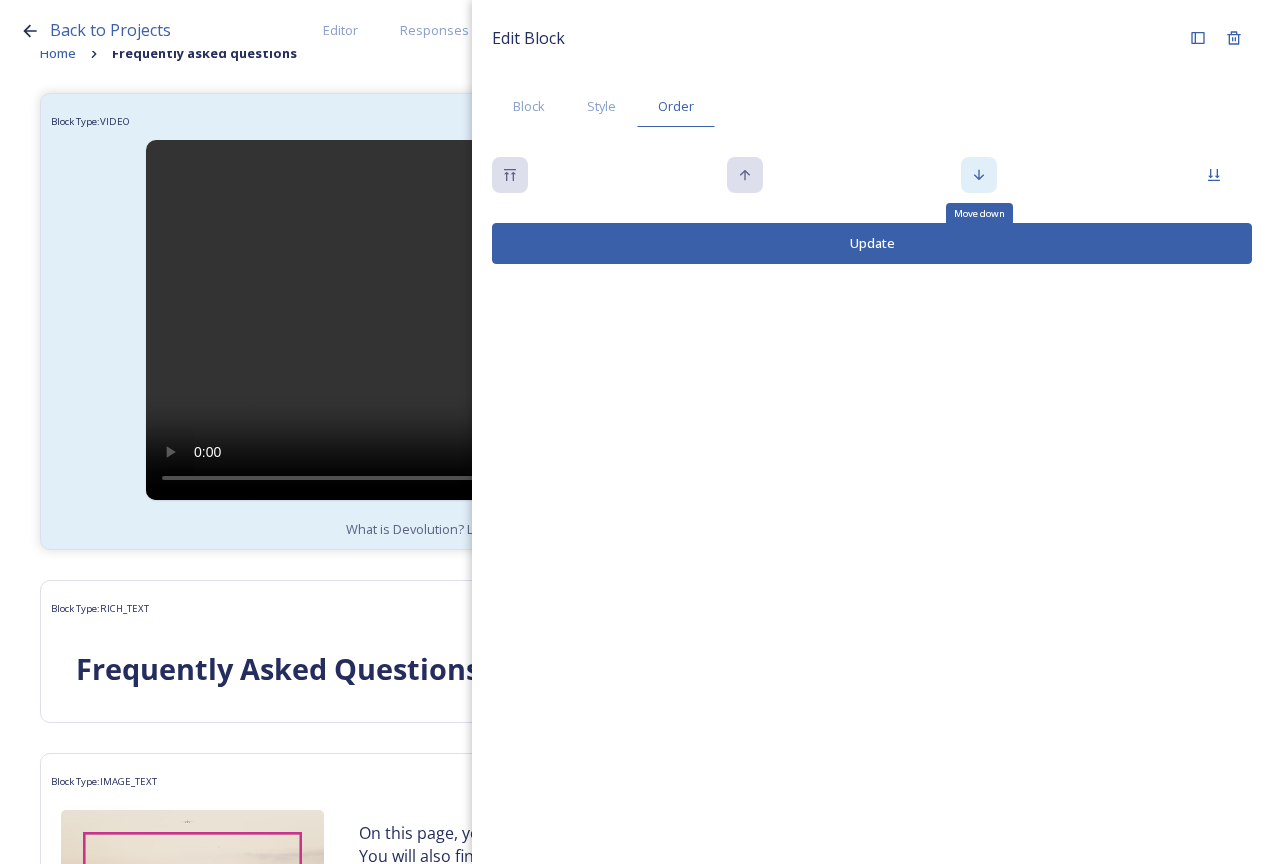 scroll, scrollTop: 0, scrollLeft: 0, axis: both 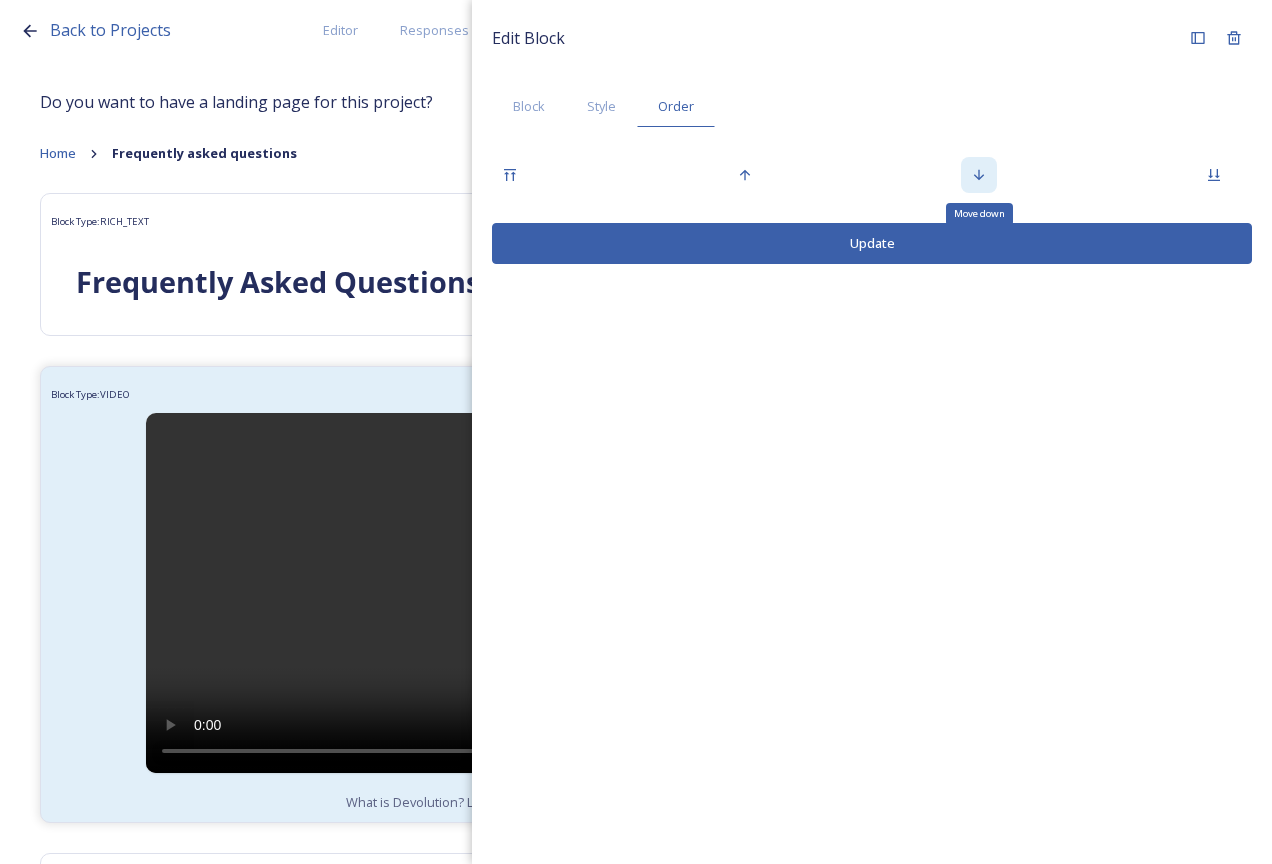 click 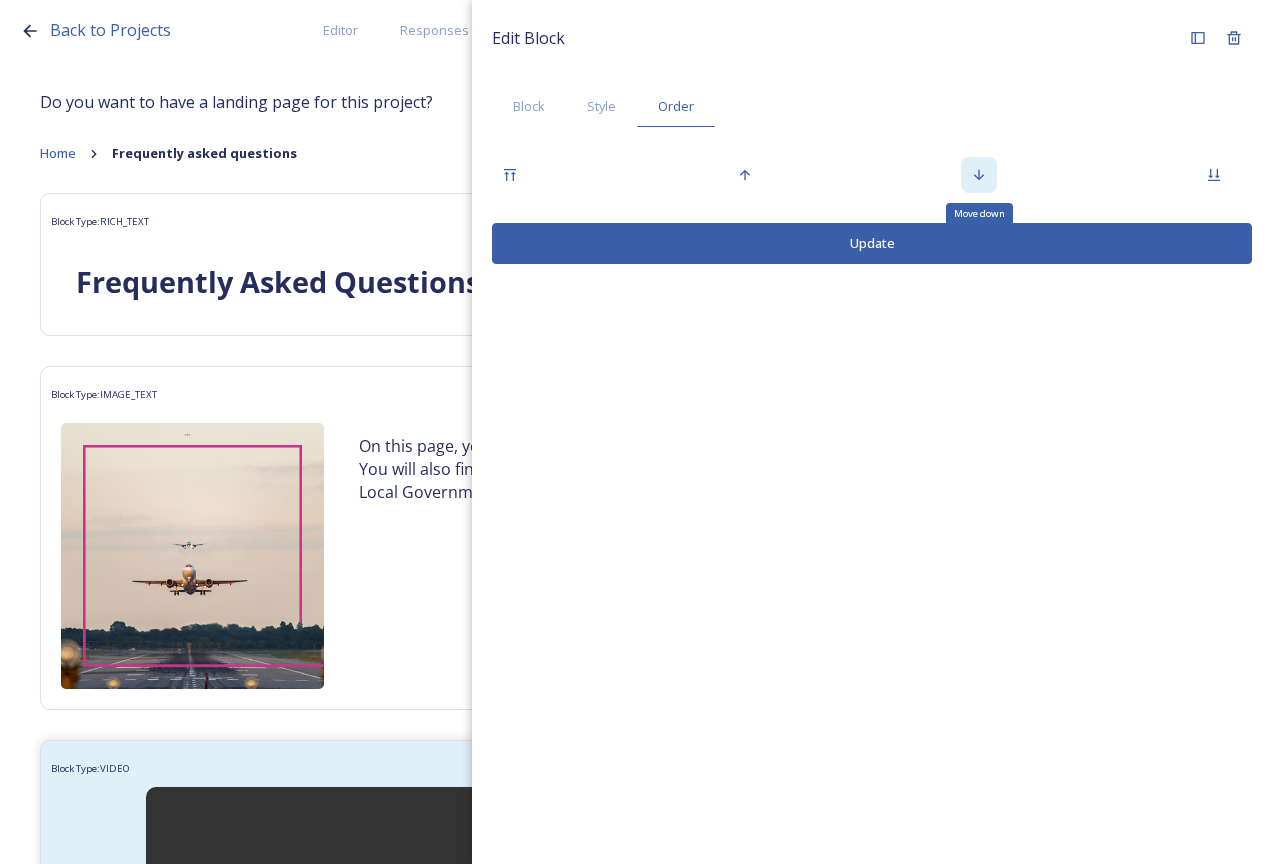 click 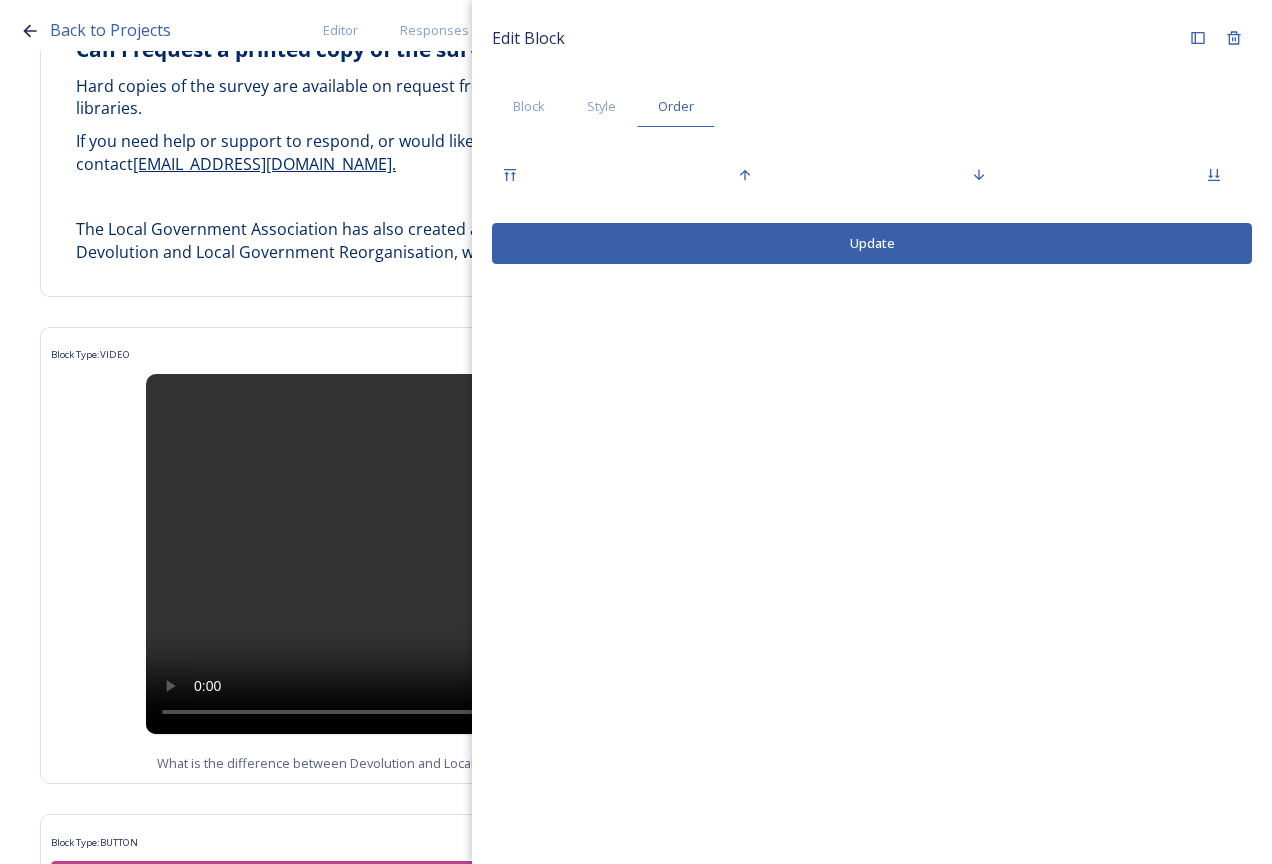 scroll, scrollTop: 6151, scrollLeft: 0, axis: vertical 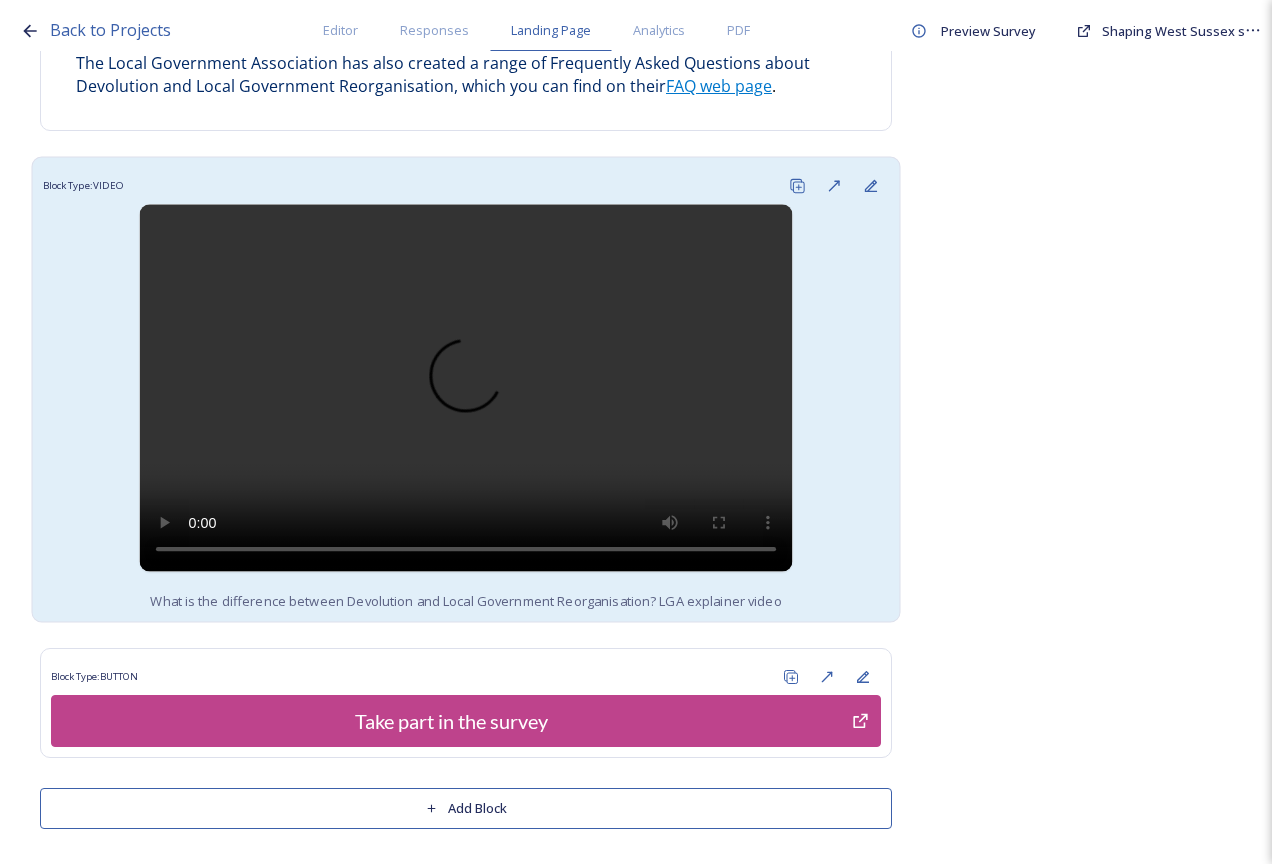 click on "Block Type:  VIDEO" at bounding box center [466, 185] 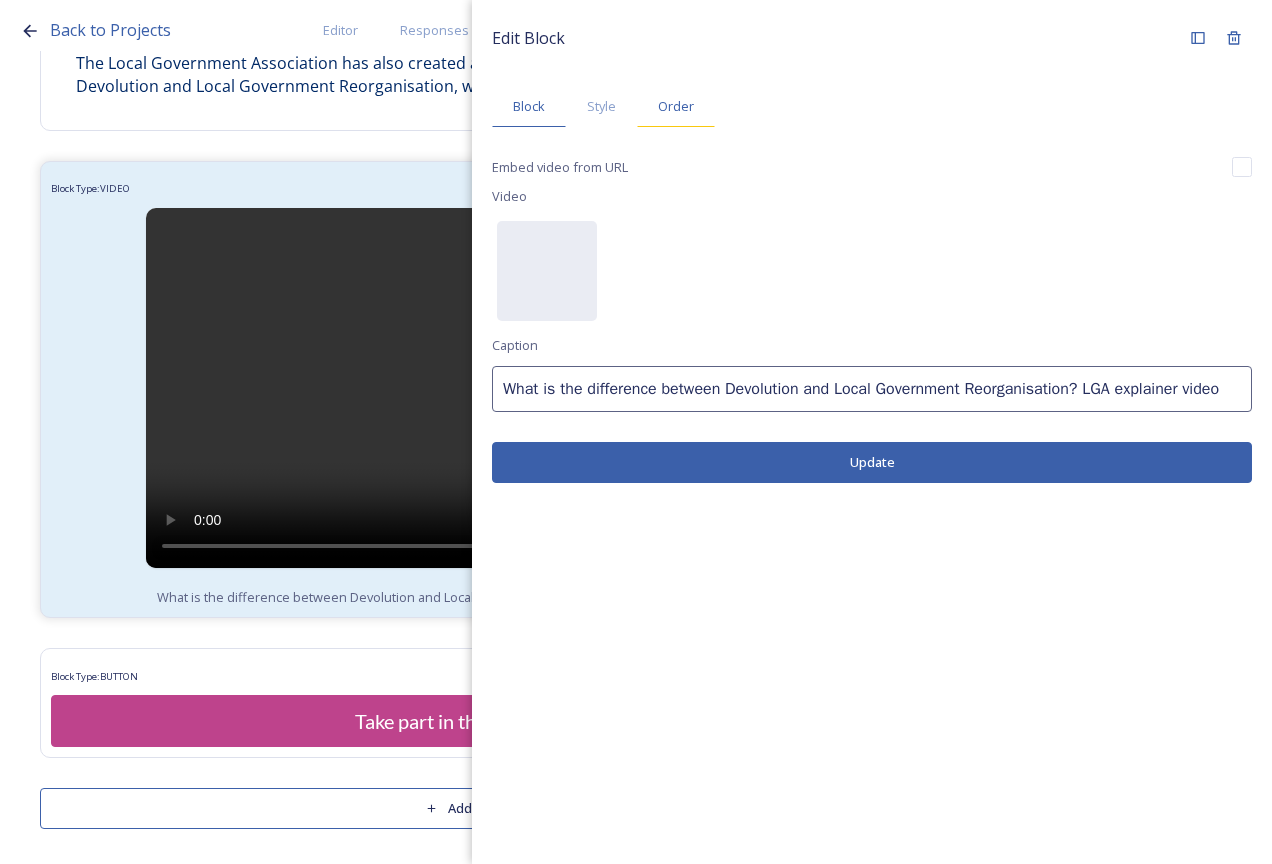 click on "Order" at bounding box center (676, 106) 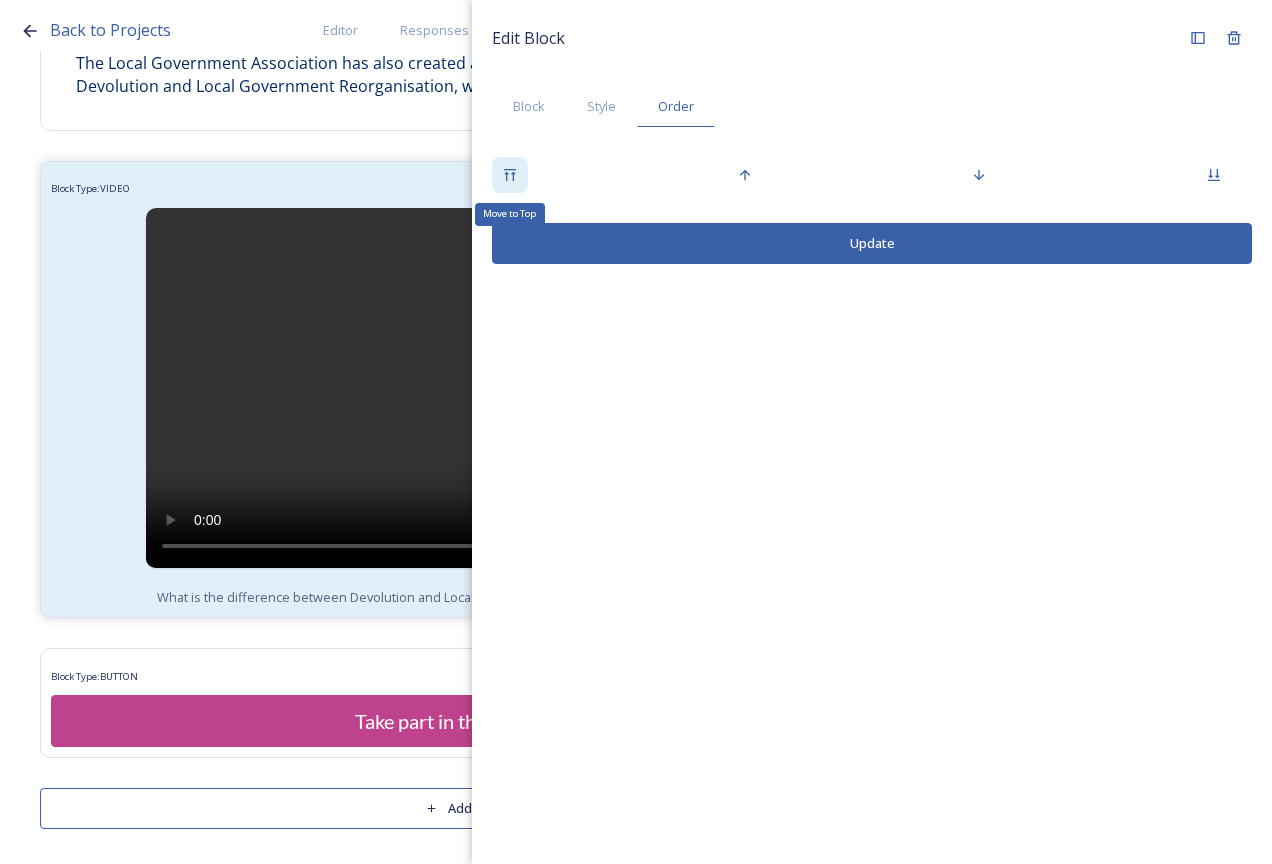 click 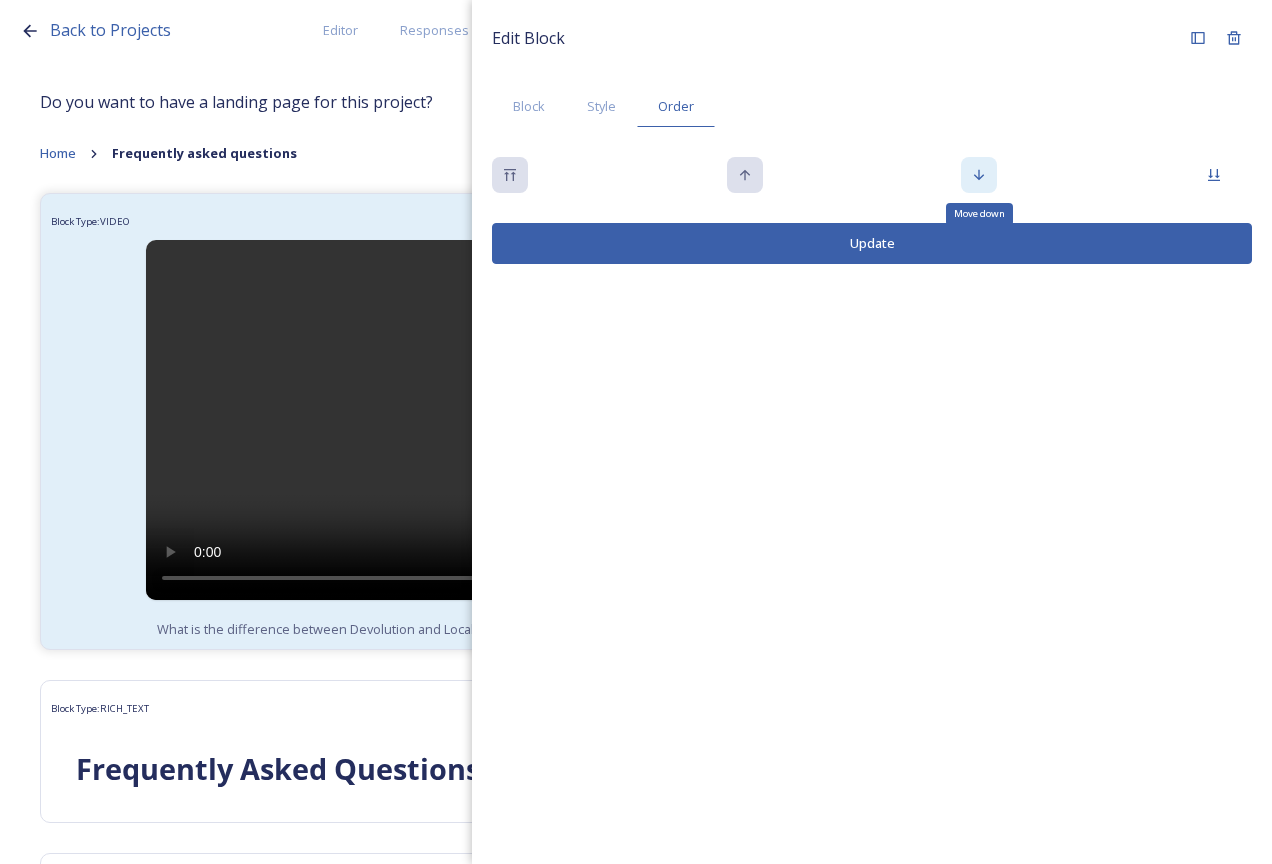 click 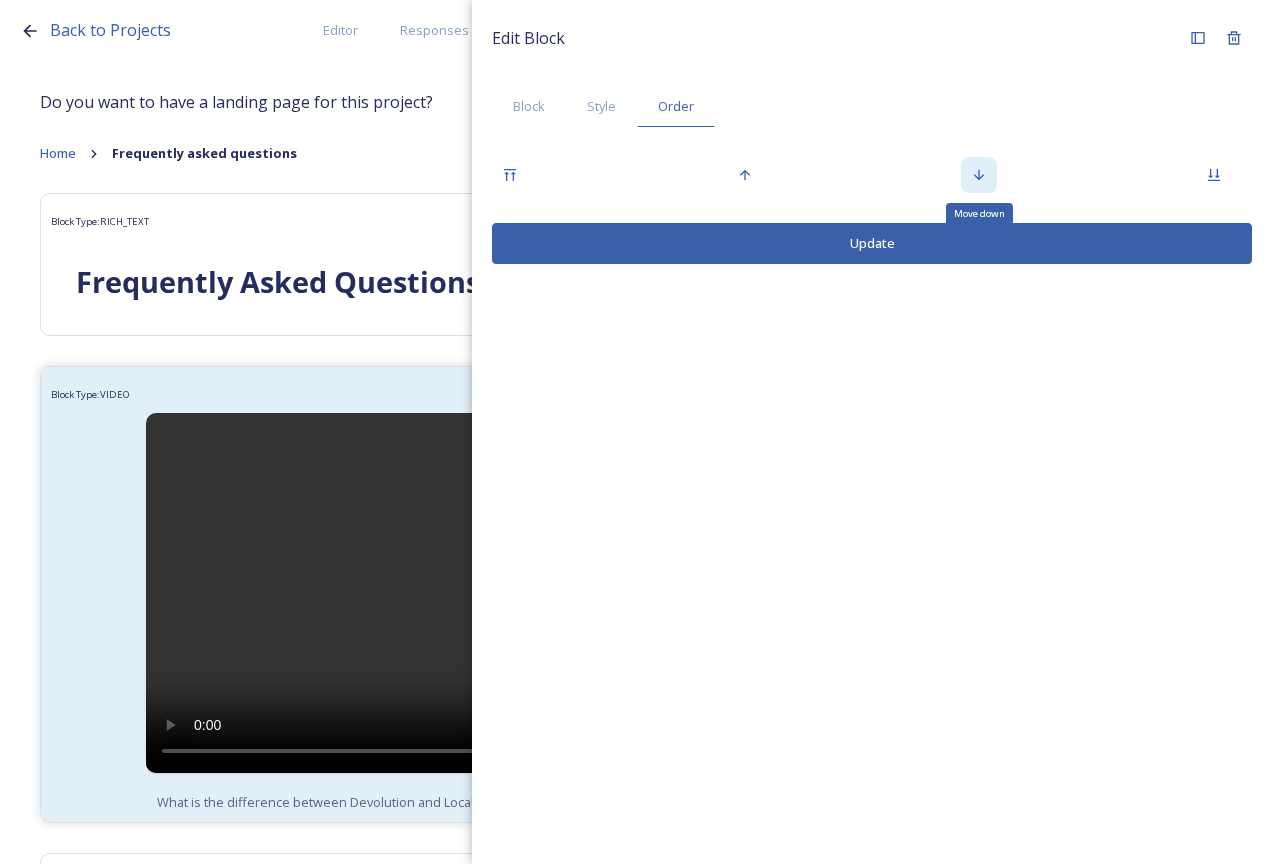 click 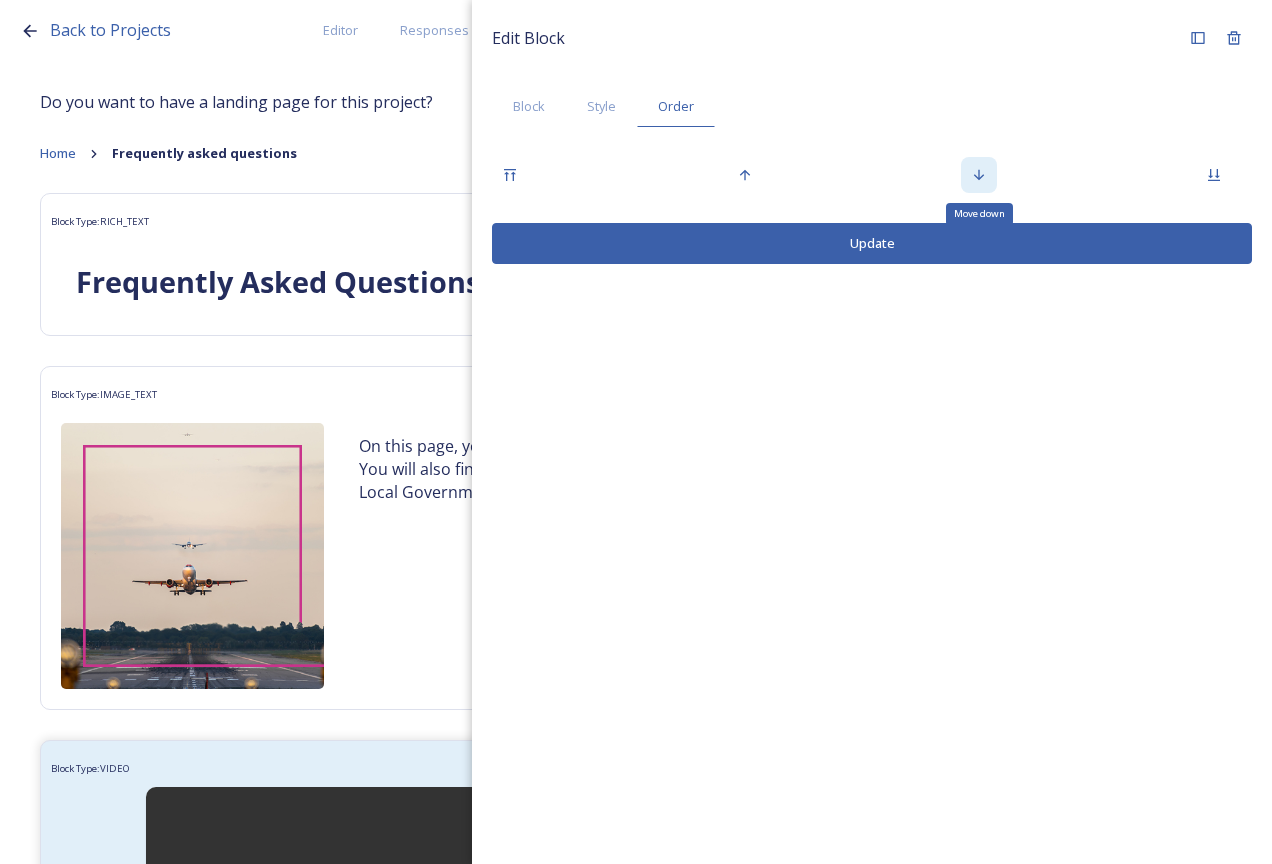 click 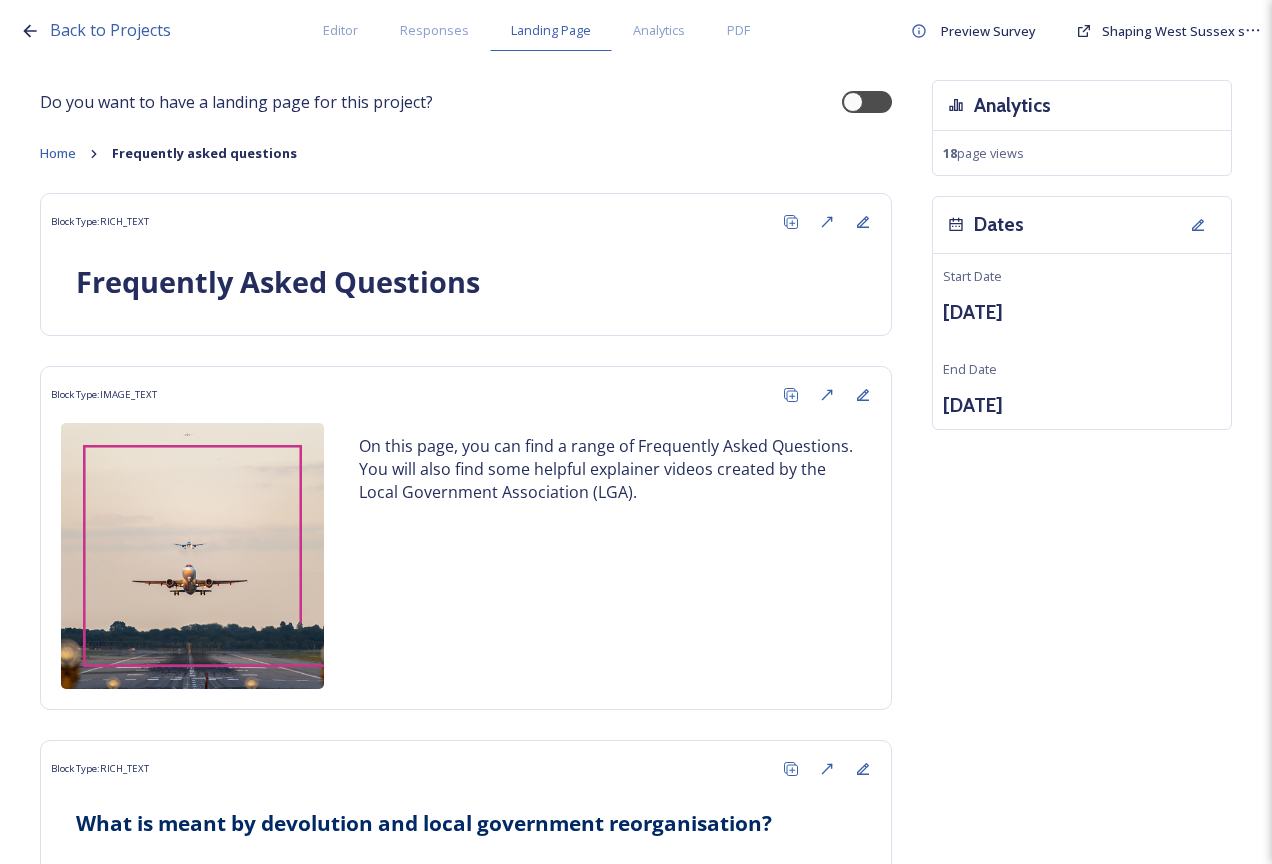 click on "Do you want to have a landing page for this project? Home Frequently asked questions Block Type:  RICH_TEXT Frequently Asked Questions Block Type:  IMAGE_TEXT On this page, you can find a range of Frequently Asked Questions. You will also find some helpful explainer videos created by the Local Government Association (LGA). Block Type:  RICH_TEXT What is meant by devolution and local government reorganisation? Devolution In [GEOGRAPHIC_DATA], devolution is the transfer of powers and funding from national to local government. The current Government has made devolution a priority and set out plans to create a new network of Strategic Authorities that will cover the whole of [GEOGRAPHIC_DATA] by 2029. The new authorities will be led by elected mayors and will cover a number of local council areas. The Government explained these plans in an  English Devolution White Paper , published in [DATE]. This paper also set out plans for local government reorganisation. Local Government Reorganisation Block Type:  VIDEO Block Type:  ." at bounding box center [636, 3530] 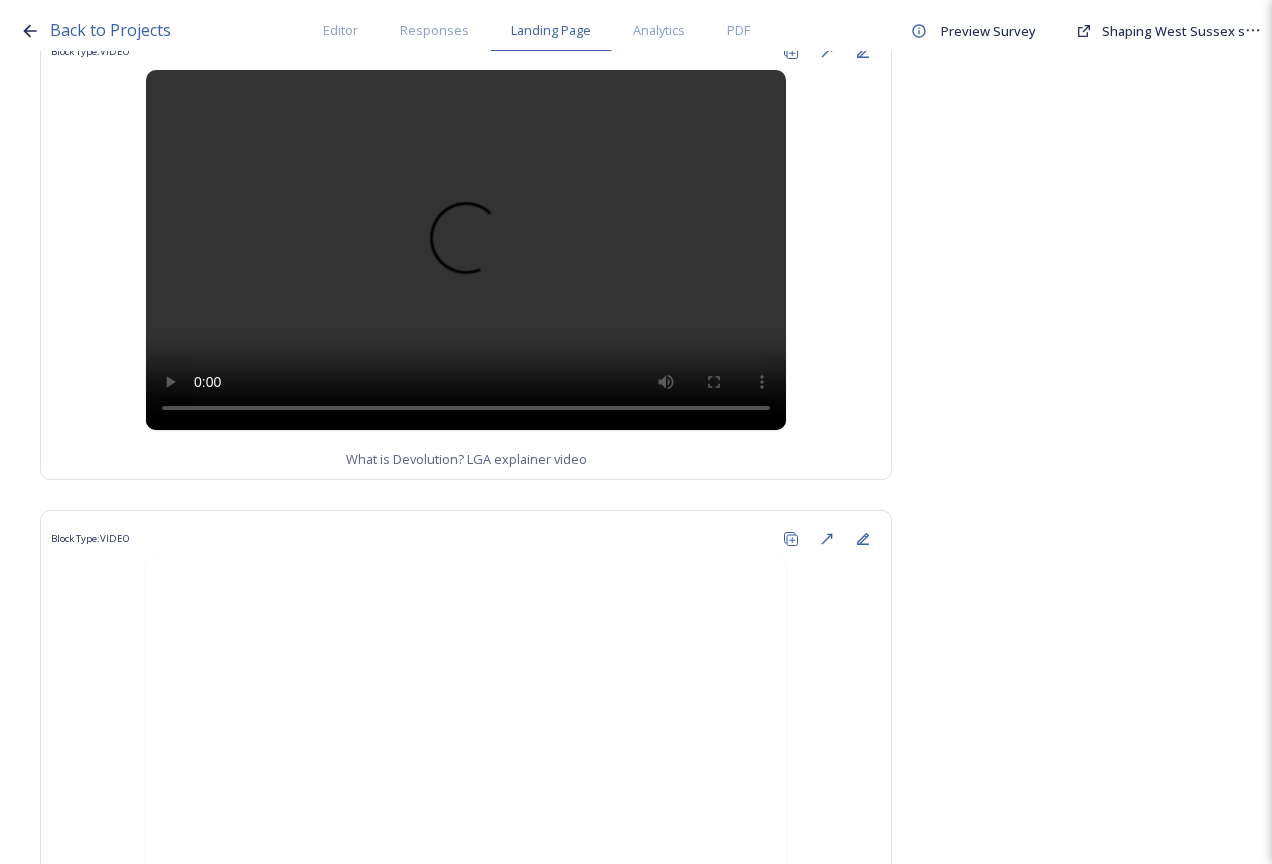 scroll, scrollTop: 1751, scrollLeft: 0, axis: vertical 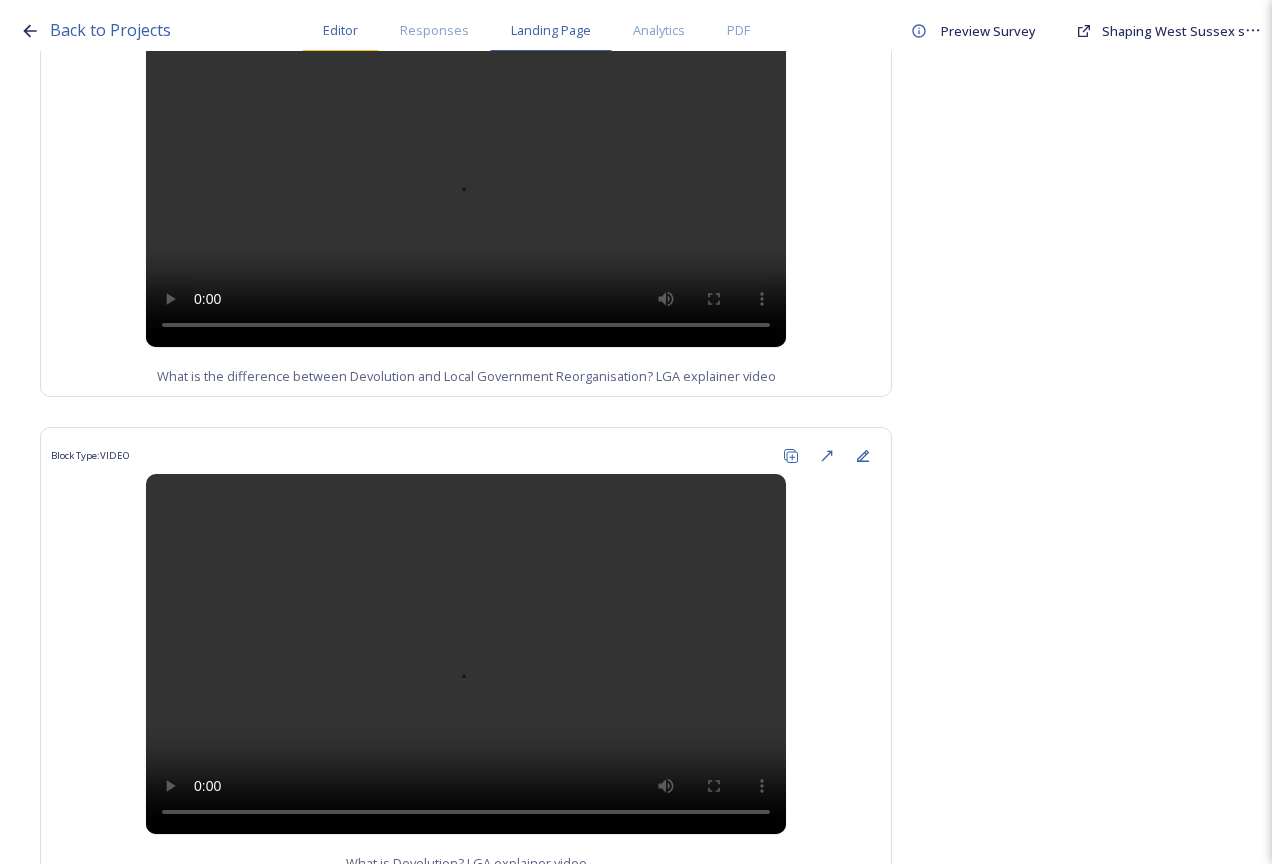 click on "Editor" at bounding box center [340, 30] 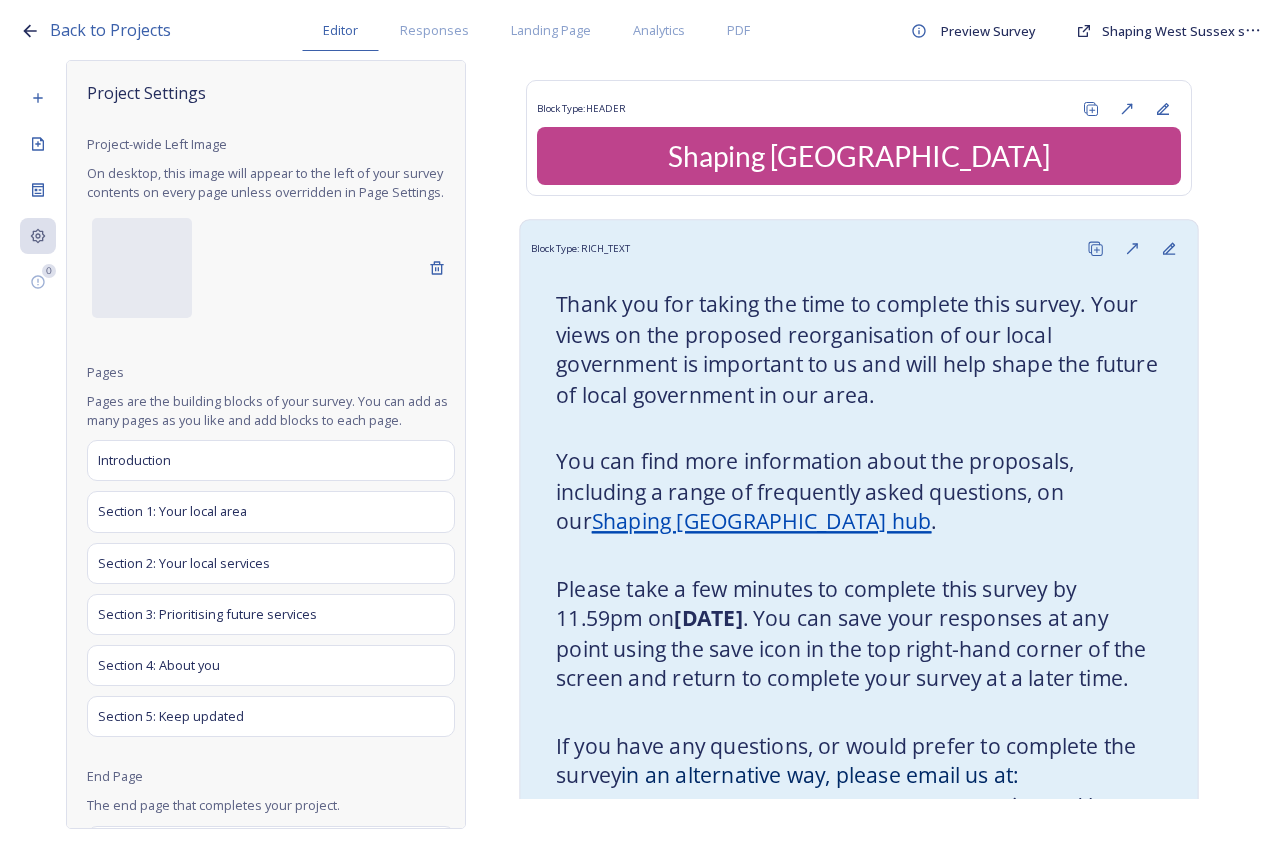 click at bounding box center (859, 428) 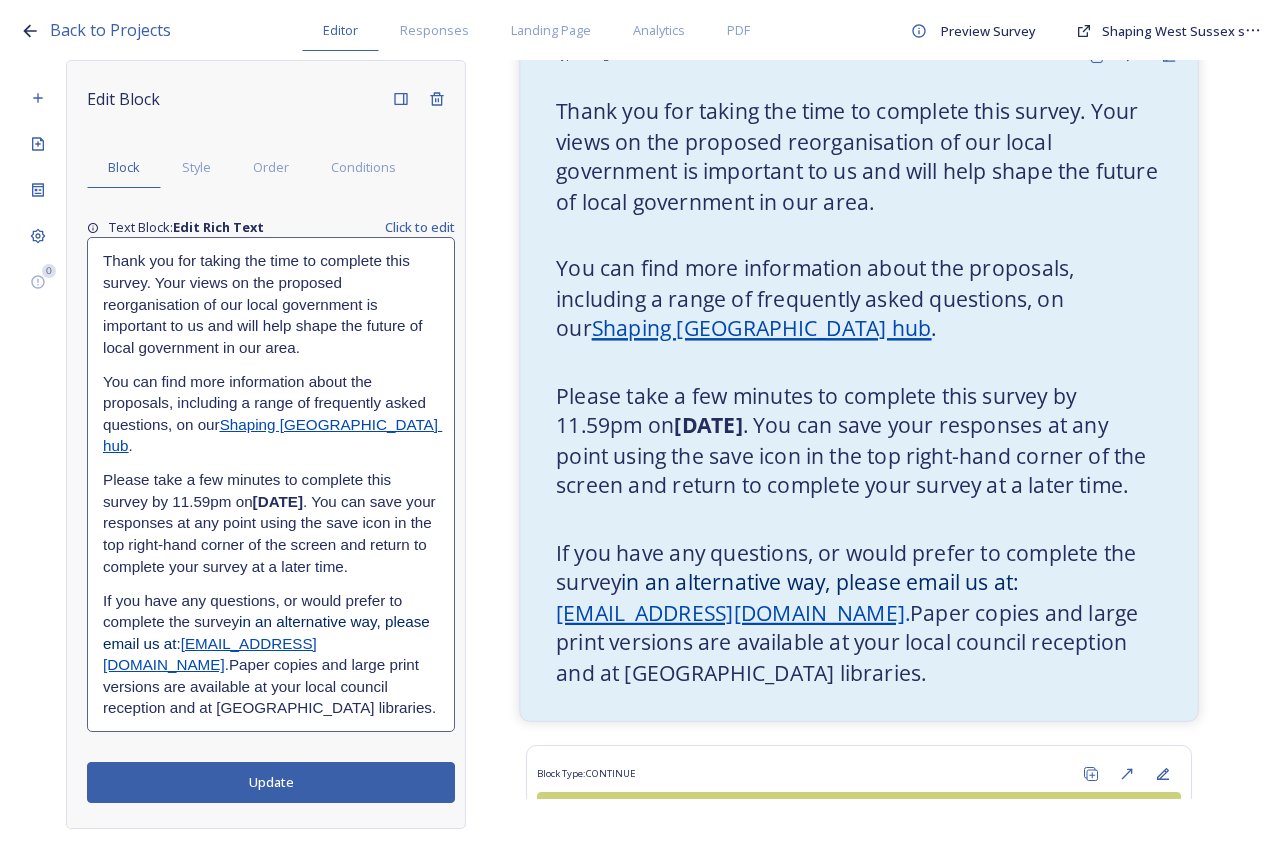 scroll, scrollTop: 300, scrollLeft: 0, axis: vertical 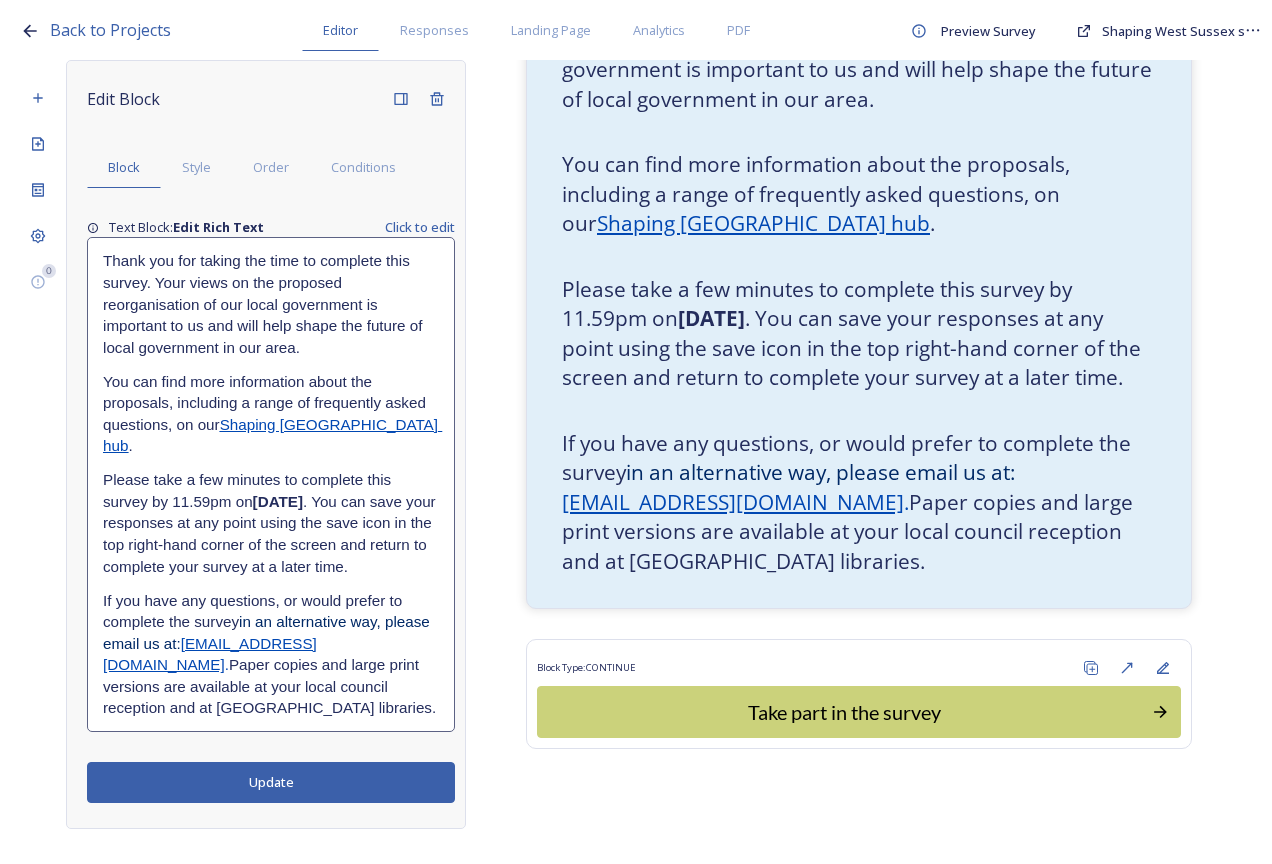 drag, startPoint x: 415, startPoint y: 646, endPoint x: 187, endPoint y: 645, distance: 228.0022 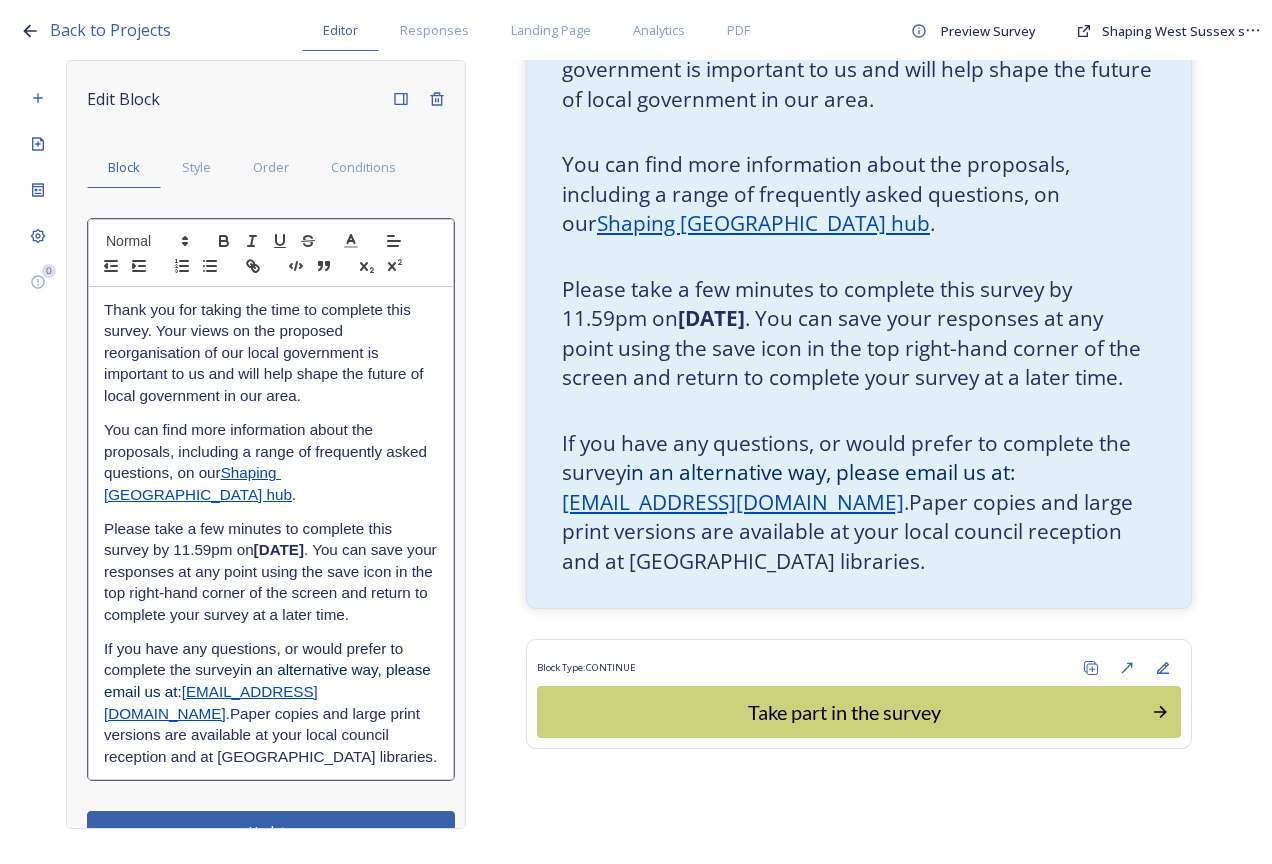drag, startPoint x: 323, startPoint y: 733, endPoint x: 107, endPoint y: 739, distance: 216.08331 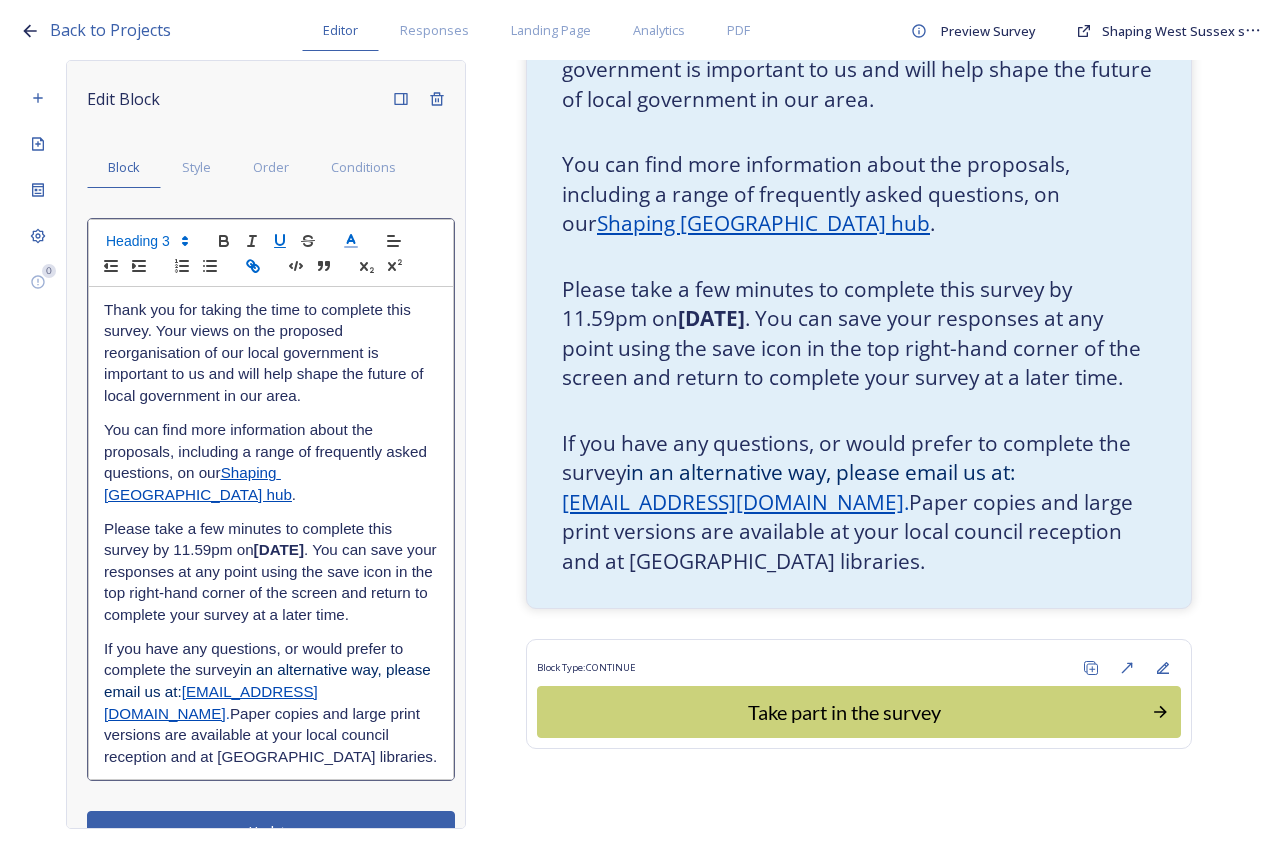 copy on "[EMAIL_ADDRESS][DOMAIN_NAME]" 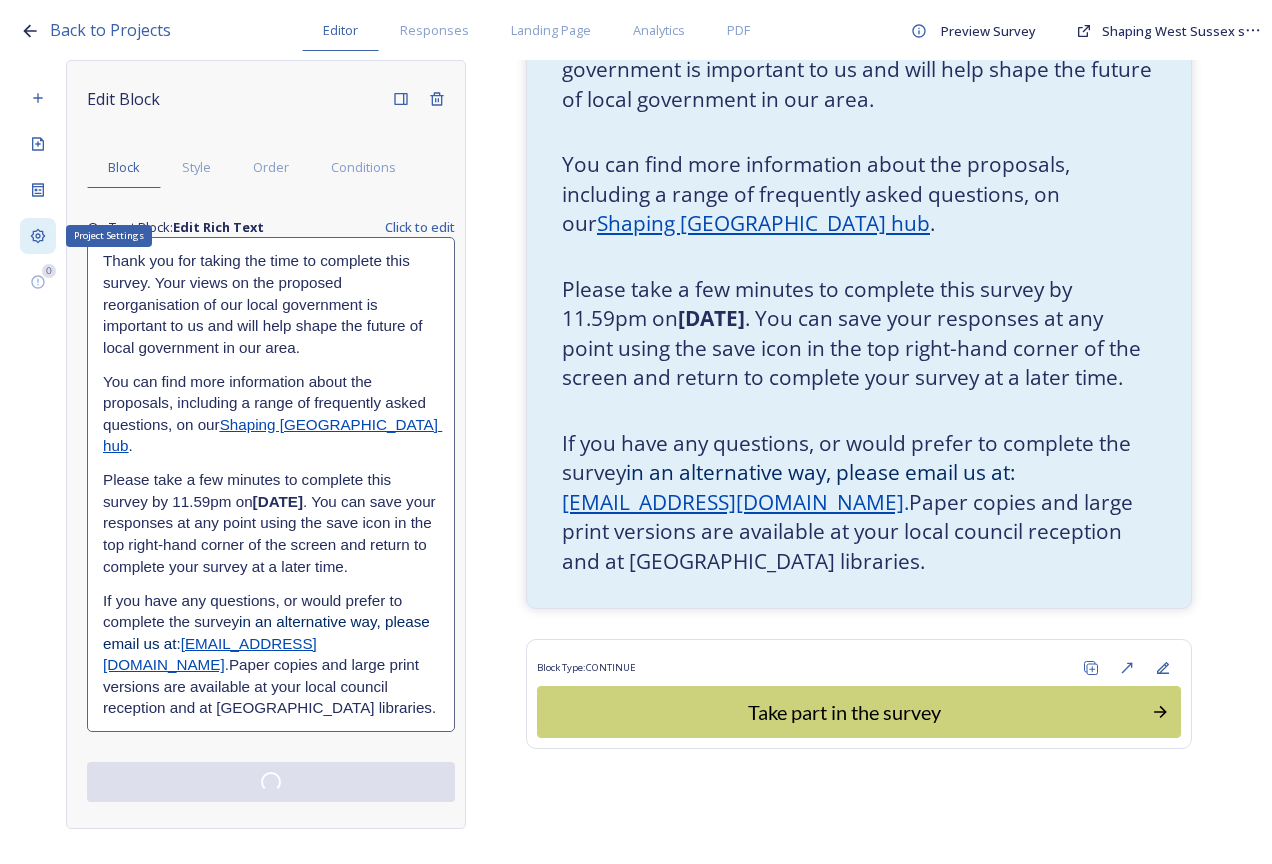 click 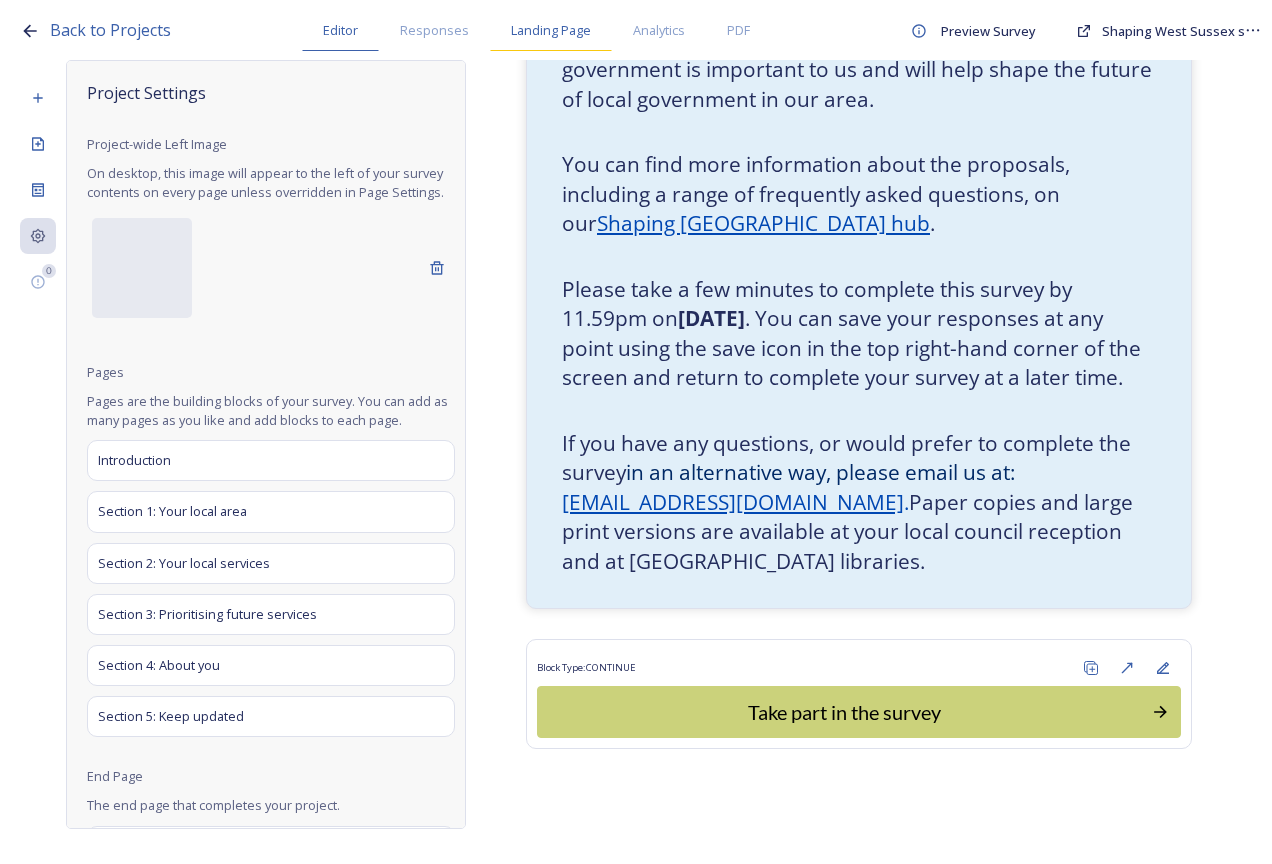 click on "Landing Page" at bounding box center (551, 30) 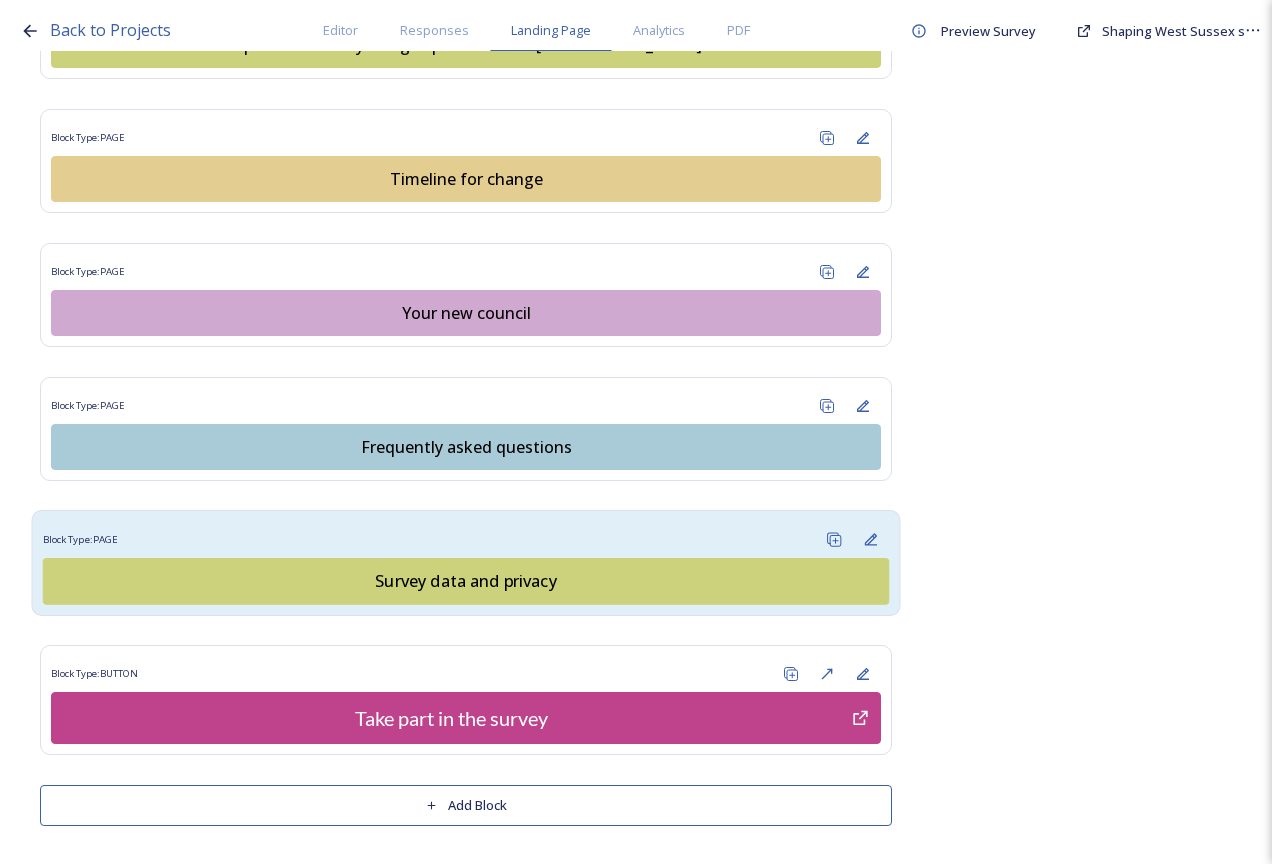 scroll, scrollTop: 1599, scrollLeft: 0, axis: vertical 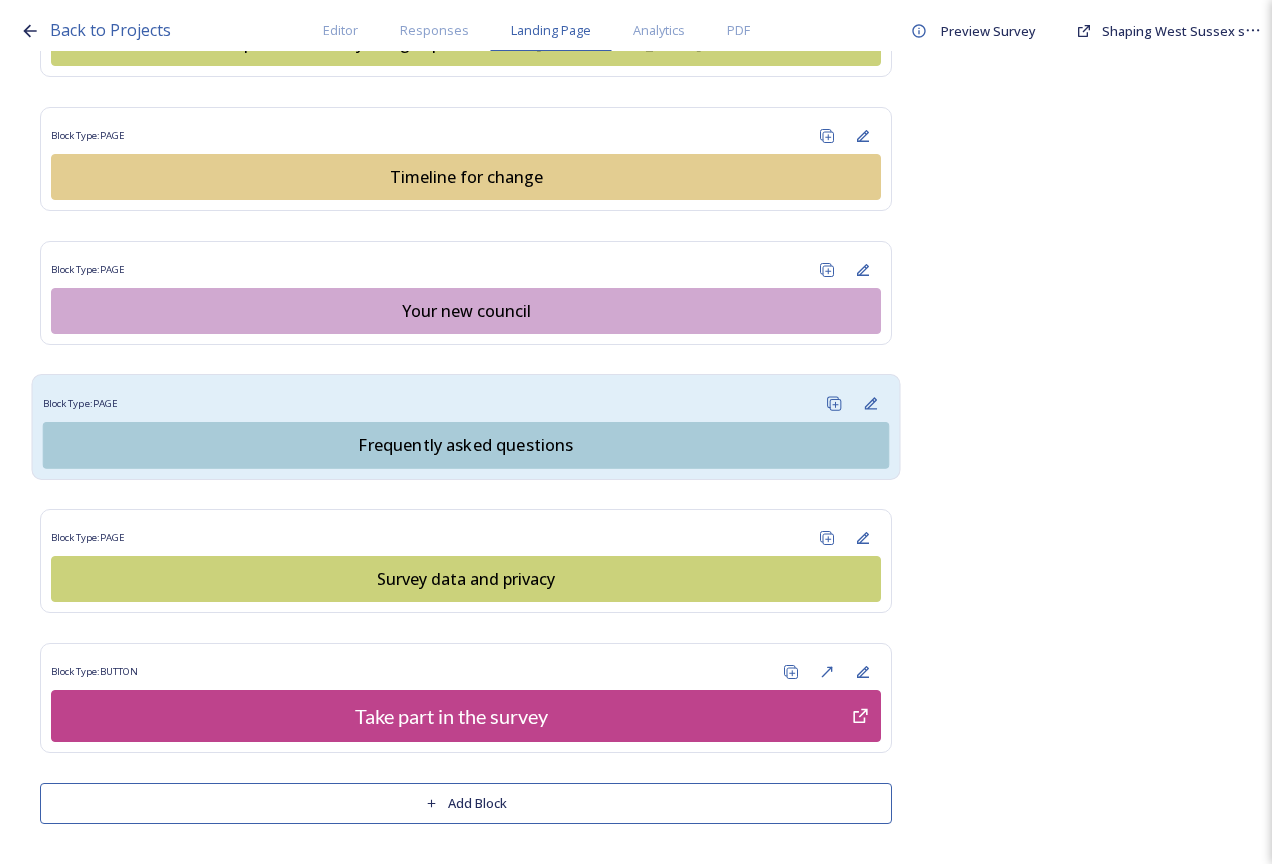 click on "Frequently asked questions" at bounding box center (466, 445) 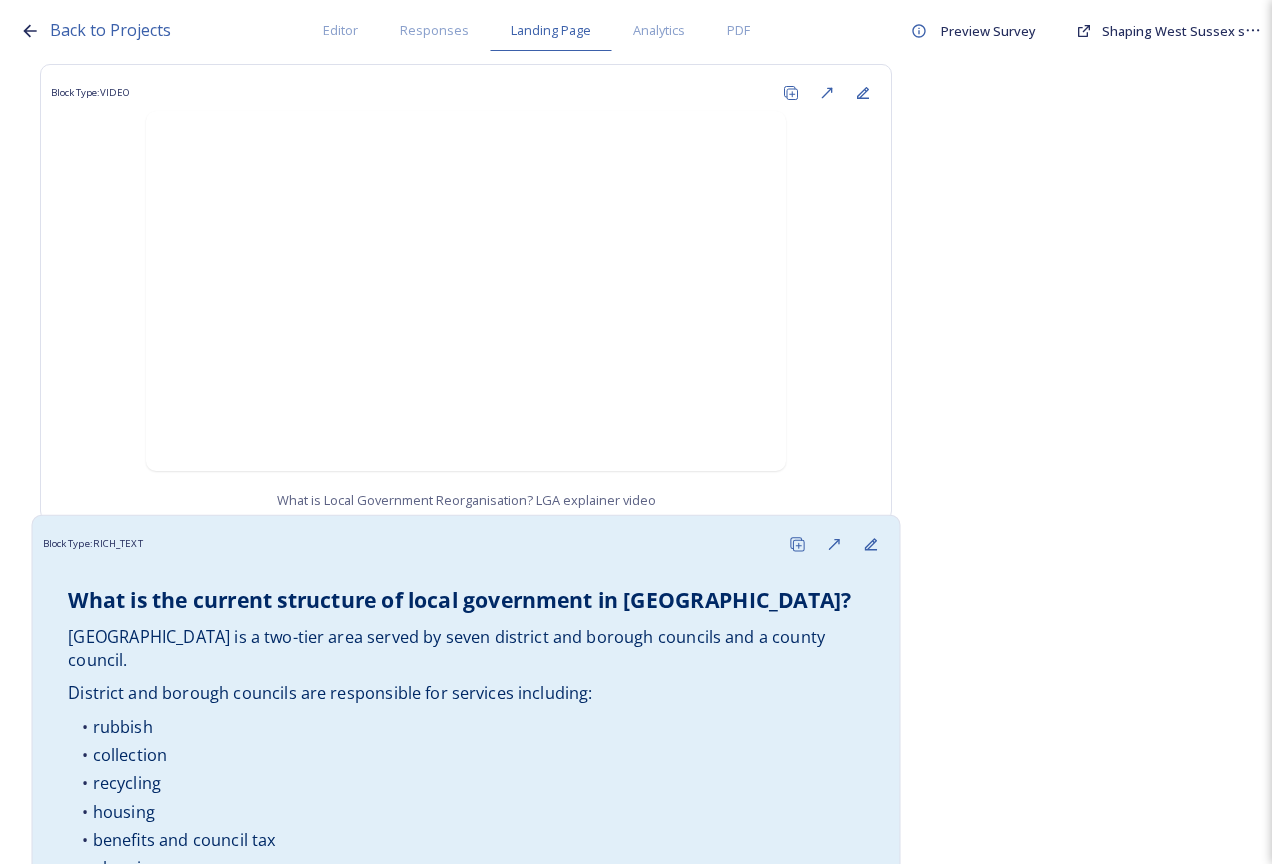 scroll, scrollTop: 2900, scrollLeft: 0, axis: vertical 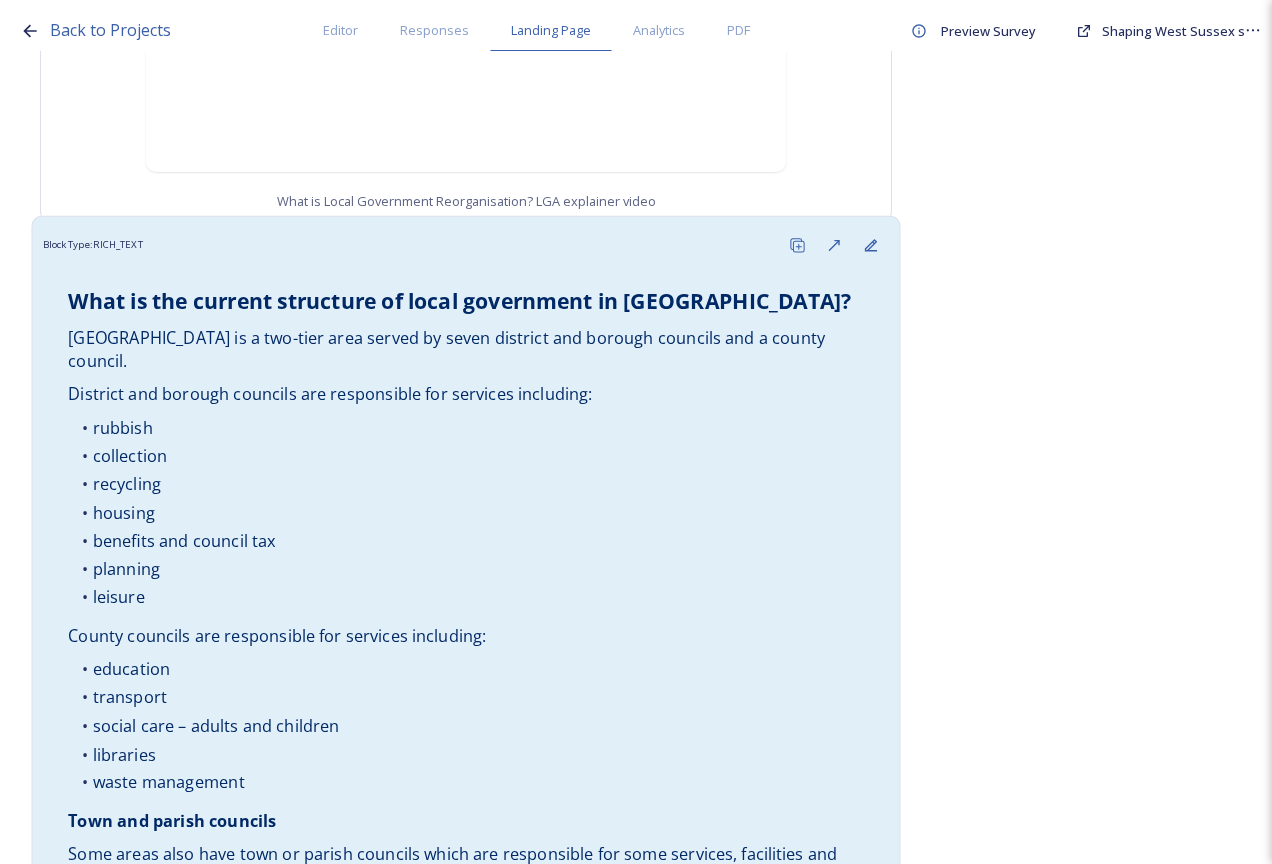 click on "recycling" at bounding box center (466, 484) 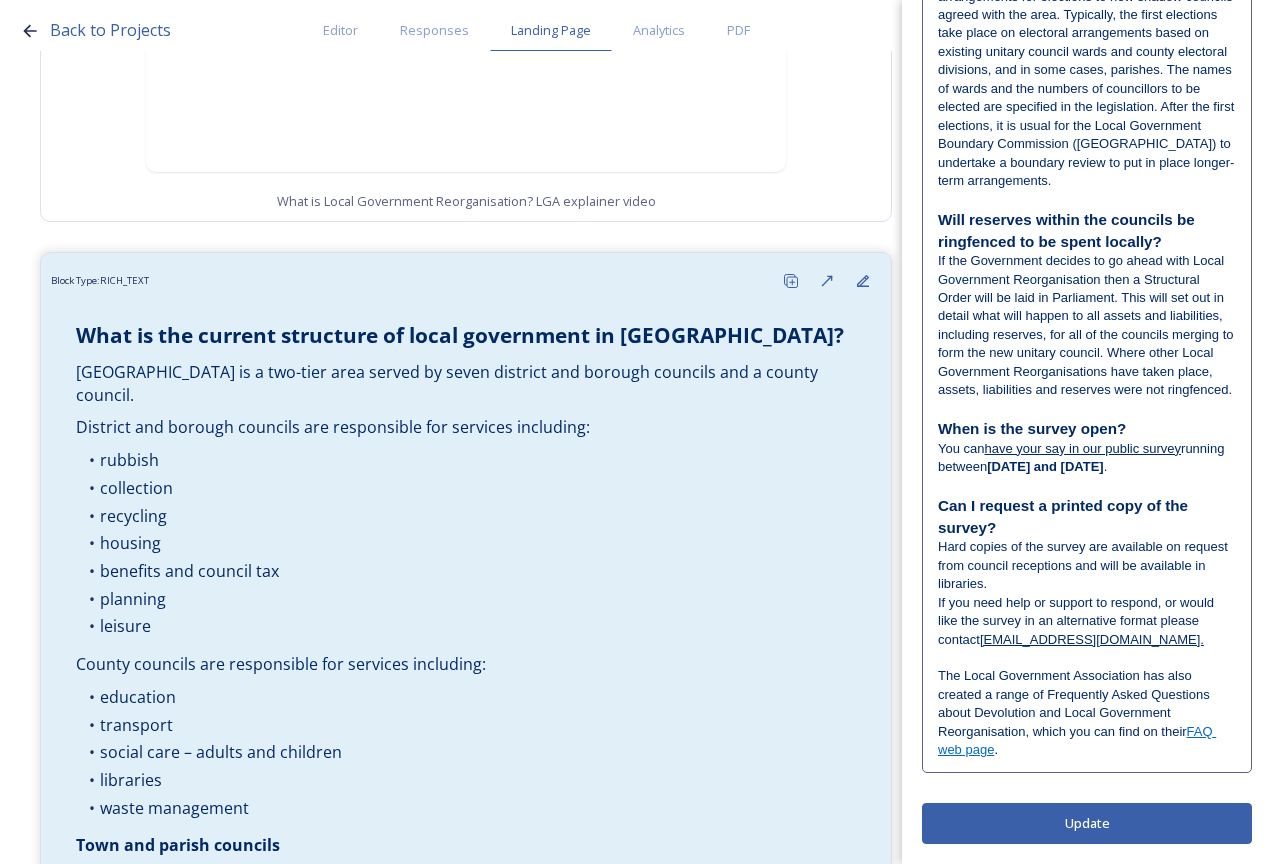 scroll, scrollTop: 3397, scrollLeft: 0, axis: vertical 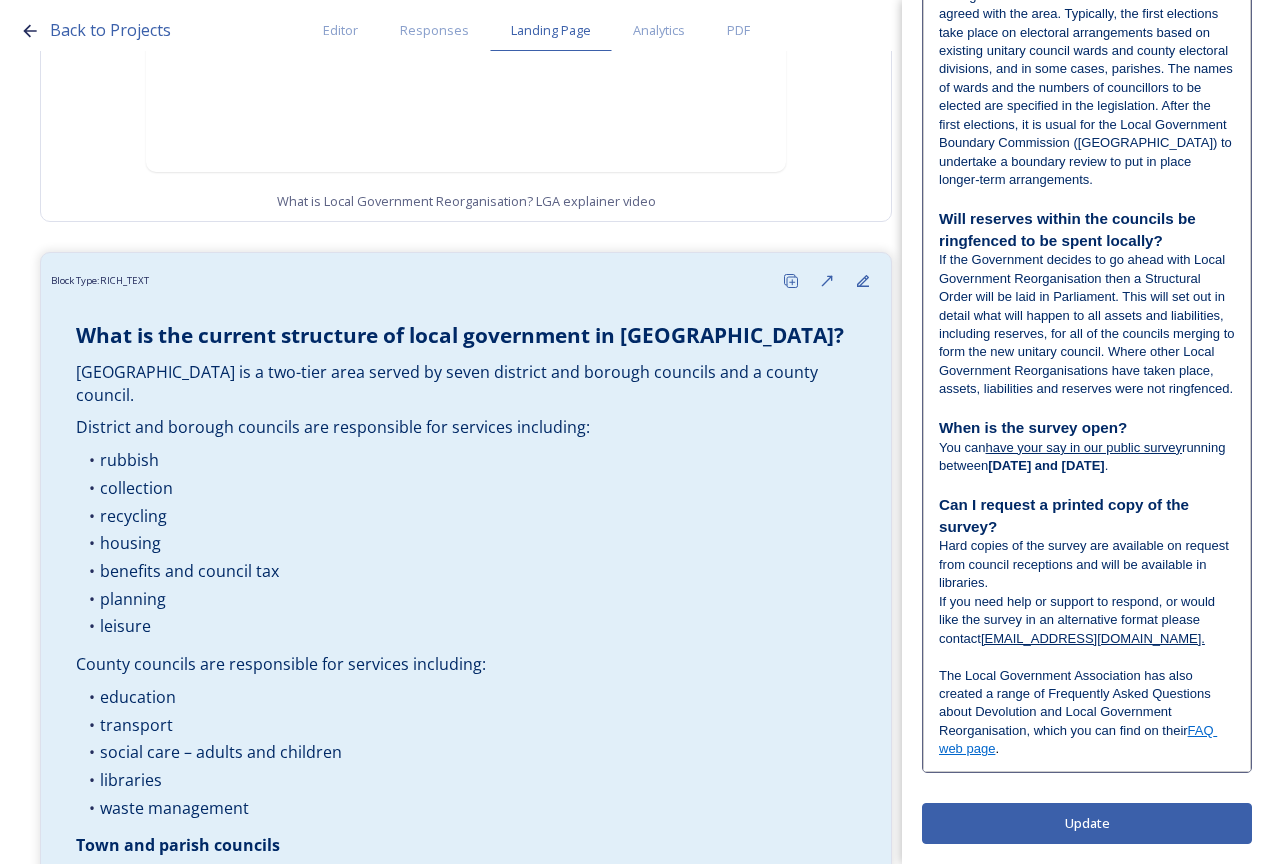 drag, startPoint x: 1187, startPoint y: 713, endPoint x: 980, endPoint y: 713, distance: 207 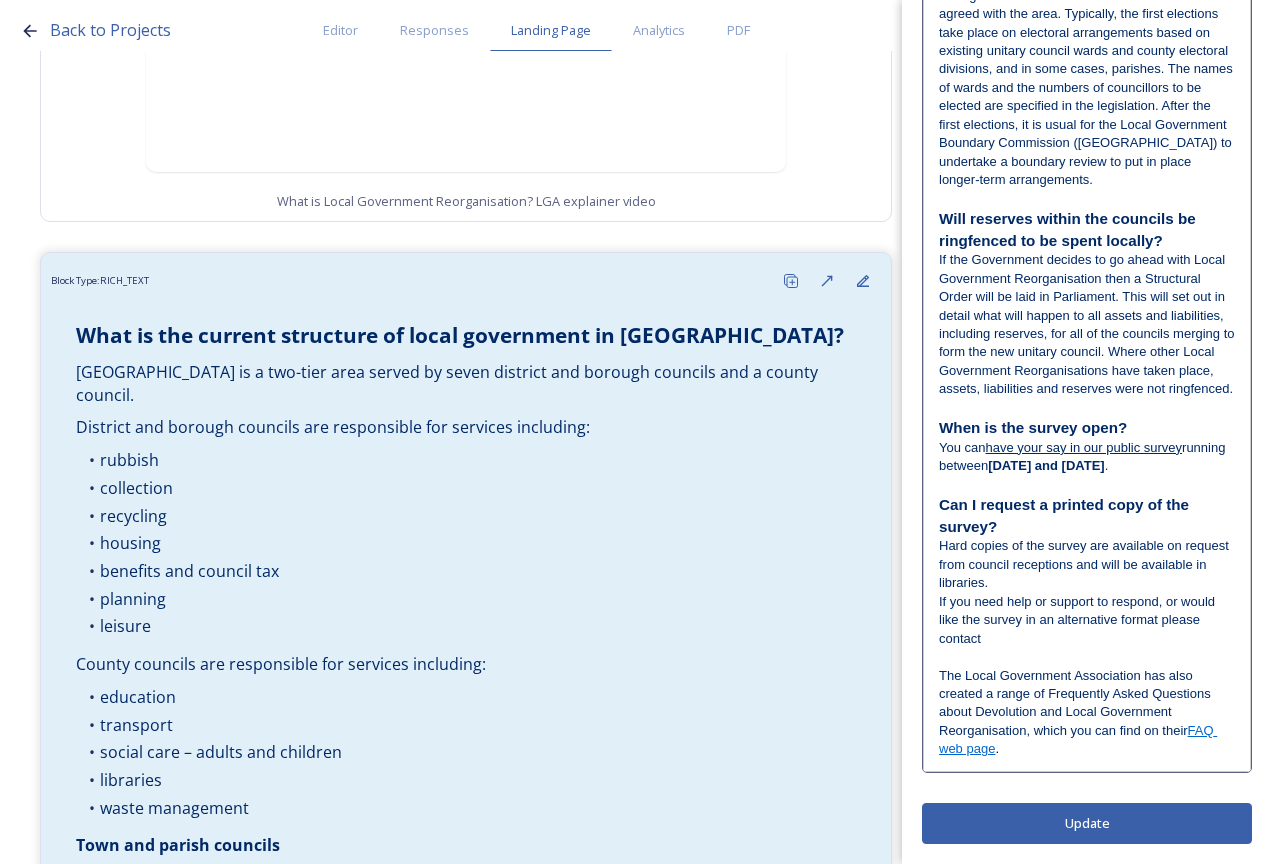 type 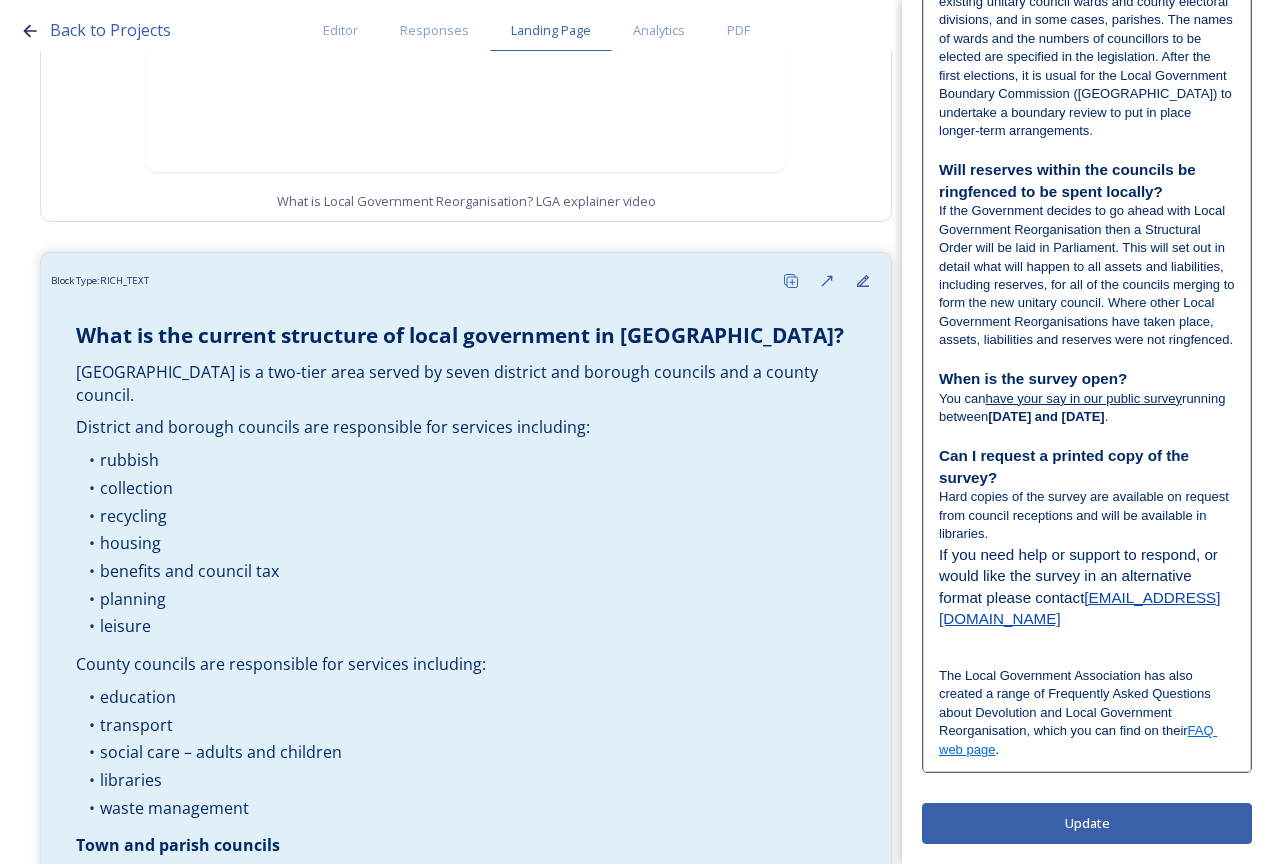 scroll, scrollTop: 0, scrollLeft: 0, axis: both 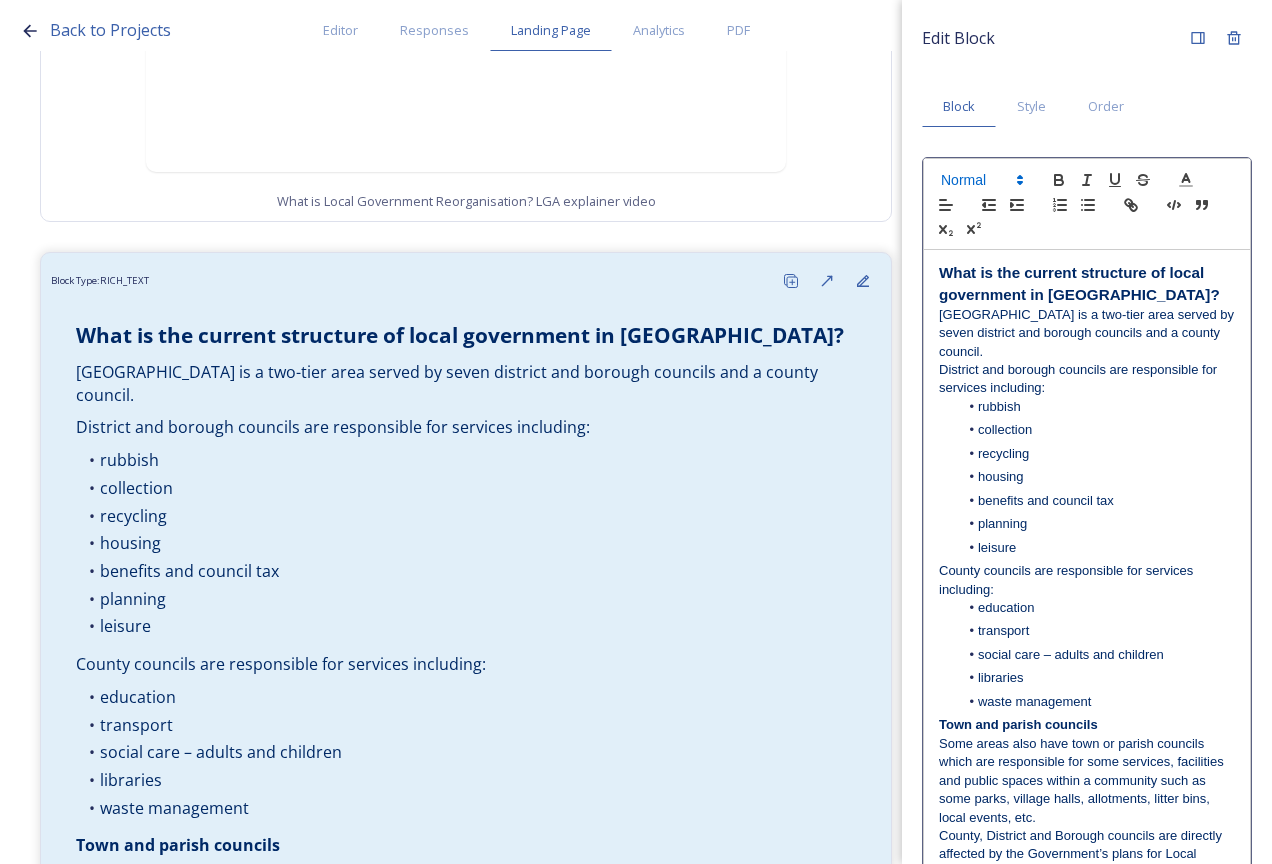 click at bounding box center [981, 180] 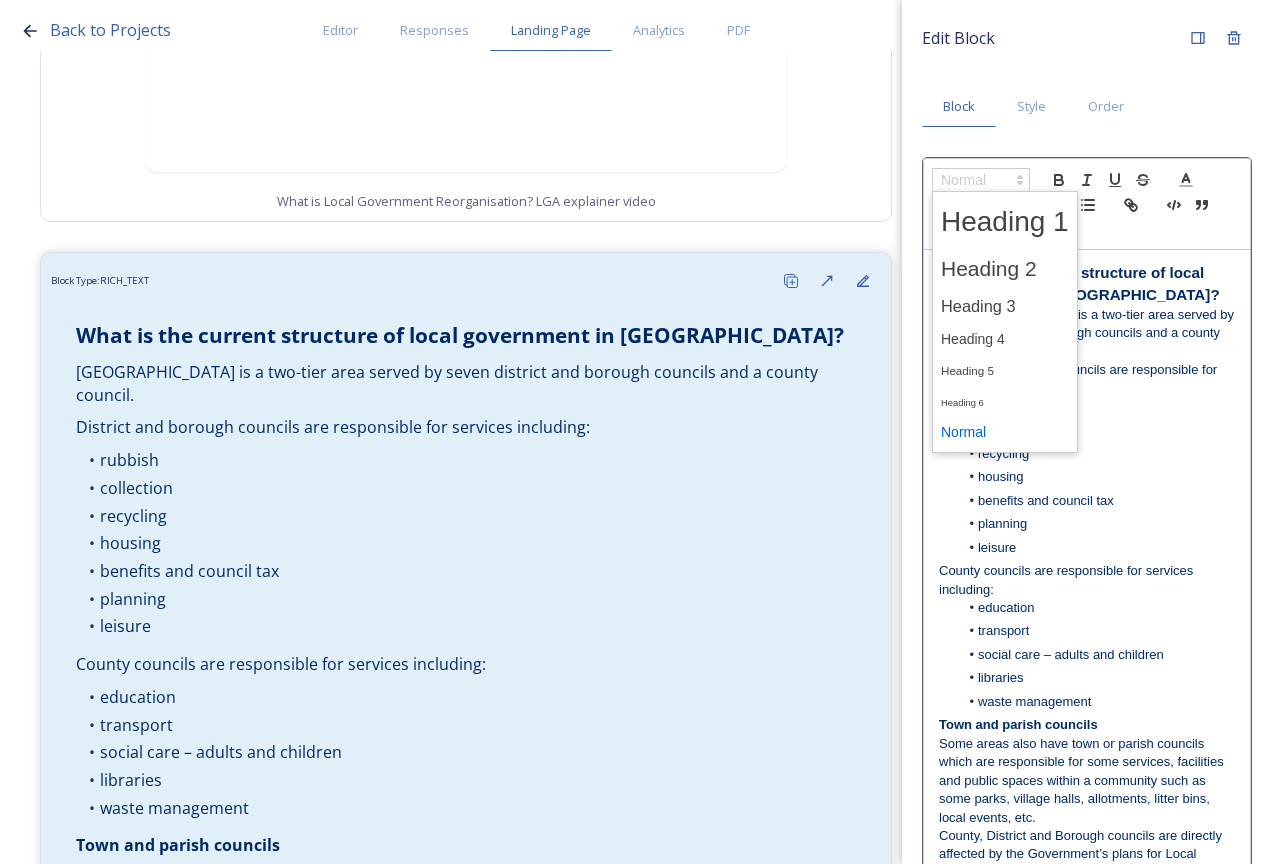 click at bounding box center (1005, 432) 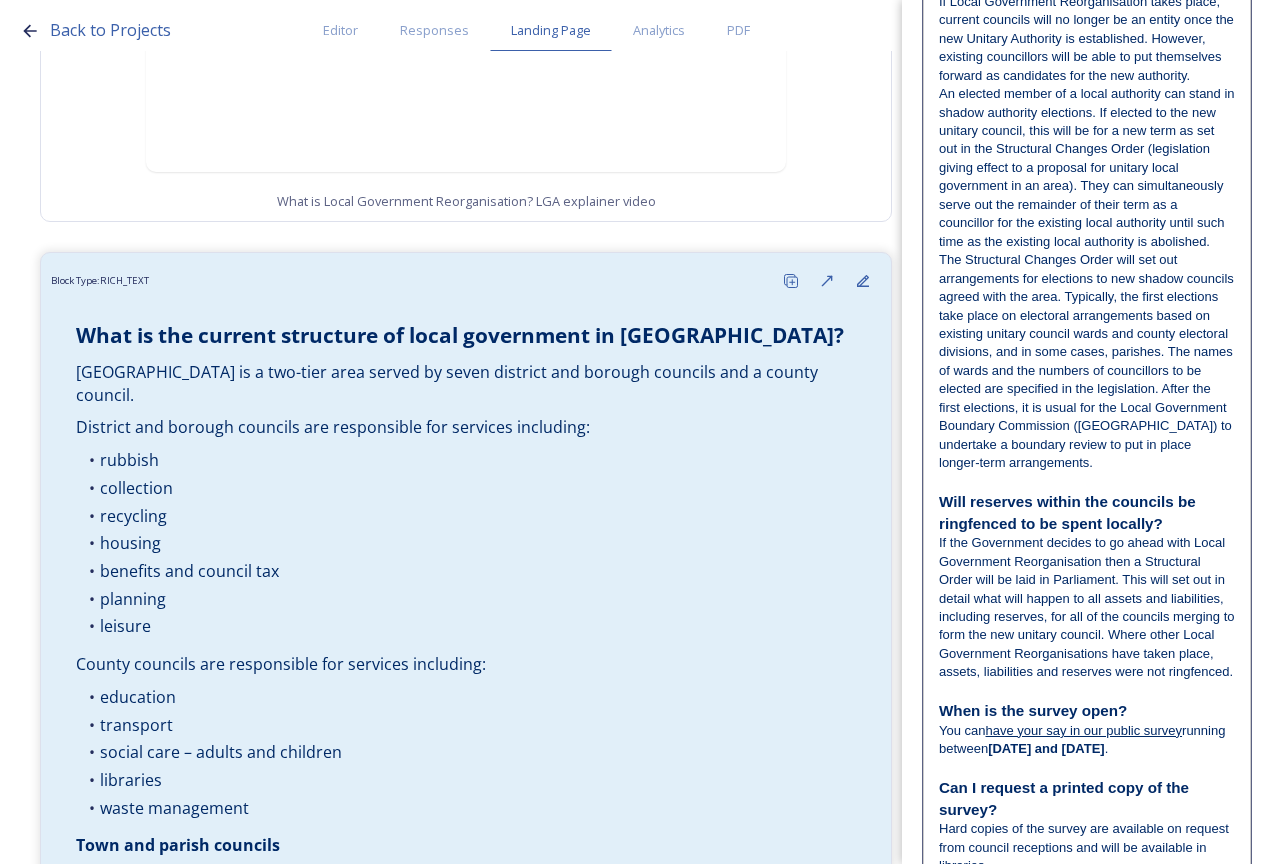 scroll, scrollTop: 3489, scrollLeft: 0, axis: vertical 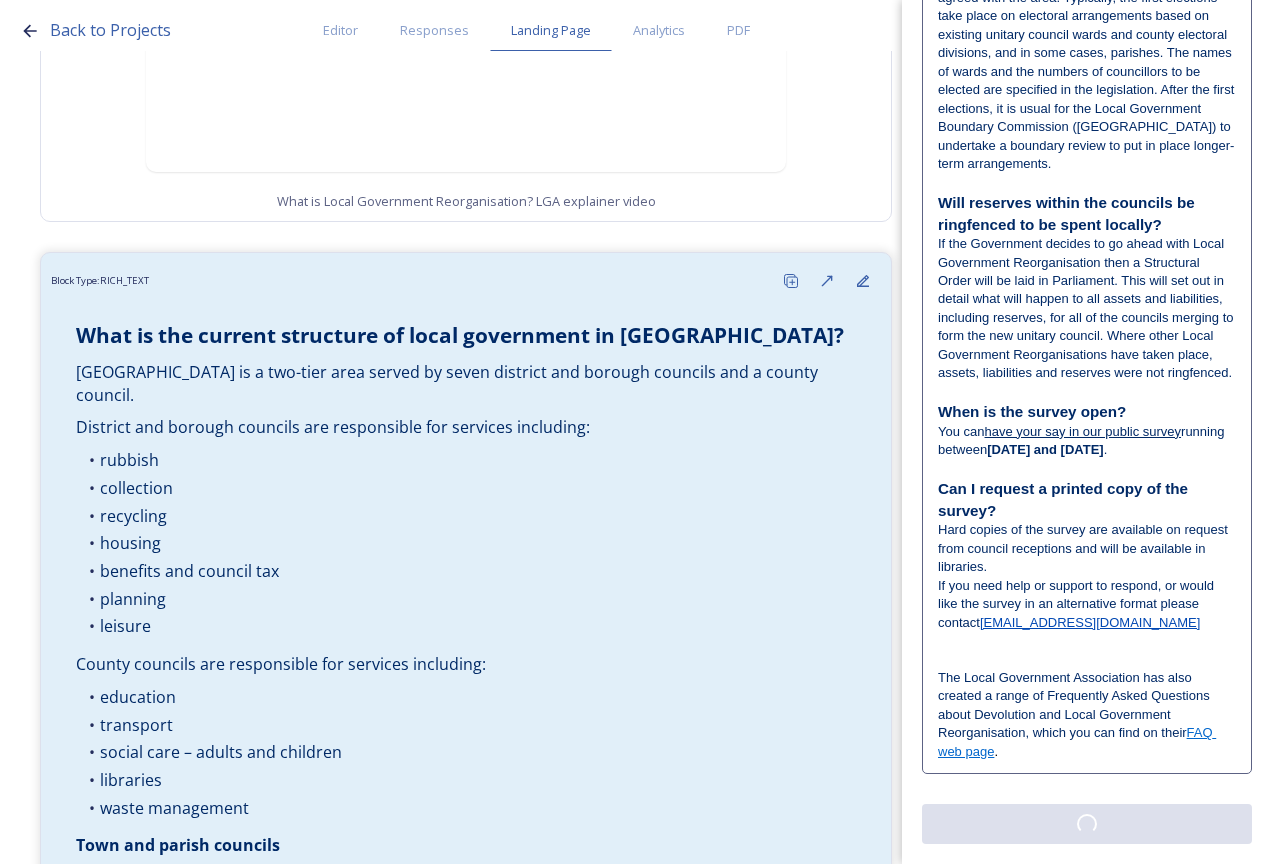 click on "Edit Block Block Style Order Text Block:  Edit Rich Text Click to edit What is the current structure of local government in [GEOGRAPHIC_DATA]? [GEOGRAPHIC_DATA] is a two-tier area served by seven district and borough councils and a county council. District and borough councils are responsible for services including: rubbish collection recycling housing benefits and council tax planning leisure County councils are responsible for services including: education transport social care – adults and children libraries waste management Town and parish councils Some areas also have town or parish councils which are responsible for some services, facilities and public spaces within a community such as some parks, village halls, allotments, litter bins, local events, etc. County, District and Borough councils are directly affected by the Government’s plans for Local Government Reorganisation. Town and parish councils will remain as they currently are. Can councils opt out of this process? Who will have the final say? You can  ." at bounding box center [1087, -1181] 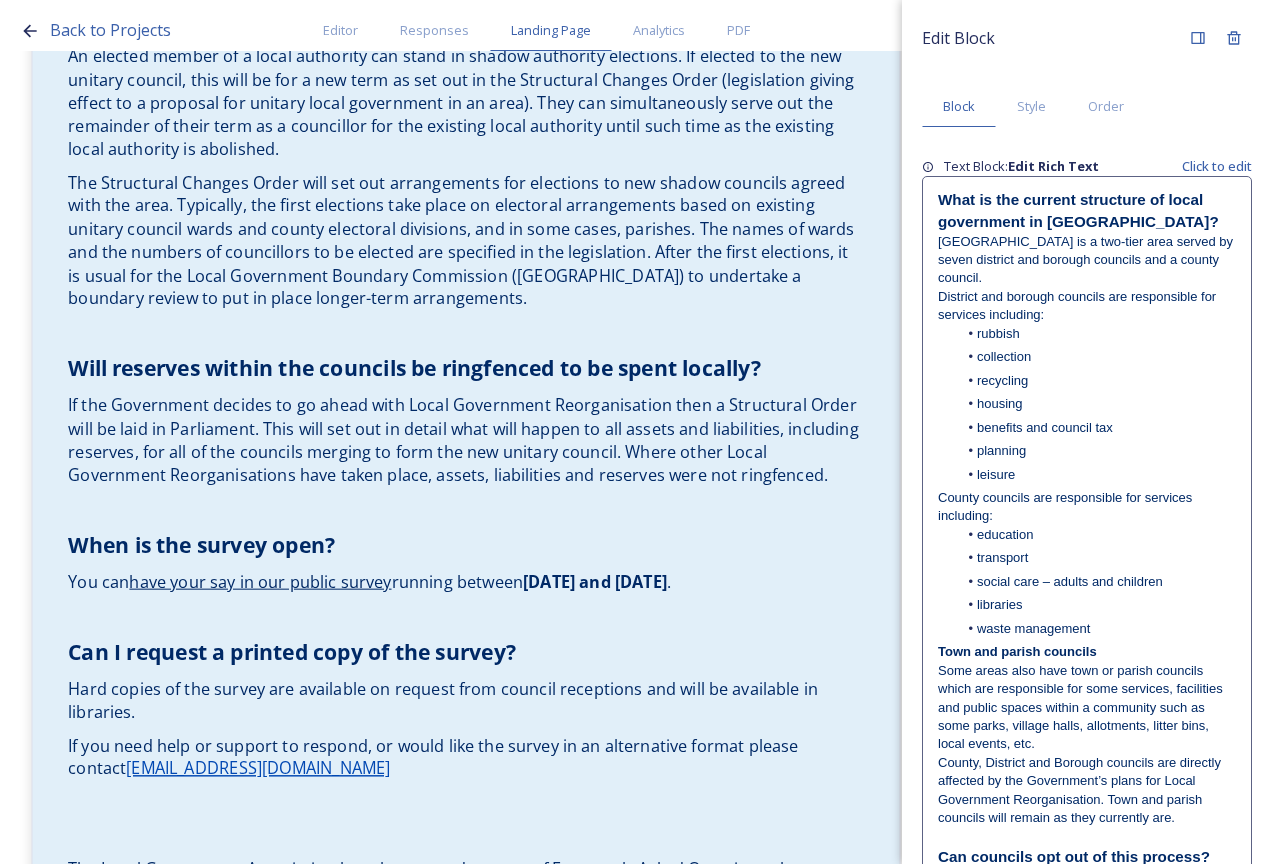 scroll, scrollTop: 6000, scrollLeft: 0, axis: vertical 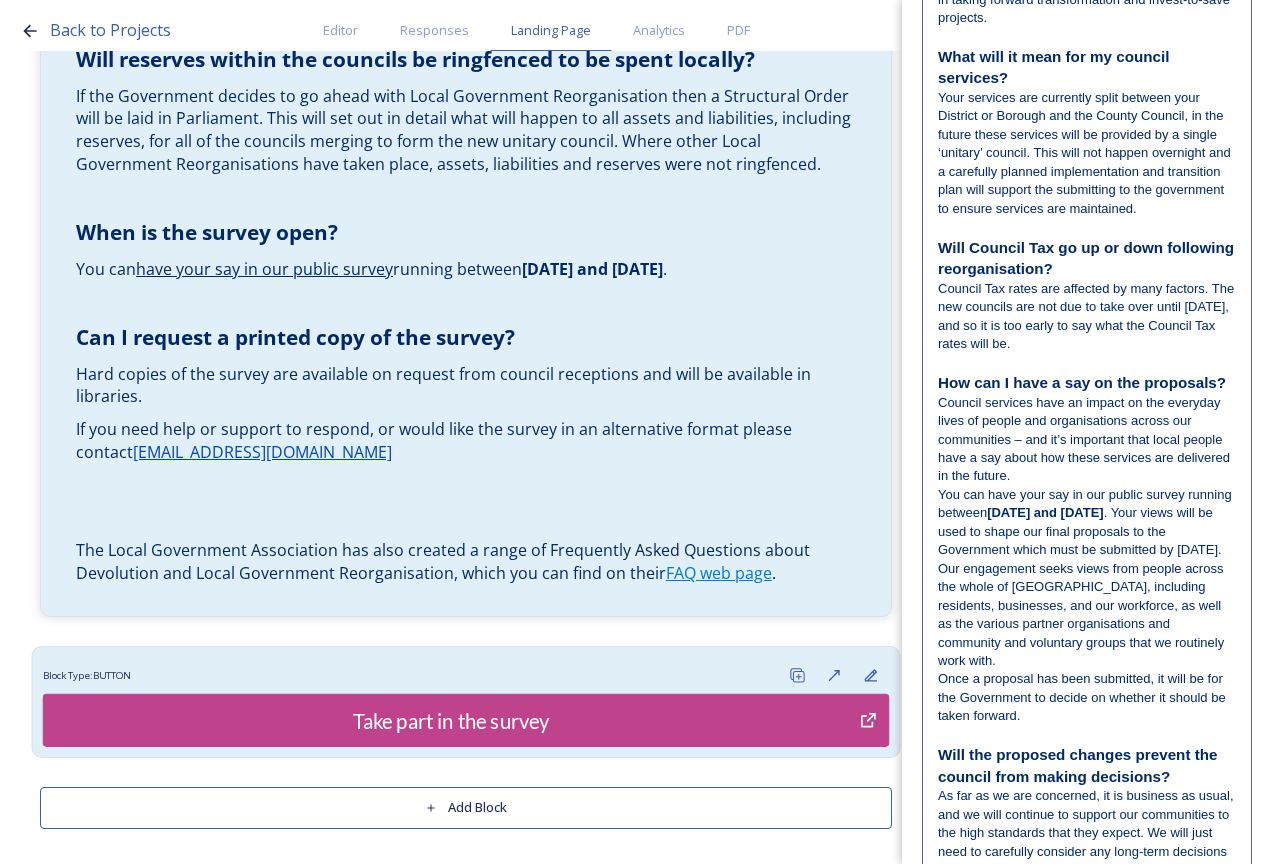 click on "Block Type:  BUTTON" at bounding box center (466, 676) 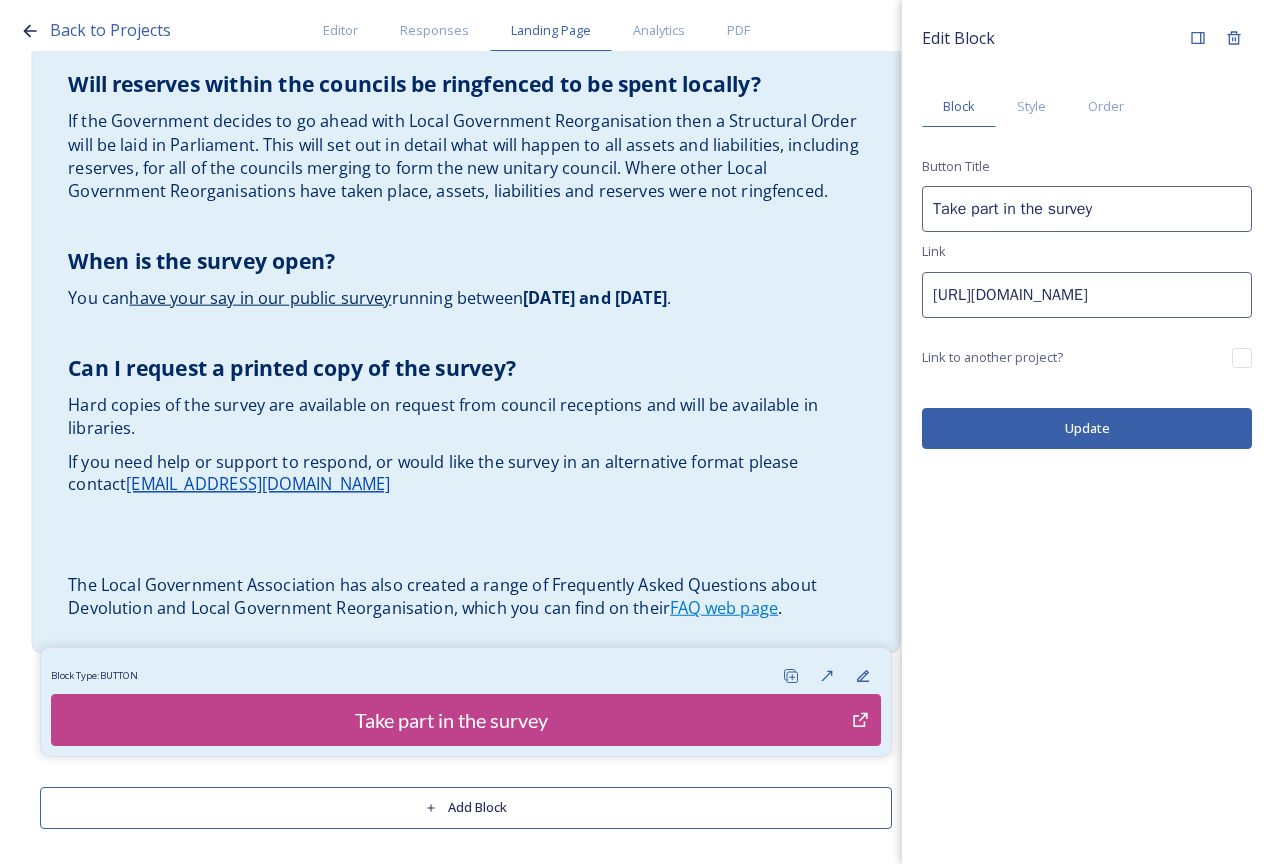 click on "When is the survey open?" at bounding box center (466, 262) 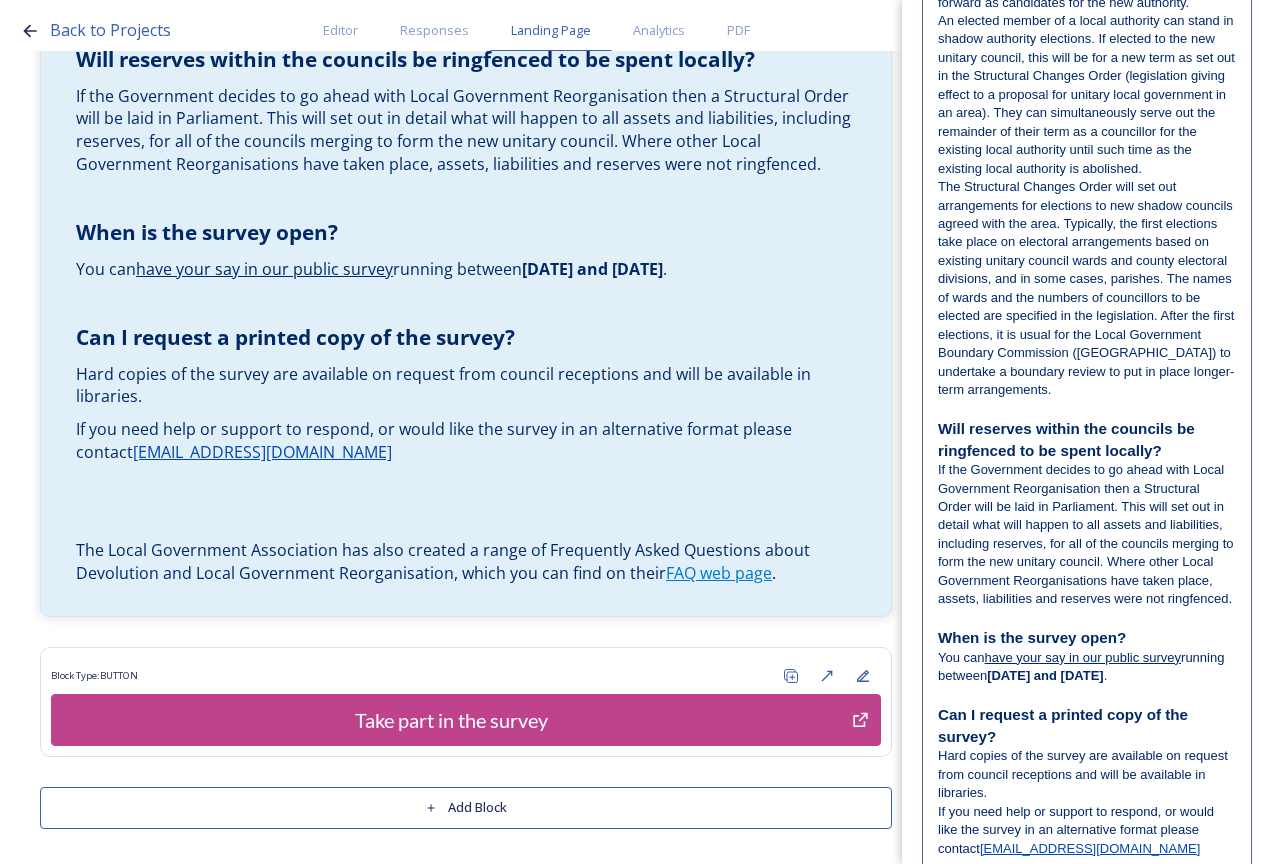 scroll, scrollTop: 3415, scrollLeft: 0, axis: vertical 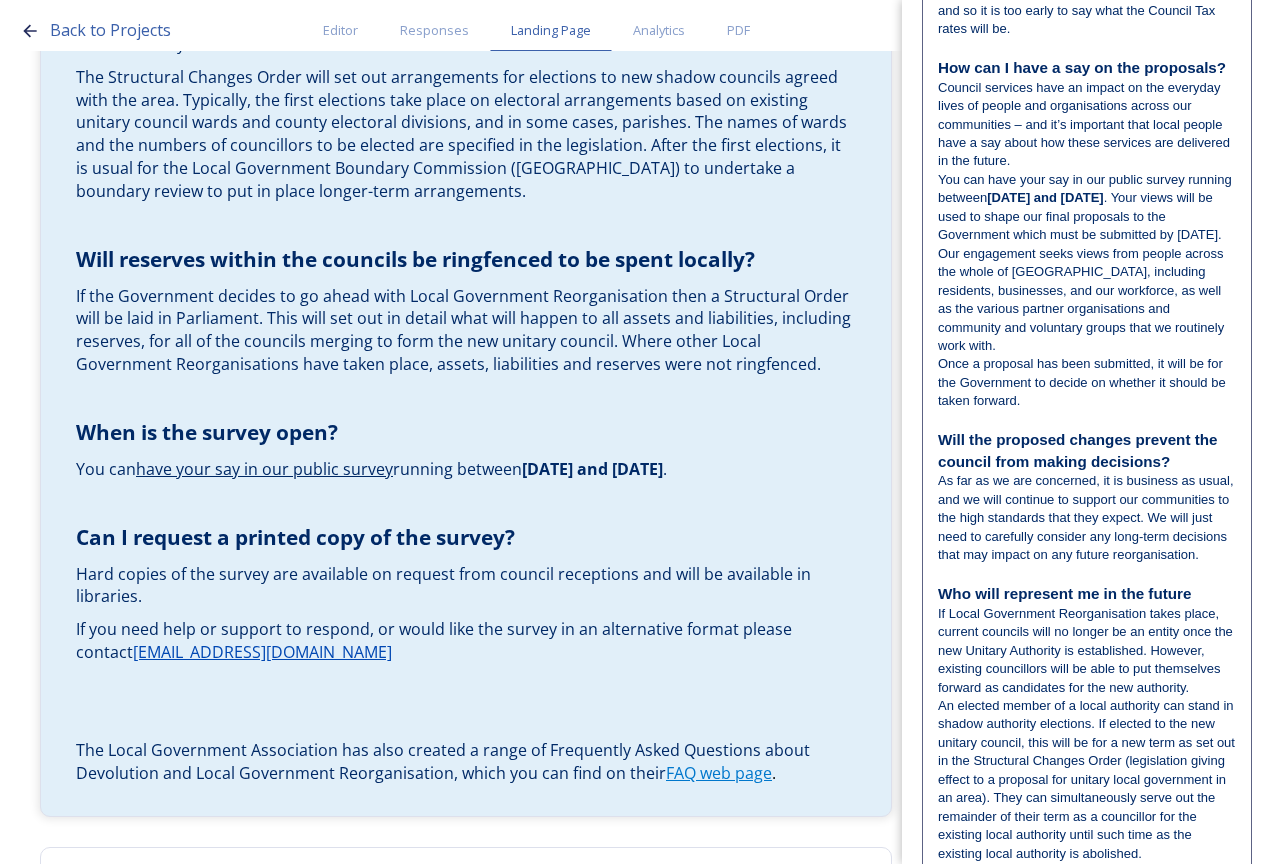 drag, startPoint x: 1010, startPoint y: 744, endPoint x: 941, endPoint y: 547, distance: 208.73428 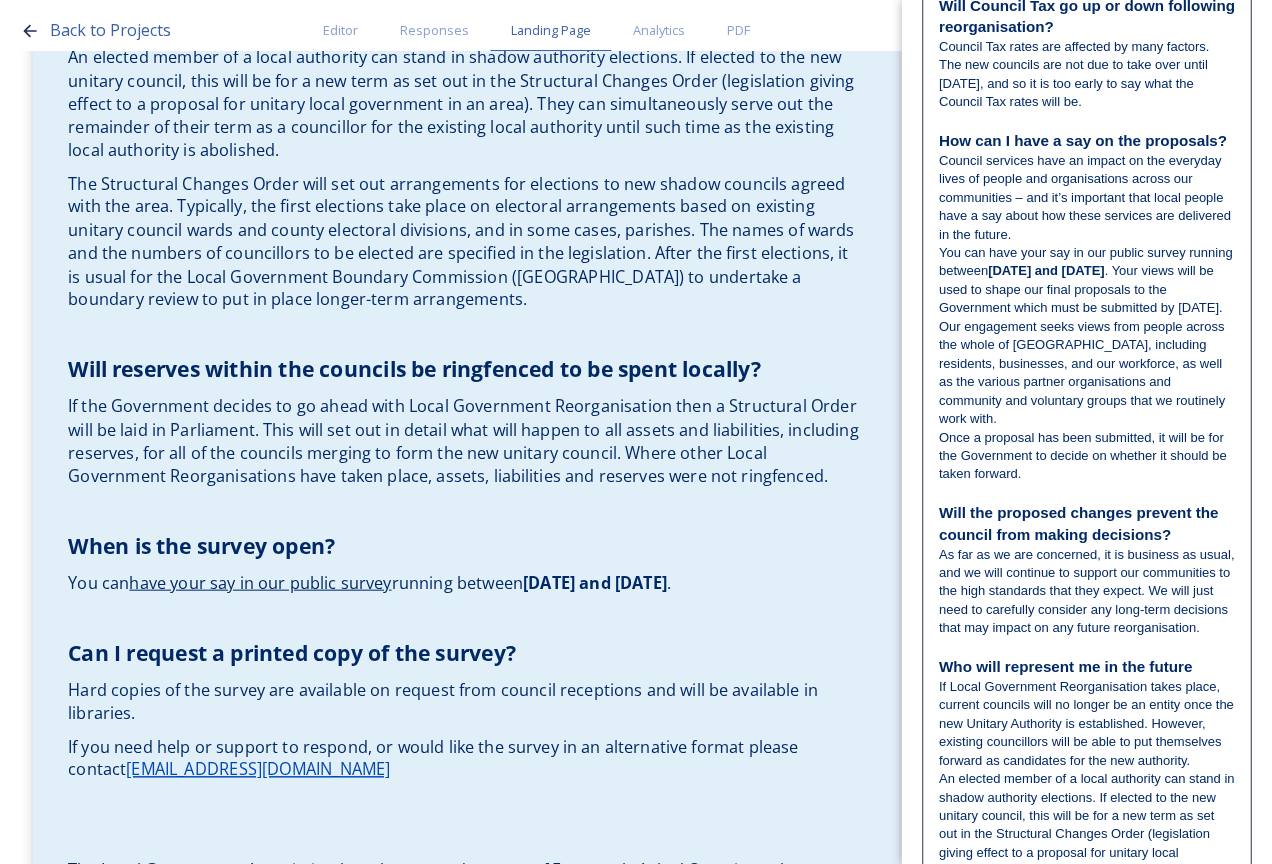 scroll, scrollTop: 6084, scrollLeft: 0, axis: vertical 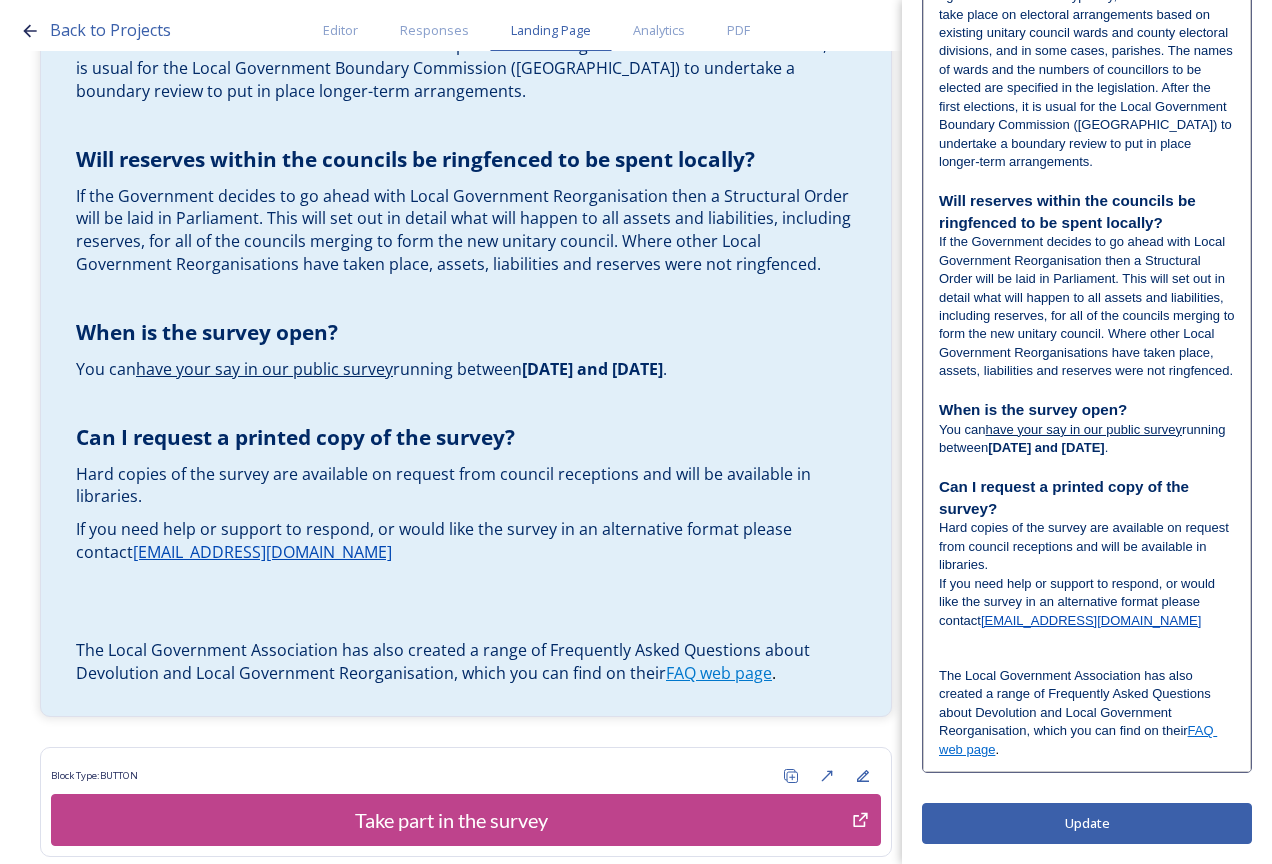 click at bounding box center [1087, 658] 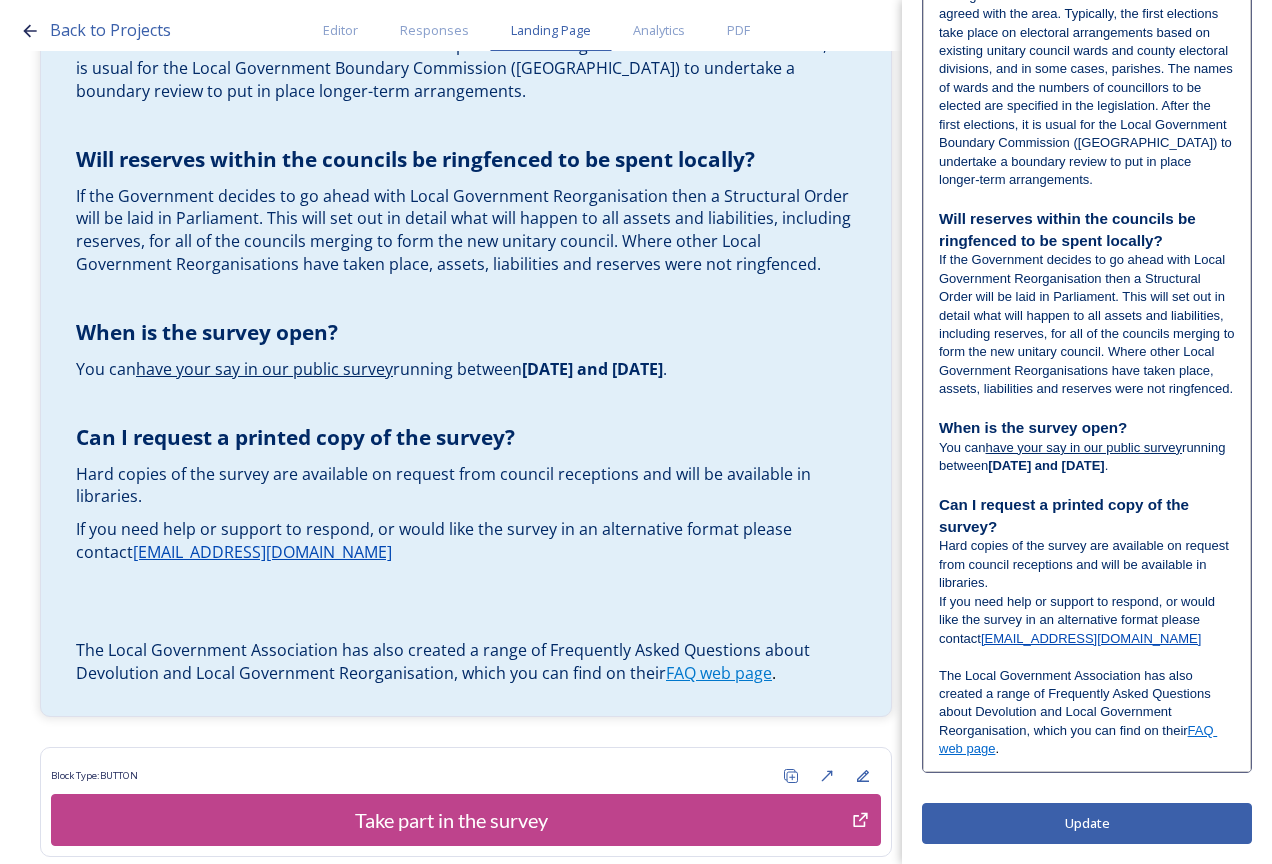 scroll, scrollTop: 3471, scrollLeft: 0, axis: vertical 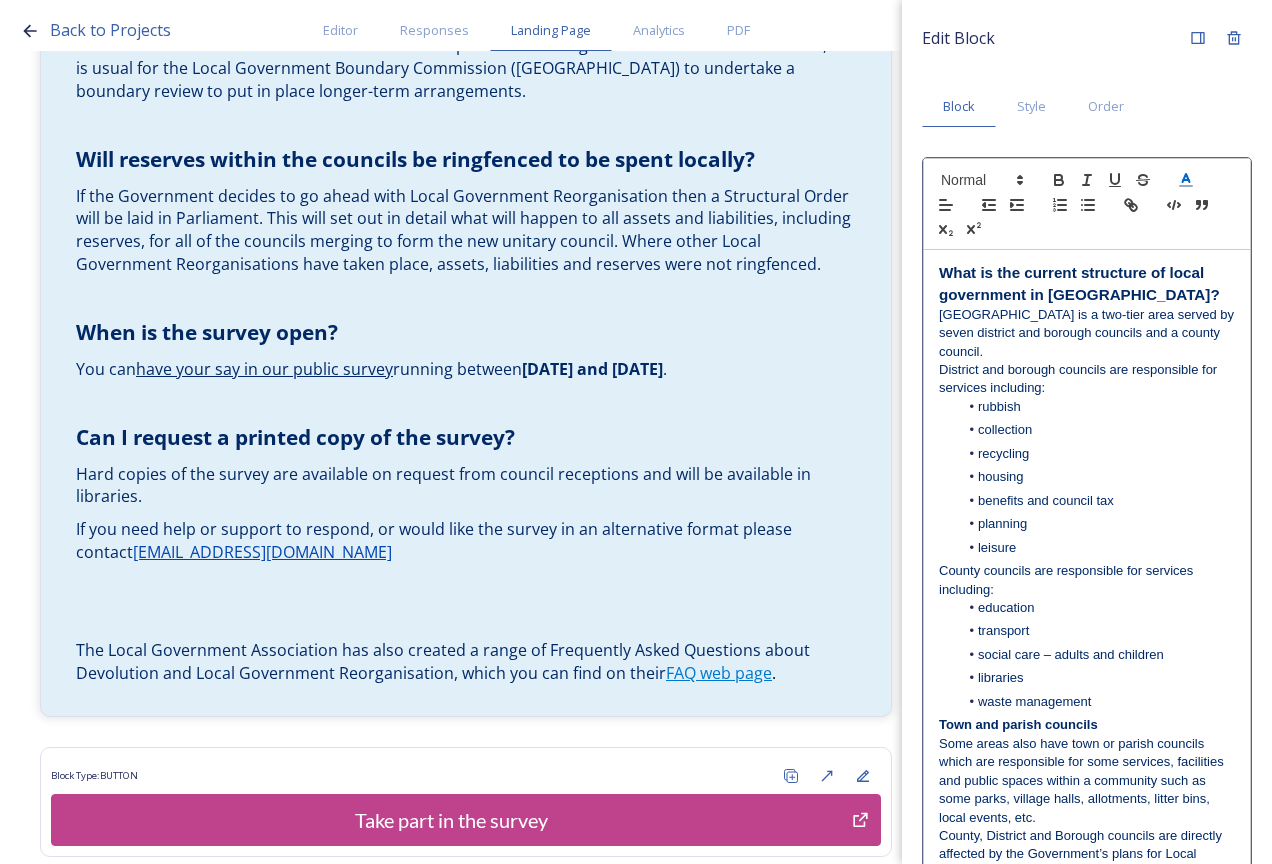click on "Edit Block Block Style Order                                                                                                                                                                           What is the current structure of local government in [GEOGRAPHIC_DATA]? [GEOGRAPHIC_DATA] is a two-tier area served by seven district and borough councils and a county council. District and borough councils are responsible for services including: rubbish collection recycling housing benefits and council tax planning leisure County councils are responsible for services including: education transport social care – adults and children libraries waste management Town and parish councils Some areas also have town or parish councils which are responsible for some services, facilities and public spaces within a community such as some parks, village halls, allotments, litter bins, local events, etc. Can councils opt out of this process? What if councils don’t agree on one plan? Who will have the final say? Government's website. ." at bounding box center (1087, 2073) 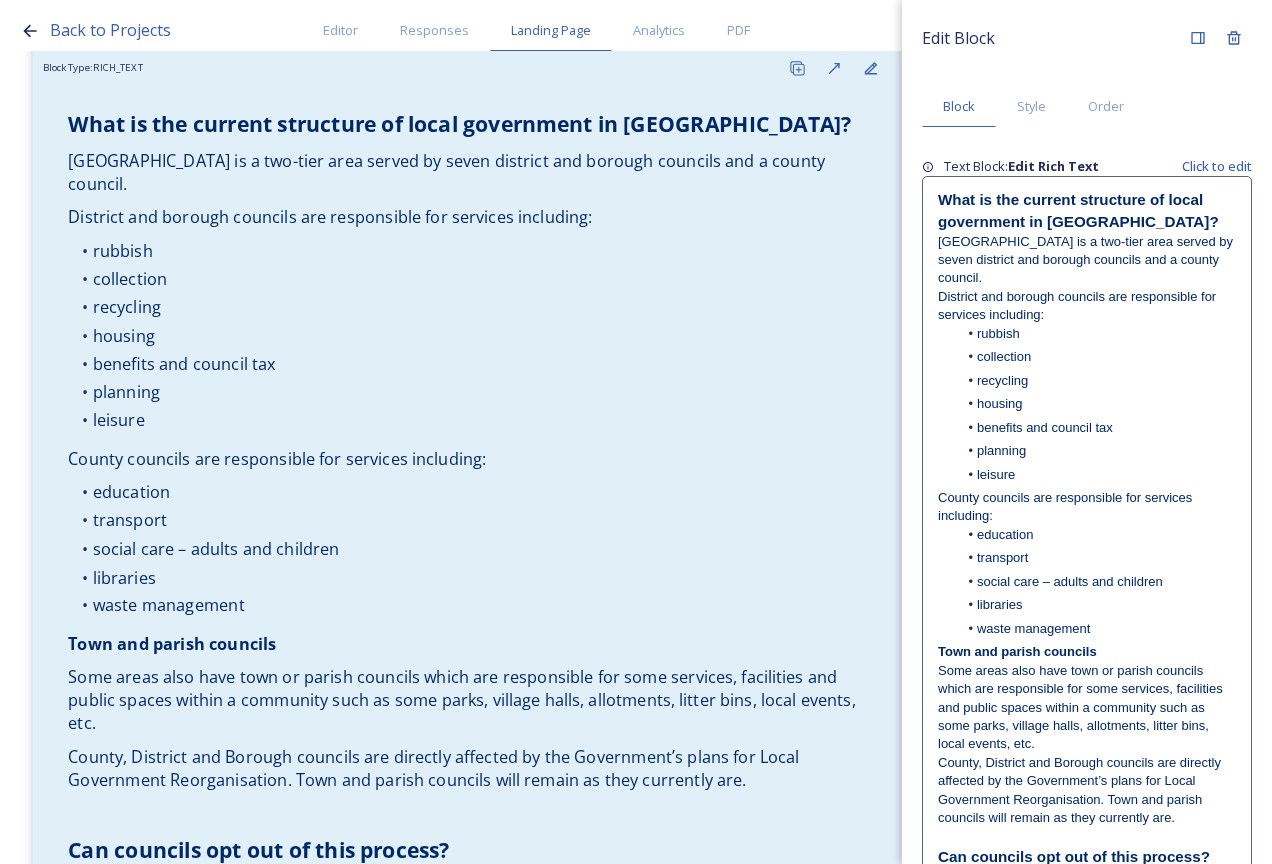 scroll, scrollTop: 2984, scrollLeft: 0, axis: vertical 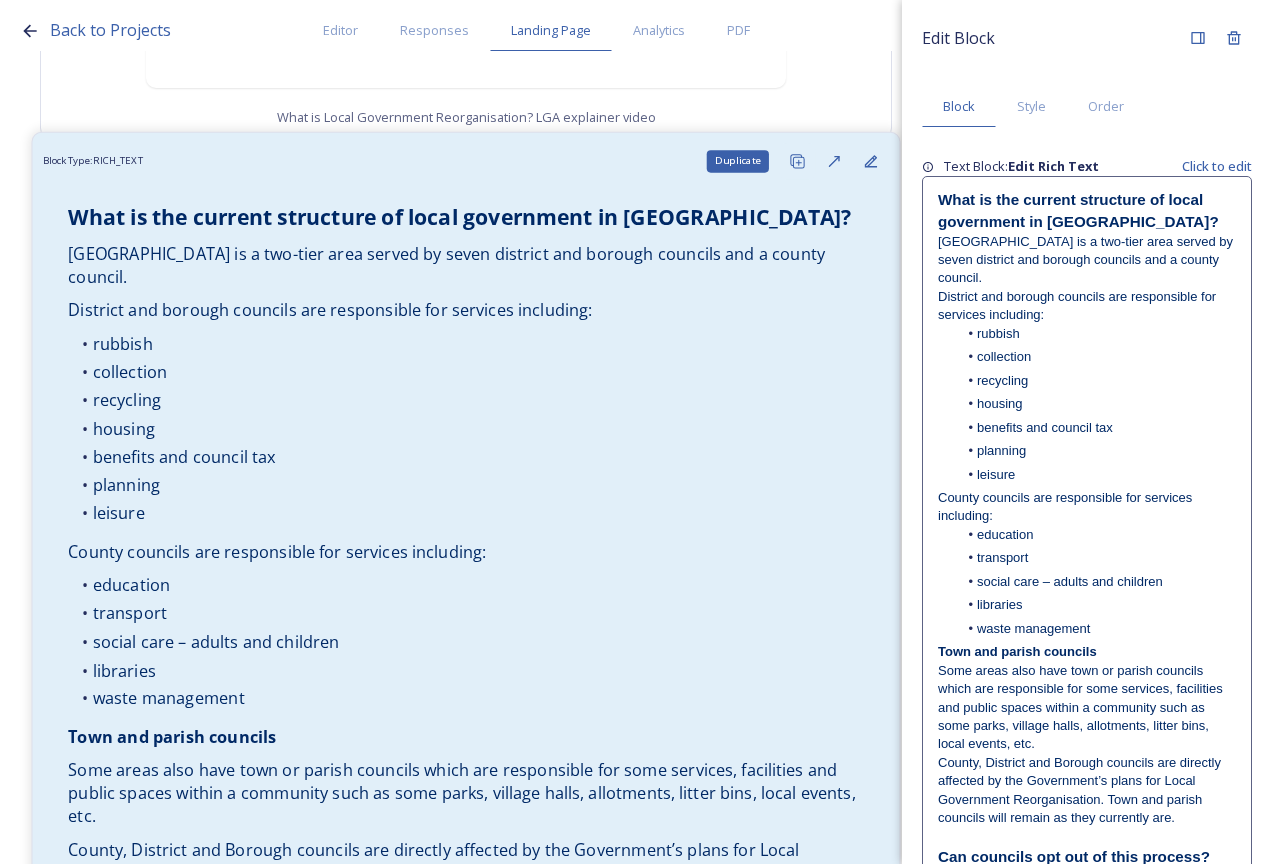click 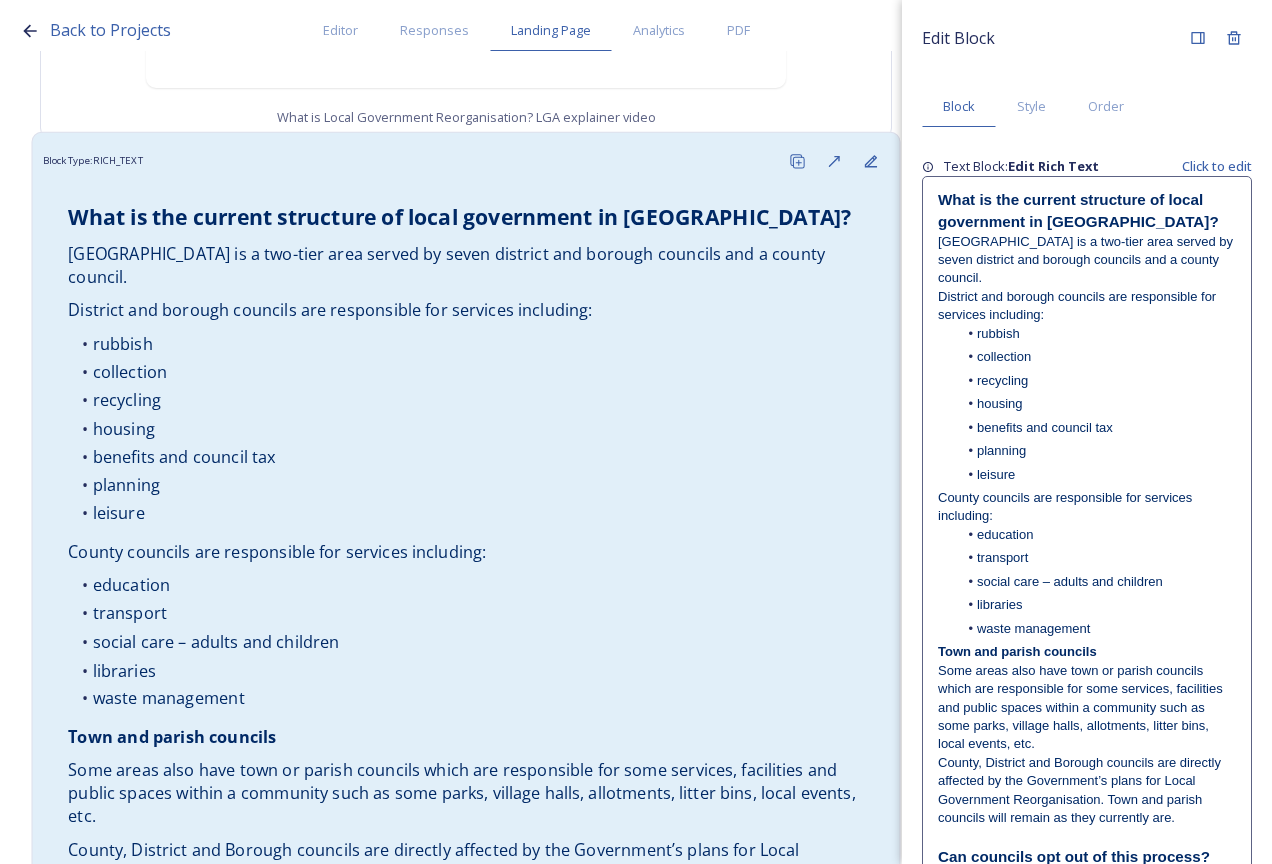 click on "rubbish" at bounding box center [466, 344] 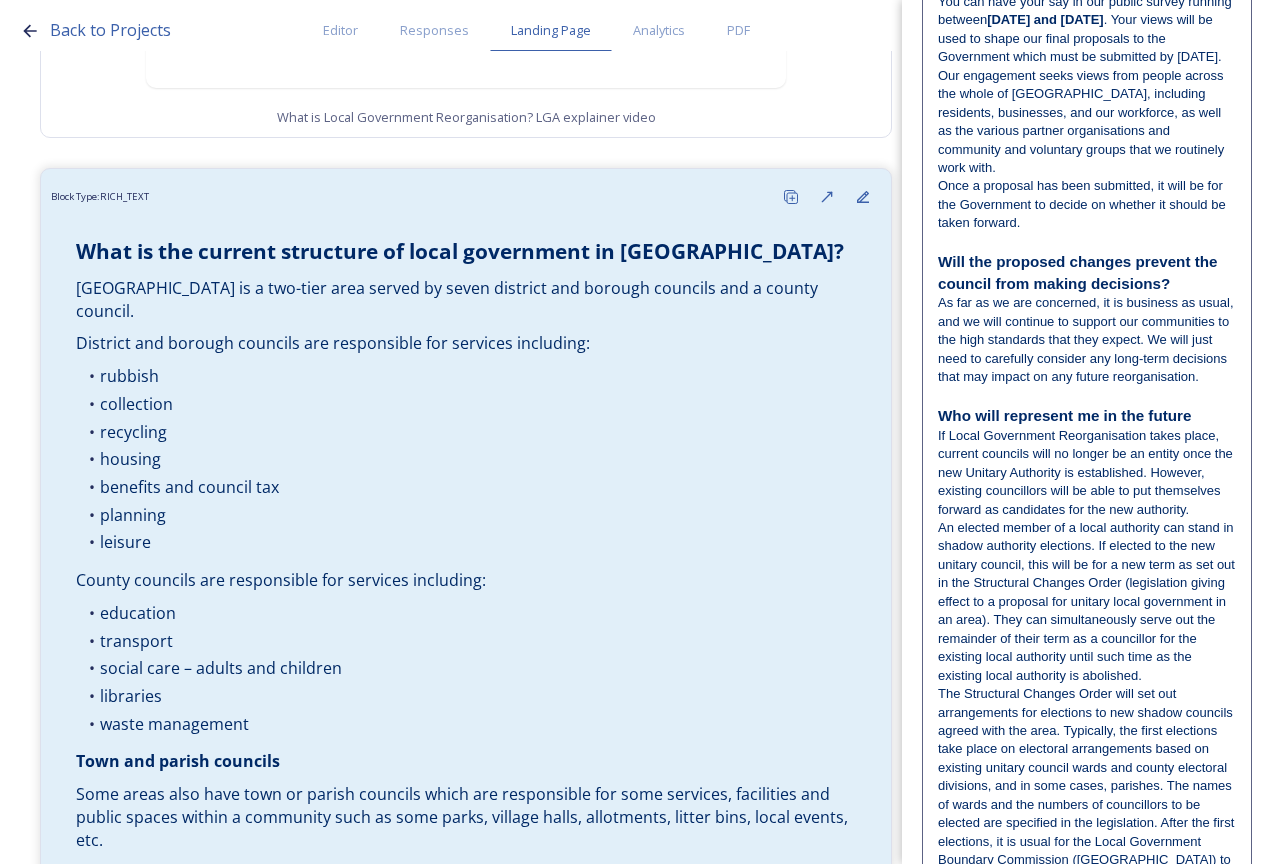scroll, scrollTop: 2500, scrollLeft: 0, axis: vertical 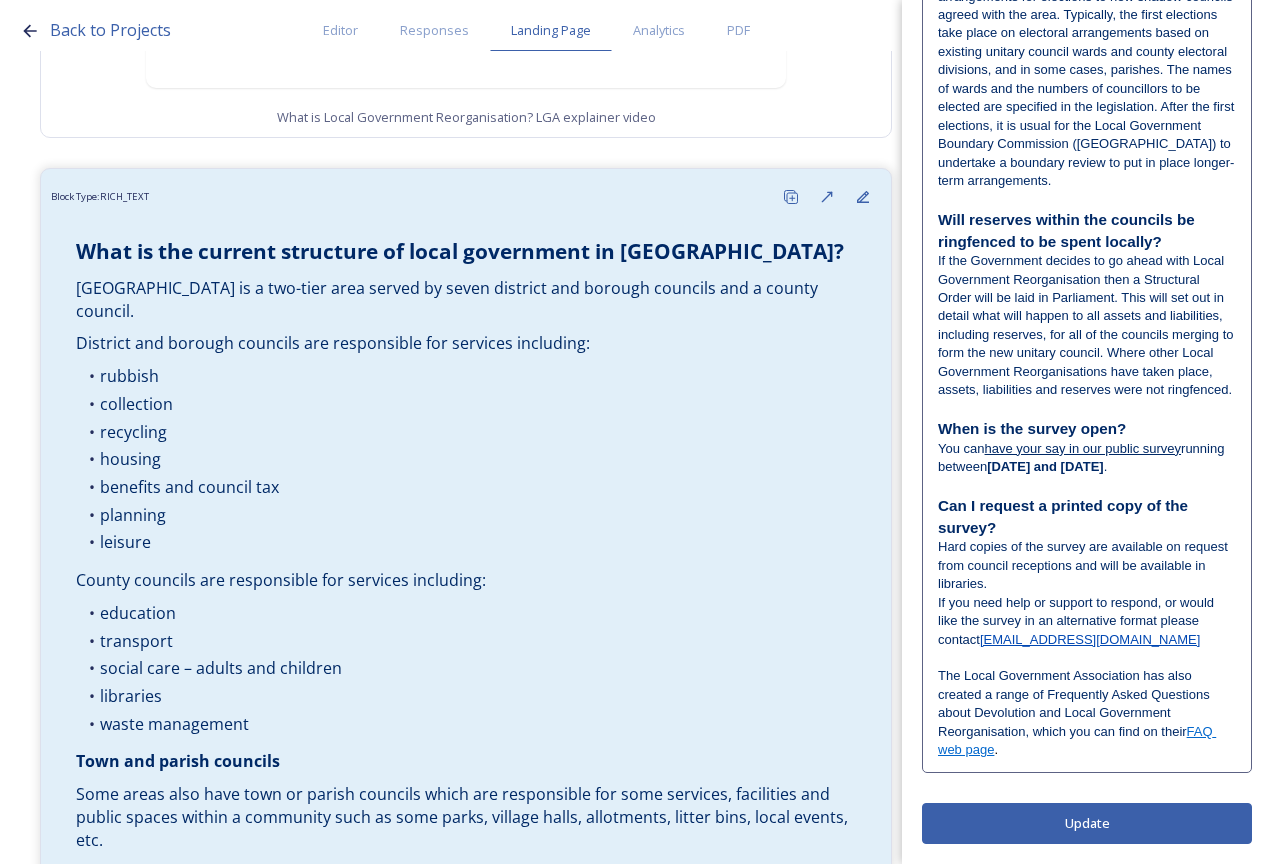 drag, startPoint x: 942, startPoint y: 369, endPoint x: 1137, endPoint y: 746, distance: 424.44553 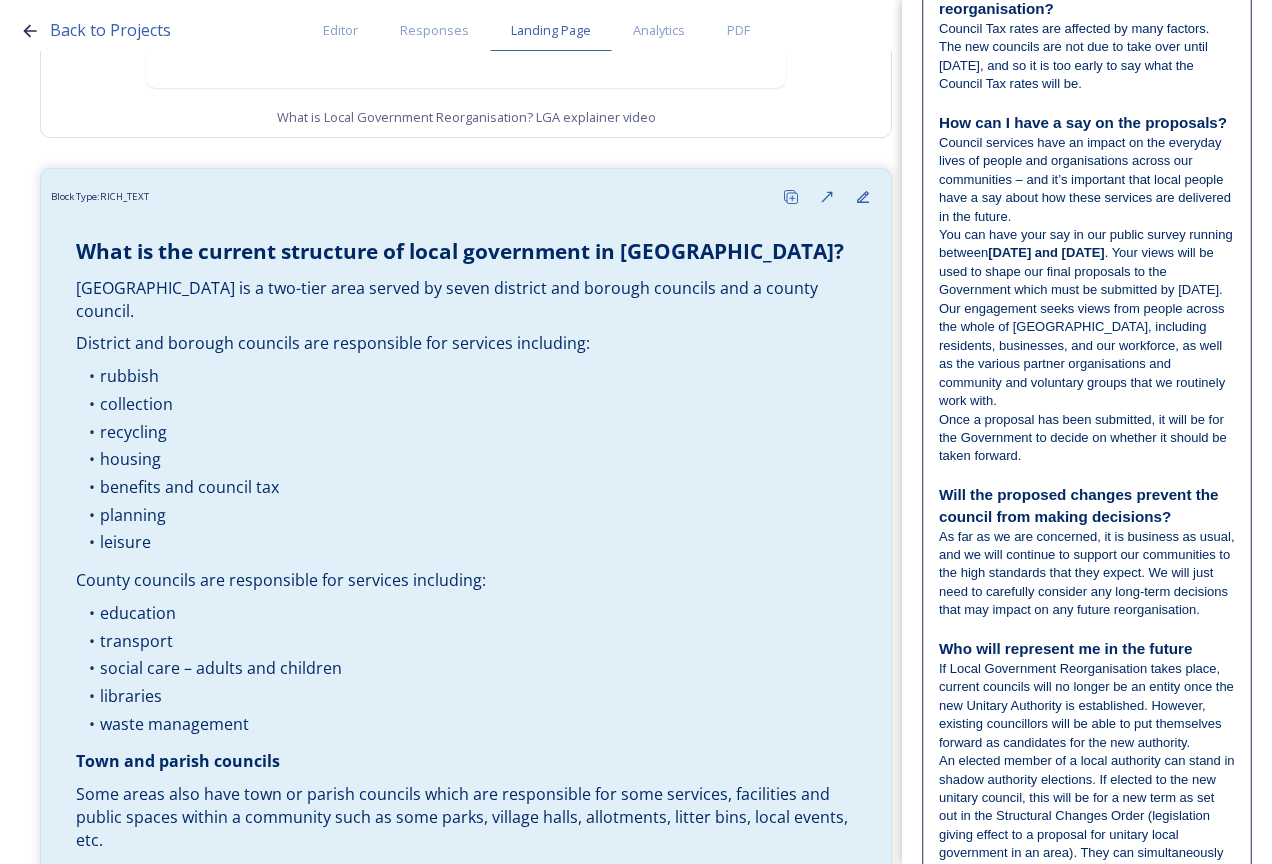 scroll, scrollTop: 2297, scrollLeft: 0, axis: vertical 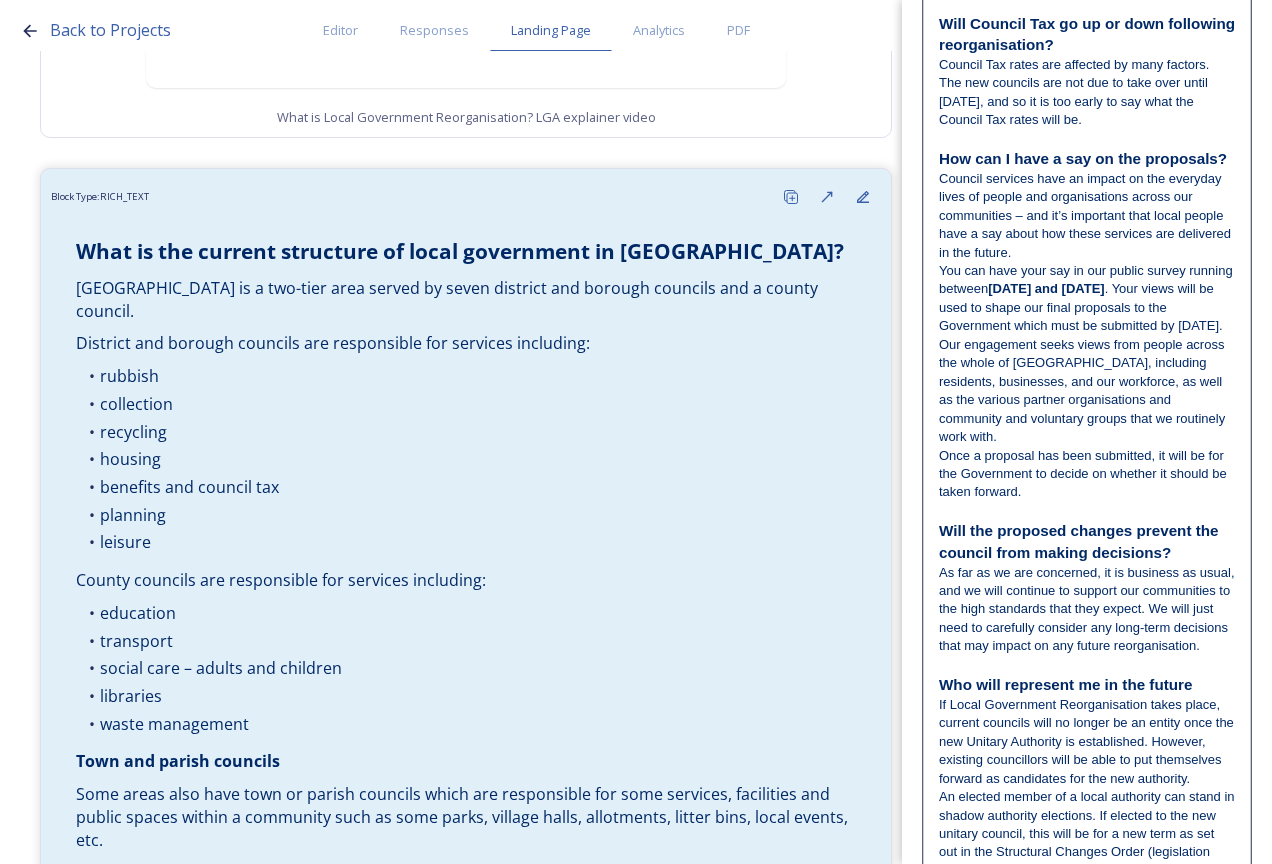 drag, startPoint x: 1018, startPoint y: 815, endPoint x: 943, endPoint y: 234, distance: 585.8208 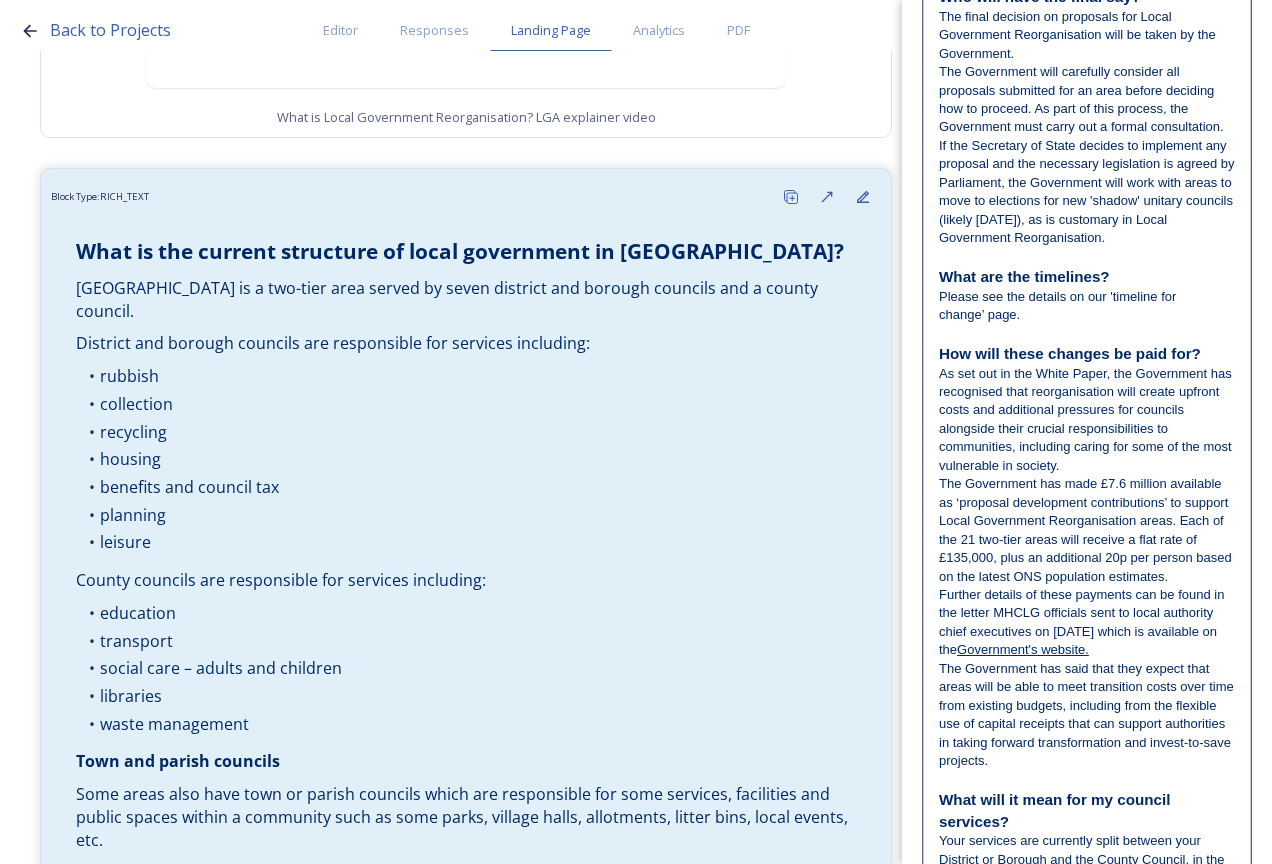 scroll, scrollTop: 1742, scrollLeft: 0, axis: vertical 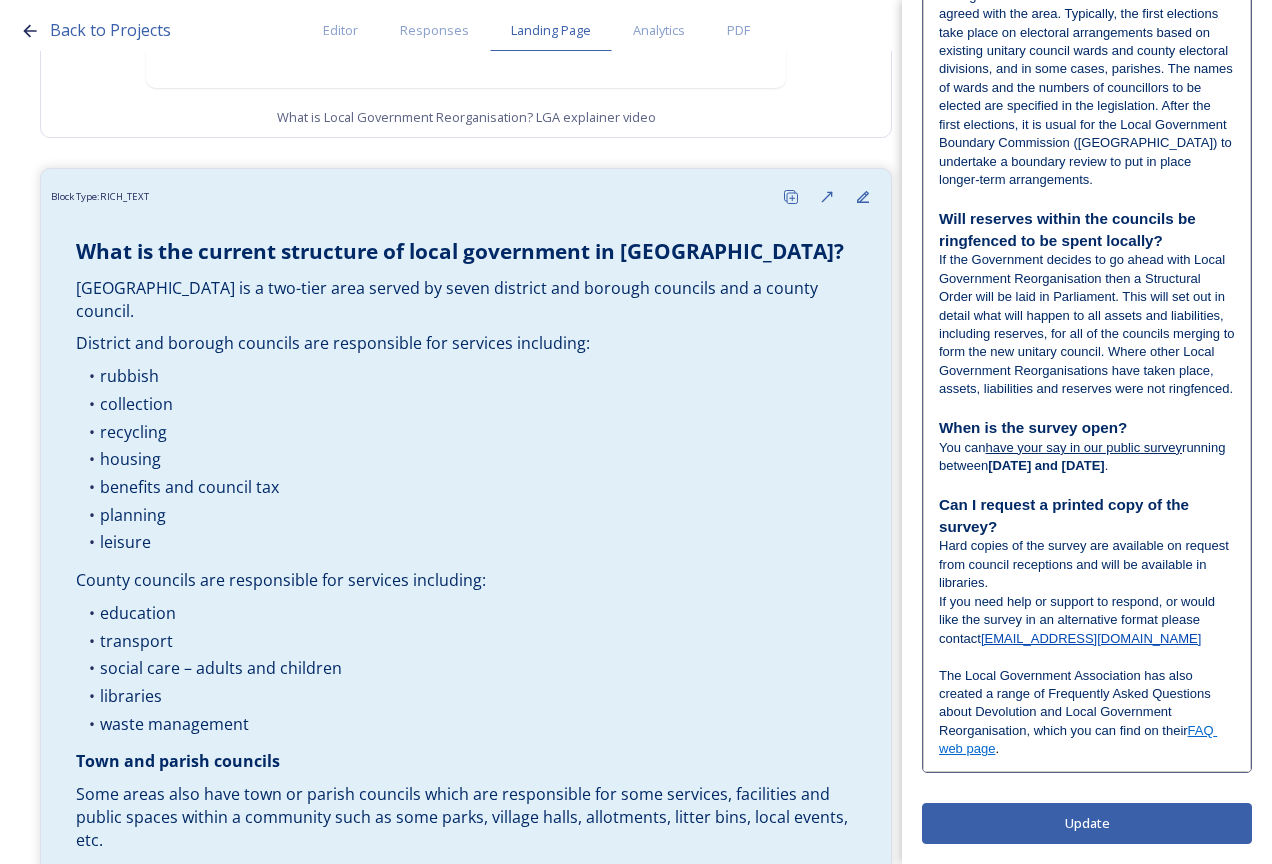 drag, startPoint x: 943, startPoint y: 440, endPoint x: 1000, endPoint y: 744, distance: 309.29758 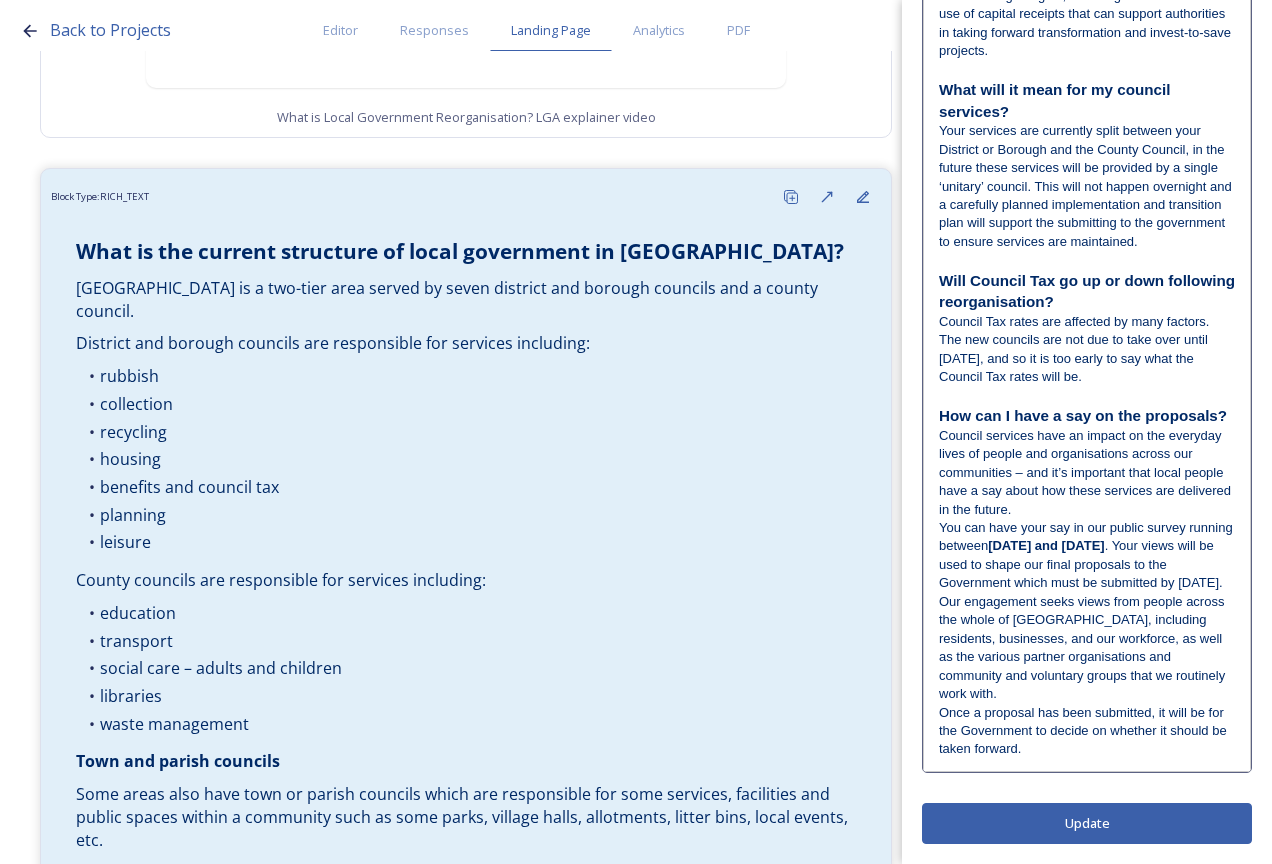 scroll, scrollTop: 2154, scrollLeft: 0, axis: vertical 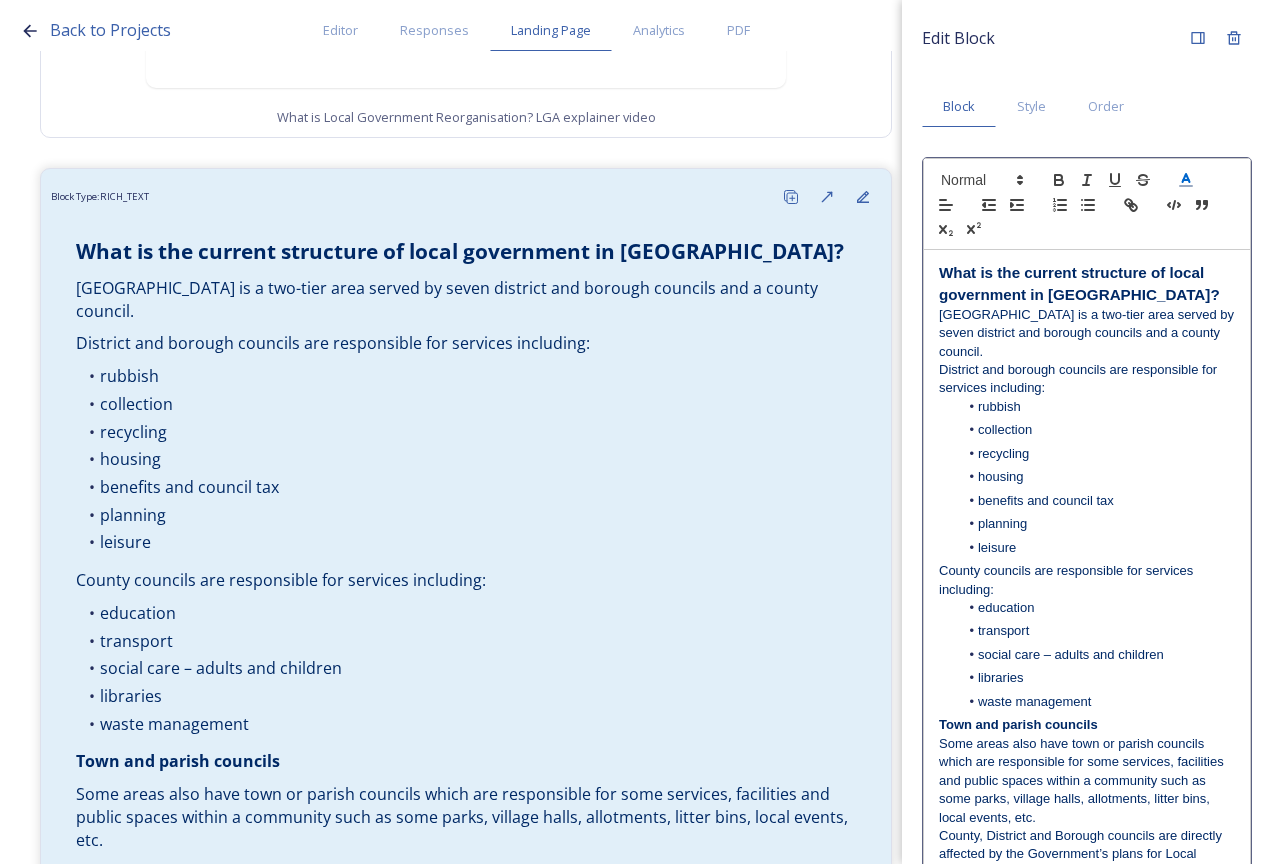 click on "Edit Block Block Style Order                                                                                                                                                                           What is the current structure of local government in [GEOGRAPHIC_DATA]? [GEOGRAPHIC_DATA] is a two-tier area served by seven district and borough councils and a county council. District and borough councils are responsible for services including: rubbish collection recycling housing benefits and council tax planning leisure County councils are responsible for services including: education transport social care – adults and children libraries waste management Town and parish councils Some areas also have town or parish councils which are responsible for some services, facilities and public spaces within a community such as some parks, village halls, allotments, litter bins, local events, etc. Can councils opt out of this process? What if councils don’t agree on one plan? Who will have the final say? Government's website." at bounding box center (1087, 1452) 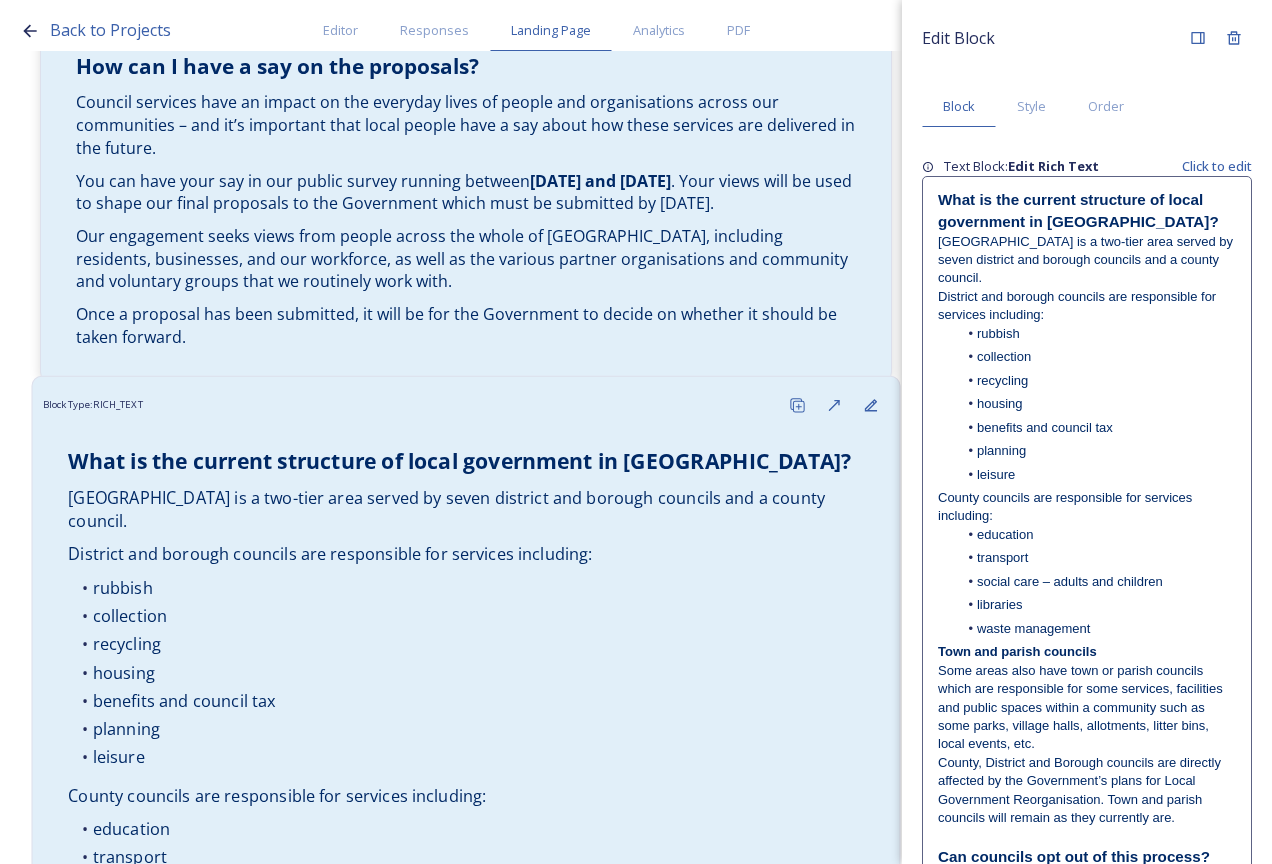 scroll, scrollTop: 5284, scrollLeft: 0, axis: vertical 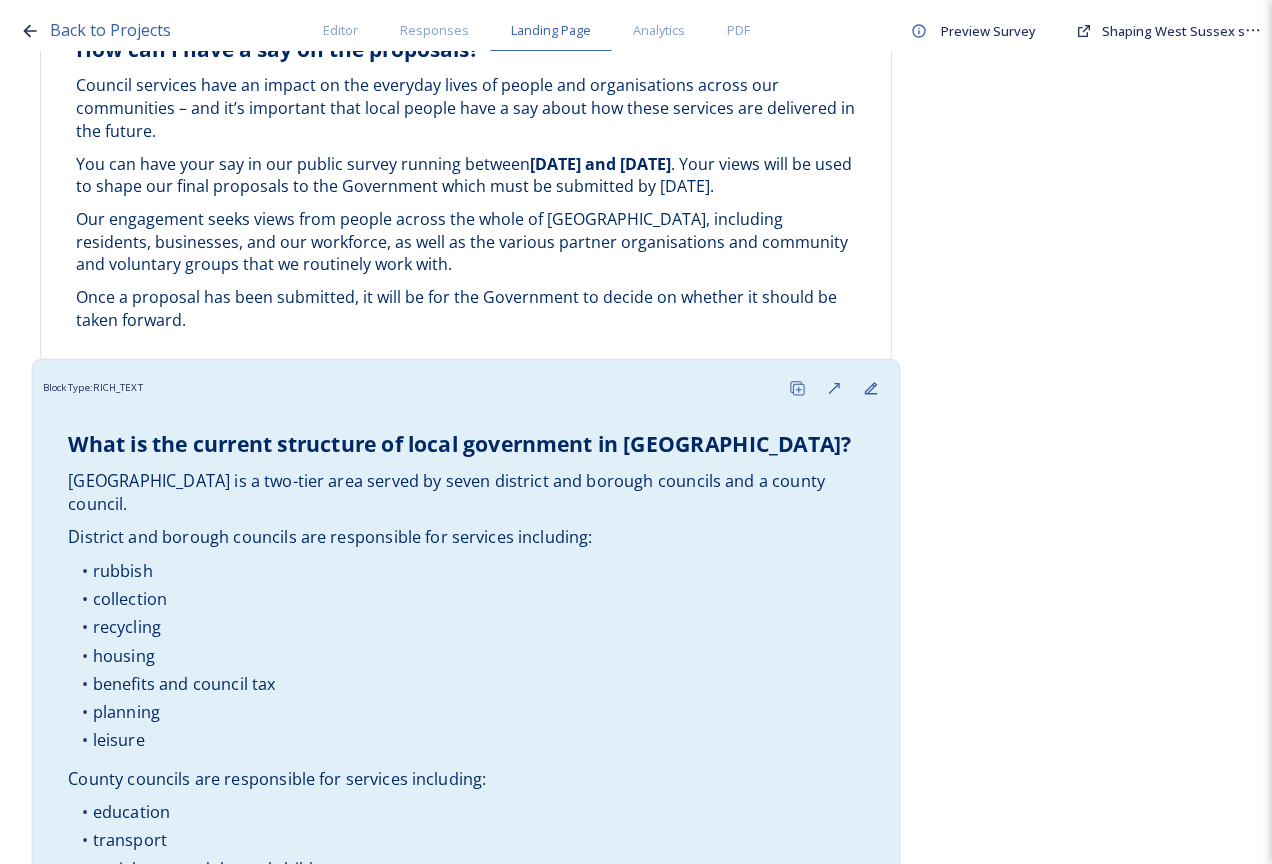 click on "What is the current structure of local government in [GEOGRAPHIC_DATA]? [GEOGRAPHIC_DATA] is a two-tier area served by seven district and borough councils and a county council. District and borough councils are responsible for services including: rubbish collection recycling housing benefits and council tax planning leisure County councils are responsible for services including: education transport social care – adults and children libraries waste management Town and parish councils Some areas also have town or parish councils which are responsible for some services, facilities and public spaces within a community such as some parks, village halls, allotments, litter bins, local events, etc. County, District and Borough councils are directly affected by the Government’s plans for Local Government Reorganisation. Town and parish councils will remain as they currently are. Can councils opt out of this process? What if councils don’t agree on one plan? Who will have the final say? What are the timelines?  You can  . ." at bounding box center [466, 2221] 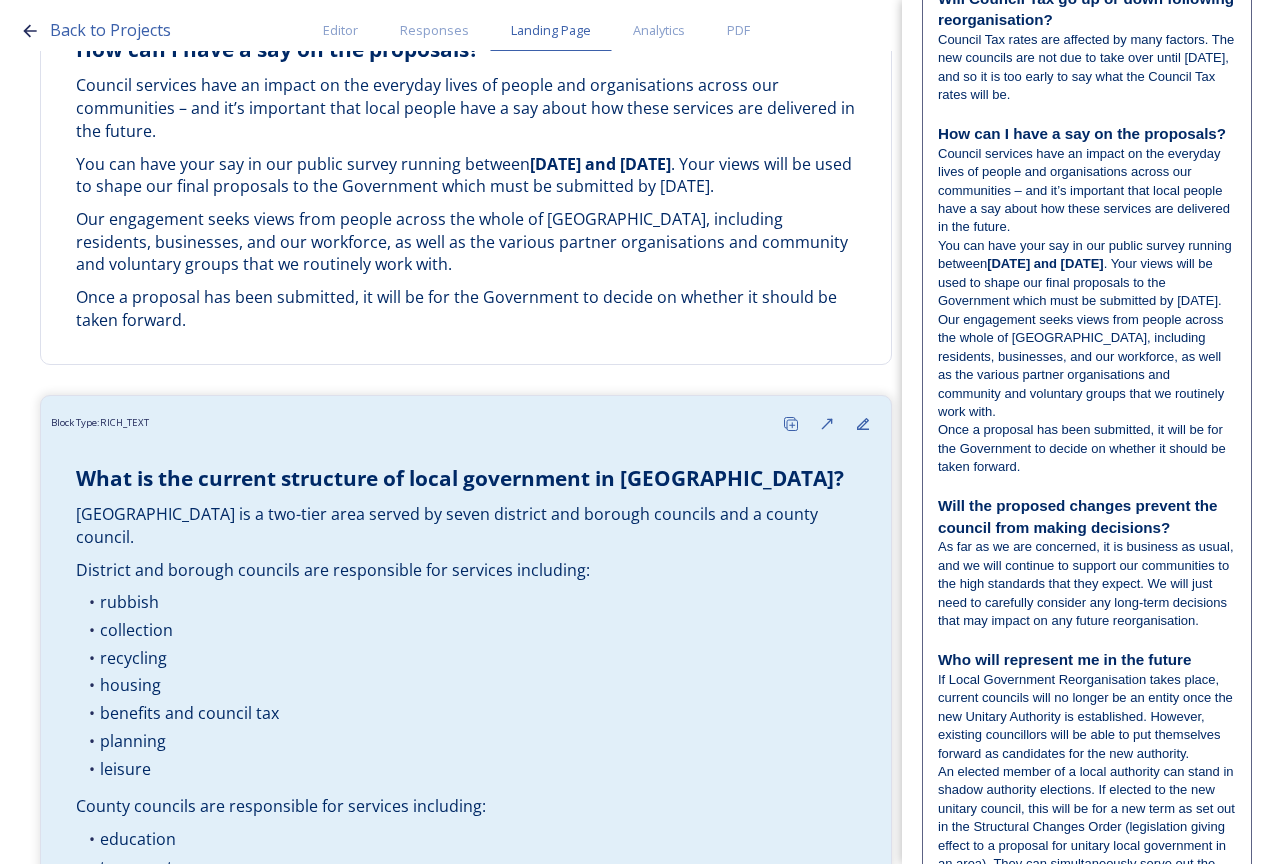 scroll, scrollTop: 2300, scrollLeft: 0, axis: vertical 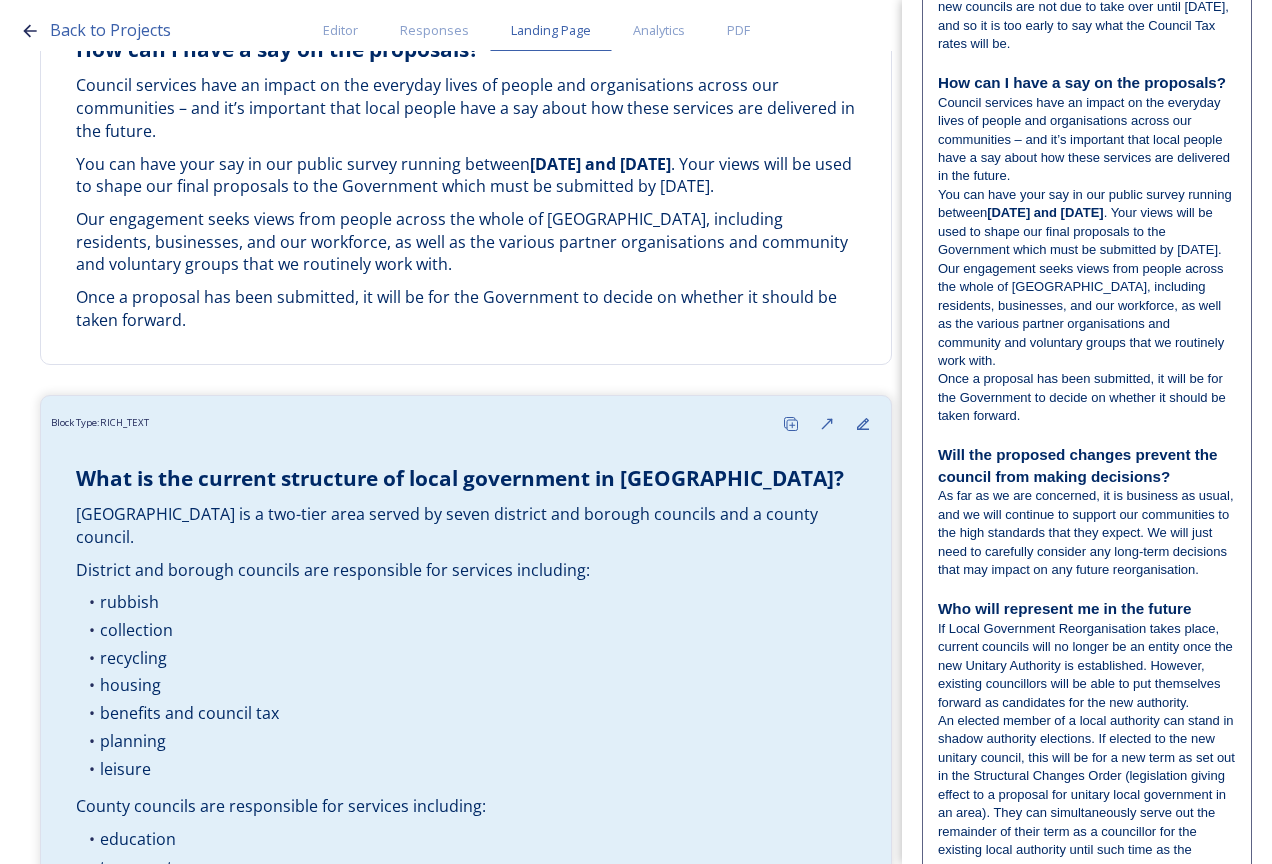 click at bounding box center [1087, 435] 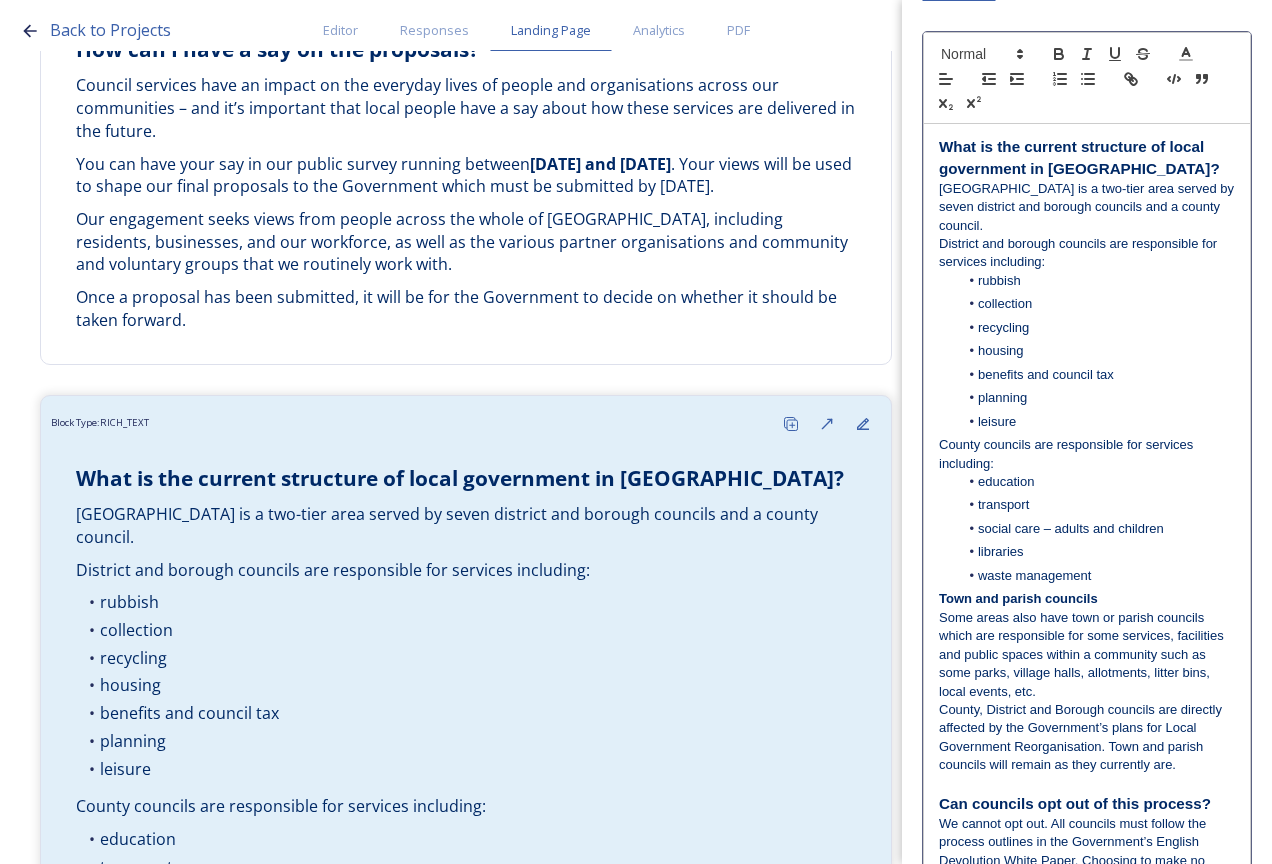 scroll, scrollTop: 0, scrollLeft: 0, axis: both 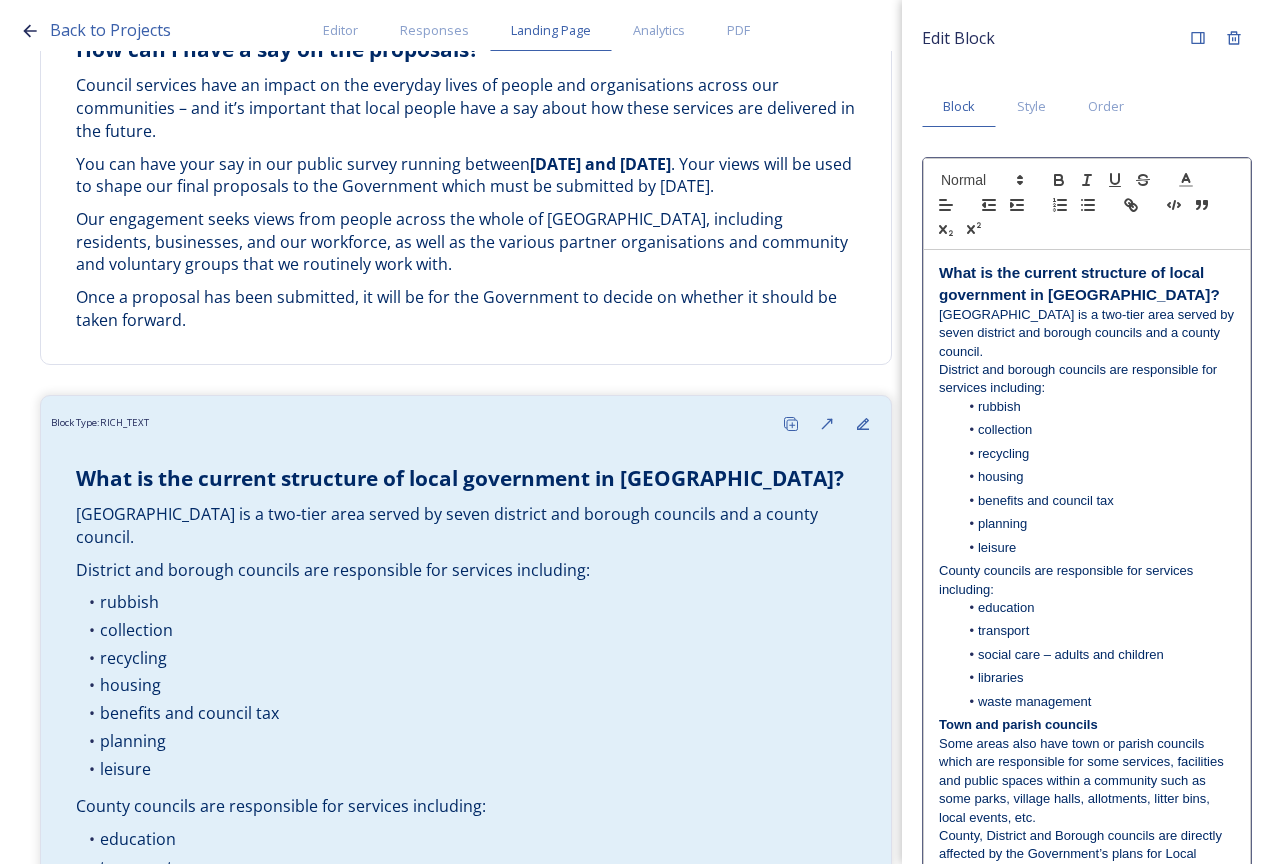 drag, startPoint x: 1102, startPoint y: 607, endPoint x: 1023, endPoint y: 278, distance: 338.3519 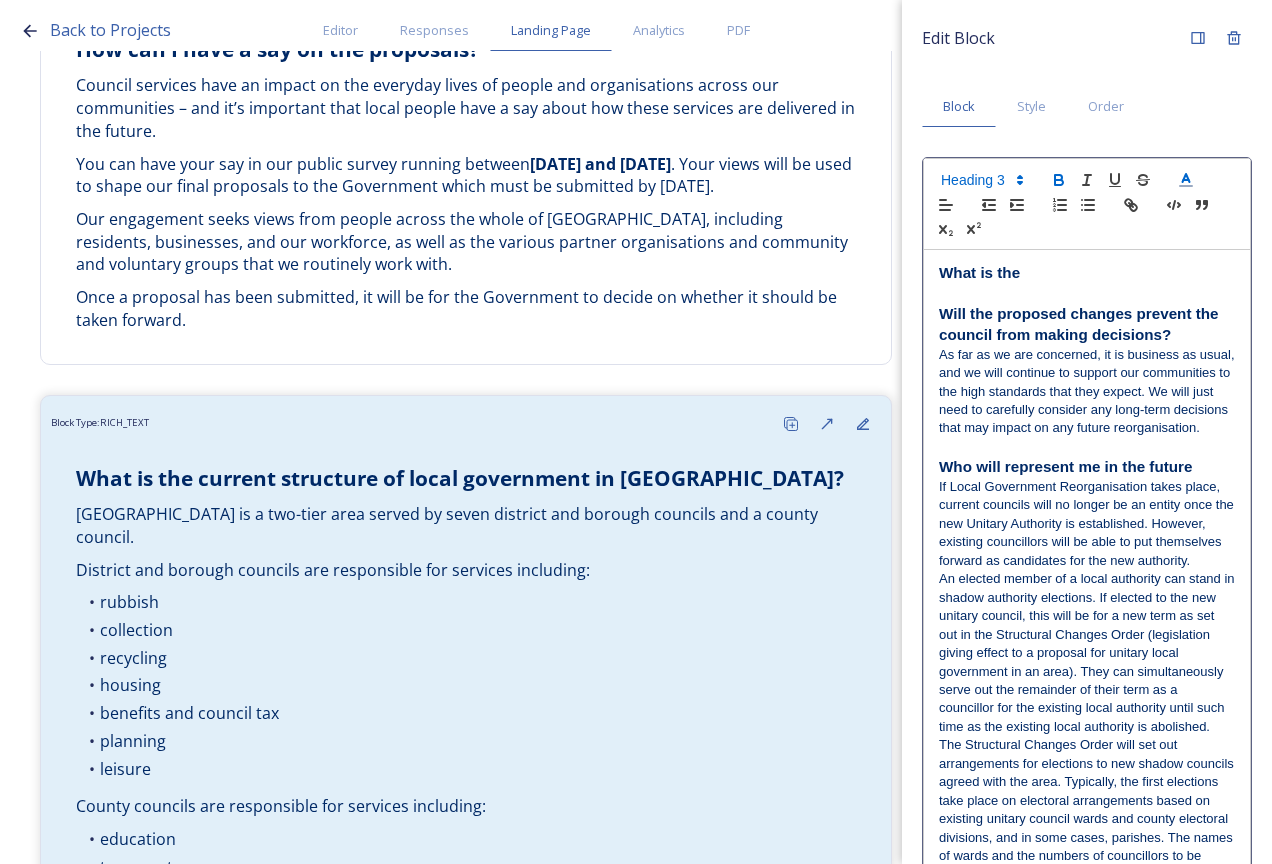 type 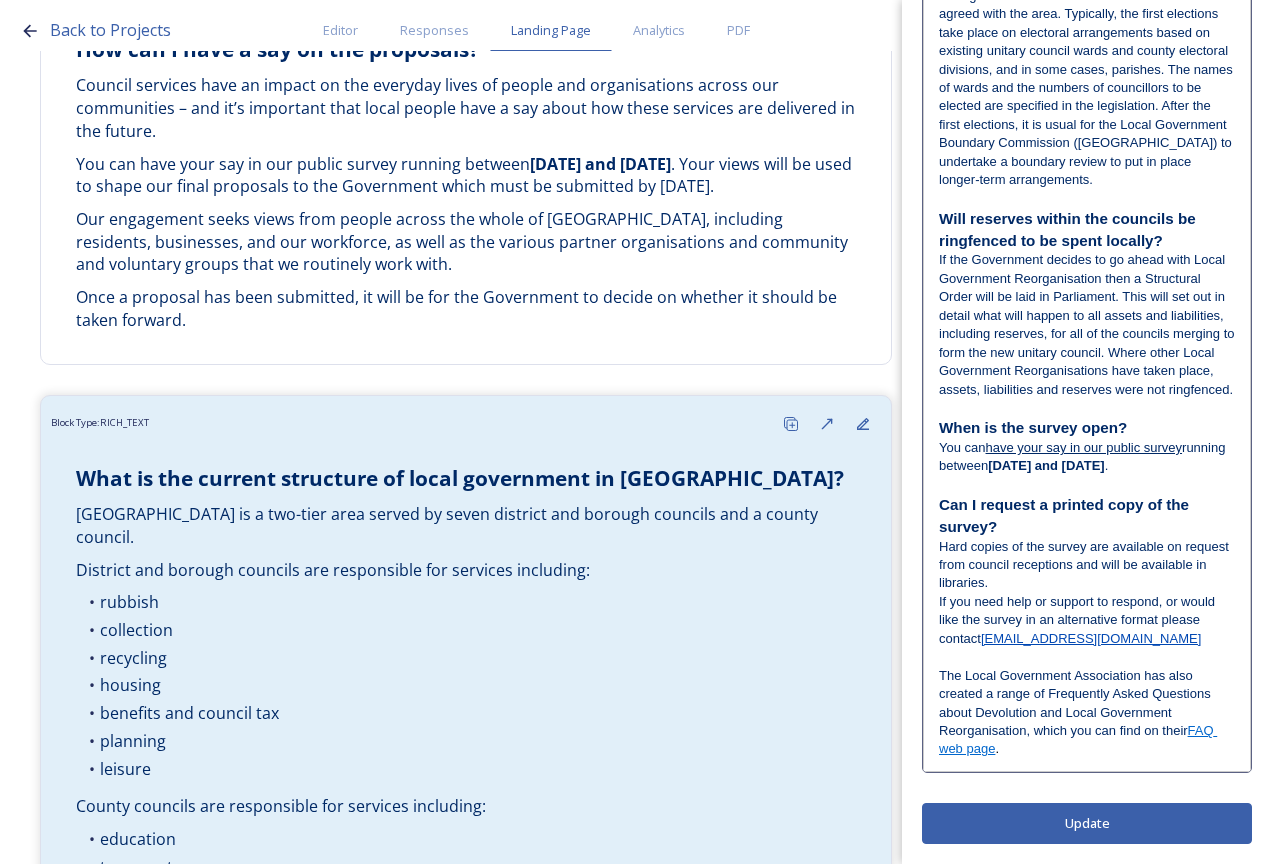 scroll, scrollTop: 802, scrollLeft: 0, axis: vertical 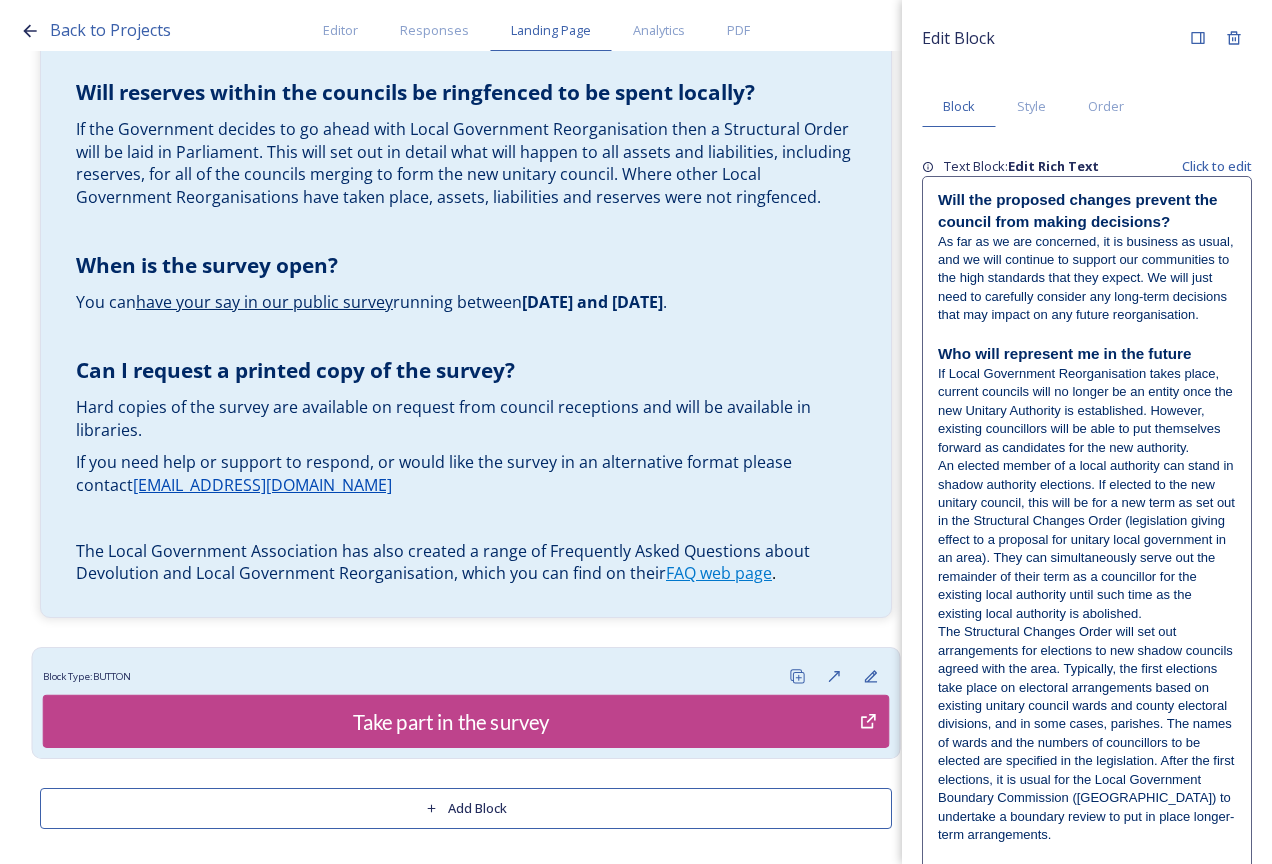 click on "Block Type:  BUTTON" at bounding box center [466, 676] 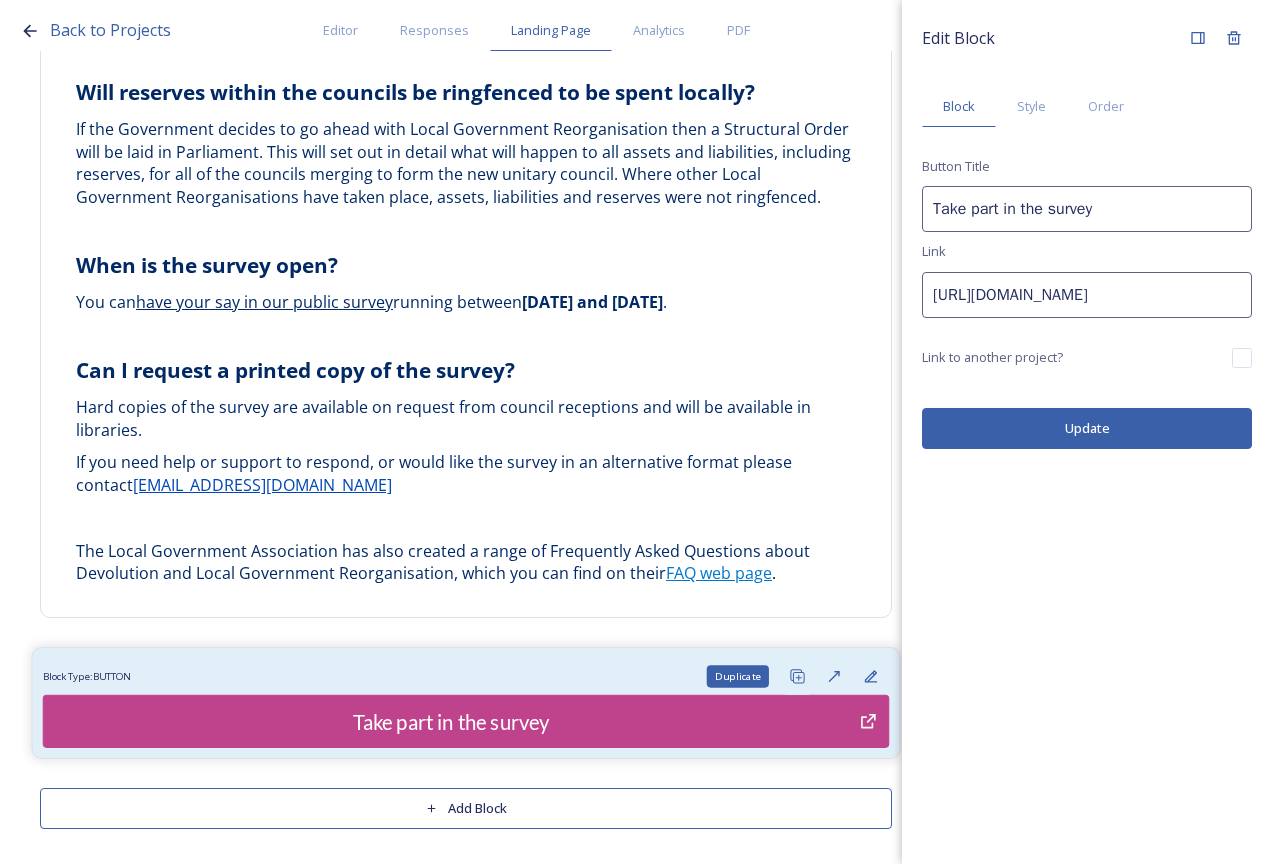 click 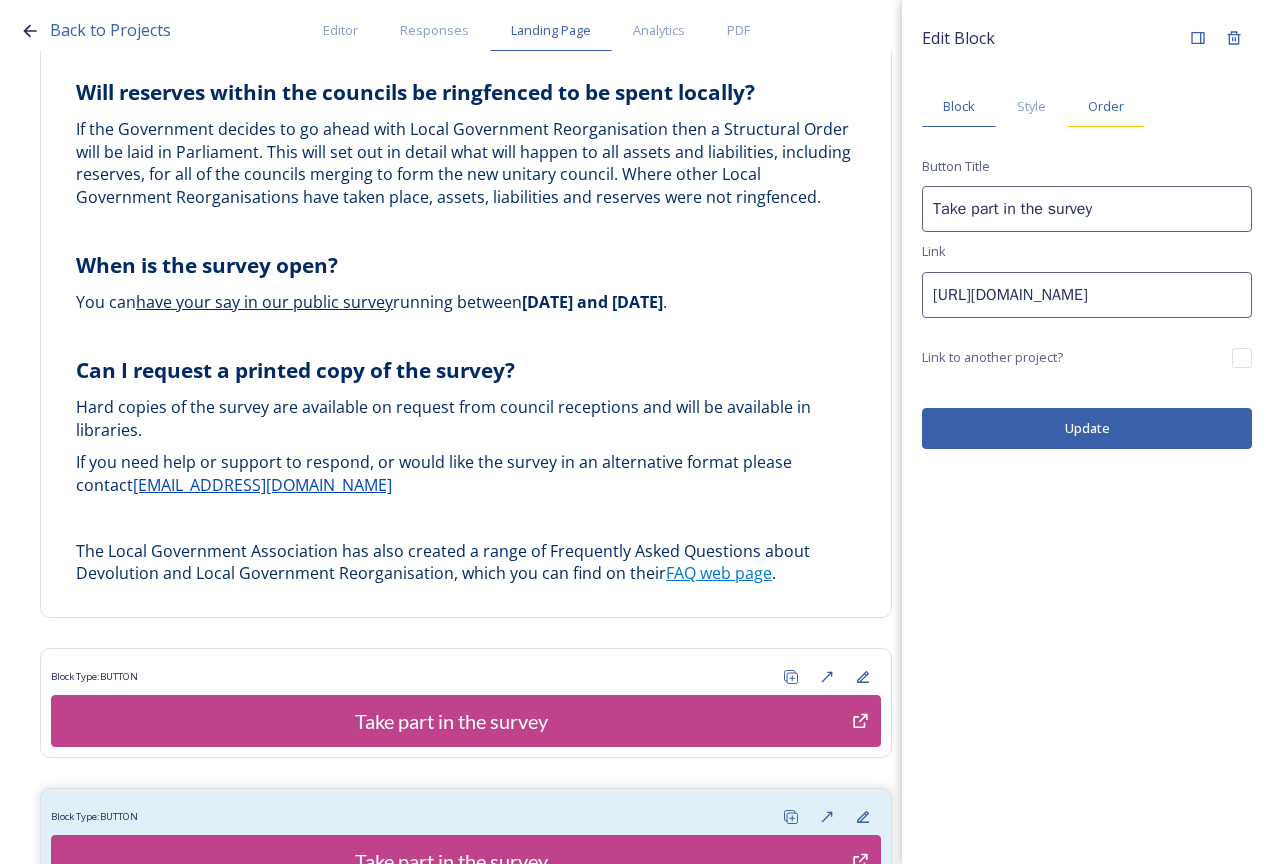 click on "Order" at bounding box center [1106, 106] 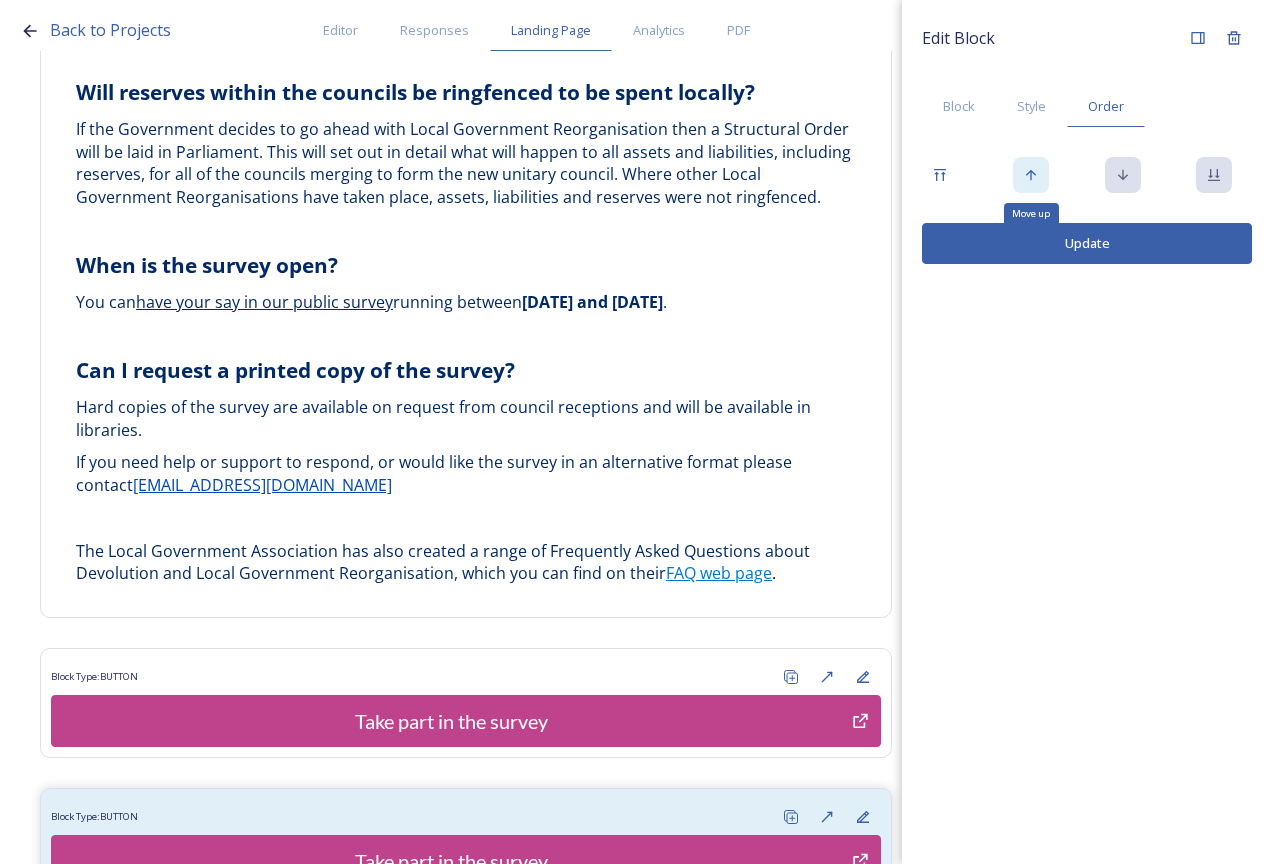 click 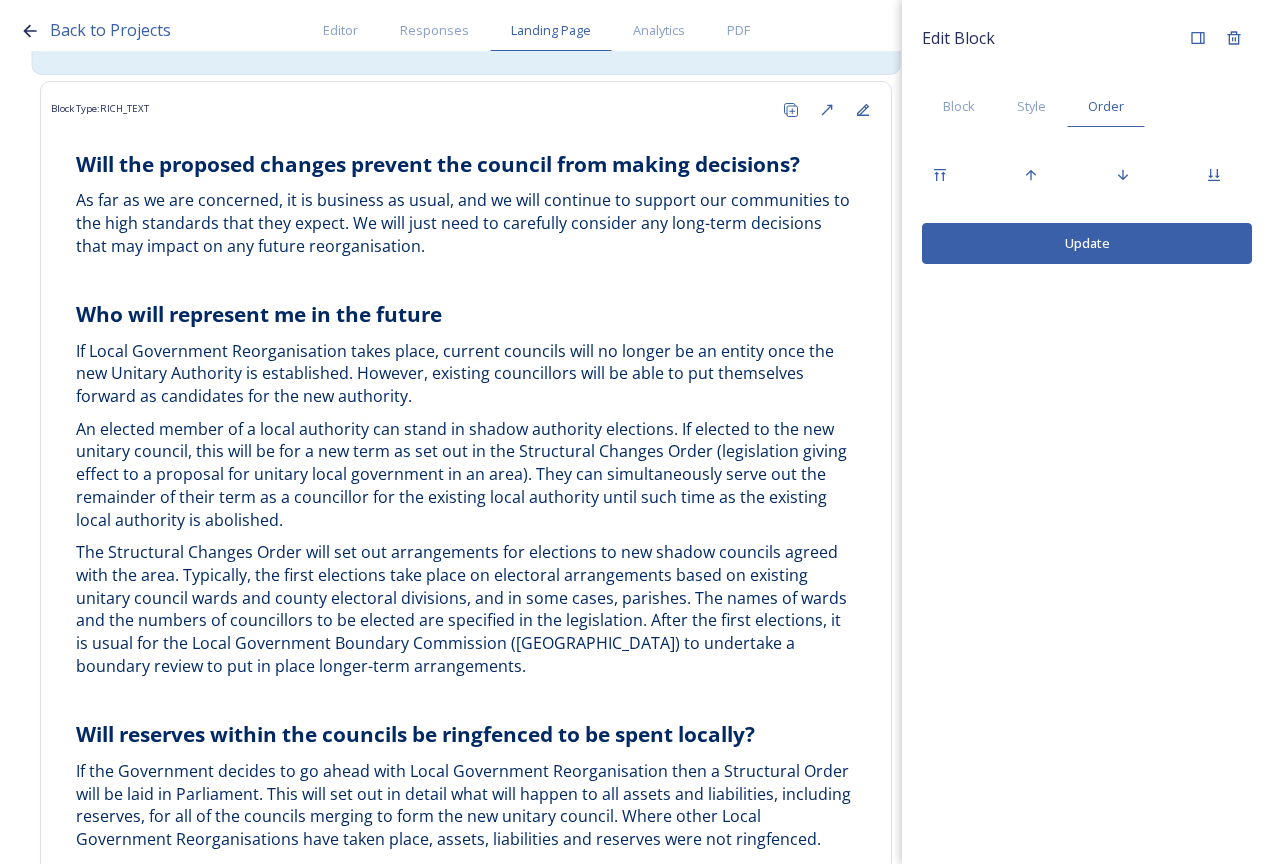 scroll, scrollTop: 5600, scrollLeft: 0, axis: vertical 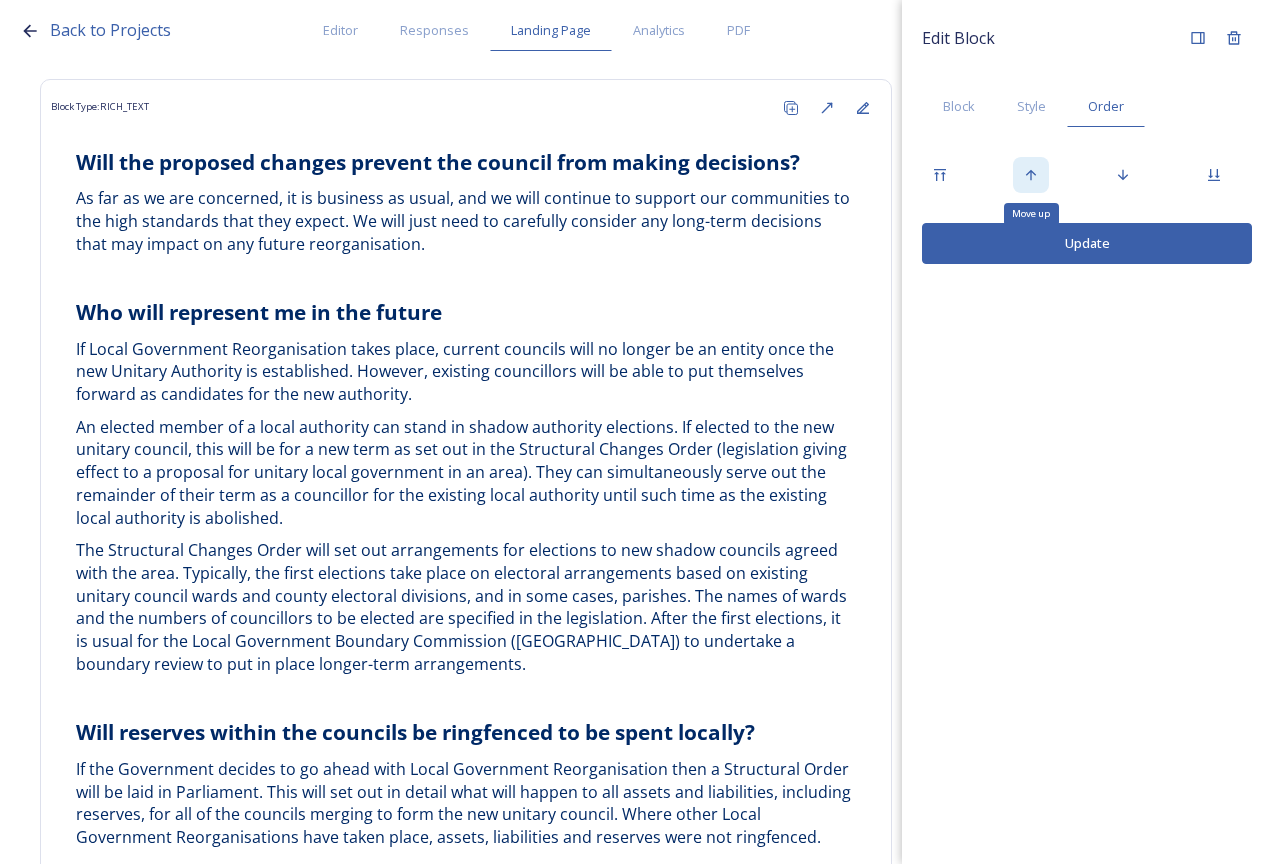 click 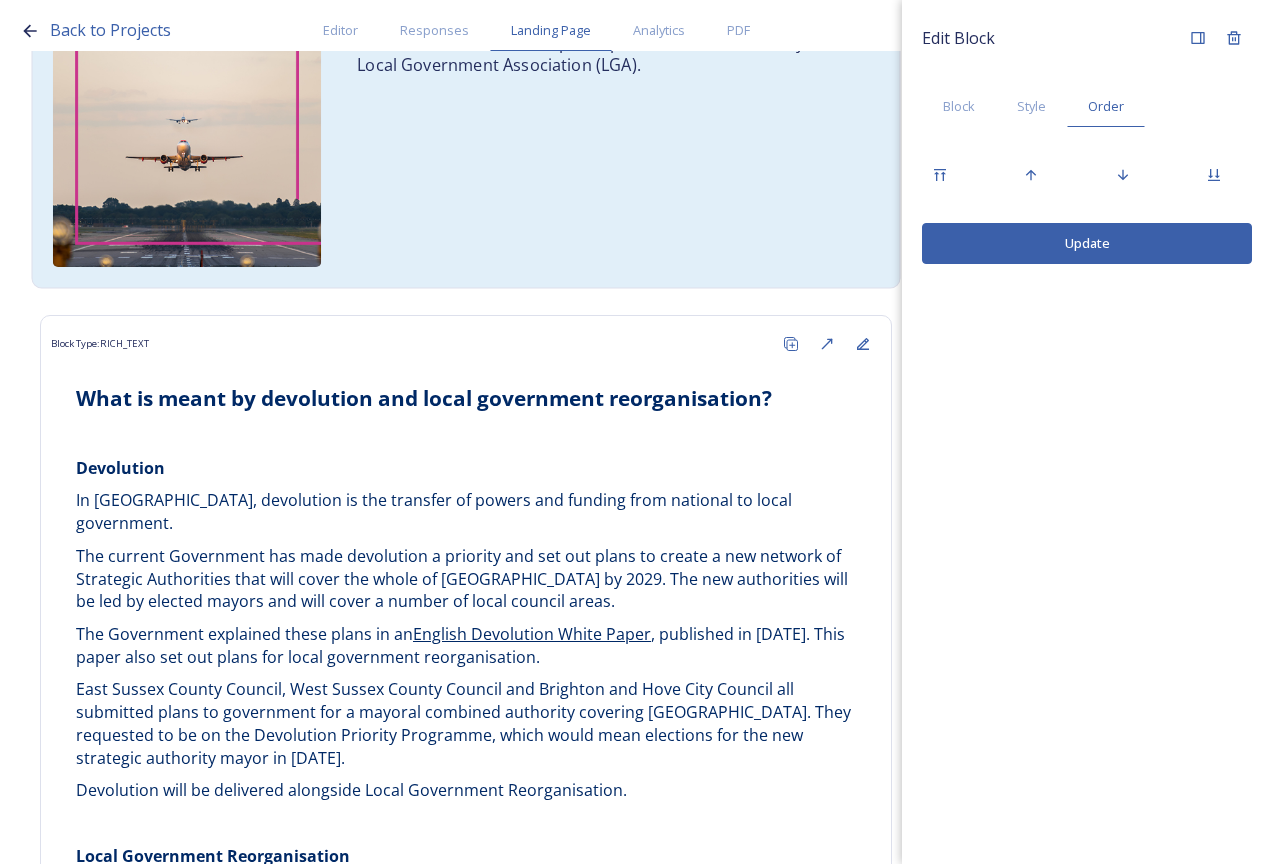 scroll, scrollTop: 80, scrollLeft: 0, axis: vertical 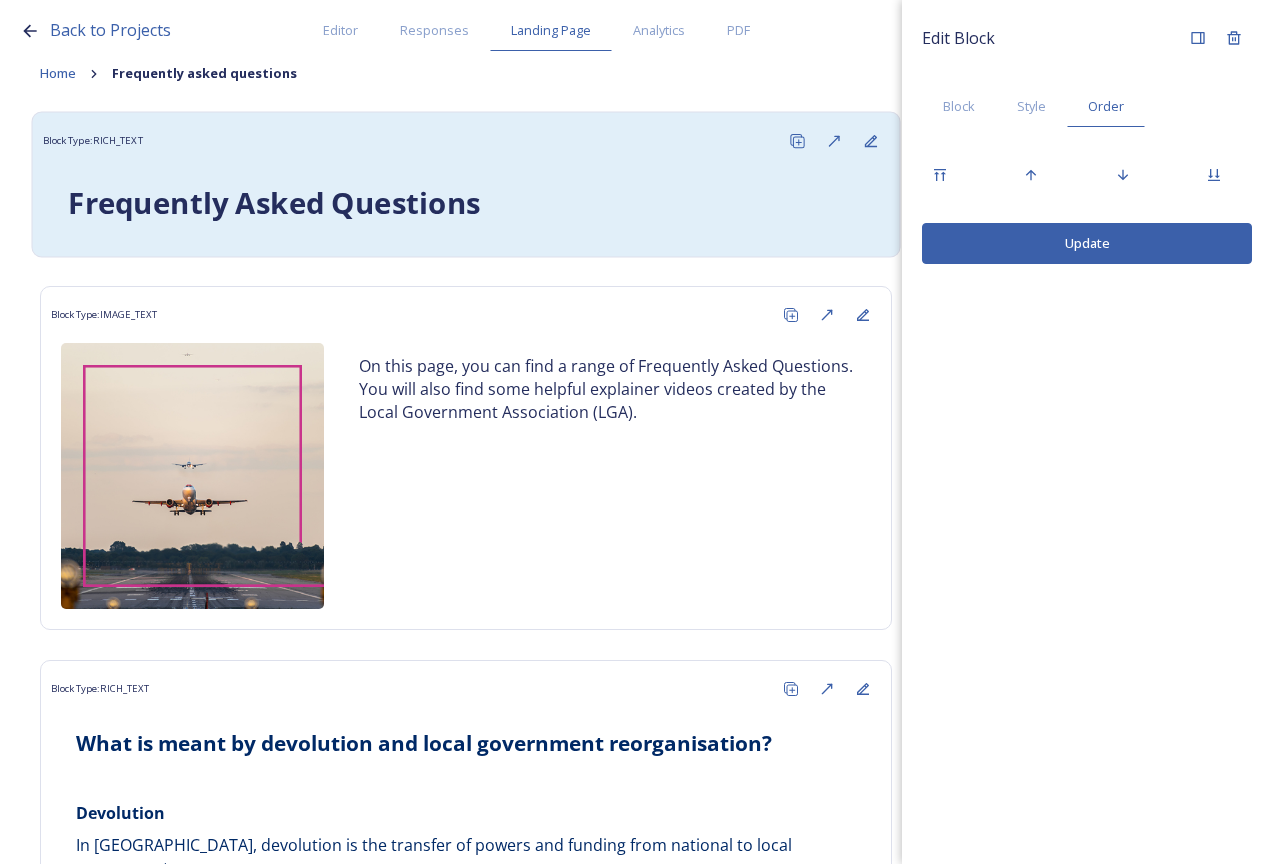 drag, startPoint x: 1040, startPoint y: 240, endPoint x: 594, endPoint y: 243, distance: 446.0101 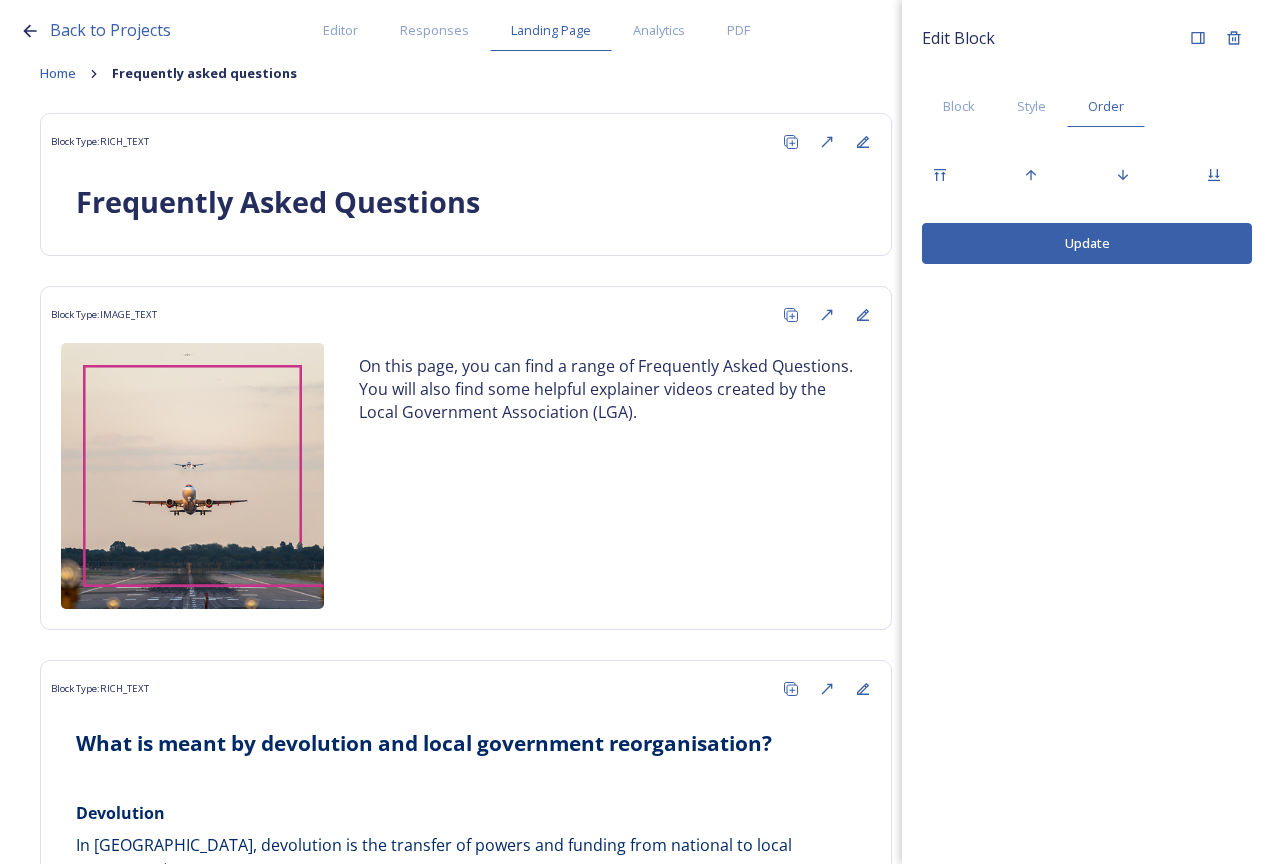 click on "Back to Projects Editor Responses Landing Page Analytics PDF Preview Survey Shaping [GEOGRAPHIC_DATA] survey Do you want to have a landing page for this project? Home Frequently asked questions Block Type:  RICH_TEXT Frequently Asked Questions Block Type:  IMAGE_TEXT On this page, you can find a range of Frequently Asked Questions. You will also find some helpful explainer videos created by the Local Government Association (LGA). Block Type:  RICH_TEXT What is meant by devolution and local government reorganisation? Devolution In [GEOGRAPHIC_DATA], devolution is the transfer of powers and funding from national to local government. The current Government has made devolution a priority and set out plans to create a new network of Strategic Authorities that will cover the whole of [GEOGRAPHIC_DATA] by 2029. The new authorities will be led by elected mayors and will cover a number of local council areas. The Government explained these plans in an  English Devolution White Paper Local Government Reorganisation Block Type:  VIDEO VIDEO   ." at bounding box center (636, 432) 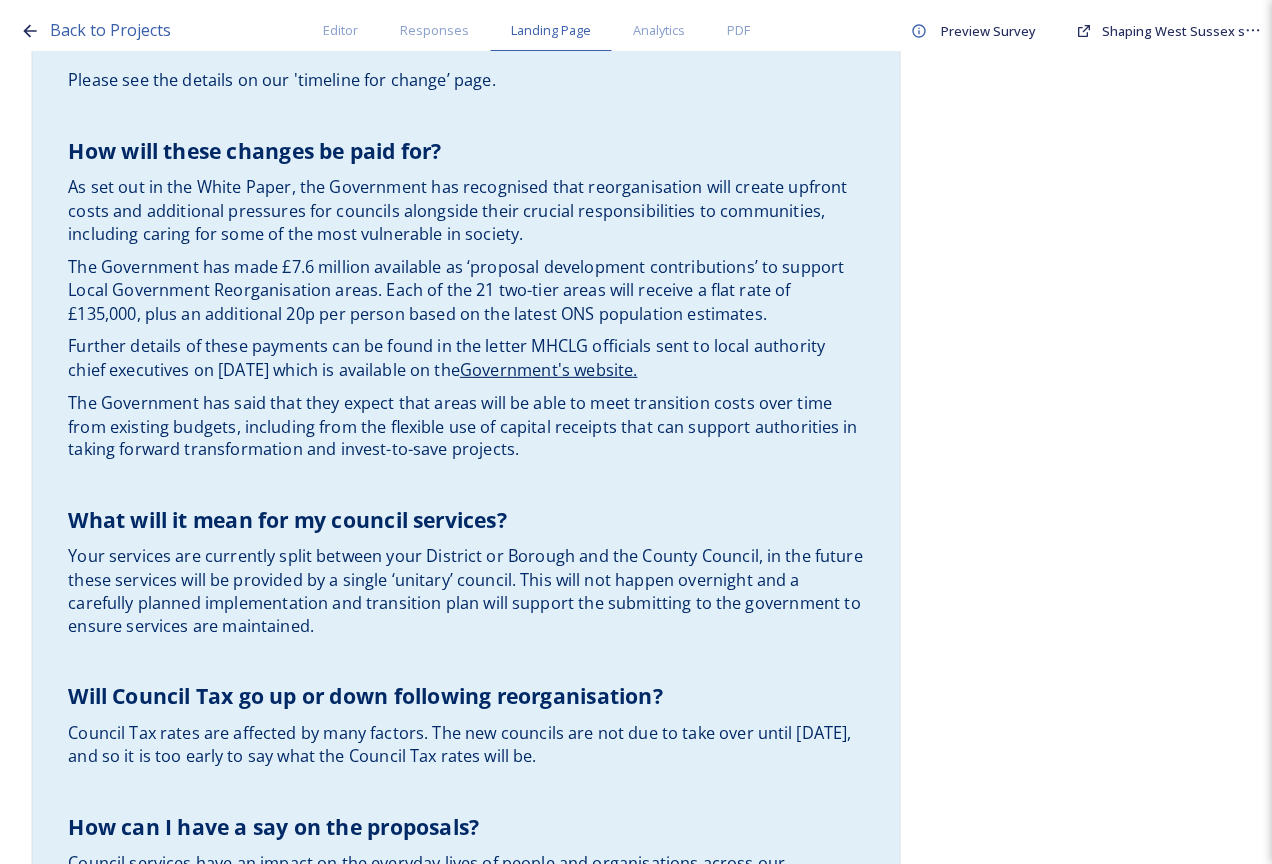 scroll, scrollTop: 4180, scrollLeft: 0, axis: vertical 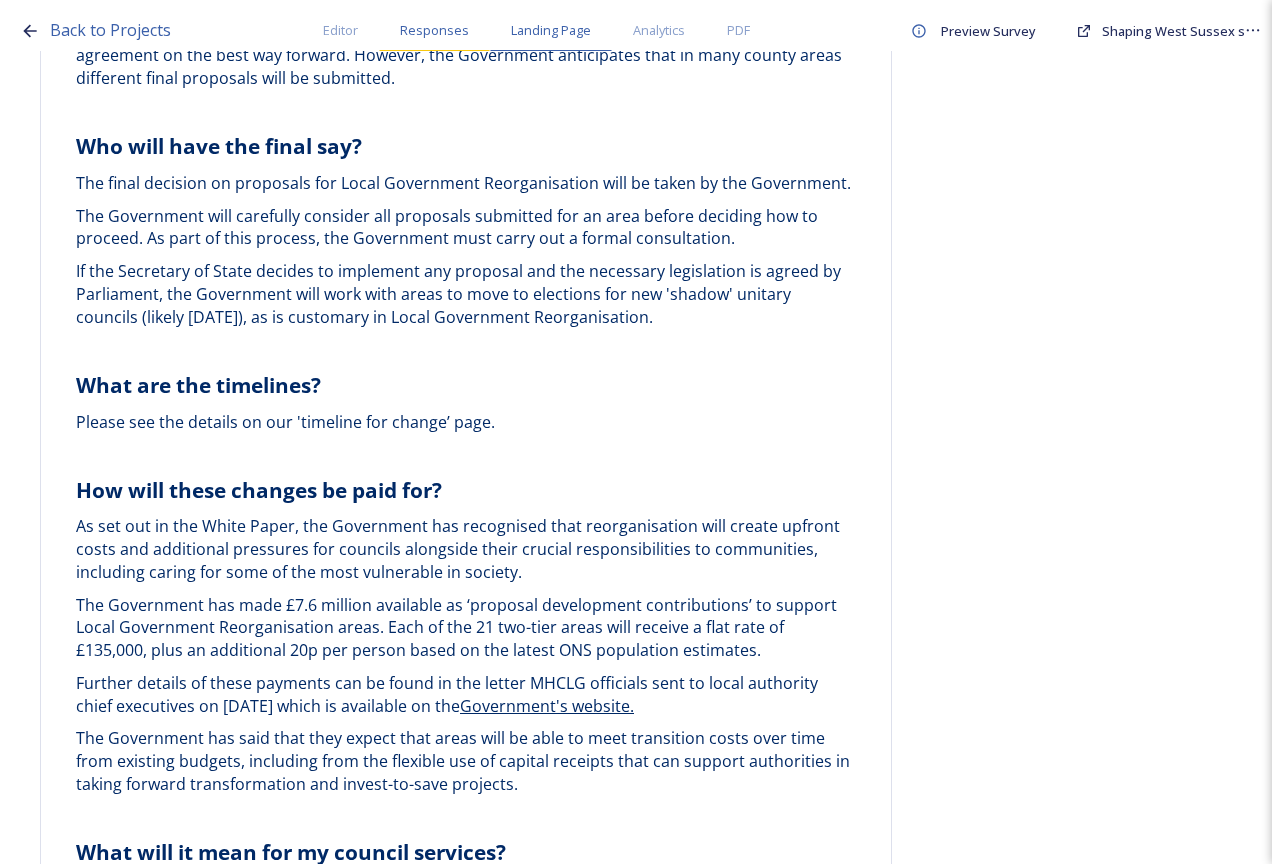 click on "Responses" at bounding box center [434, 30] 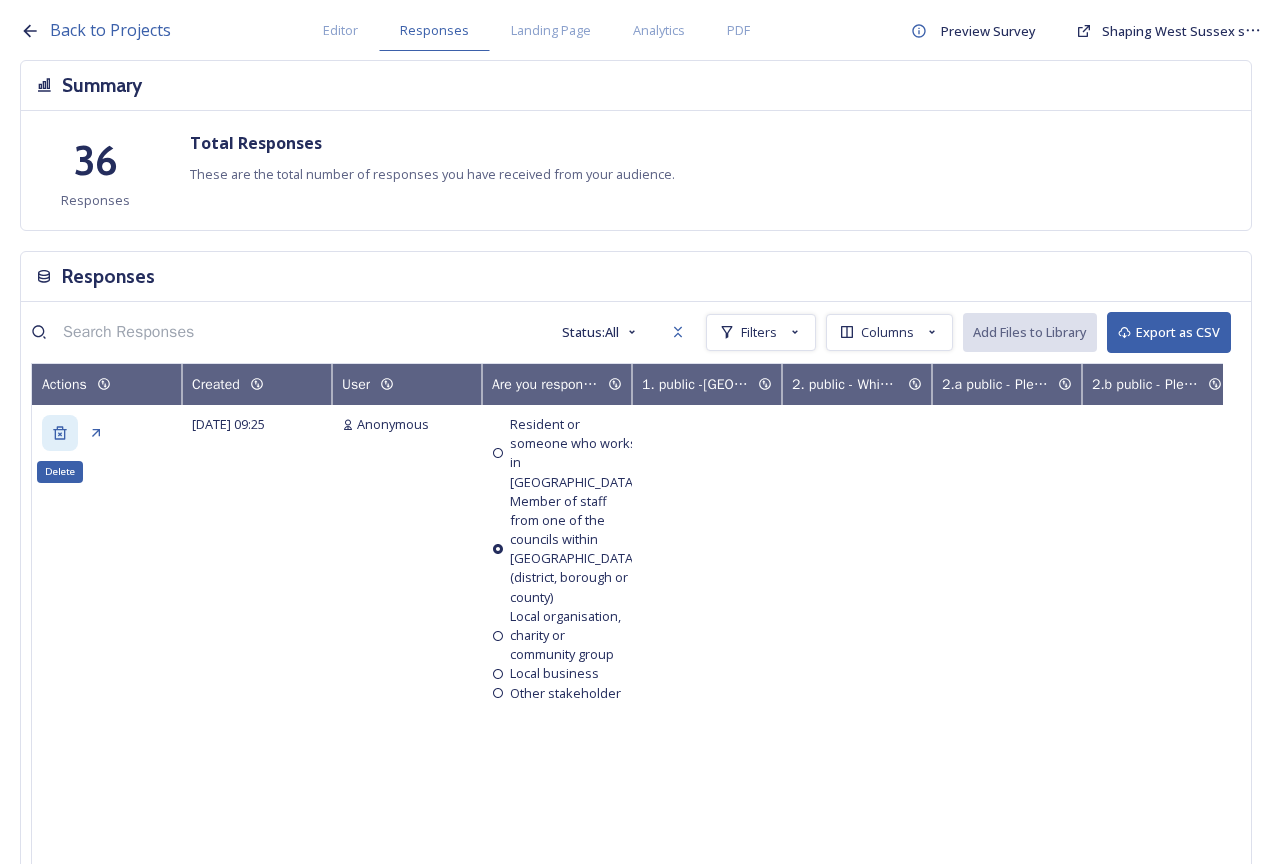click 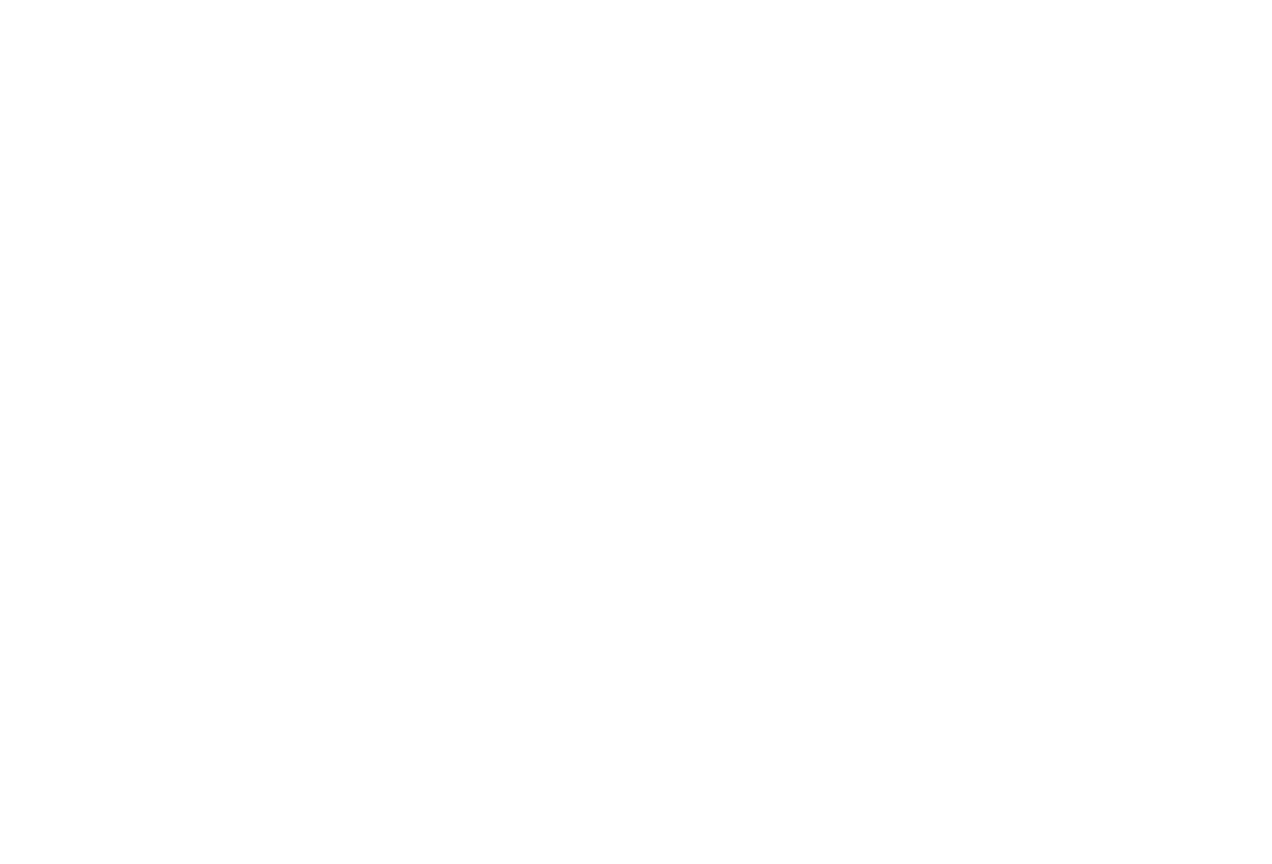 scroll, scrollTop: 0, scrollLeft: 0, axis: both 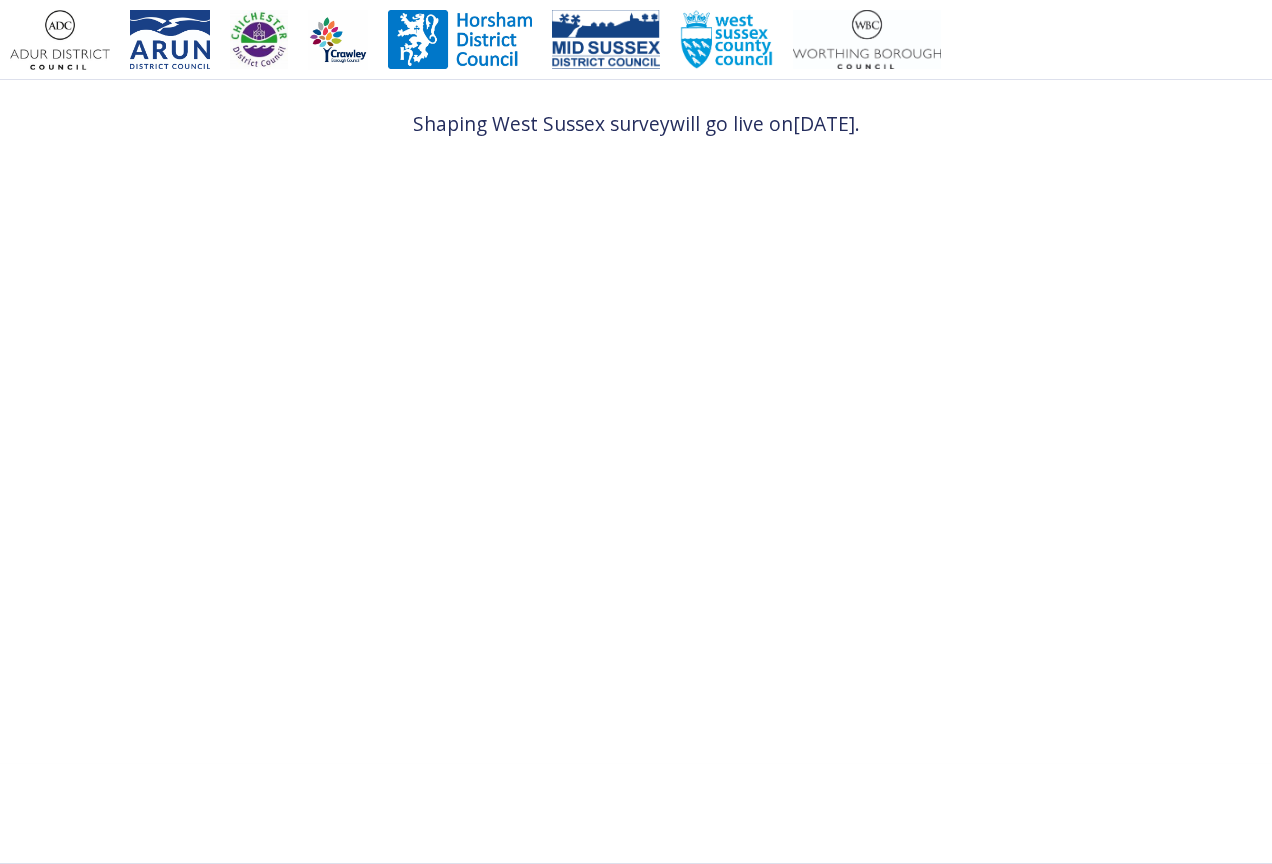 click on "Shaping West Sussex survey  will go live on  [DATE] ." at bounding box center (636, 432) 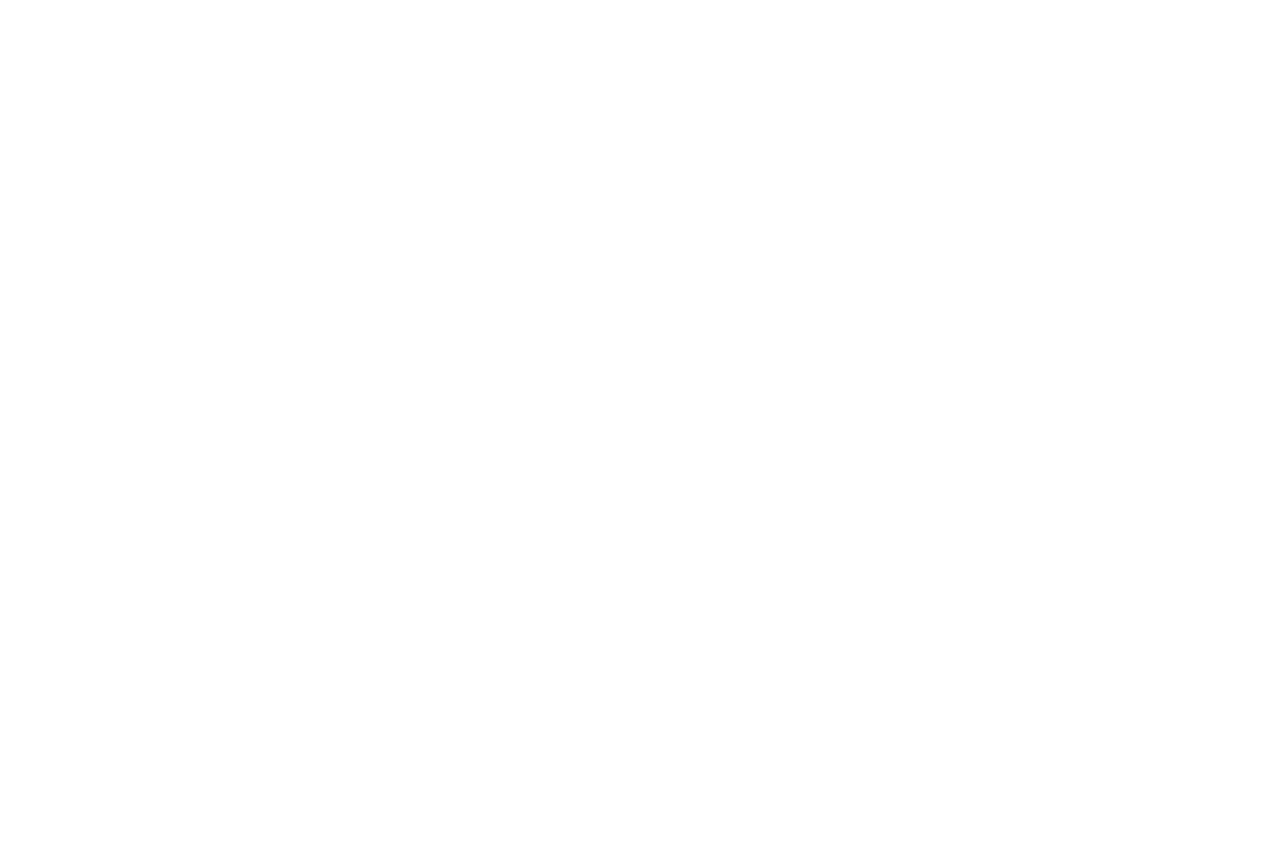 scroll, scrollTop: 0, scrollLeft: 0, axis: both 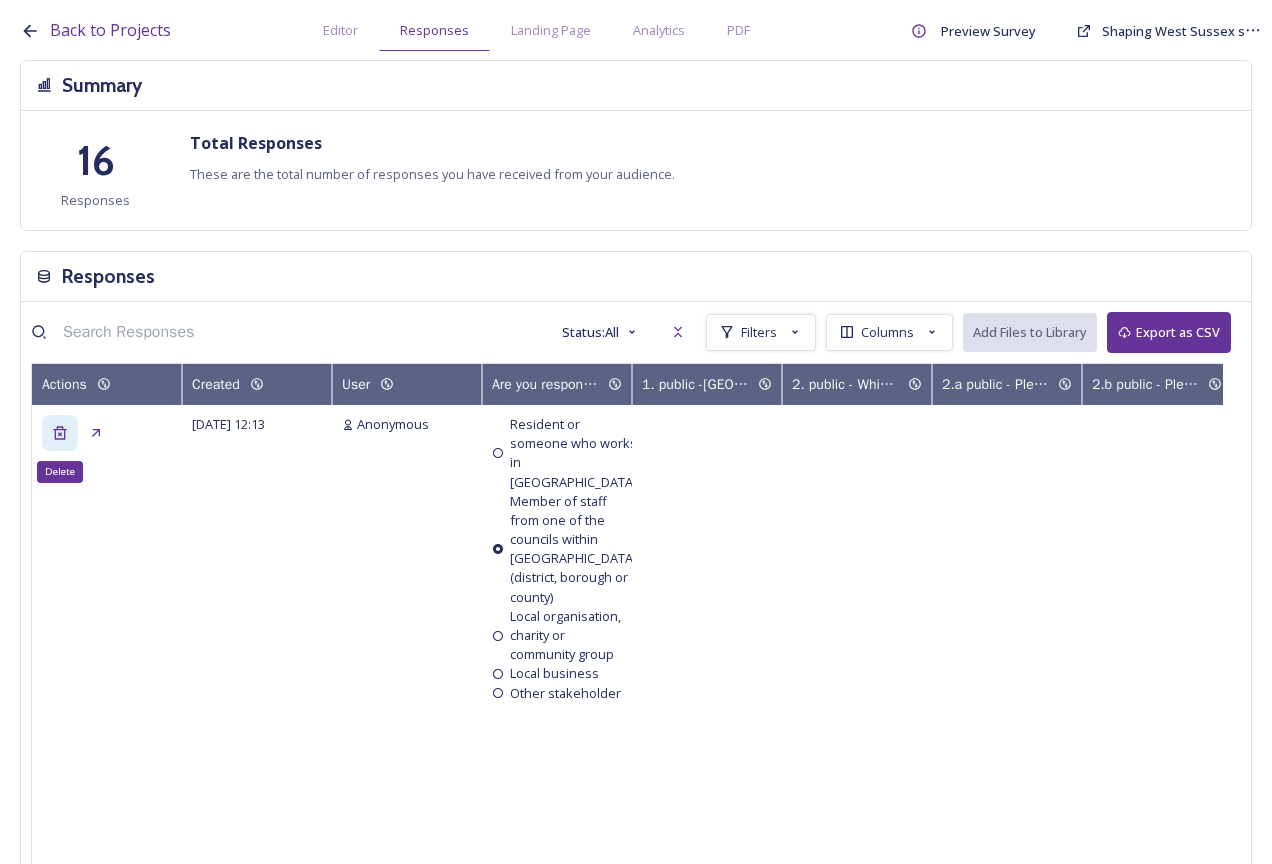 click 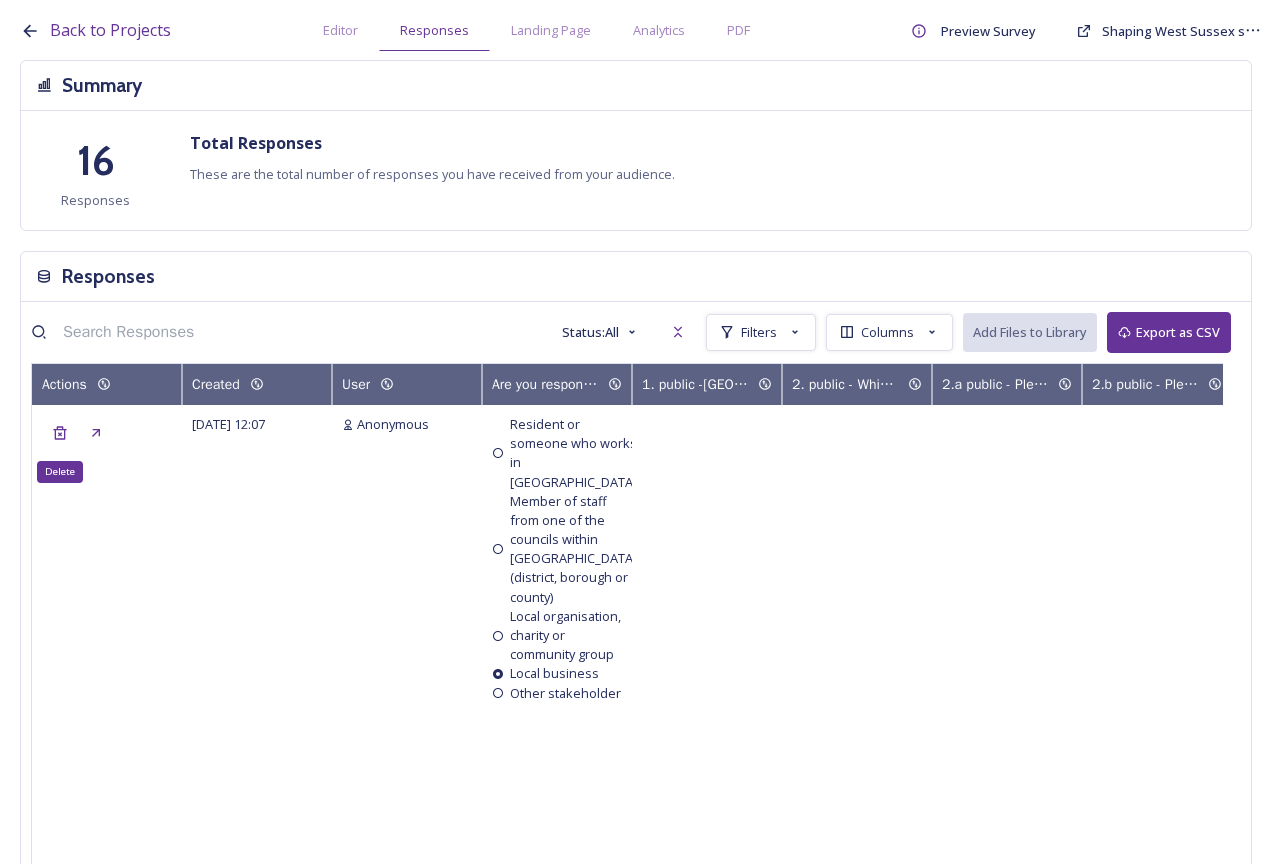 click 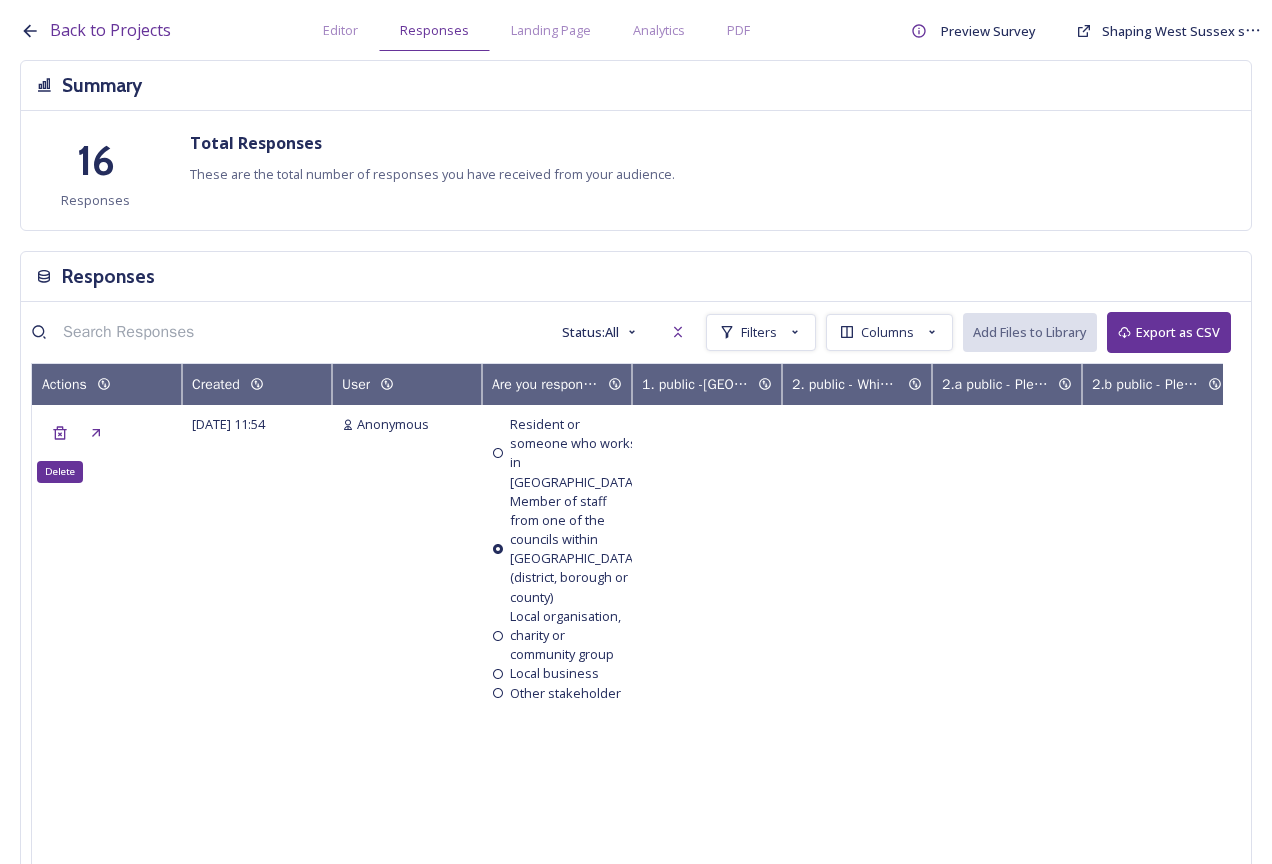 click 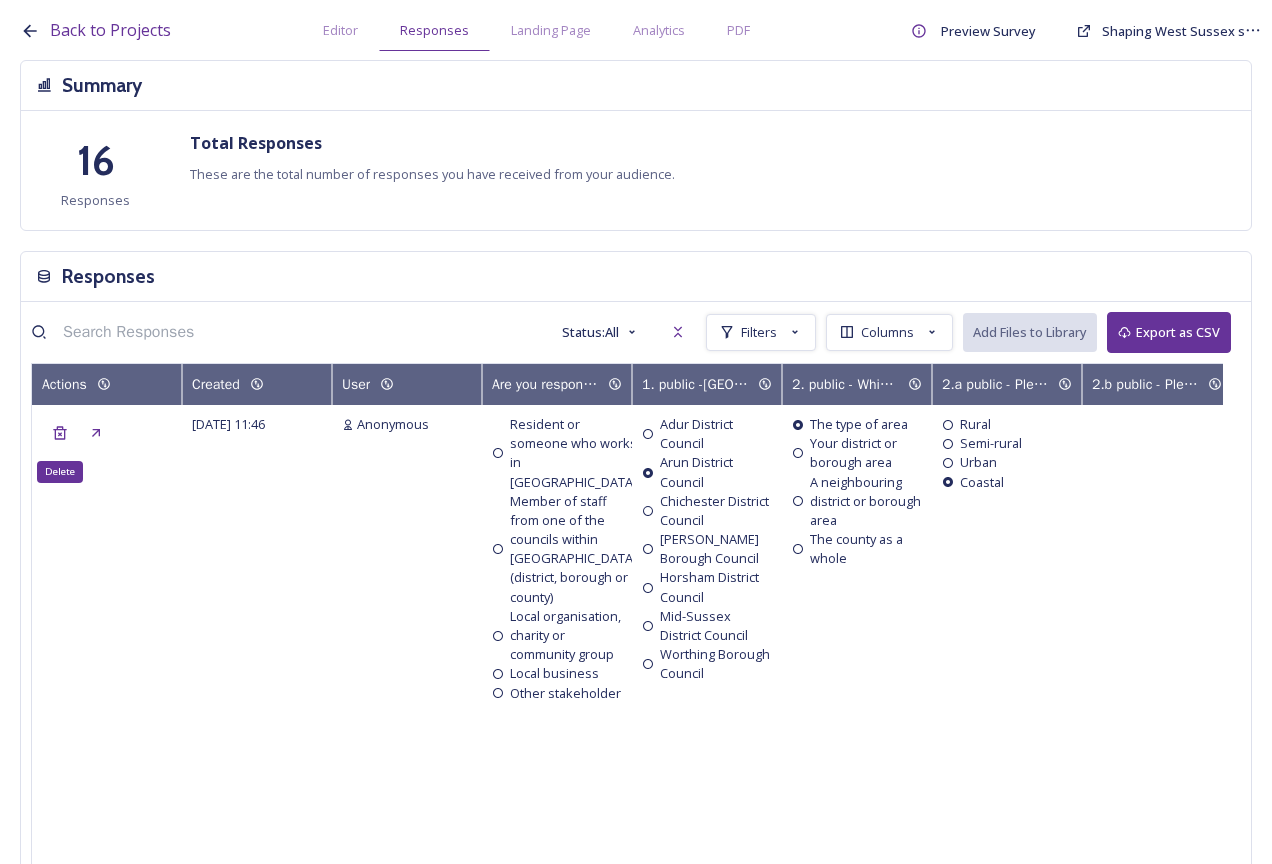 click 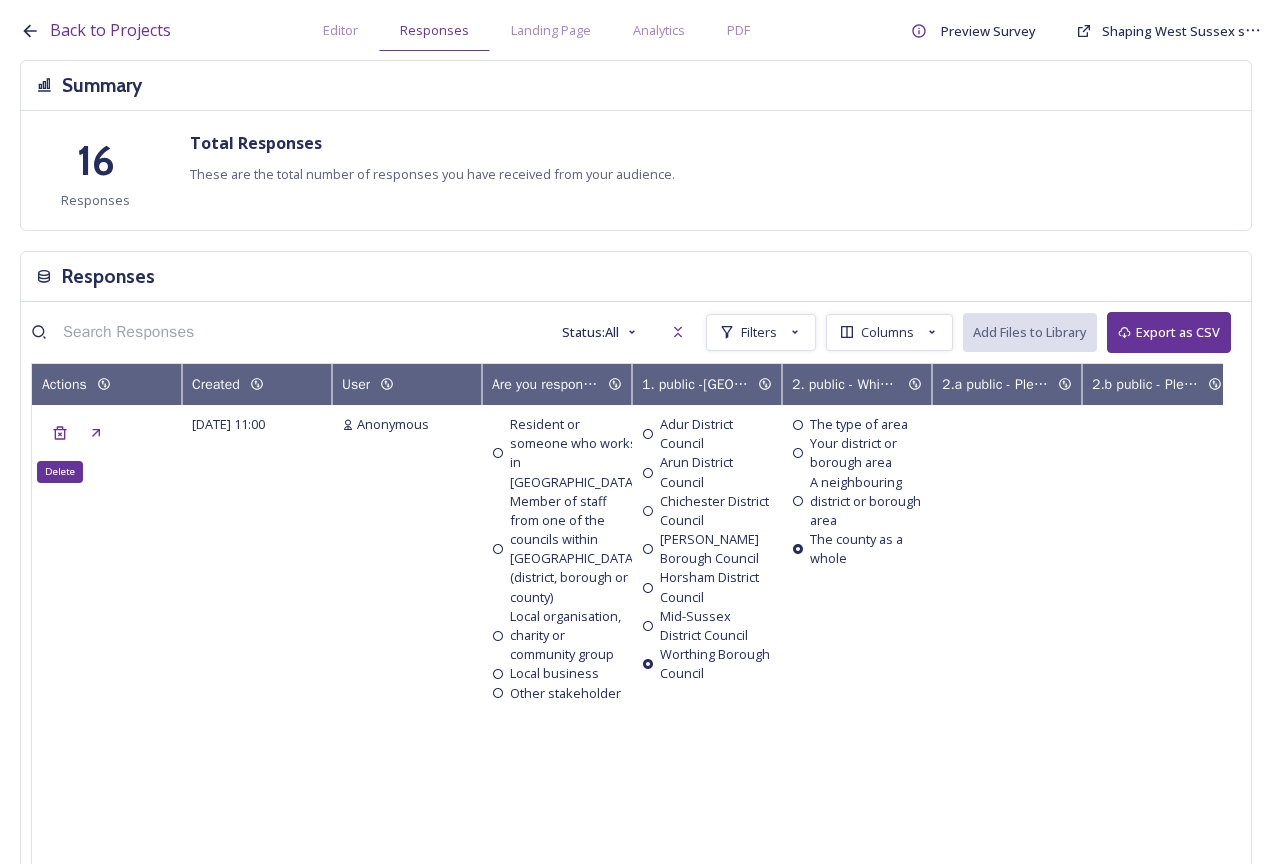 click 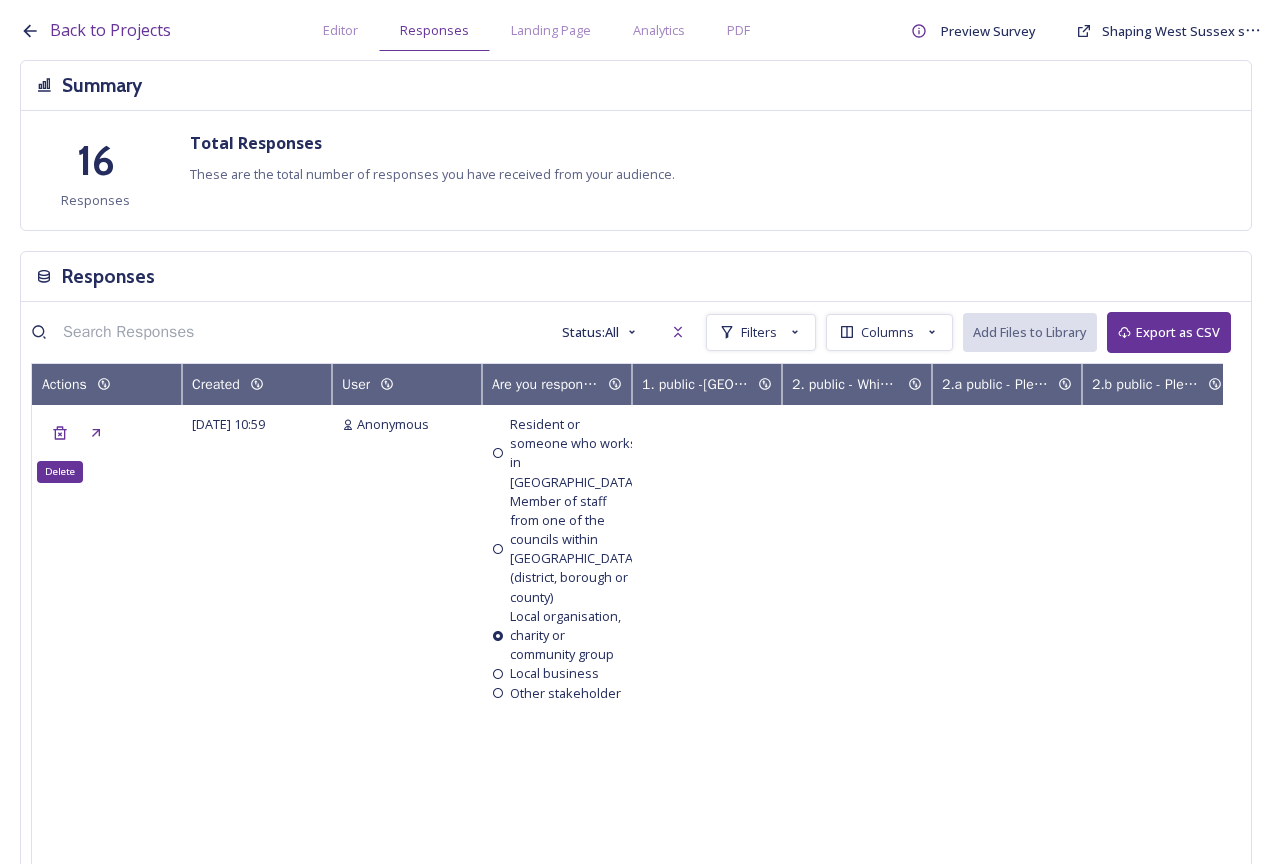 click 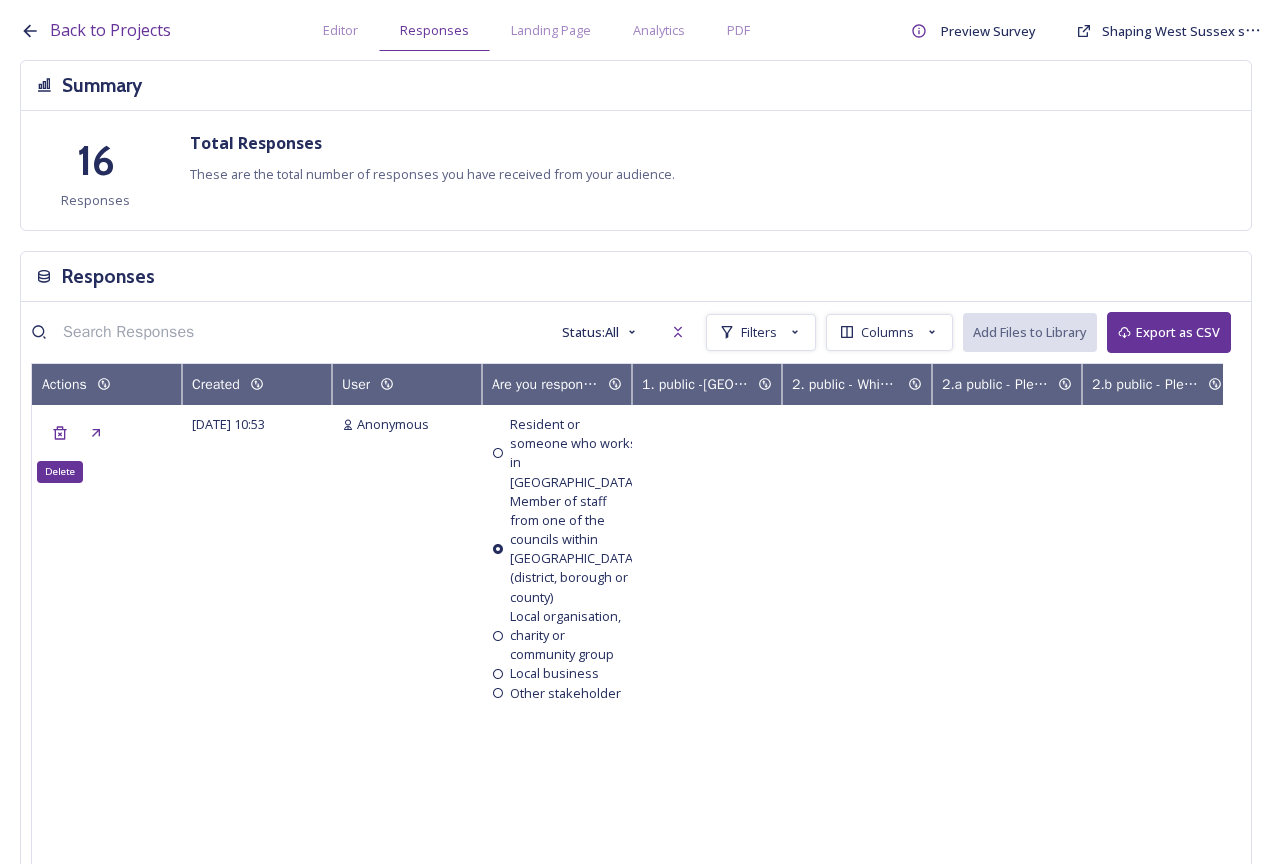 click 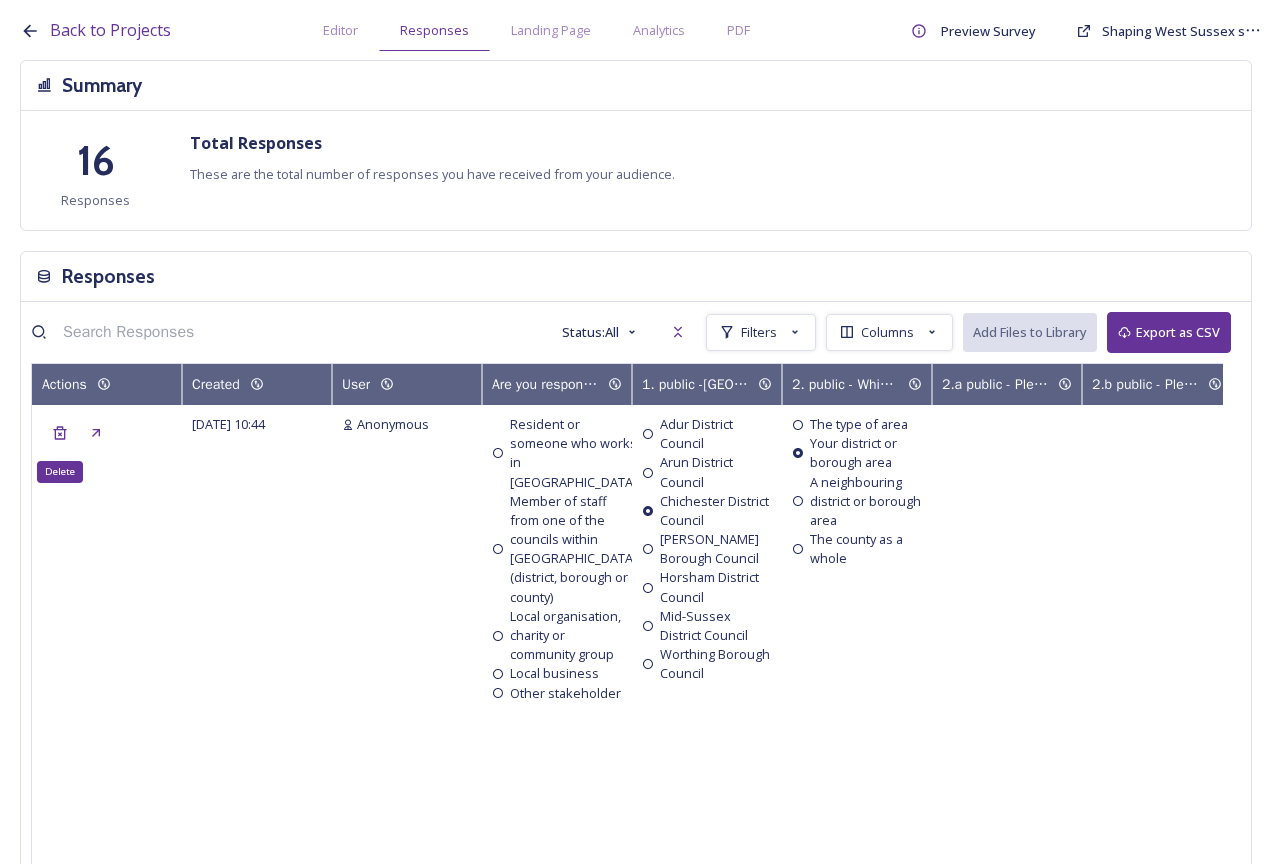 click 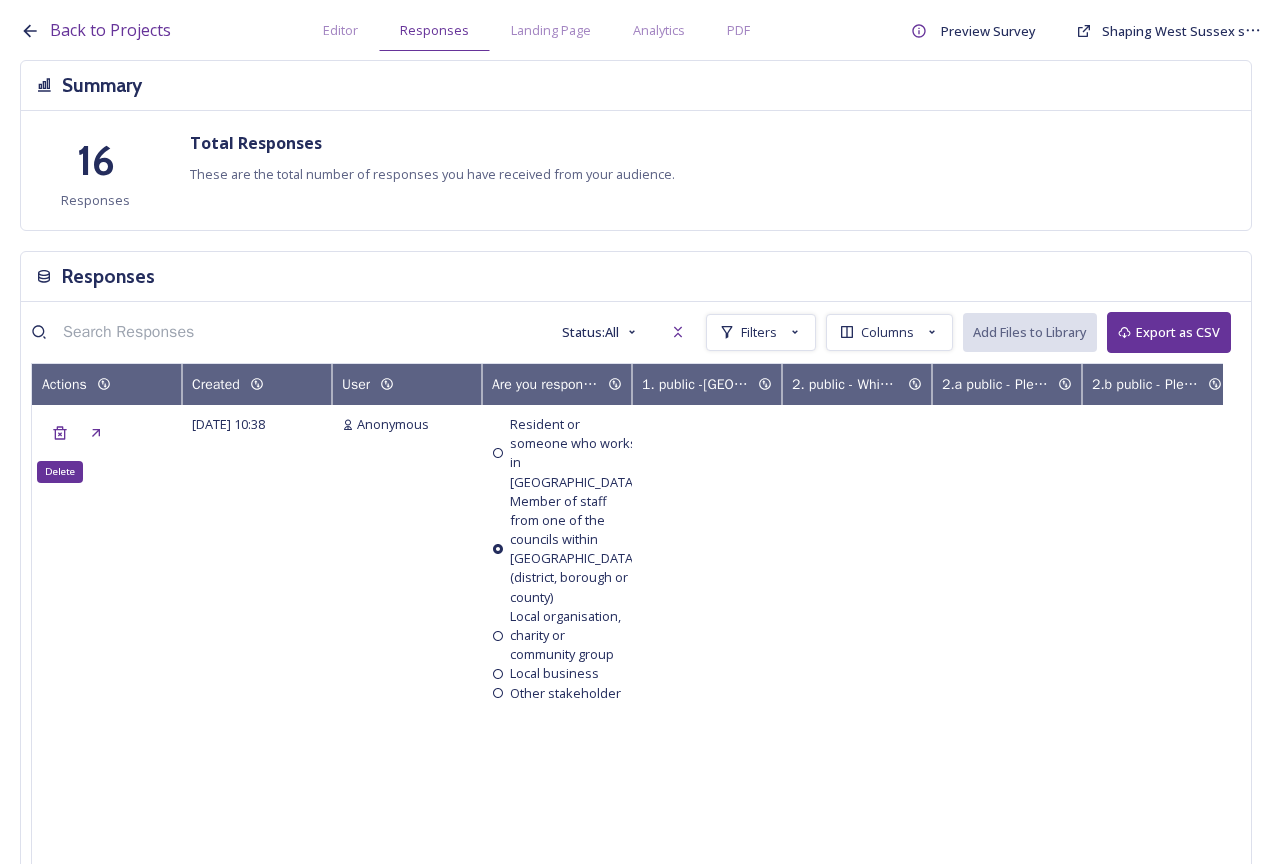 click 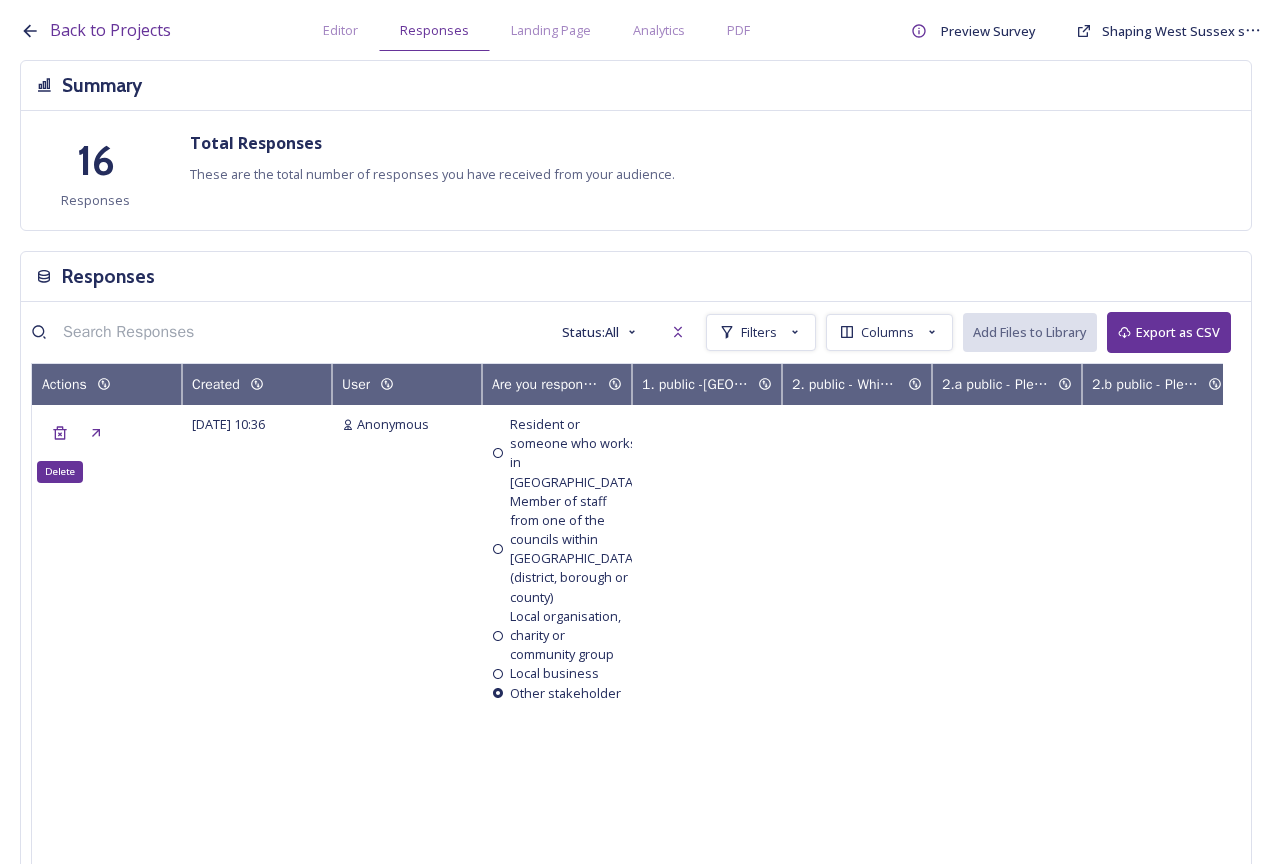 click 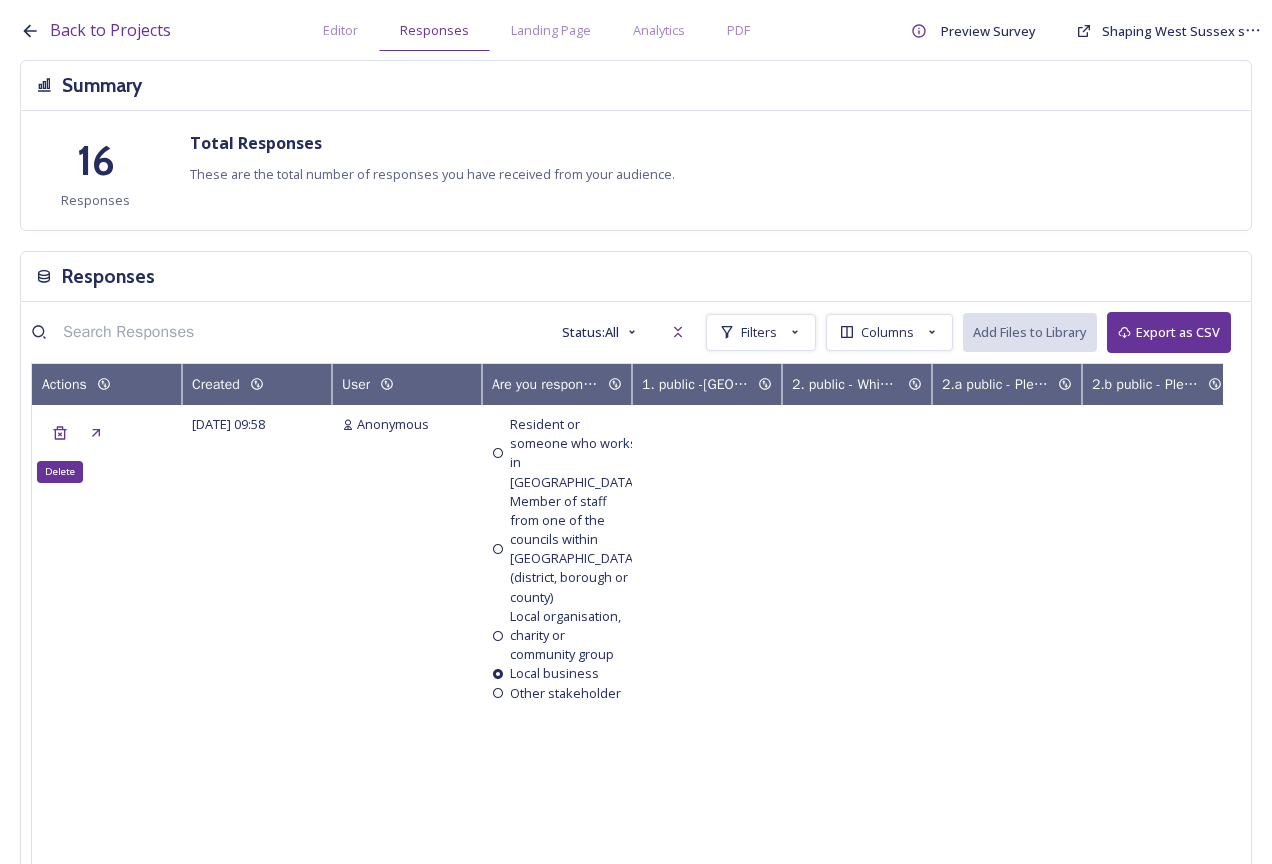 click 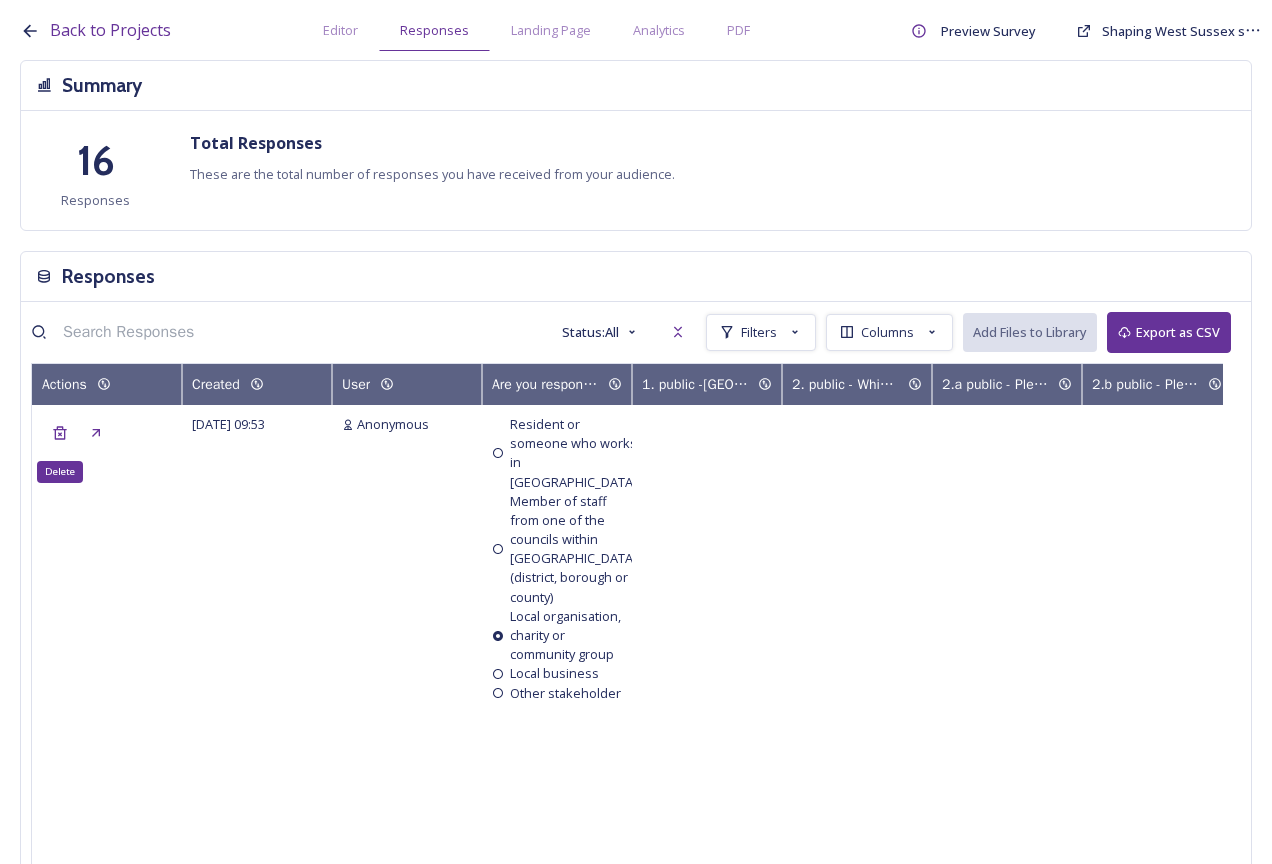 click 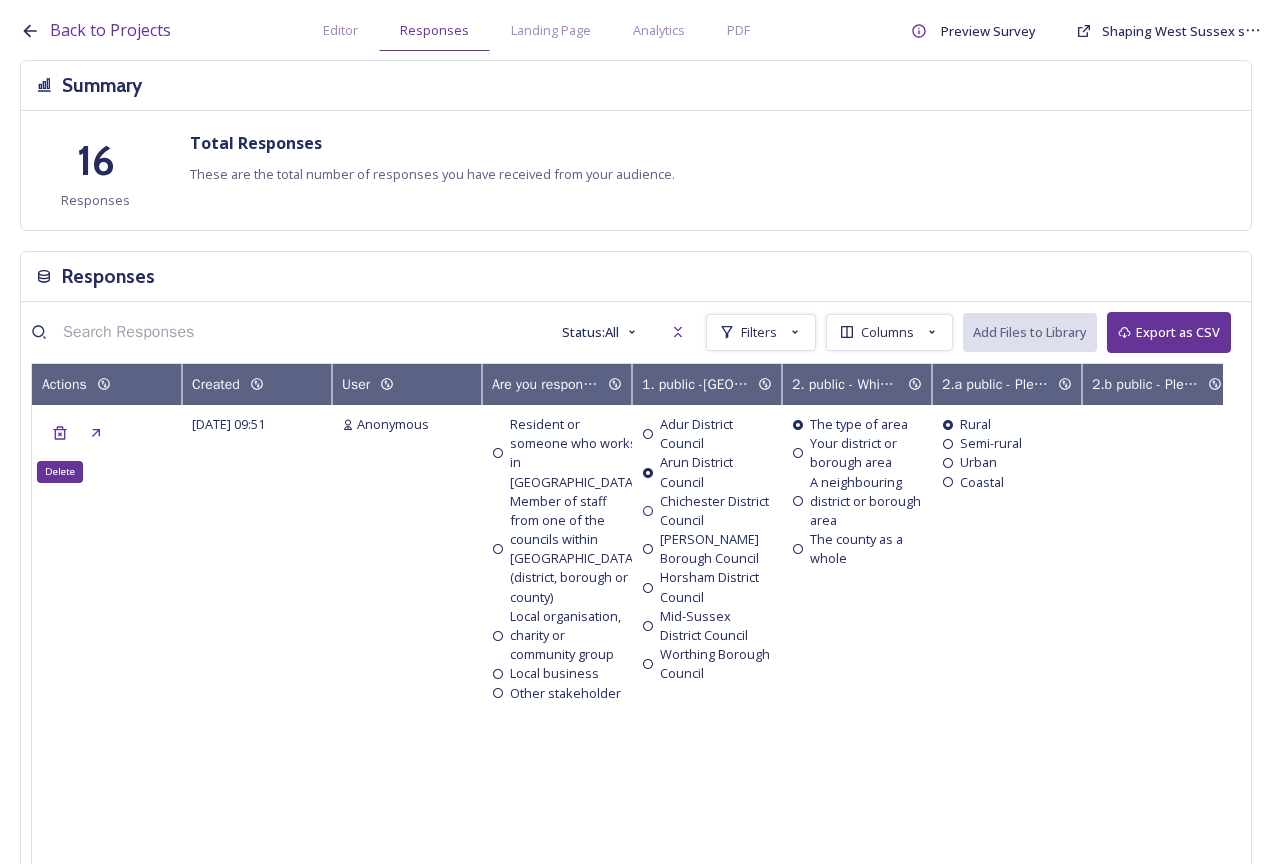 click 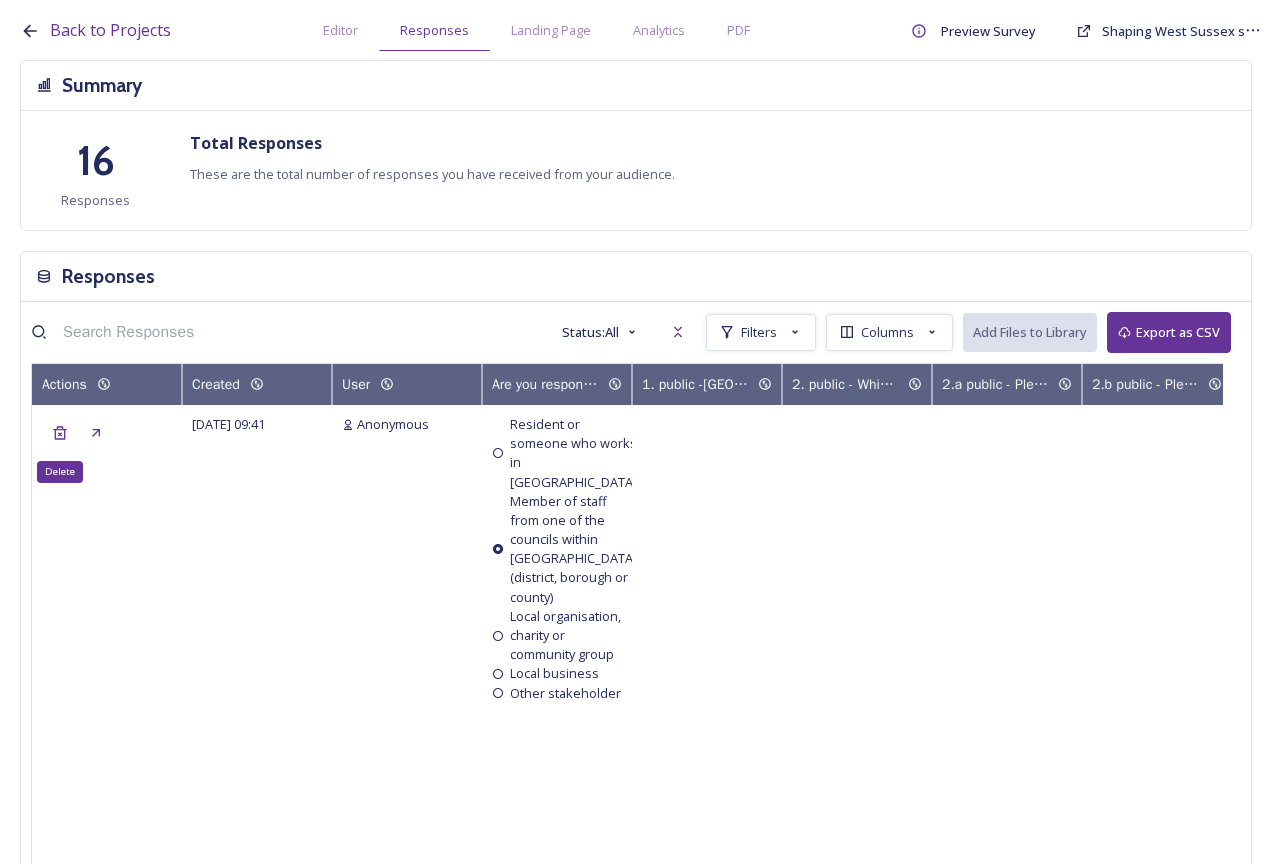 click 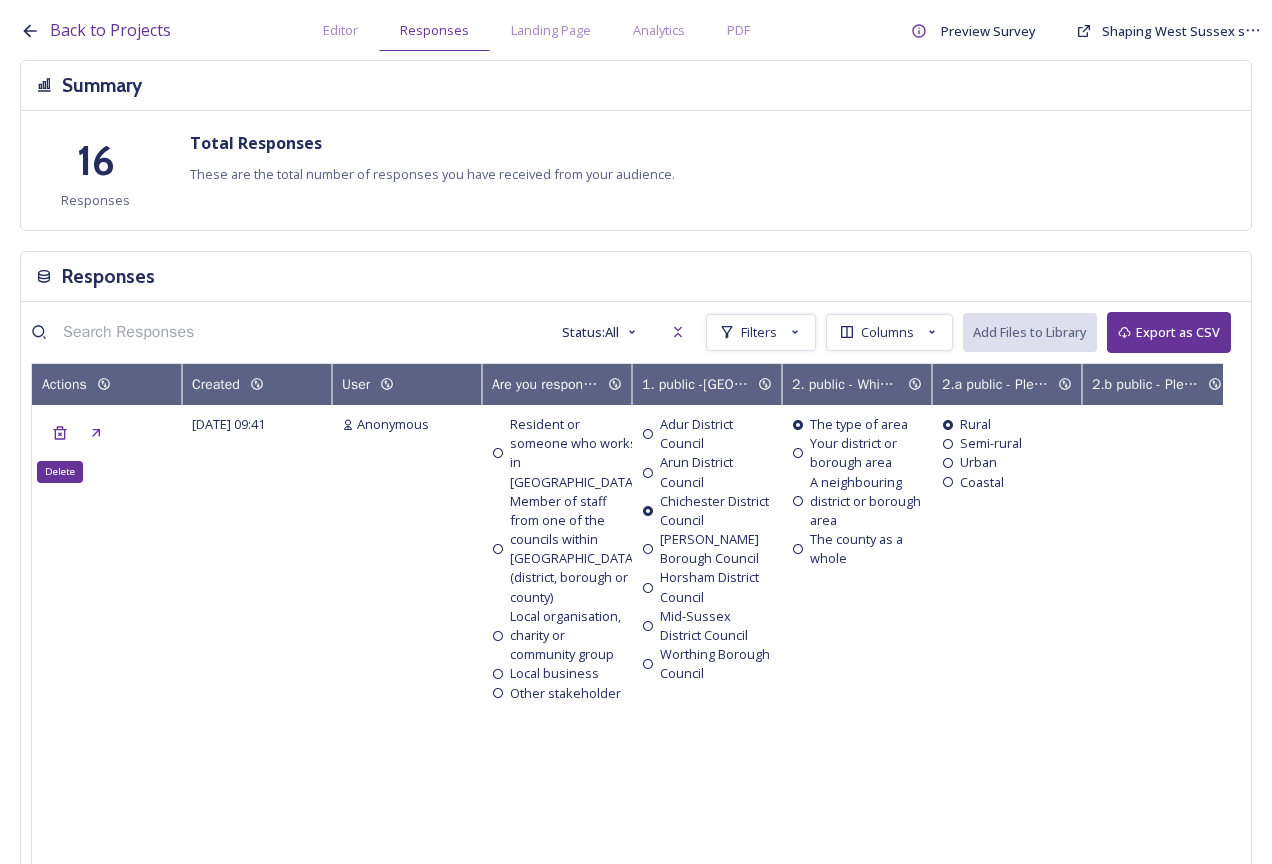 click 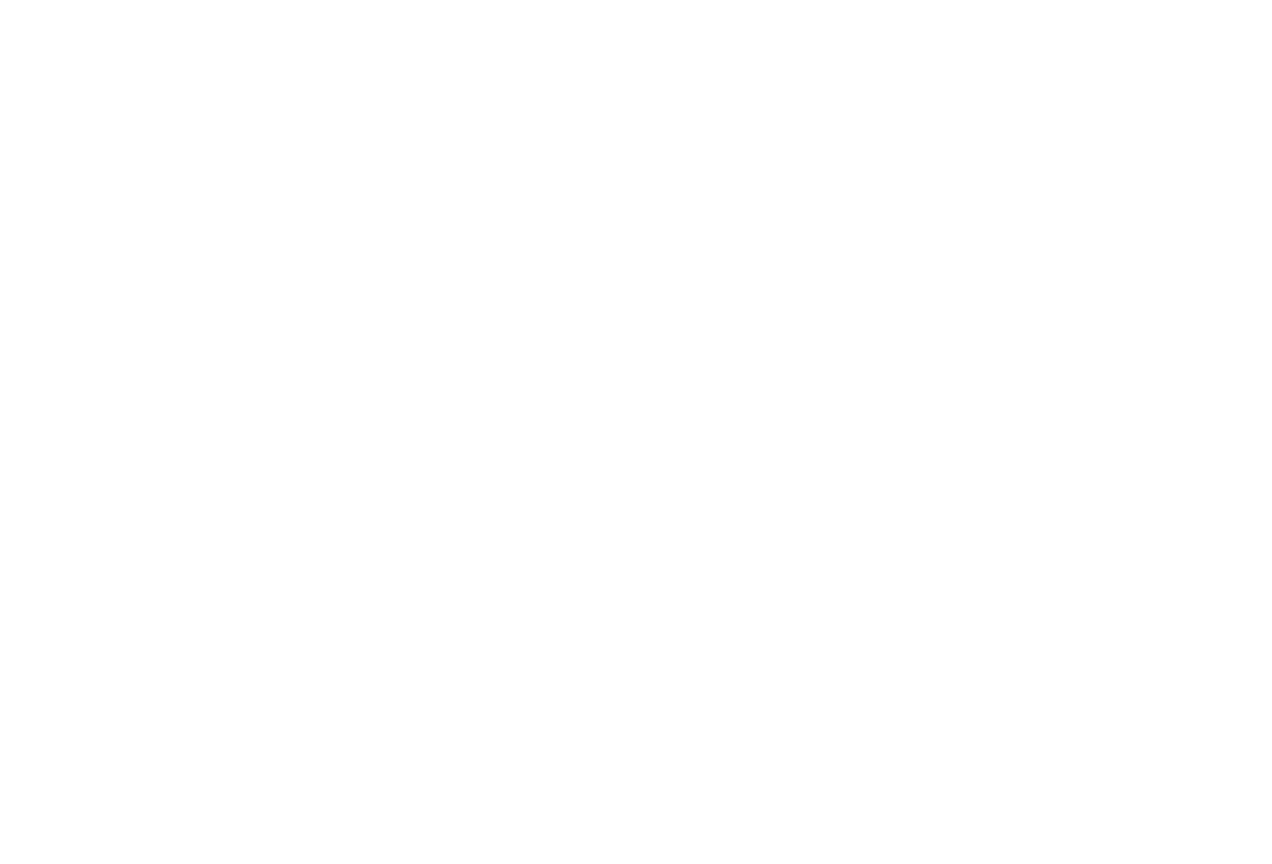 scroll, scrollTop: 0, scrollLeft: 0, axis: both 